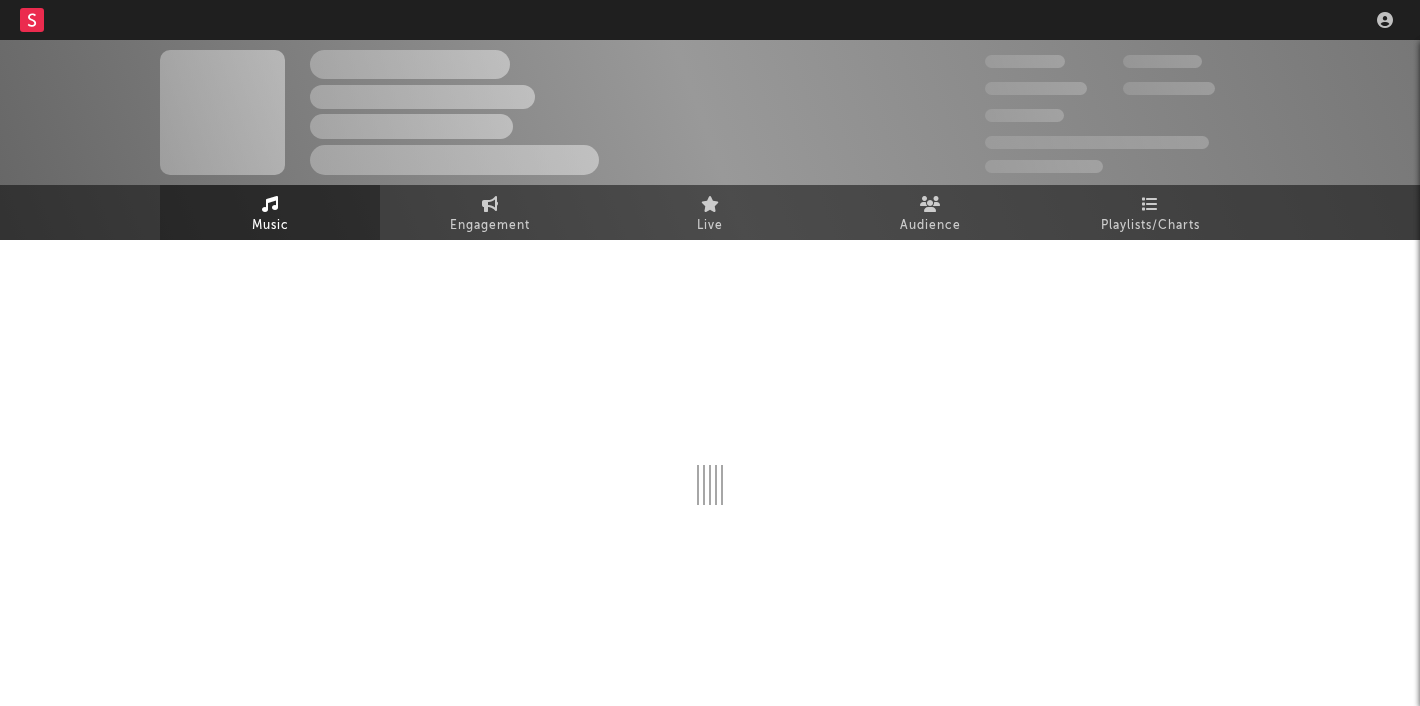 scroll, scrollTop: 0, scrollLeft: 0, axis: both 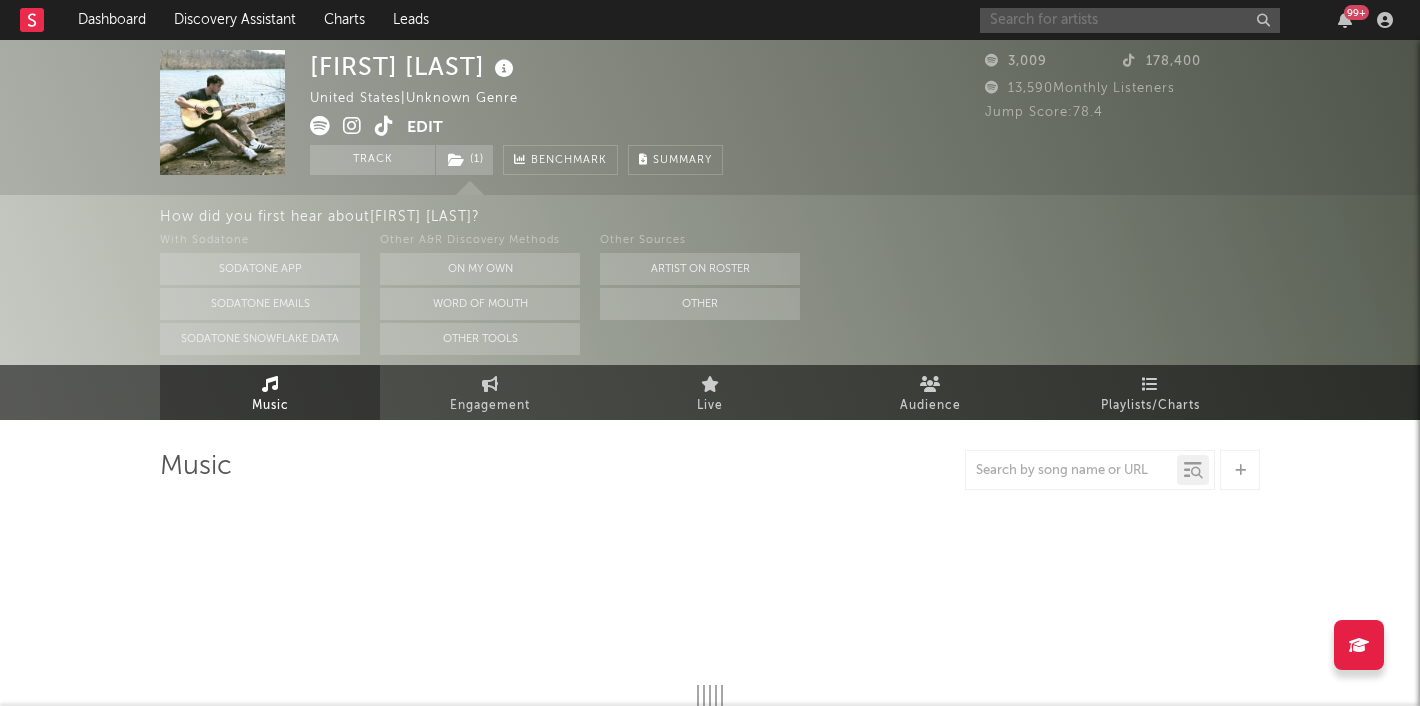 click at bounding box center [1130, 20] 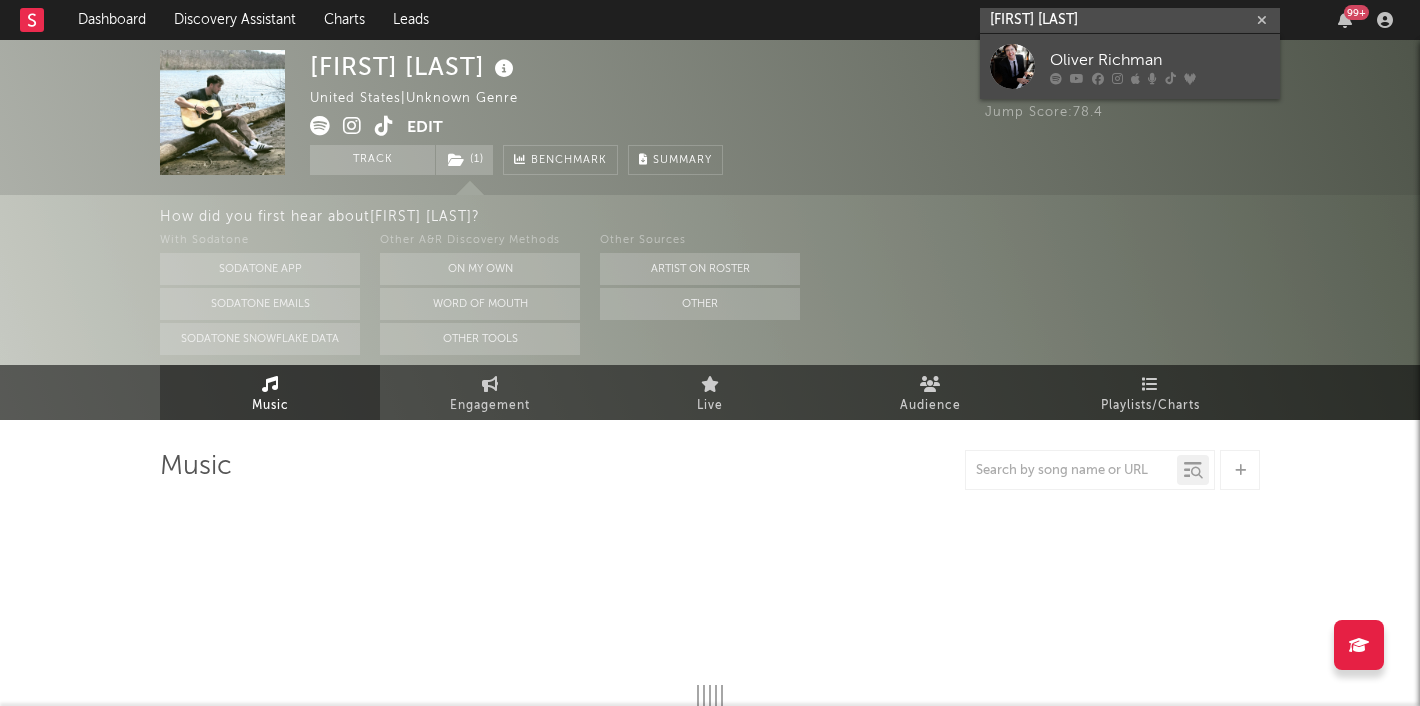 type on "oliver richman" 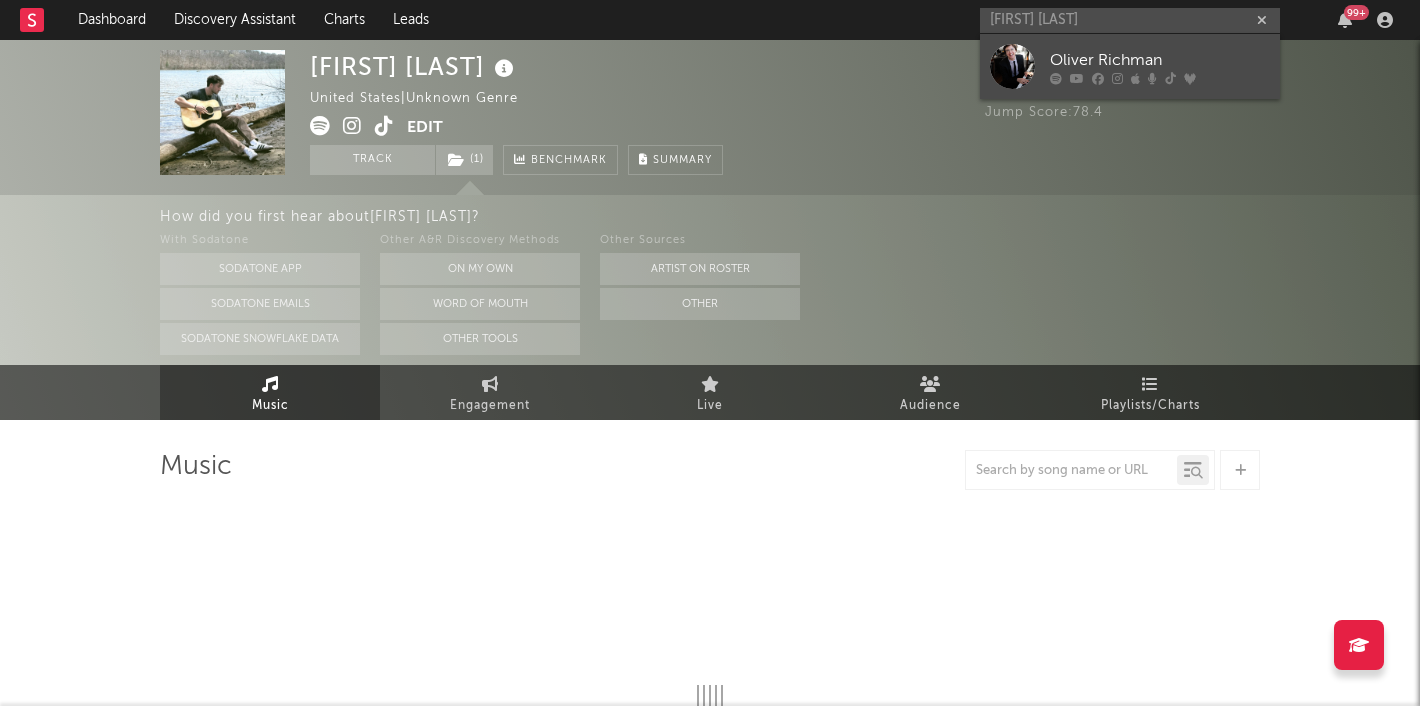 click at bounding box center (1012, 66) 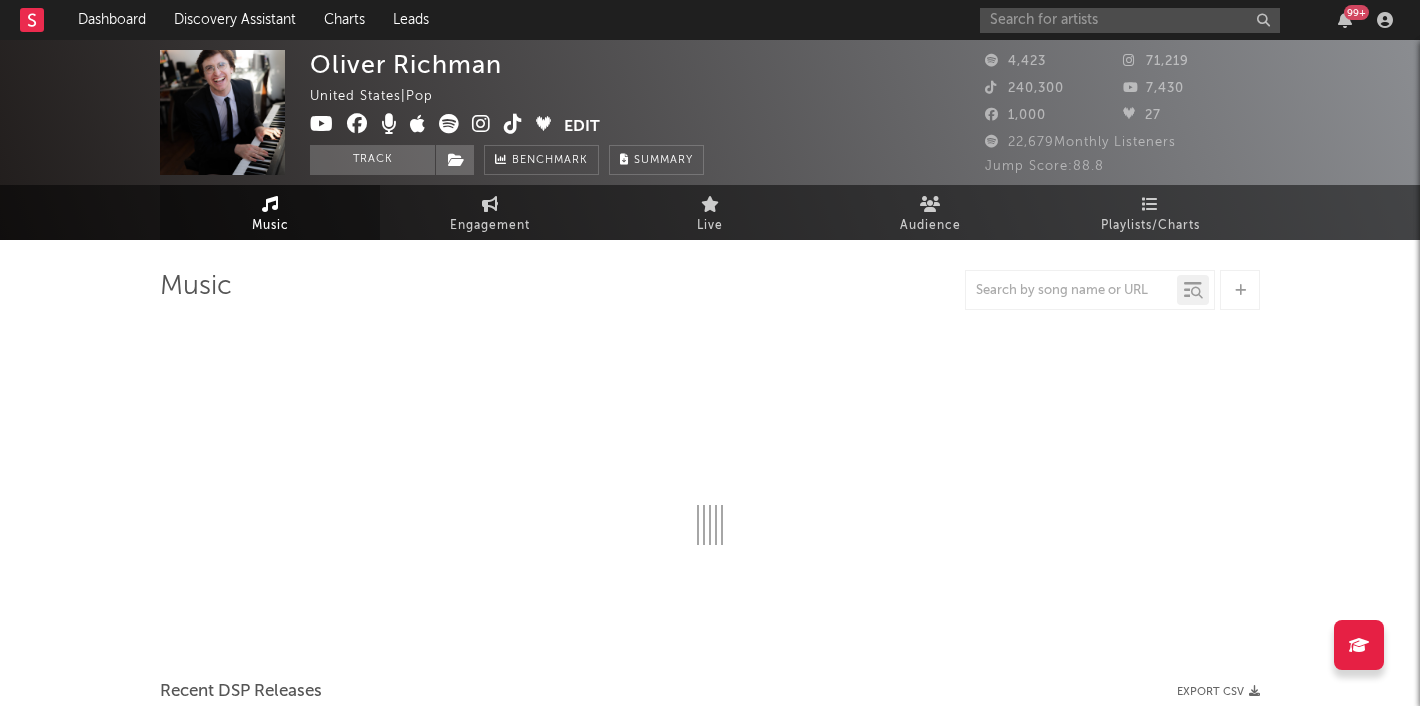 select on "6m" 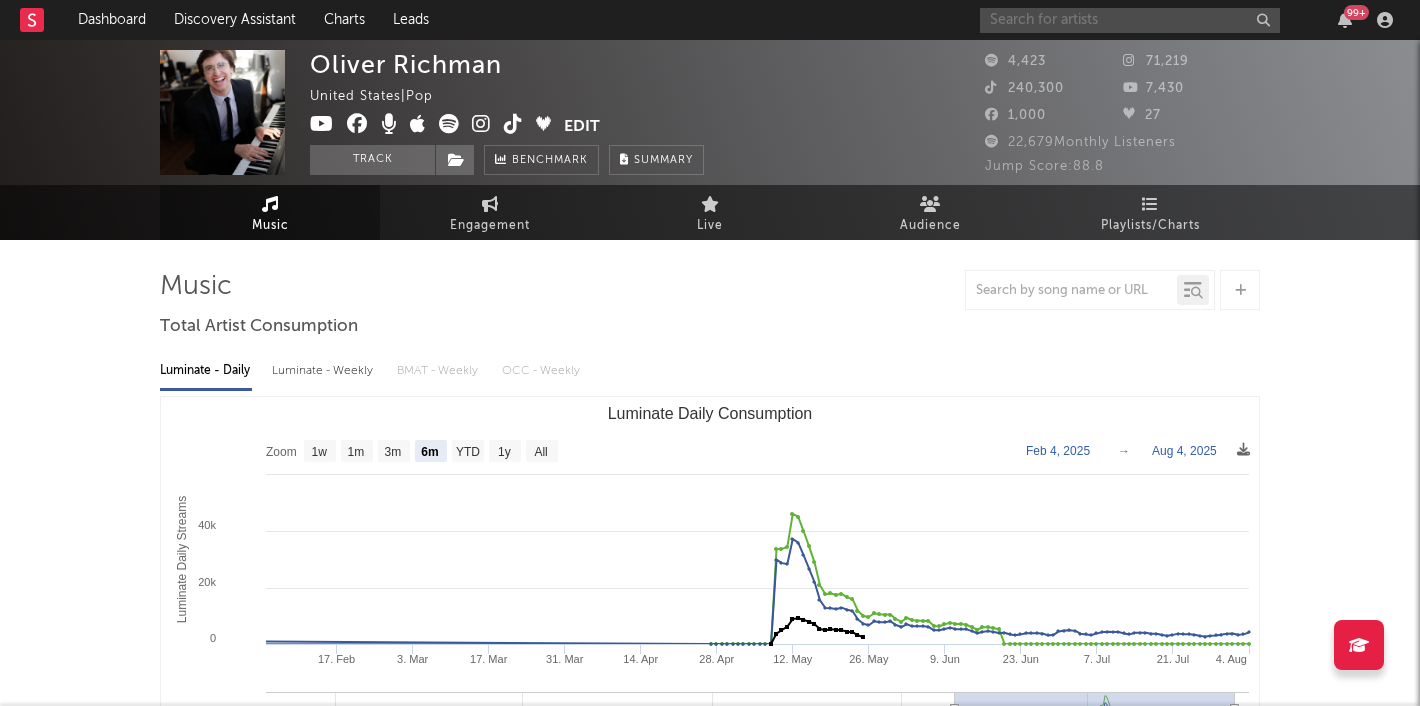 click at bounding box center (1130, 20) 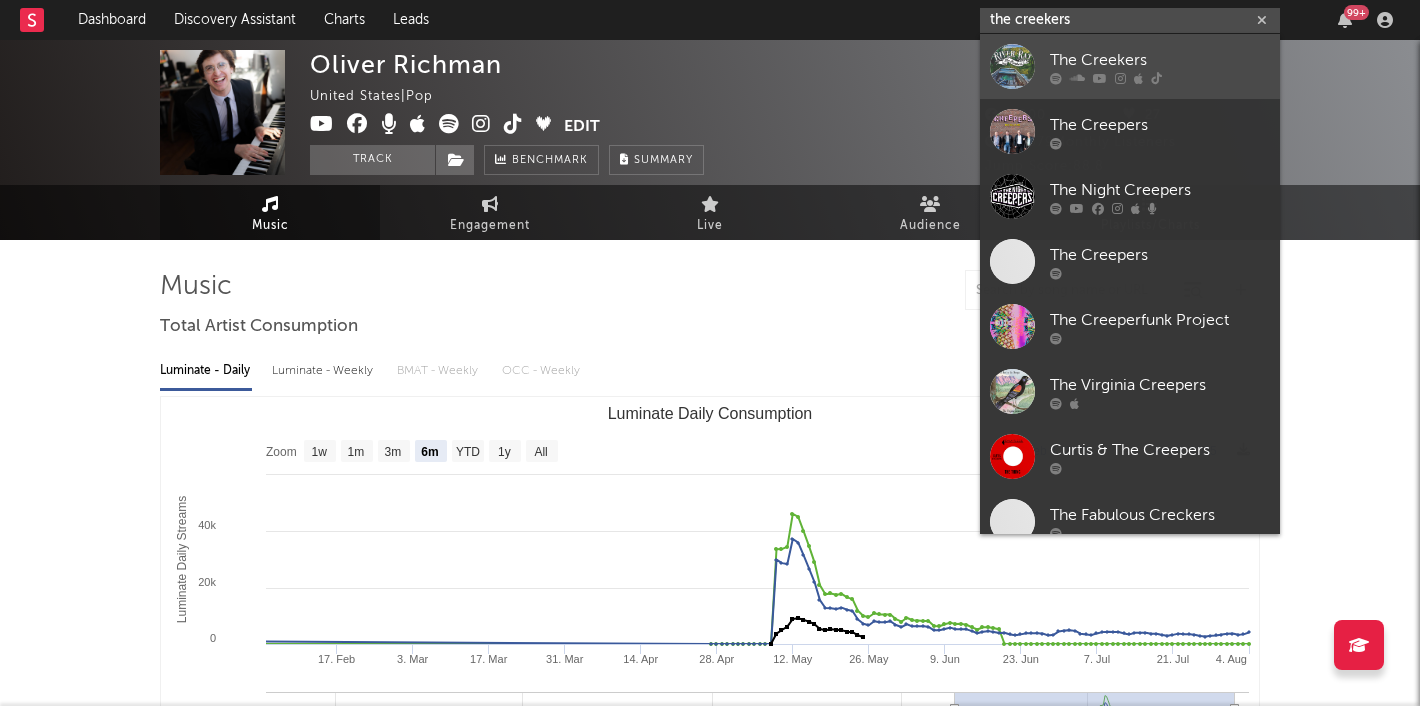 type on "the creekers" 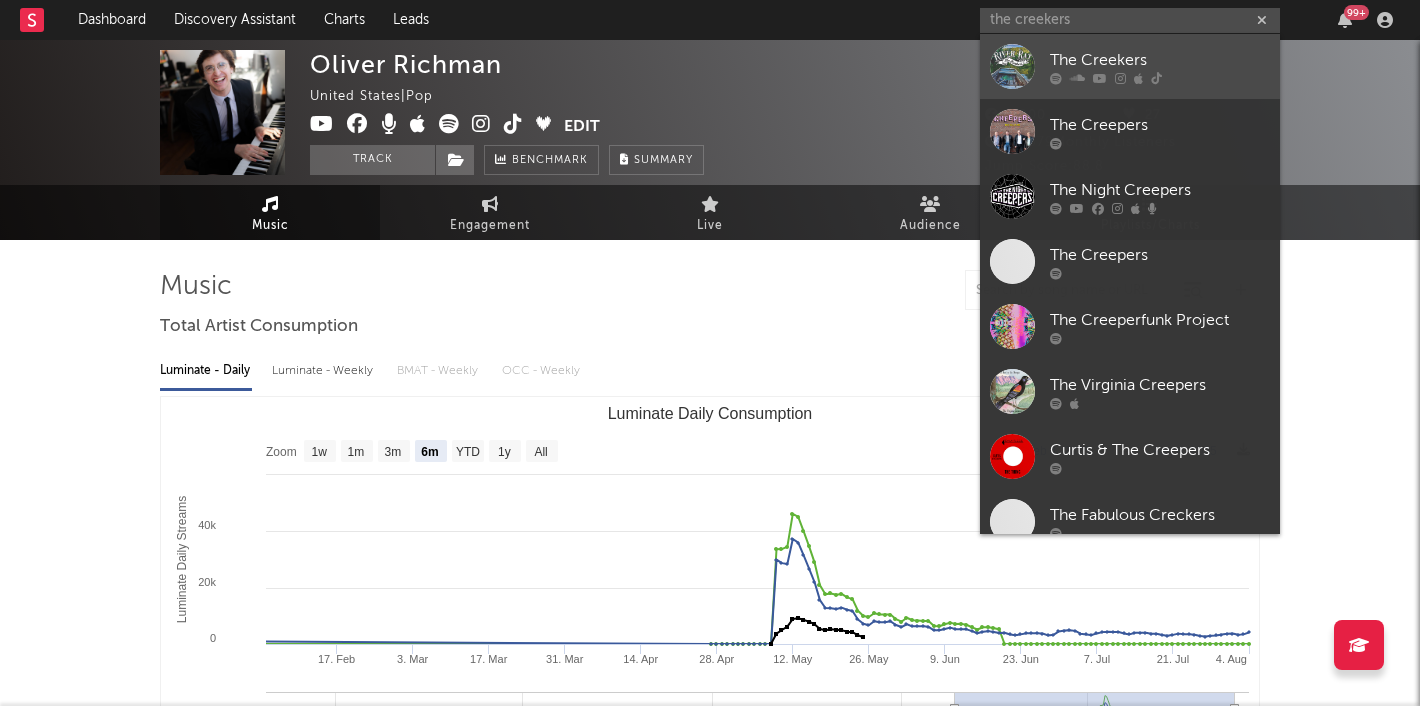 click at bounding box center (1012, 66) 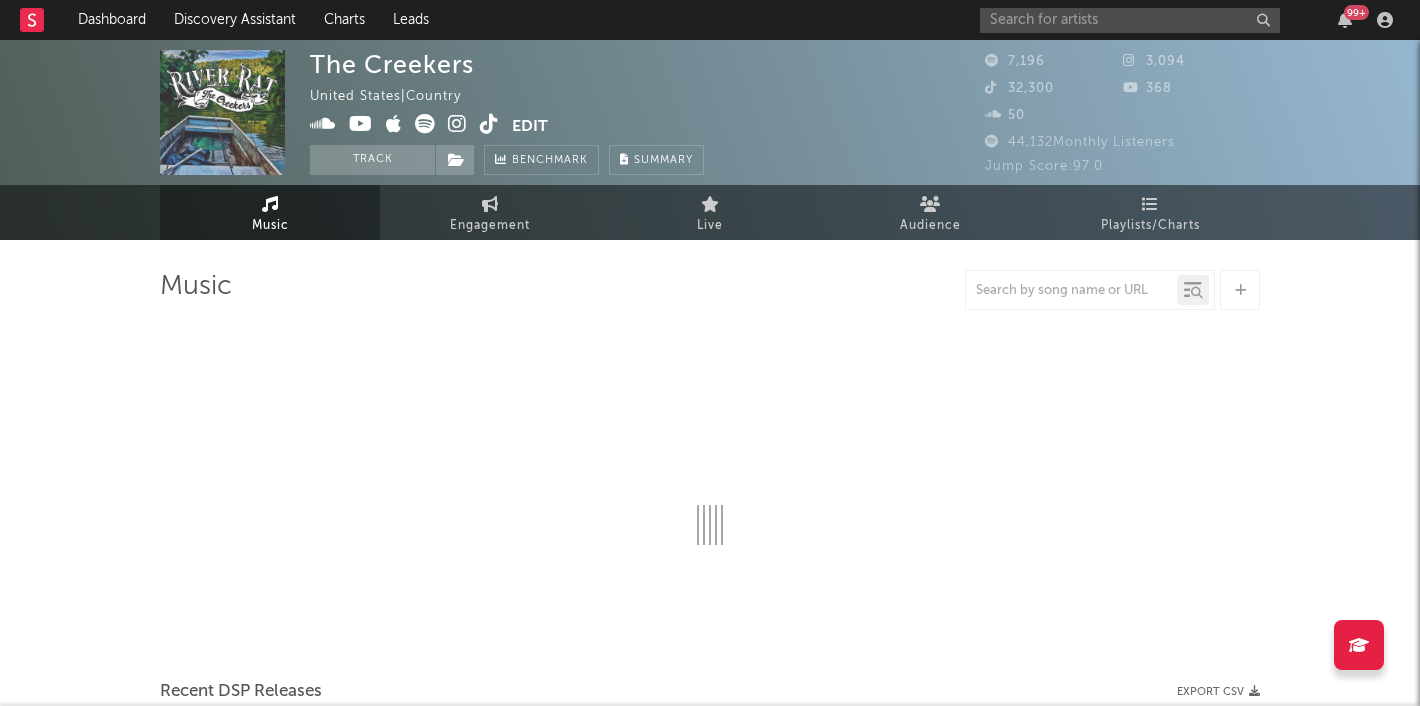 select on "6m" 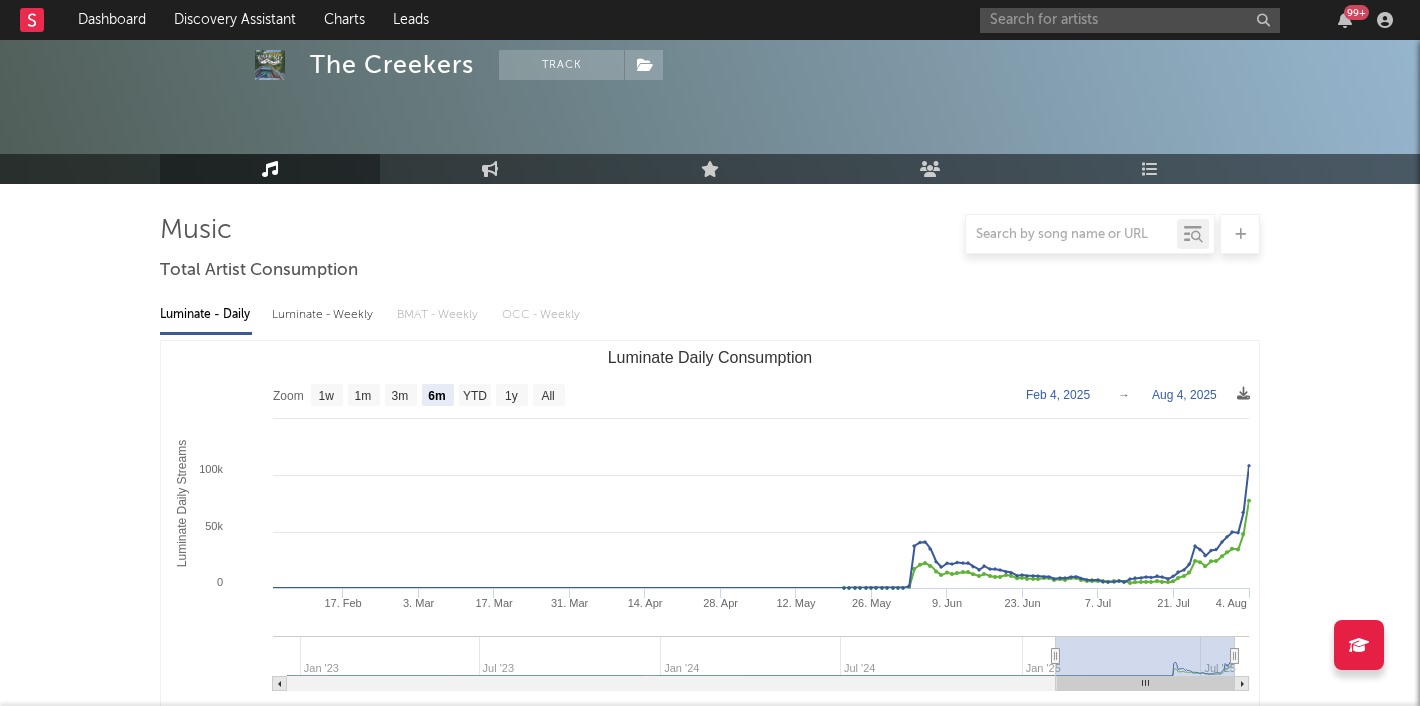 scroll, scrollTop: 0, scrollLeft: 0, axis: both 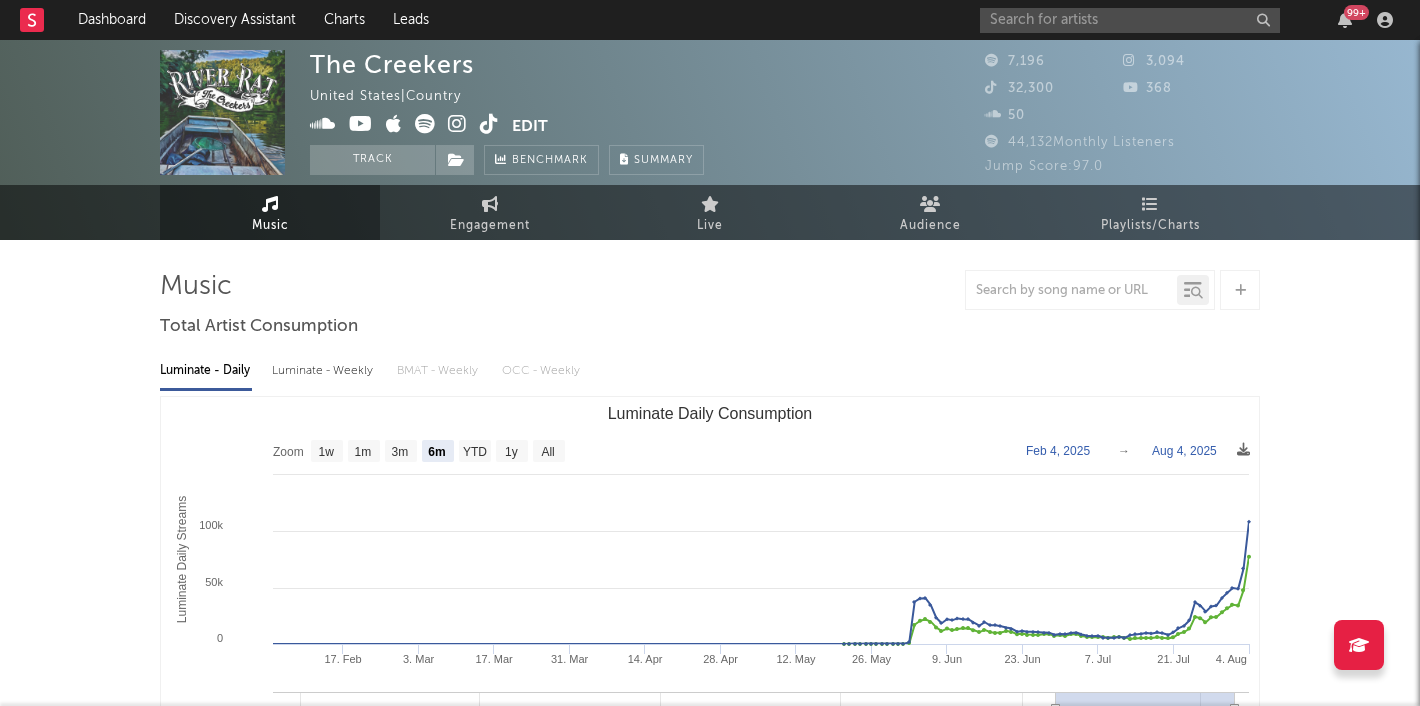 click at bounding box center (457, 124) 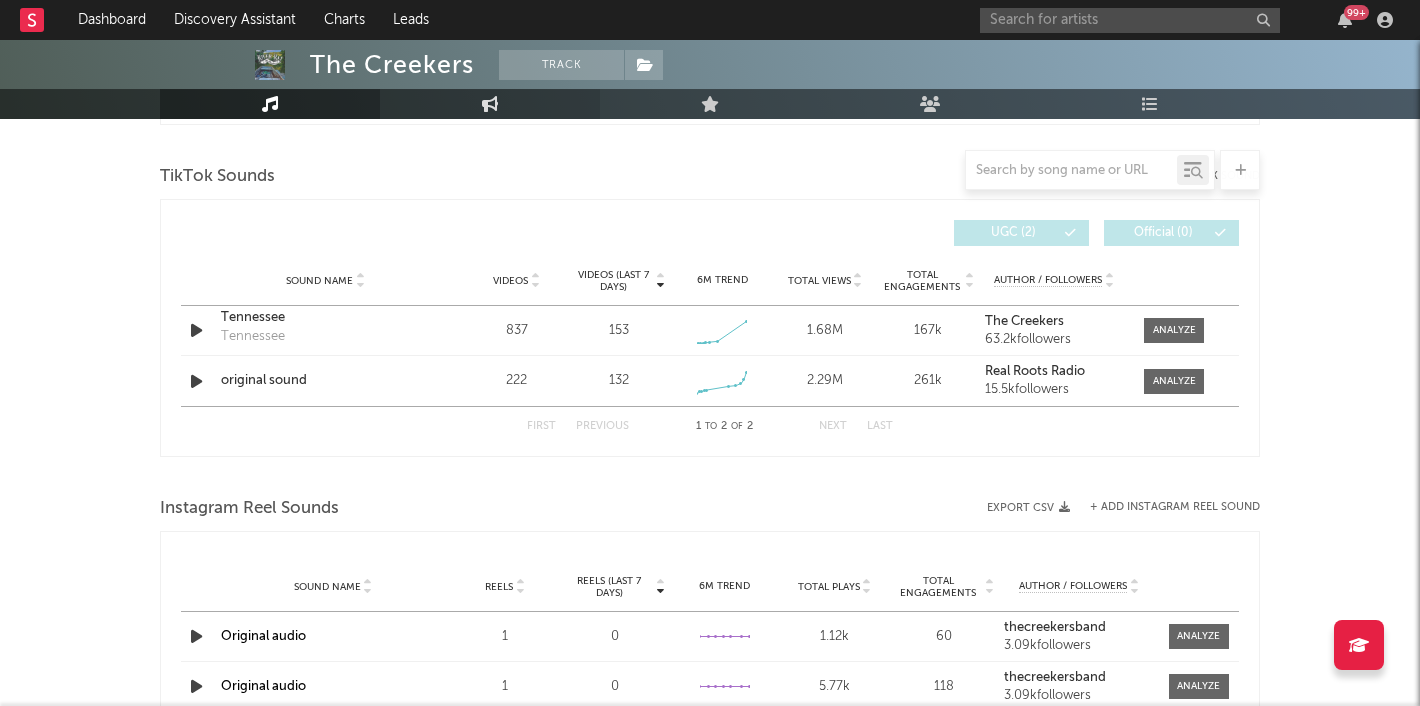 scroll, scrollTop: 1339, scrollLeft: 0, axis: vertical 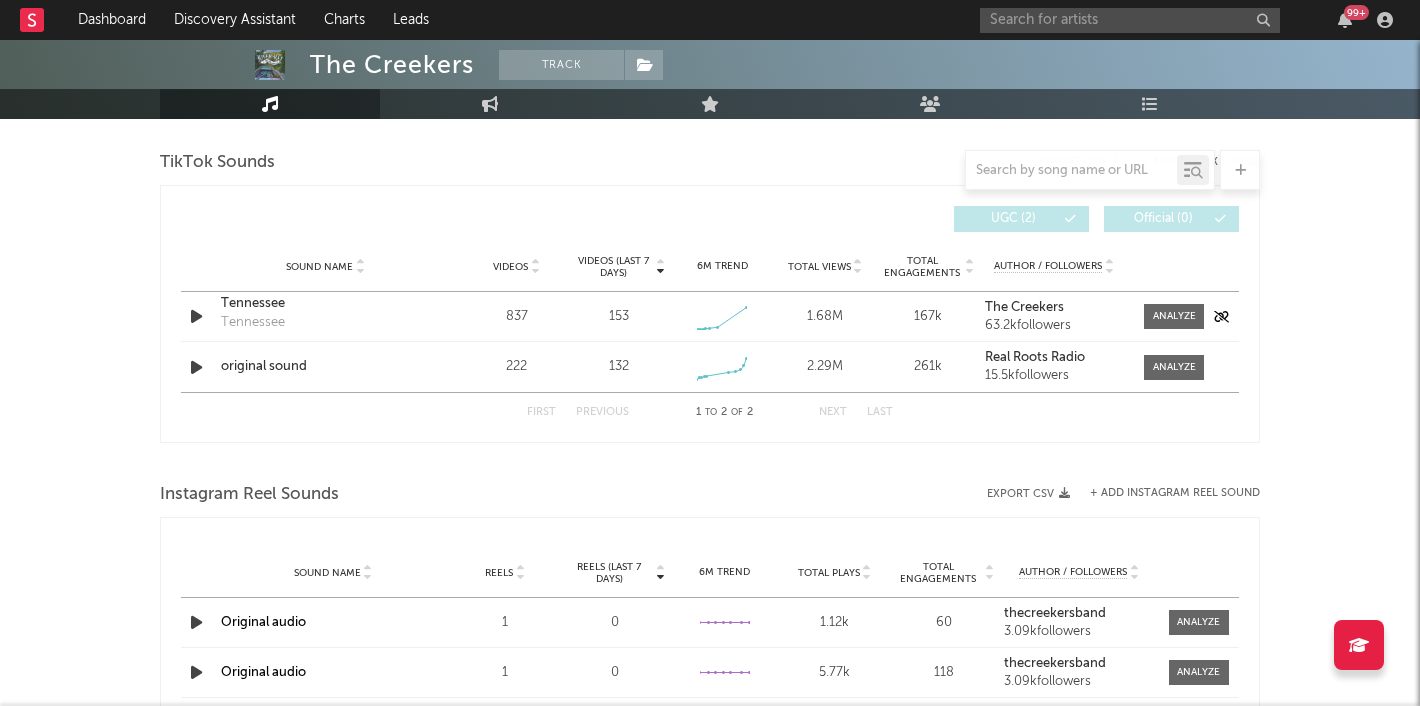 click on "Tennessee" at bounding box center [325, 304] 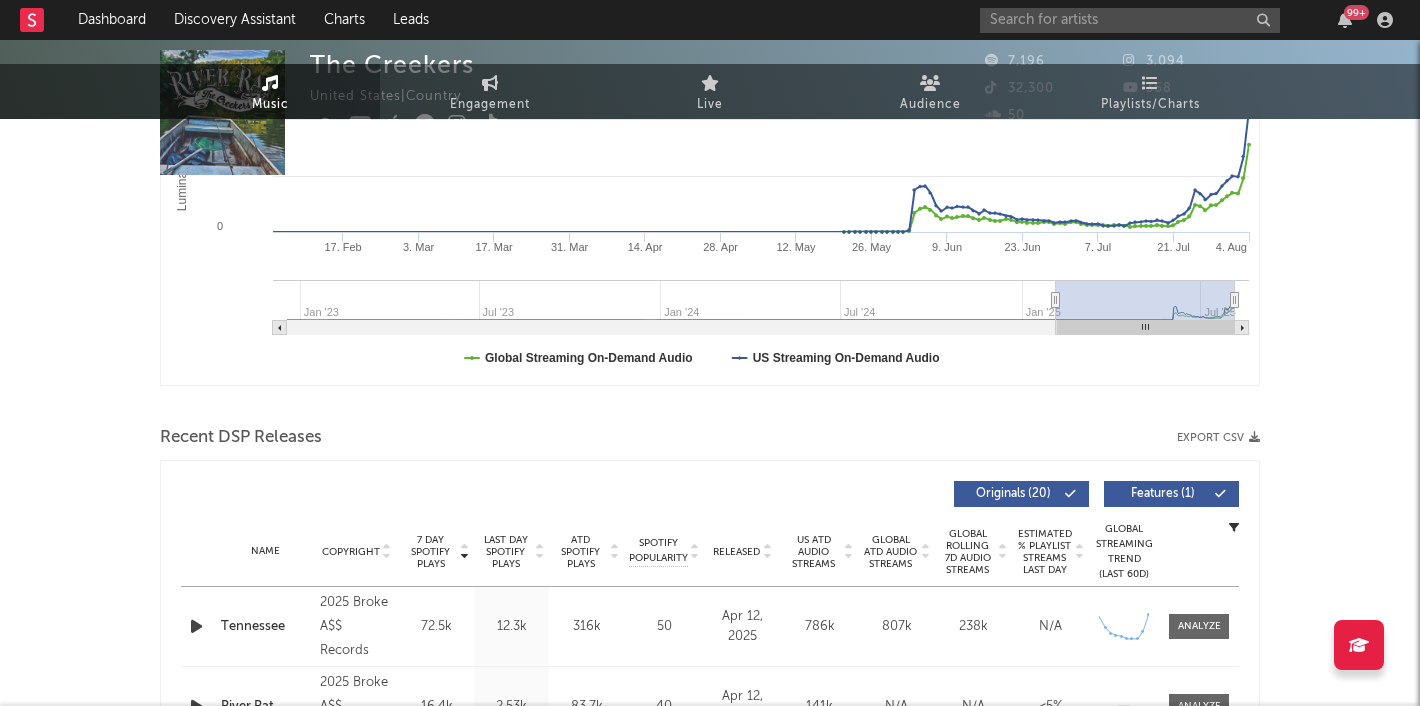 scroll, scrollTop: 0, scrollLeft: 0, axis: both 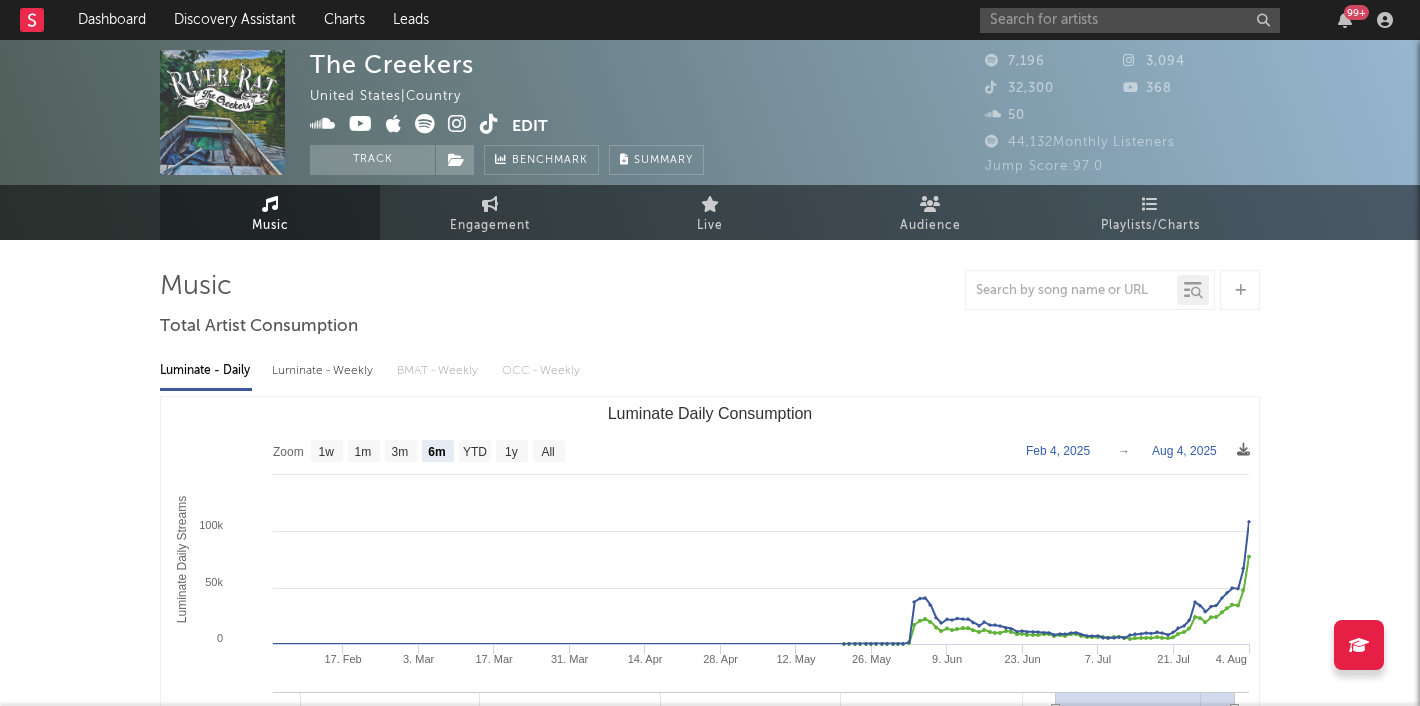 click at bounding box center (425, 124) 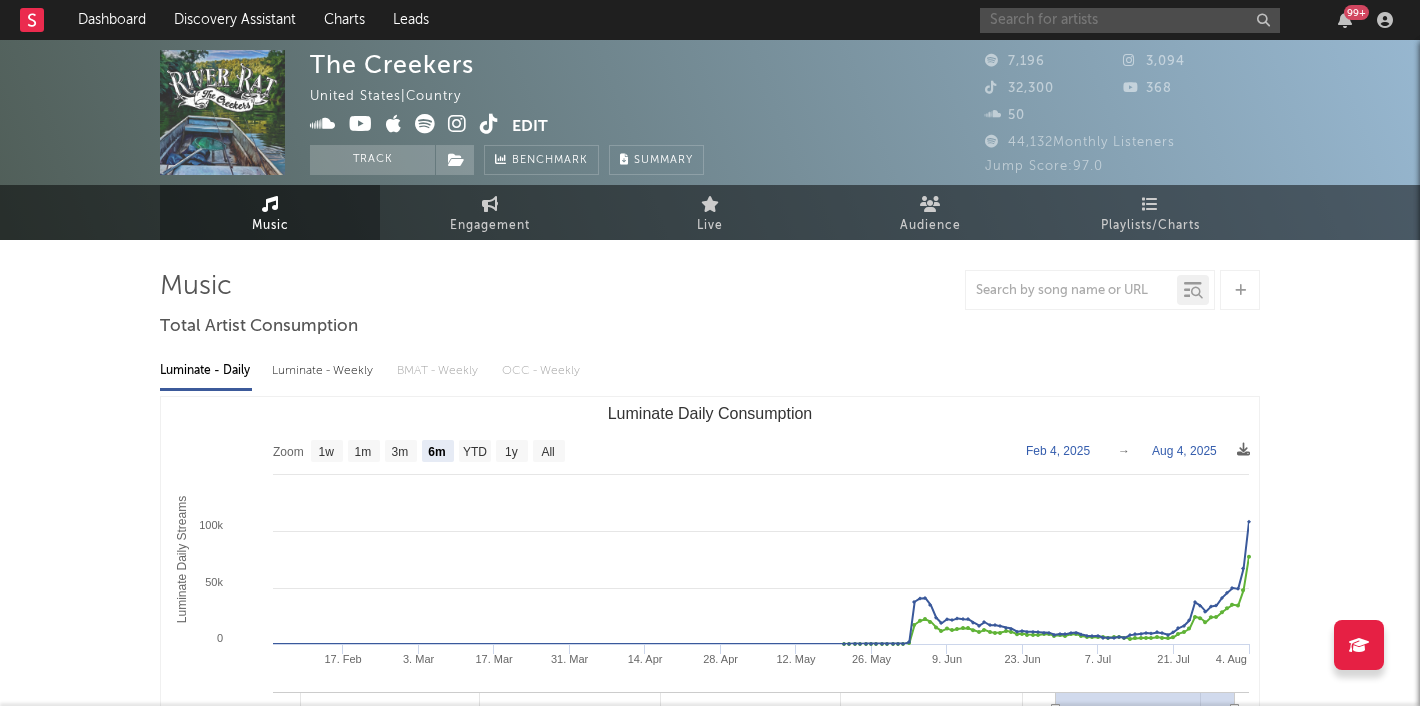 click at bounding box center (1130, 20) 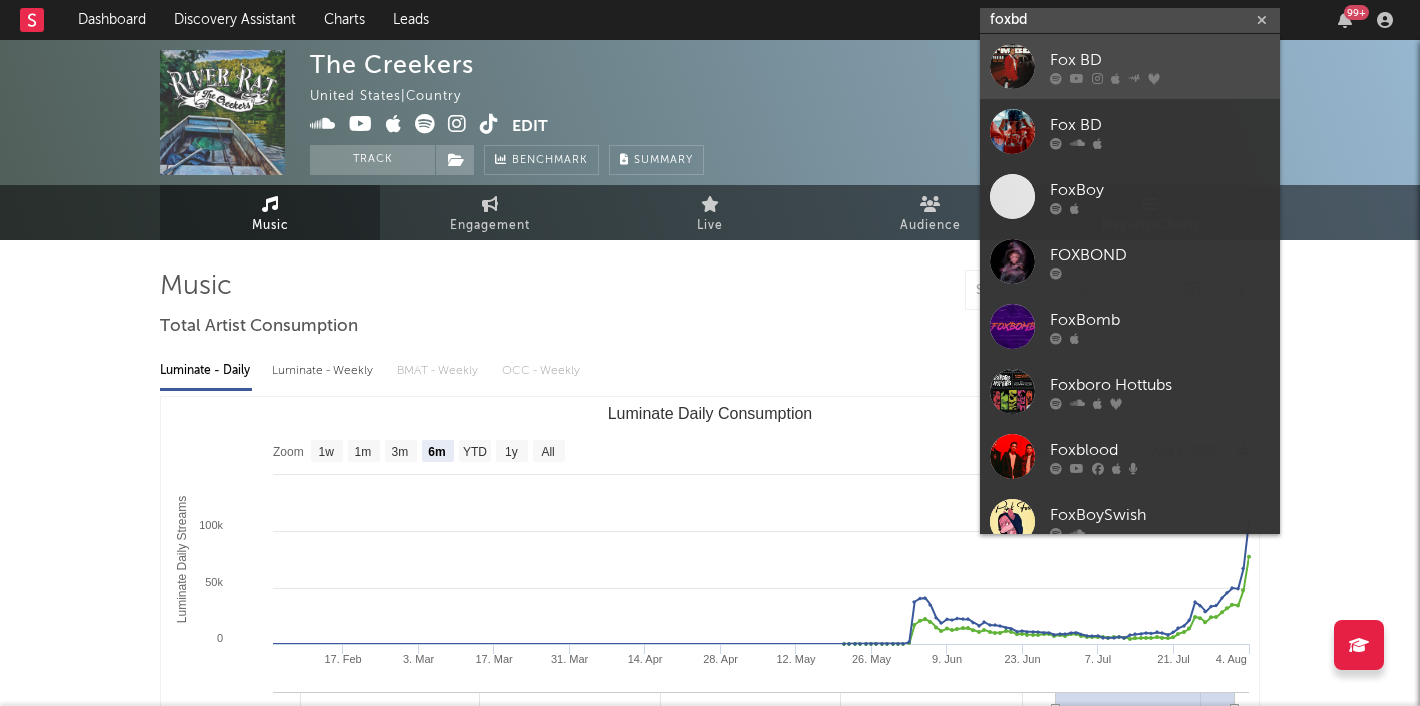 type on "foxbd" 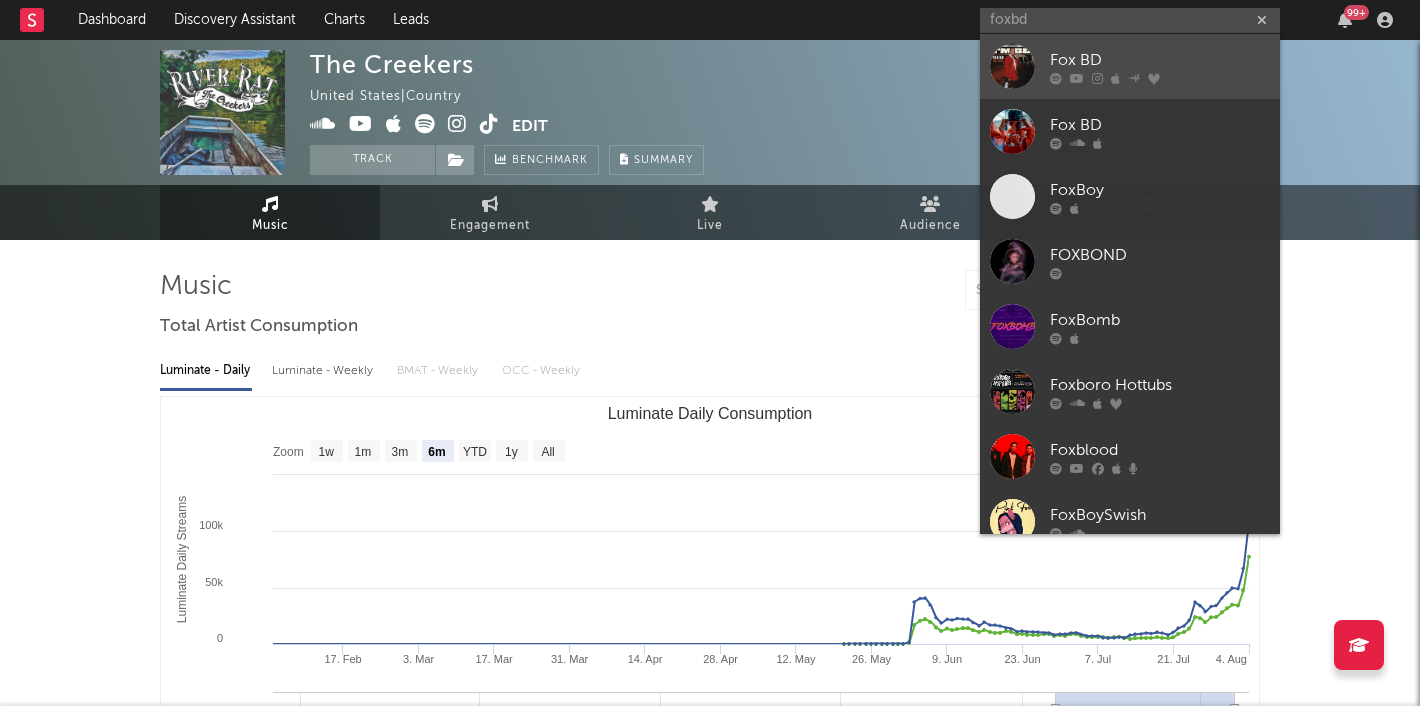 click at bounding box center (1012, 66) 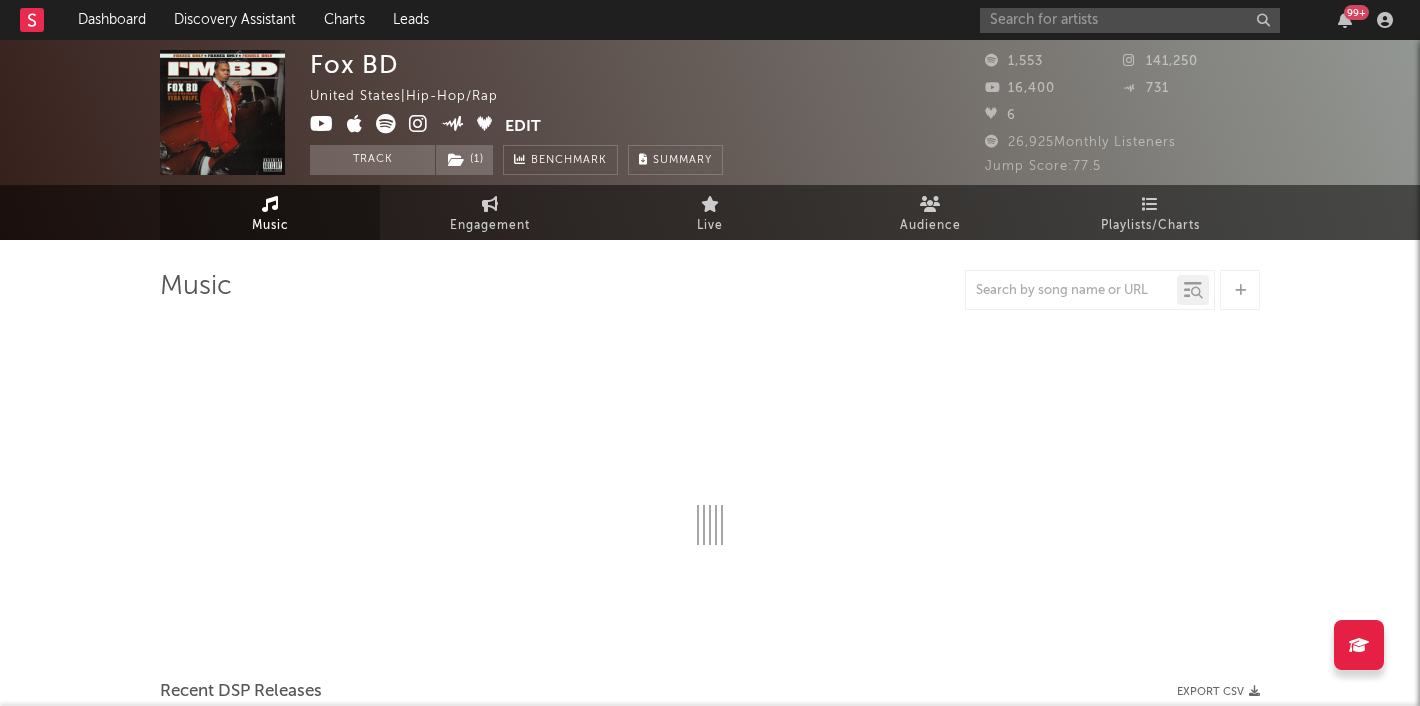 select on "6m" 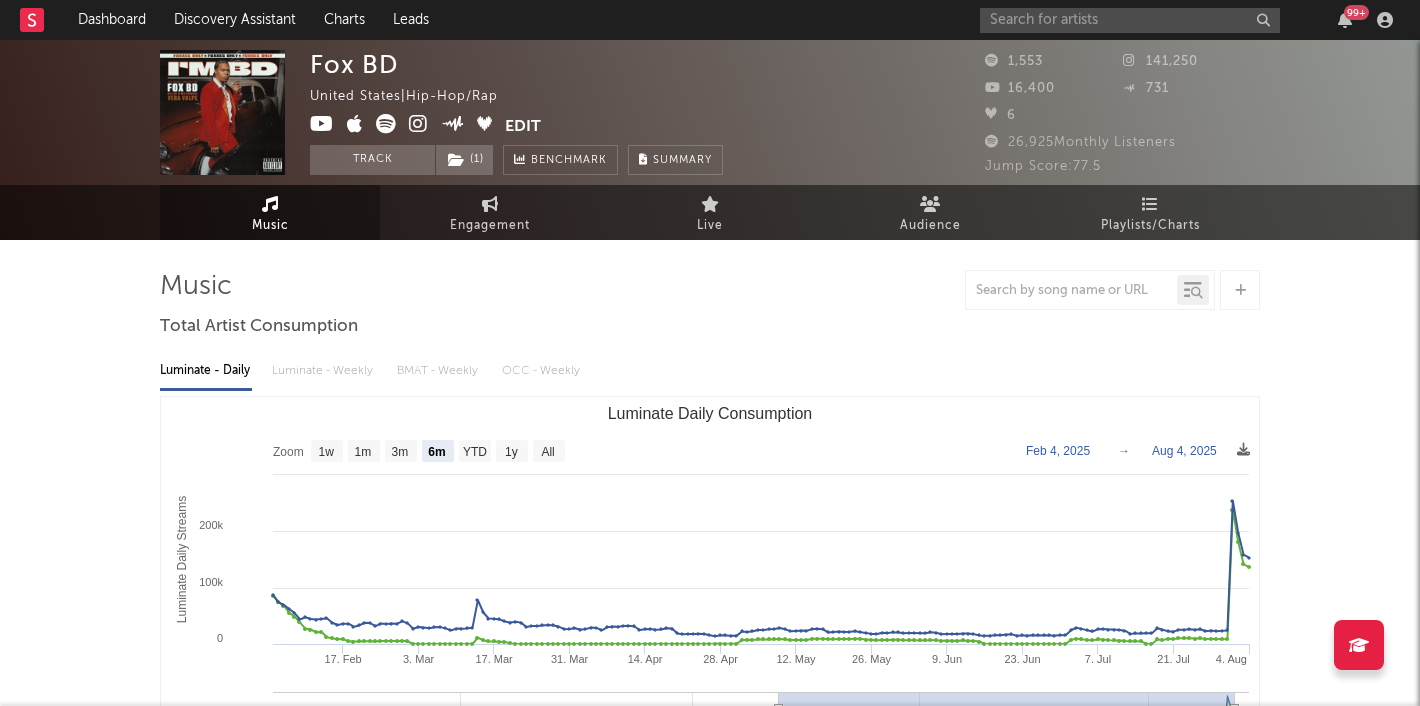 click at bounding box center (386, 124) 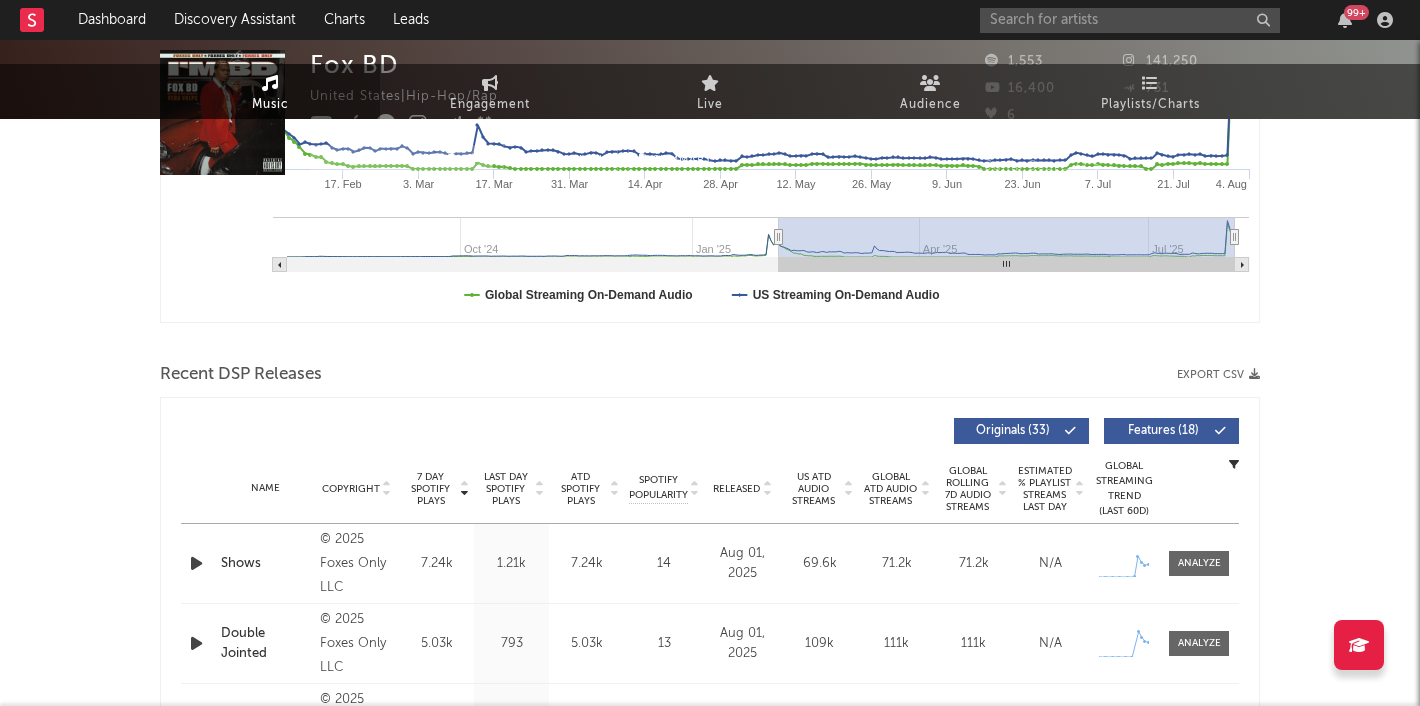 scroll, scrollTop: 0, scrollLeft: 0, axis: both 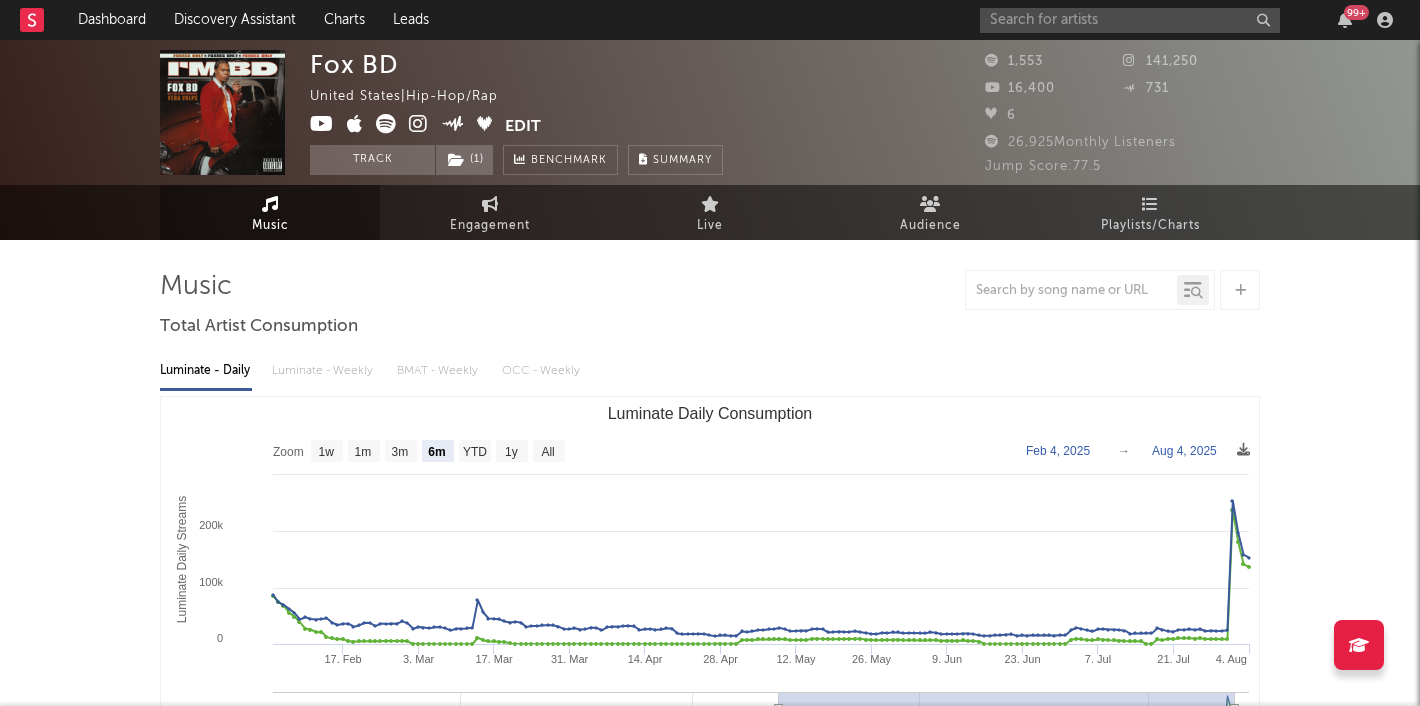 click on "Edit" at bounding box center (523, 126) 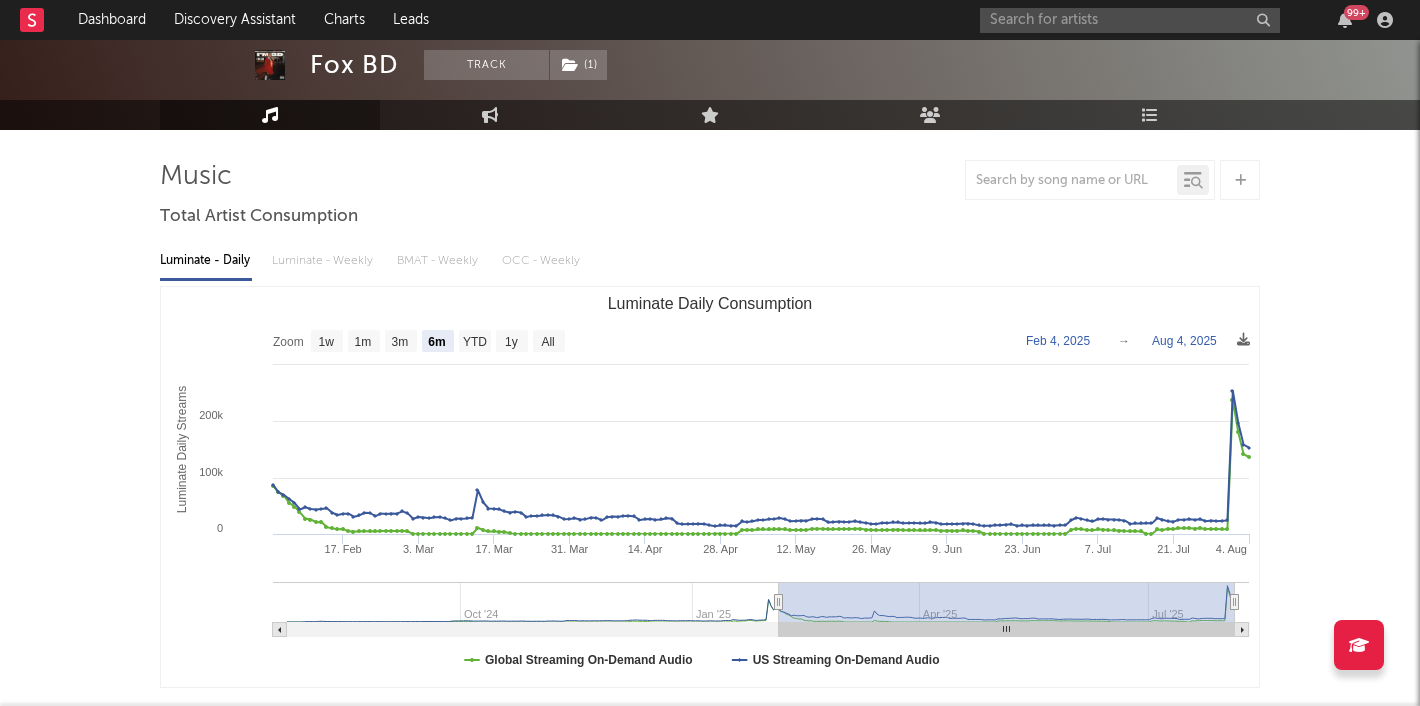 scroll, scrollTop: 0, scrollLeft: 0, axis: both 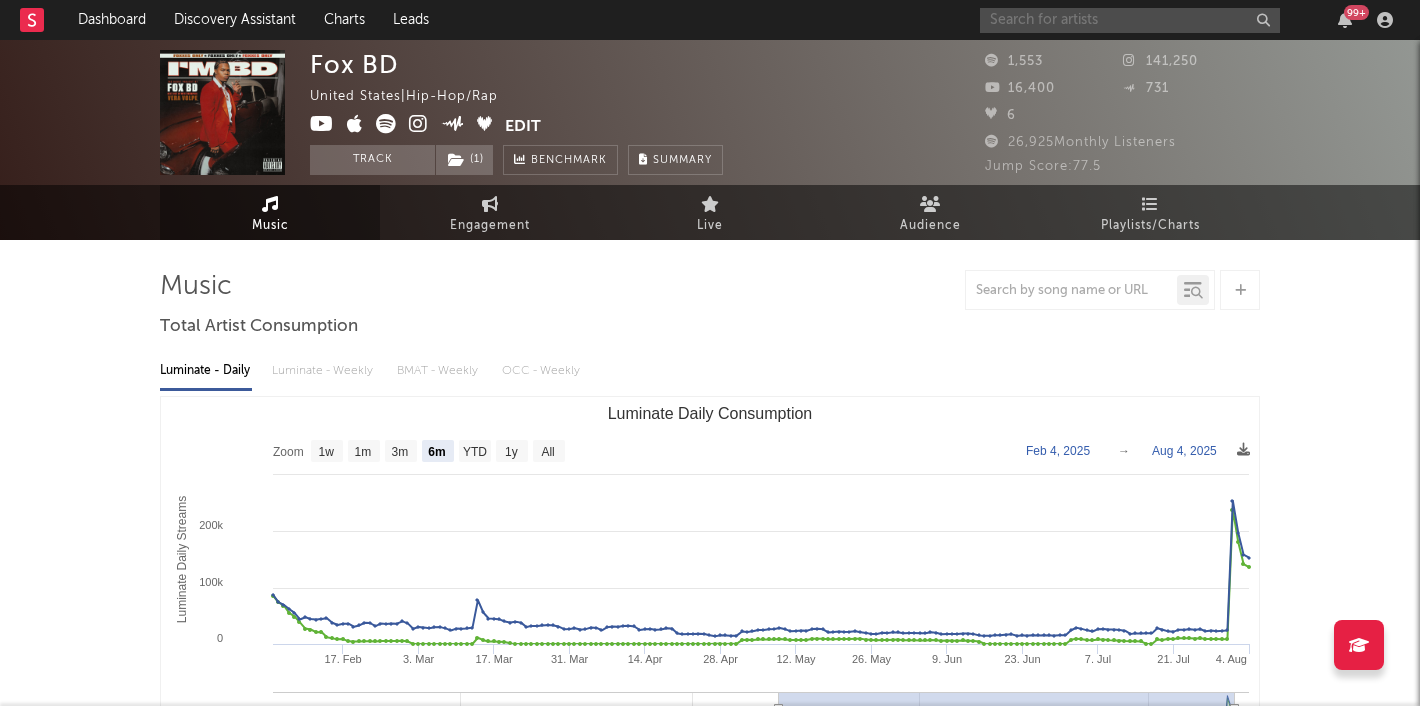 click at bounding box center [1130, 20] 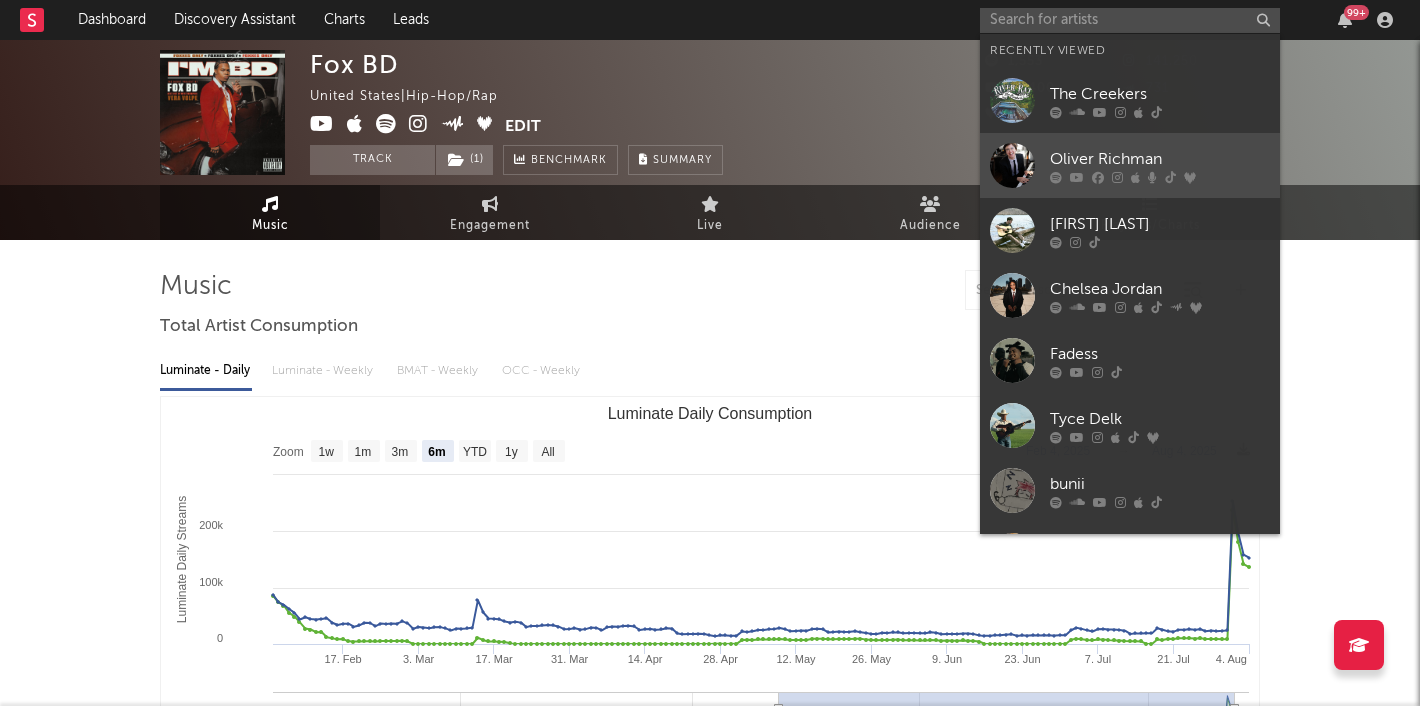 click on "Oliver Richman" at bounding box center (1160, 159) 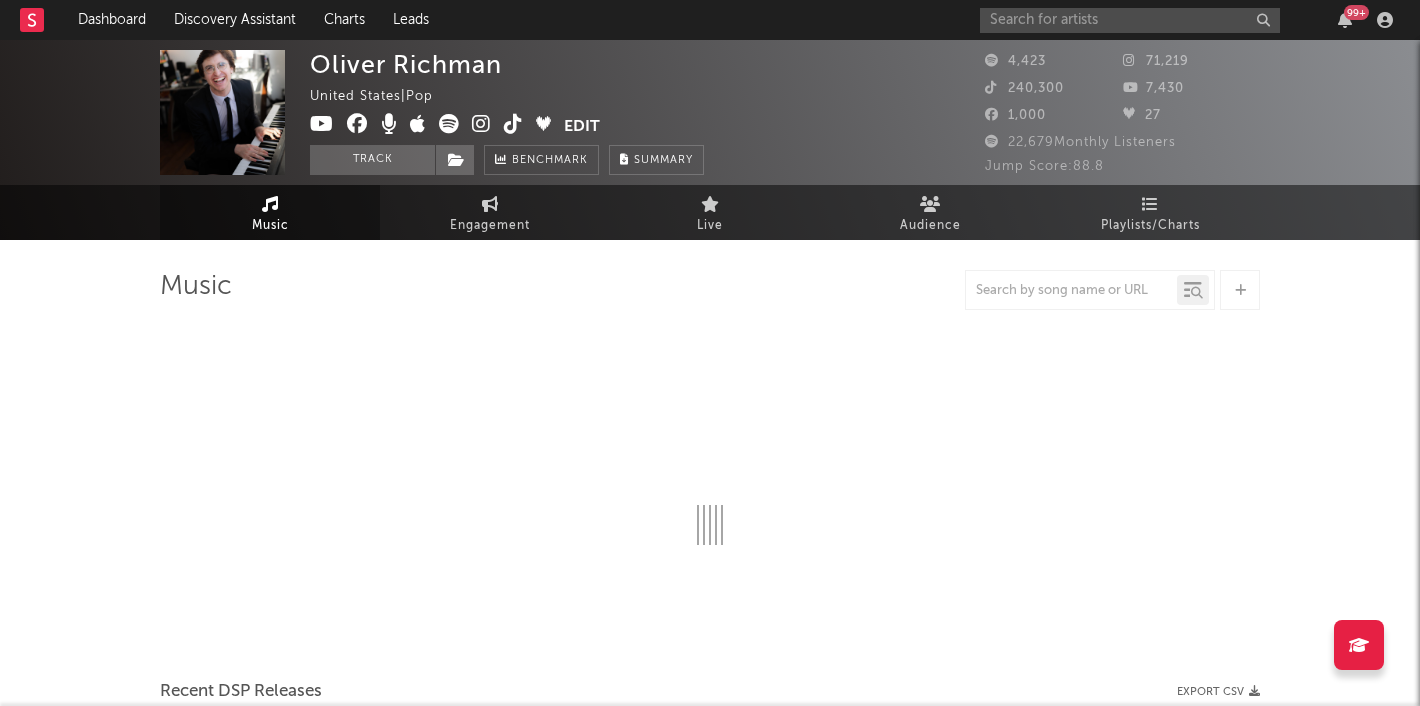 select on "6m" 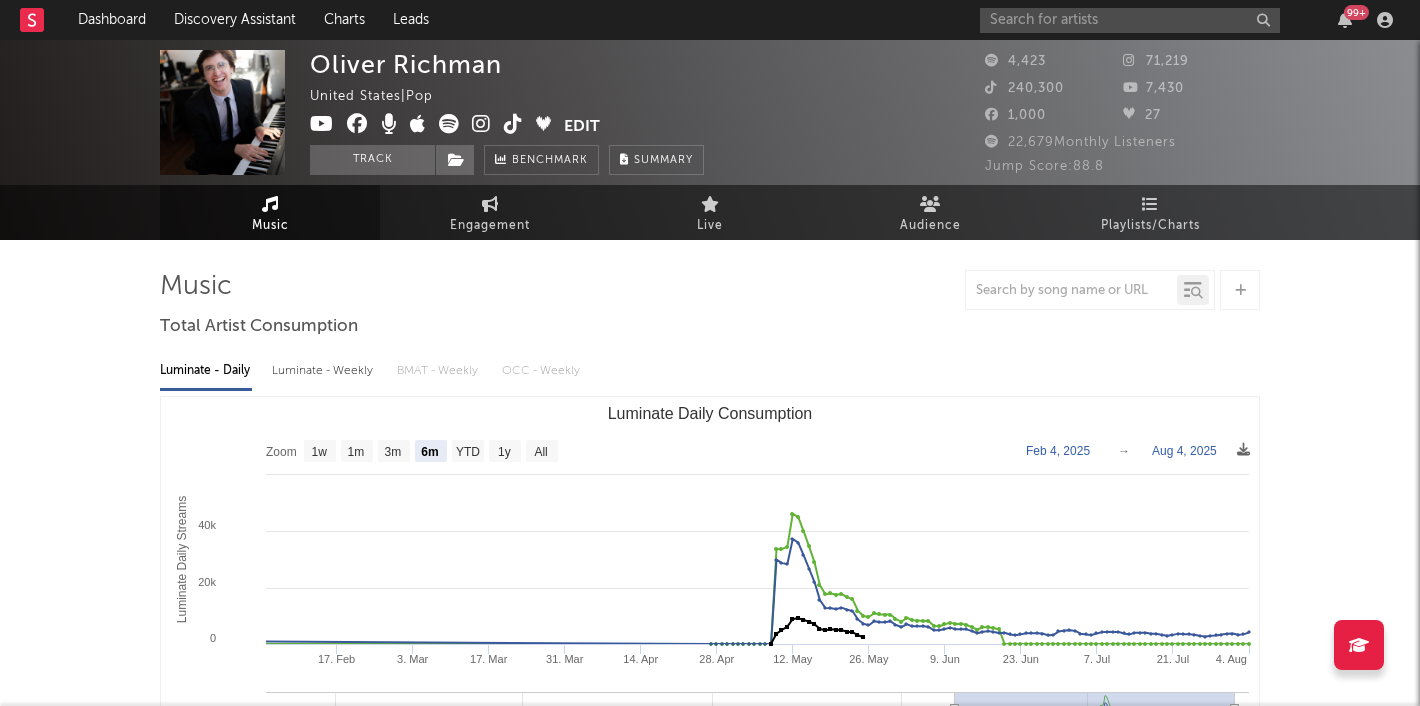 click at bounding box center (481, 124) 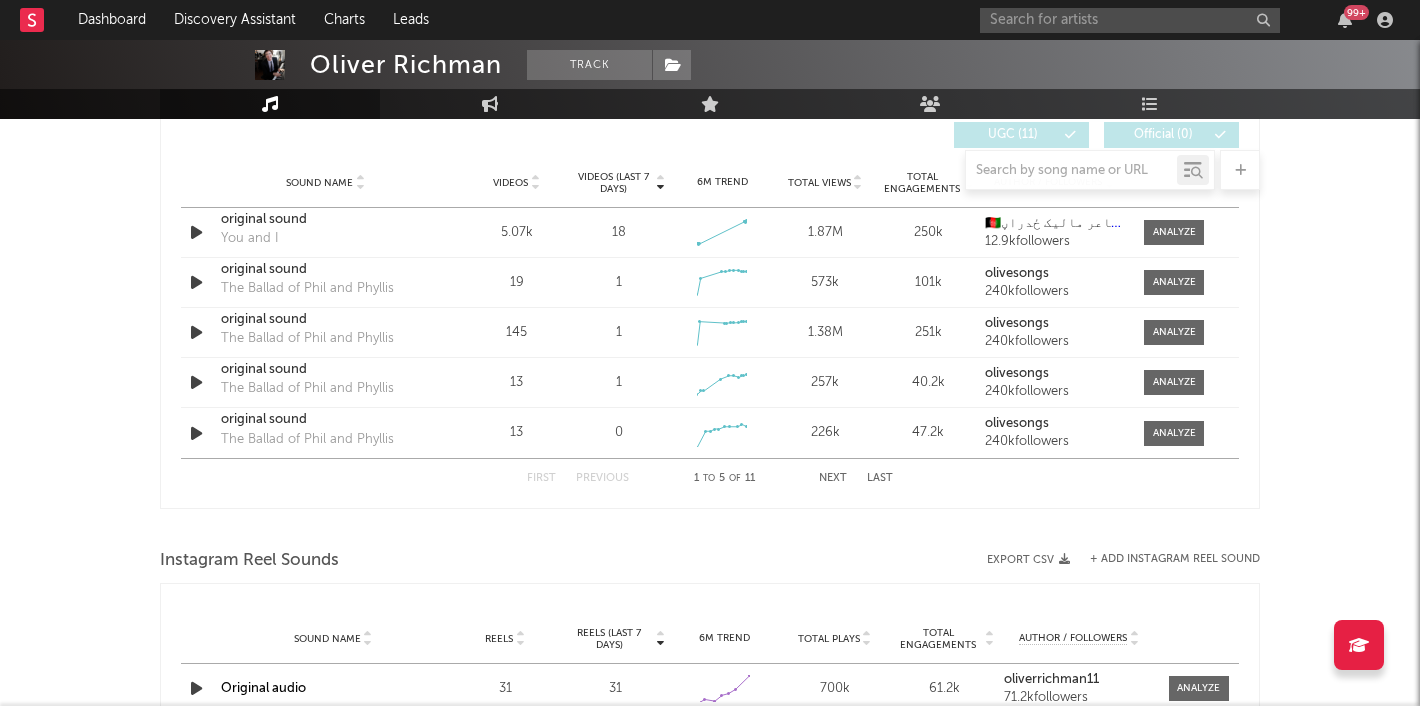 scroll, scrollTop: 1456, scrollLeft: 0, axis: vertical 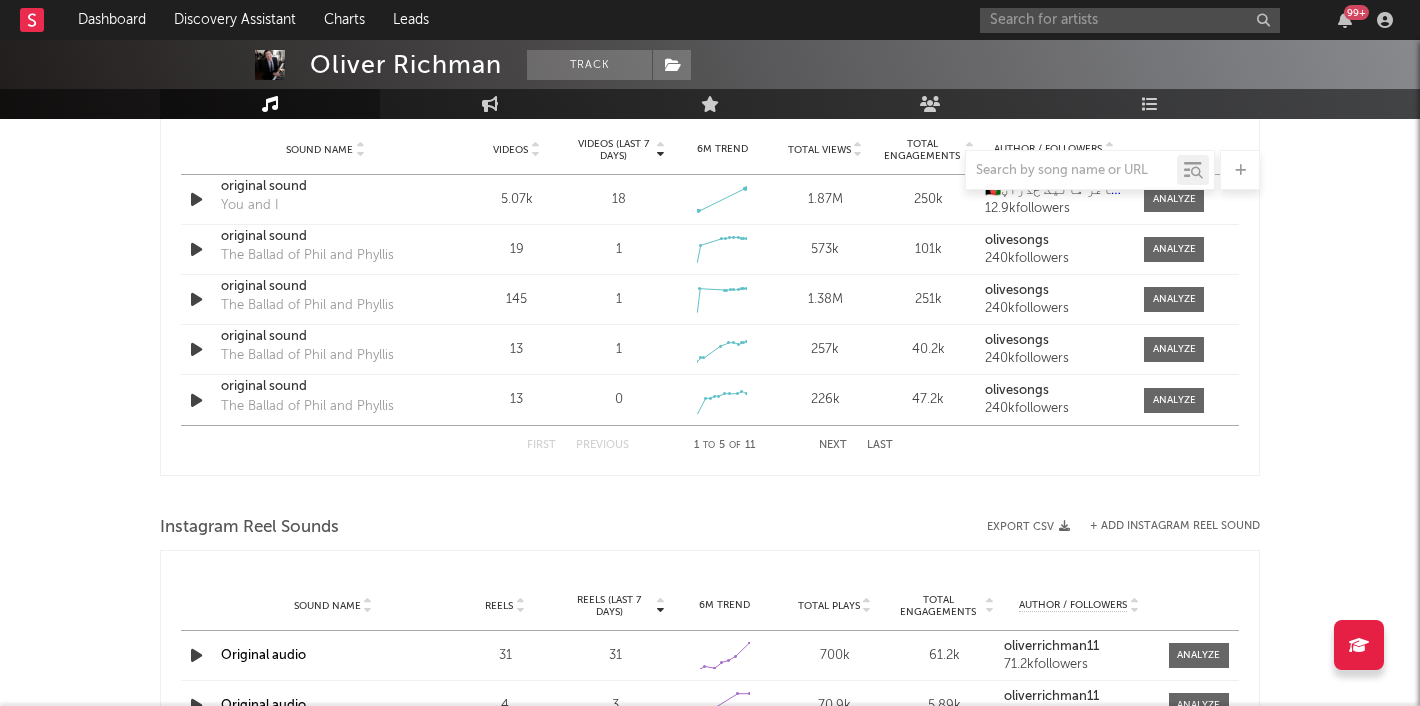 click on "Next" at bounding box center (833, 445) 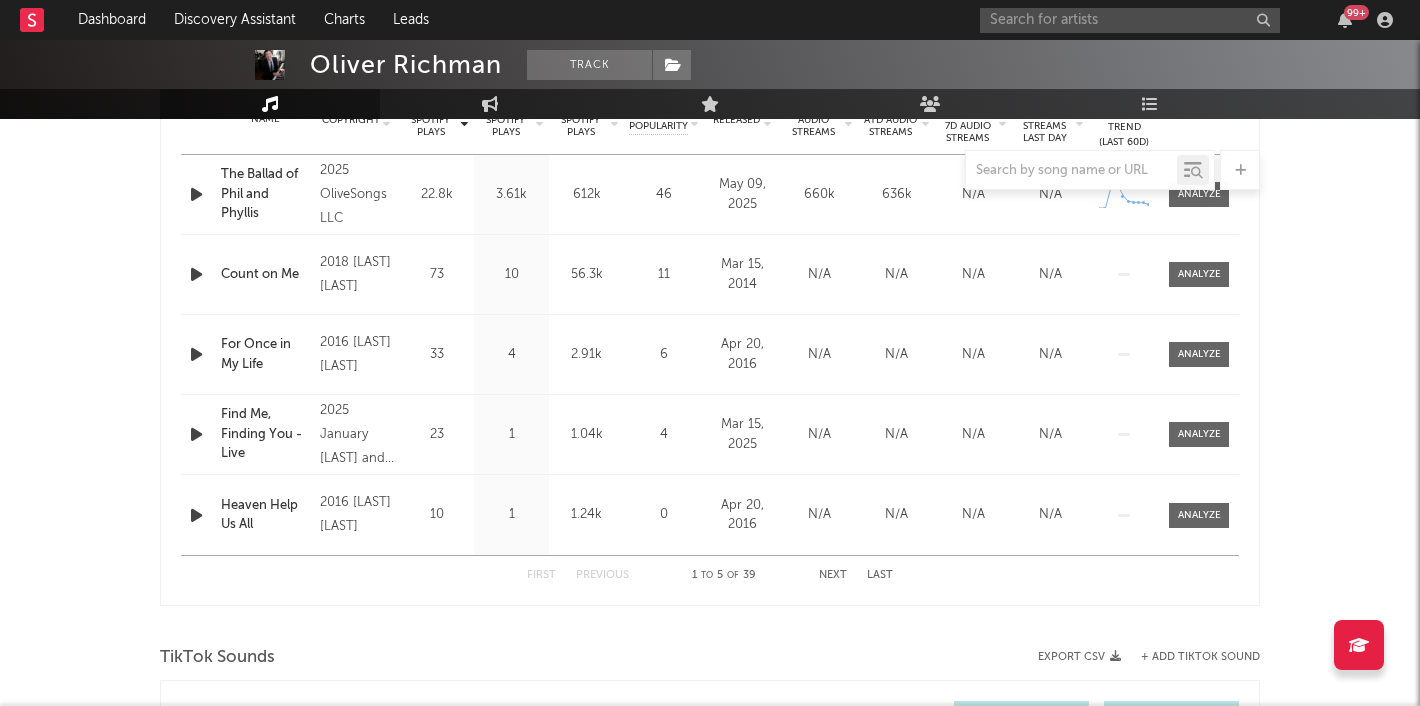 scroll, scrollTop: 0, scrollLeft: 0, axis: both 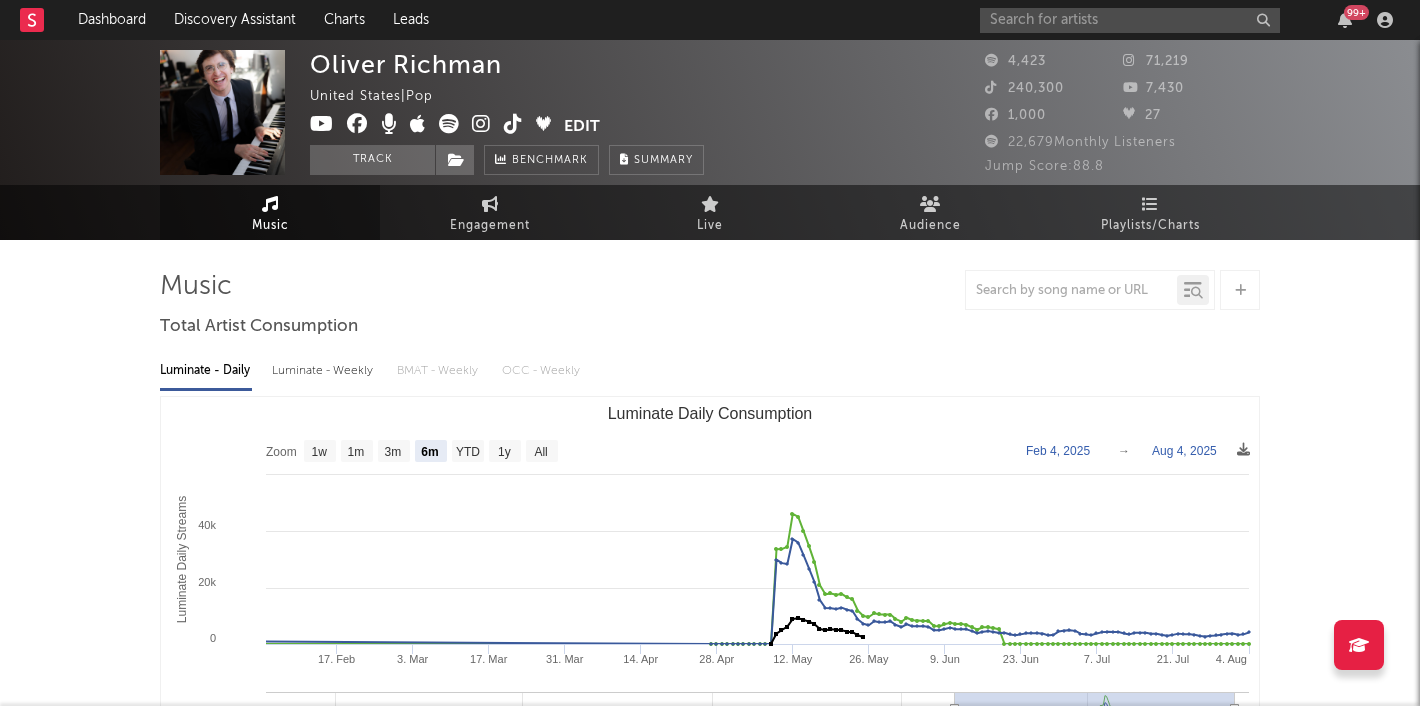 click on "Oliver Richman United States  |  Pop Edit Track Benchmark Summary 4,423 71,219 240,300 7,430 1,000 27 22,679  Monthly Listeners Jump Score:  88.8" at bounding box center (710, 112) 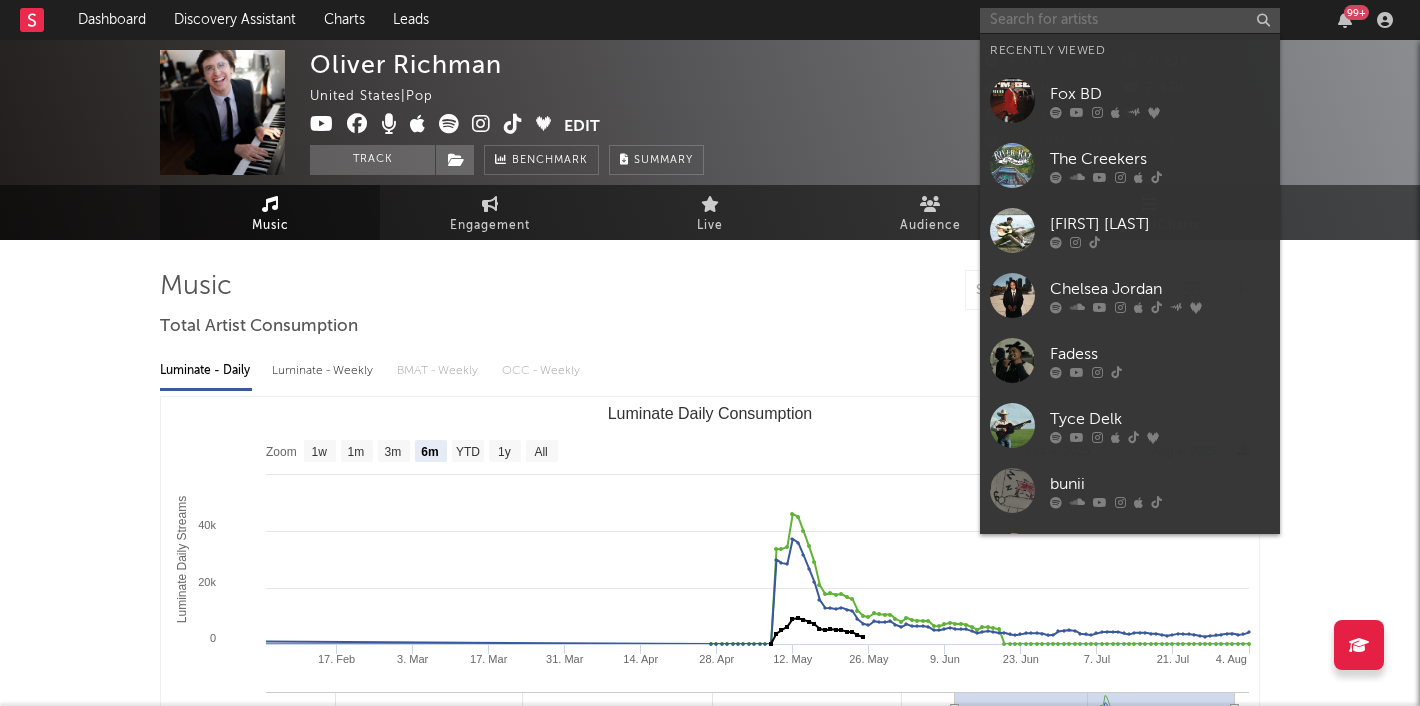 click at bounding box center (1130, 20) 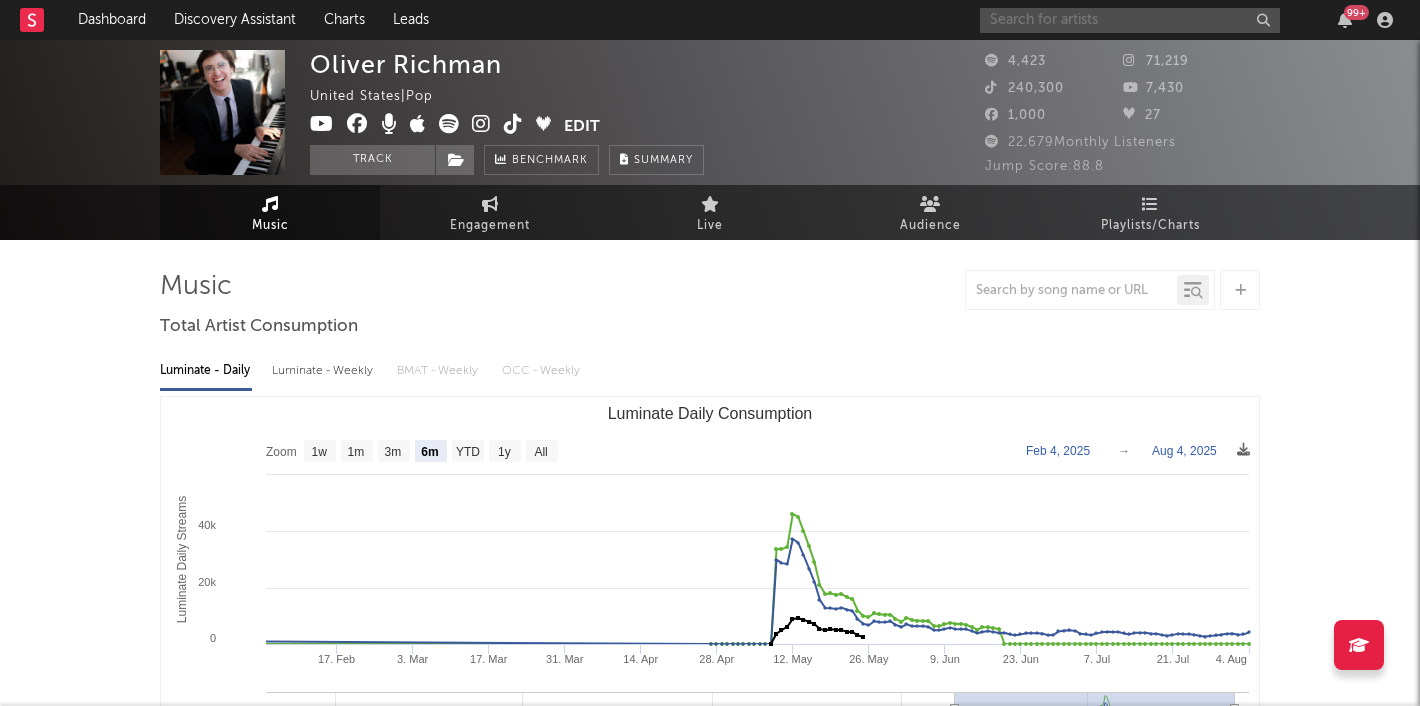 click at bounding box center (1130, 20) 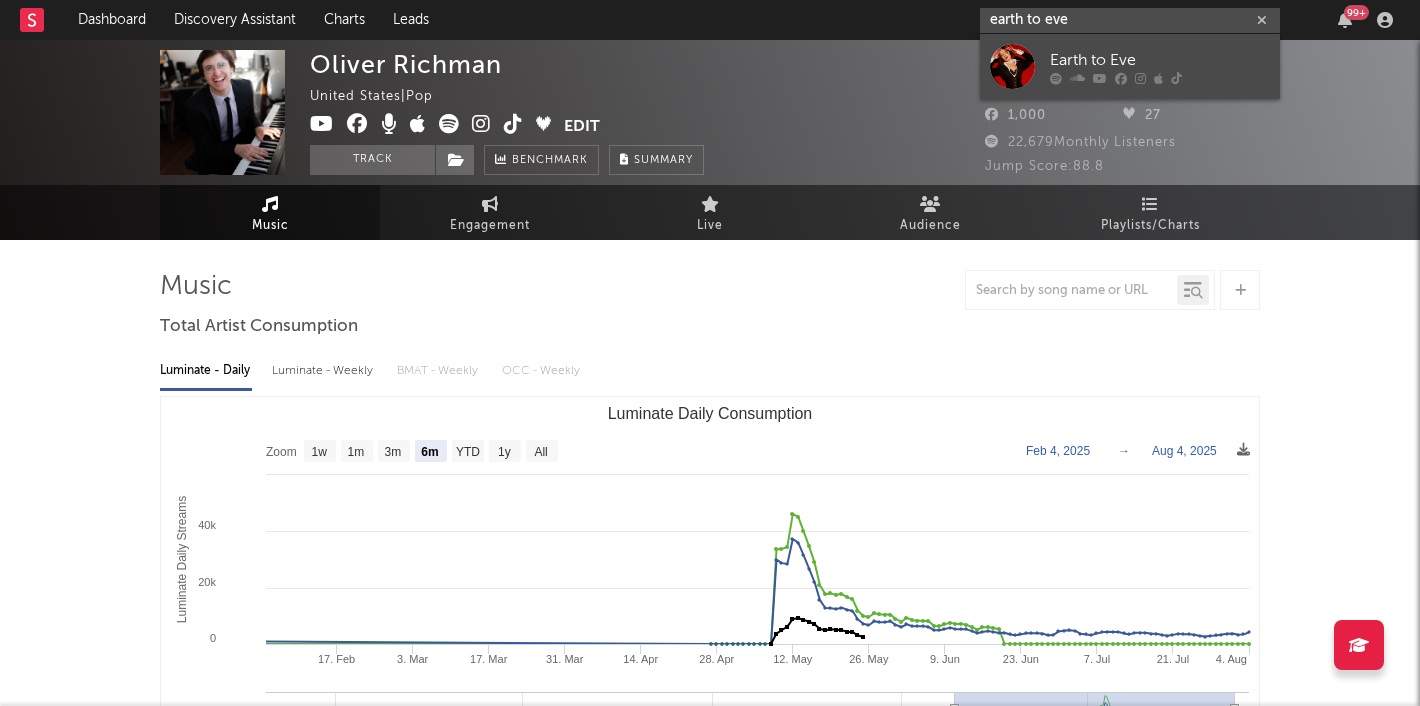 type on "earth to eve" 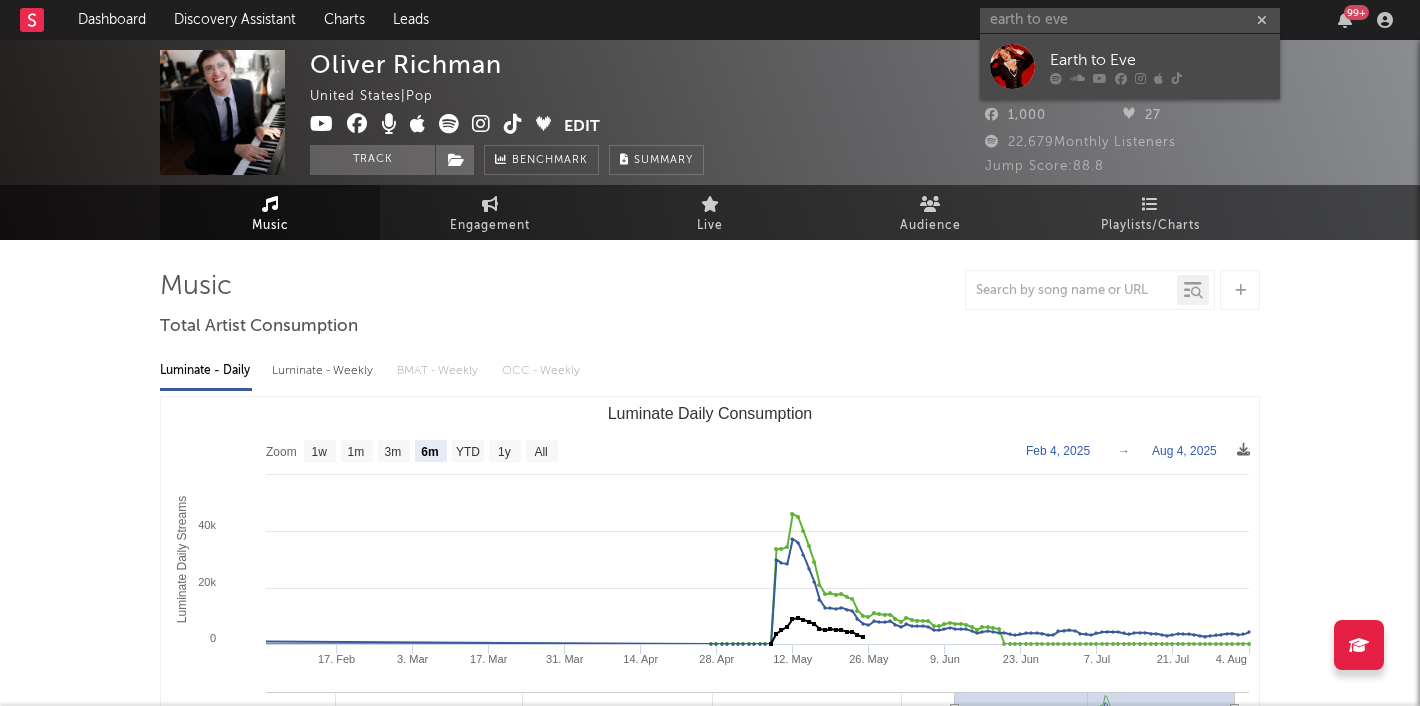 click at bounding box center (1012, 66) 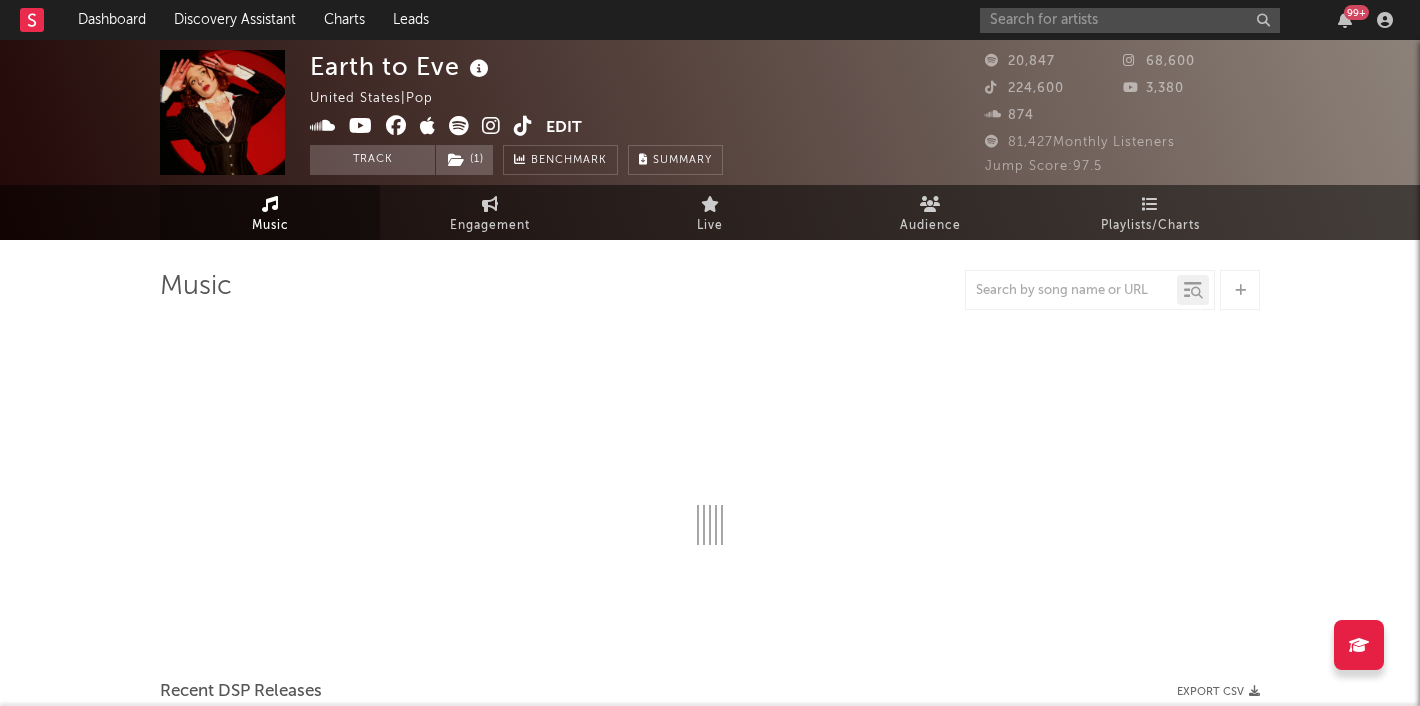 select on "6m" 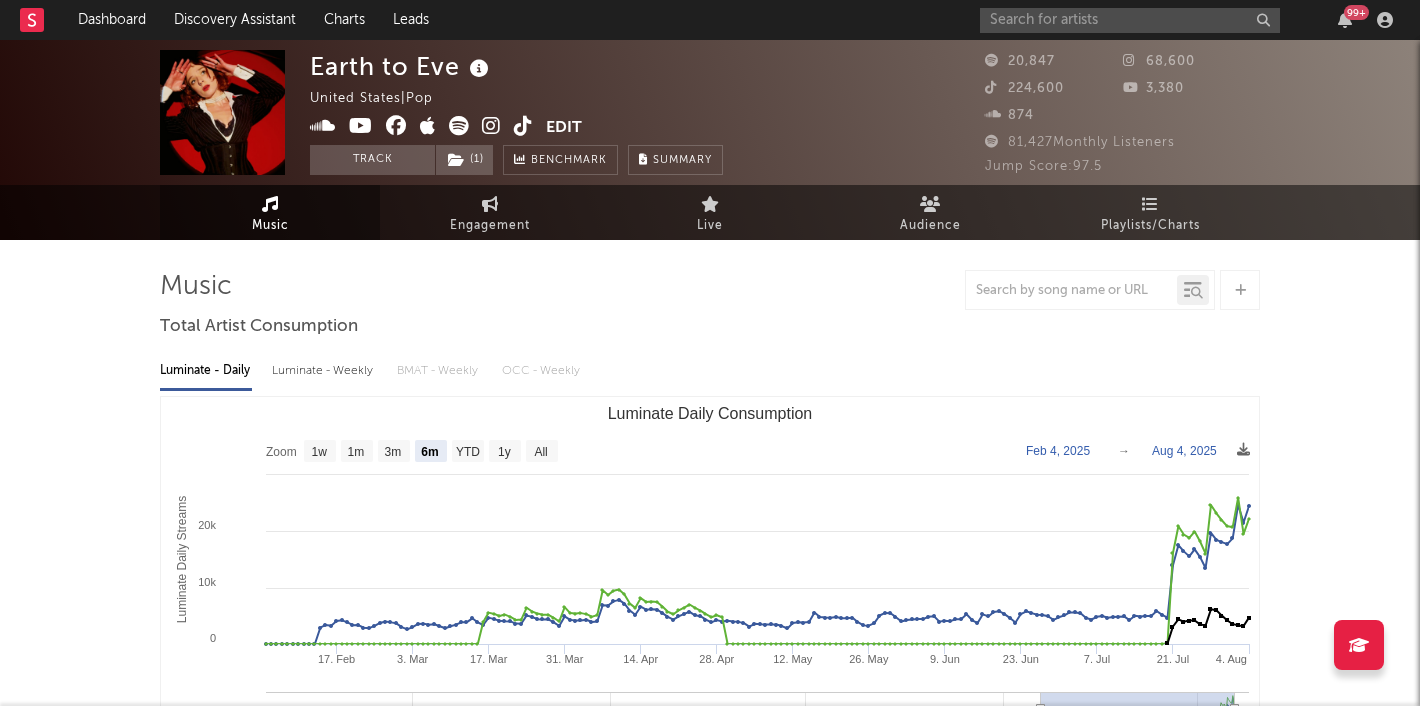 click at bounding box center [459, 126] 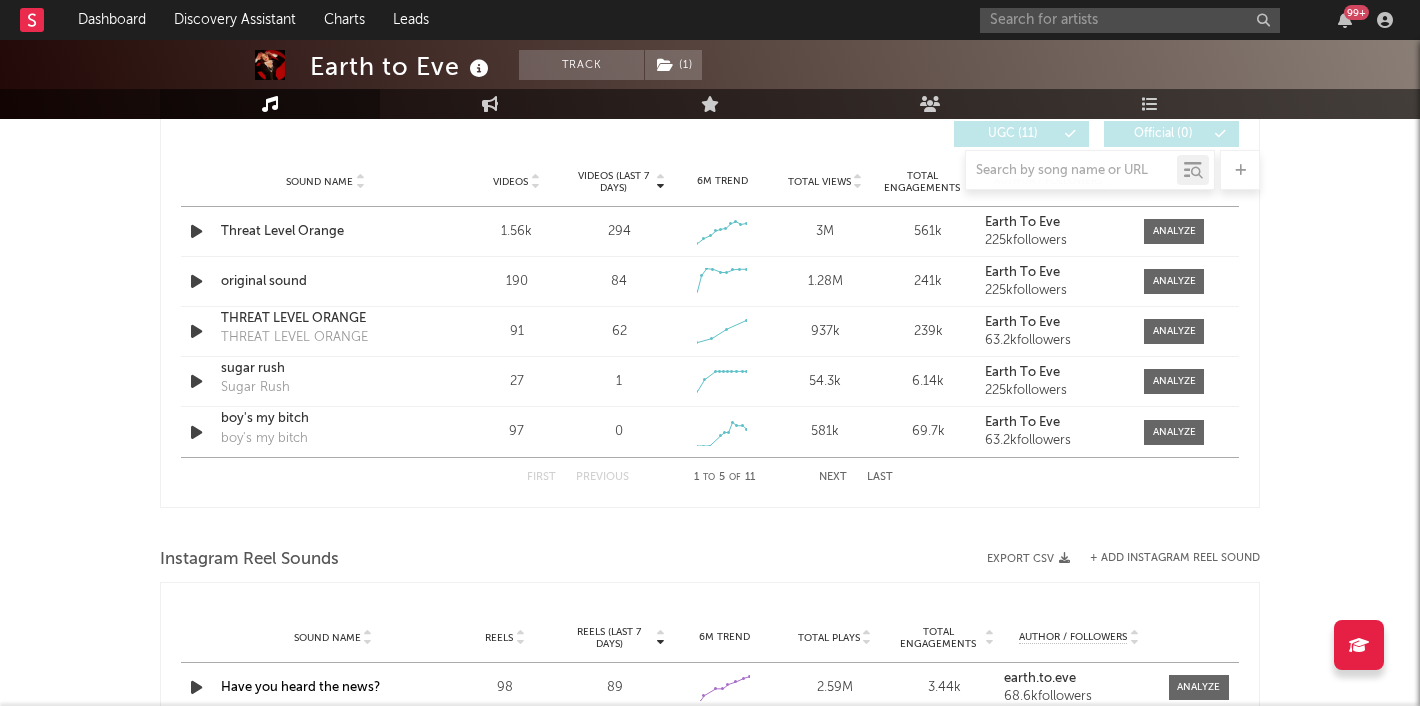 scroll, scrollTop: 1395, scrollLeft: 0, axis: vertical 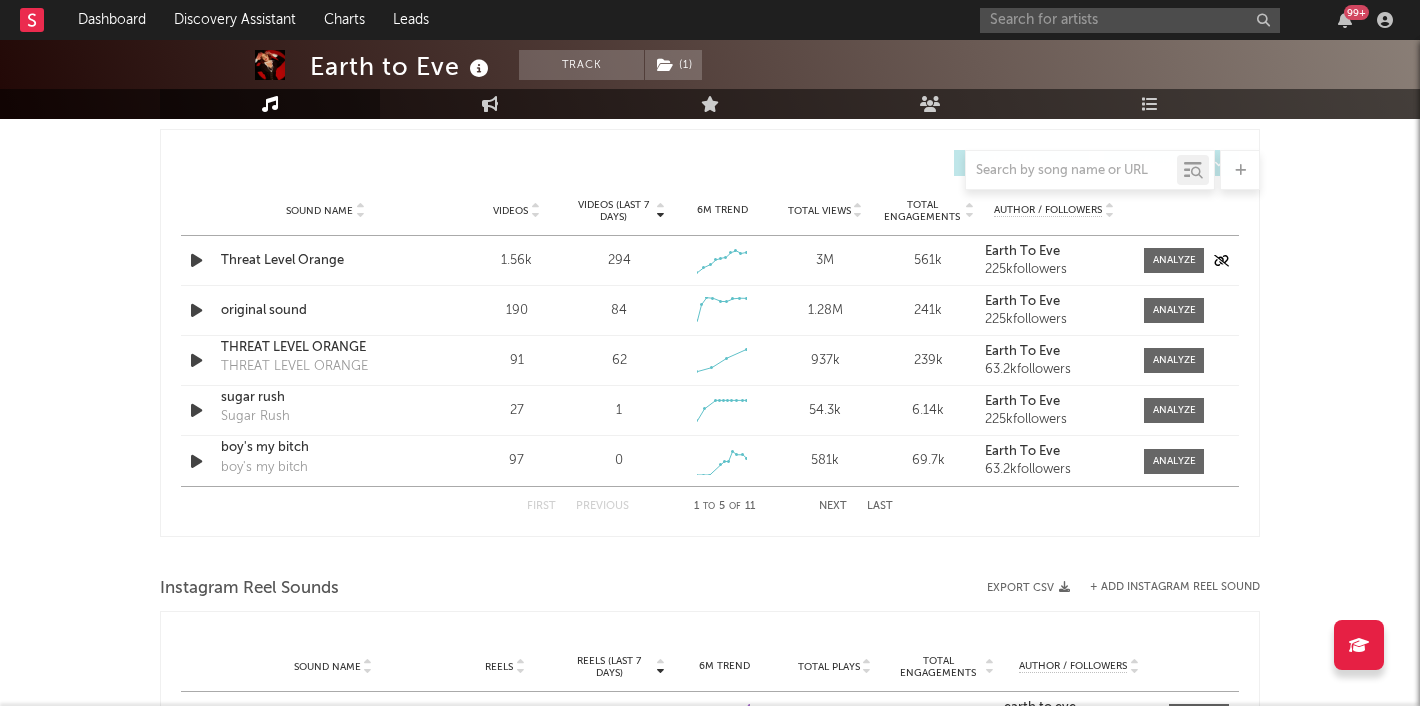 click on "Threat Level Orange" at bounding box center [325, 261] 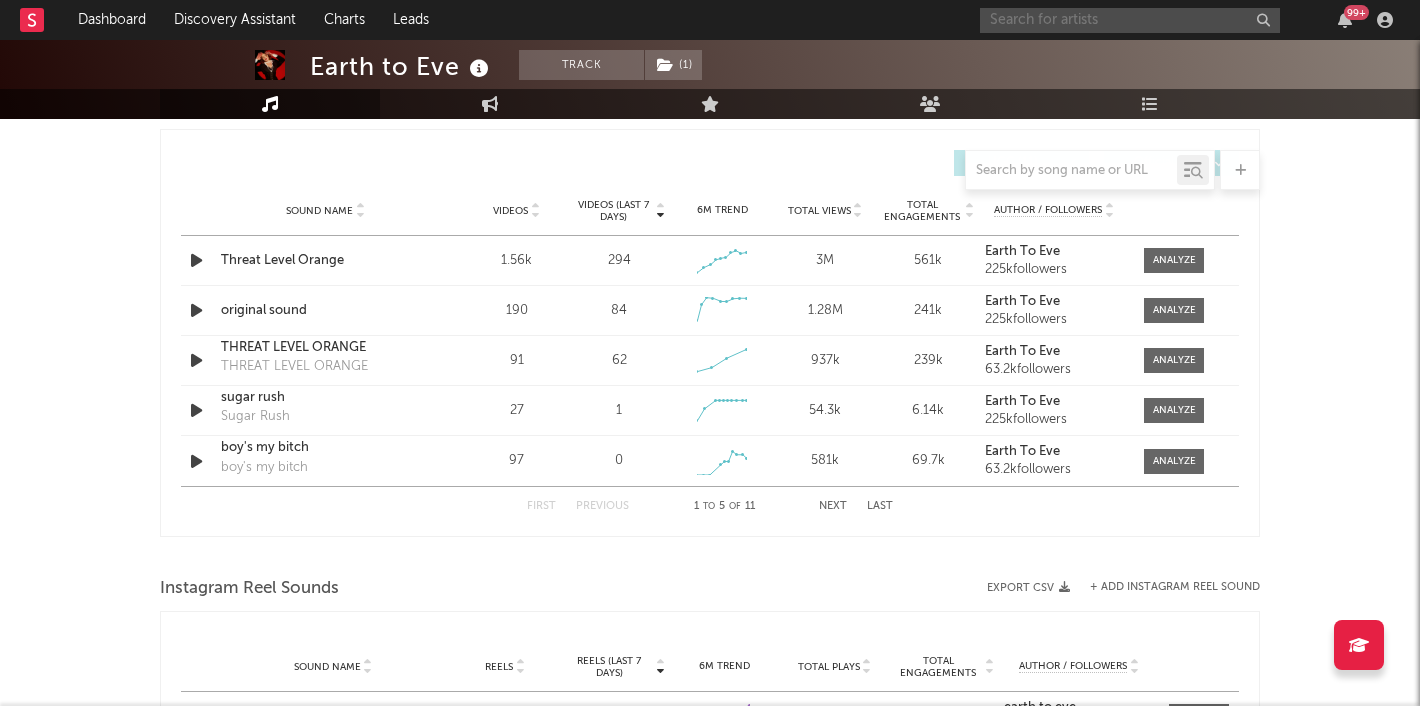 click at bounding box center [1130, 20] 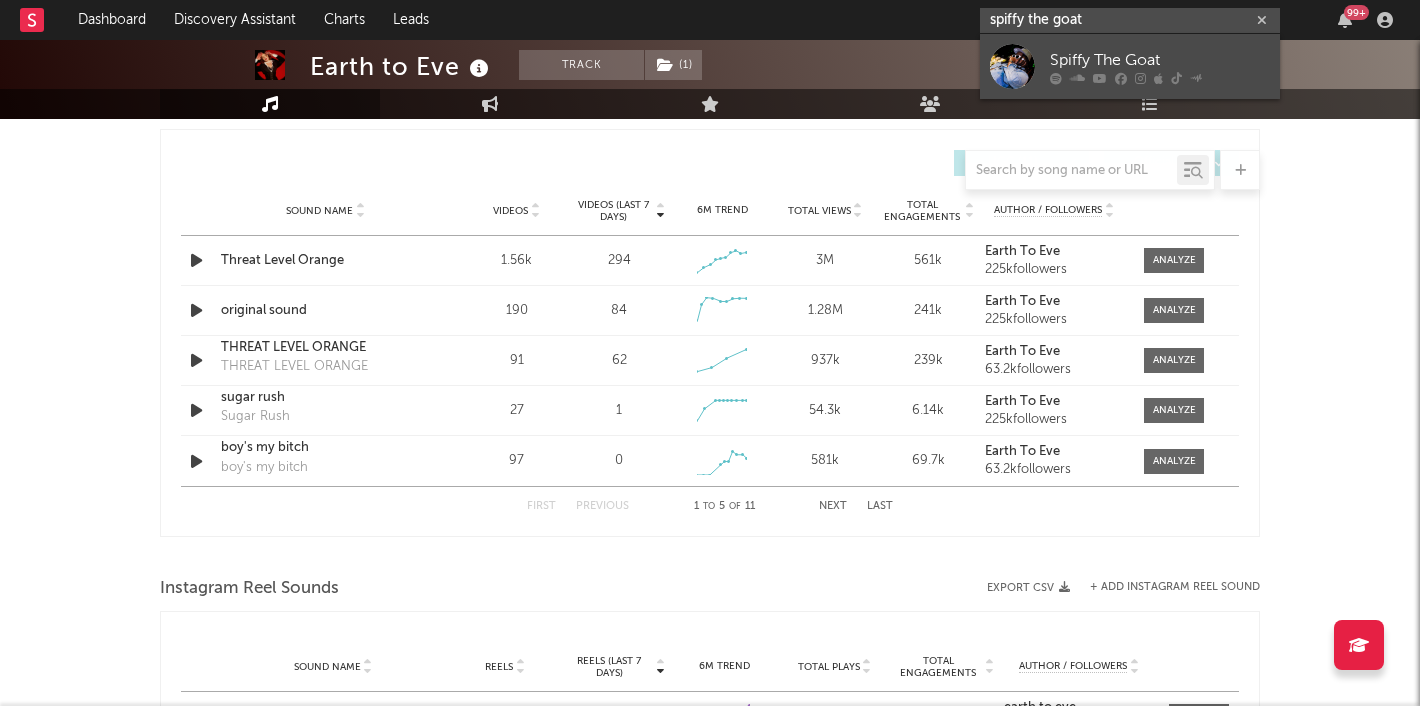 type on "spiffy the goat" 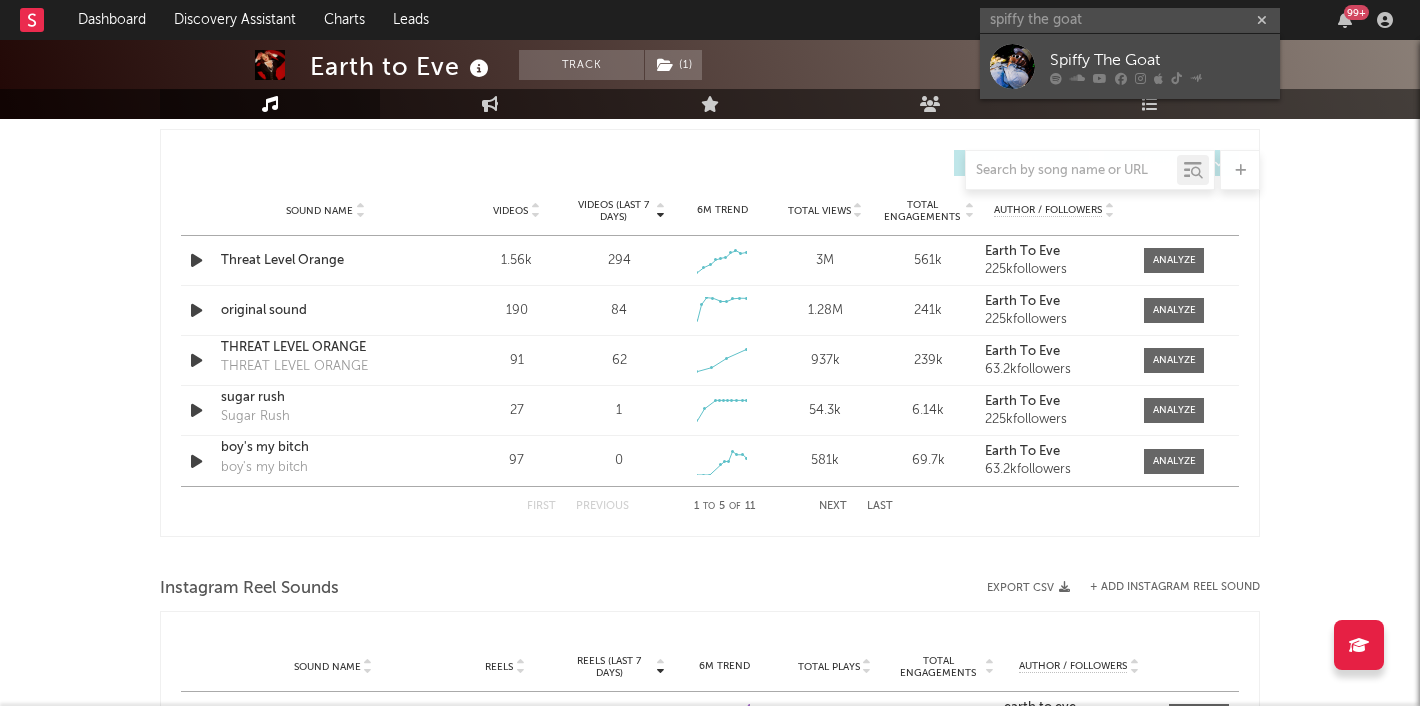 click on "Spiffy The Goat" at bounding box center [1160, 60] 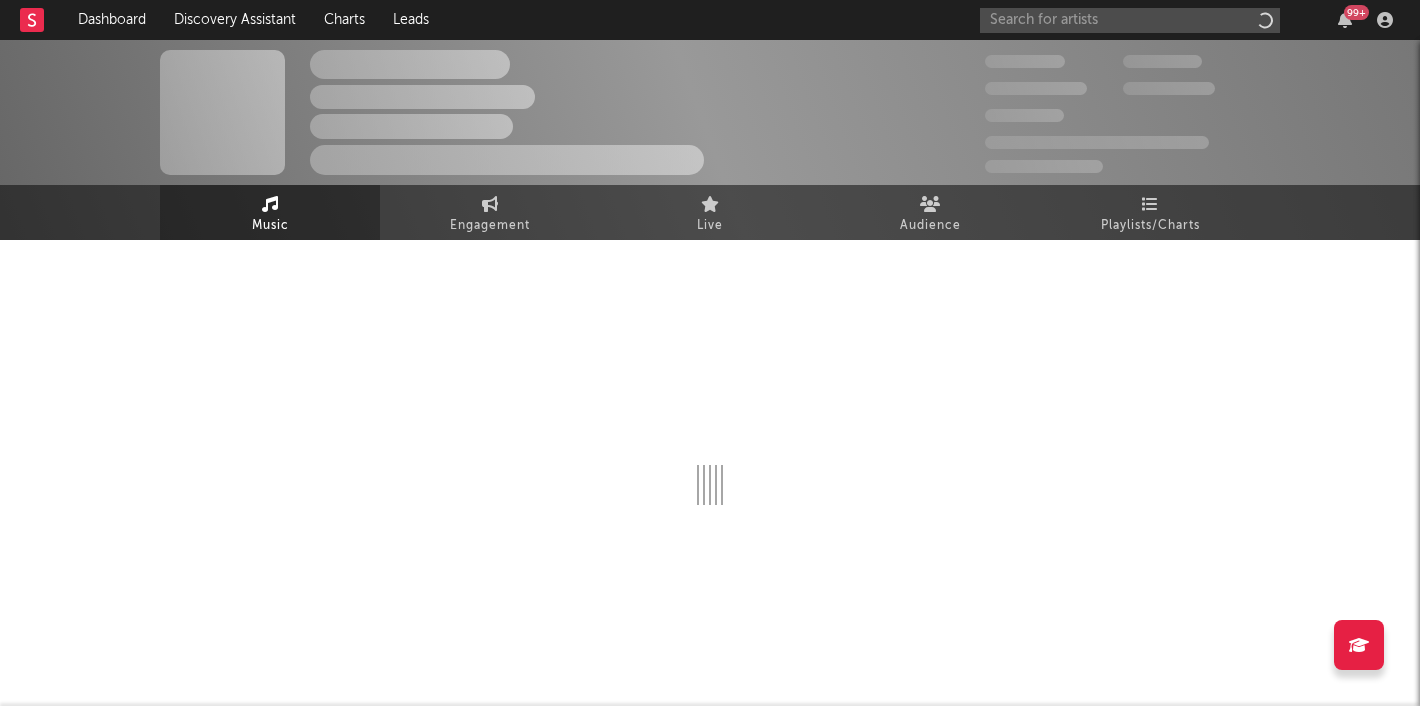 scroll, scrollTop: 0, scrollLeft: 0, axis: both 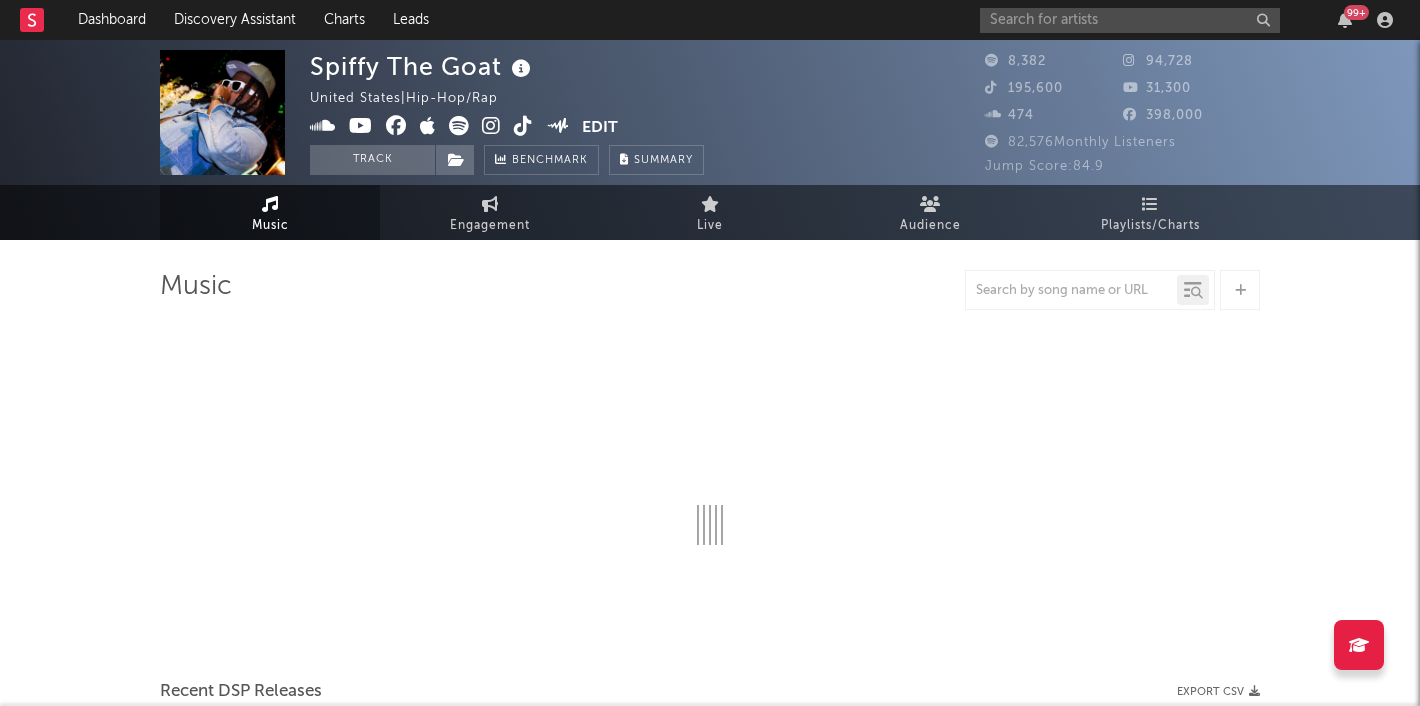 select on "6m" 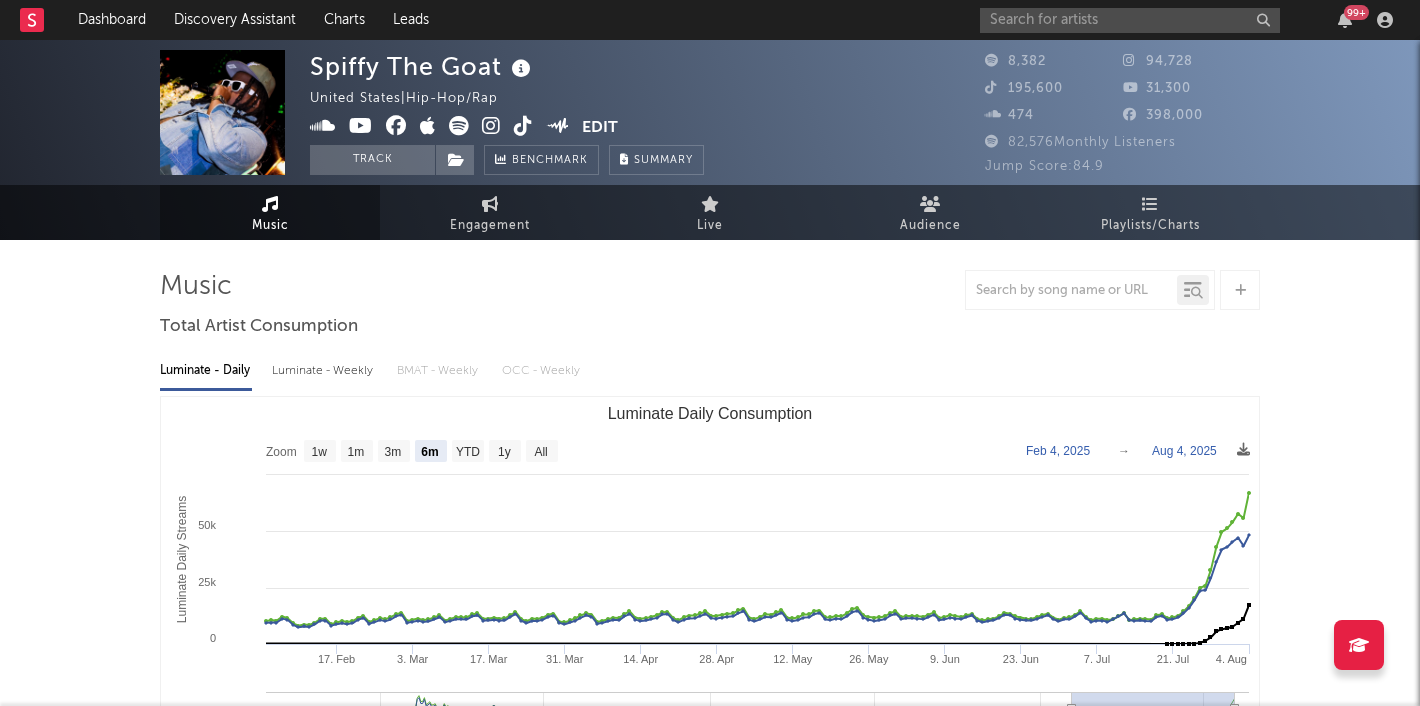 click at bounding box center [491, 126] 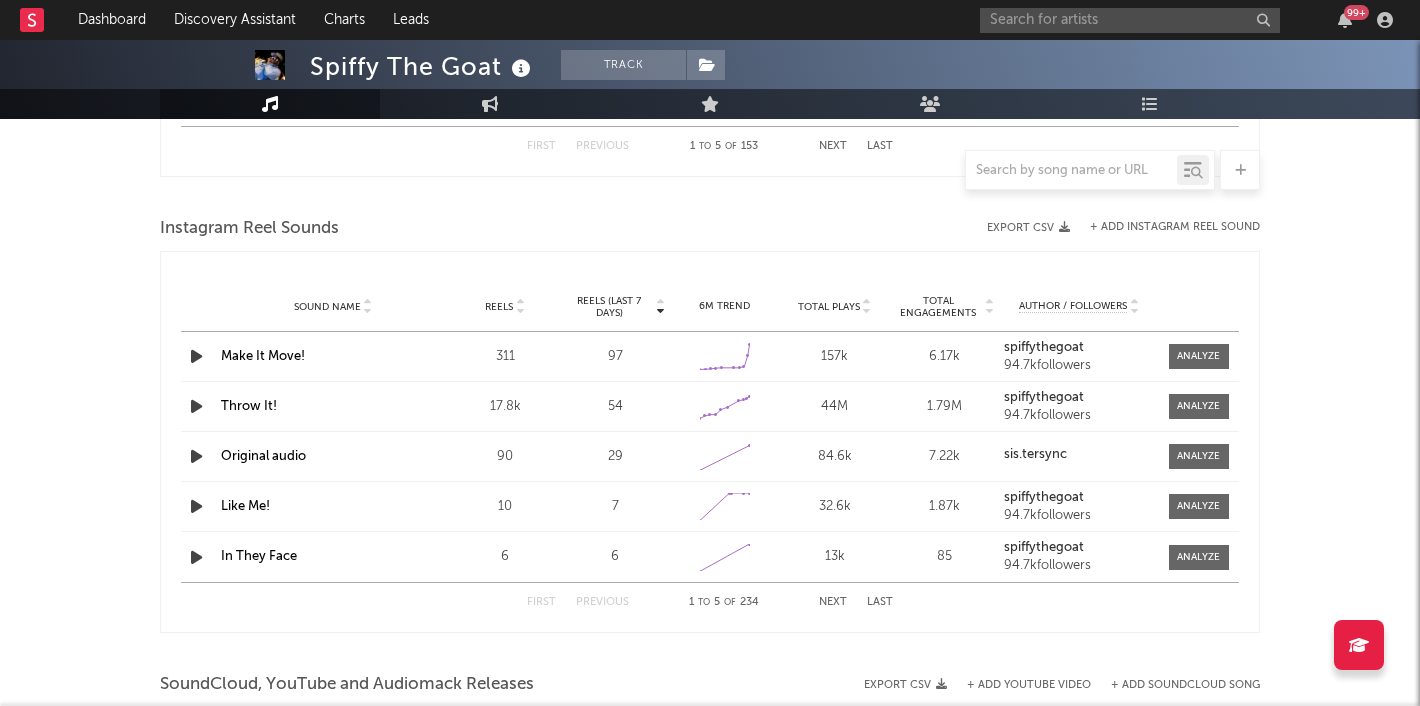 scroll, scrollTop: 1363, scrollLeft: 0, axis: vertical 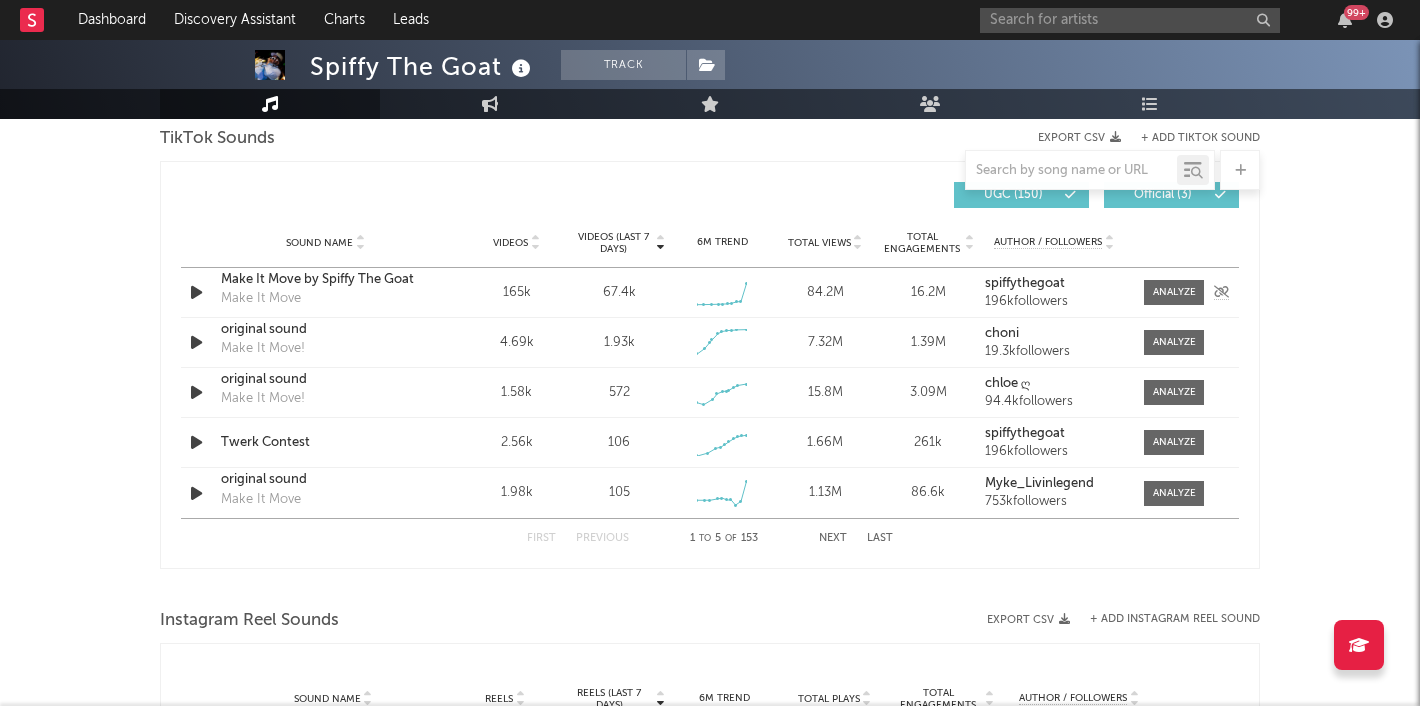 click on "Make It Move by Spiffy The Goat" at bounding box center (325, 280) 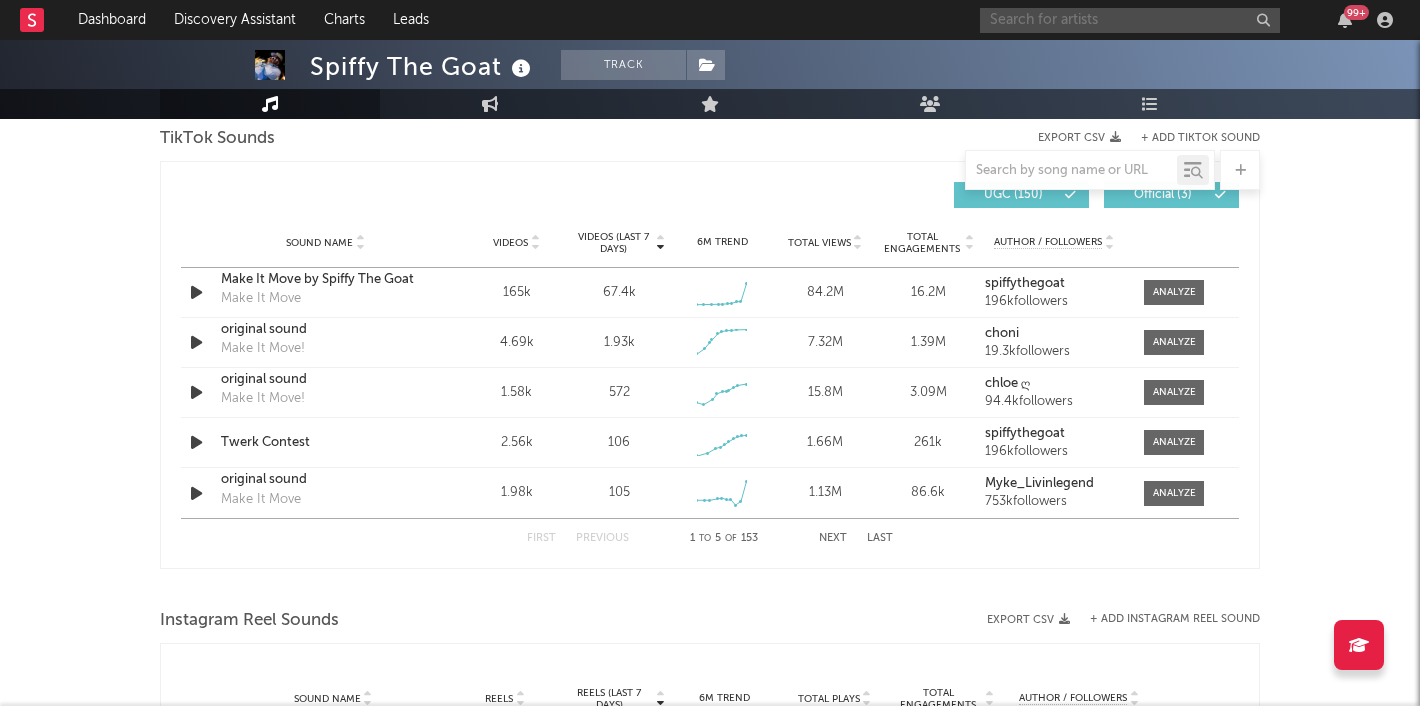 click at bounding box center [1130, 20] 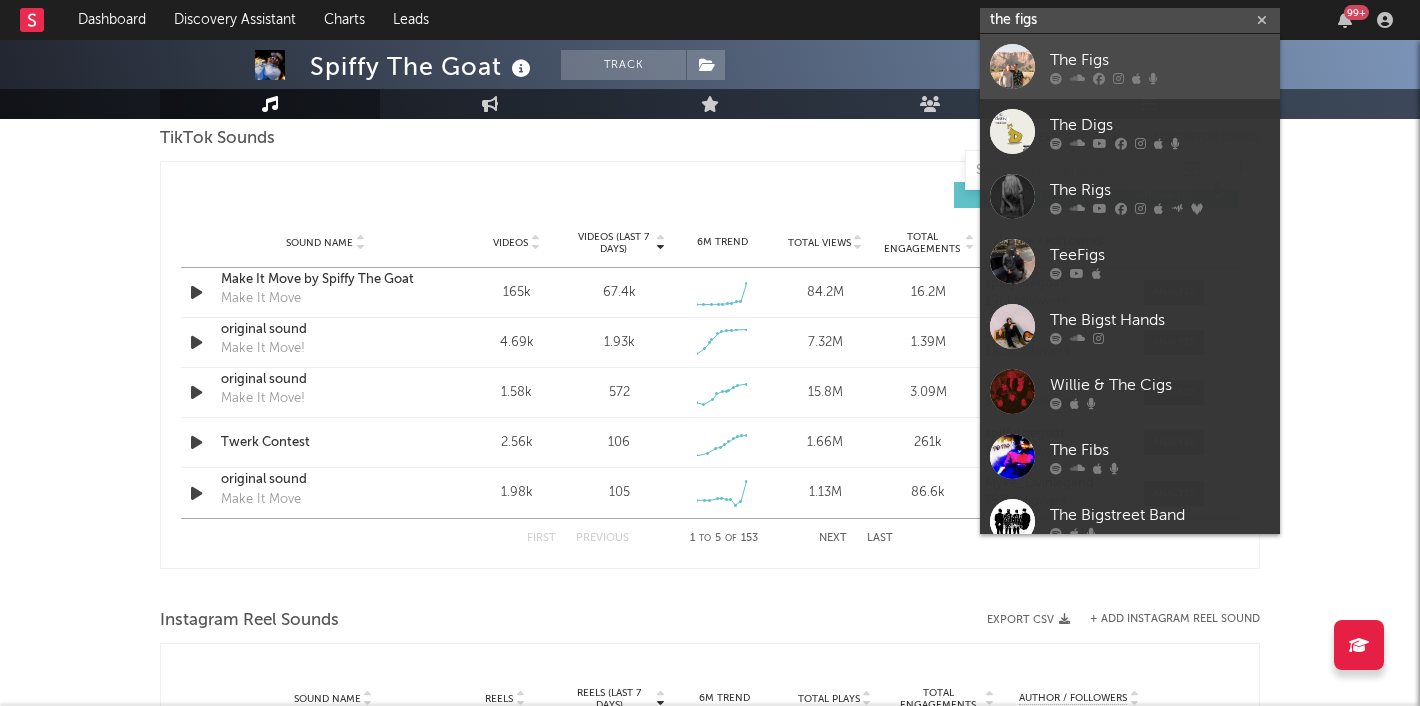 type on "the figs" 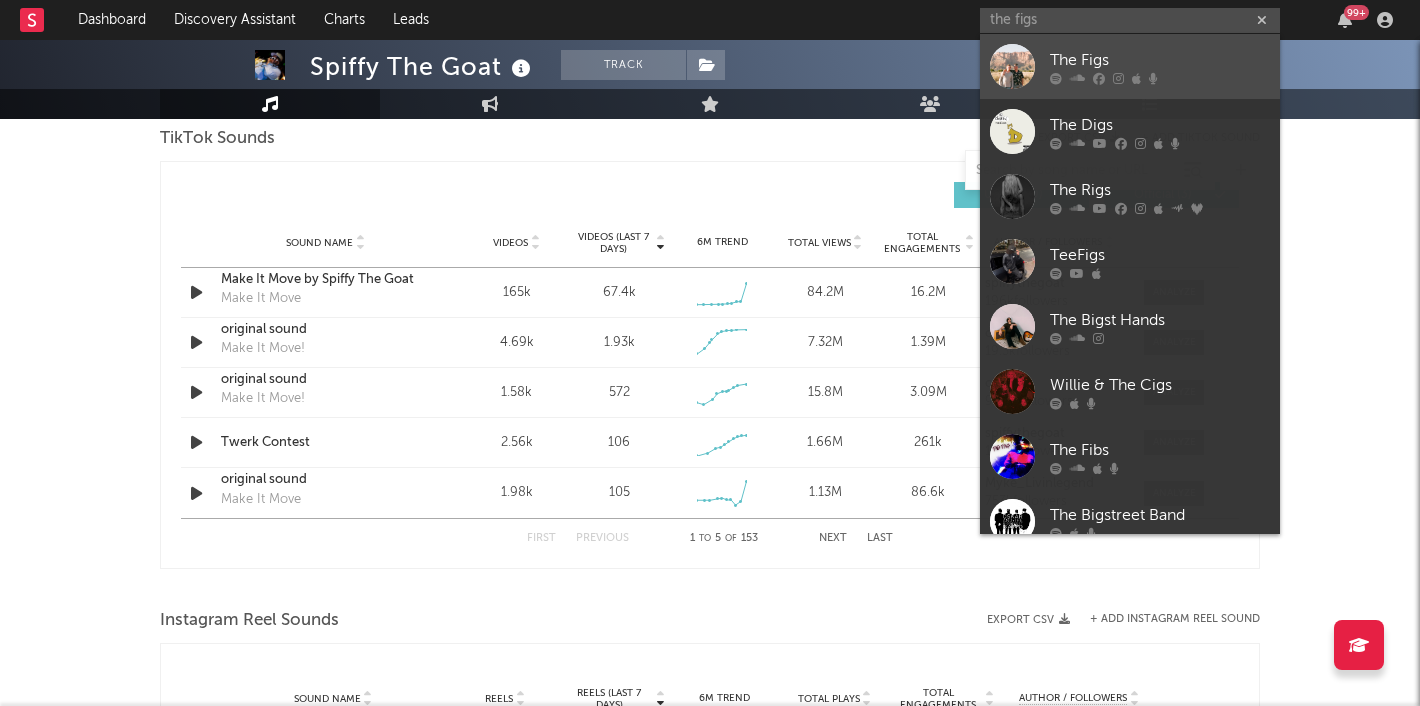 click at bounding box center [1012, 66] 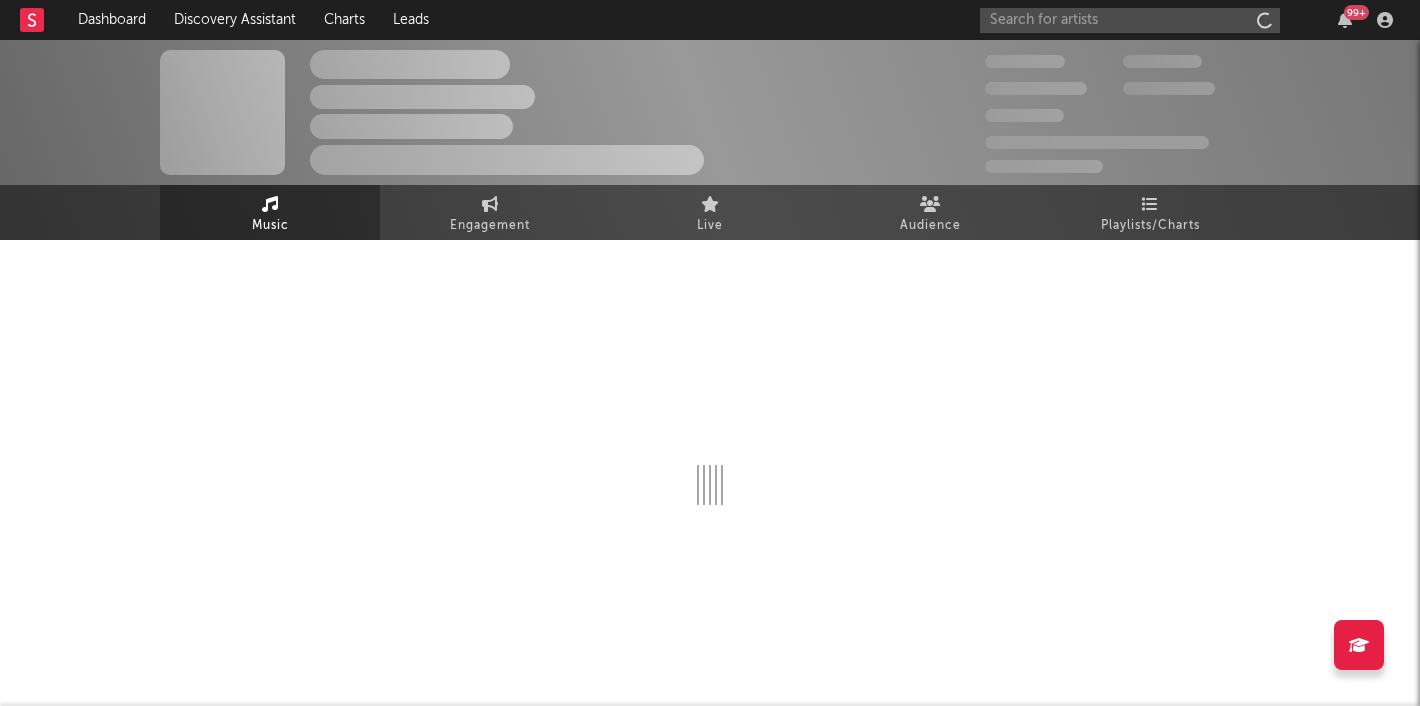 scroll, scrollTop: 0, scrollLeft: 0, axis: both 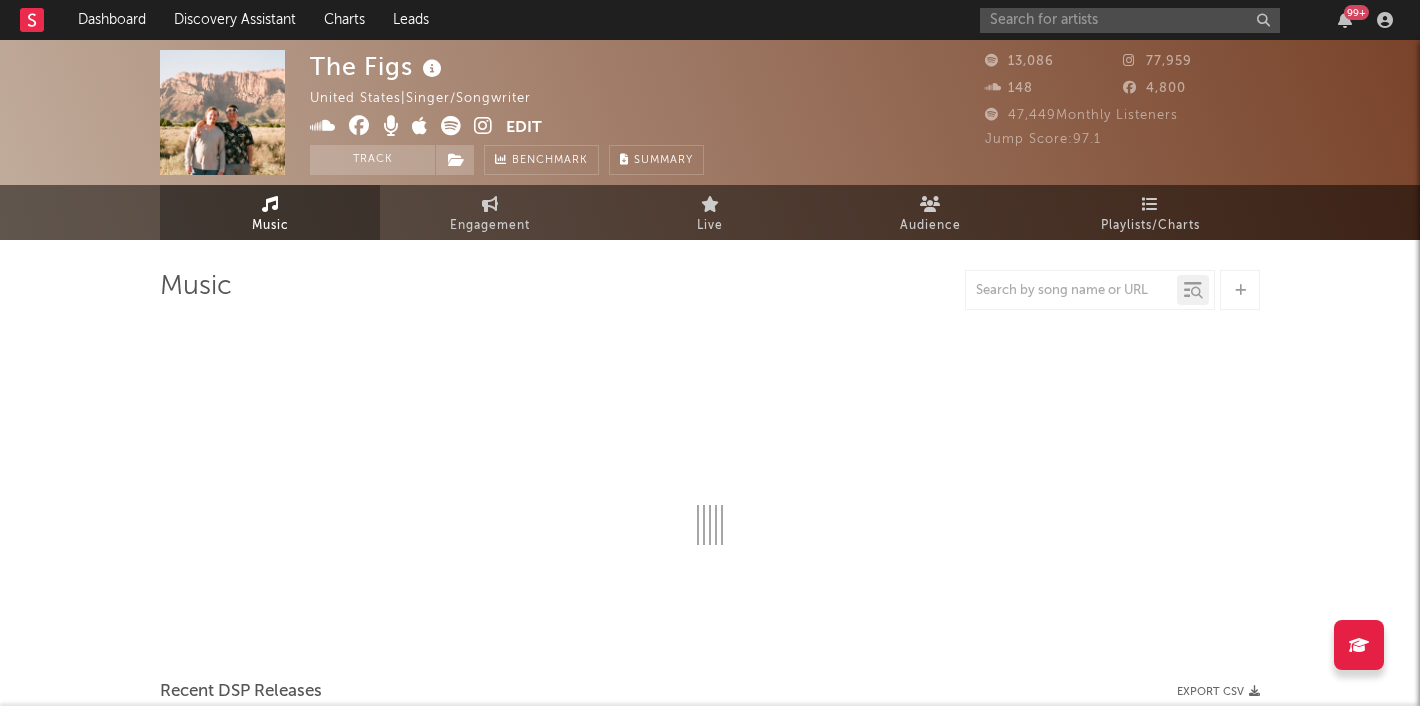 select on "6m" 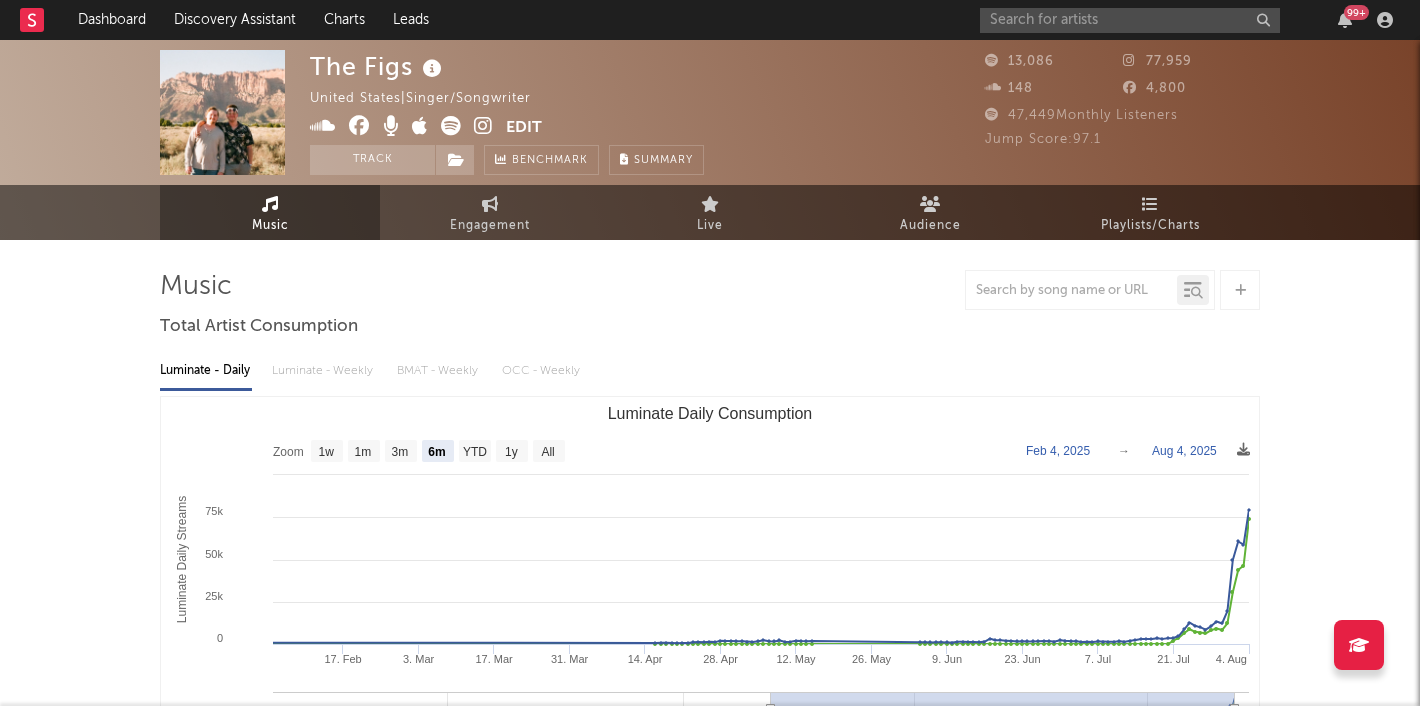 click at bounding box center [451, 126] 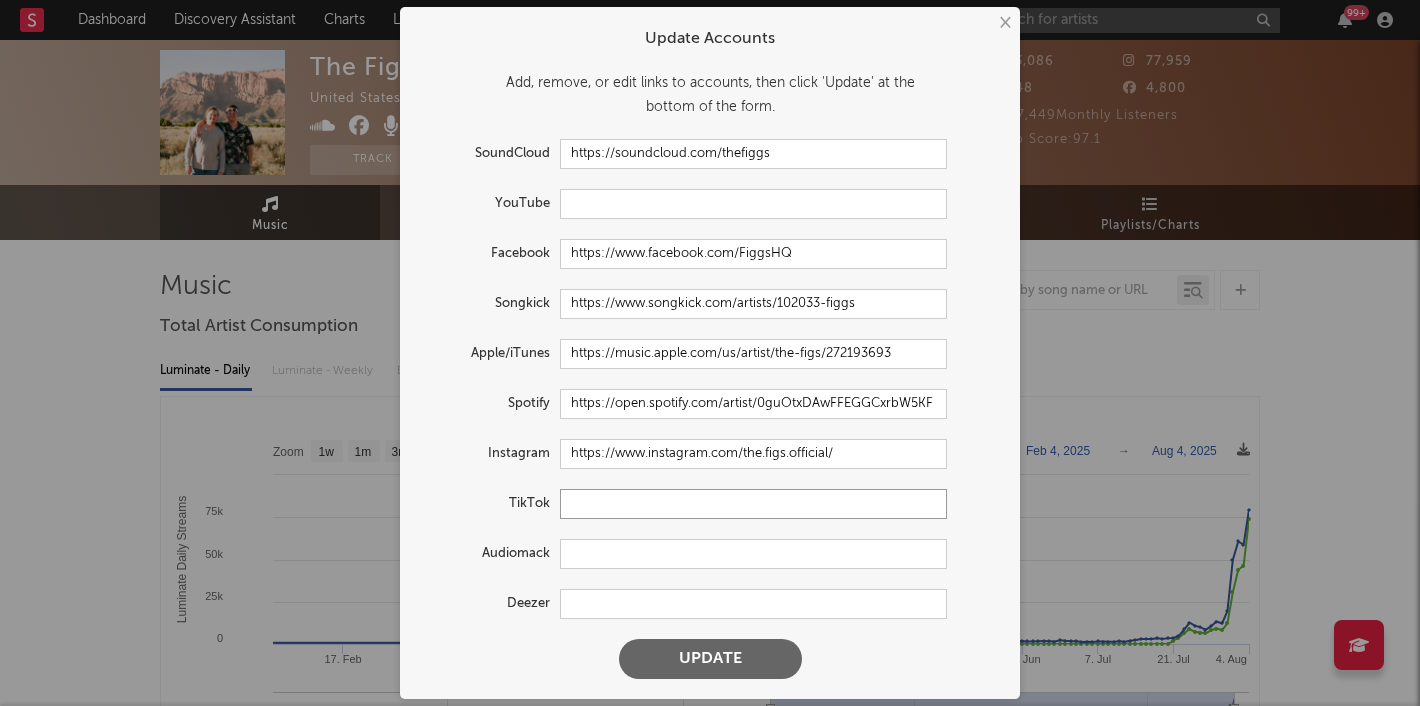 click at bounding box center (753, 504) 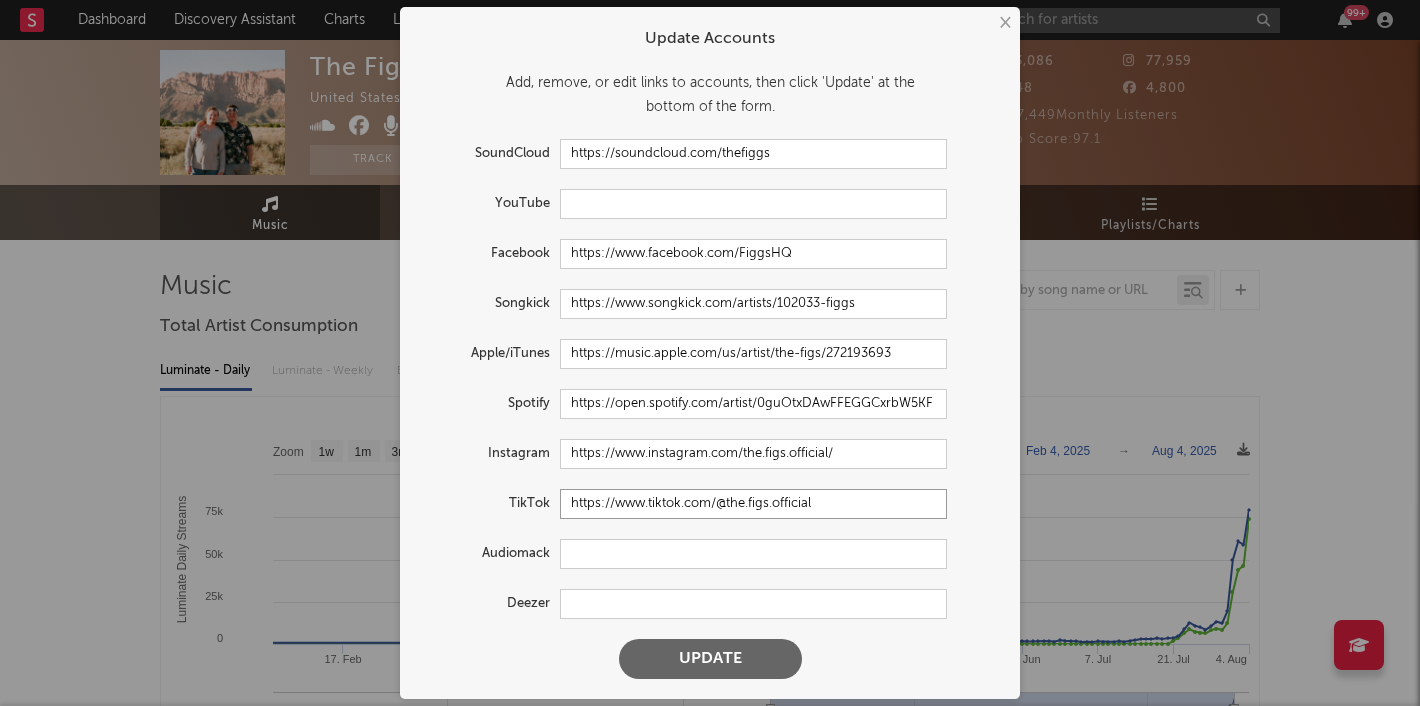 type on "https://www.tiktok.com/@the.figs.official" 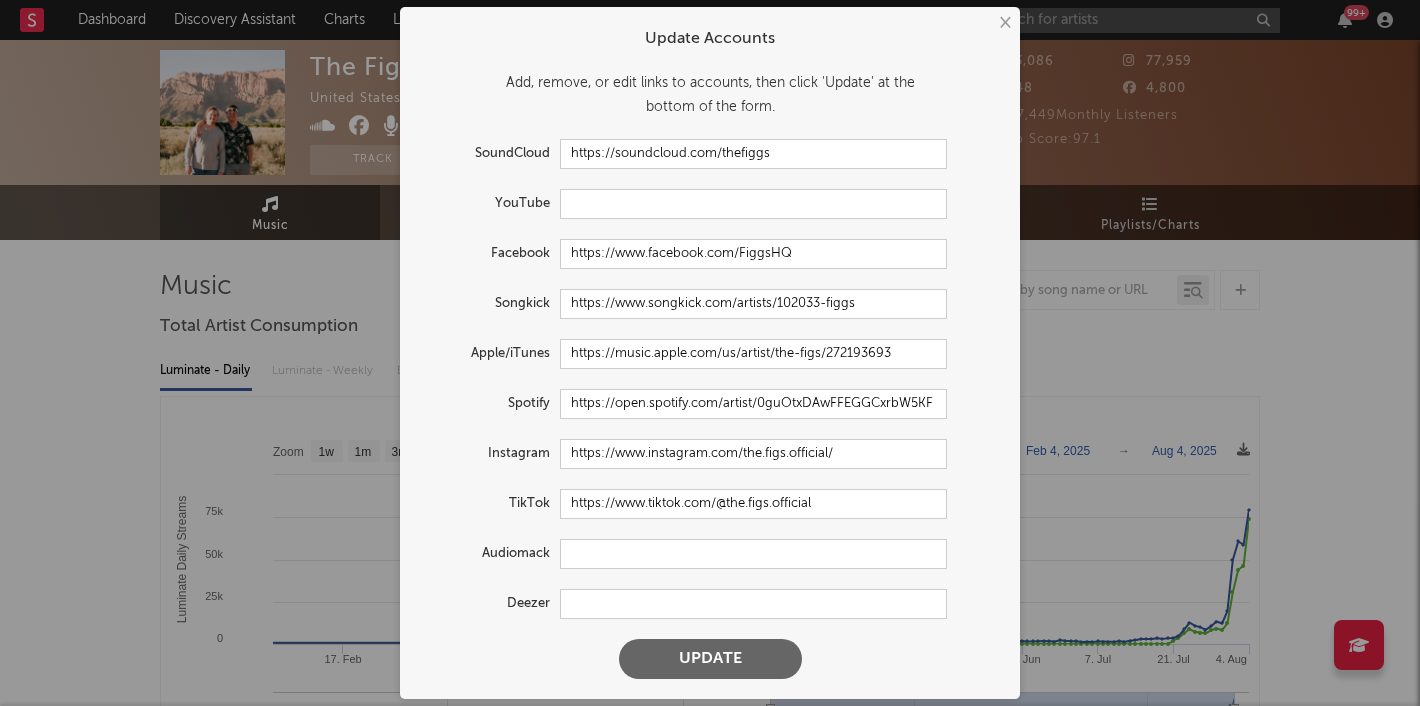 click on "Update" at bounding box center (710, 659) 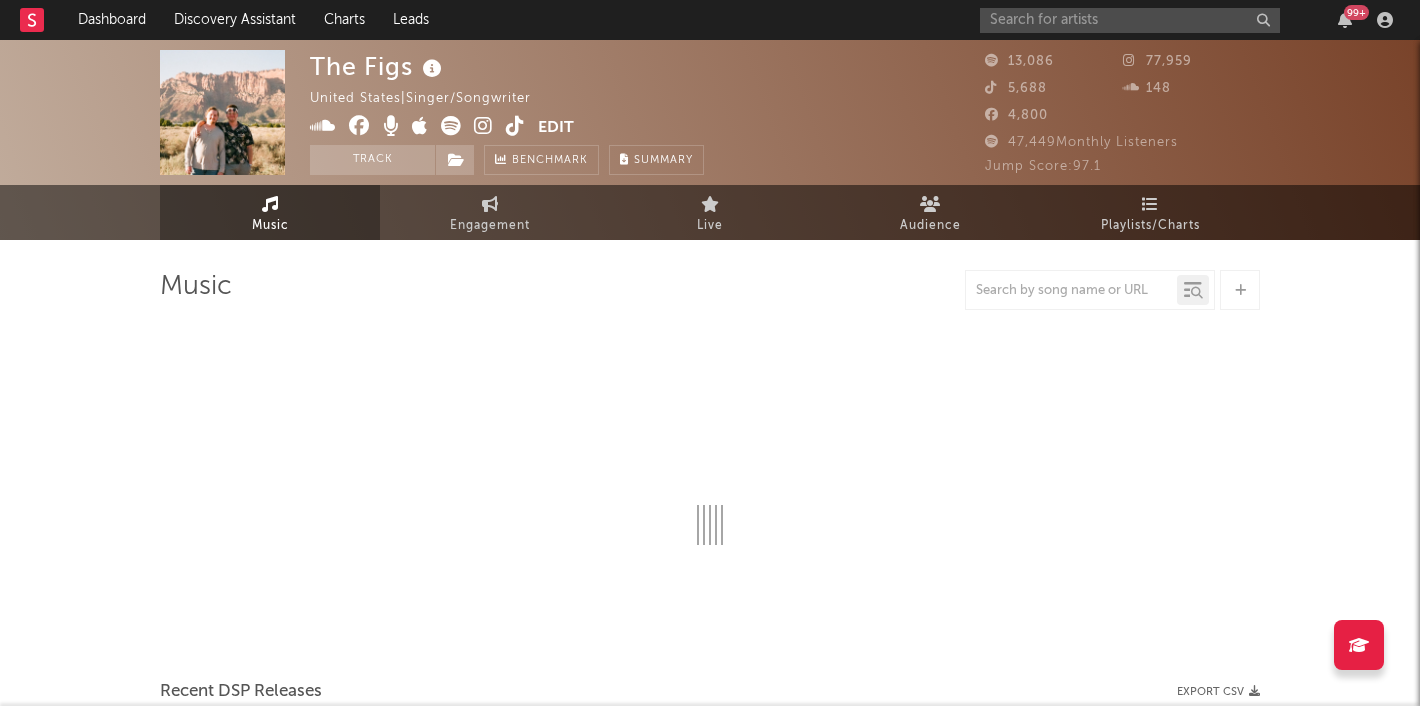 select on "6m" 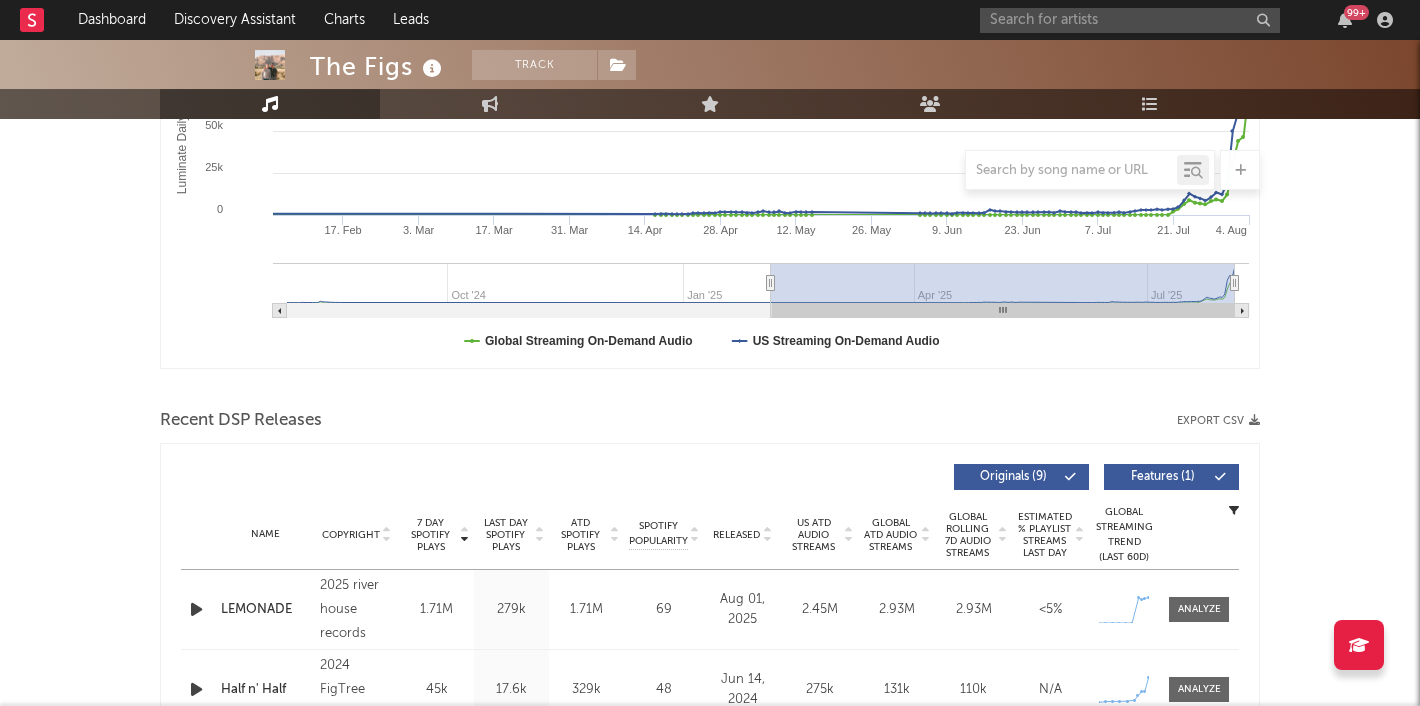 scroll, scrollTop: 716, scrollLeft: 0, axis: vertical 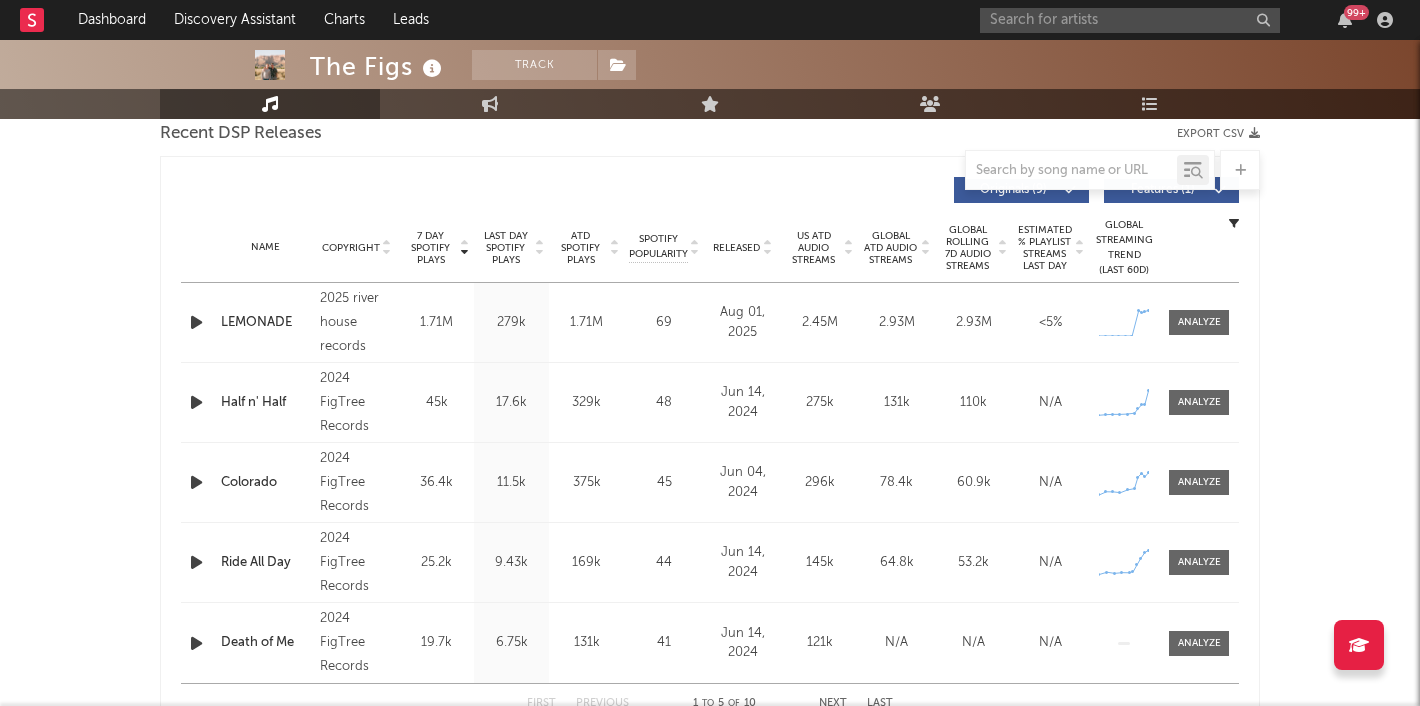 click on "Name LEMONADE Copyright 2025 river house records Label river house records Album Names LEMONADE Composer Names Forrest Frank & The Figs 7 Day Spotify Plays 1.71M Last Day Spotify Plays 279k ATD Spotify Plays 1.71M Spotify Popularity 69 Total US Streams N/A Total US SES N/A Total UK Streams N/A Total UK Audio Streams N/A UK Weekly Streams N/A UK Weekly Audio Streams N/A Released Aug 01, 2025 US ATD Audio Streams 2.45M US Rolling 7D Audio Streams 2.45M US Rolling WoW % Chg N/A Global ATD Audio Streams 2.93M Global Rolling 7D Audio Streams 2.93M Global Rolling WoW % Chg N/A Estimated % Playlist Streams Last Day <5% Global Streaming Trend (Last 60D) Created with Highcharts 10.3.3 Ex-US Streaming Trend (Last 60D) Created with Highcharts 10.3.3 US Streaming Trend (Last 60D) Created with Highcharts 10.3.3 Global Latest Day Audio Streams 764k US Latest Day Audio Streams 633k" at bounding box center [710, 322] 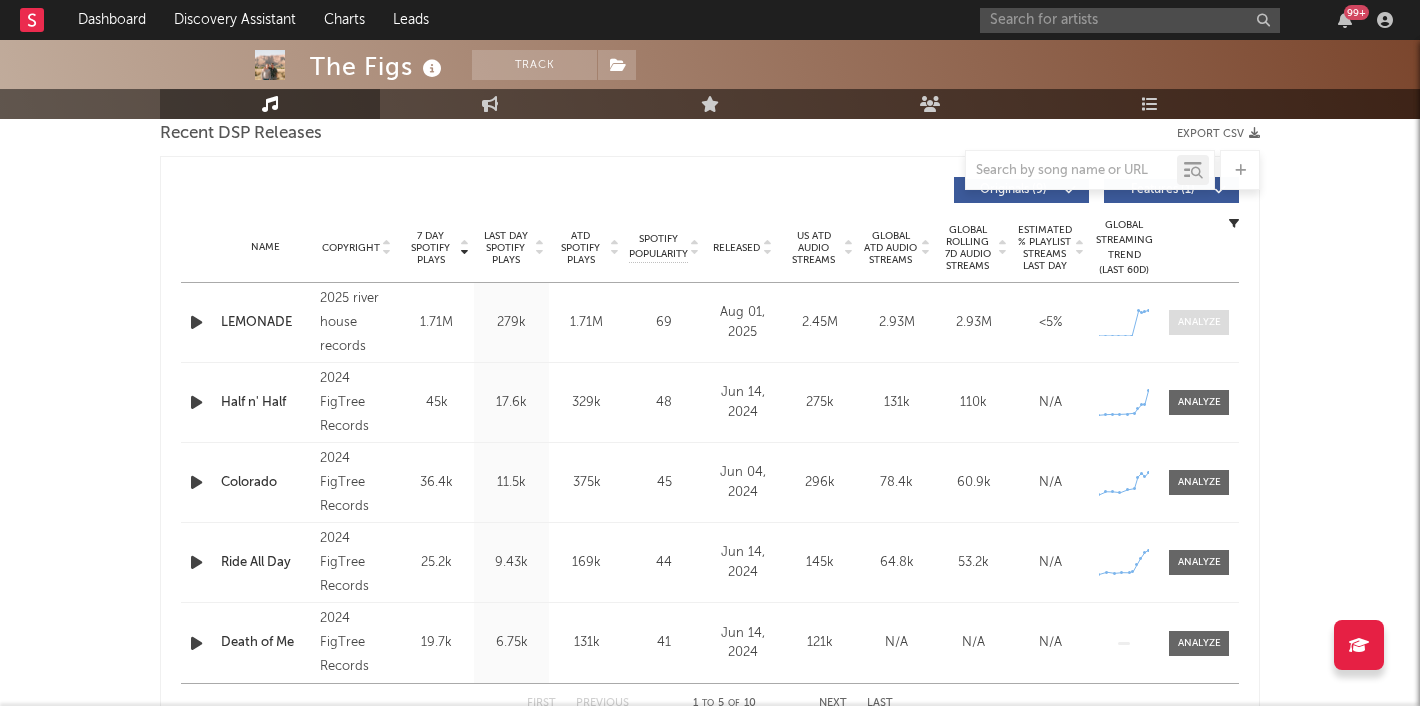 click at bounding box center [1199, 322] 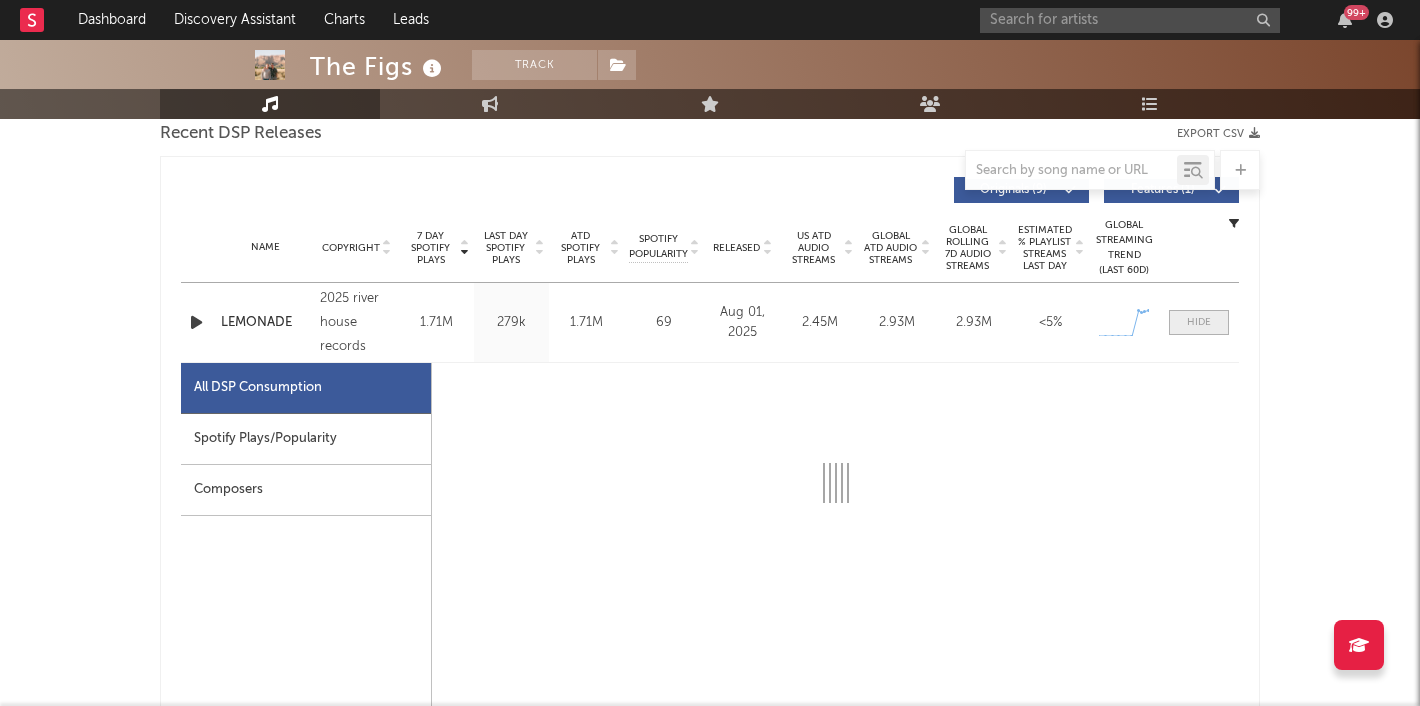 select on "1w" 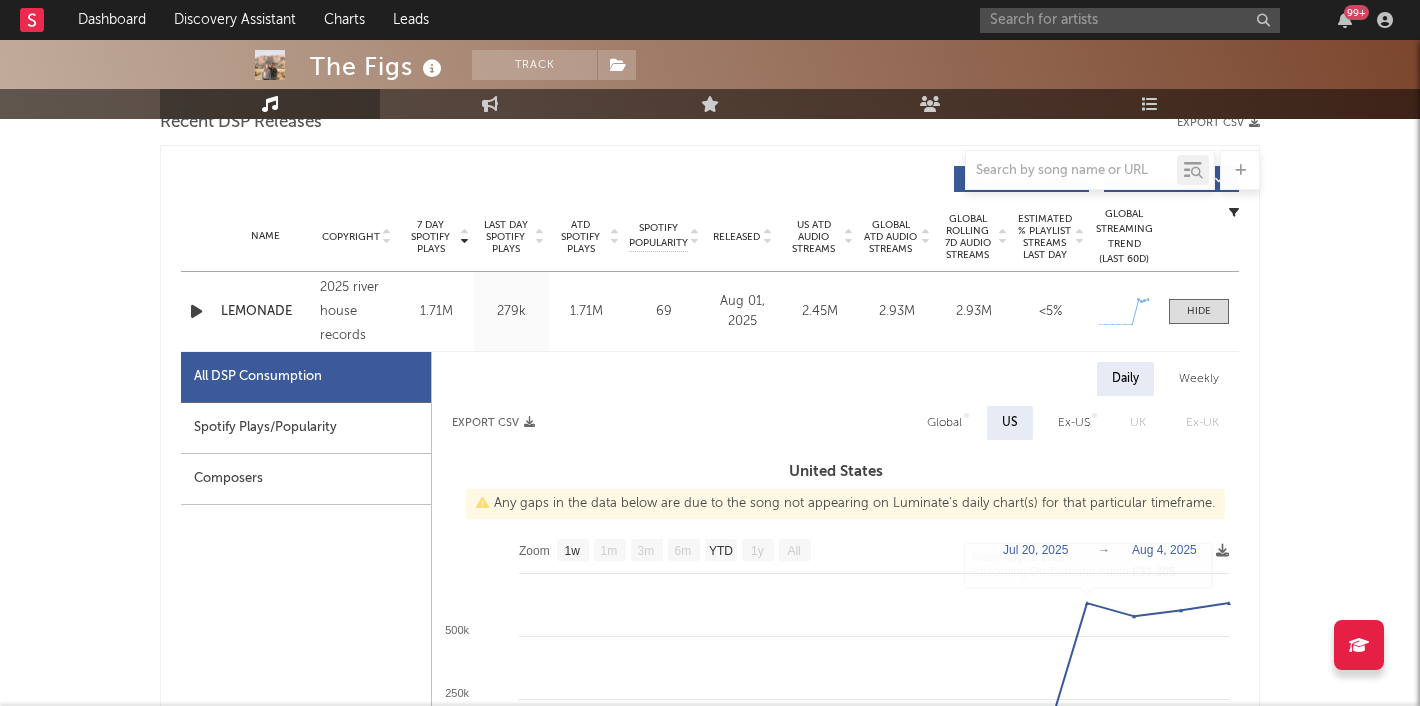 scroll, scrollTop: 733, scrollLeft: 0, axis: vertical 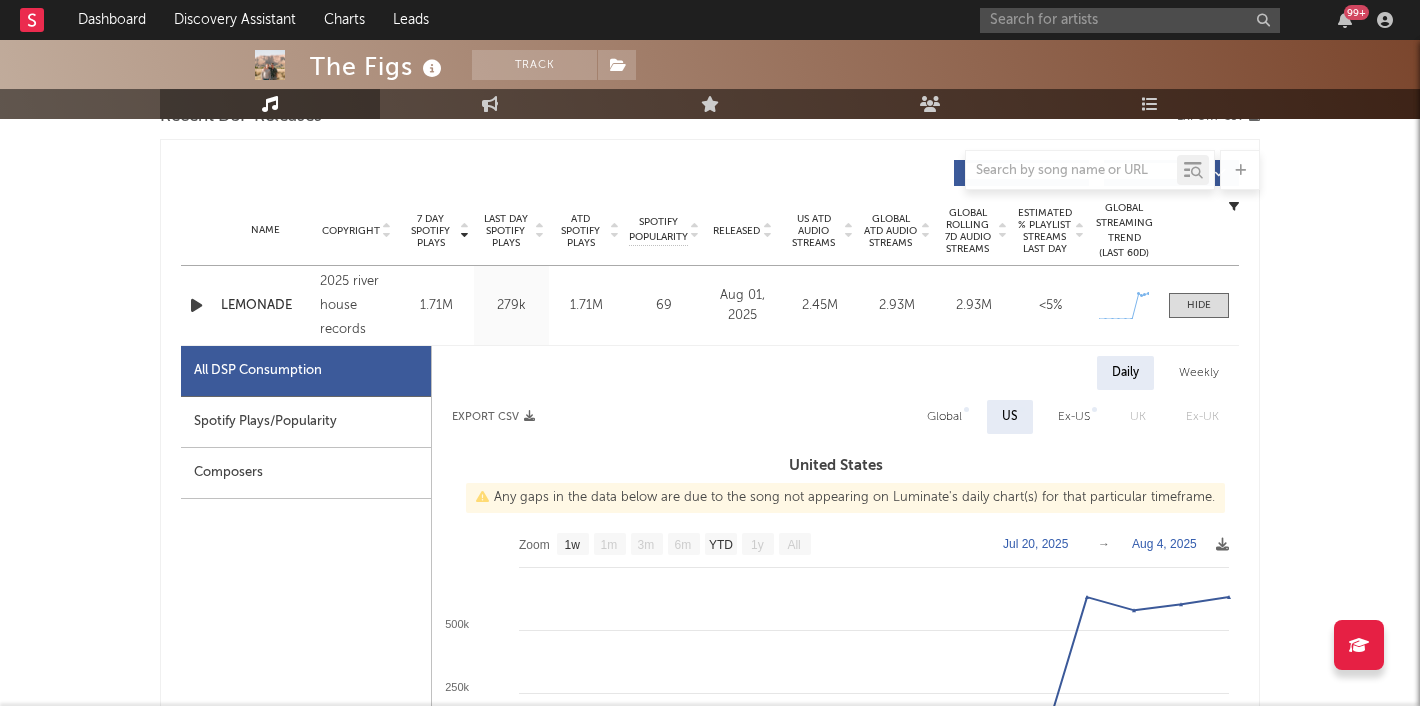 click on "Global" at bounding box center (944, 417) 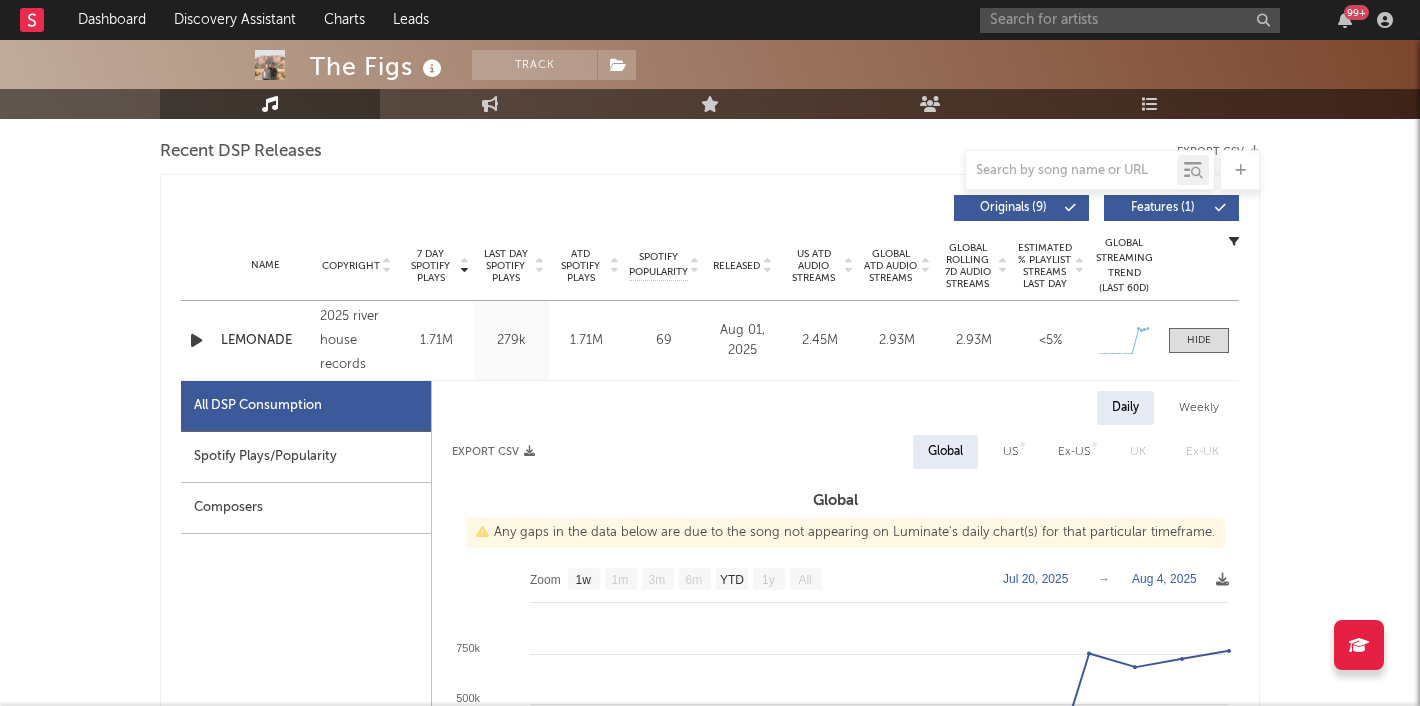 scroll, scrollTop: 0, scrollLeft: 0, axis: both 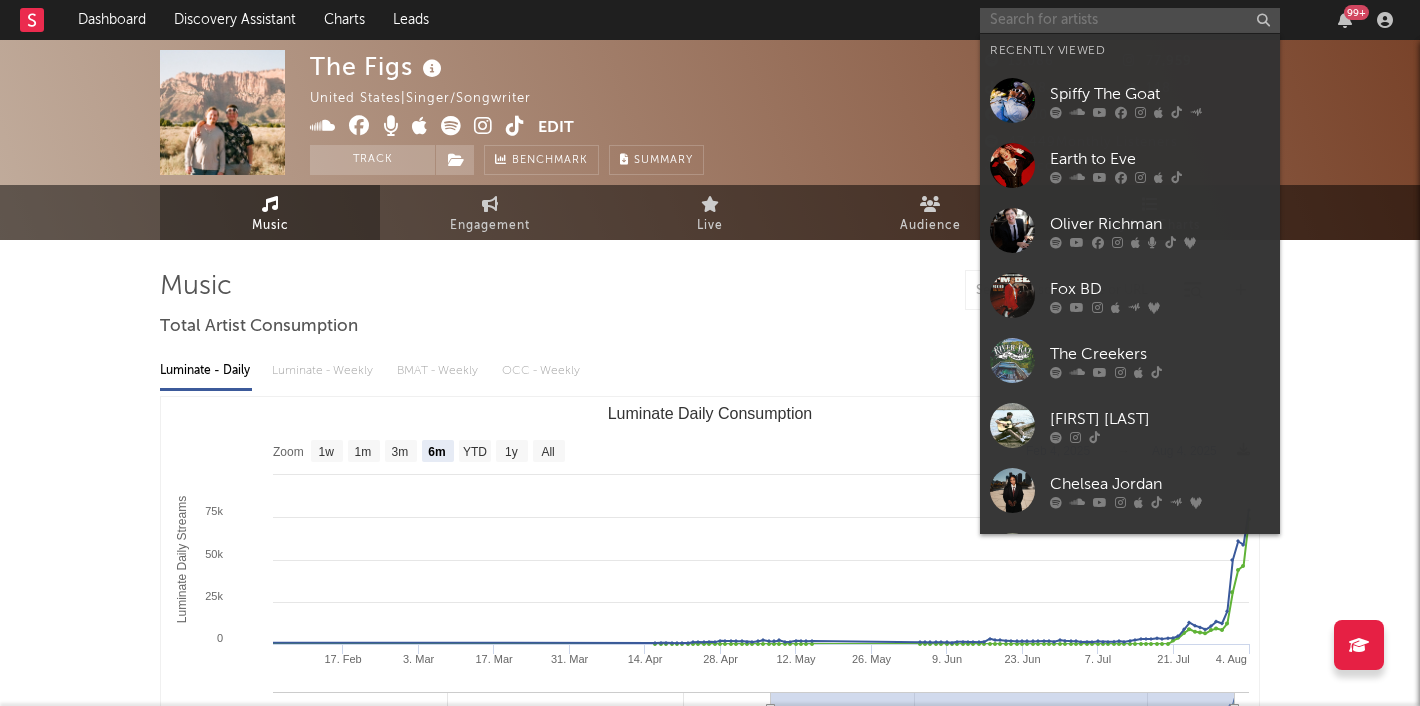 click at bounding box center (1130, 20) 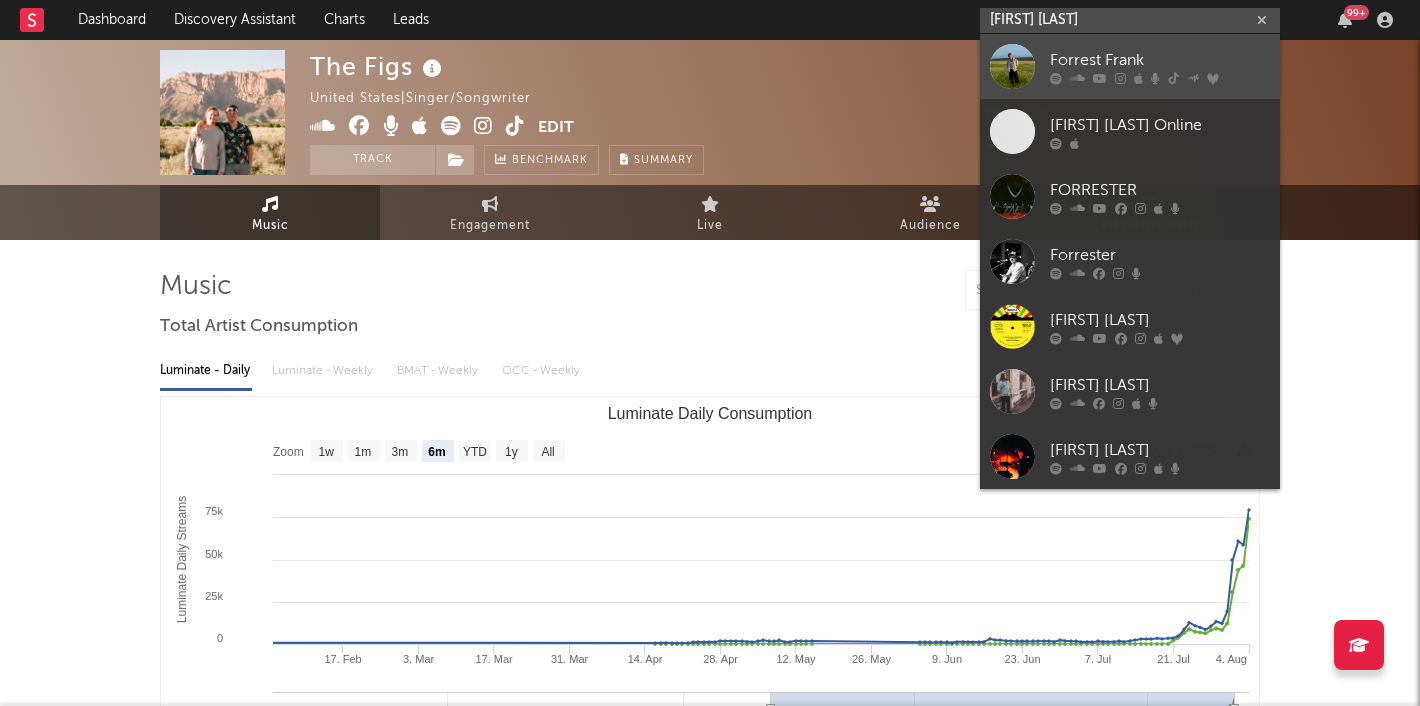 type on "forrest frank" 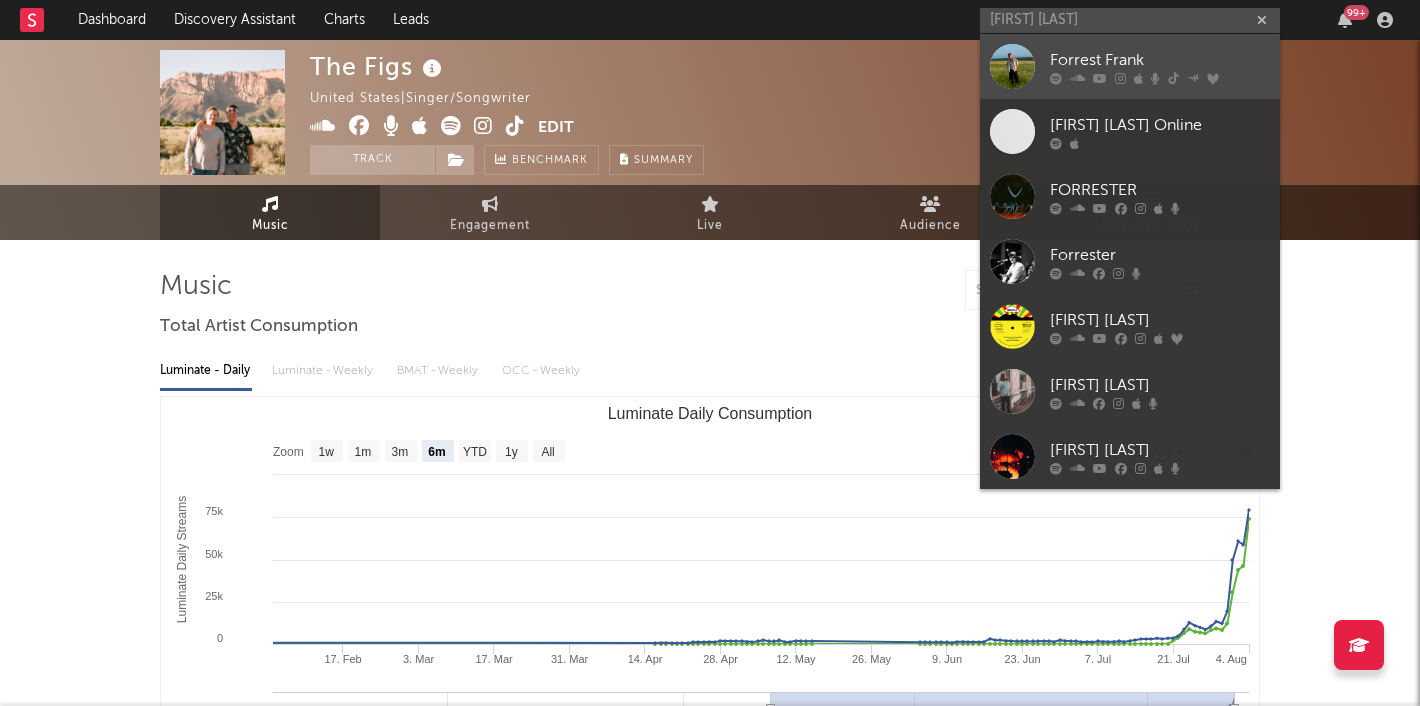 click at bounding box center (1012, 66) 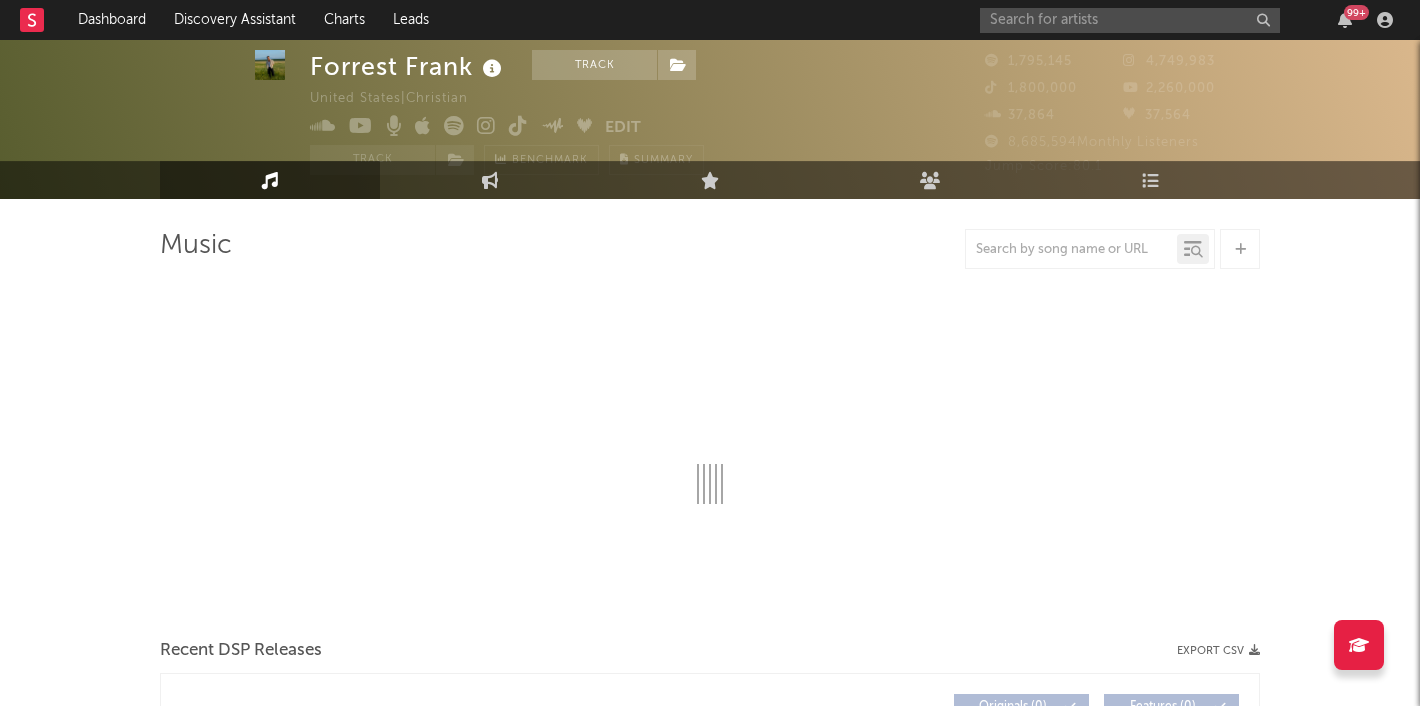 select on "6m" 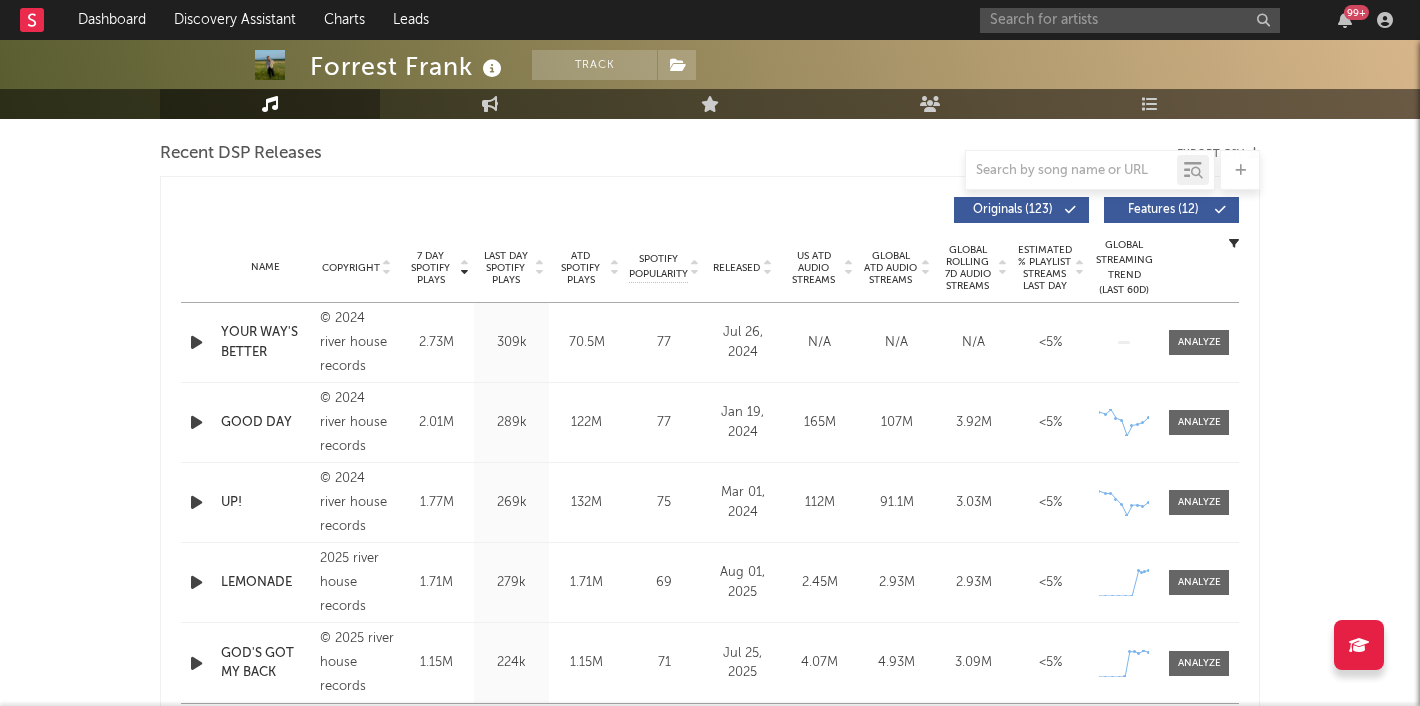 scroll, scrollTop: 0, scrollLeft: 0, axis: both 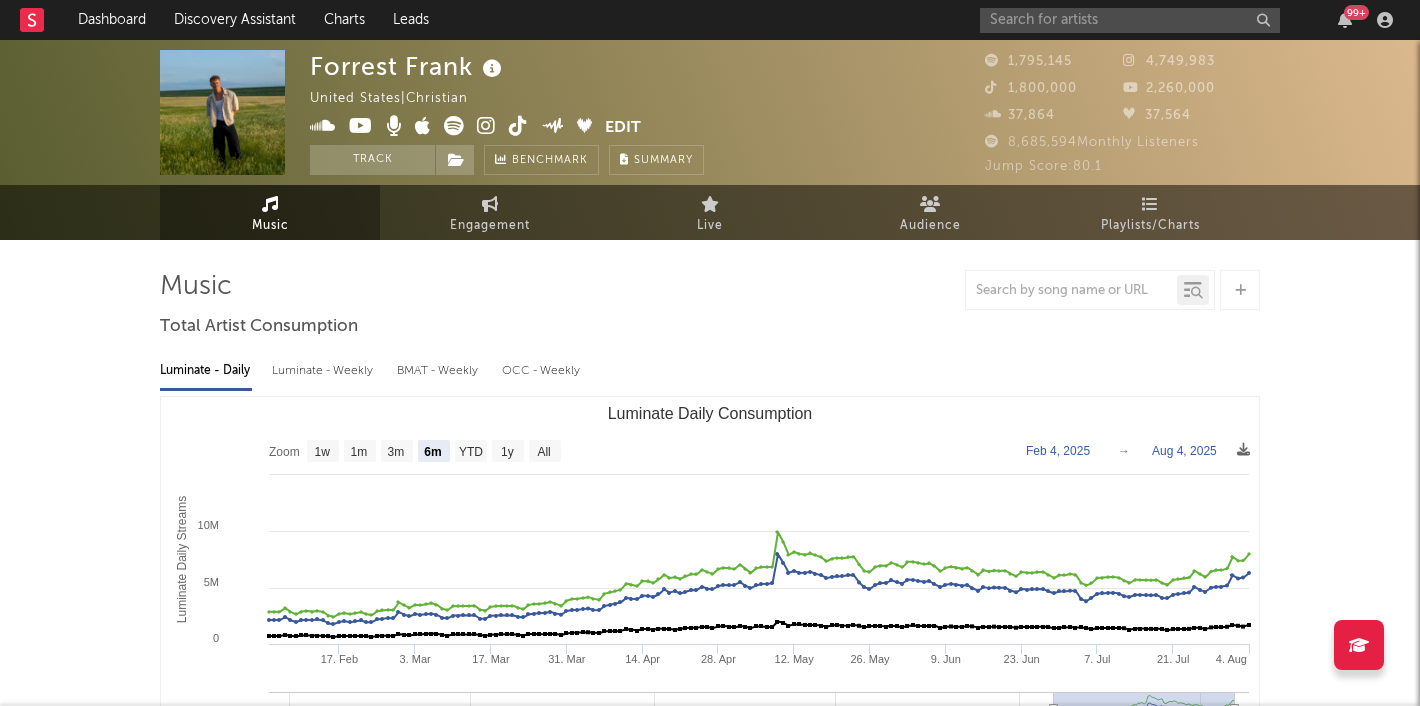 click at bounding box center [222, 112] 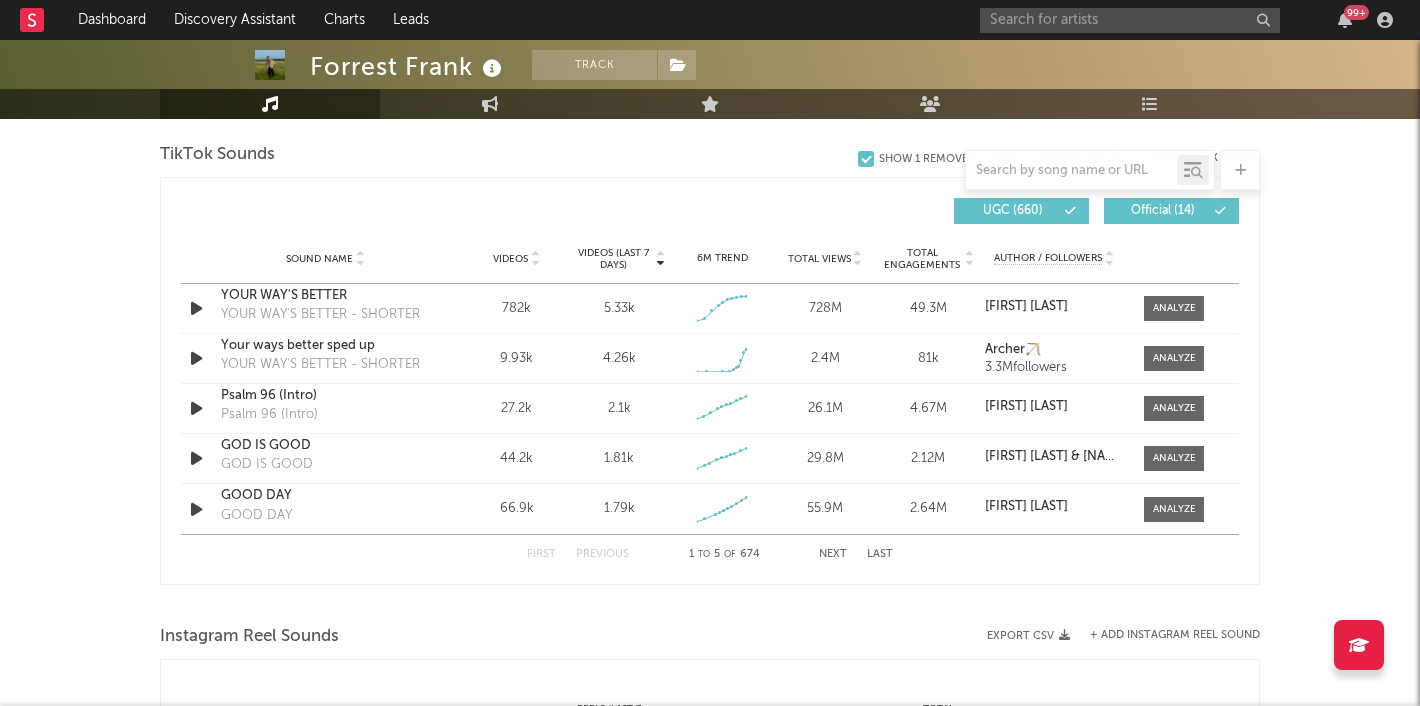 scroll, scrollTop: 1333, scrollLeft: 0, axis: vertical 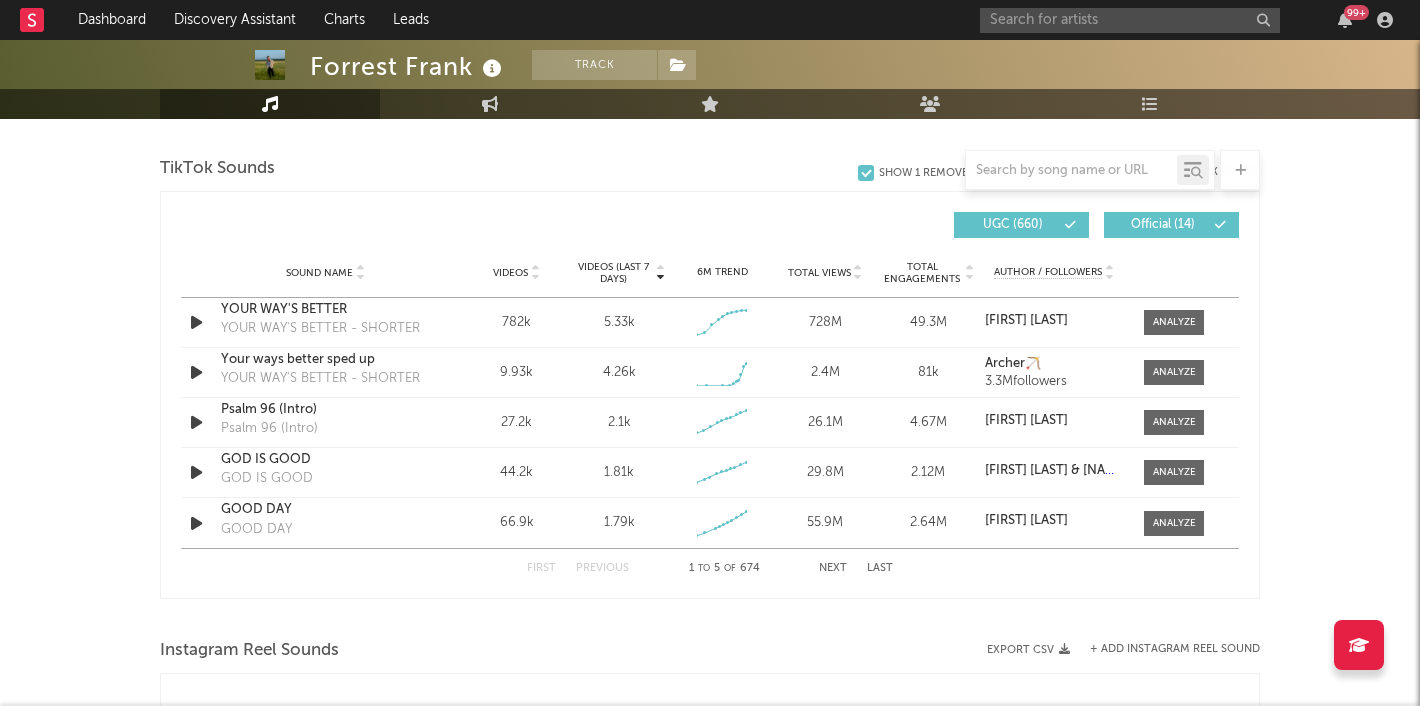 click on "Next" at bounding box center [833, 568] 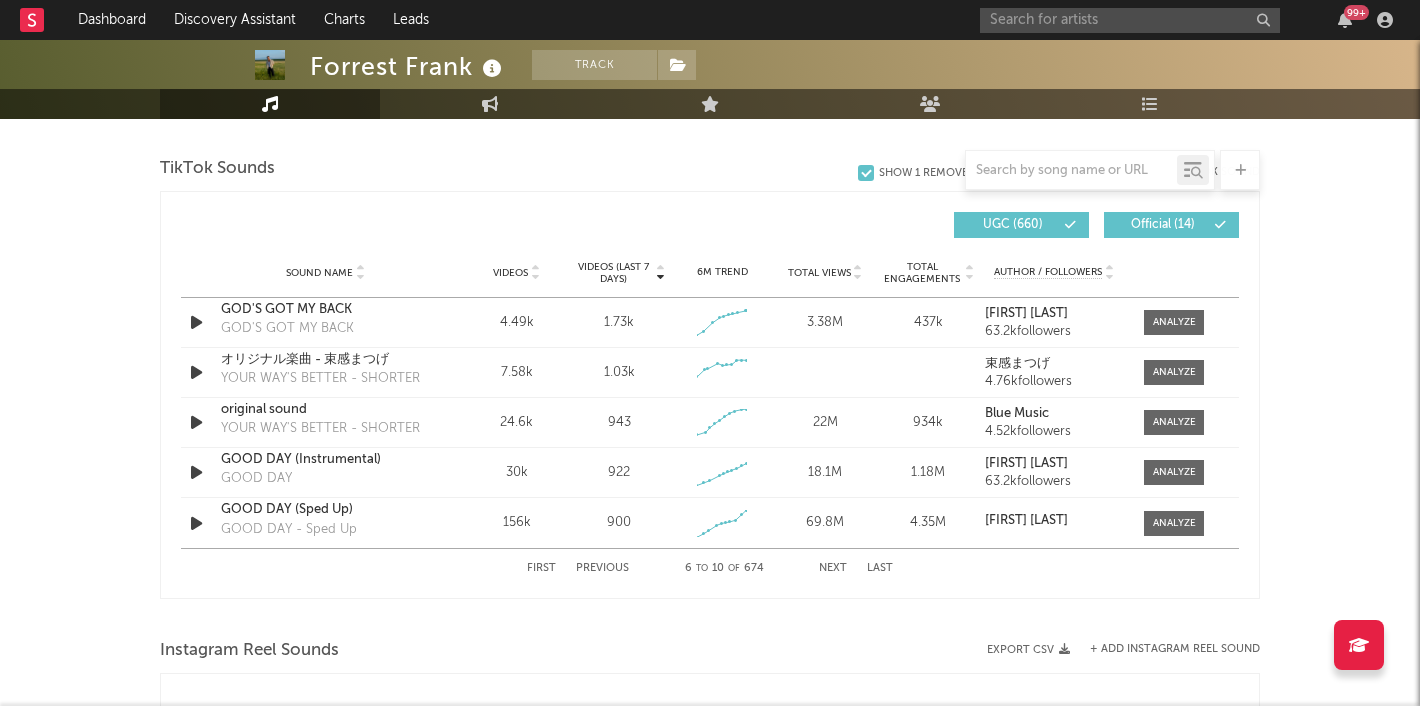 click on "Next" at bounding box center [833, 568] 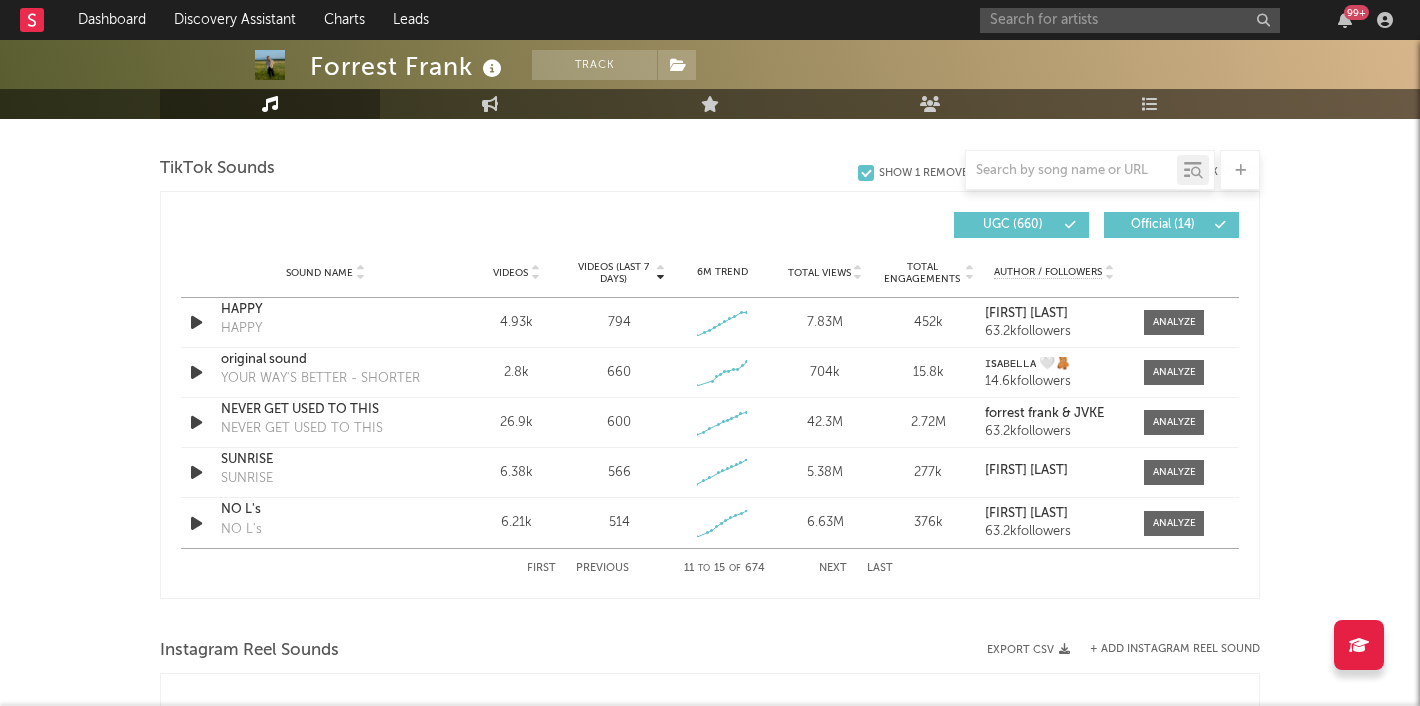 click on "Next" at bounding box center (833, 568) 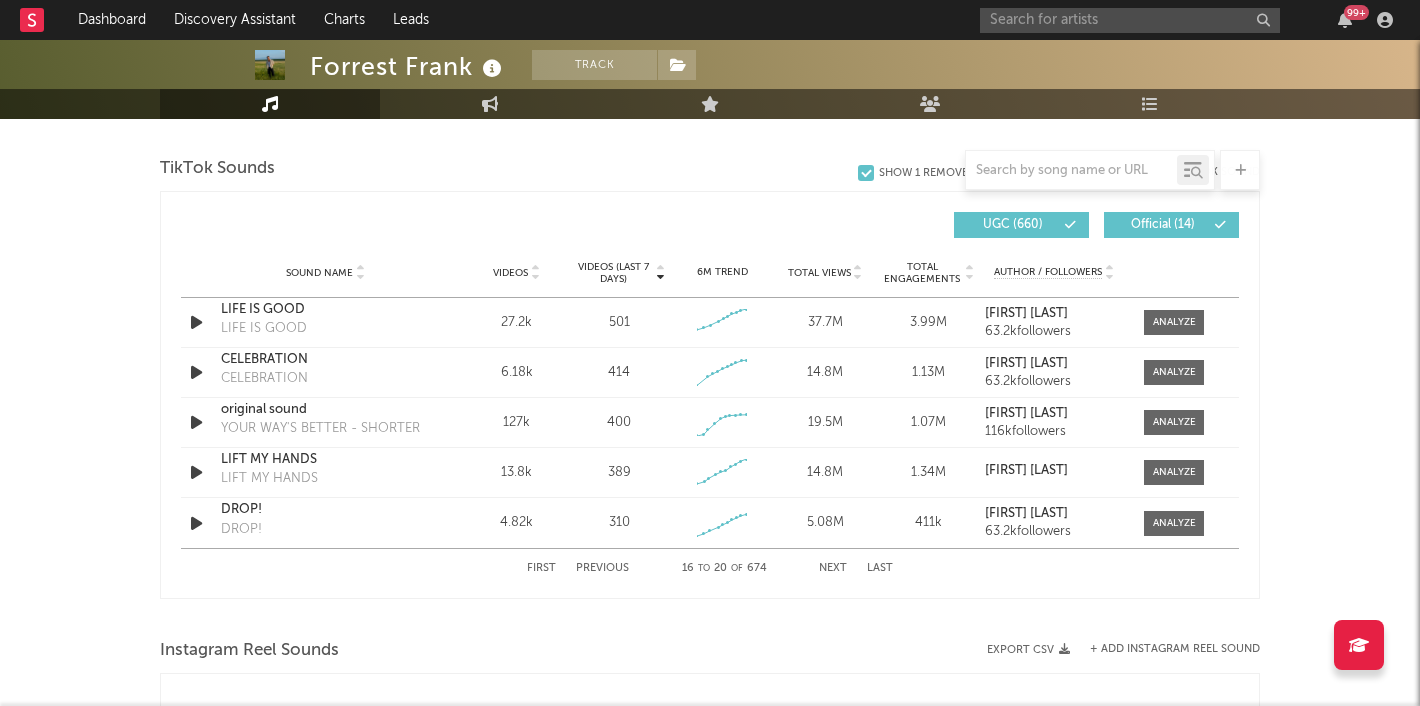 click on "Next" at bounding box center [833, 568] 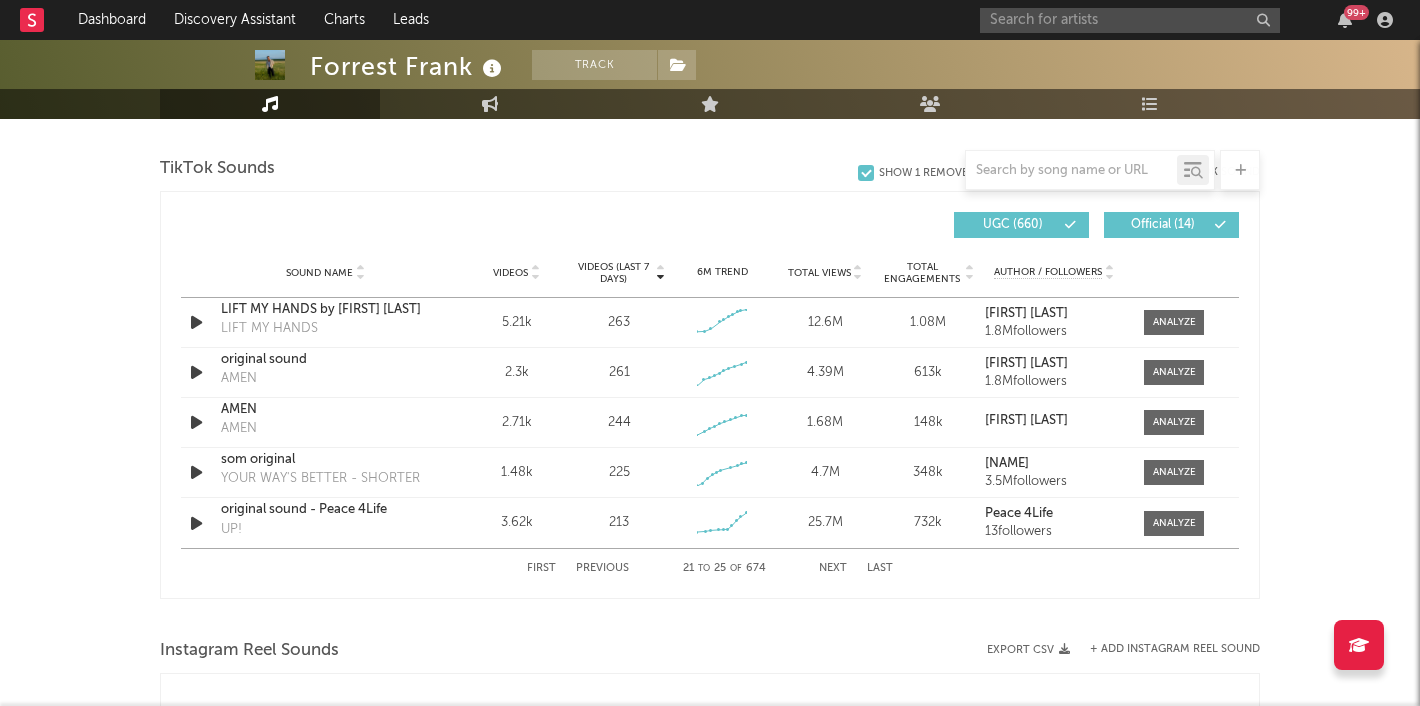 click on "Next" at bounding box center (833, 568) 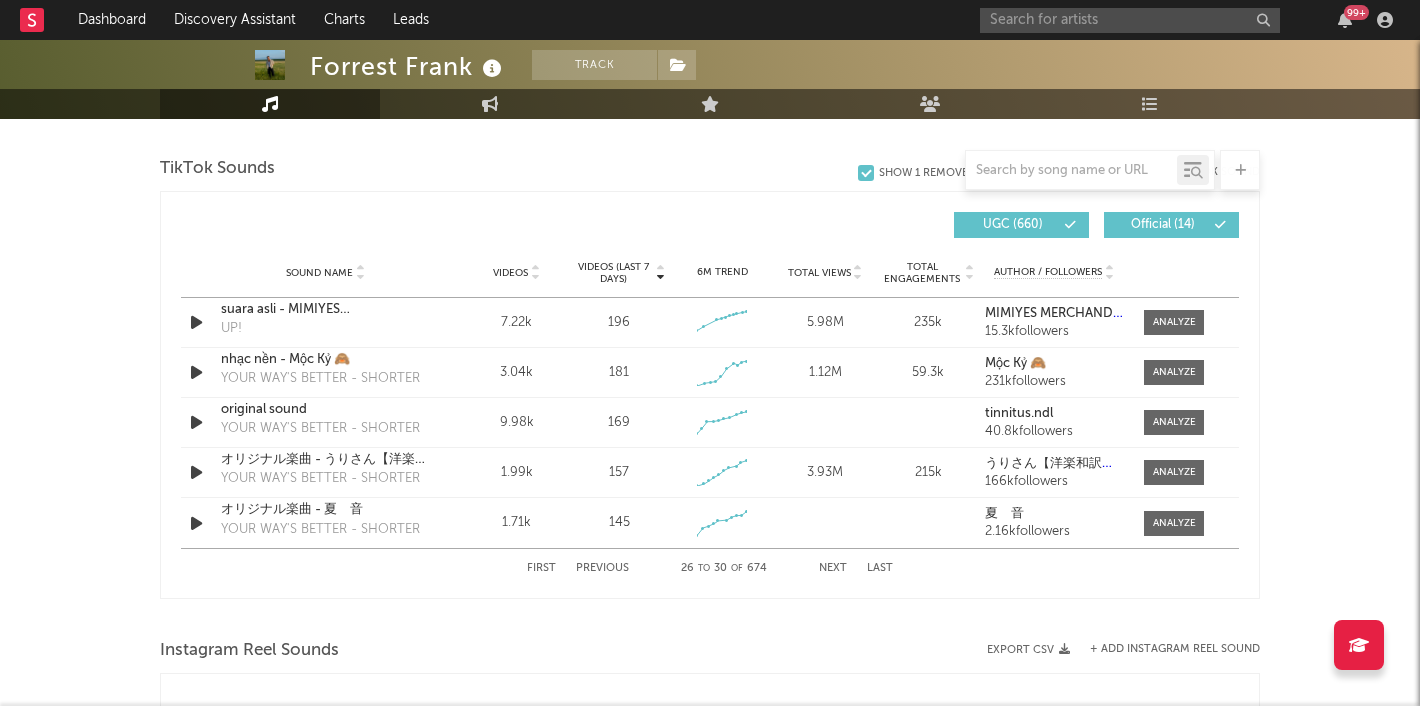 click on "Next" at bounding box center (833, 568) 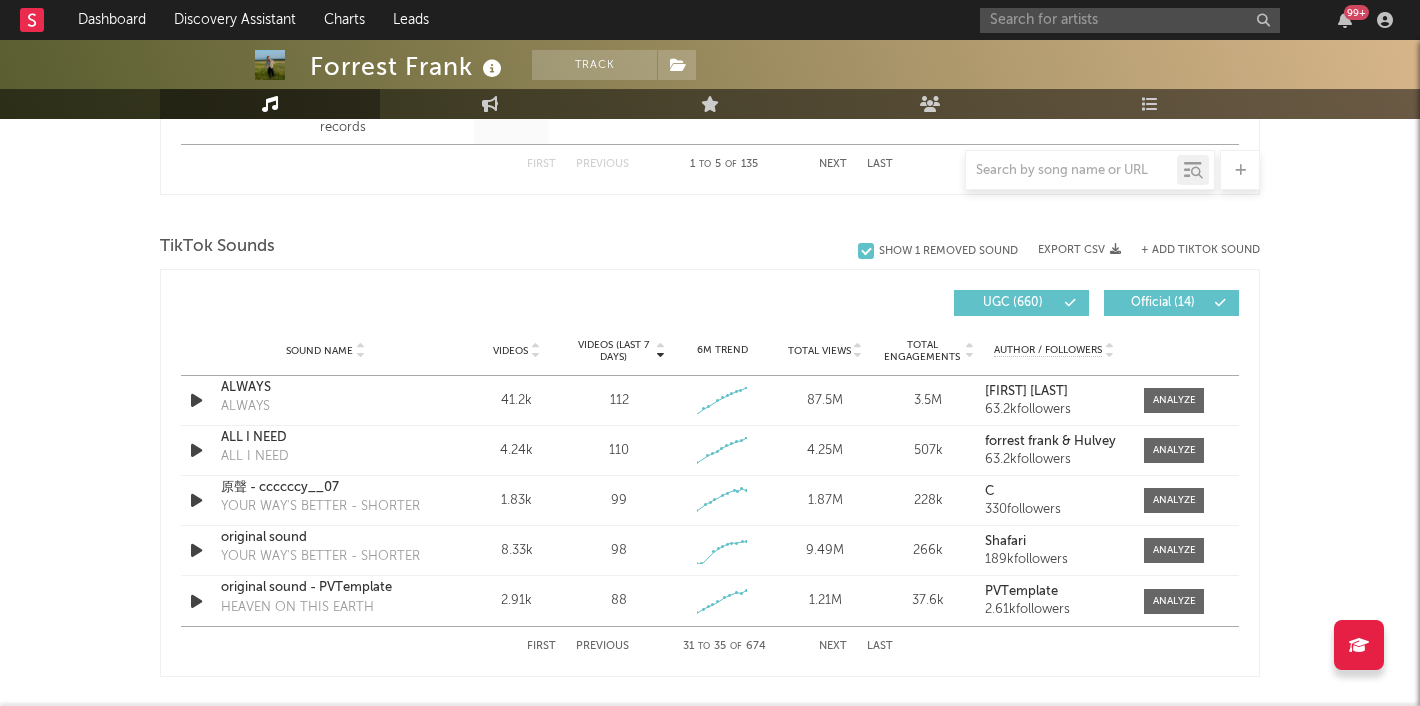 scroll, scrollTop: 1128, scrollLeft: 0, axis: vertical 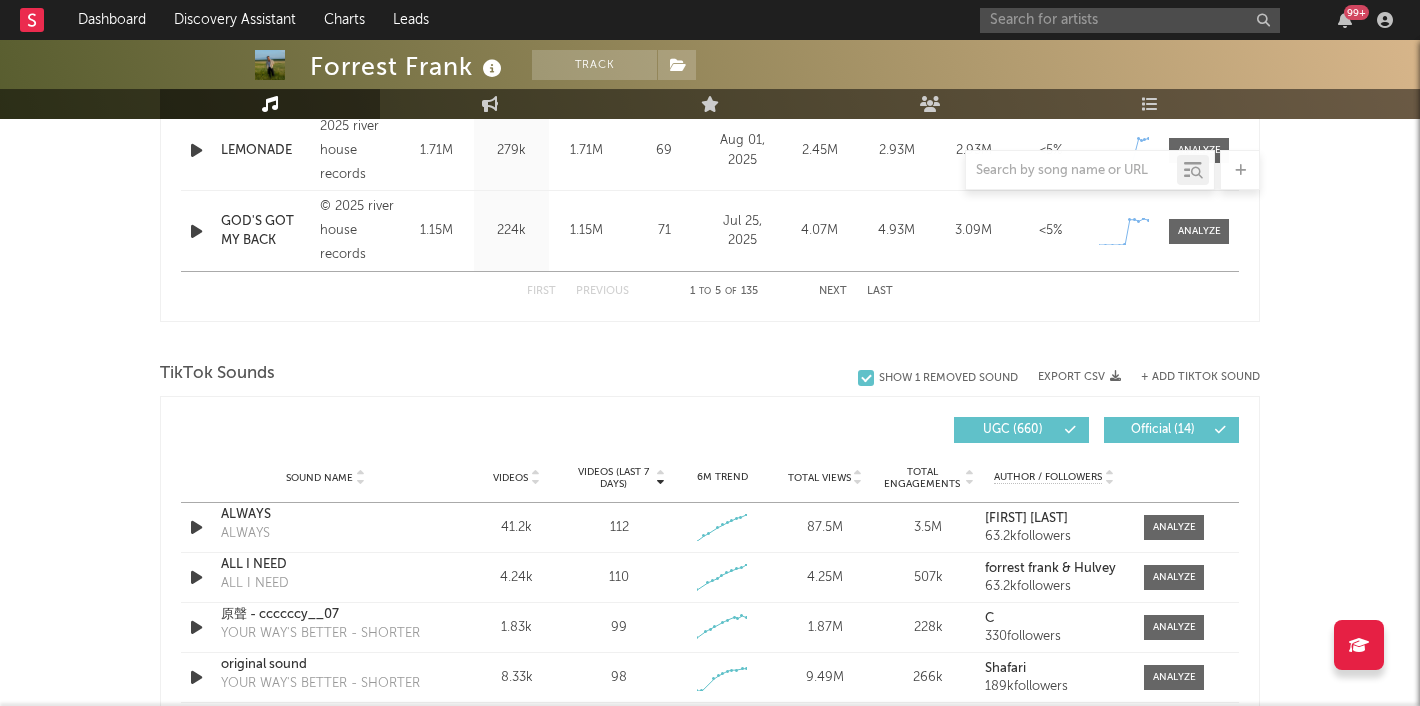 click on "+ Add TikTok Sound" at bounding box center (1200, 377) 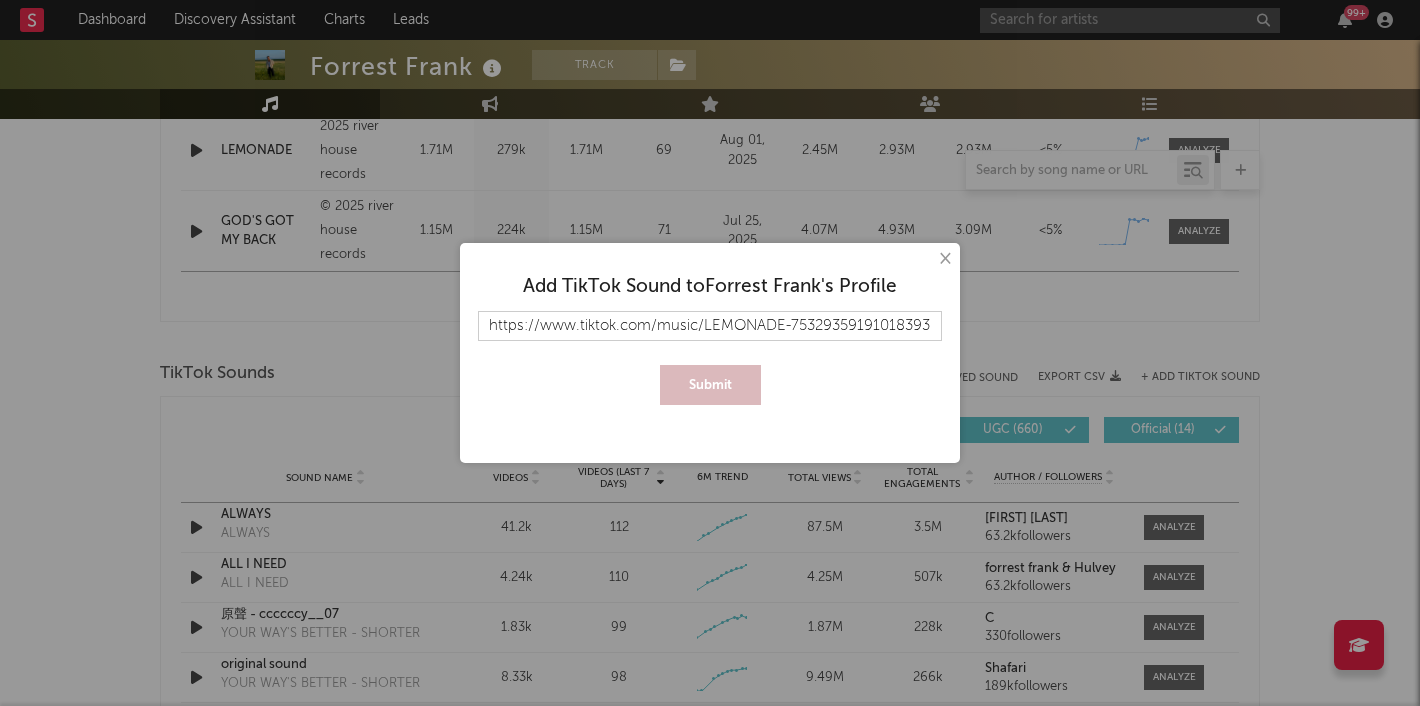 scroll, scrollTop: 0, scrollLeft: 12, axis: horizontal 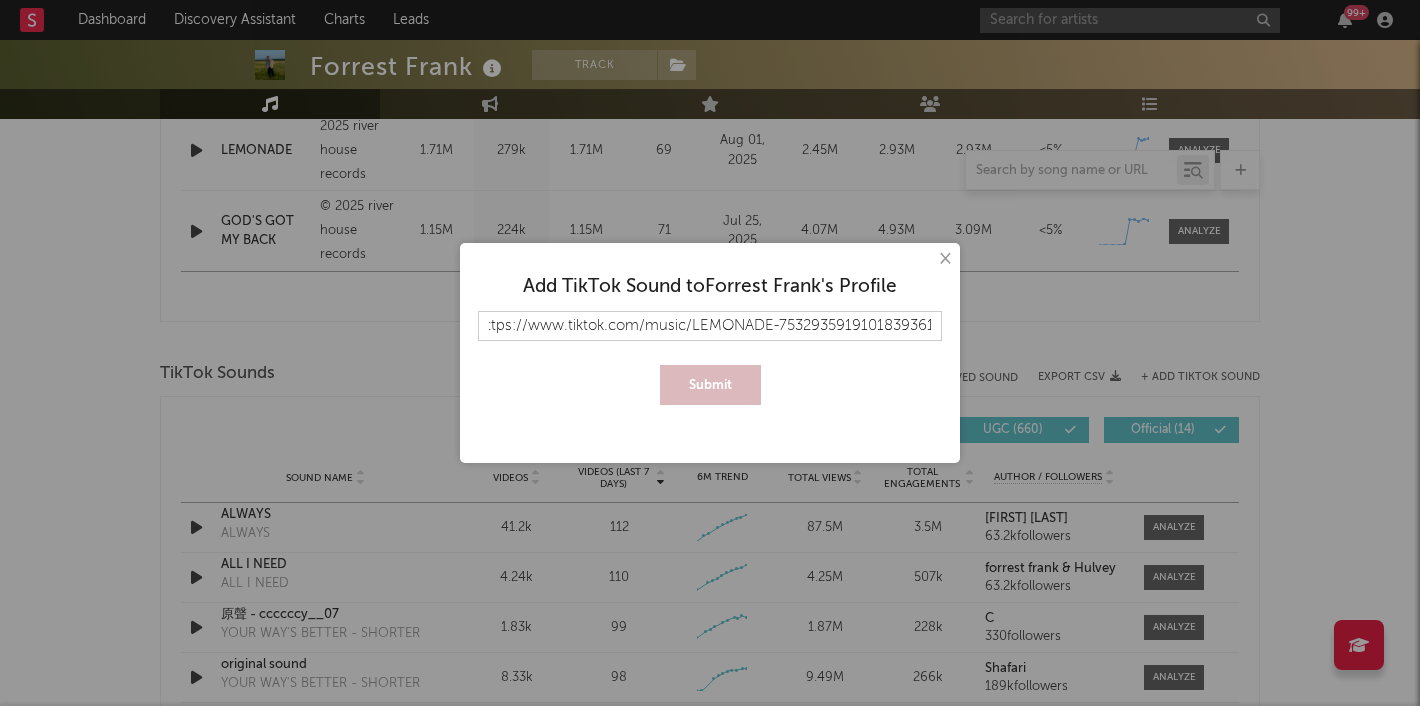 type on "https://www.tiktok.com/music/LEMONADE-7532935919101839361" 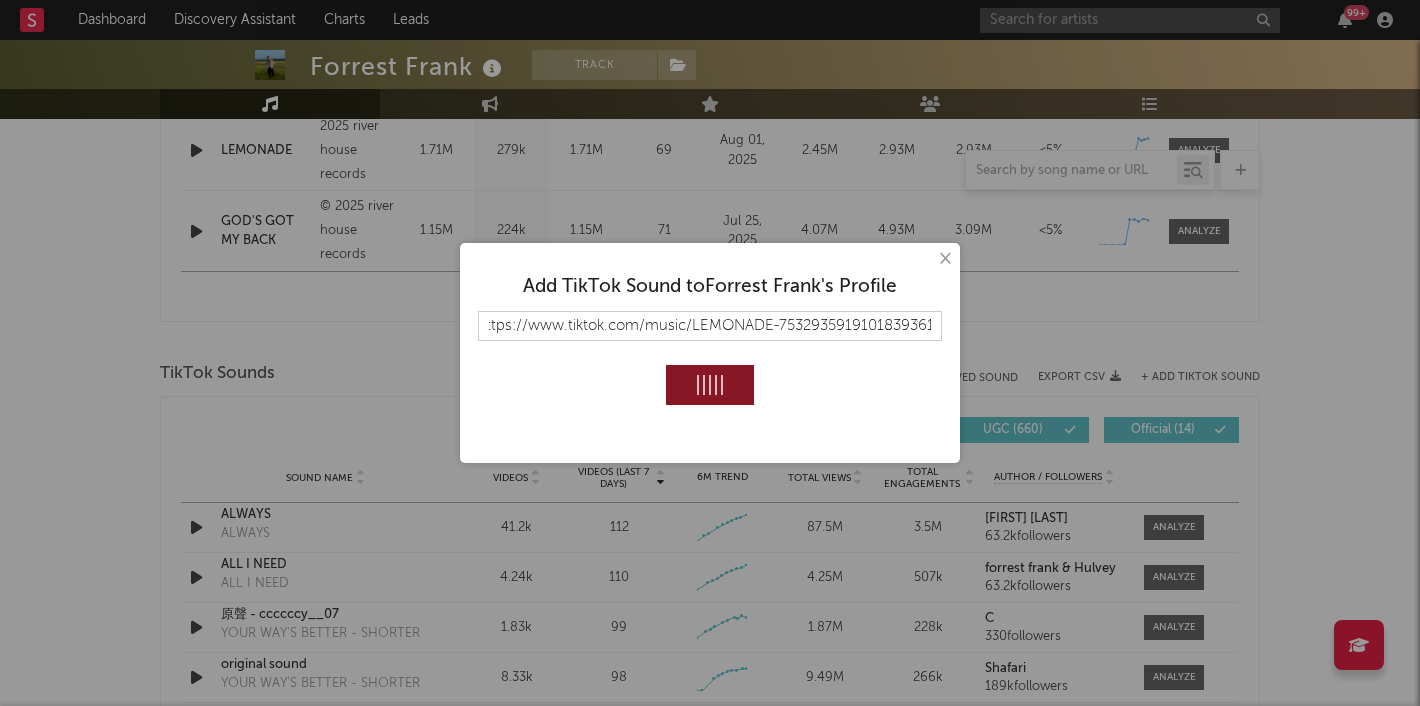 type 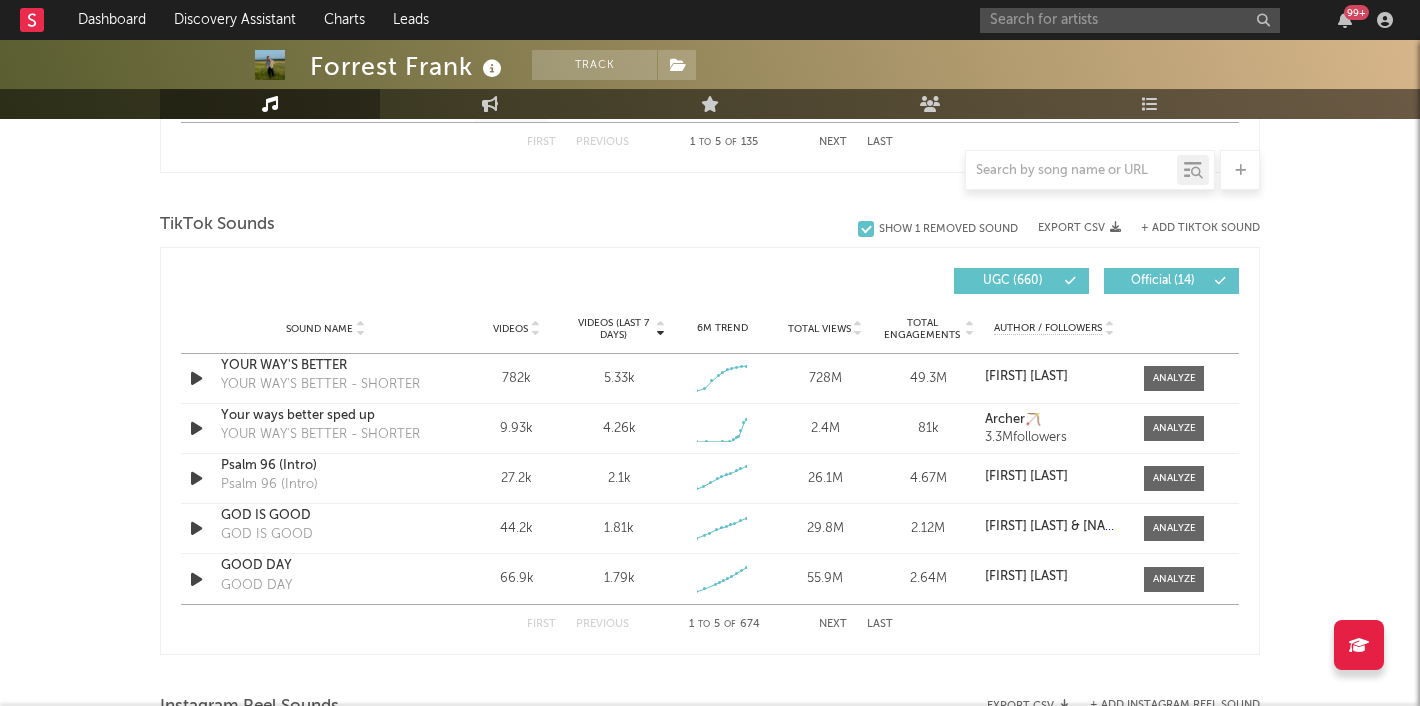 scroll, scrollTop: 1381, scrollLeft: 0, axis: vertical 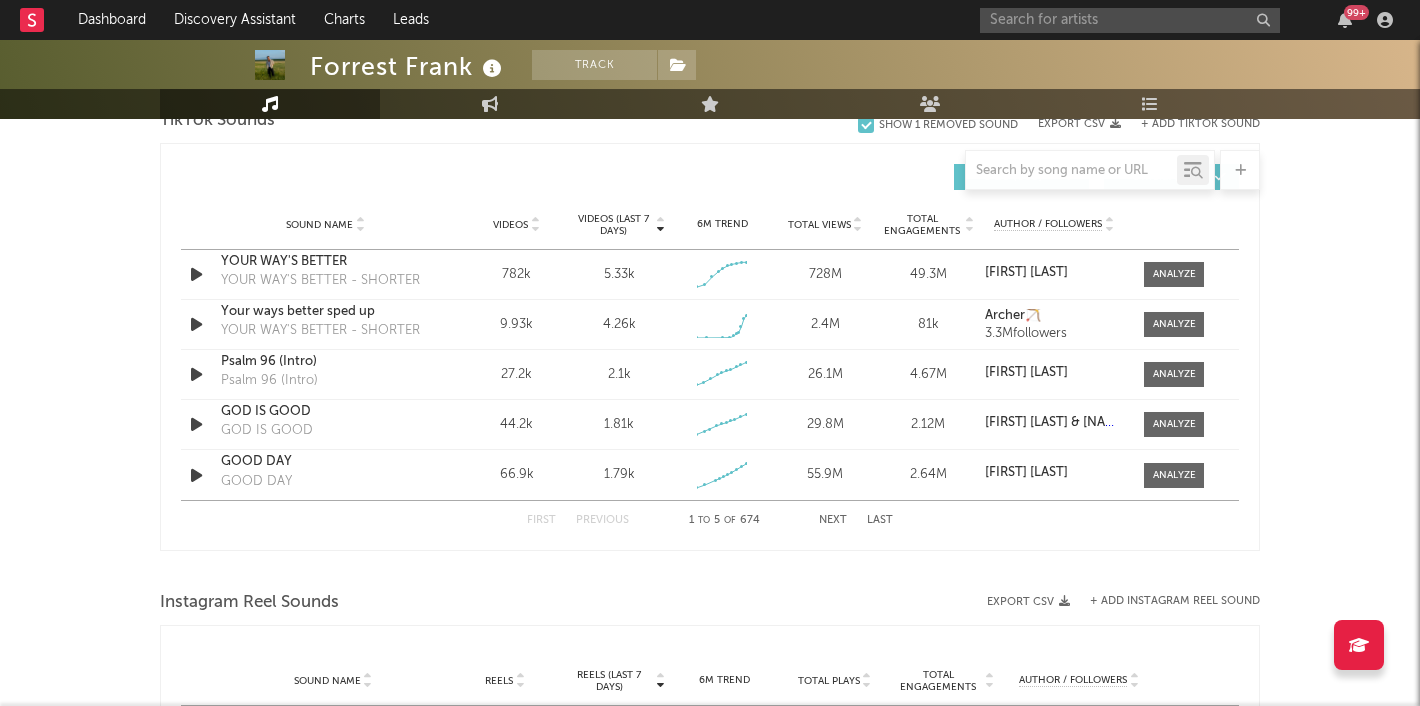 click on "Next" at bounding box center (833, 520) 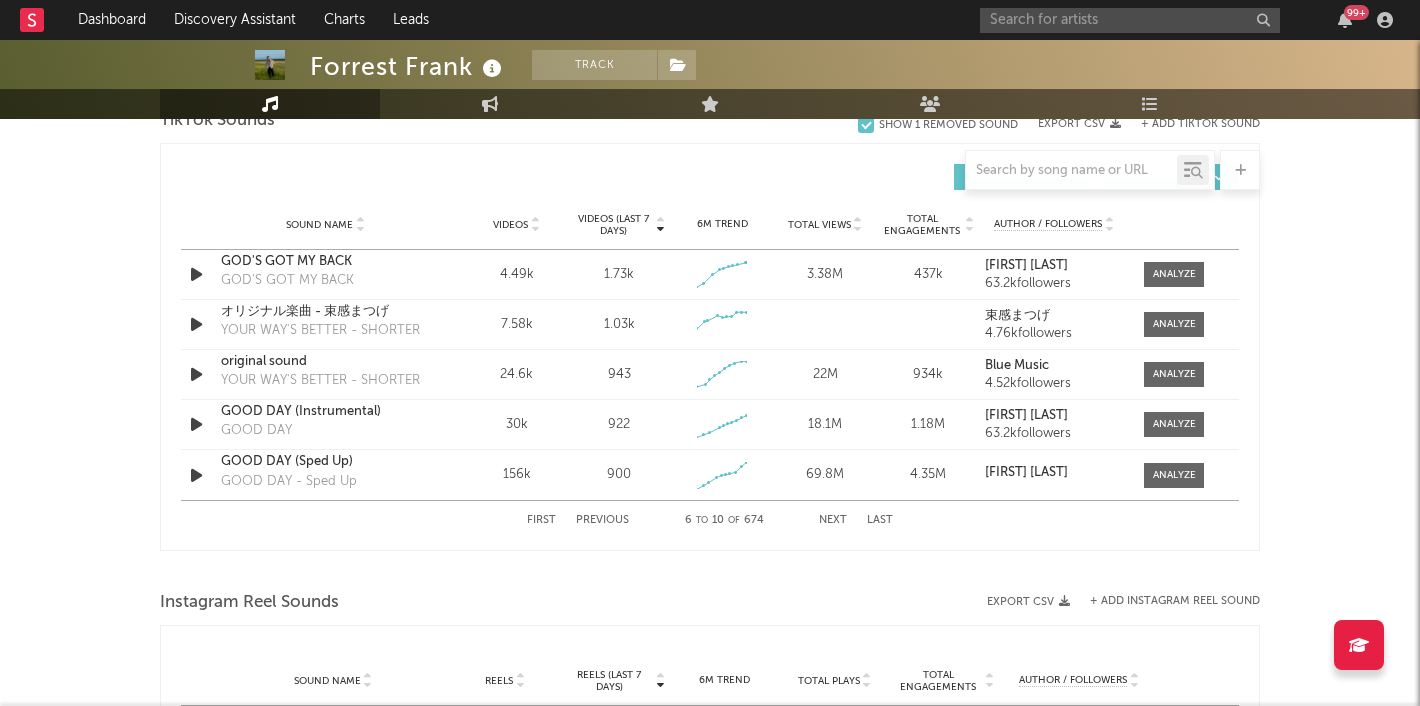 click on "Last" at bounding box center [880, 520] 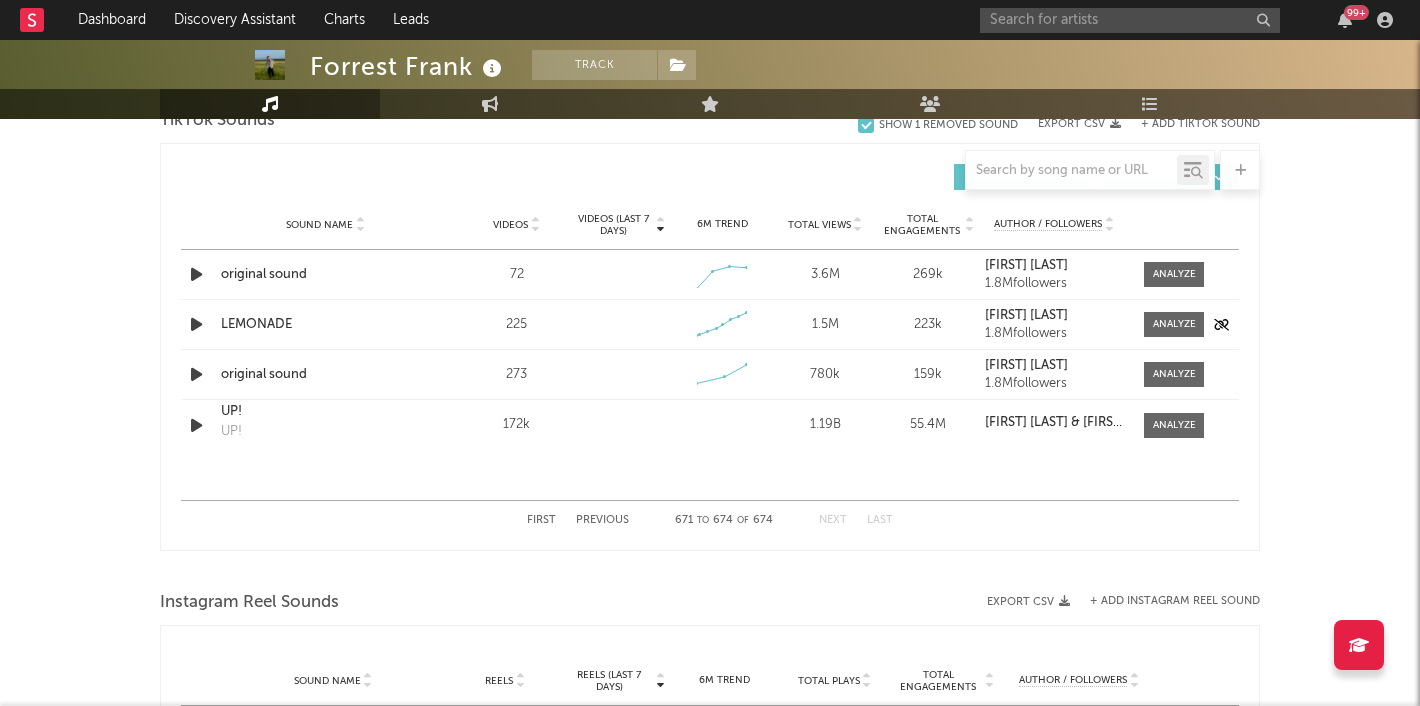 click at bounding box center [196, 324] 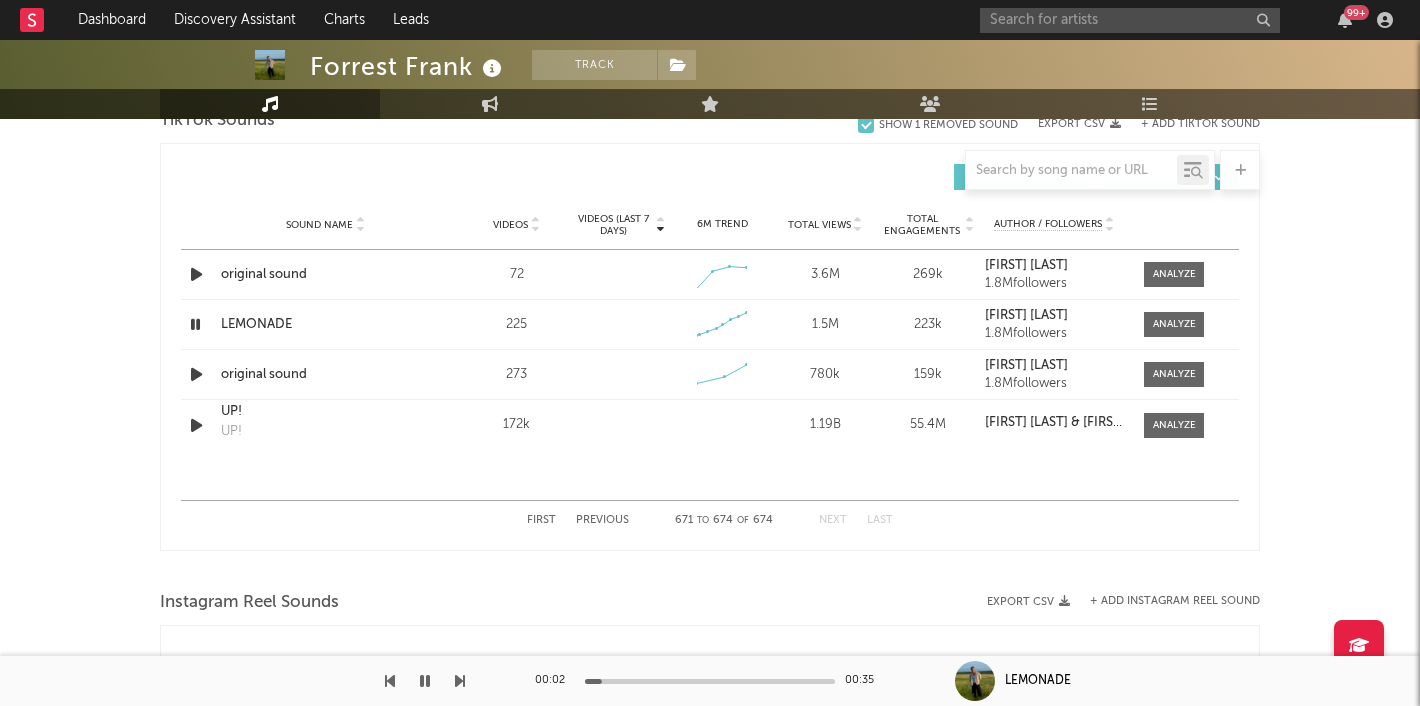 click on "Previous" at bounding box center [602, 520] 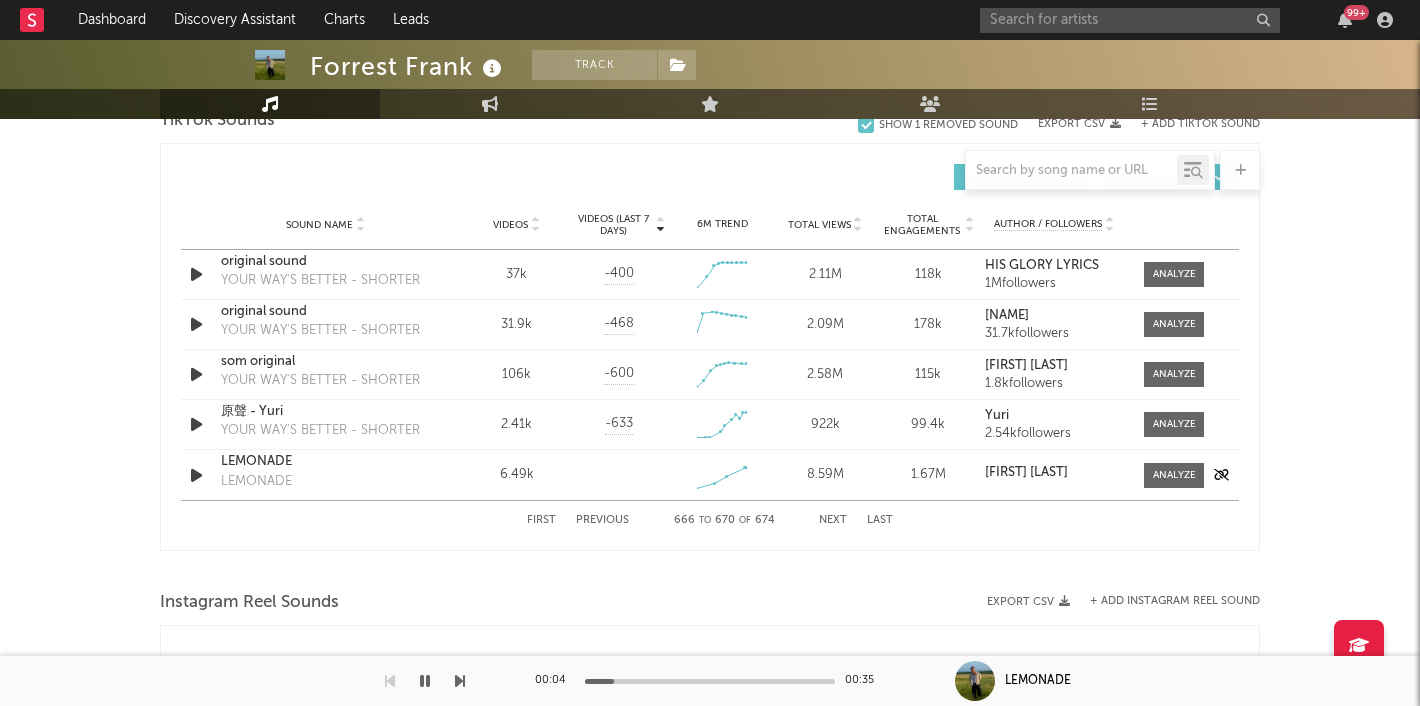 click at bounding box center [196, 475] 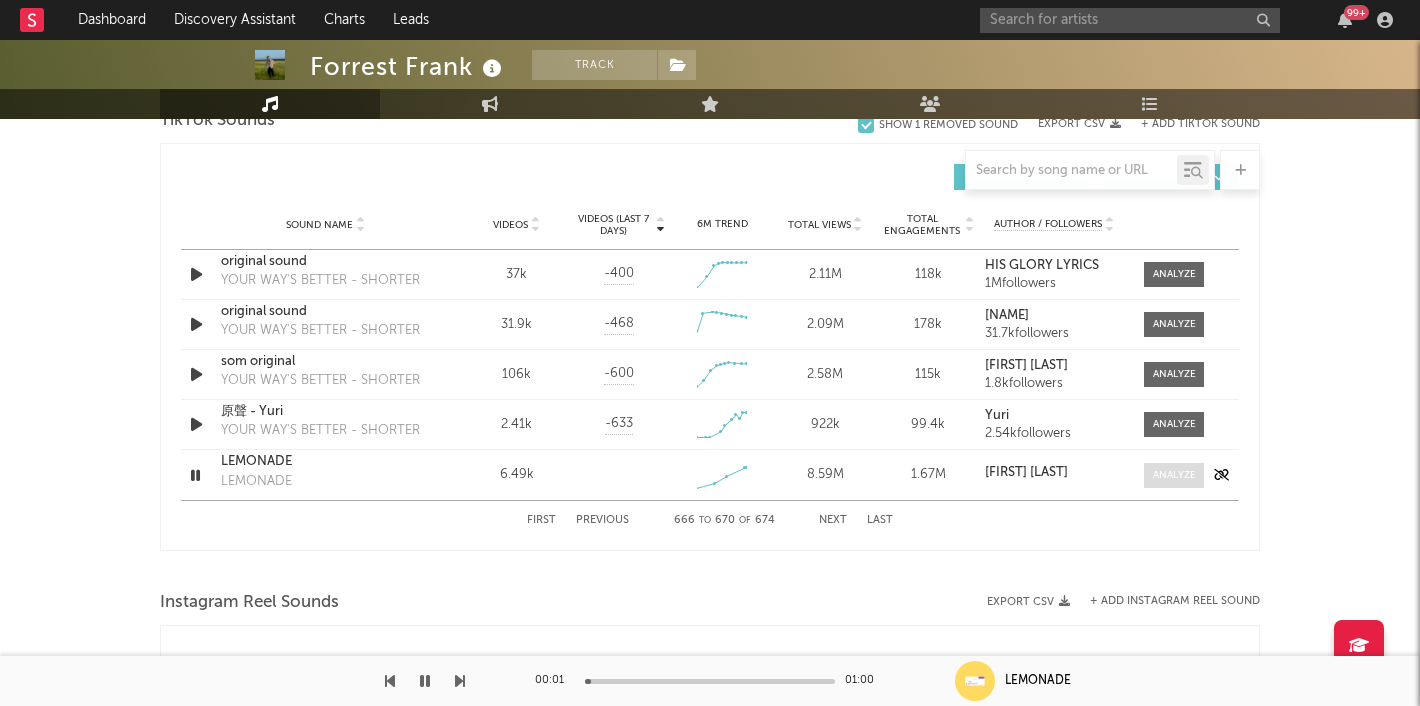 click at bounding box center (1174, 475) 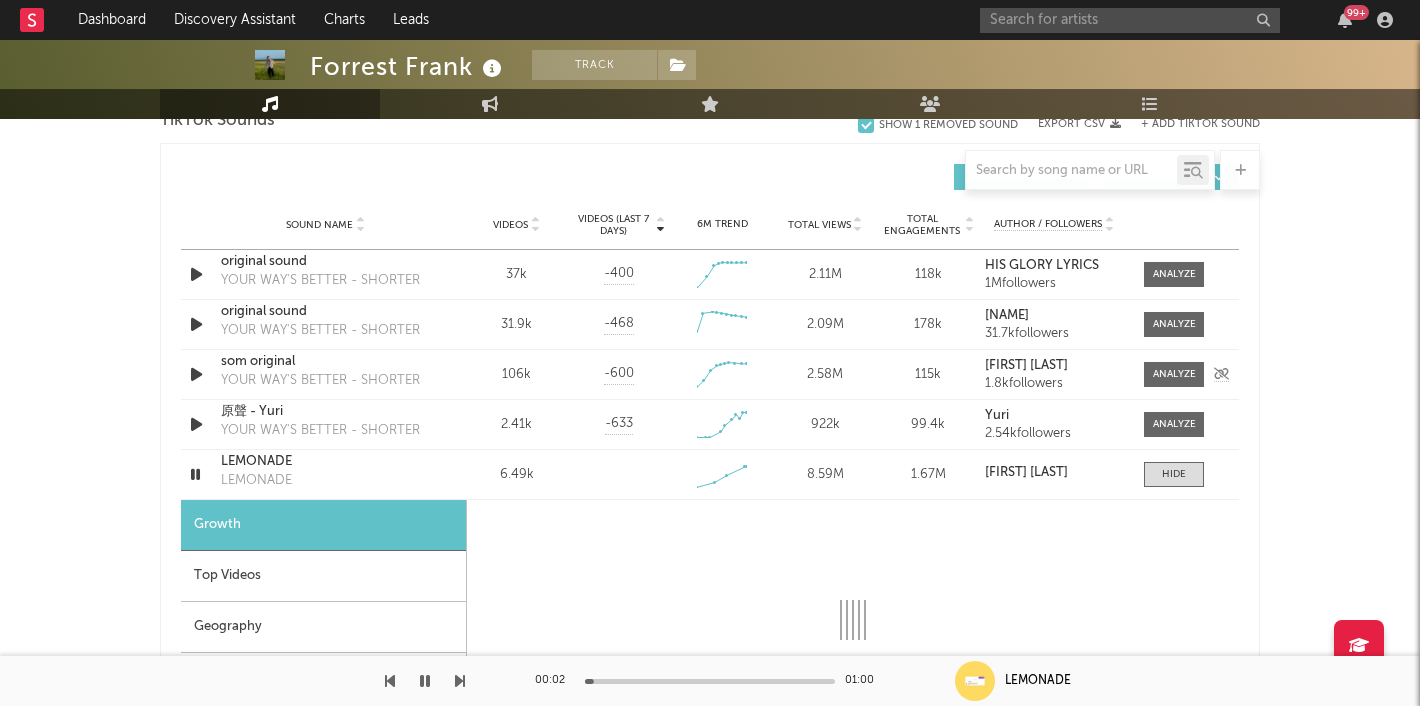 scroll, scrollTop: 1789, scrollLeft: 0, axis: vertical 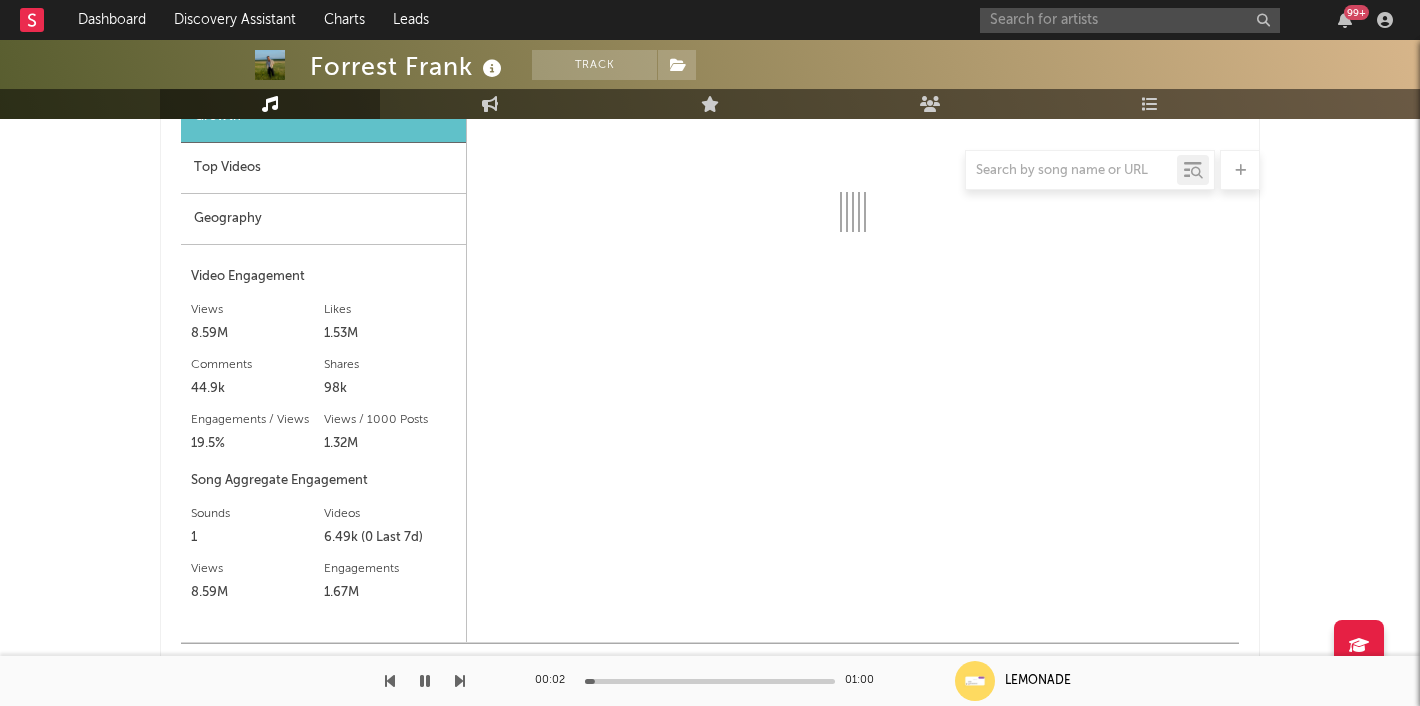 select on "1w" 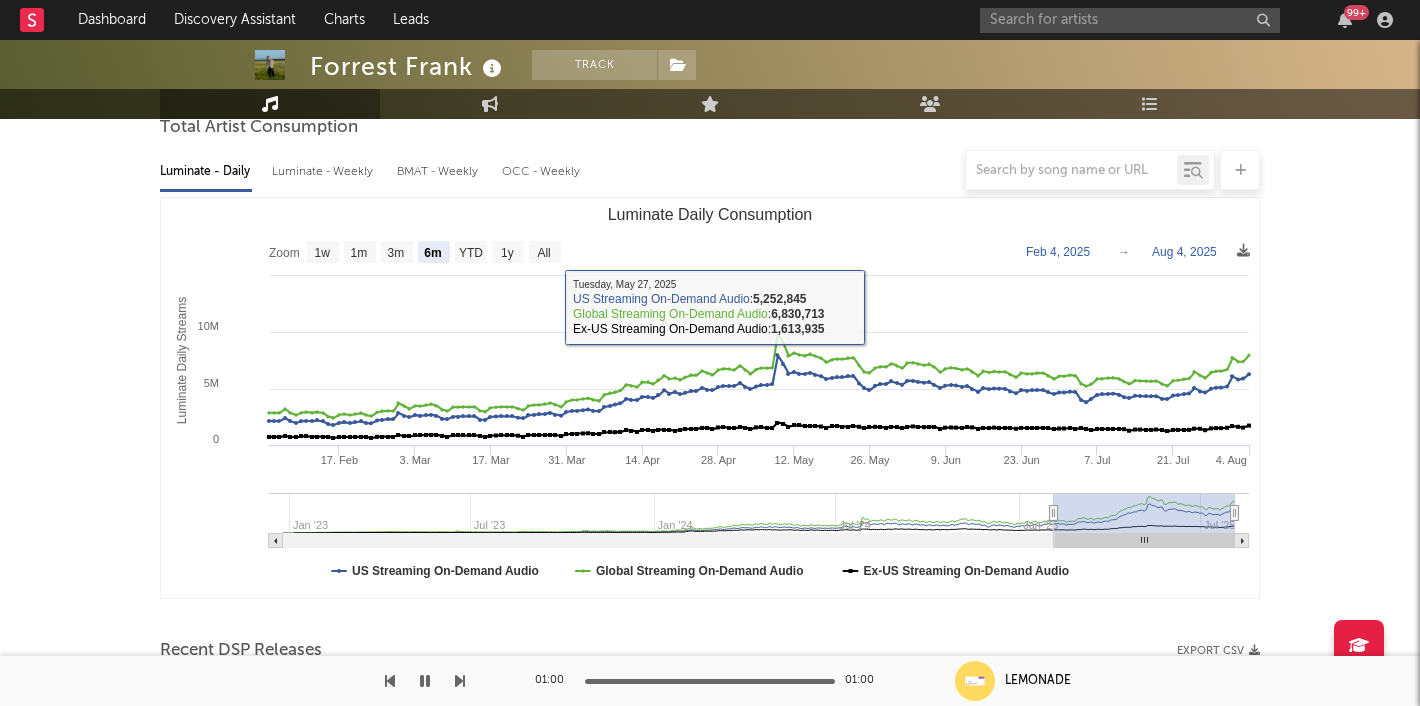 scroll, scrollTop: 0, scrollLeft: 0, axis: both 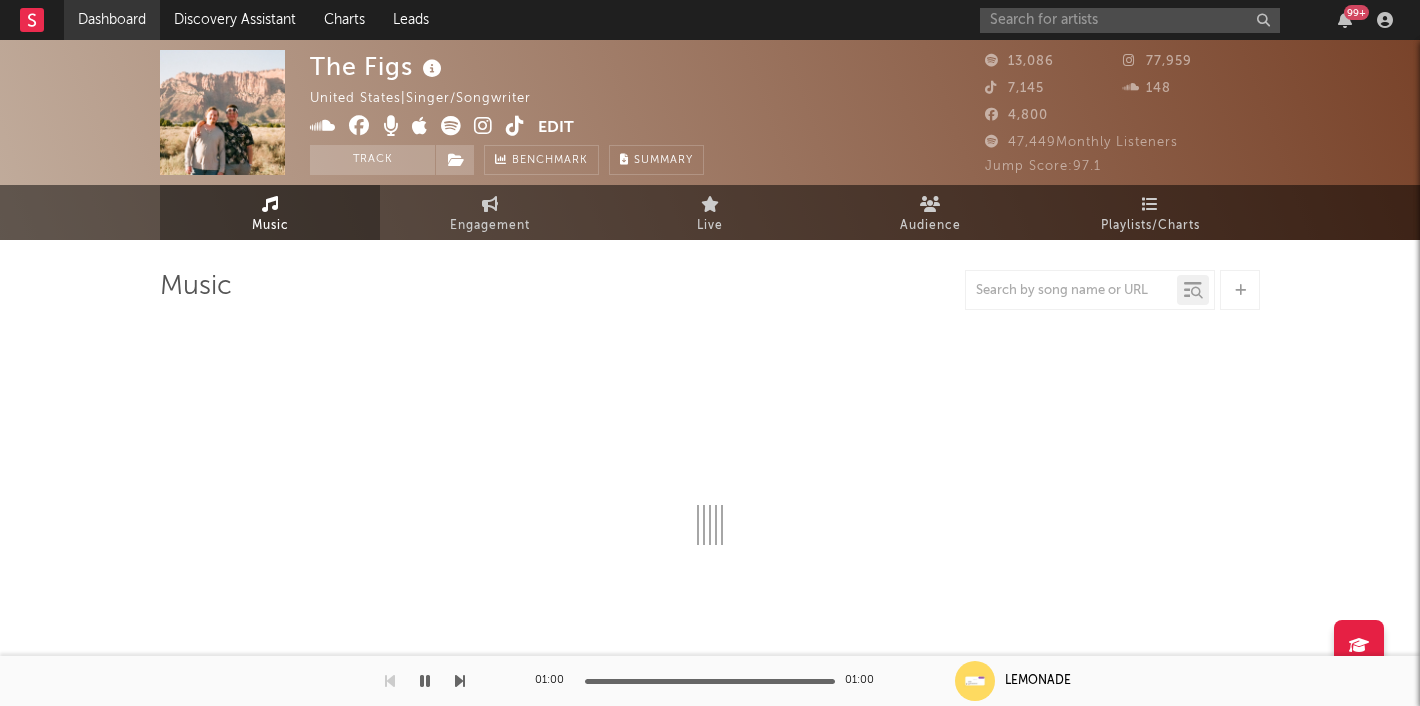 select on "6m" 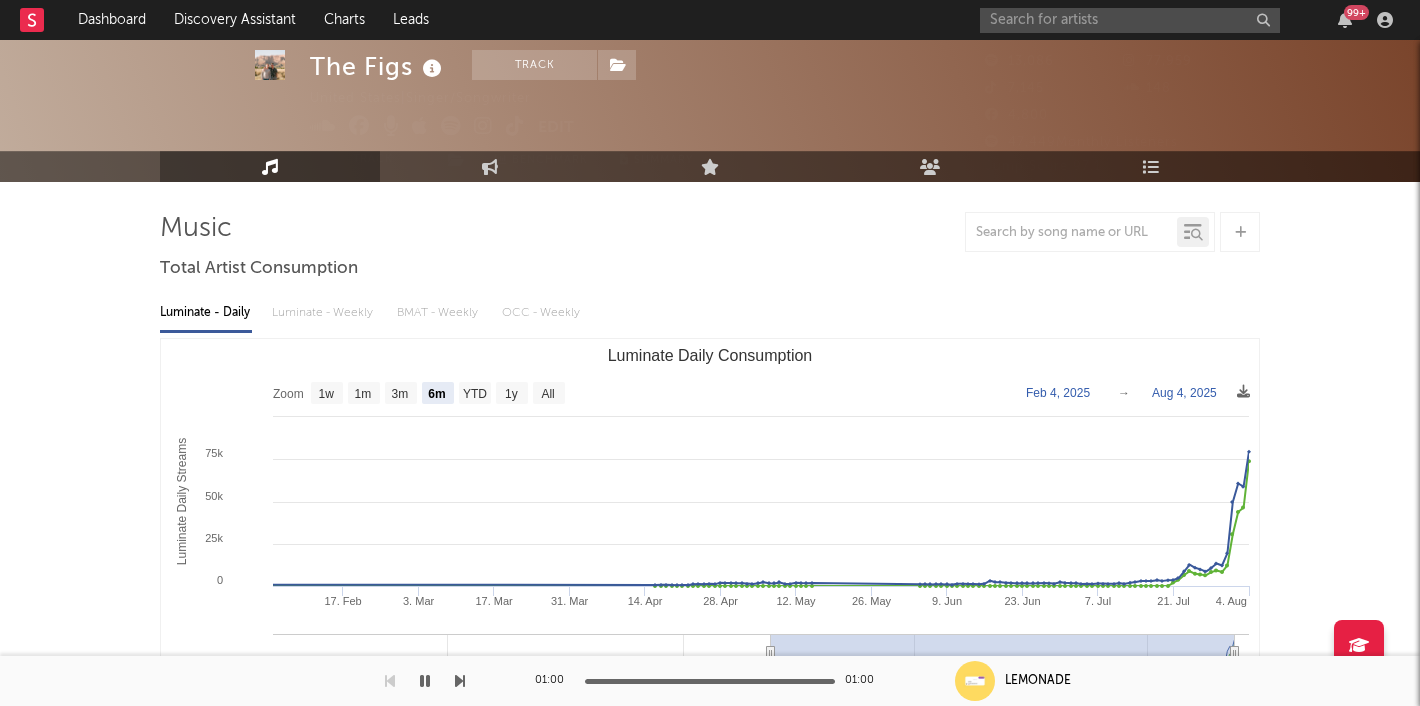 scroll, scrollTop: 0, scrollLeft: 0, axis: both 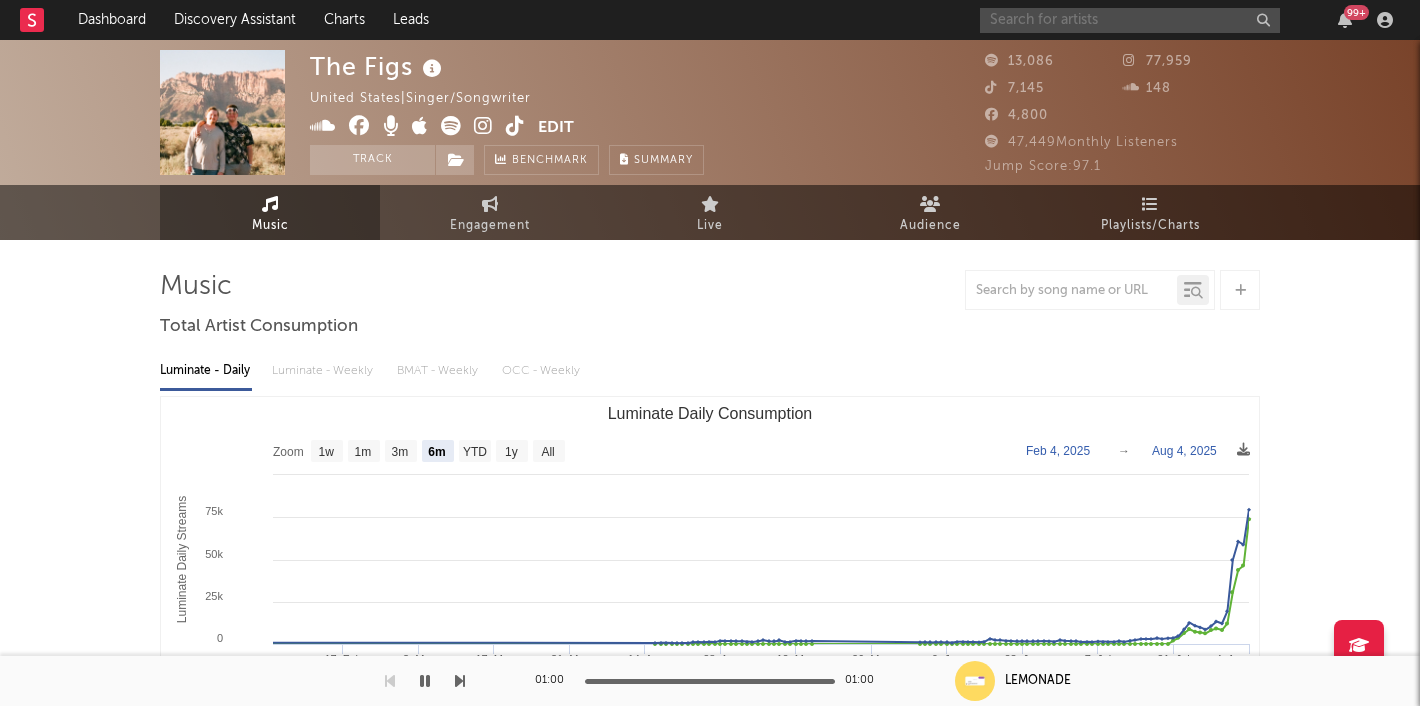 click at bounding box center [1130, 20] 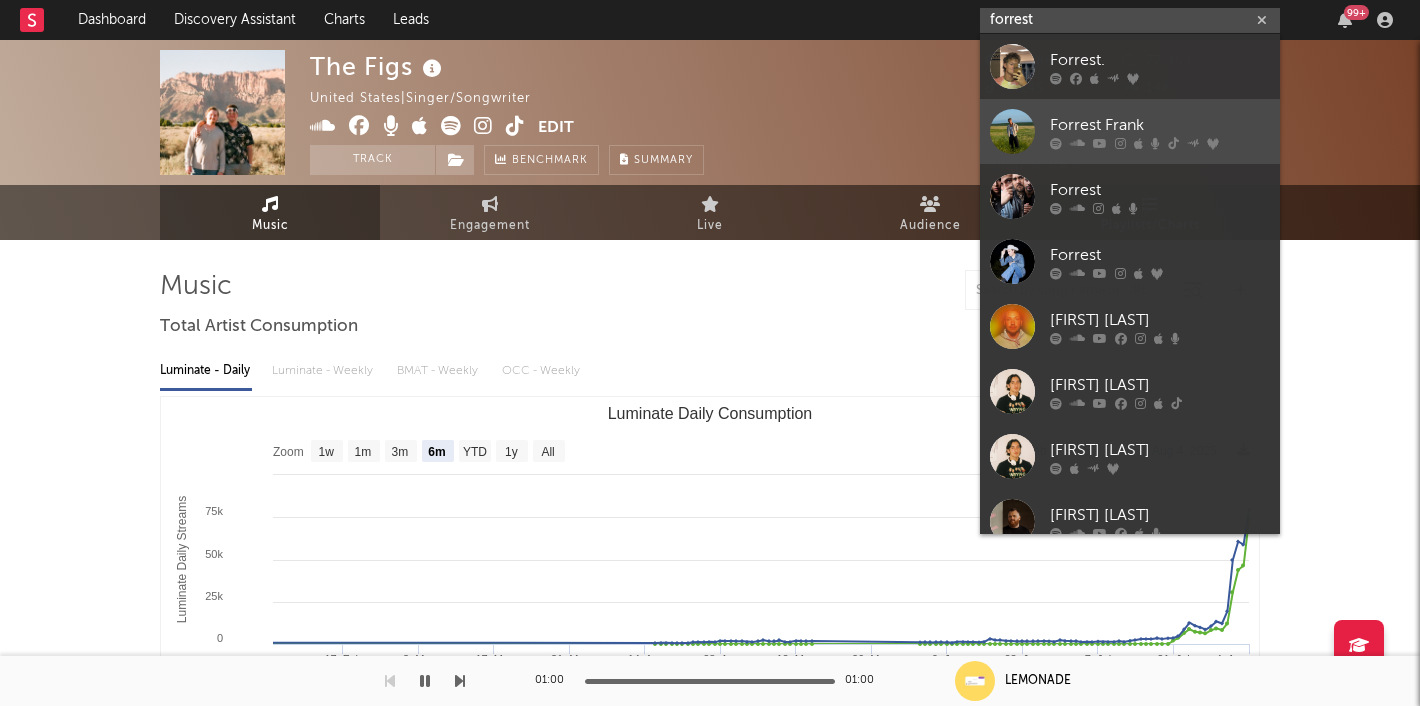 type on "forrest" 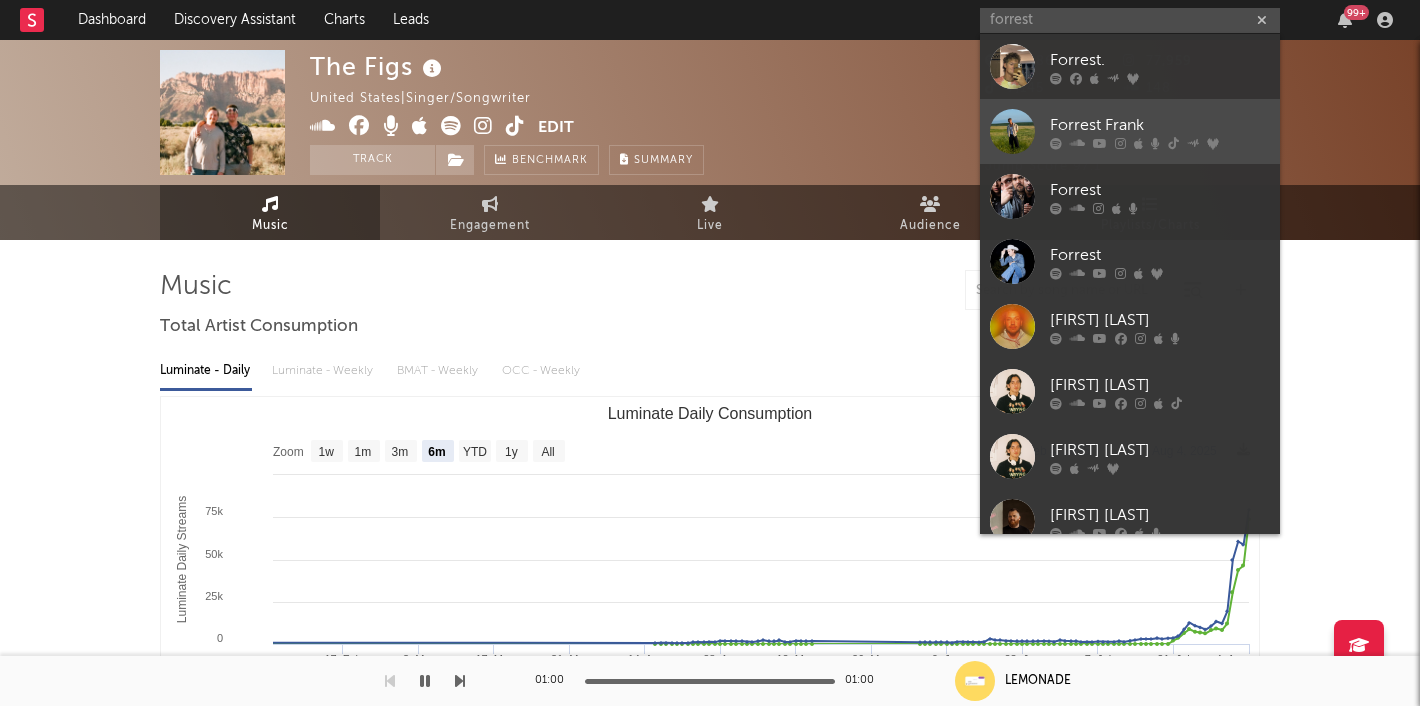 click on "Forrest Frank" at bounding box center [1130, 131] 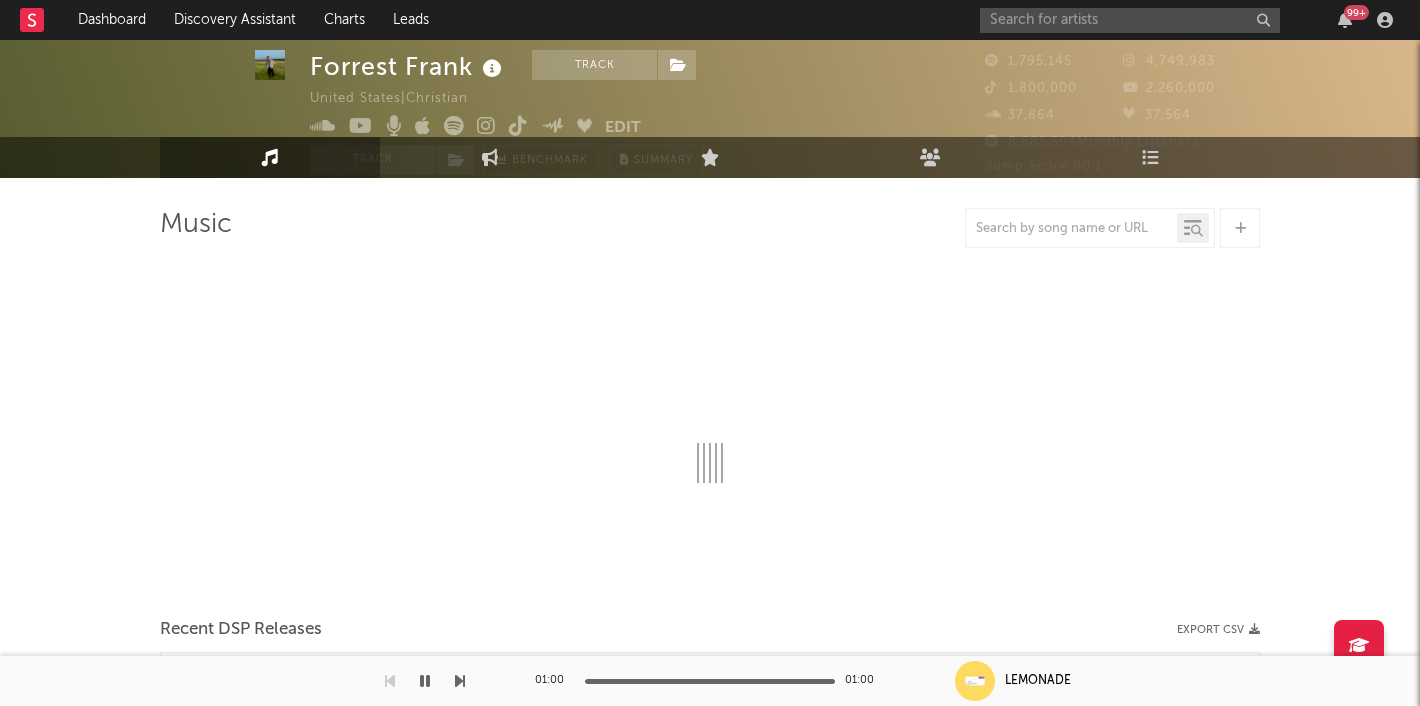 select on "6m" 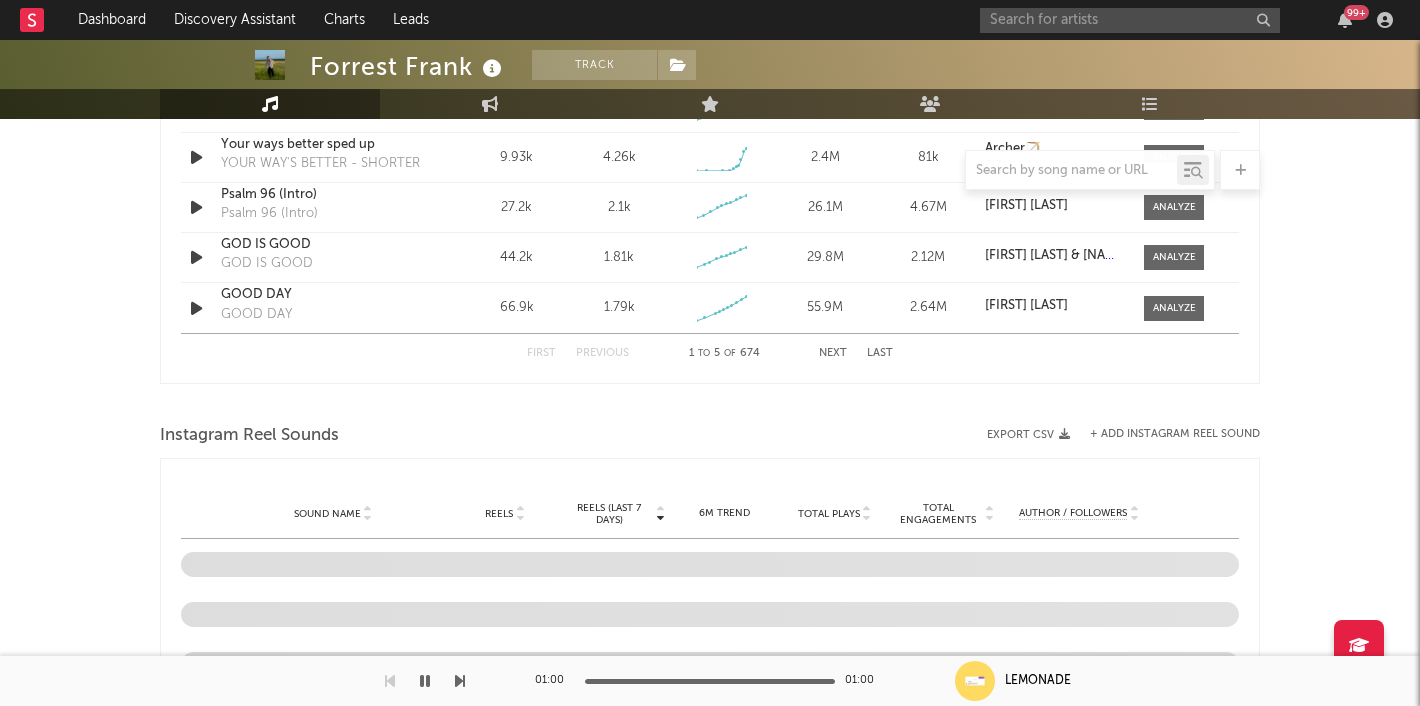 scroll, scrollTop: 1673, scrollLeft: 0, axis: vertical 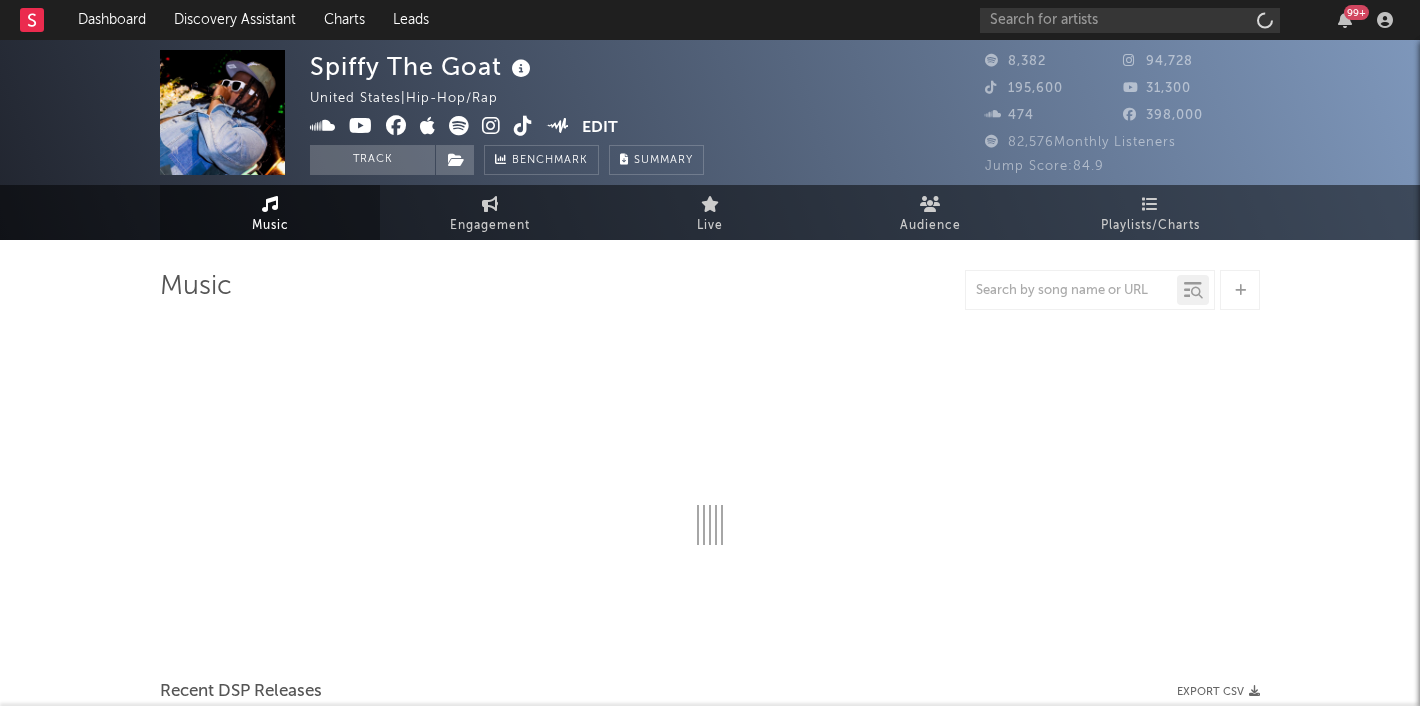 select on "6m" 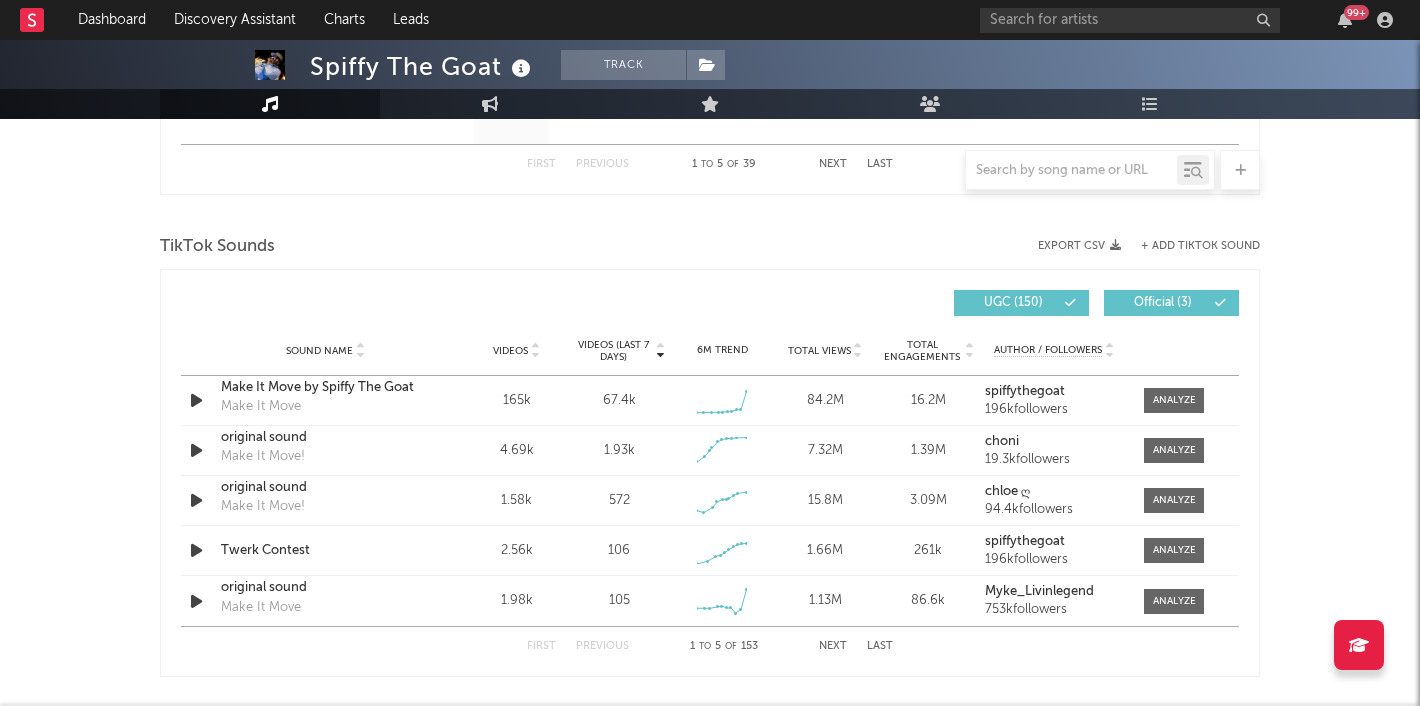 scroll, scrollTop: 0, scrollLeft: 0, axis: both 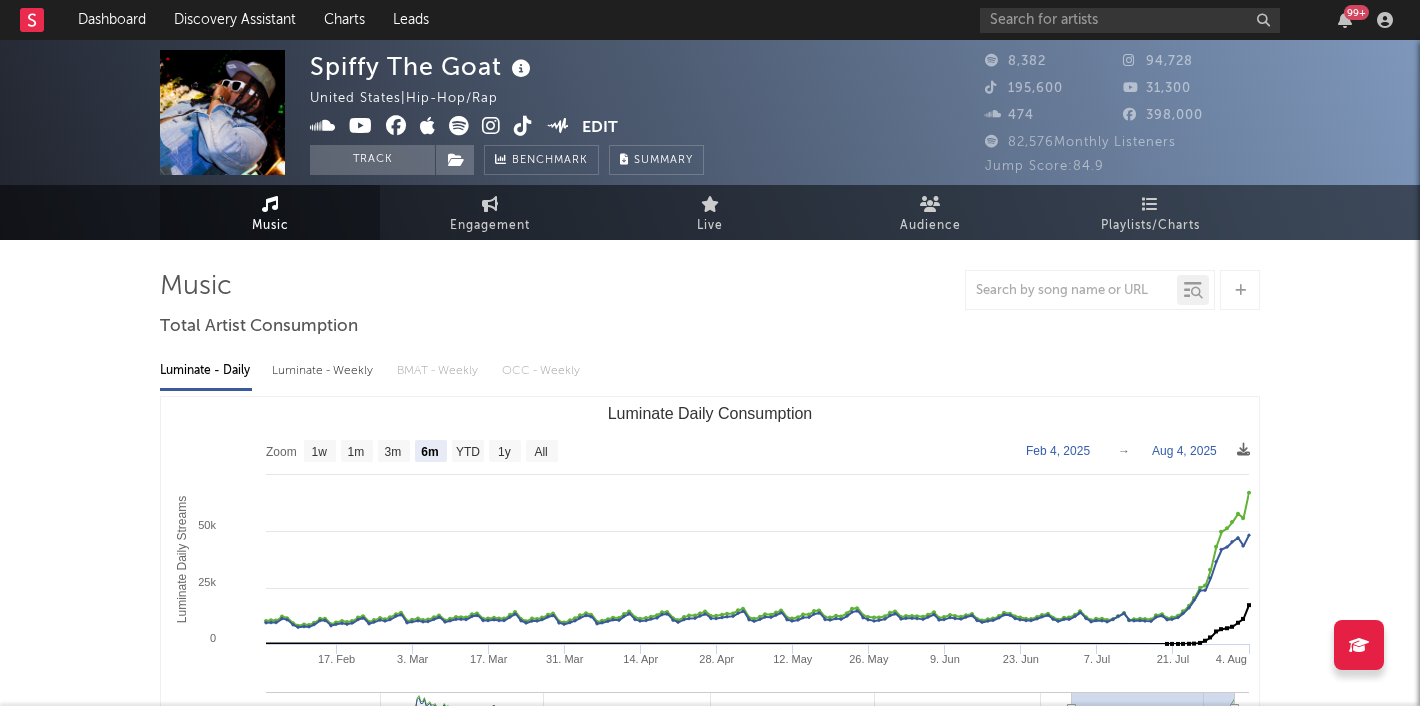 click at bounding box center (523, 126) 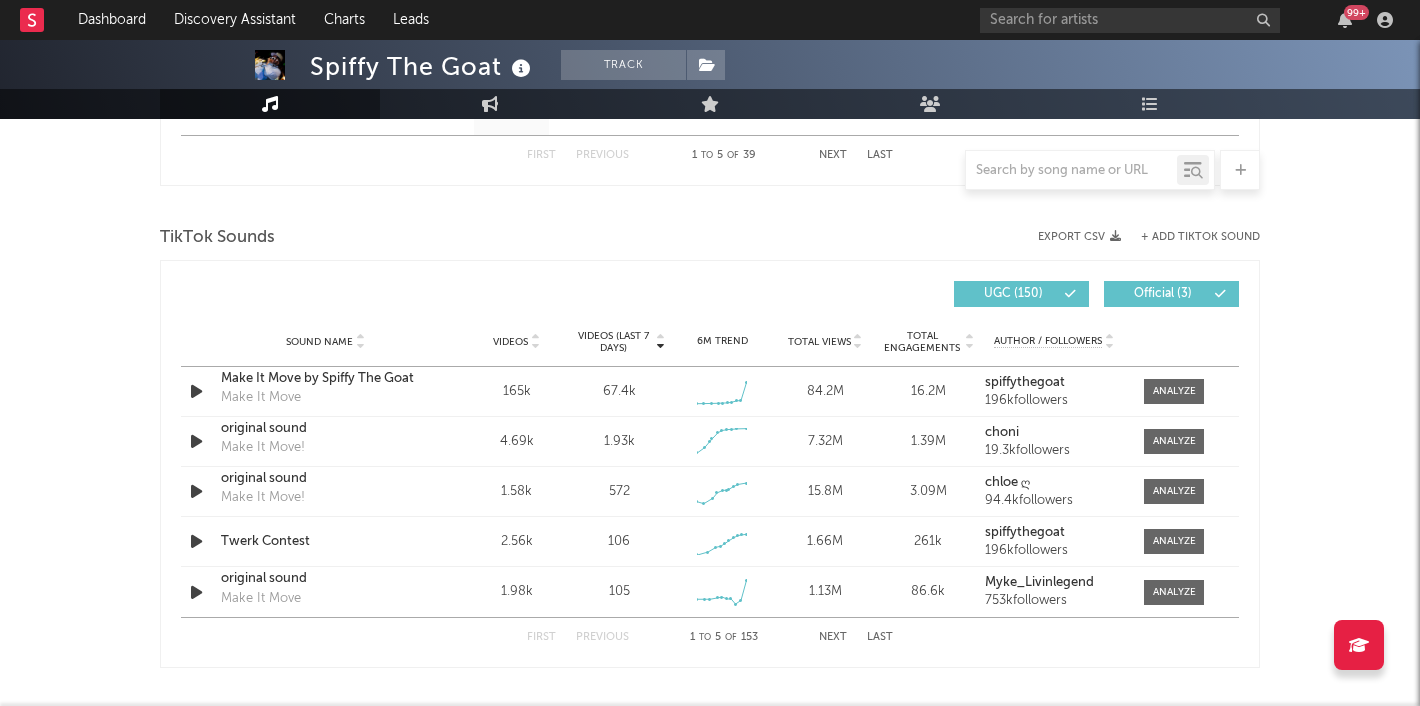 scroll, scrollTop: 1287, scrollLeft: 0, axis: vertical 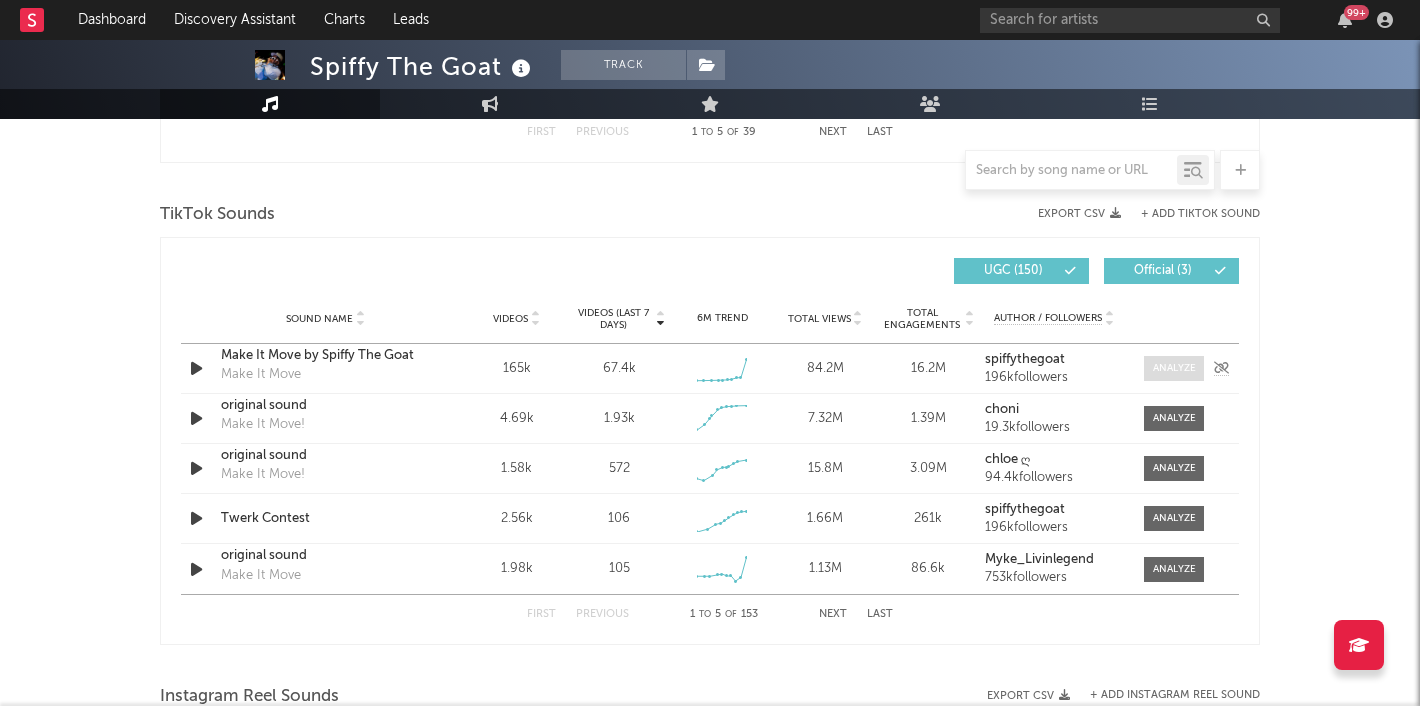 click at bounding box center (1174, 368) 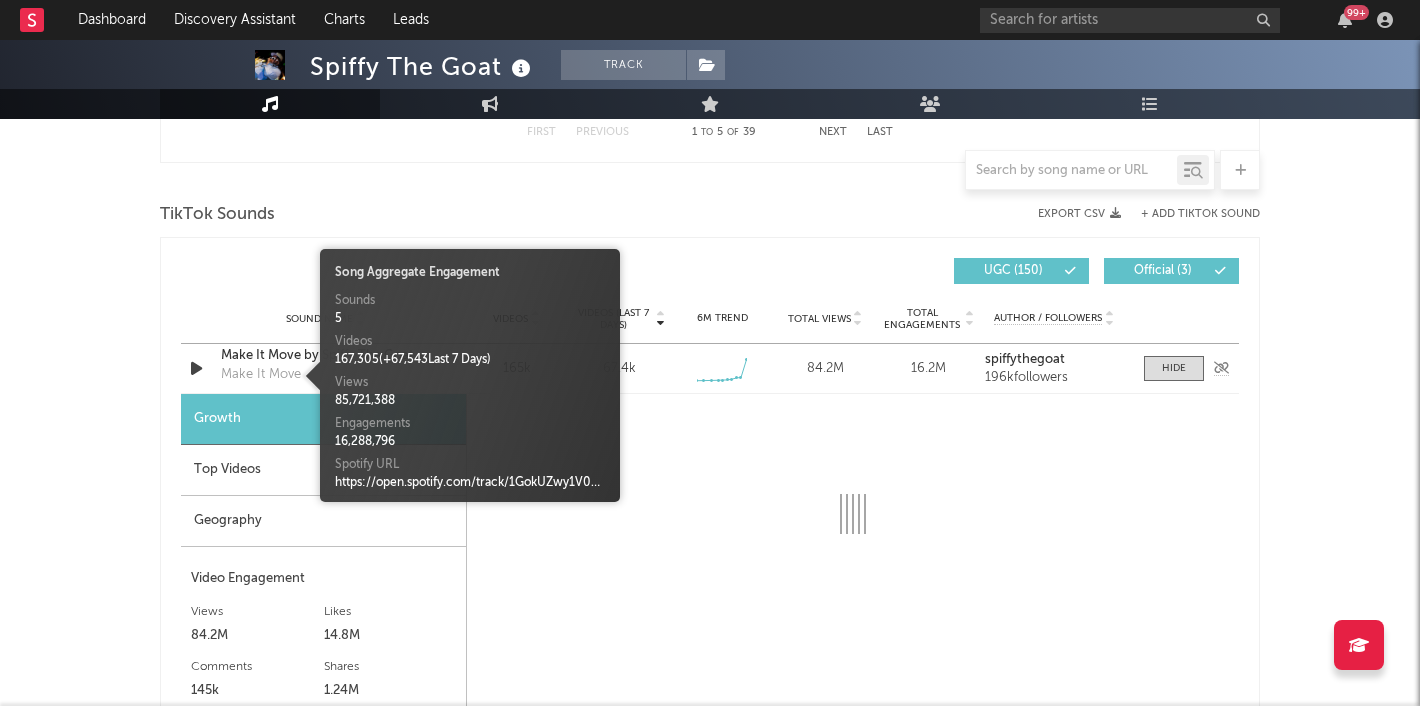 click on "Make It Move" at bounding box center (261, 375) 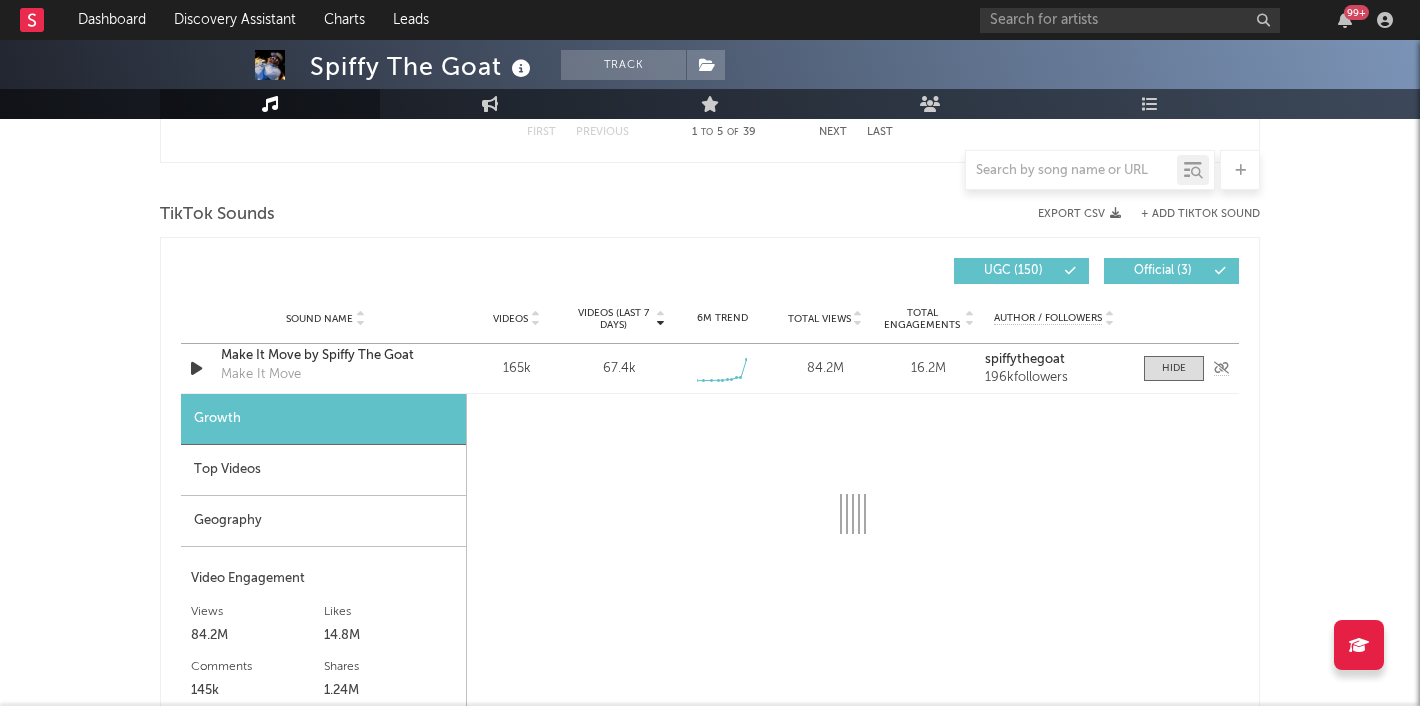 select on "6m" 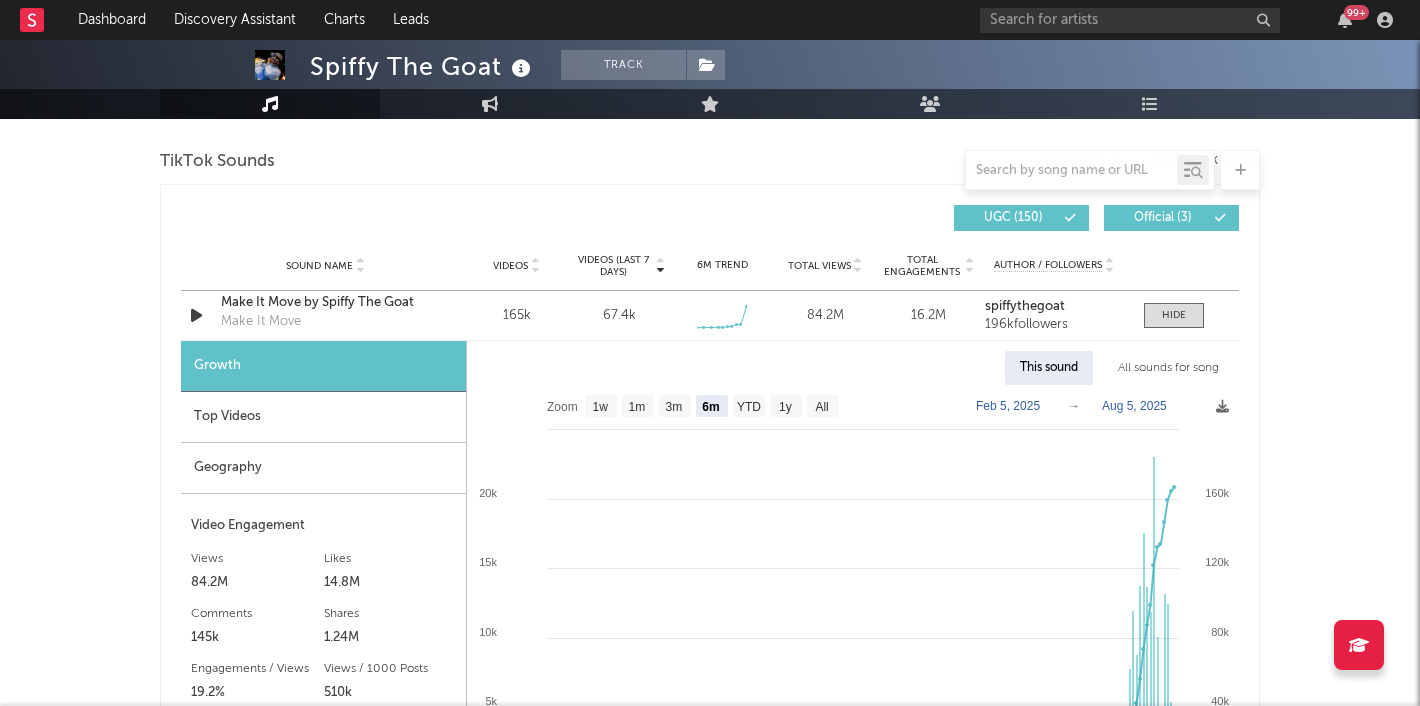 scroll, scrollTop: 1353, scrollLeft: 0, axis: vertical 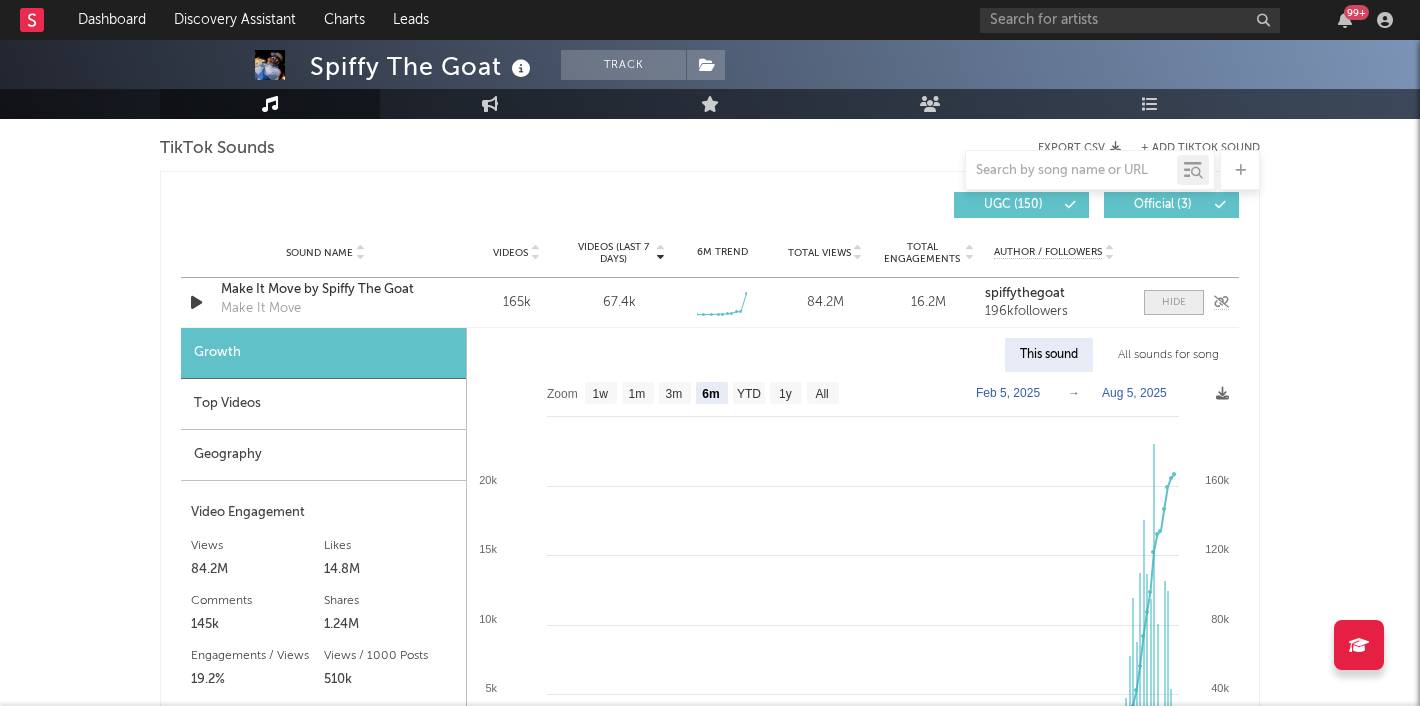 click at bounding box center [1174, 302] 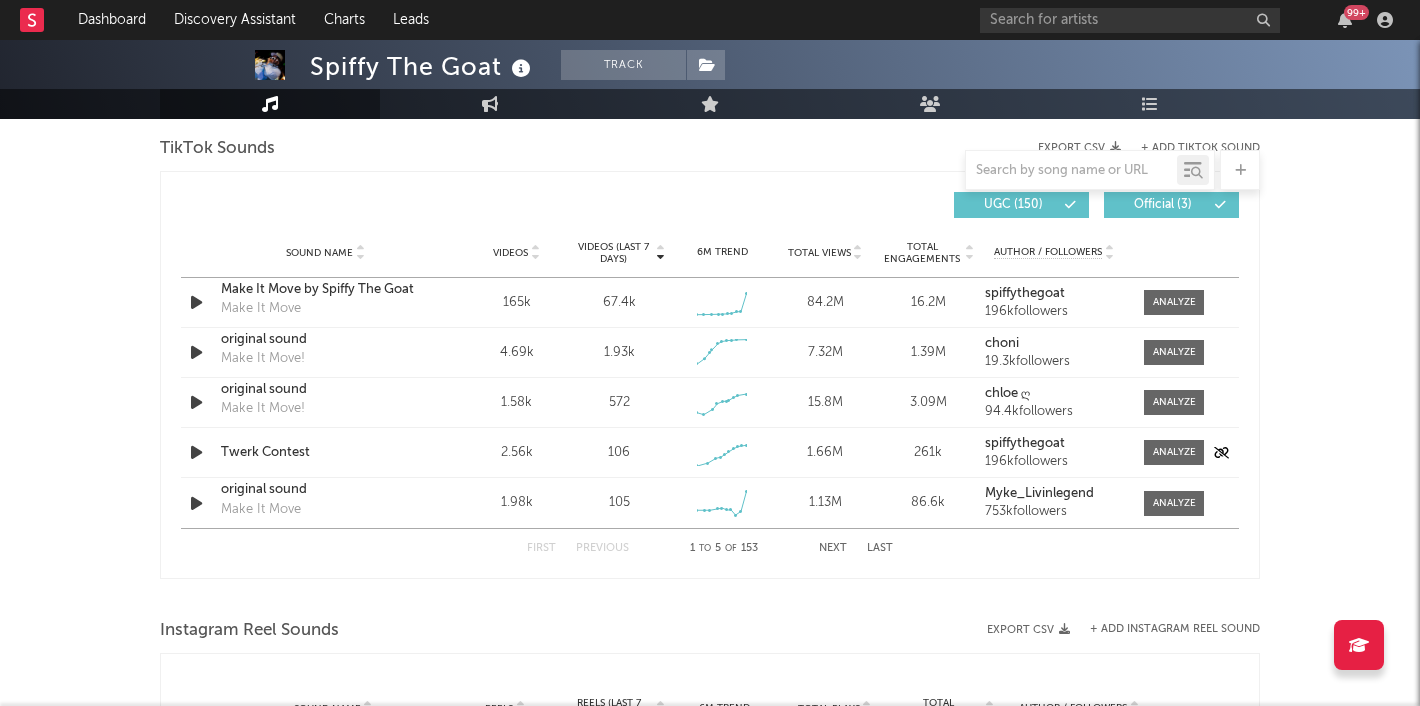 click at bounding box center (196, 452) 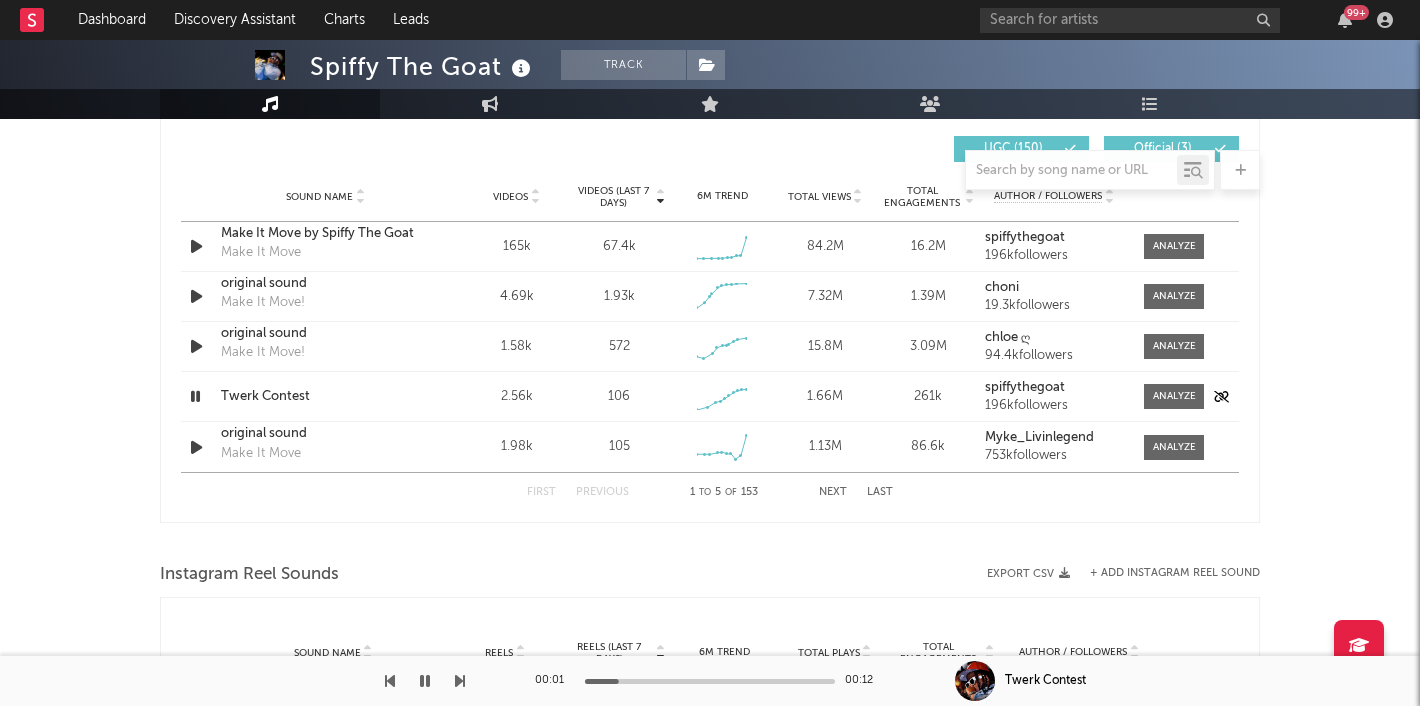 click at bounding box center (195, 396) 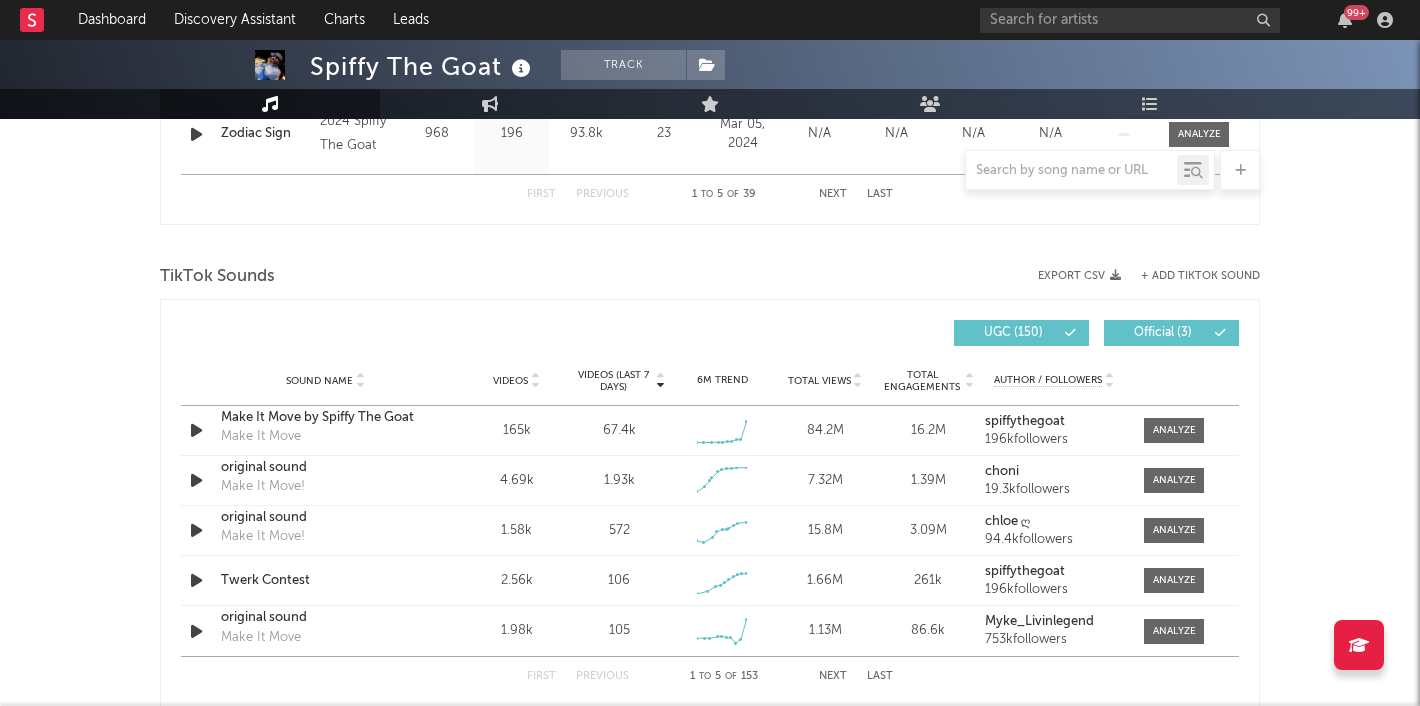 scroll, scrollTop: 1446, scrollLeft: 0, axis: vertical 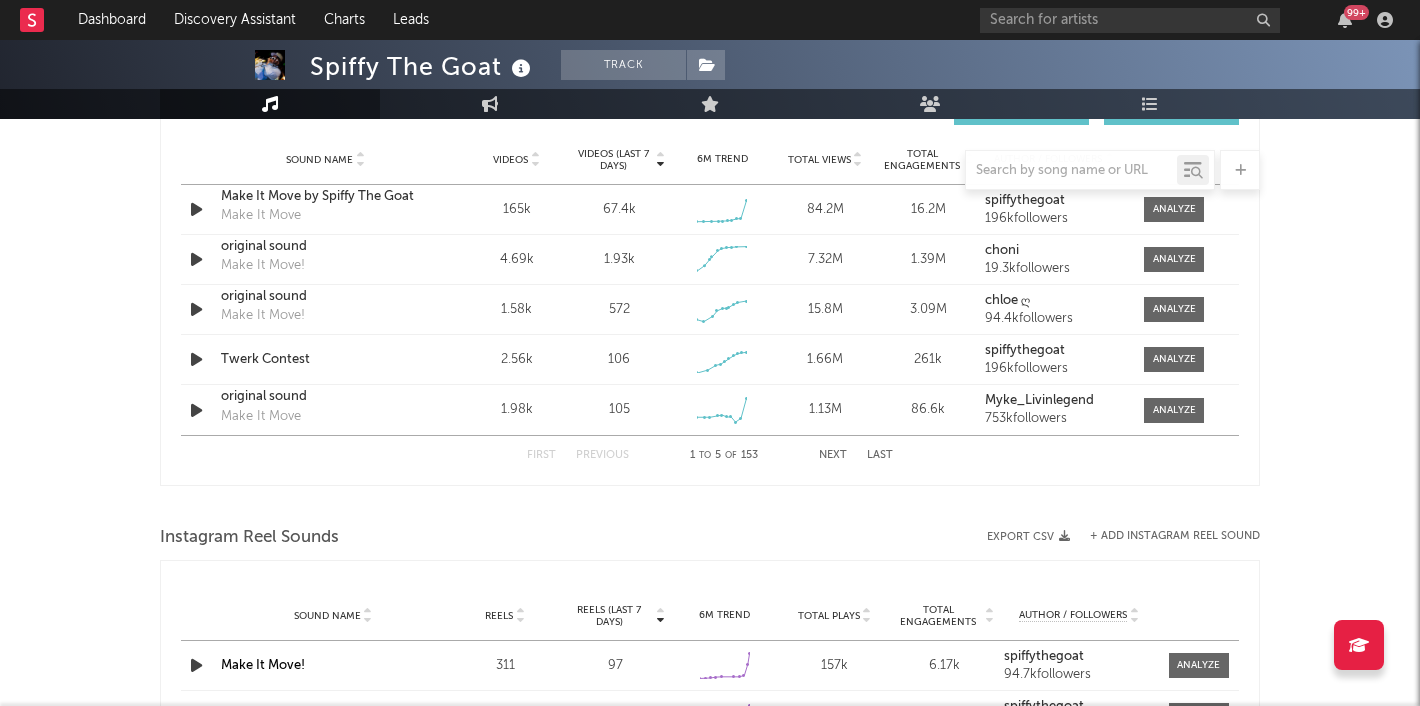 click on "First Previous 1   to   5   of   153 Next Last" at bounding box center [710, 455] 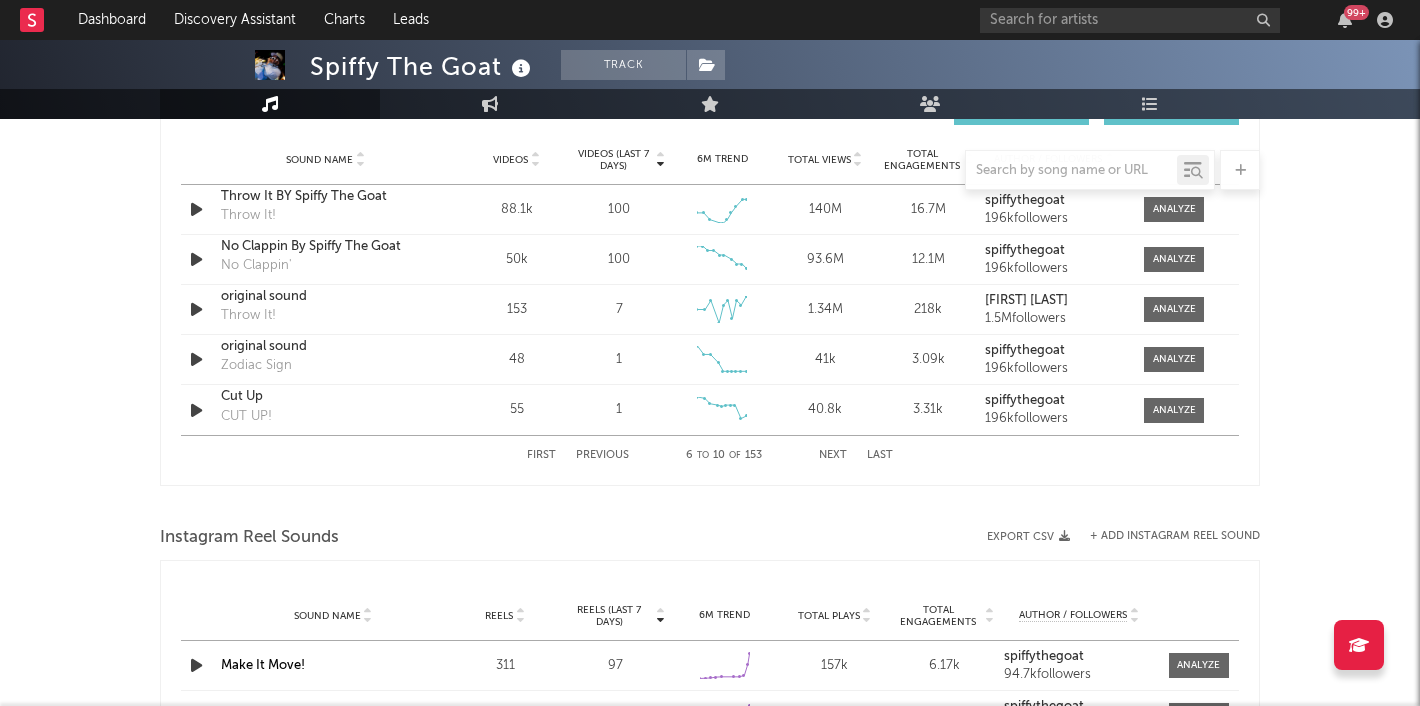 click on "First" at bounding box center [541, 455] 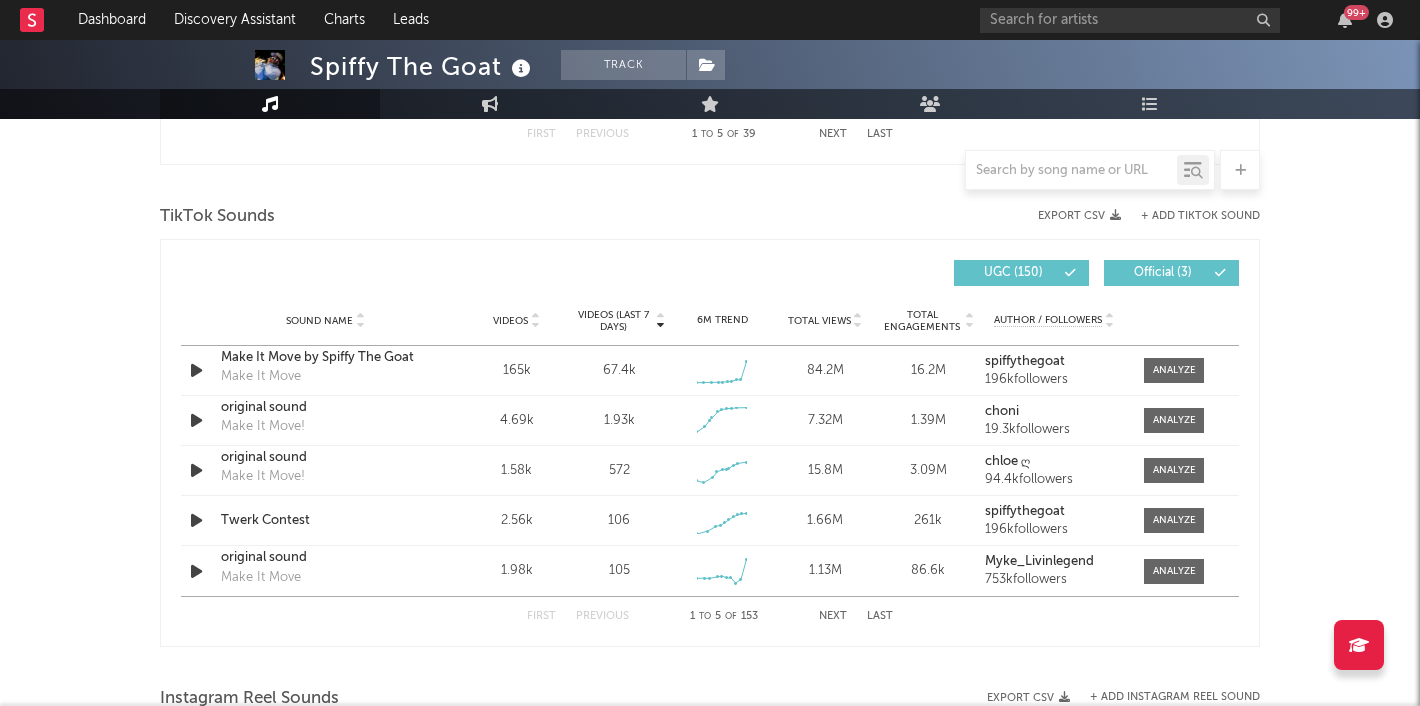 scroll, scrollTop: 1259, scrollLeft: 0, axis: vertical 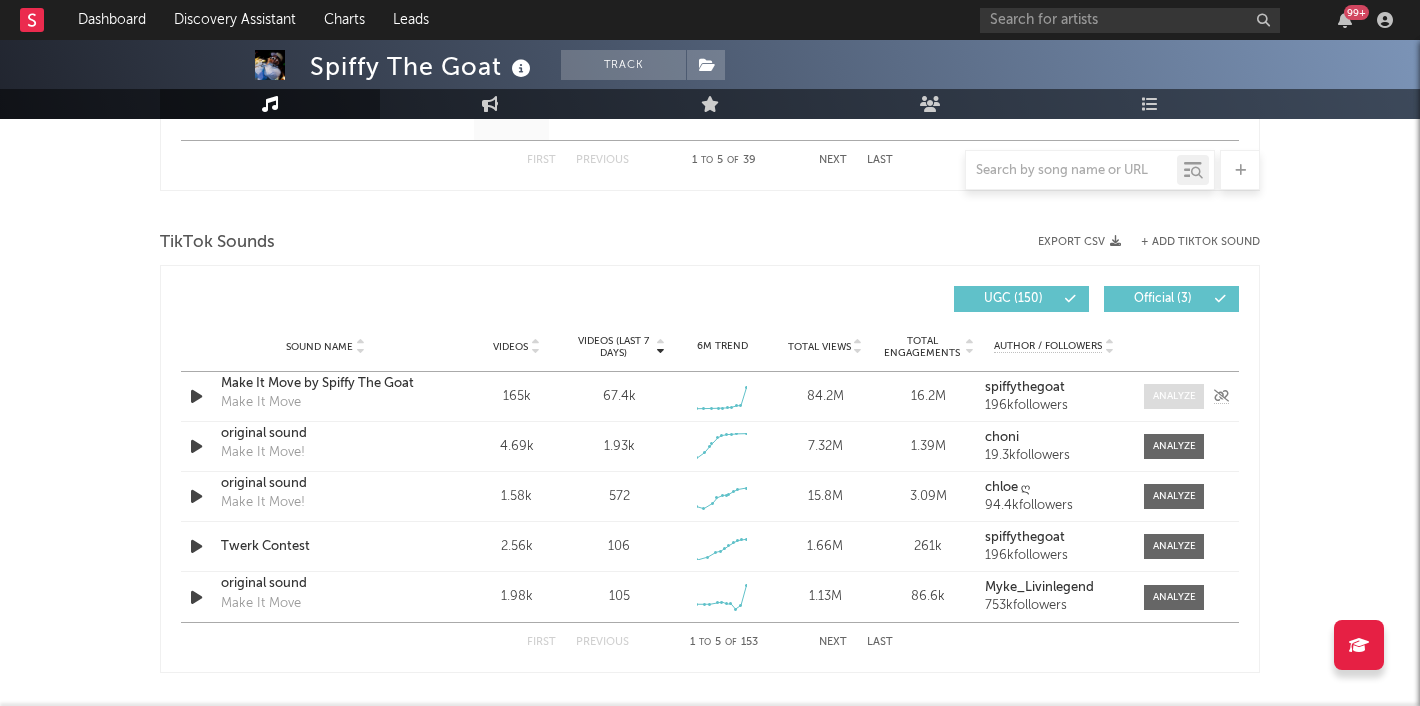 click at bounding box center [1174, 396] 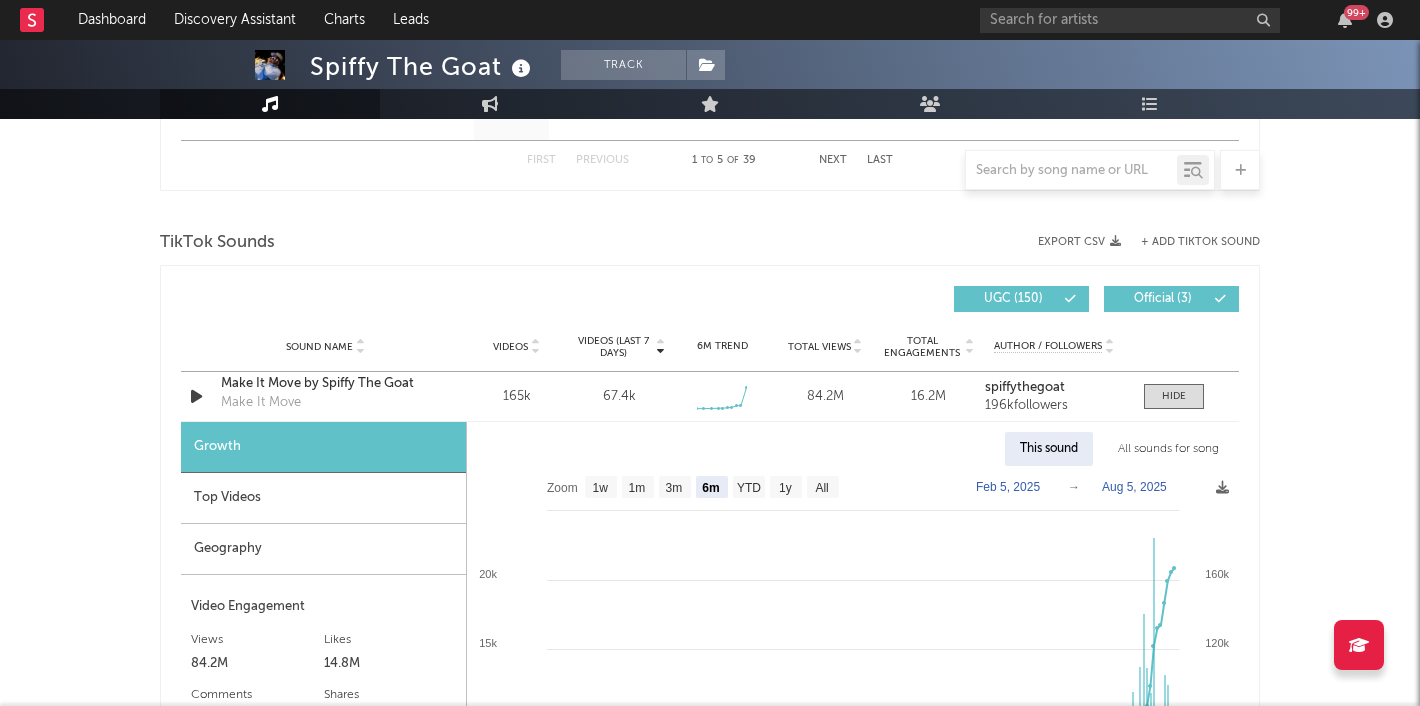 click on "All sounds for song" at bounding box center (1168, 449) 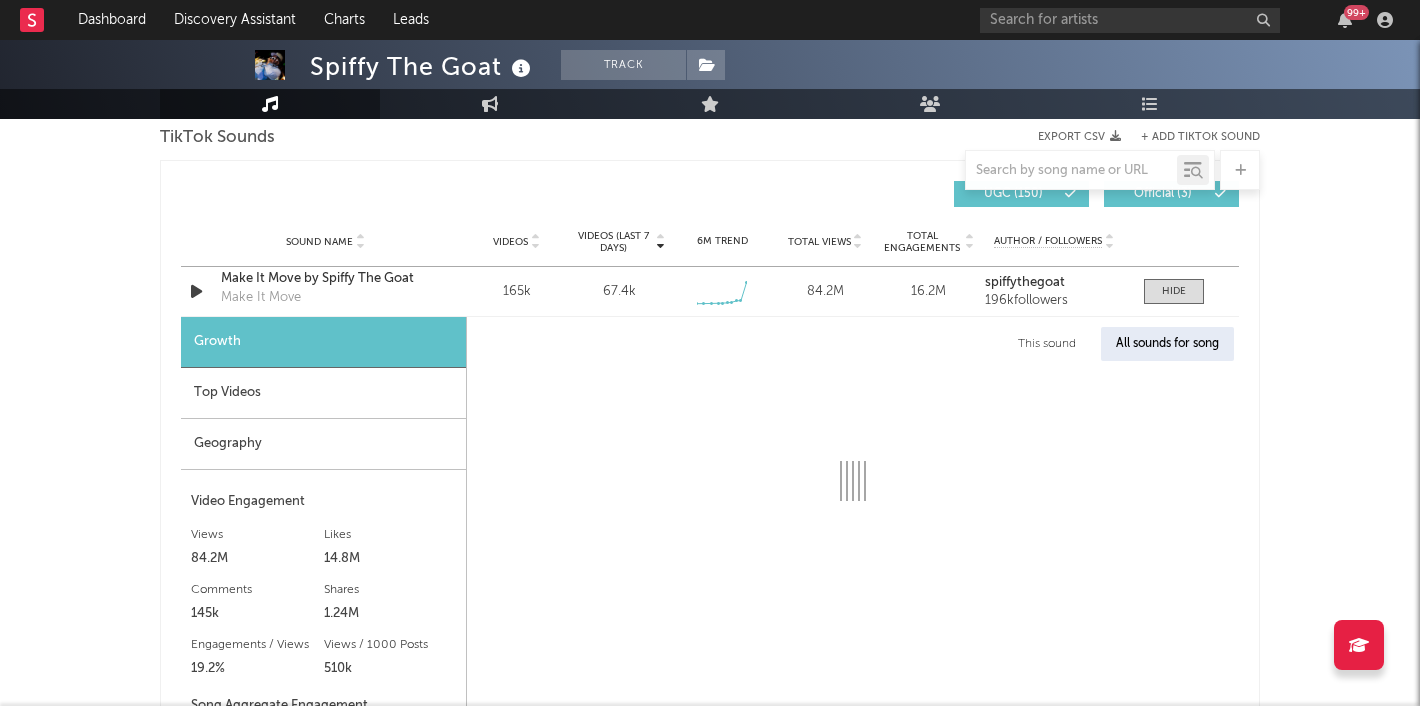 select on "1w" 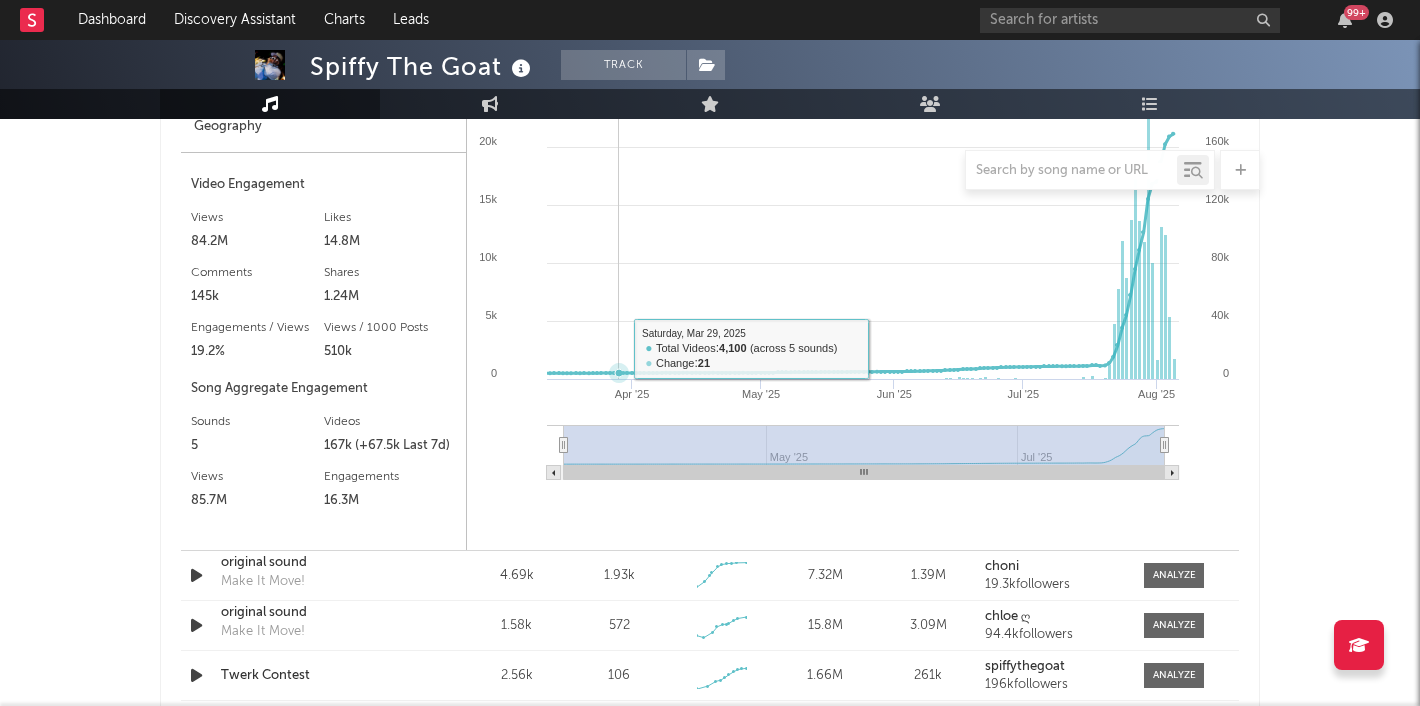 scroll, scrollTop: 1420, scrollLeft: 0, axis: vertical 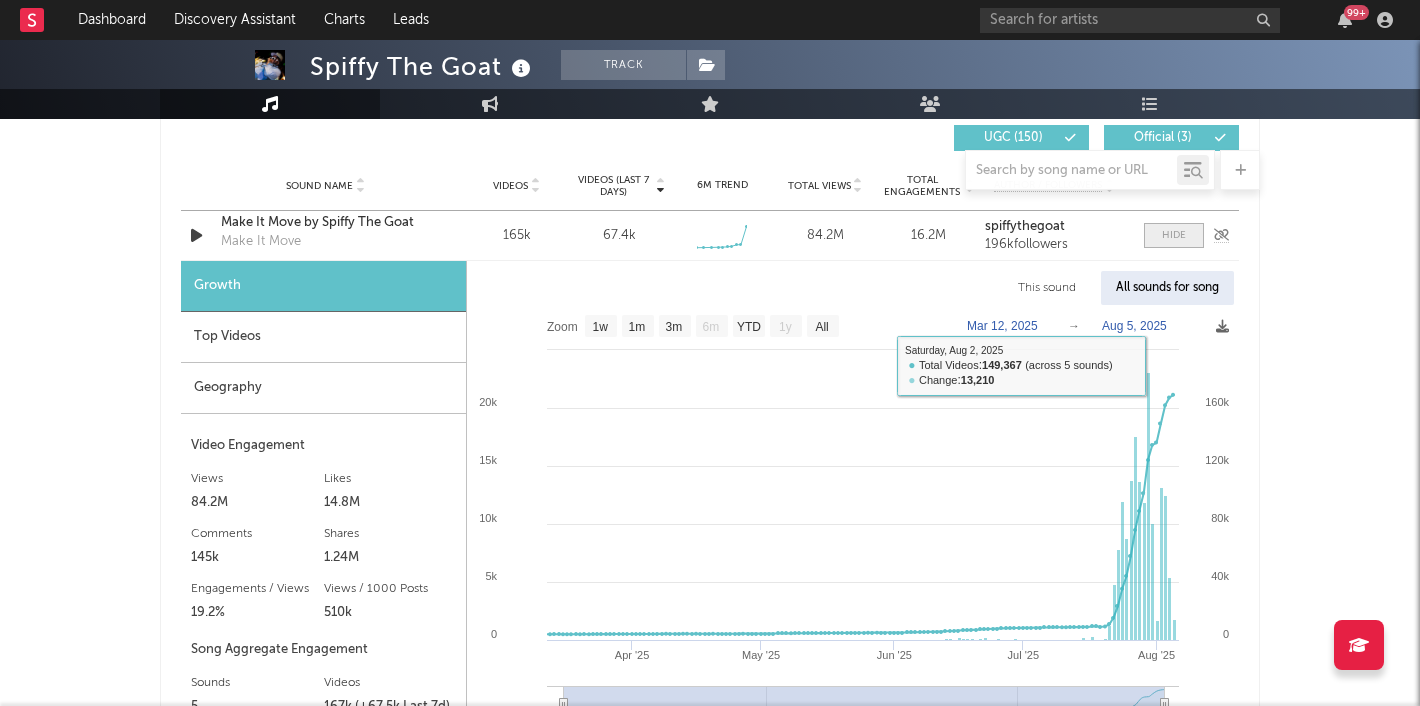 click at bounding box center [1174, 235] 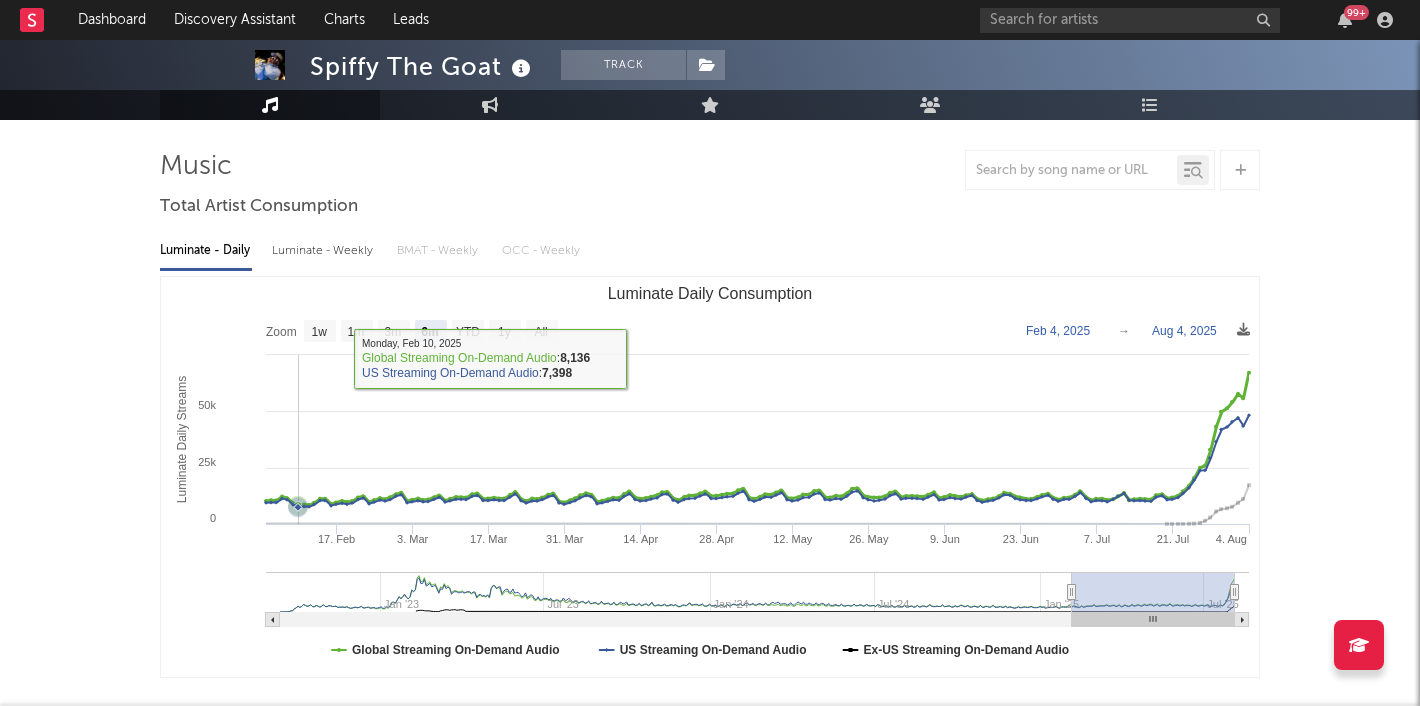 scroll, scrollTop: 0, scrollLeft: 0, axis: both 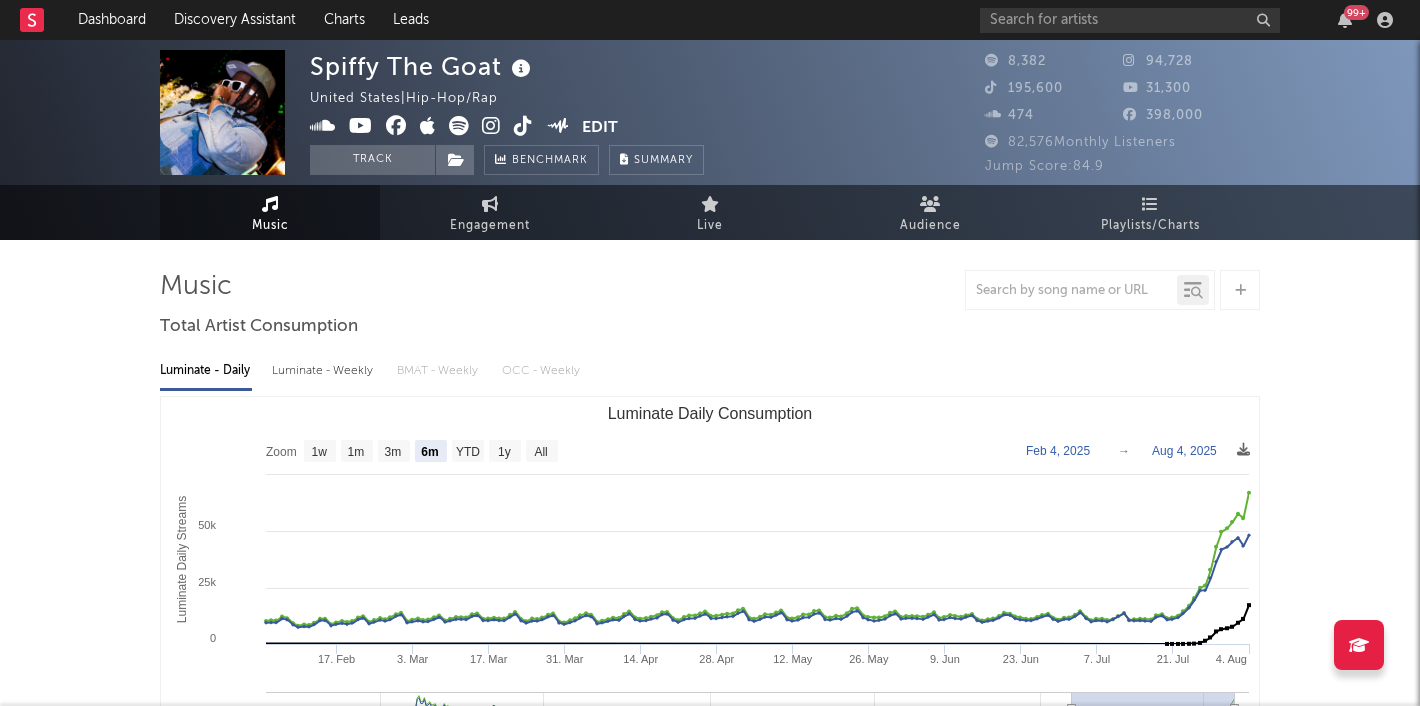 click on "Luminate - Weekly" at bounding box center (324, 371) 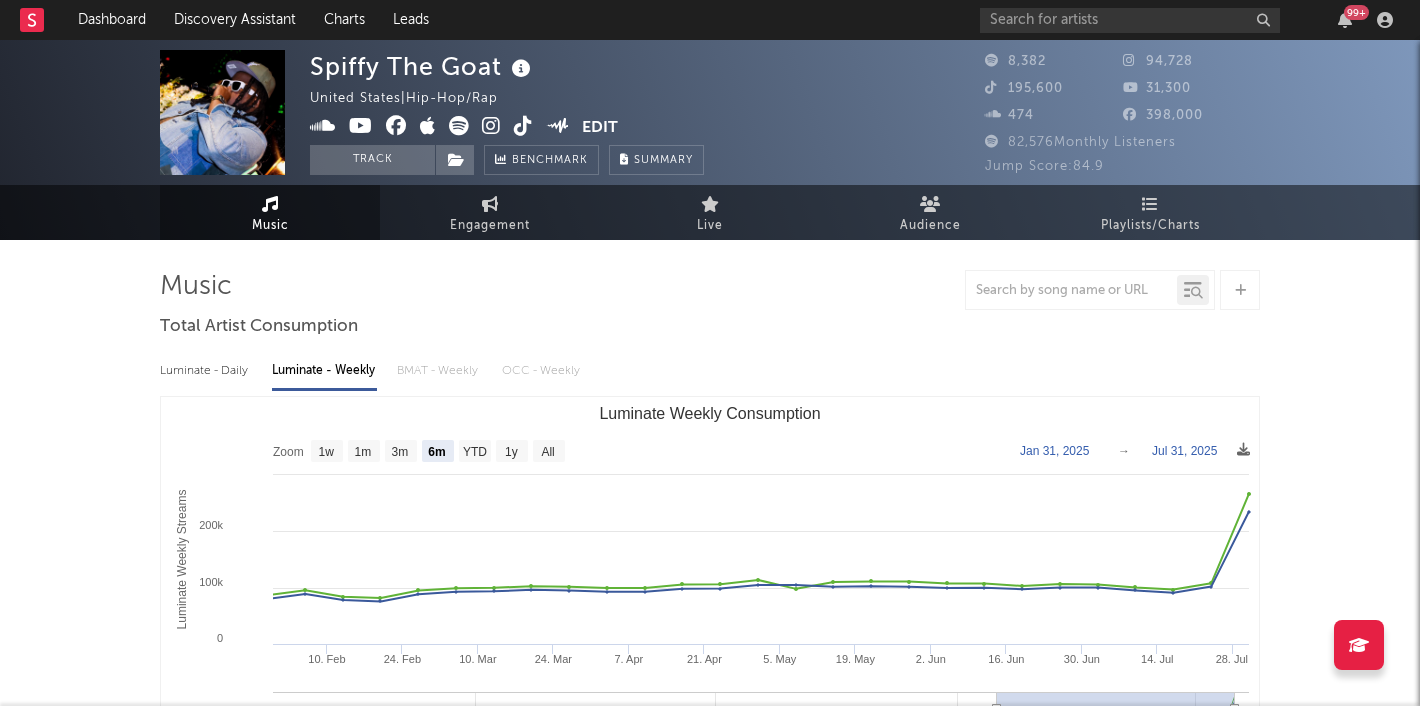 click on "Luminate - Daily" at bounding box center (206, 371) 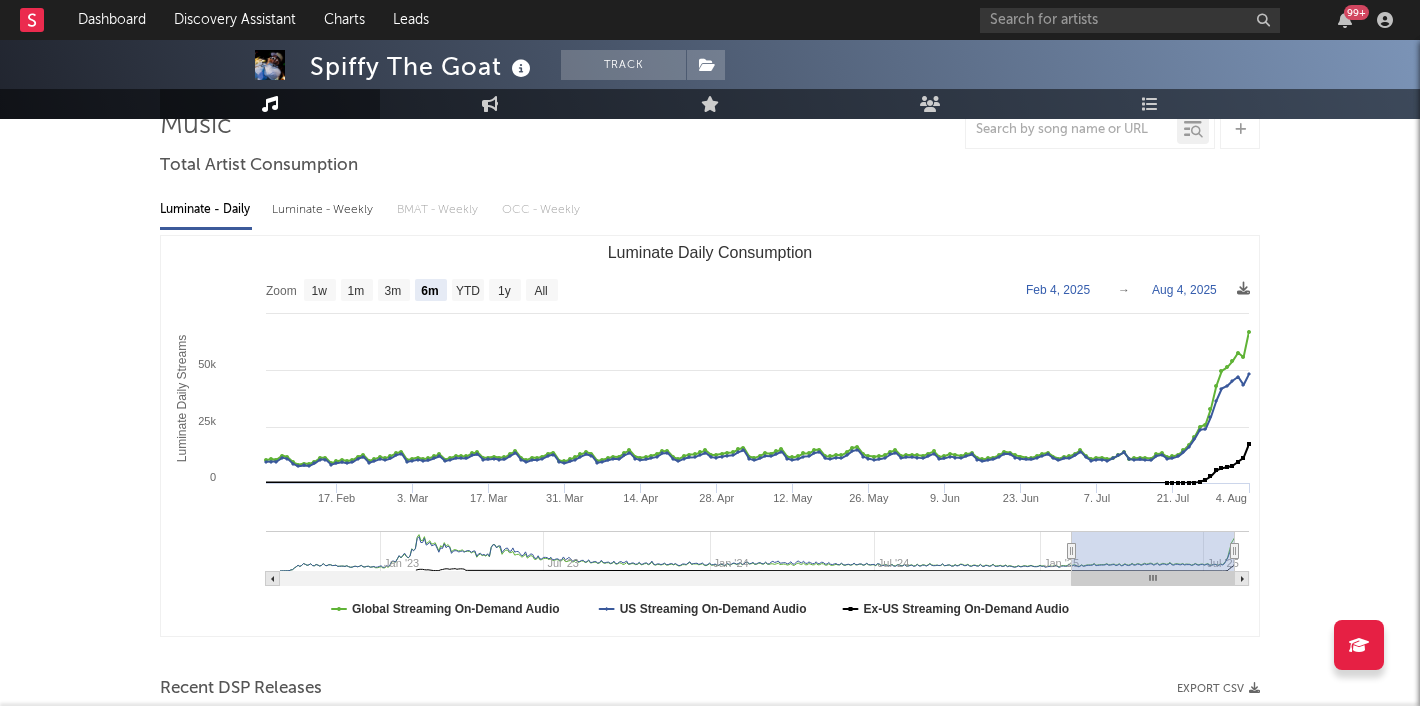 scroll, scrollTop: 0, scrollLeft: 0, axis: both 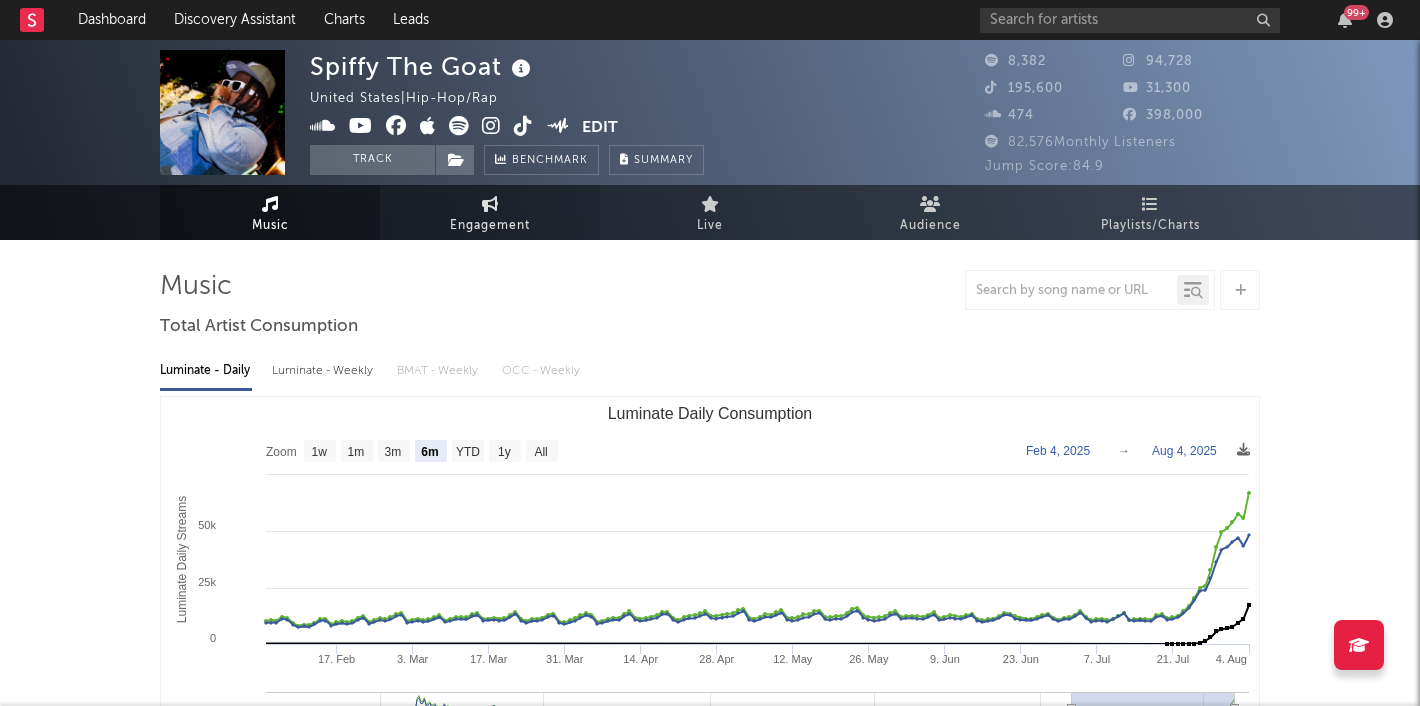 click on "Engagement" at bounding box center (490, 212) 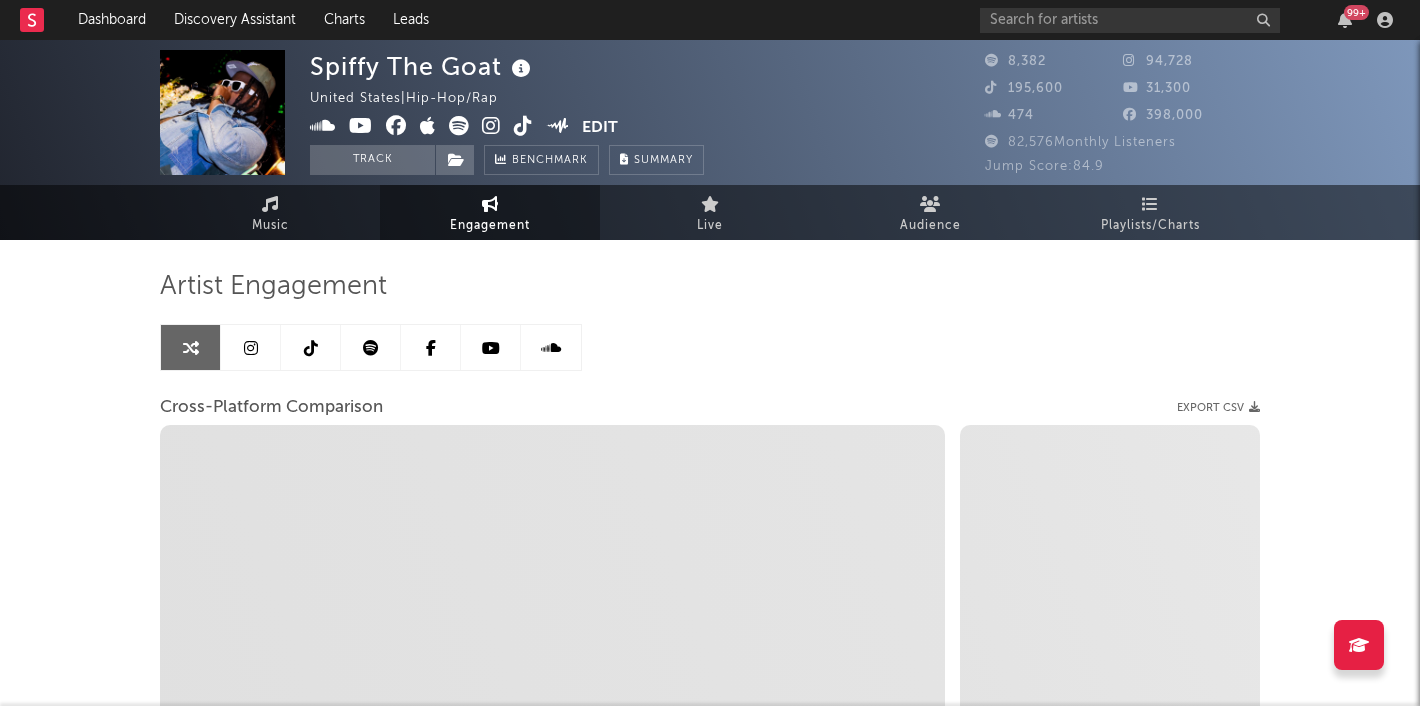 click at bounding box center (251, 347) 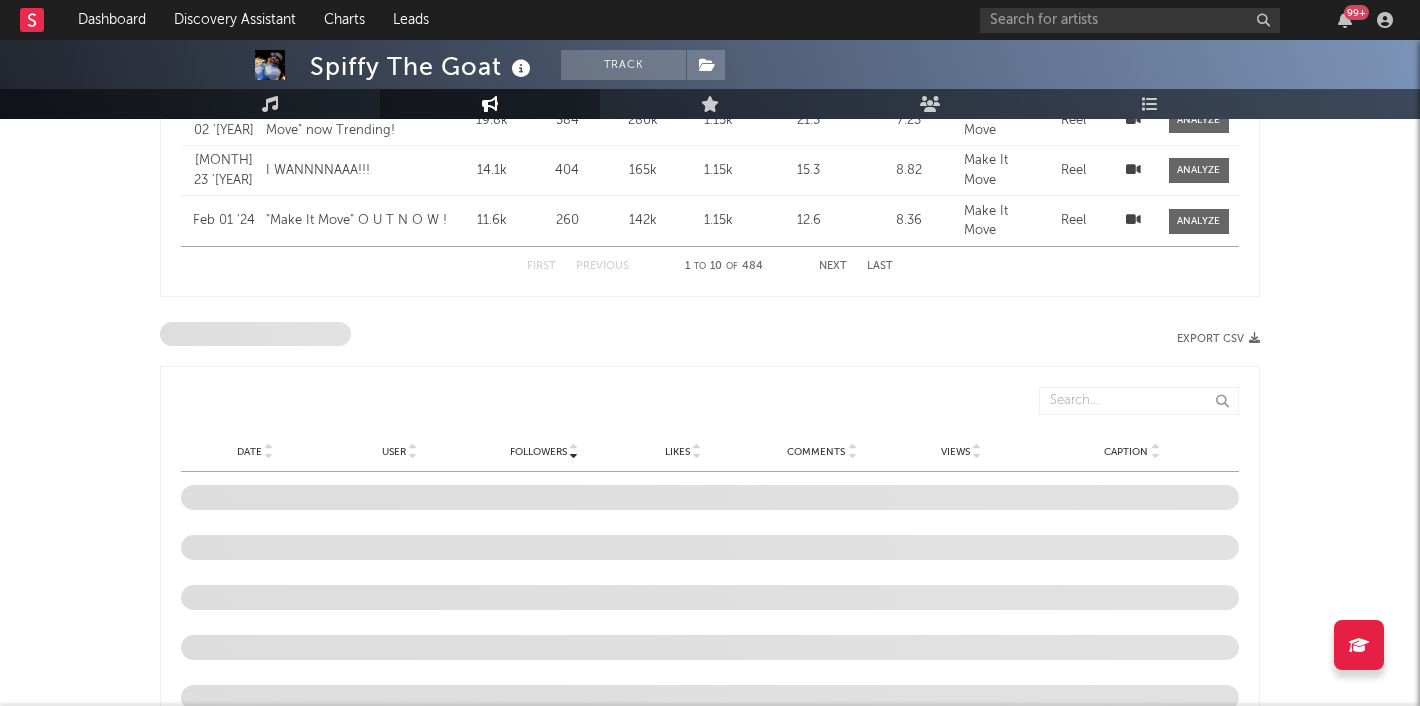 select on "6m" 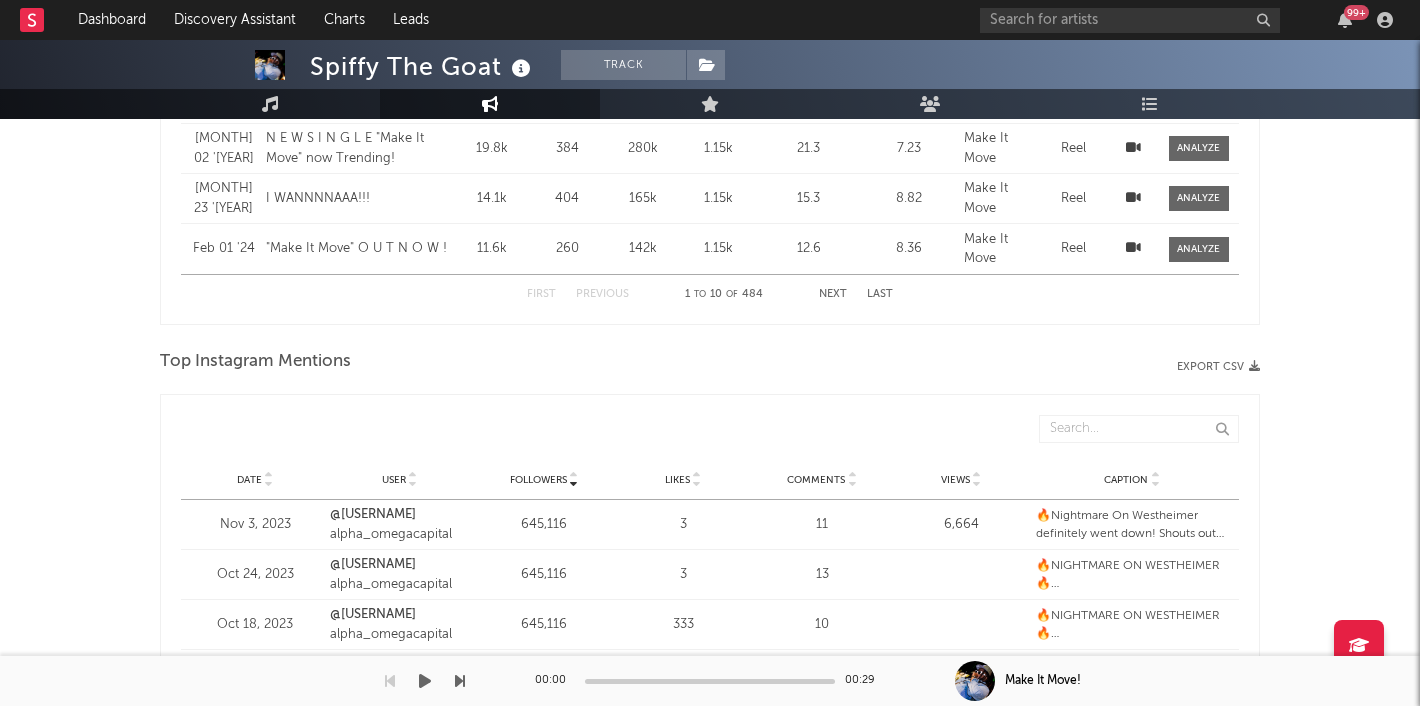 scroll, scrollTop: 2183, scrollLeft: 0, axis: vertical 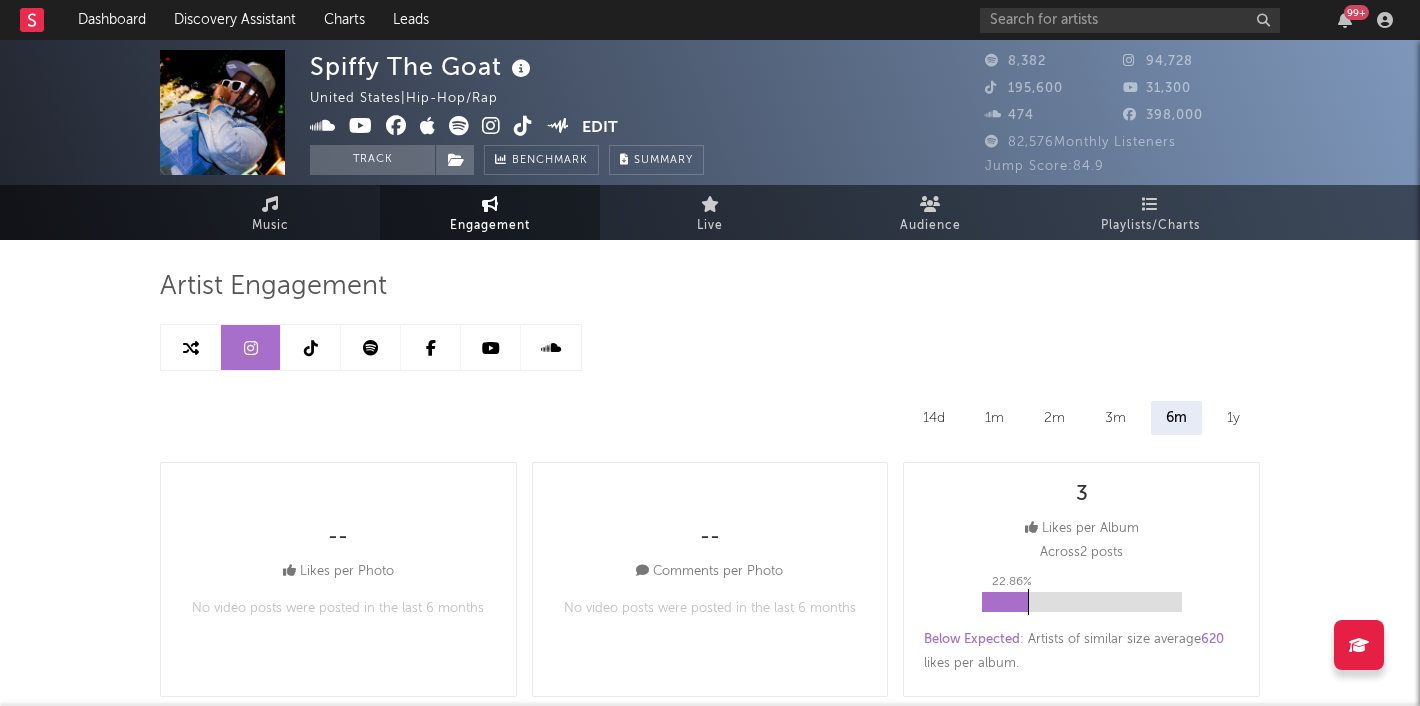 click at bounding box center (311, 347) 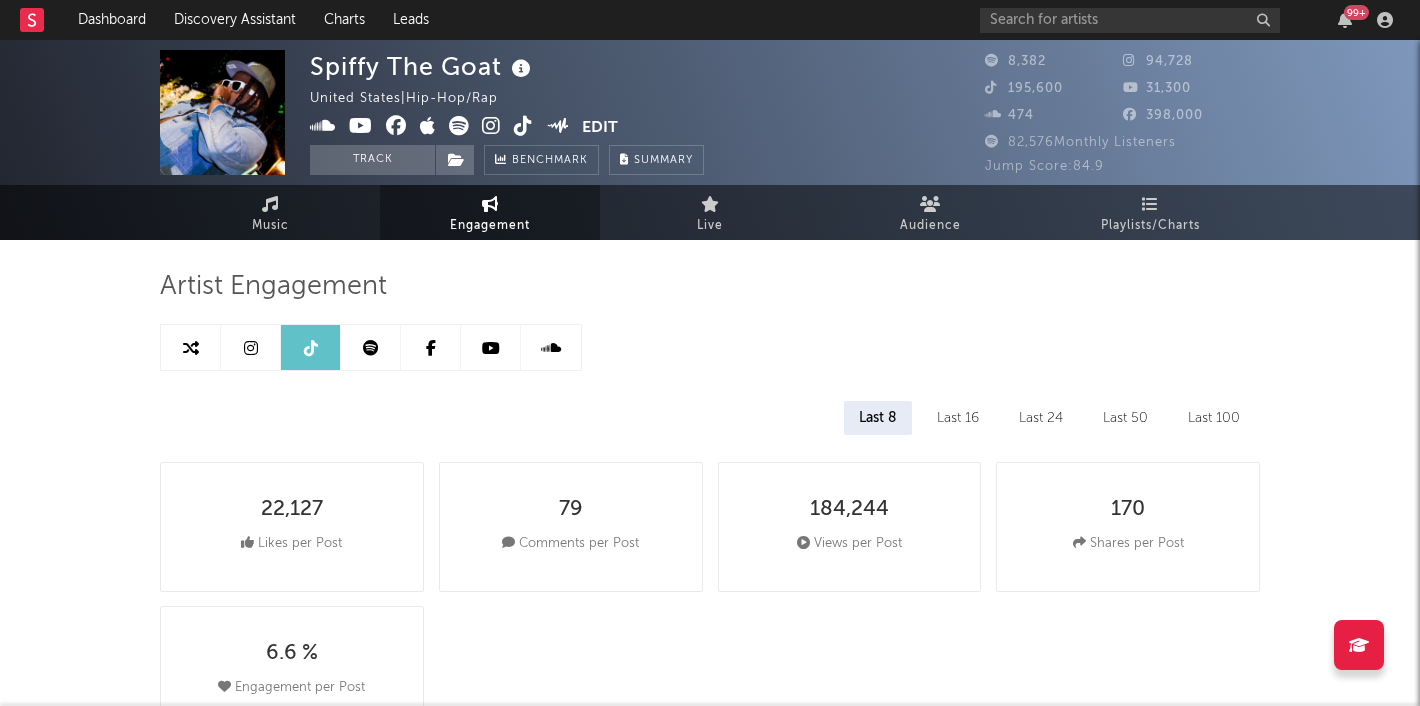 select on "6m" 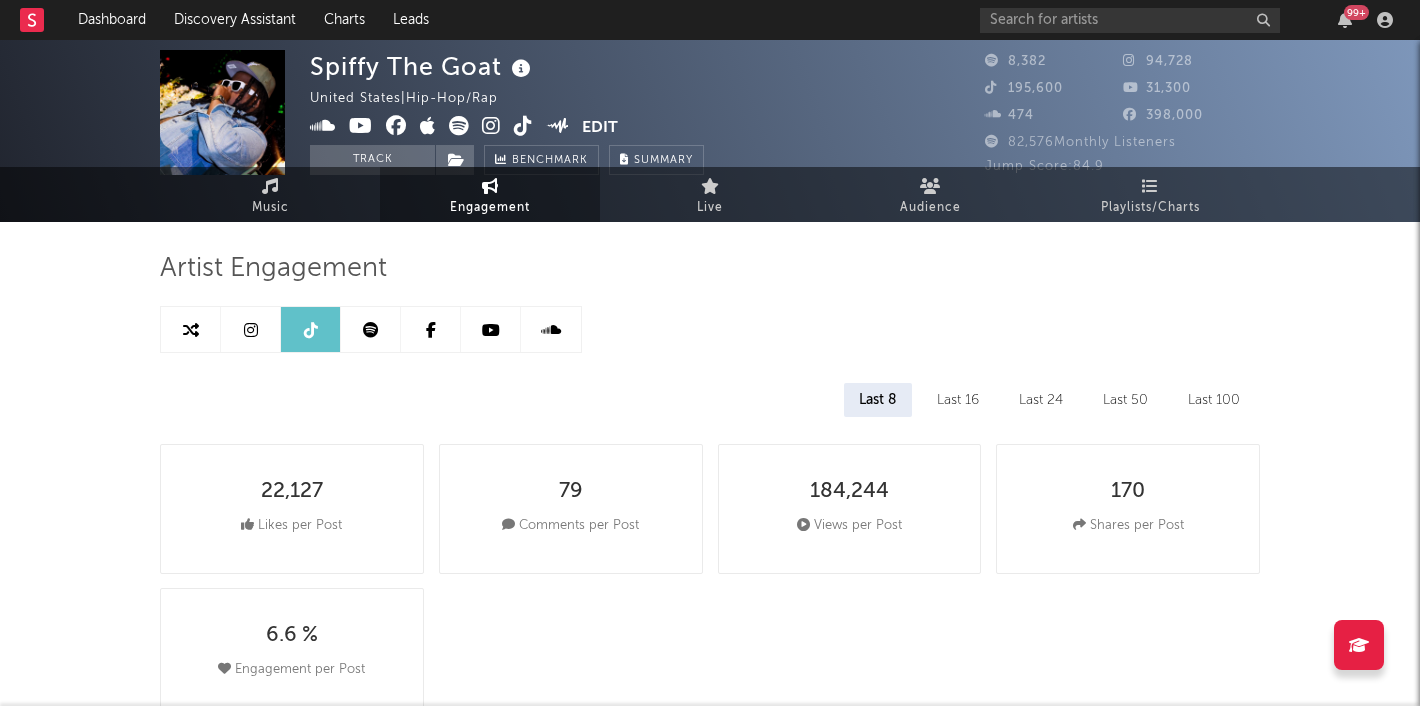scroll, scrollTop: 0, scrollLeft: 0, axis: both 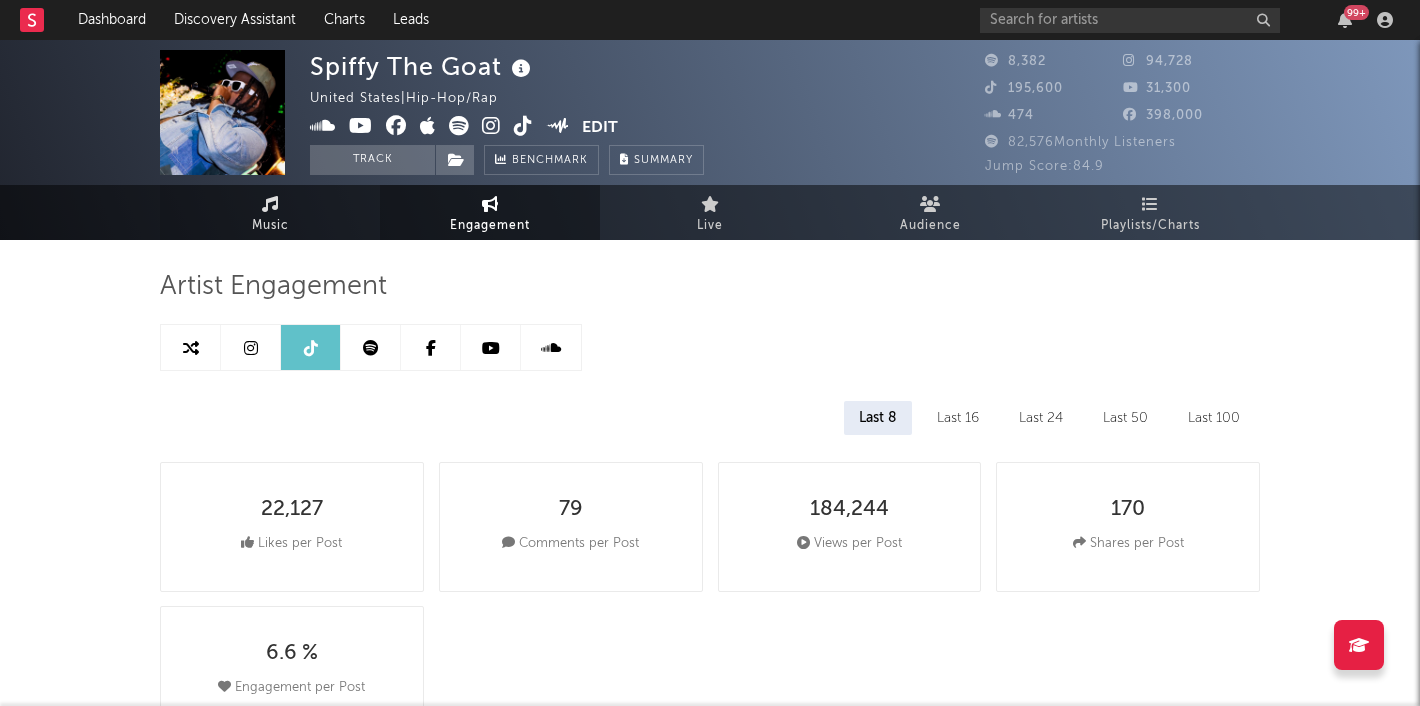 click on "Music" at bounding box center (270, 226) 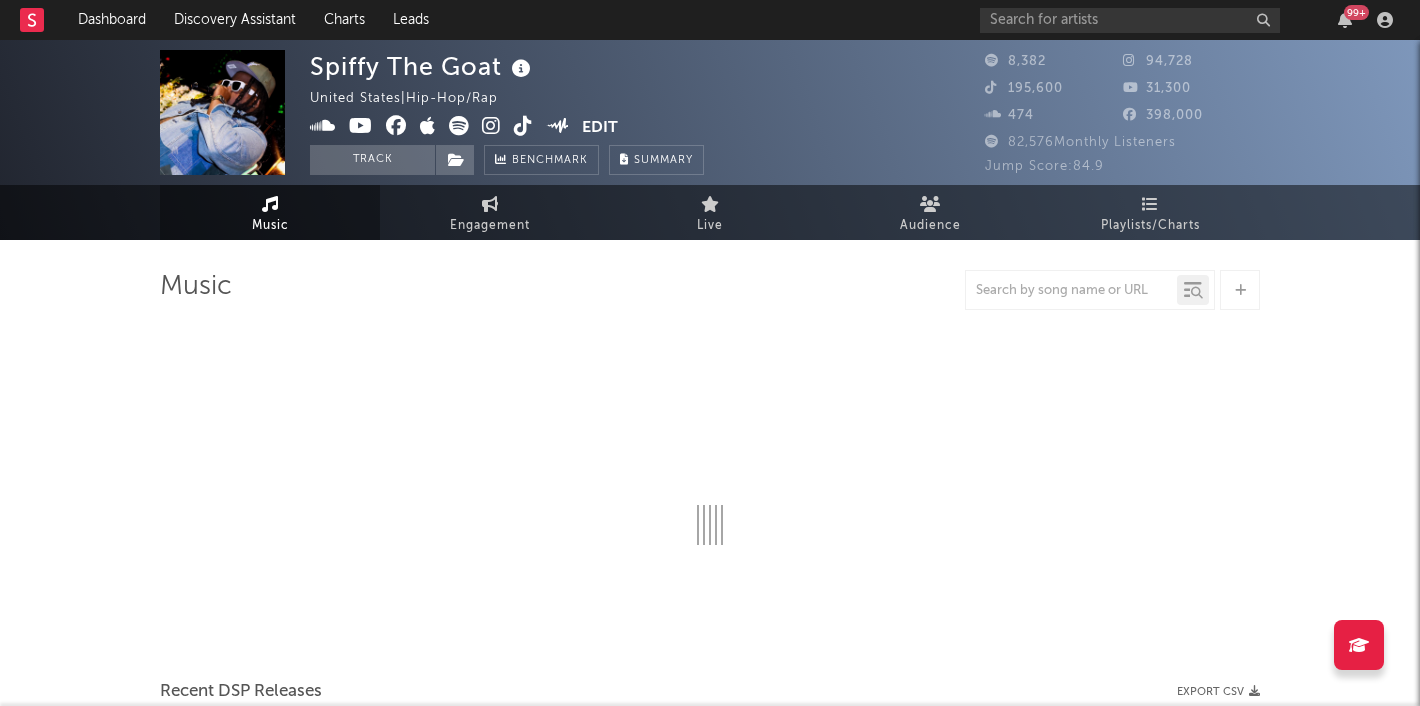 select on "6m" 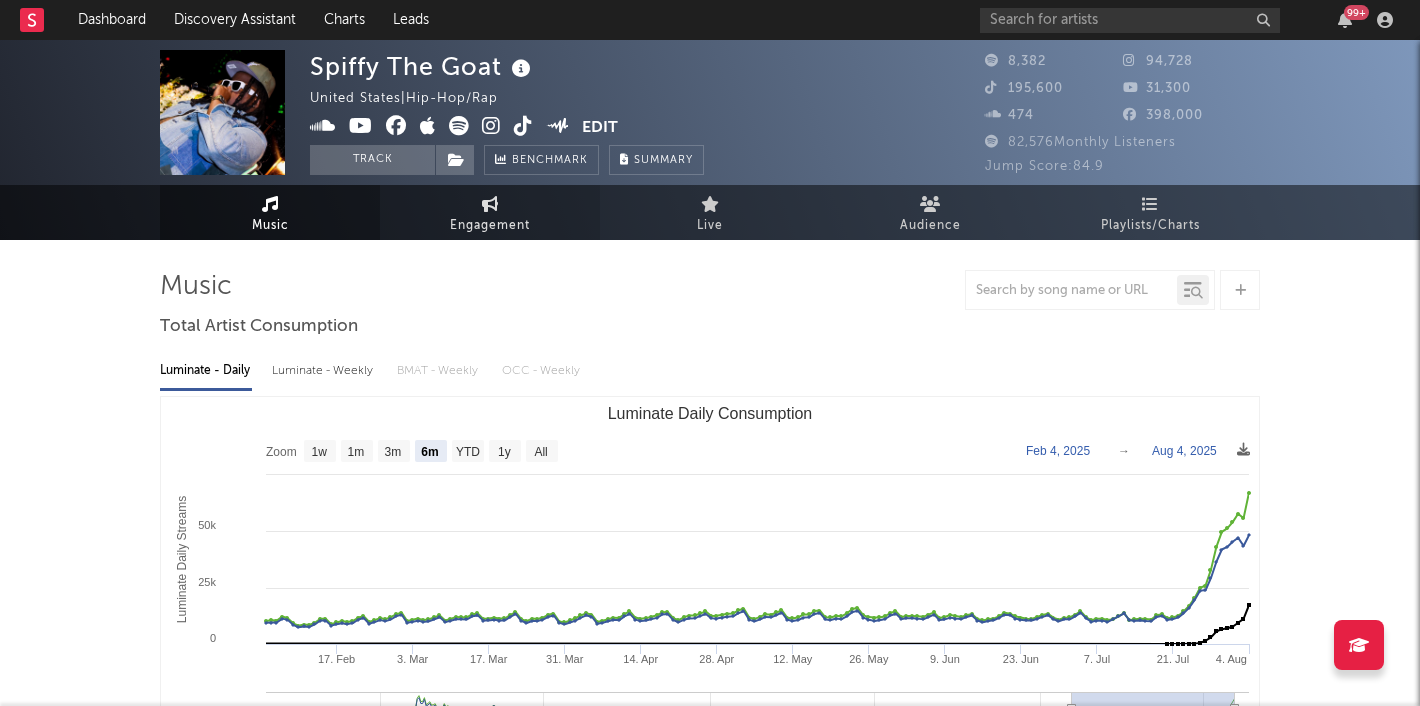 click on "Engagement" at bounding box center [490, 226] 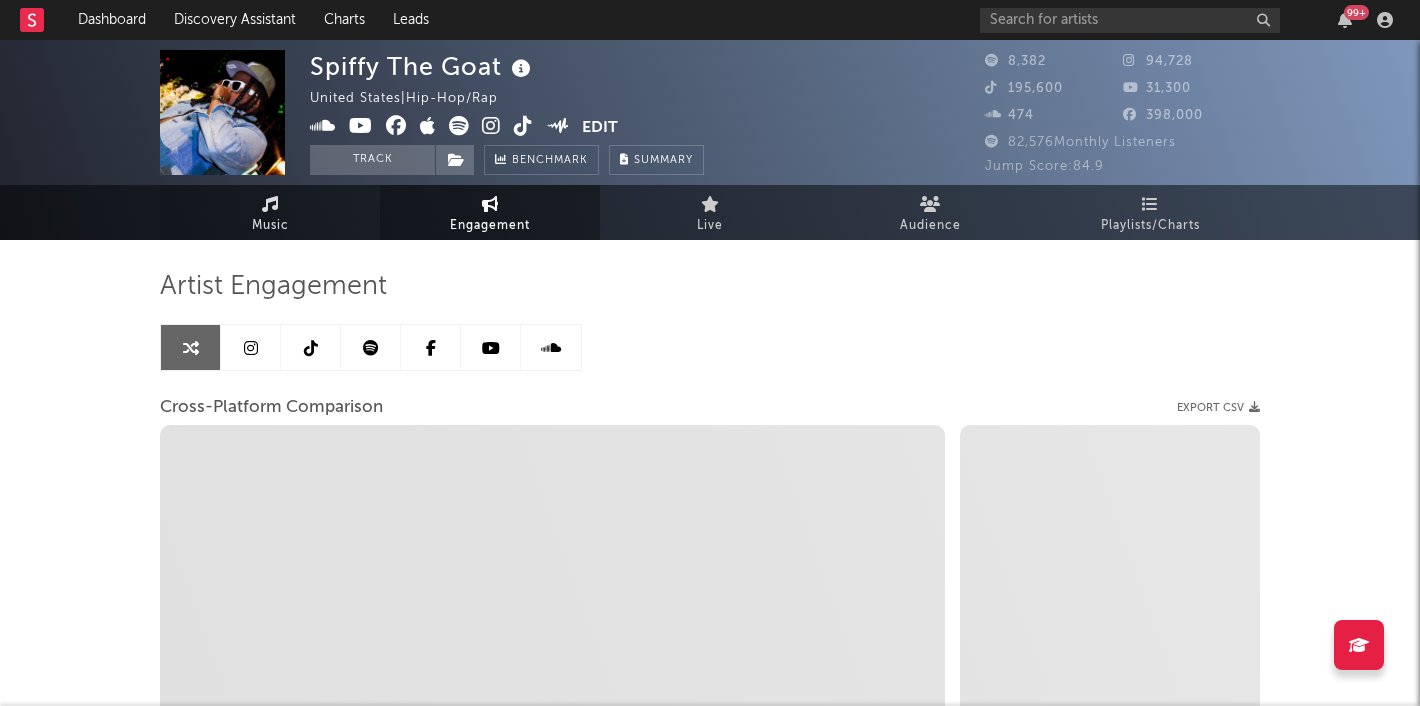 click on "Music" at bounding box center [270, 226] 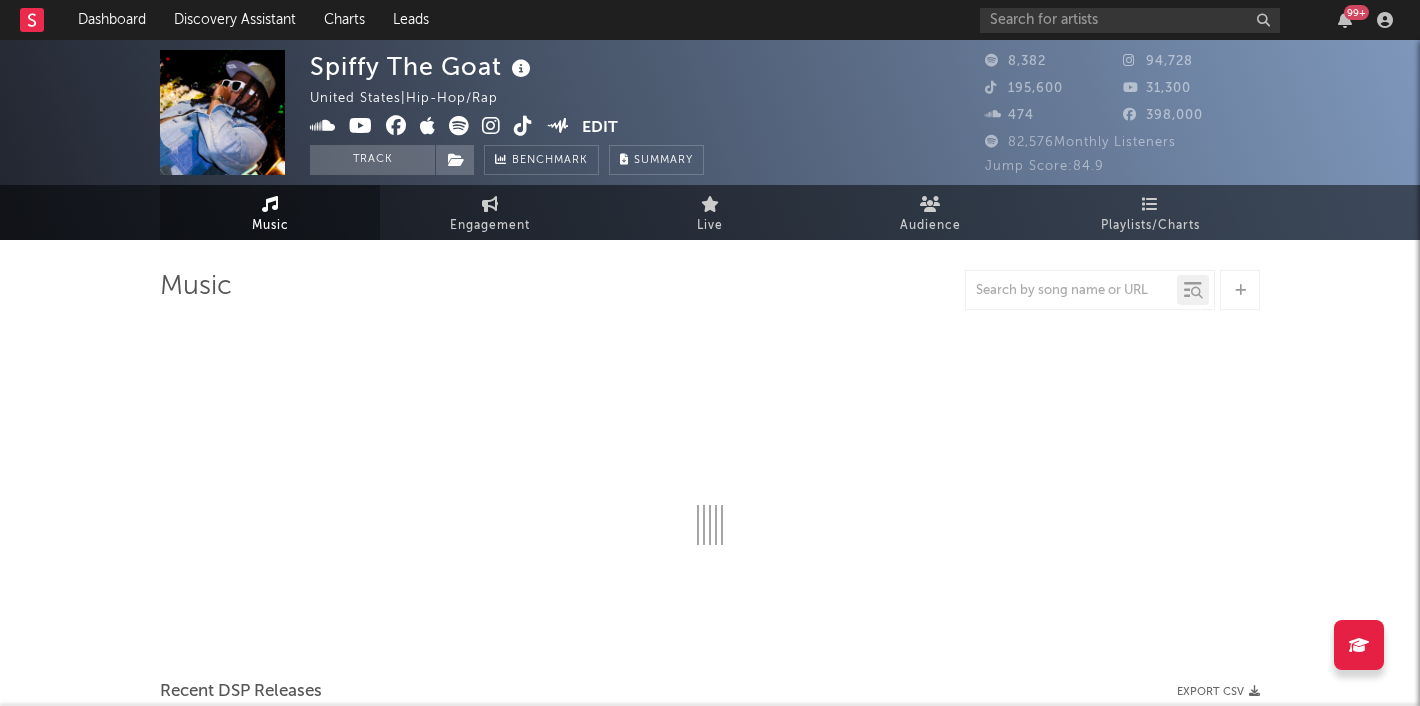 select on "6m" 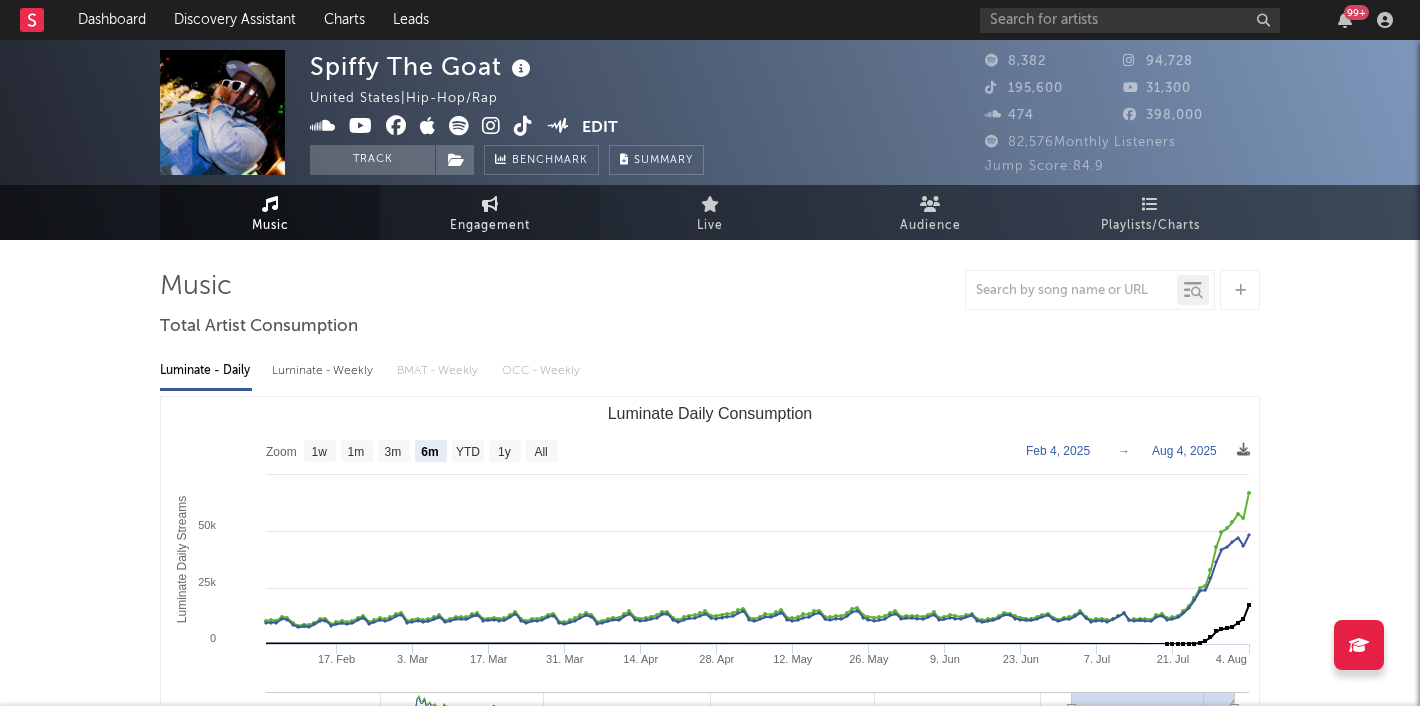 click on "Engagement" at bounding box center [490, 226] 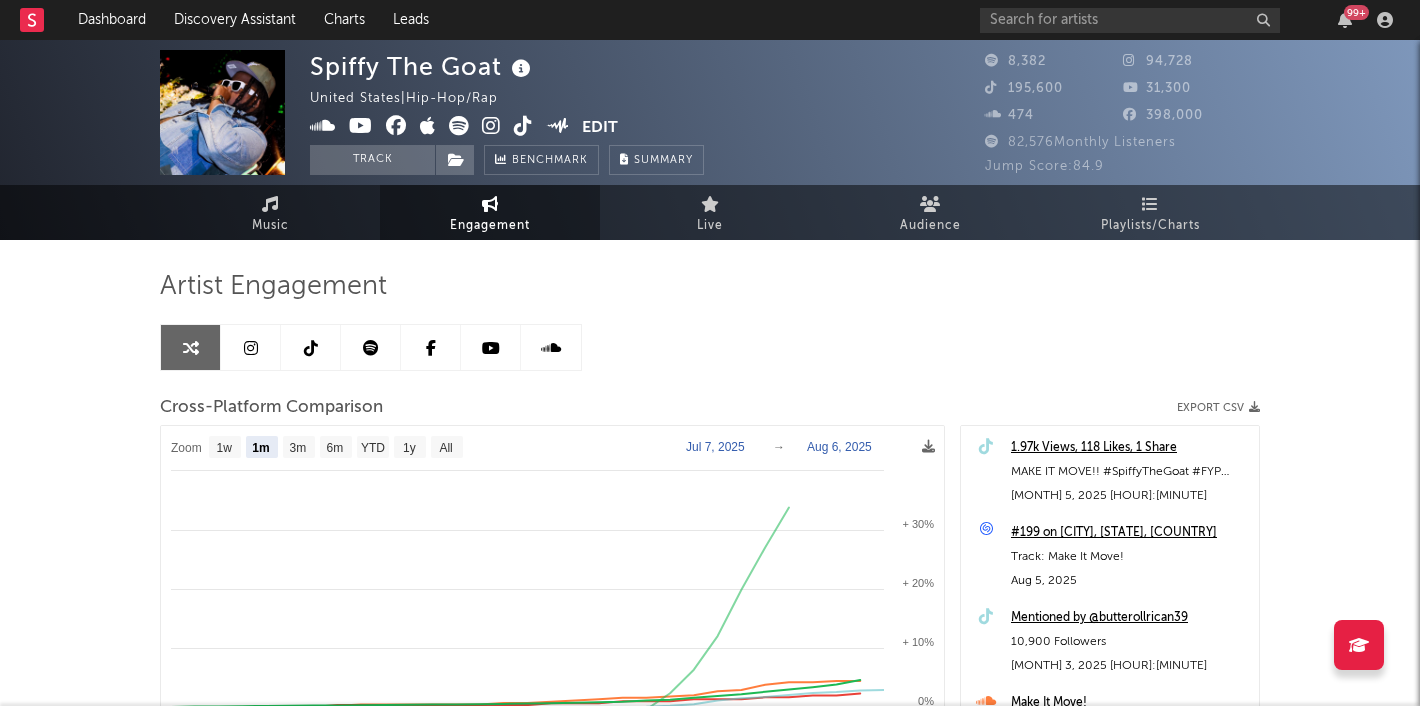 select on "1m" 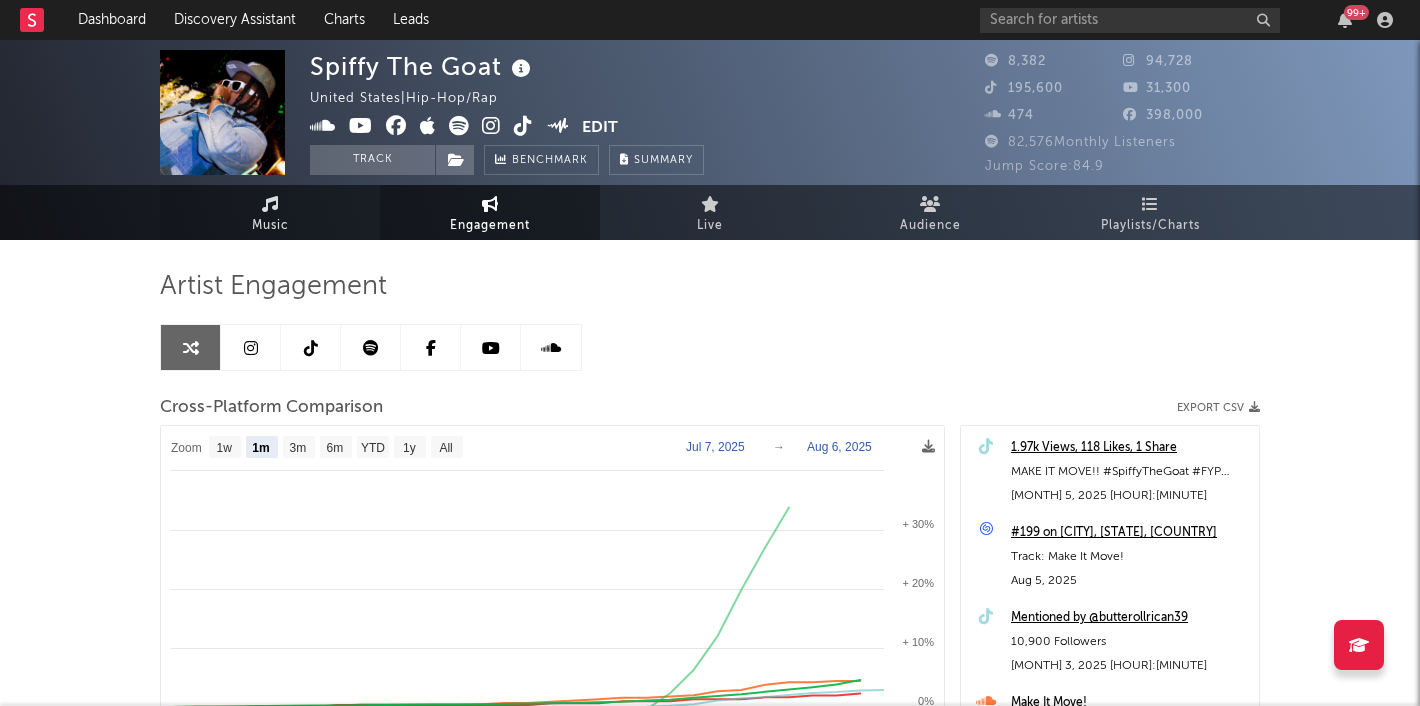 click on "Music" at bounding box center [270, 226] 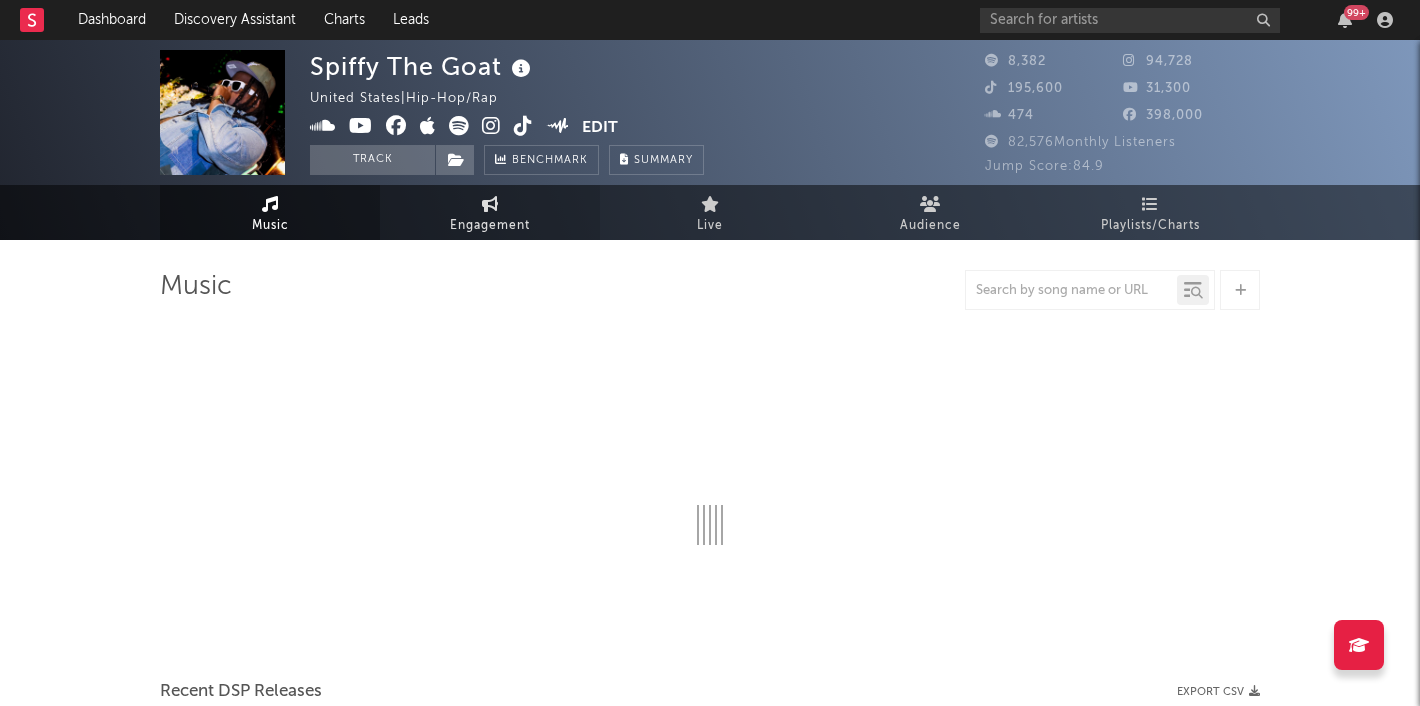 click on "Engagement" at bounding box center [490, 226] 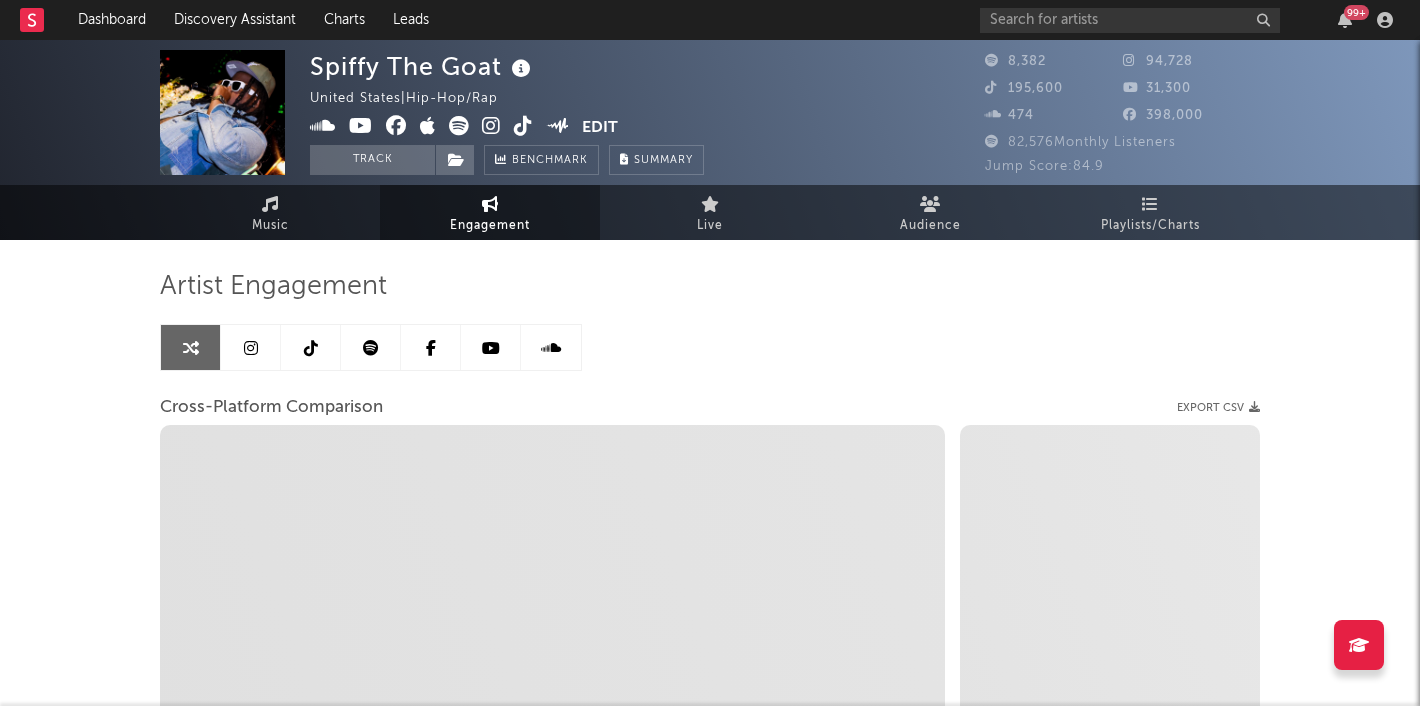 select on "1w" 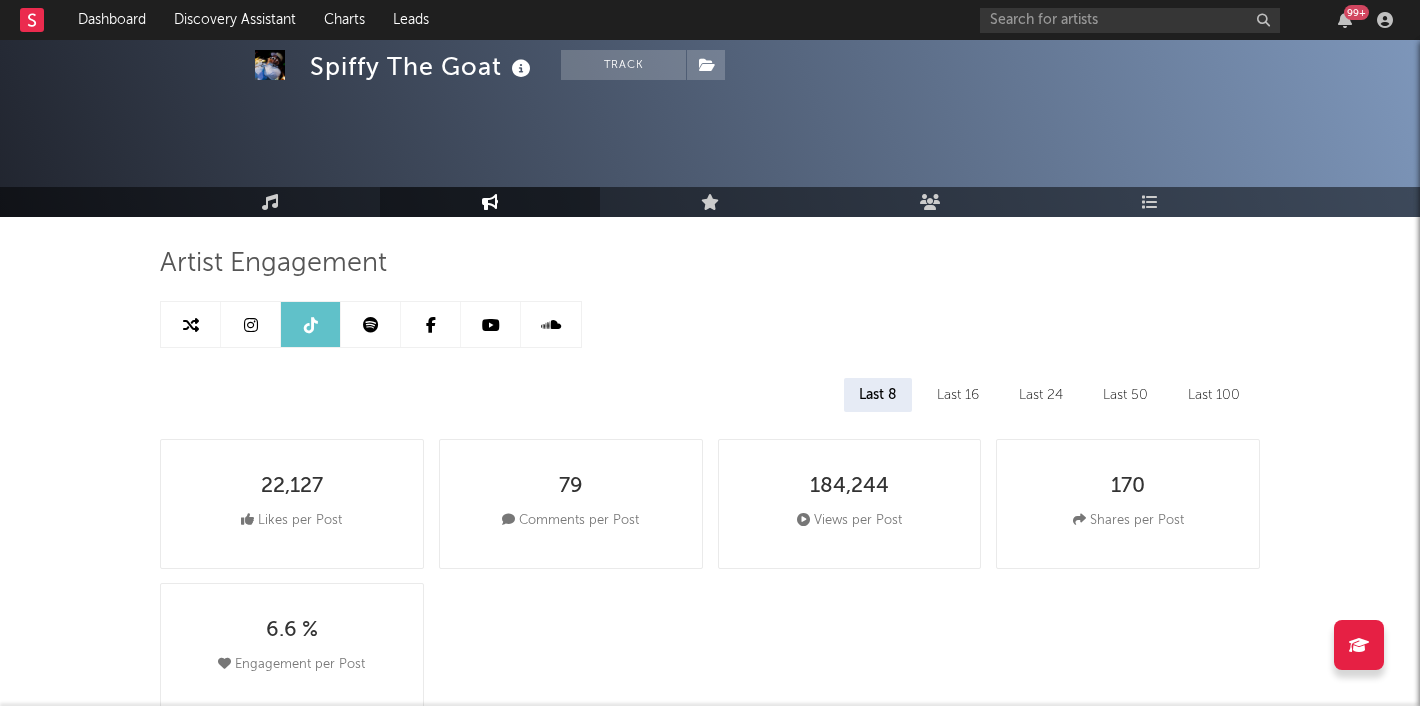 scroll, scrollTop: 0, scrollLeft: 0, axis: both 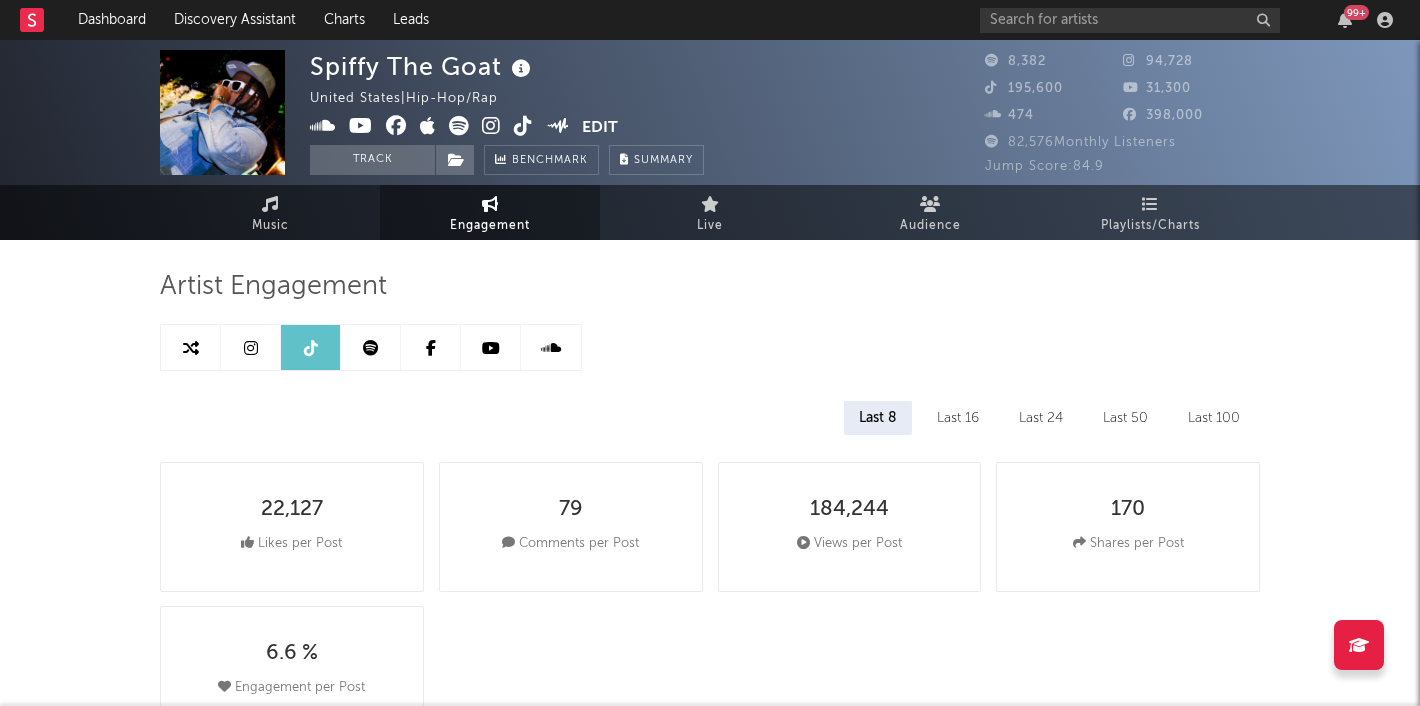 click at bounding box center [251, 347] 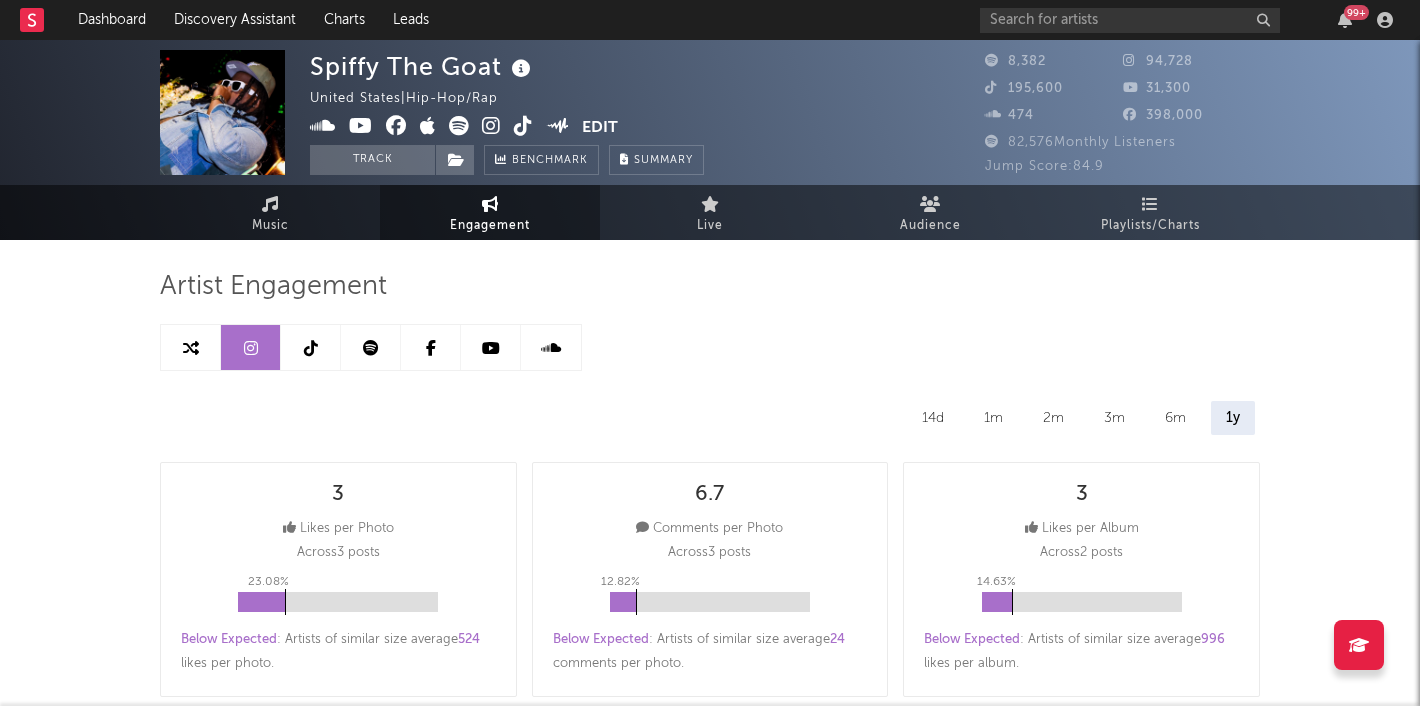 select on "6m" 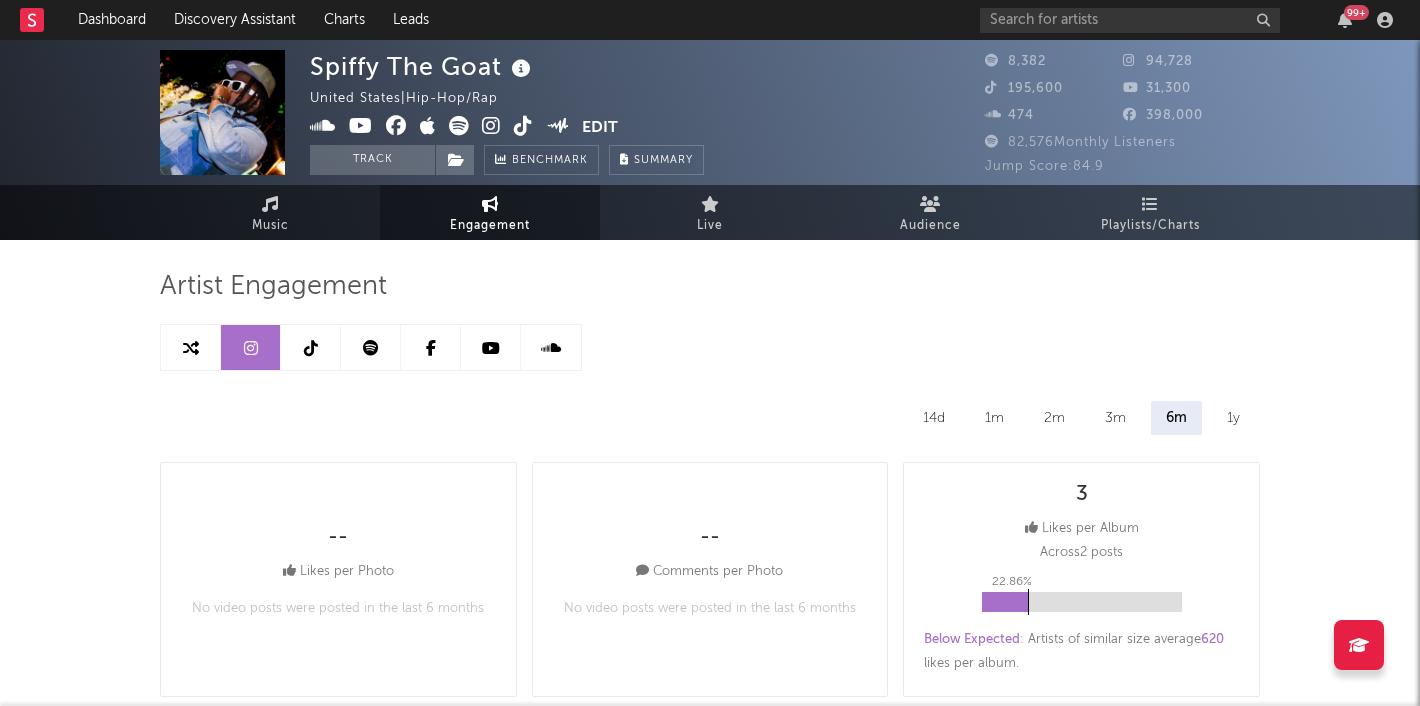 click at bounding box center [191, 347] 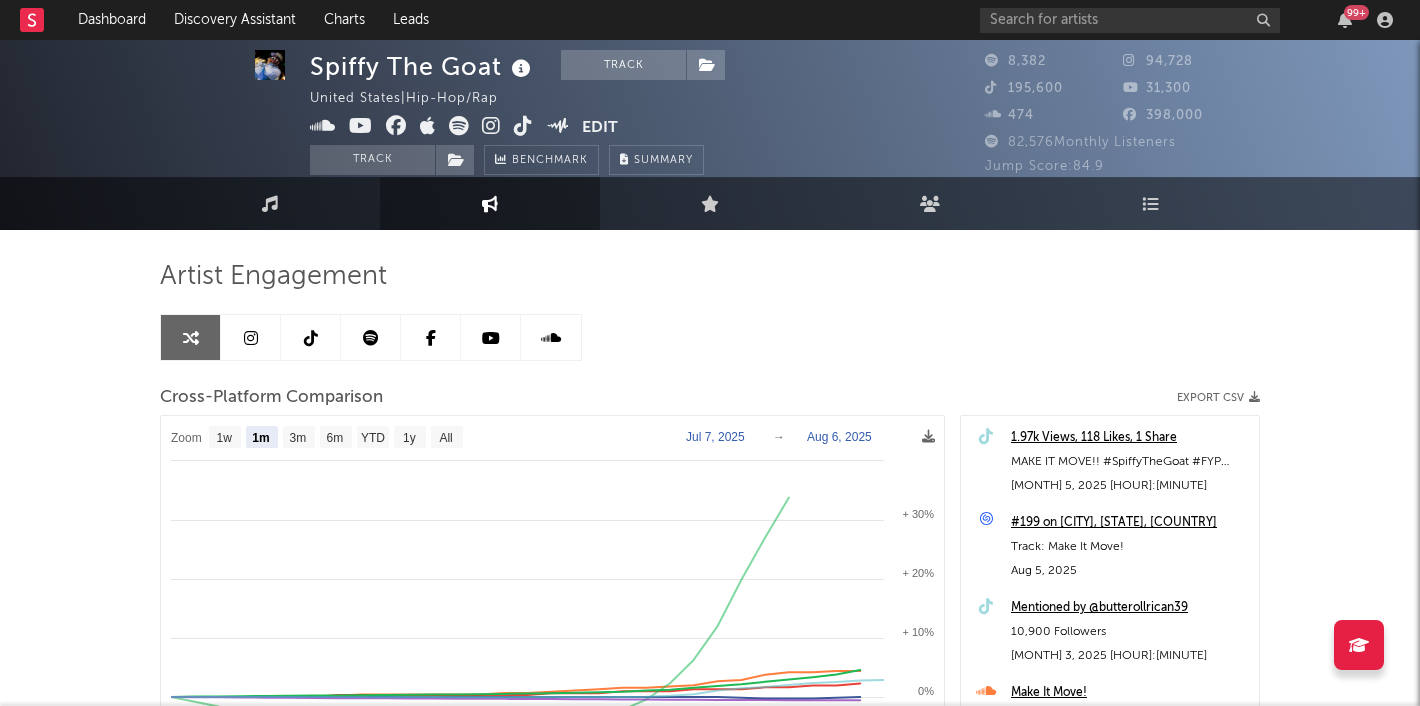 scroll, scrollTop: 0, scrollLeft: 0, axis: both 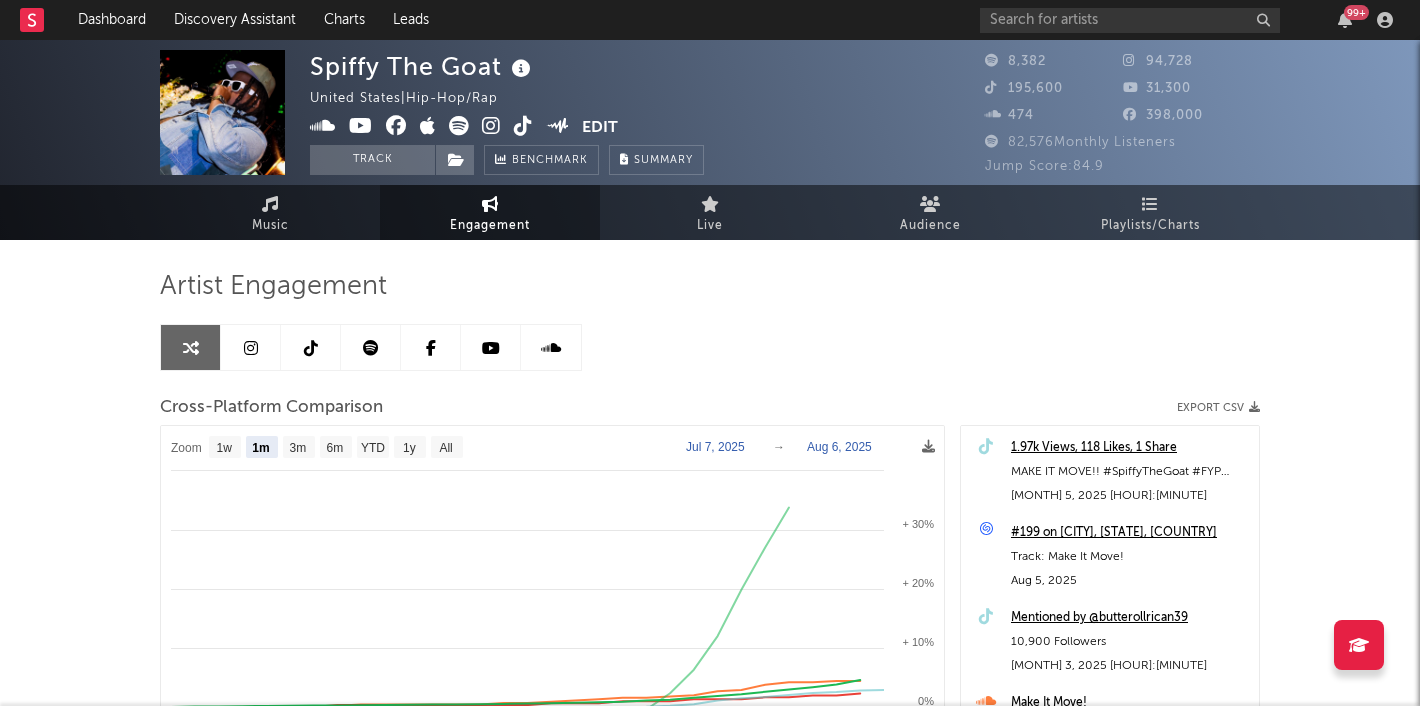 click at bounding box center [251, 347] 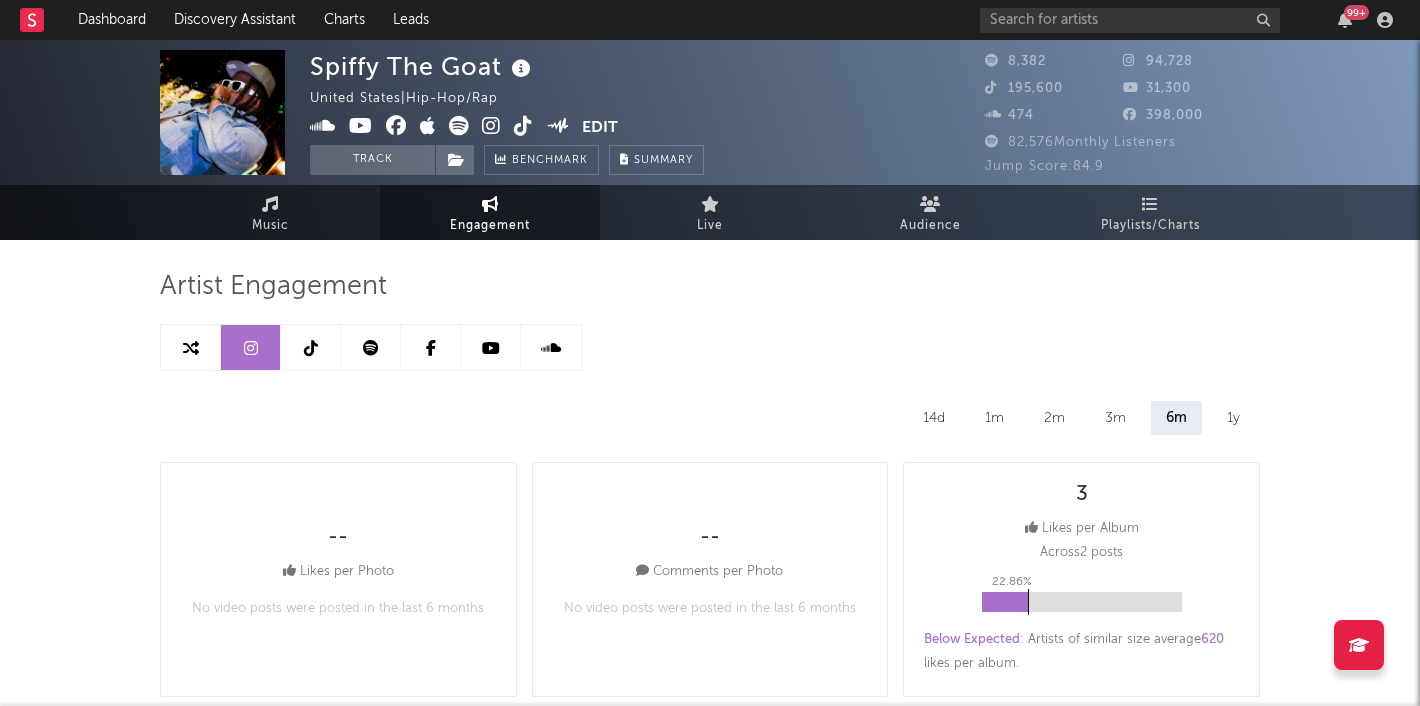 click at bounding box center [311, 348] 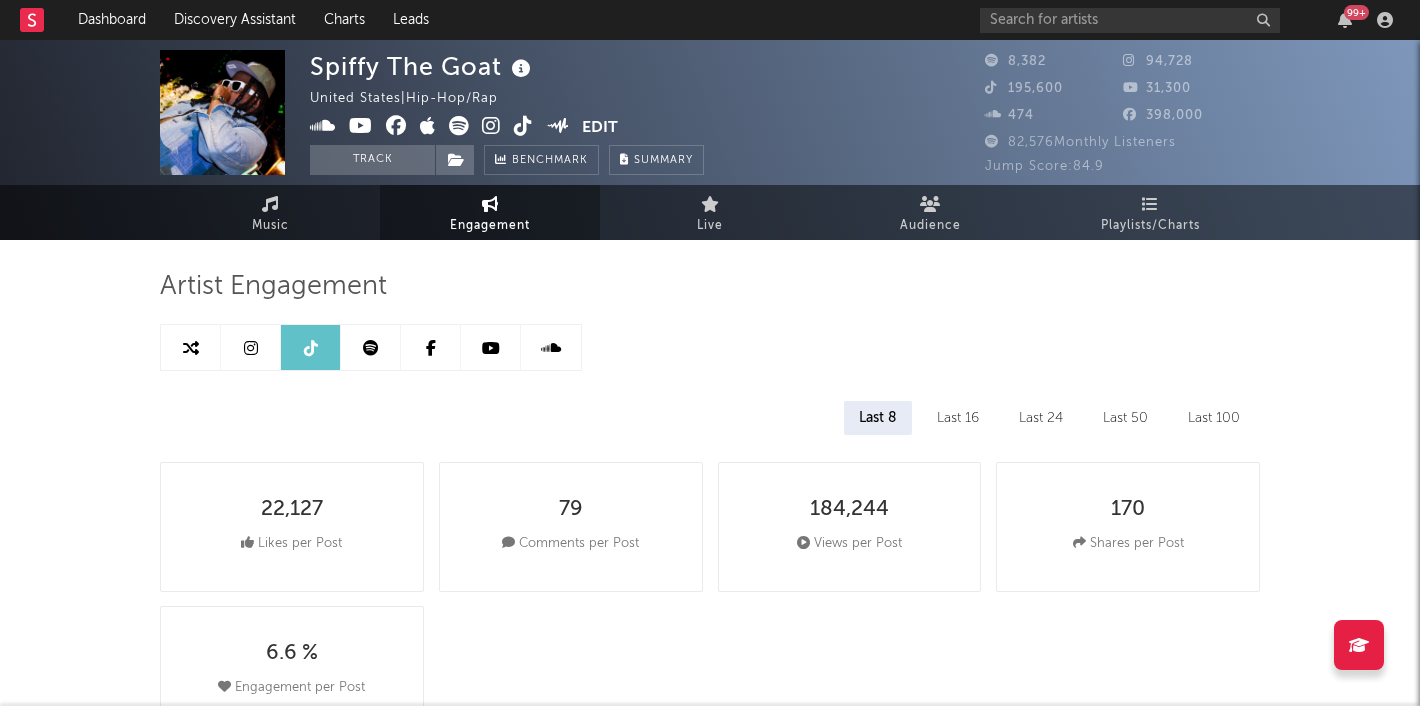 click at bounding box center (371, 347) 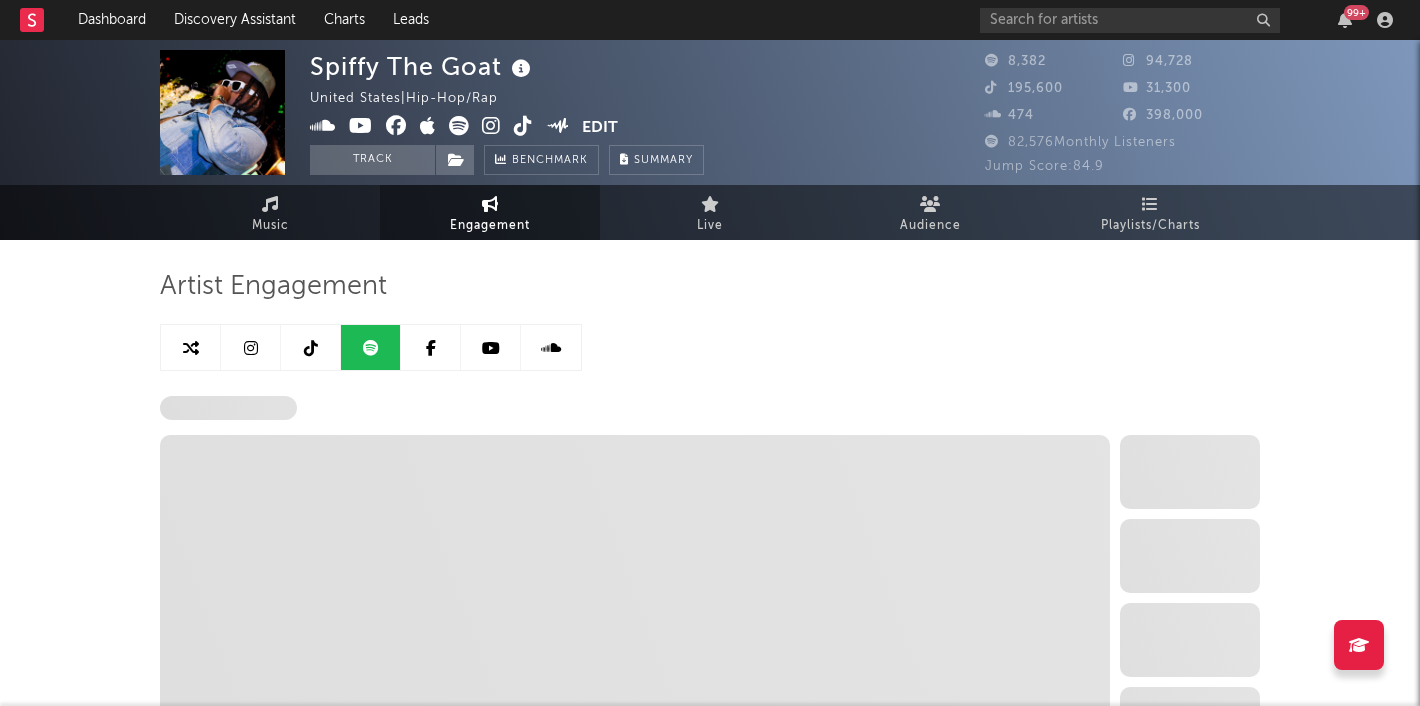 click at bounding box center [311, 347] 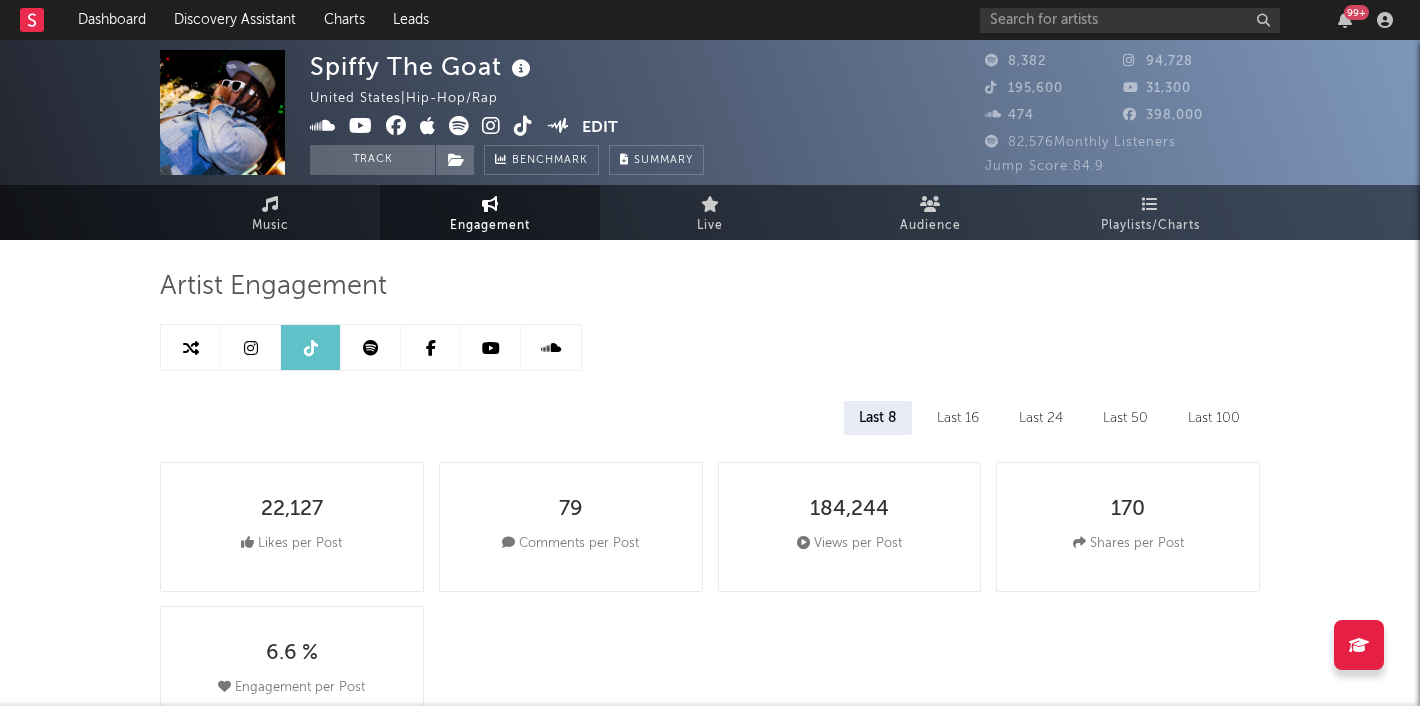 click at bounding box center [251, 348] 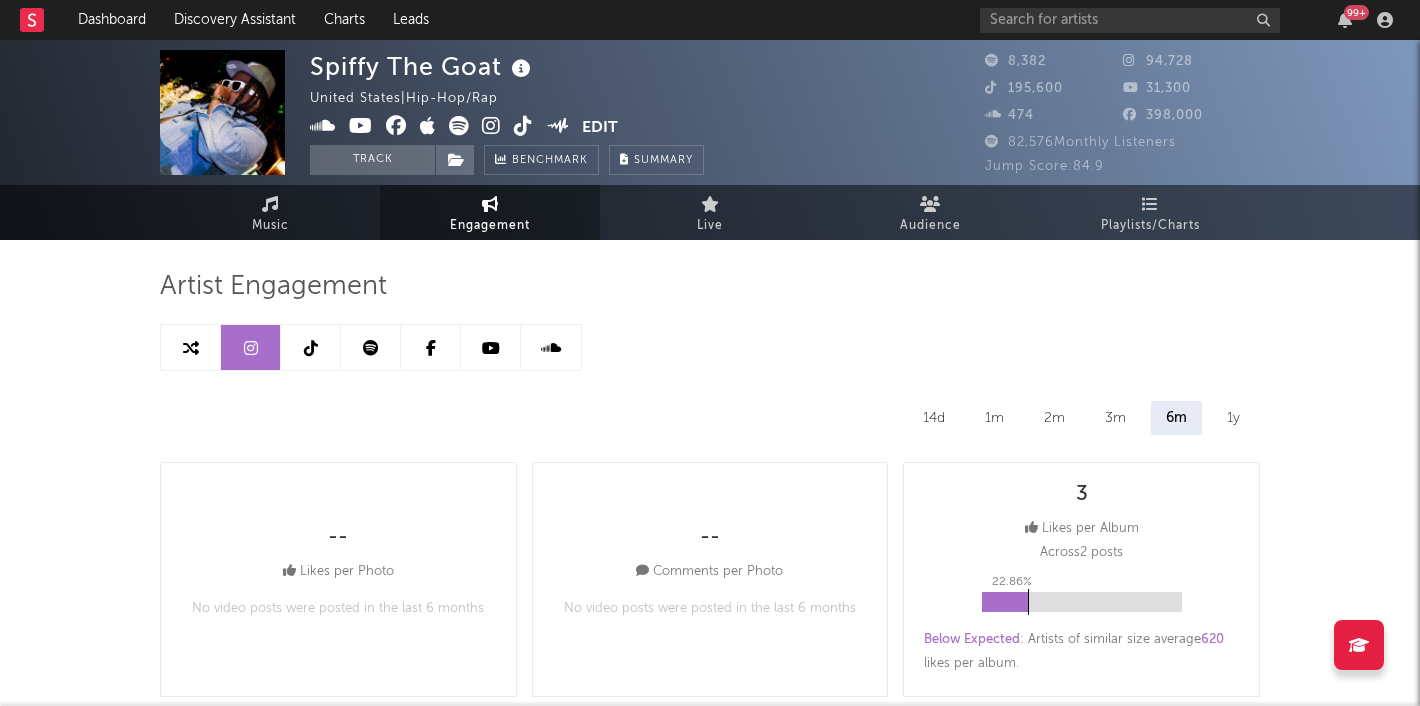 click at bounding box center [191, 348] 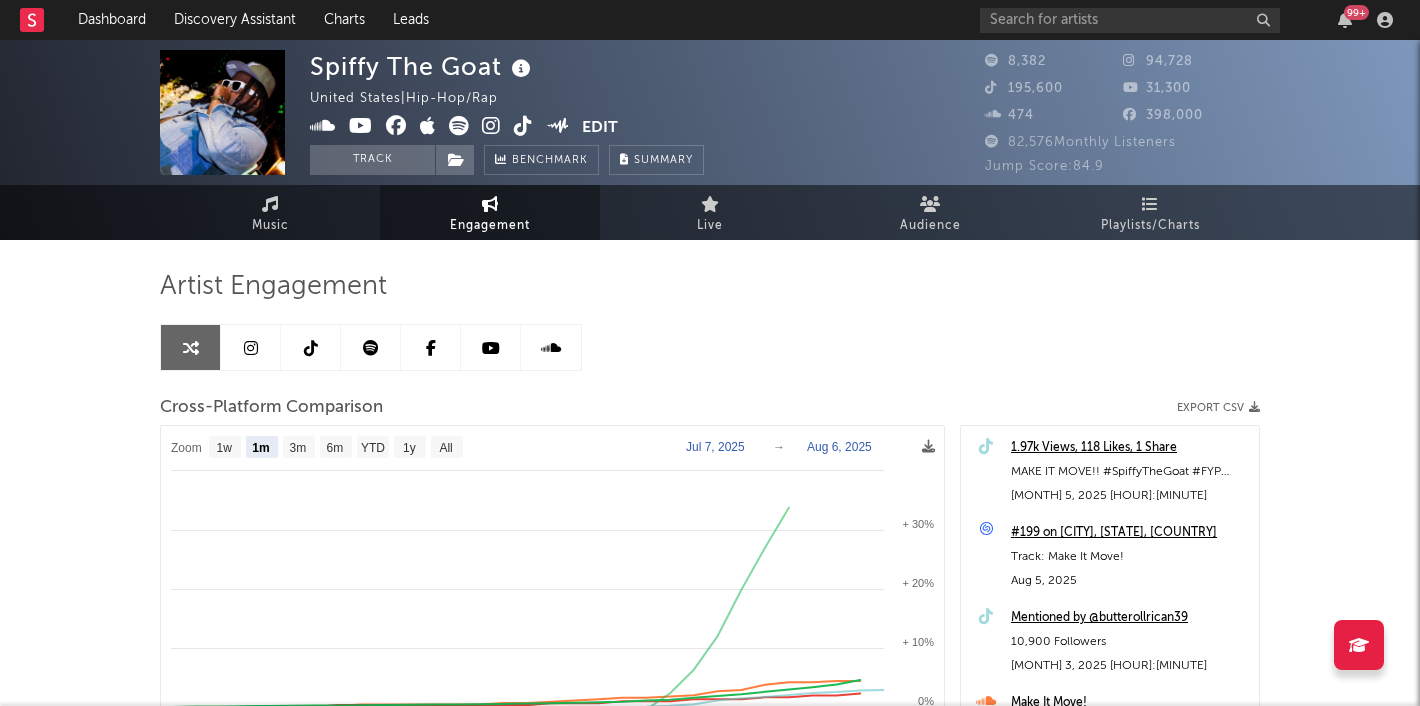 select on "1m" 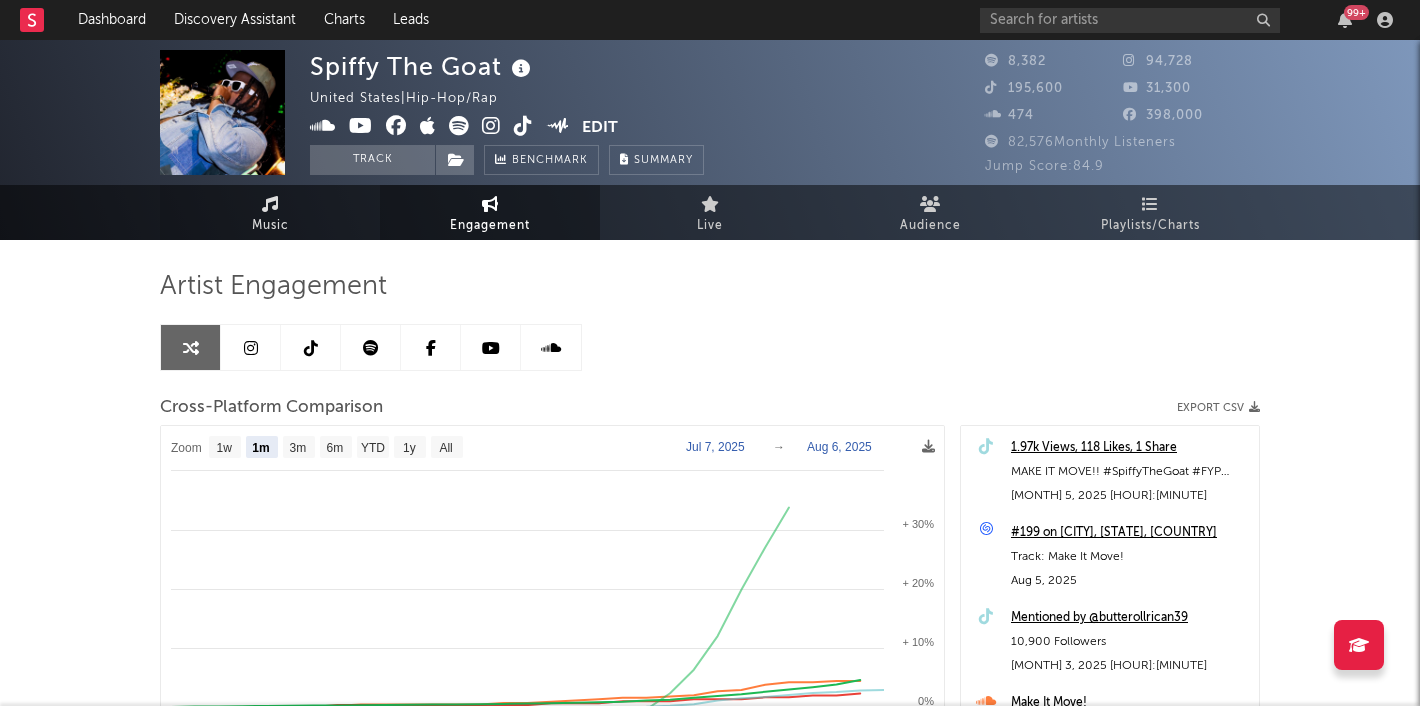 click on "Music" at bounding box center (270, 212) 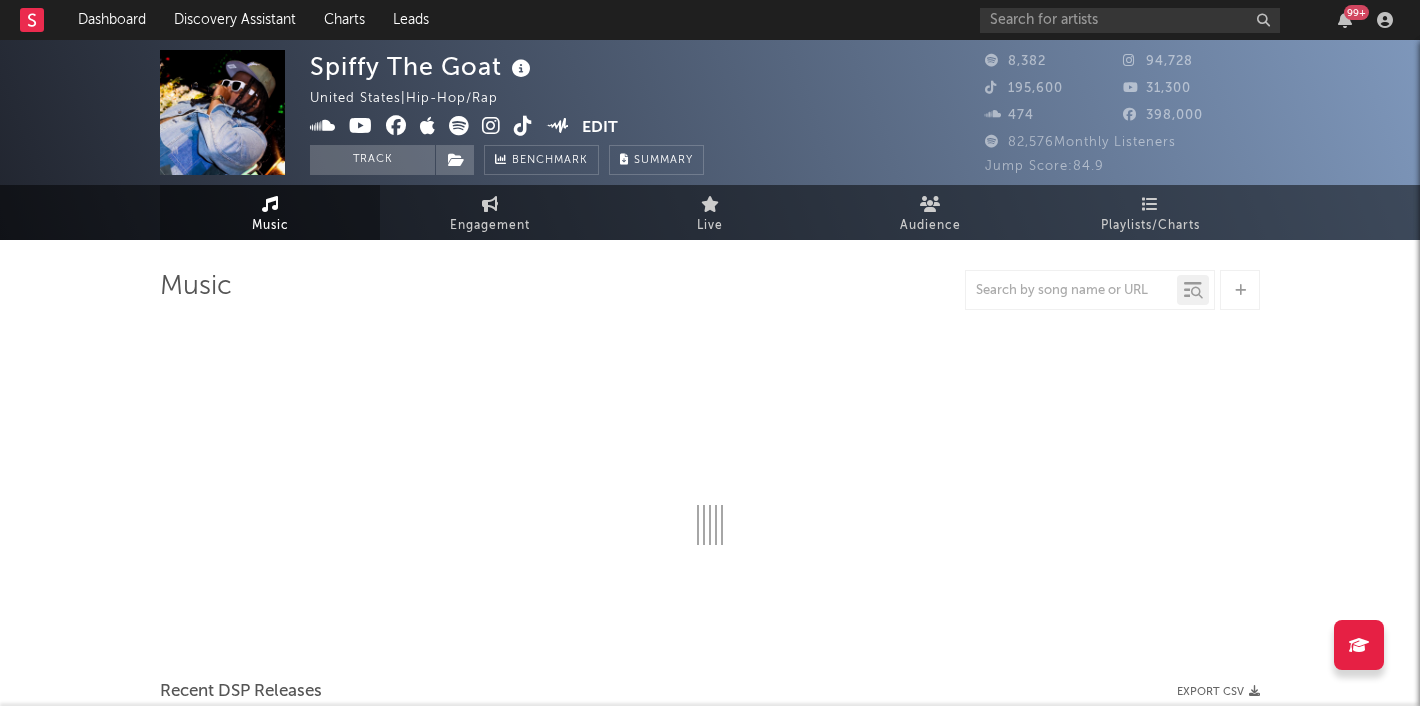 select on "6m" 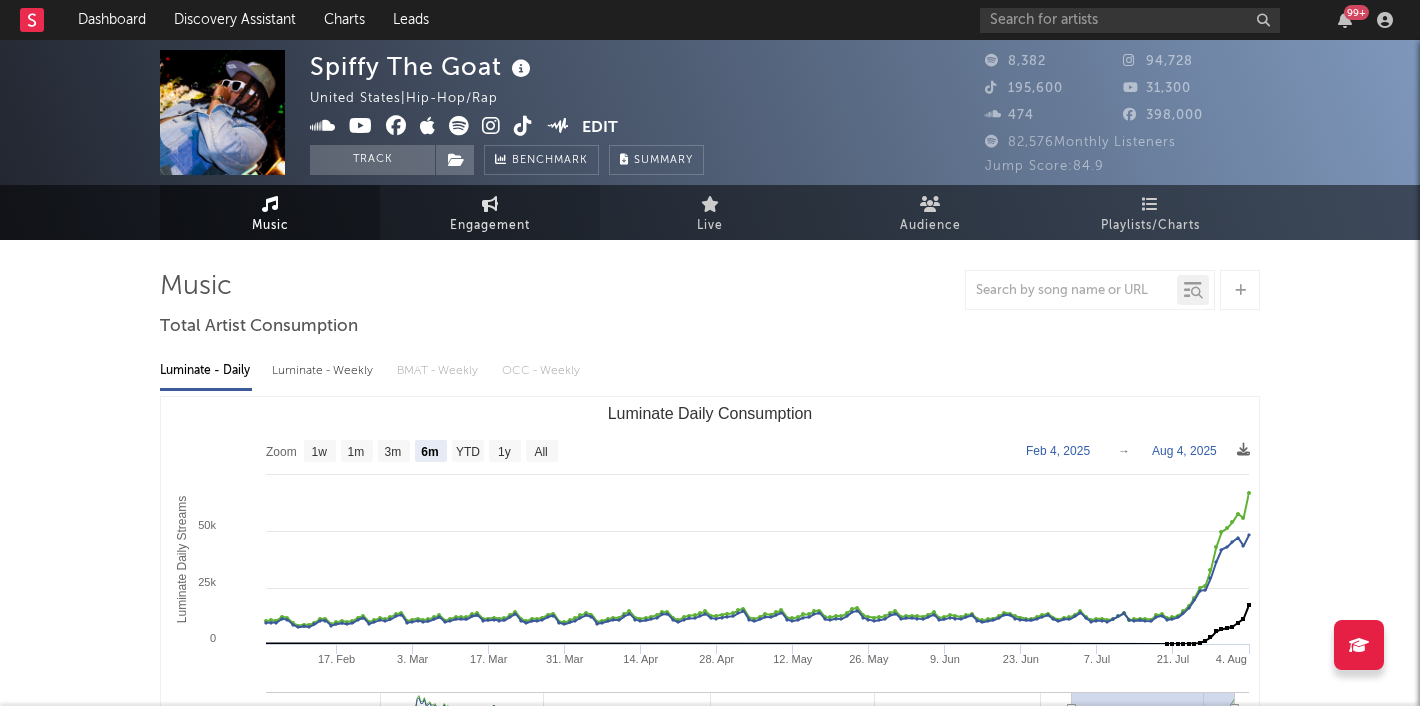 click on "Engagement" at bounding box center [490, 212] 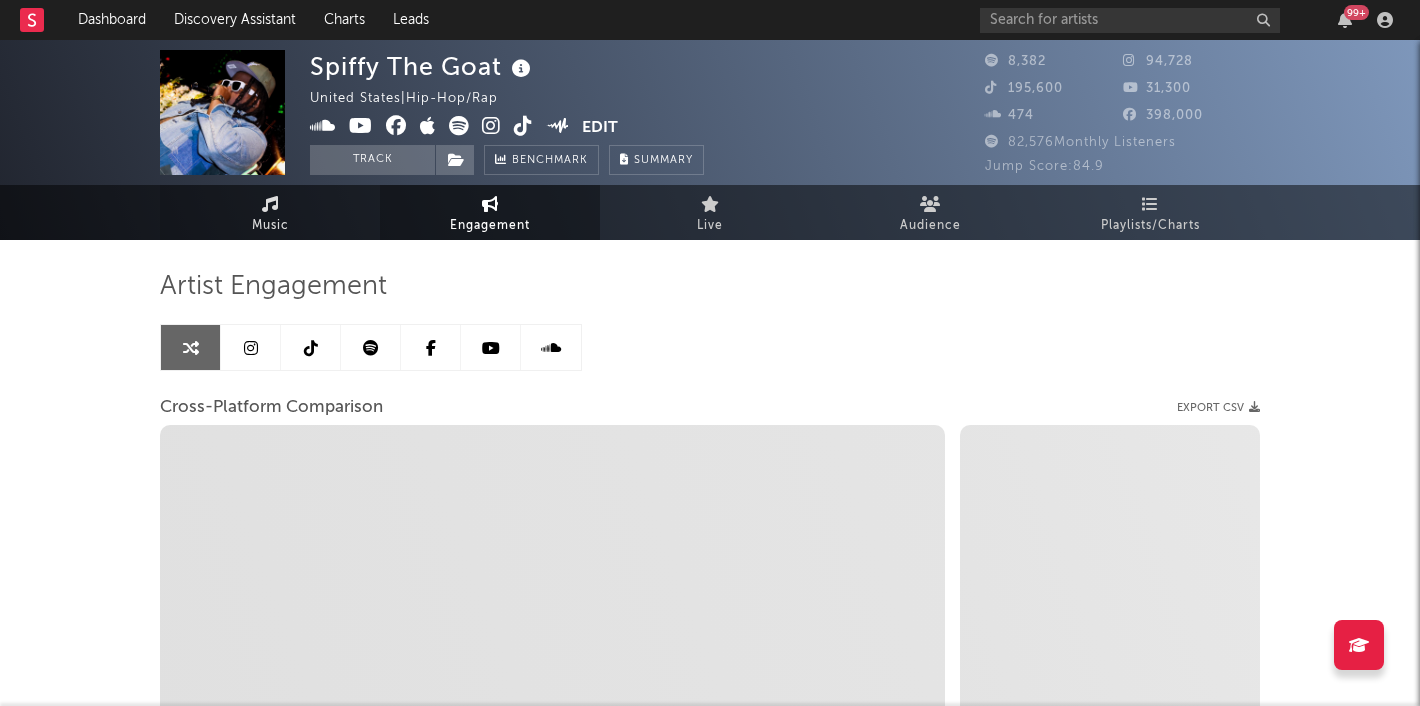 click on "Music" at bounding box center (270, 226) 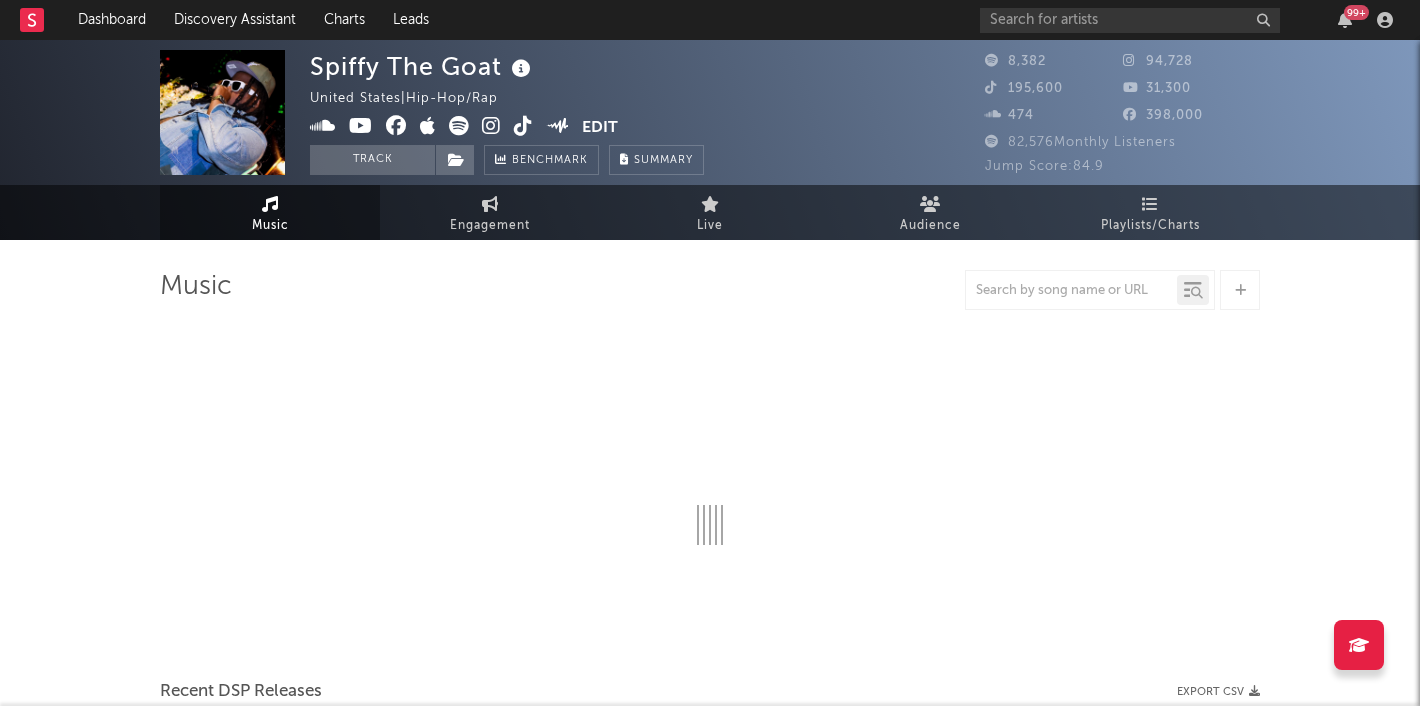 select on "6m" 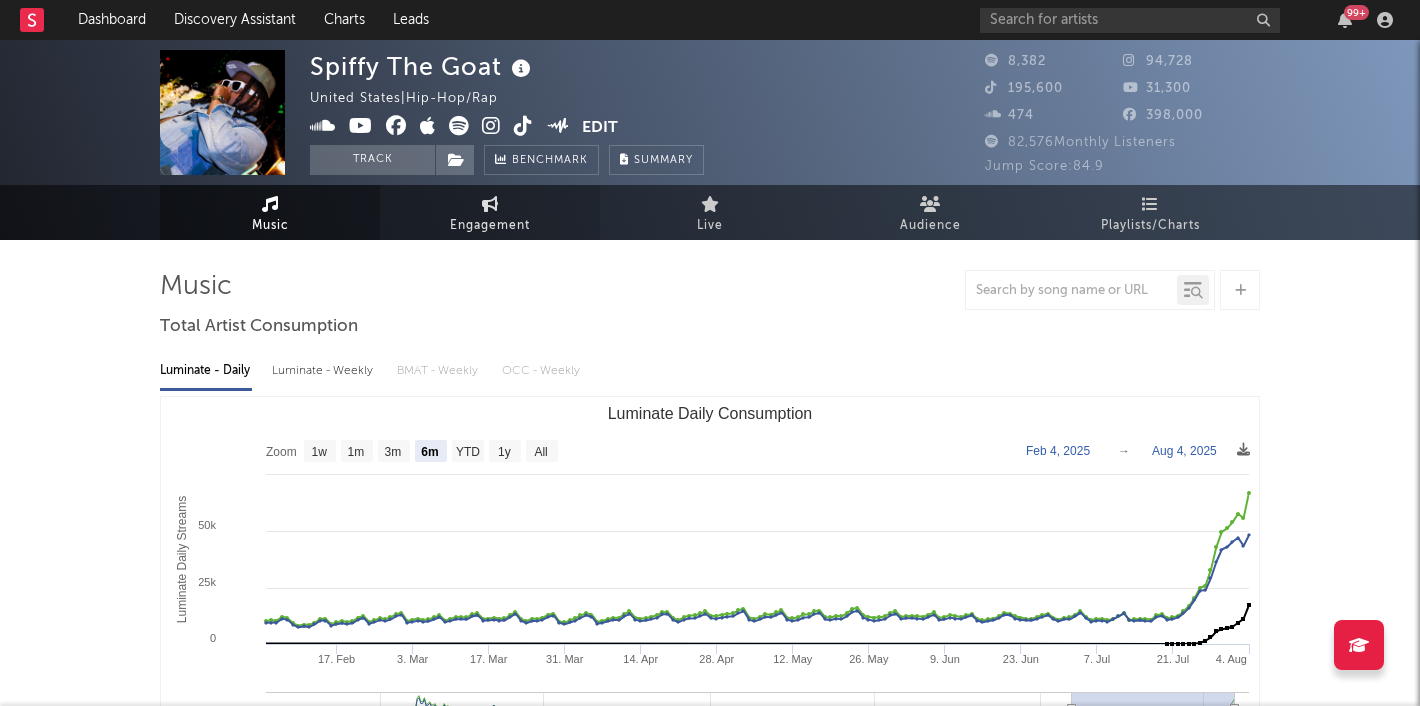 click at bounding box center (490, 204) 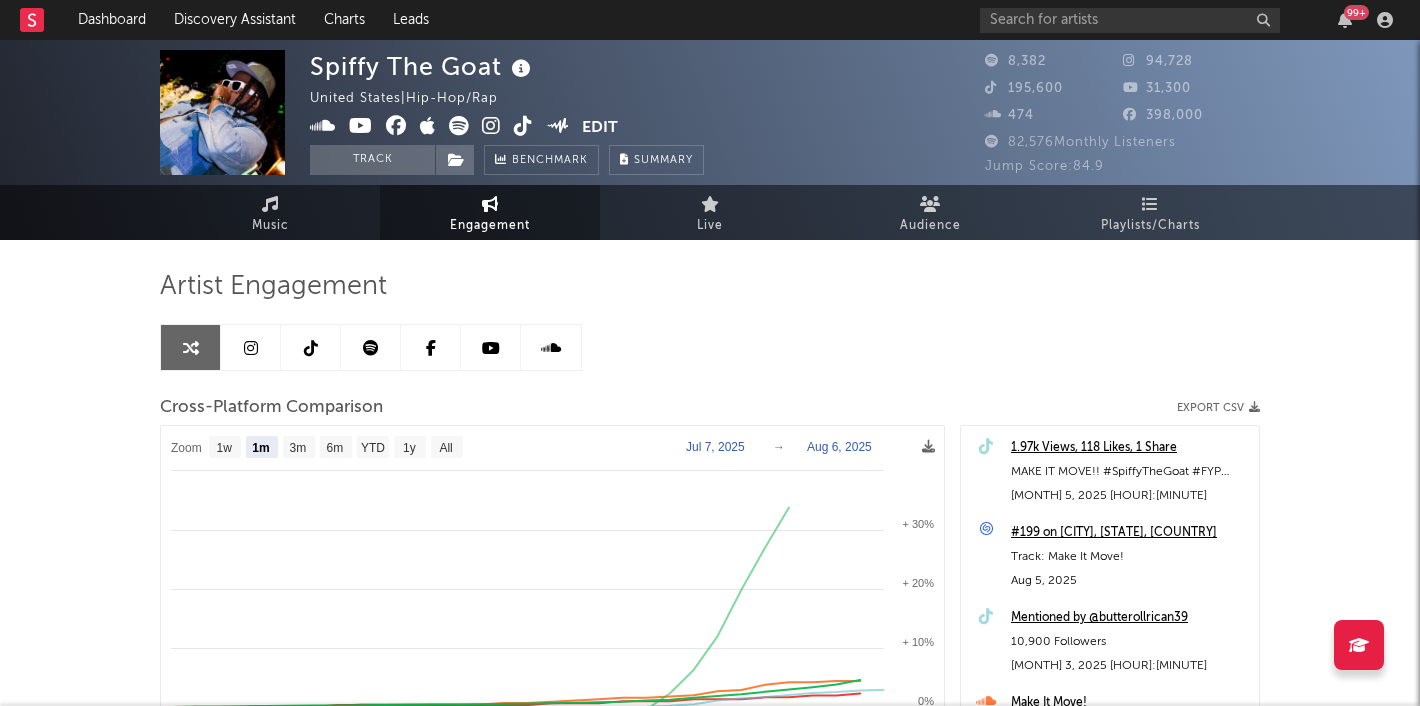 click at bounding box center [311, 347] 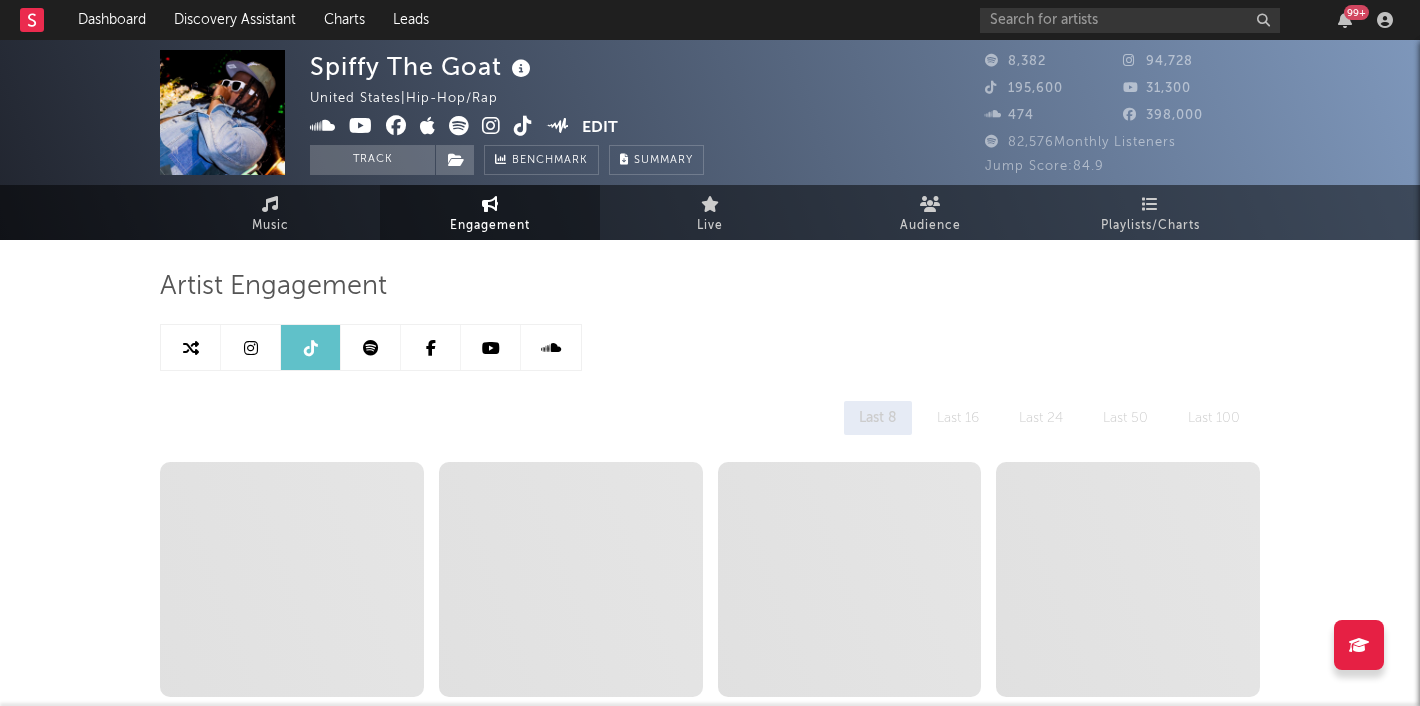 select on "6m" 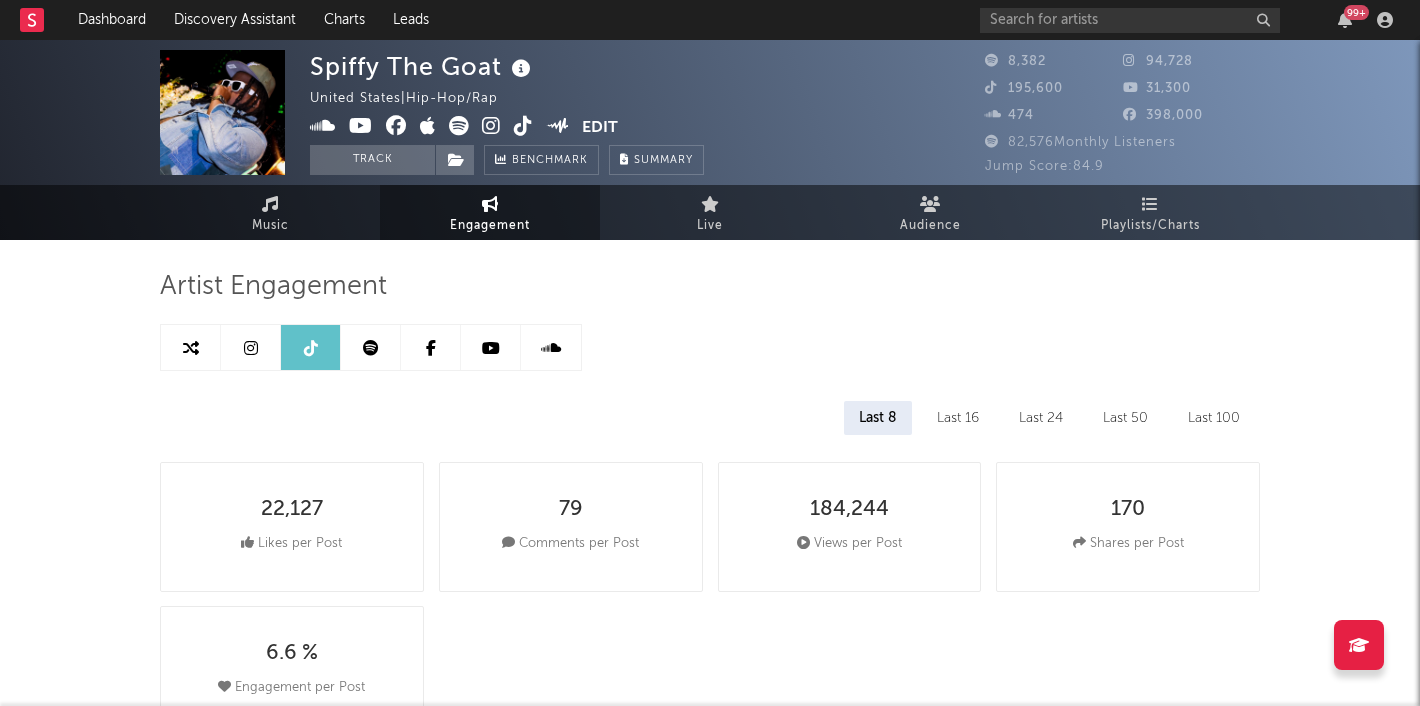 click at bounding box center [371, 347] 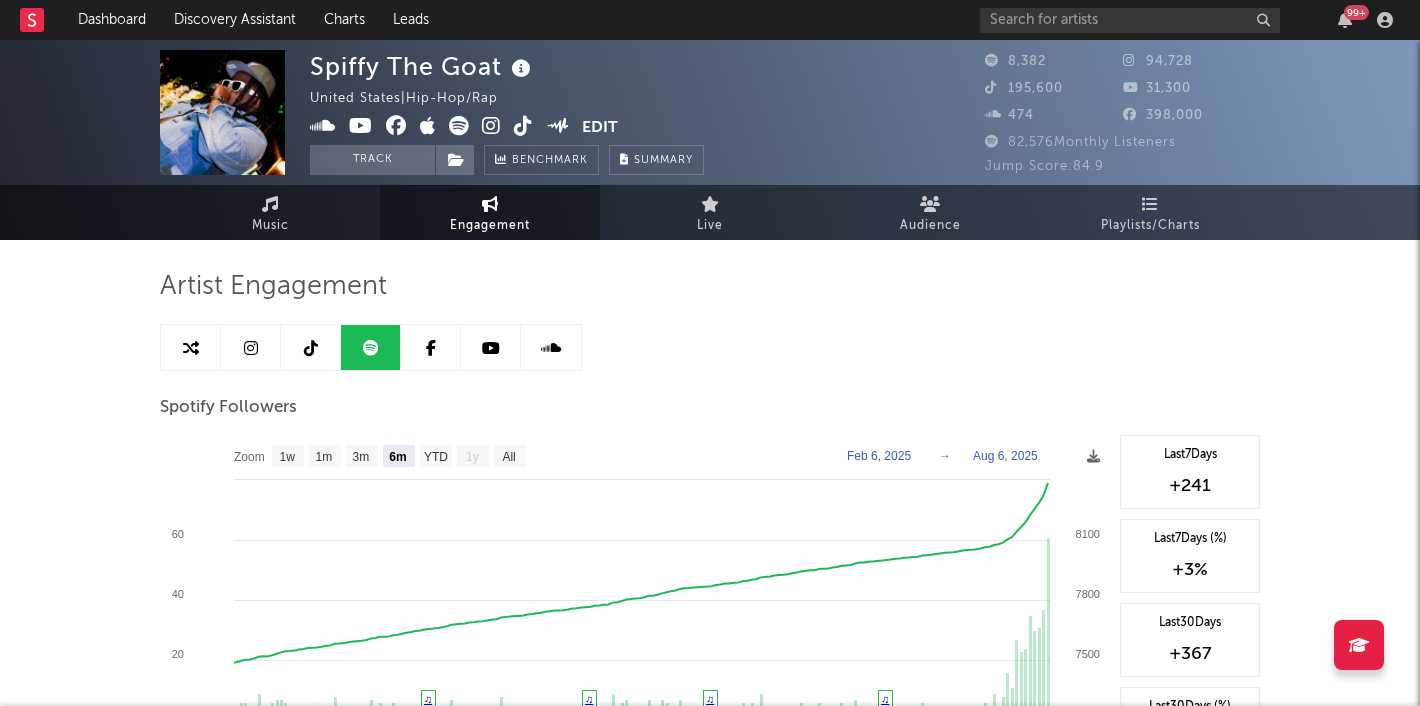 click at bounding box center [311, 347] 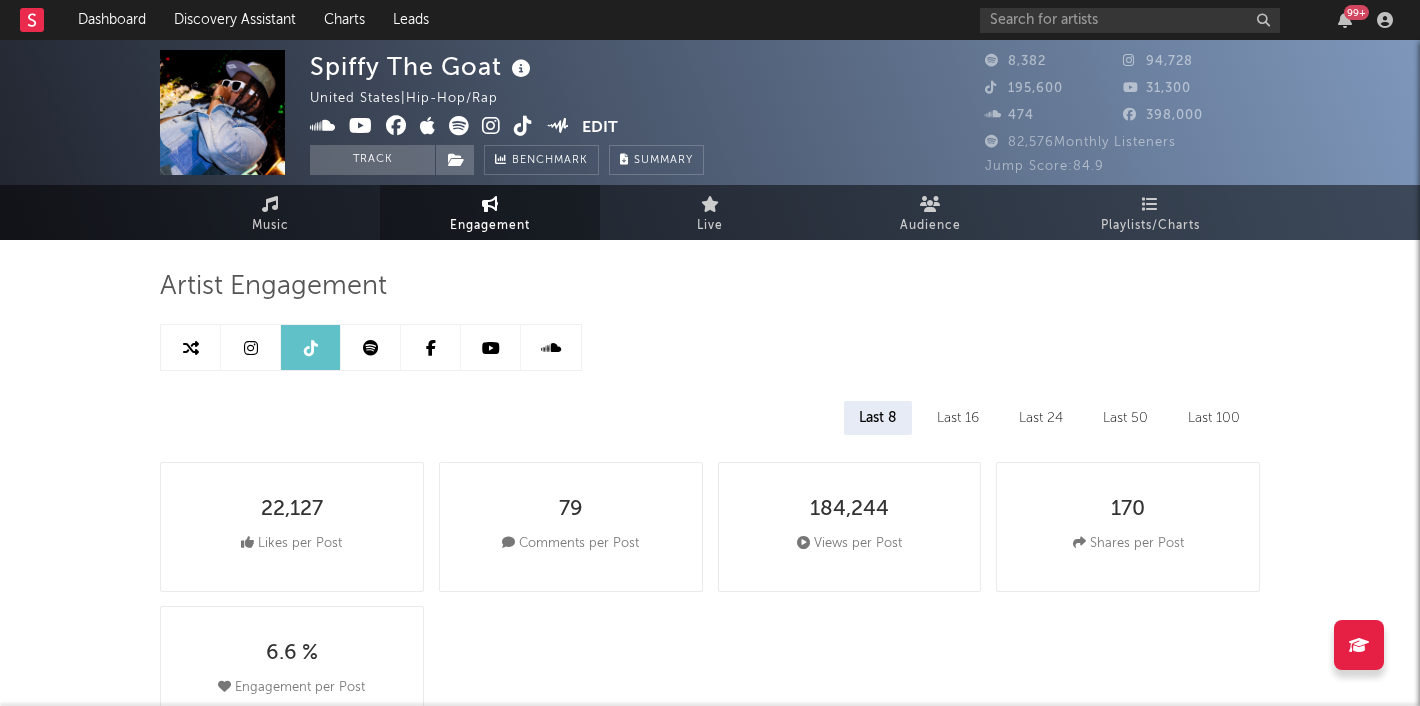 click at bounding box center (251, 348) 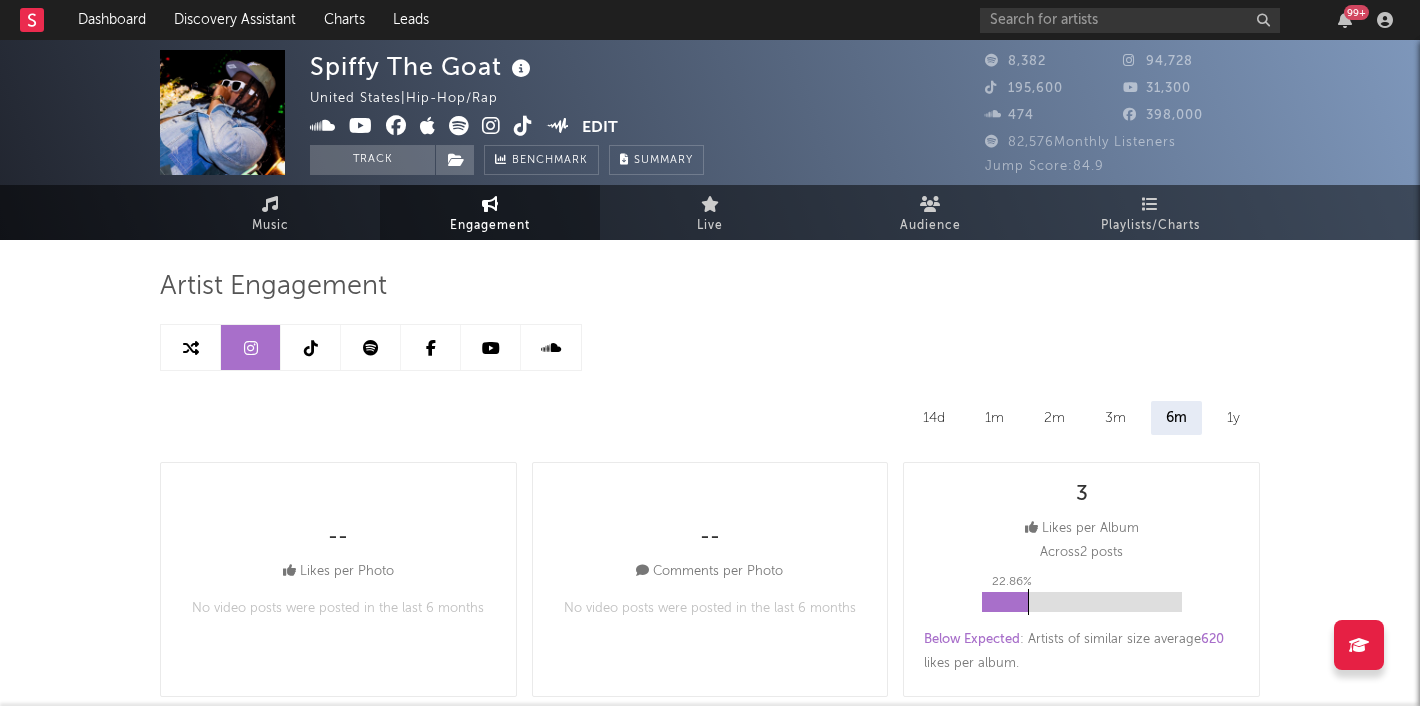click at bounding box center [311, 347] 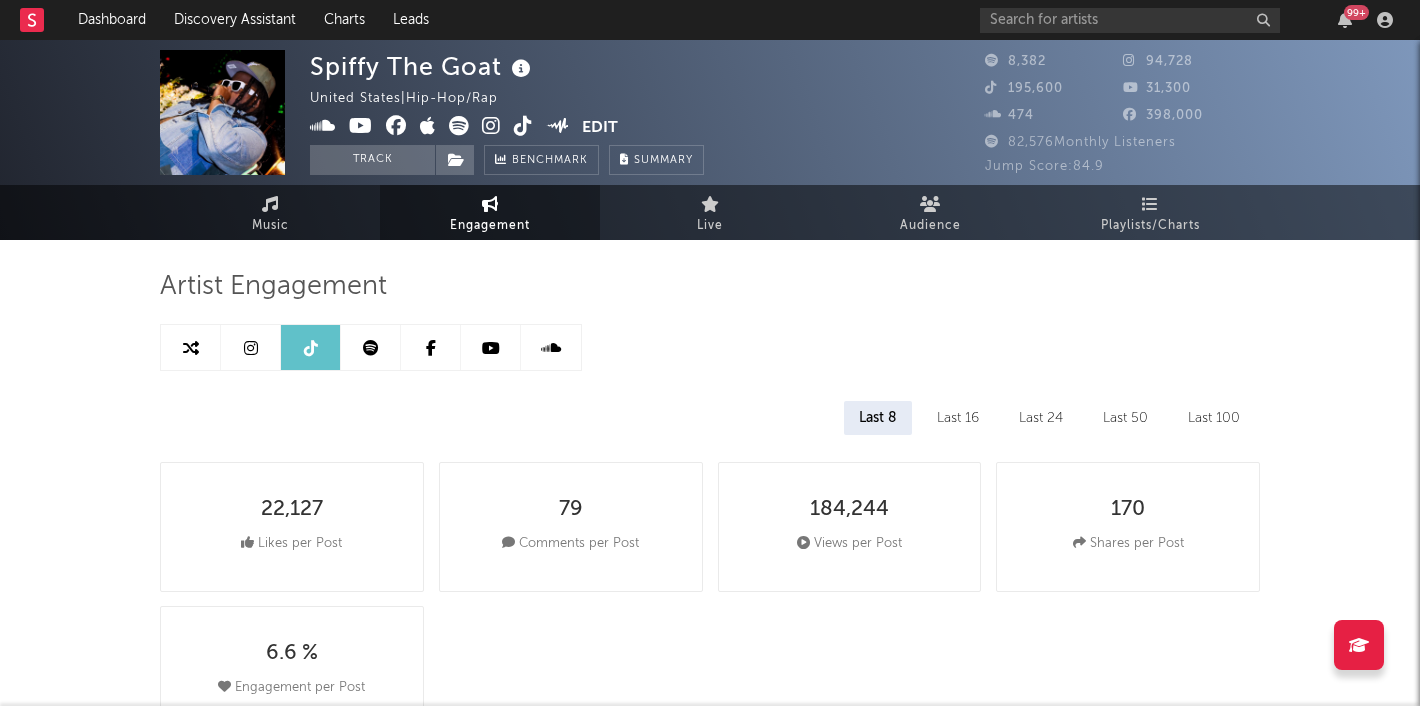 click at bounding box center [371, 347] 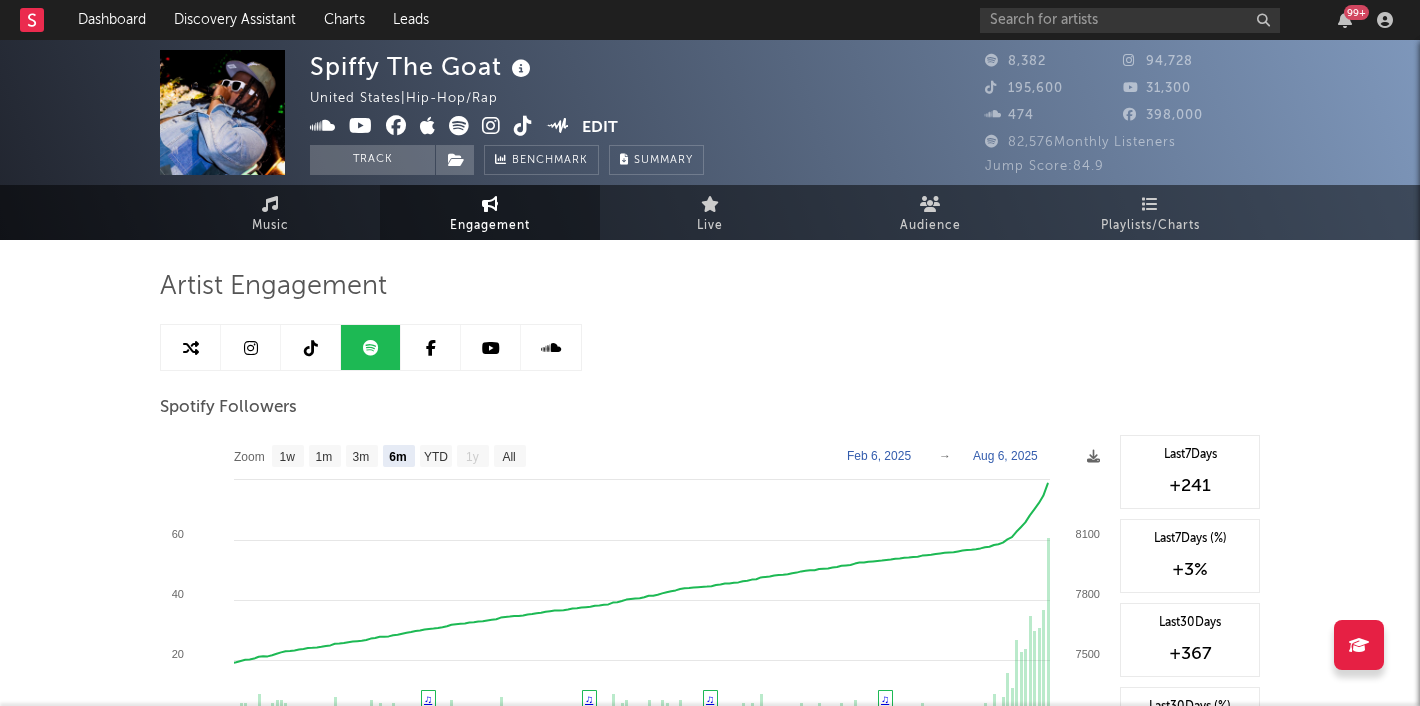 click at bounding box center (311, 347) 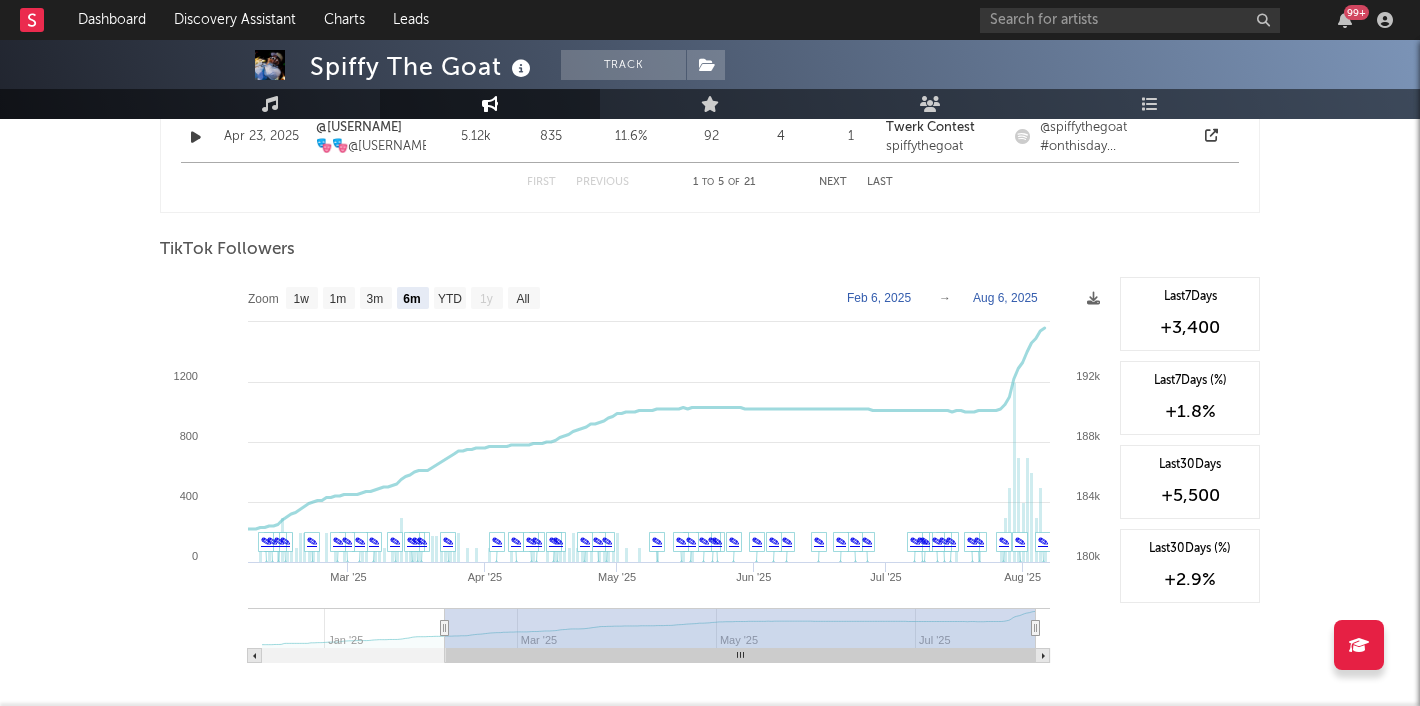 scroll, scrollTop: 1822, scrollLeft: 0, axis: vertical 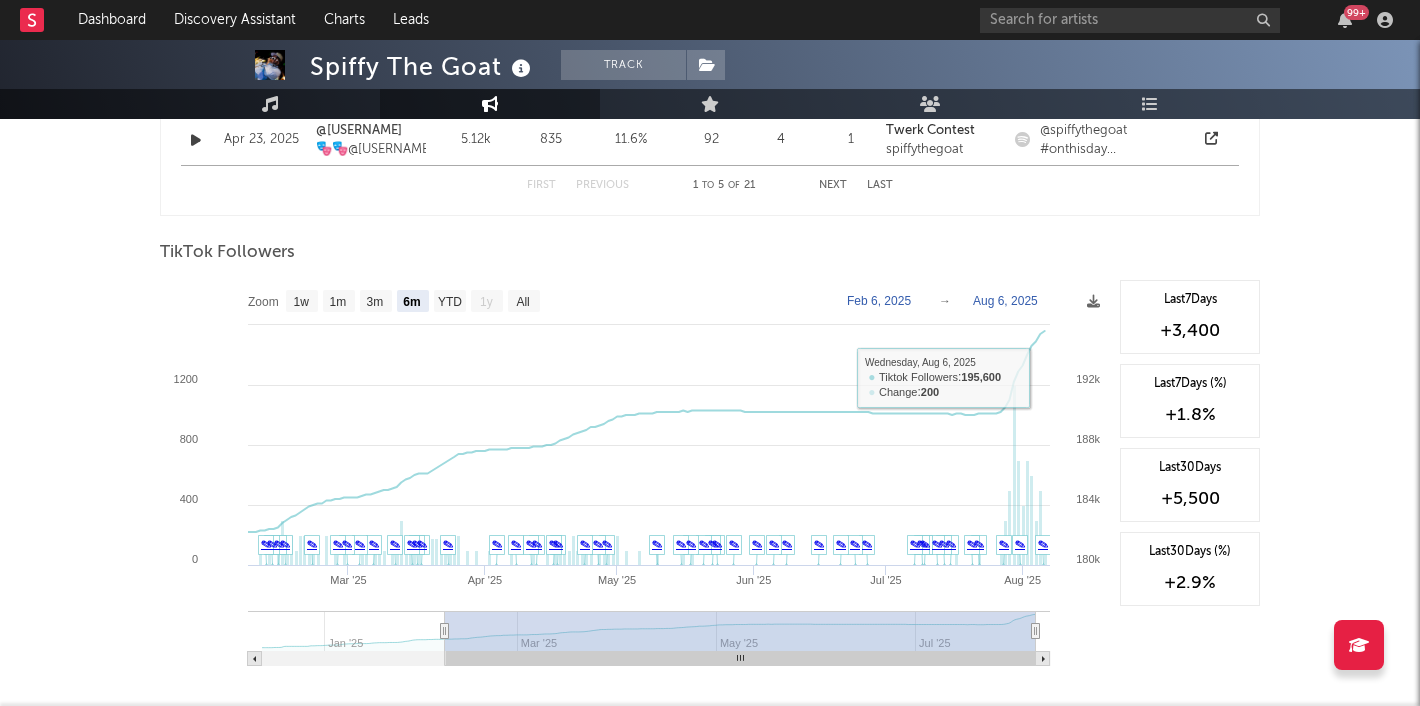 click at bounding box center [710, 275] 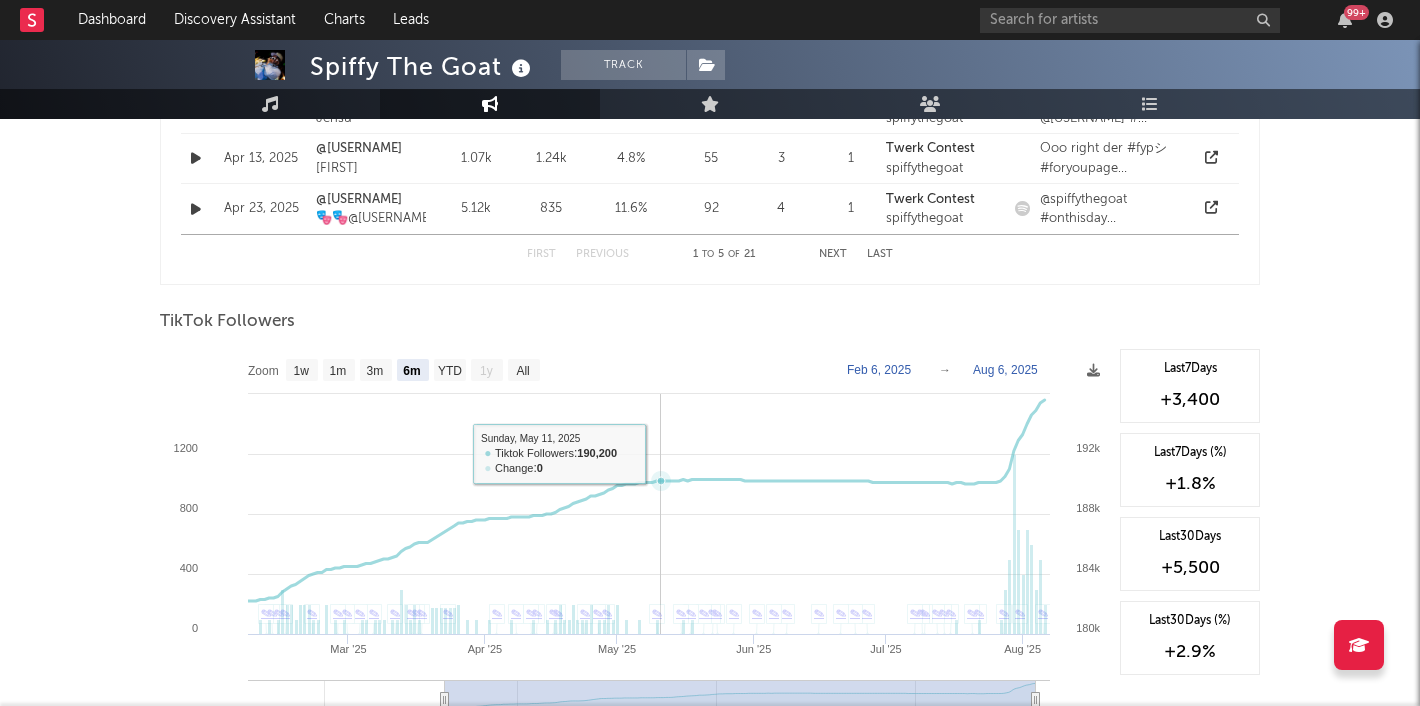 scroll, scrollTop: 1748, scrollLeft: 0, axis: vertical 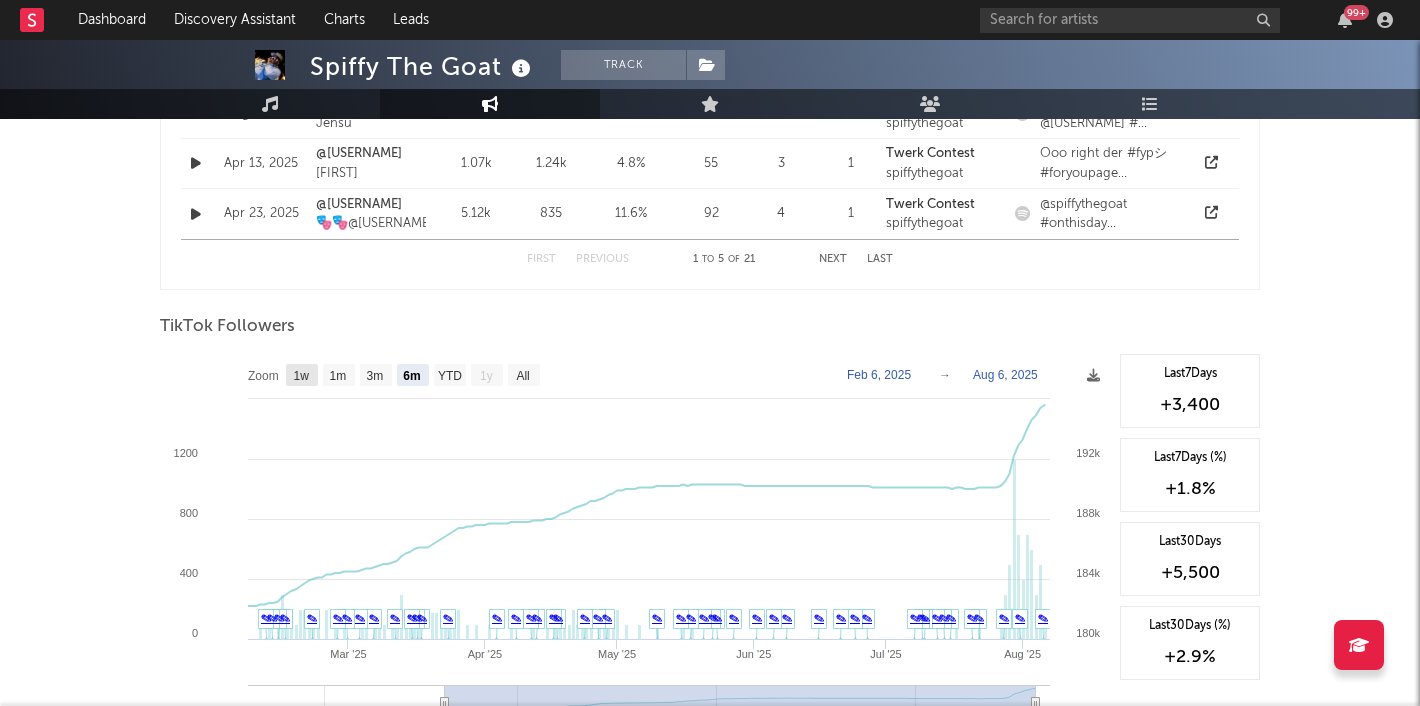 click on "1w" 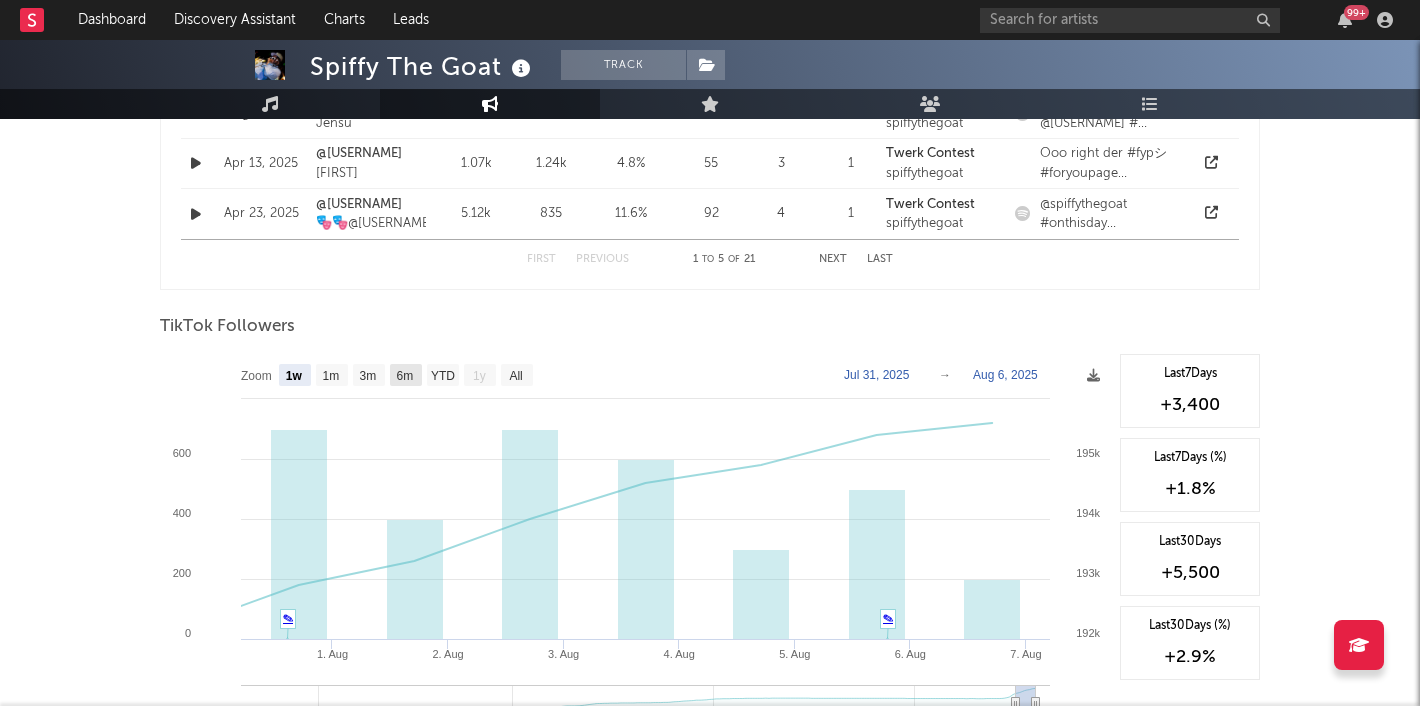 click on "6m" 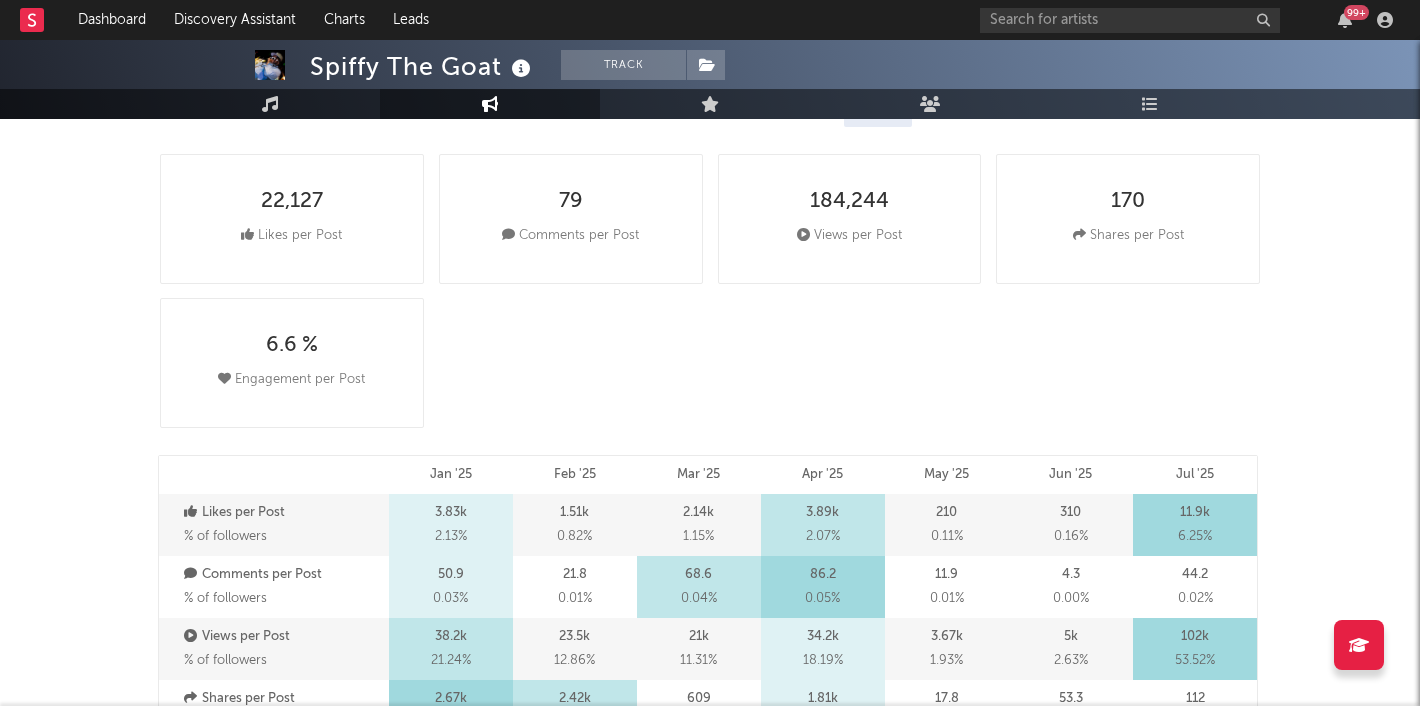 scroll, scrollTop: 0, scrollLeft: 0, axis: both 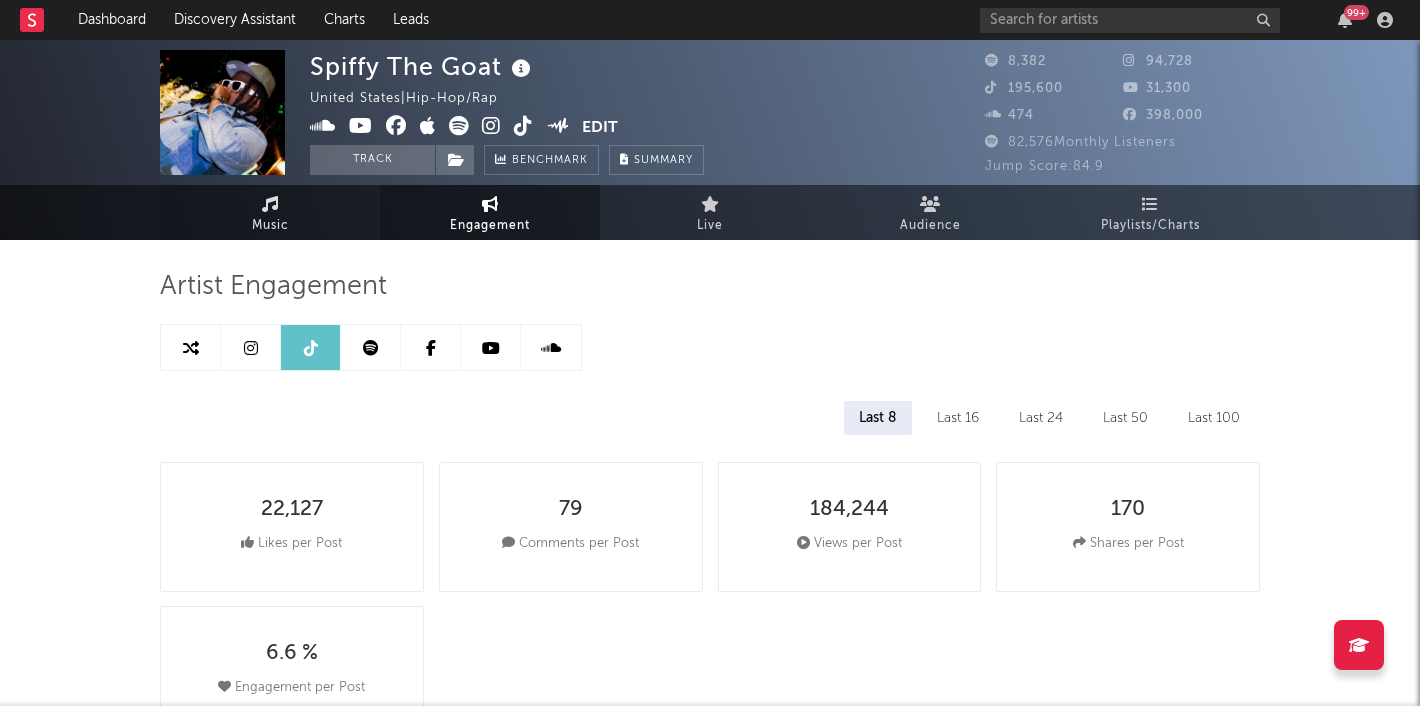 click on "Music" at bounding box center [270, 226] 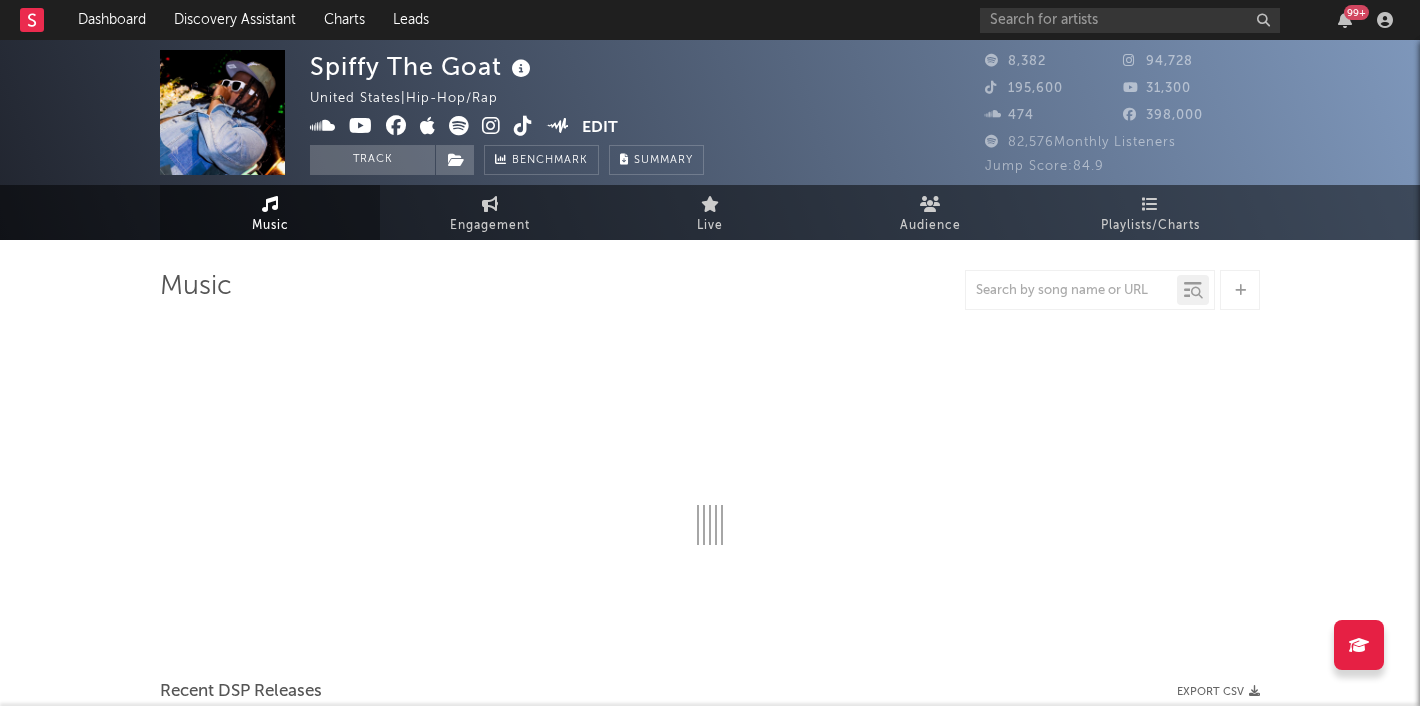 select on "6m" 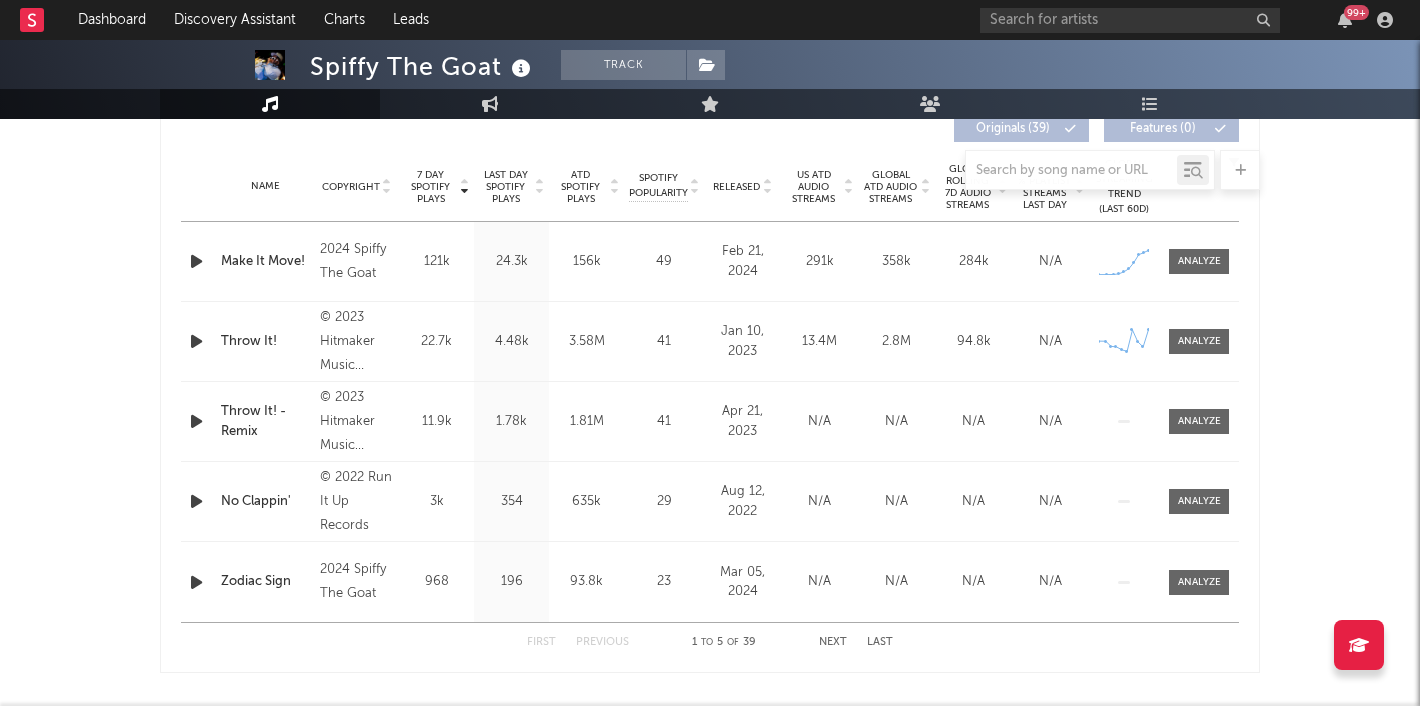 scroll, scrollTop: 831, scrollLeft: 0, axis: vertical 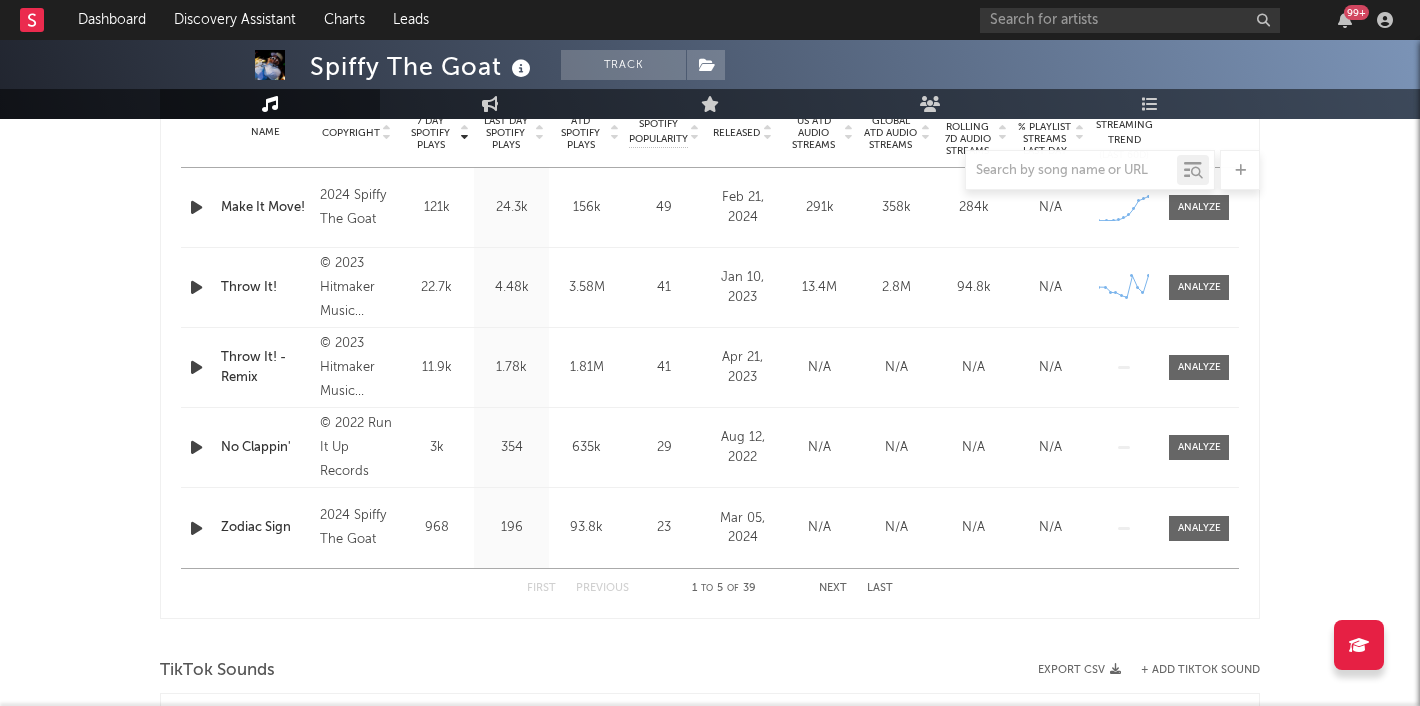 click on "Next" at bounding box center (833, 588) 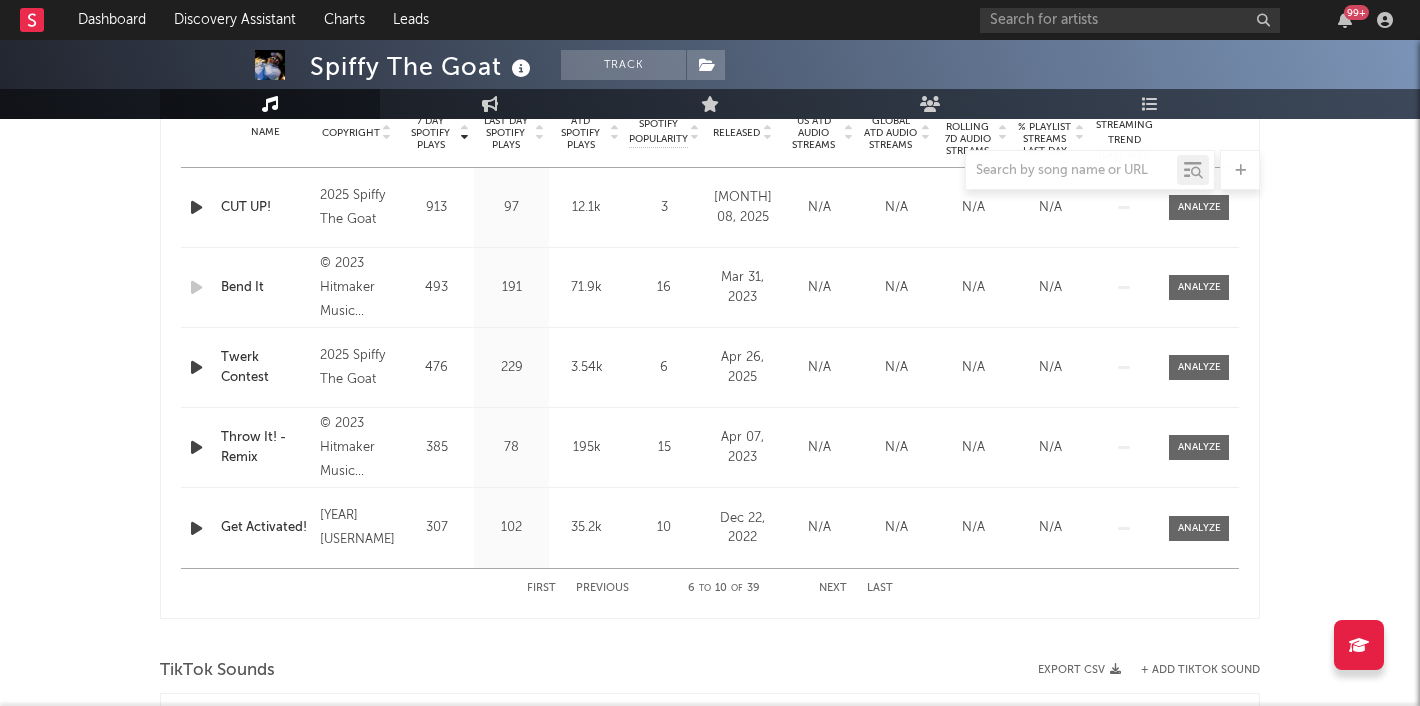 click on "Next" at bounding box center (833, 588) 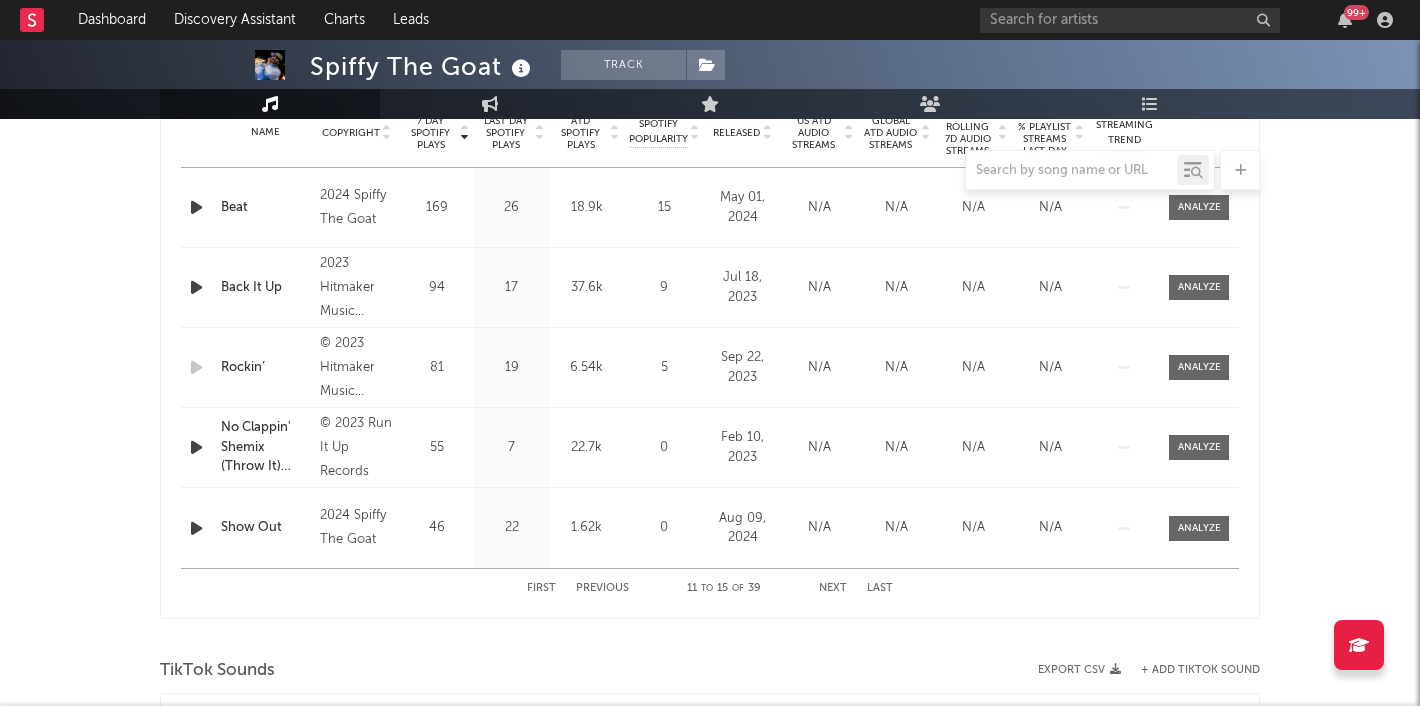 click on "Next" at bounding box center (833, 588) 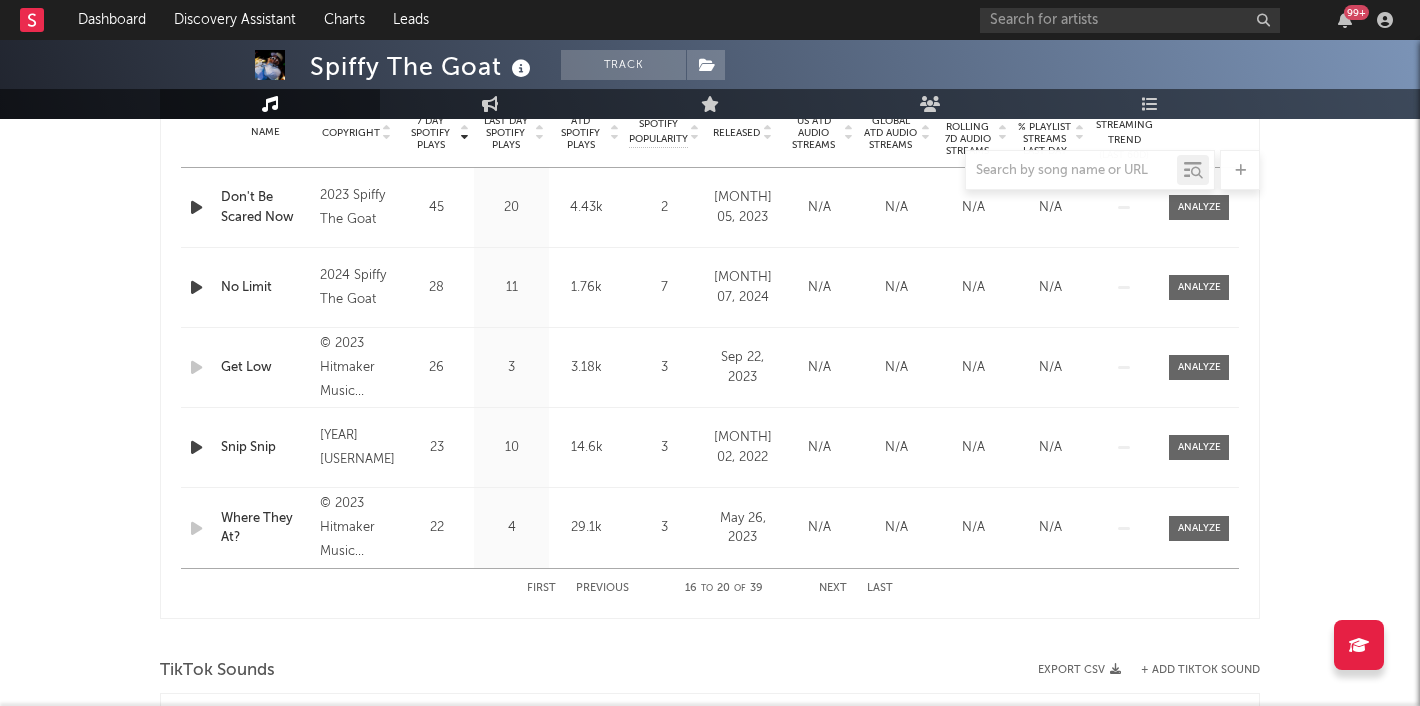 click on "Next" at bounding box center [833, 588] 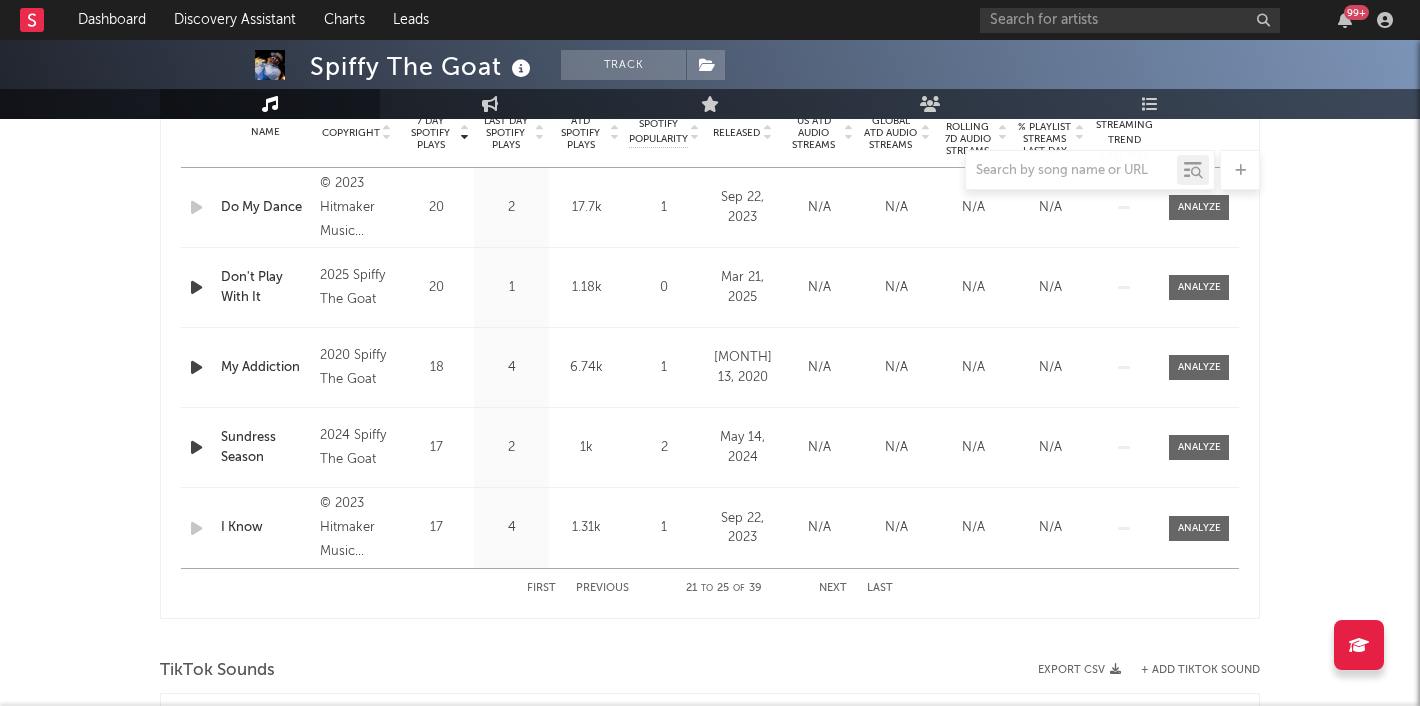 click on "Next" at bounding box center [833, 588] 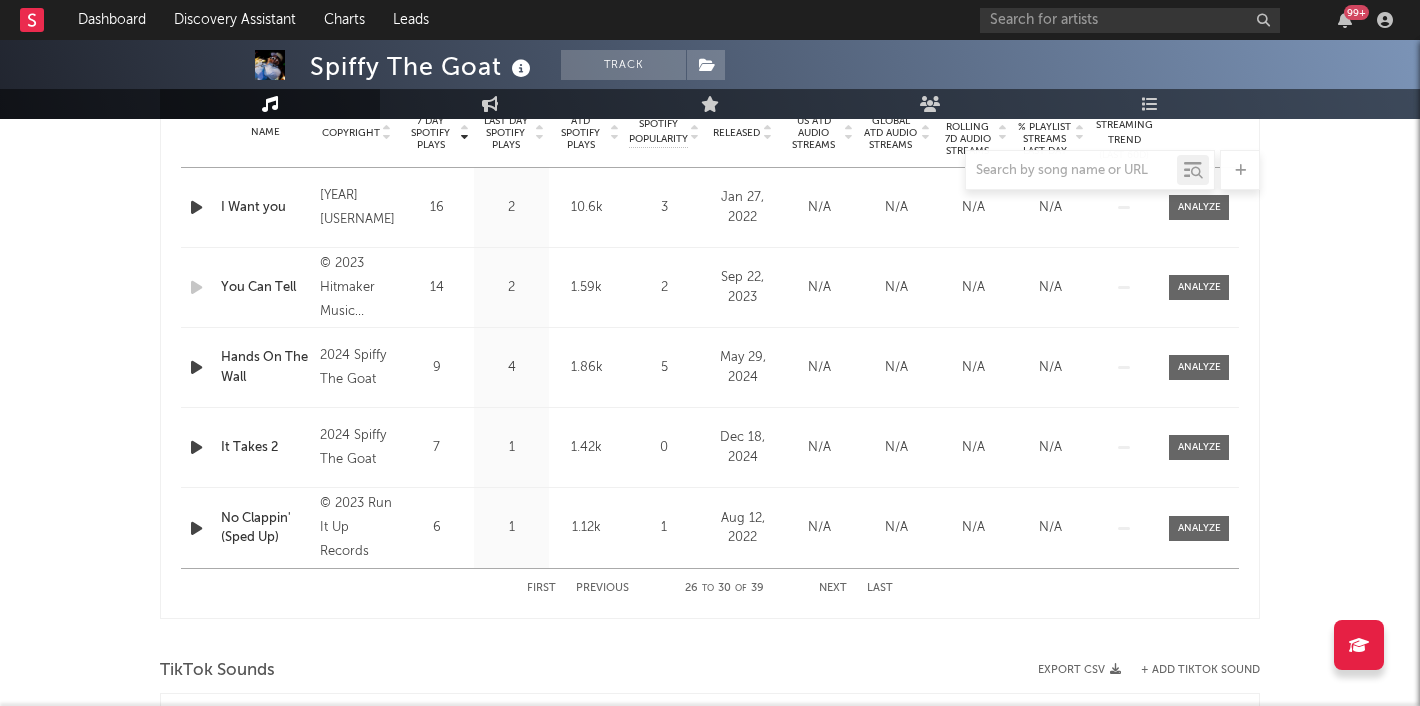 click on "Next" at bounding box center (833, 588) 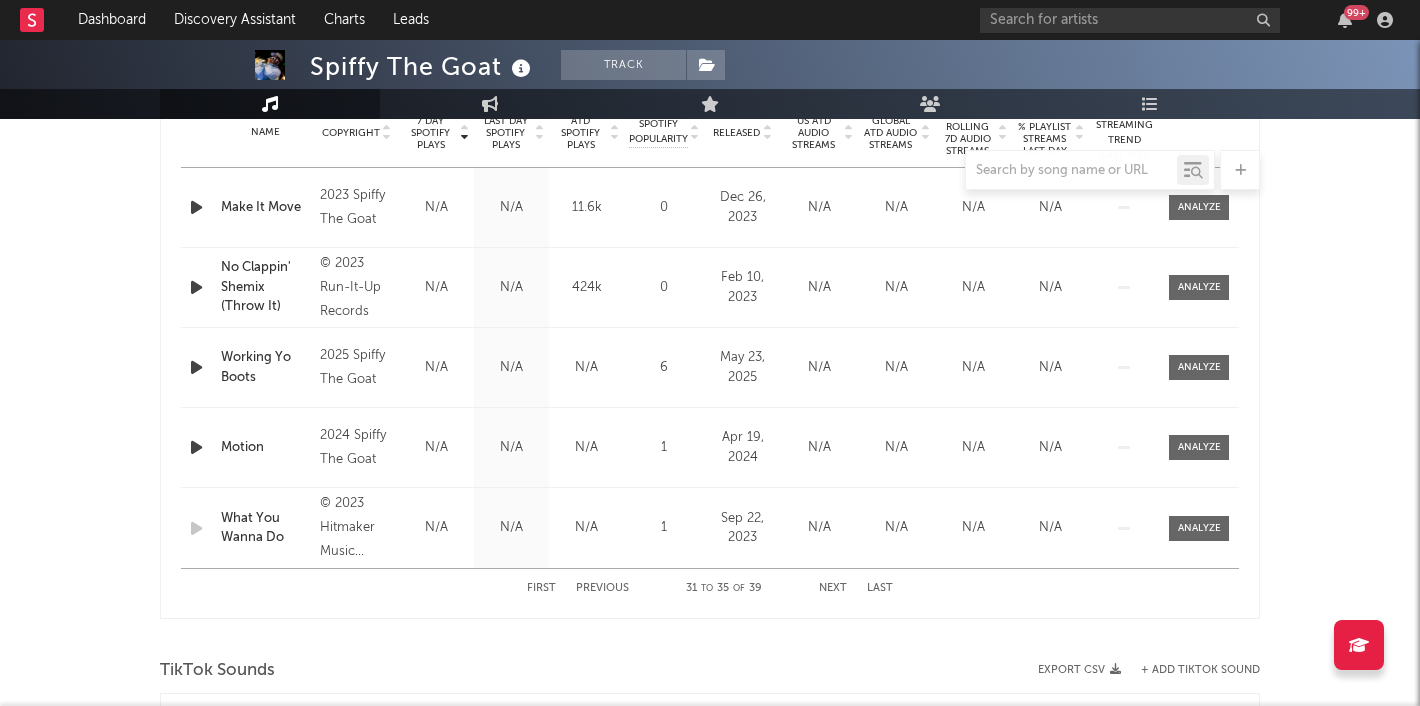 click on "First Previous 31   to   35   of   39 Next Last" at bounding box center [710, 588] 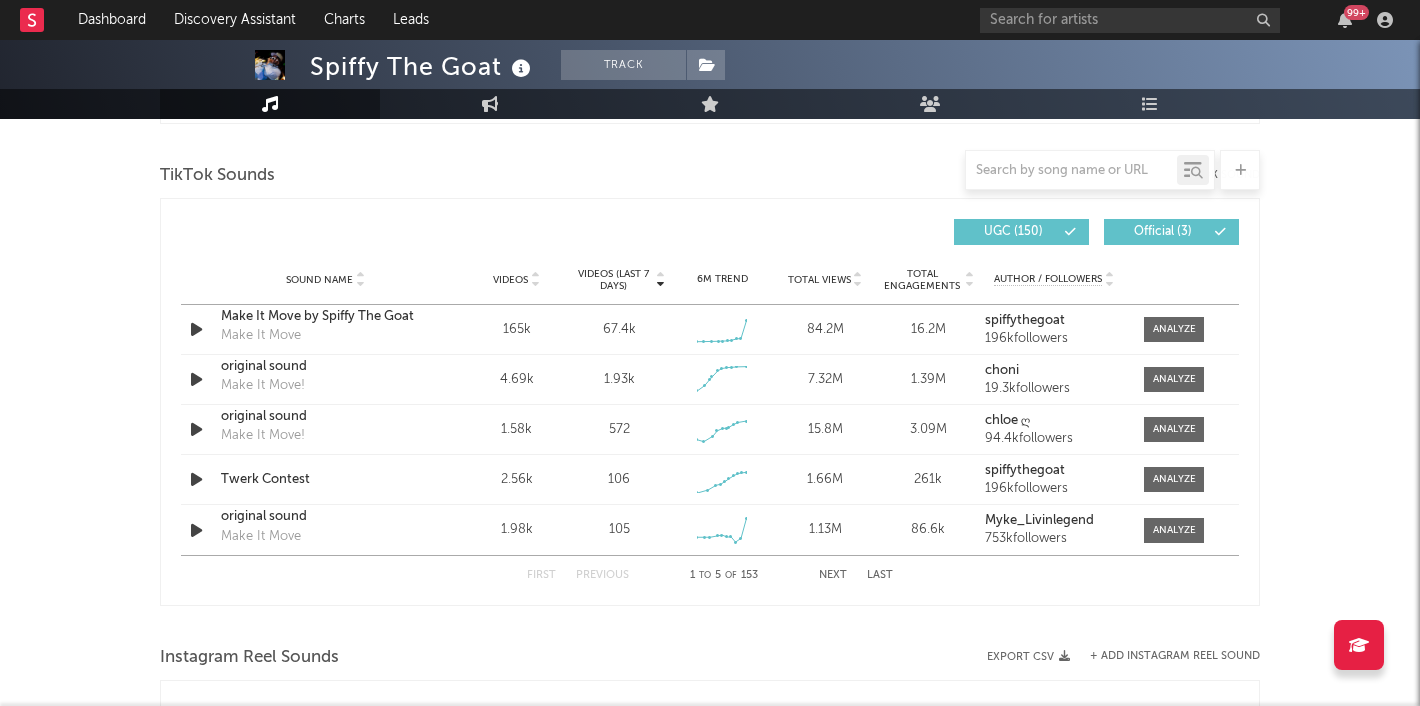 scroll, scrollTop: 1328, scrollLeft: 0, axis: vertical 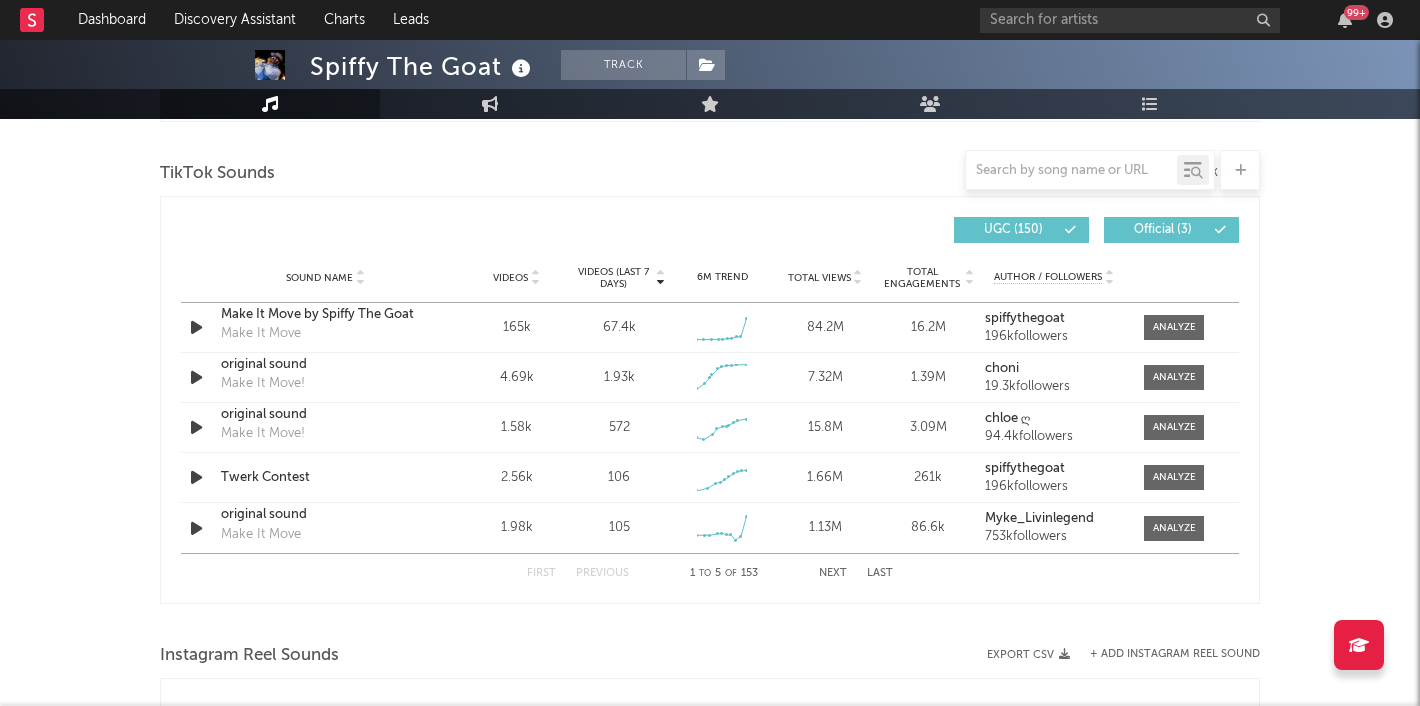 click on "Next" at bounding box center (833, 573) 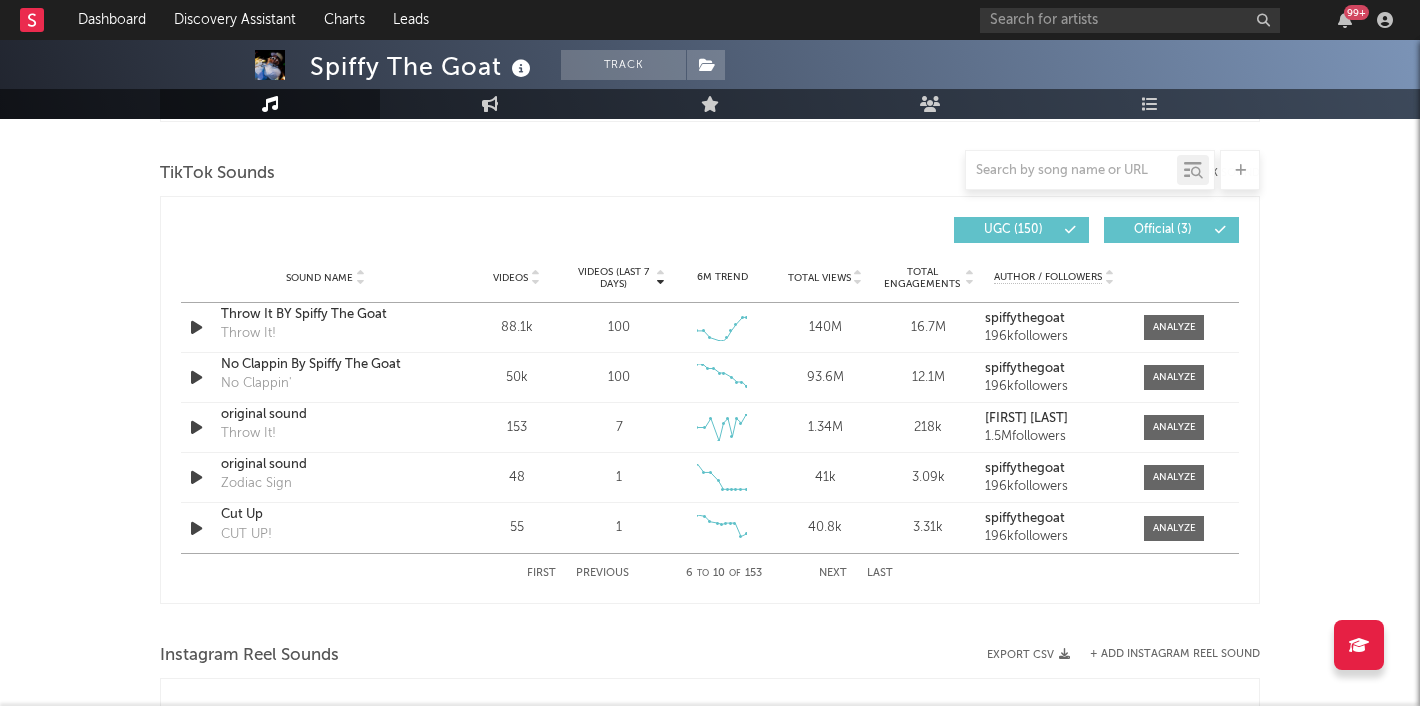 click on "First Previous 6   to   10   of   153 Next Last" at bounding box center (710, 573) 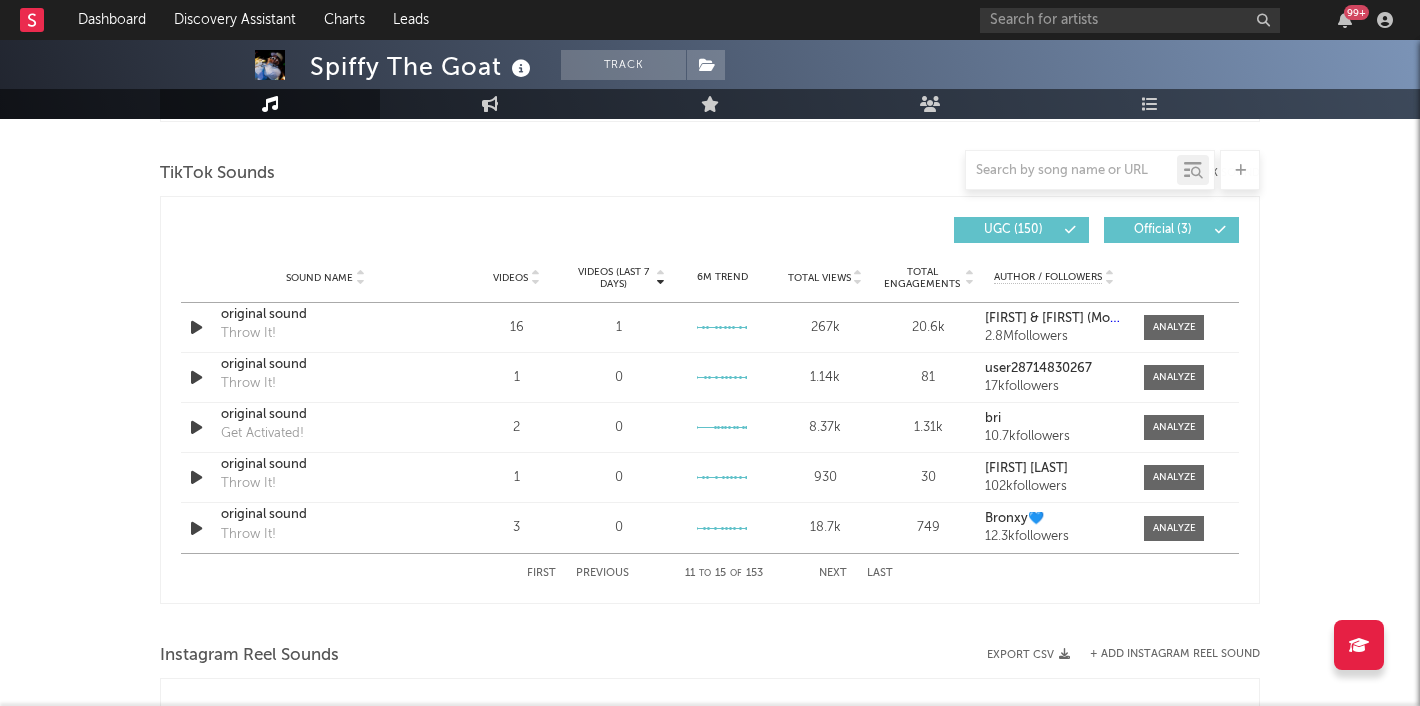 click on "Next" at bounding box center [833, 573] 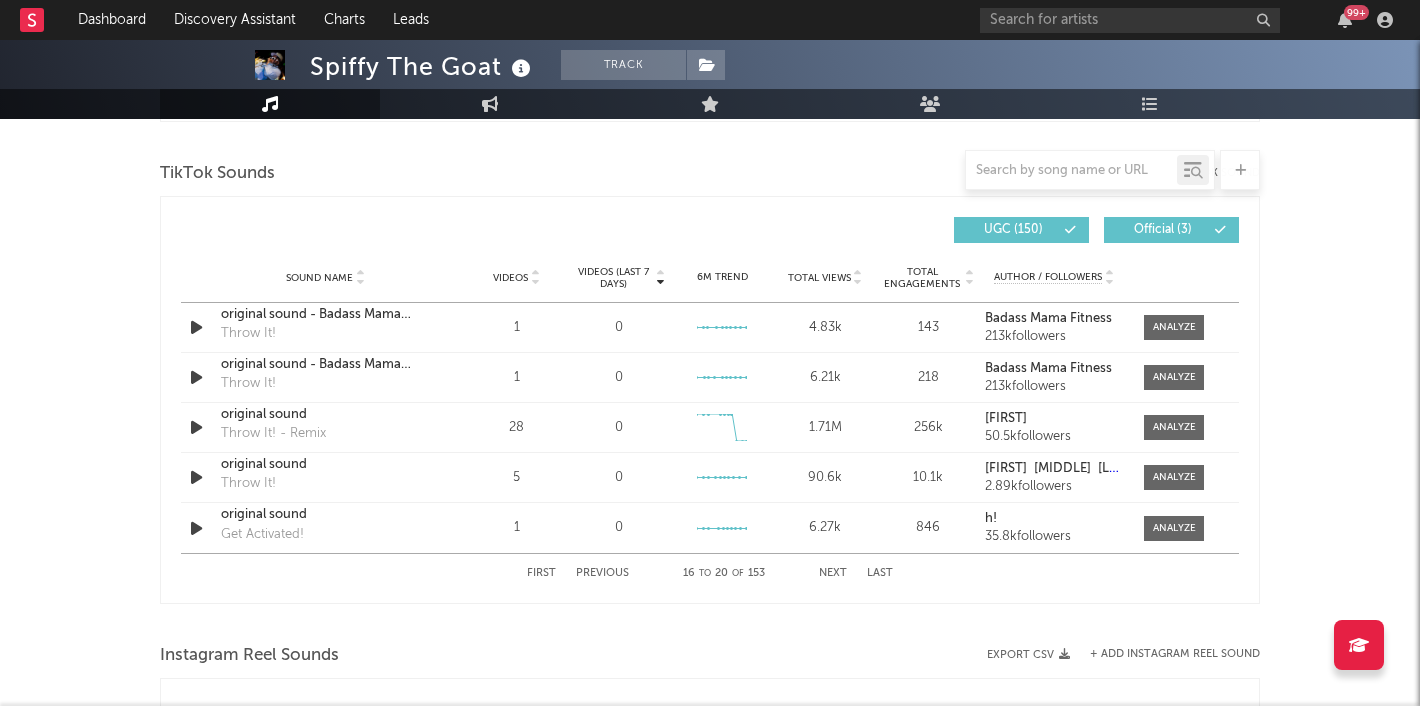 click on "Next" at bounding box center [833, 573] 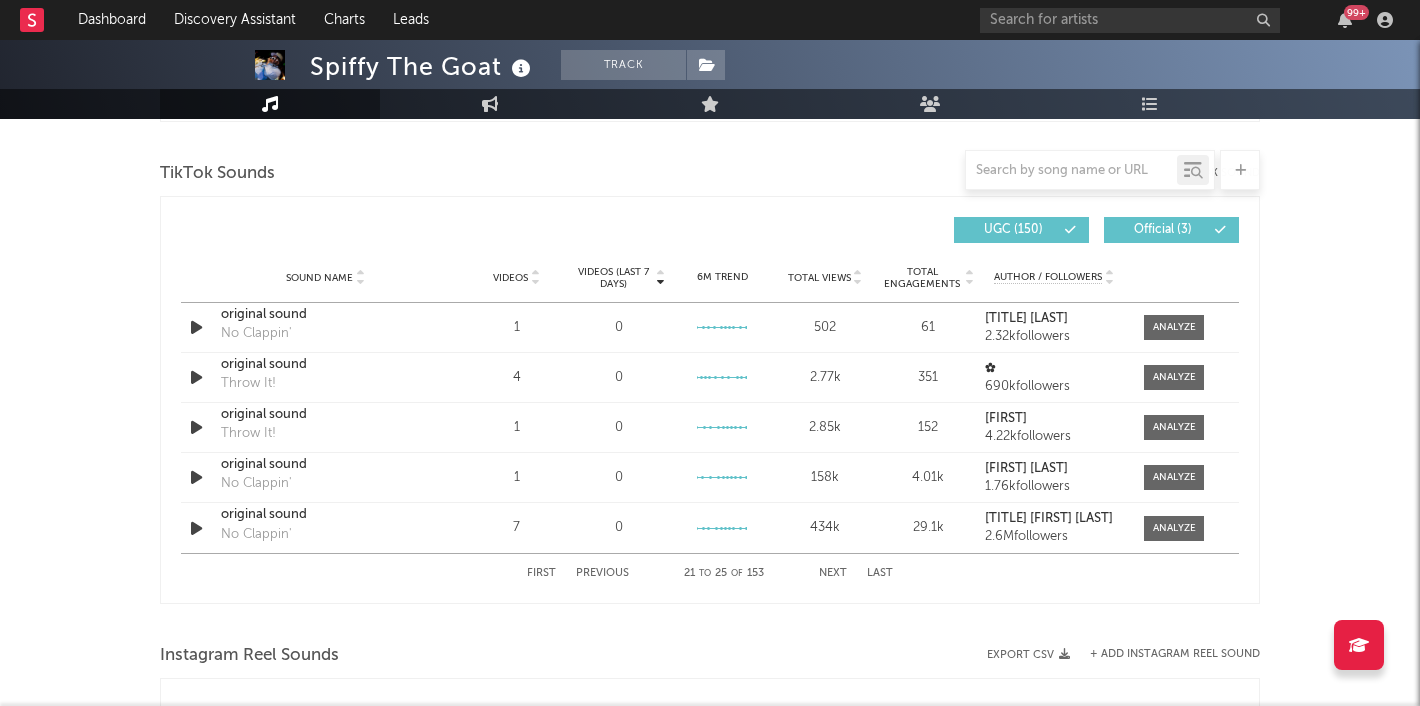 click on "Next" at bounding box center (833, 573) 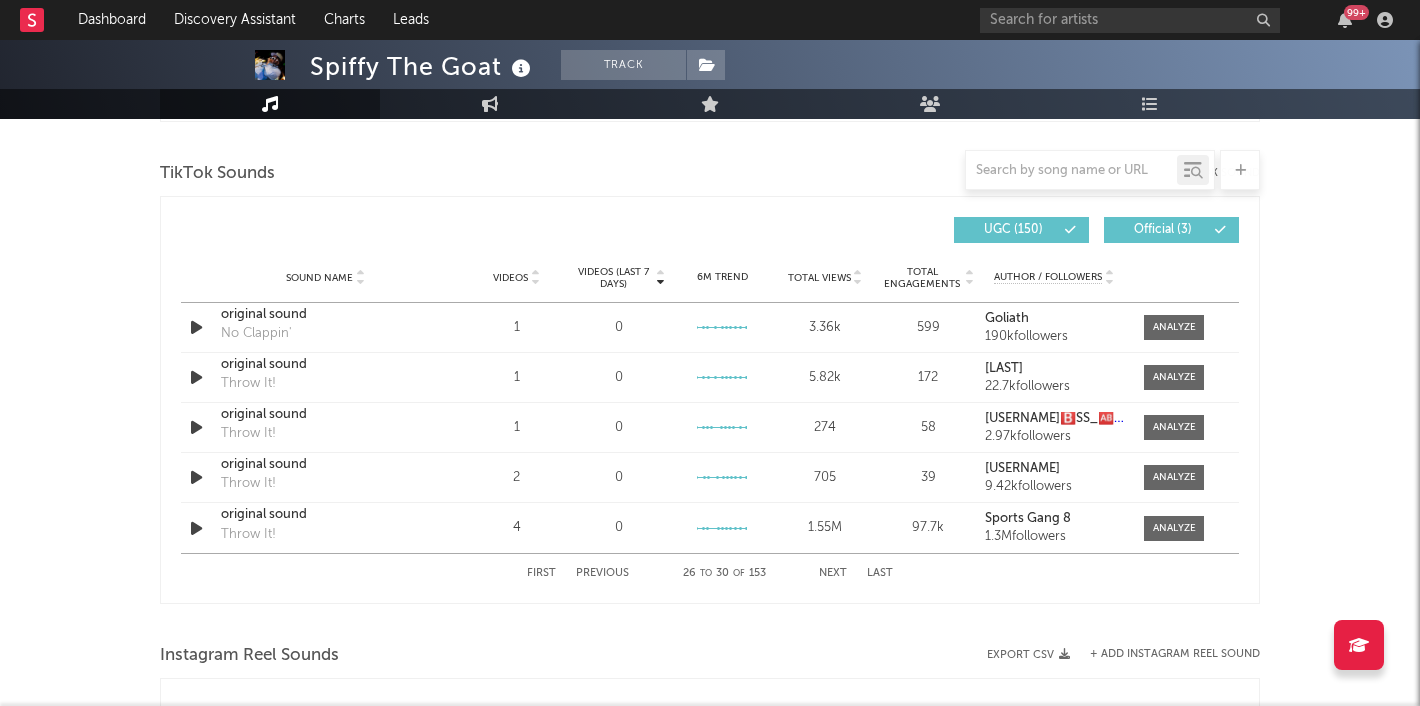 click on "Next" at bounding box center [833, 573] 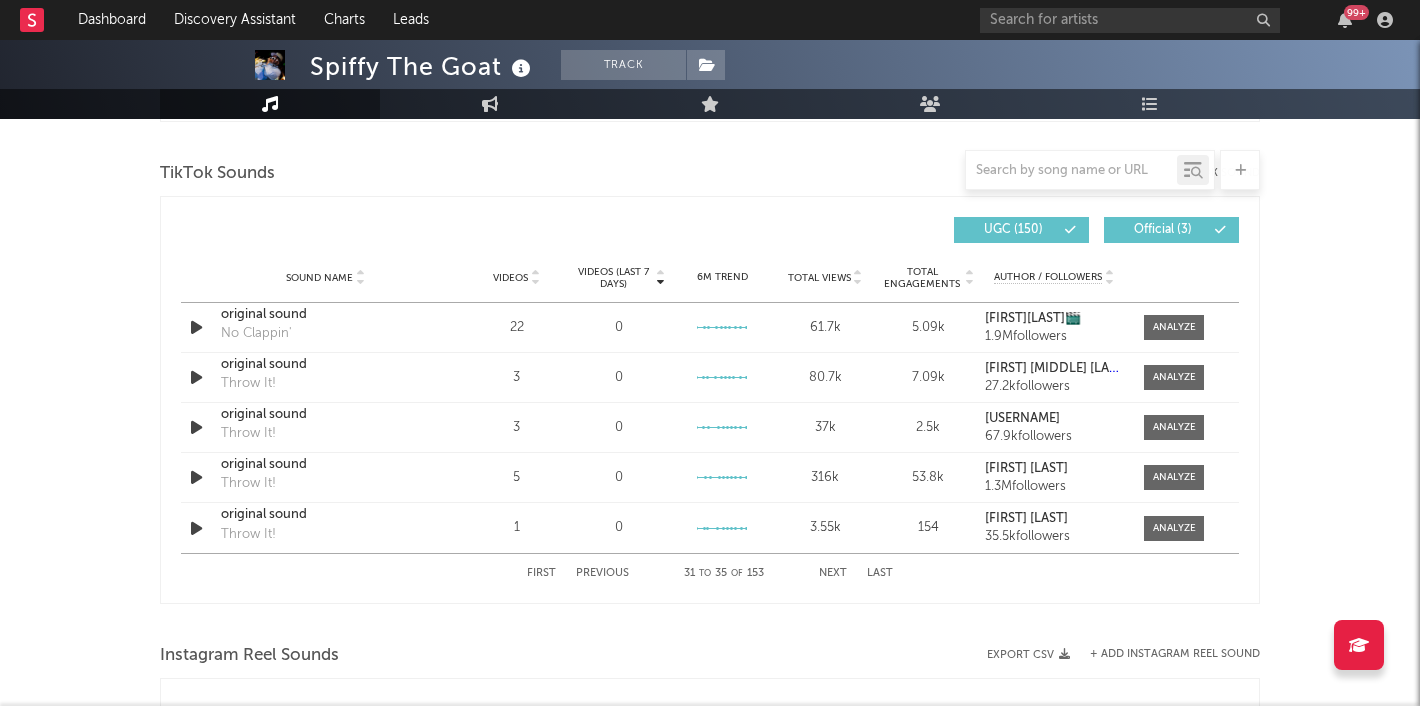 click on "Next" at bounding box center [833, 573] 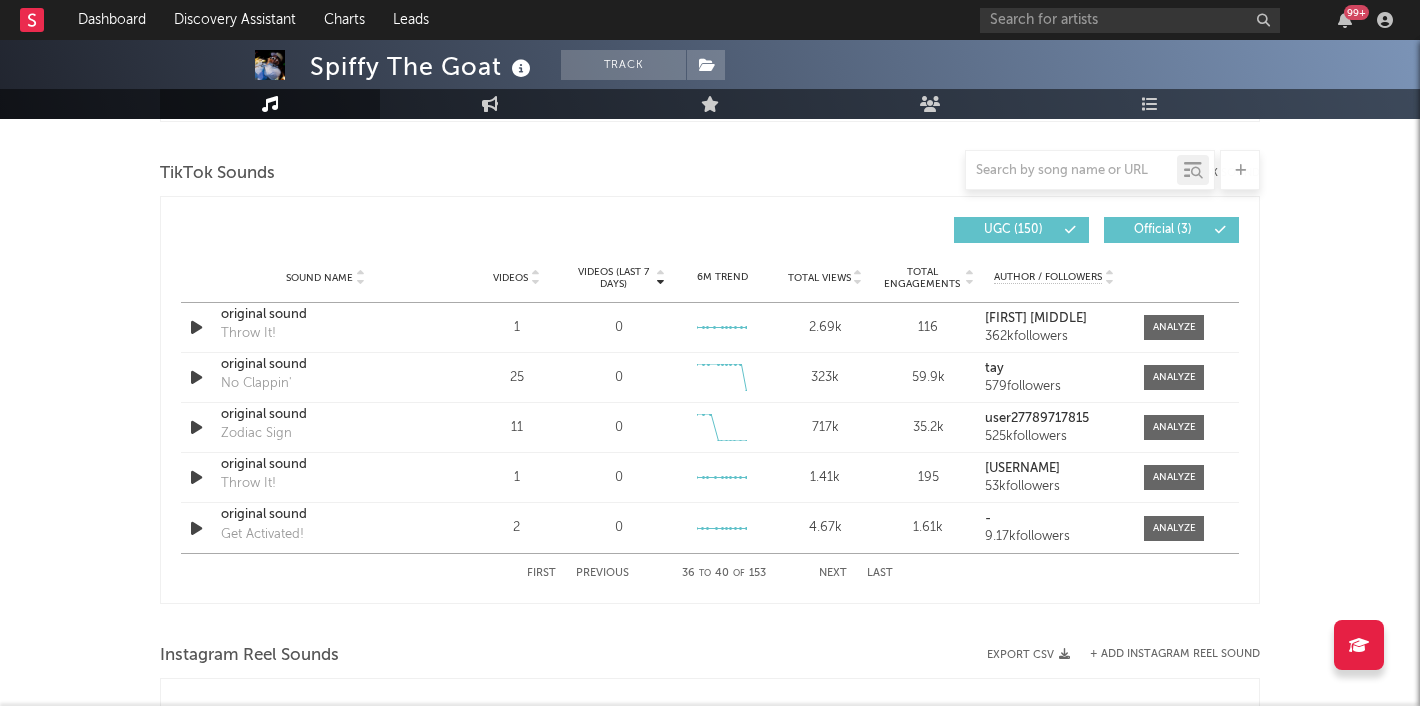 click on "Next" at bounding box center [833, 573] 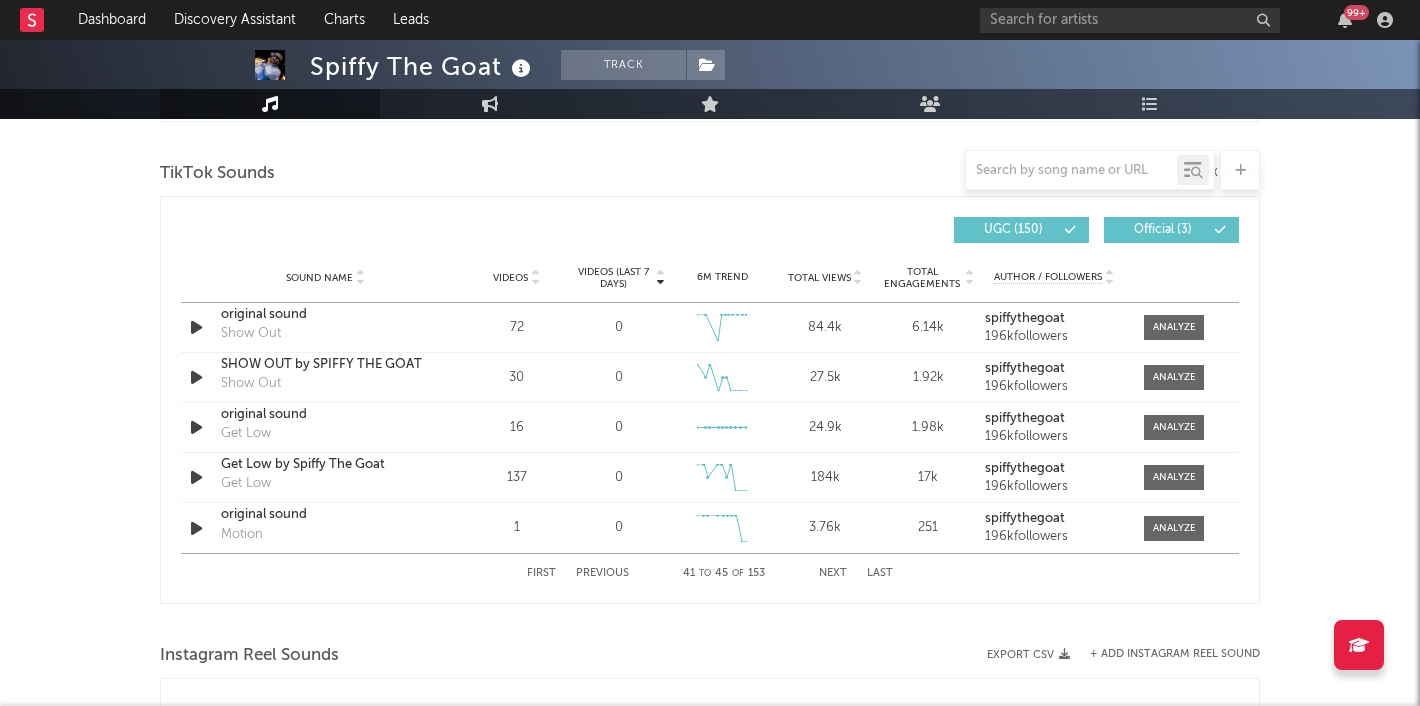click on "Next" at bounding box center [833, 573] 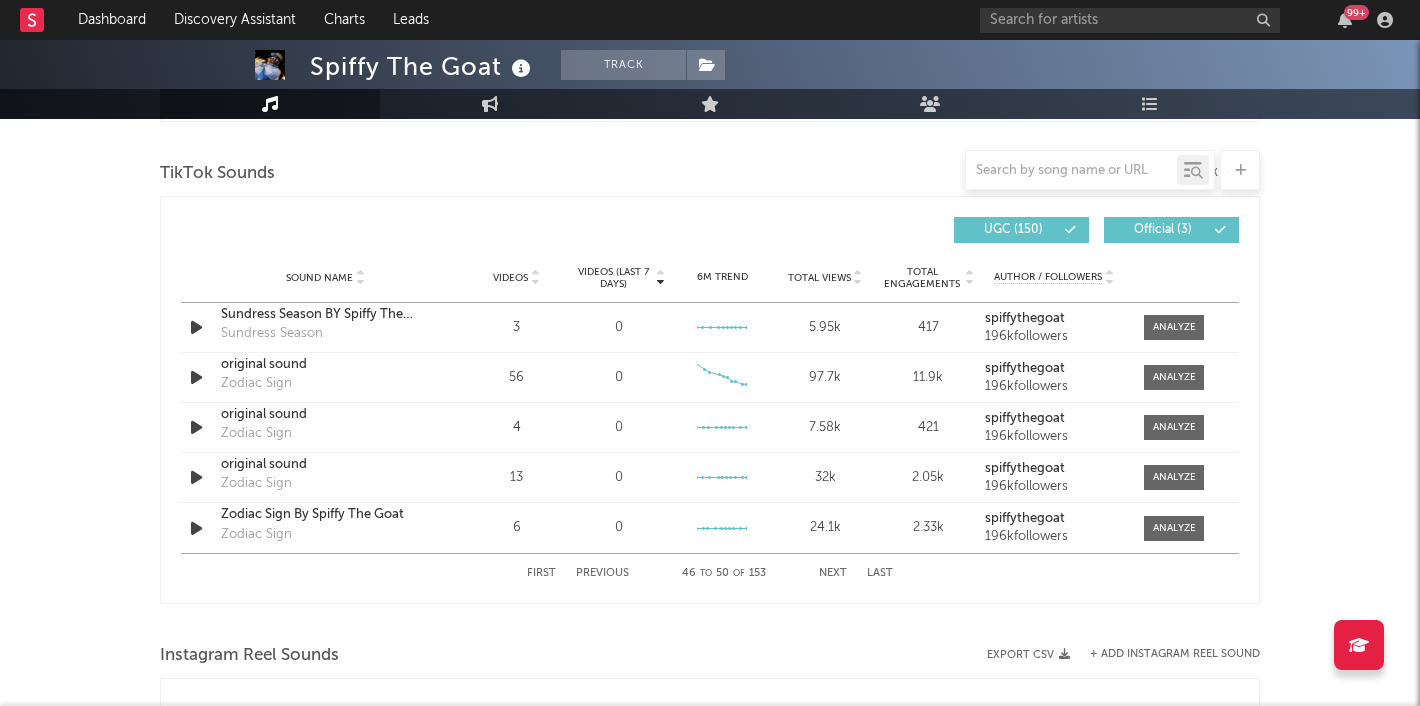 click on "Next" at bounding box center (833, 573) 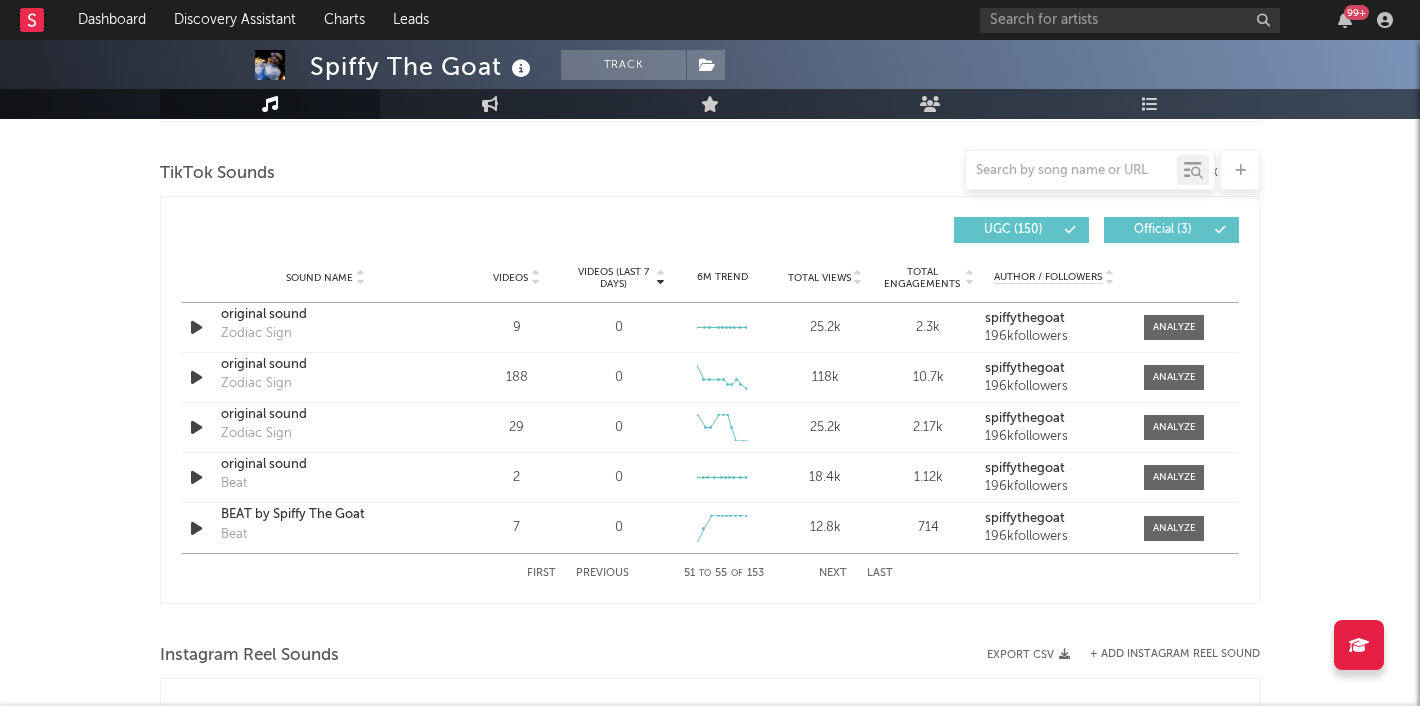 click on "Next" at bounding box center (833, 573) 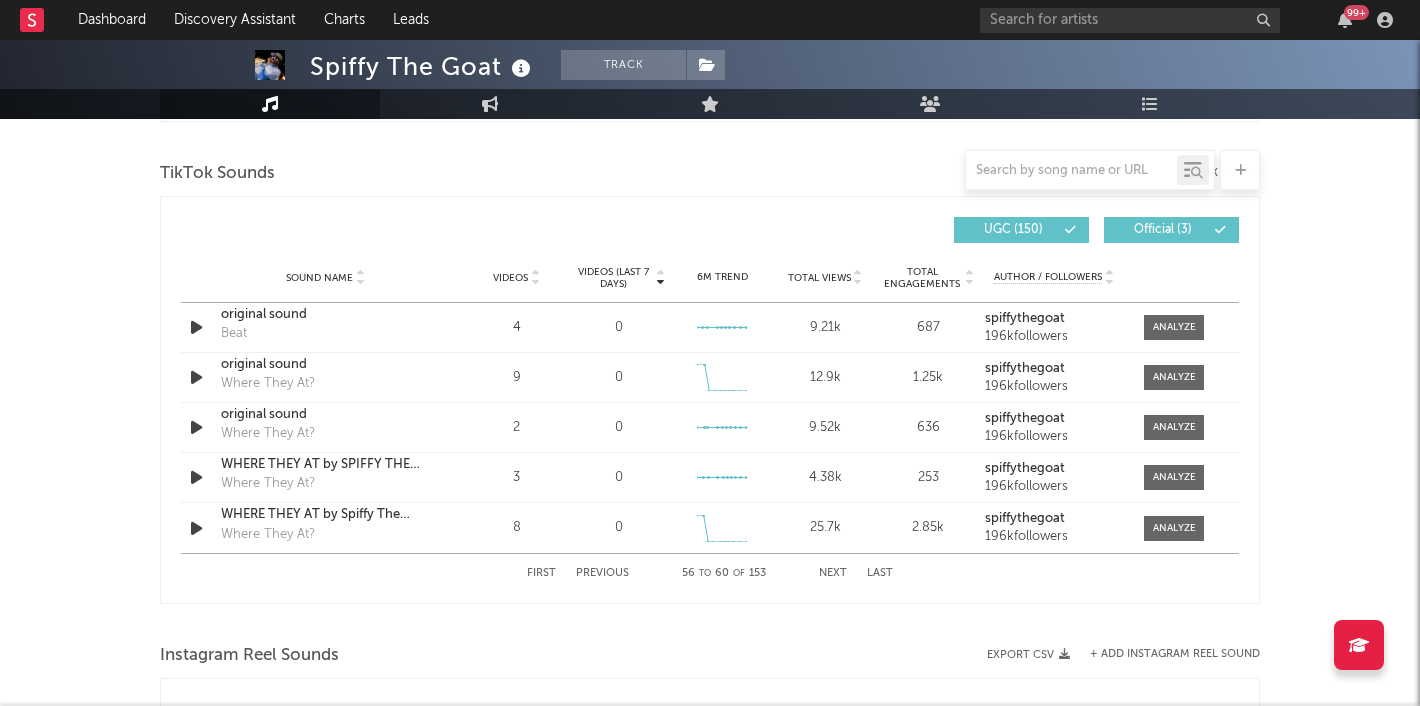click on "Next" at bounding box center [833, 573] 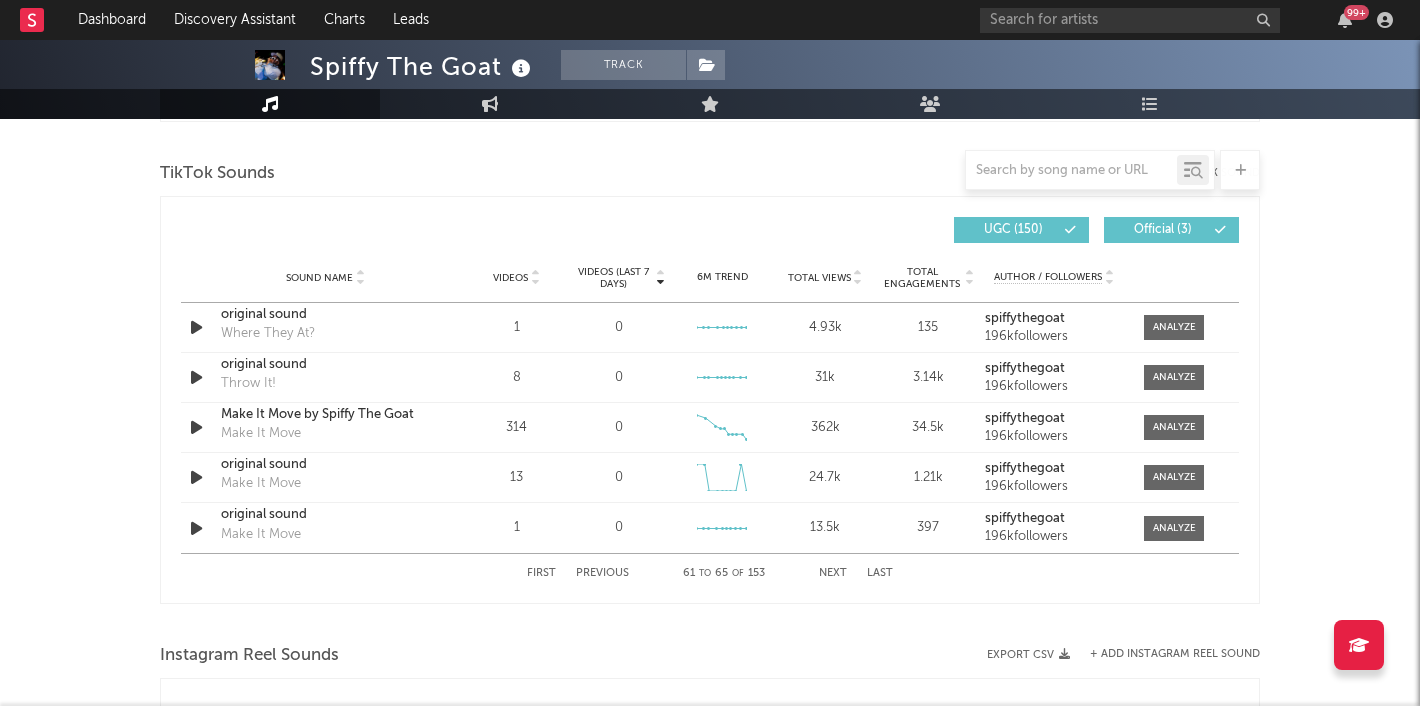 click on "Next" at bounding box center (833, 573) 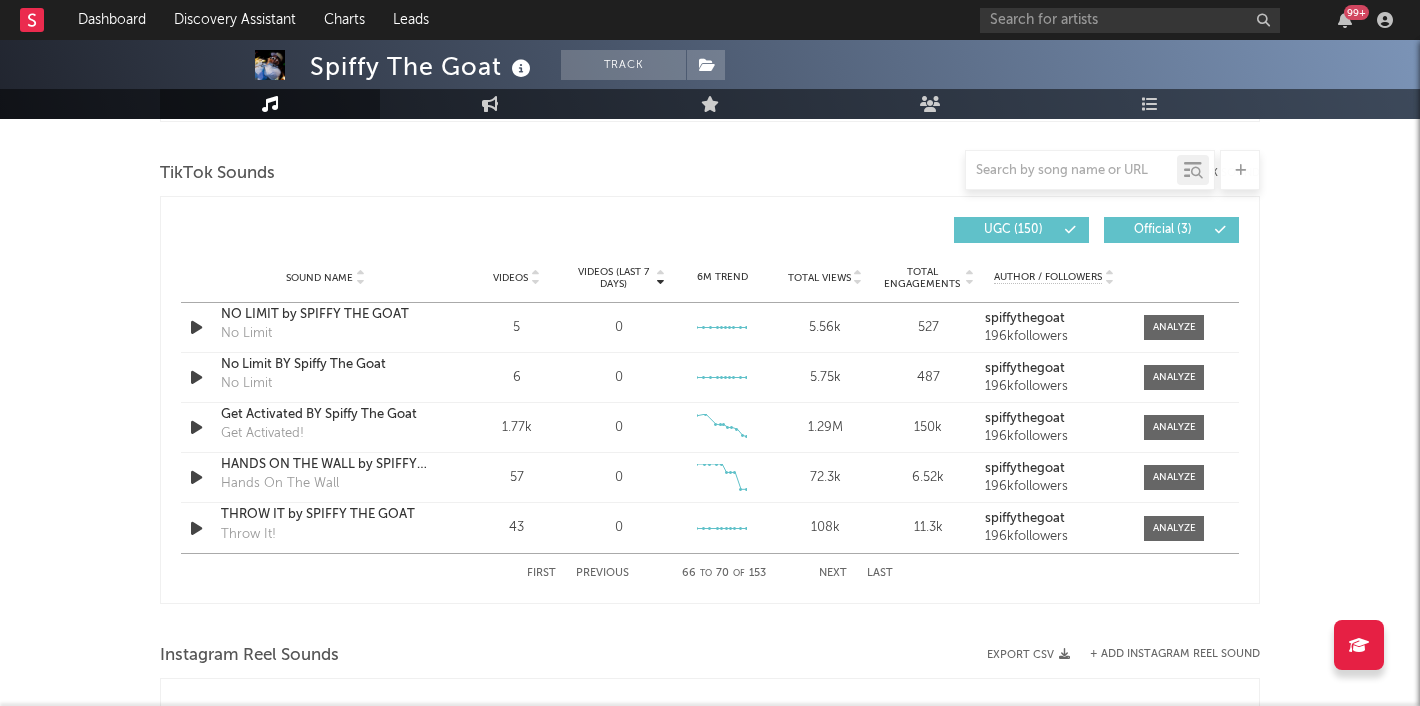 click on "Next" at bounding box center [833, 573] 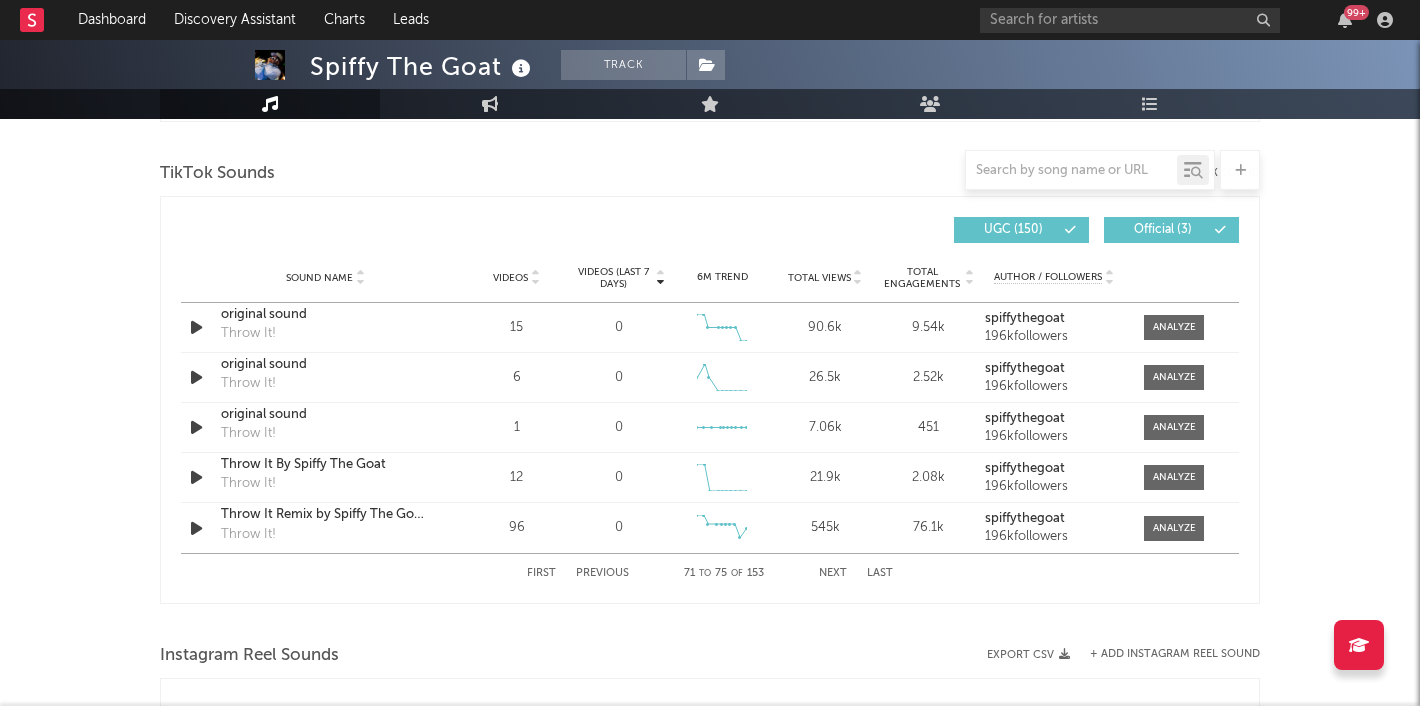 click on "Next" at bounding box center [833, 573] 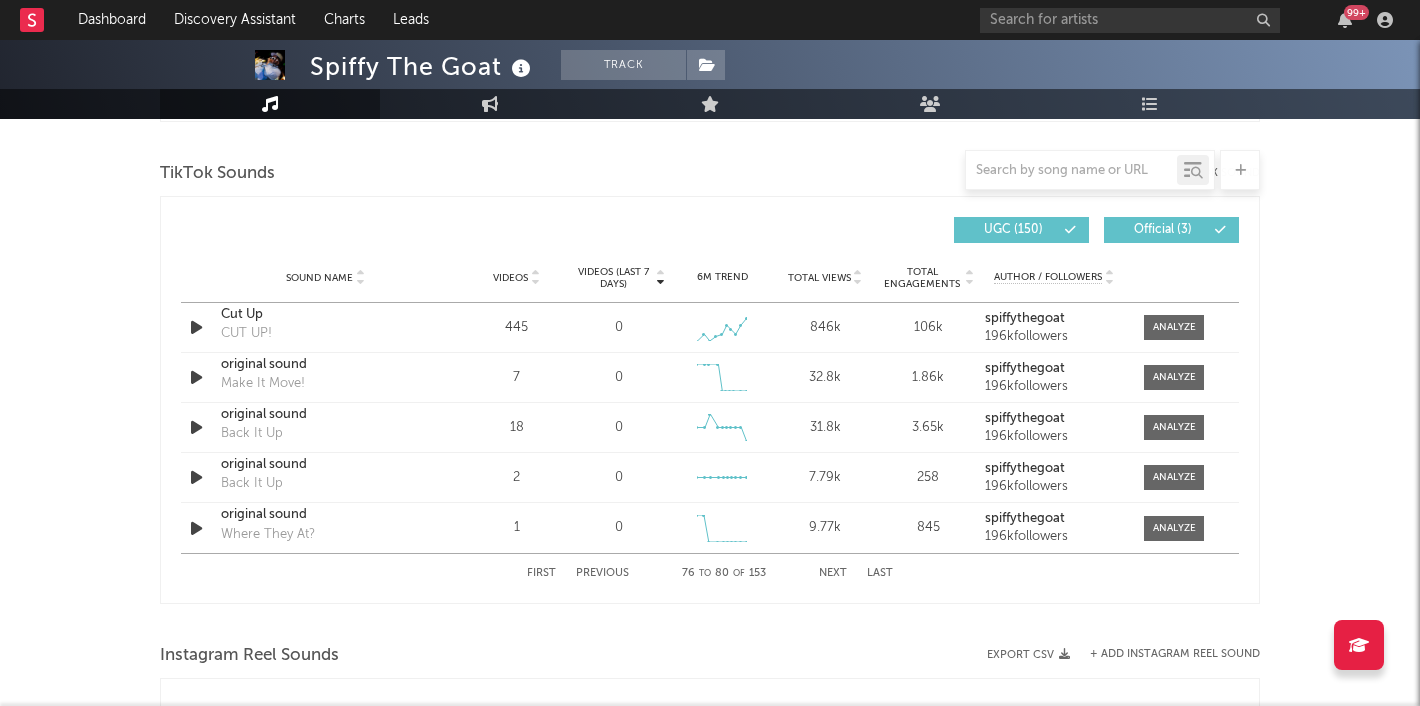 click on "Next" at bounding box center [833, 573] 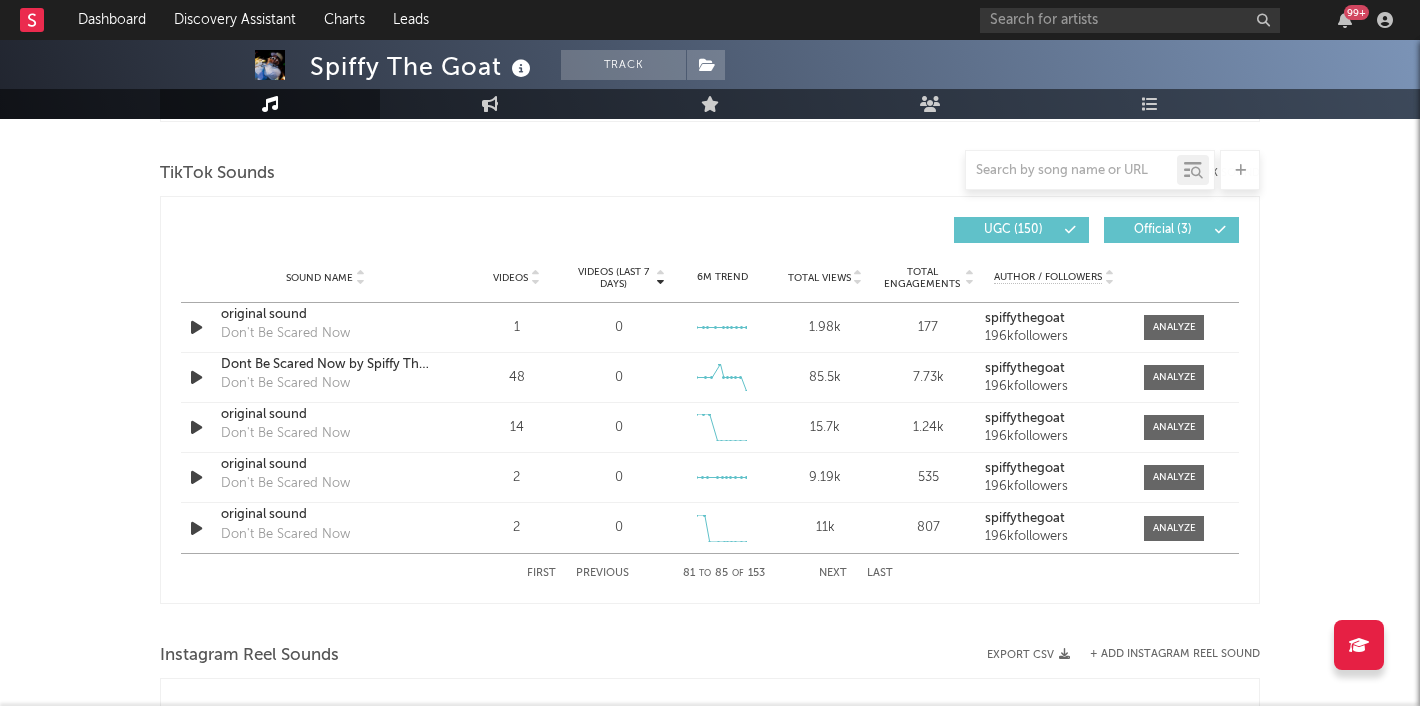 click on "First" at bounding box center (541, 573) 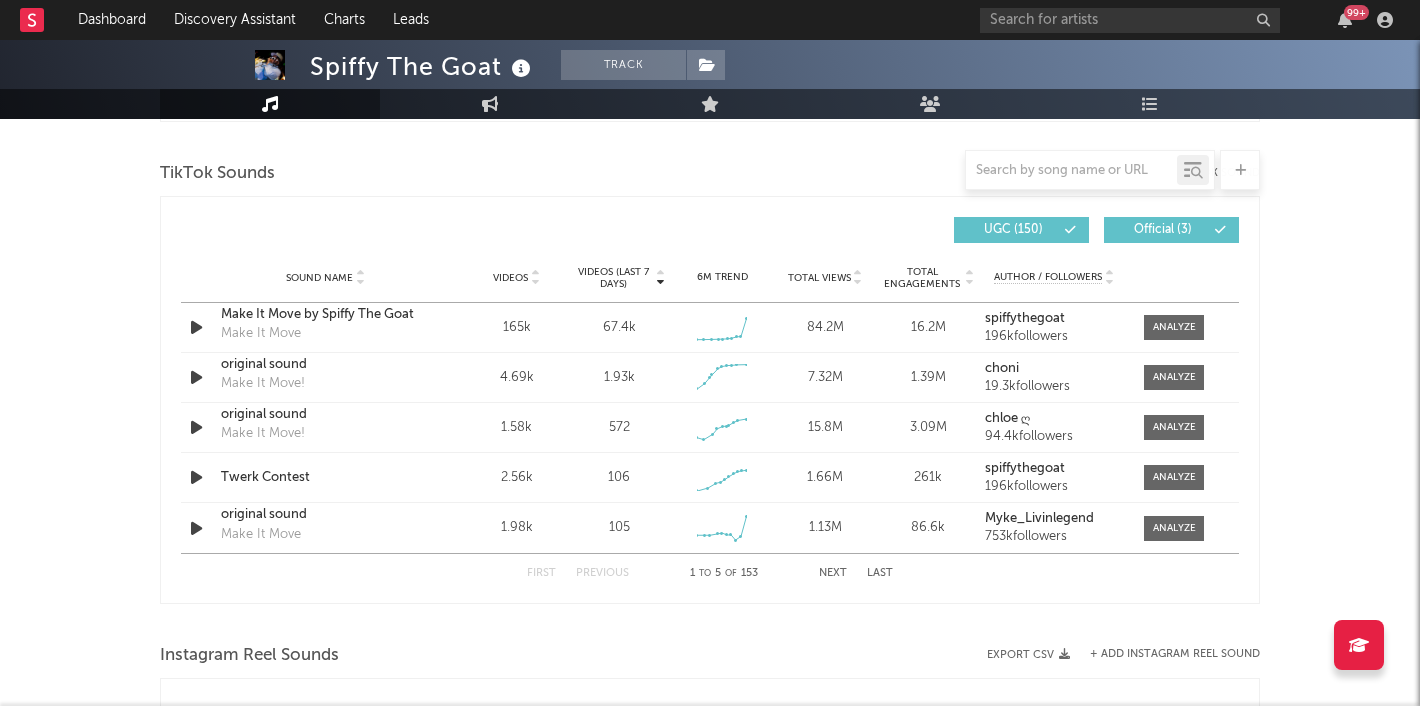 click on "Next" at bounding box center (833, 573) 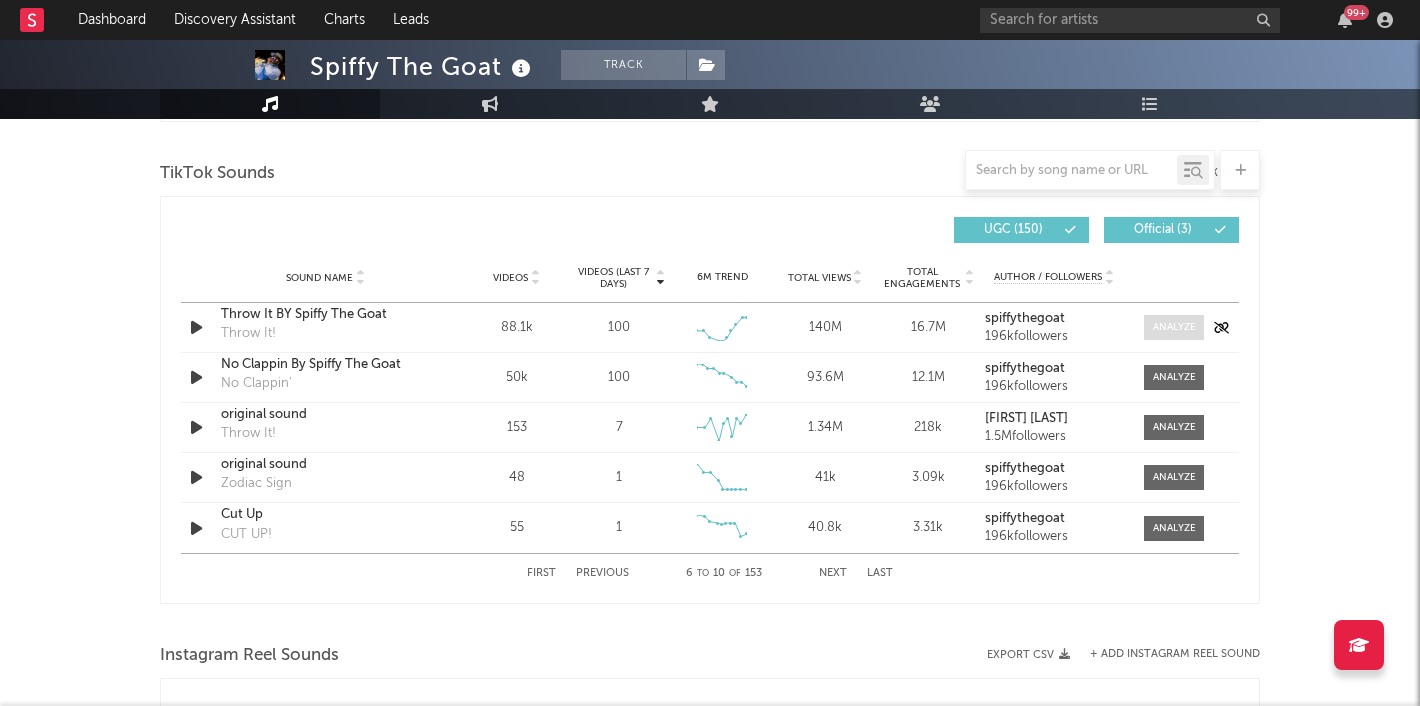 click at bounding box center [1174, 327] 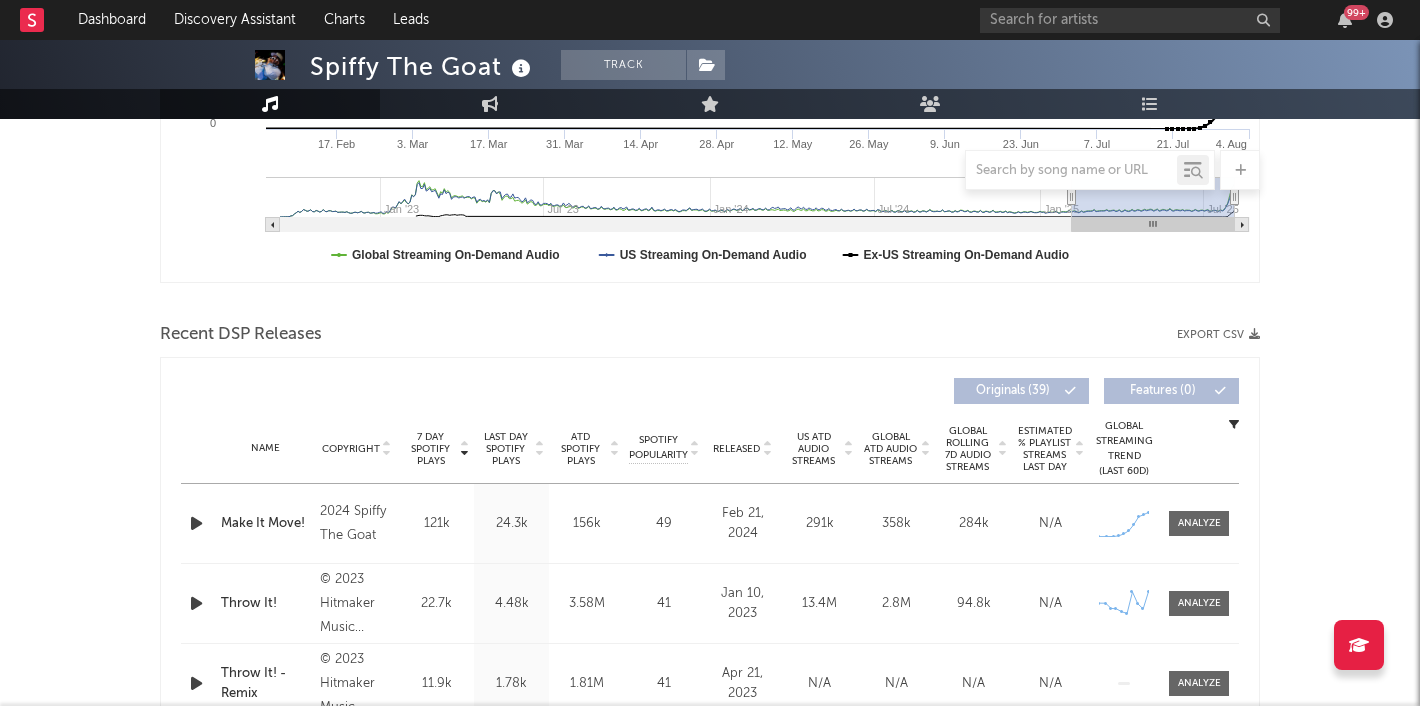 scroll, scrollTop: 0, scrollLeft: 0, axis: both 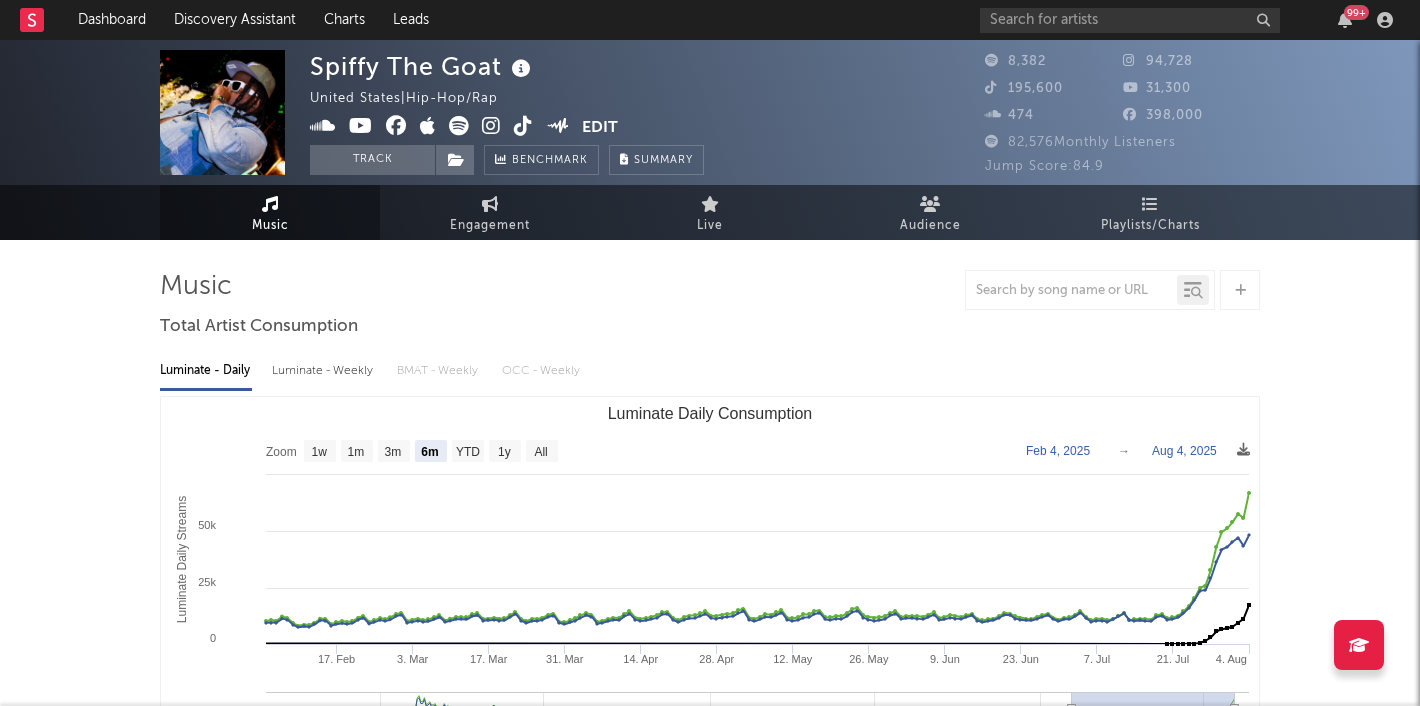 click at bounding box center (459, 126) 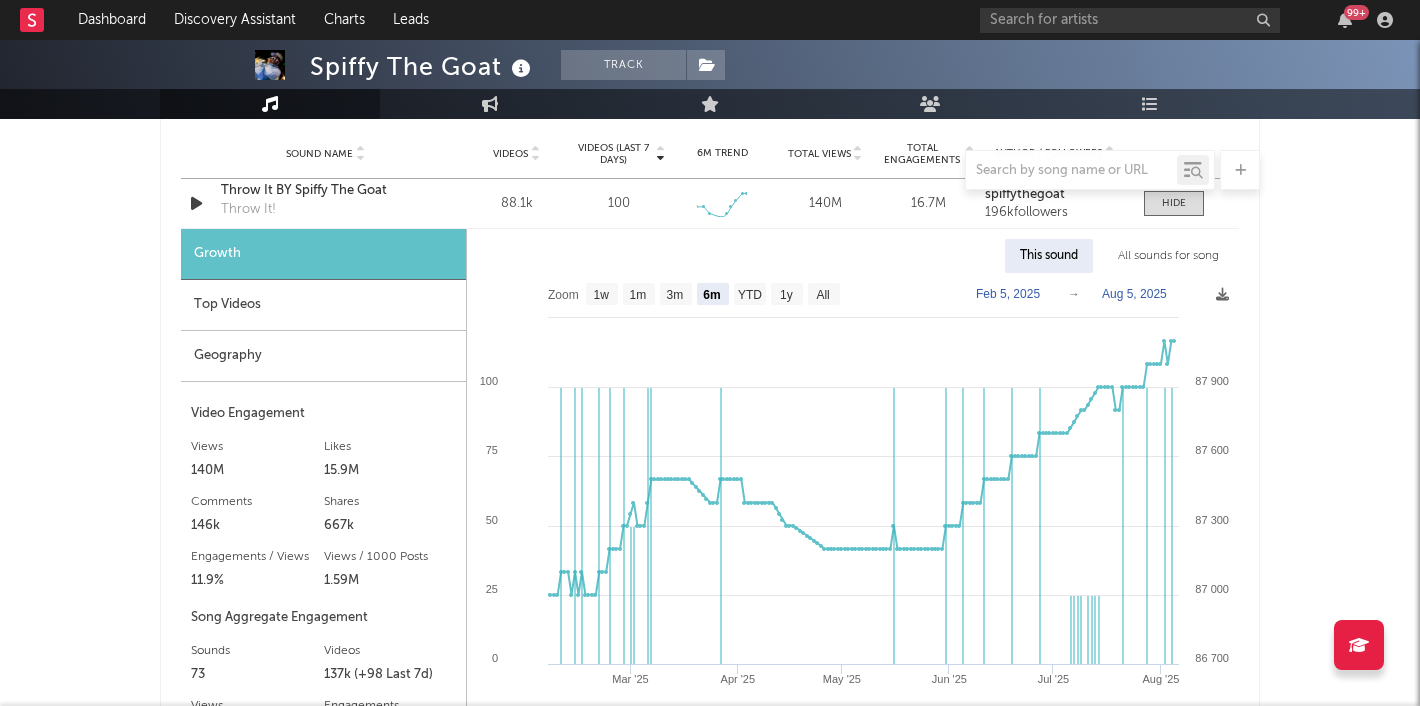 scroll, scrollTop: 1557, scrollLeft: 0, axis: vertical 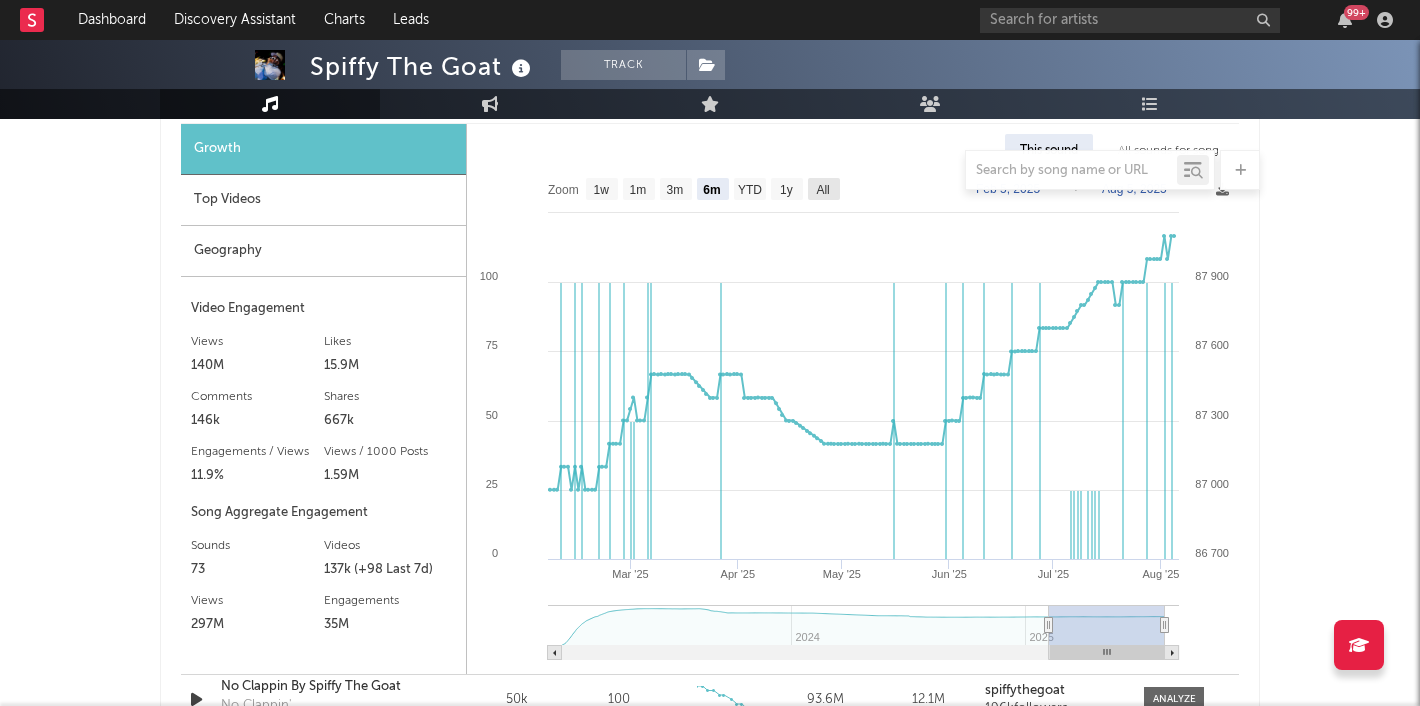 click 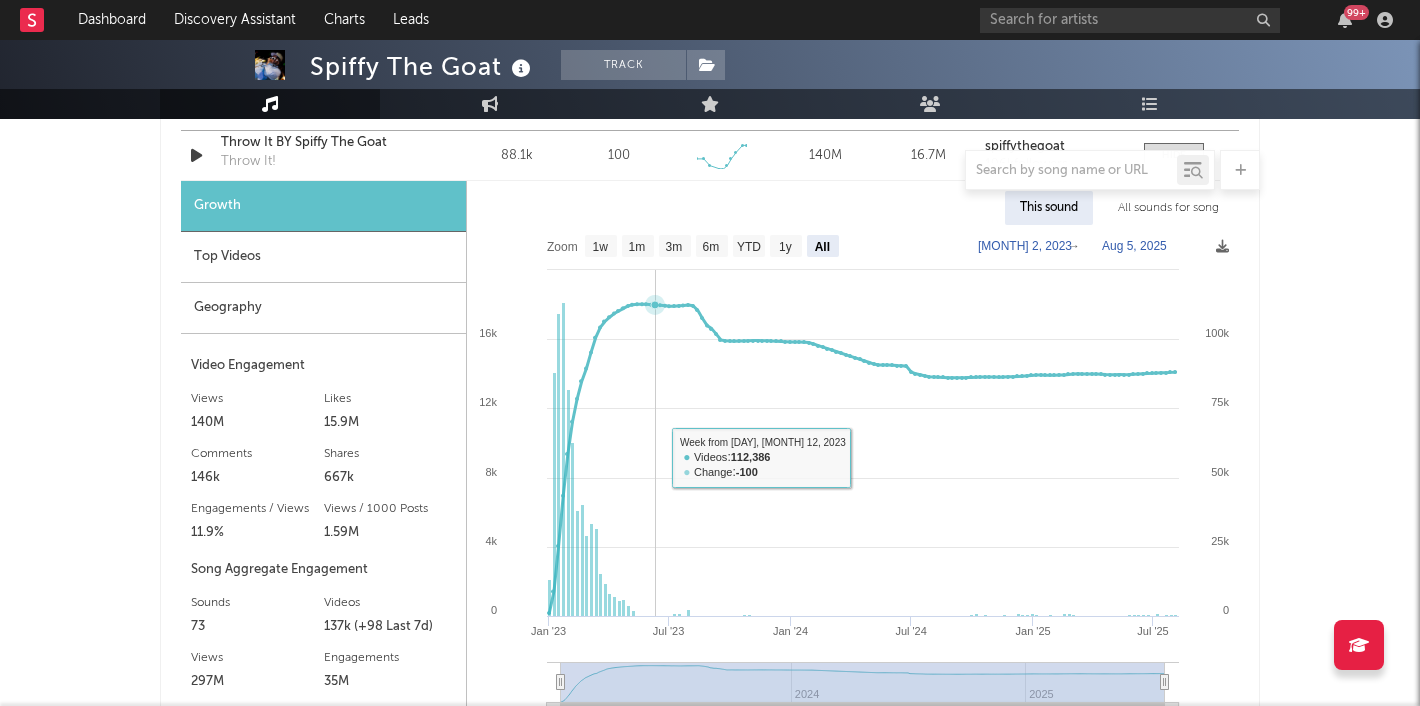 scroll, scrollTop: 1495, scrollLeft: 0, axis: vertical 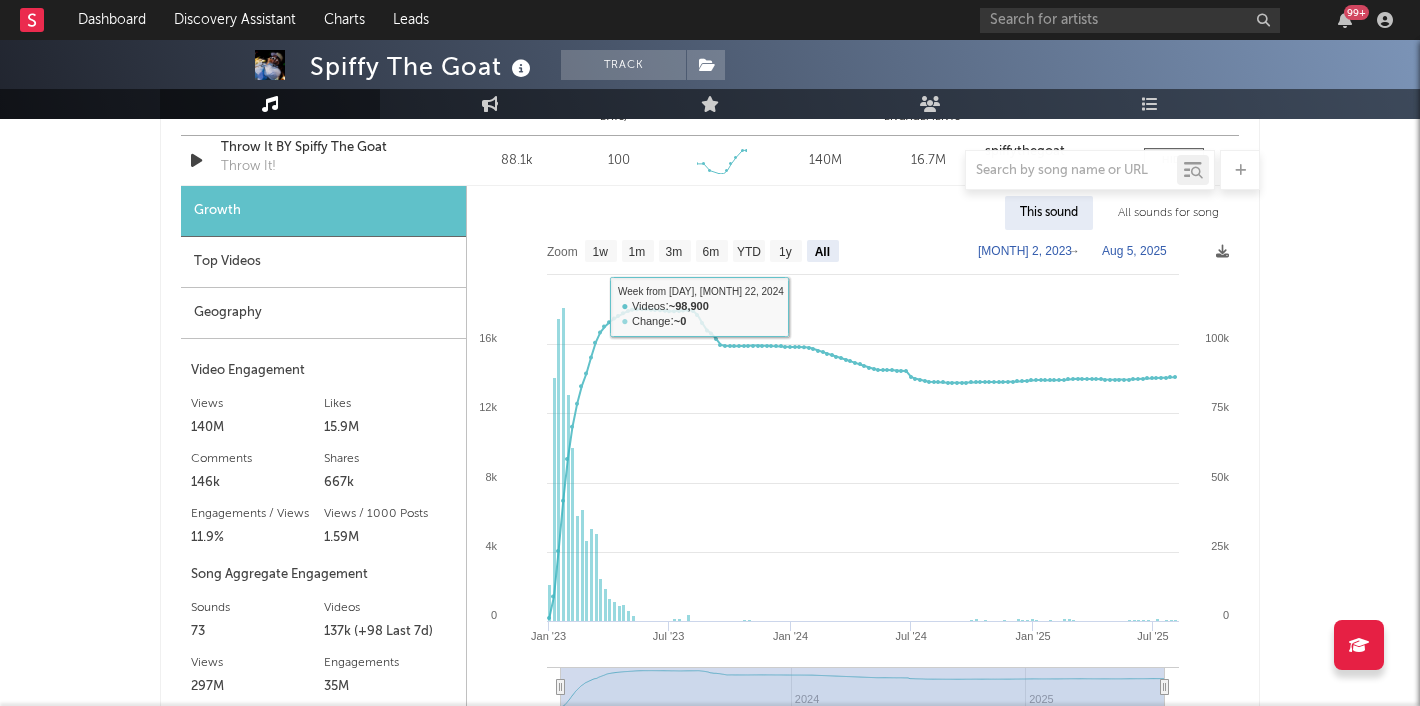click on "All sounds for song" at bounding box center (1168, 213) 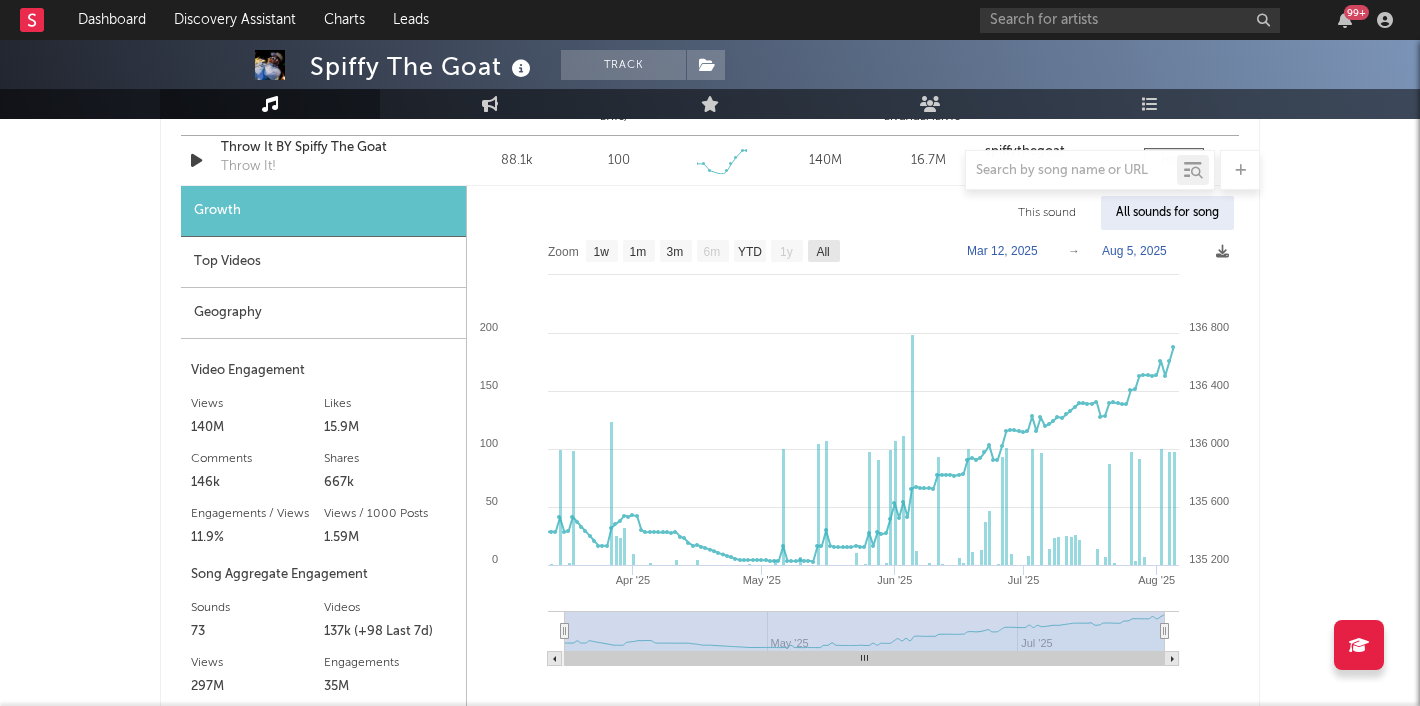 click on "All" 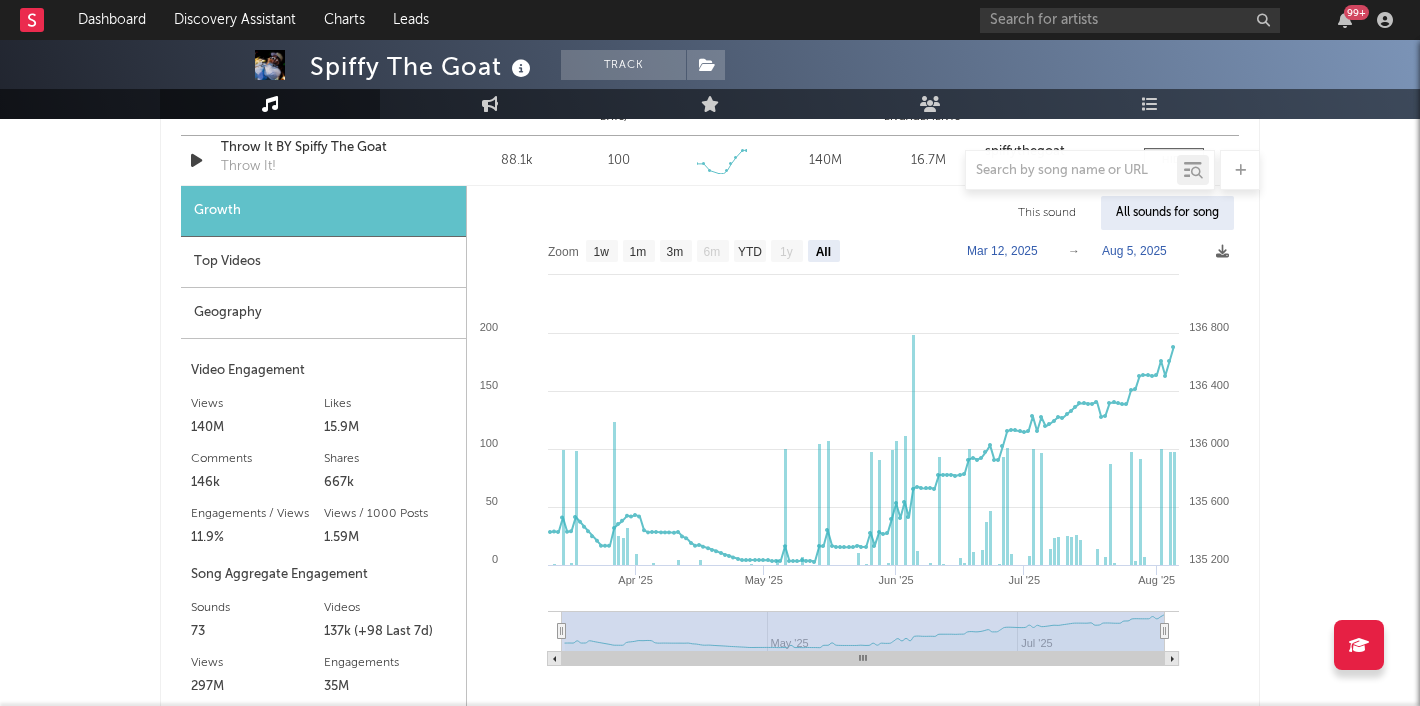 click on "This sound" at bounding box center [1047, 213] 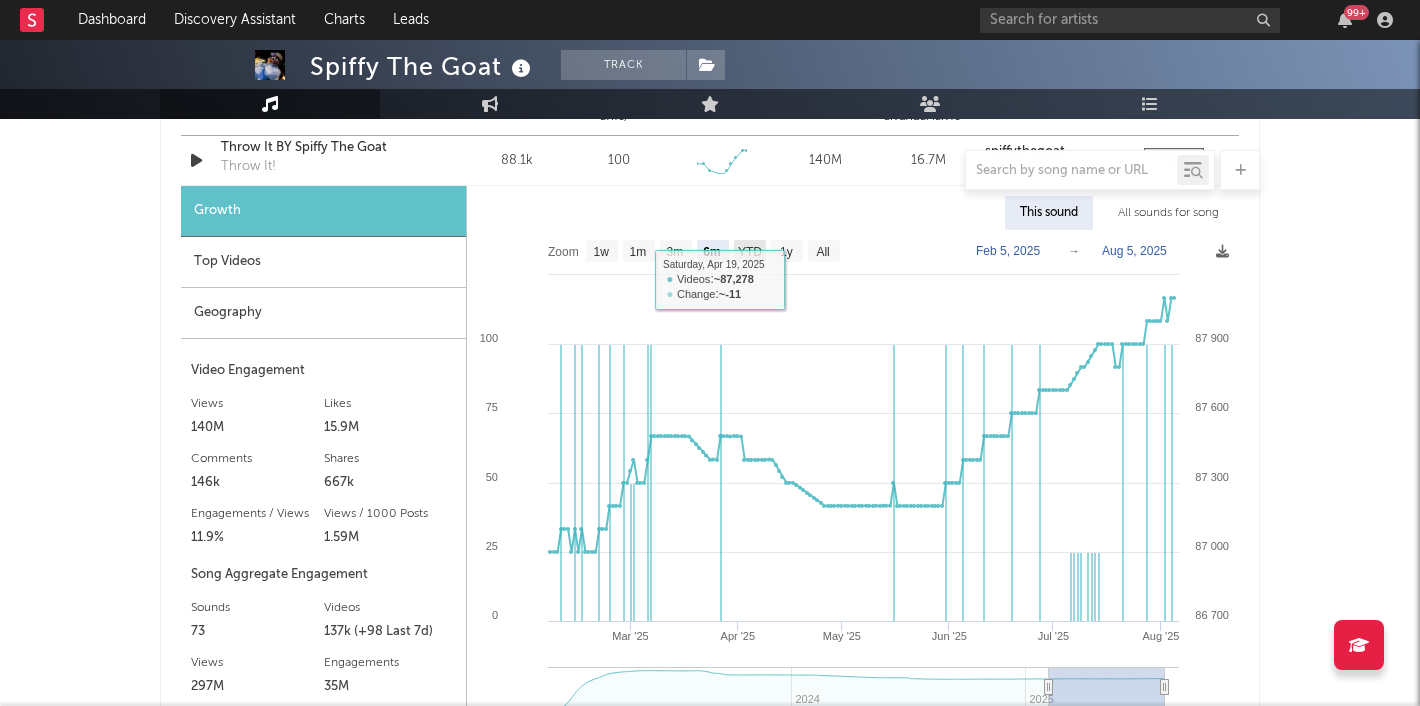 click on "YTD" 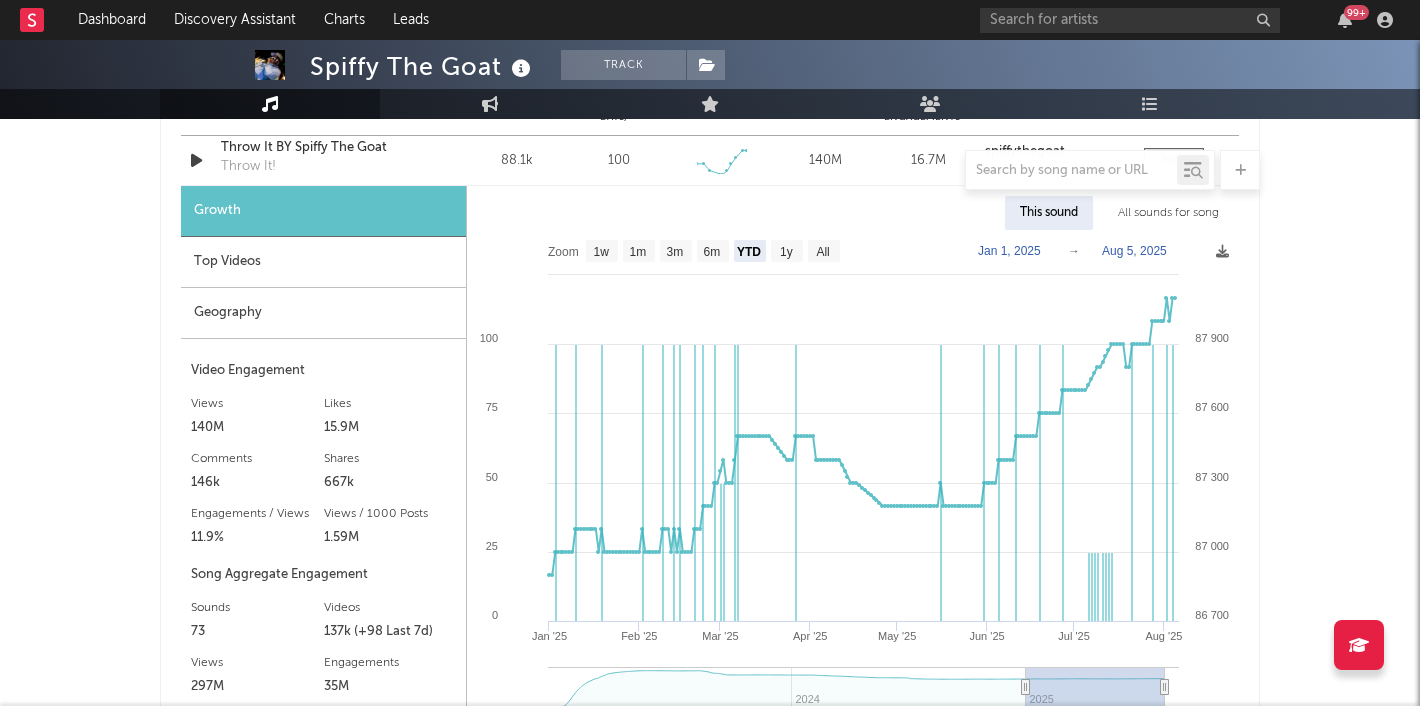 click 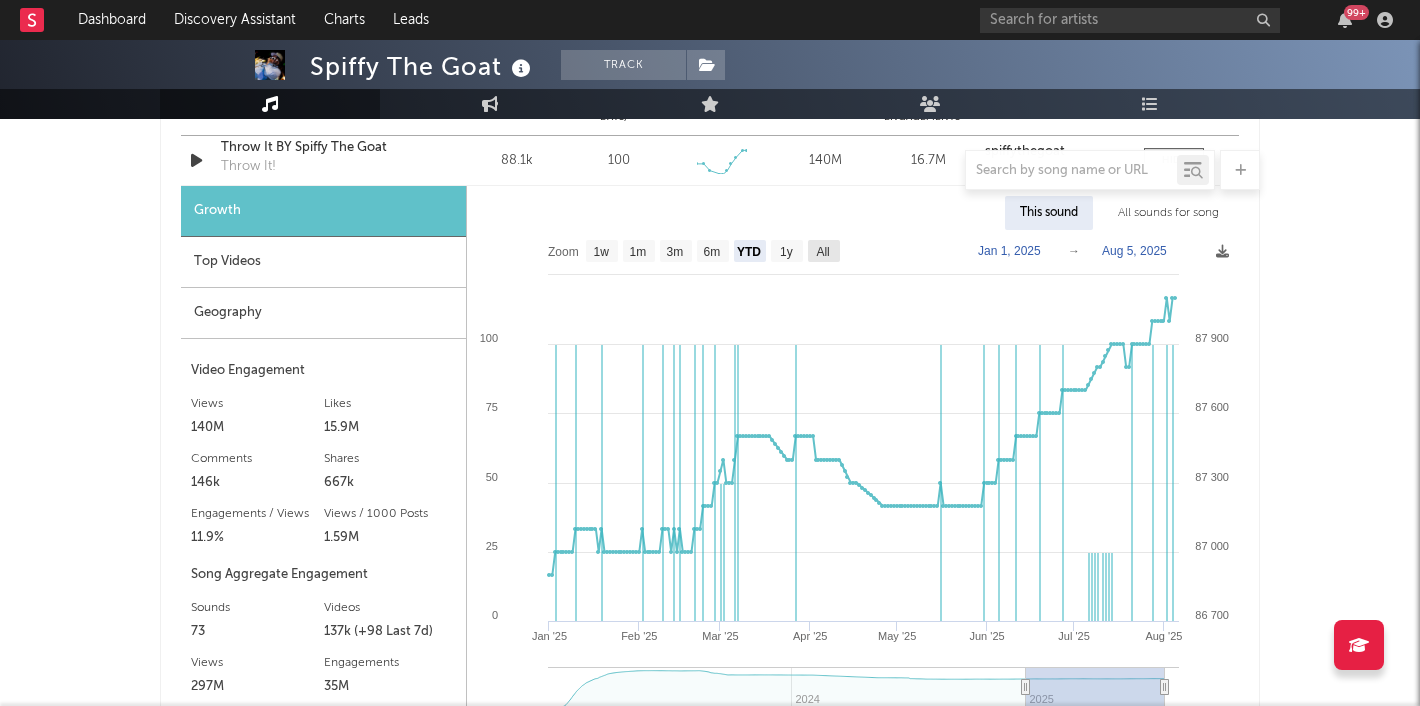 click on "All" 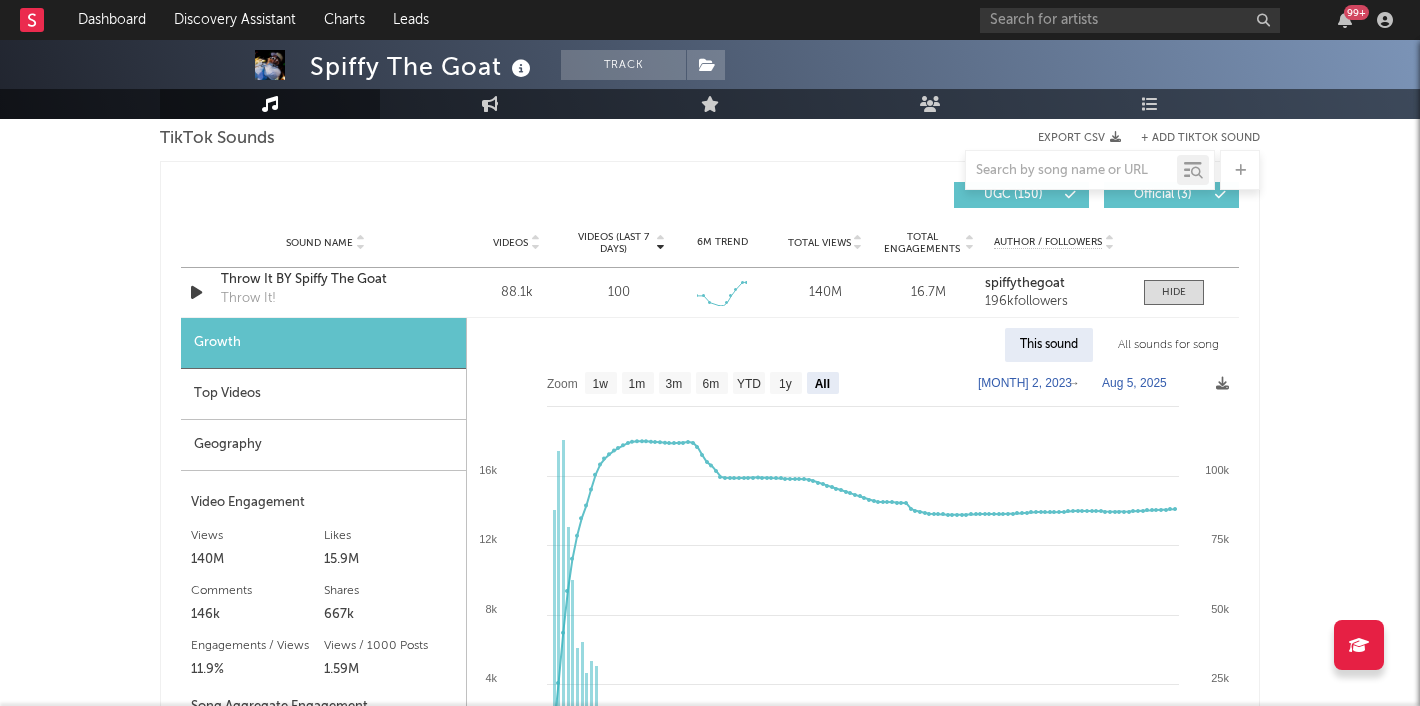 scroll, scrollTop: 1295, scrollLeft: 0, axis: vertical 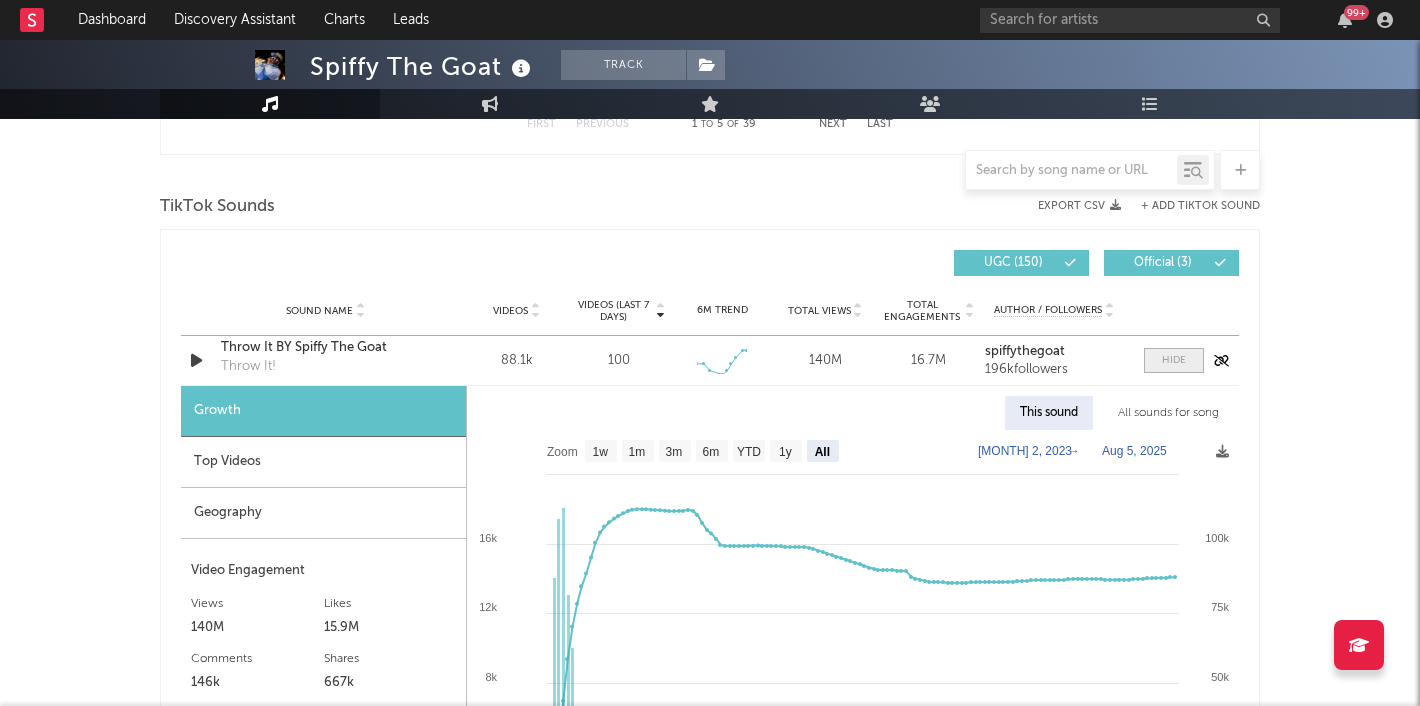 click at bounding box center (1174, 360) 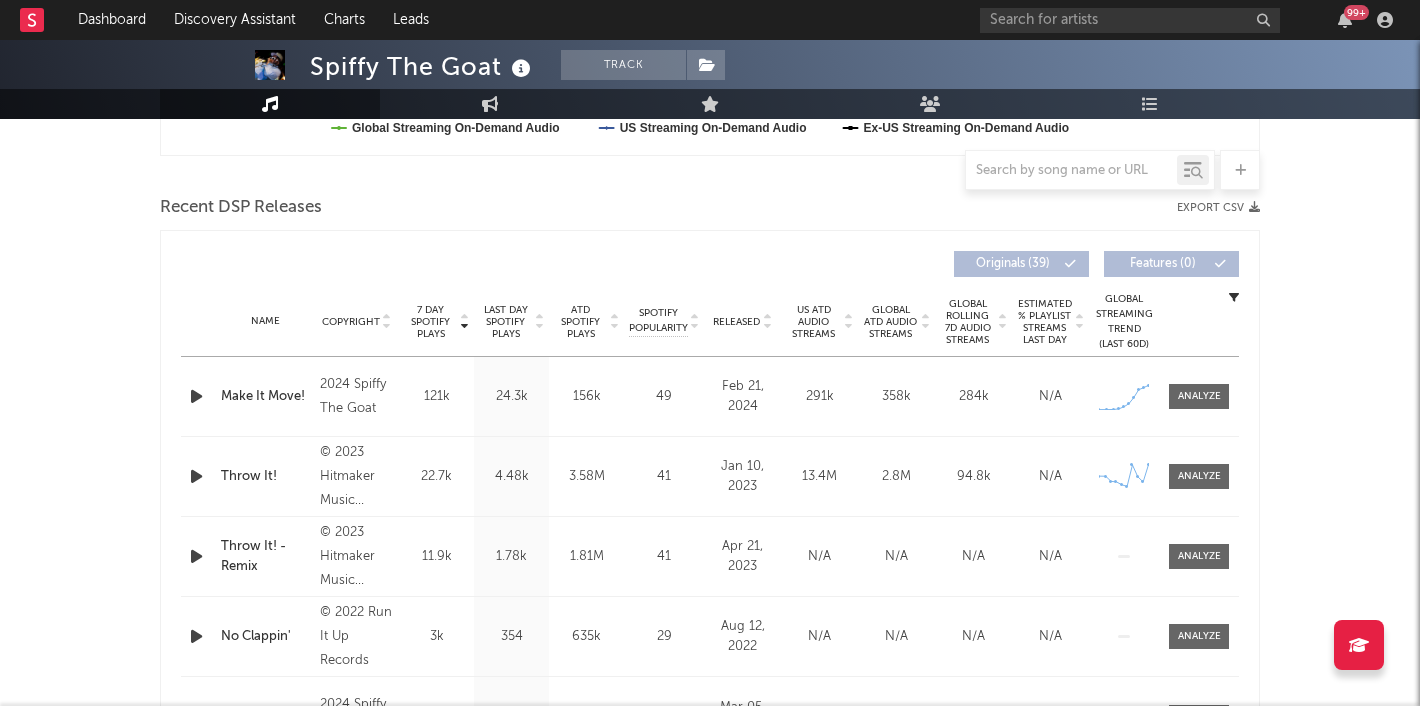 scroll, scrollTop: 645, scrollLeft: 0, axis: vertical 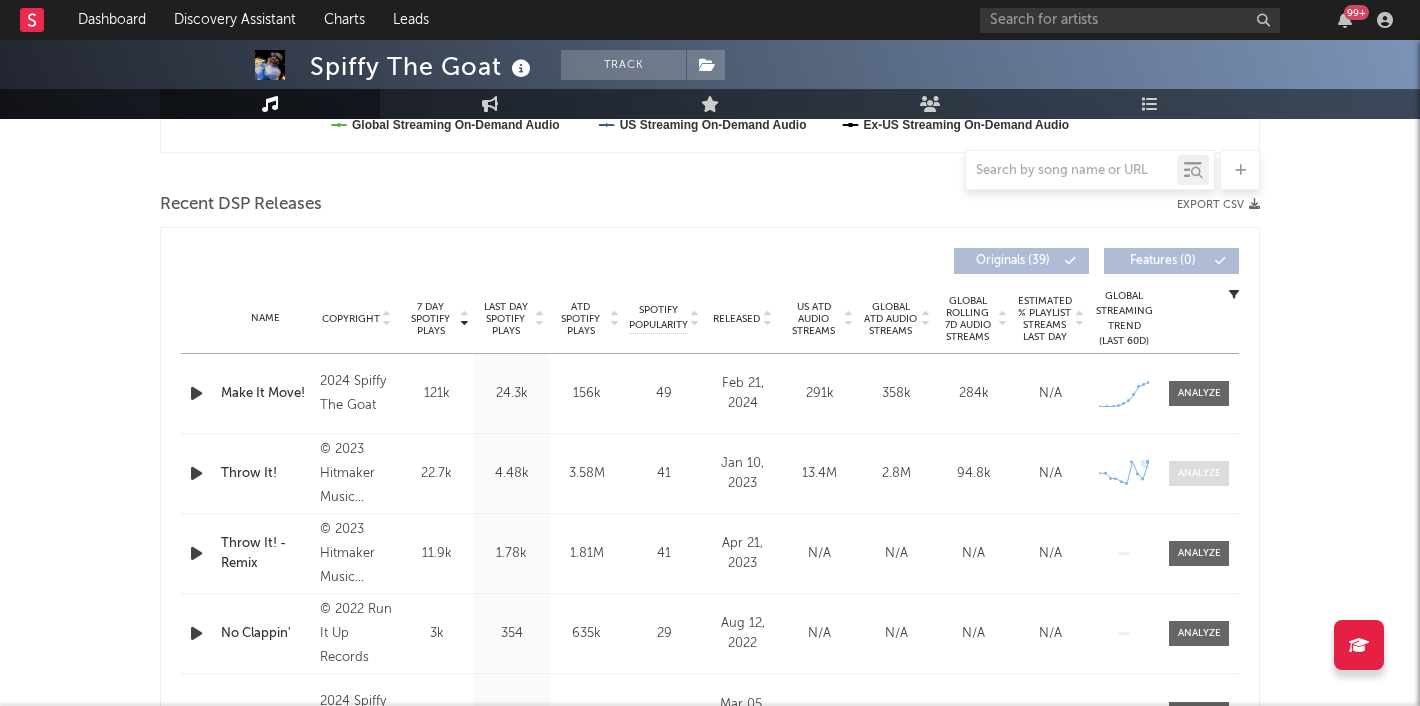 click at bounding box center (1199, 473) 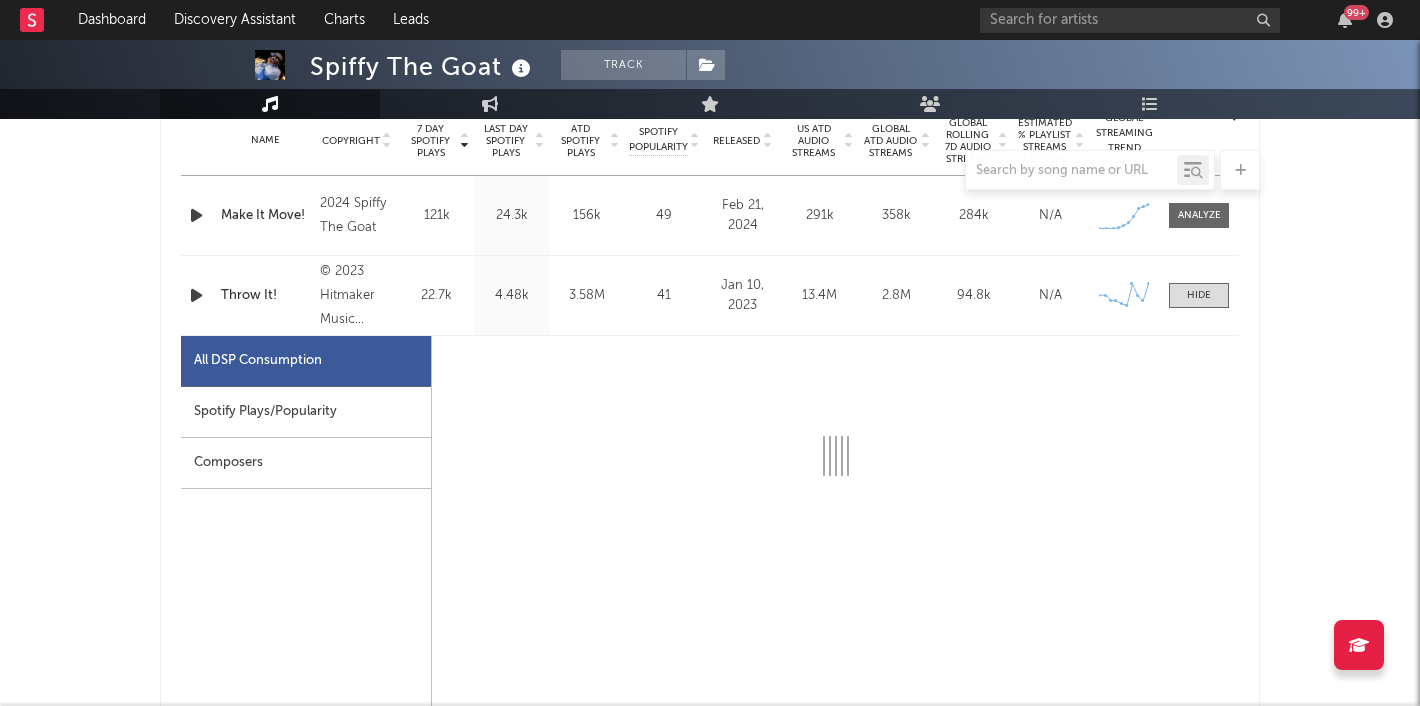 scroll, scrollTop: 825, scrollLeft: 0, axis: vertical 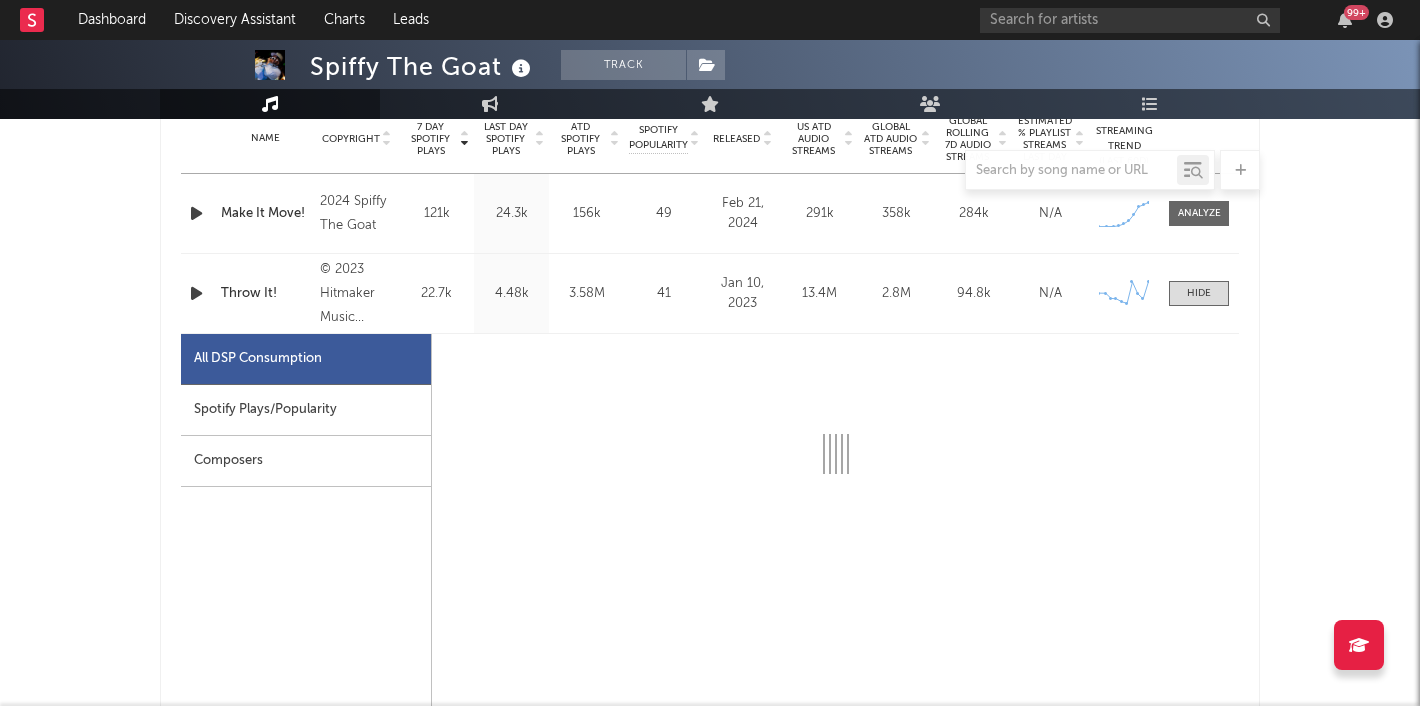select on "6m" 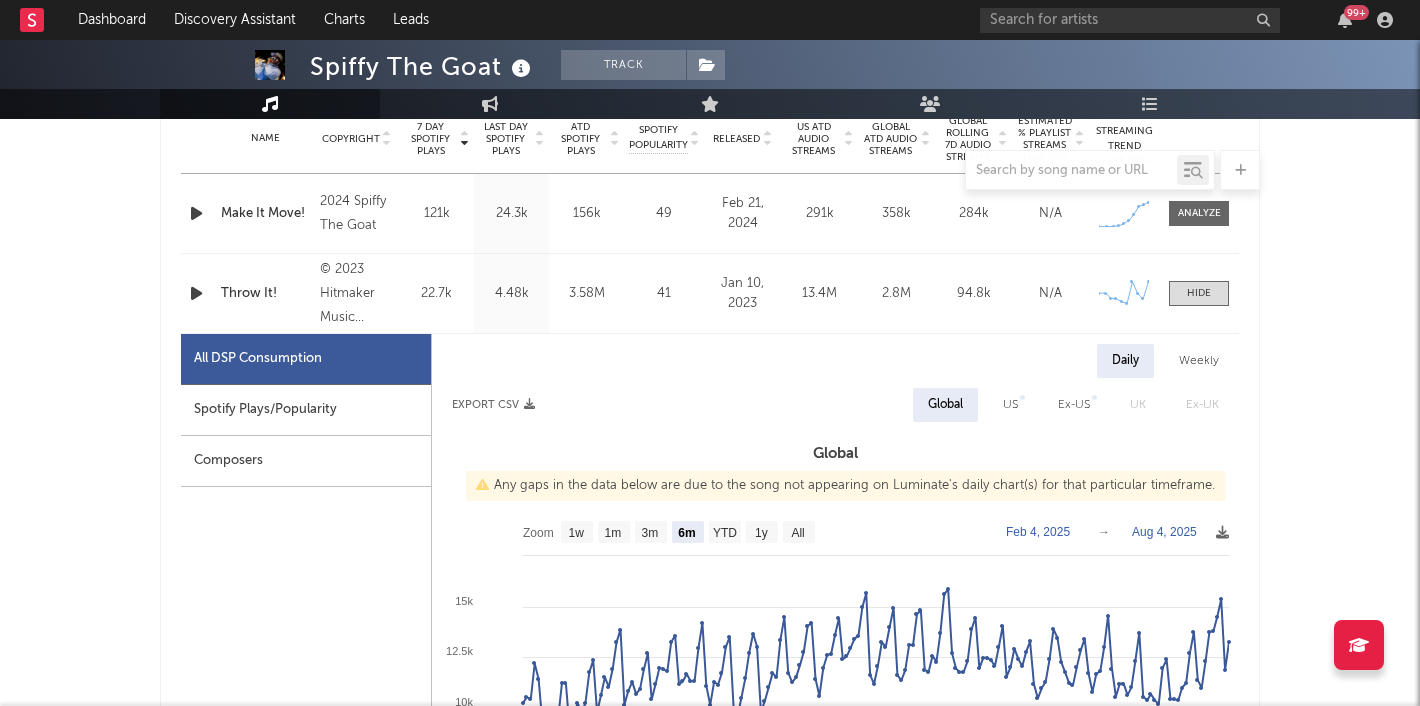 scroll, scrollTop: 854, scrollLeft: 0, axis: vertical 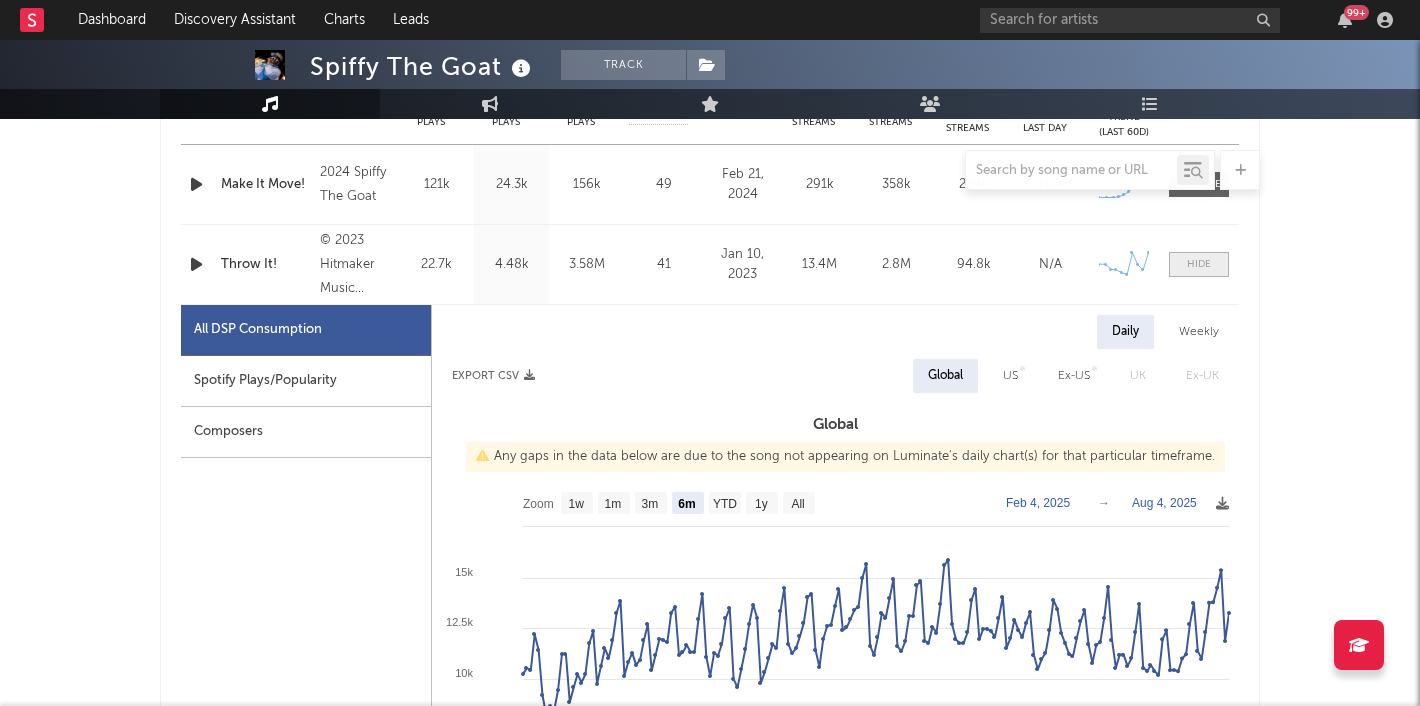 click at bounding box center (1199, 264) 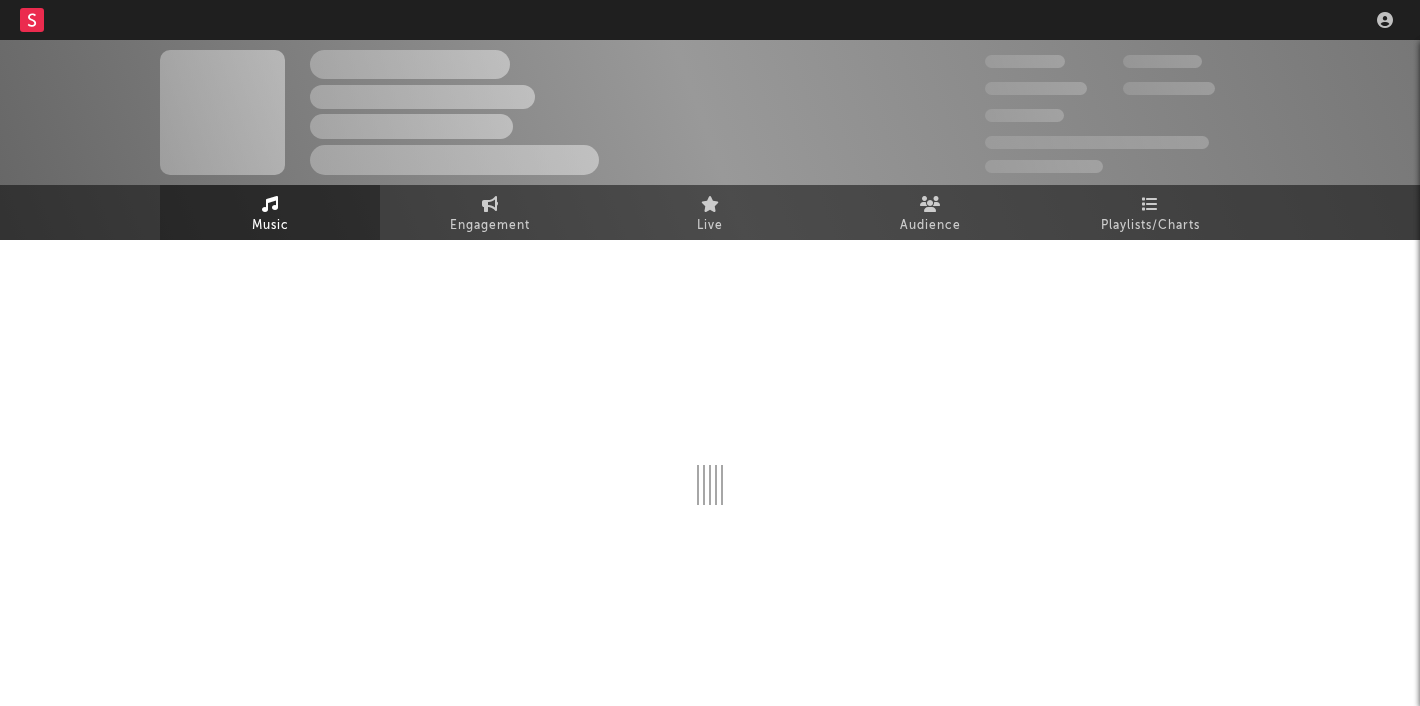 scroll, scrollTop: 0, scrollLeft: 0, axis: both 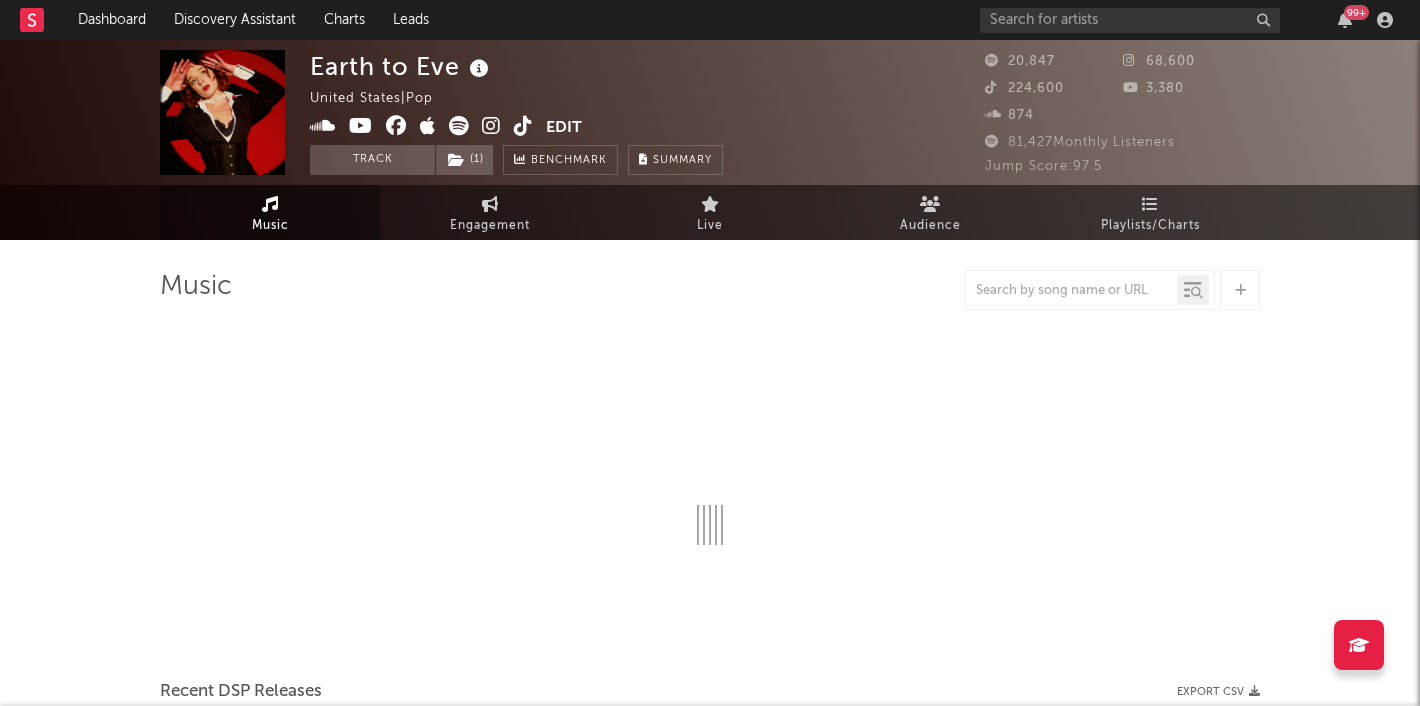 select on "6m" 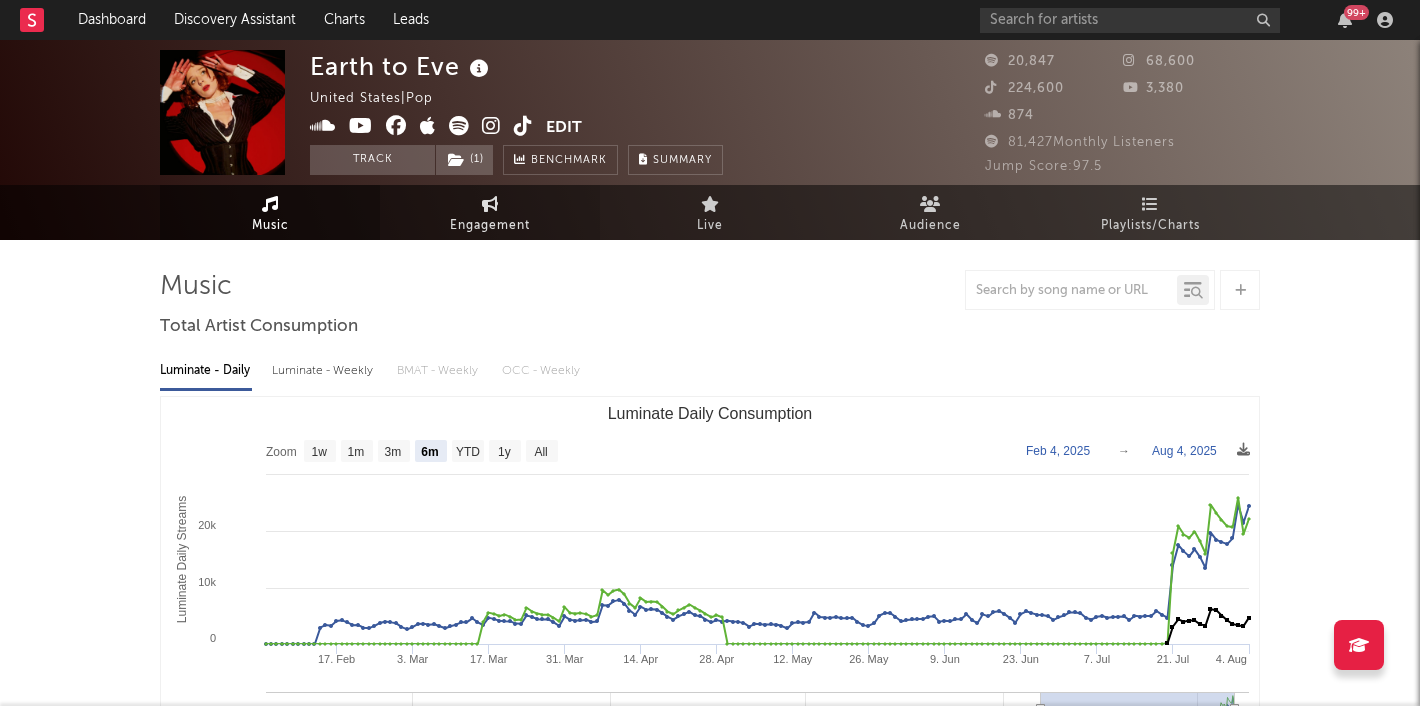 click on "Engagement" at bounding box center (490, 226) 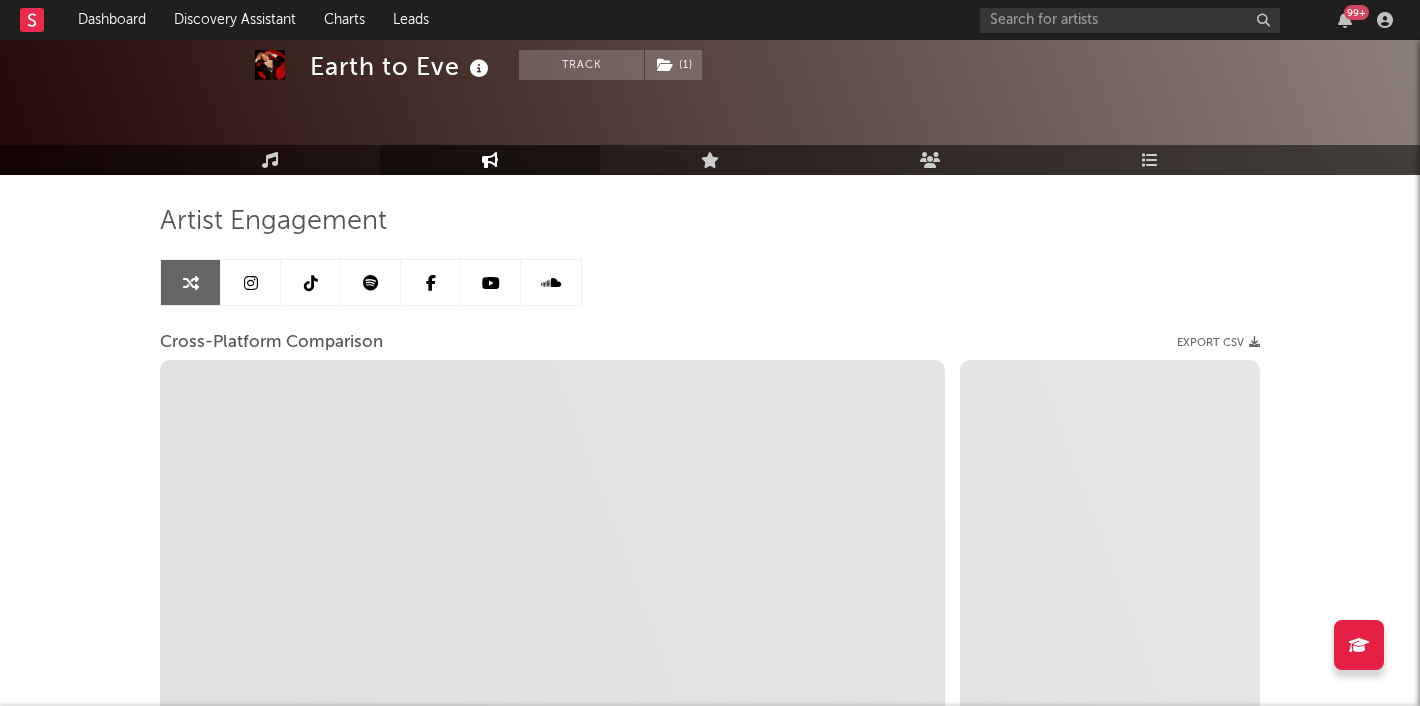 scroll, scrollTop: 66, scrollLeft: 0, axis: vertical 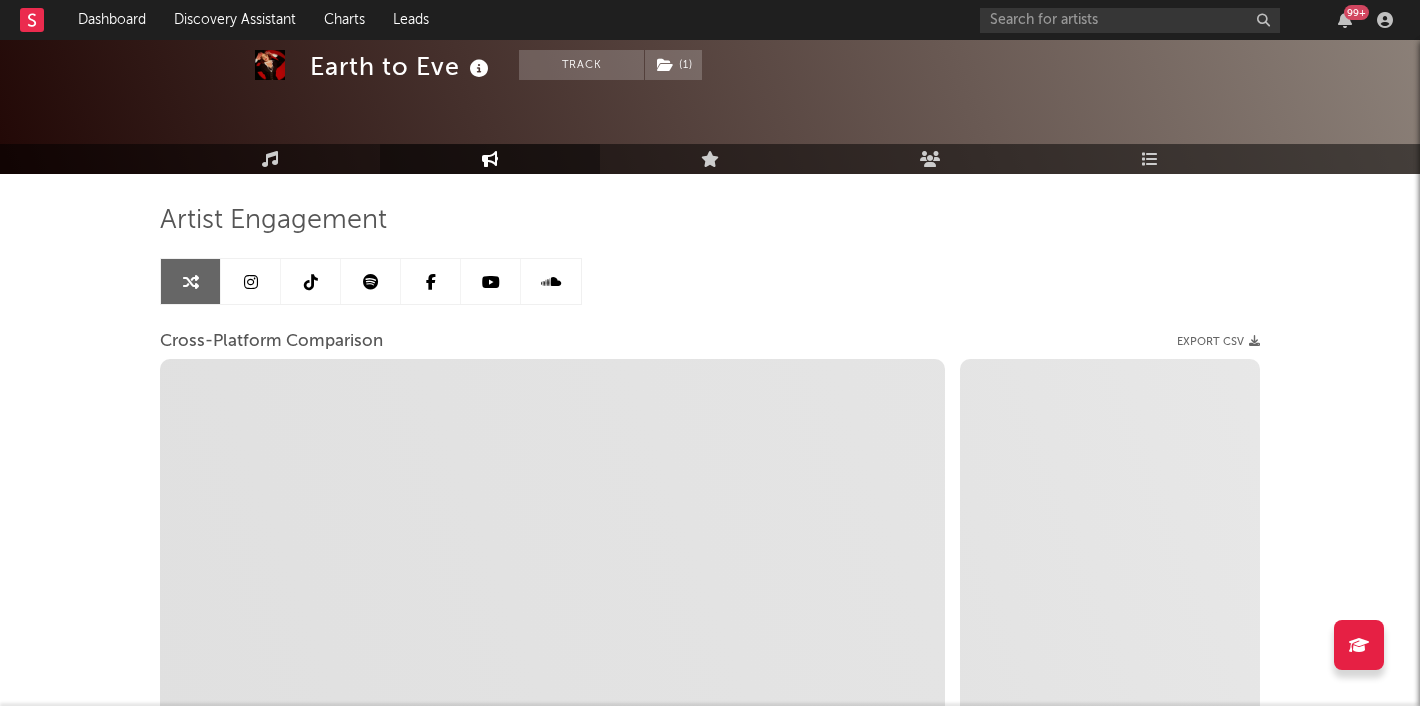 click at bounding box center (311, 282) 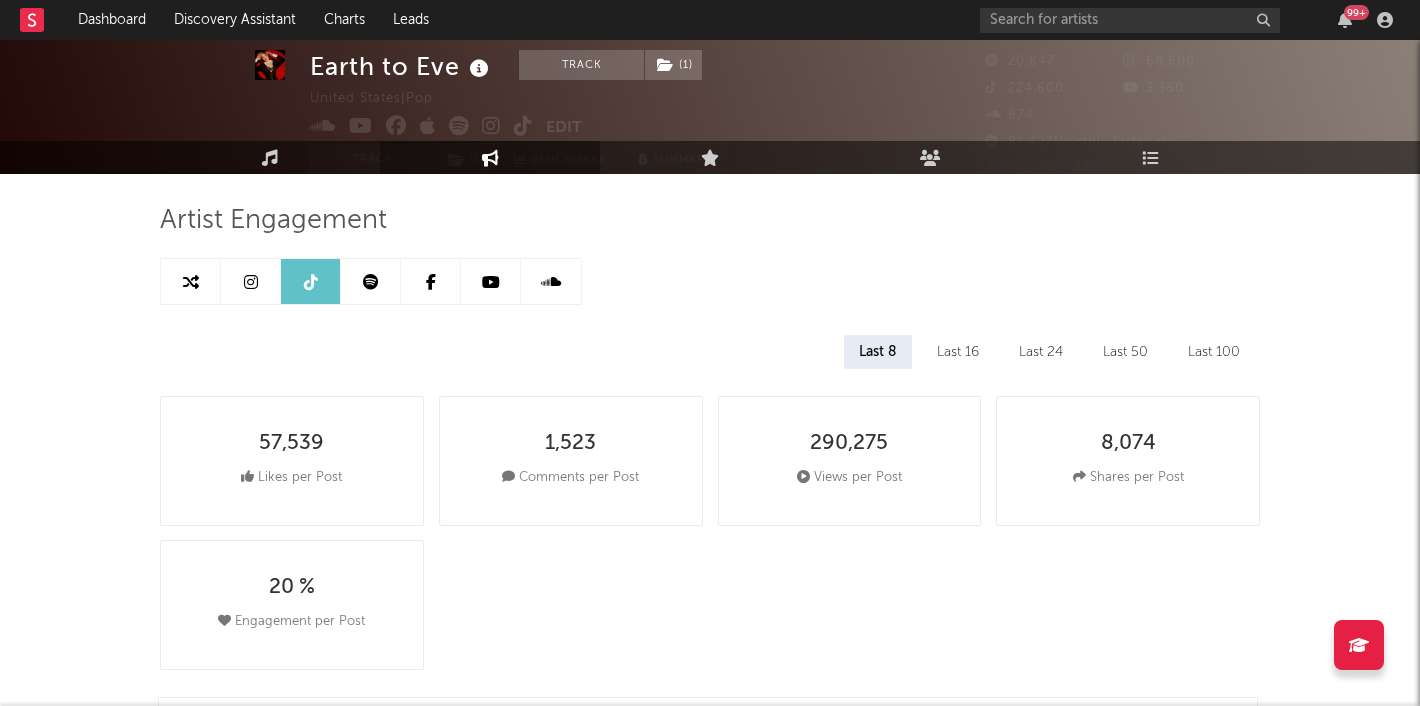 scroll, scrollTop: 1, scrollLeft: 0, axis: vertical 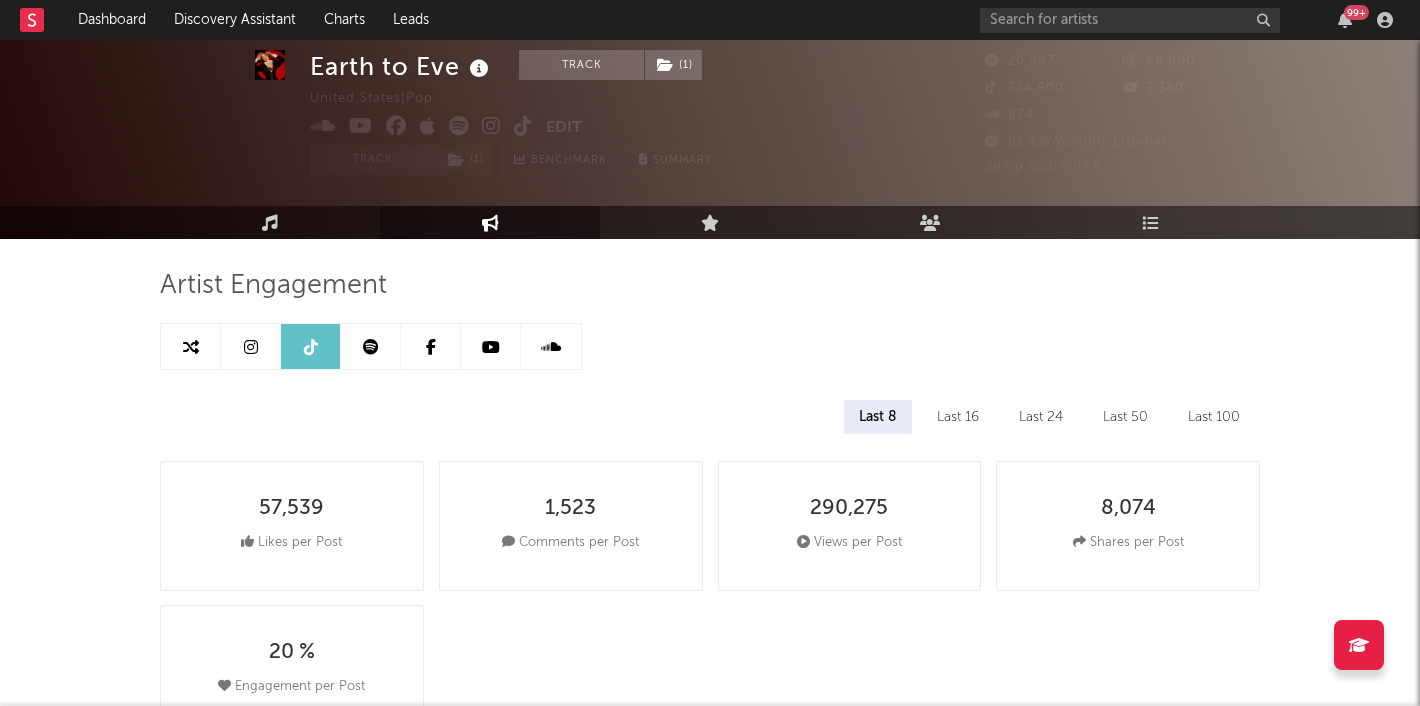 select on "6m" 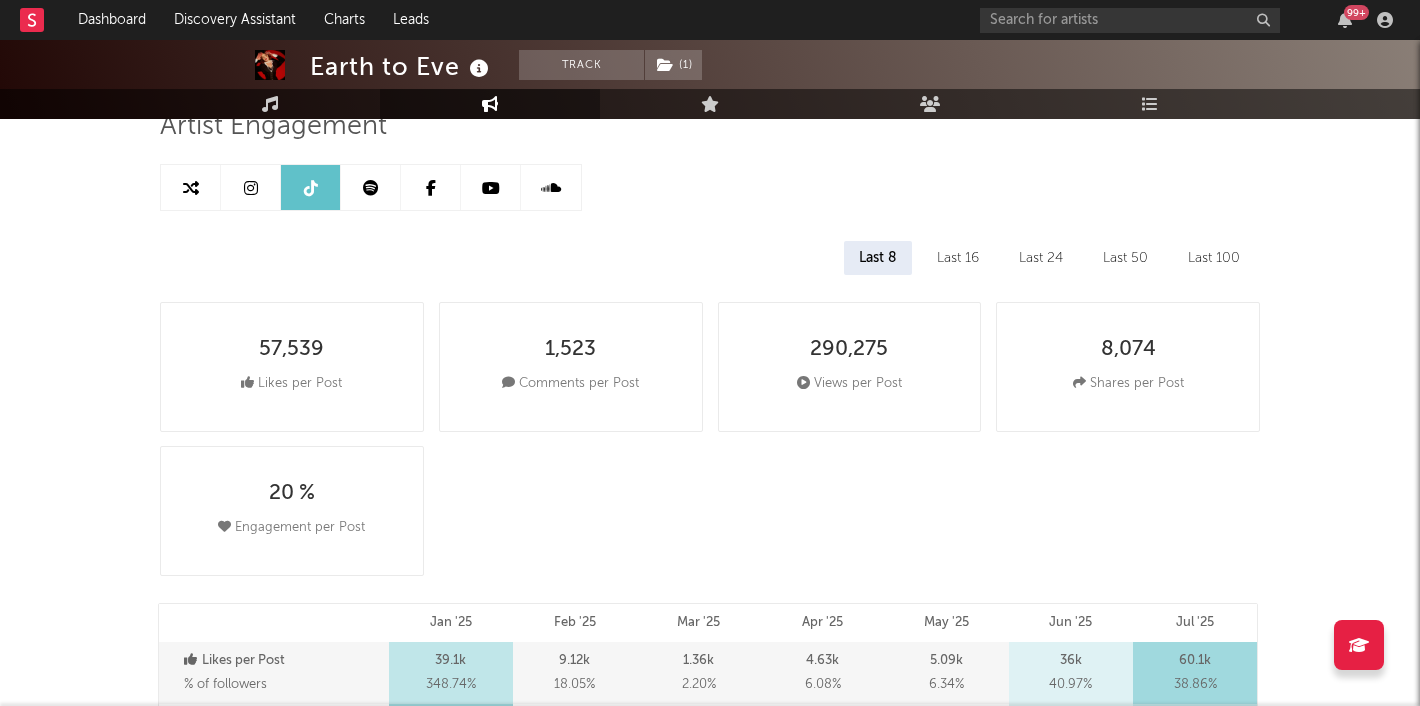 scroll, scrollTop: 0, scrollLeft: 0, axis: both 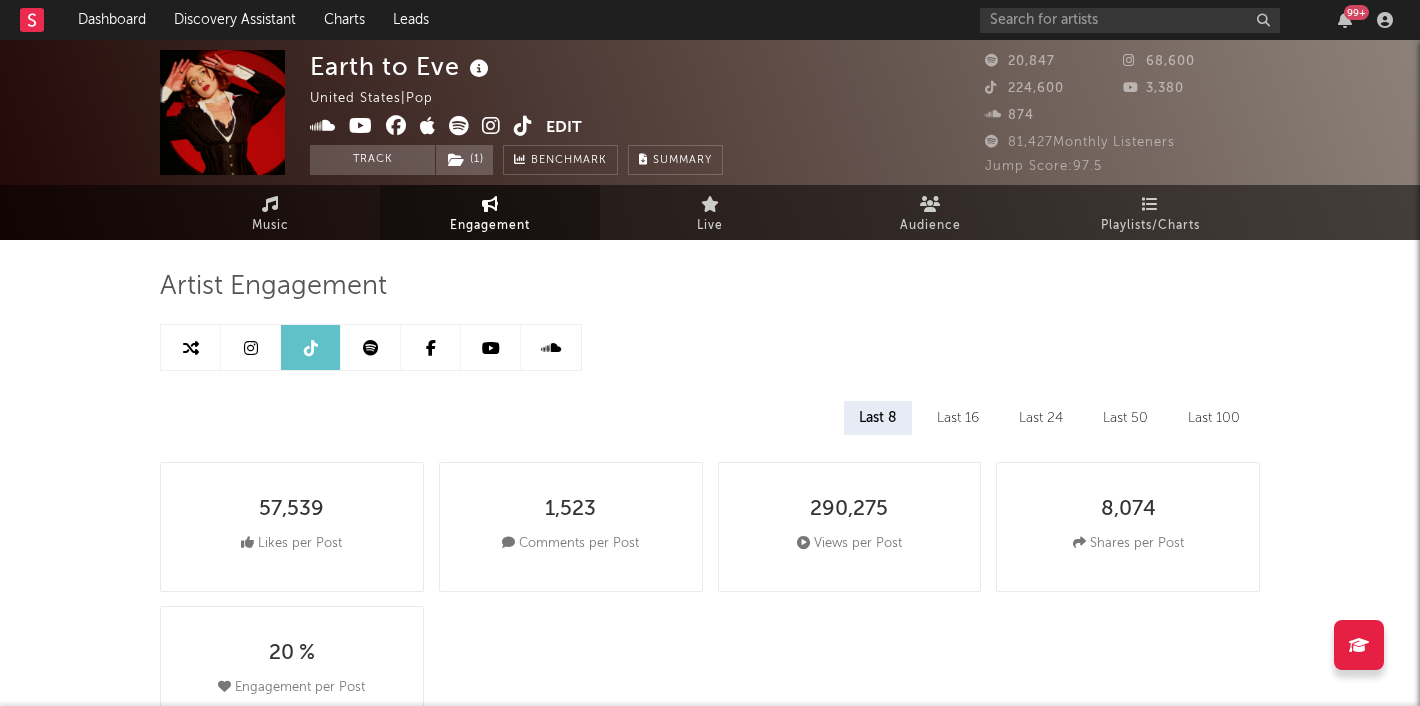 click at bounding box center (428, 128) 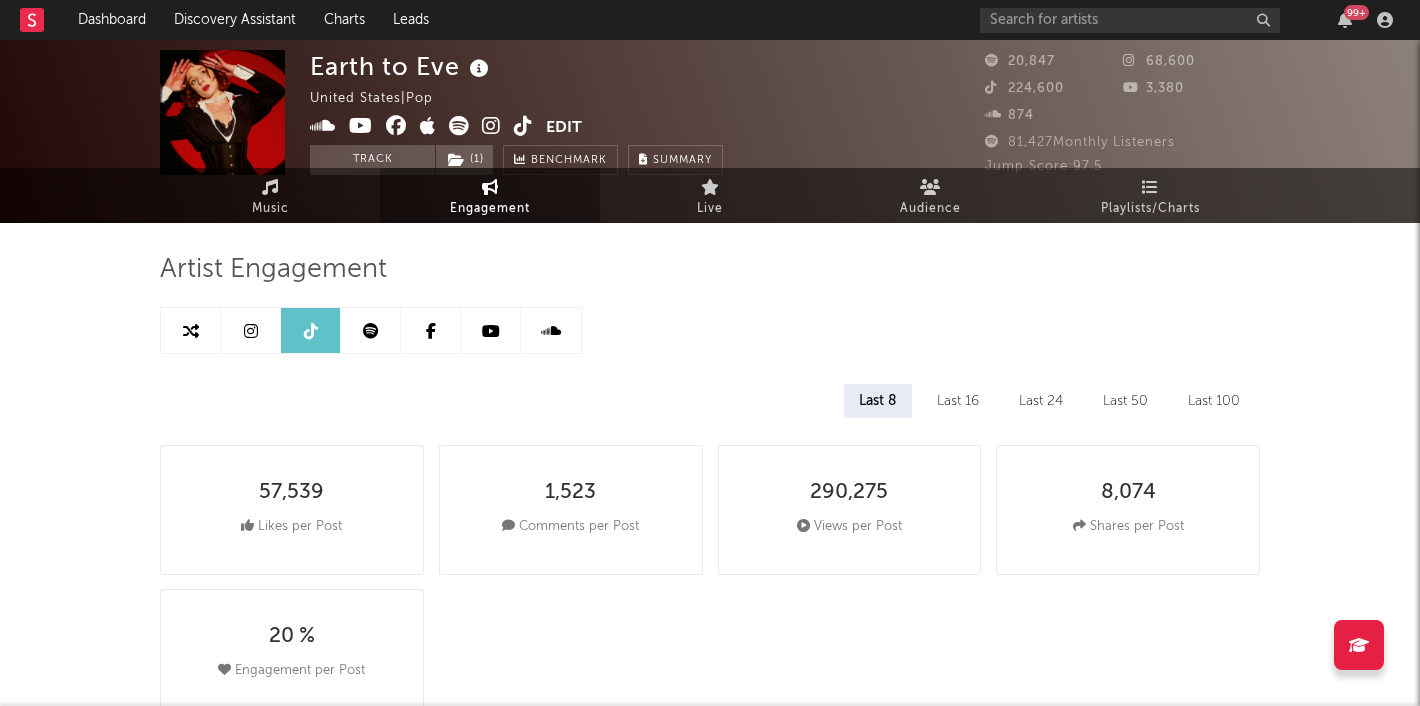 scroll, scrollTop: 0, scrollLeft: 0, axis: both 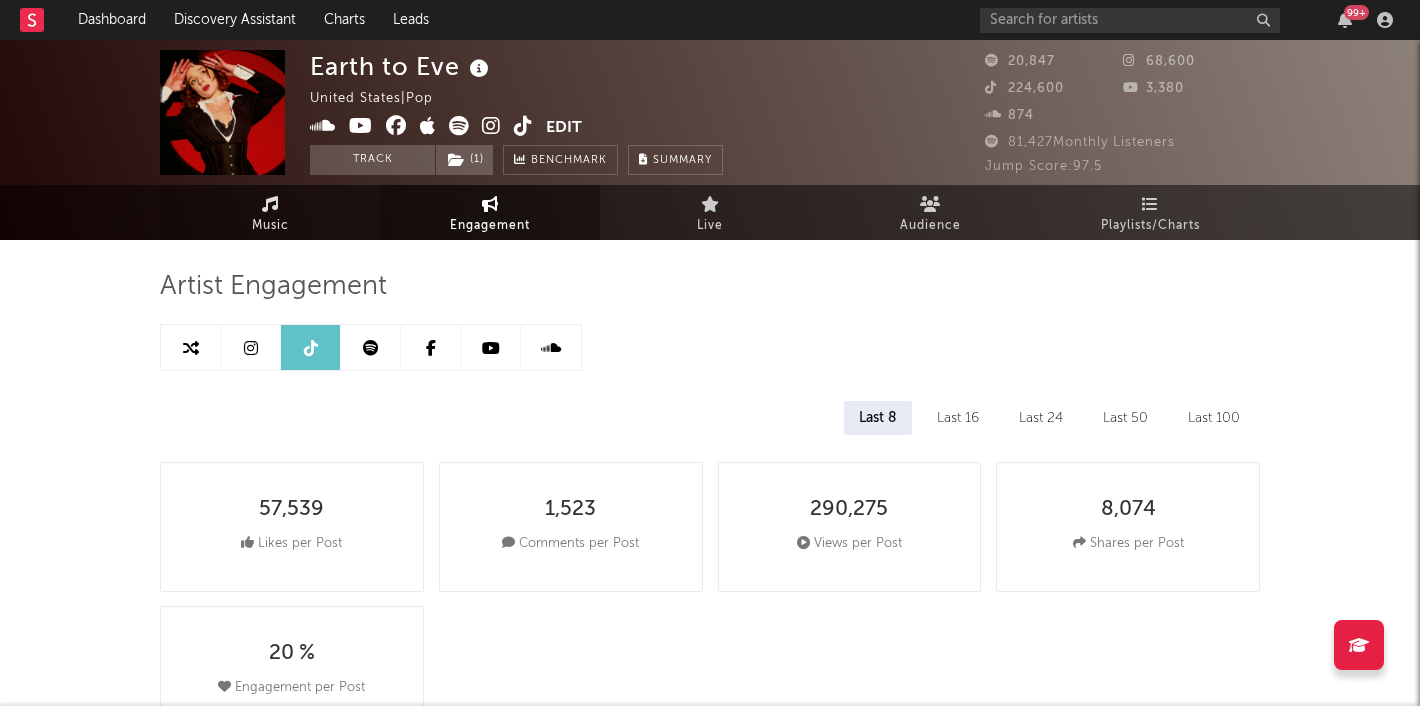 click on "Music" at bounding box center [270, 226] 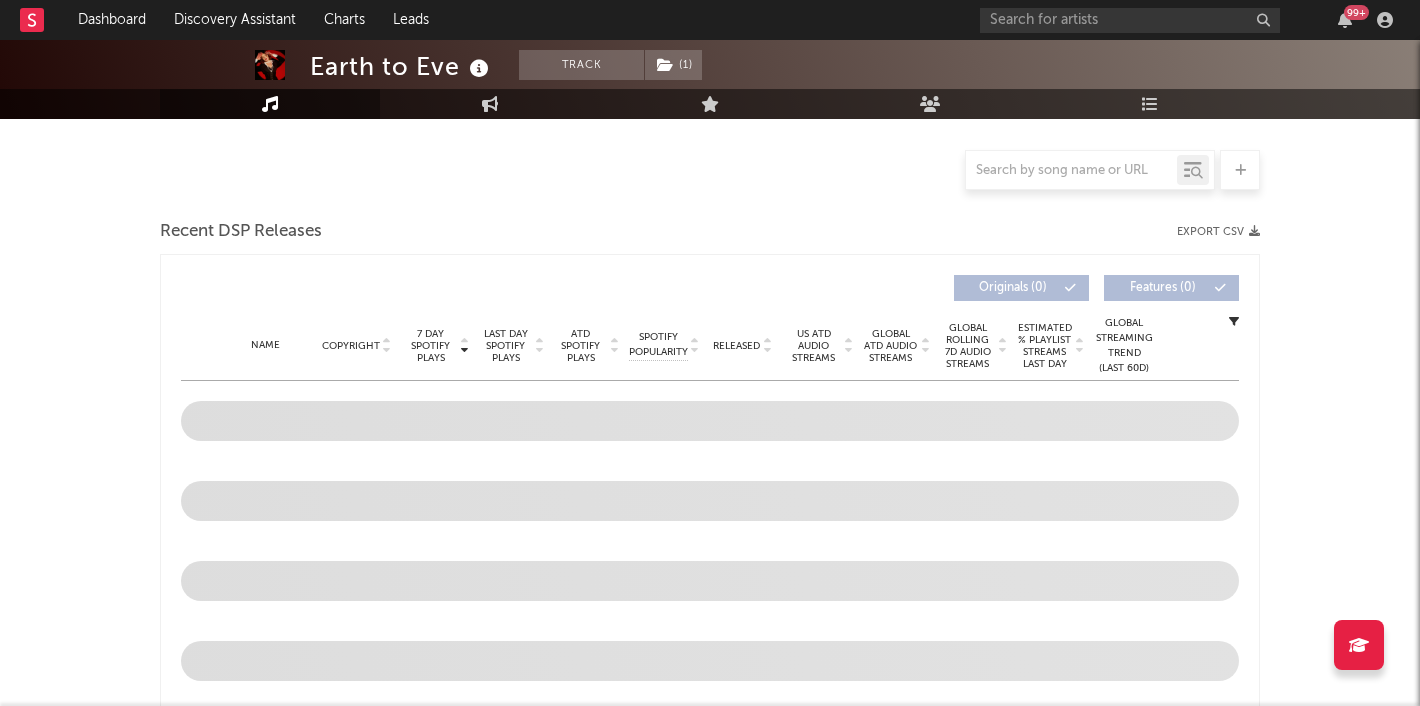 select on "6m" 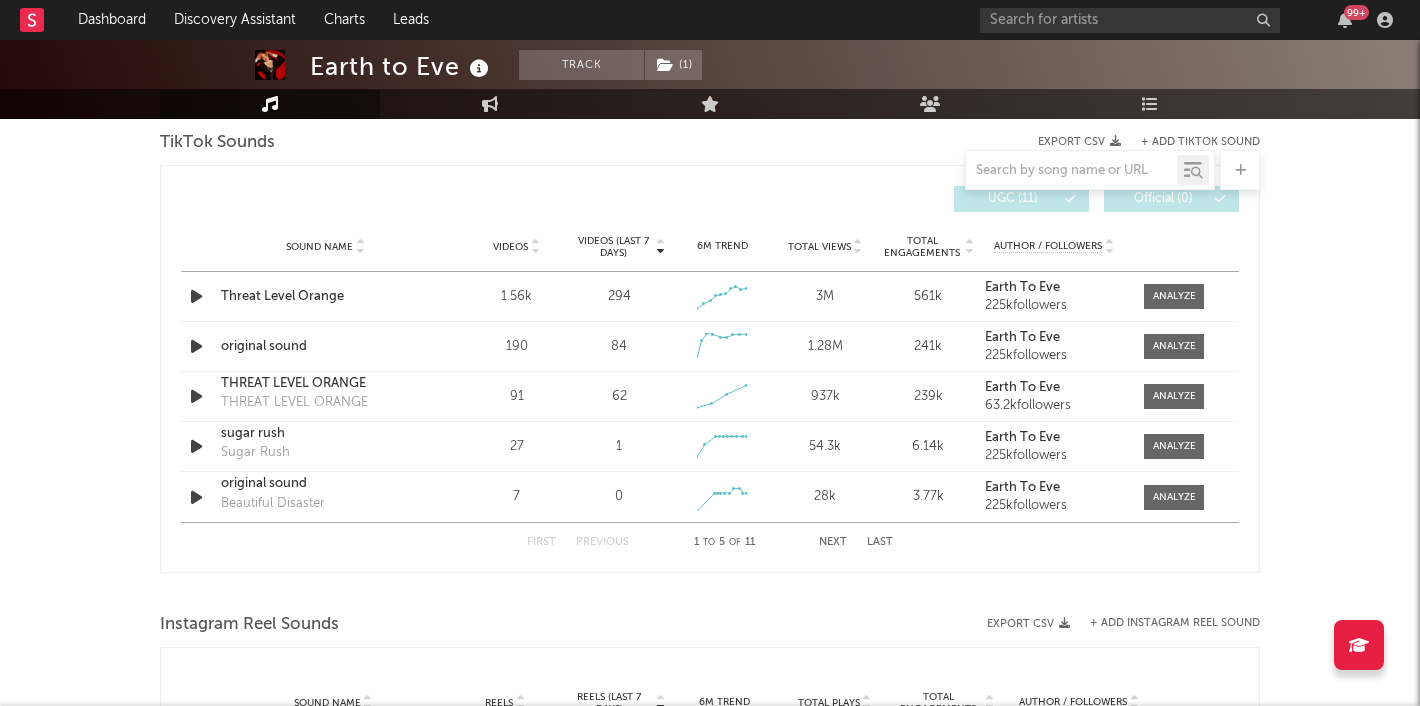 scroll, scrollTop: 1357, scrollLeft: 0, axis: vertical 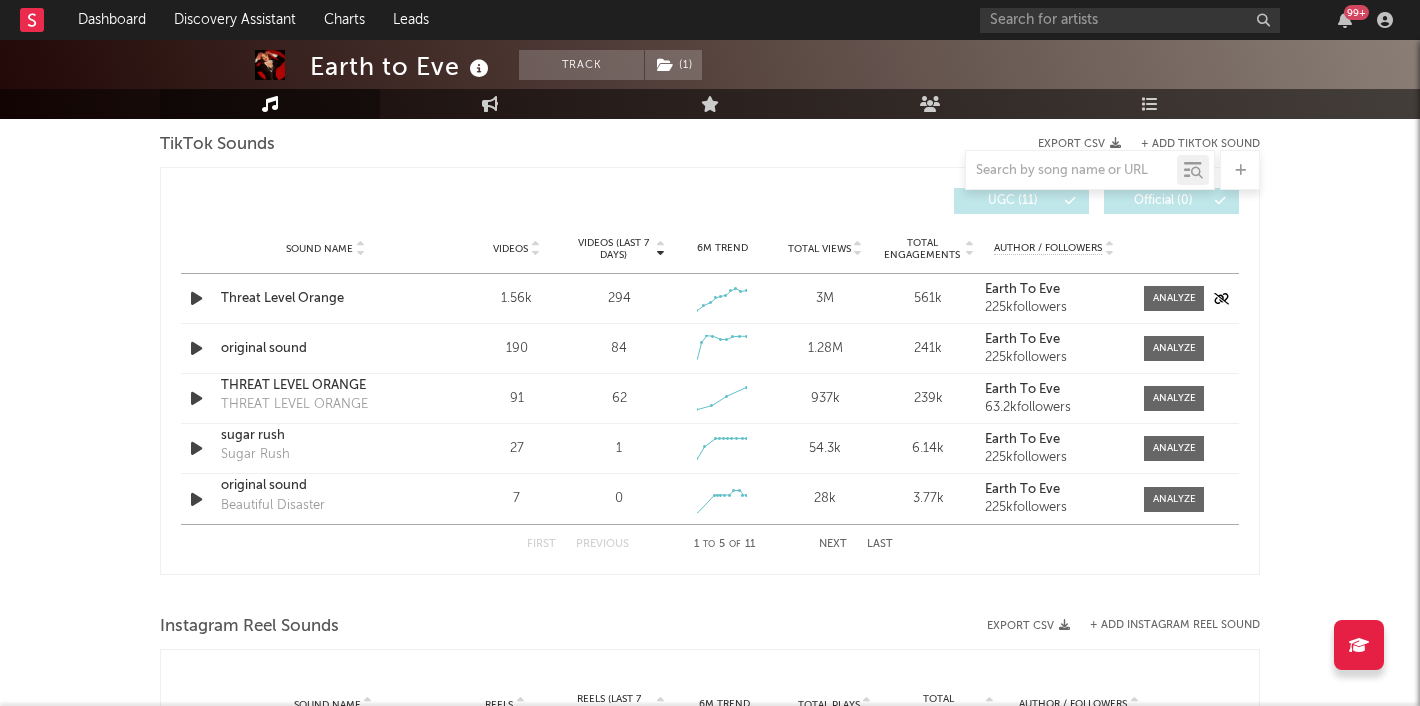 click at bounding box center [196, 298] 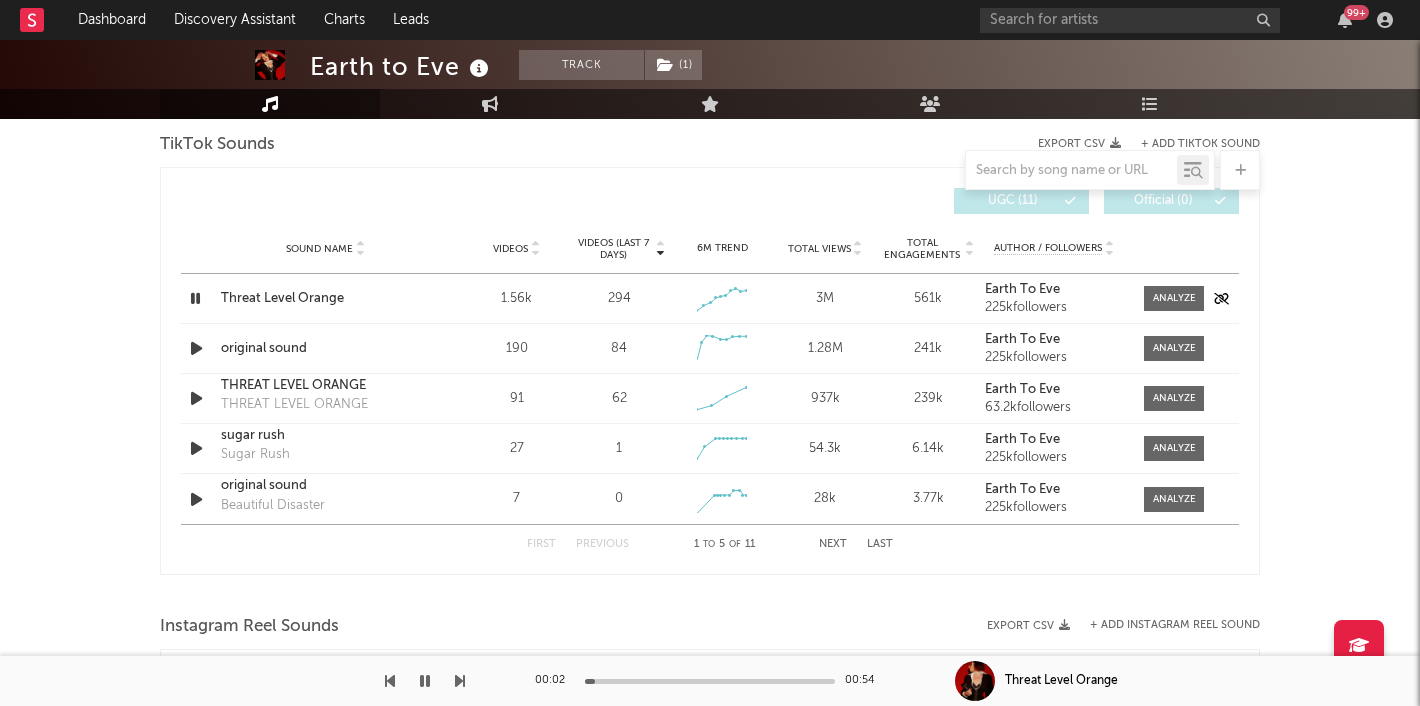 click on "Threat Level Orange" at bounding box center (325, 299) 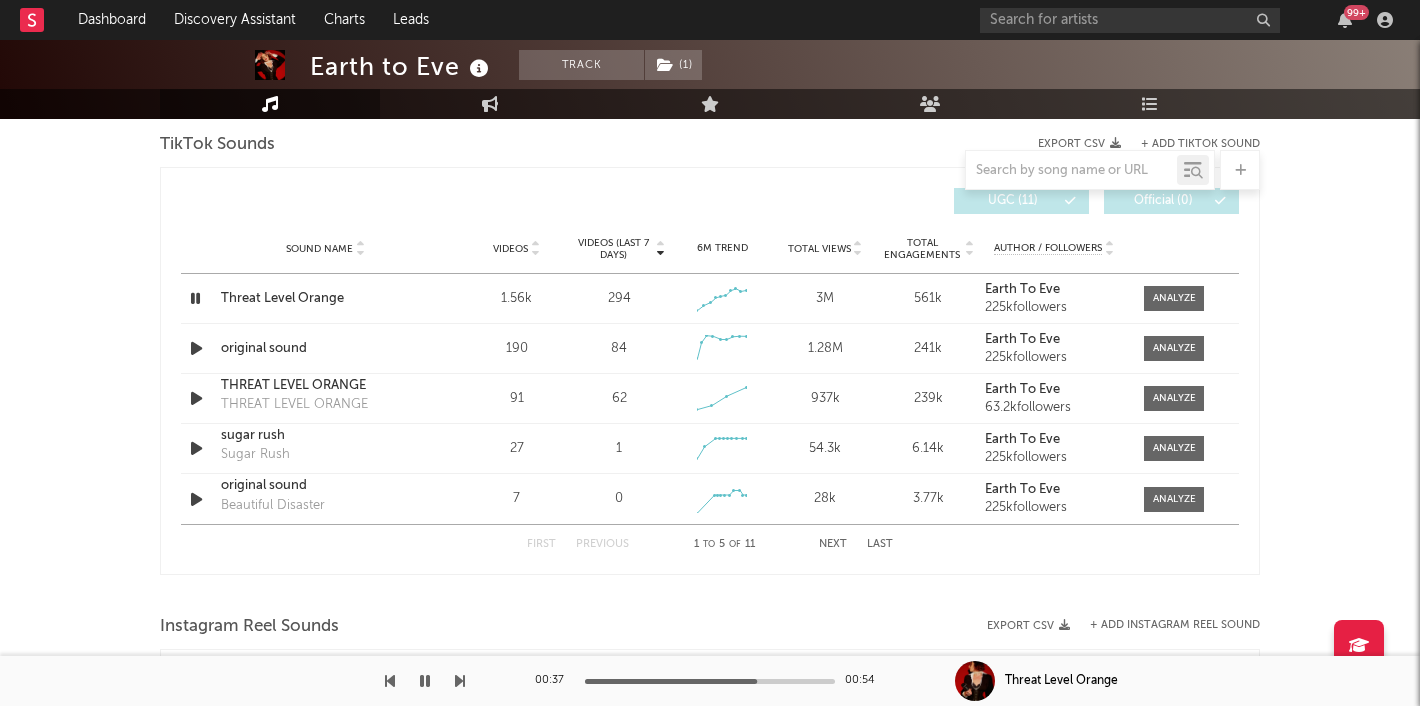 click at bounding box center (425, 681) 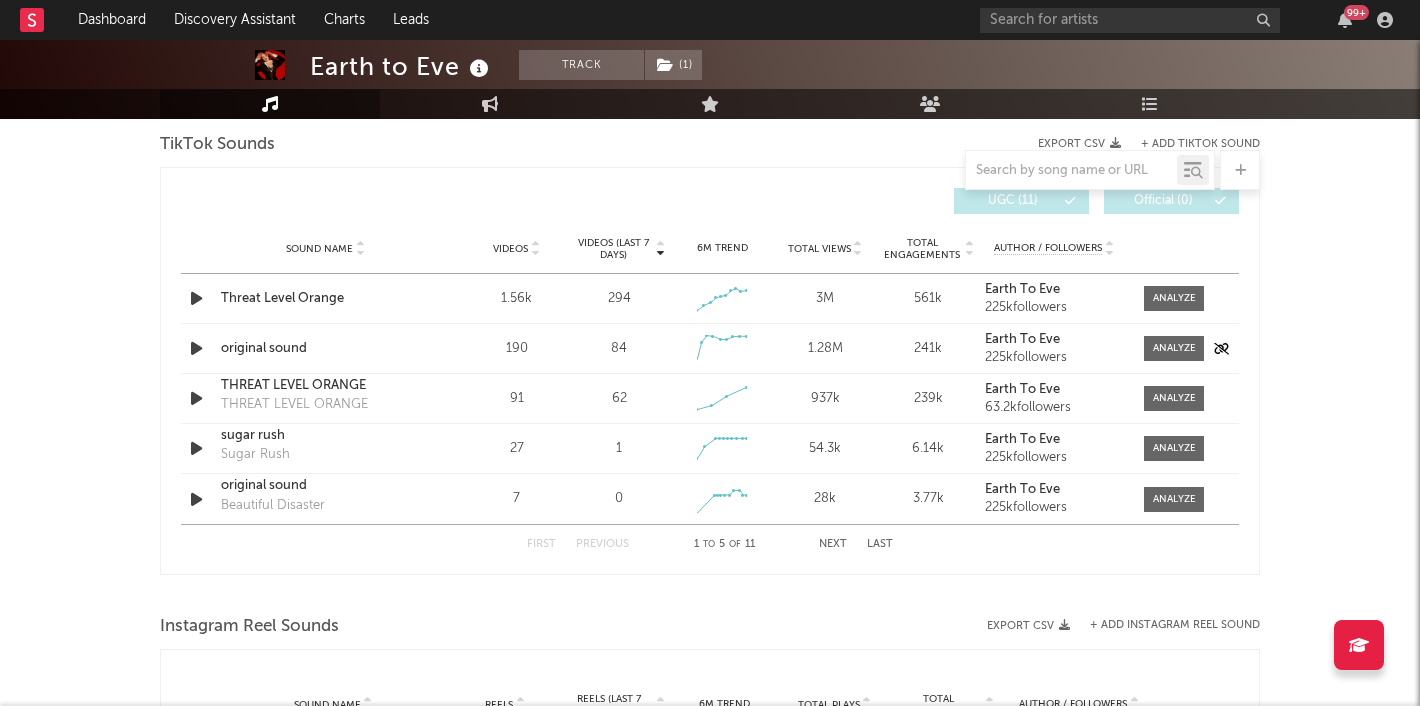 click at bounding box center [196, 348] 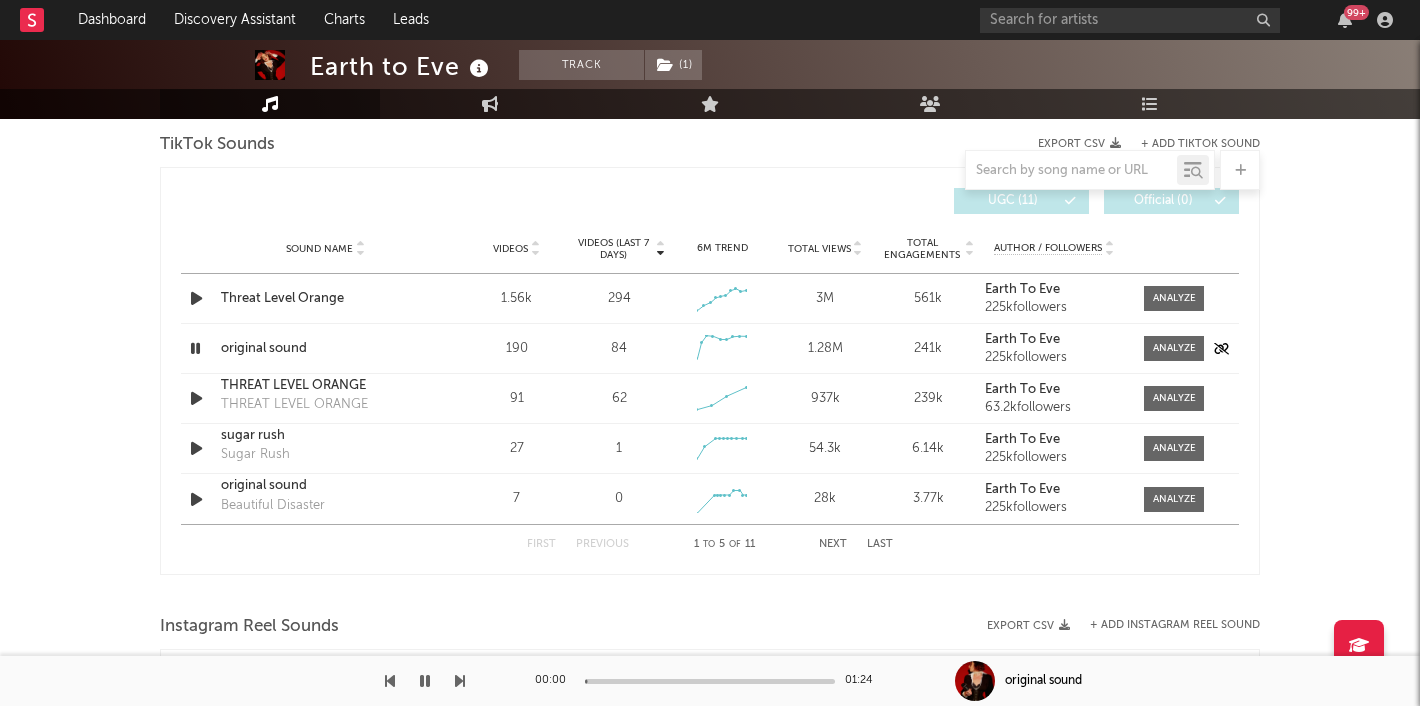 click at bounding box center (195, 348) 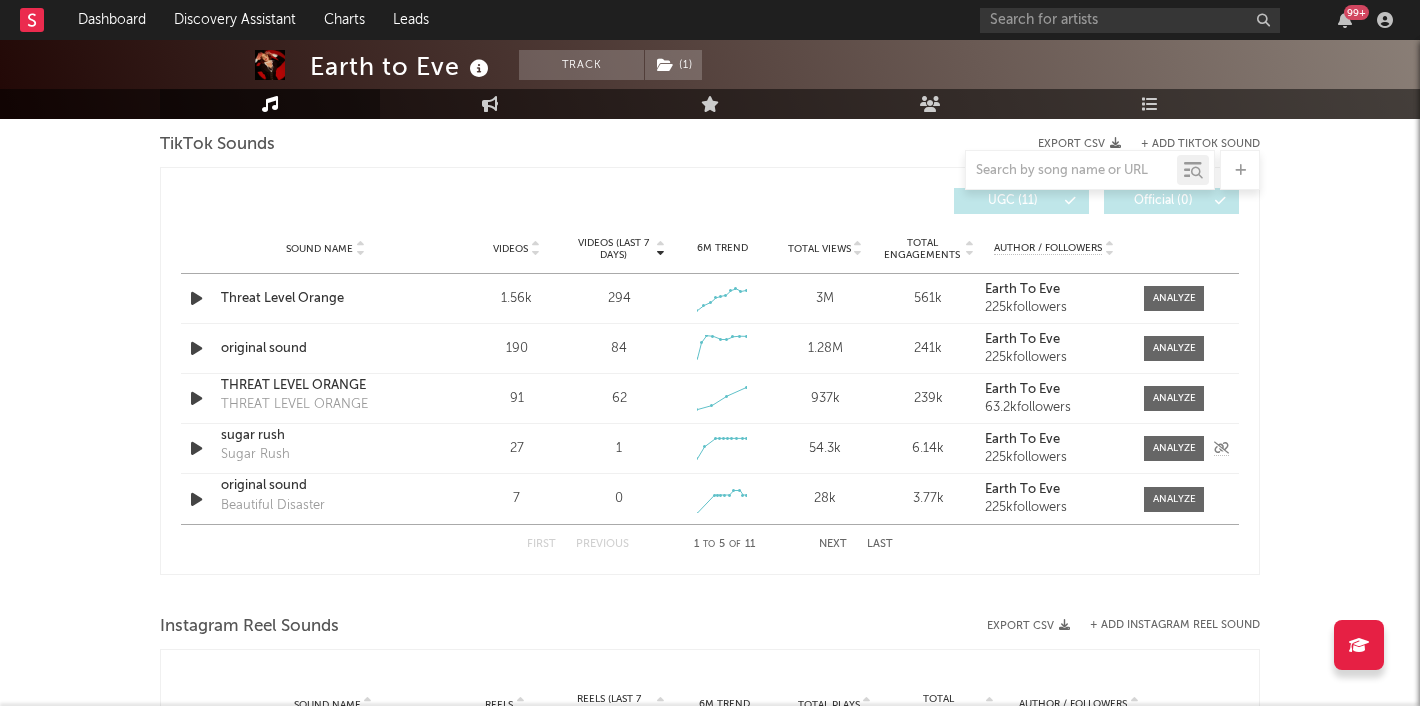 click at bounding box center (196, 448) 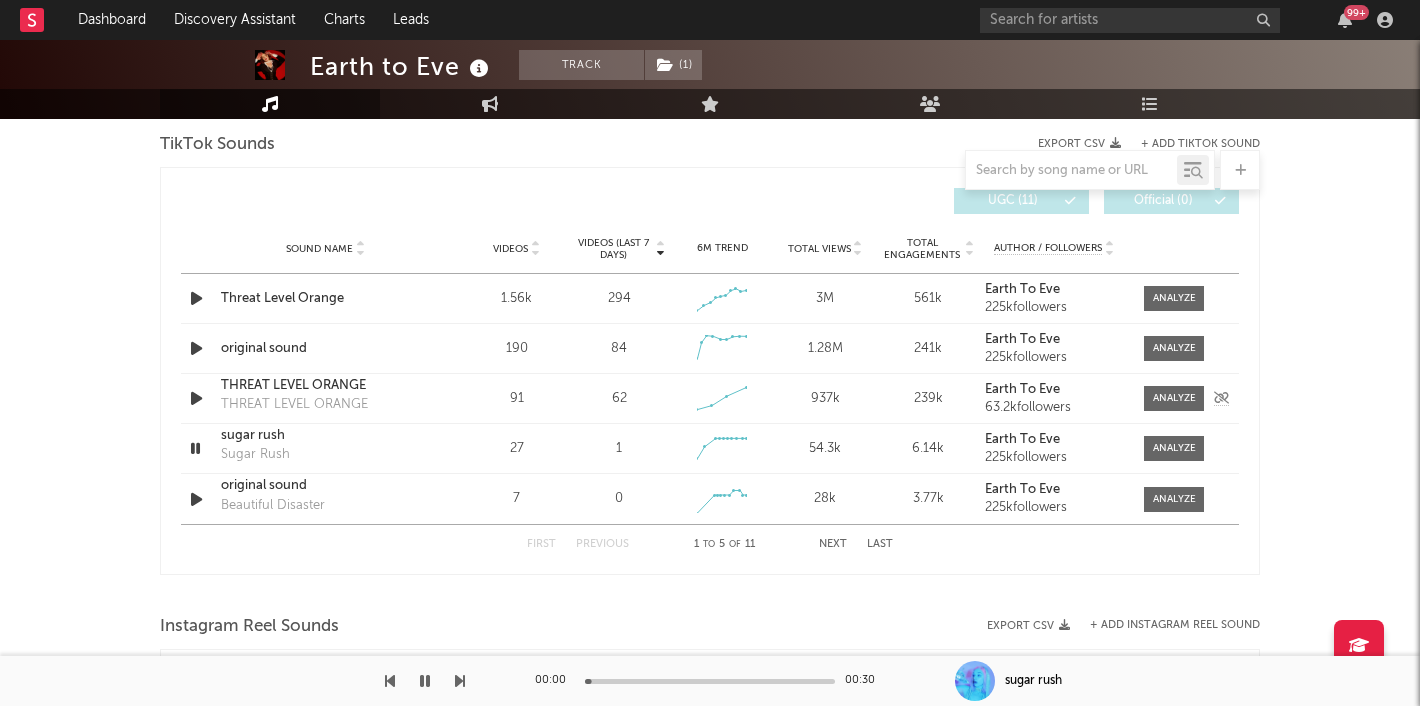 click at bounding box center (196, 398) 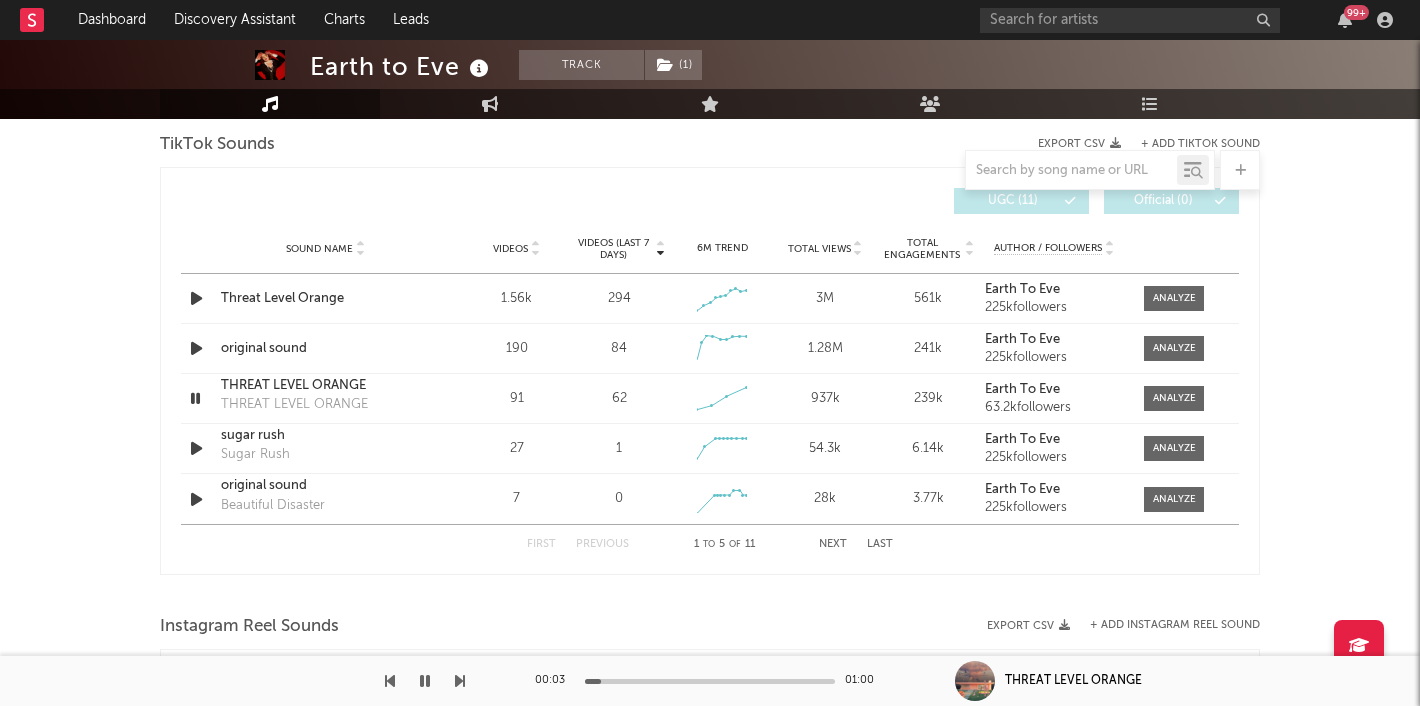 click on "Next" at bounding box center [833, 544] 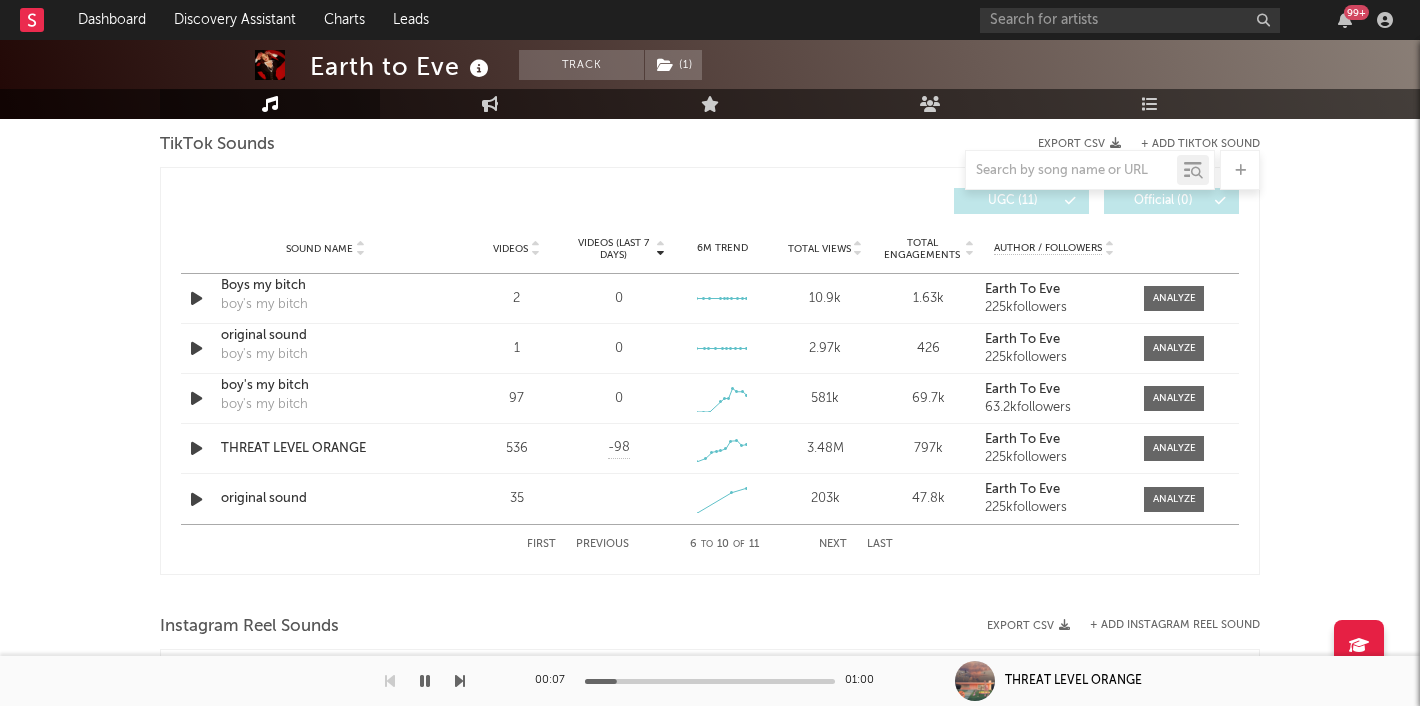 click on "Next" at bounding box center (833, 544) 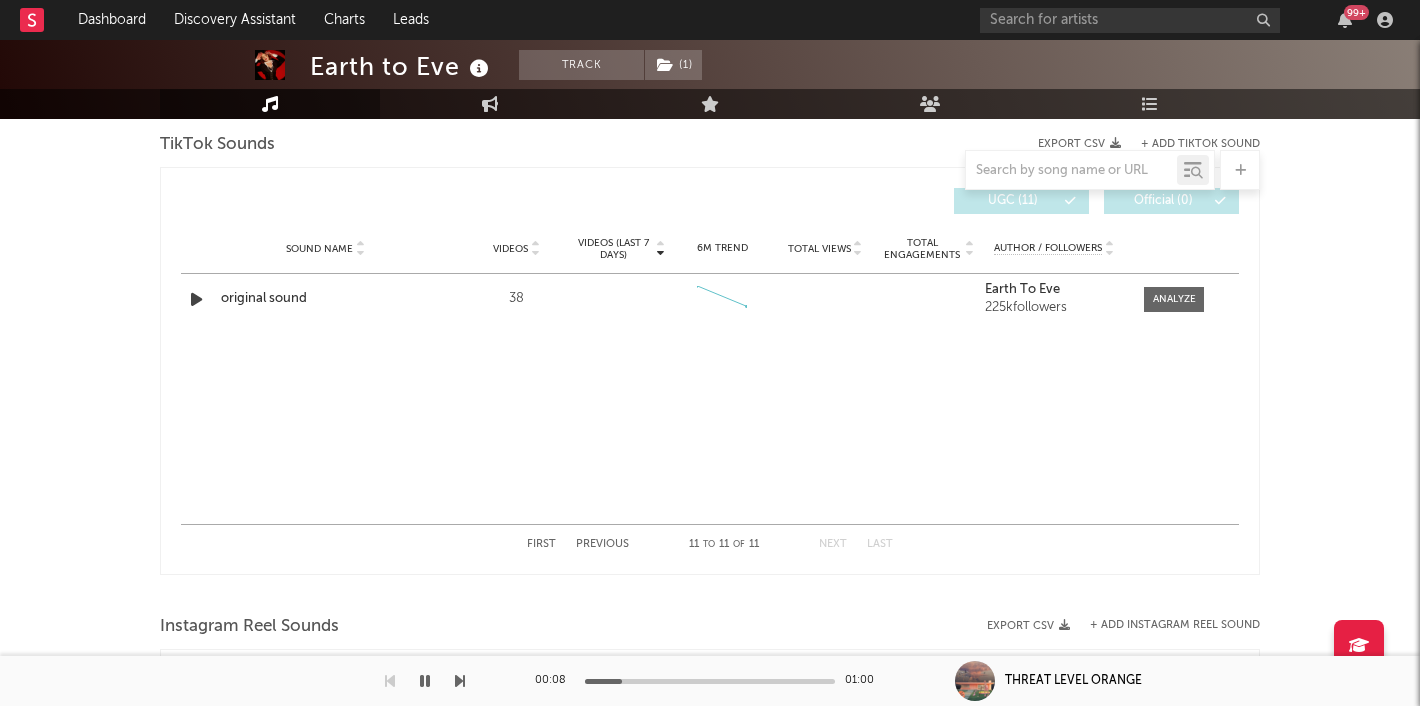 click on "Previous" at bounding box center [602, 544] 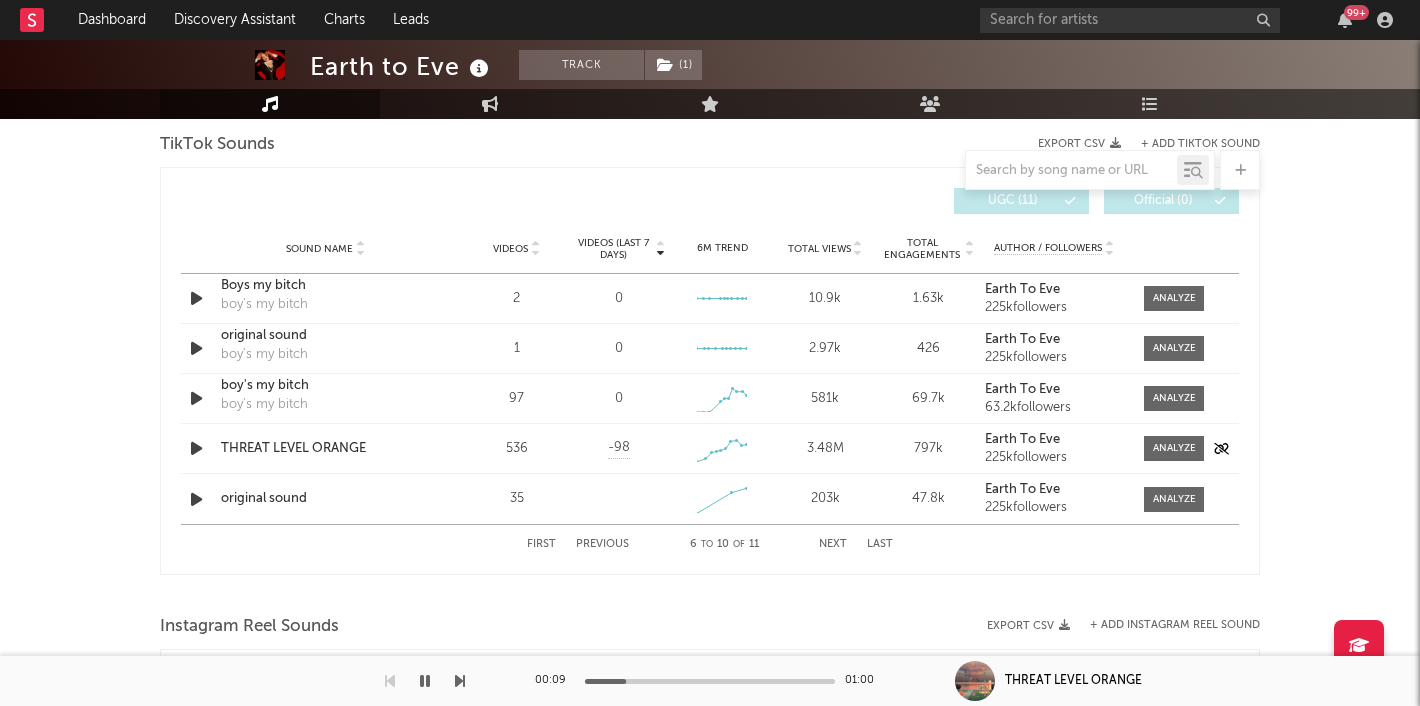 click on "THREAT LEVEL ORANGE" at bounding box center (325, 449) 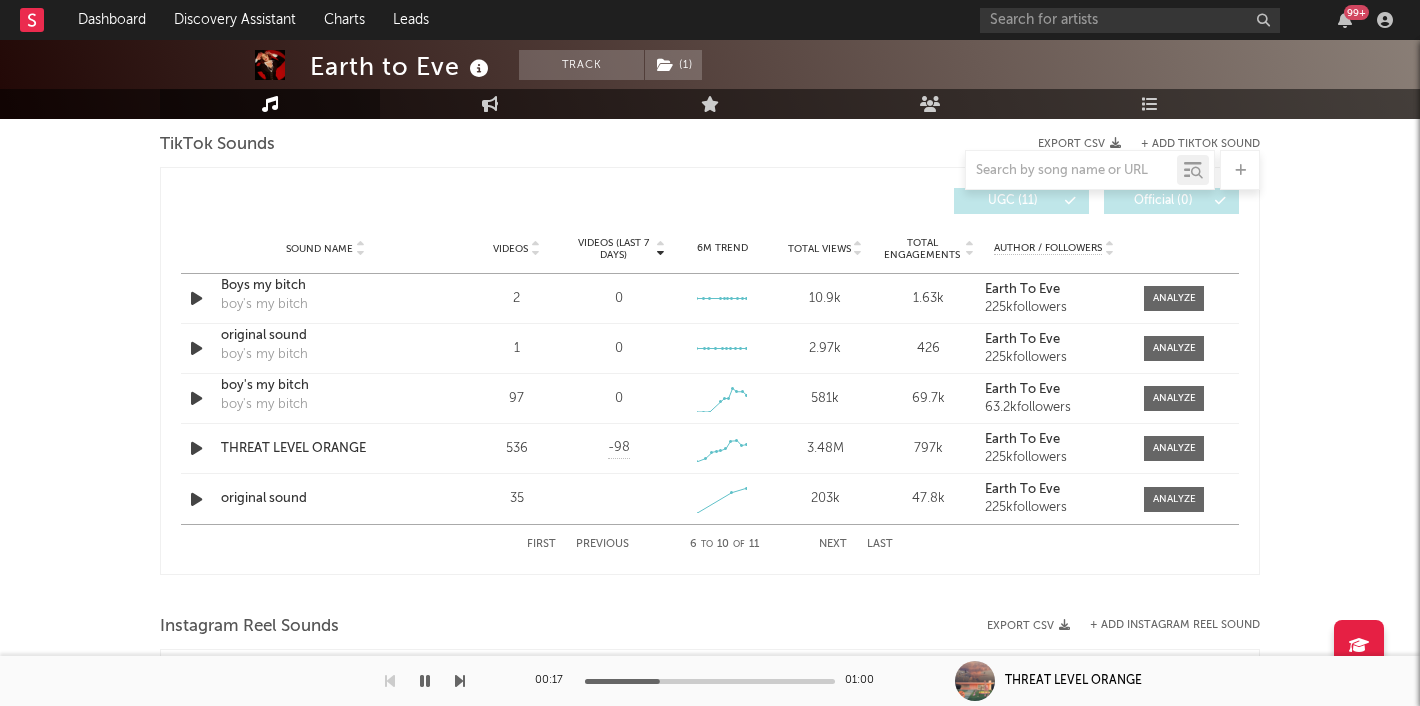 click on "Previous" at bounding box center (602, 544) 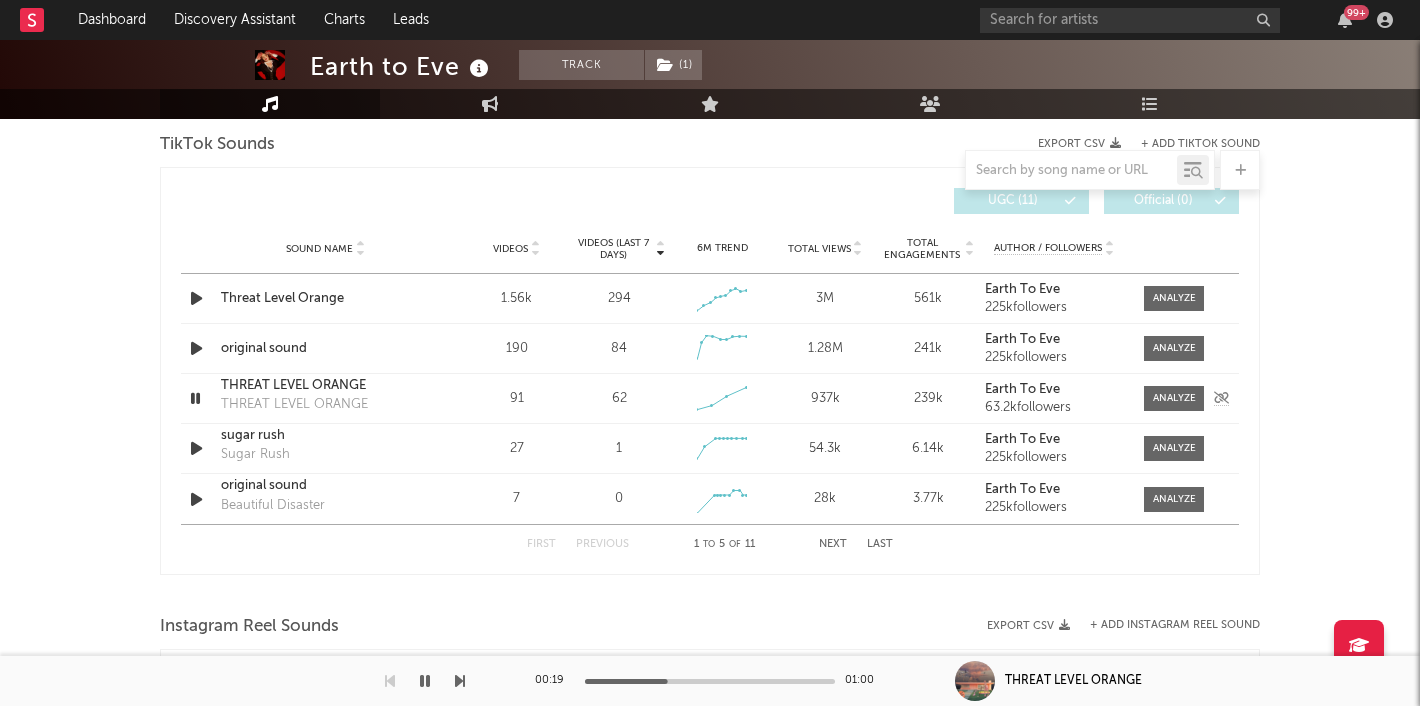 click on "THREAT LEVEL ORANGE" at bounding box center [325, 386] 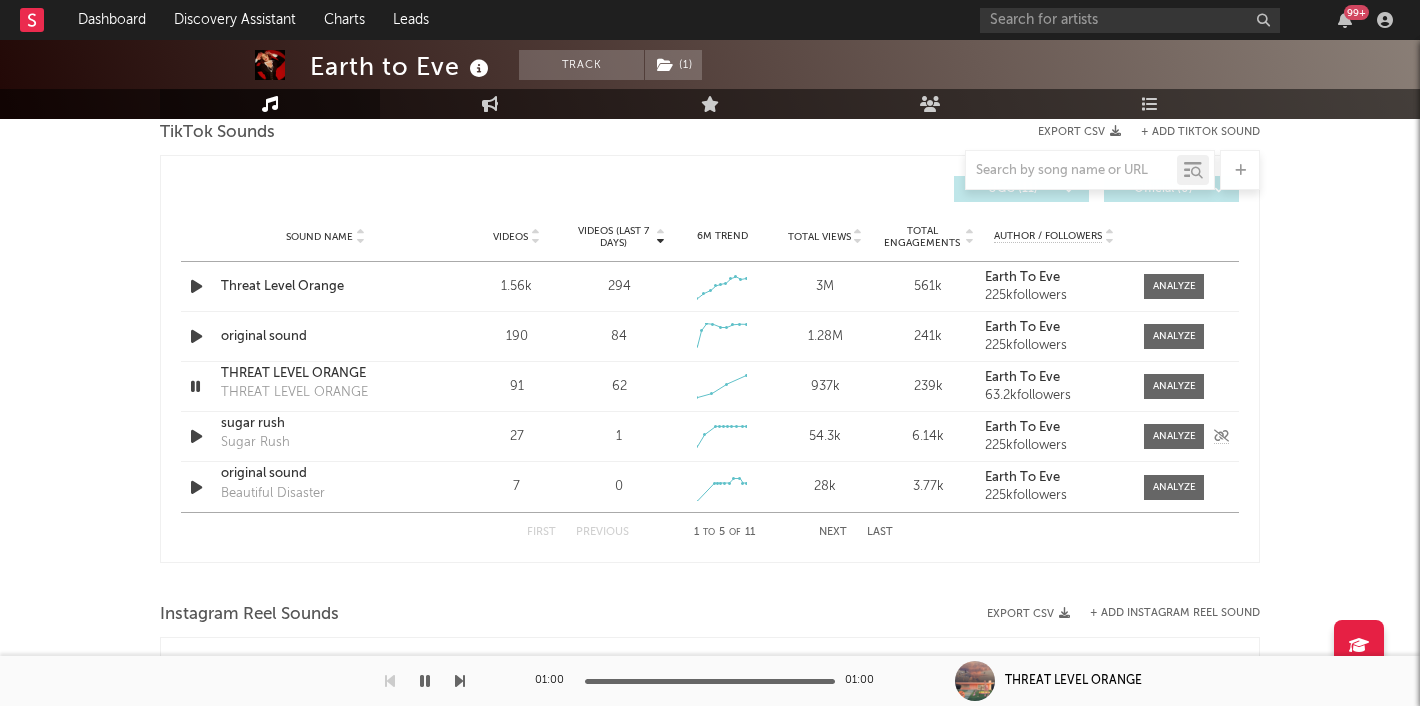 scroll, scrollTop: 1370, scrollLeft: 0, axis: vertical 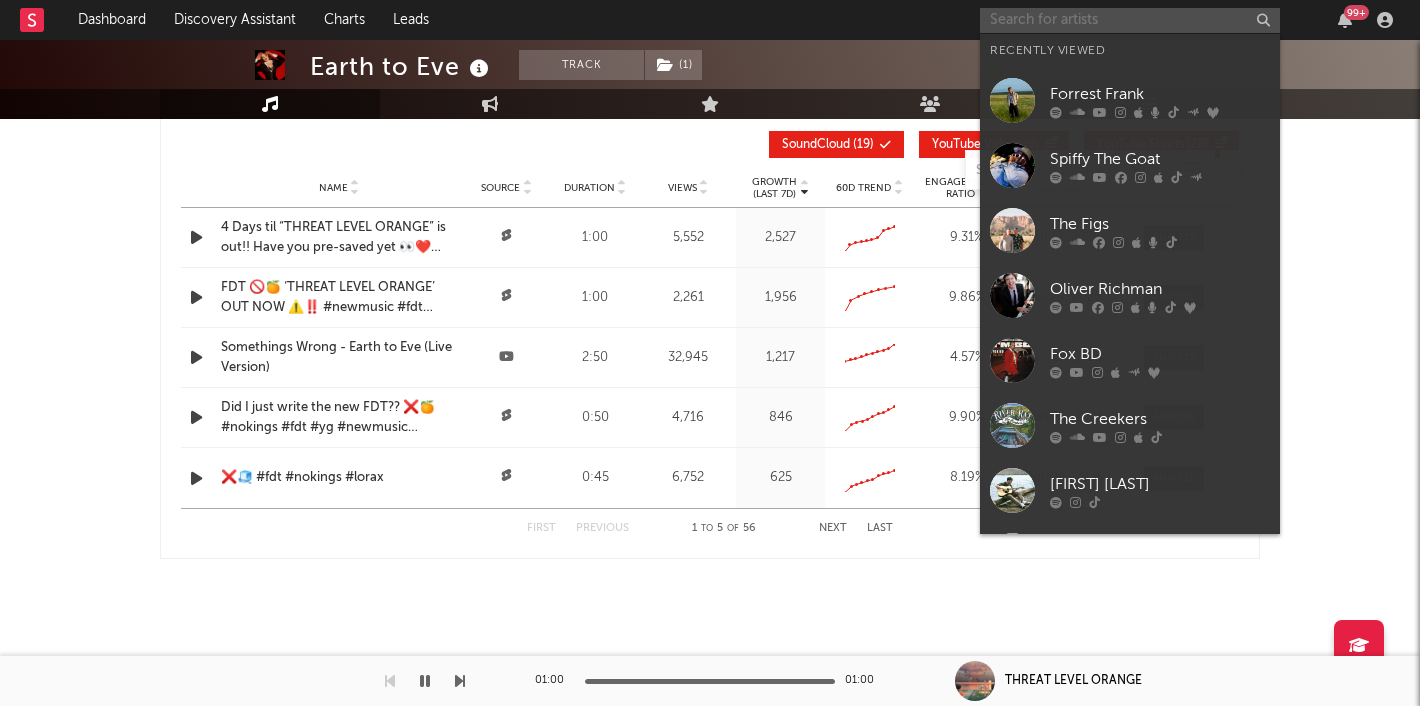 click at bounding box center (1130, 20) 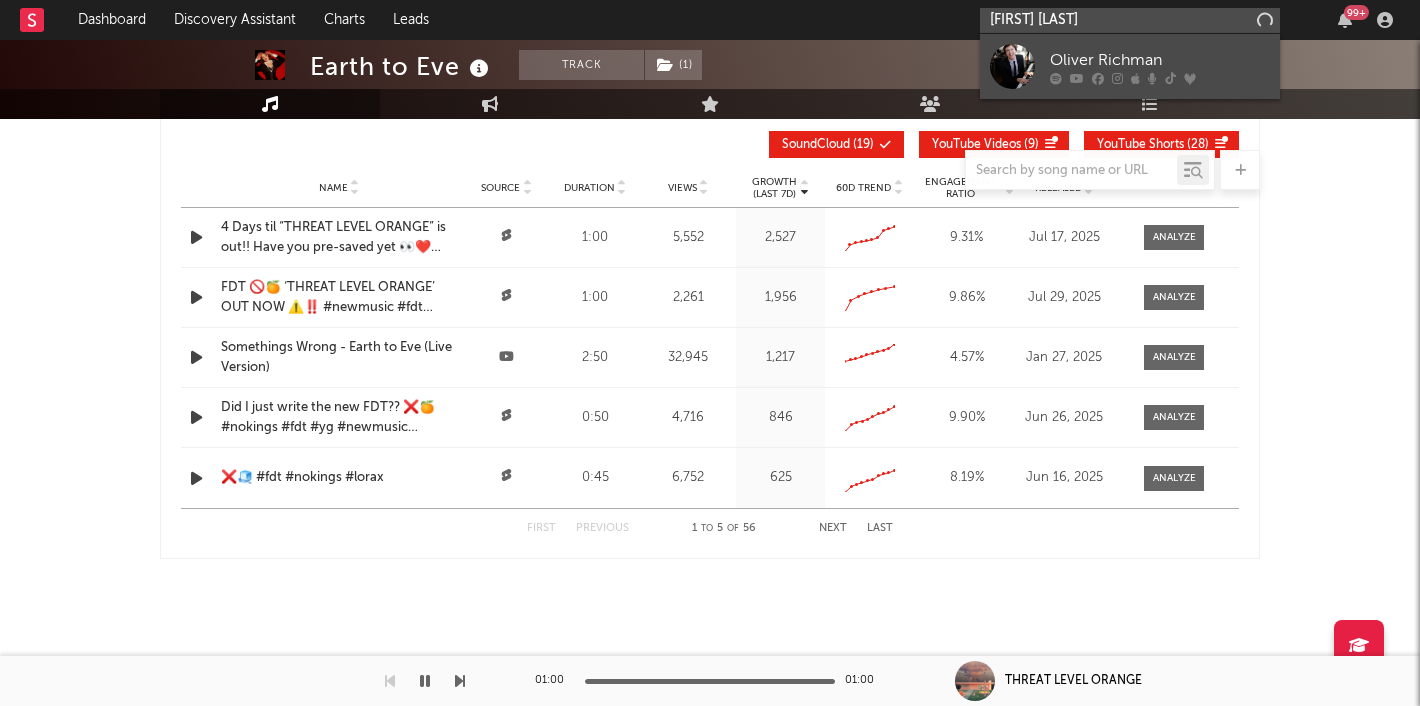 type on "oliver richman" 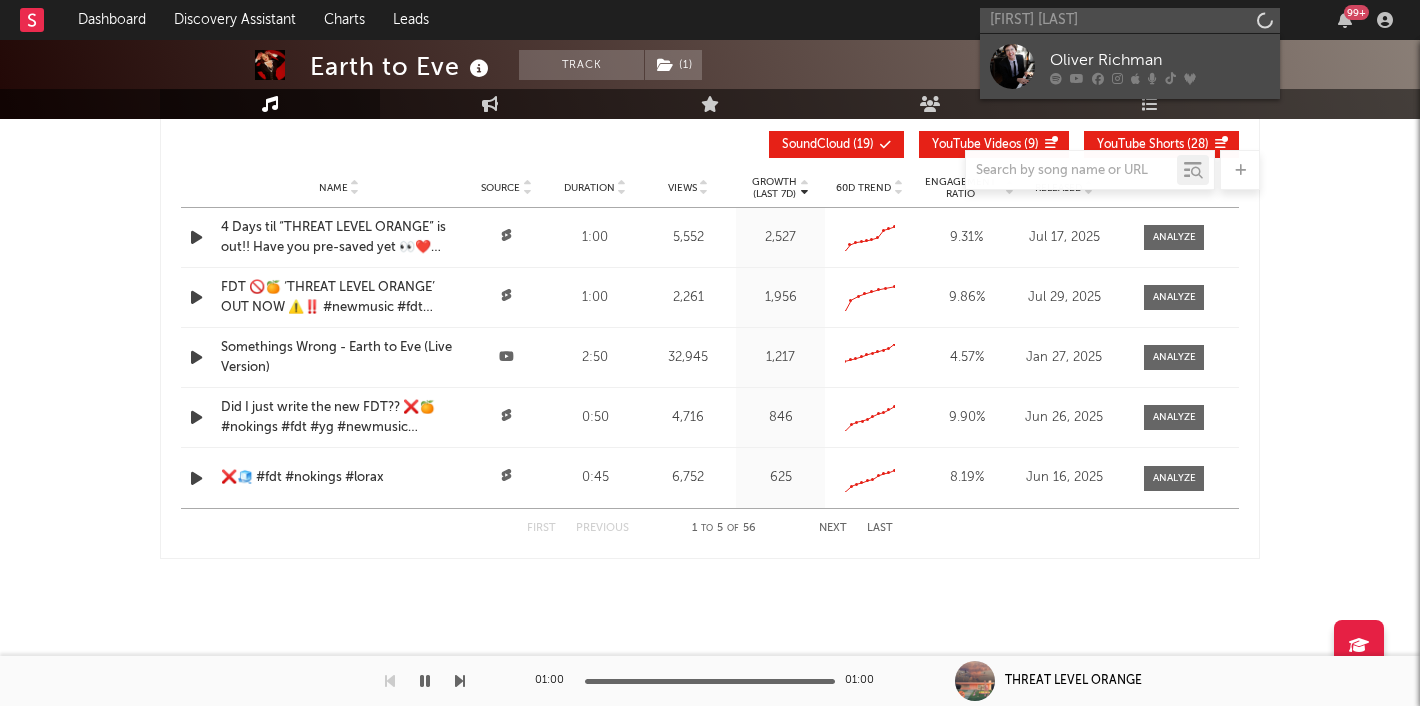 click on "Oliver Richman" at bounding box center (1160, 60) 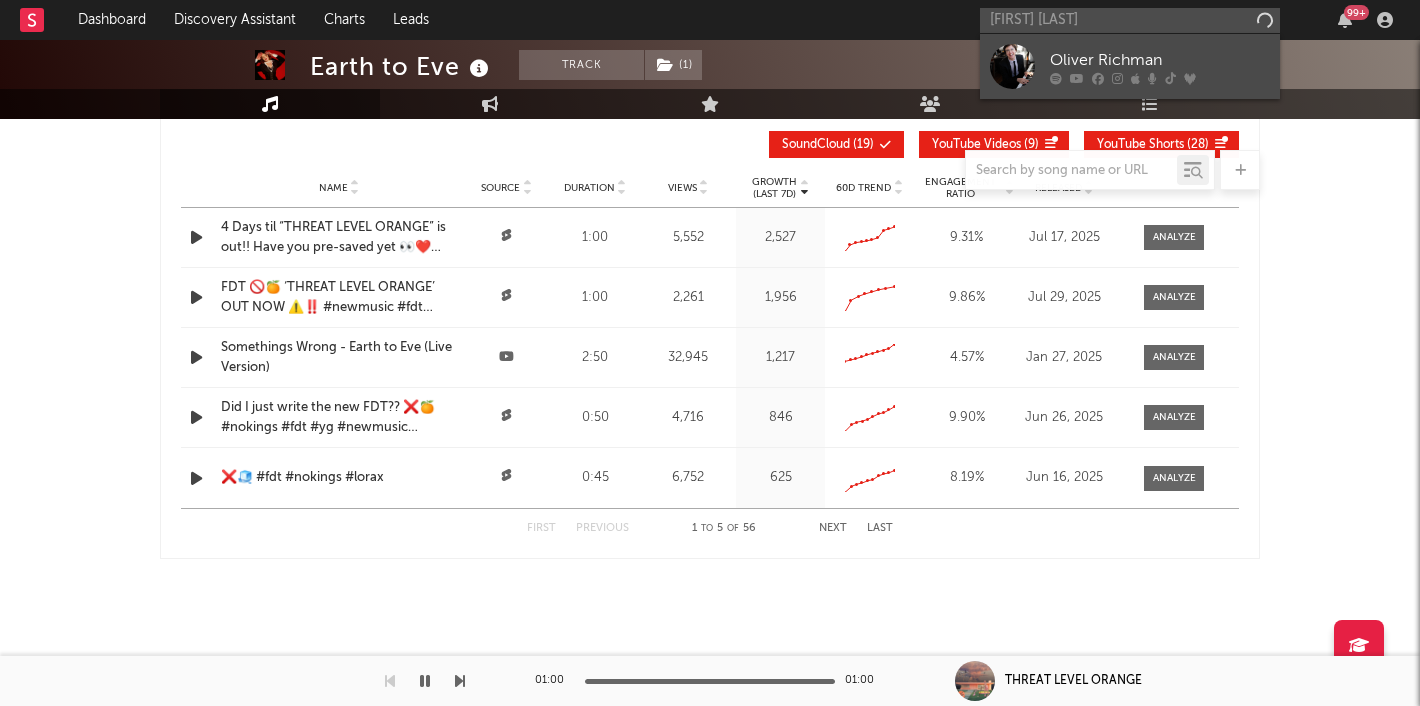 type 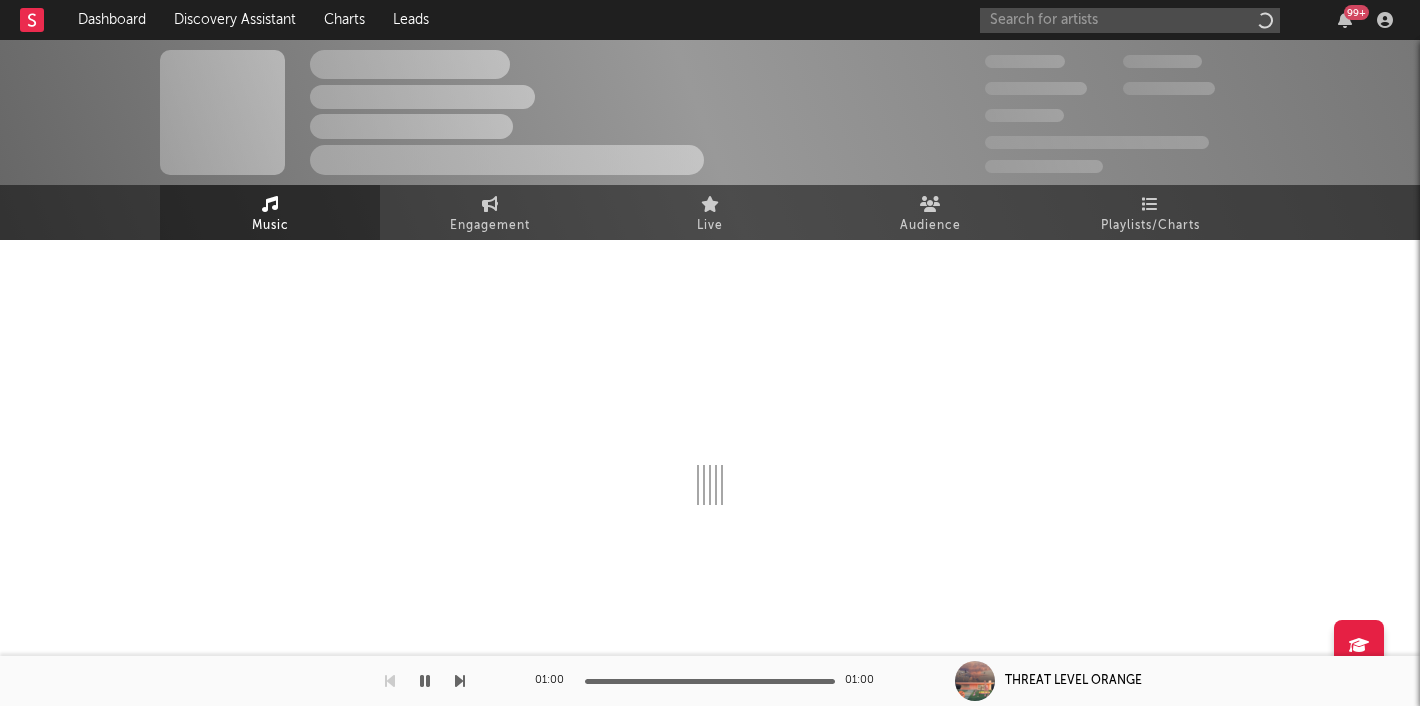 scroll, scrollTop: 0, scrollLeft: 0, axis: both 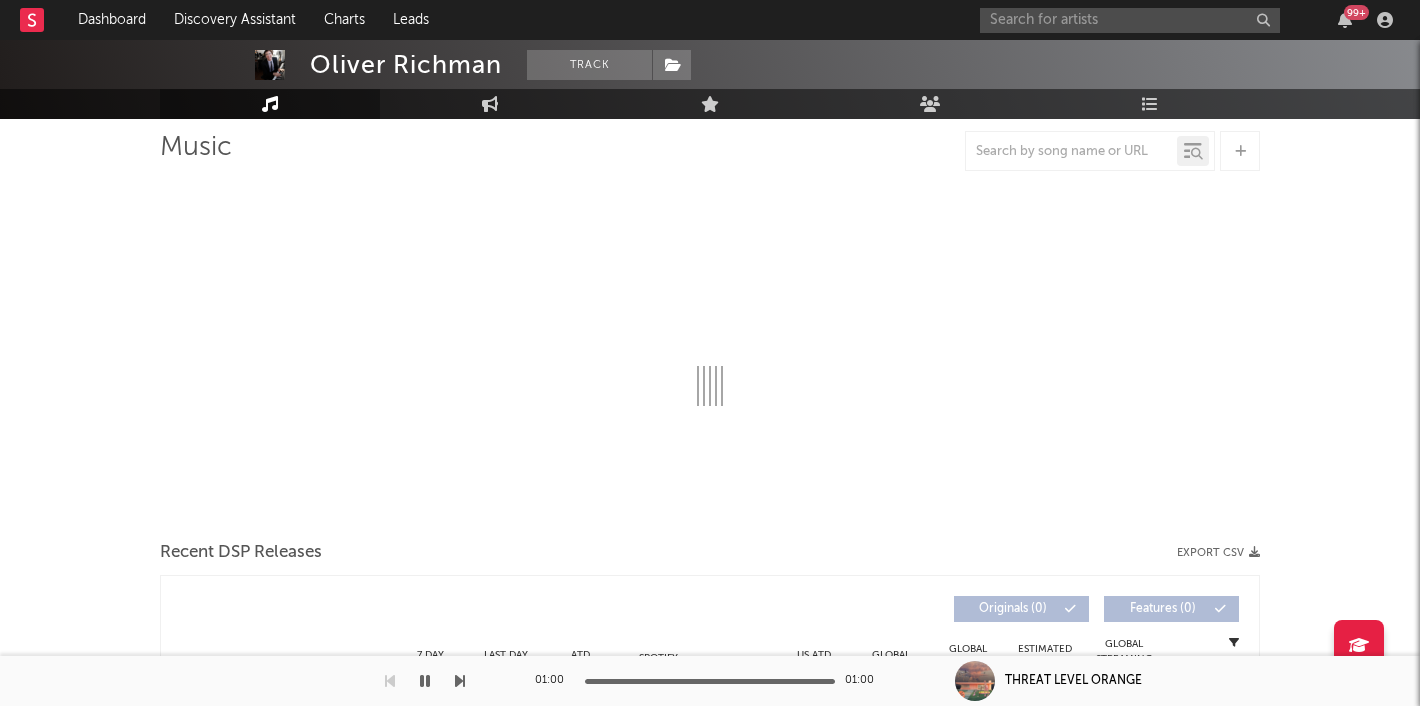 select on "6m" 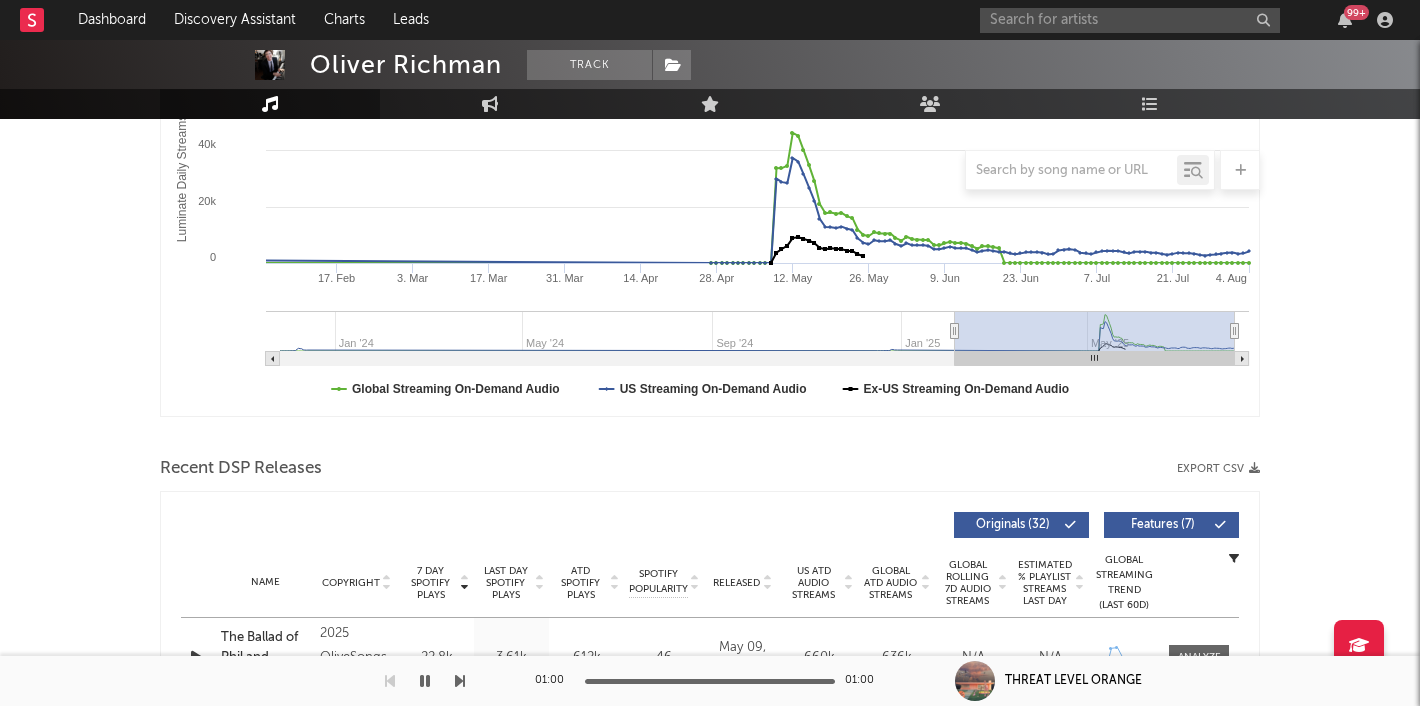 scroll, scrollTop: 0, scrollLeft: 0, axis: both 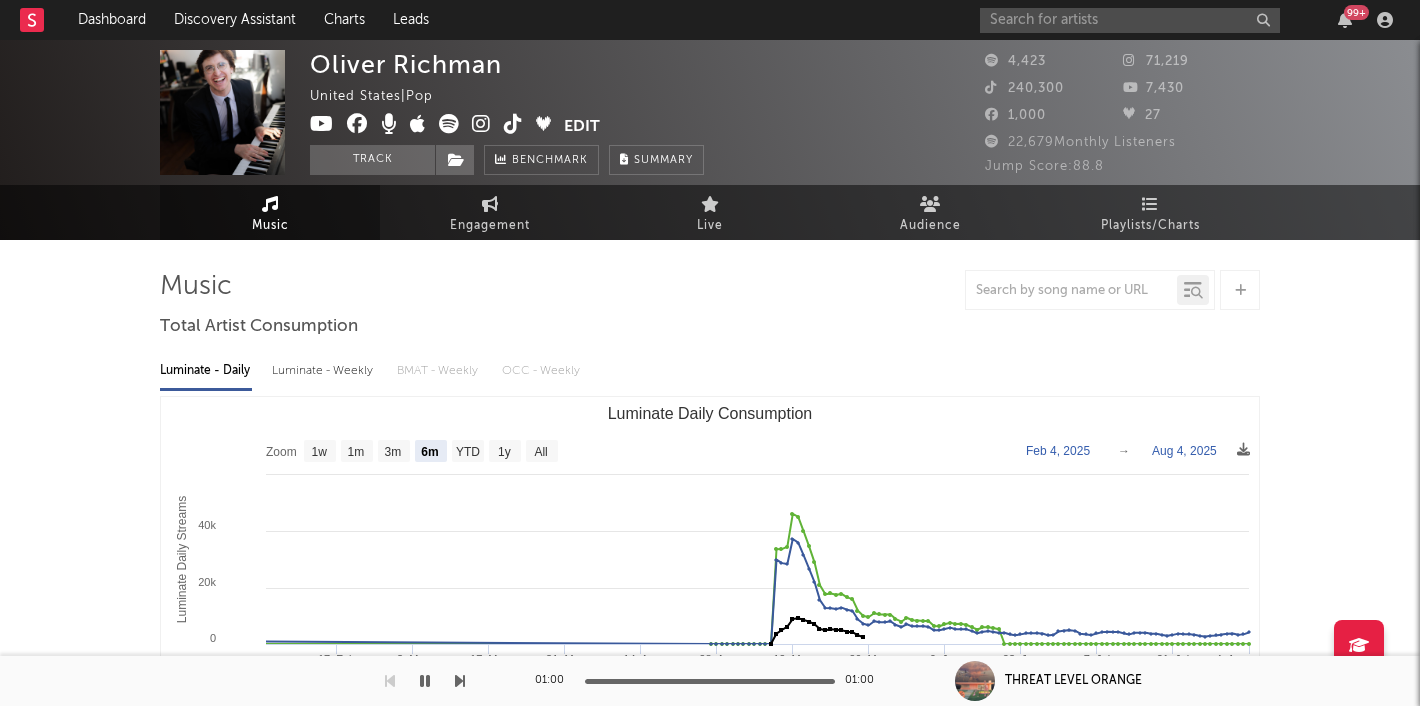 click at bounding box center [513, 124] 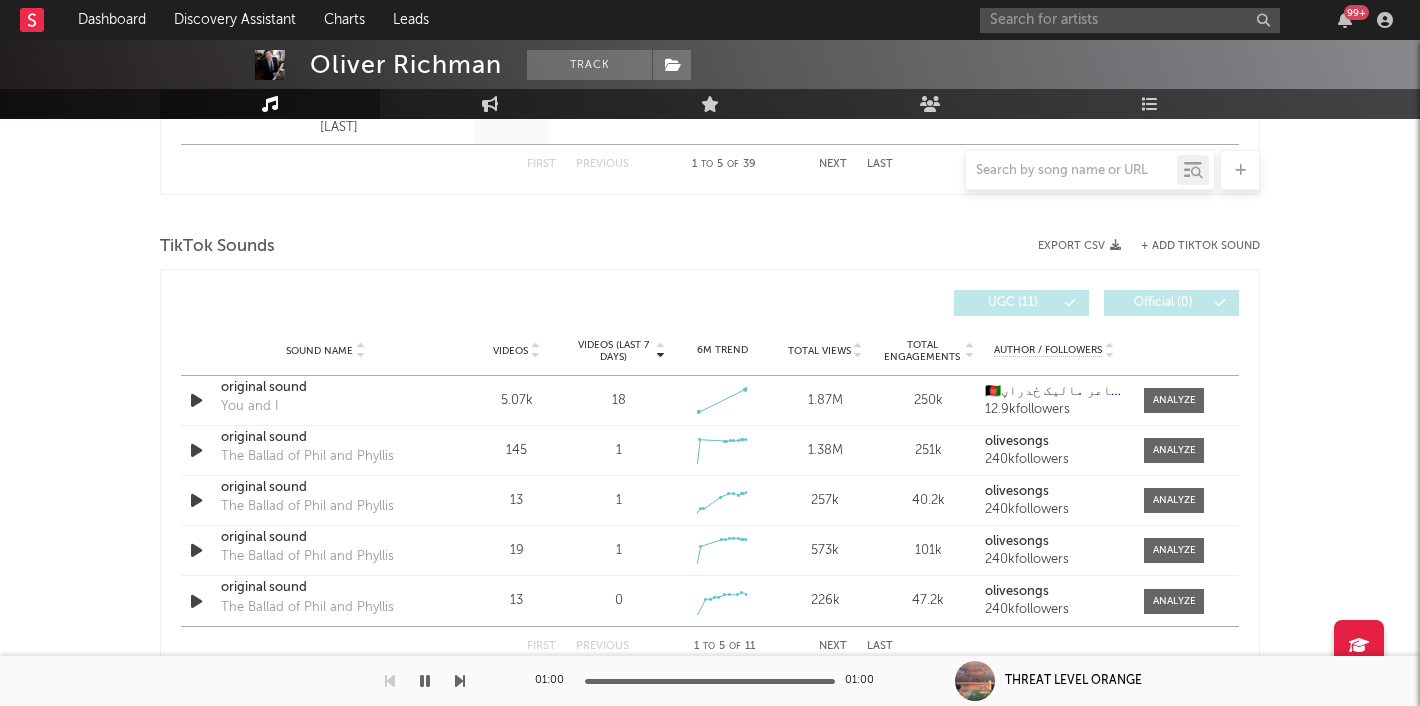 scroll, scrollTop: 1237, scrollLeft: 0, axis: vertical 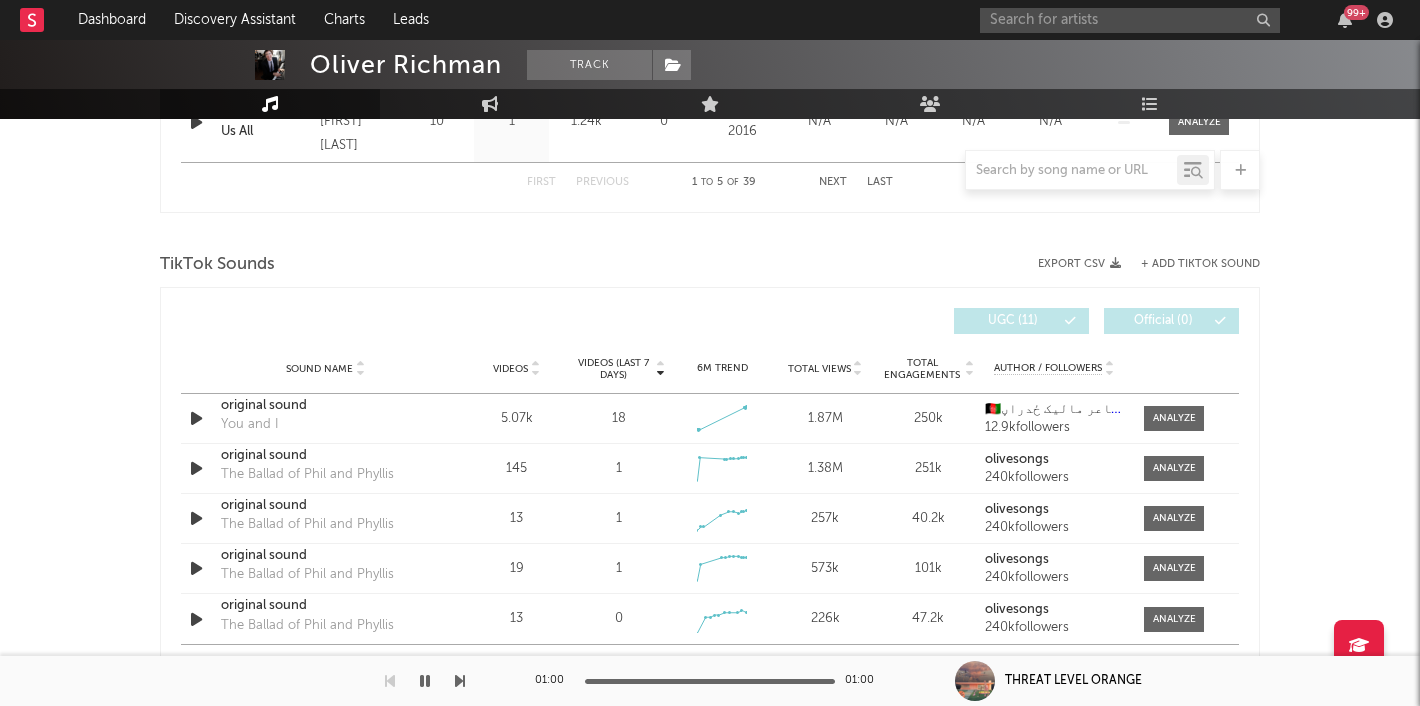 click on "TikTok Sounds" at bounding box center [710, 265] 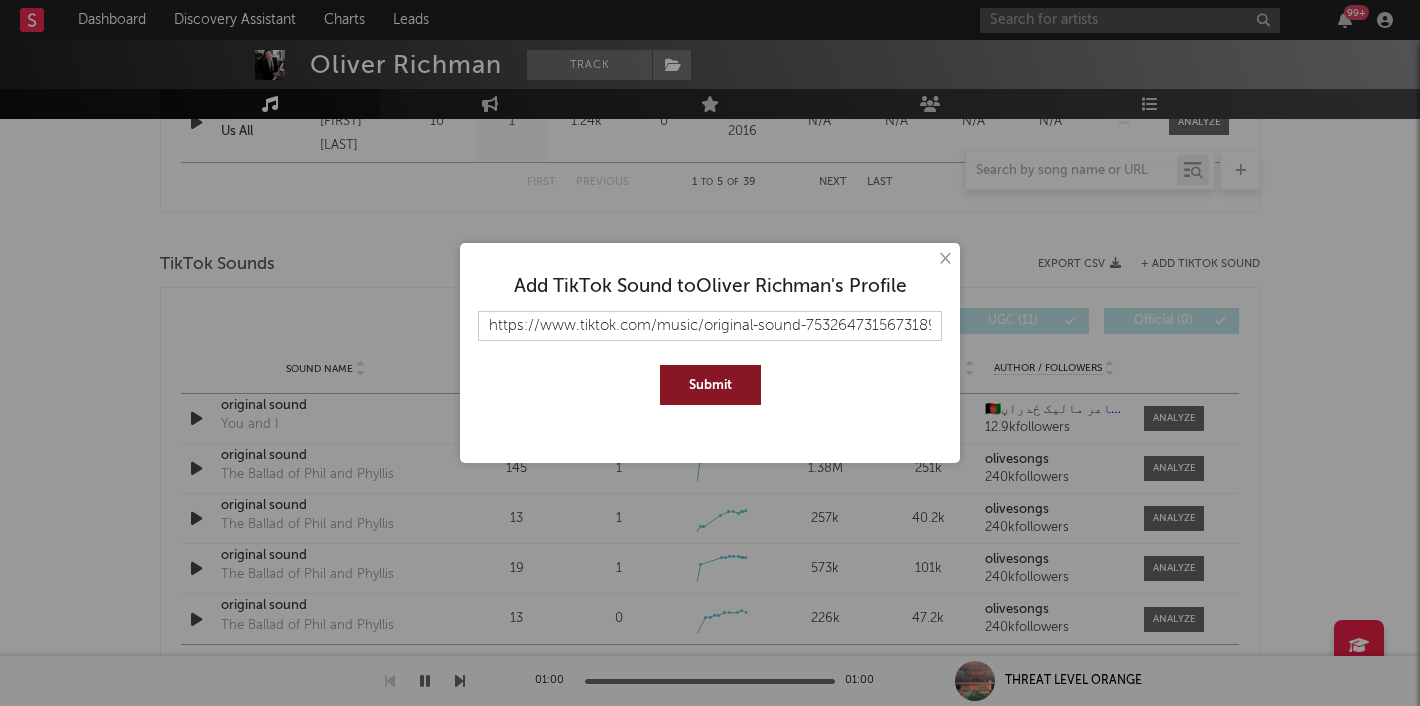 scroll, scrollTop: 0, scrollLeft: 27, axis: horizontal 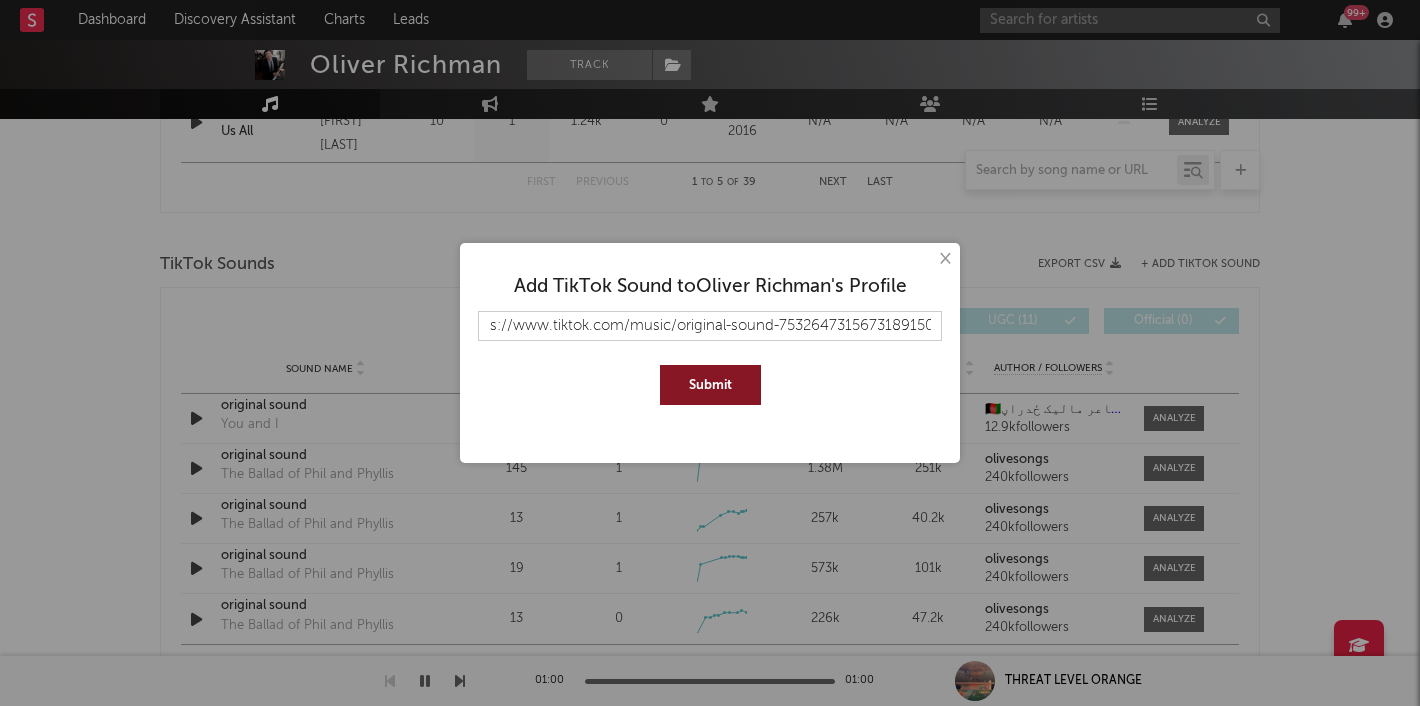 type on "https://www.tiktok.com/music/original-sound-7532647315673189150" 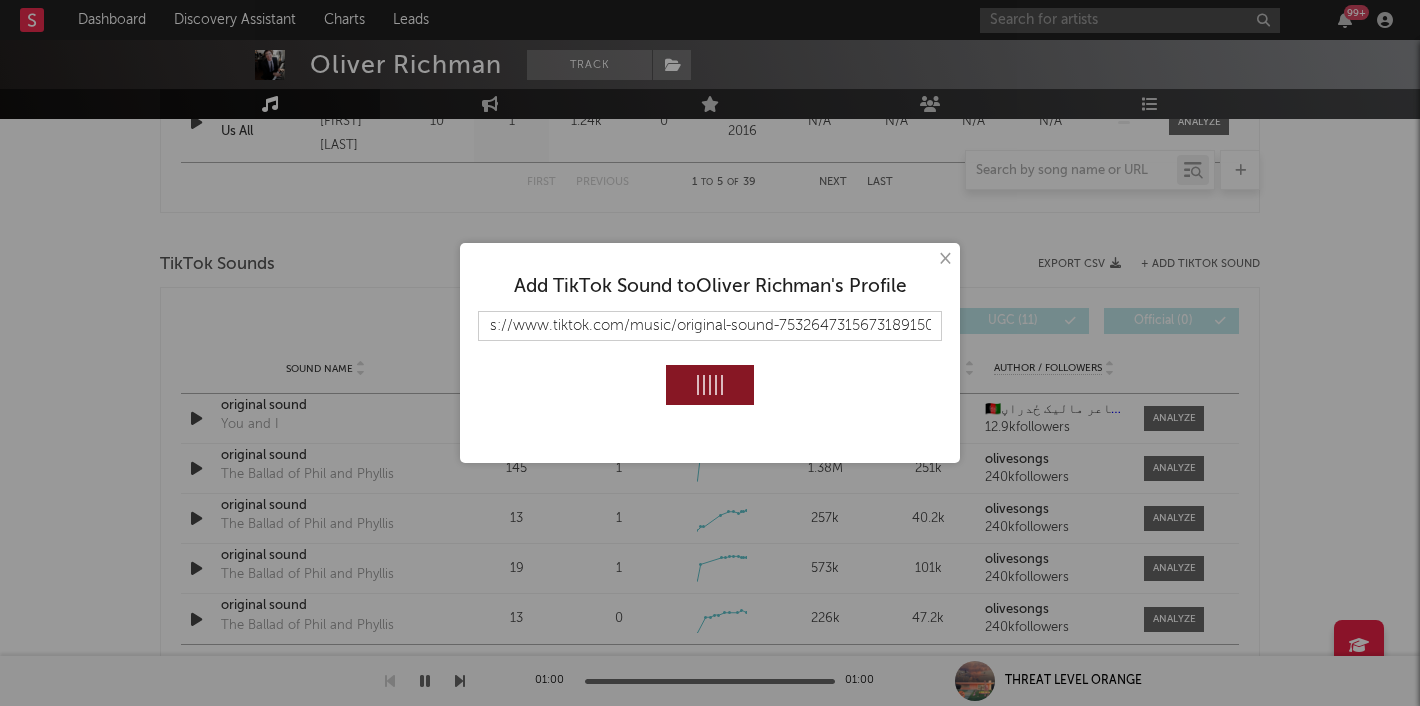 type 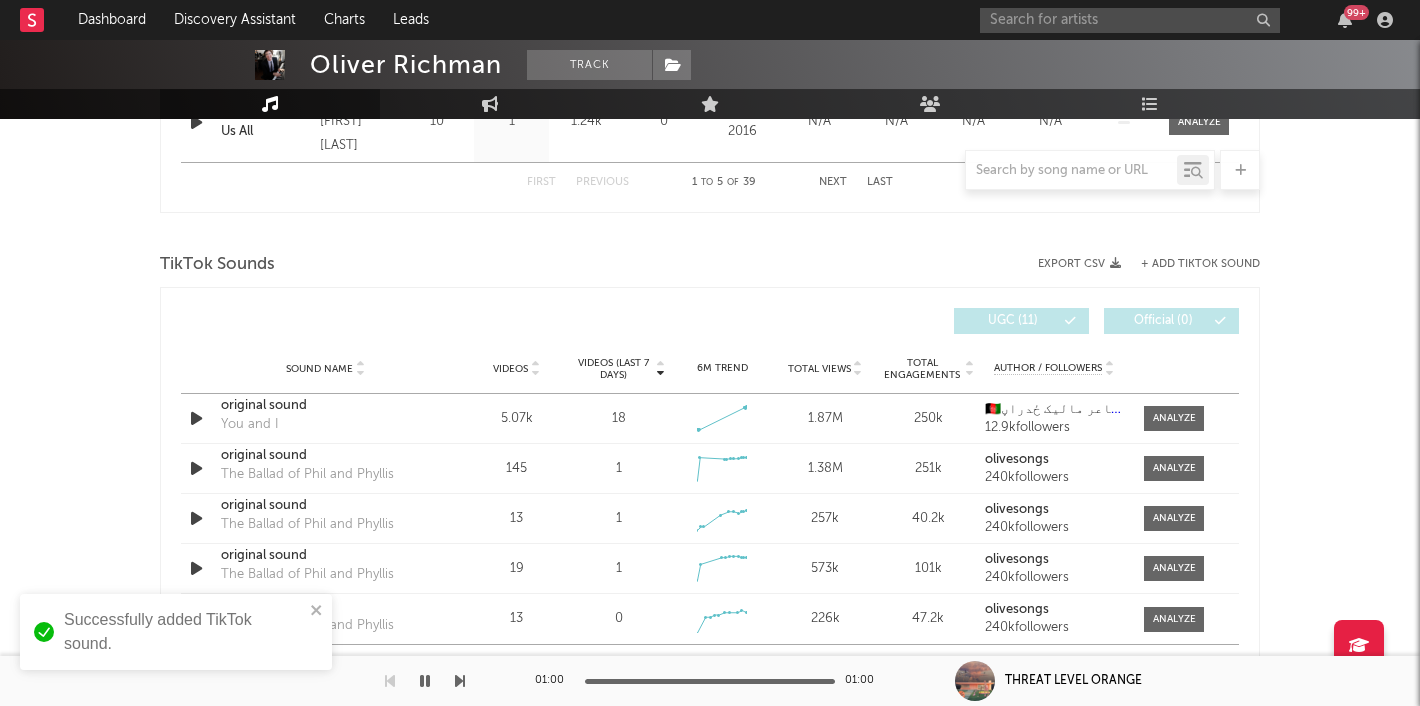 scroll, scrollTop: 0, scrollLeft: 0, axis: both 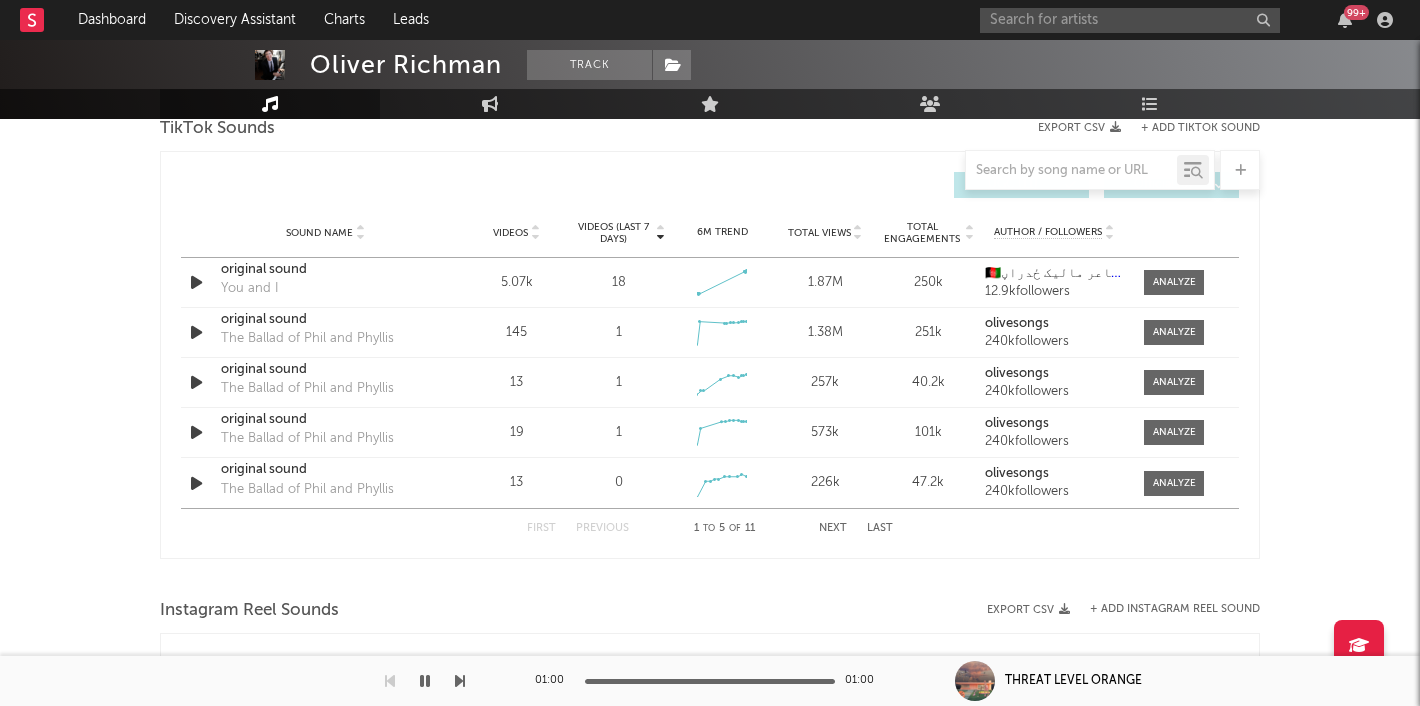 click on "Next" at bounding box center [833, 528] 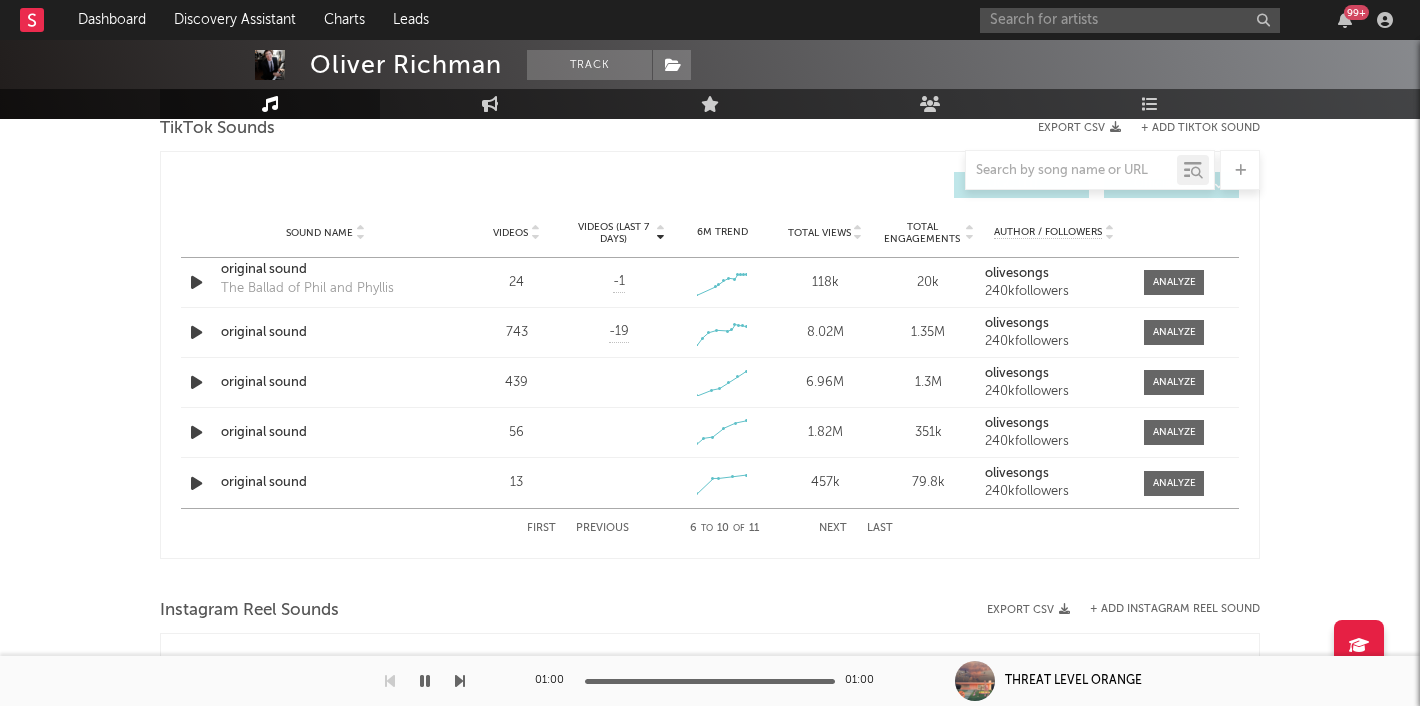 click on "Next" at bounding box center [833, 528] 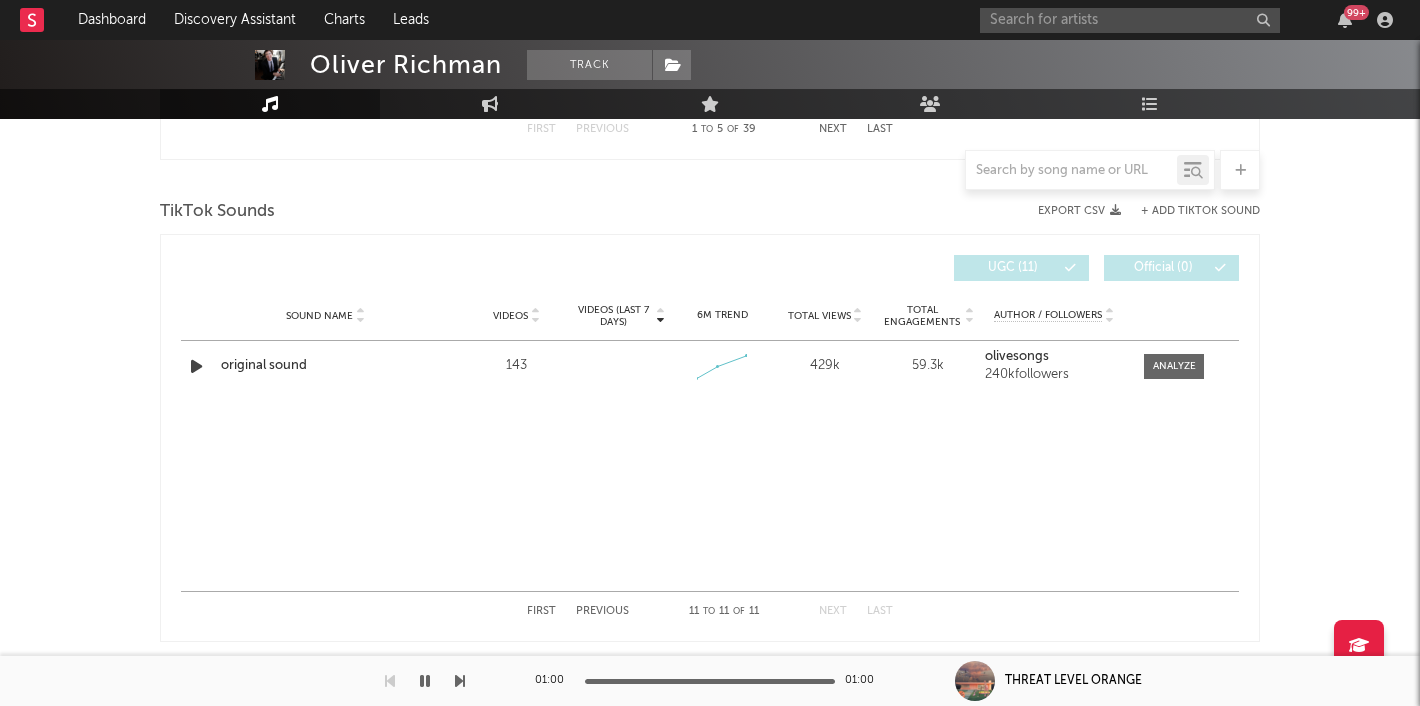 scroll, scrollTop: 1273, scrollLeft: 0, axis: vertical 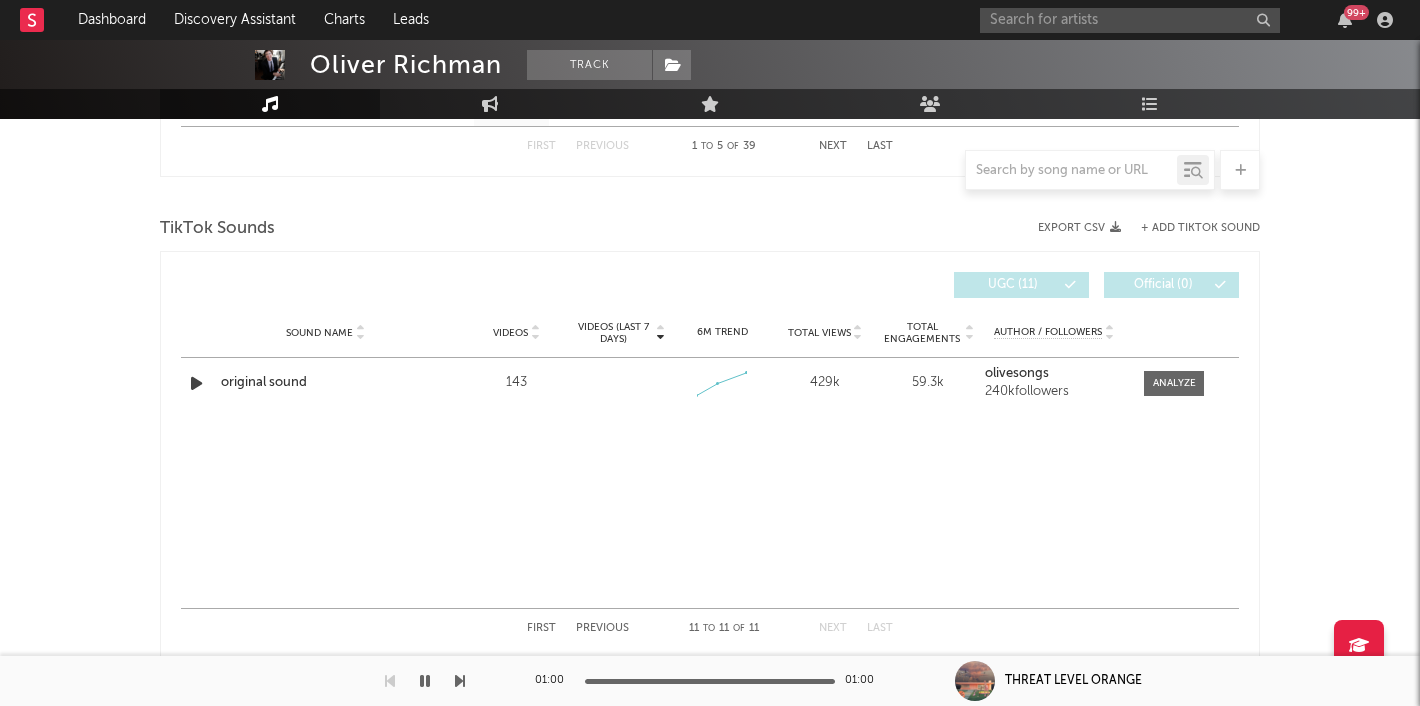 click on "First" at bounding box center [541, 628] 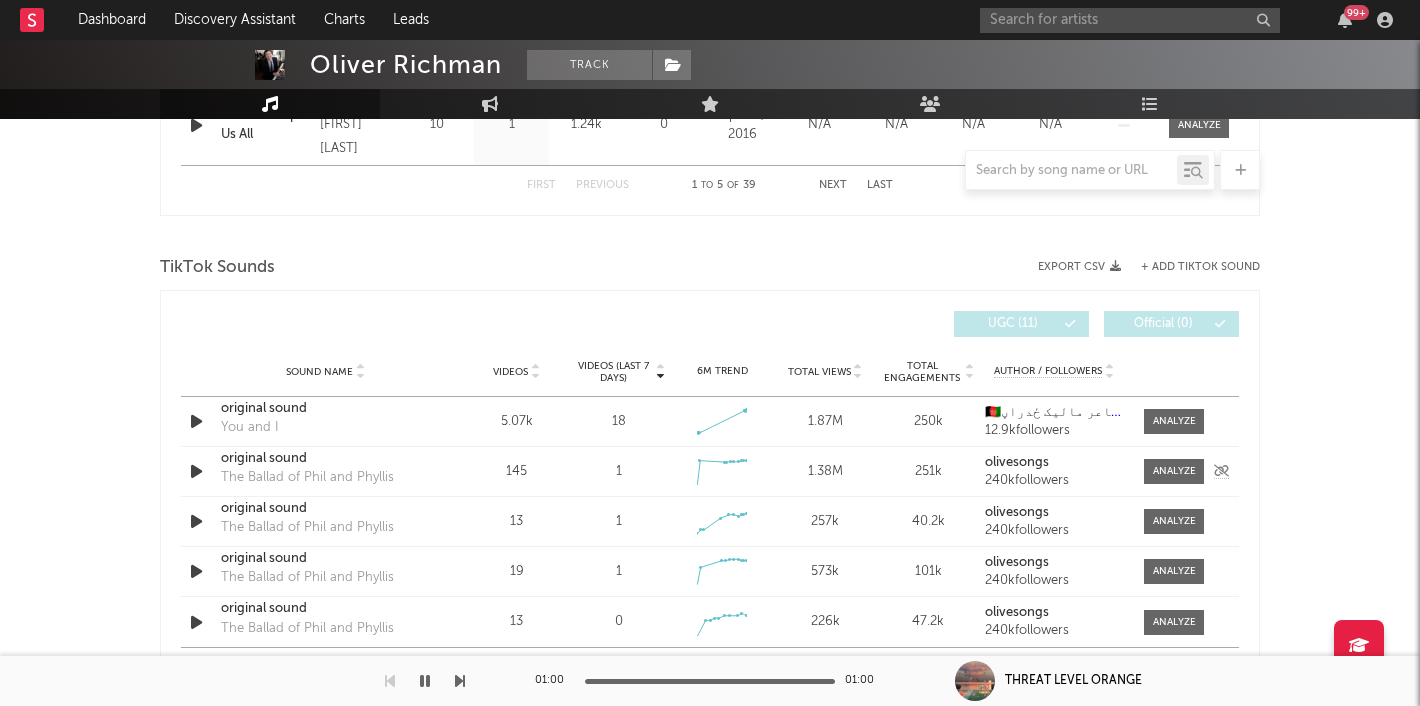 scroll, scrollTop: 1198, scrollLeft: 0, axis: vertical 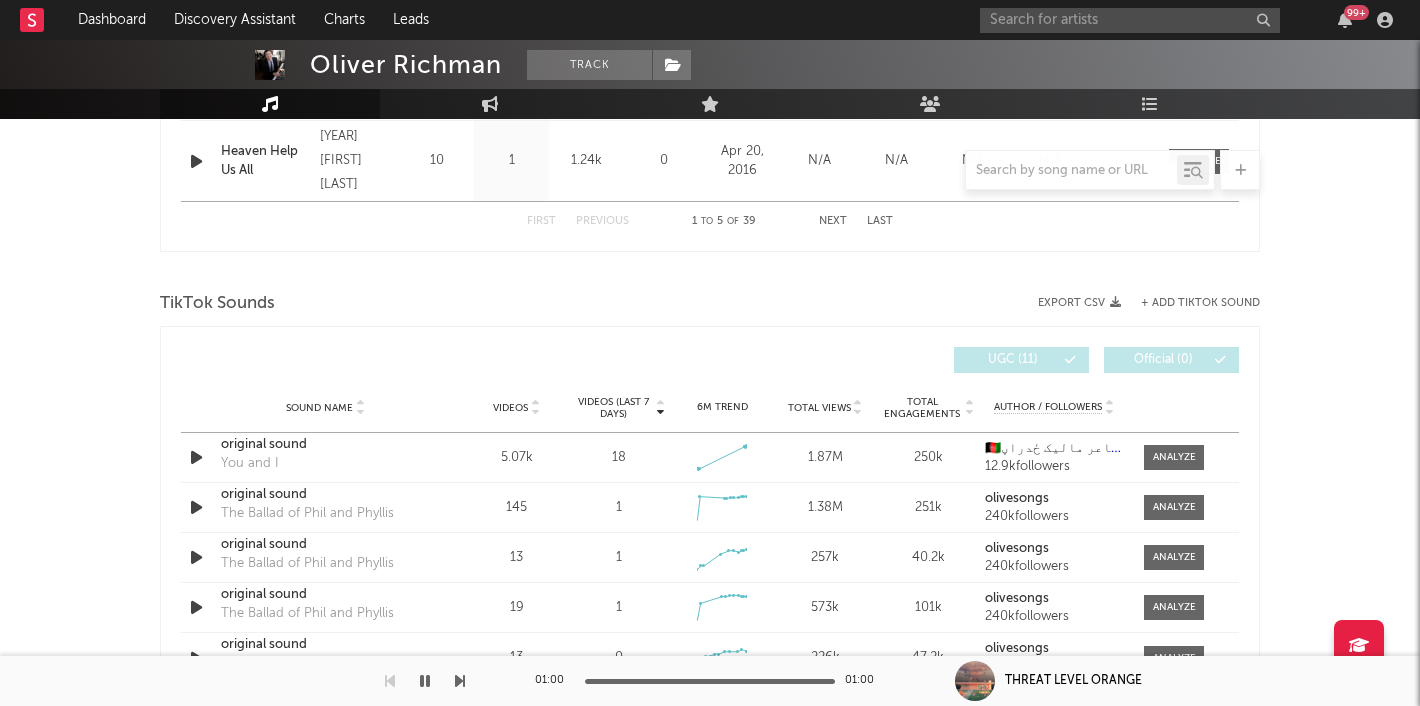 click on "+ Add TikTok Sound" at bounding box center (1200, 303) 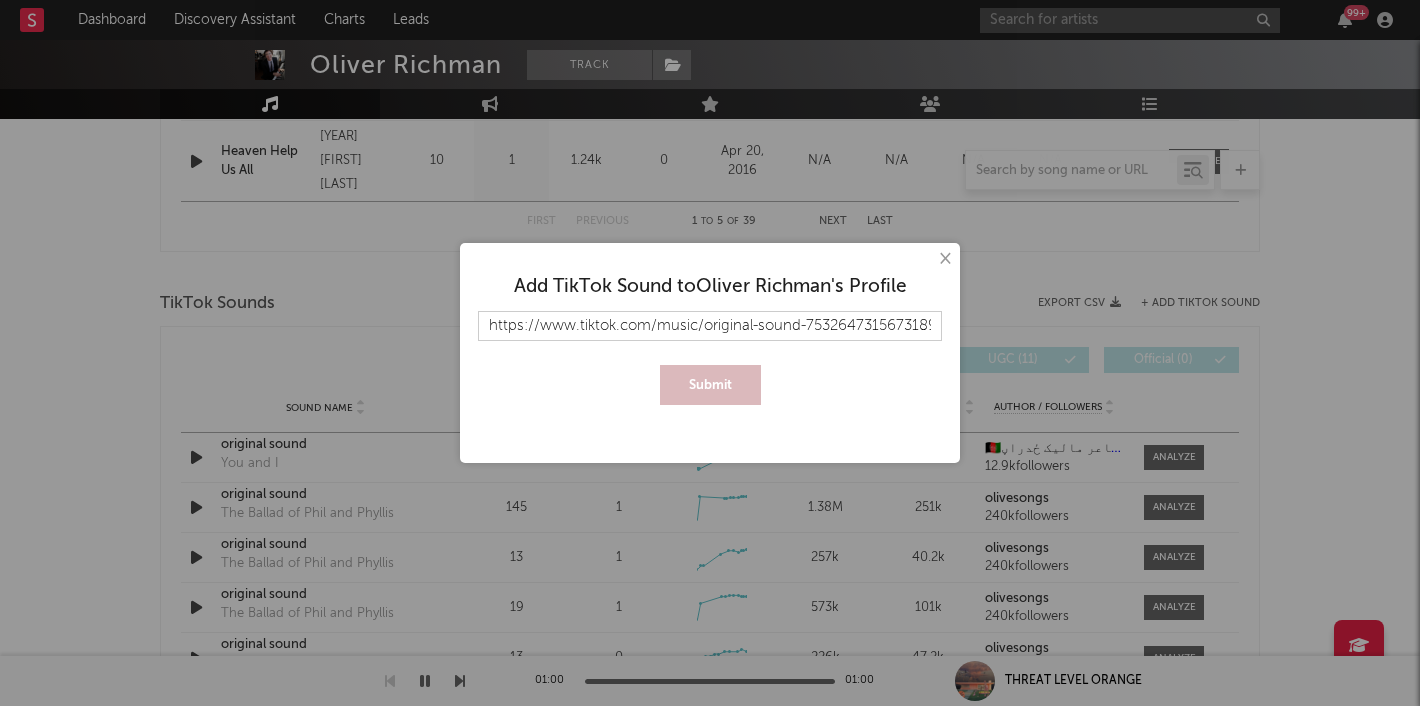 scroll, scrollTop: 0, scrollLeft: 27, axis: horizontal 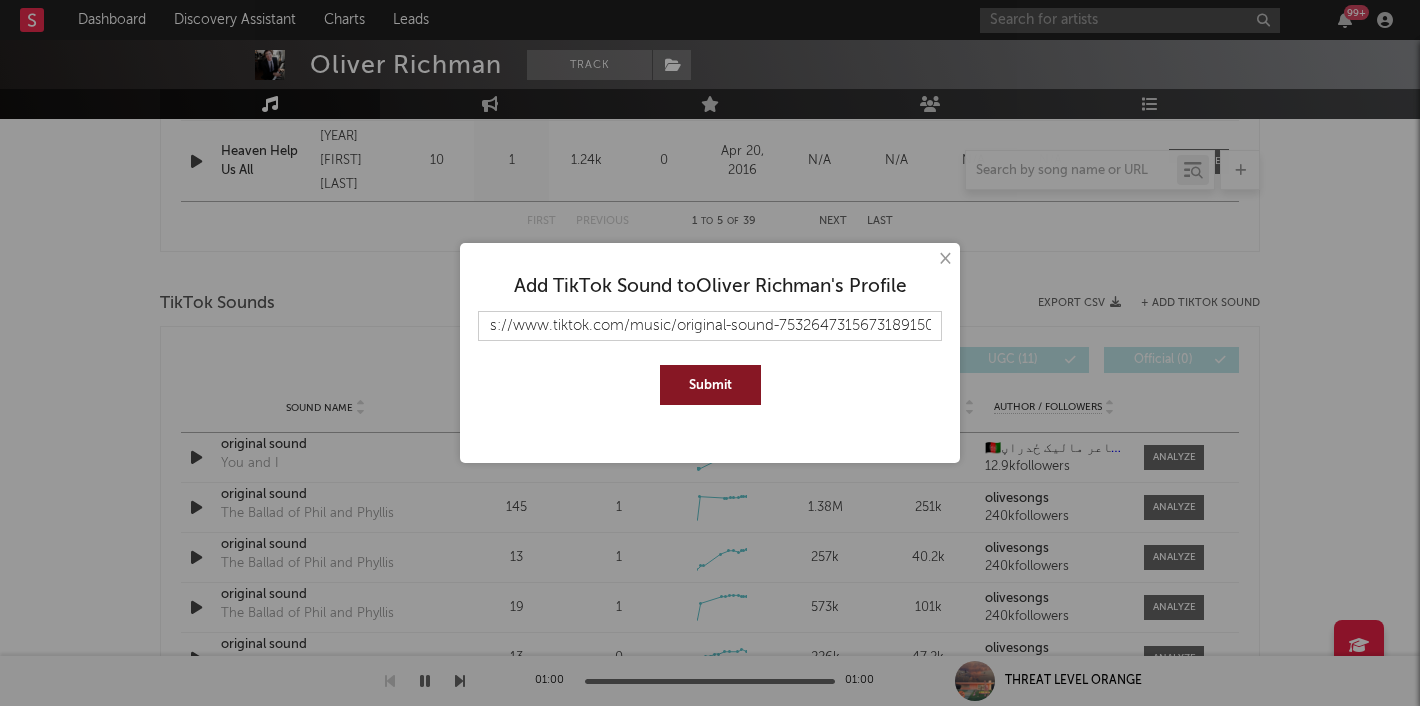 type on "https://www.tiktok.com/music/original-sound-7532647315673189150" 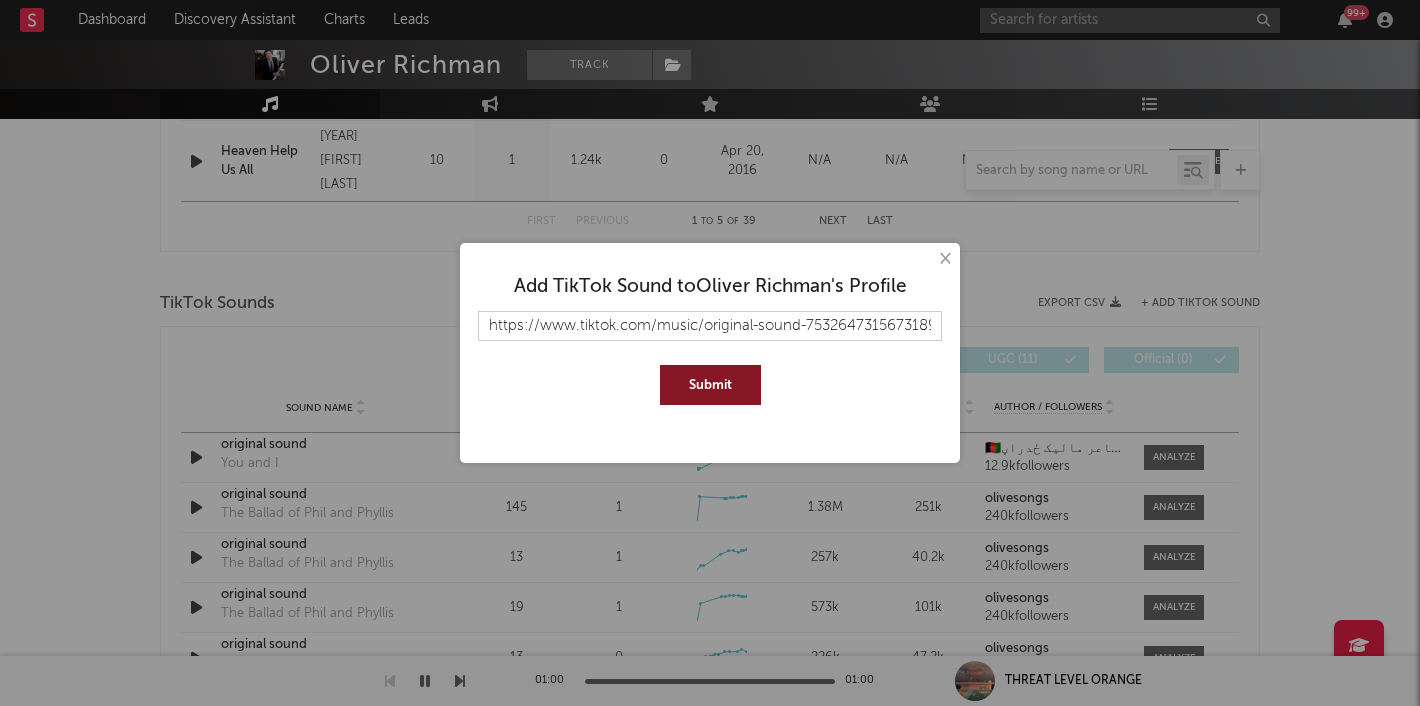 click on "Submit" at bounding box center (710, 385) 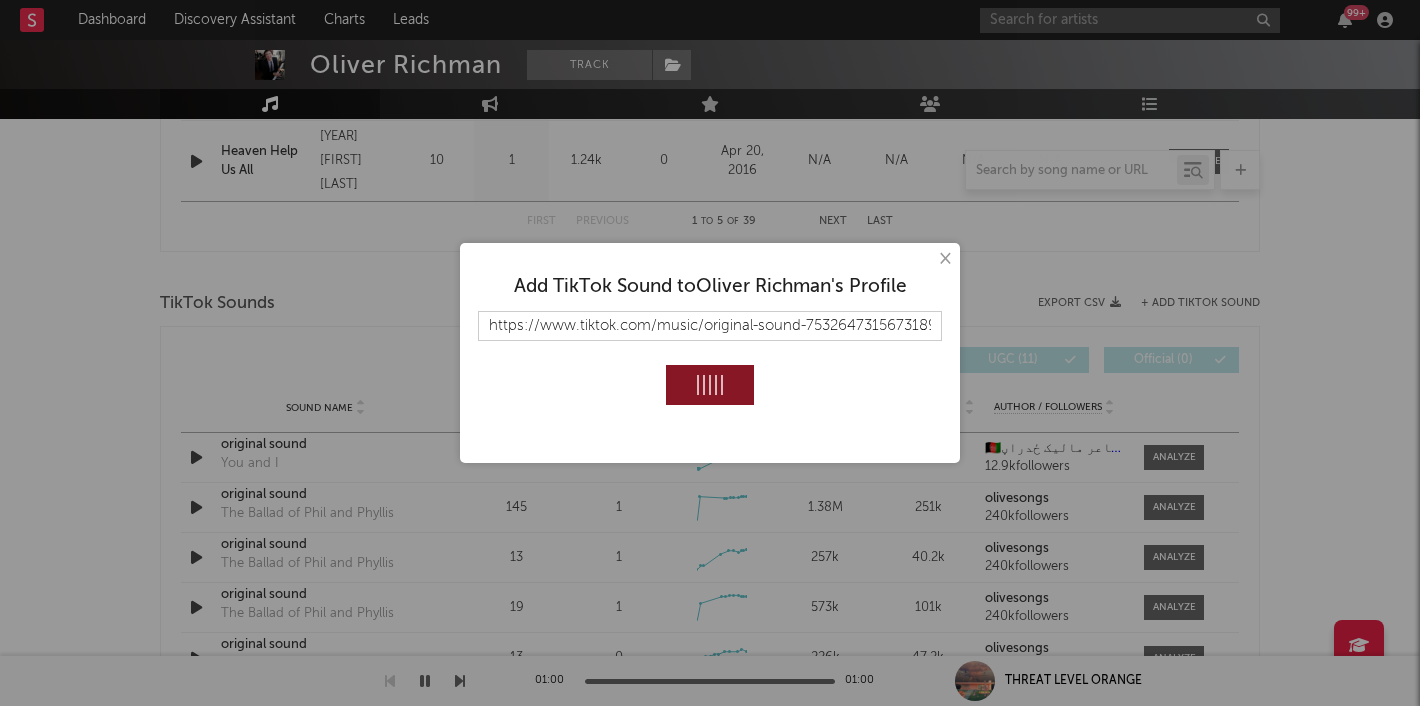 type 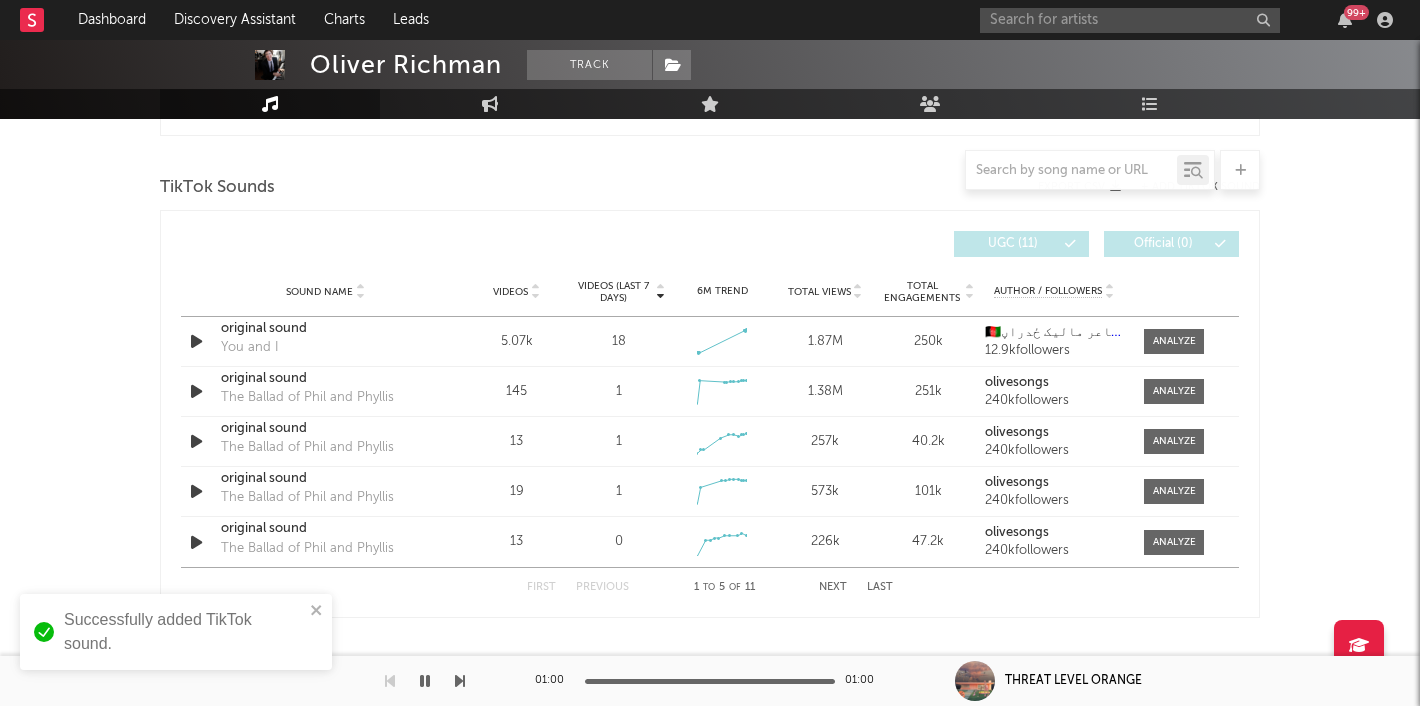 scroll, scrollTop: 1327, scrollLeft: 0, axis: vertical 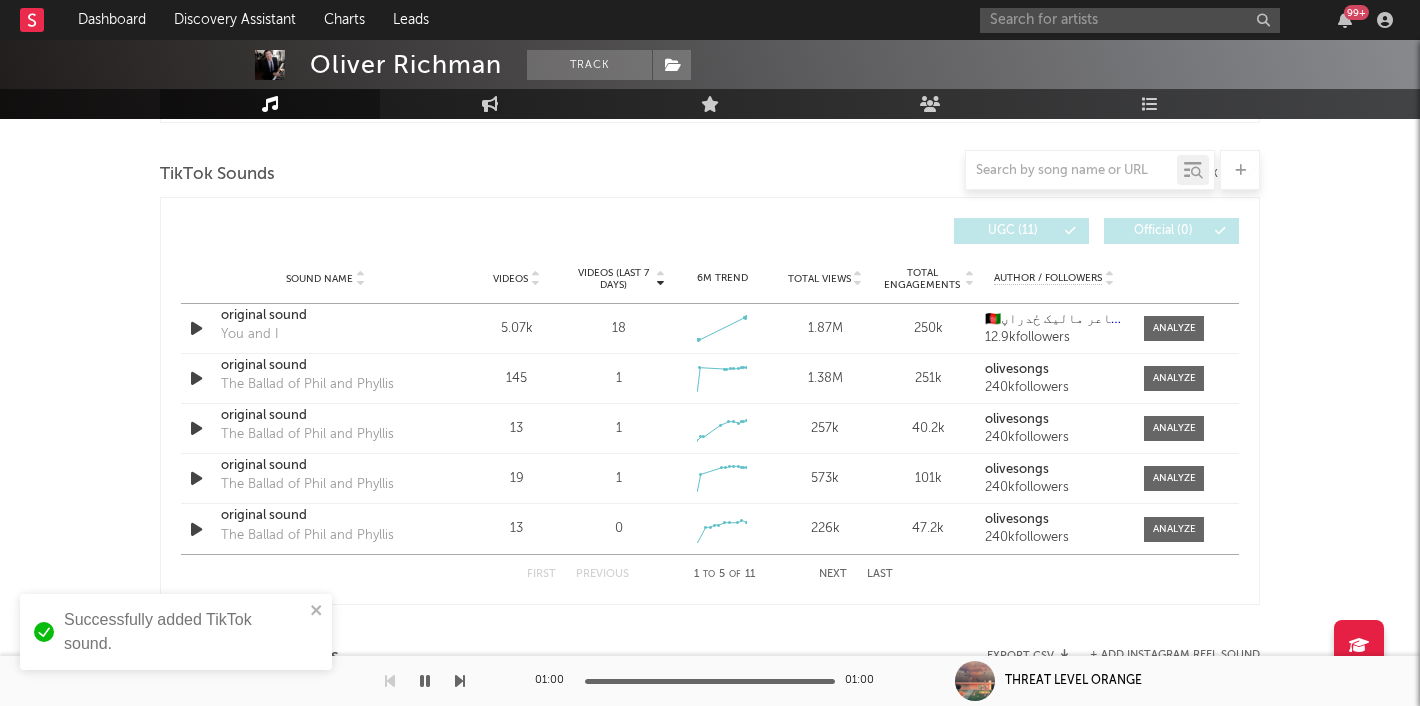 click on "Last" at bounding box center [880, 574] 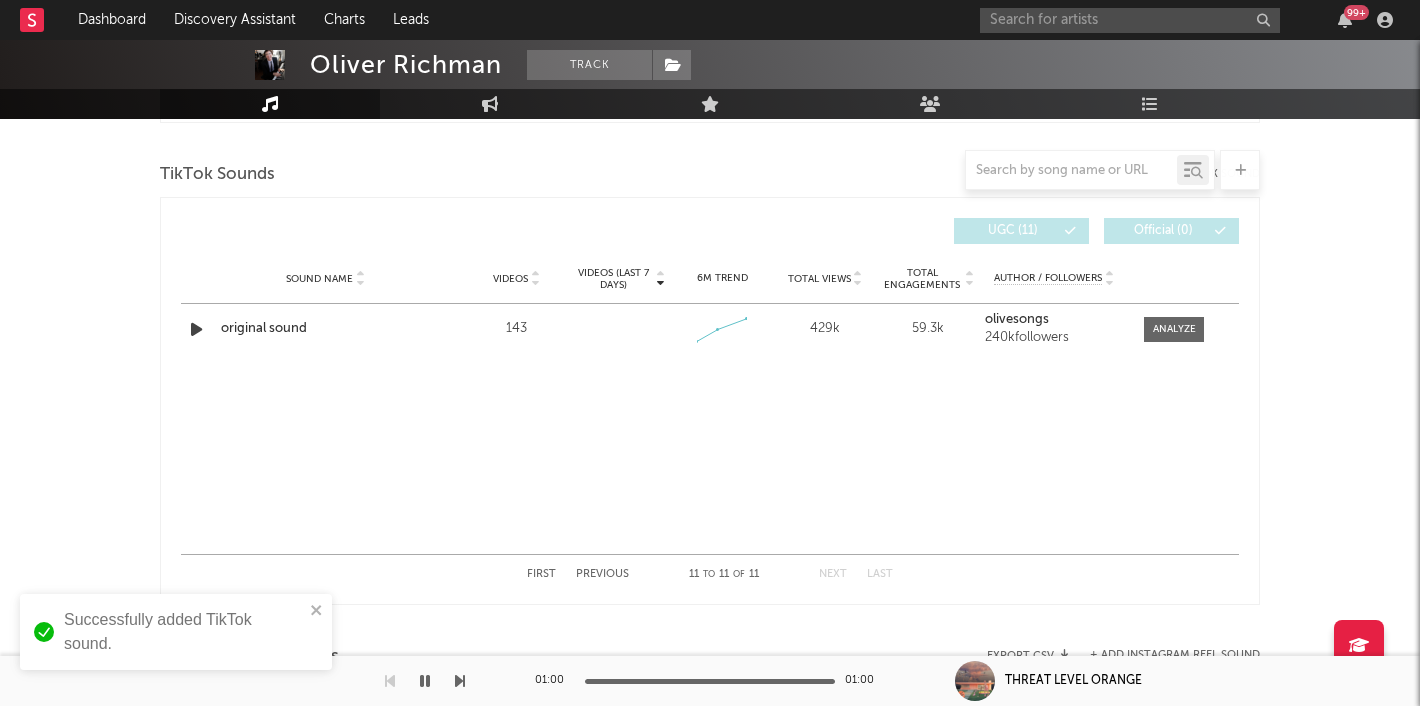 click on "Previous" at bounding box center [602, 574] 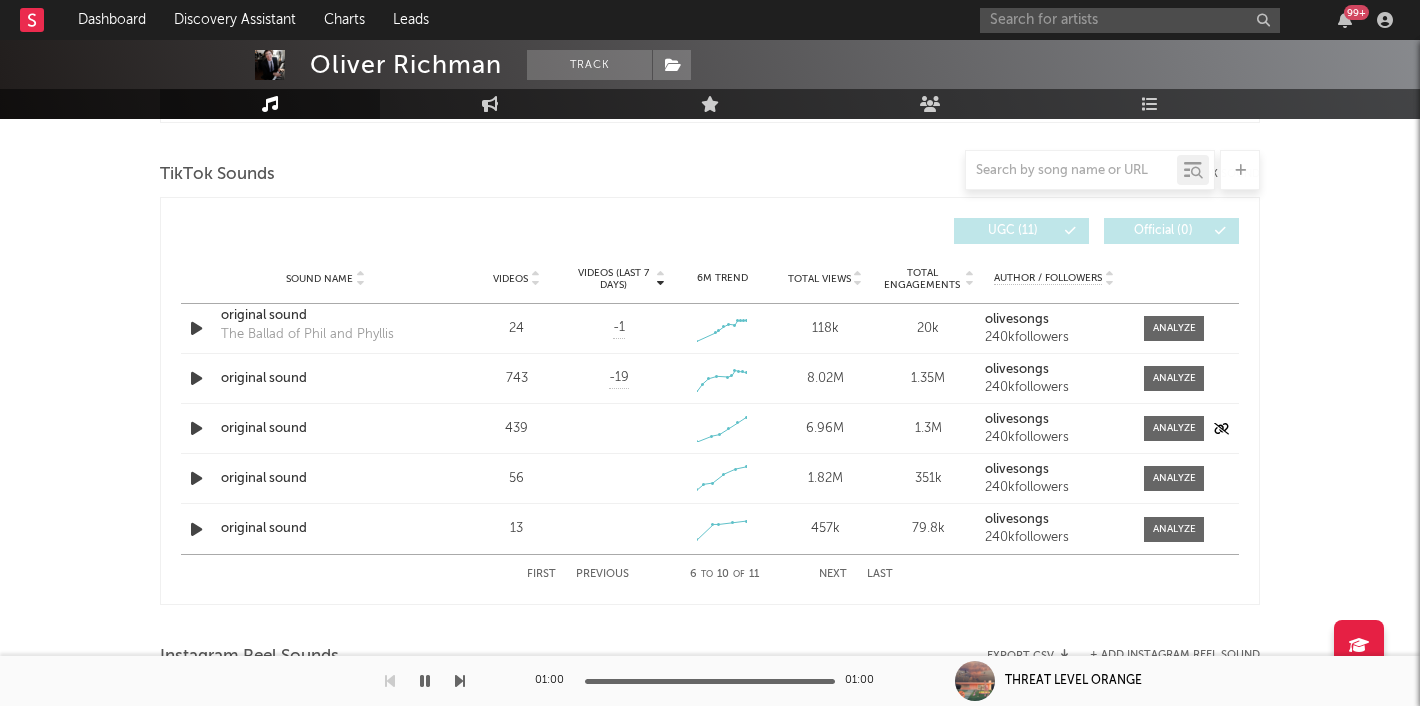 click at bounding box center (196, 428) 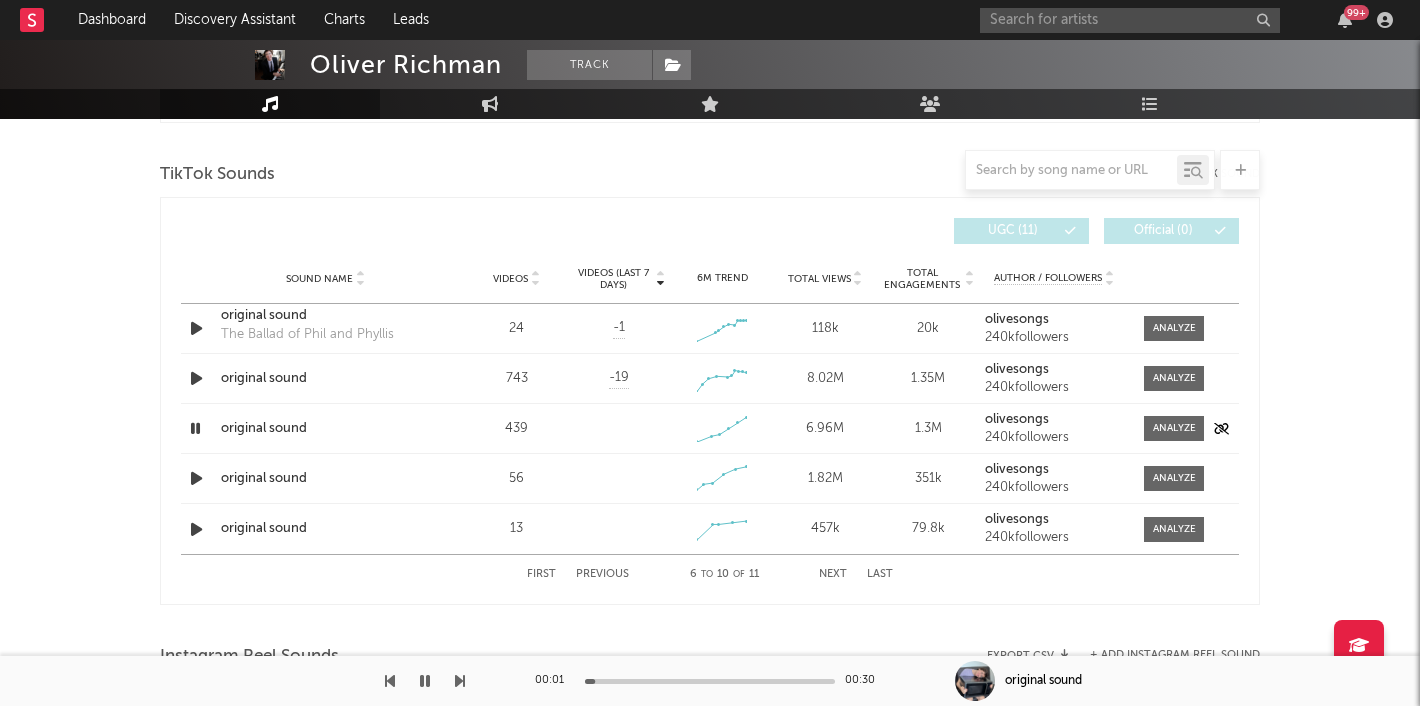 click at bounding box center (195, 428) 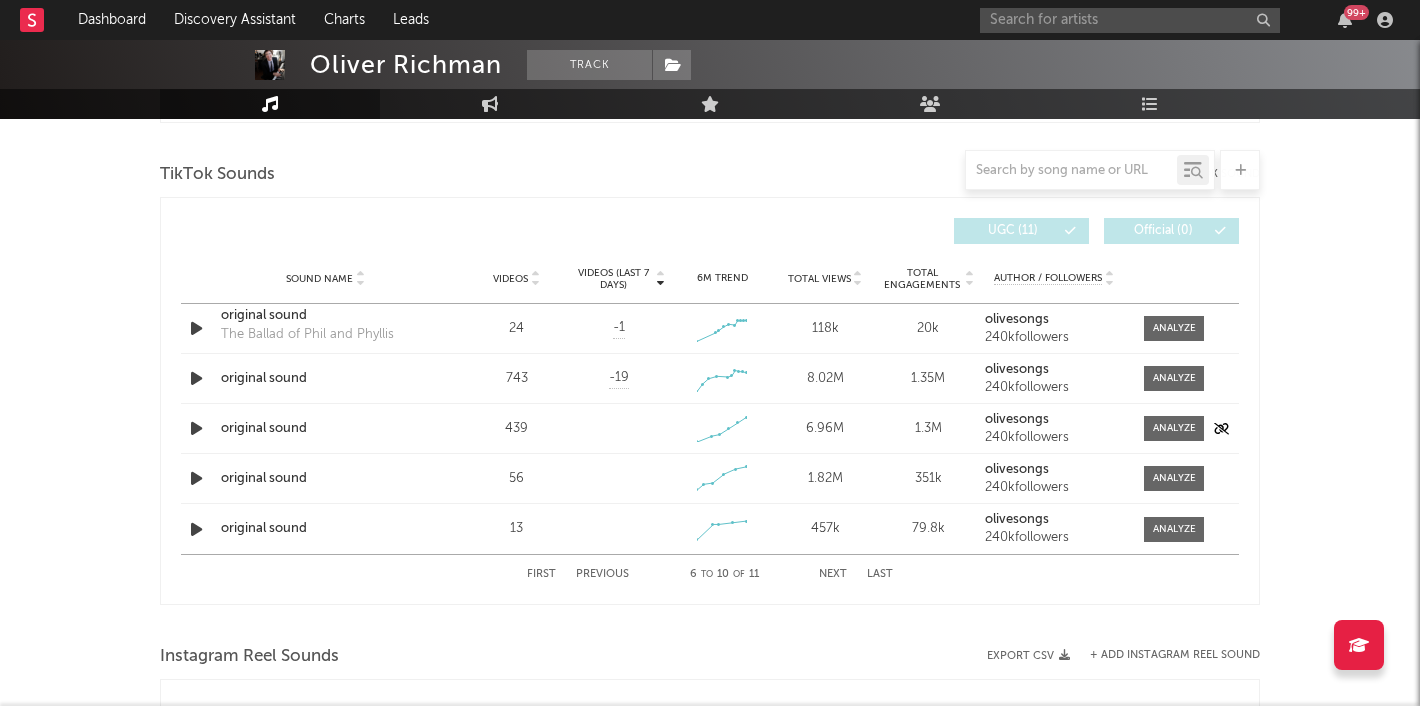 click on "original sound" at bounding box center (325, 429) 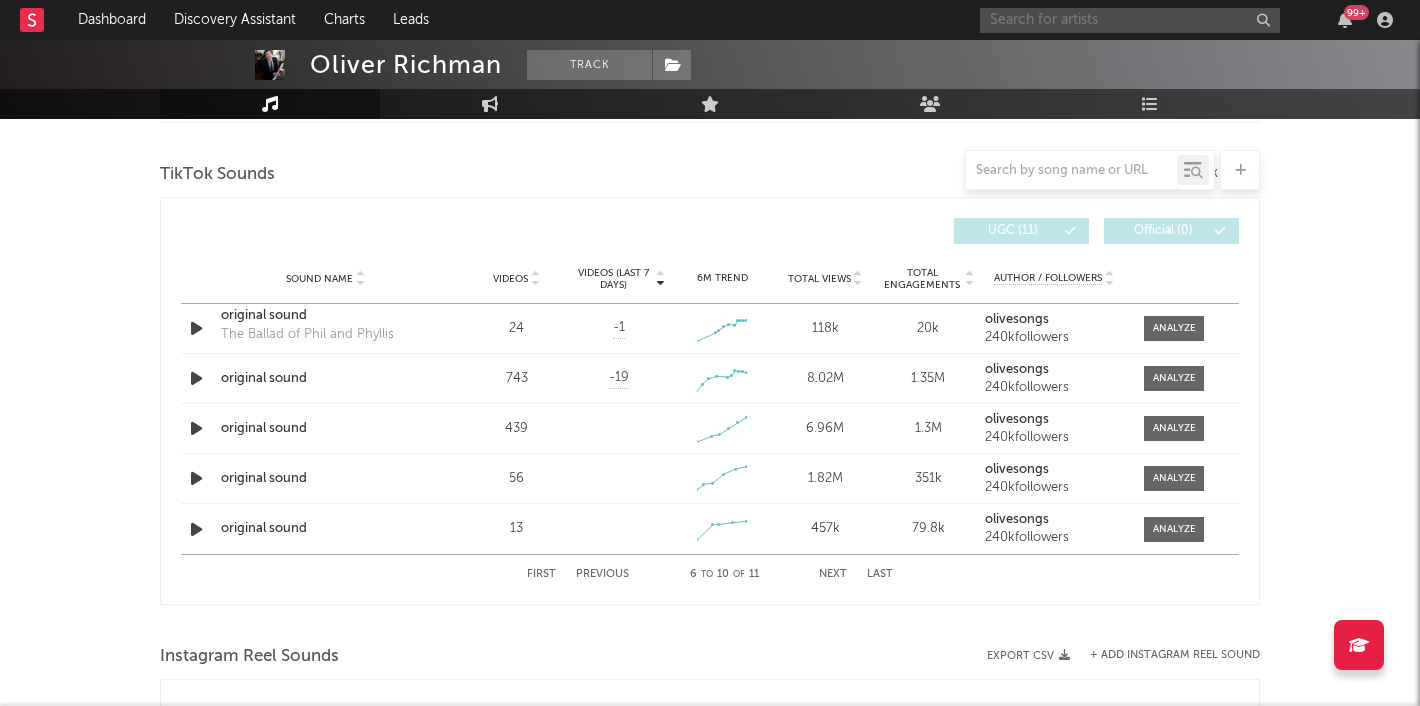 click at bounding box center (1130, 20) 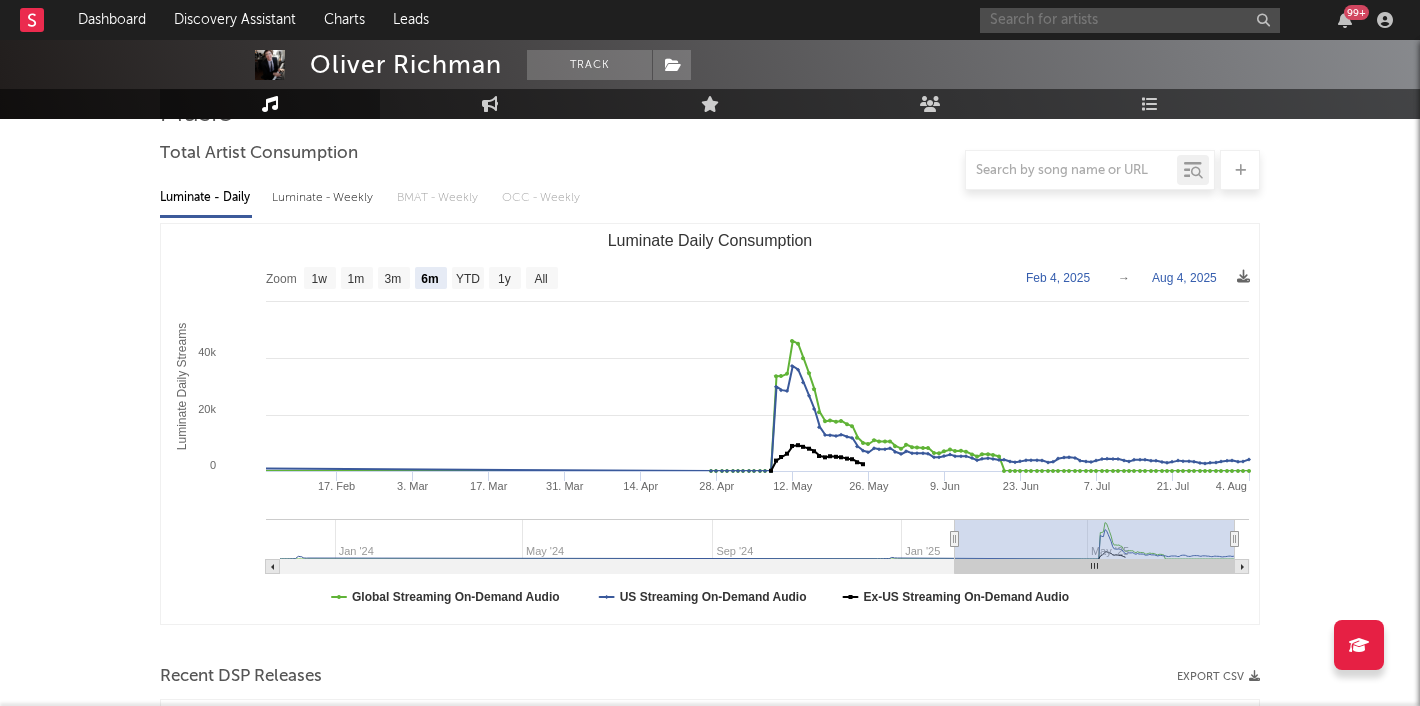 scroll, scrollTop: 150, scrollLeft: 0, axis: vertical 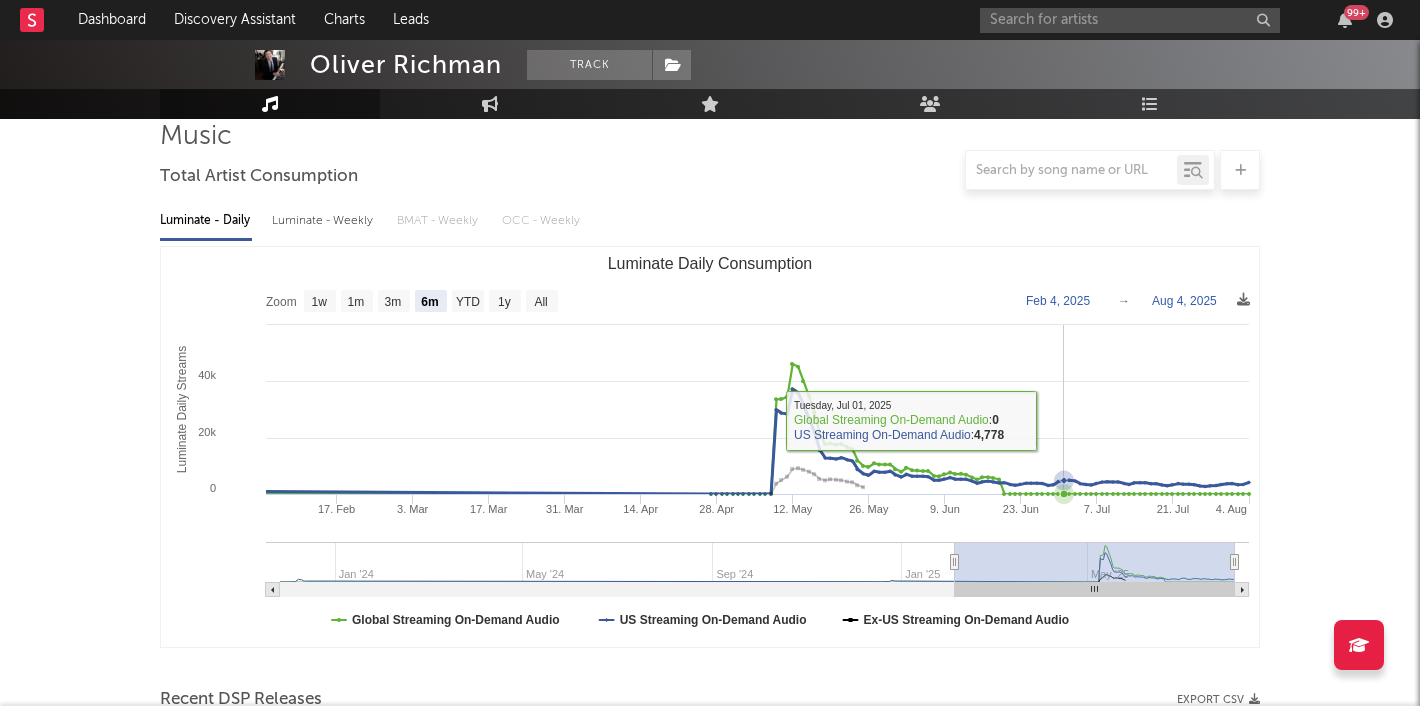 click 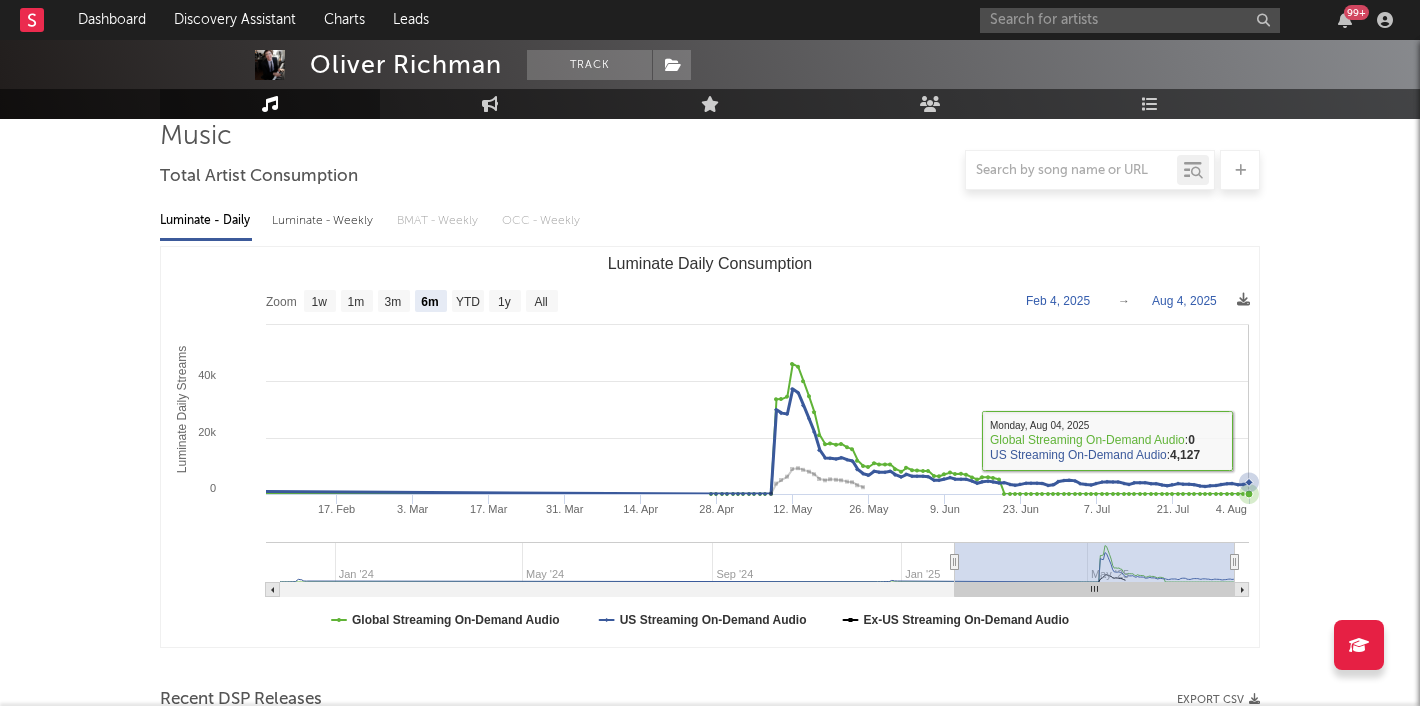 scroll, scrollTop: 0, scrollLeft: 0, axis: both 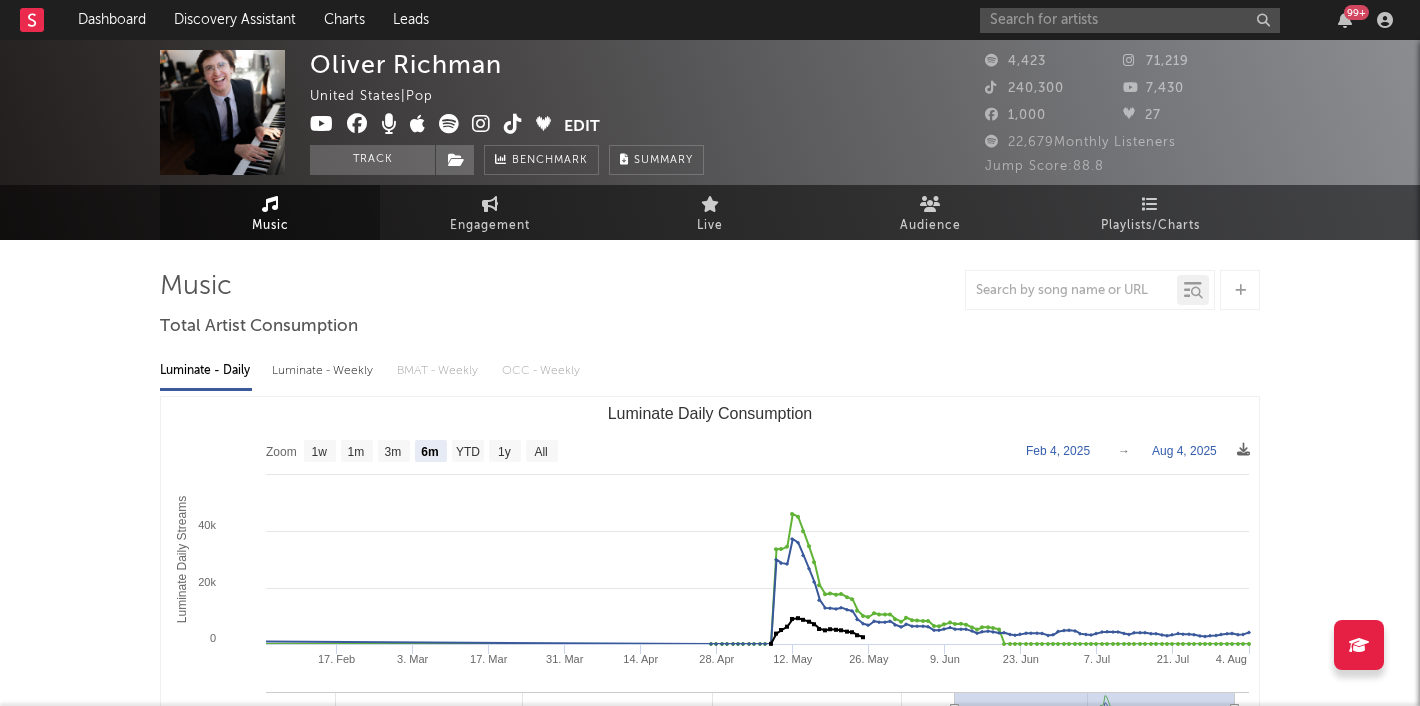 click at bounding box center (1130, 20) 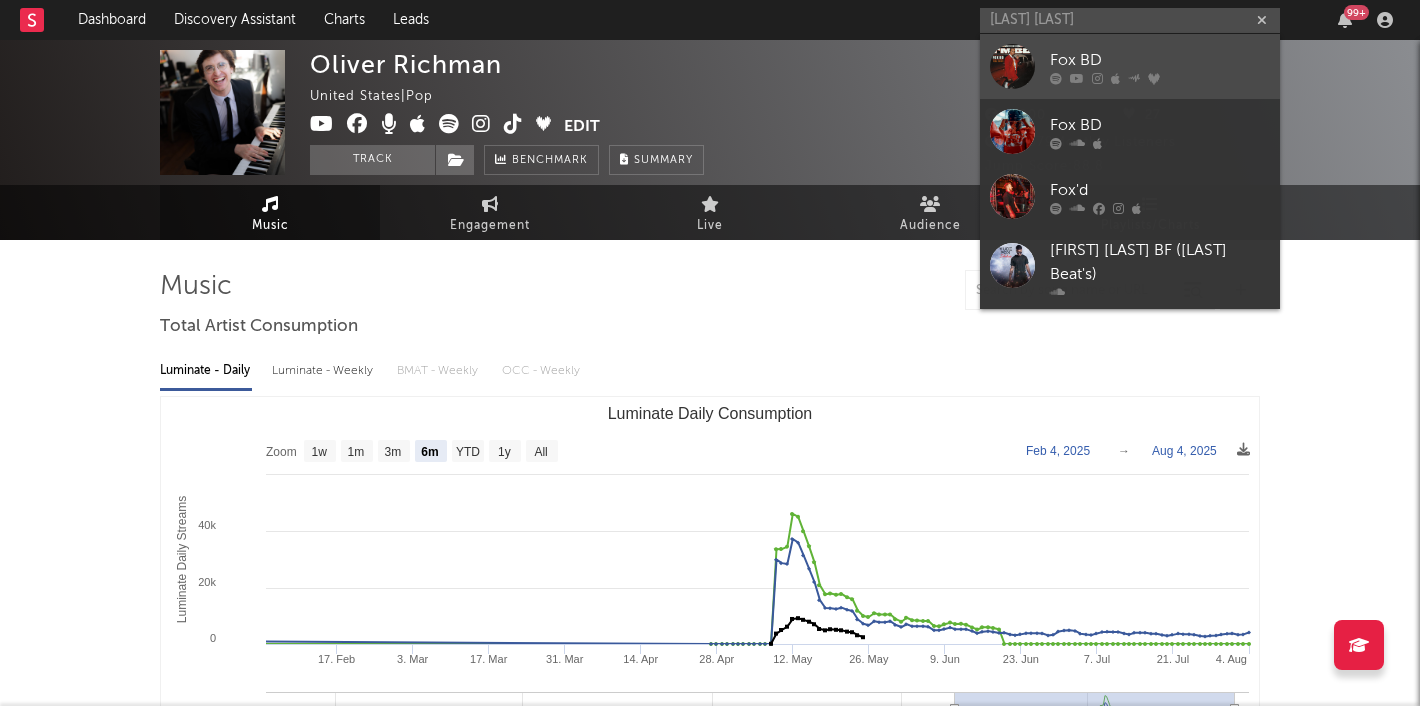 type on "fox bd" 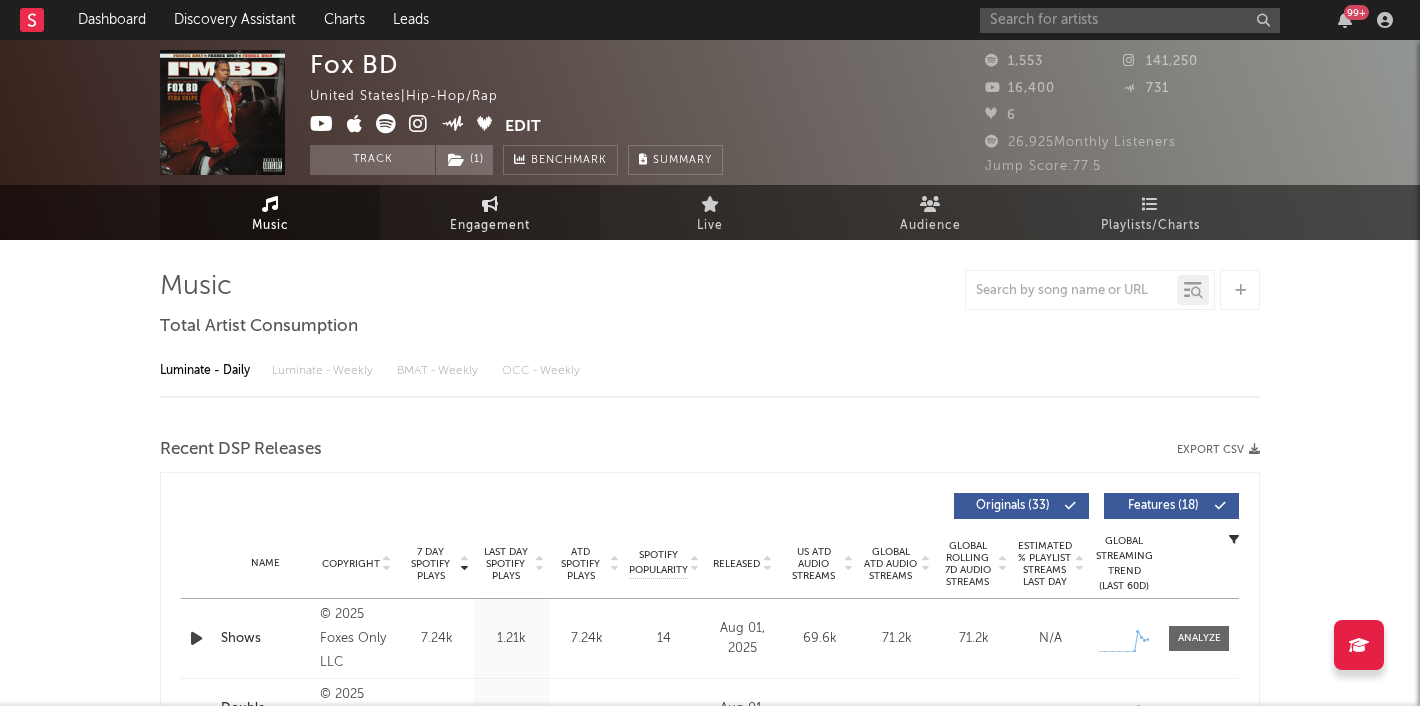 select on "6m" 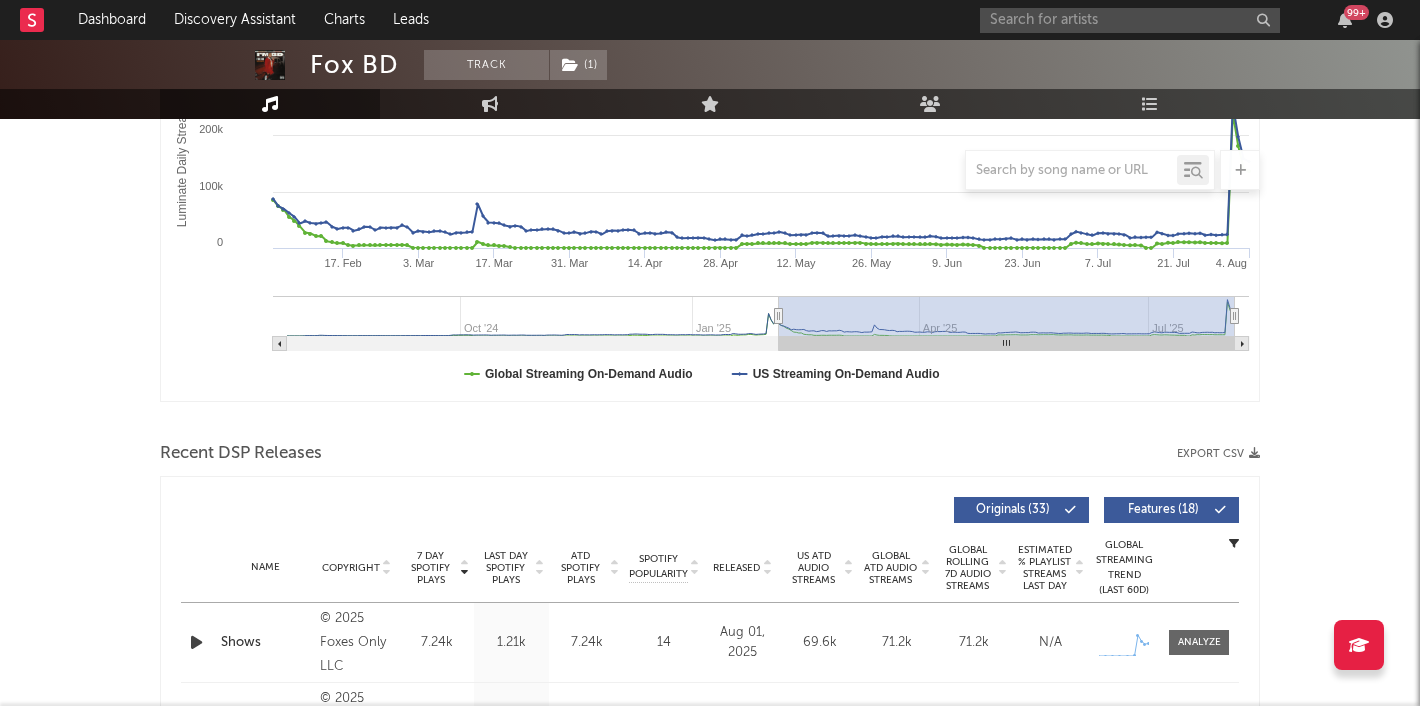 scroll, scrollTop: 0, scrollLeft: 0, axis: both 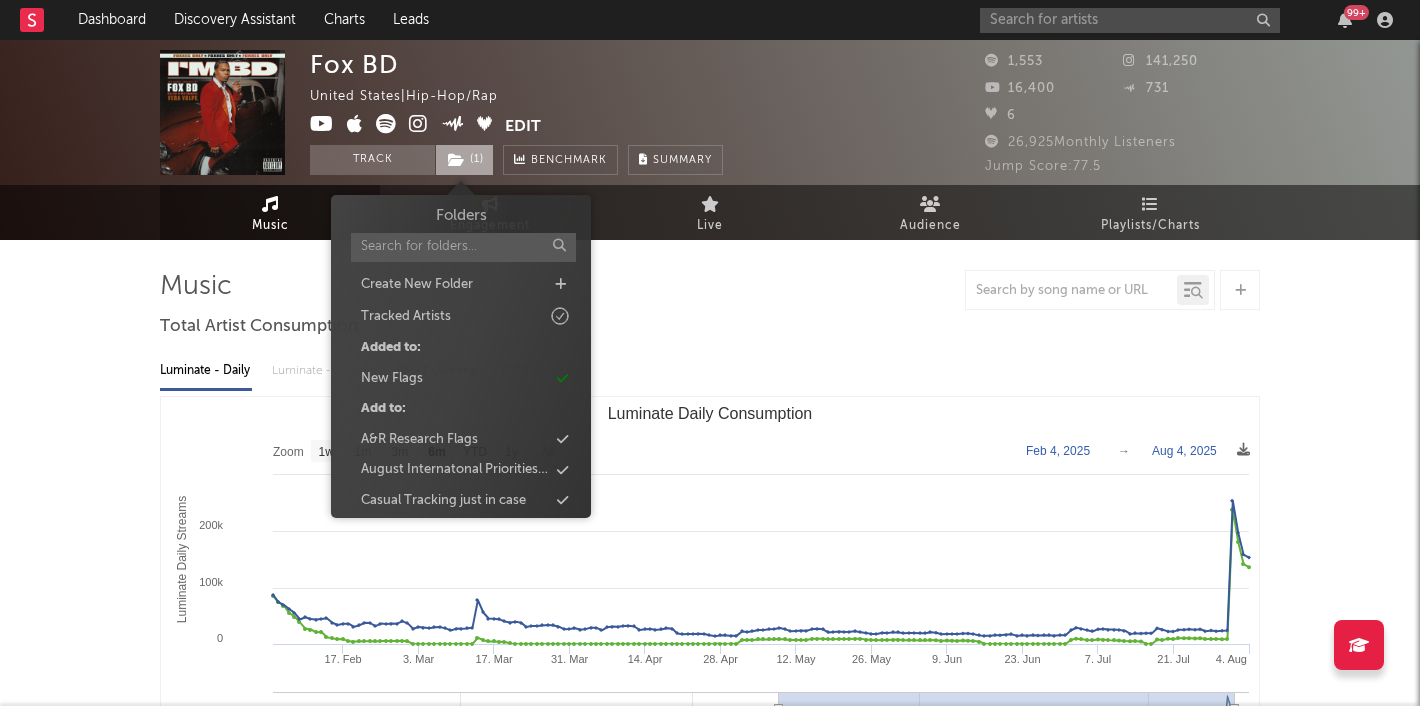 click on "( 1 )" at bounding box center (464, 160) 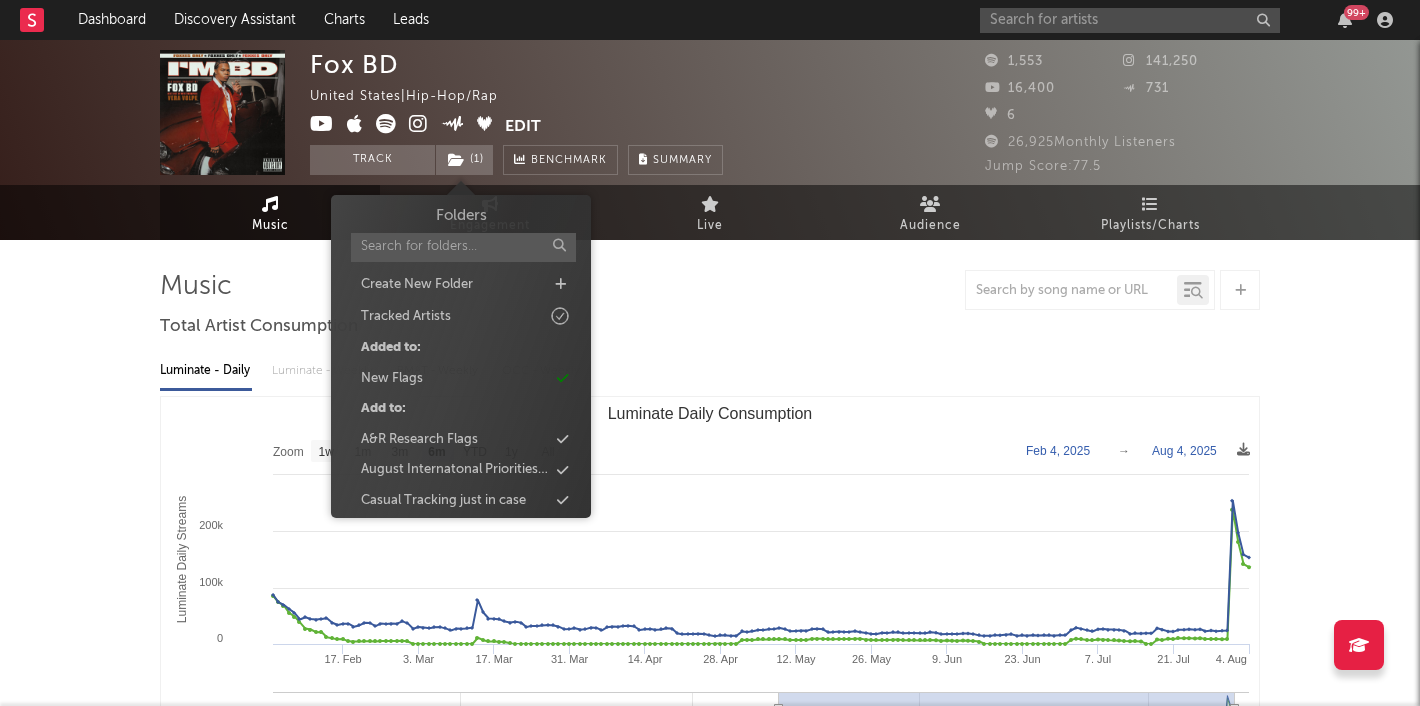 click at bounding box center [710, 290] 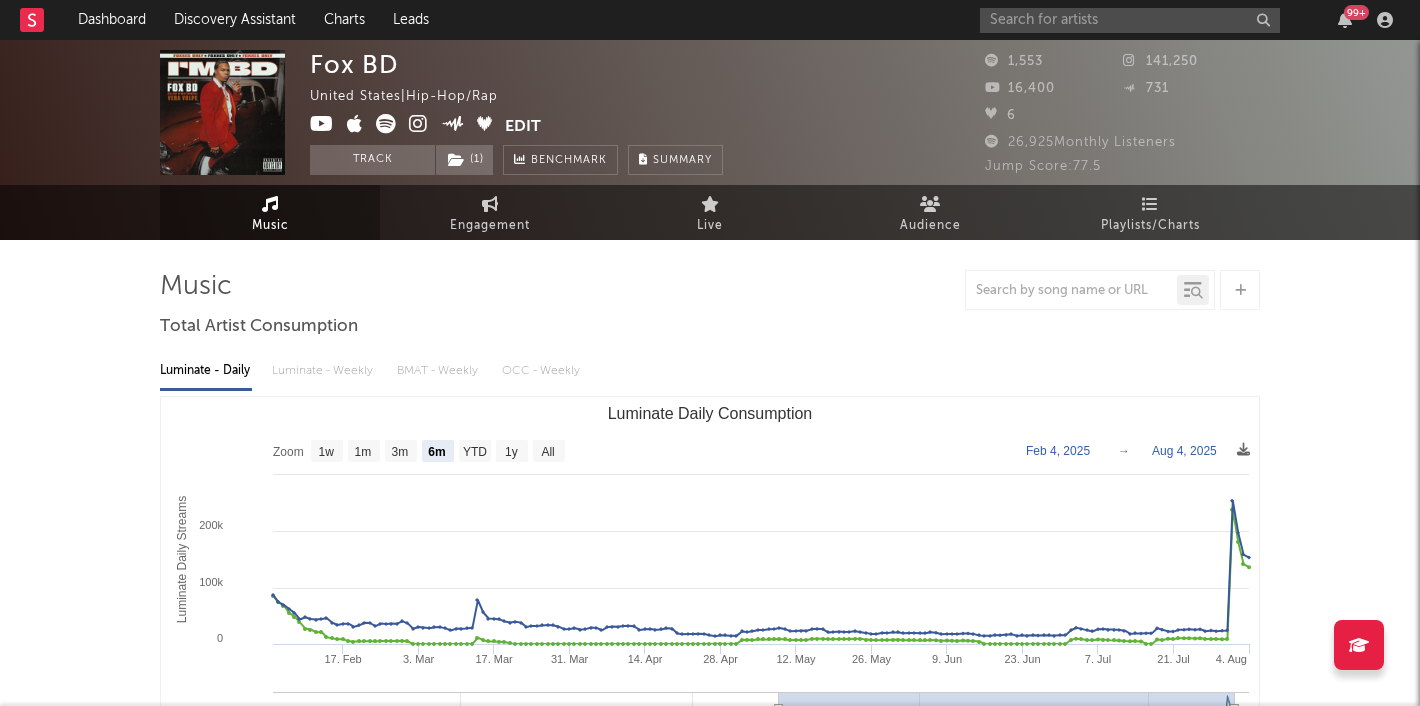 click at bounding box center (418, 124) 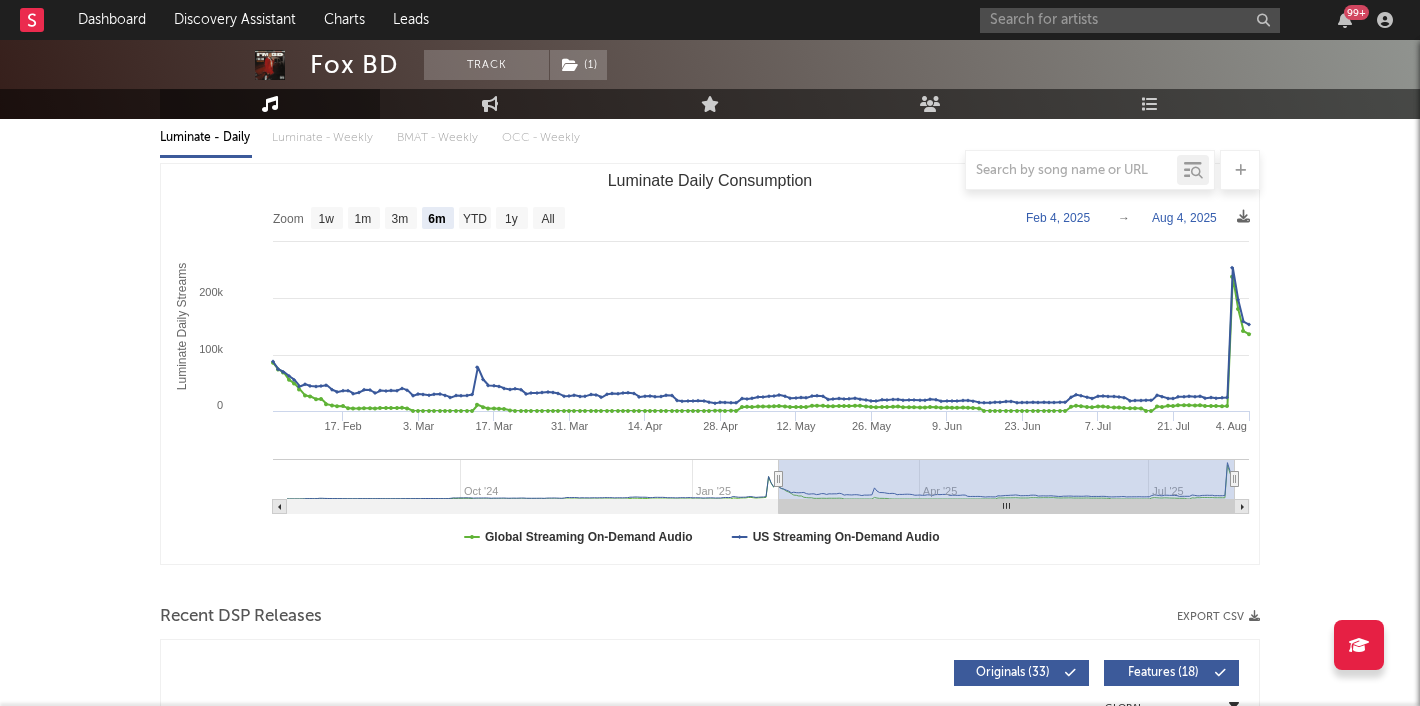 scroll, scrollTop: 213, scrollLeft: 0, axis: vertical 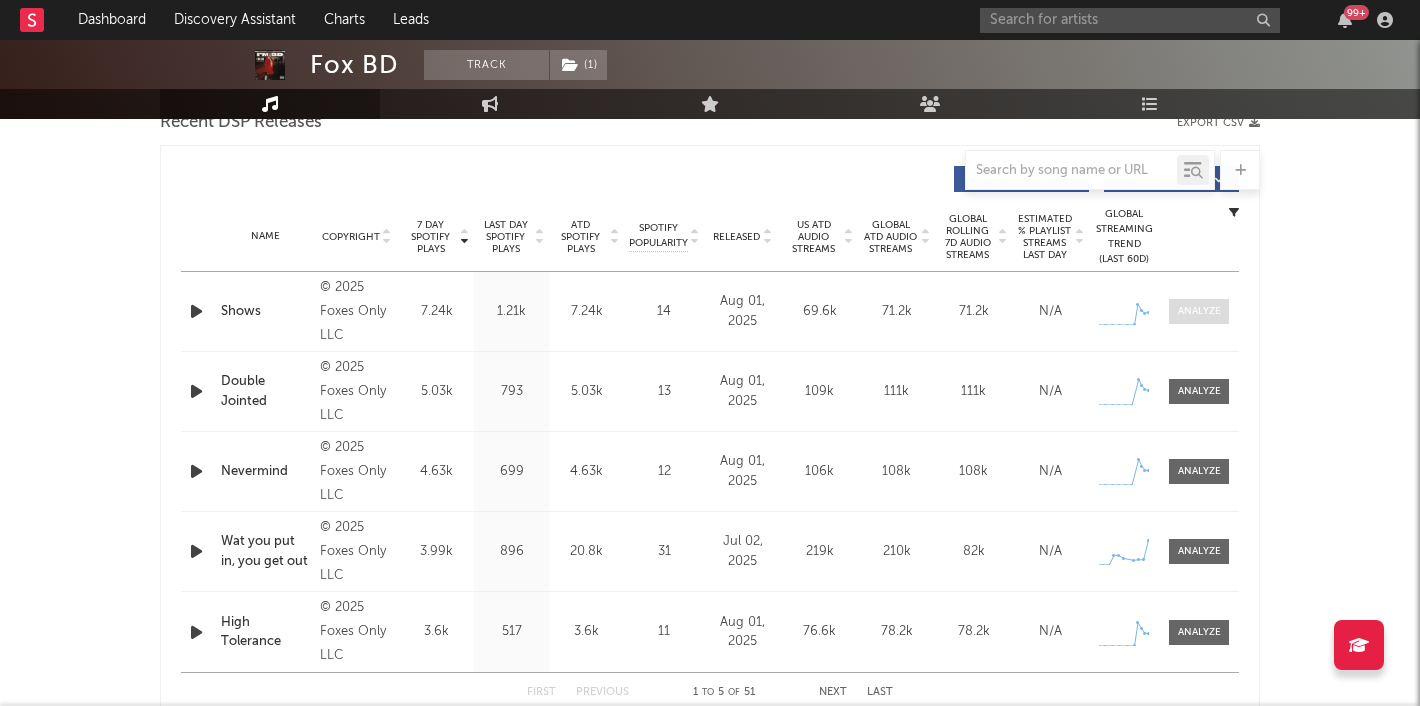 click at bounding box center [1199, 311] 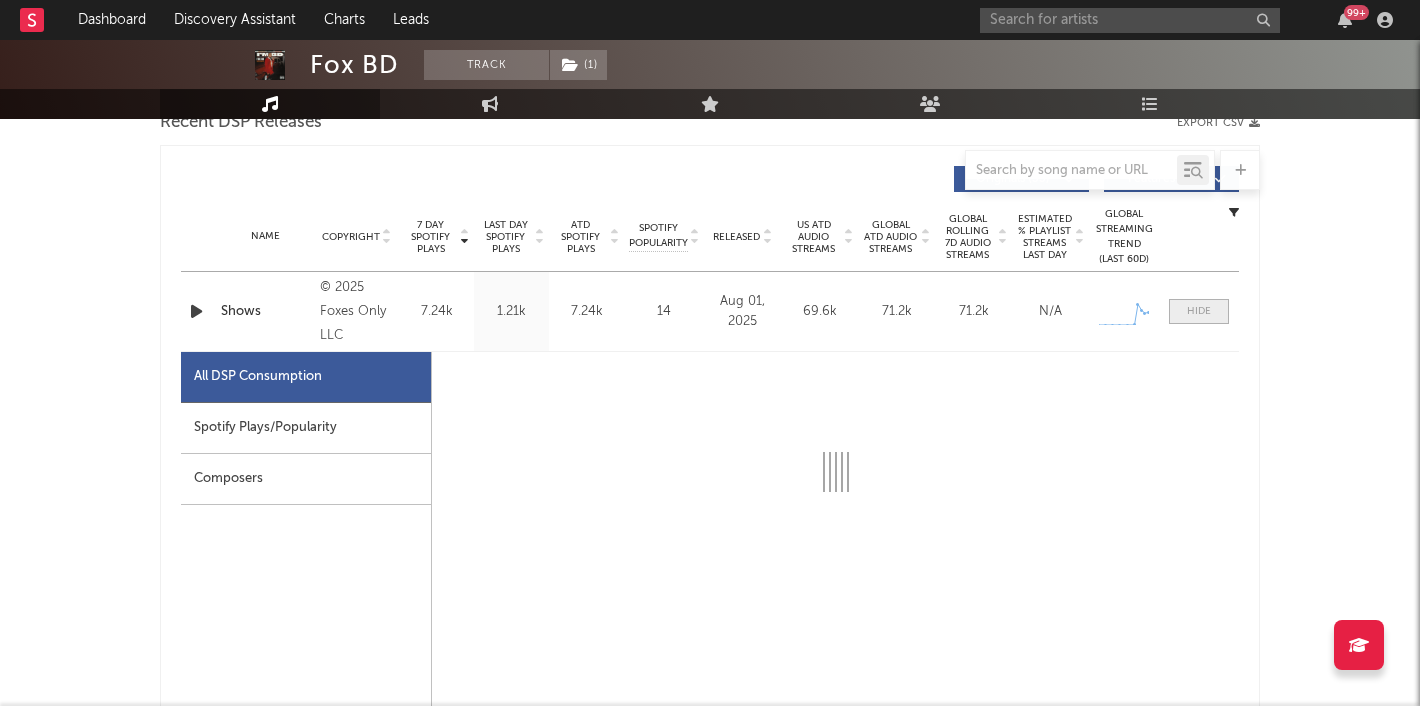 select on "1w" 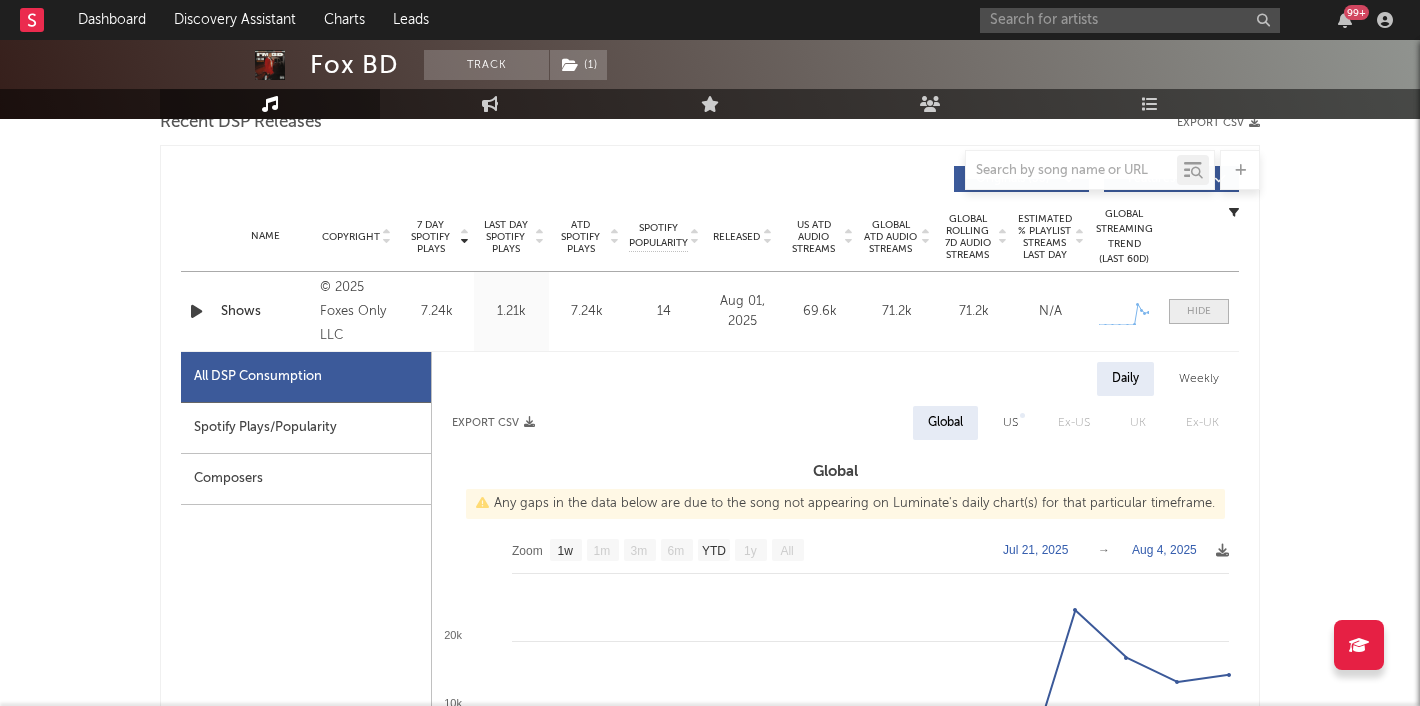 click at bounding box center (1199, 311) 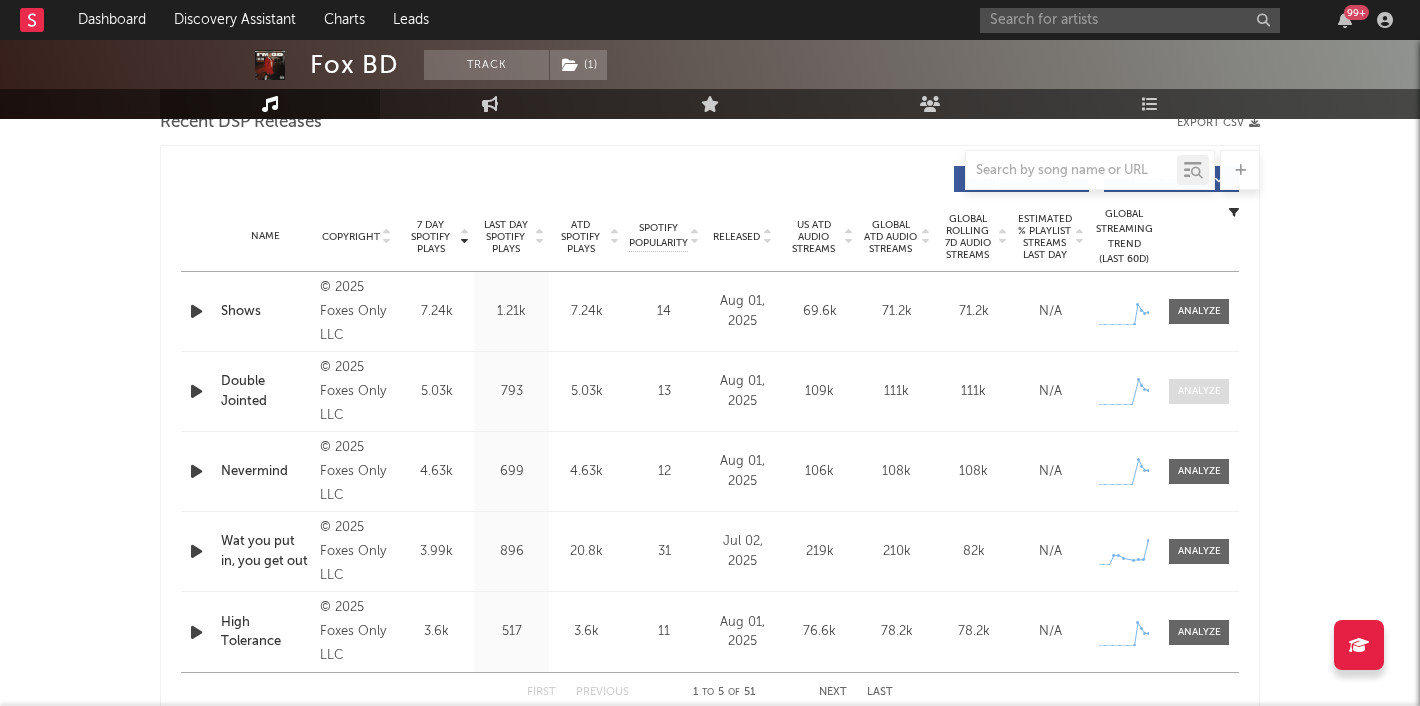 click at bounding box center (1199, 391) 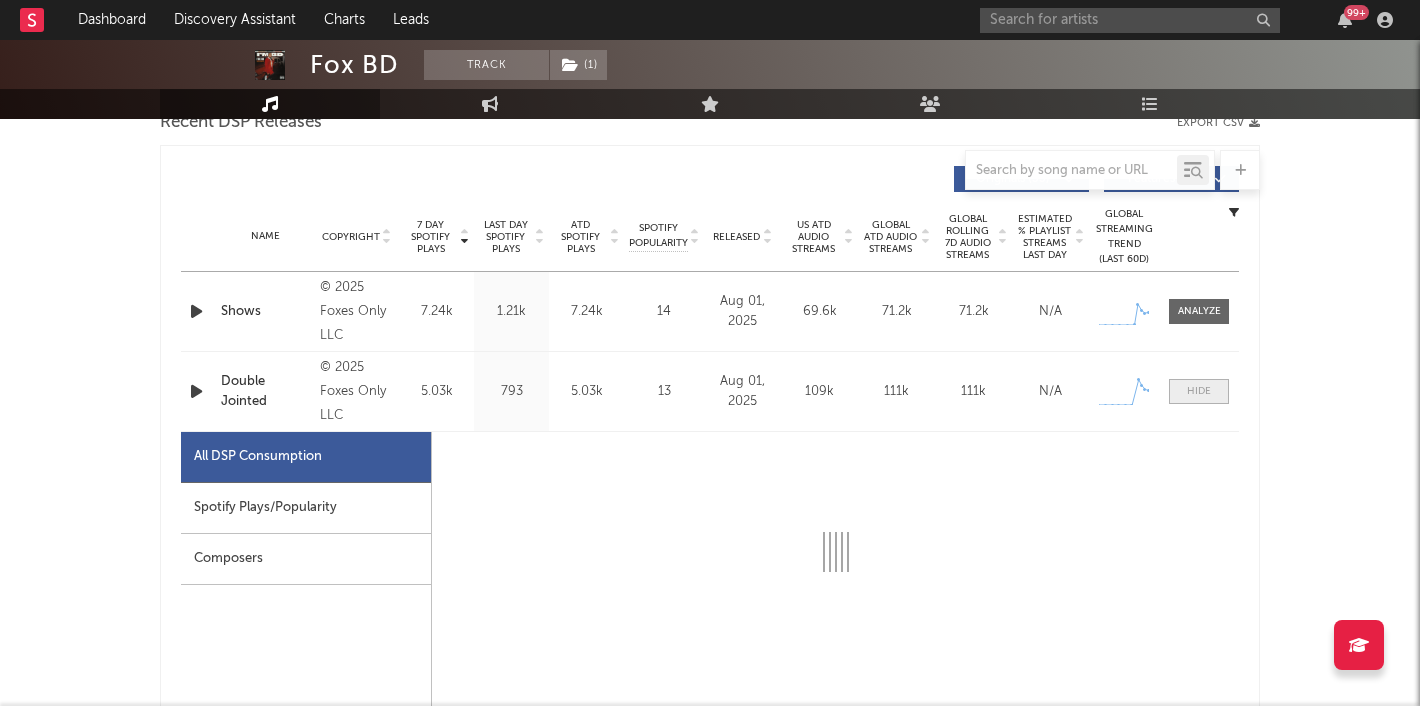 click at bounding box center (1199, 391) 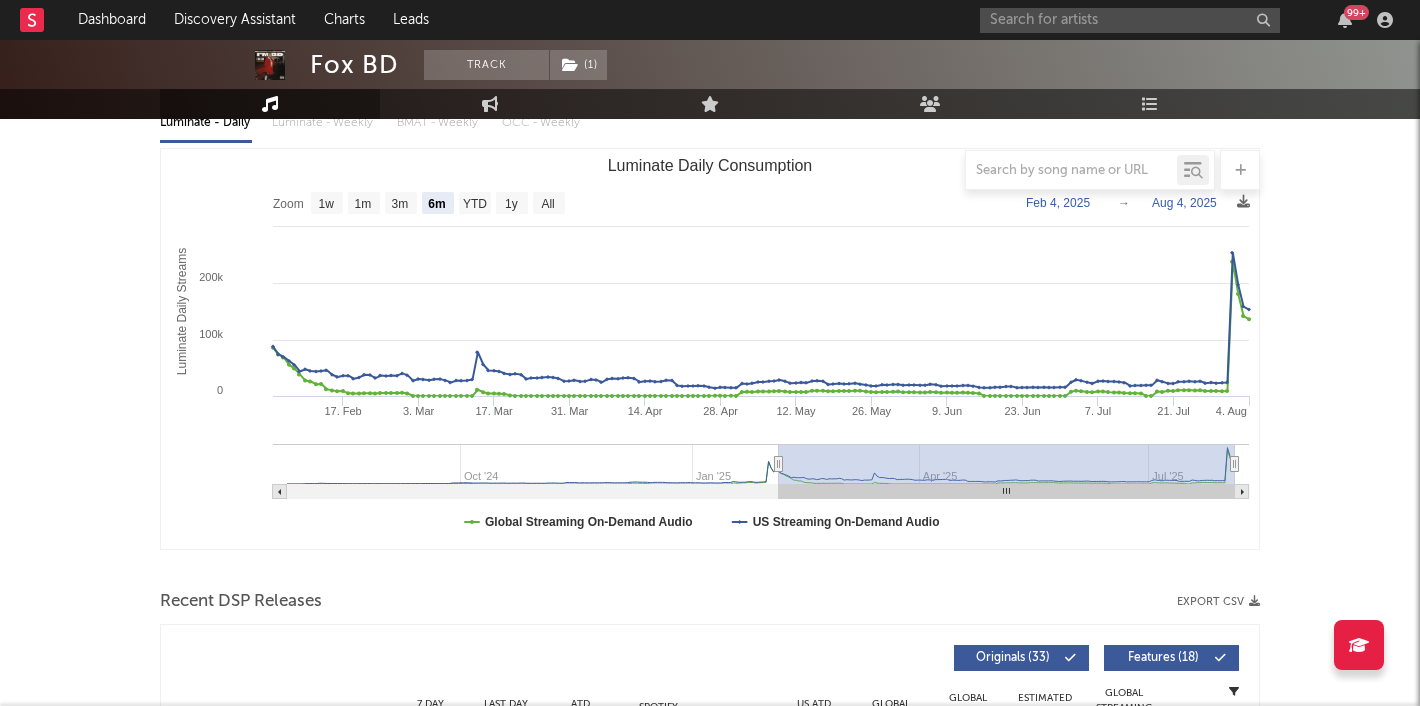 scroll, scrollTop: 0, scrollLeft: 0, axis: both 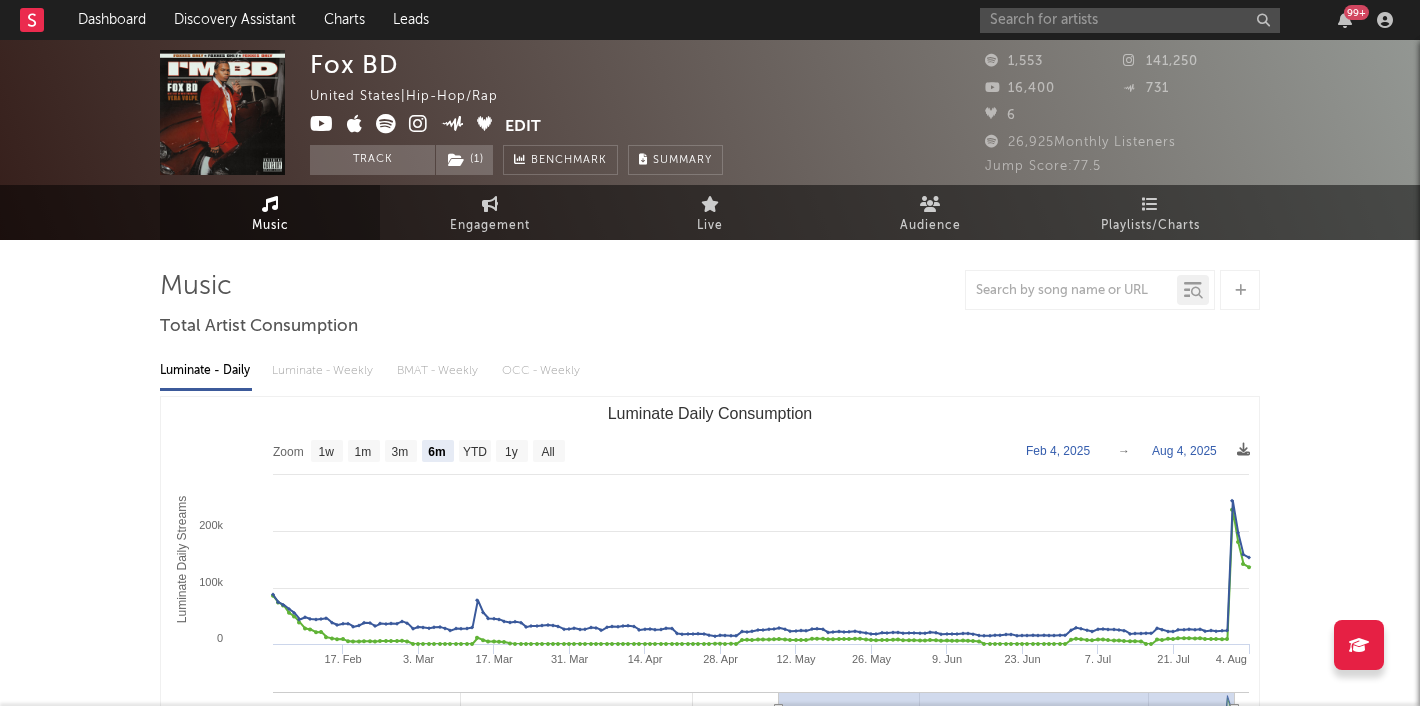 click at bounding box center (418, 124) 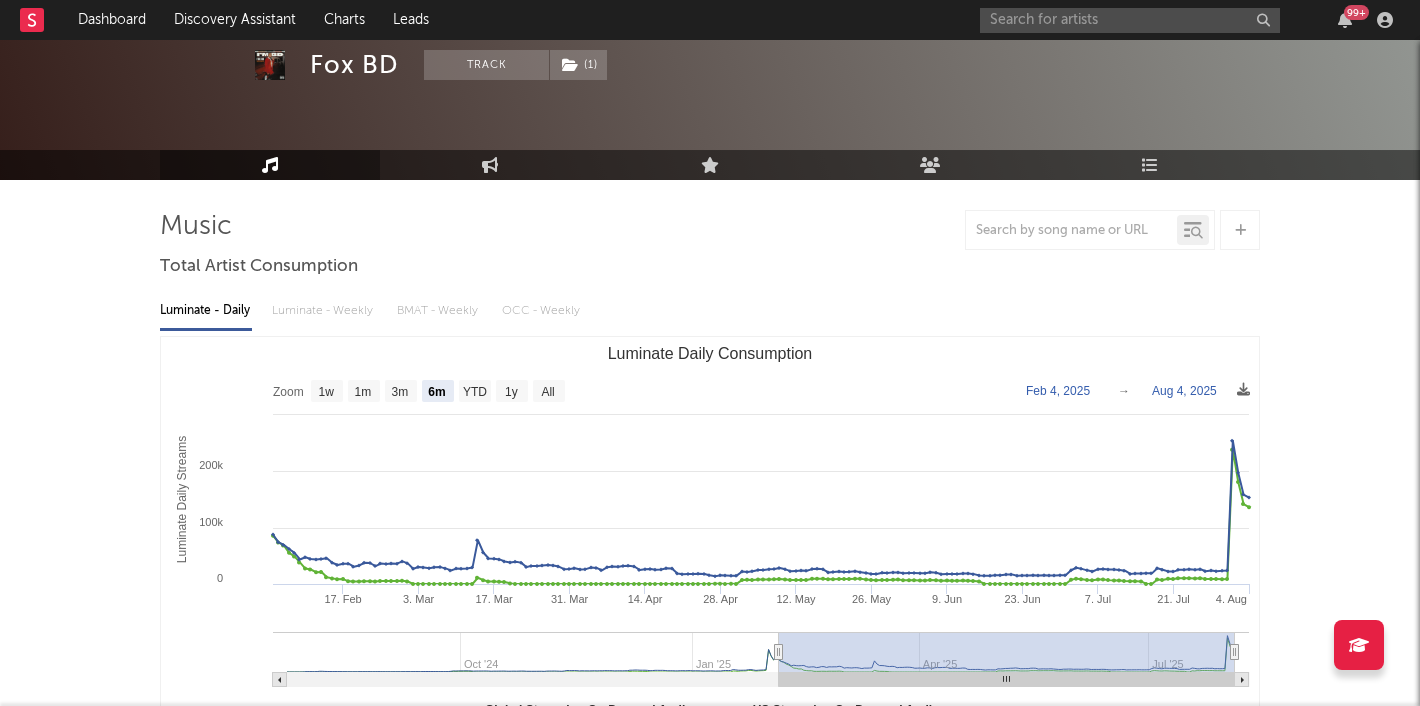 scroll, scrollTop: 0, scrollLeft: 0, axis: both 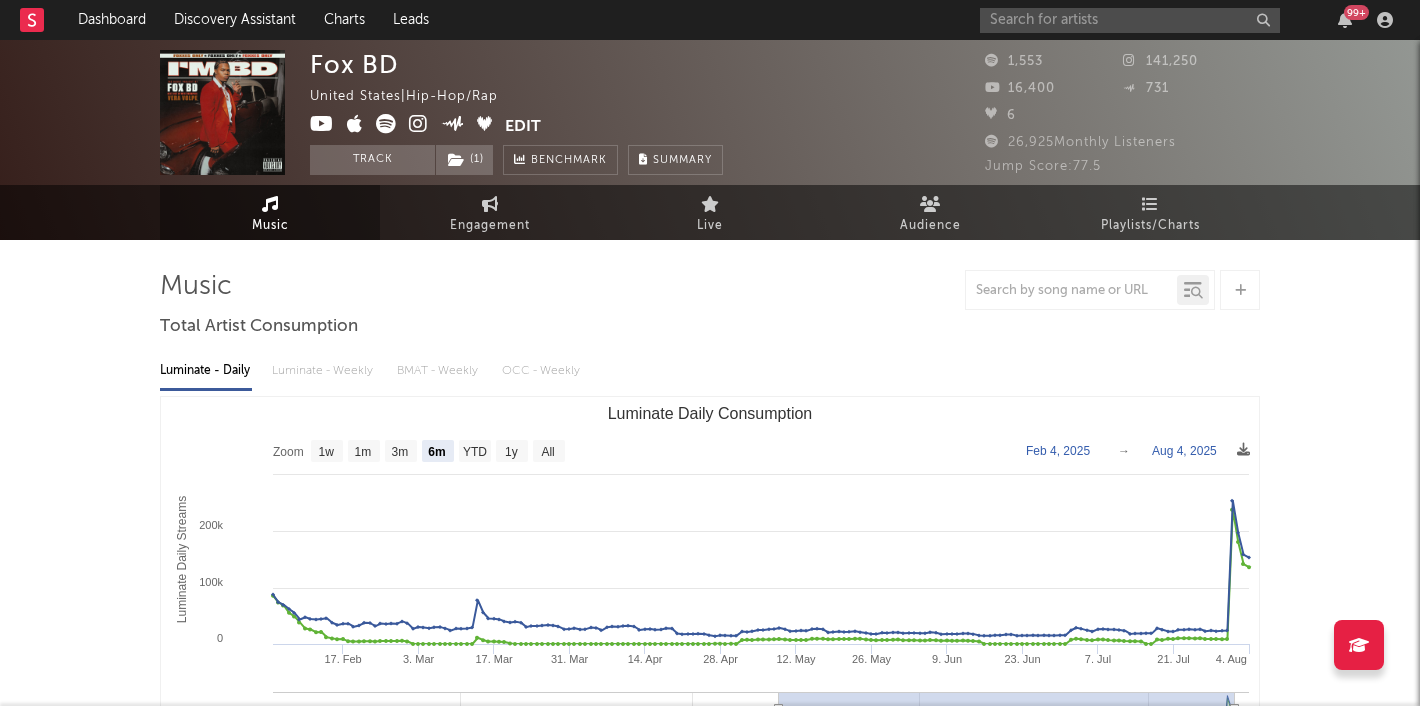 click on "Edit" at bounding box center [523, 126] 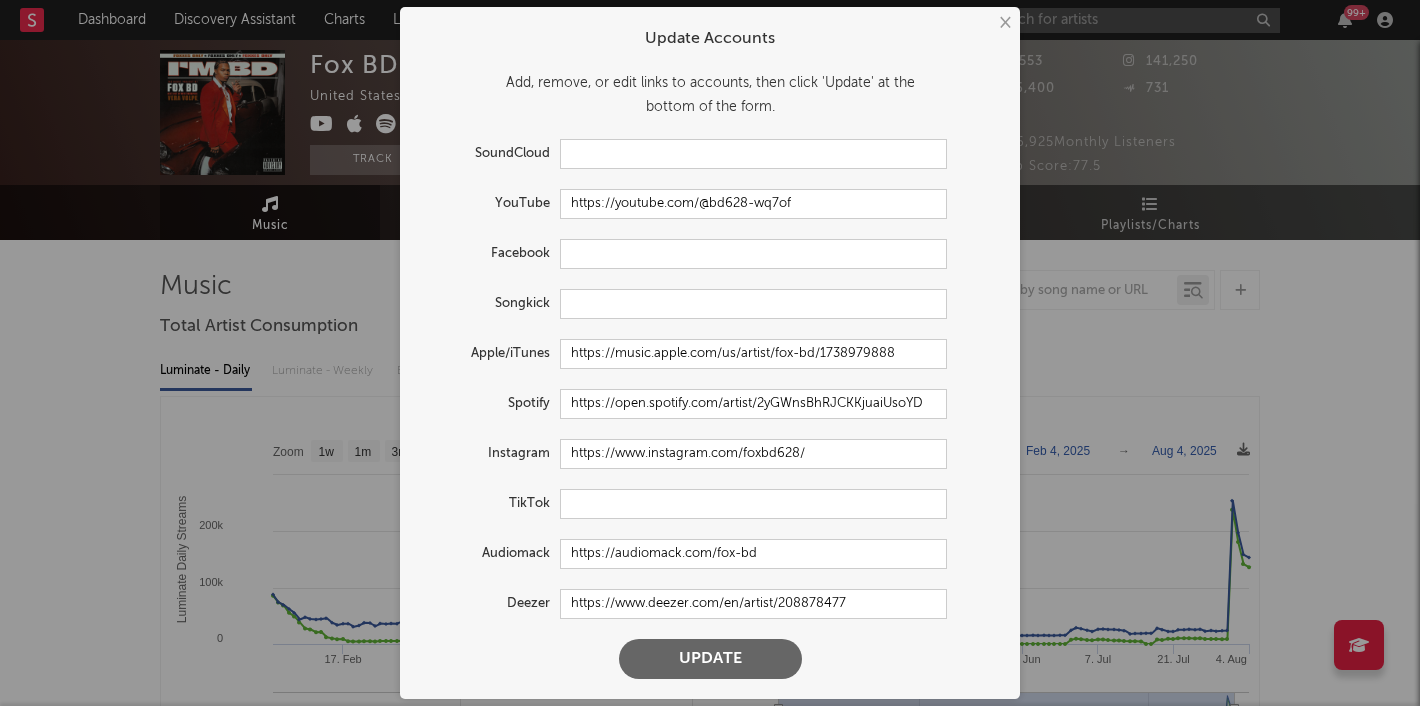 click on "Update Accounts Add, remove, or edit links to accounts, then click 'Update' at the bottom of the form. SoundCloud YouTube https://youtube.com/@bd628-wq7of Facebook Songkick Apple/iTunes https://music.apple.com/us/artist/fox-bd/1738979888 Spotify https://open.spotify.com/artist/2yGWnsBhRJCKKjuaiUsoYD Instagram https://www.instagram.com/foxbd628/ TikTok Audiomack https://audiomack.com/fox-bd Deezer https://www.deezer.com/en/artist/208878477 Update" at bounding box center [710, 353] 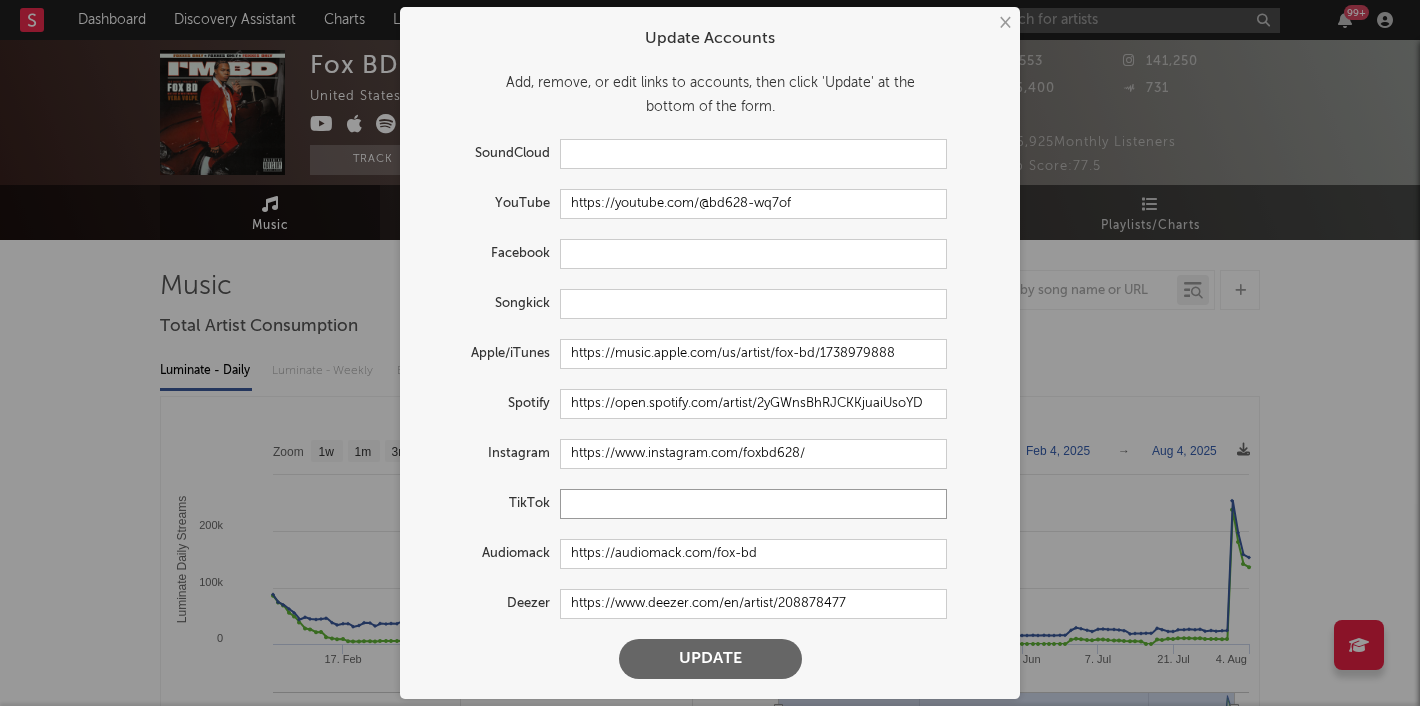 click at bounding box center [753, 504] 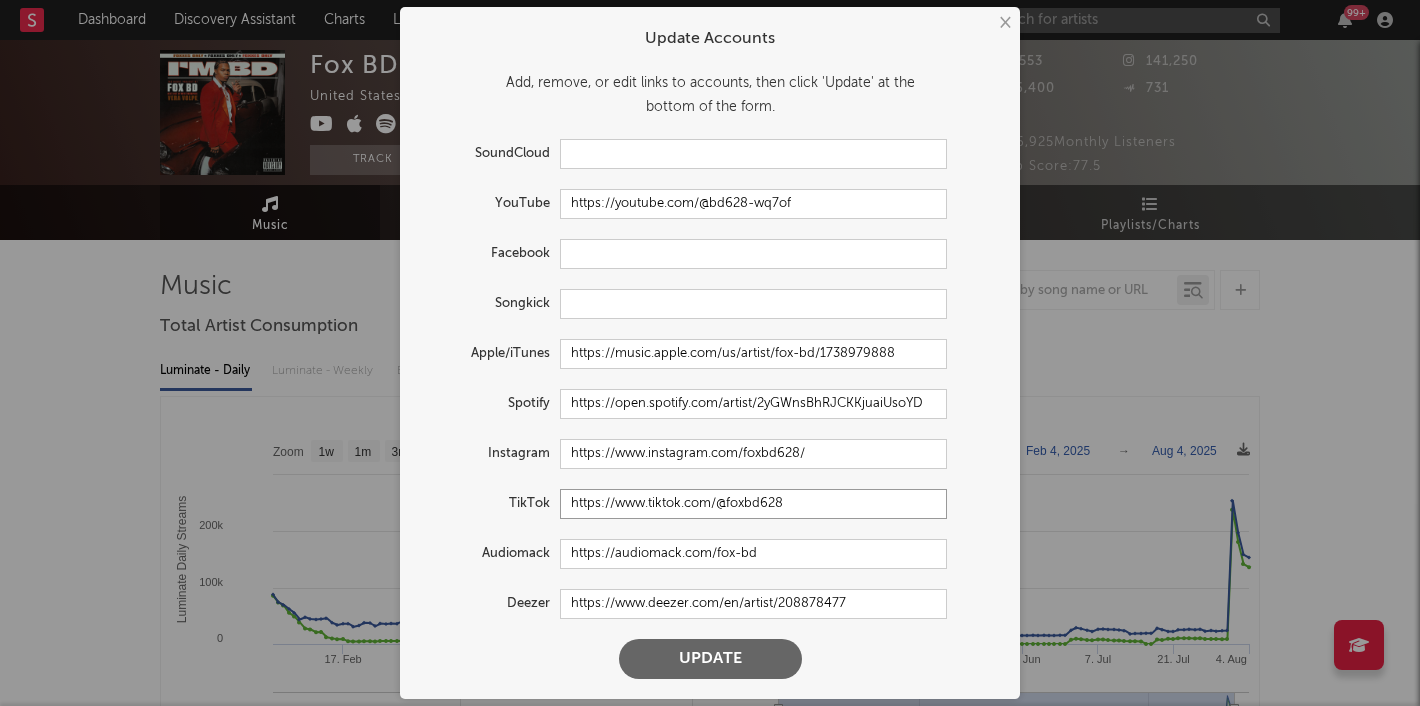 type on "https://www.tiktok.com/@foxbd628" 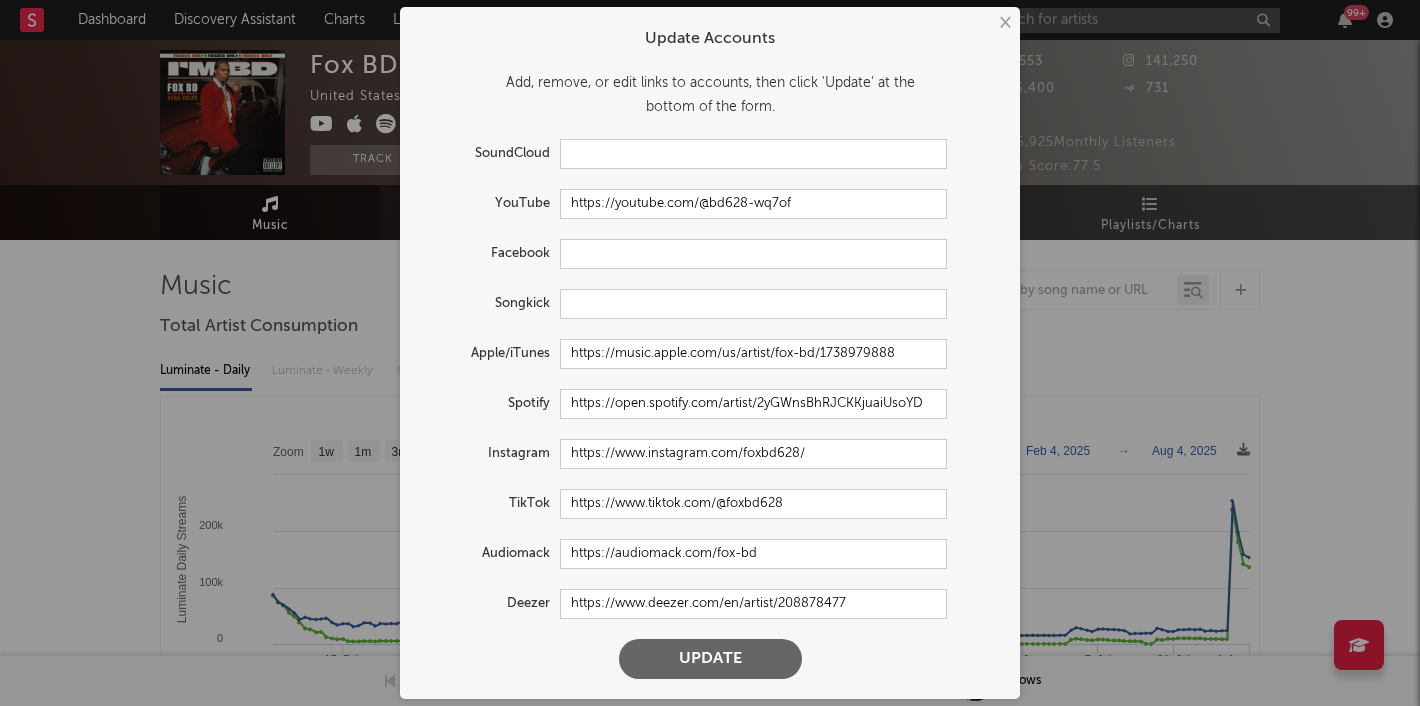 click on "Update" at bounding box center (710, 659) 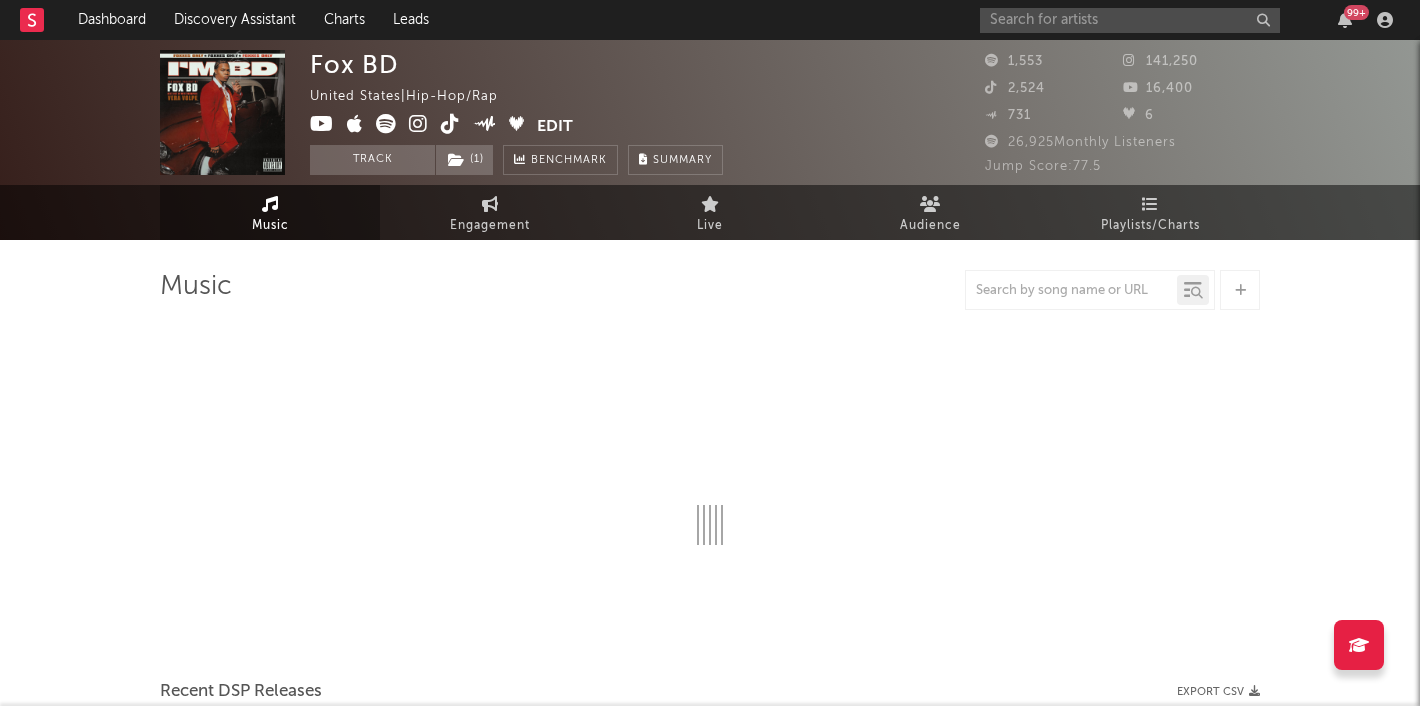 select on "6m" 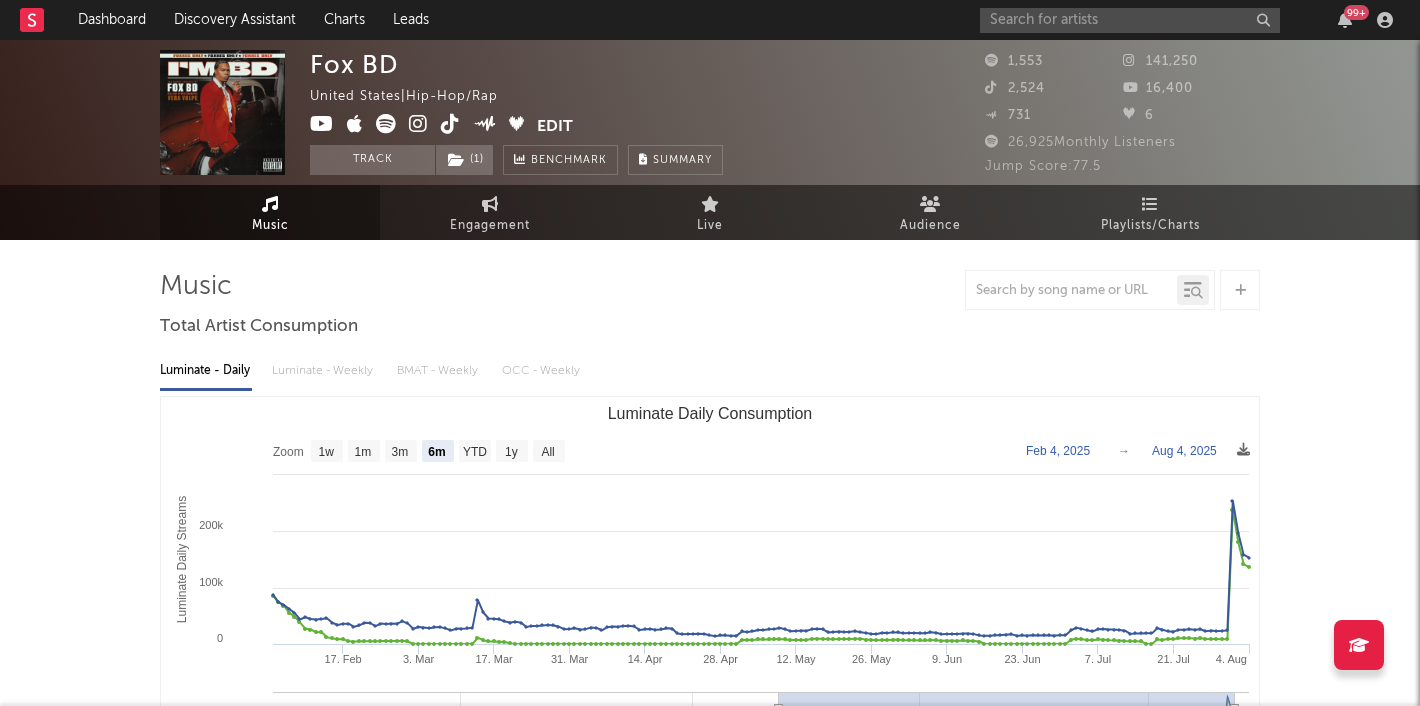 click at bounding box center (386, 124) 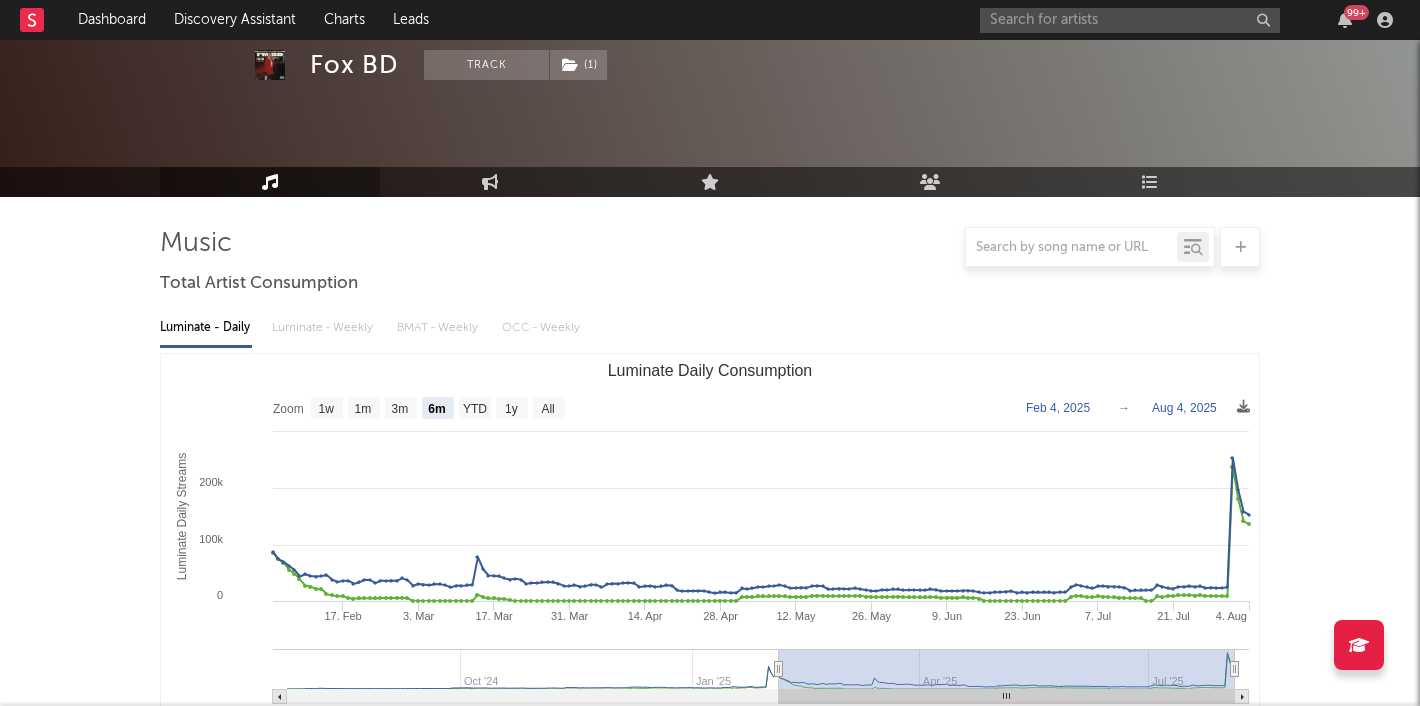 scroll, scrollTop: 0, scrollLeft: 0, axis: both 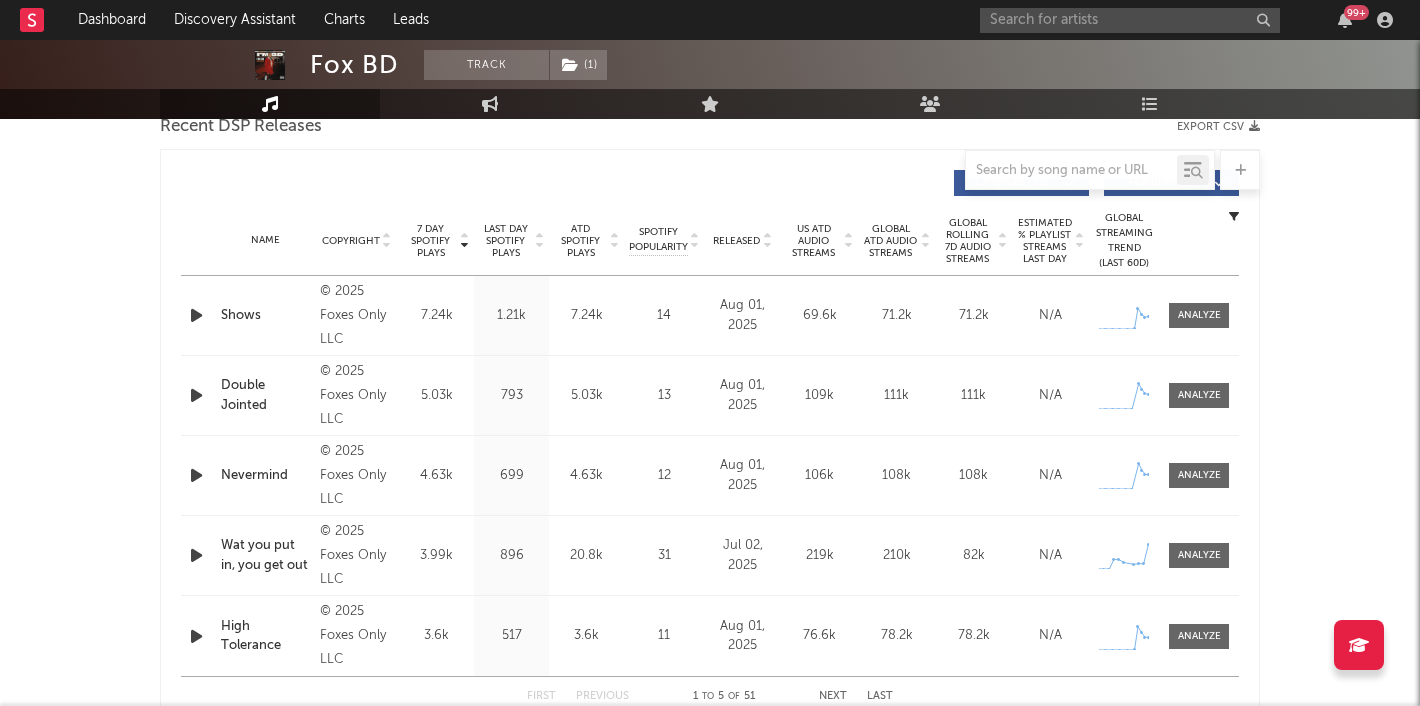 click on "7 Day Spotify Plays" at bounding box center [430, 241] 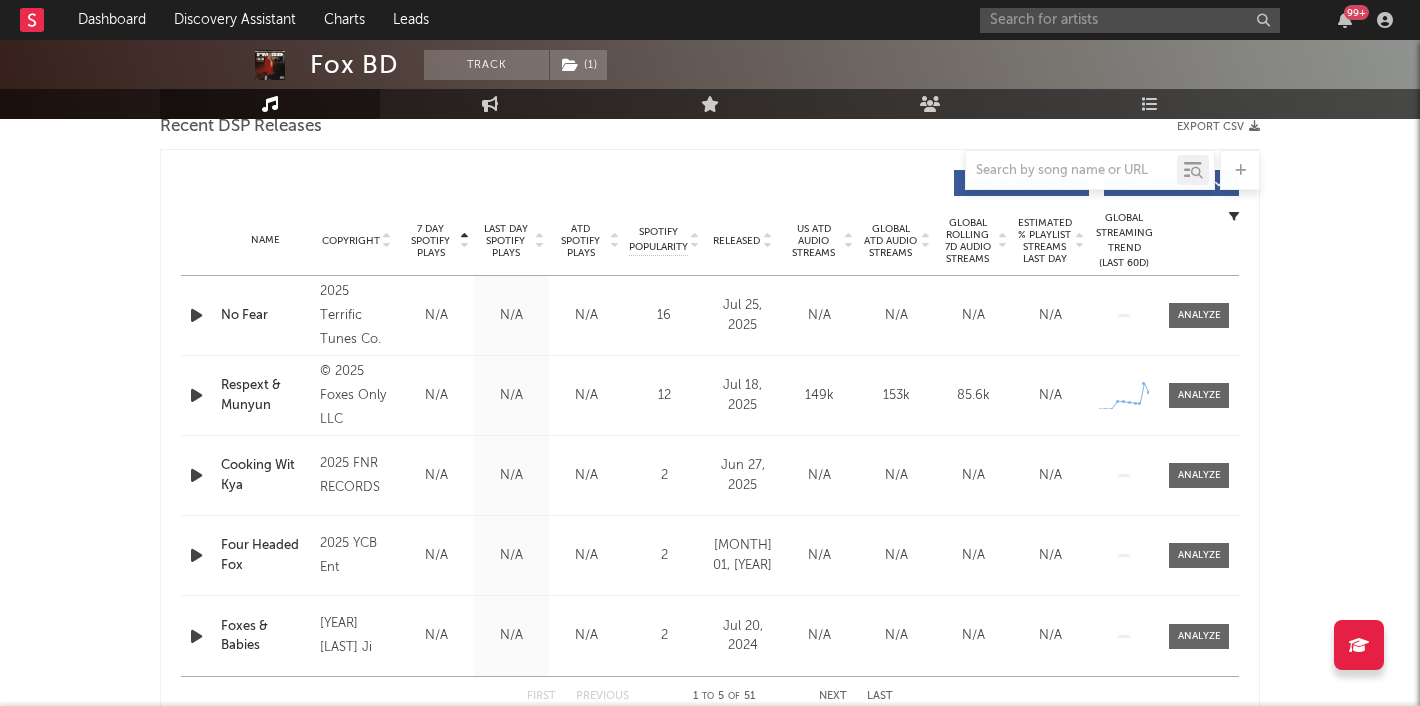 click on "7 Day Spotify Plays" at bounding box center [430, 241] 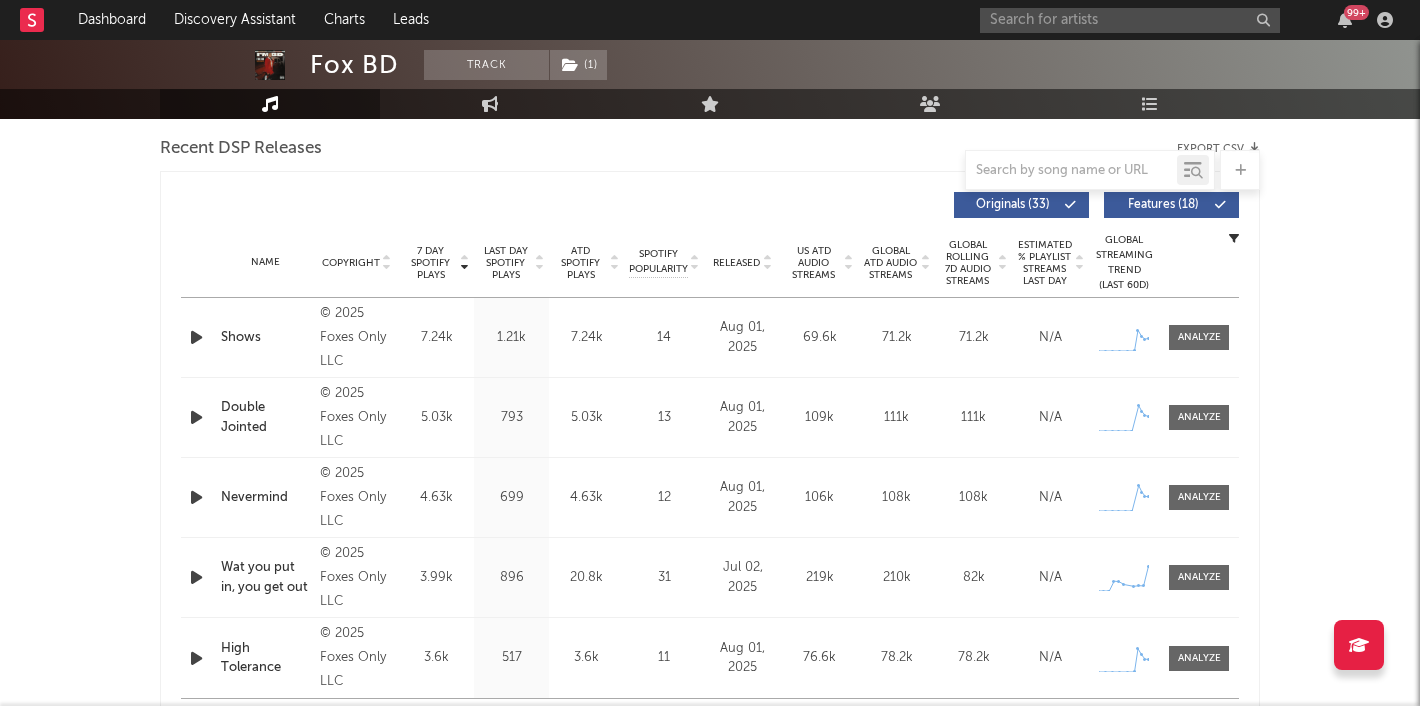 scroll, scrollTop: 691, scrollLeft: 0, axis: vertical 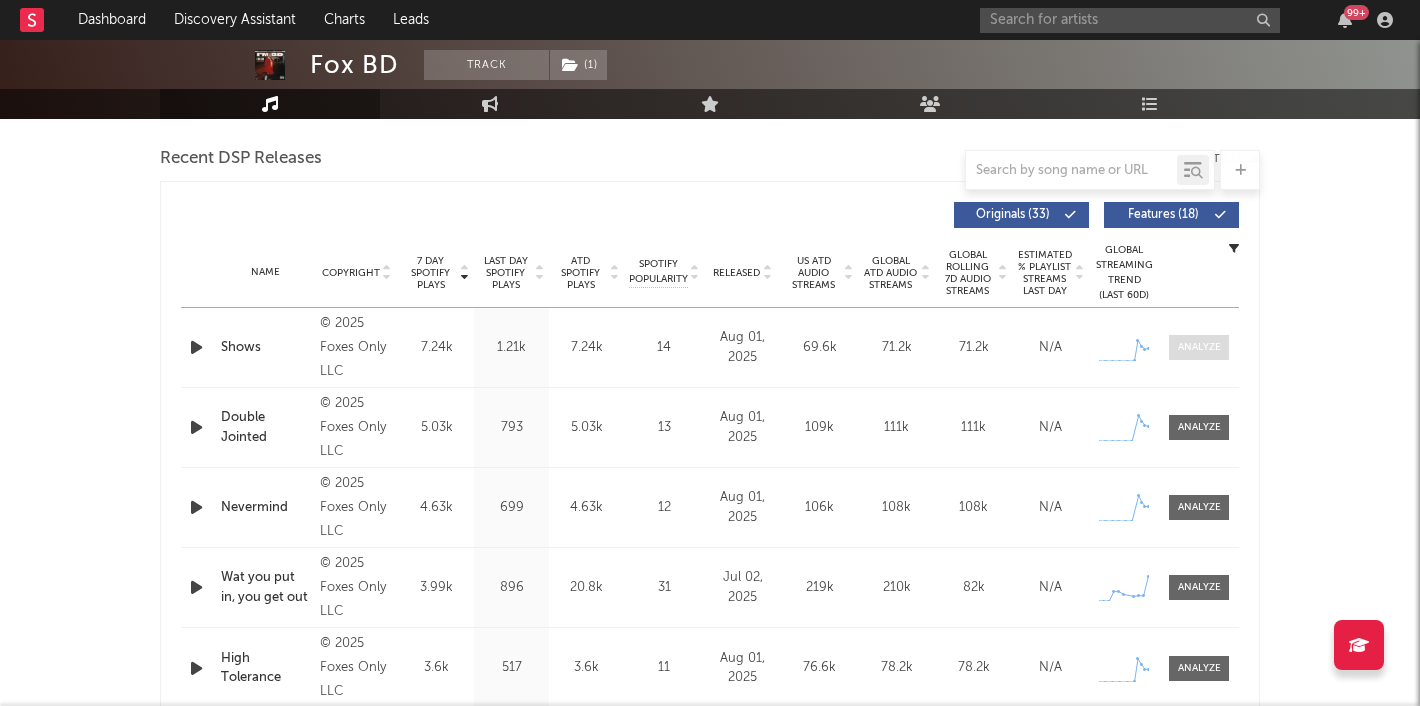 click at bounding box center (1199, 347) 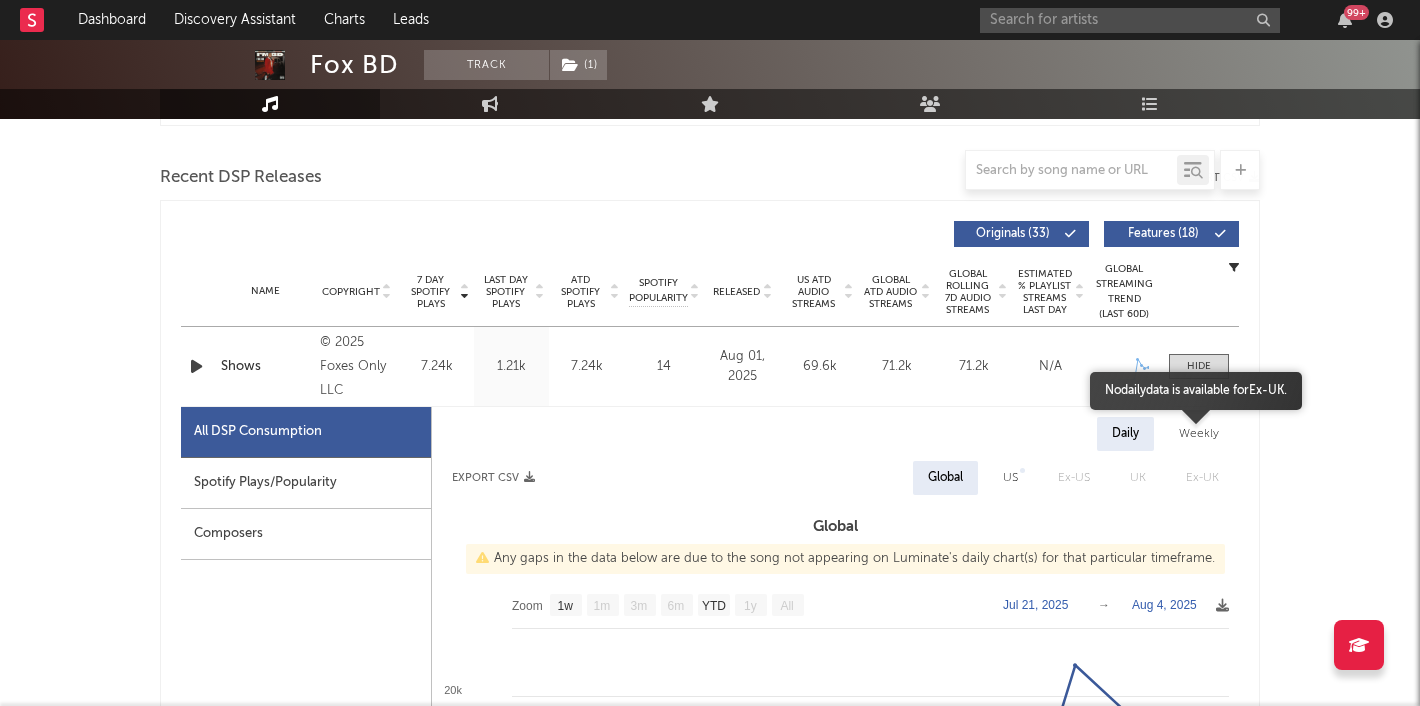 scroll, scrollTop: 648, scrollLeft: 0, axis: vertical 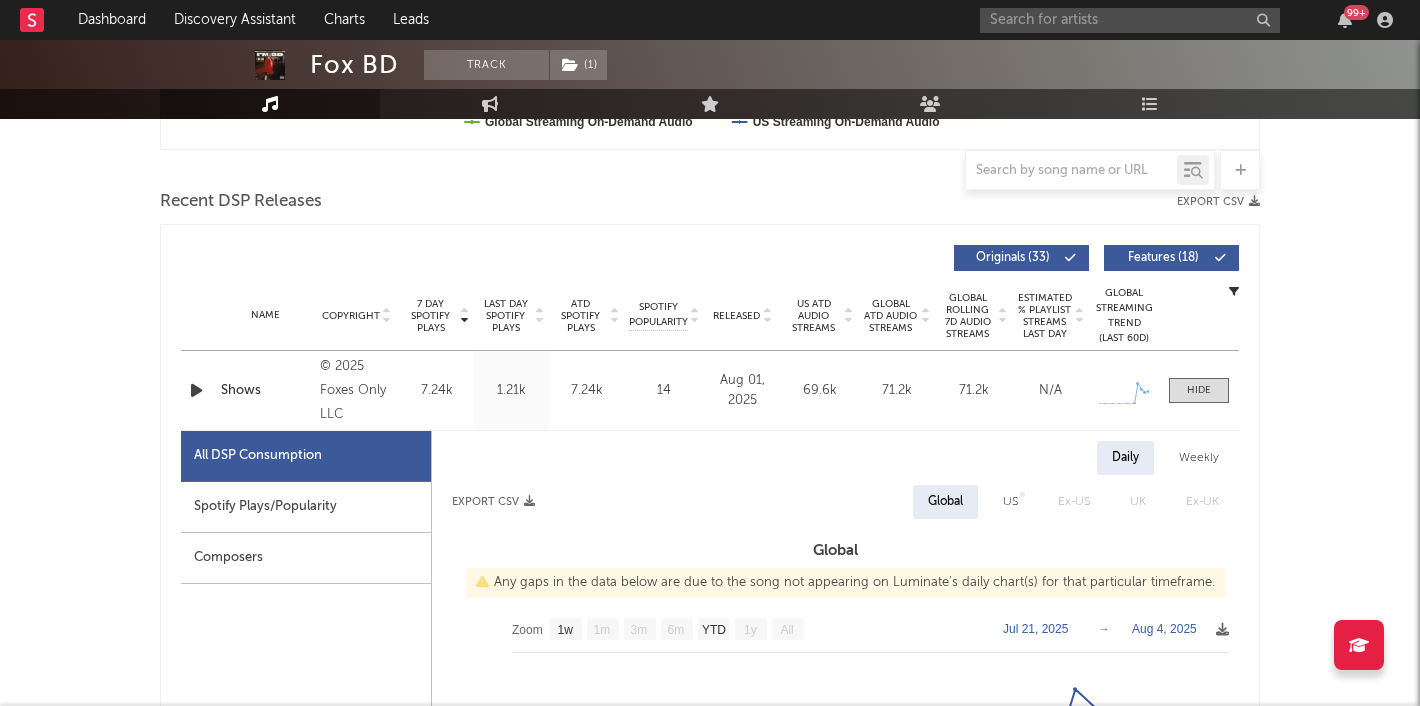 click on "Name Shows Copyright © 2025 Foxes Only LLC Label Foxes Only LLC Album Names Eat, Sip, Shxt, Studio Composer Names 7 Day Spotify Plays 7.24k Last Day Spotify Plays 1.21k ATD Spotify Plays 7.24k Spotify Popularity 14 Total US Streams N/A Total US SES N/A Total UK Streams N/A Total UK Audio Streams N/A UK Weekly Streams N/A UK Weekly Audio Streams N/A Released Aug 01, 2025 US ATD Audio Streams 69.6k US Rolling 7D Audio Streams 69.6k US Rolling WoW % Chg N/A Global ATD Audio Streams 71.2k Global Rolling 7D Audio Streams 71.2k Global Rolling WoW % Chg N/A Estimated % Playlist Streams Last Day N/A Global Streaming Trend (Last 60D) Created with Highcharts 10.3.3 Ex-US Streaming Trend (Last 60D) US Streaming Trend (Last 60D) Created with Highcharts 10.3.3 Global Latest Day Audio Streams 15k US Latest Day Audio Streams 14.7k" at bounding box center (710, 390) 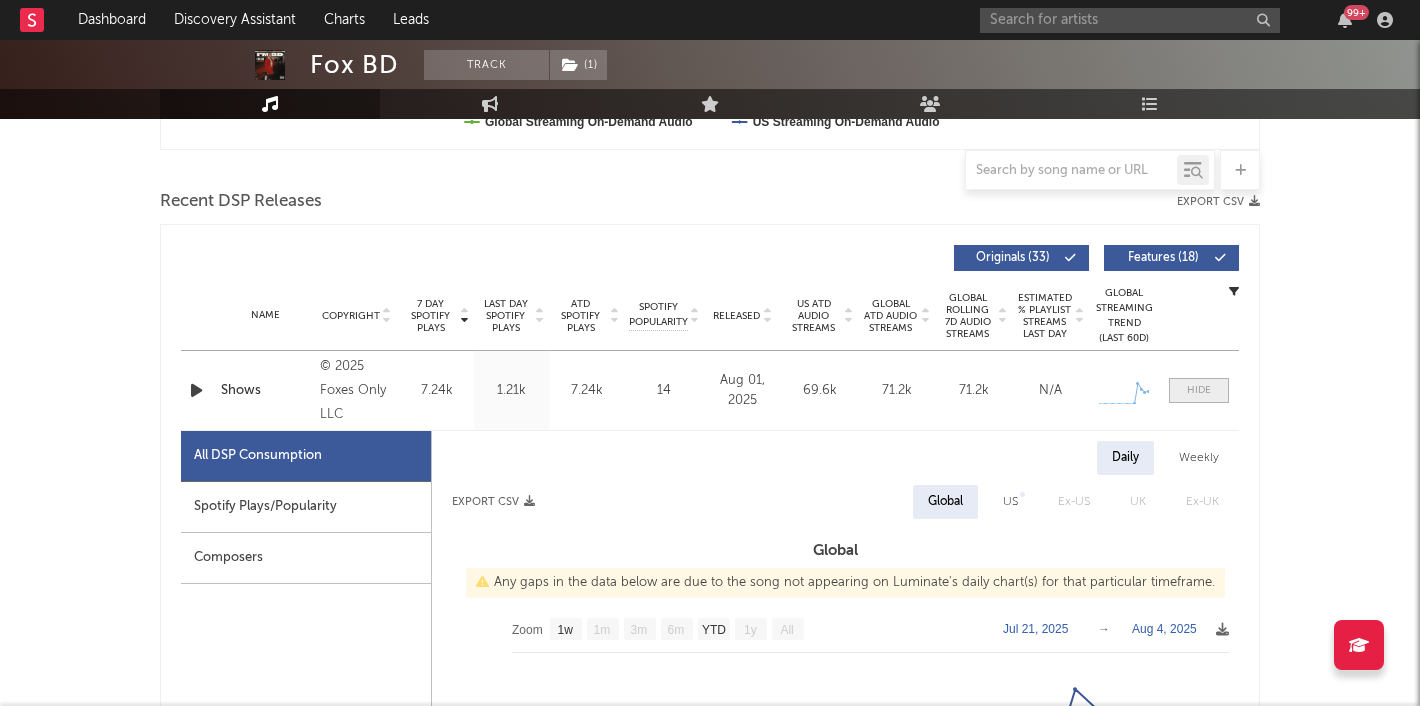click at bounding box center (1199, 390) 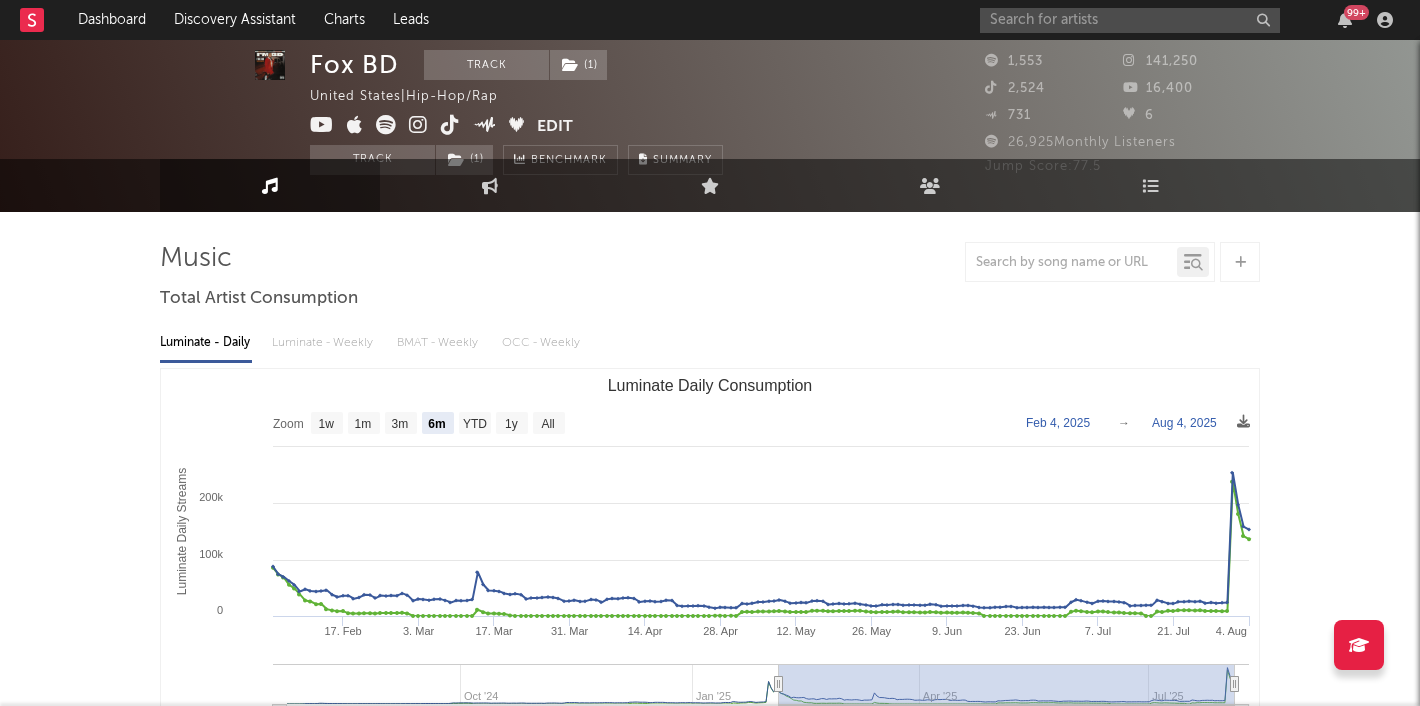 scroll, scrollTop: 0, scrollLeft: 0, axis: both 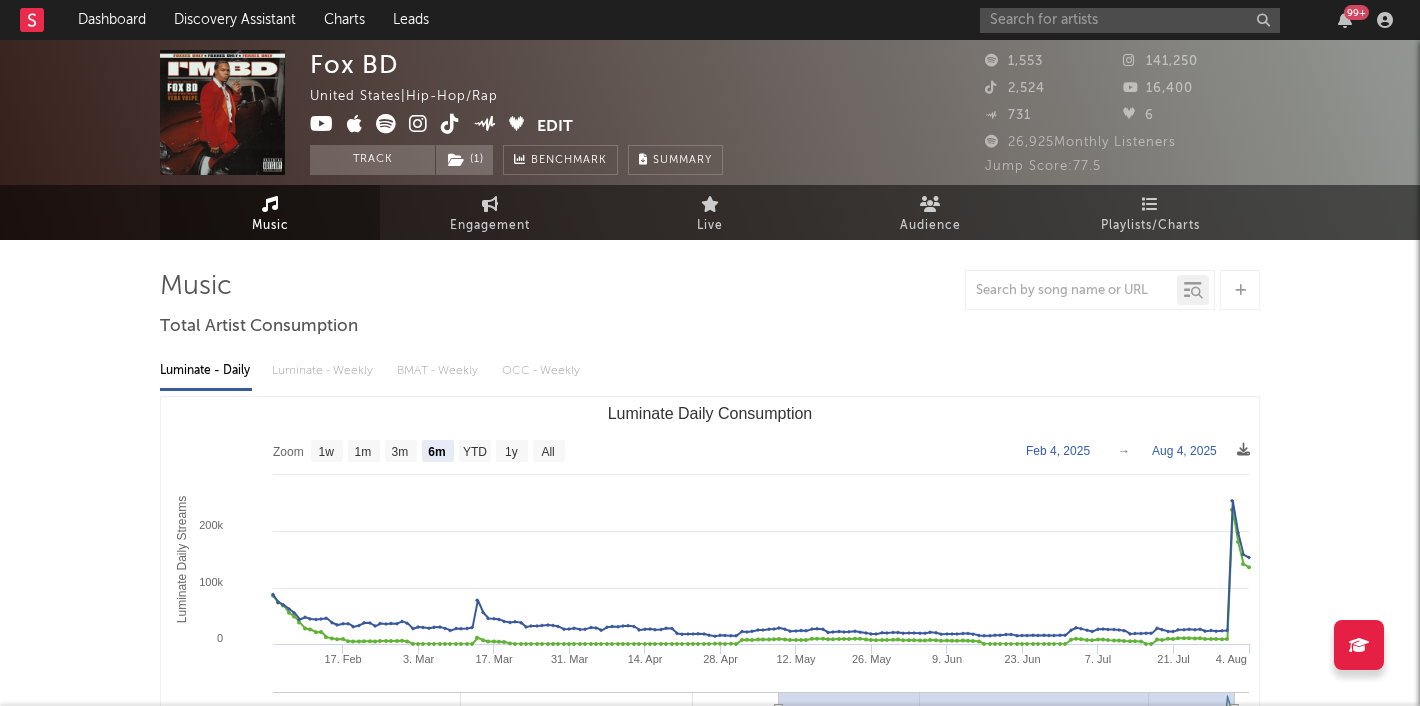 click at bounding box center (418, 124) 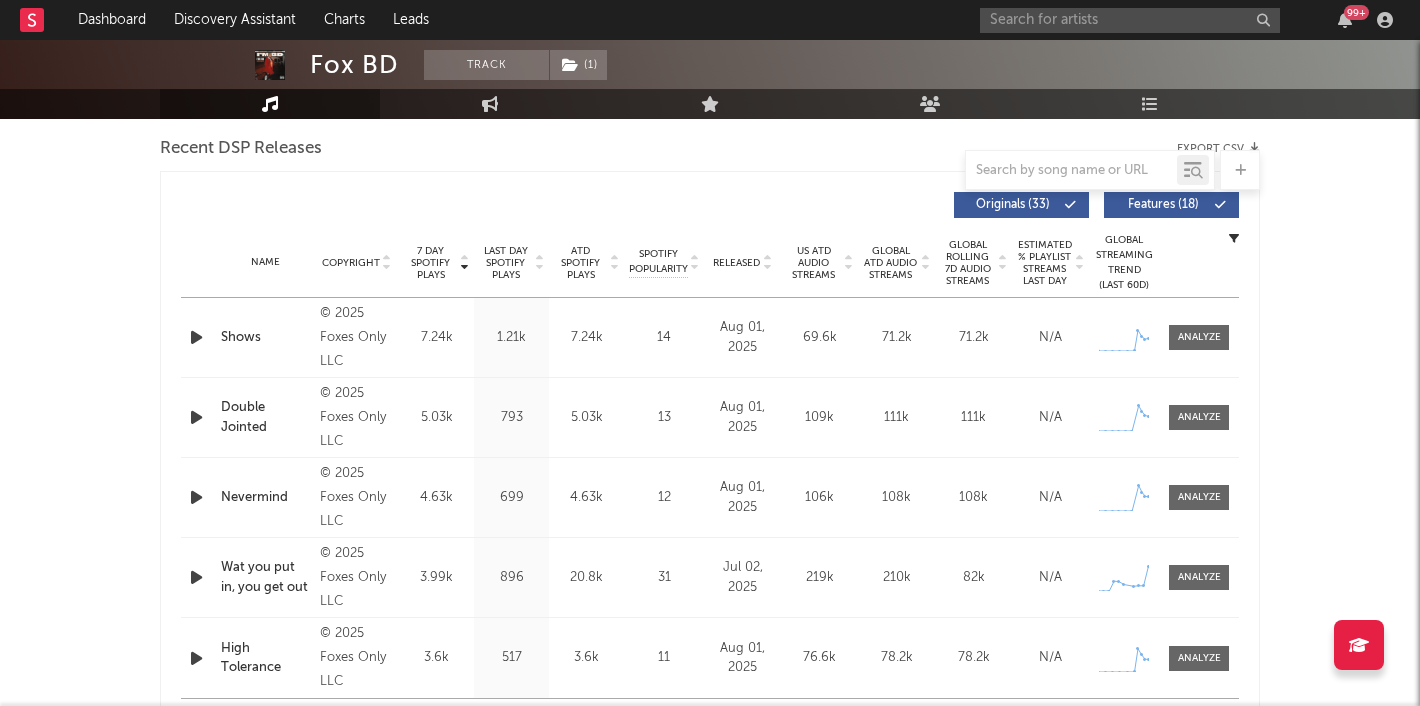scroll, scrollTop: 703, scrollLeft: 0, axis: vertical 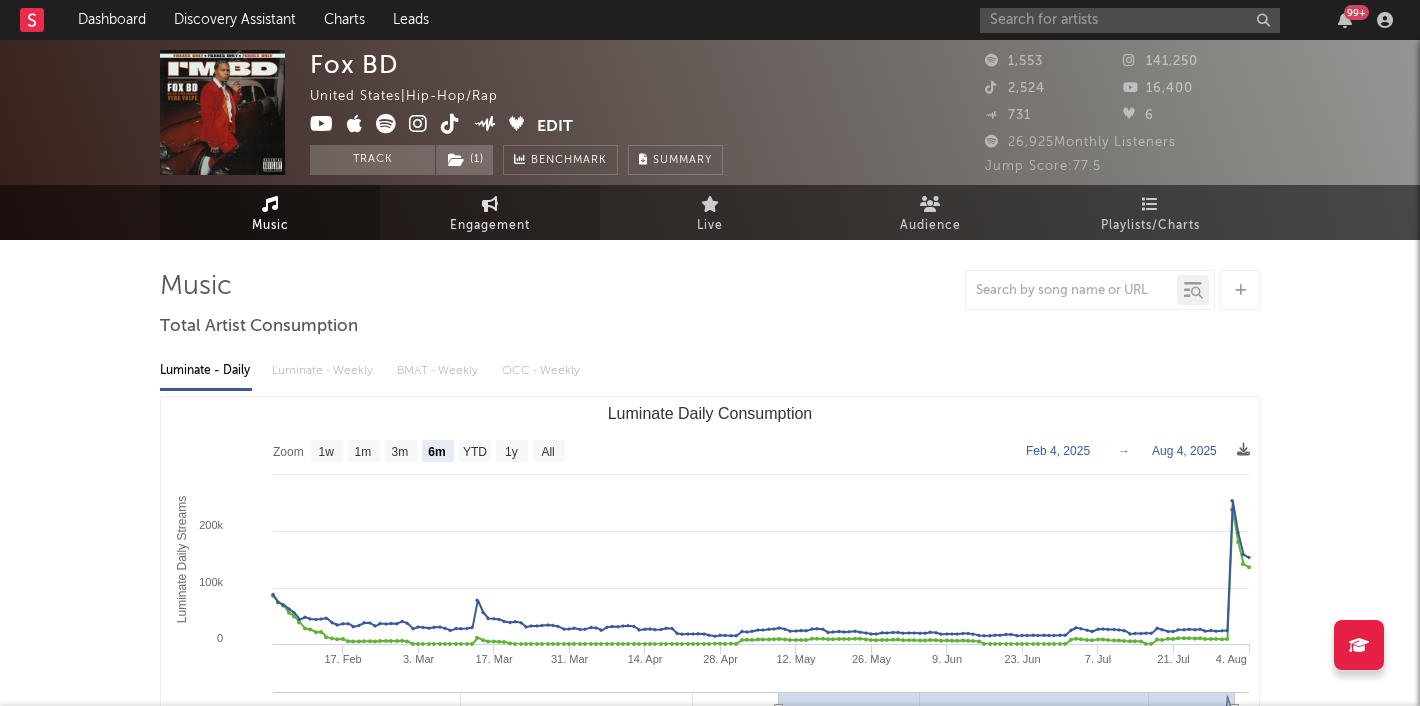click on "Engagement" at bounding box center (490, 226) 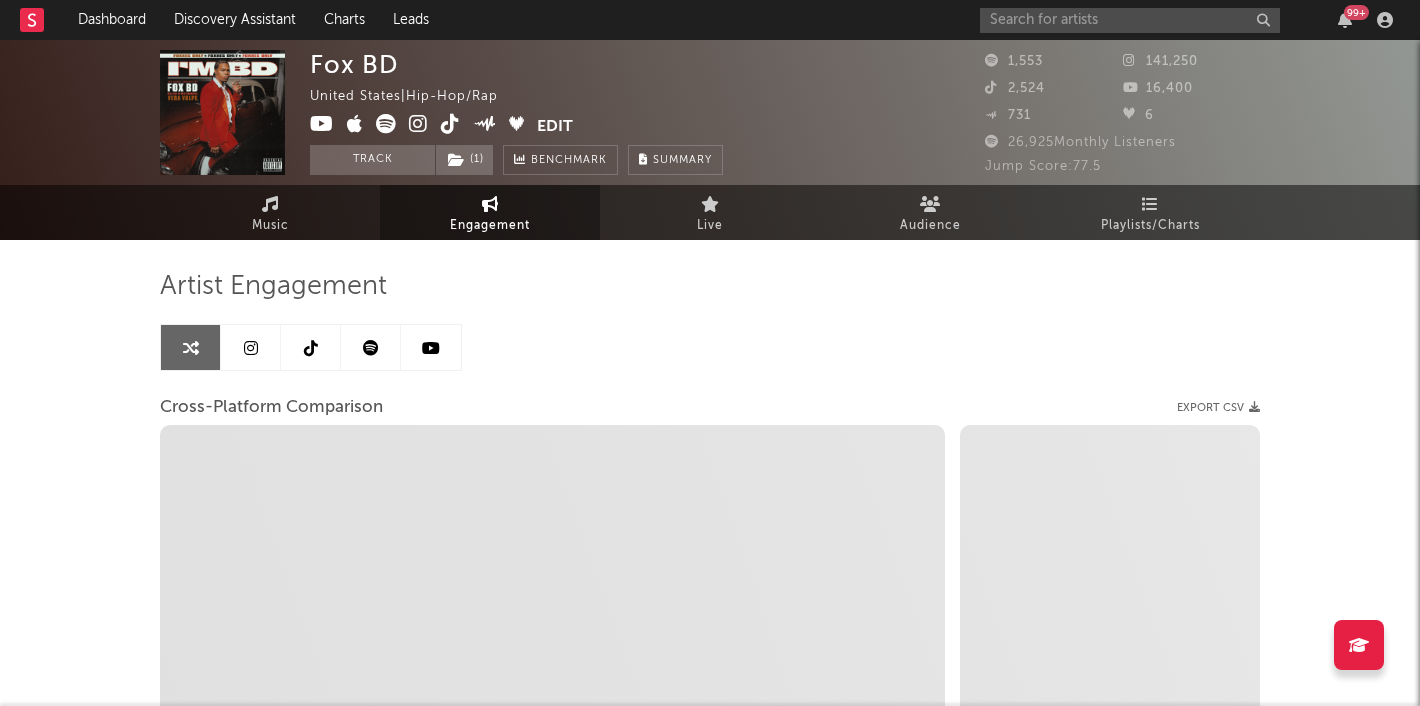 select on "1w" 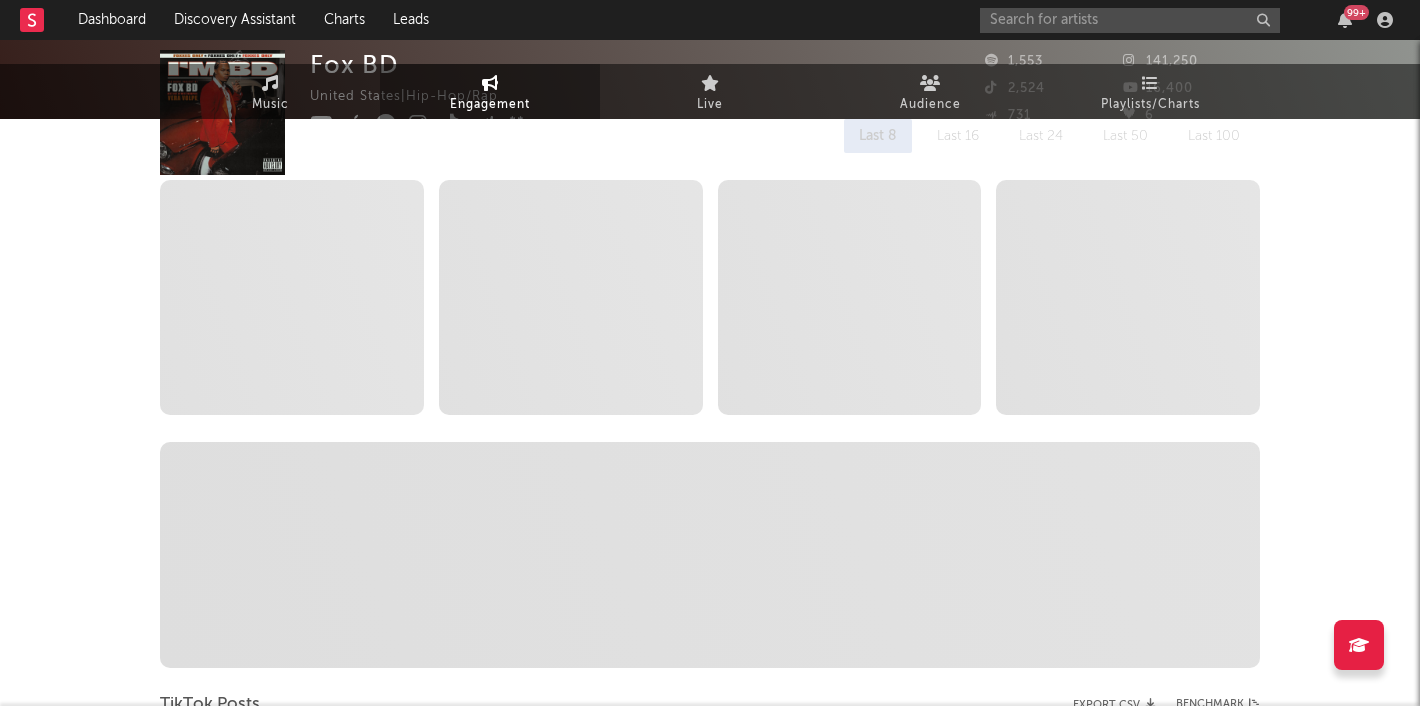 select on "1w" 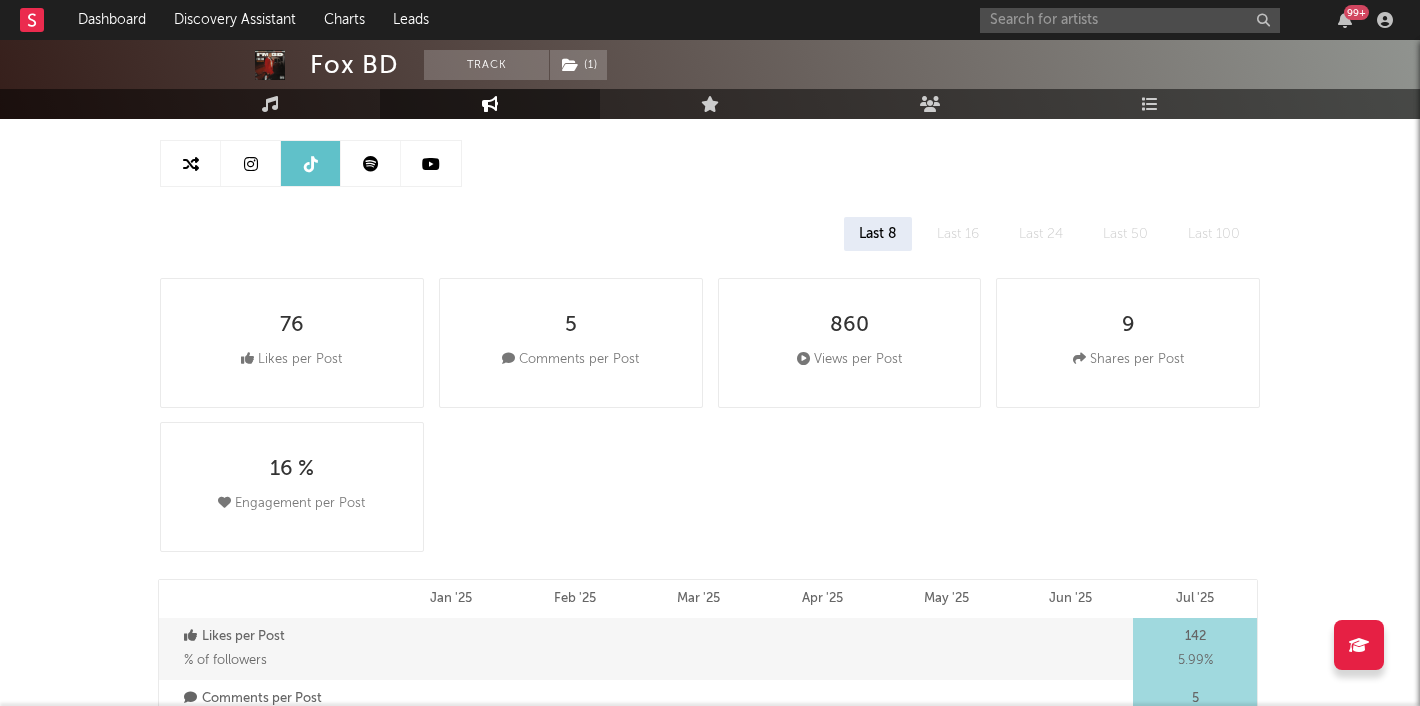 scroll, scrollTop: 0, scrollLeft: 0, axis: both 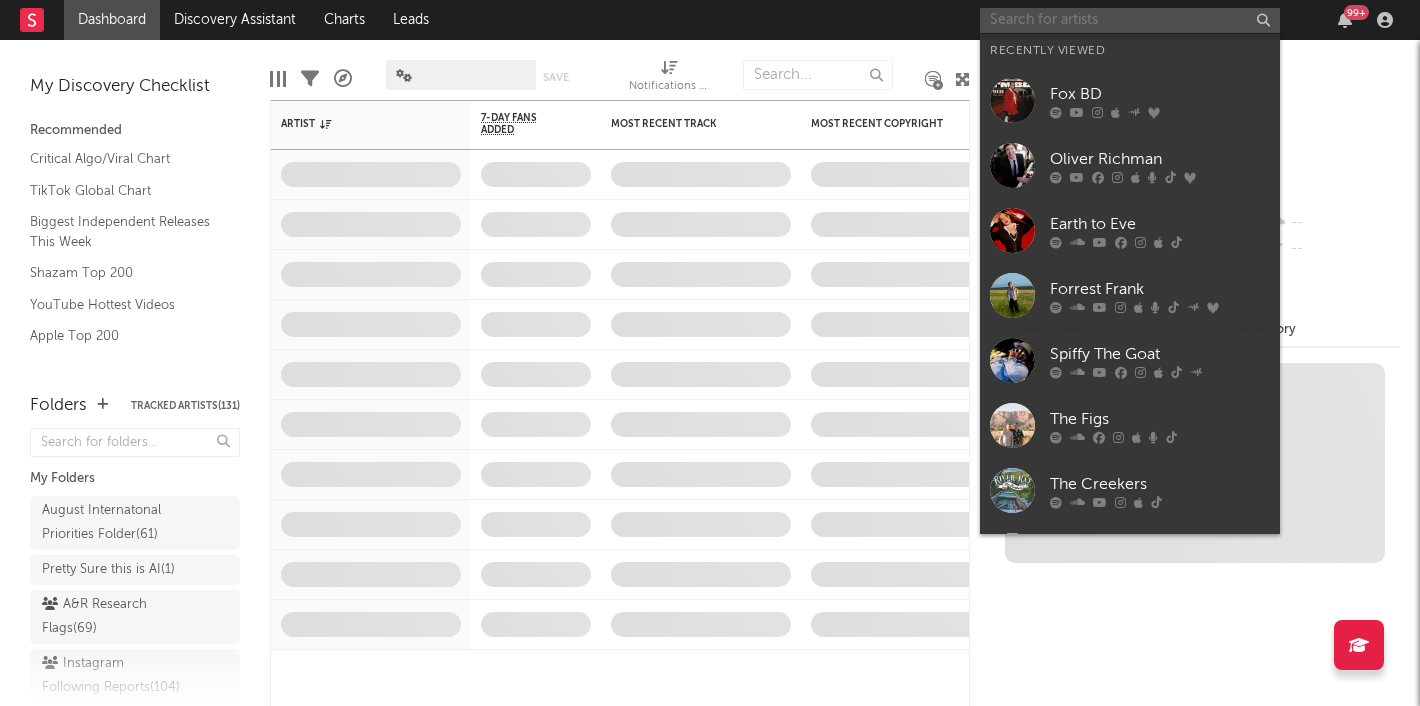 click at bounding box center [1130, 20] 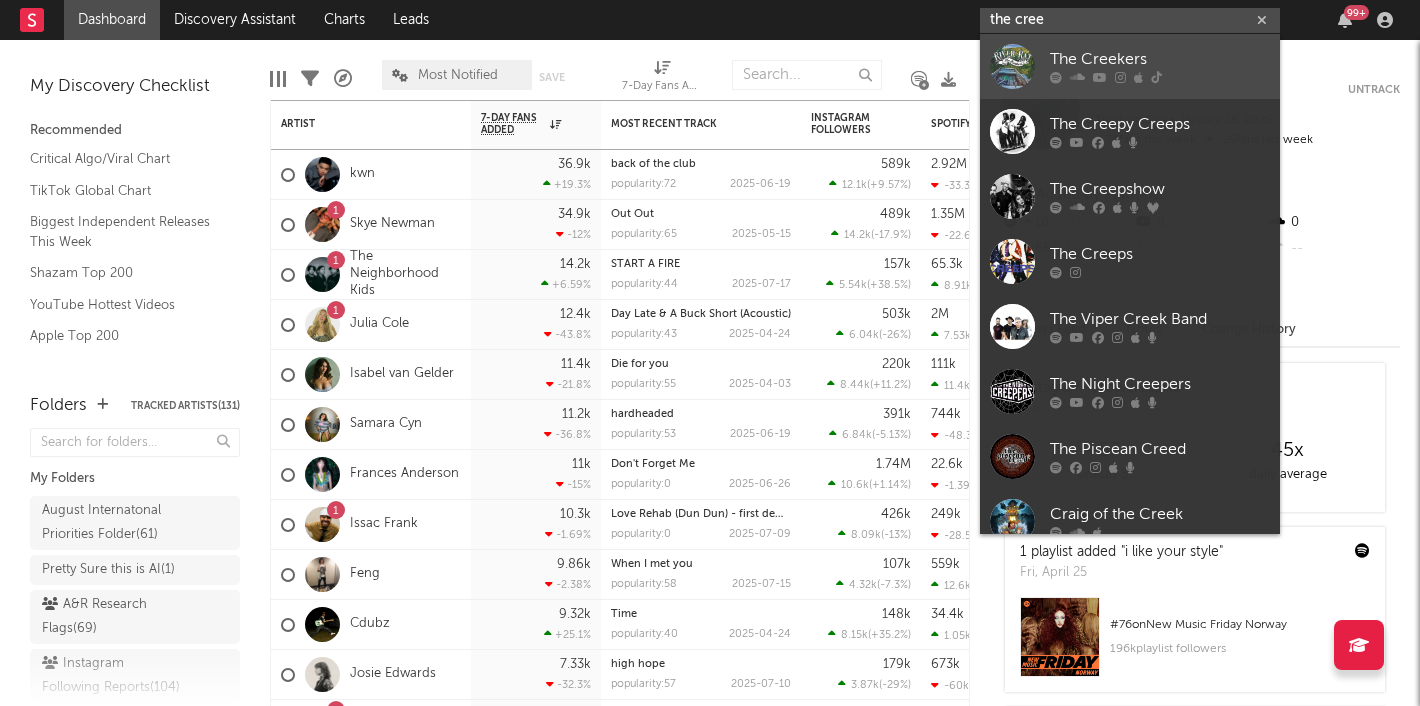 type on "the cree" 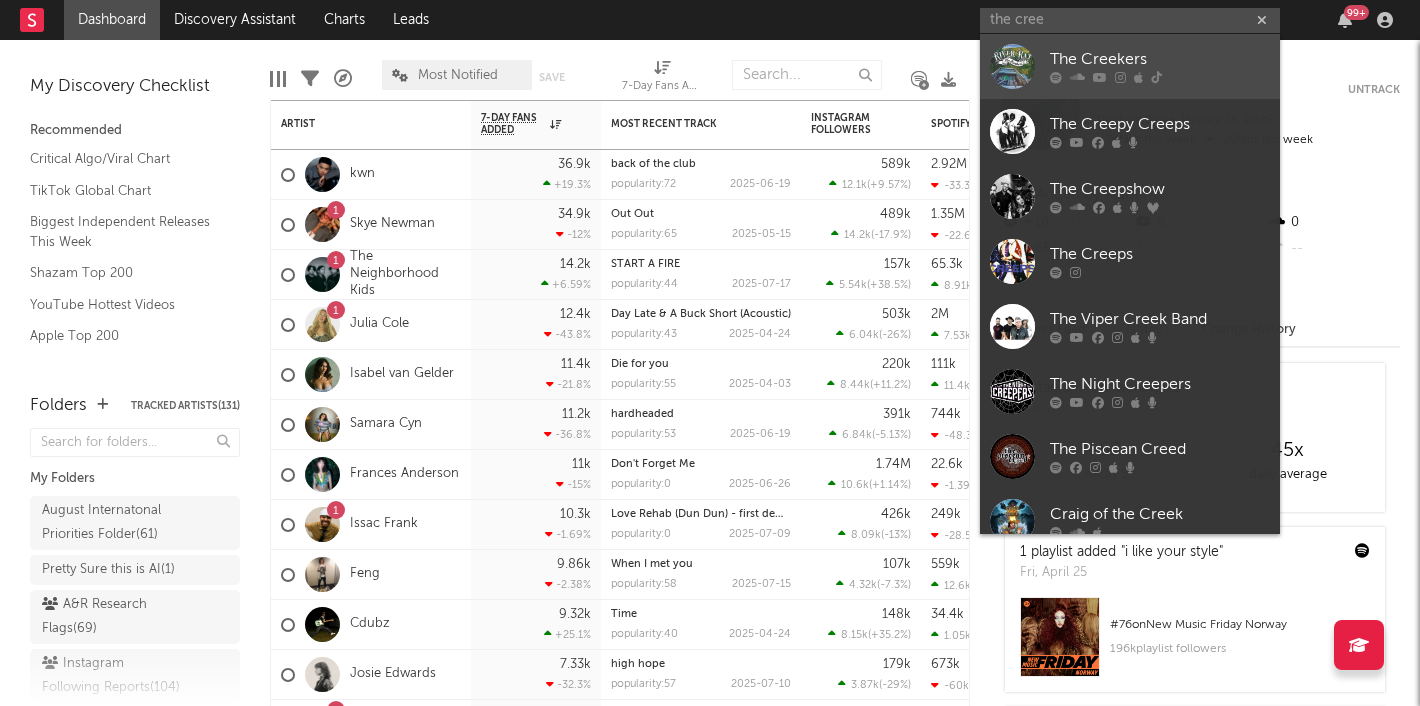 click at bounding box center (1012, 66) 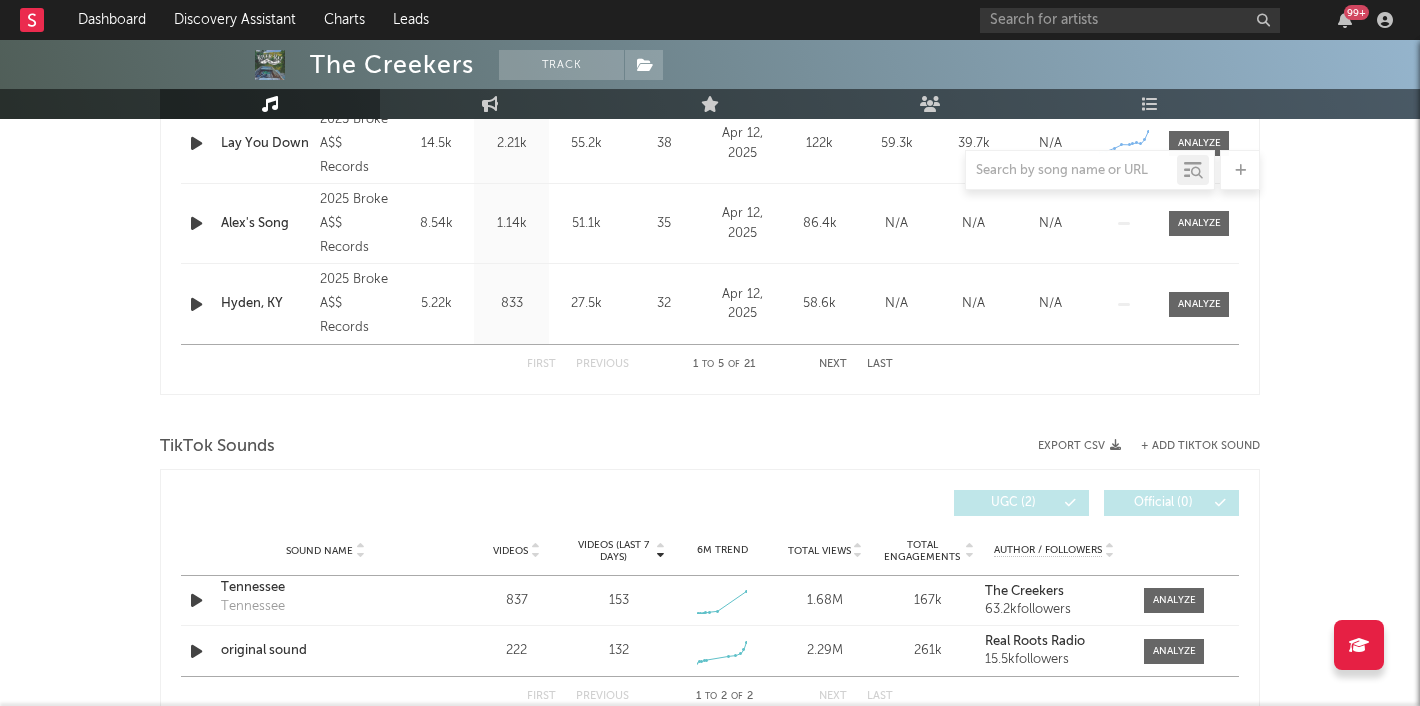 select on "6m" 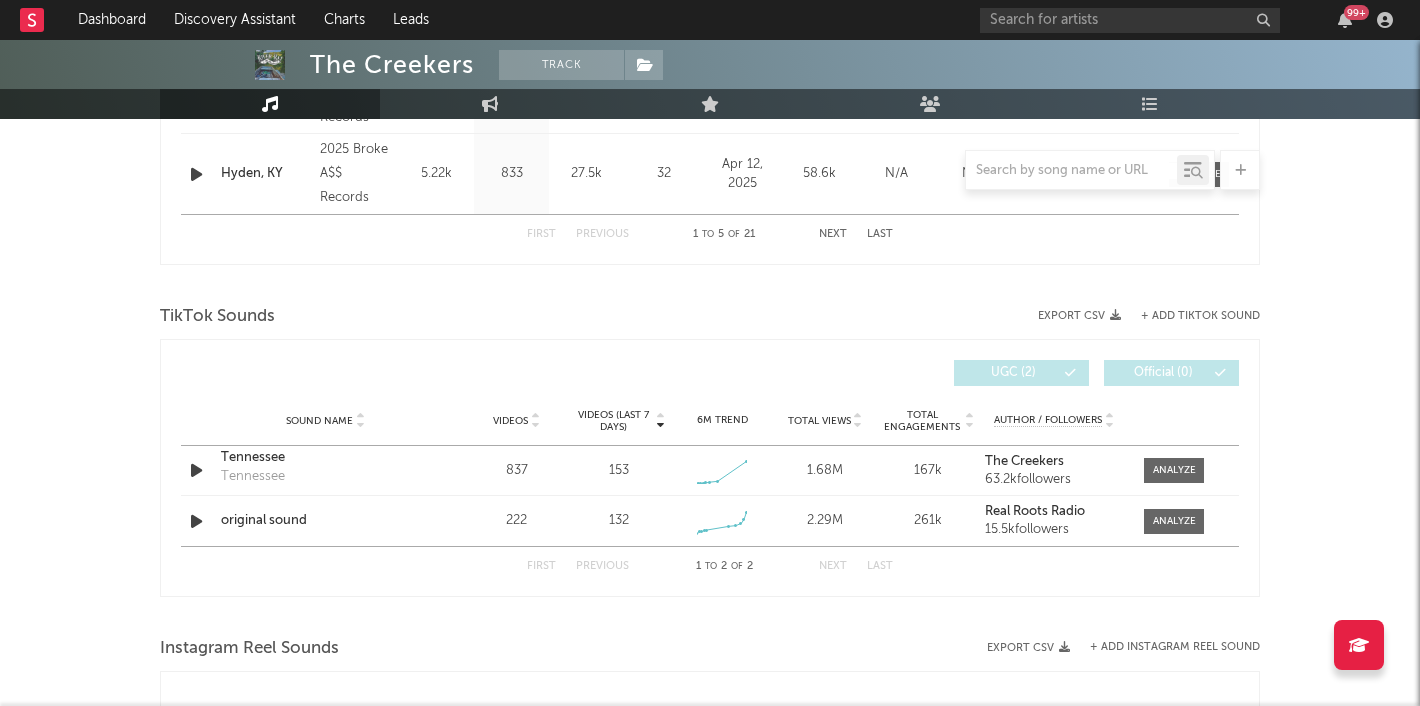 scroll, scrollTop: 1222, scrollLeft: 0, axis: vertical 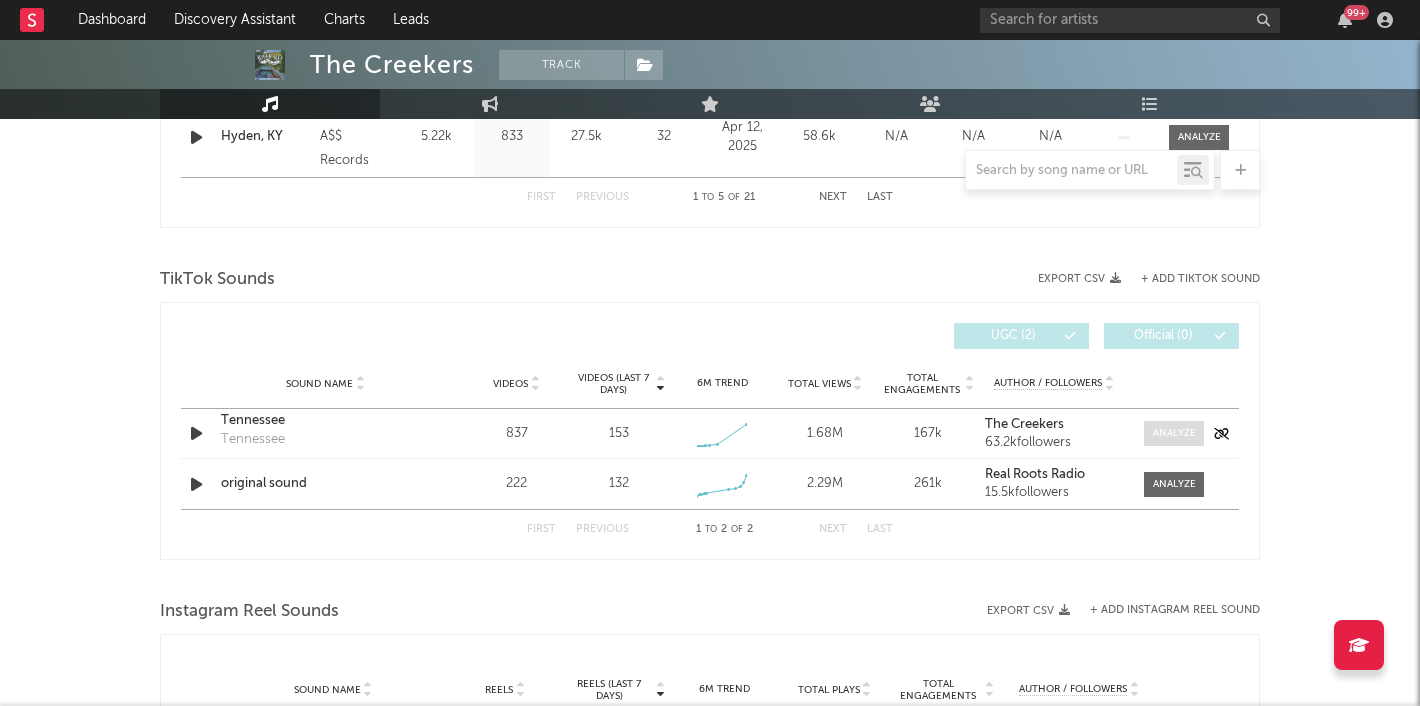 click at bounding box center (1174, 433) 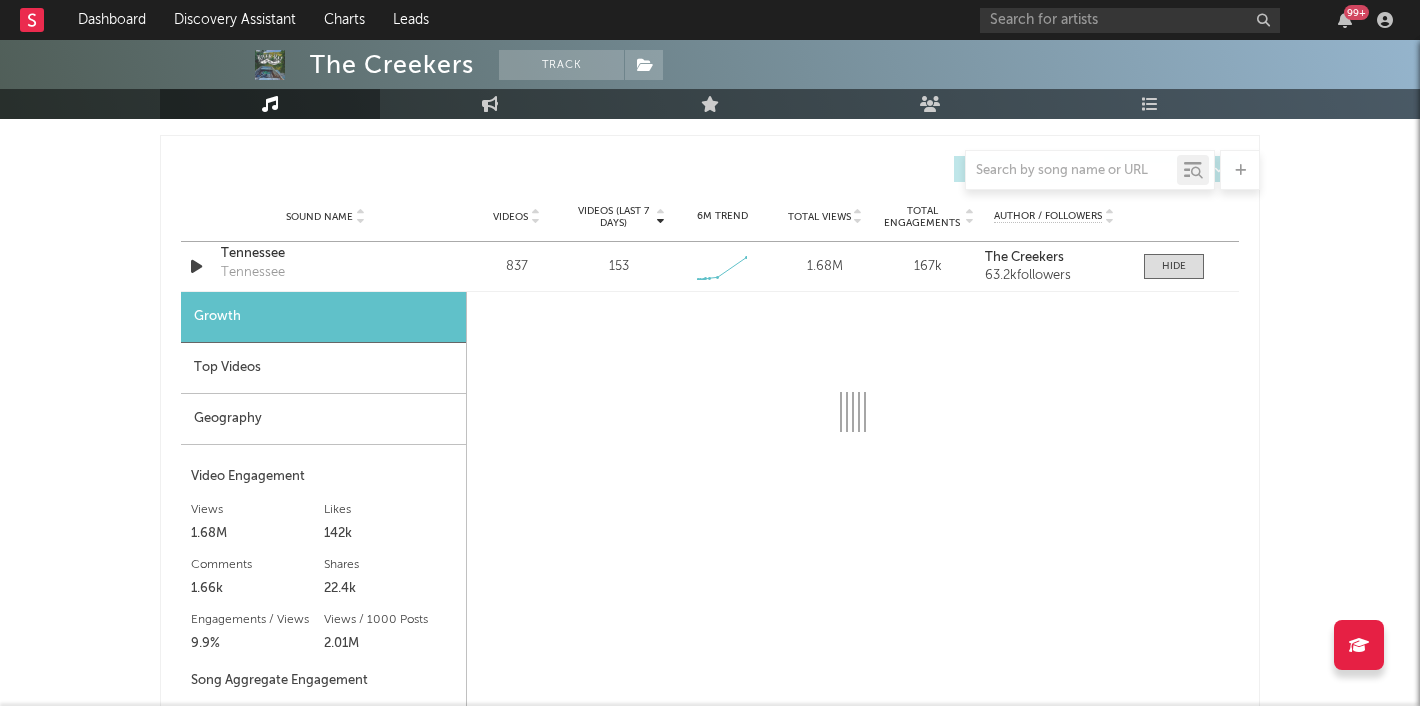 scroll, scrollTop: 1410, scrollLeft: 0, axis: vertical 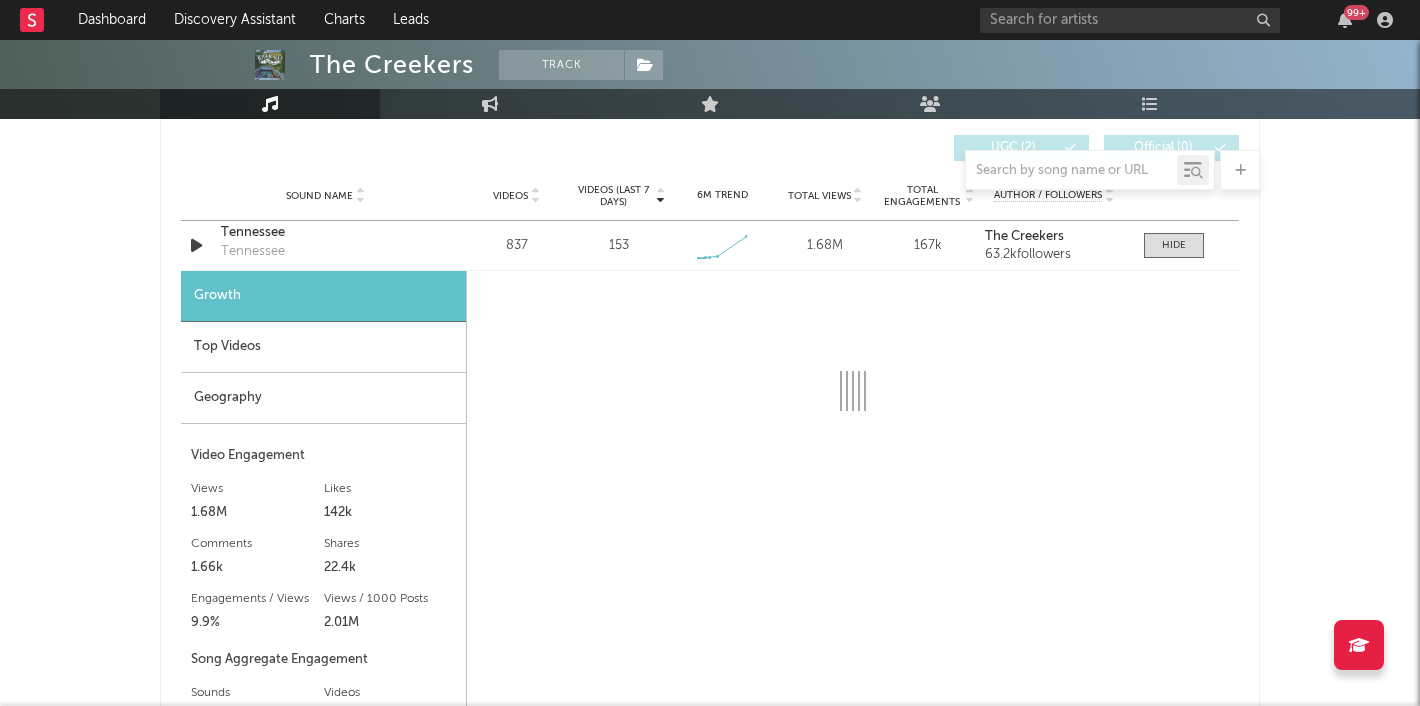 select on "1w" 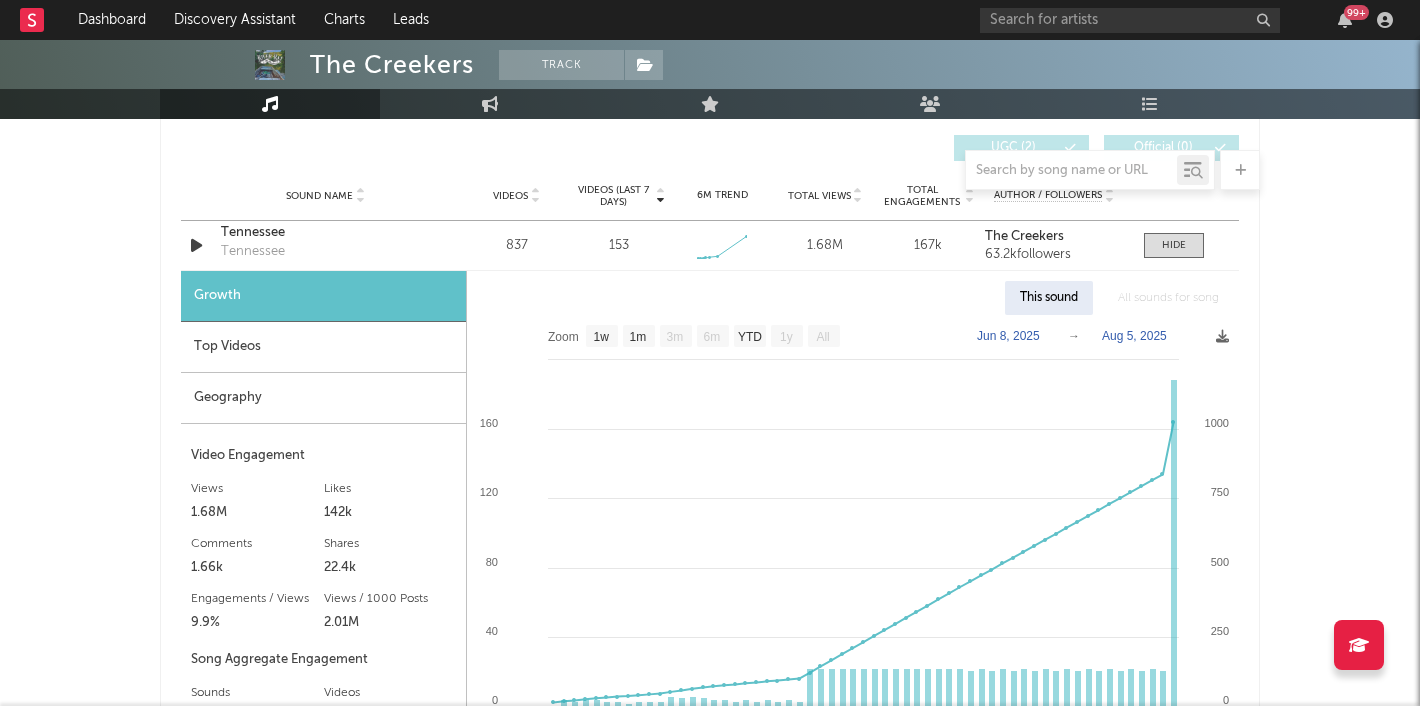 click on "Growth" at bounding box center [323, 296] 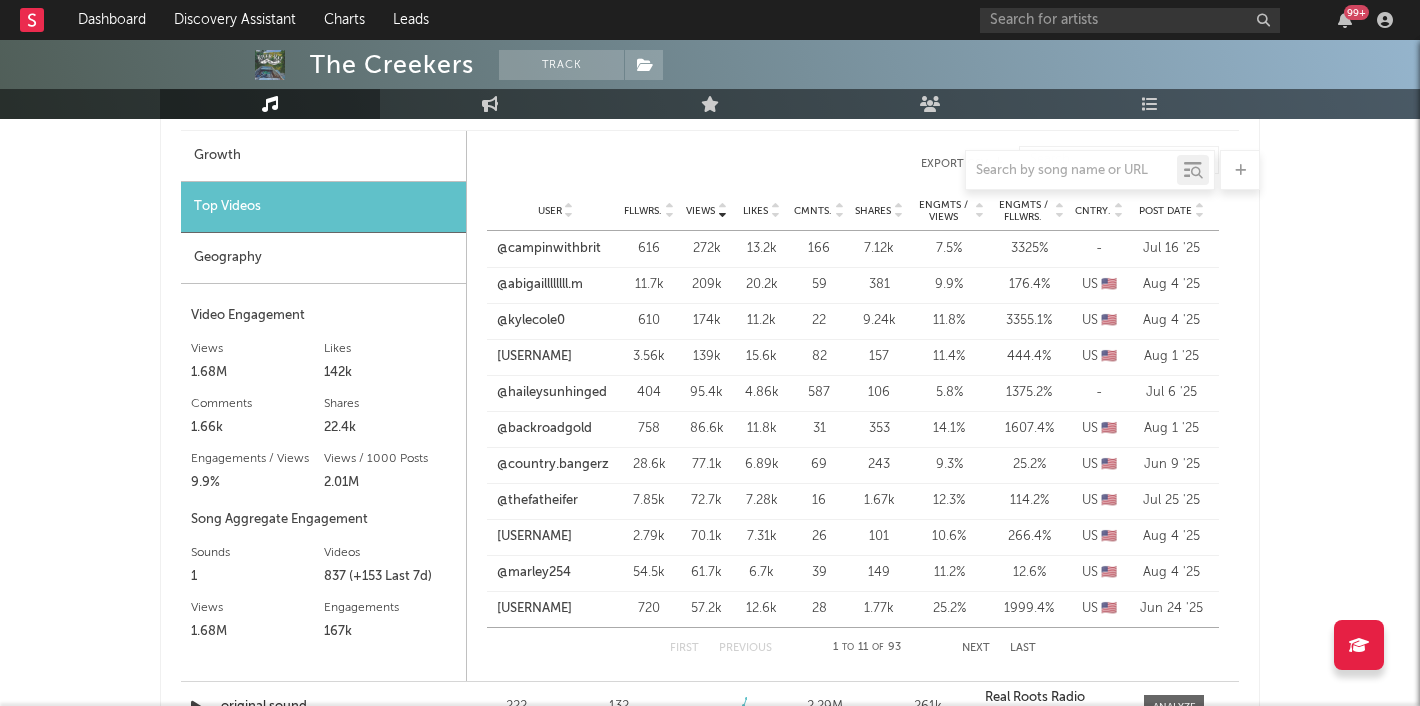 scroll, scrollTop: 1546, scrollLeft: 0, axis: vertical 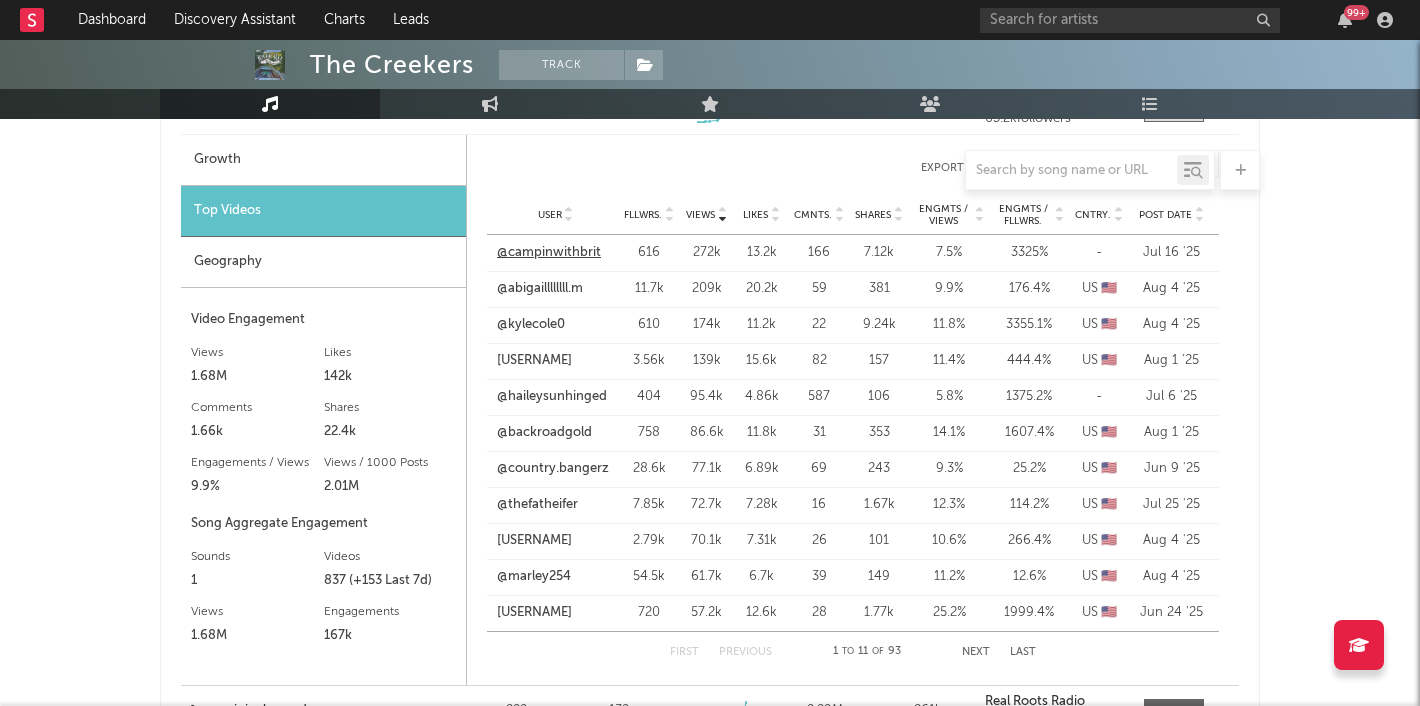 click on "@campinwithbrit" at bounding box center (549, 253) 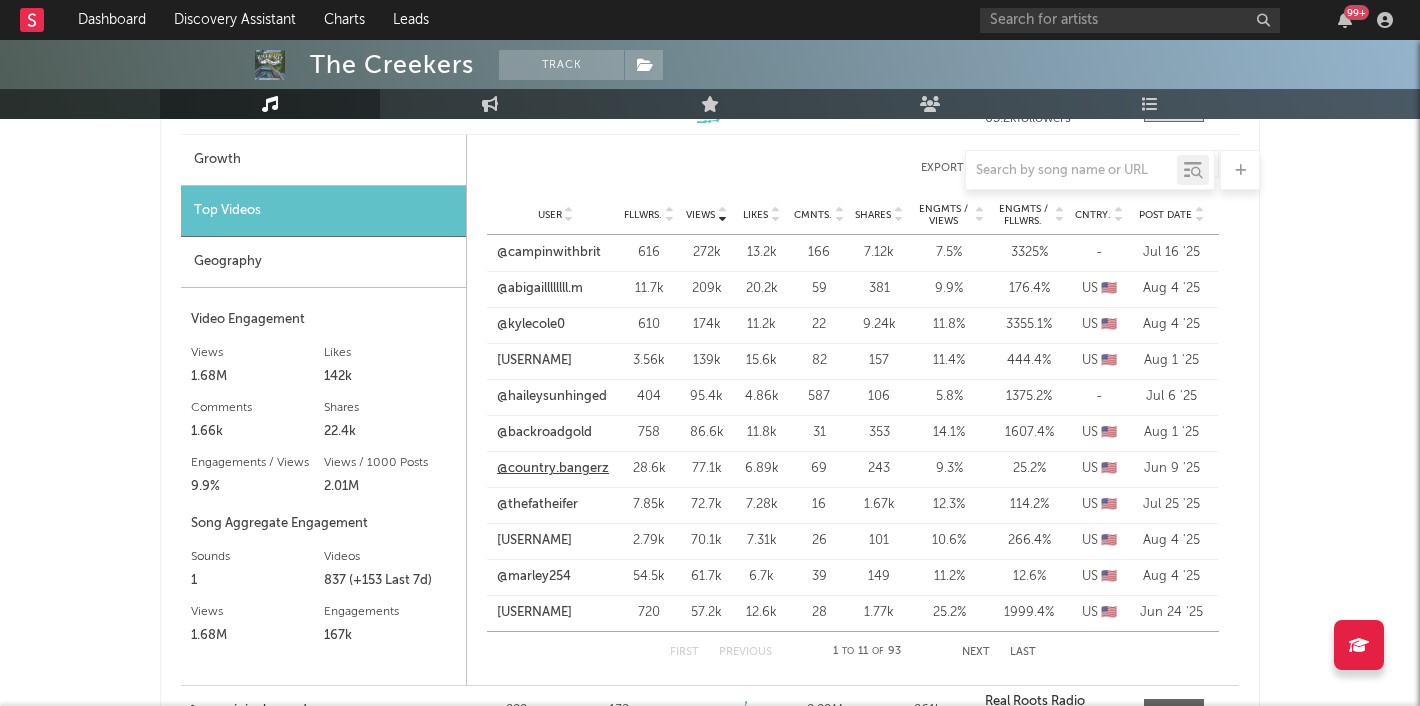 click on "@country.bangerz" at bounding box center (553, 469) 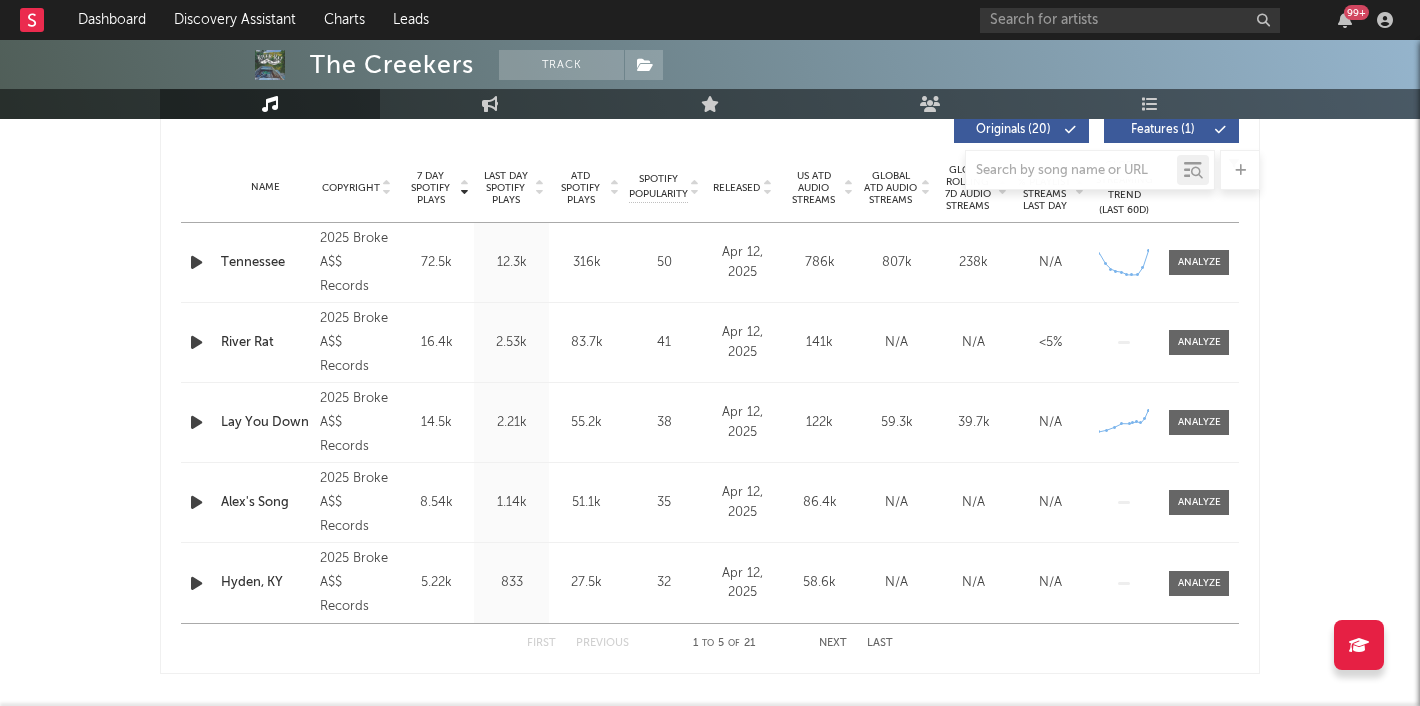 scroll, scrollTop: 777, scrollLeft: 0, axis: vertical 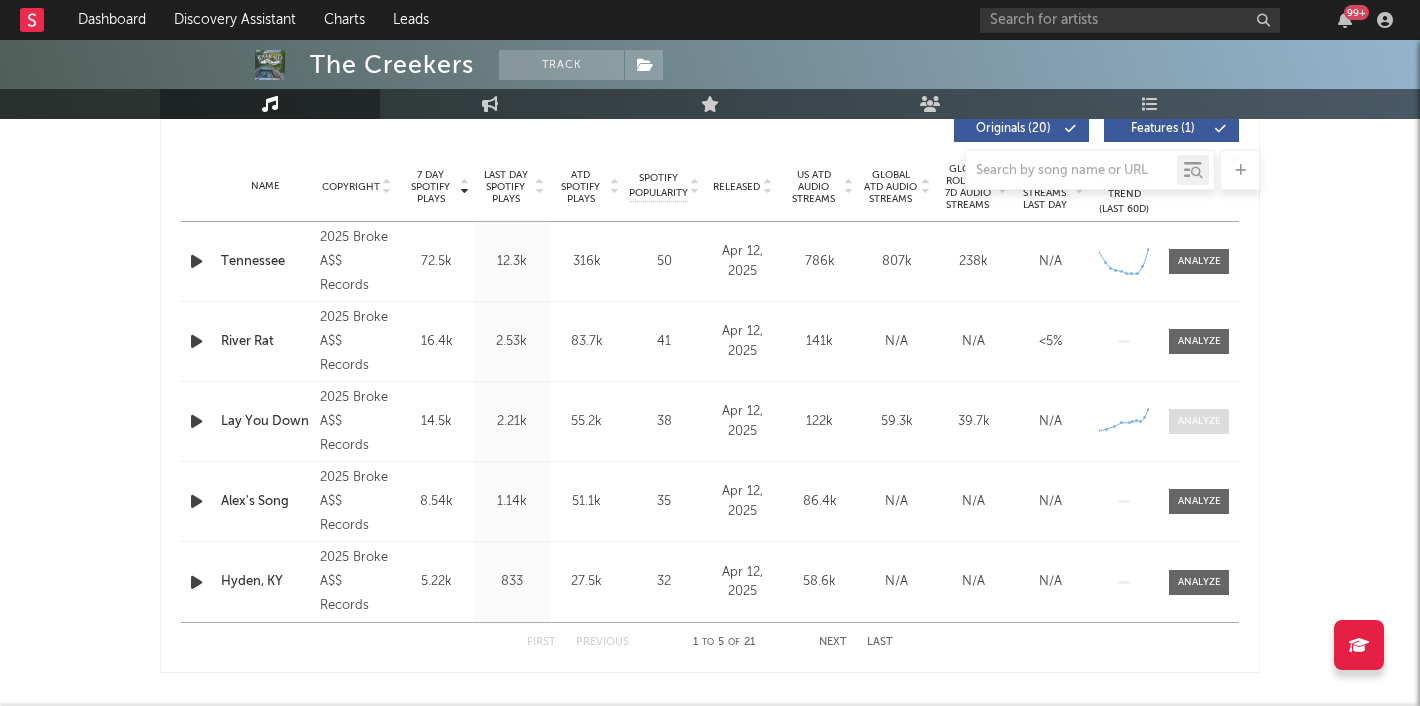 click at bounding box center (1199, 421) 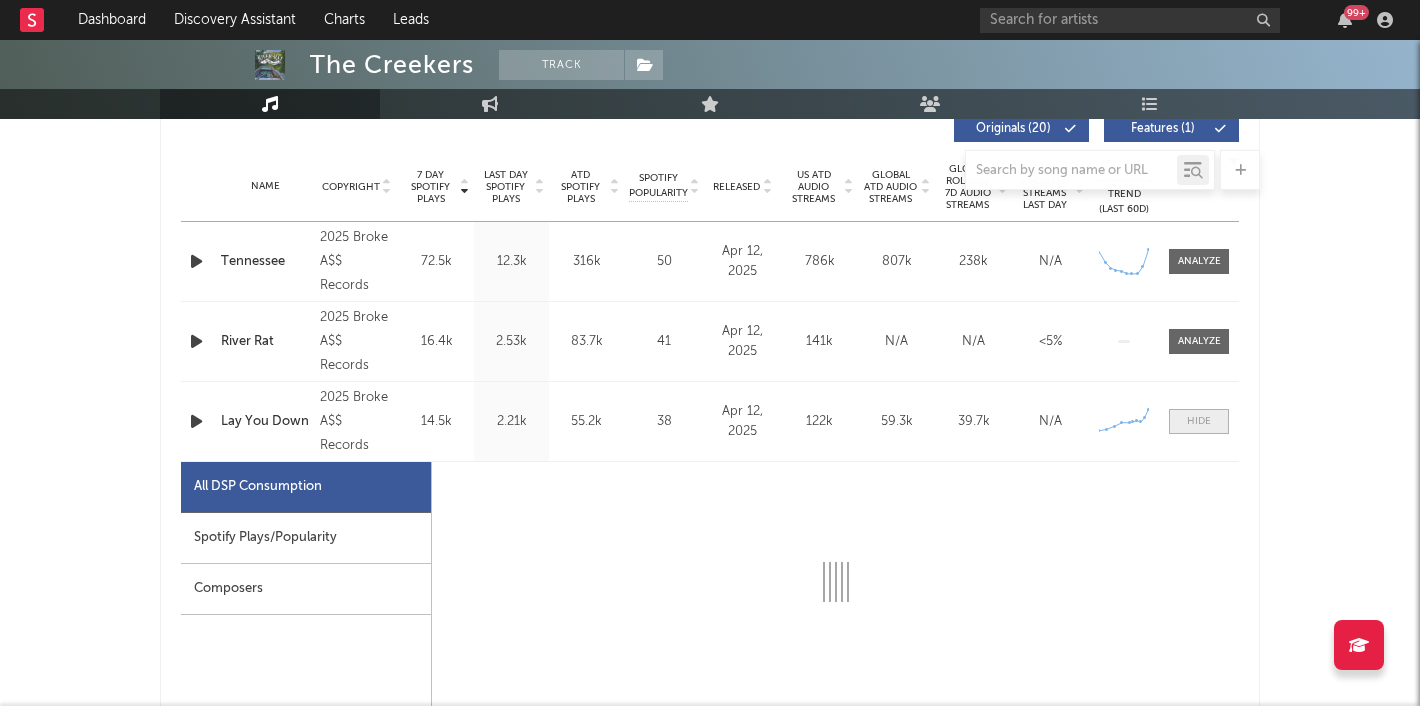 scroll, scrollTop: 1052, scrollLeft: 0, axis: vertical 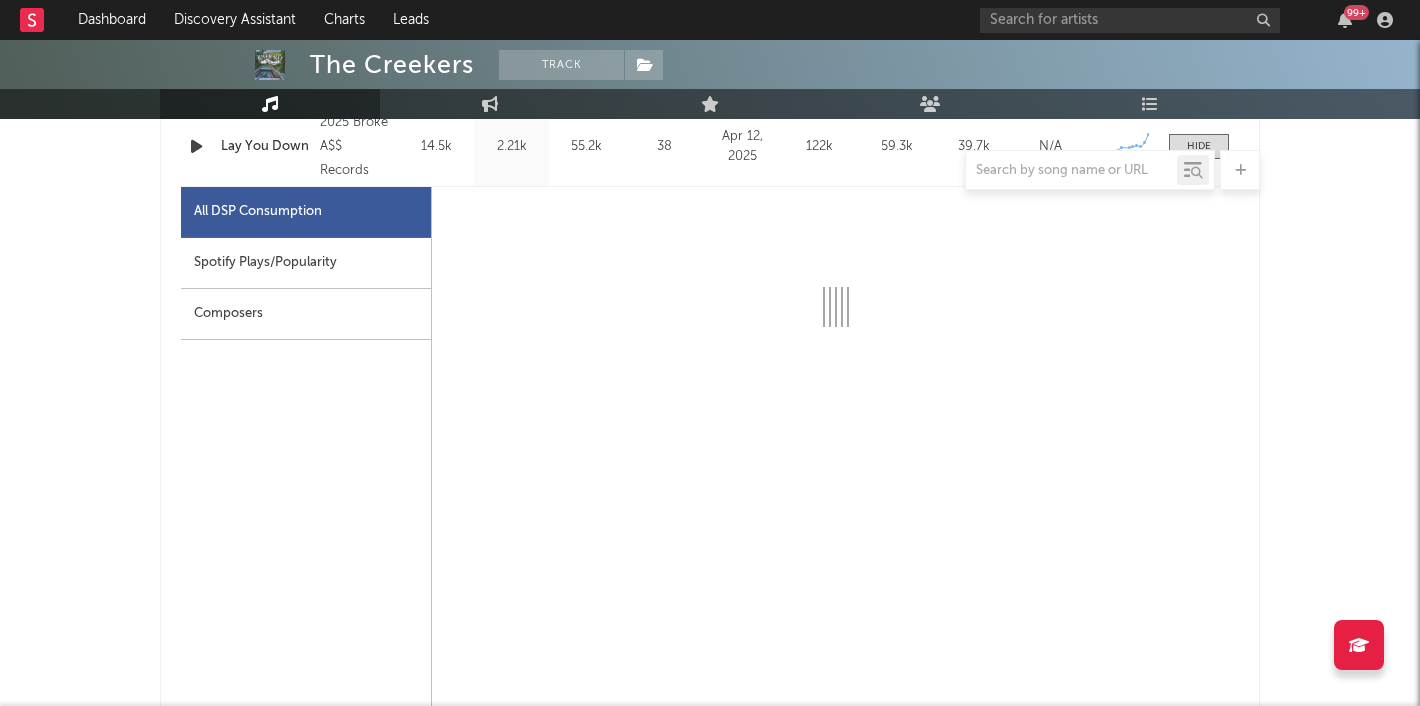 select on "1w" 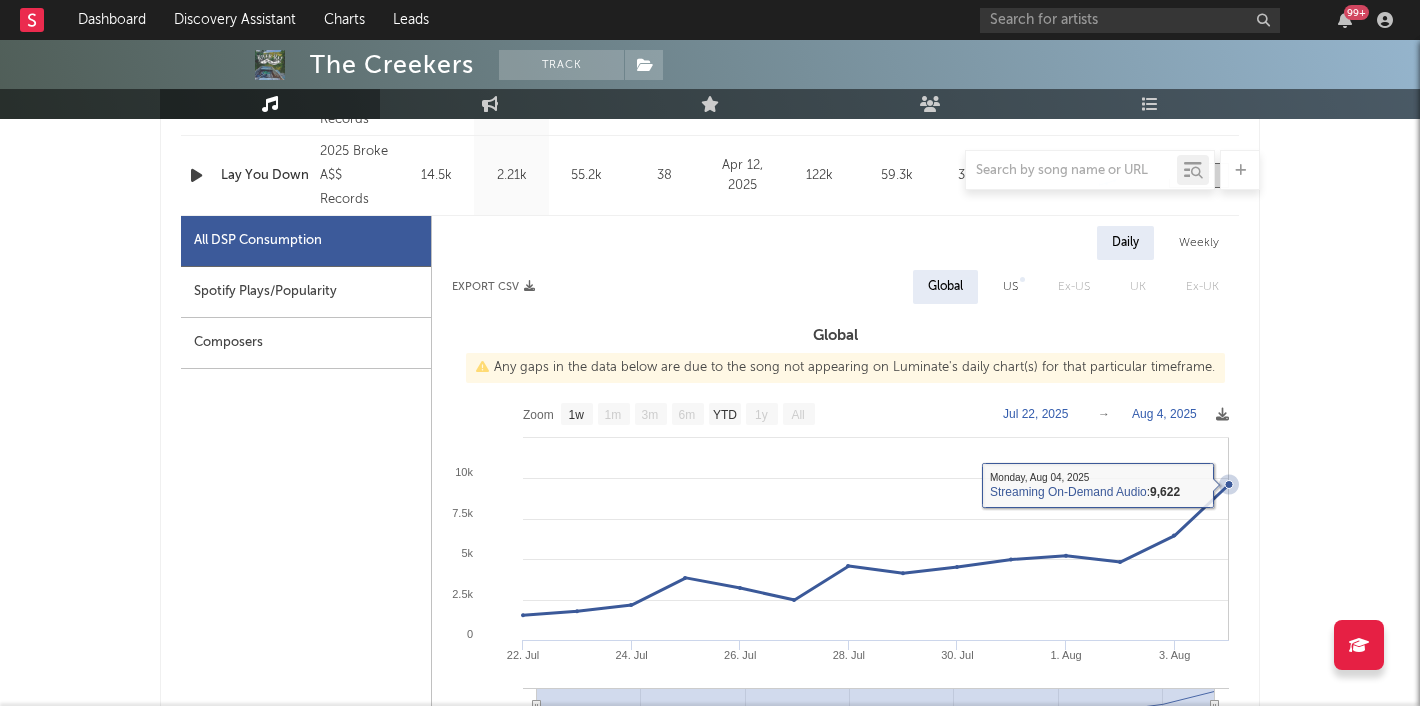 scroll, scrollTop: 697, scrollLeft: 0, axis: vertical 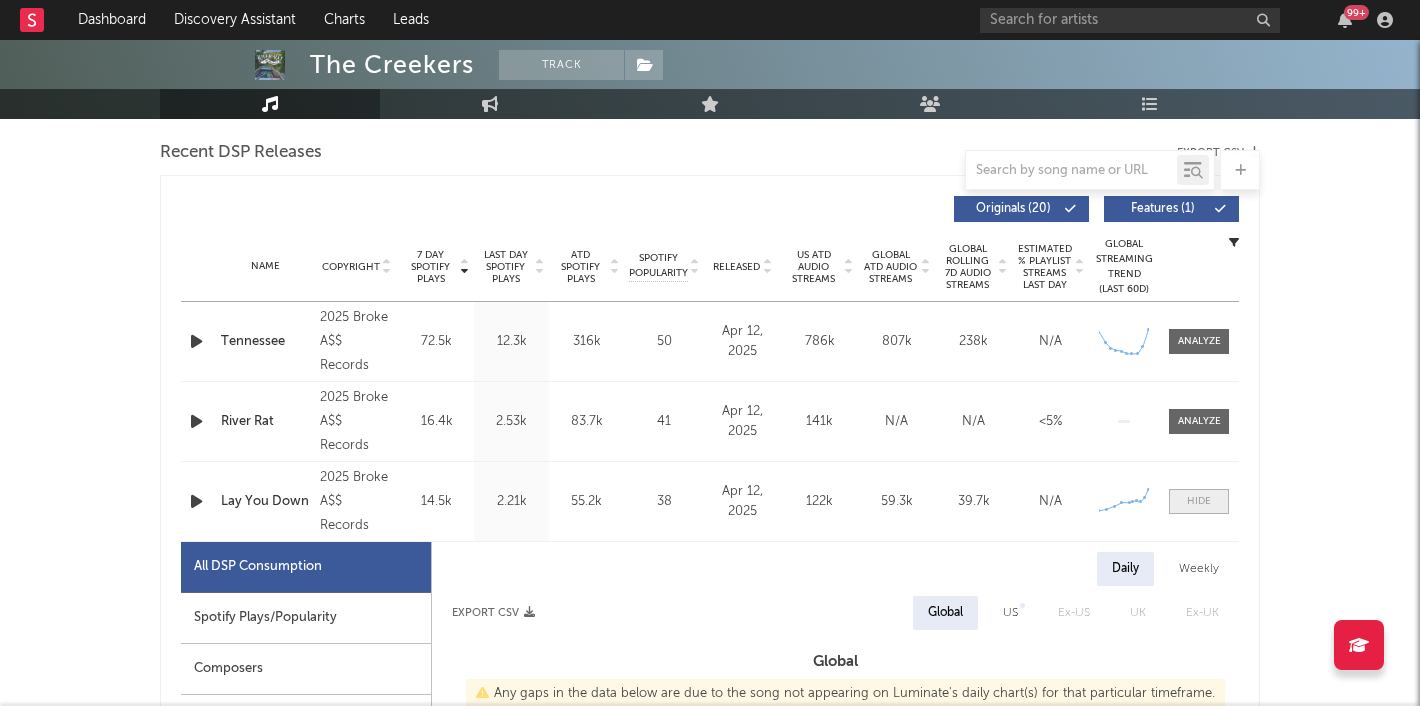 click at bounding box center [1199, 501] 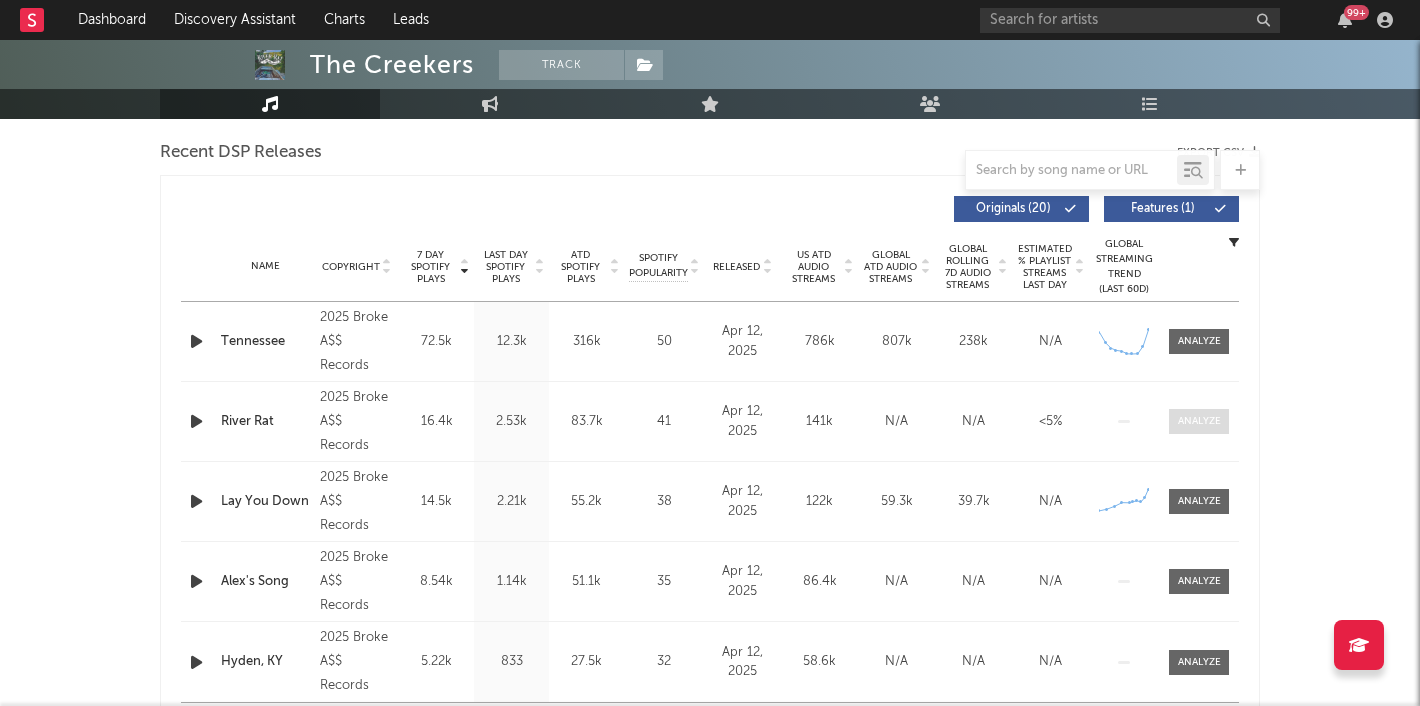 click at bounding box center [1199, 421] 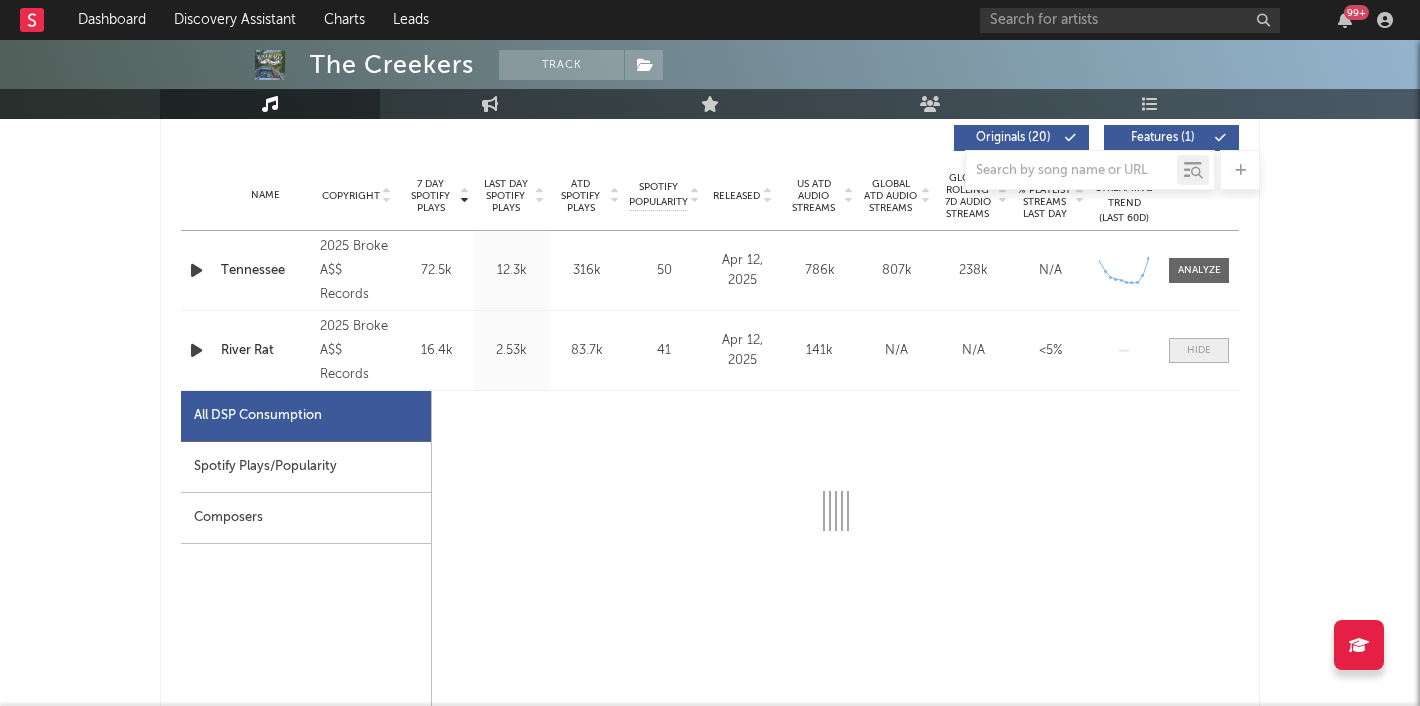 scroll, scrollTop: 772, scrollLeft: 0, axis: vertical 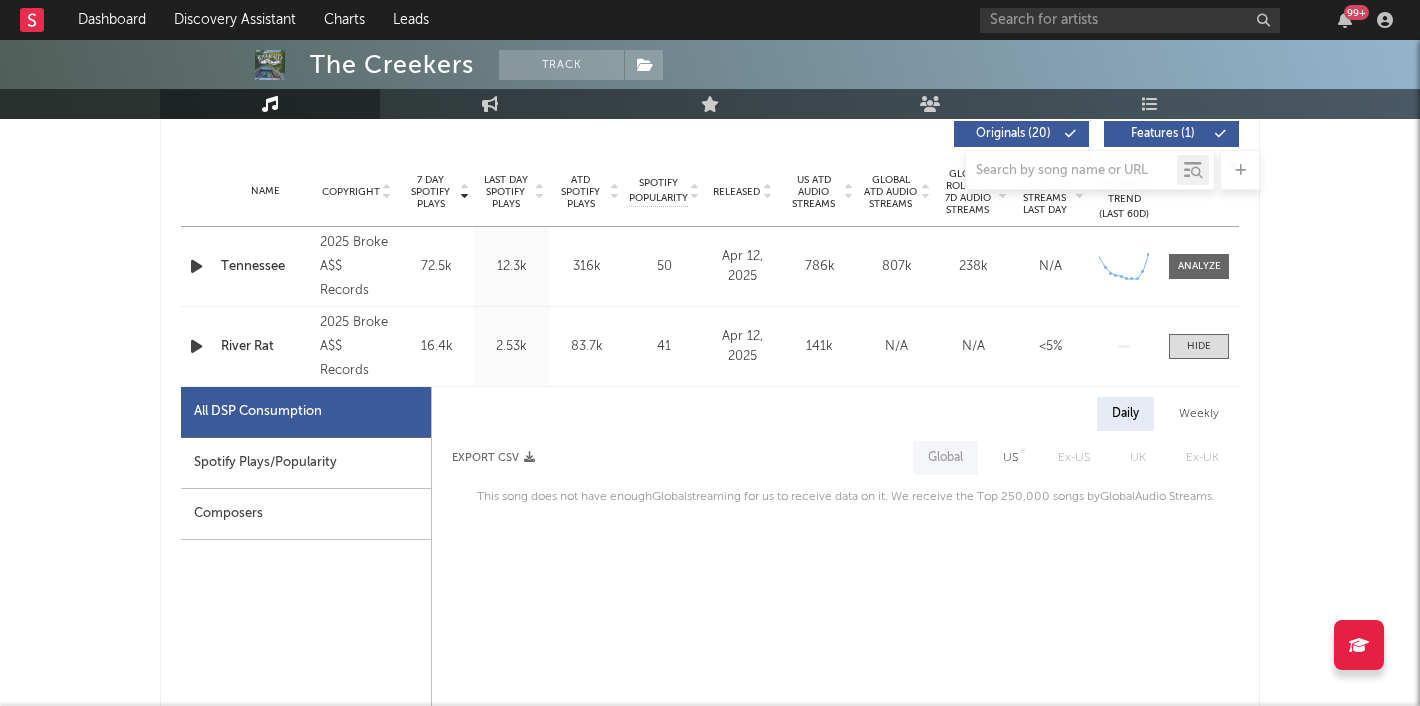 click on "Name River Rat Copyright 2025 Broke A$$ Records Label Broke A$$ Records Album Names River Rat Composer Names 7 Day Spotify Plays 16.4k Last Day Spotify Plays 2.53k ATD Spotify Plays 83.7k Spotify Popularity 41 Total US Streams N/A Total US SES N/A Total UK Streams N/A Total UK Audio Streams N/A UK Weekly Streams N/A UK Weekly Audio Streams N/A Released Apr 12, 2025 US ATD Audio Streams 141k US Rolling 7D Audio Streams 35.2k US Rolling WoW % Chg 94.3 Global ATD Audio Streams N/A Global Rolling 7D Audio Streams N/A Global Rolling WoW % Chg N/A Estimated % Playlist Streams Last Day <5% Global Streaming Trend (Last 60D) Ex-US Streaming Trend (Last 60D) US Streaming Trend (Last 60D) Created with Highcharts 10.3.3 Global Latest Day Audio Streams N/A US Latest Day Audio Streams 9.74k" at bounding box center [710, 346] 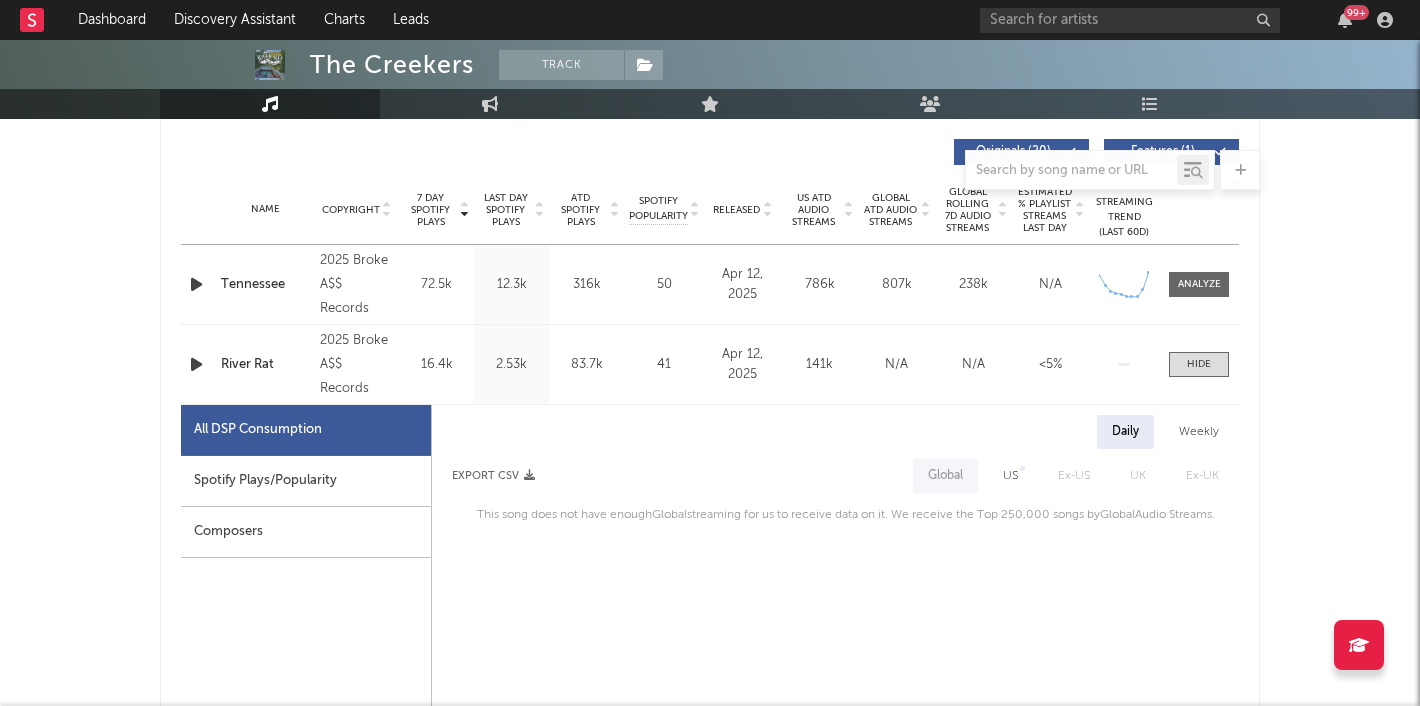scroll, scrollTop: 752, scrollLeft: 0, axis: vertical 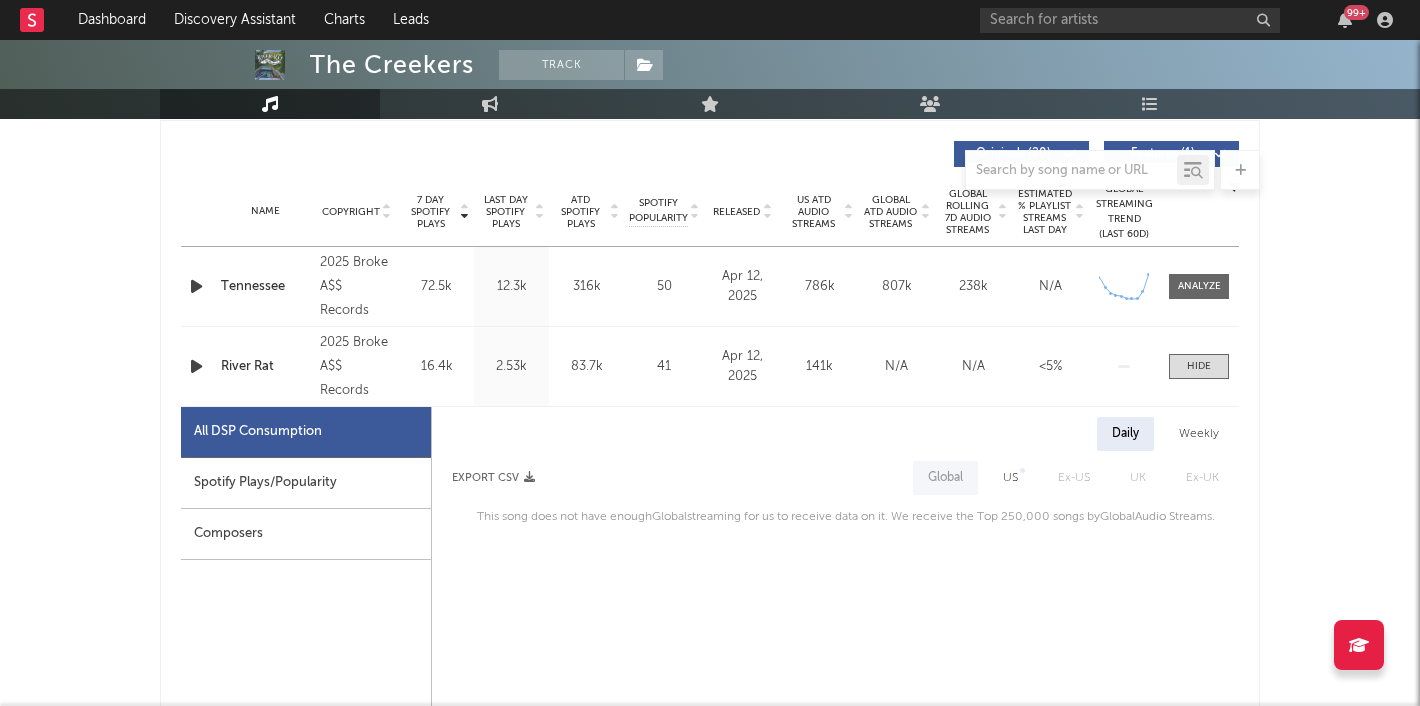 click at bounding box center [1199, 366] 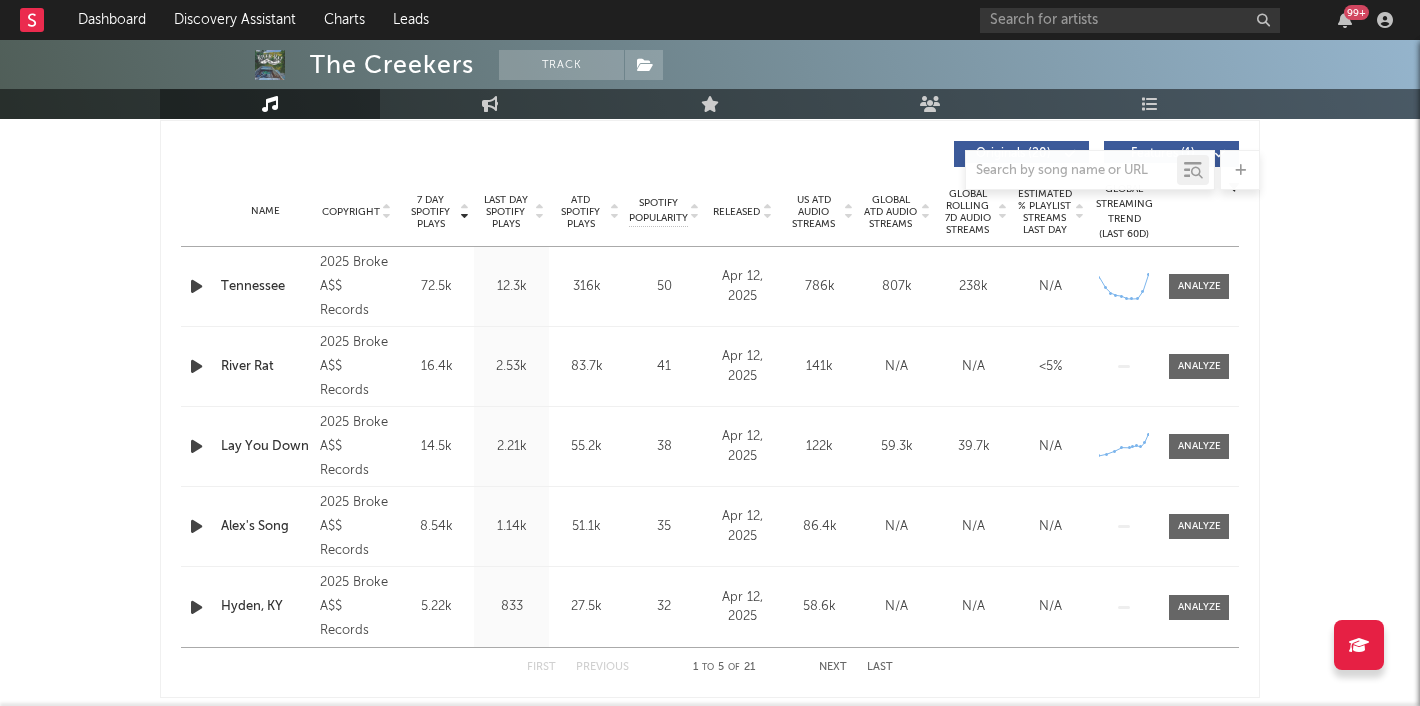 click on "Name Tennessee Copyright 2025 Broke A$$ Records Label Broke A$$ Records Album Names River Rat Composer Names Allen Hacker 7 Day Spotify Plays 72.5k Last Day Spotify Plays 12.3k ATD Spotify Plays 316k Spotify Popularity 50 Total US Streams N/A Total US SES N/A Total UK Streams N/A Total UK Audio Streams N/A UK Weekly Streams N/A UK Weekly Audio Streams N/A Released Apr 12, 2025 US ATD Audio Streams 786k US Rolling 7D Audio Streams 235k US Rolling WoW % Chg 130 Global ATD Audio Streams 807k Global Rolling 7D Audio Streams 238k Global Rolling WoW % Chg 129 Estimated % Playlist Streams Last Day N/A Global Streaming Trend (Last 60D) Created with Highcharts 10.3.3 Ex-US Streaming Trend (Last 60D) US Streaming Trend (Last 60D) Created with Highcharts 10.3.3 Global Latest Day Audio Streams 67.8k US Latest Day Audio Streams 67.3k" at bounding box center (710, 286) 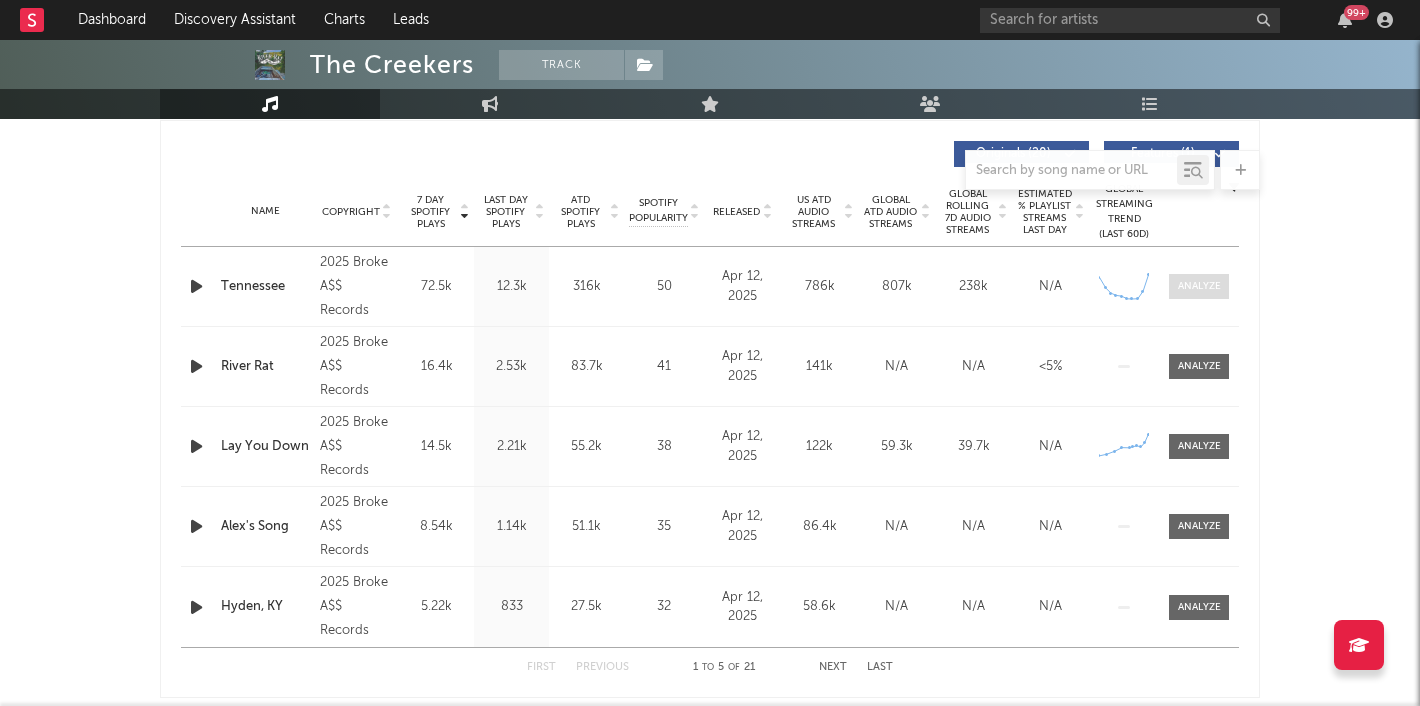 click at bounding box center (1199, 286) 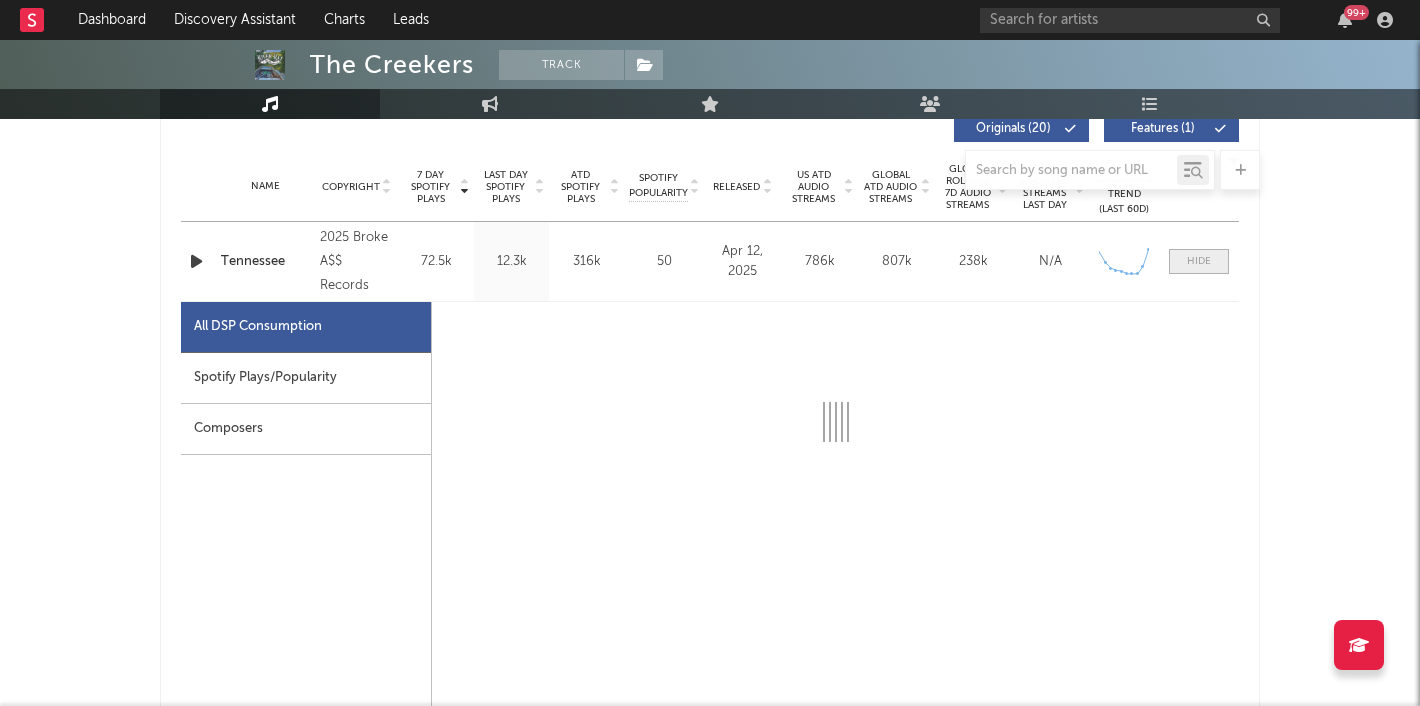 scroll, scrollTop: 780, scrollLeft: 0, axis: vertical 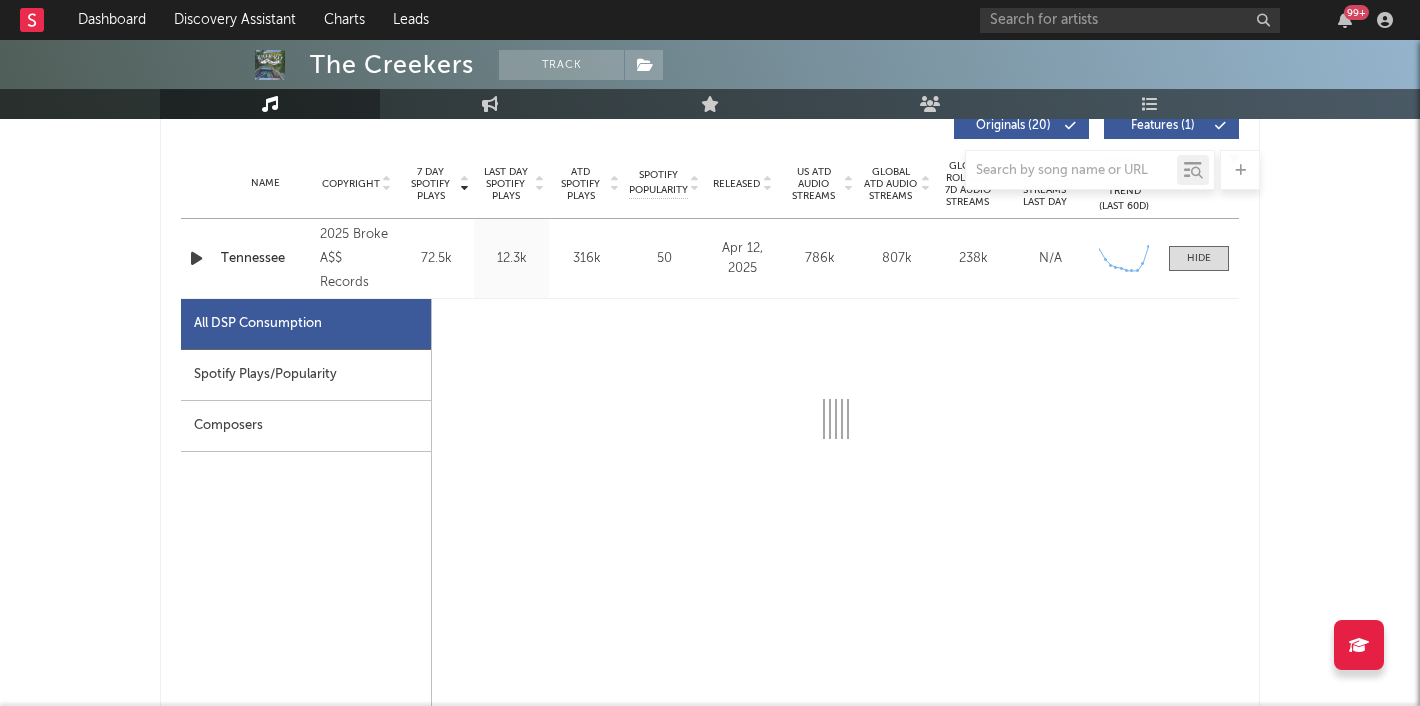 select on "1w" 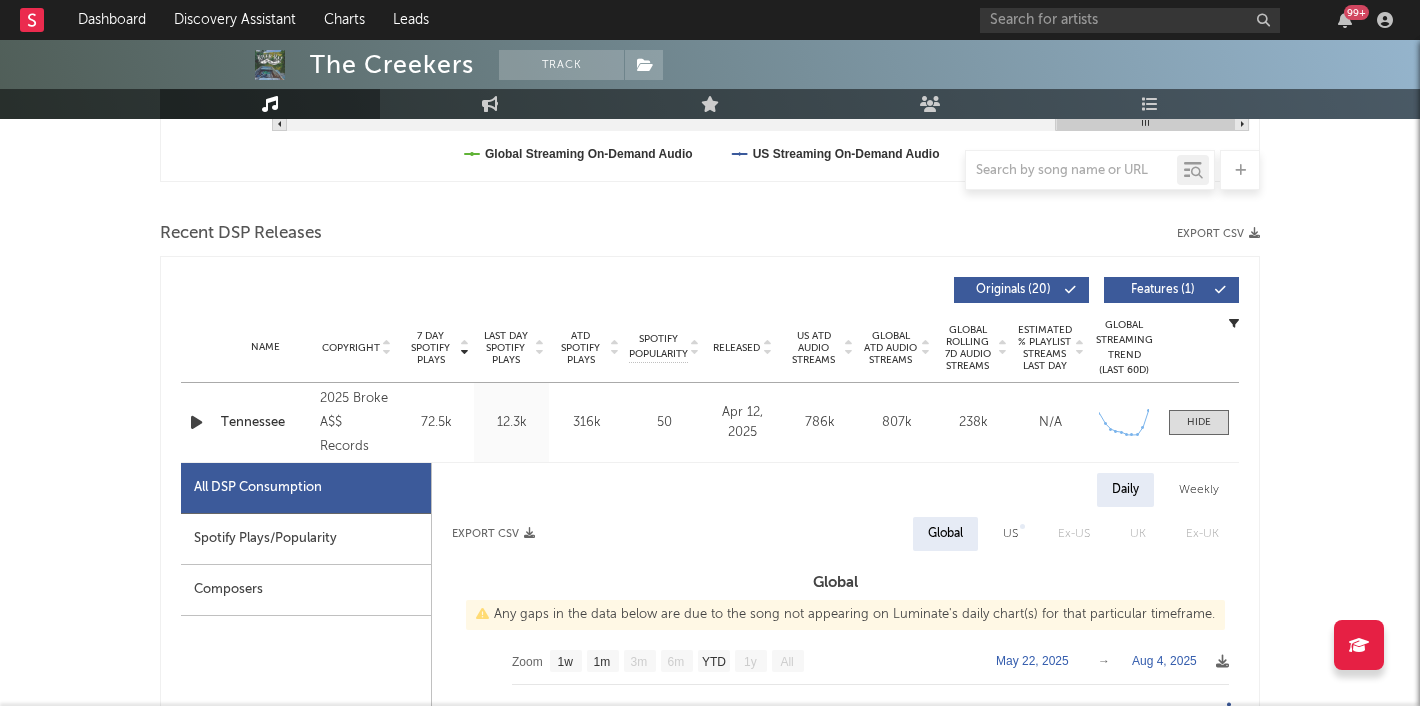scroll, scrollTop: 614, scrollLeft: 0, axis: vertical 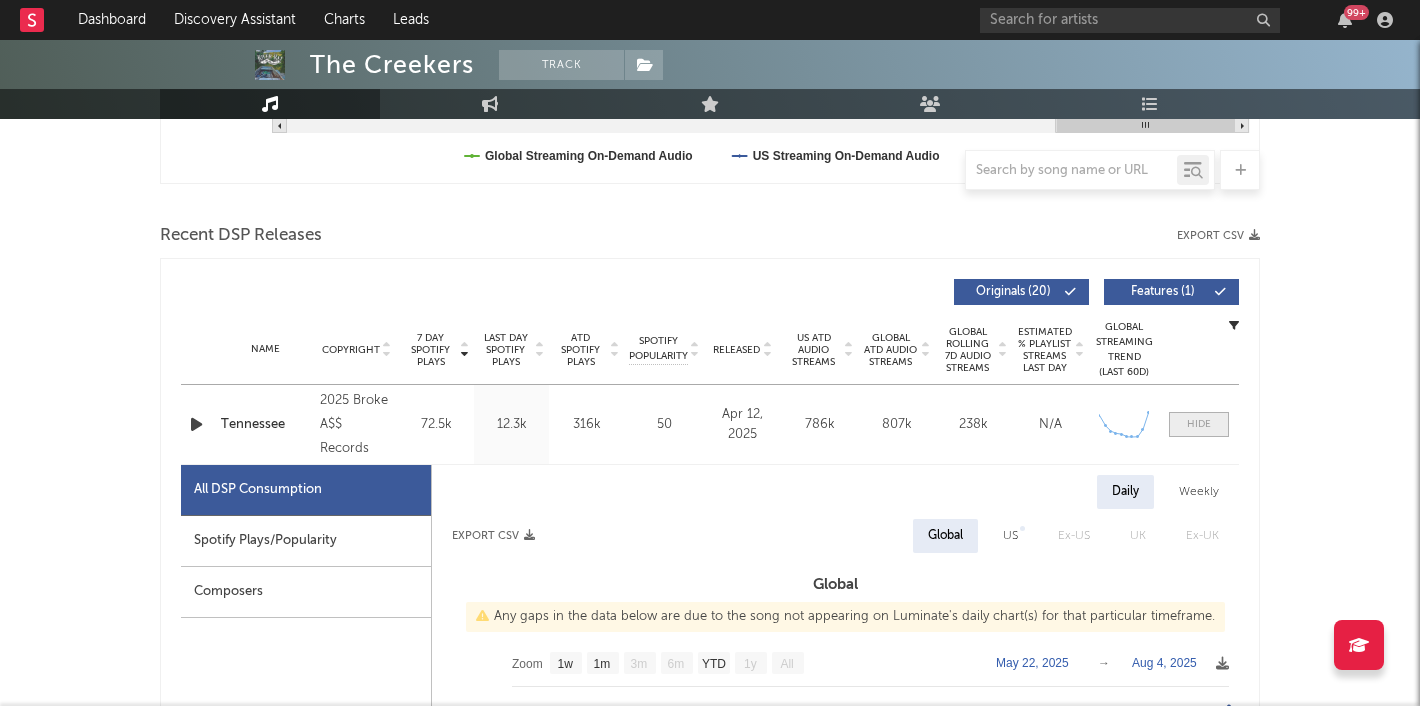 click at bounding box center (1199, 424) 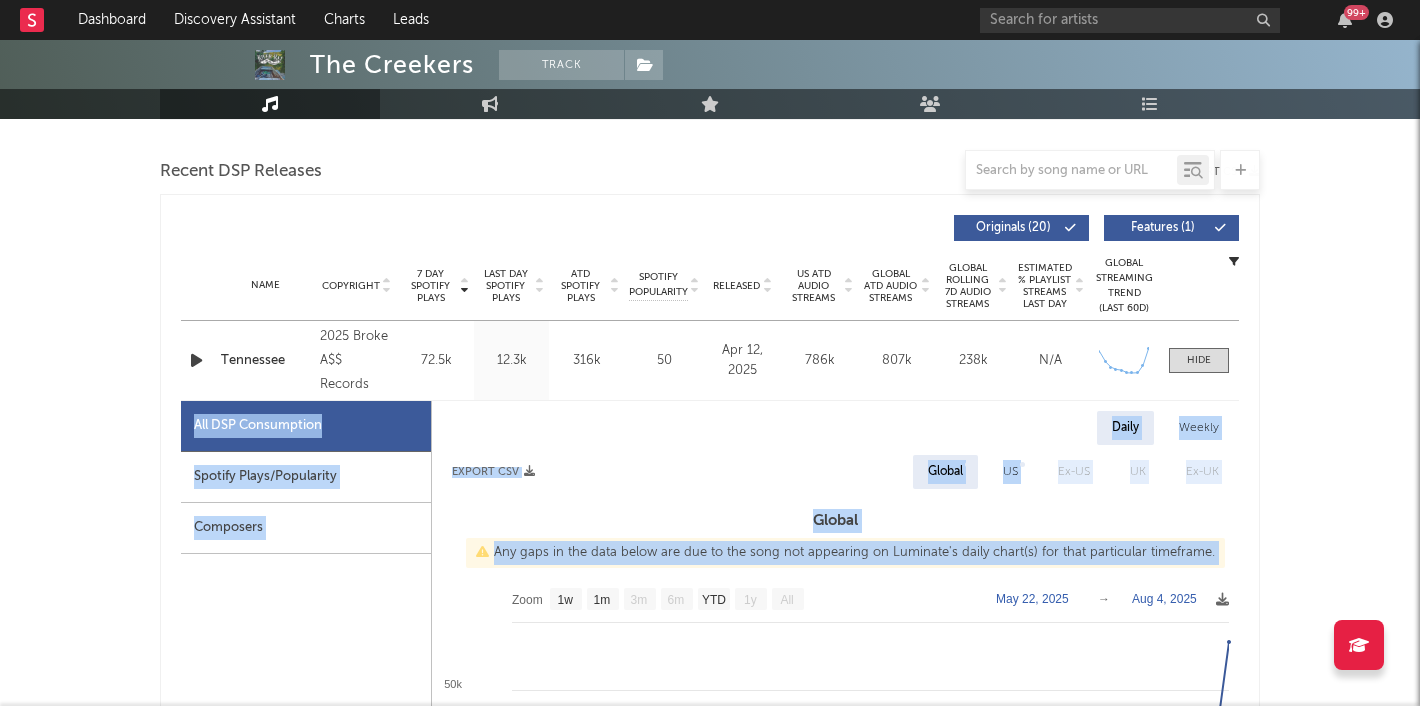 scroll, scrollTop: 552, scrollLeft: 0, axis: vertical 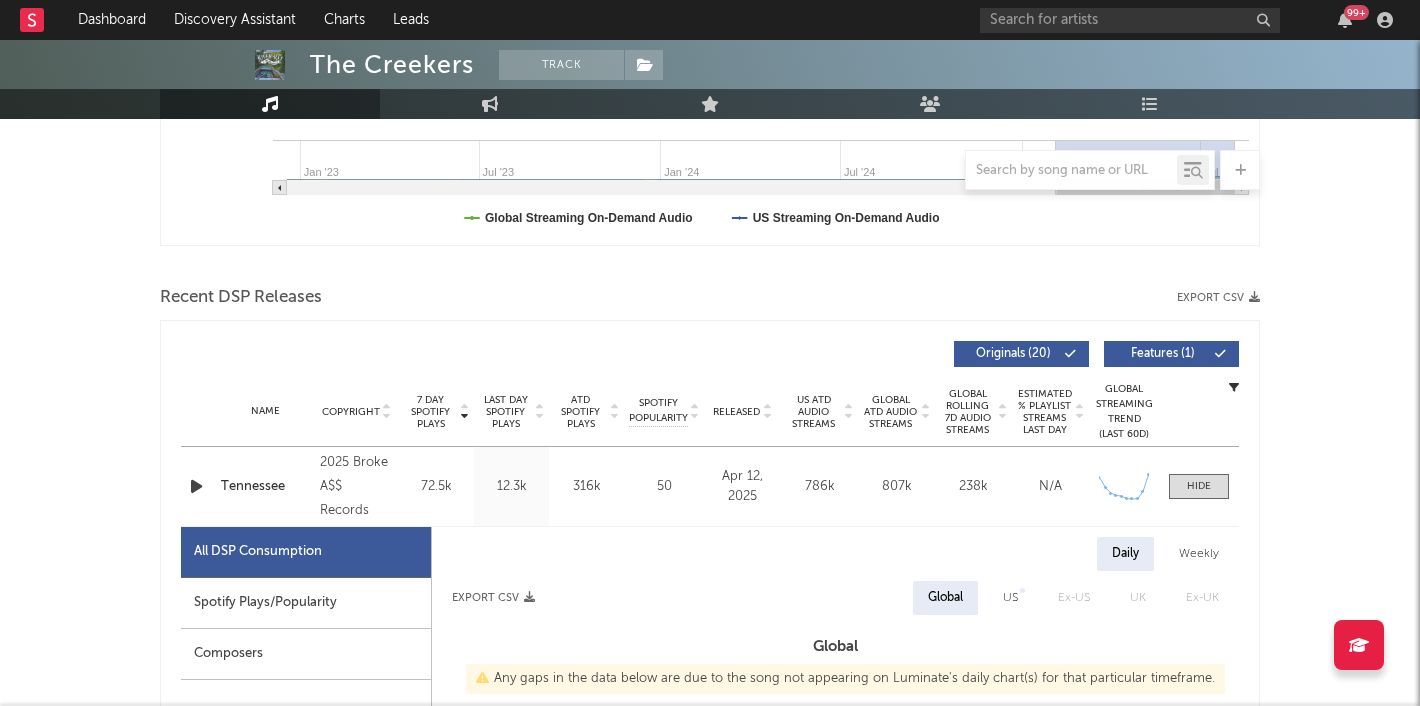 click on "The Creekers Track United States  |  Country Edit Track Benchmark Summary 8,093 3,094 32,300 368 50 44,132  Monthly Listeners Jump Score:  97.0 Music Engagement Live Audience Playlists/Charts Music Total Artist Consumption Luminate - Daily Luminate - Weekly BMAT - Weekly OCC - Weekly Zoom 1w 1m 3m 6m YTD 1y All 2025-02-04 2025-08-04 Created with Highcharts 10.3.3 Luminate Daily Streams Luminate Daily Consumption 17. Feb 3. Mar 17. Mar 31. Mar 14. Apr 28. Apr 12. May 26. May 9. Jun 23. Jun 7. Jul 21. Jul 4. Aug Jan '23 Jul '23 Jan '24 Jul '24 Jan '25 Jul '25 0 100k 50k 150k Zoom 1w 1m 3m 6m YTD 1y All Feb  4, 2025 → Aug  4, 2025 Global Streaming On-Demand Audio US Streaming On-Demand Audio Sunday, Jun 22, 2025 ​ Global Streaming On-Demand Audio :  8,626 ​ US Streaming On-Demand Audio :  10,942 ​ Recent DSP Releases Export CSV  7 Day Spotify Plays Copyright 7 Day Spotify Plays Last Day Spotify Plays ATD Spotify Plays Spotify Popularity Released US ATD Audio Streams Global ATD Audio Streams Originals" at bounding box center [710, 1649] 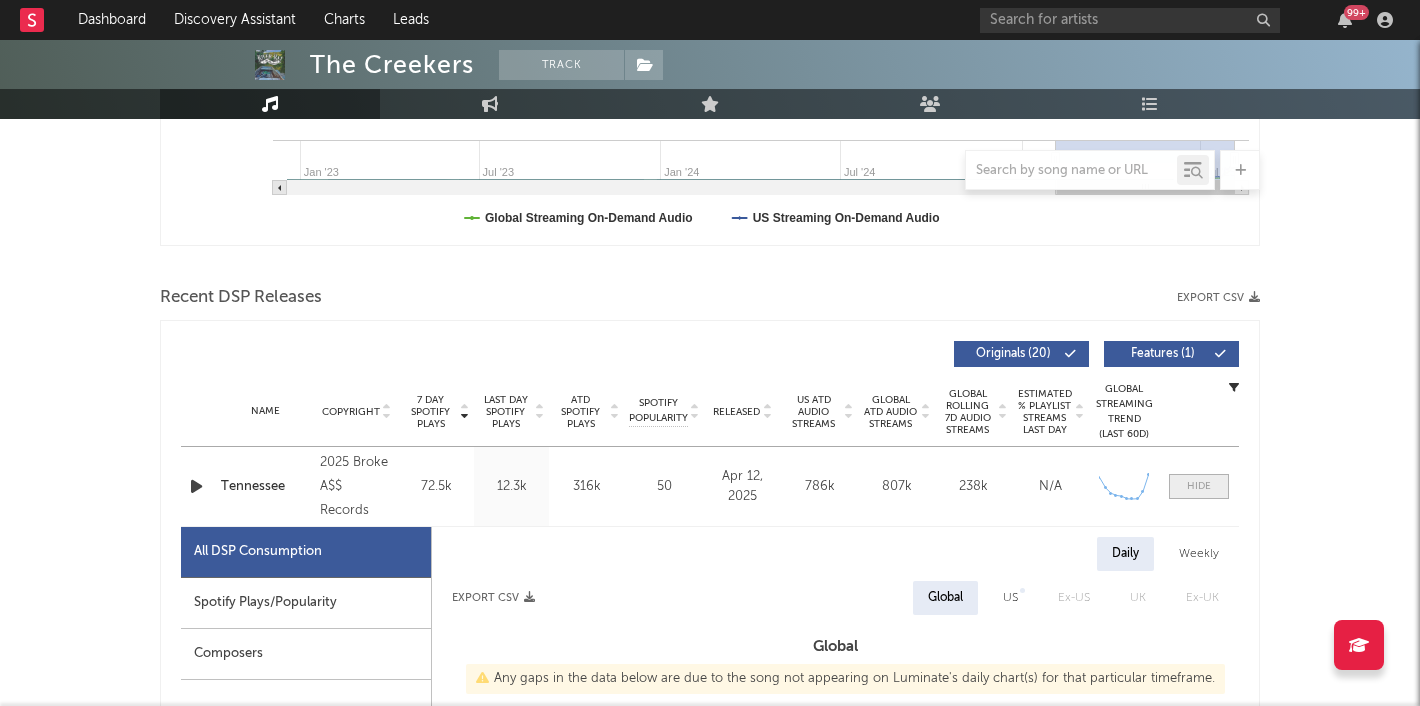 click at bounding box center (1199, 486) 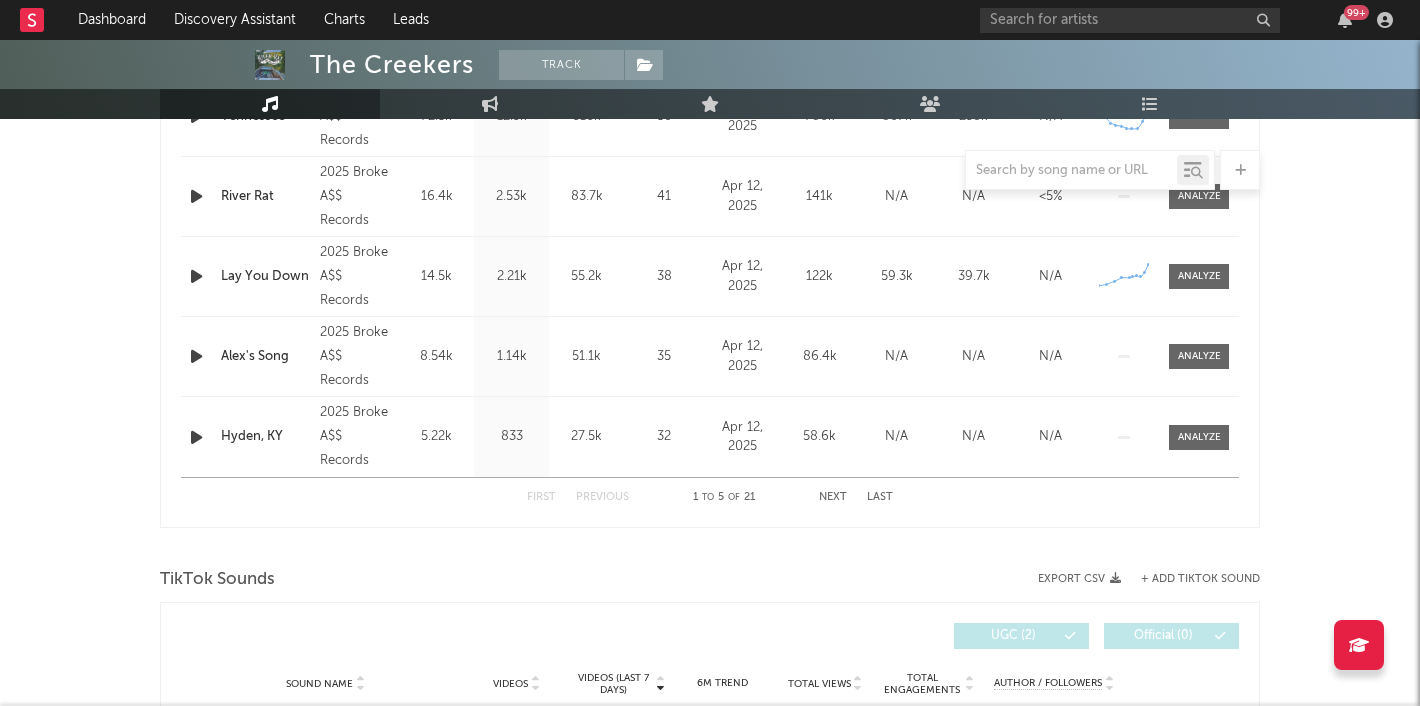 scroll, scrollTop: 1012, scrollLeft: 0, axis: vertical 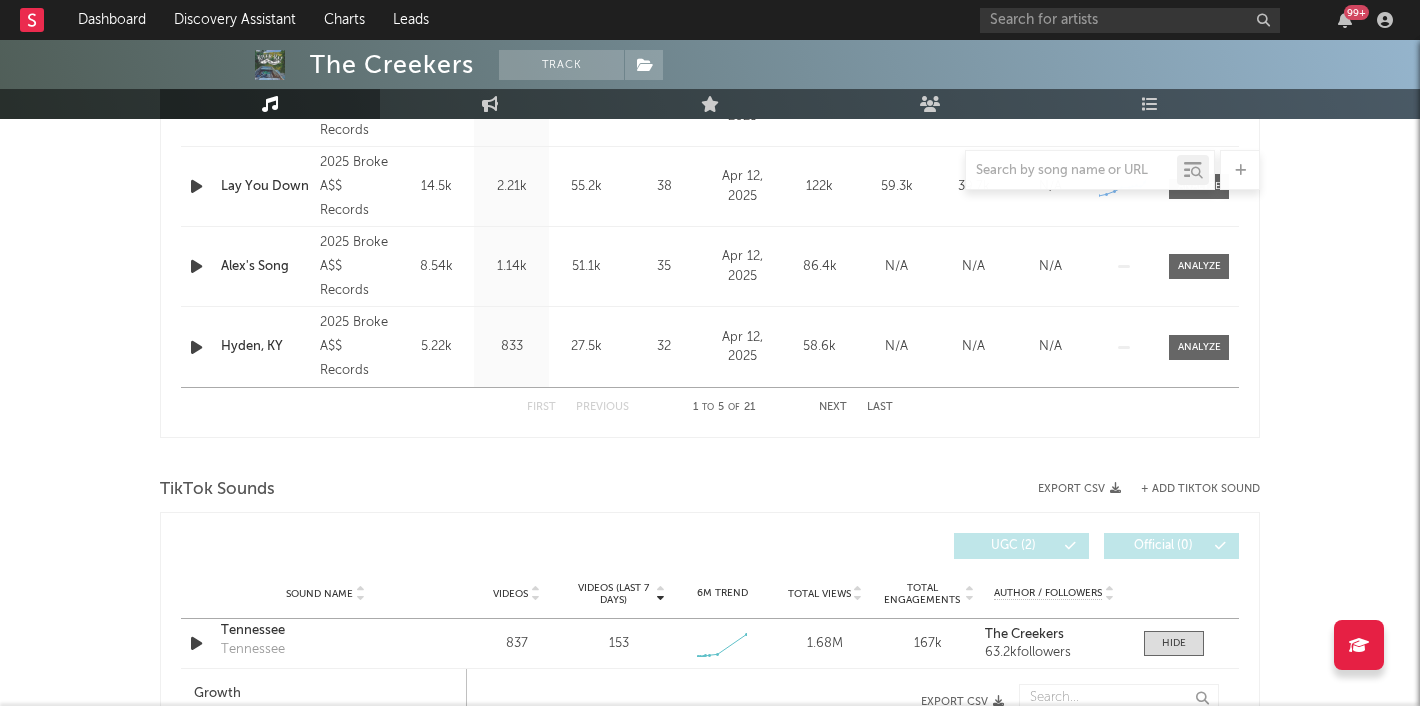 click on "Next" at bounding box center [833, 407] 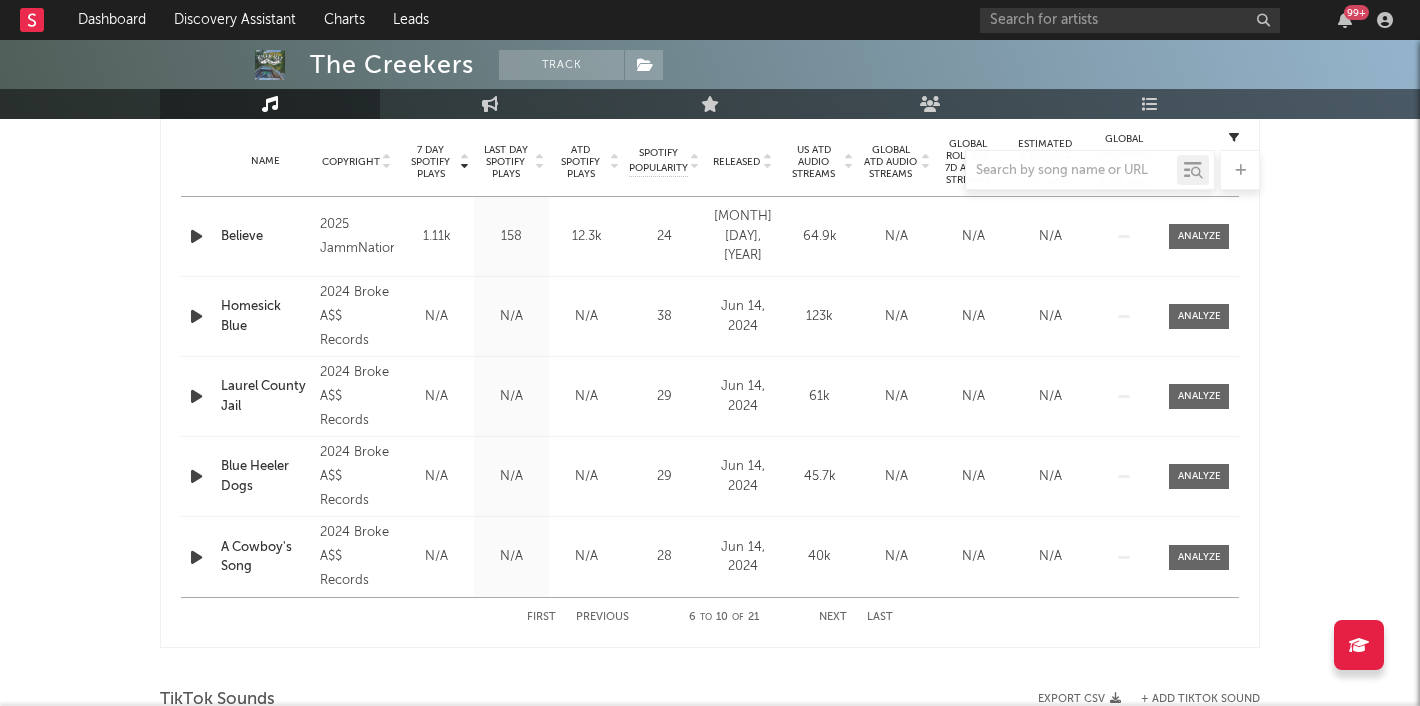 scroll, scrollTop: 783, scrollLeft: 0, axis: vertical 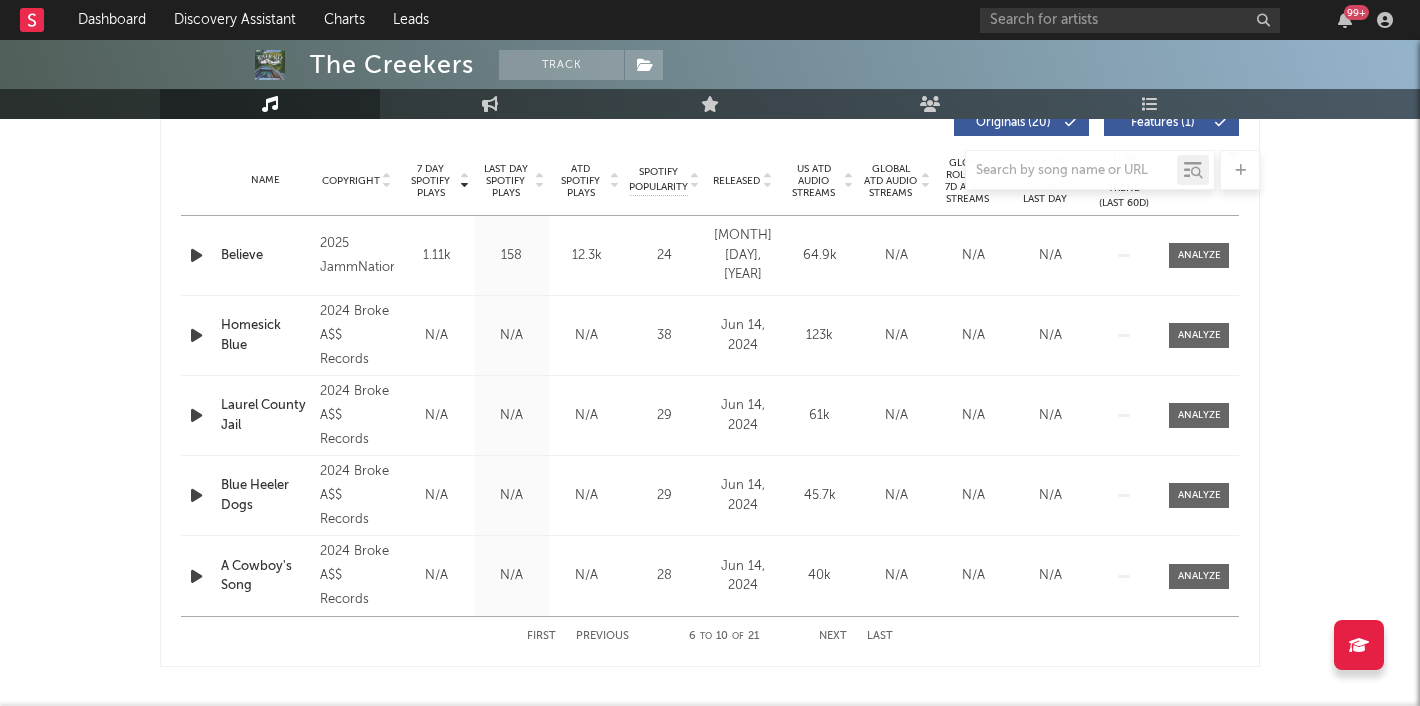 click on "First Previous 6   to   10   of   21 Next Last" at bounding box center (710, 636) 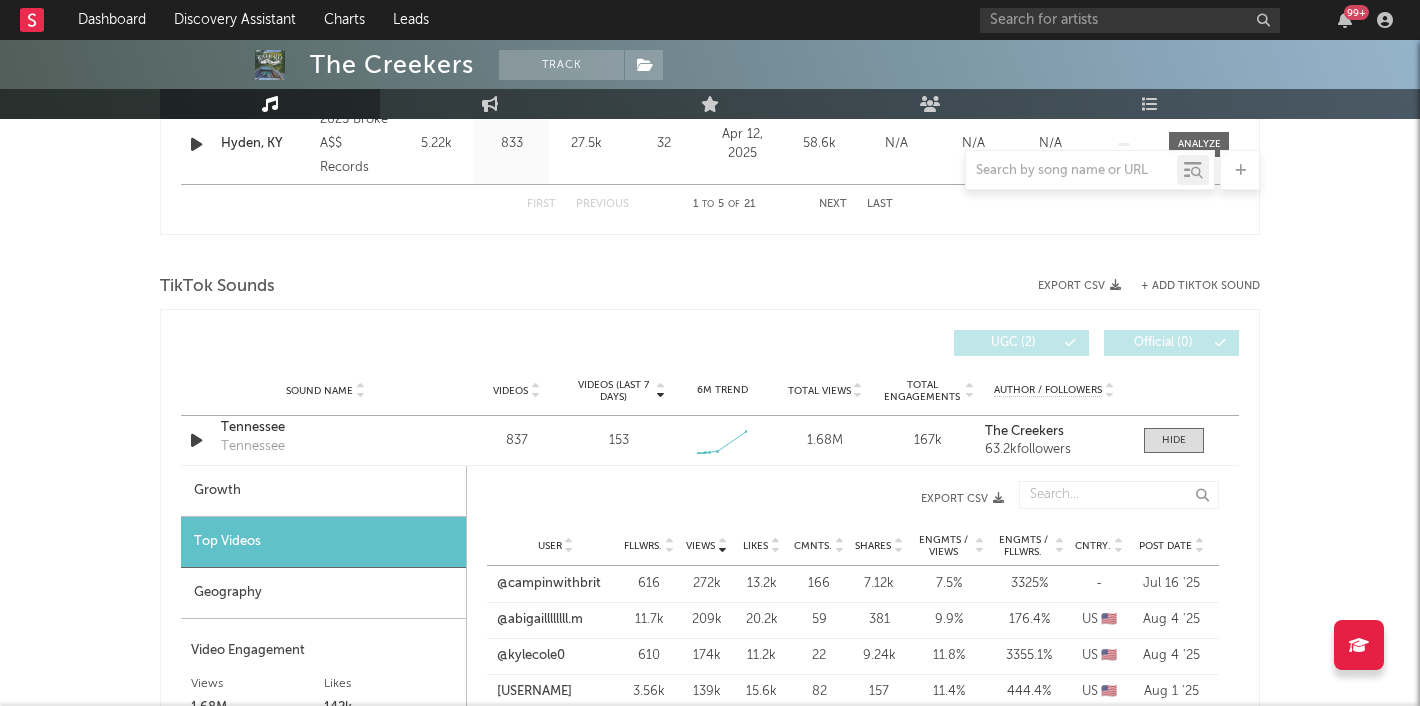 scroll, scrollTop: 1284, scrollLeft: 0, axis: vertical 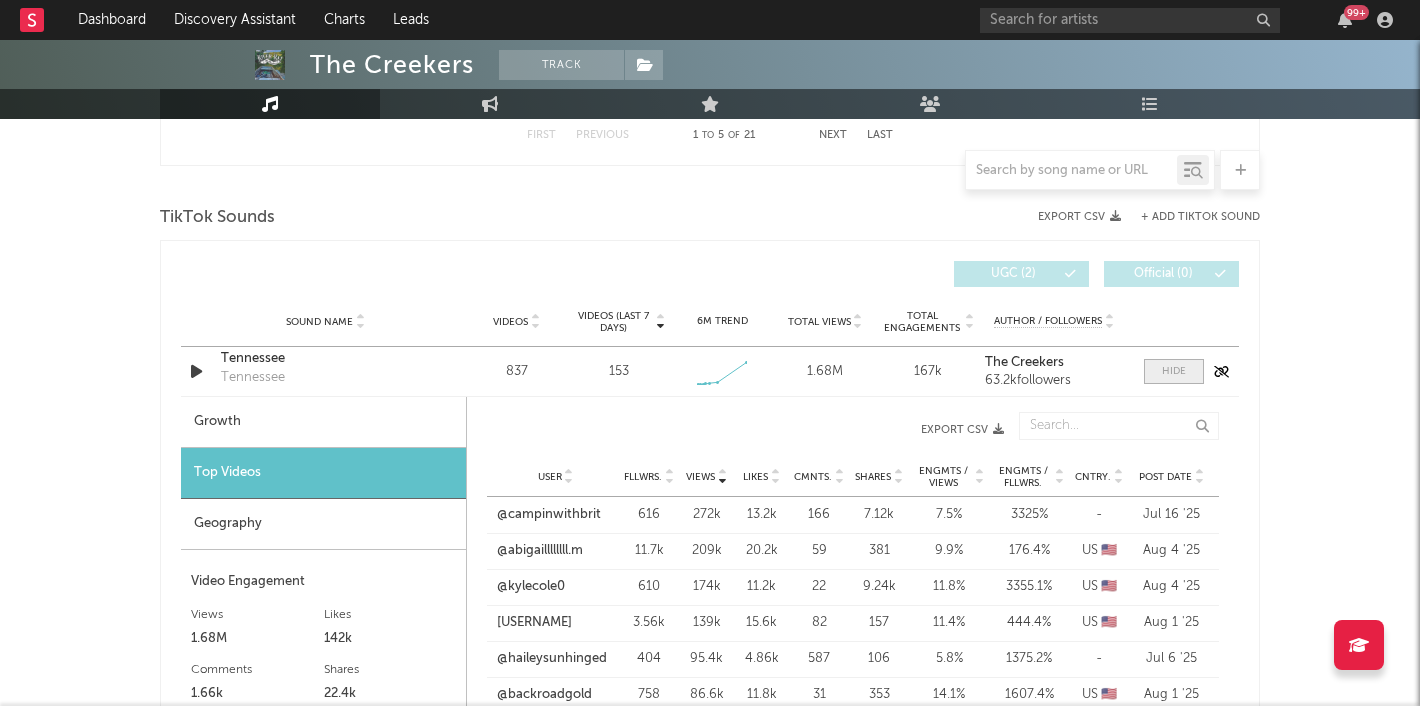click at bounding box center [1174, 371] 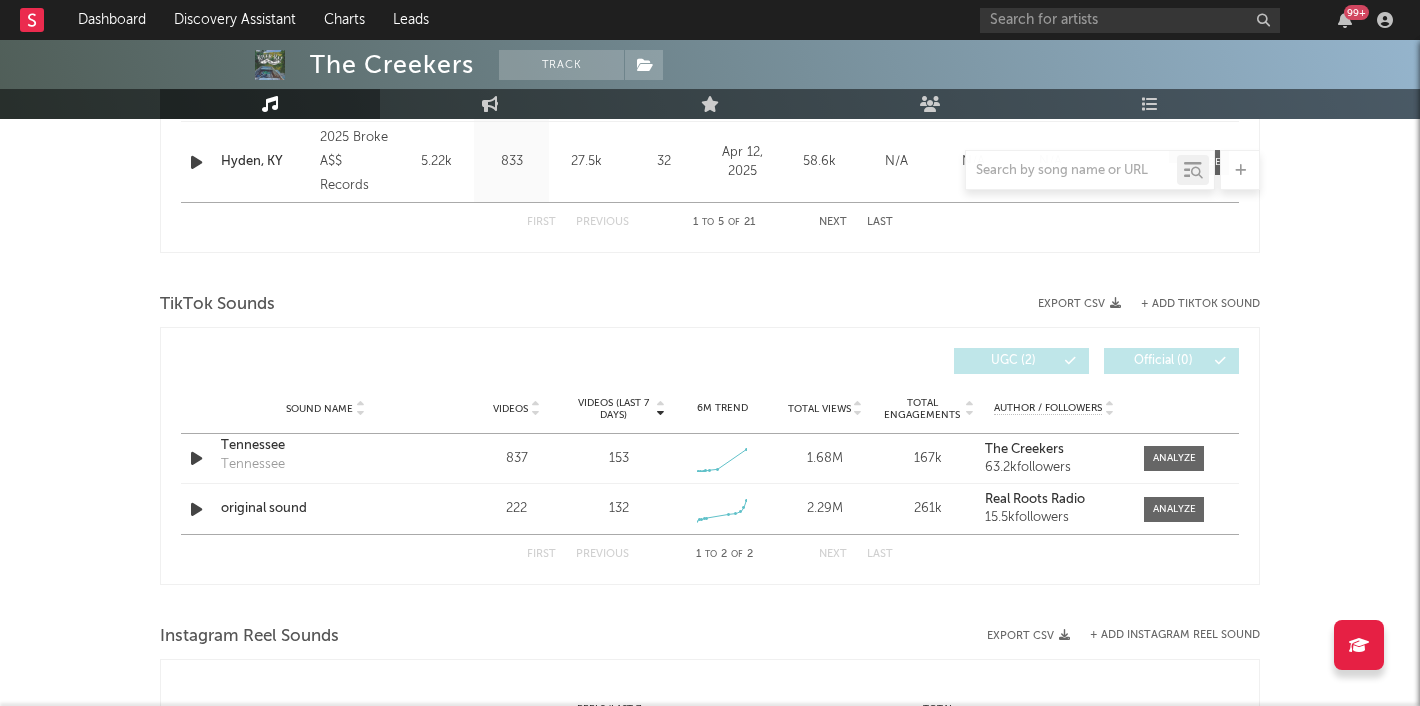scroll, scrollTop: 1160, scrollLeft: 0, axis: vertical 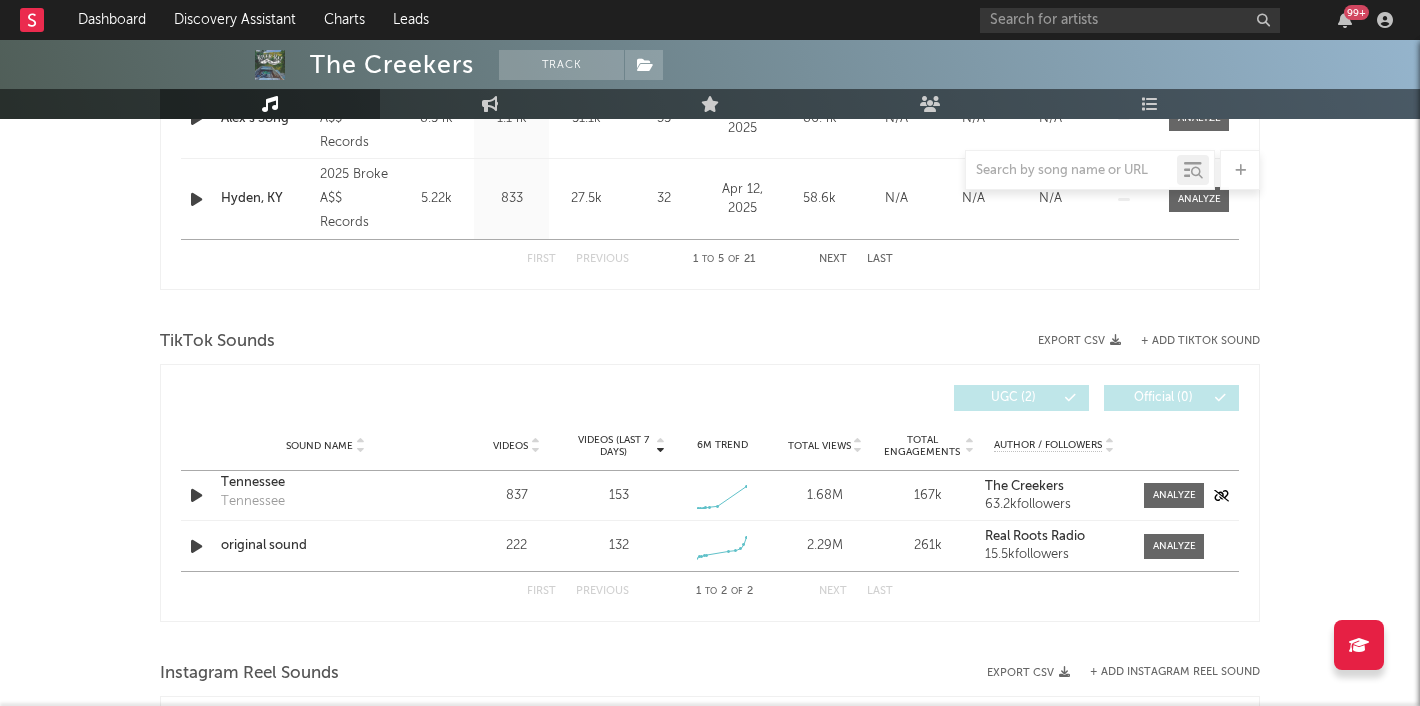 click on "Tennessee" at bounding box center [325, 483] 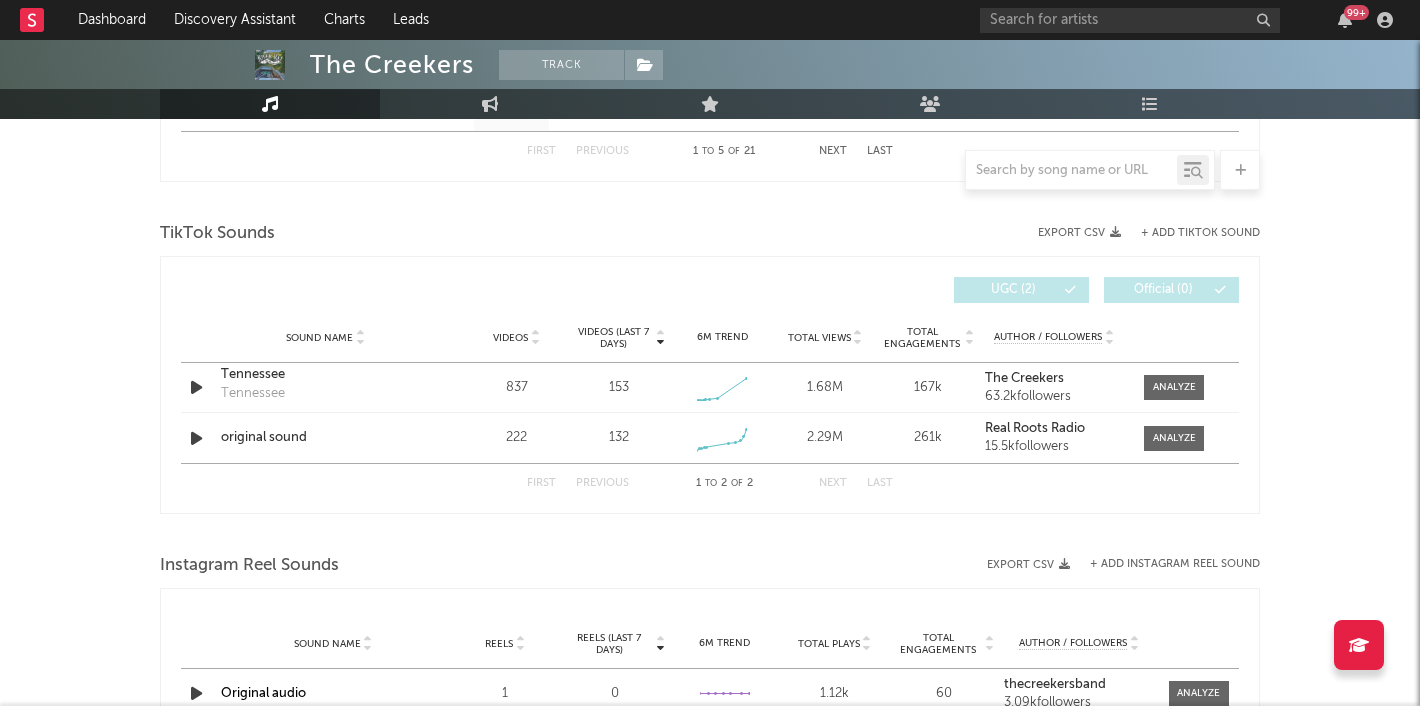scroll, scrollTop: 1285, scrollLeft: 0, axis: vertical 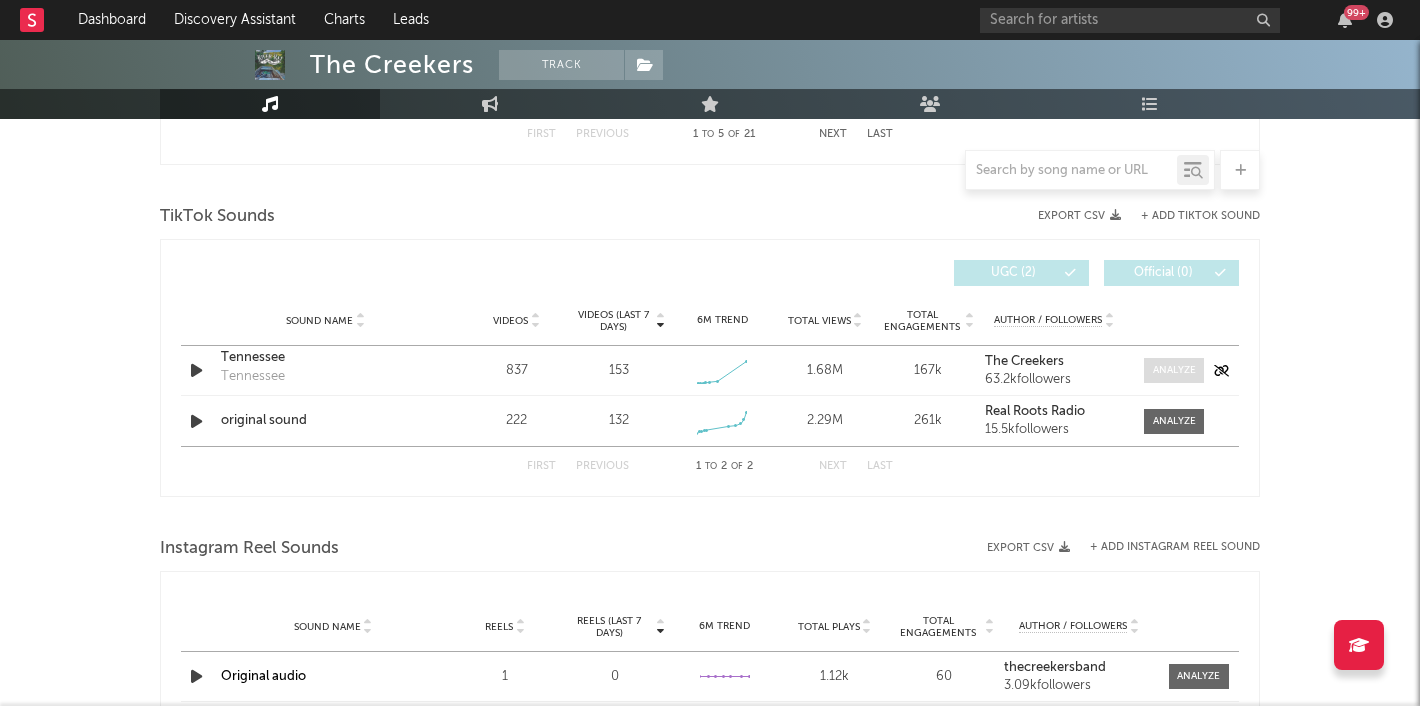 click at bounding box center (1174, 370) 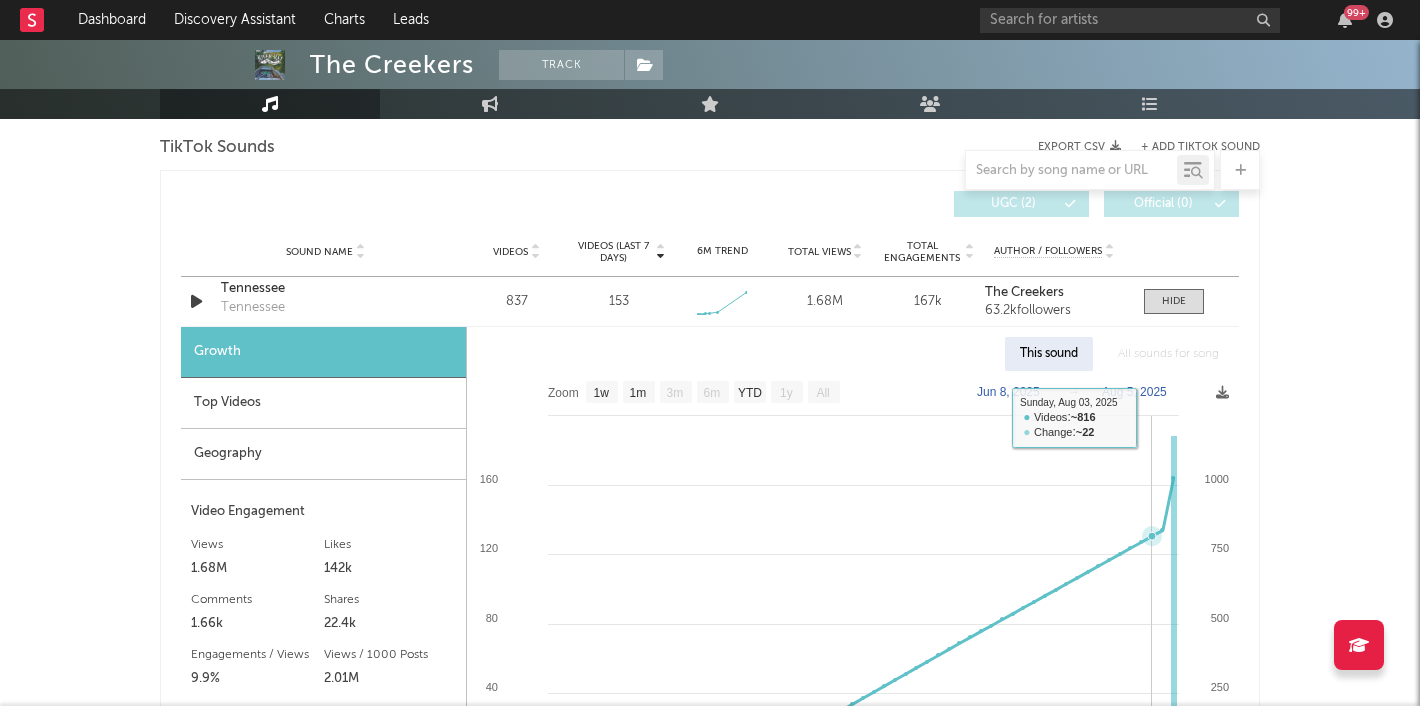 scroll, scrollTop: 1366, scrollLeft: 0, axis: vertical 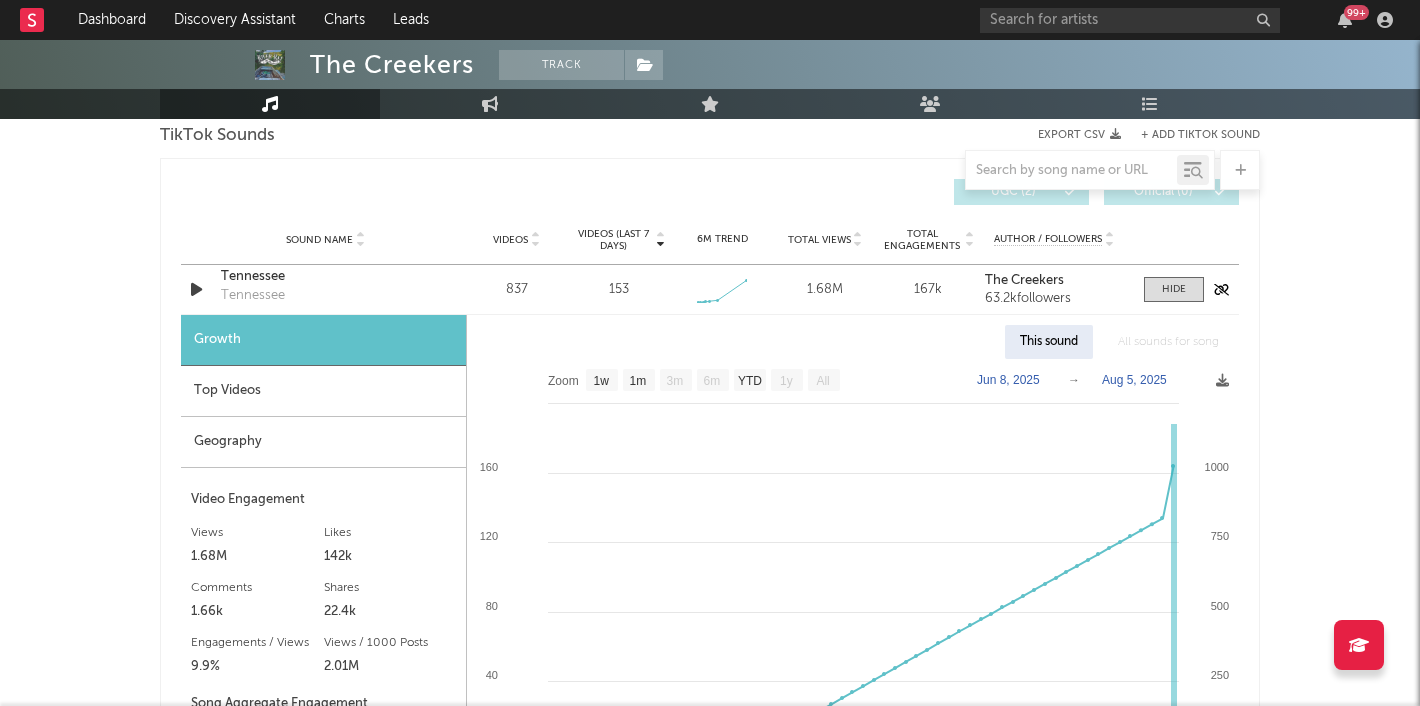 click on "Sound Name Tennessee Tennessee Videos 837 Videos (last 7 days) 153 Weekly Growth % + 0.0 % 6M Trend Created with Highcharts 10.3.3 Total Views 1.68M Total Engagements 167k Author / Followers The Creekers 63.2k  followers" at bounding box center [710, 289] 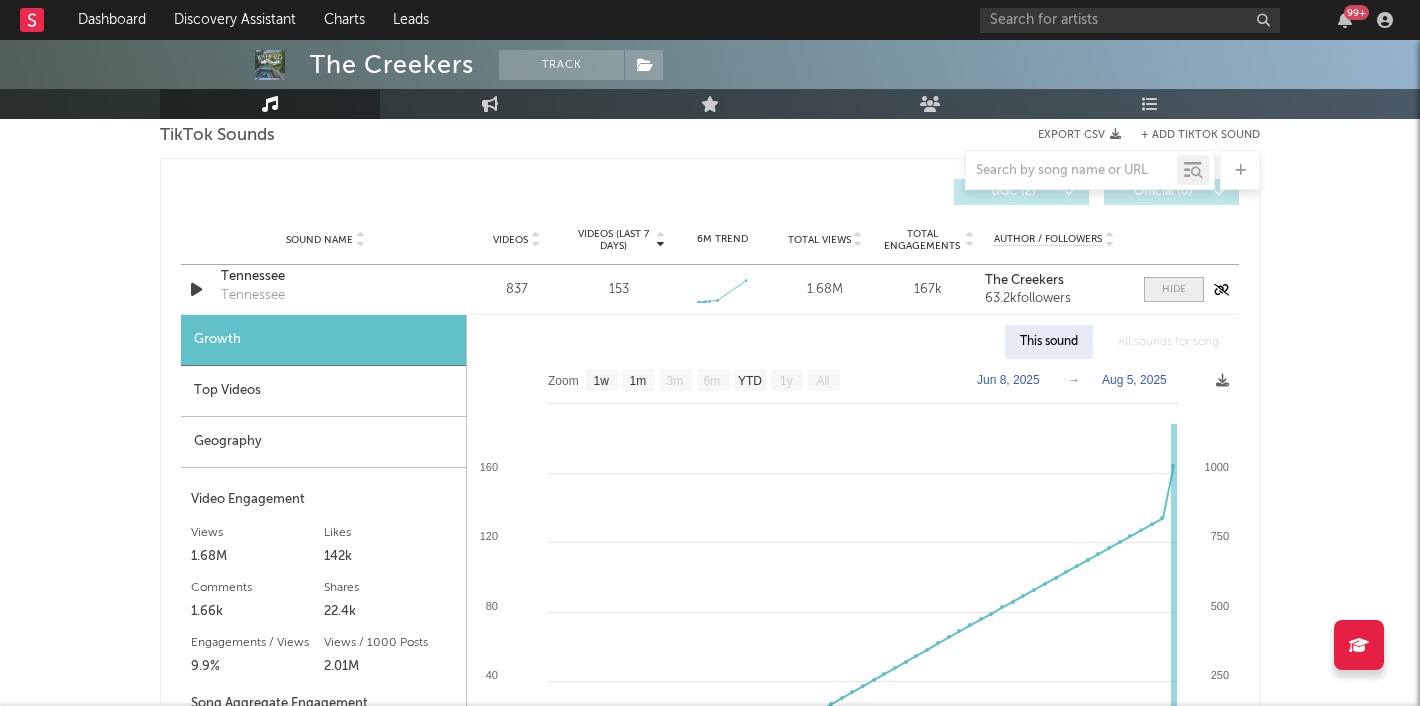 click at bounding box center [1174, 289] 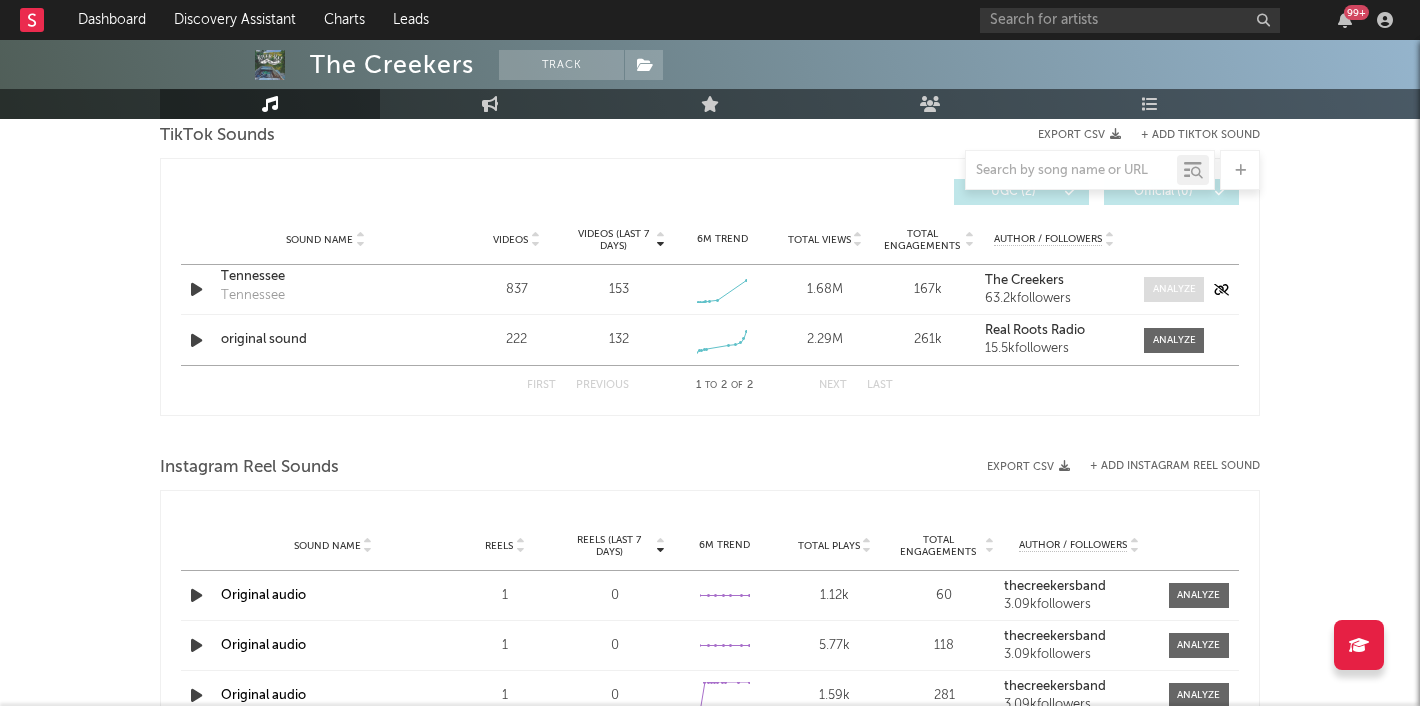 click at bounding box center [1174, 289] 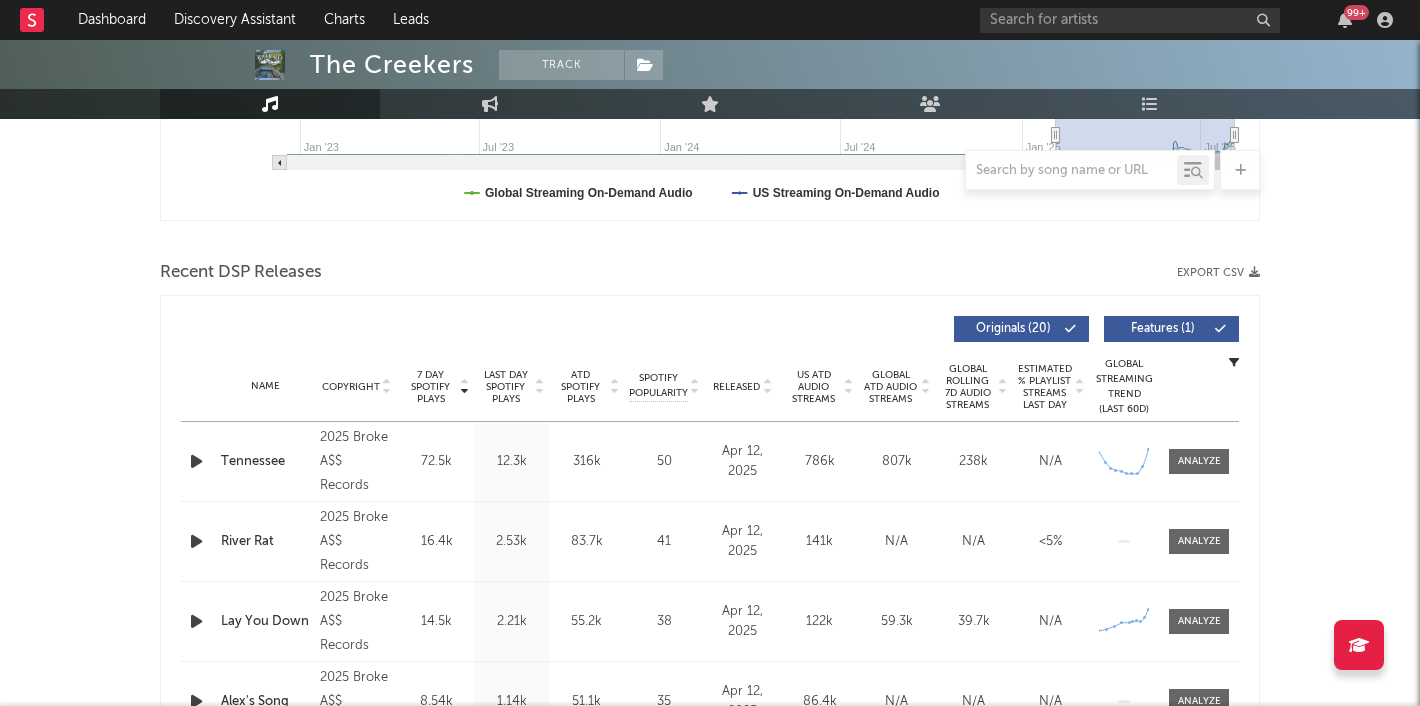 scroll, scrollTop: 273, scrollLeft: 0, axis: vertical 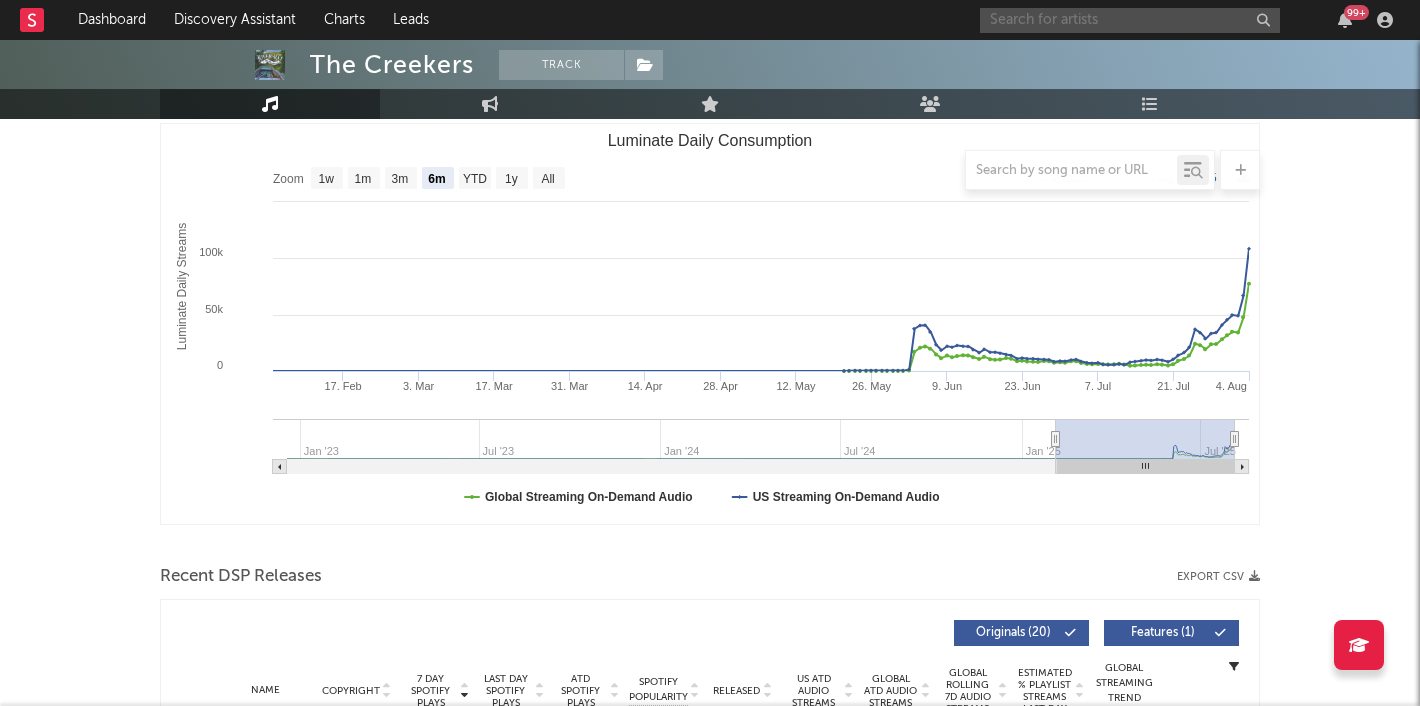 click at bounding box center [1130, 20] 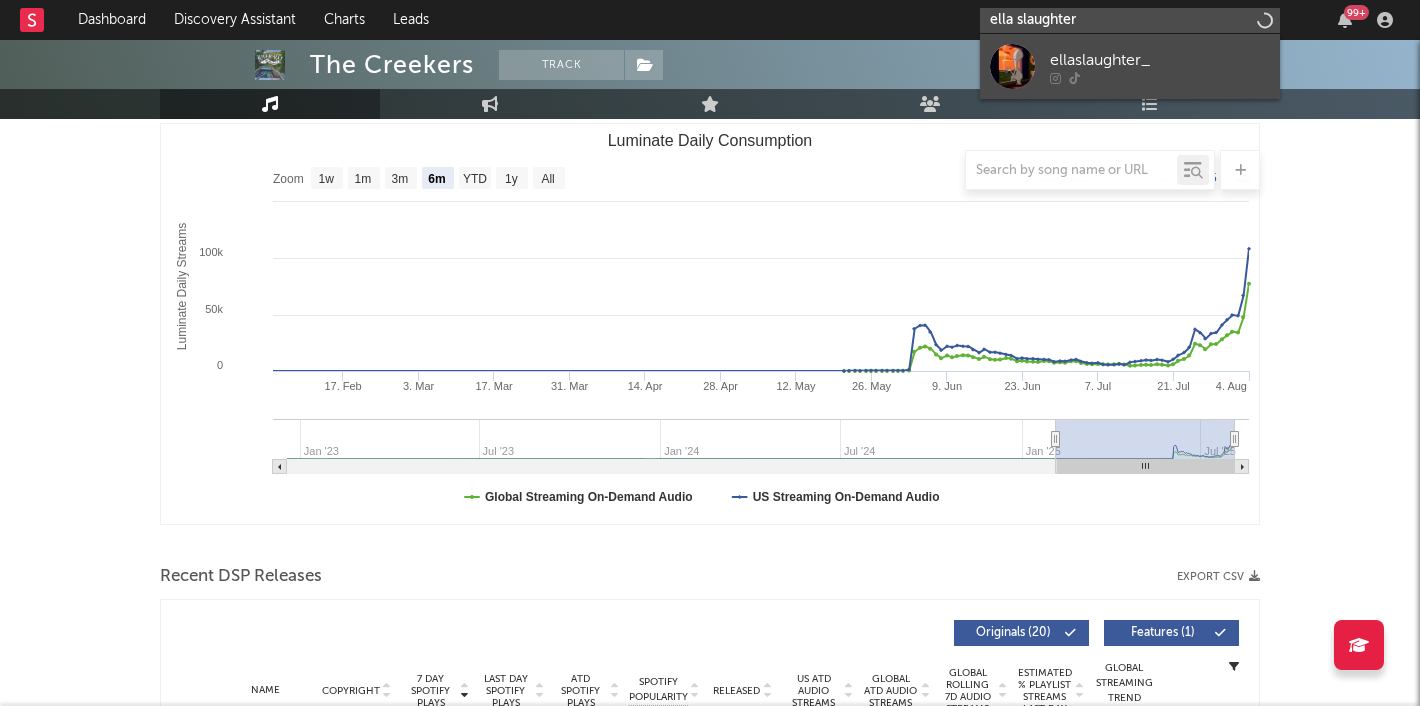 type on "ella slaughter" 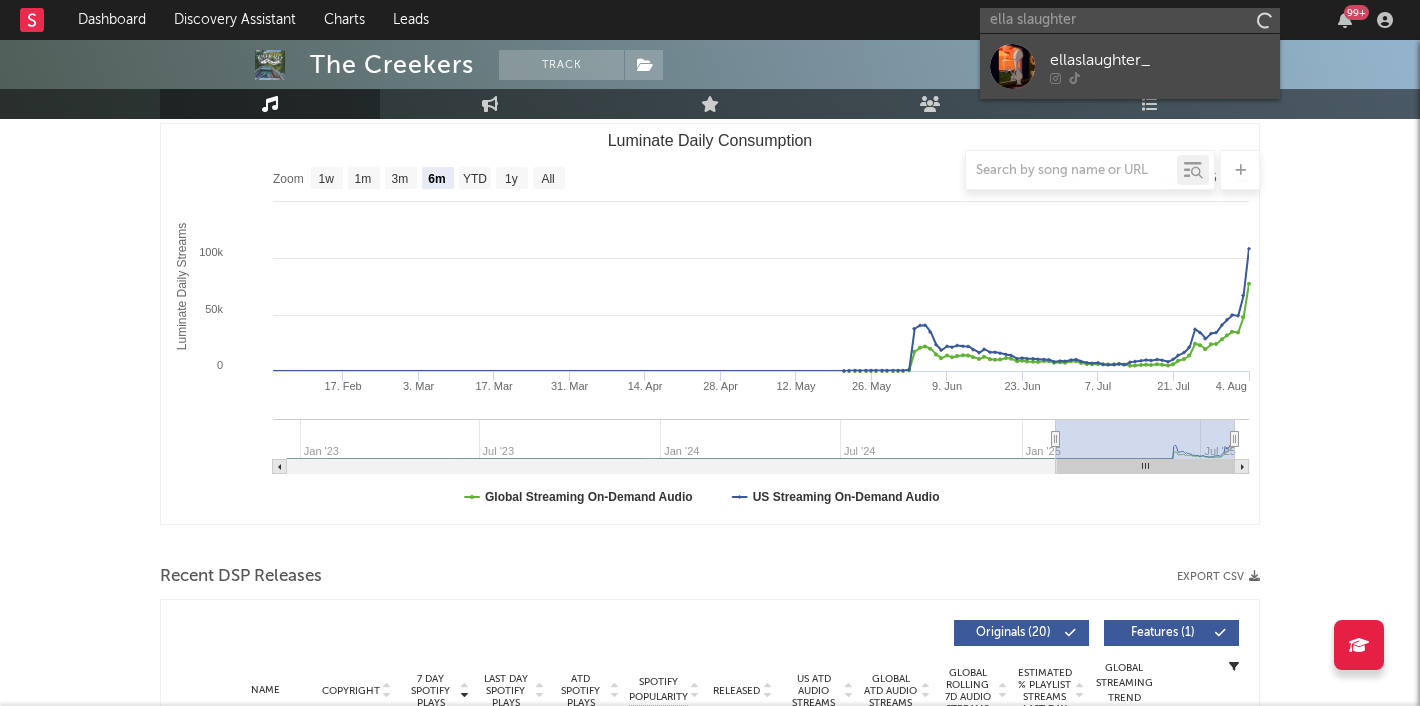 click at bounding box center [1012, 66] 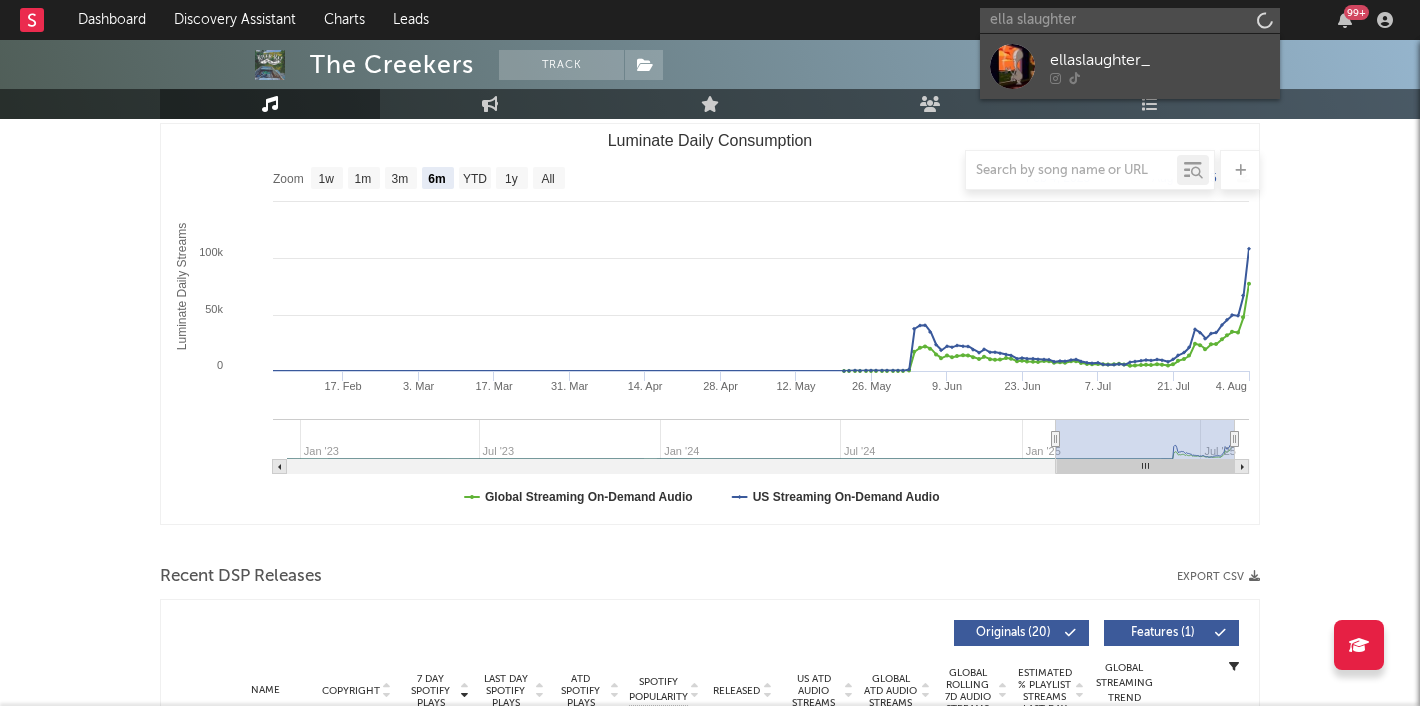 type 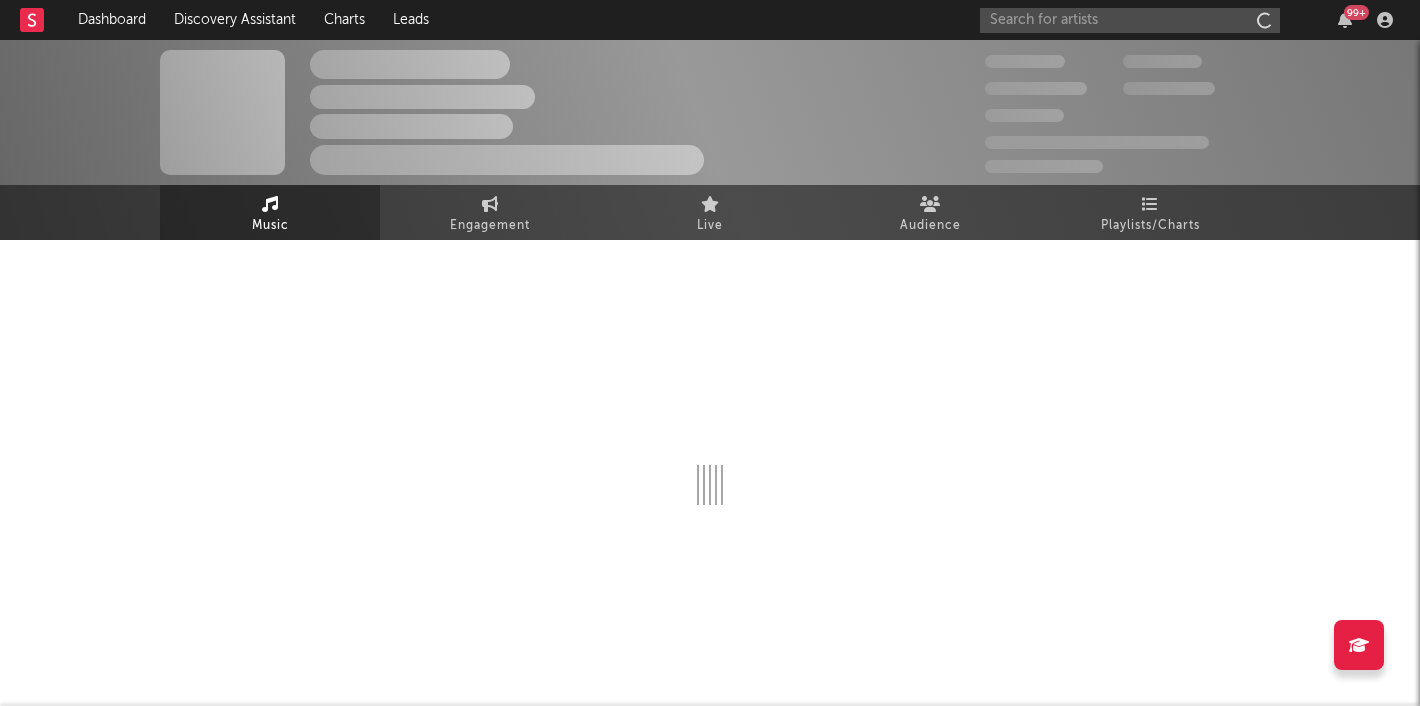 scroll, scrollTop: 0, scrollLeft: 0, axis: both 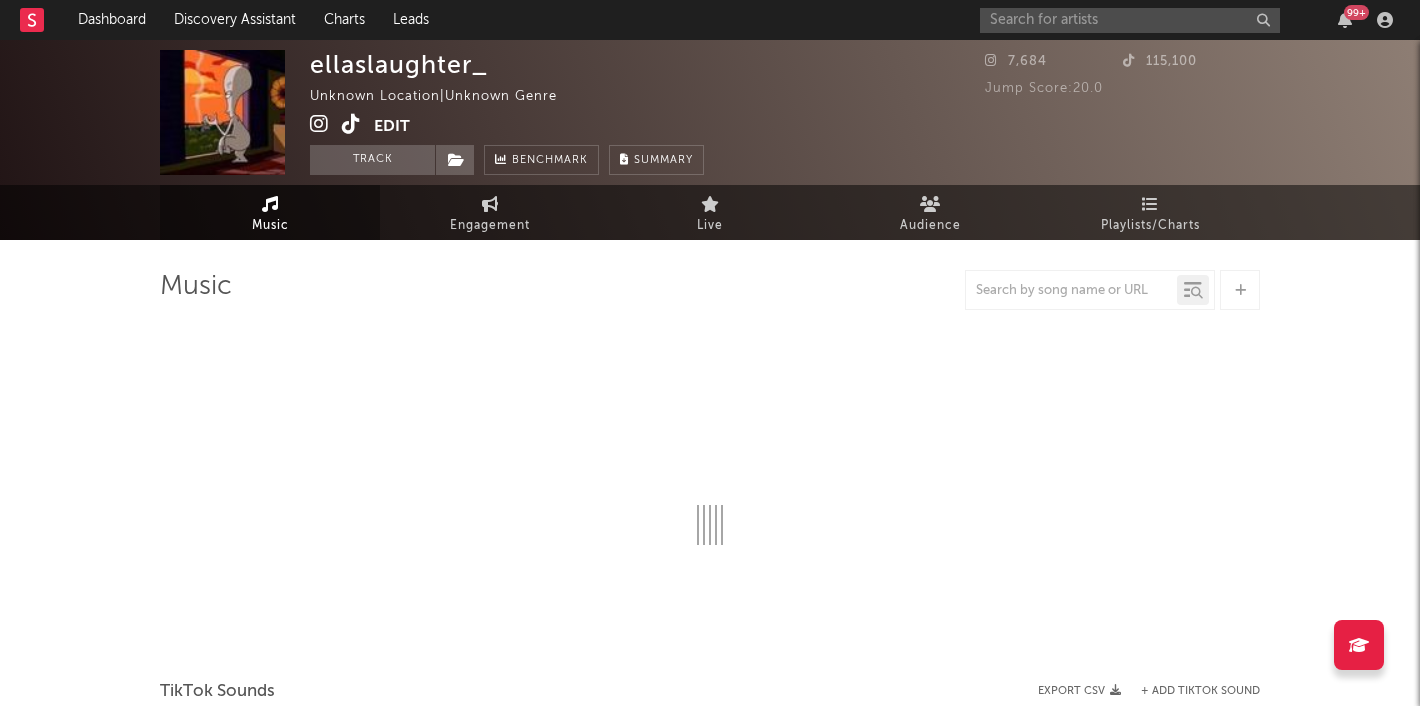 select on "1w" 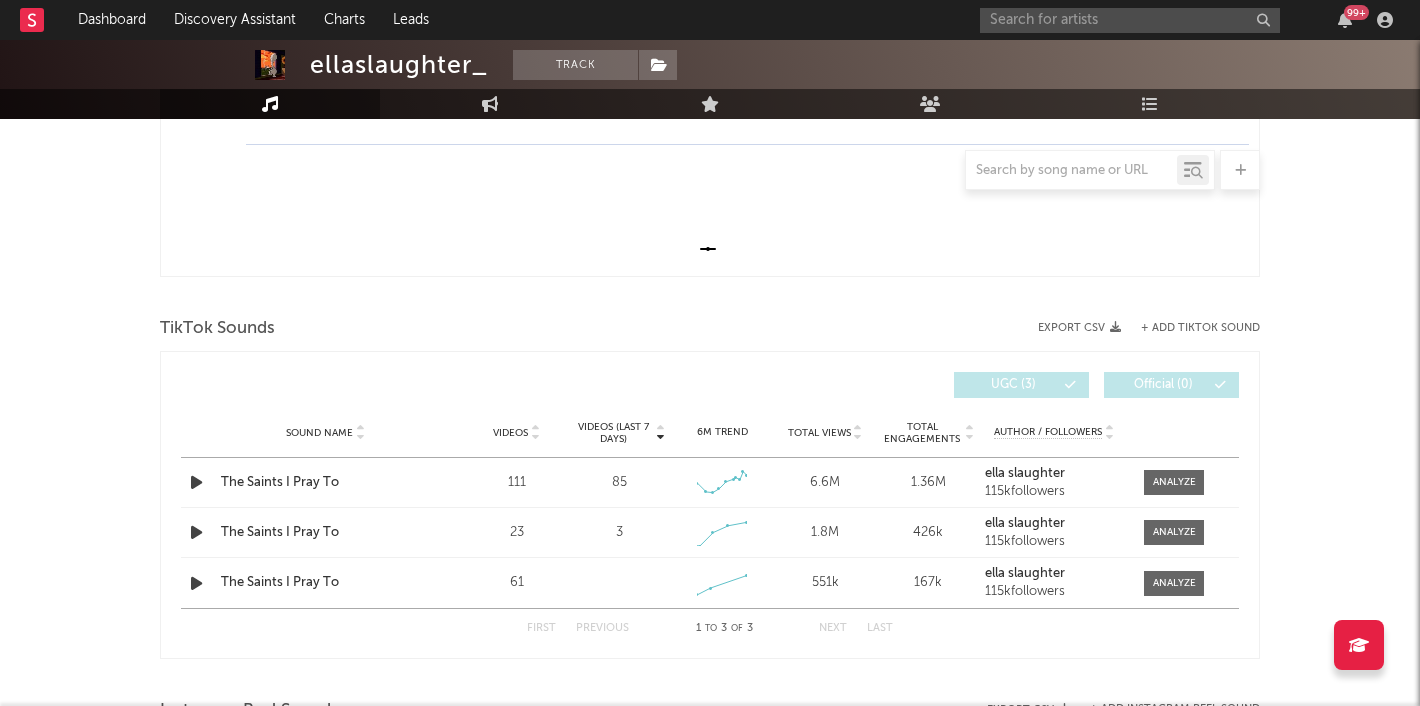 scroll, scrollTop: 0, scrollLeft: 0, axis: both 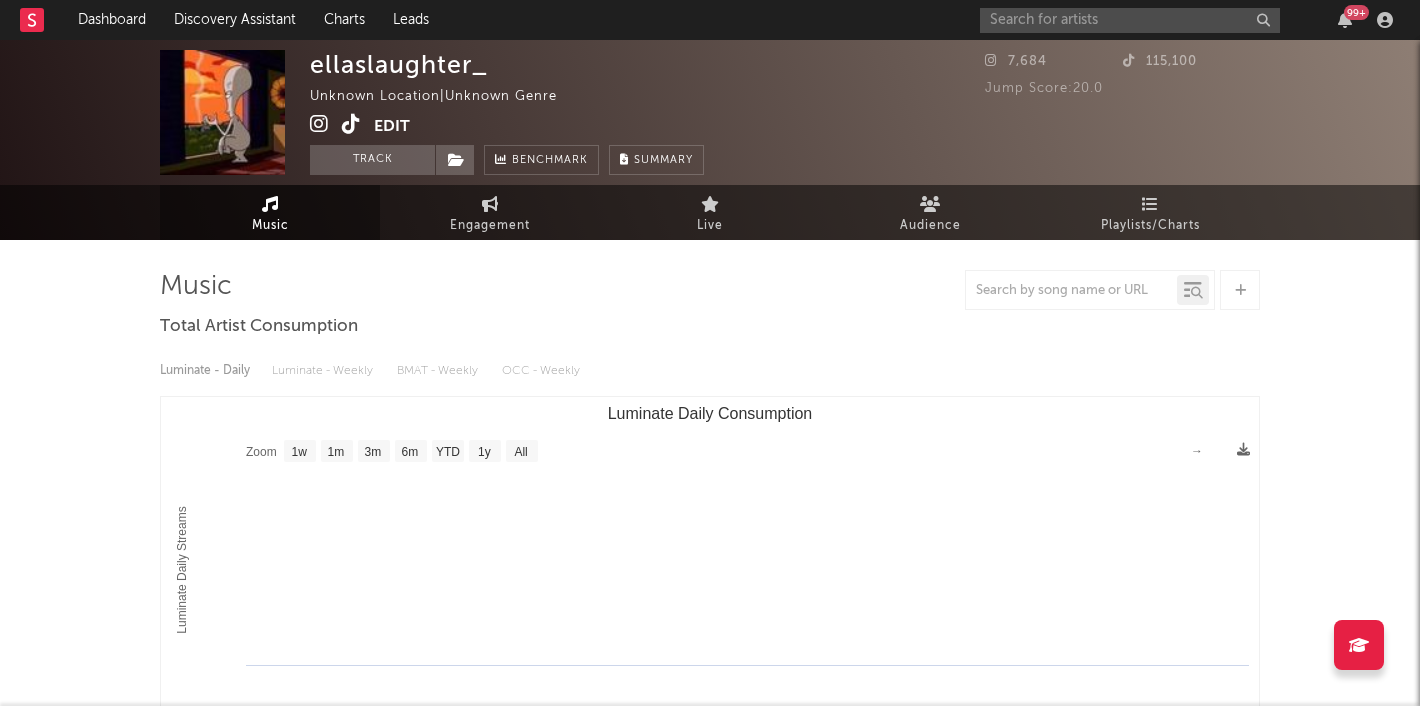 click at bounding box center [351, 124] 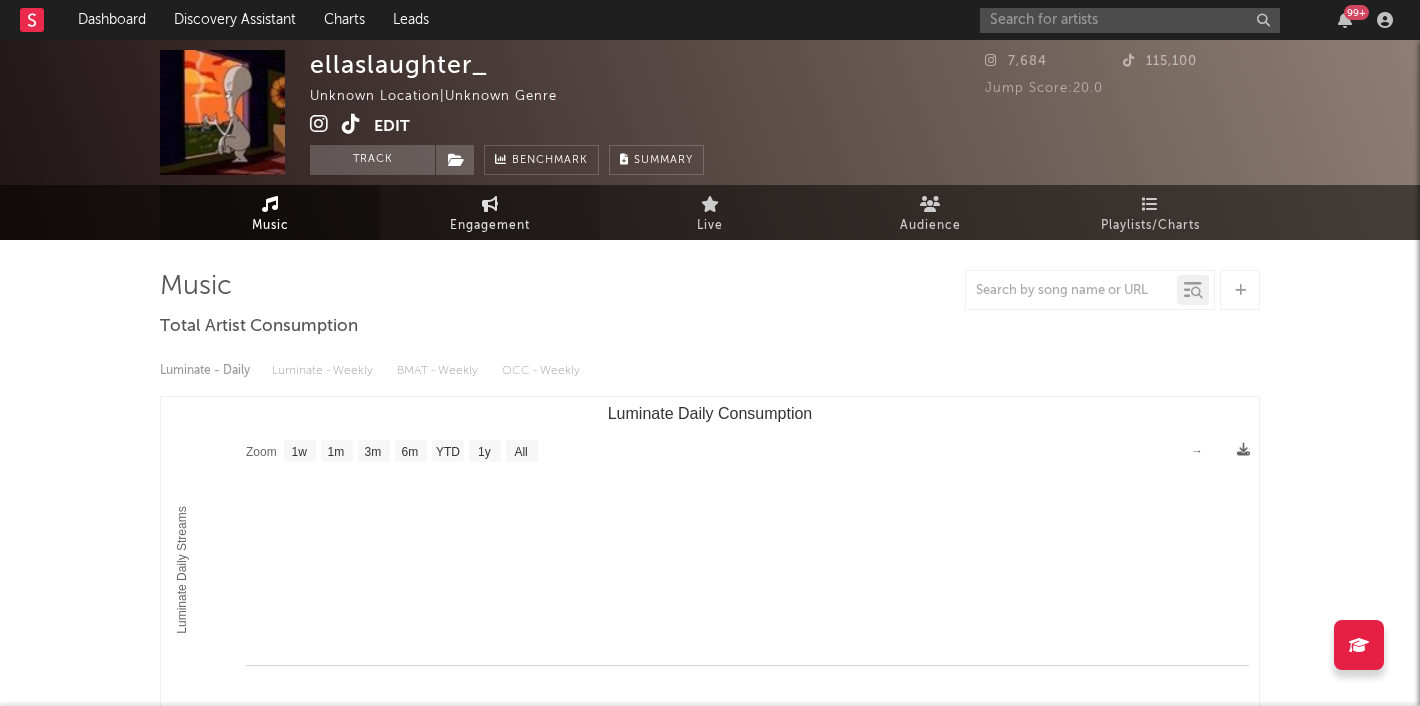 click on "Engagement" at bounding box center [490, 212] 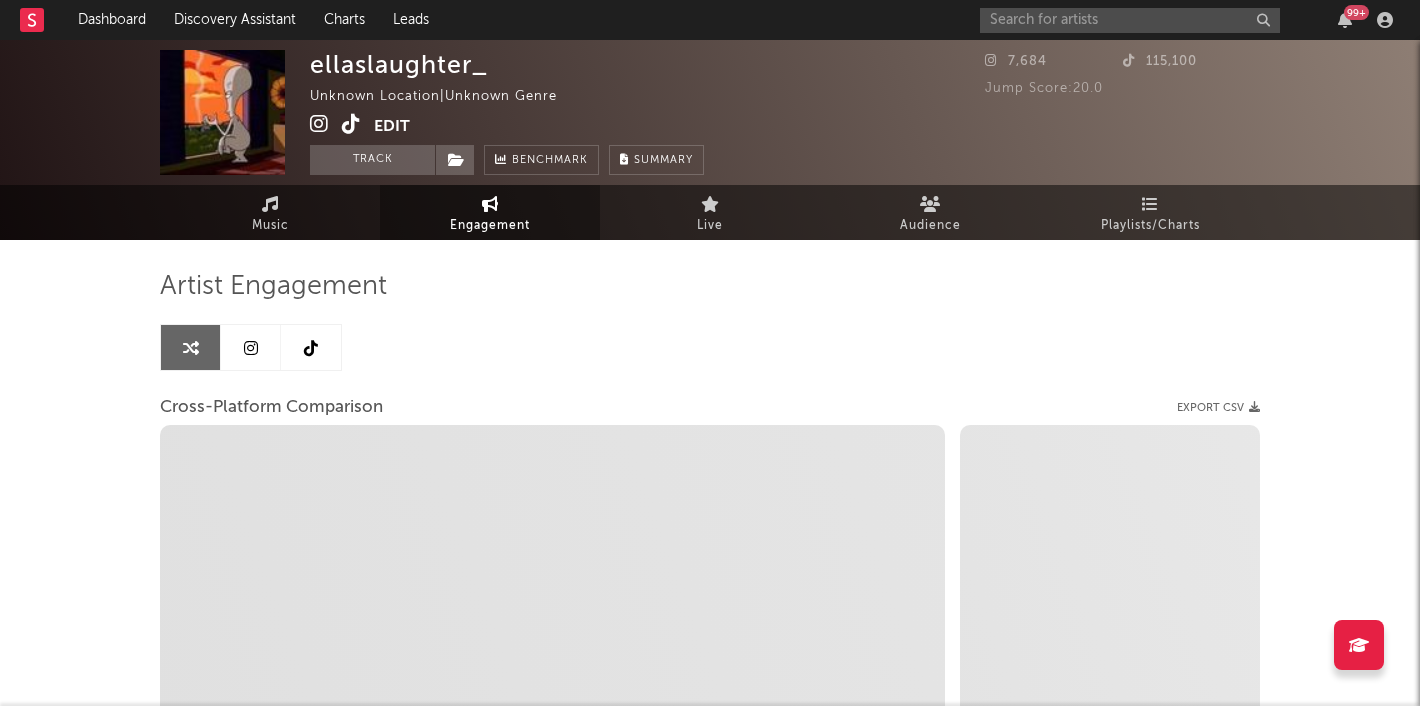 select on "1w" 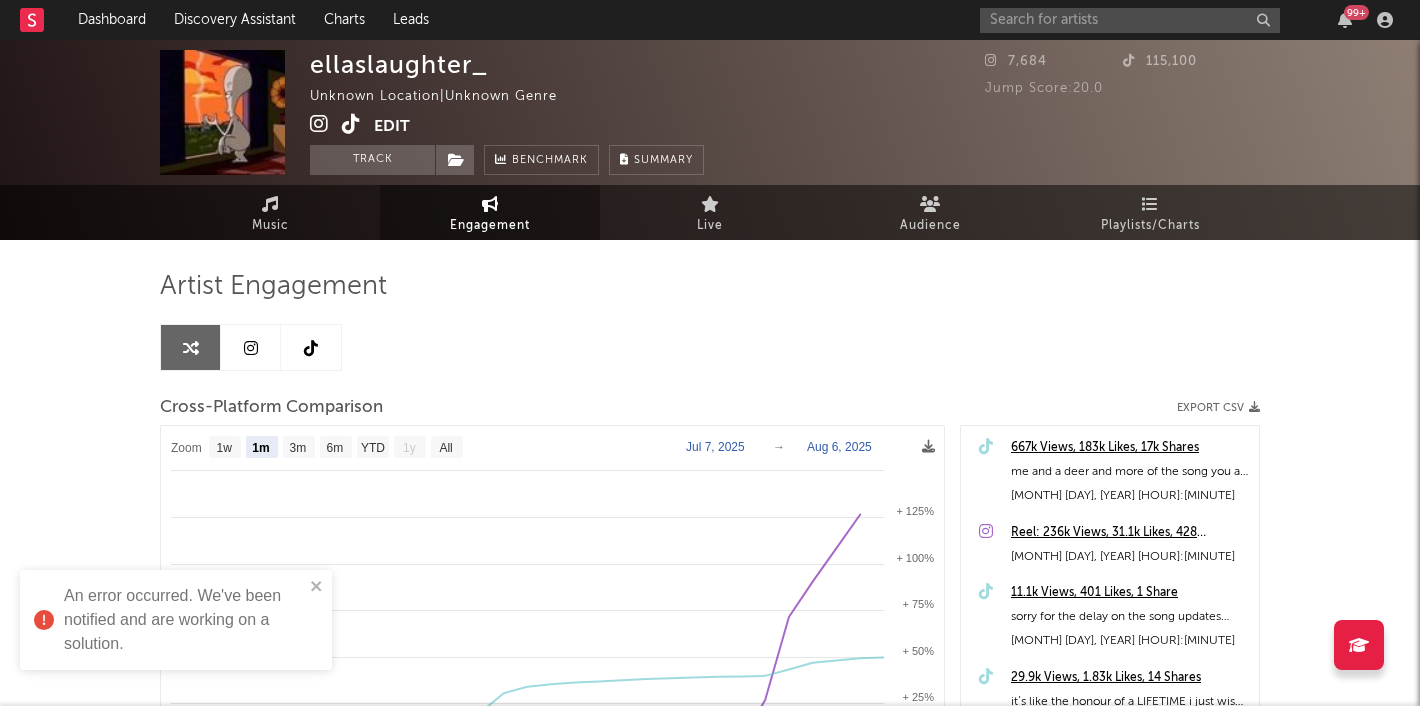 click at bounding box center [319, 124] 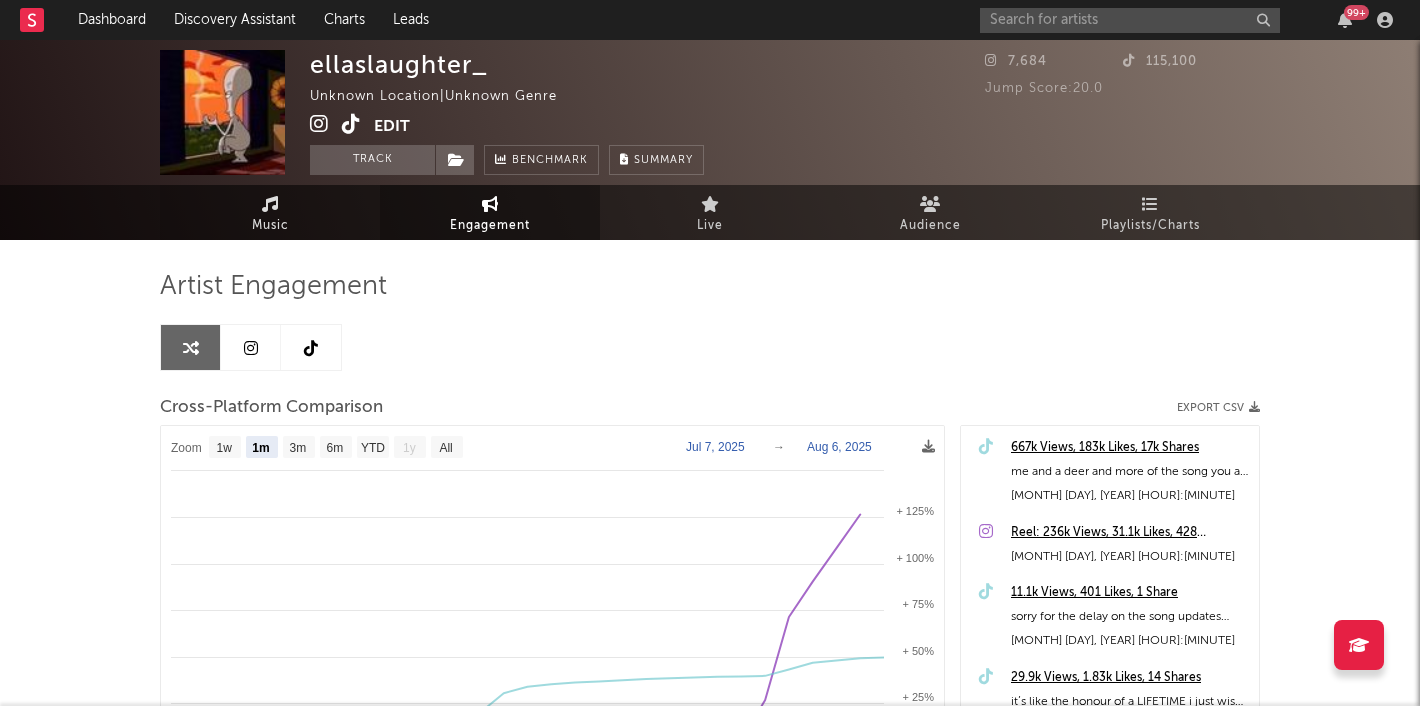 click on "Music" at bounding box center [270, 212] 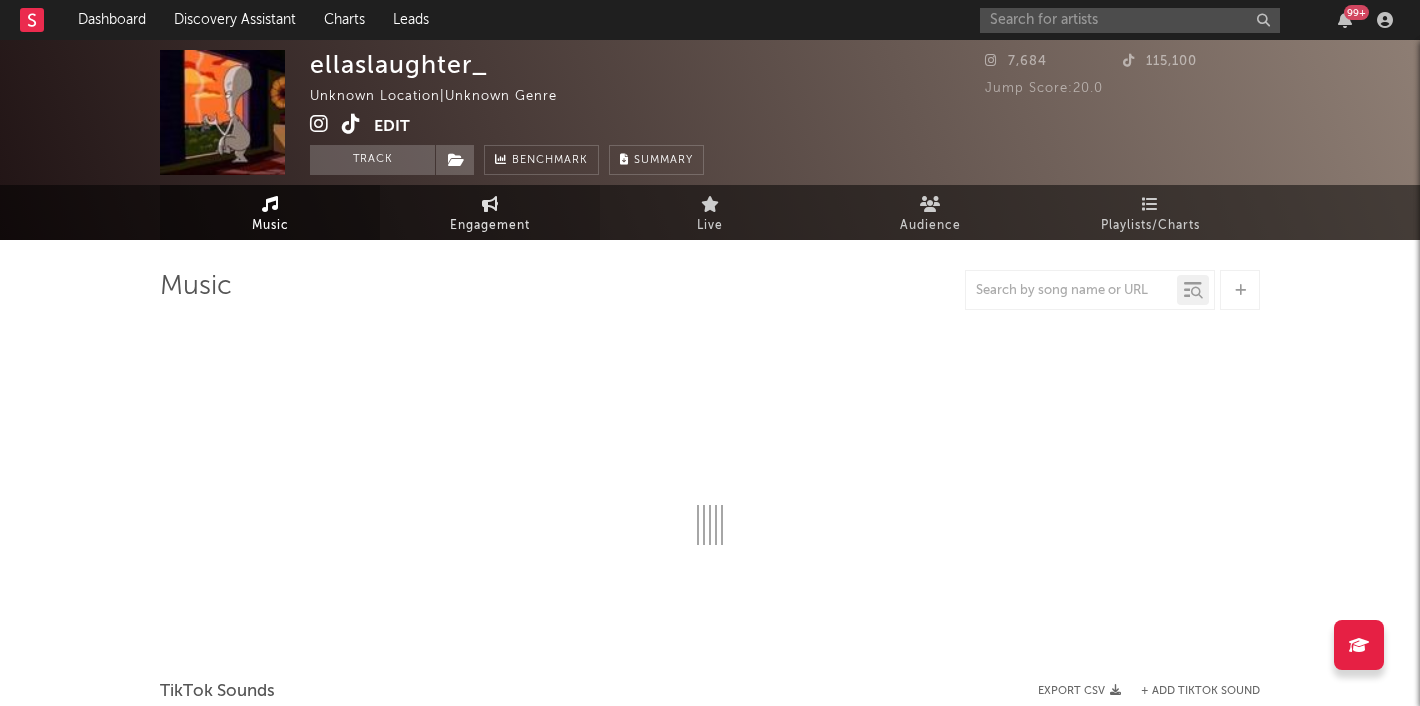 select on "1w" 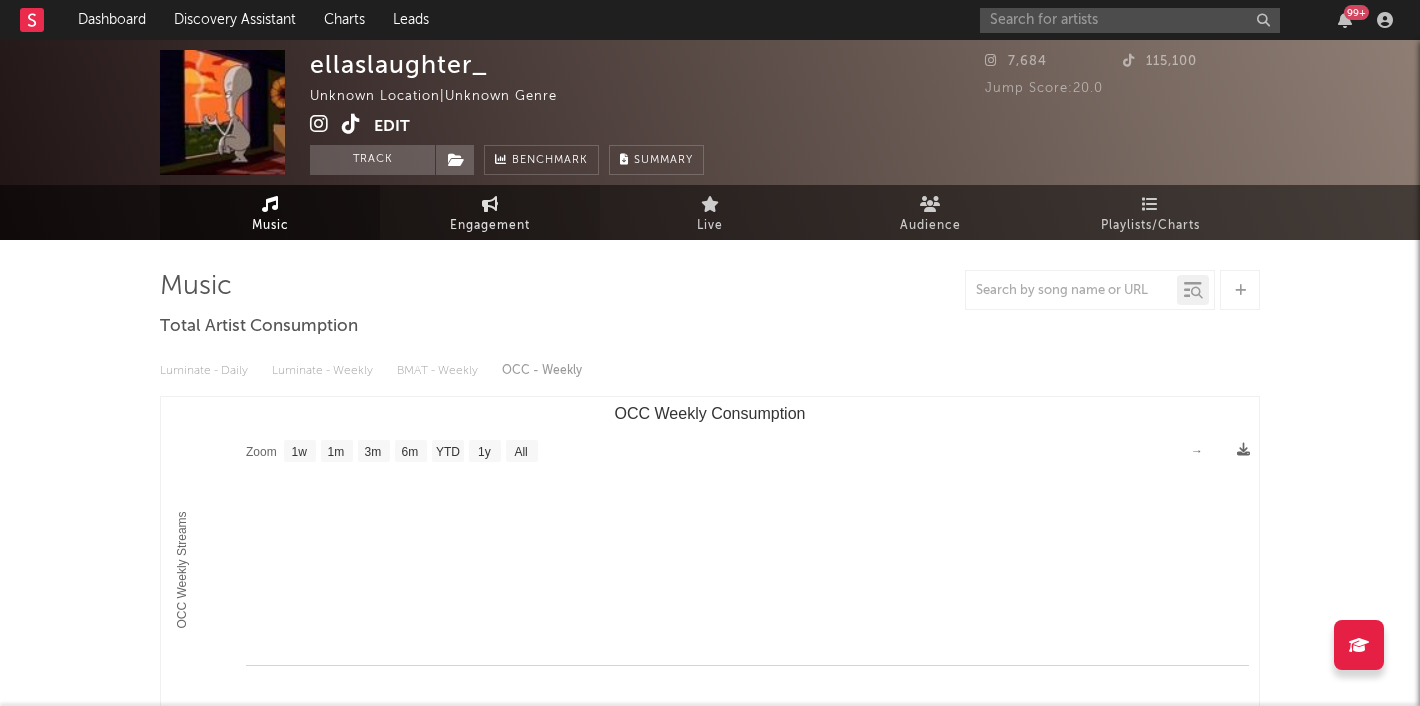 click on "Engagement" at bounding box center (490, 226) 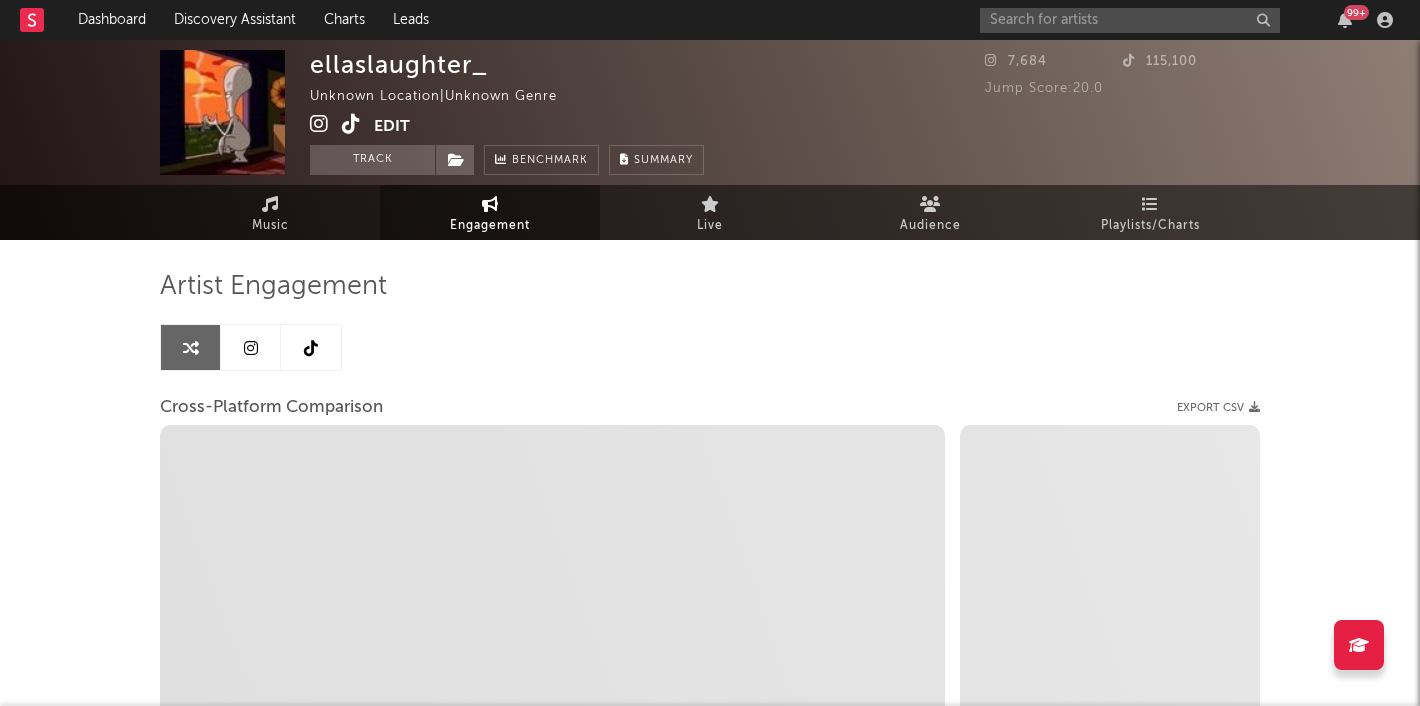 select on "1m" 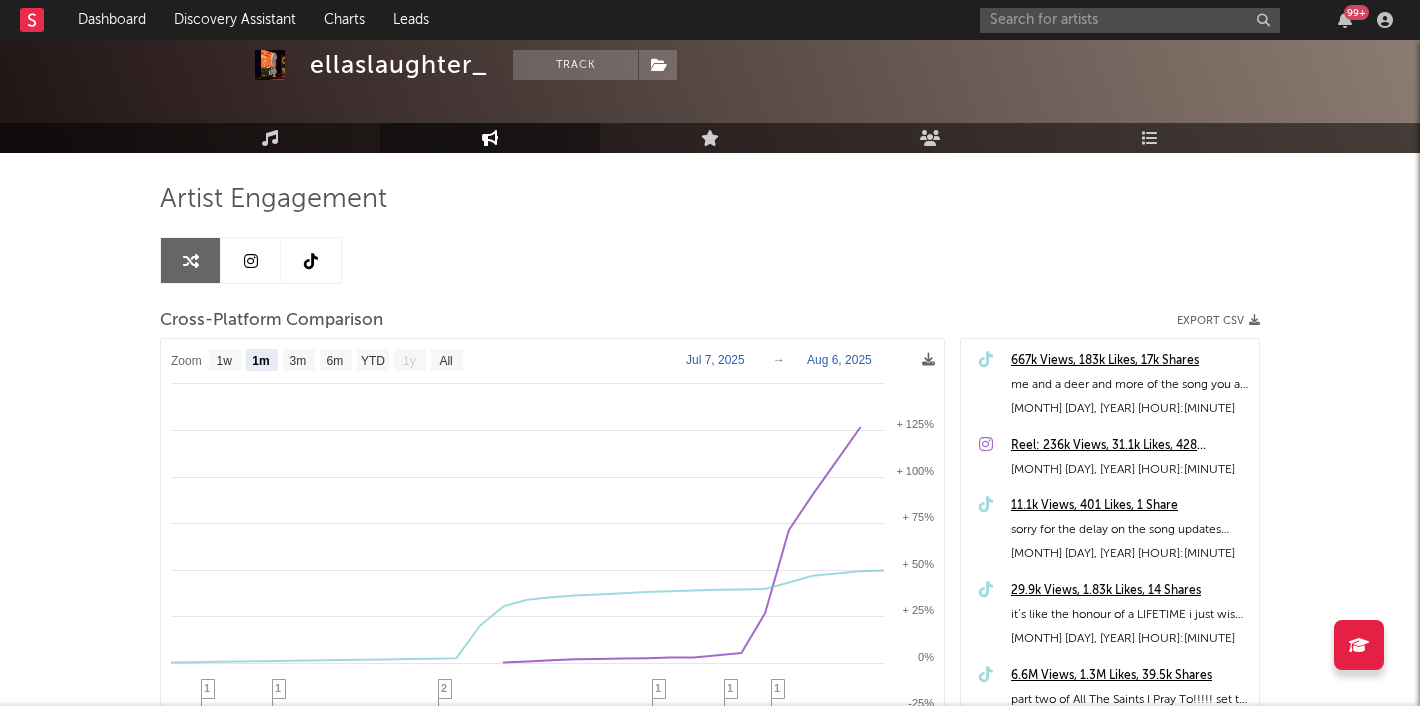 scroll, scrollTop: 0, scrollLeft: 0, axis: both 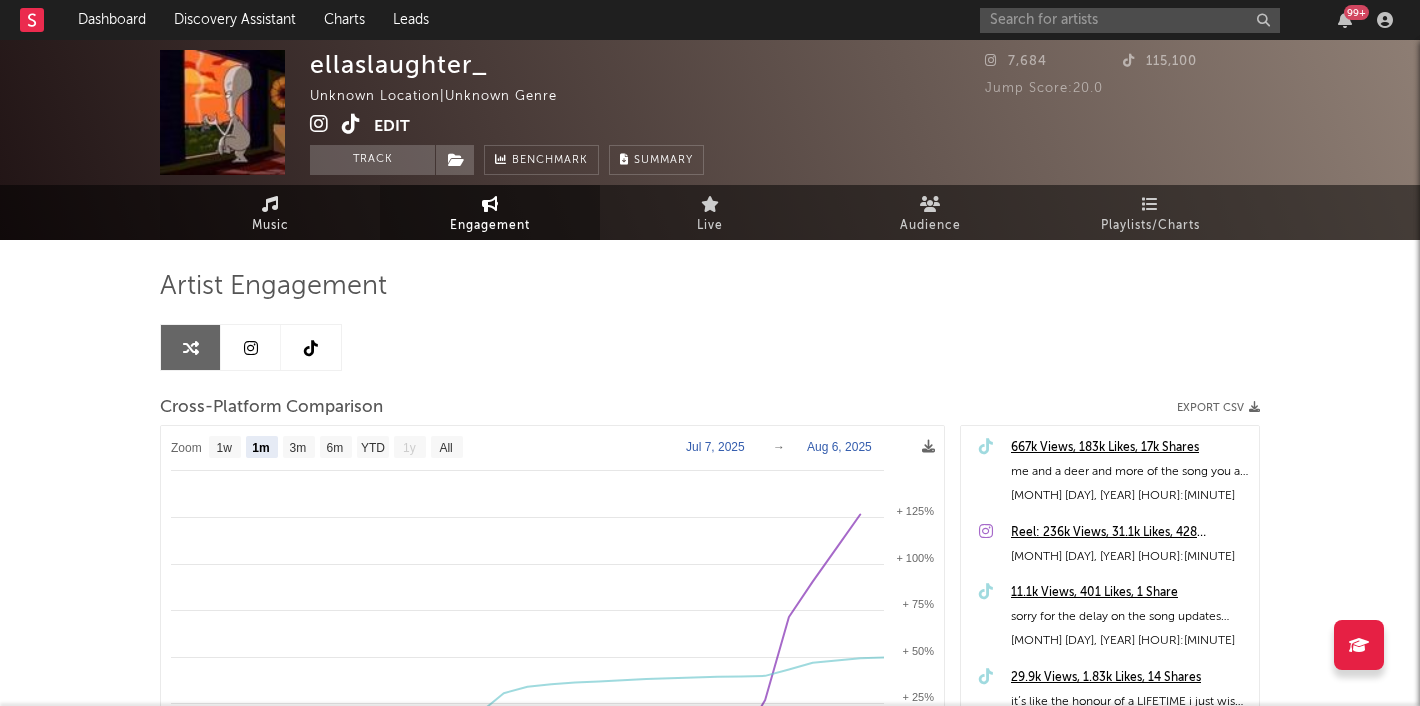 click on "Music" at bounding box center (270, 212) 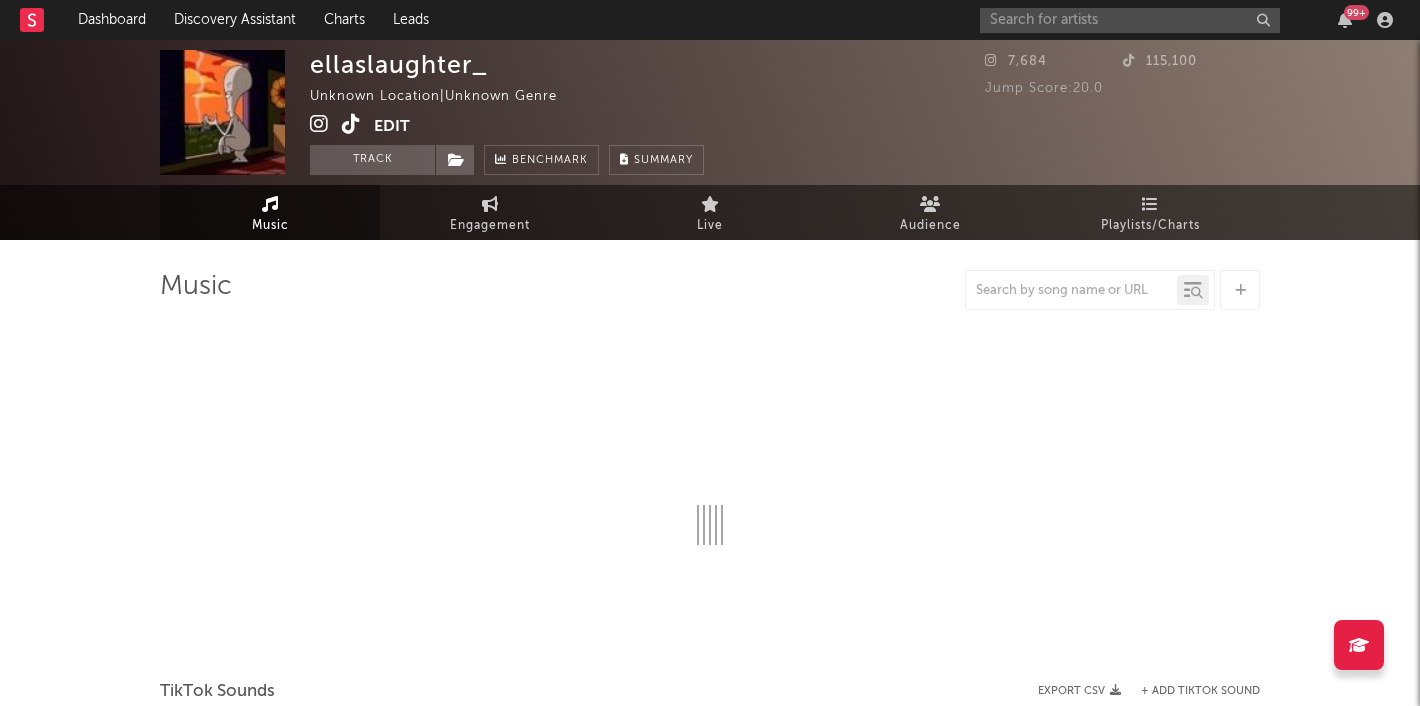 select on "1w" 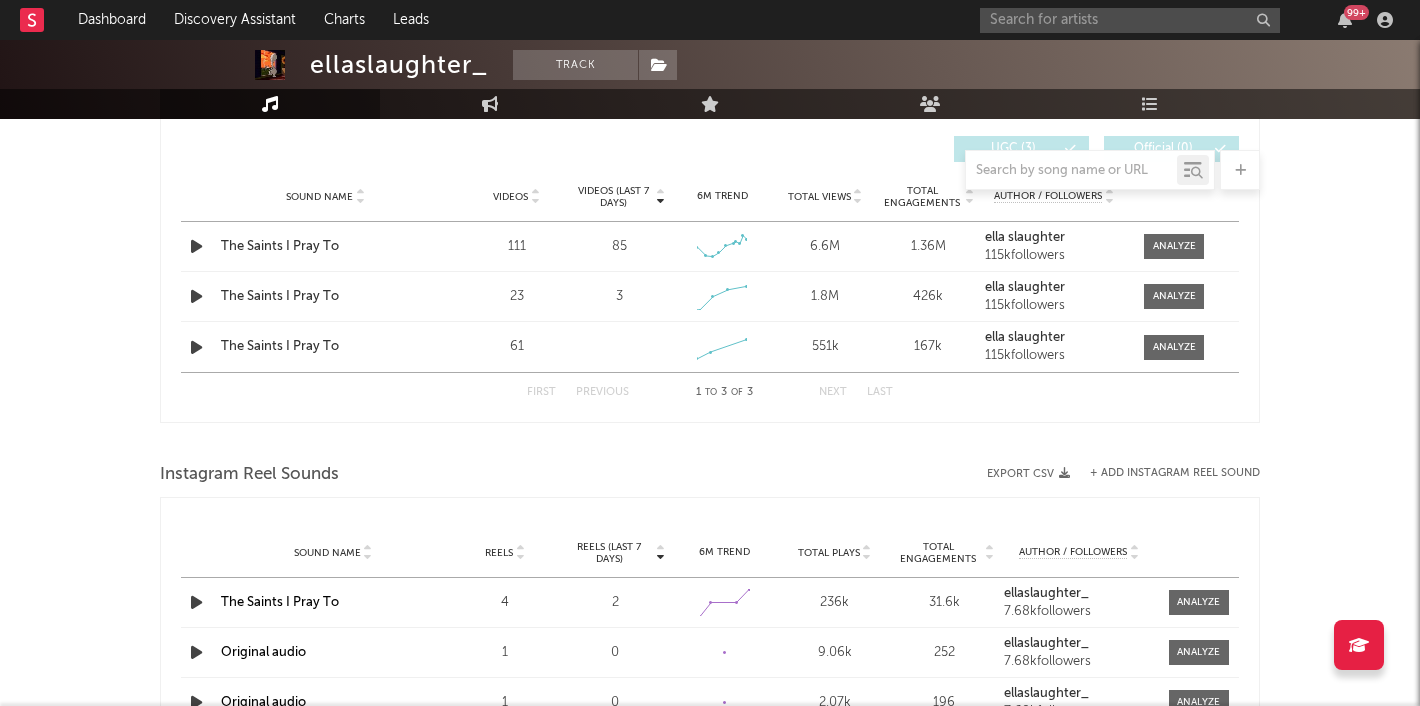 scroll, scrollTop: 768, scrollLeft: 0, axis: vertical 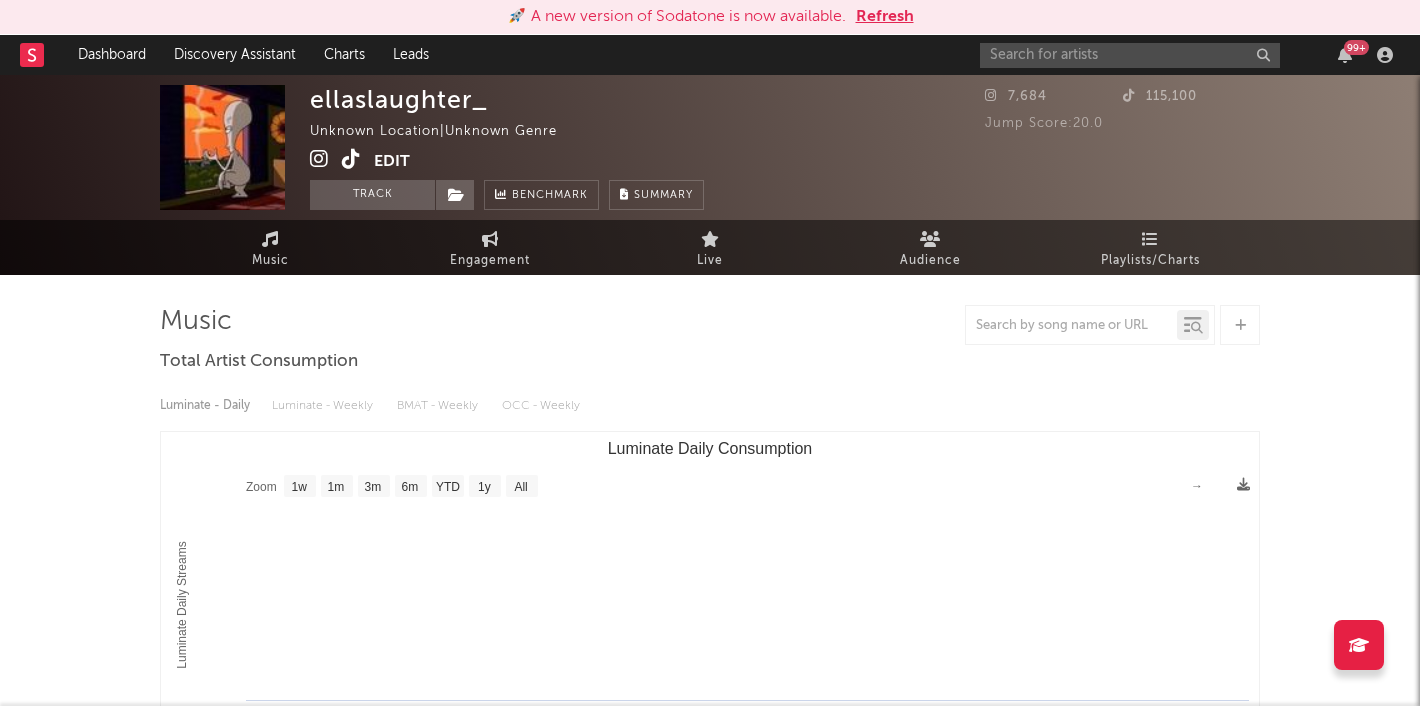 click at bounding box center (351, 159) 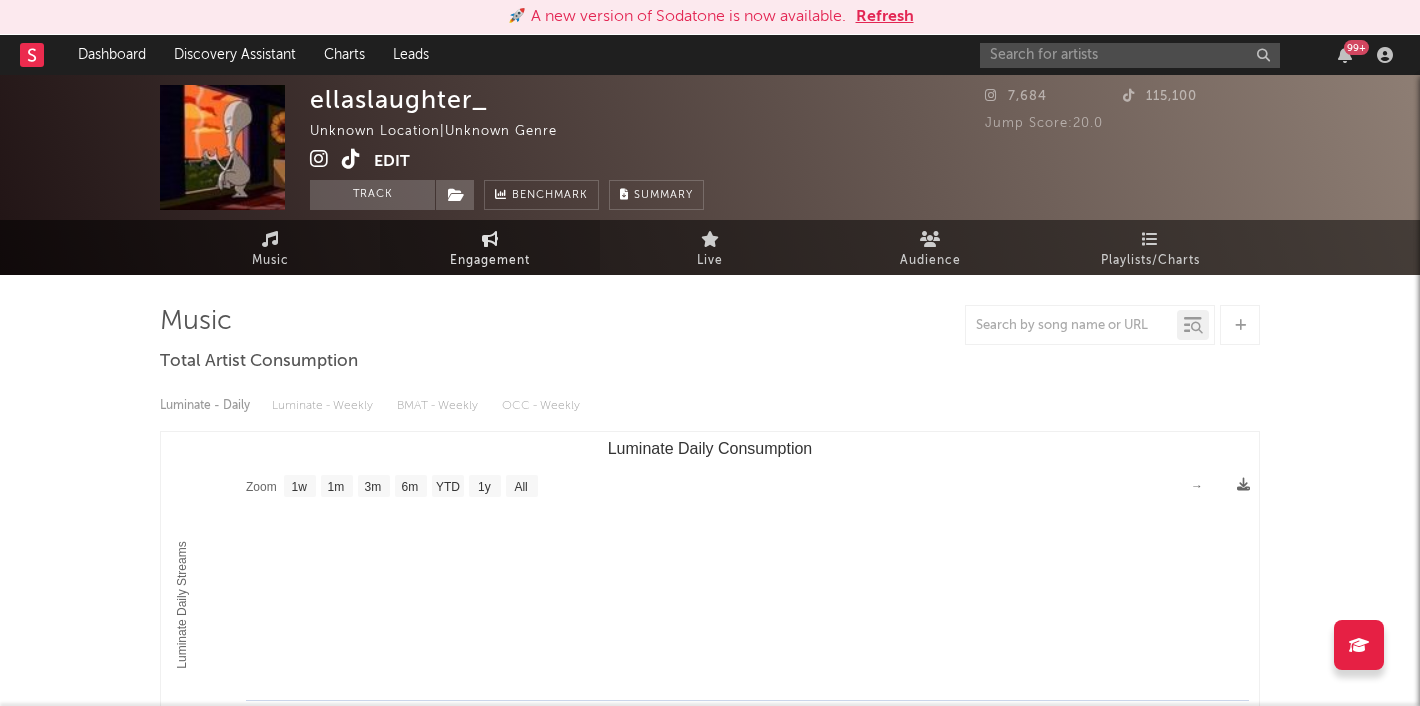 click on "Engagement" at bounding box center (490, 247) 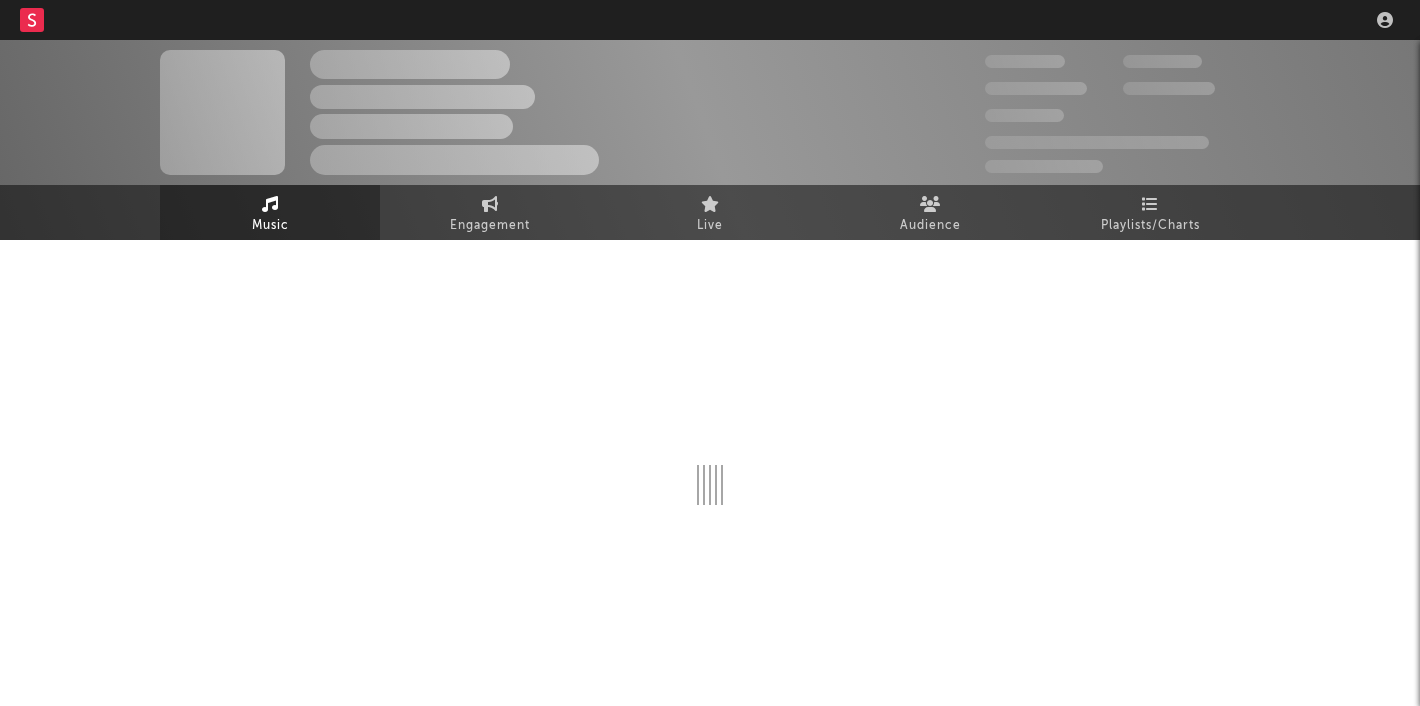 scroll, scrollTop: 0, scrollLeft: 0, axis: both 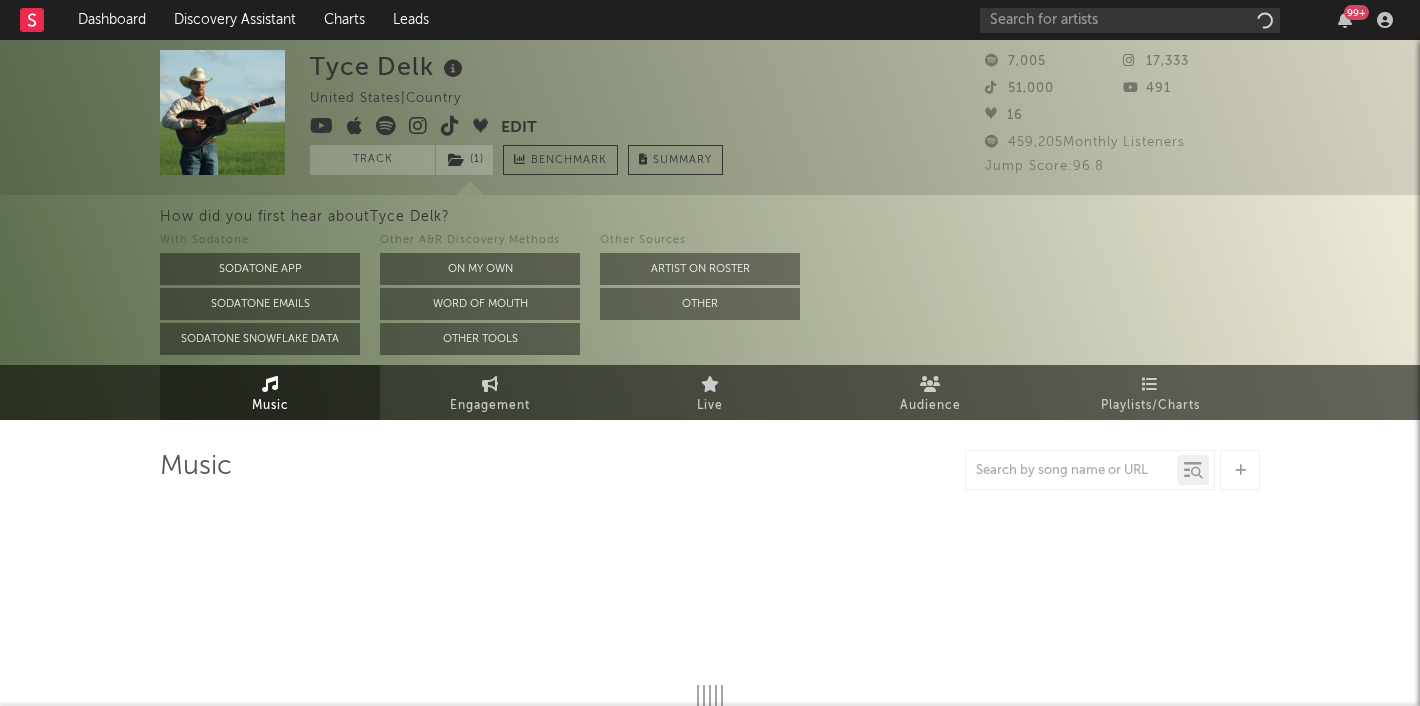select on "1w" 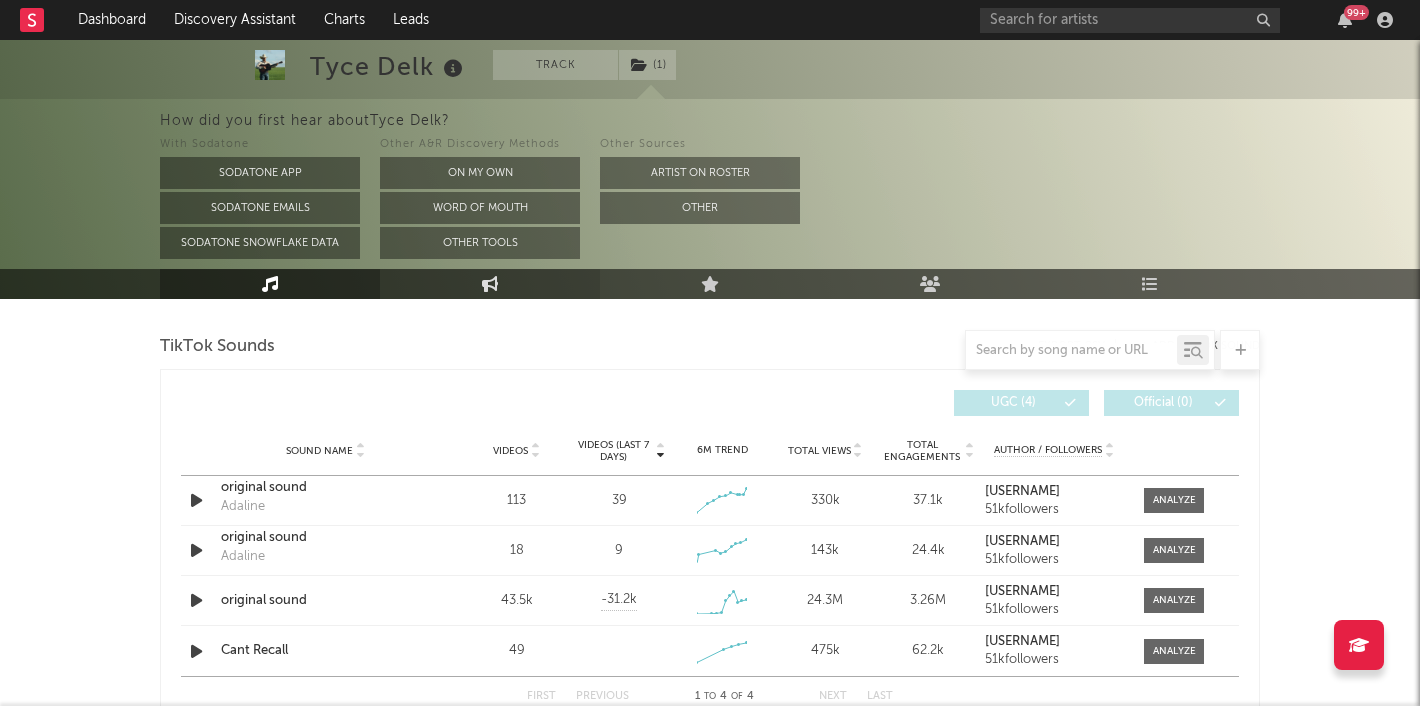 scroll, scrollTop: 1128, scrollLeft: 0, axis: vertical 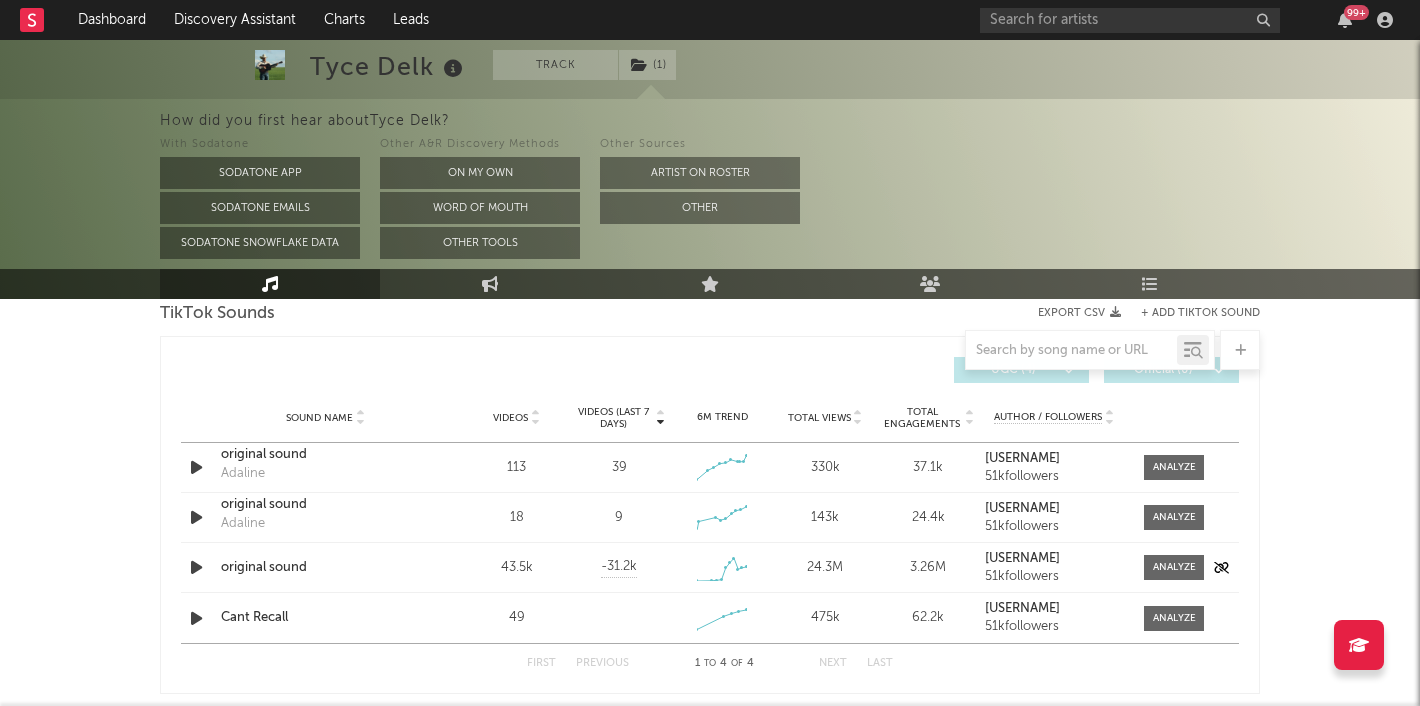 click at bounding box center [196, 567] 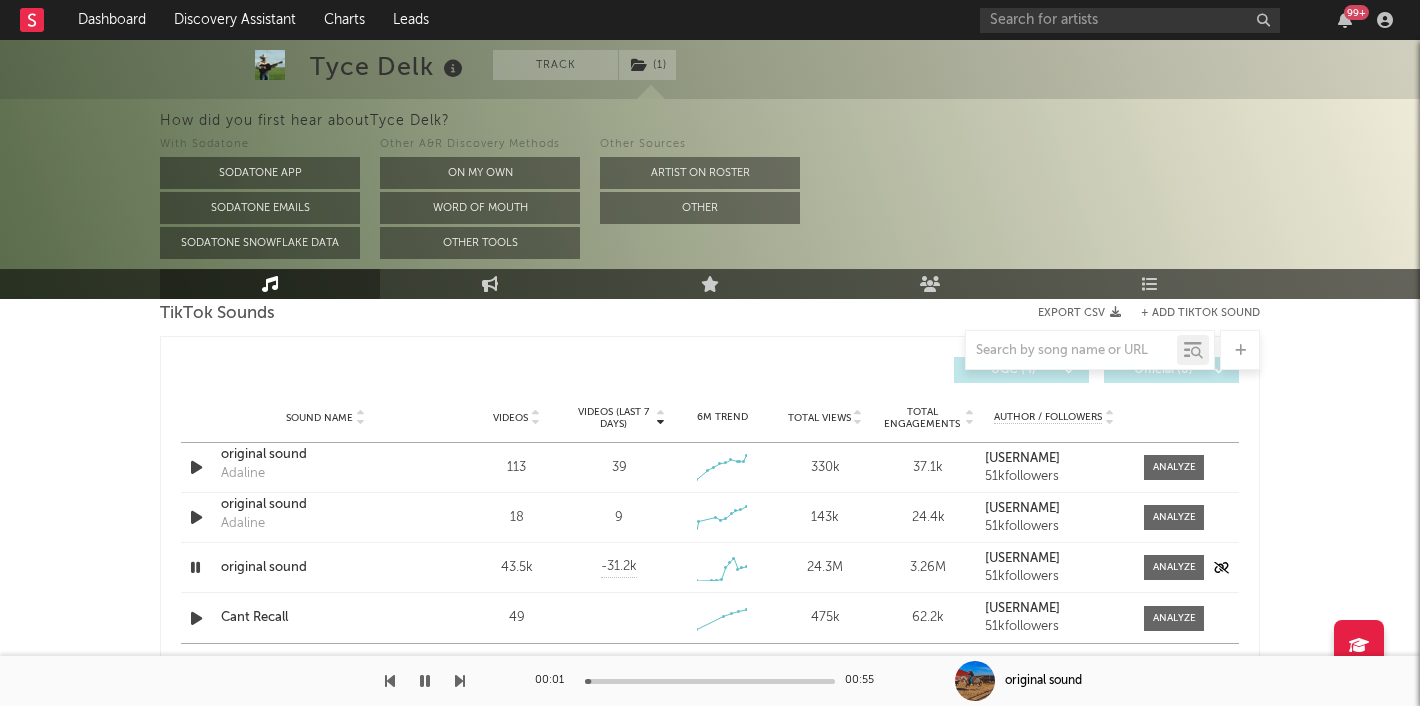 click on "original sound" at bounding box center [325, 568] 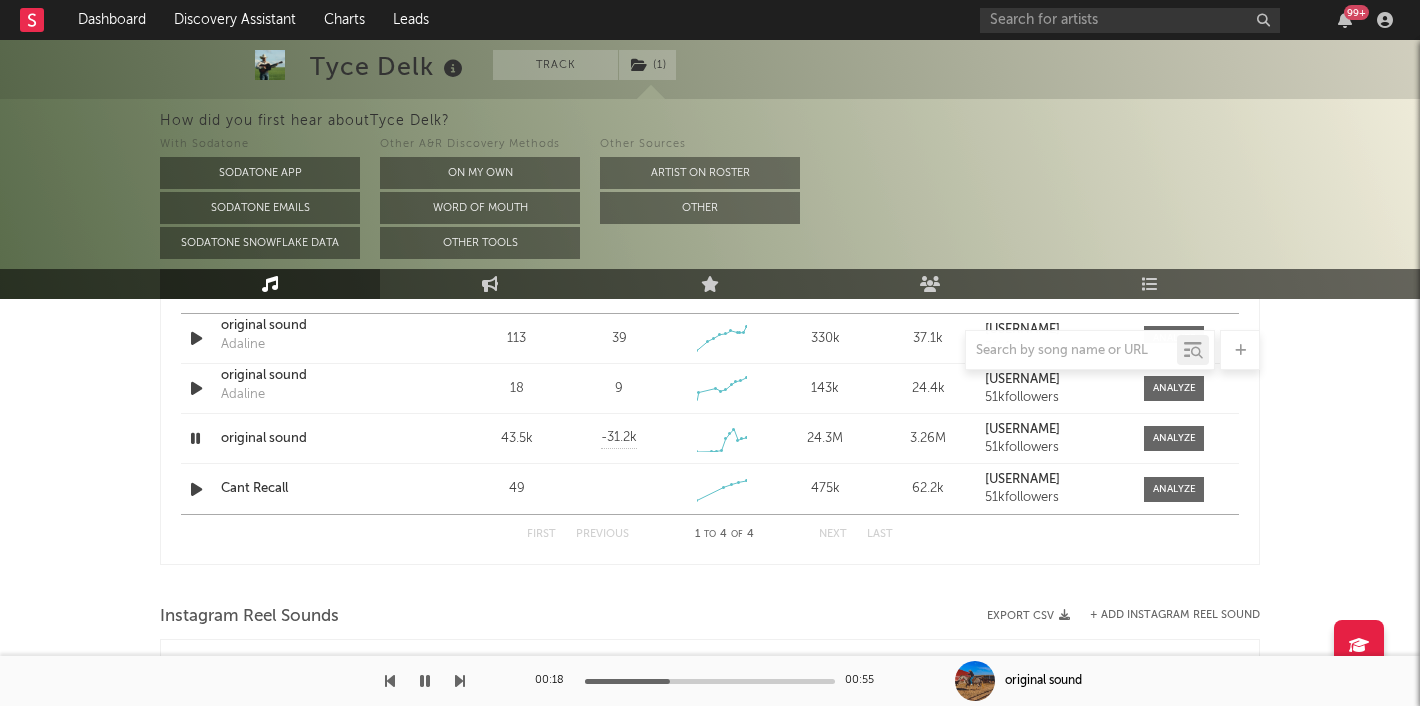 scroll, scrollTop: 1258, scrollLeft: 0, axis: vertical 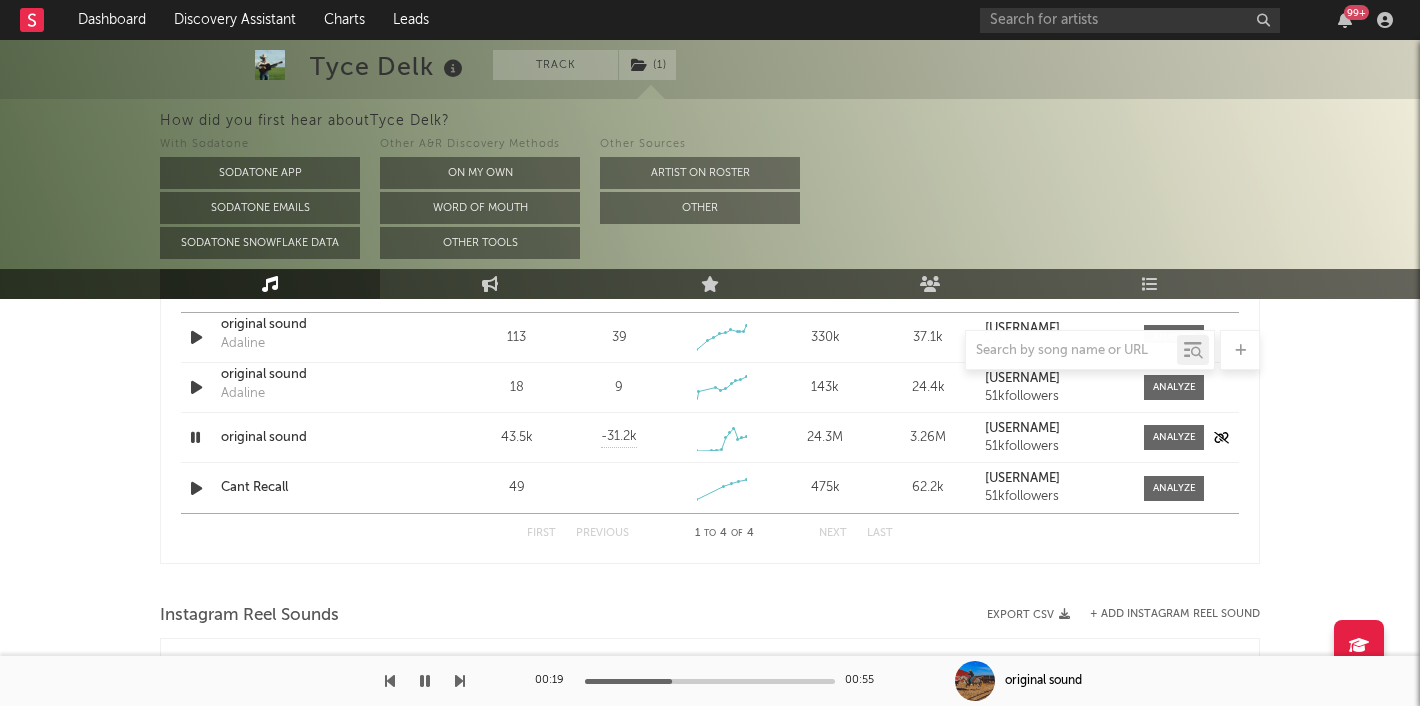 click at bounding box center [195, 437] 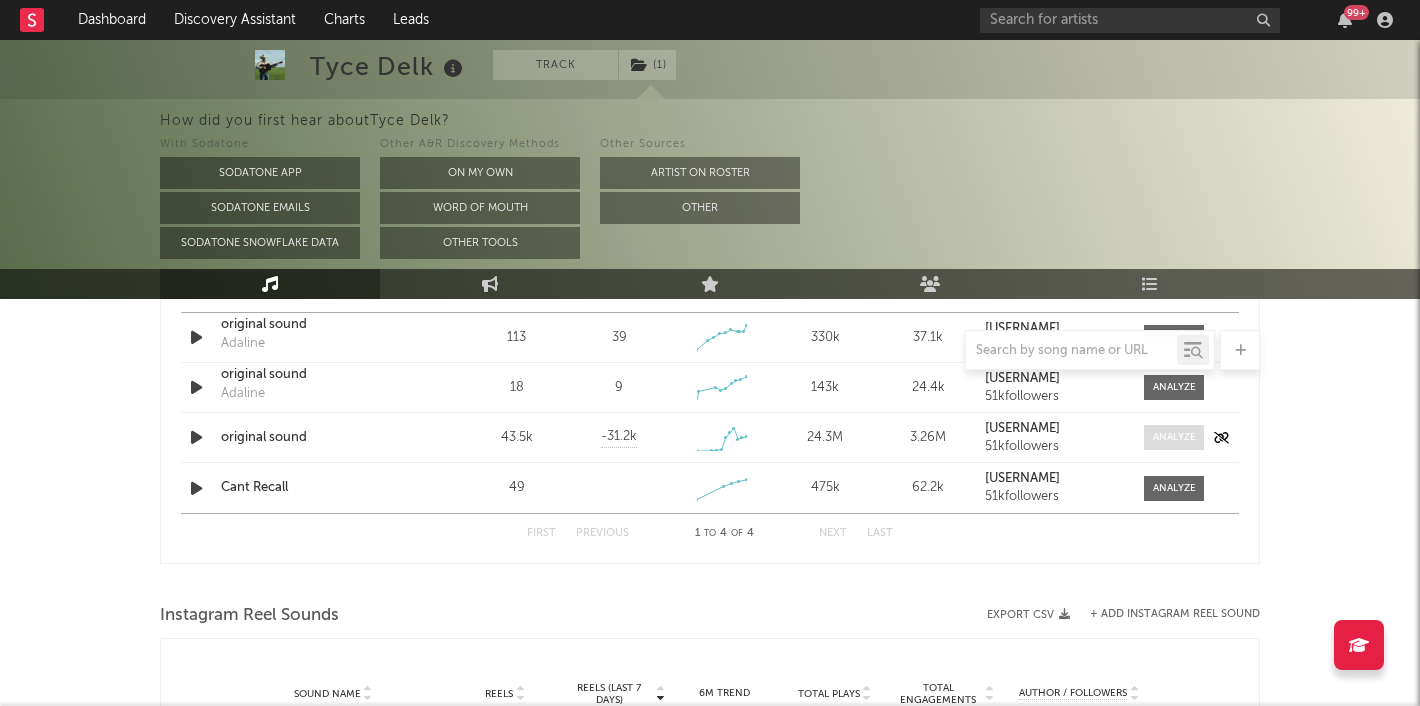 click at bounding box center (1174, 437) 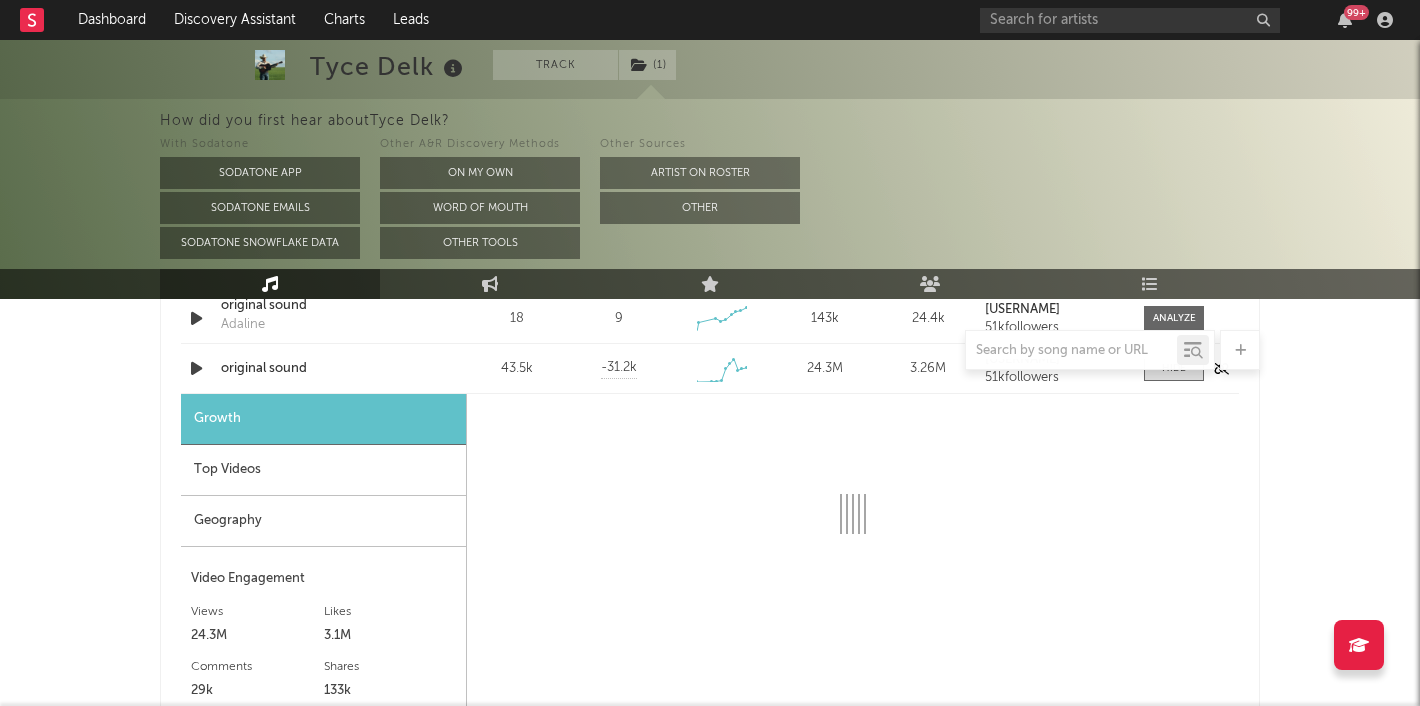 scroll, scrollTop: 1427, scrollLeft: 0, axis: vertical 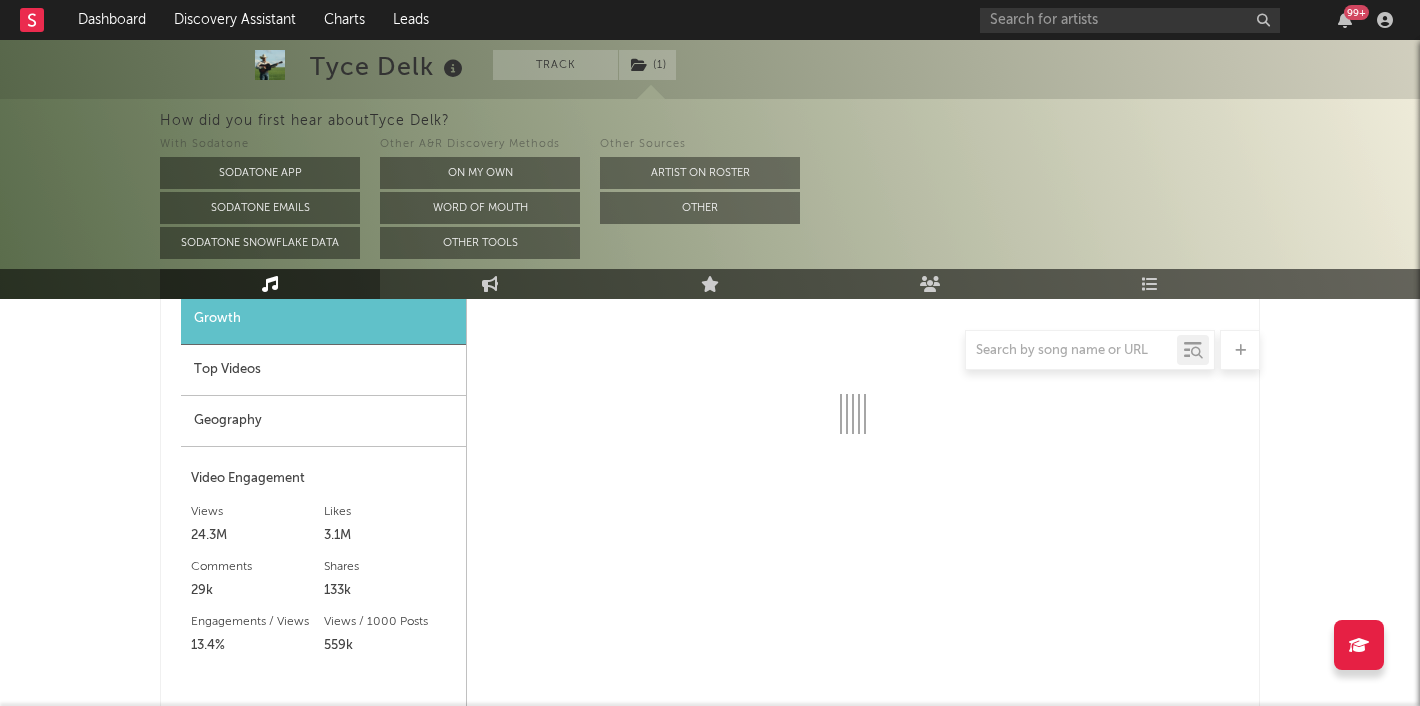 select on "1w" 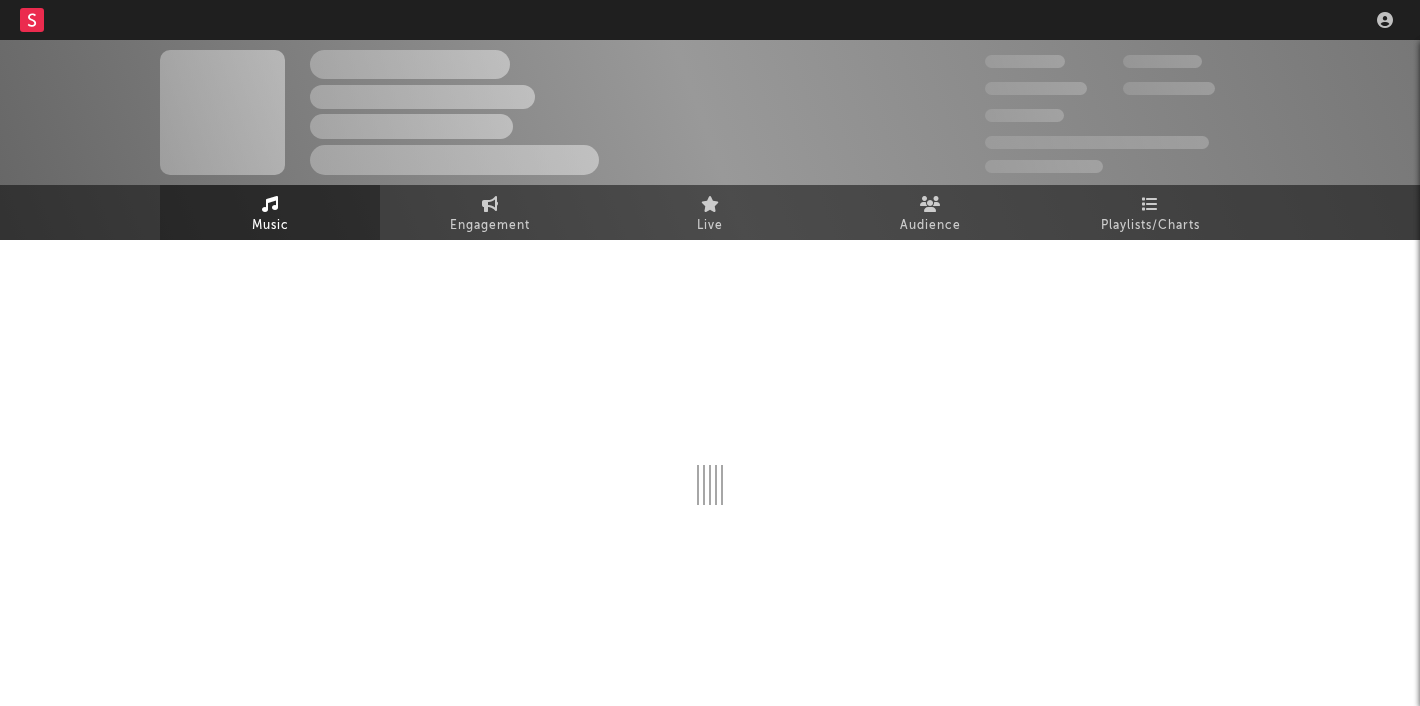scroll, scrollTop: 0, scrollLeft: 0, axis: both 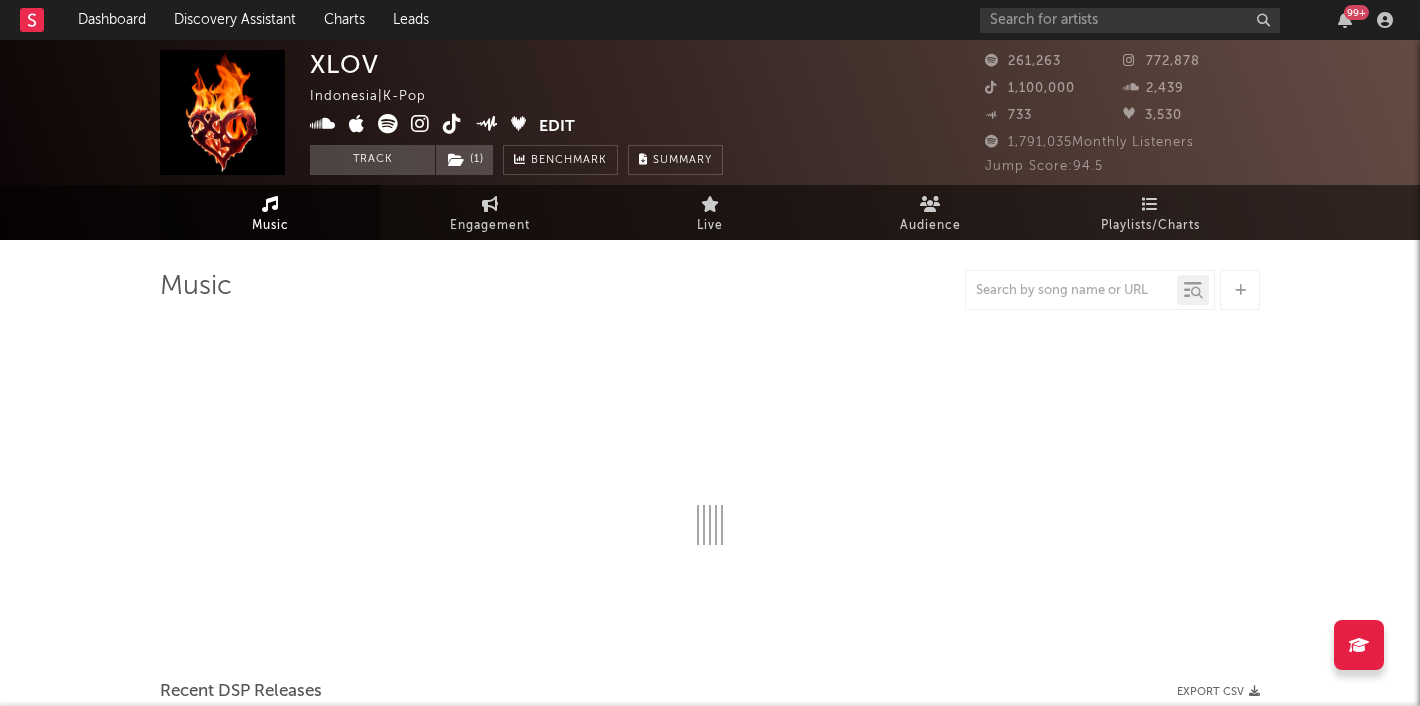 select on "6m" 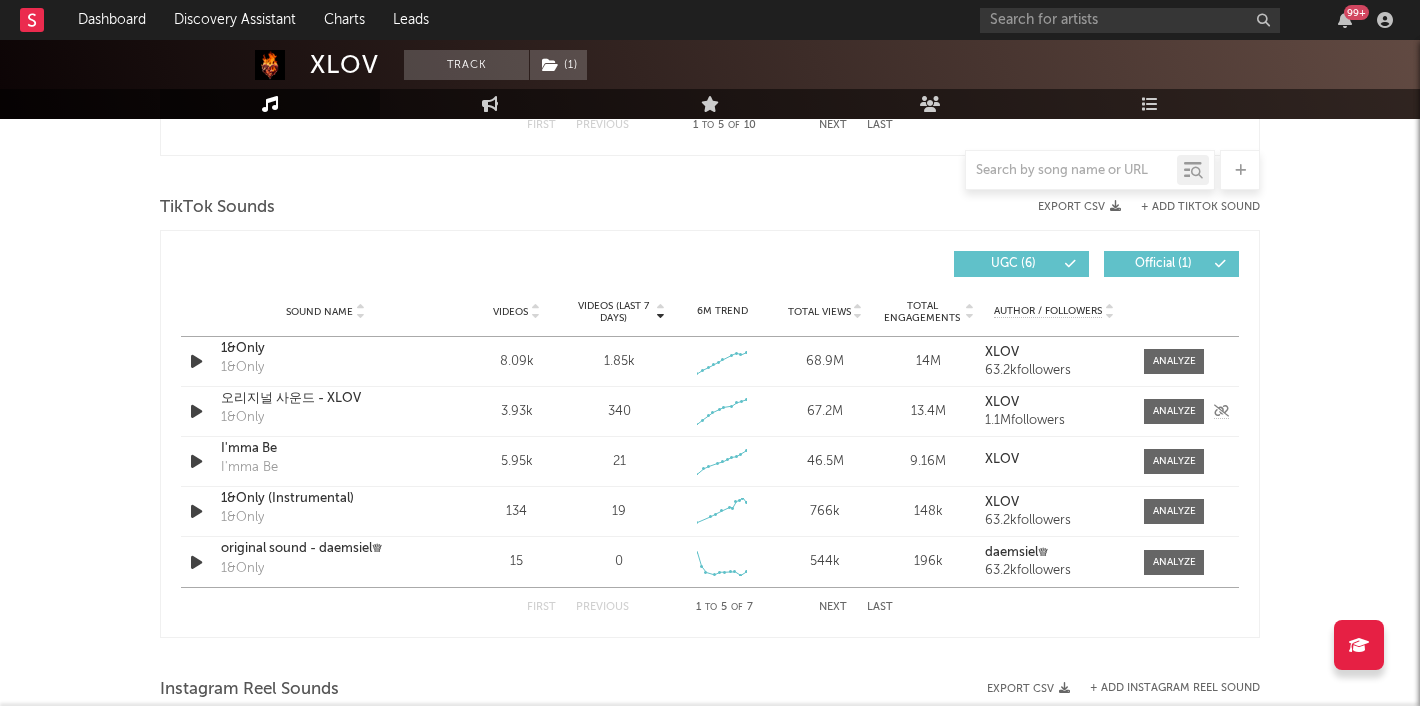 scroll, scrollTop: 1280, scrollLeft: 0, axis: vertical 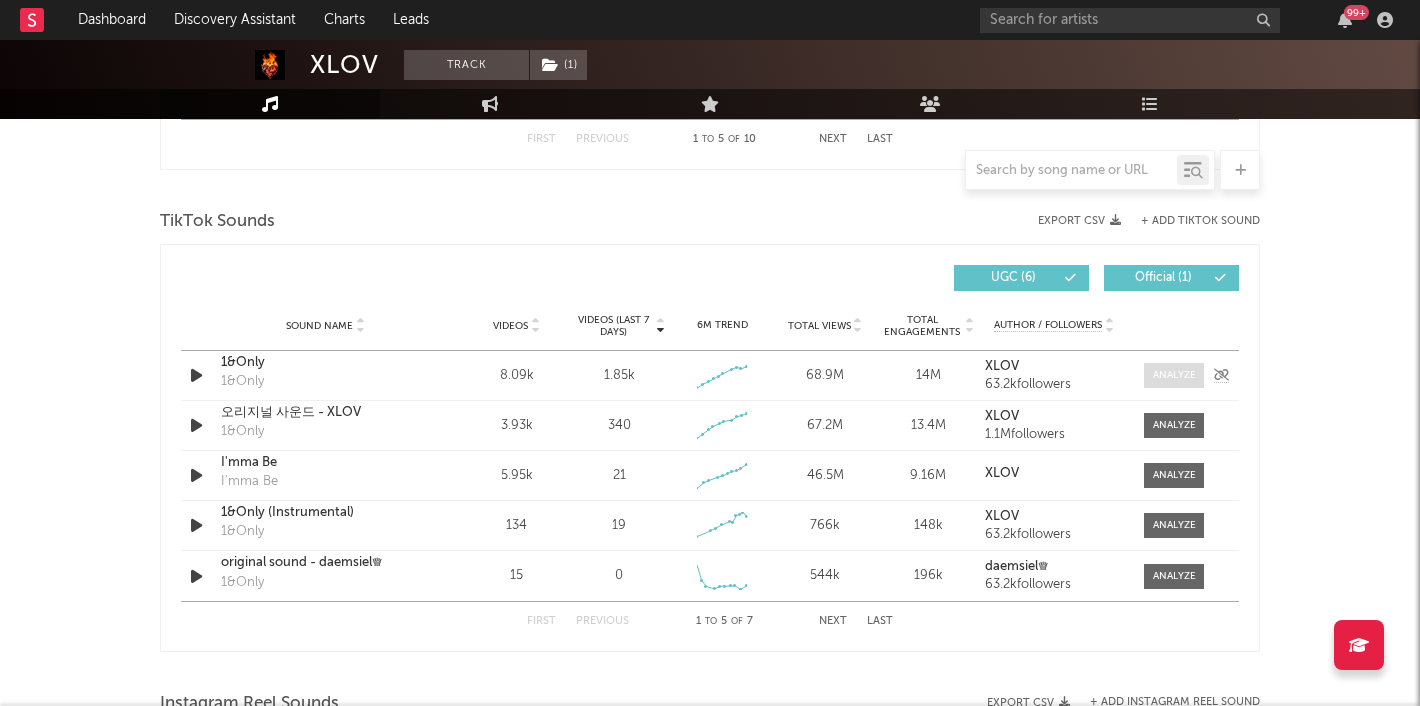 click at bounding box center [1174, 375] 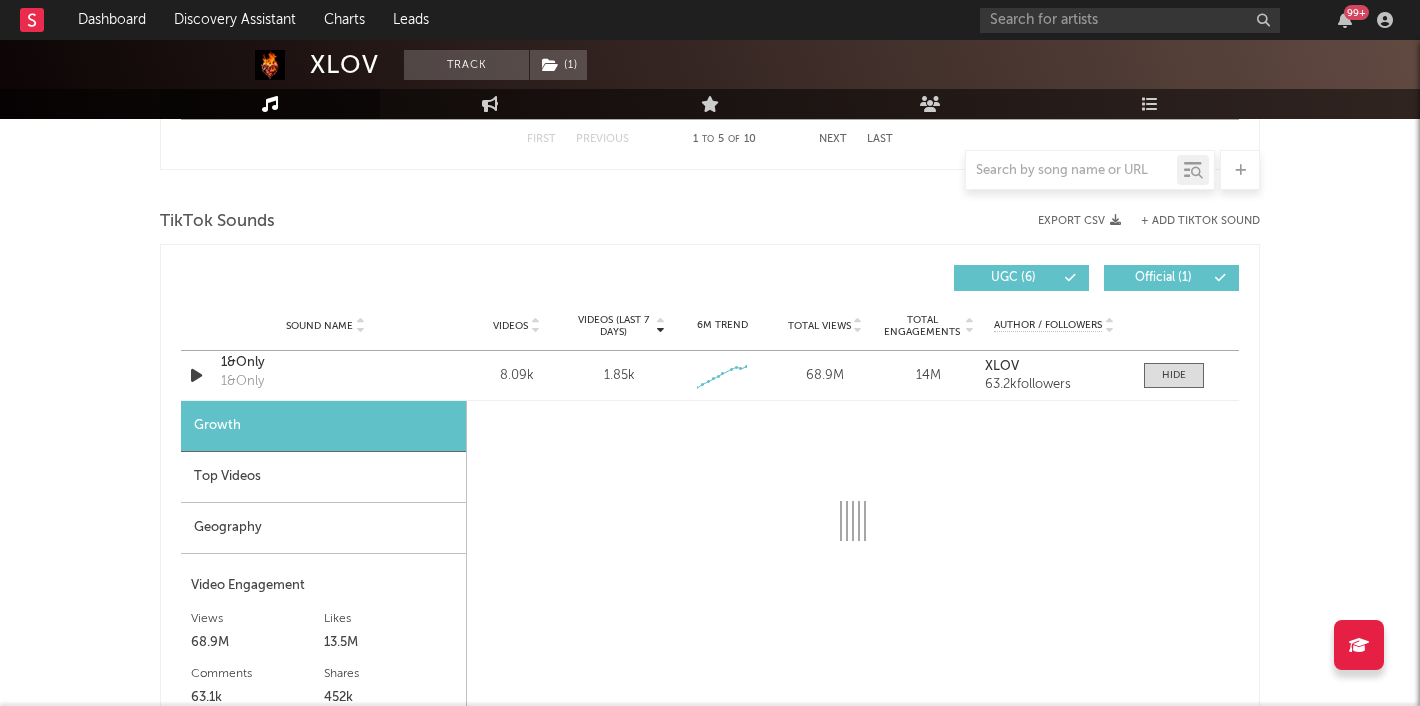 select on "1w" 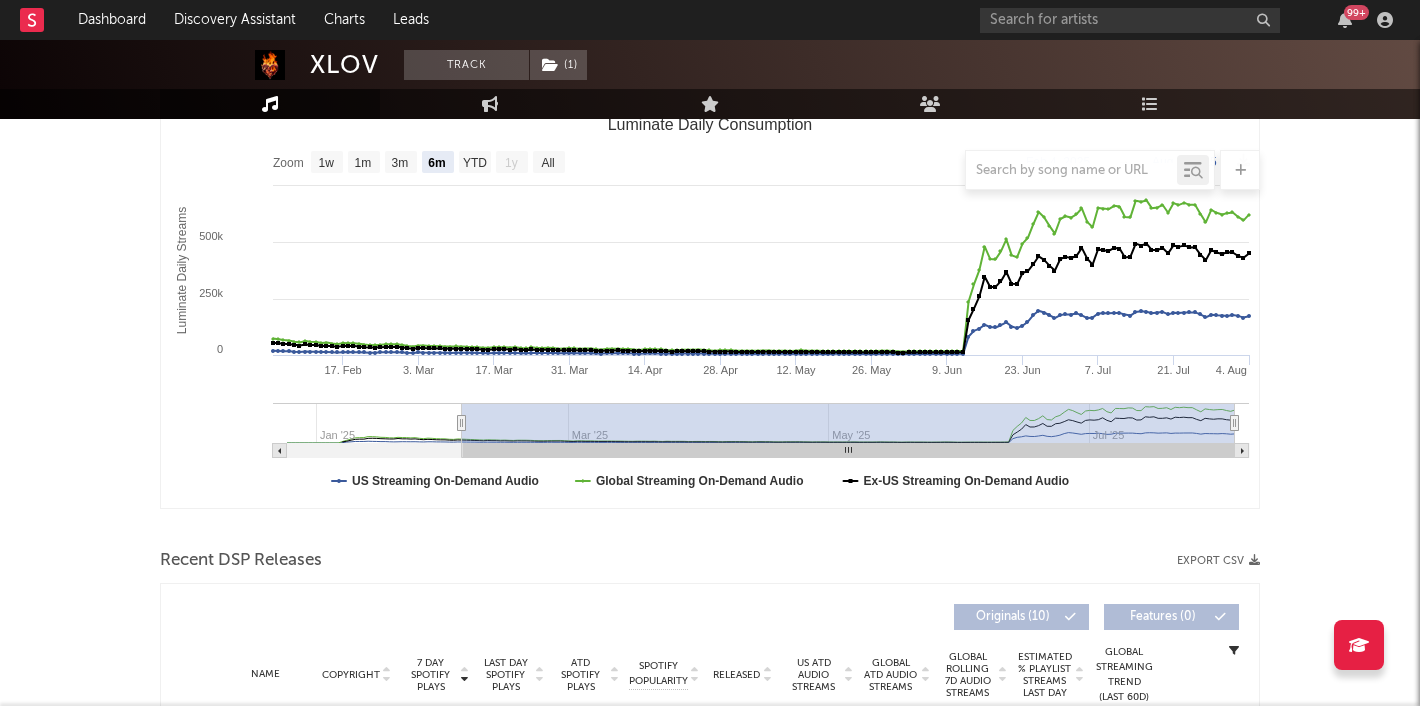 scroll, scrollTop: 0, scrollLeft: 0, axis: both 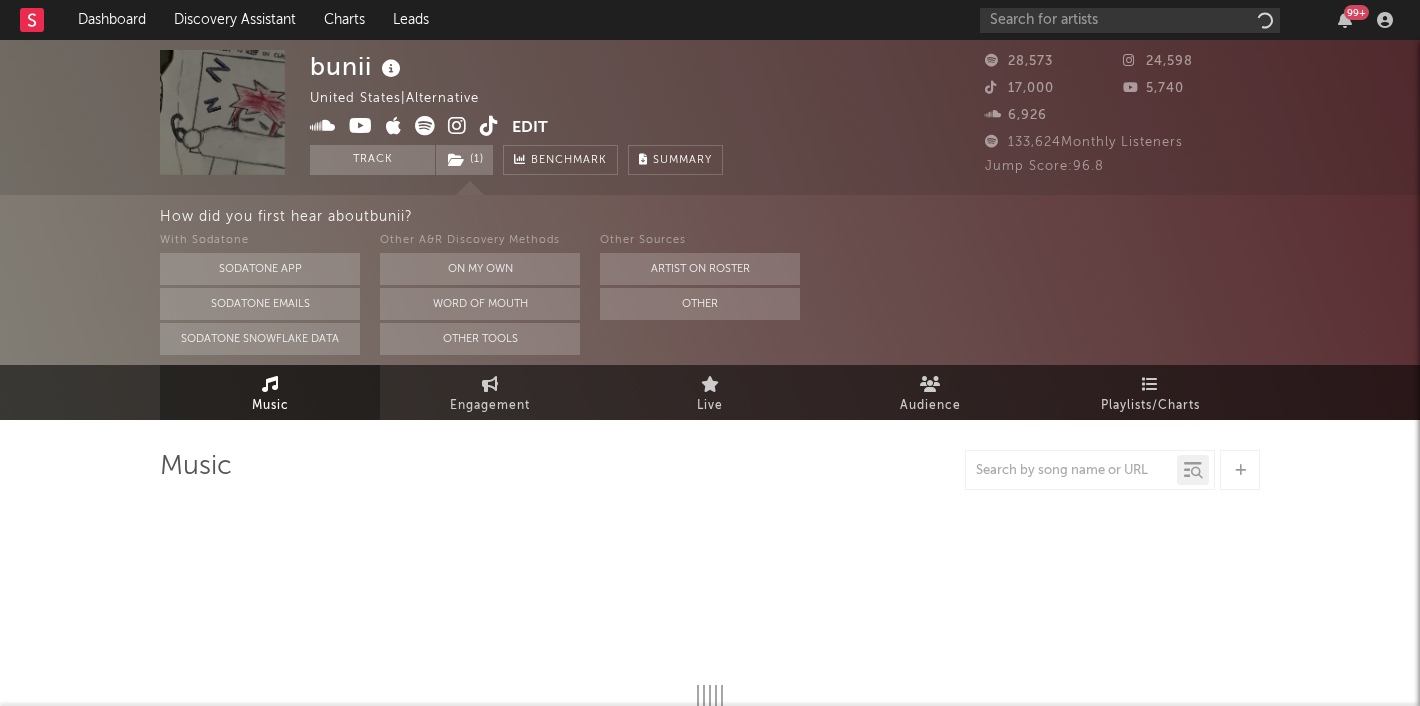 select on "6m" 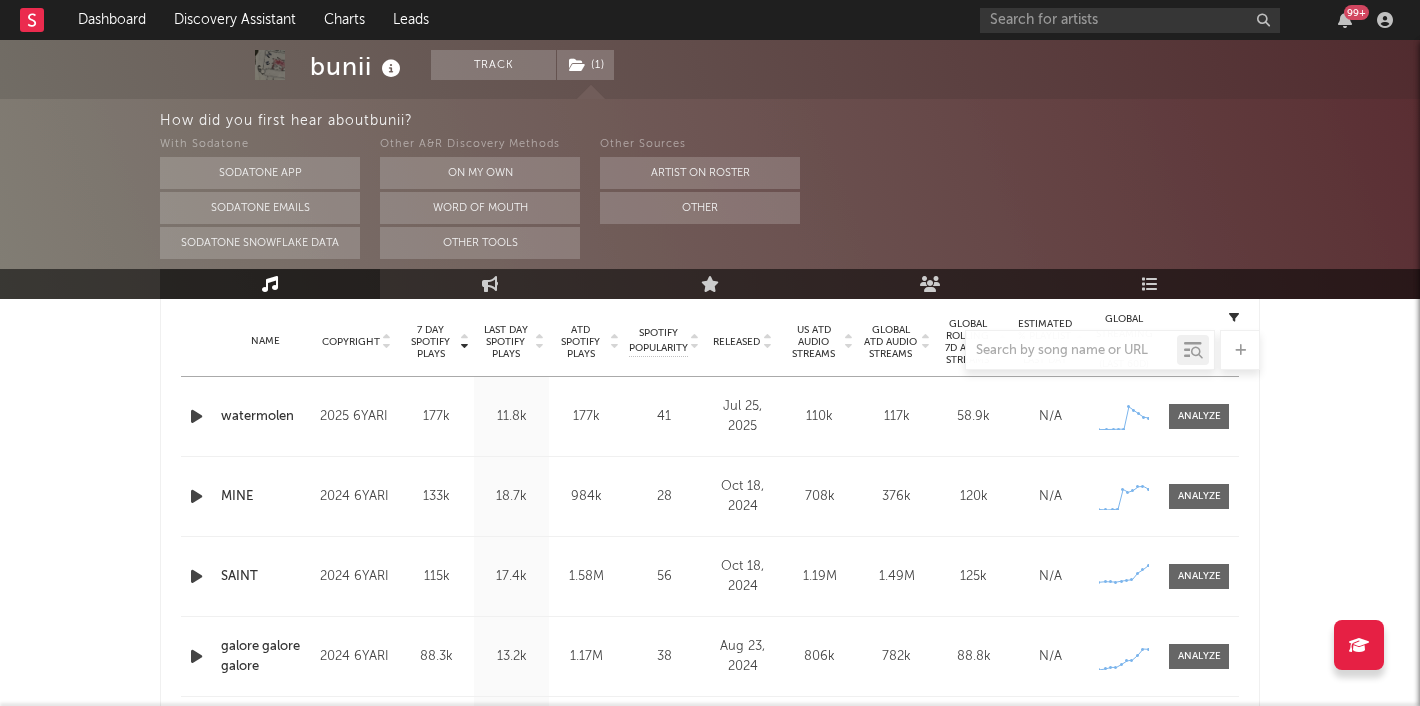 scroll, scrollTop: 796, scrollLeft: 0, axis: vertical 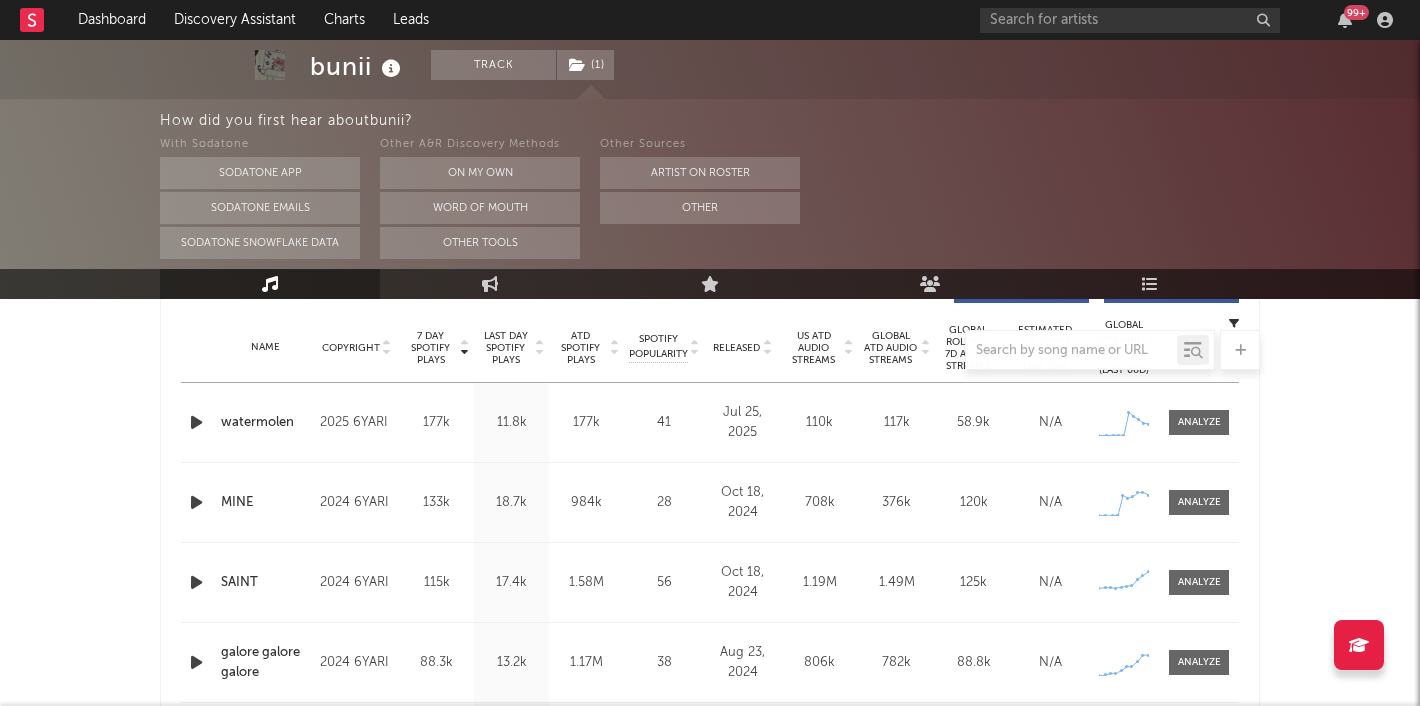 click on "Name [USERNAME] Copyright [YEAR] 6YARI Label 6YARI Album Names bastard Composer Names [USERNAME] [USERNAME] [USERNAME] 7 Day Spotify Plays 177k Last Day Spotify Plays 11.8k ATD Spotify Plays 177k Spotify Popularity 41 Total US Streams 10 Total US SES N/A Total UK Streams N/A Total UK Audio Streams N/A UK Weekly Streams N/A UK Weekly Audio Streams N/A Released [MONTH] [DAY], [YEAR] US ATD Audio Streams 110k US Rolling 7D Audio Streams 45.1k US Rolling WoW % Chg 5.39 Global ATD Audio Streams 117k Global Rolling 7D Audio Streams 58.9k Global Rolling WoW % Chg 5.71 Estimated % Playlist Streams Last Day N/A Global Streaming Trend (Last 60D) Created with Highcharts 10.3.3 Ex-US Streaming Trend (Last 60D) US Streaming Trend (Last 60D) Created with Highcharts 10.3.3 Global Latest Day Audio Streams 7.44k US Latest Day Audio Streams 5.61k" at bounding box center (710, 422) 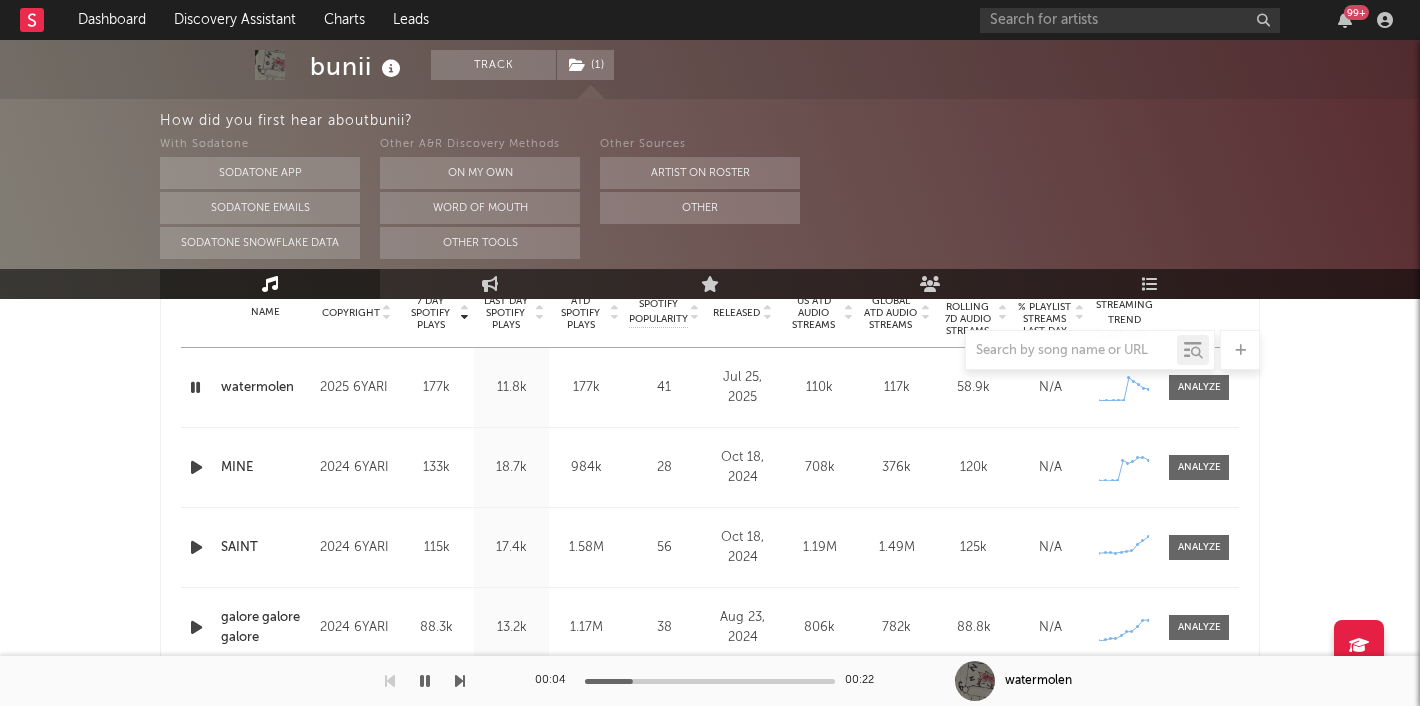 click at bounding box center (195, 387) 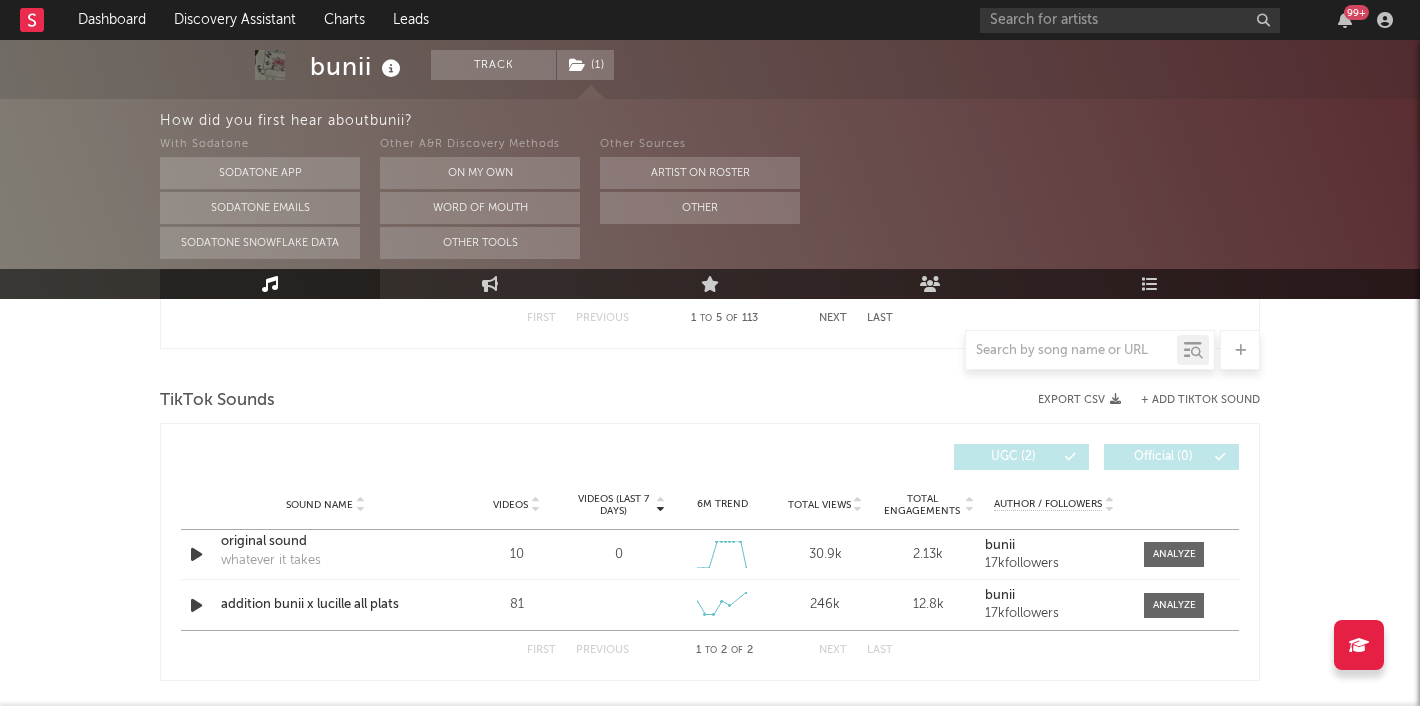 scroll, scrollTop: 1302, scrollLeft: 0, axis: vertical 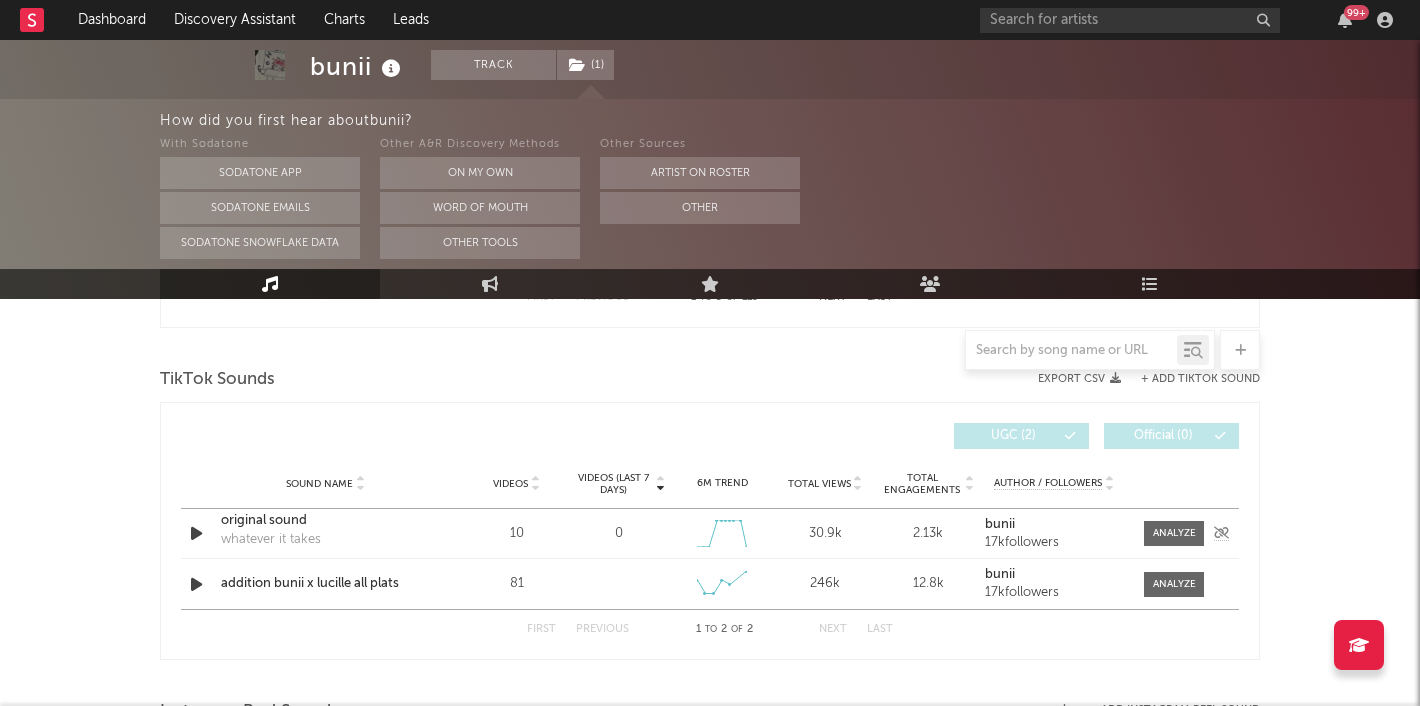click at bounding box center [196, 533] 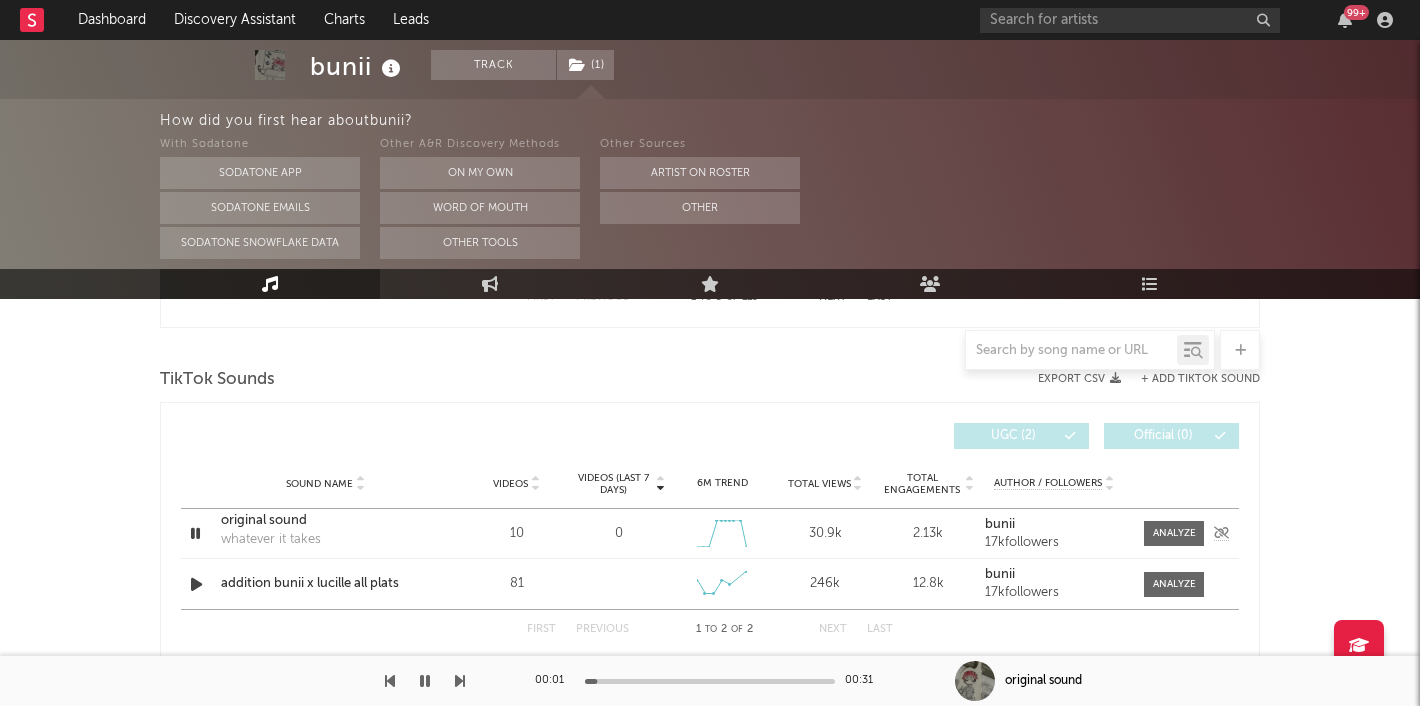 click on "Sound Name original sound whatever it takes Videos 10 Videos (last 7 days) 0 Weekly Growth % + 100 % 6M Trend Created with Highcharts 10.3.3 Total Views 30.9k Total Engagements 2.13k Author / Followers bunii 17k  followers" at bounding box center [710, 533] 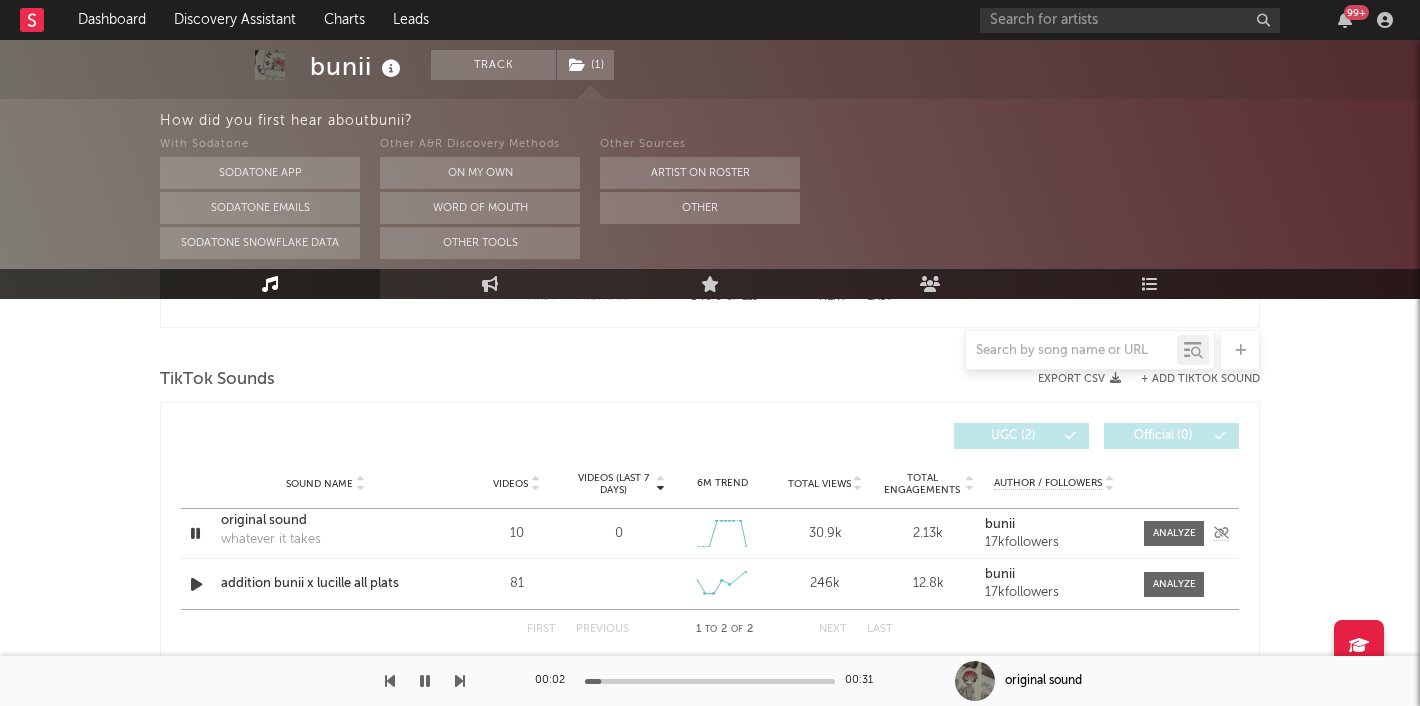 click at bounding box center (195, 533) 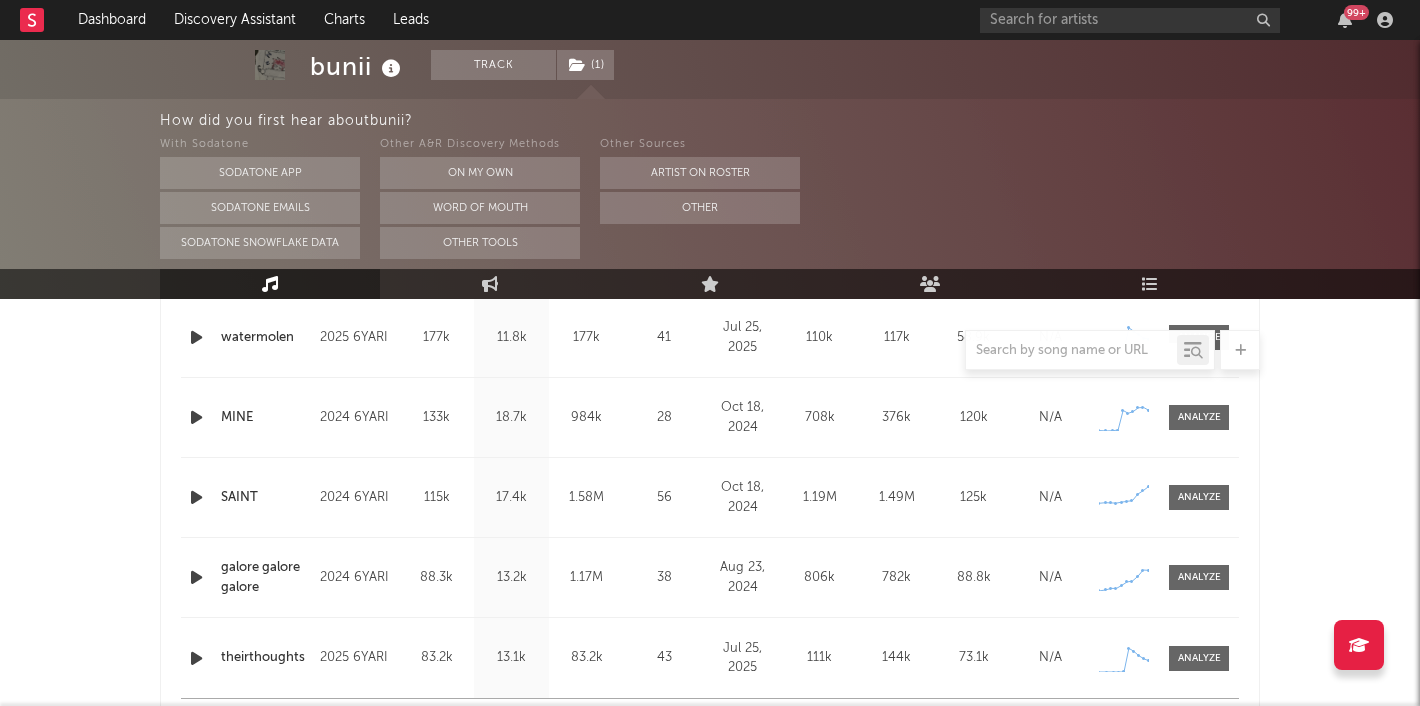 scroll, scrollTop: 0, scrollLeft: 0, axis: both 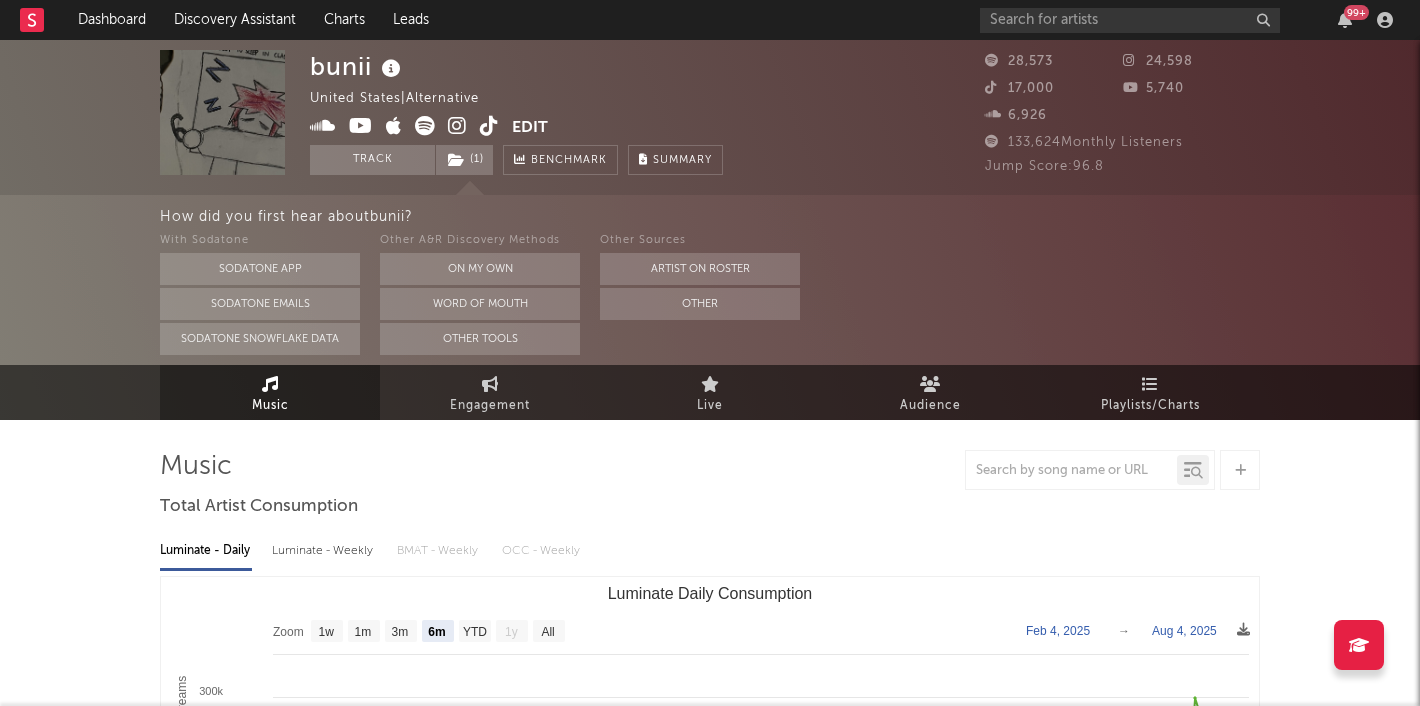 click at bounding box center [489, 126] 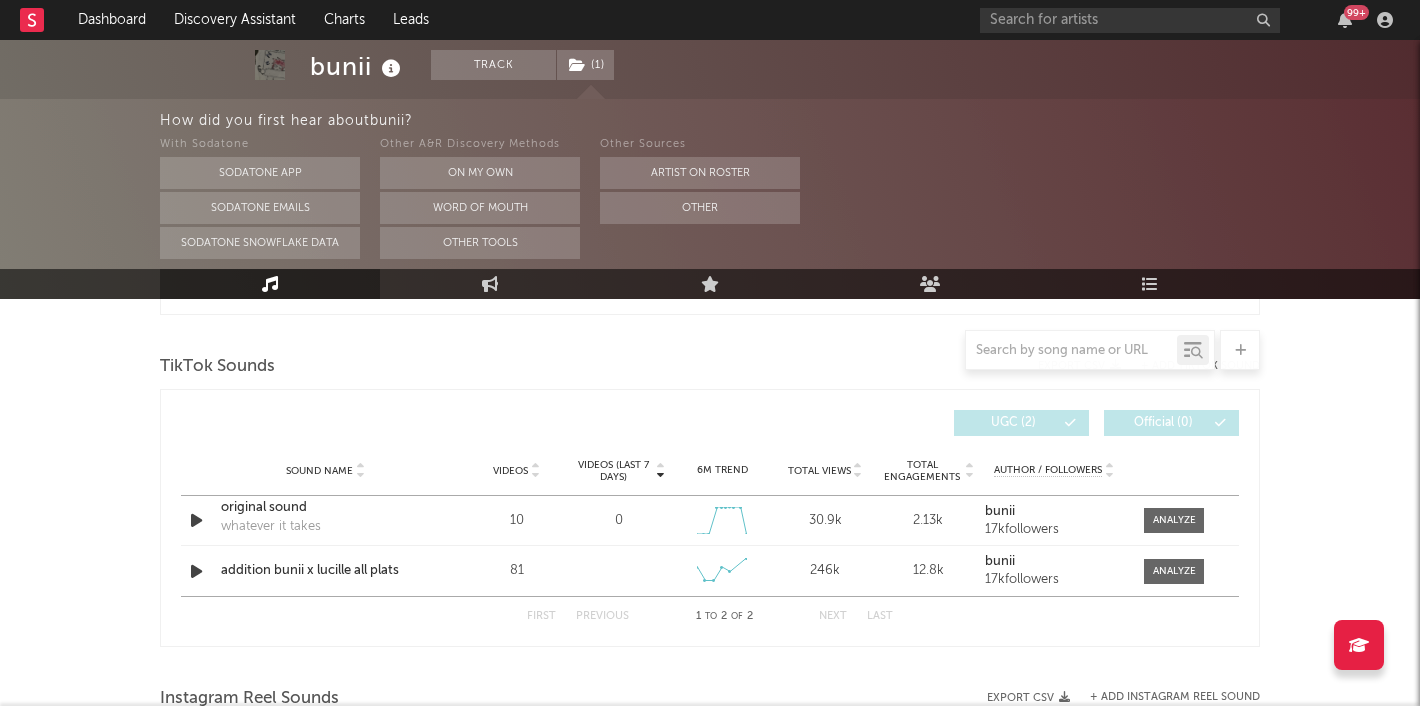 scroll, scrollTop: 1245, scrollLeft: 0, axis: vertical 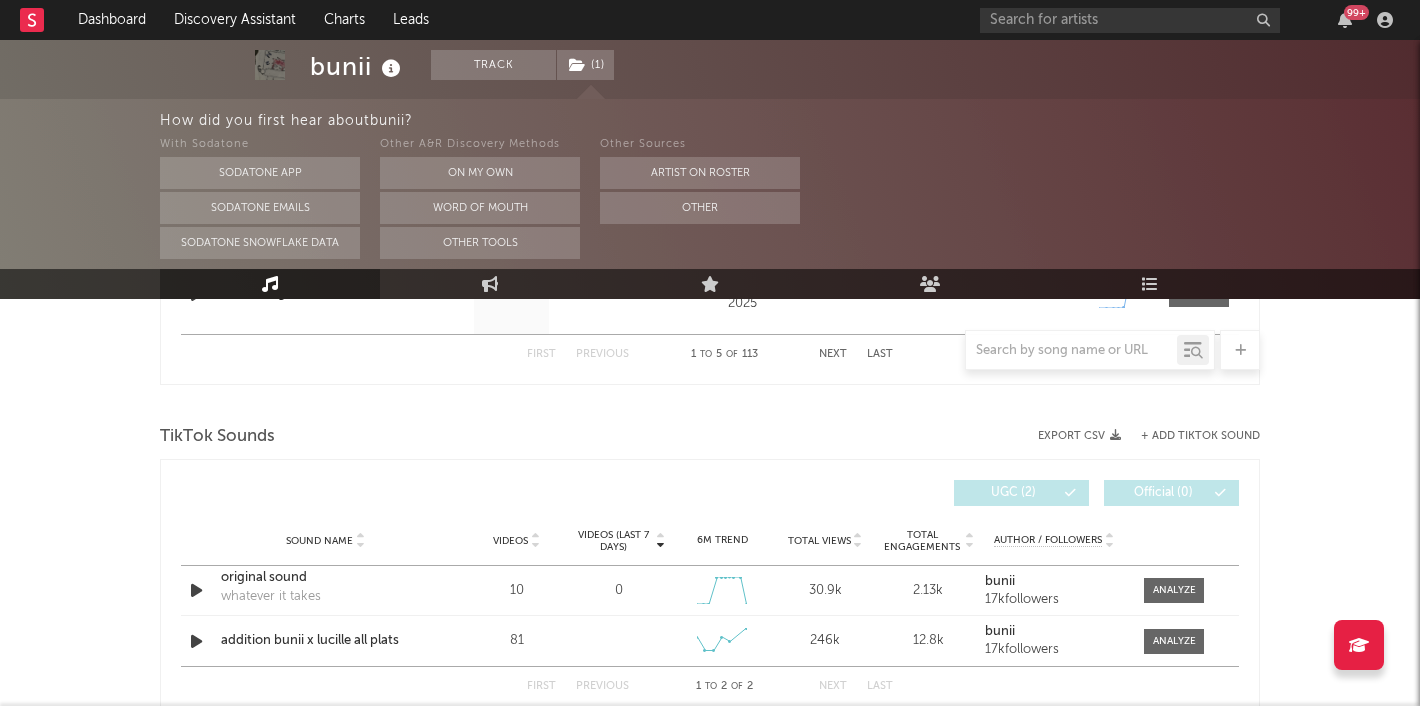 click on "+ Add TikTok Sound" at bounding box center [1200, 436] 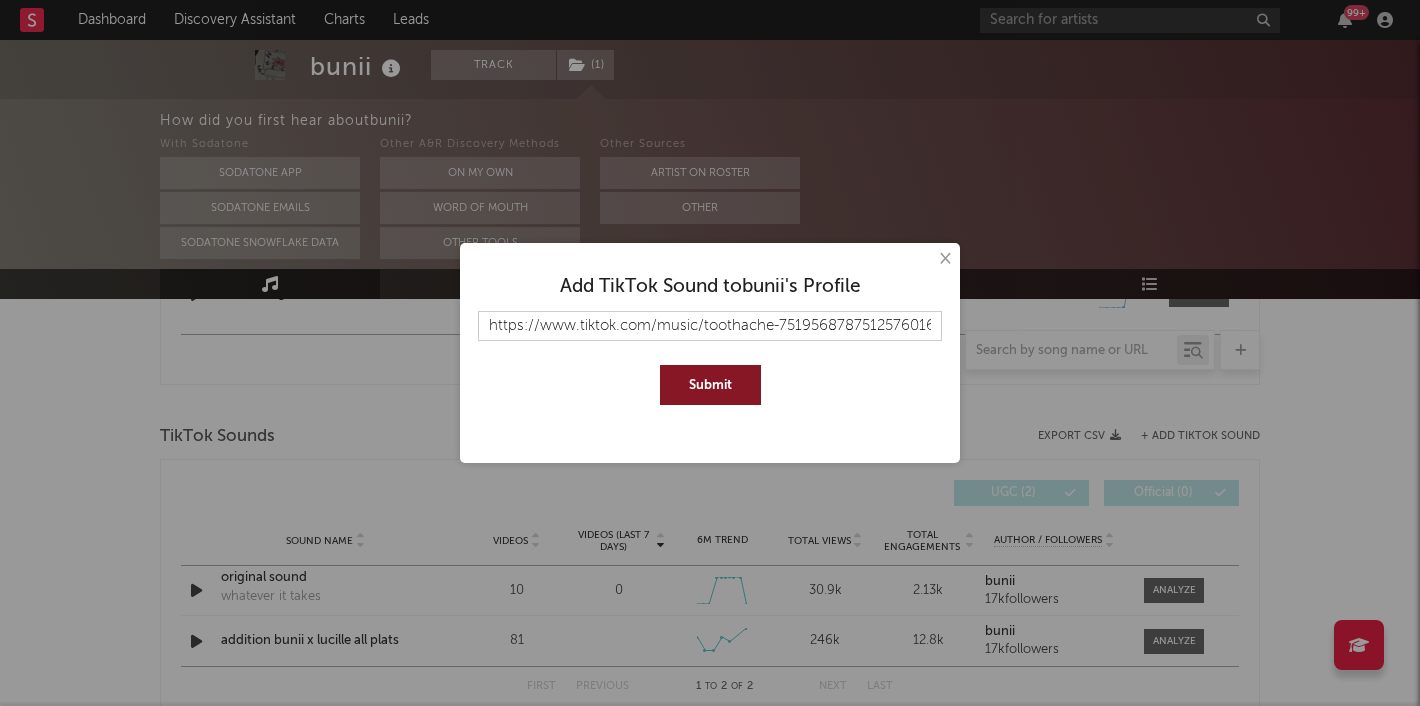 type on "https://www.tiktok.com/music/toothache-7519568787512576016" 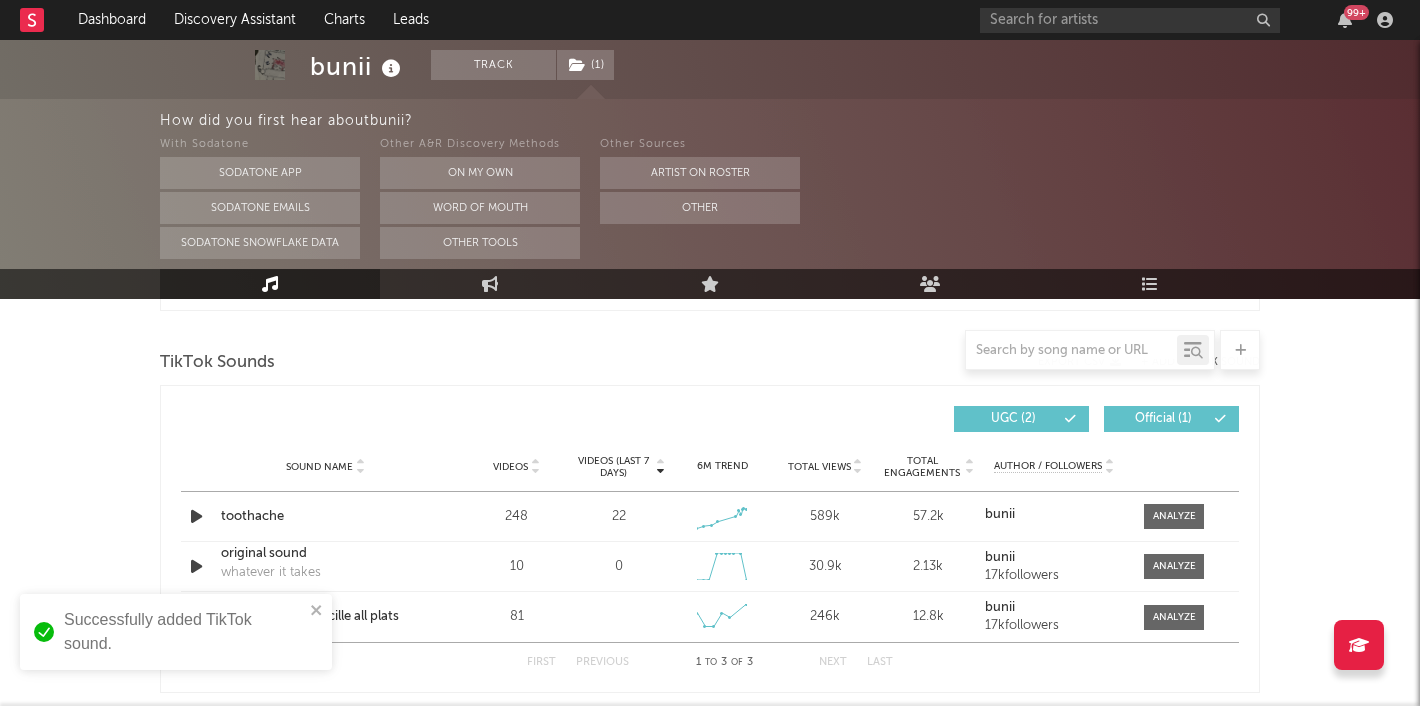 scroll, scrollTop: 1421, scrollLeft: 0, axis: vertical 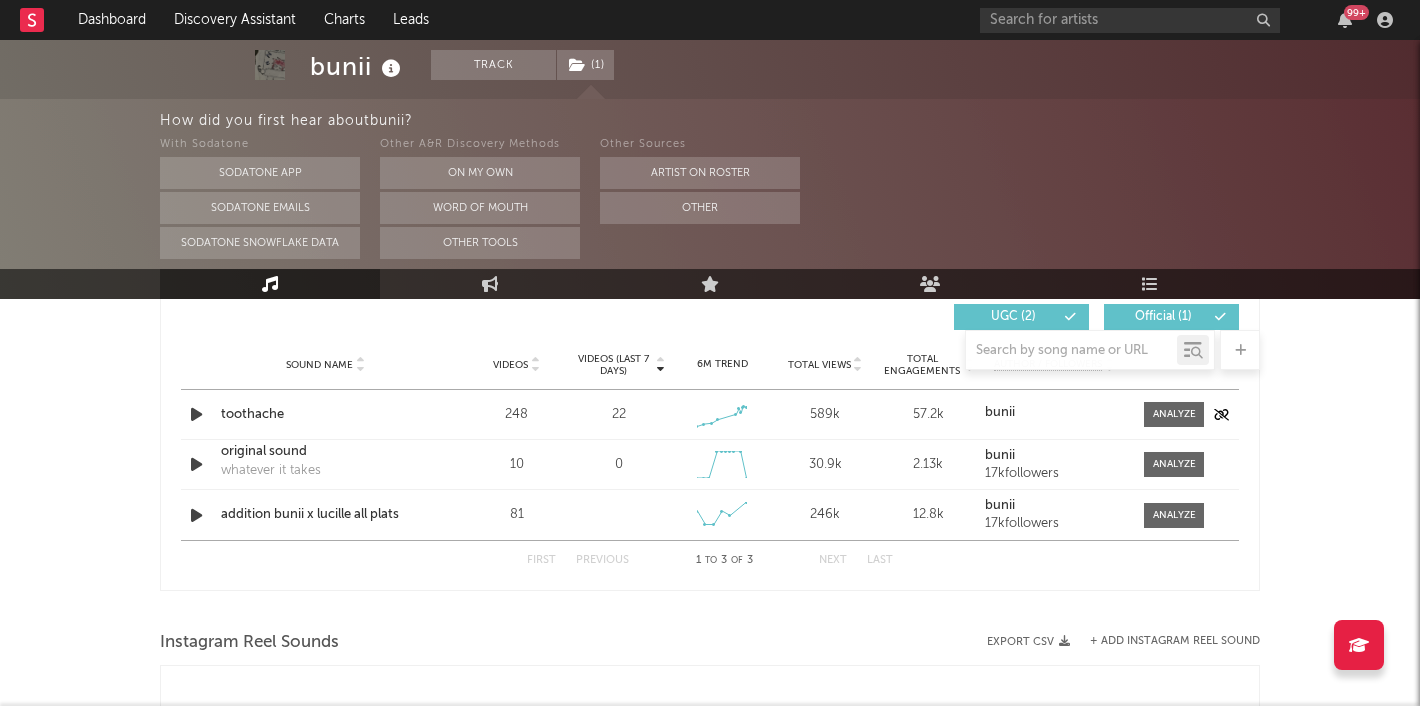 click on "toothache" at bounding box center [325, 415] 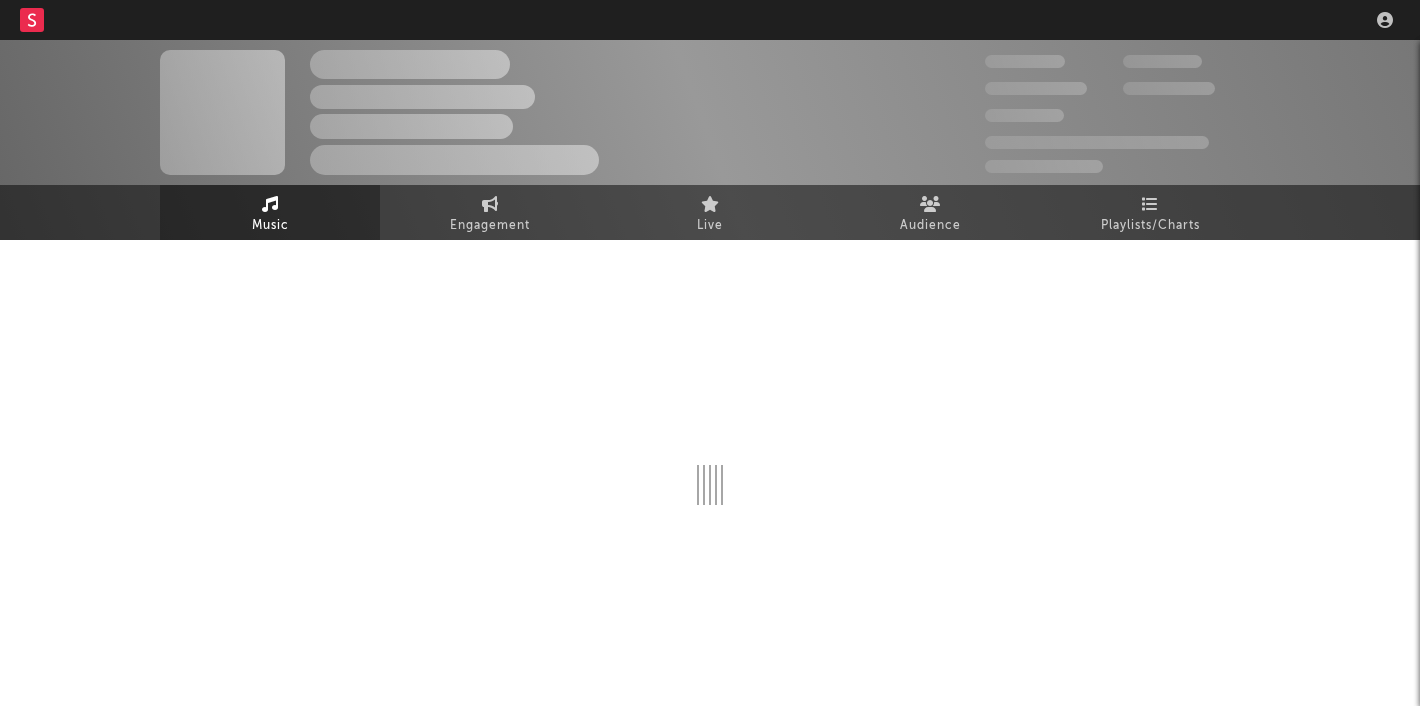 scroll, scrollTop: 0, scrollLeft: 0, axis: both 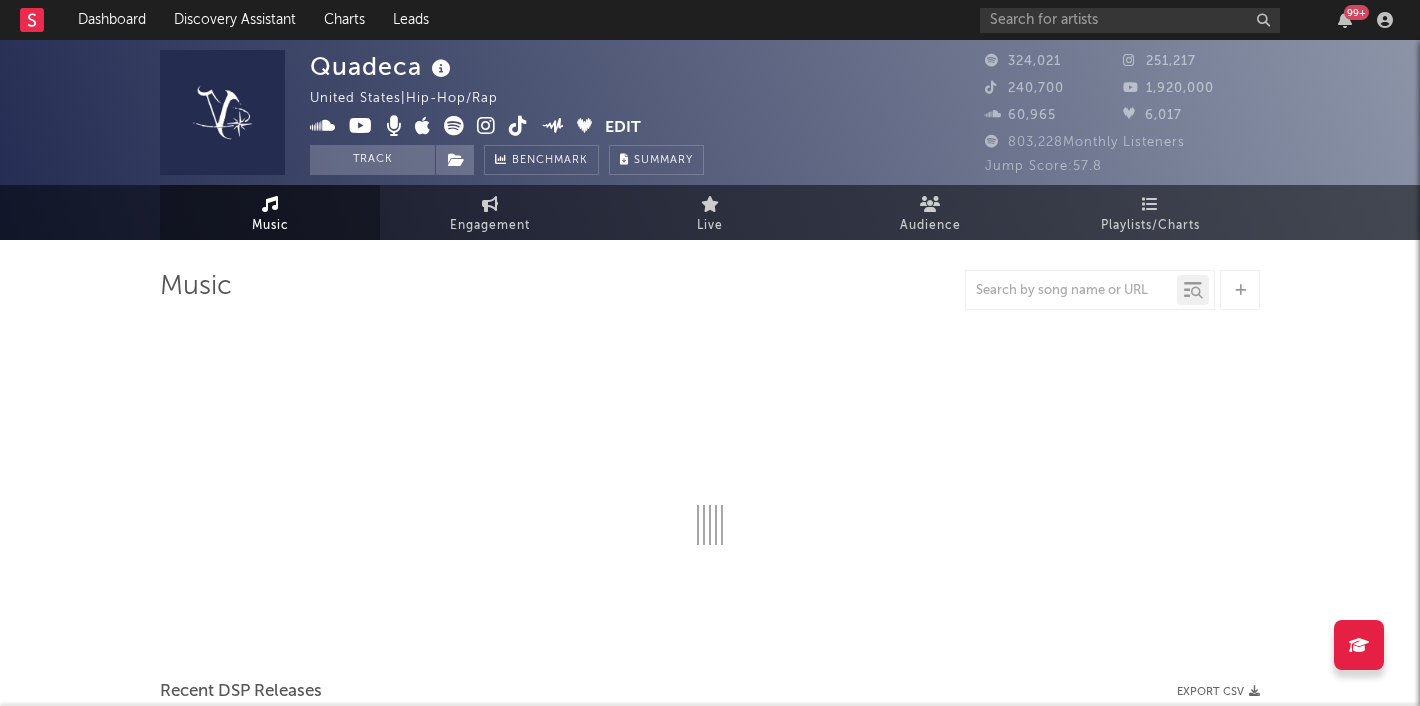 select on "6m" 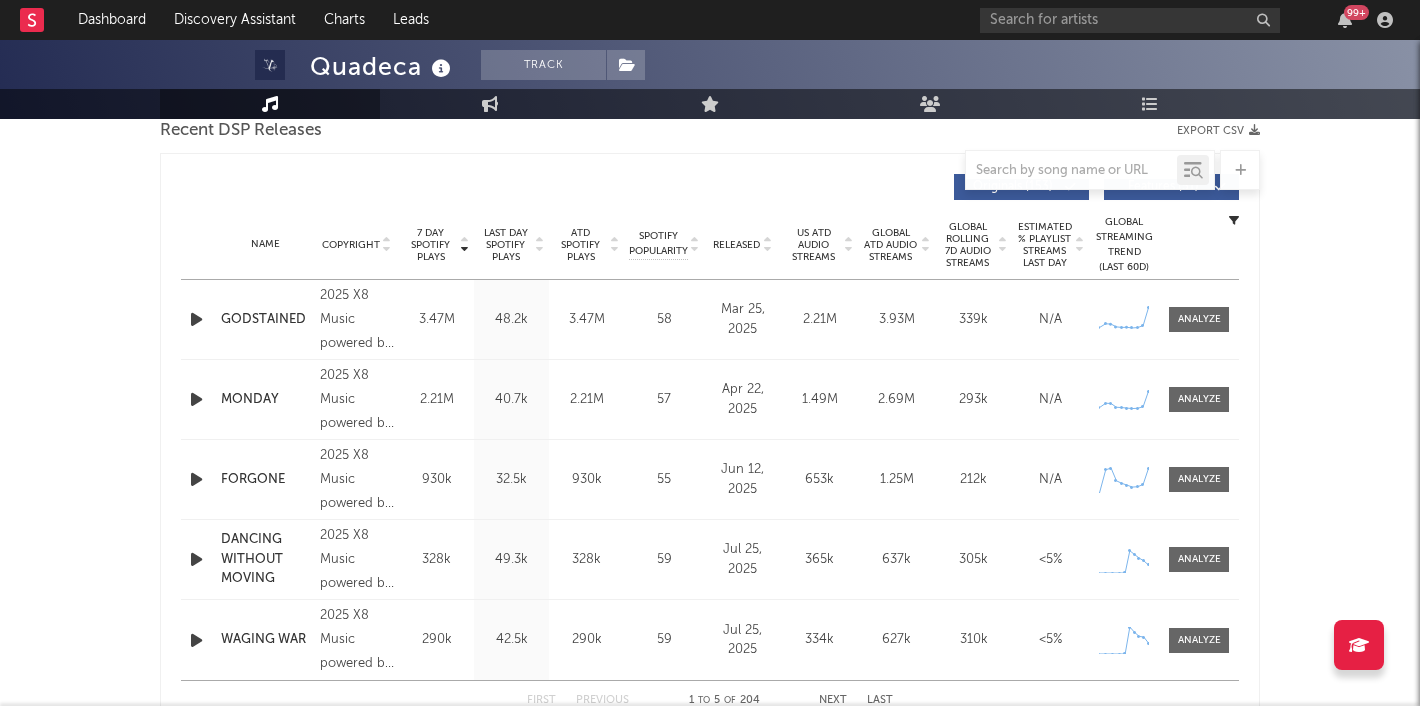 scroll, scrollTop: 720, scrollLeft: 0, axis: vertical 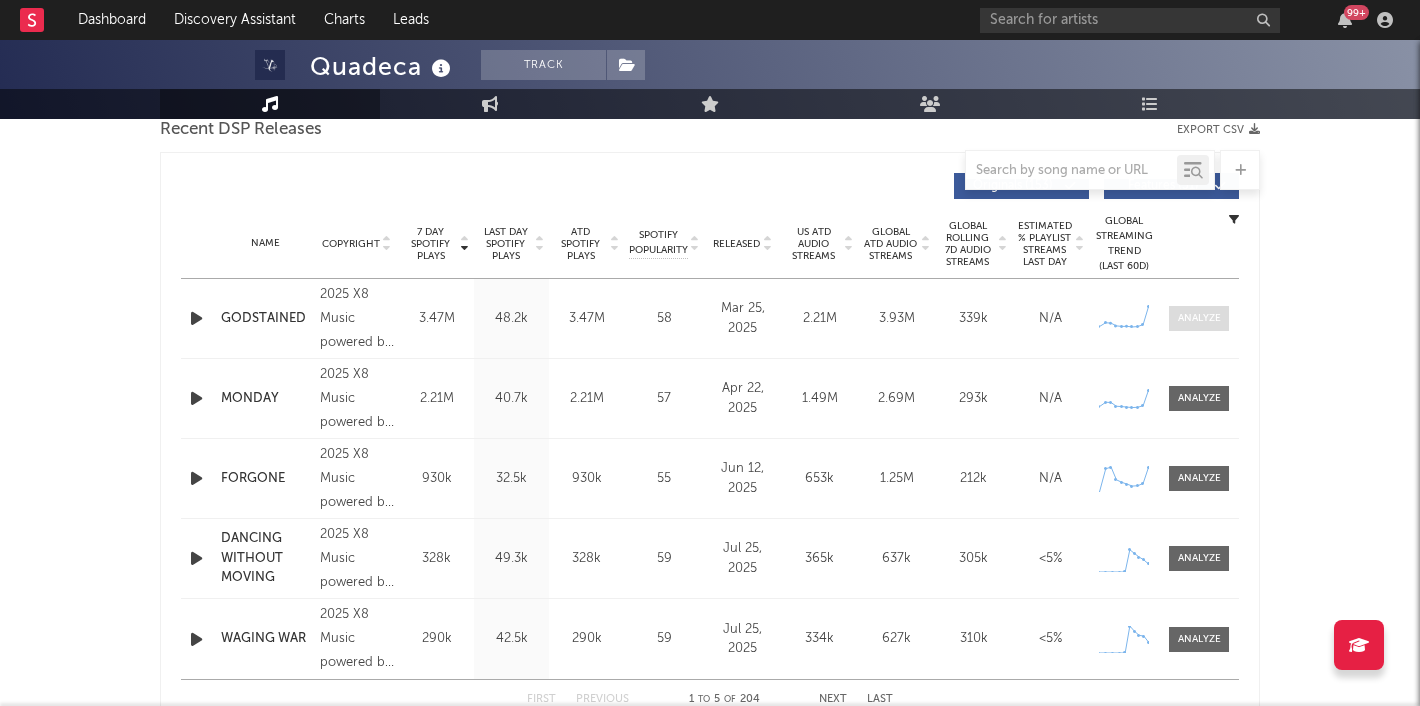 click at bounding box center (1199, 318) 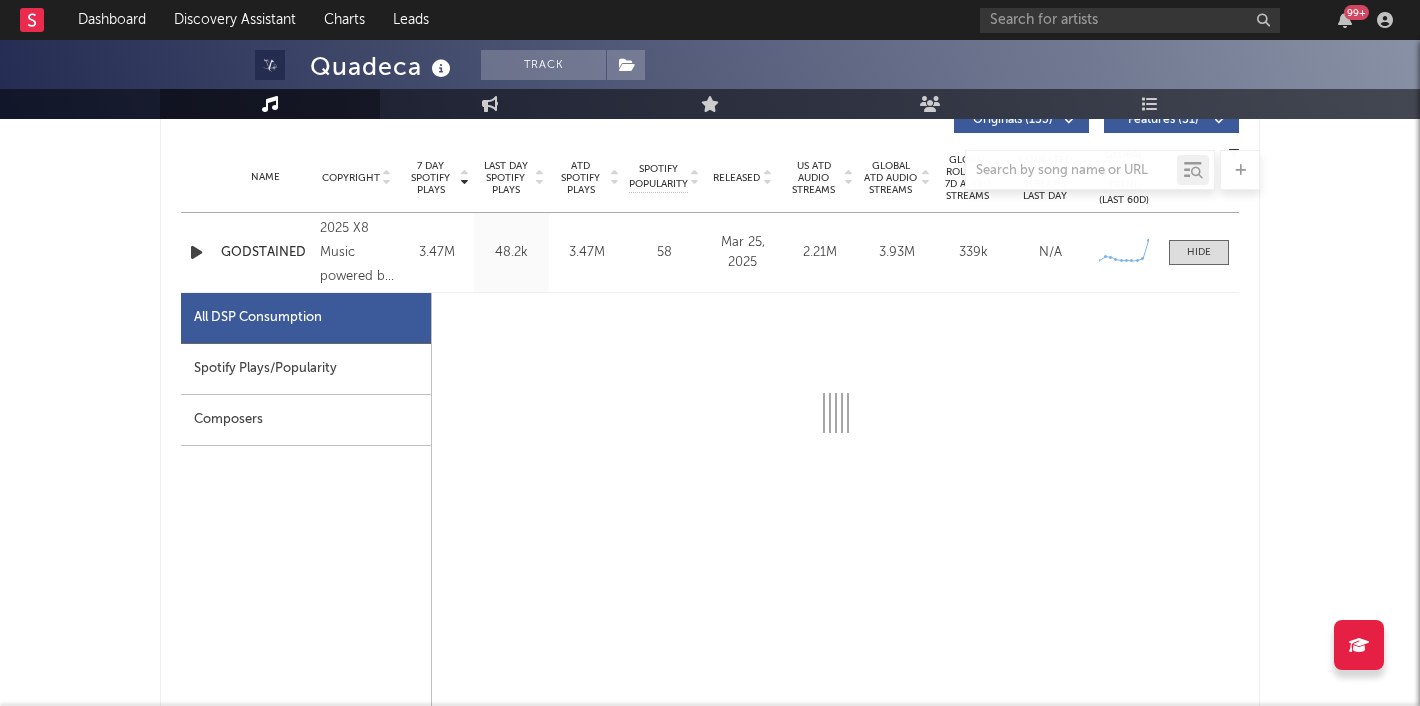 scroll, scrollTop: 790, scrollLeft: 0, axis: vertical 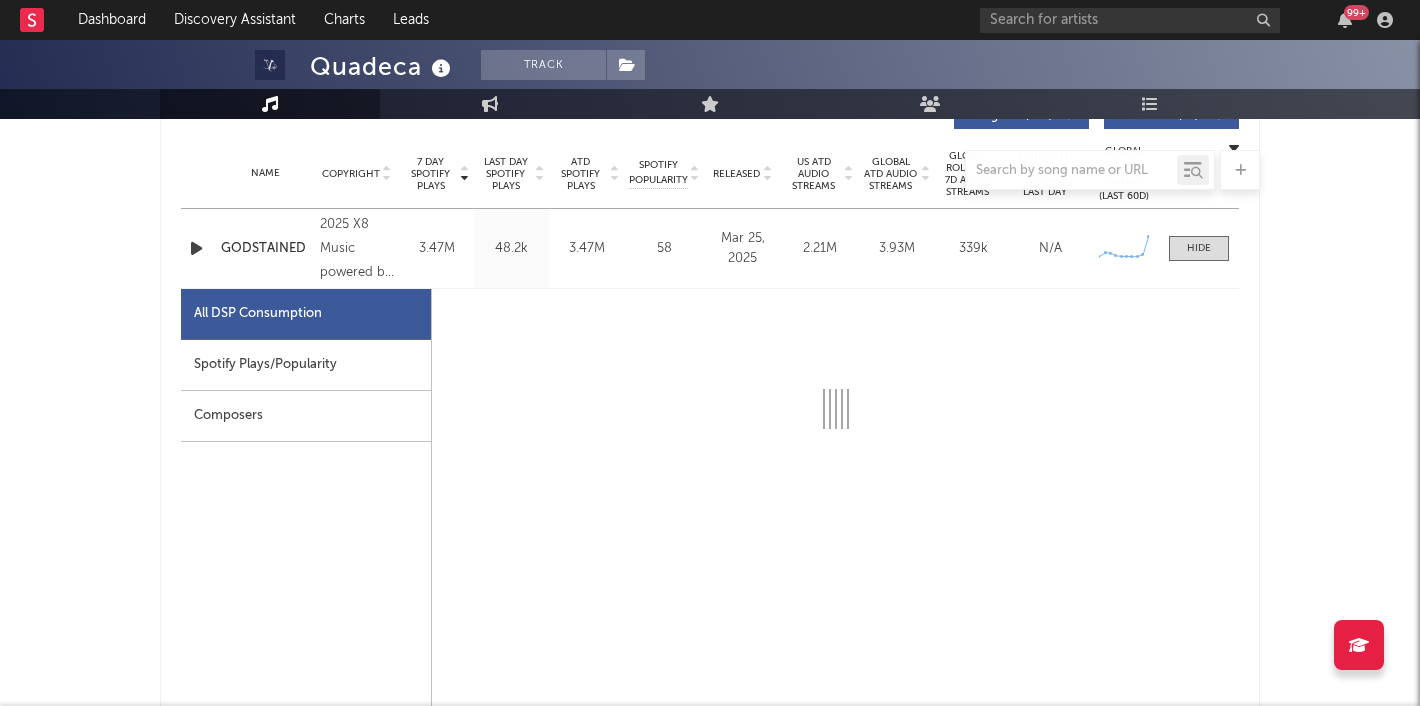 select on "1w" 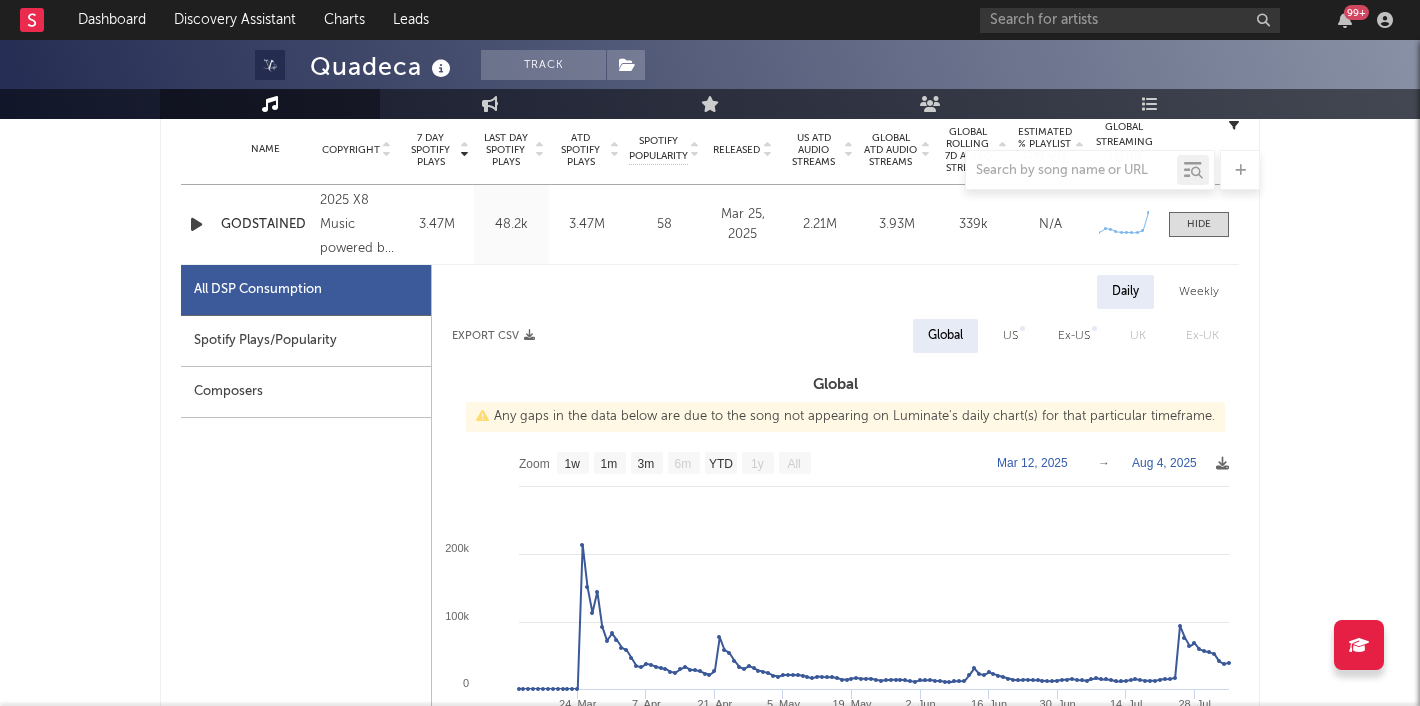 scroll, scrollTop: 810, scrollLeft: 0, axis: vertical 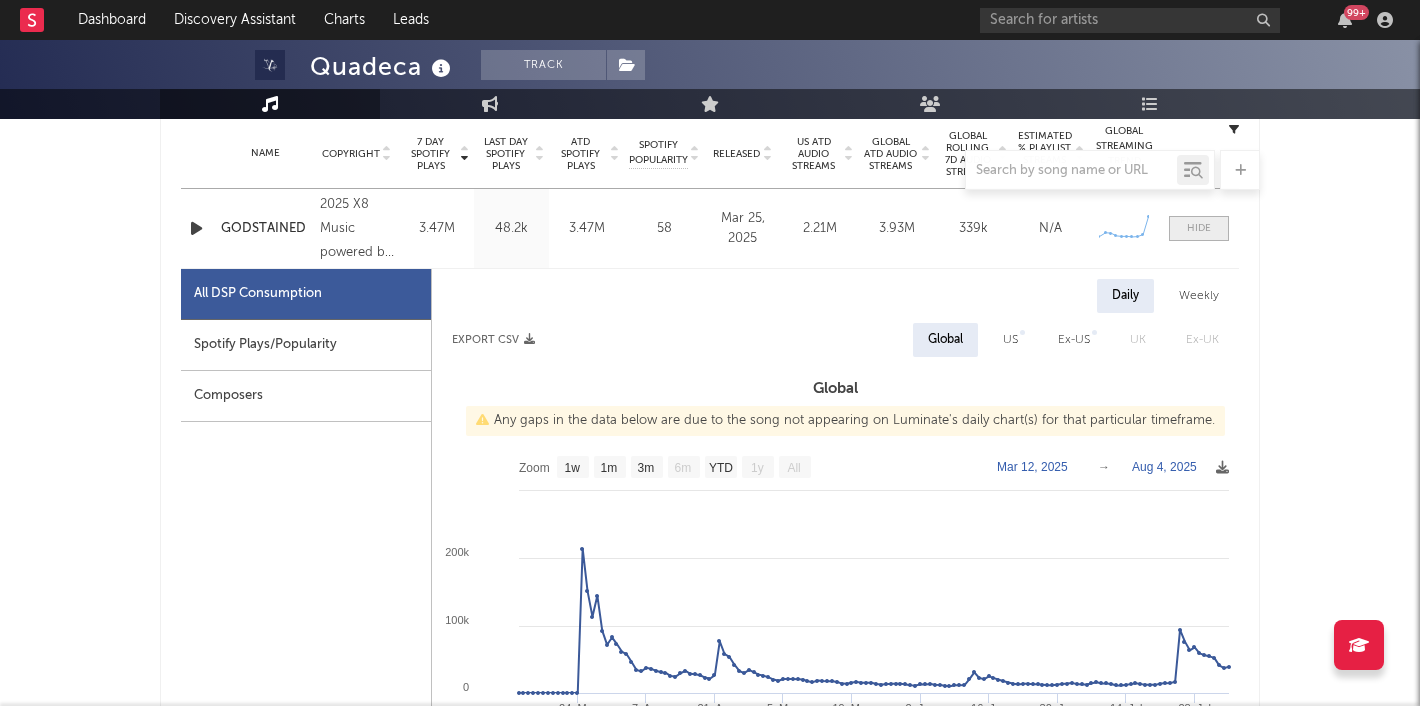 click at bounding box center [1199, 228] 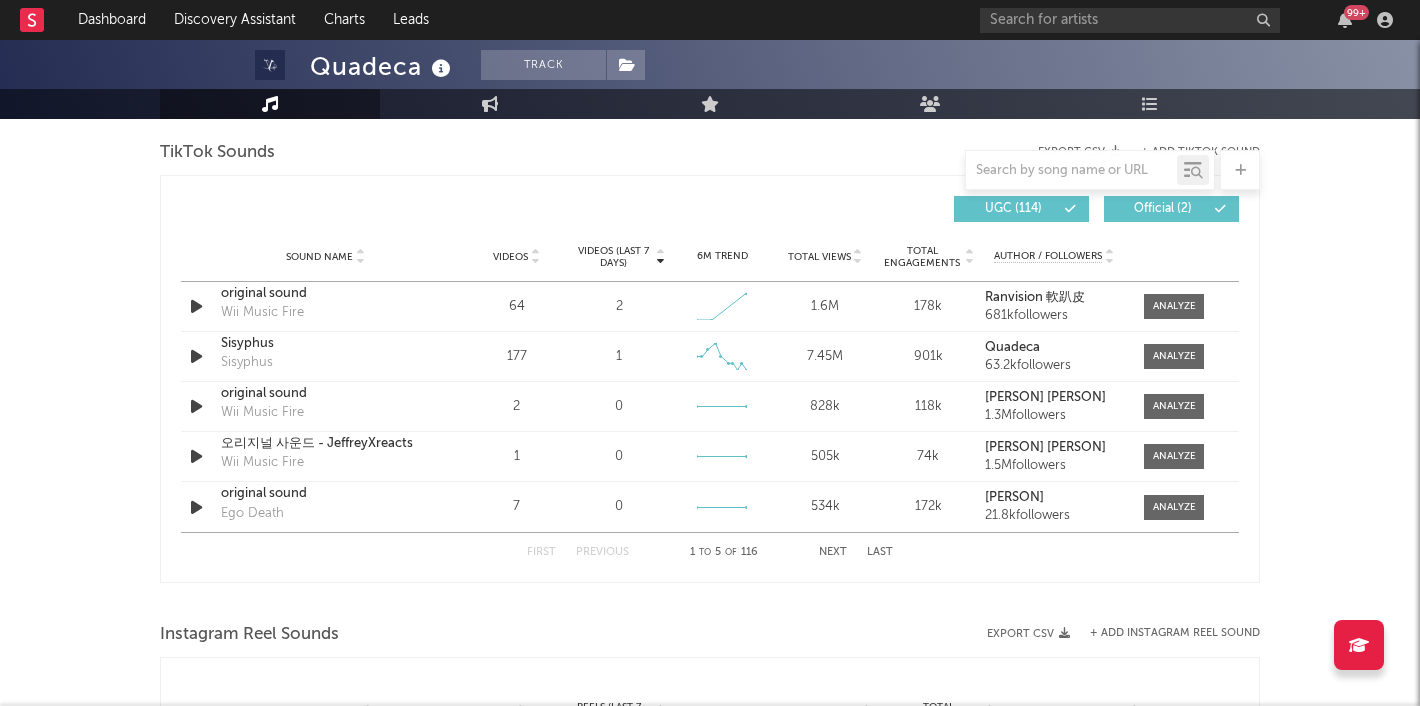 scroll, scrollTop: 1347, scrollLeft: 0, axis: vertical 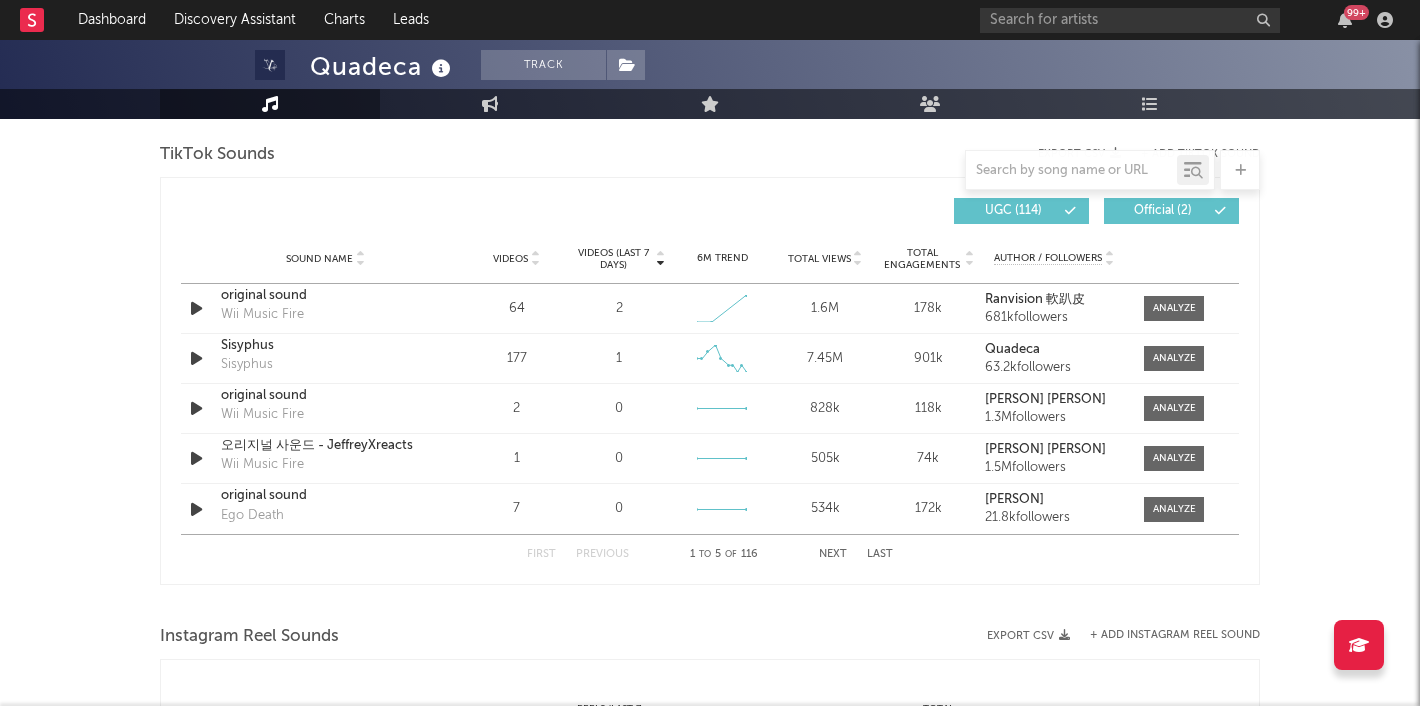 click on "Next" at bounding box center (833, 554) 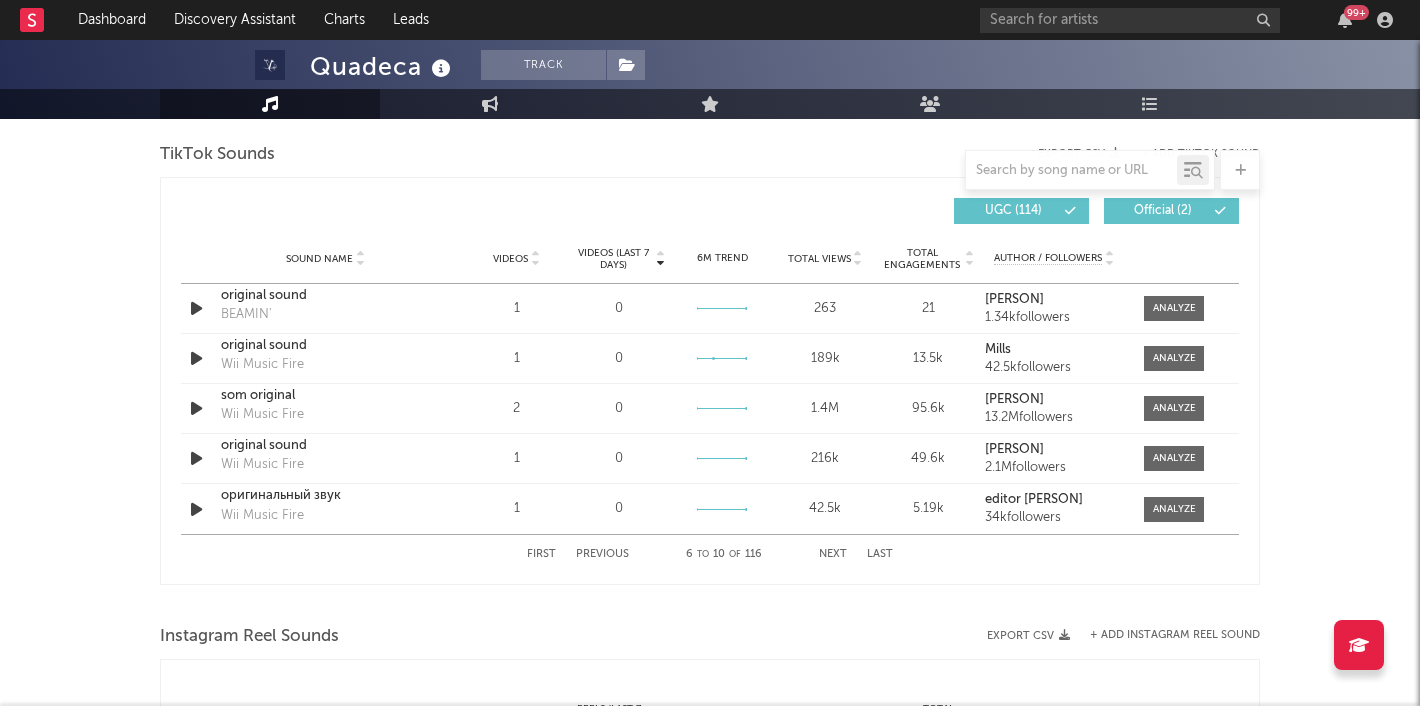 click on "Next" at bounding box center (833, 554) 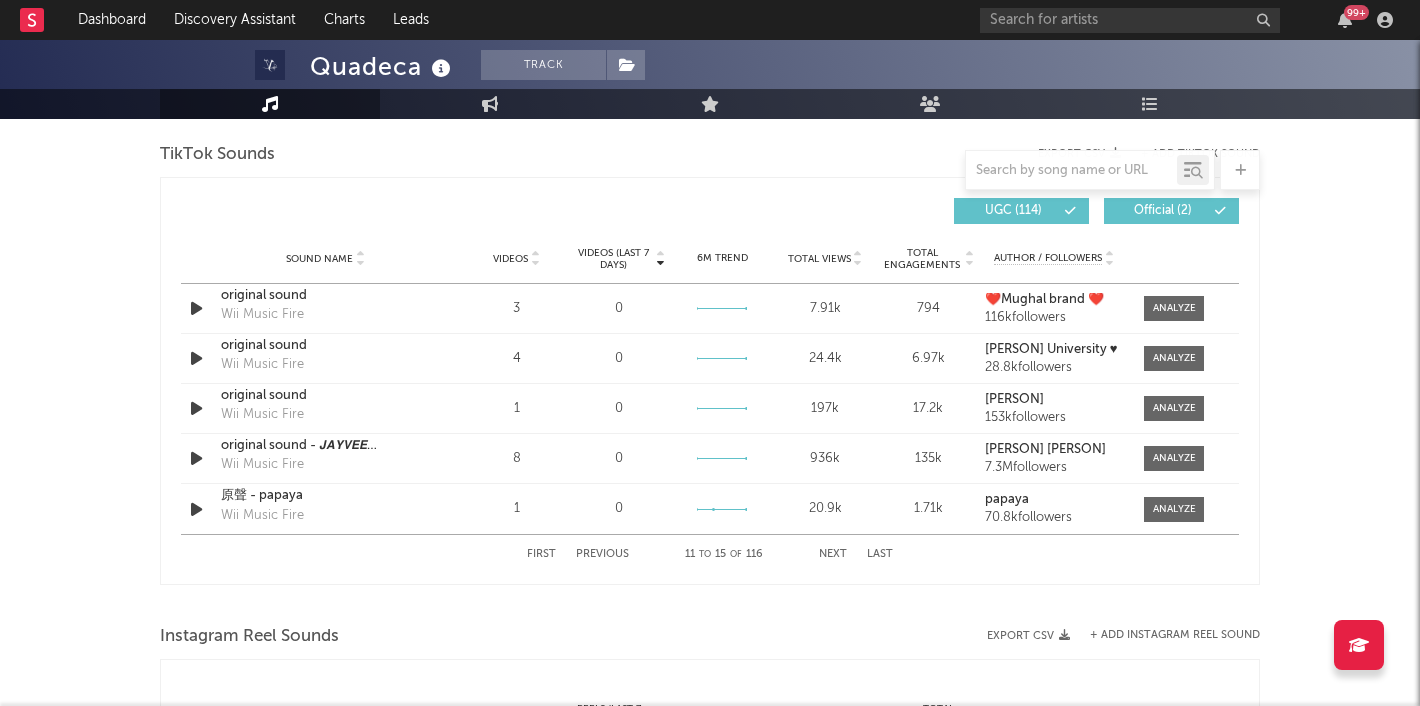 click on "Next" at bounding box center (833, 554) 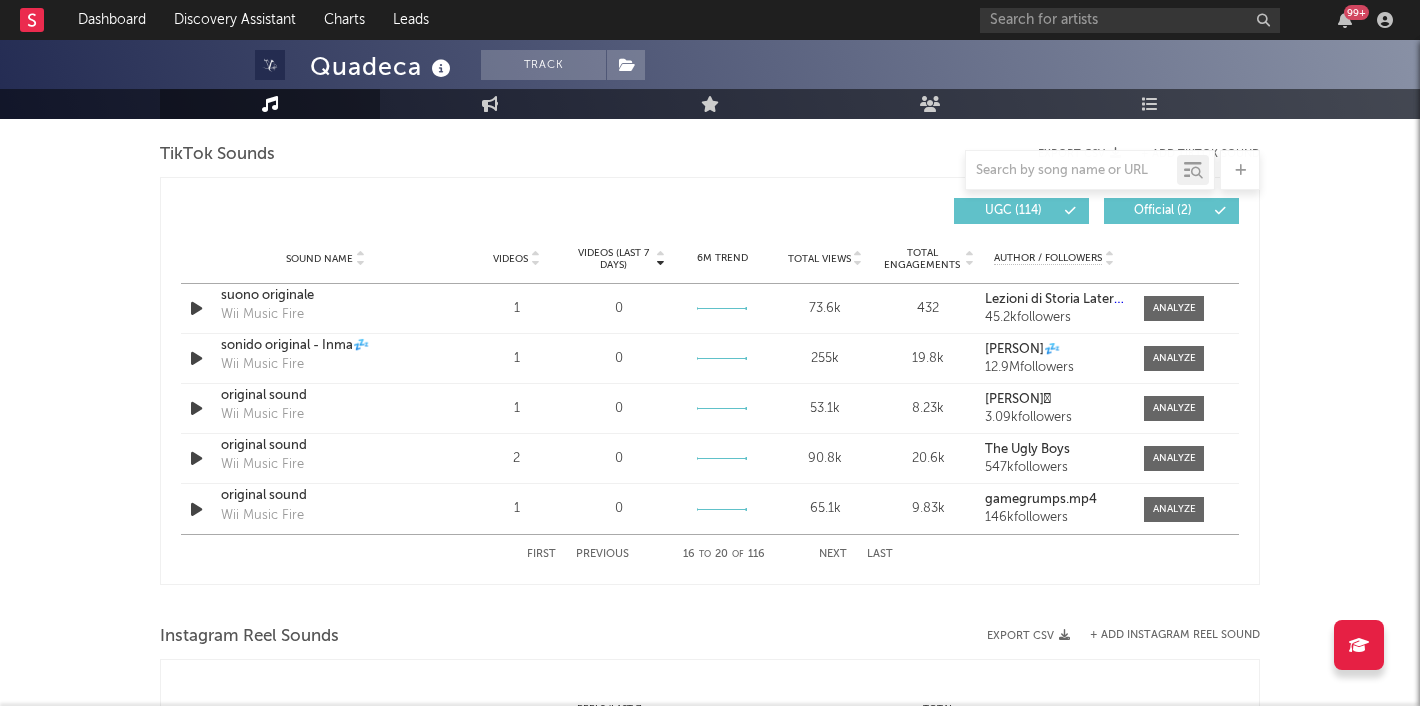 click on "Previous" at bounding box center (602, 554) 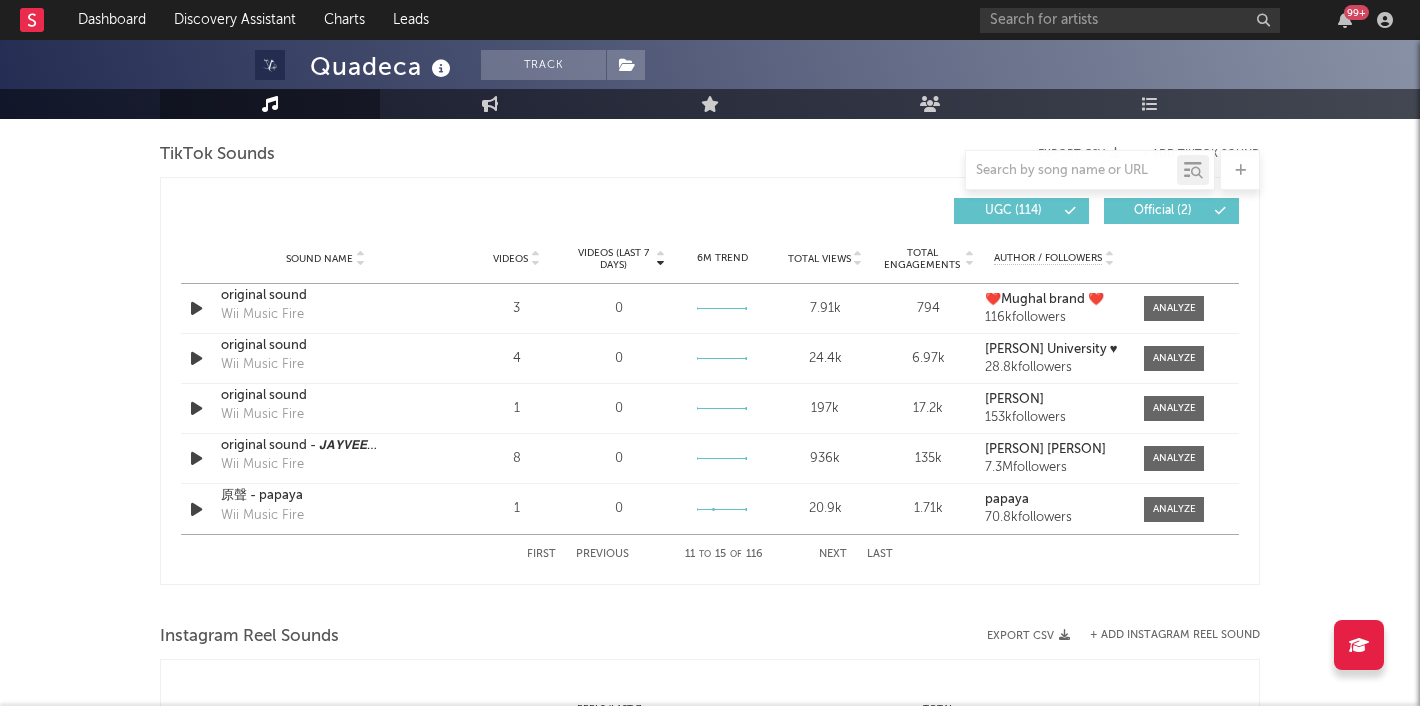click on "Previous" at bounding box center (602, 554) 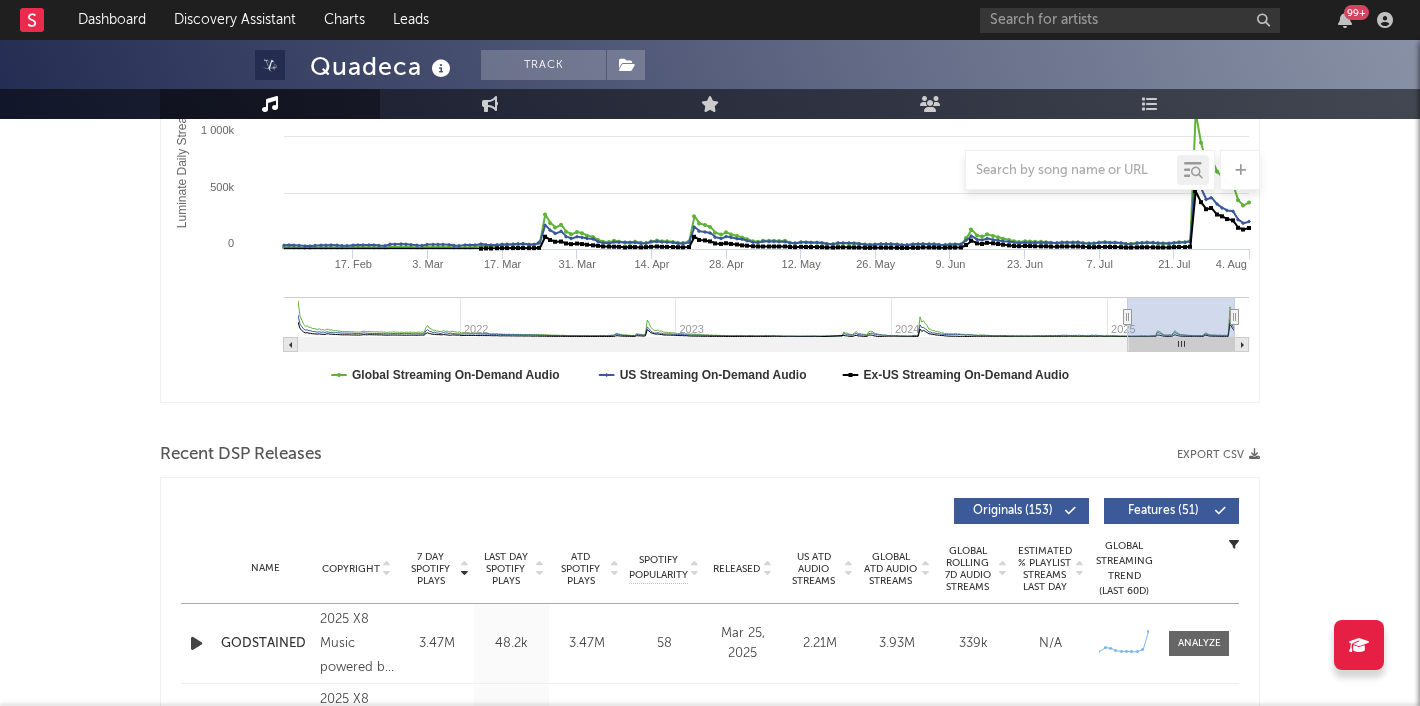 scroll, scrollTop: 382, scrollLeft: 0, axis: vertical 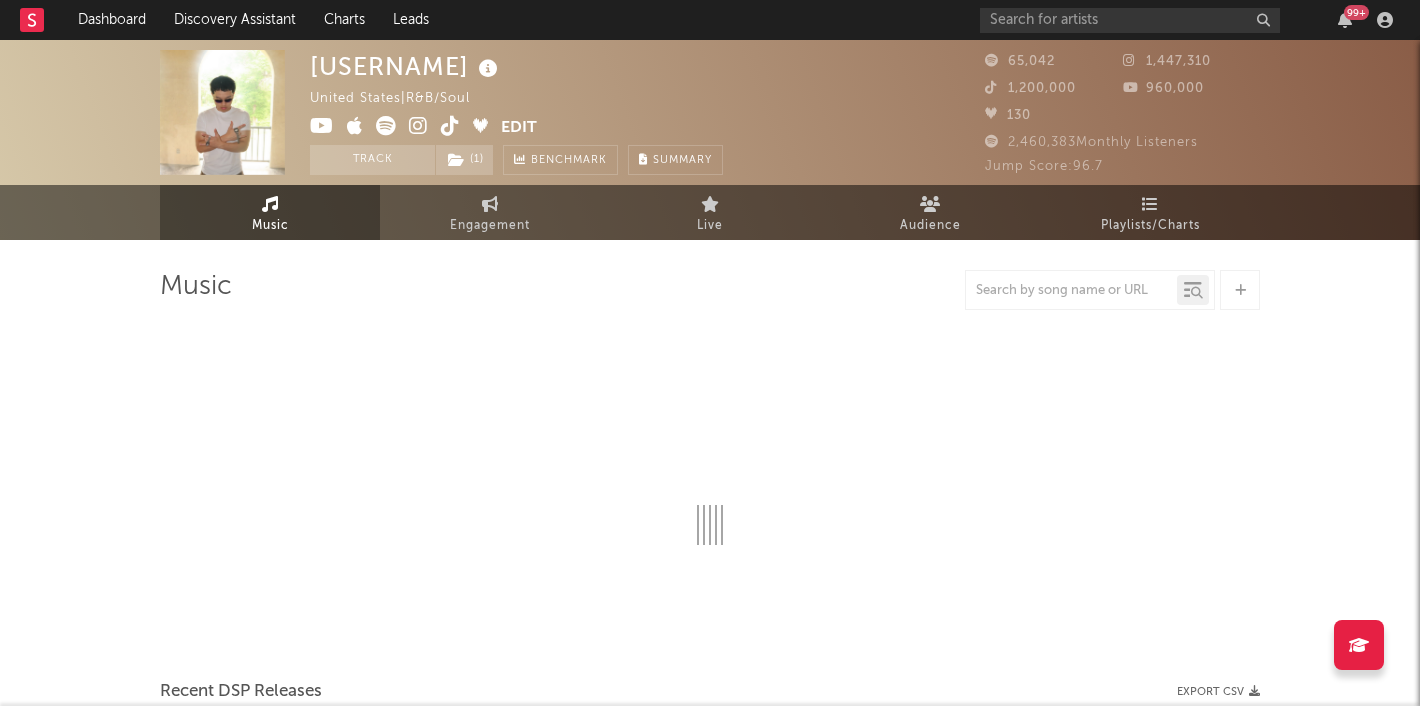 select on "6m" 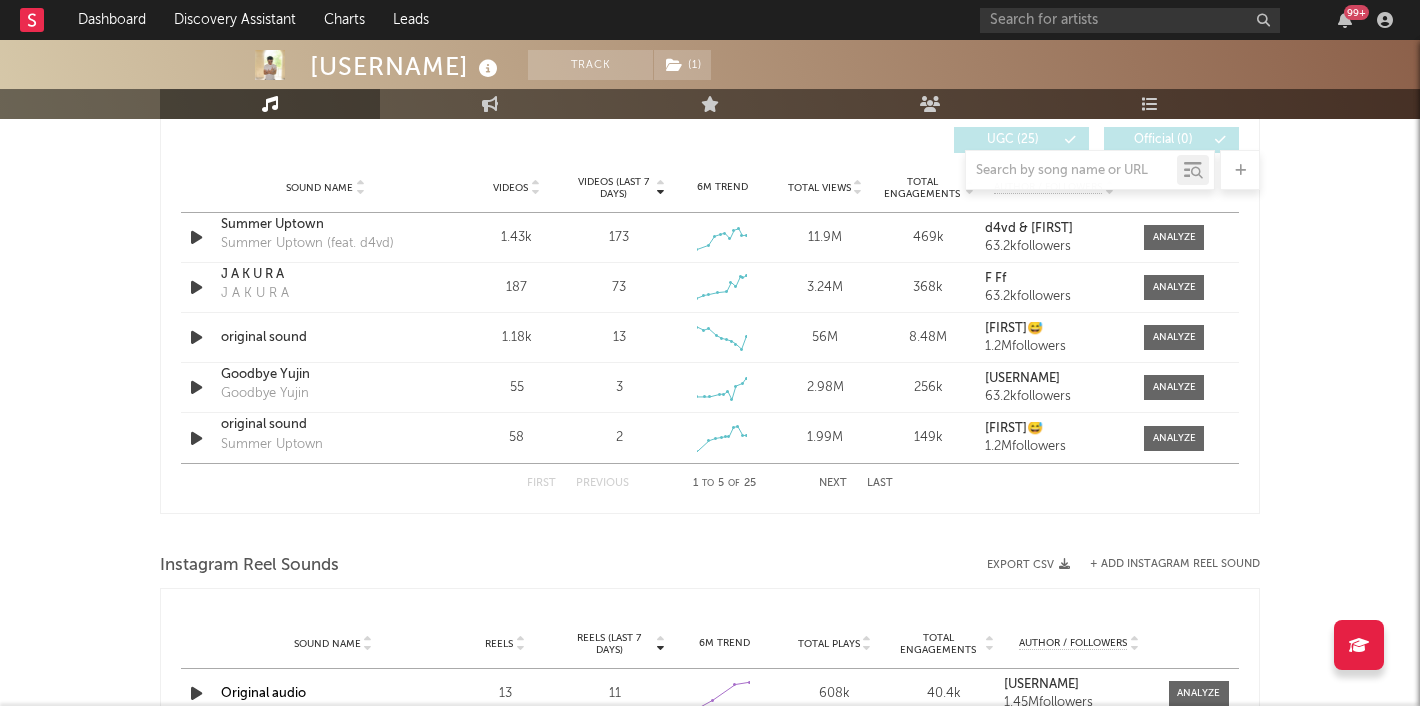 scroll, scrollTop: 1416, scrollLeft: 0, axis: vertical 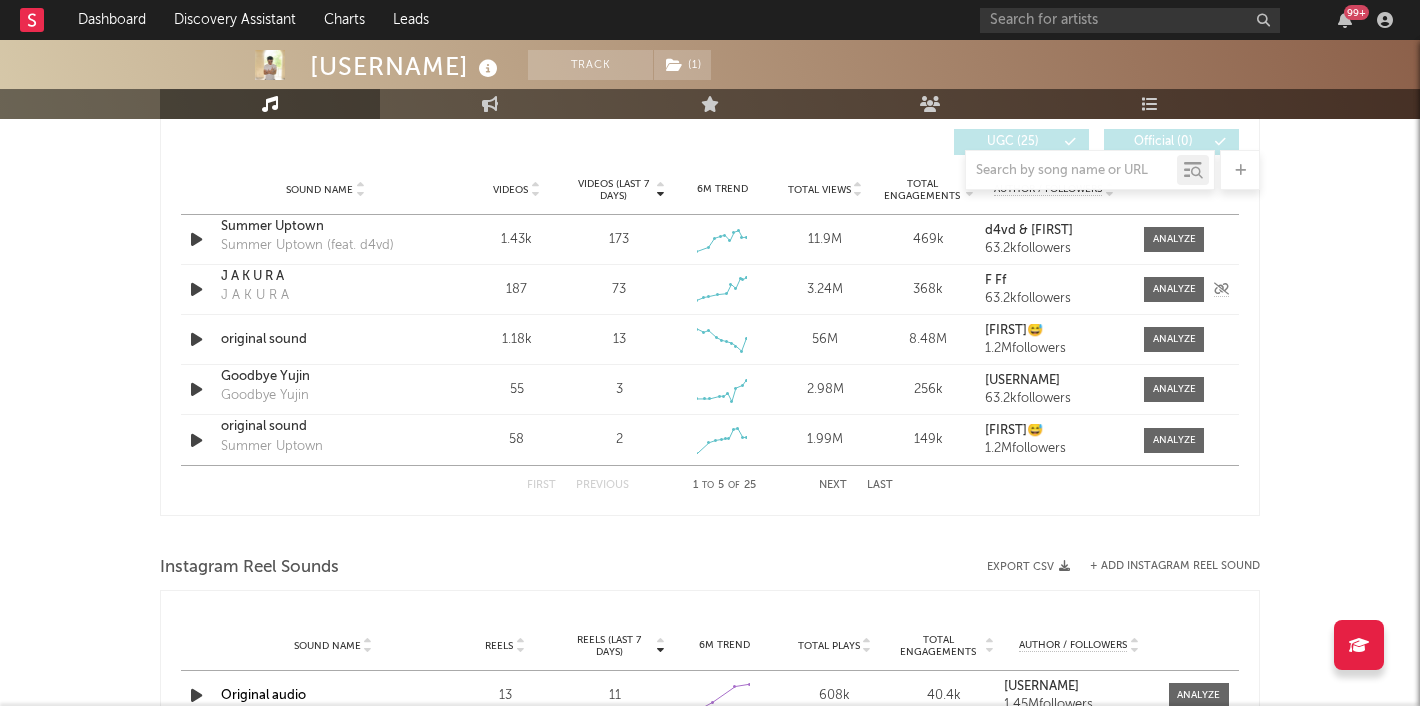 click at bounding box center [1174, 239] 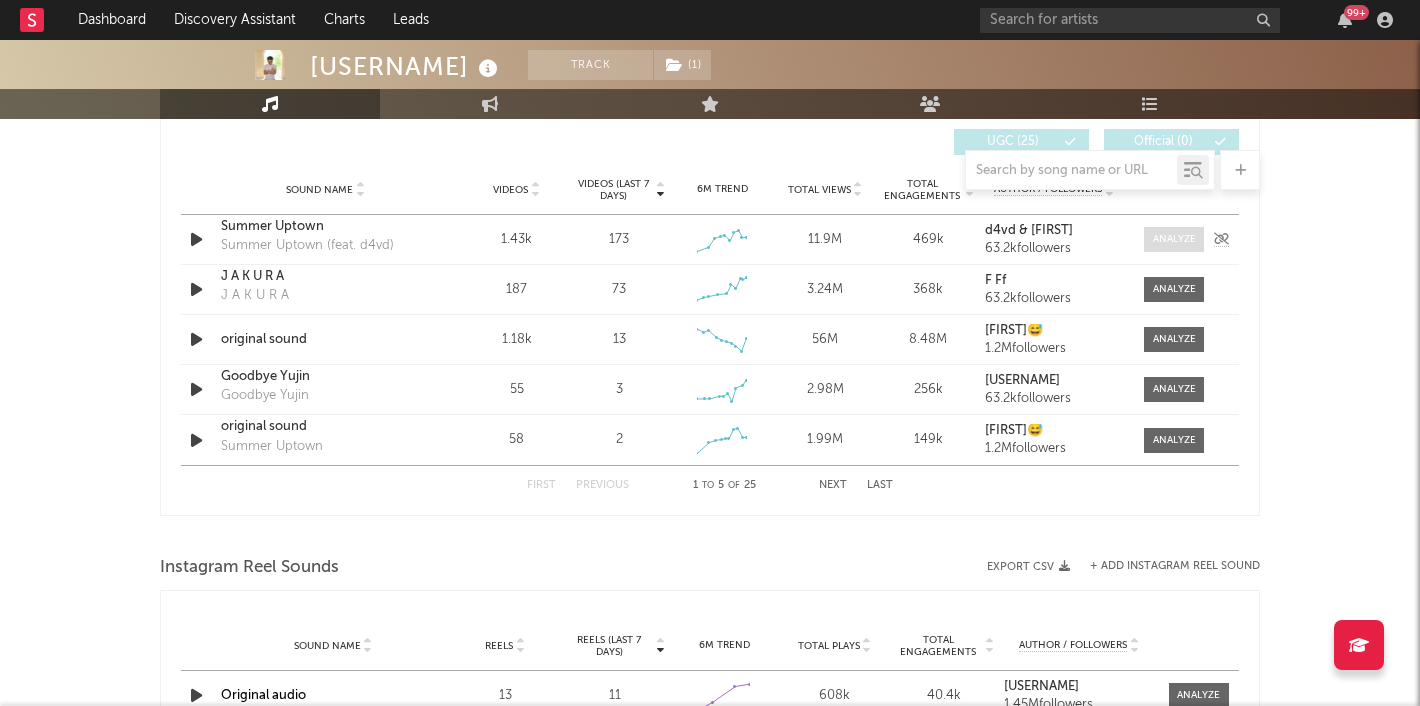 click at bounding box center (1174, 239) 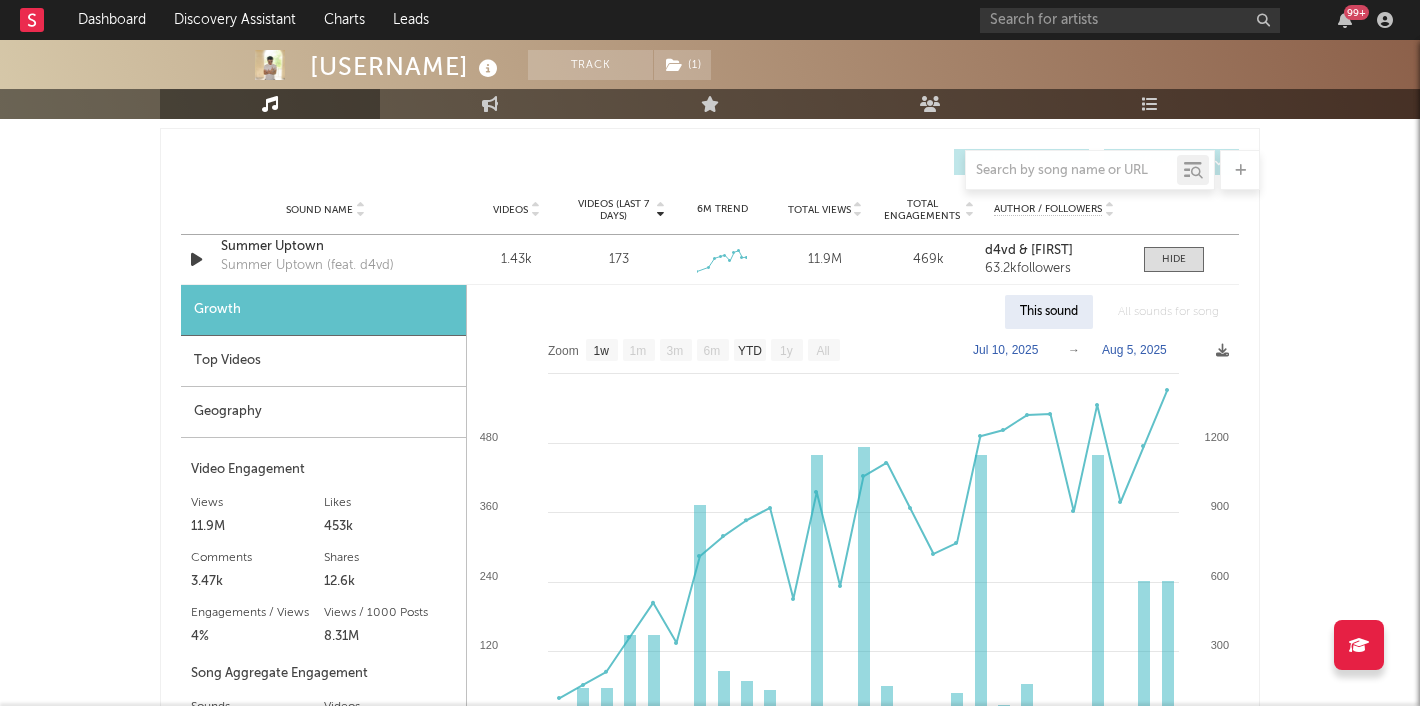 scroll, scrollTop: 1395, scrollLeft: 0, axis: vertical 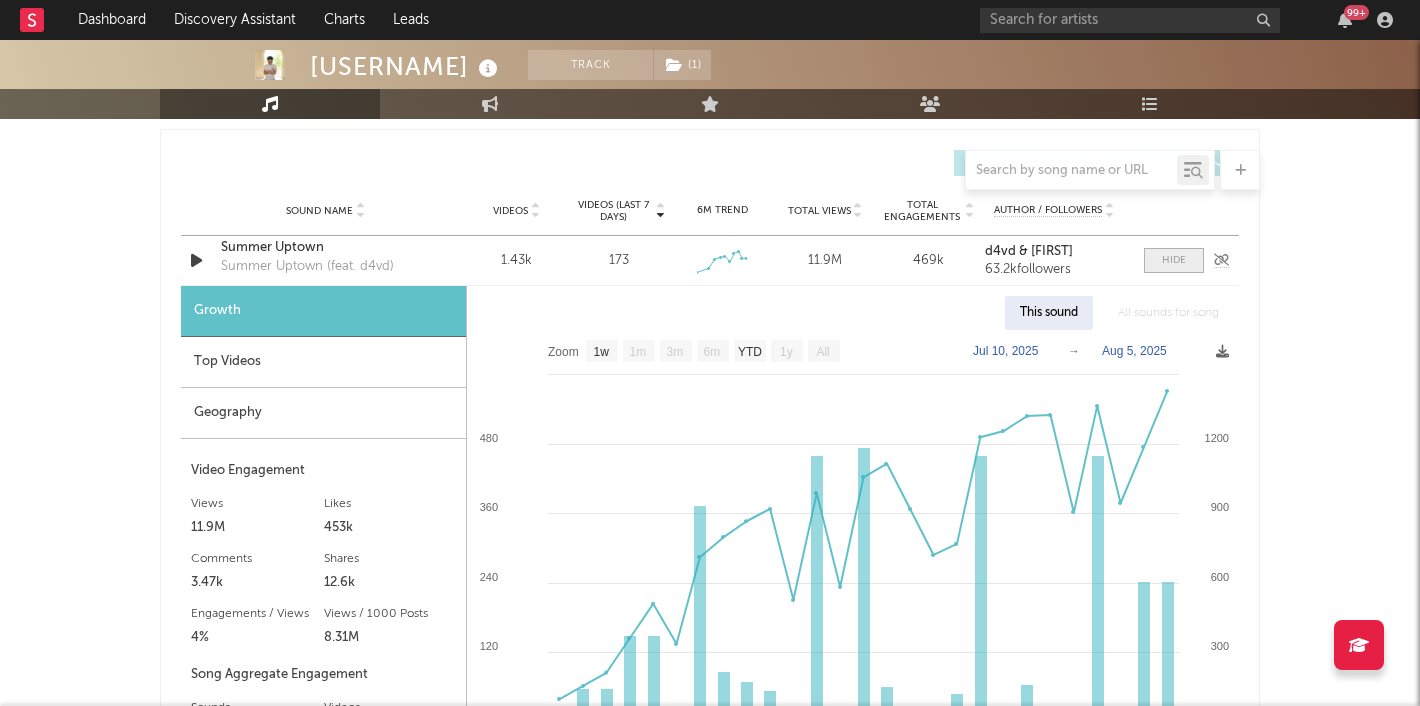 click at bounding box center (1174, 260) 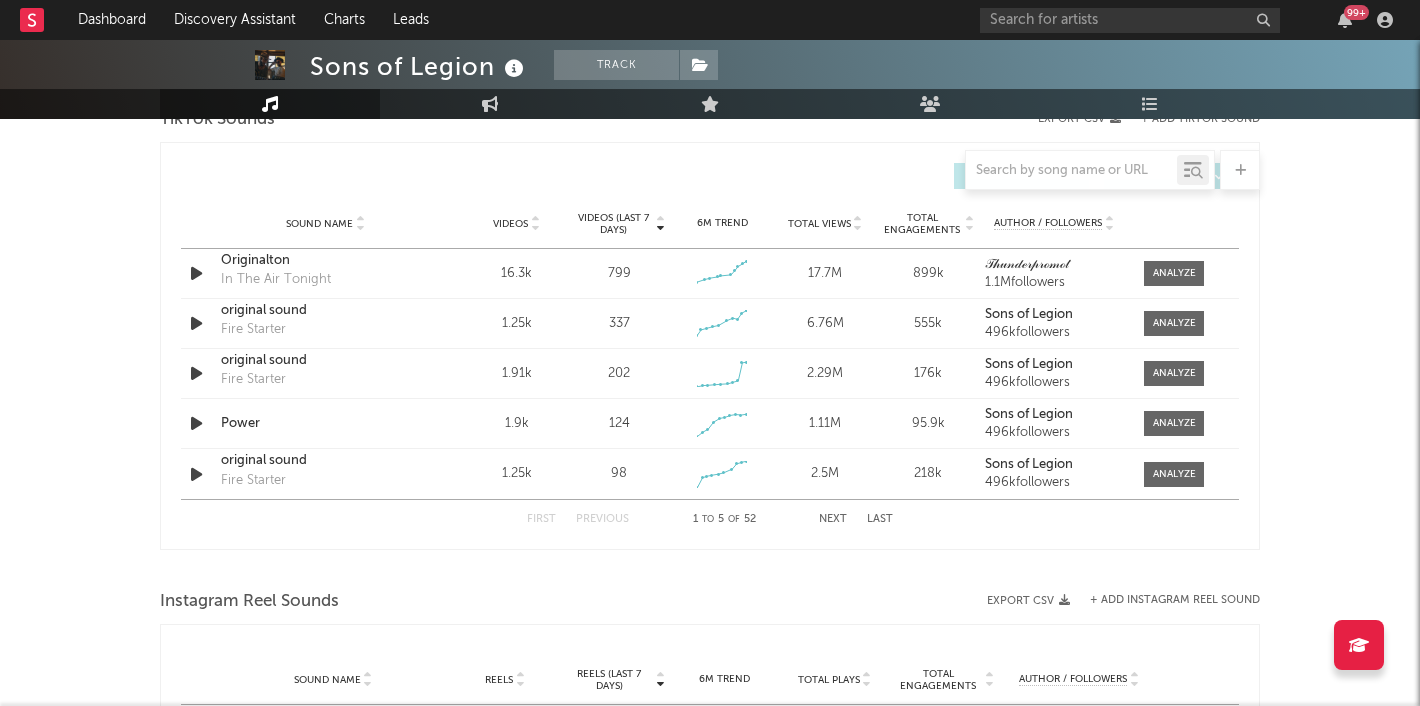 scroll, scrollTop: 1223, scrollLeft: 0, axis: vertical 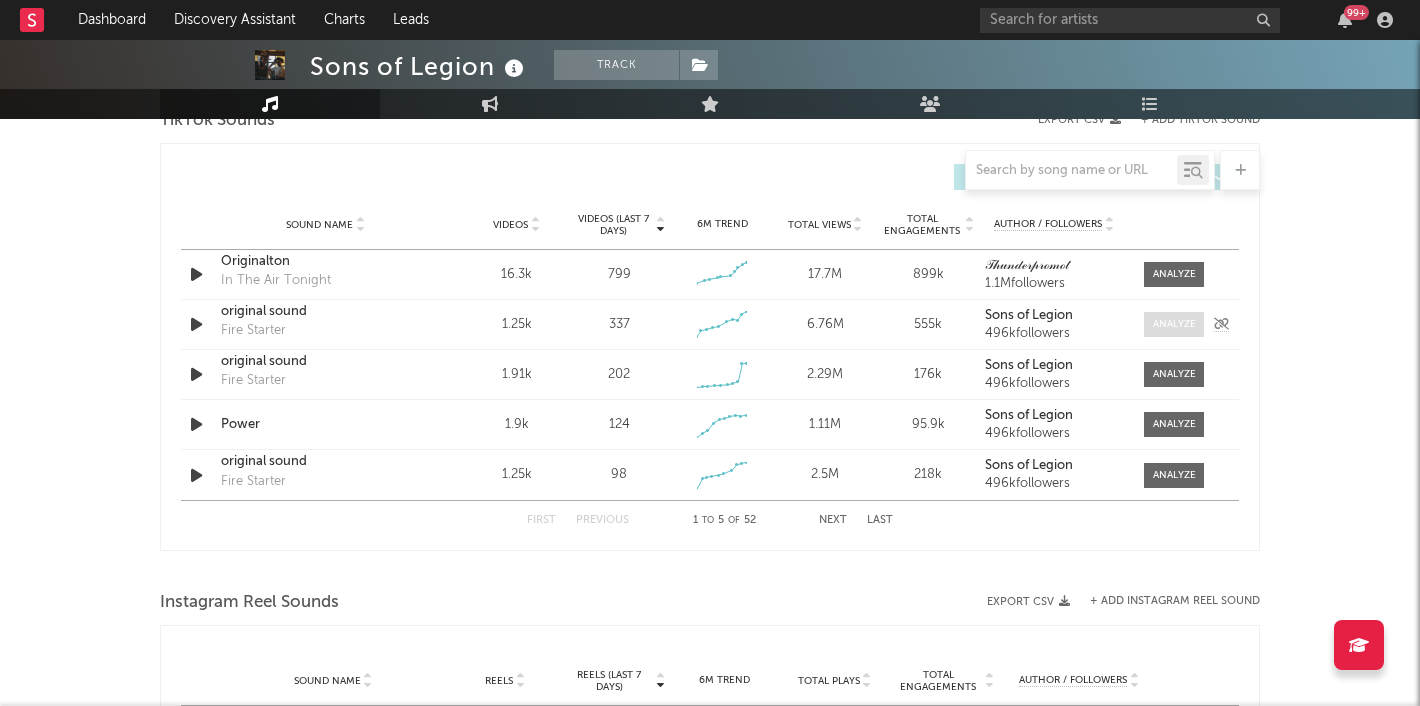 click at bounding box center [1174, 324] 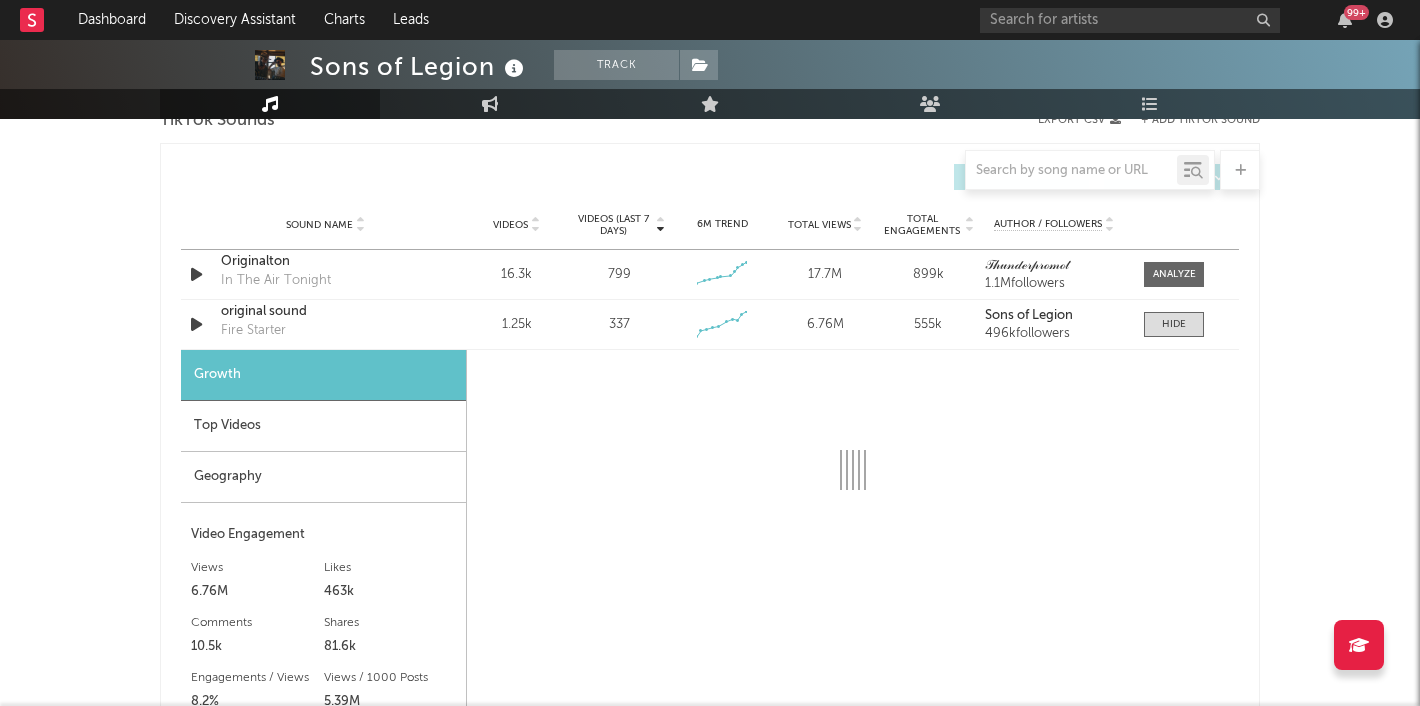 select on "1w" 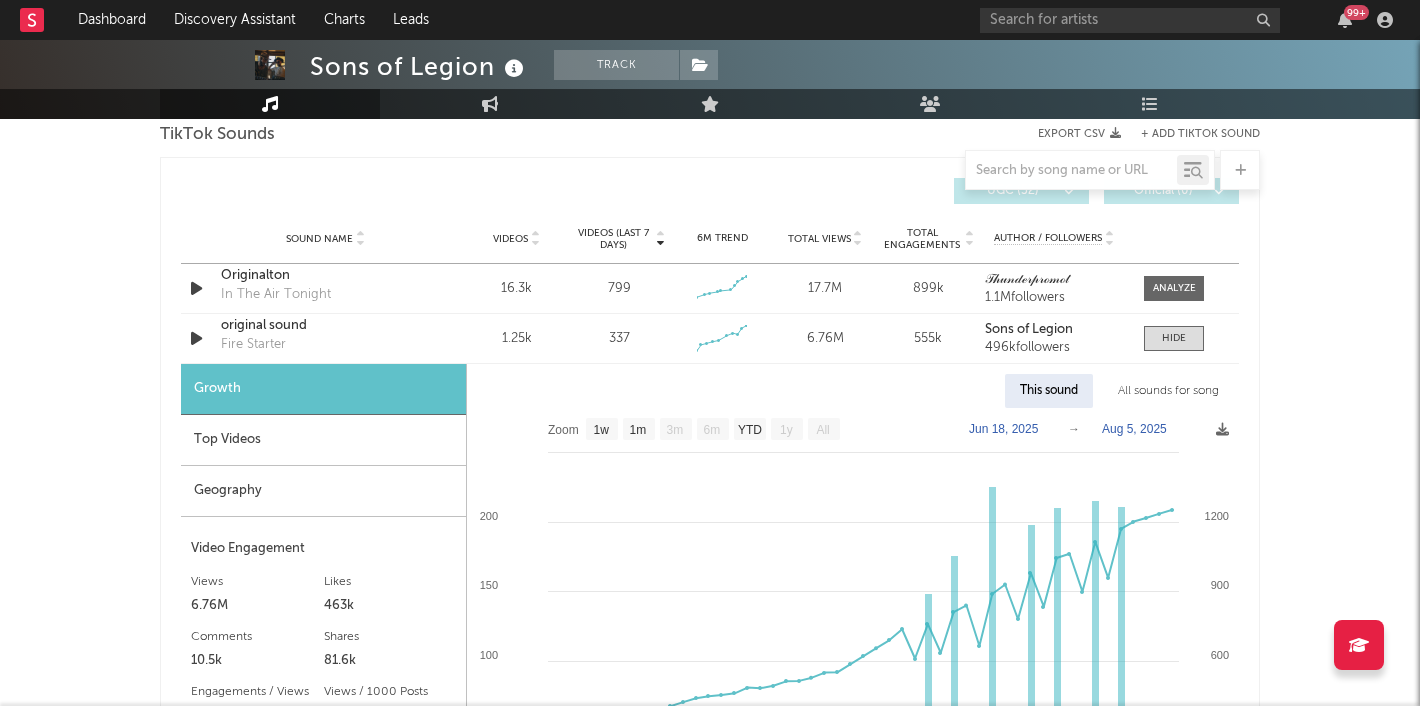 scroll, scrollTop: 1168, scrollLeft: 0, axis: vertical 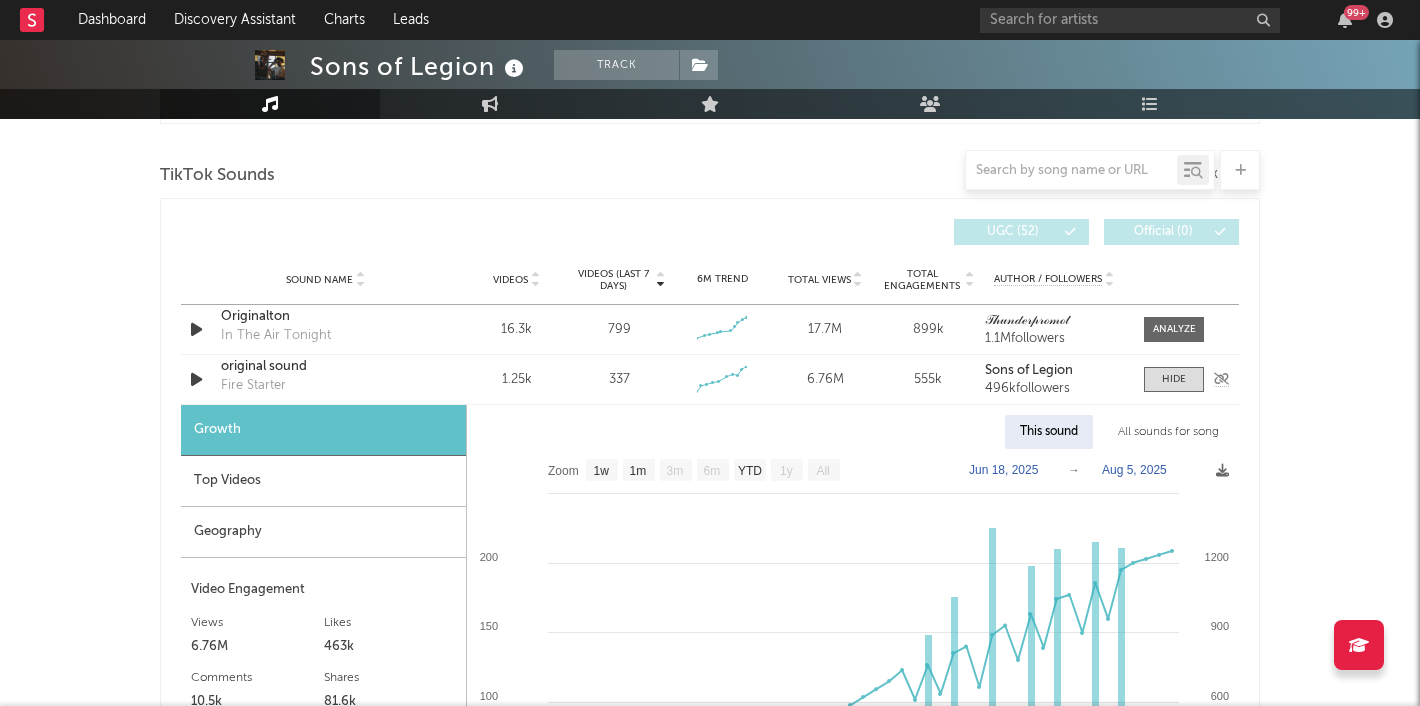 click on "original sound" at bounding box center [325, 367] 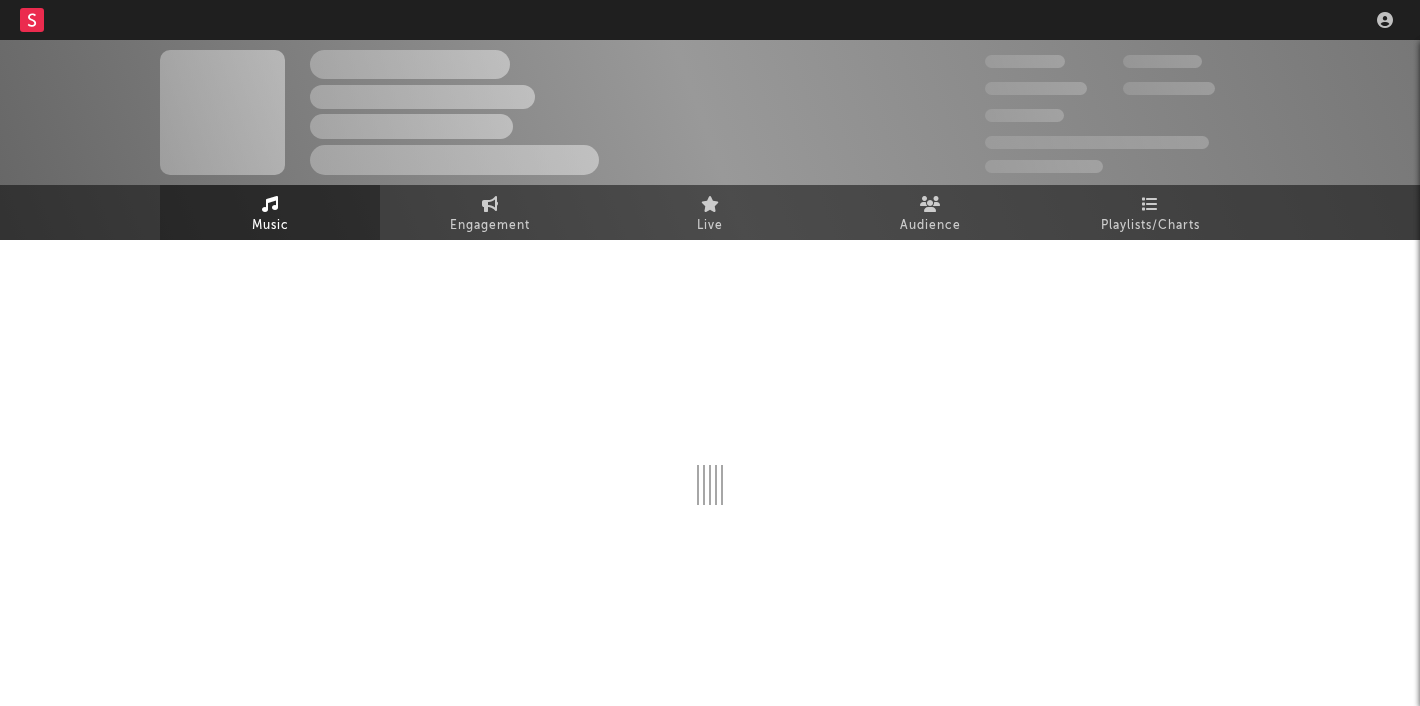 scroll, scrollTop: 0, scrollLeft: 0, axis: both 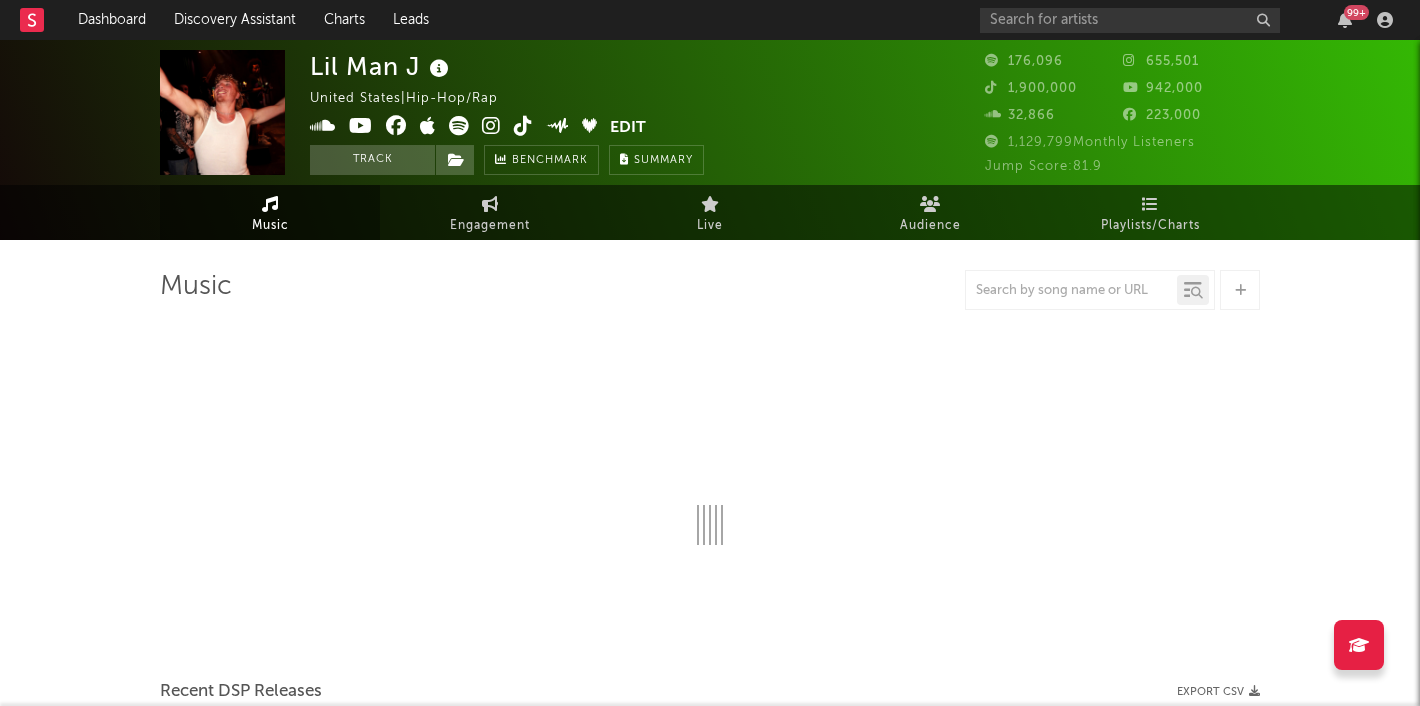 select on "6m" 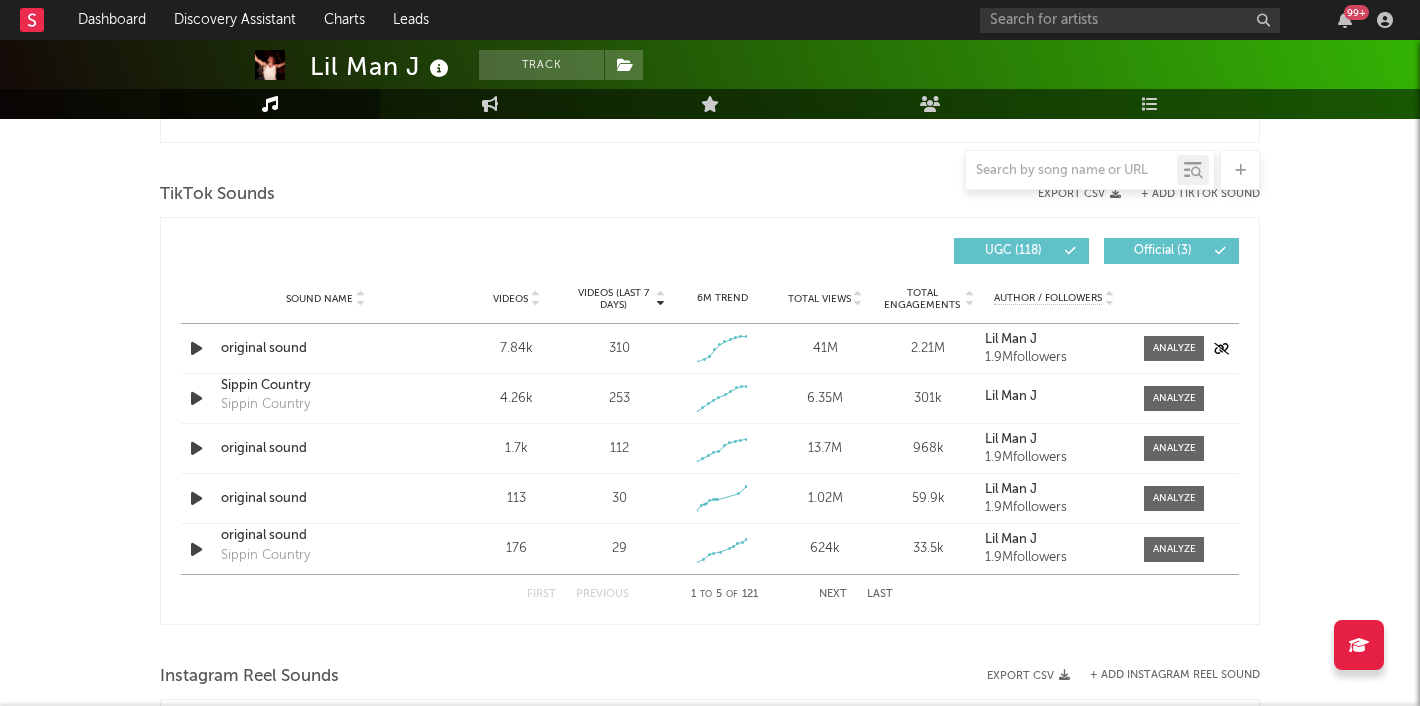 scroll, scrollTop: 1333, scrollLeft: 0, axis: vertical 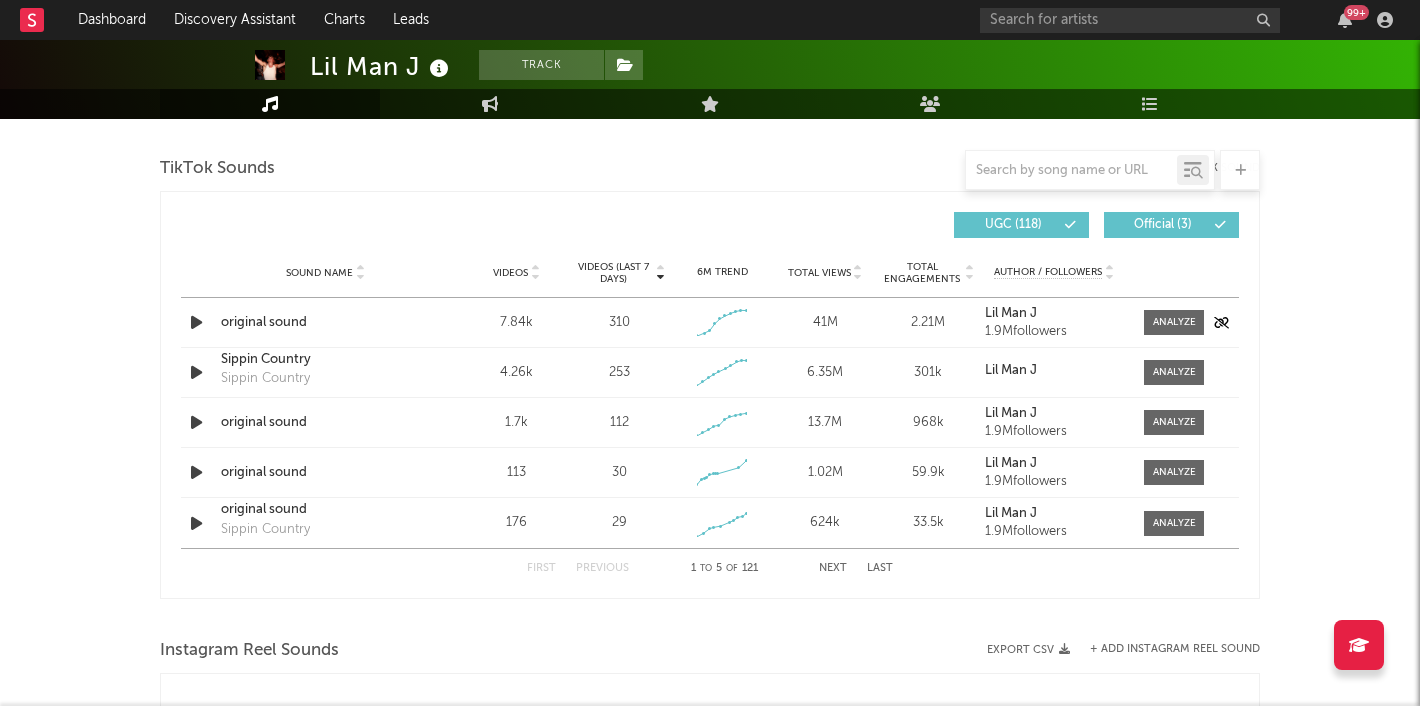 click at bounding box center (196, 322) 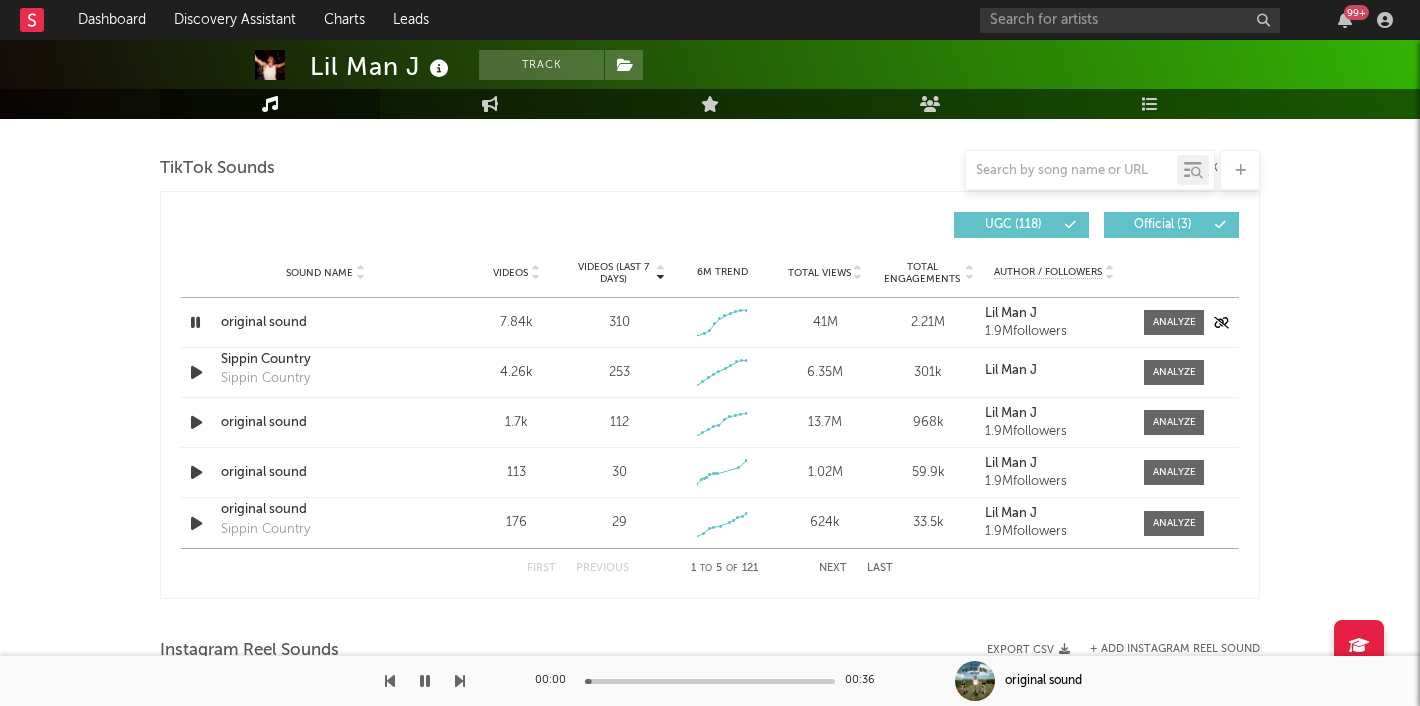 click at bounding box center (195, 322) 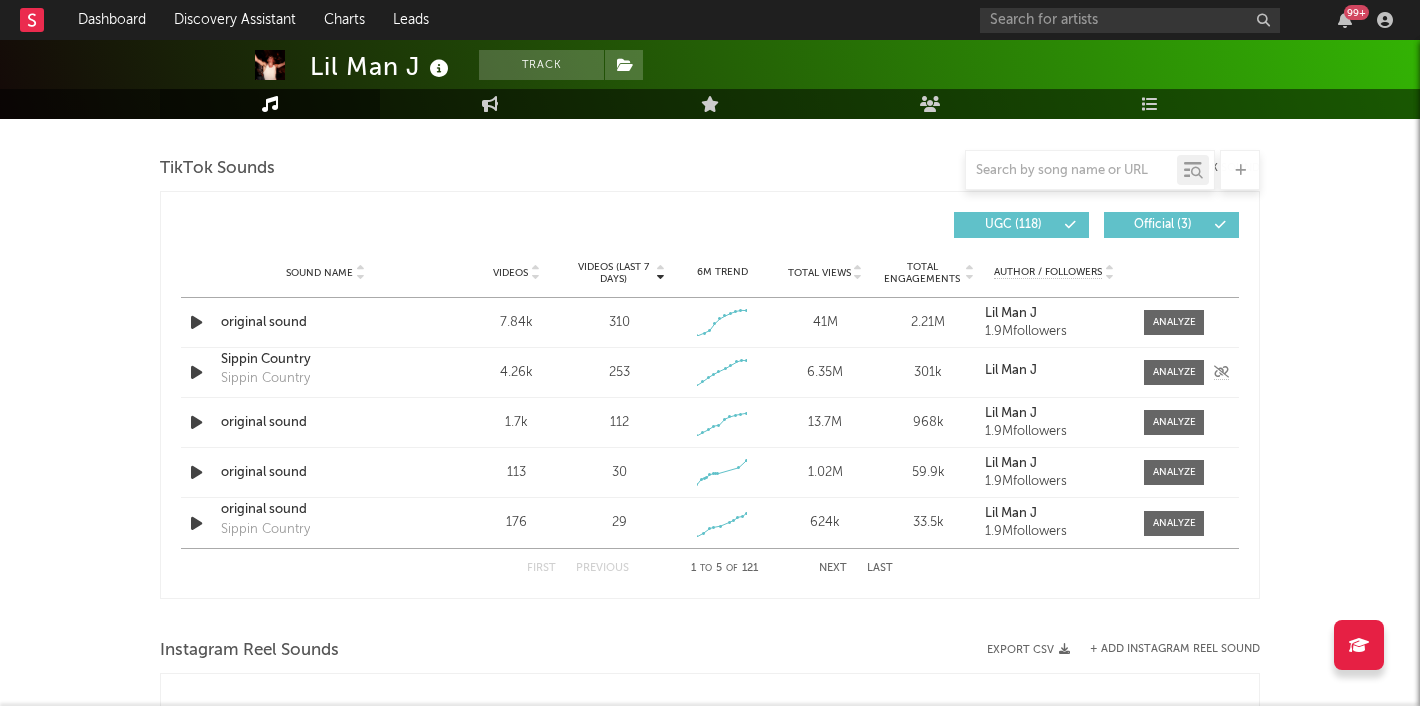 click at bounding box center (196, 372) 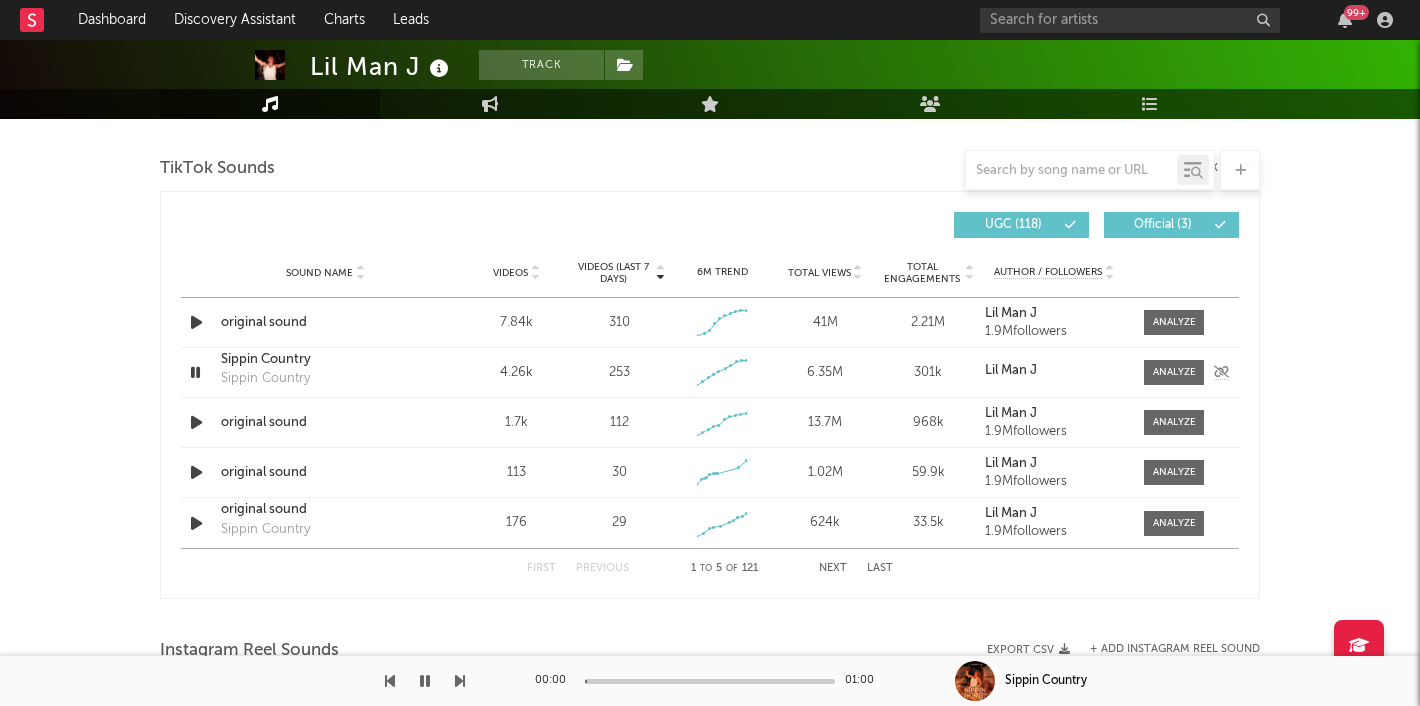 click at bounding box center (195, 372) 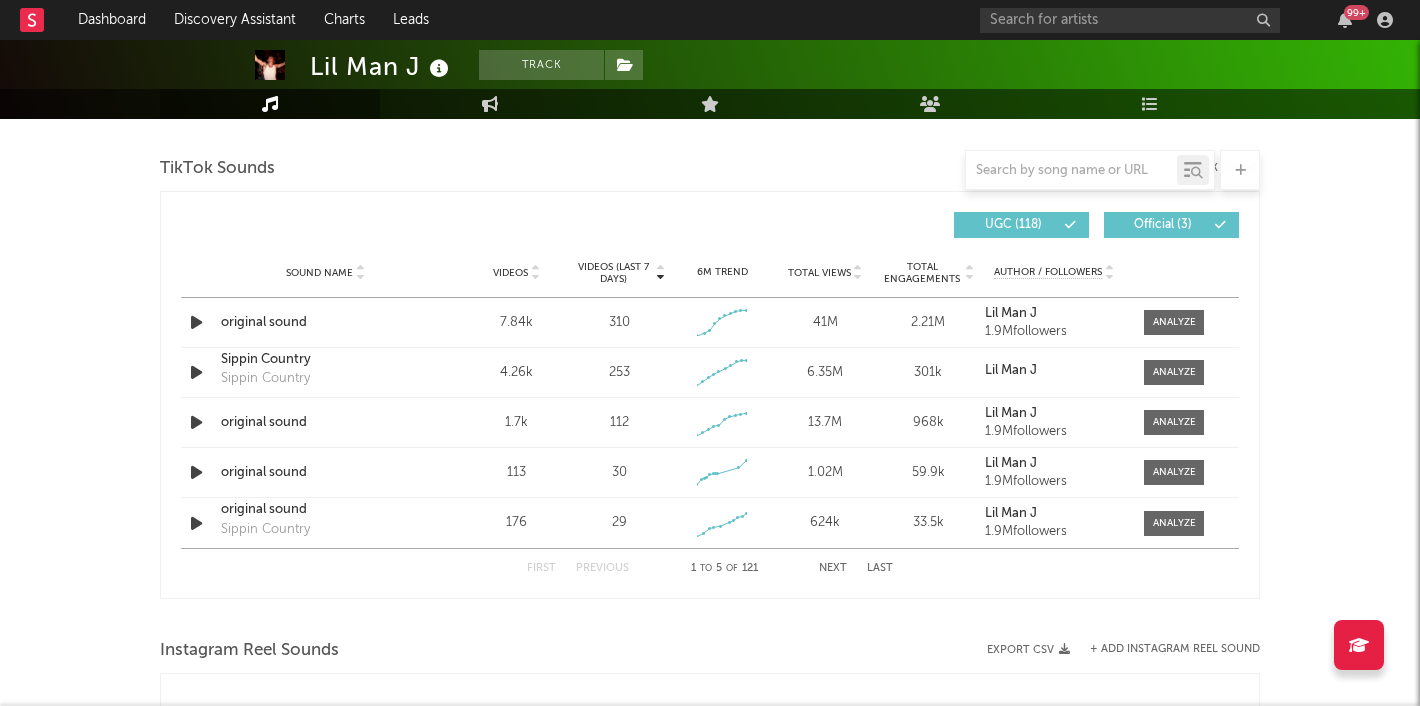 click on "Videos (last 7 days) Sound Name Videos Videos (last 7 days) Total Views Total Engagements Author / Followers Videos / 7d Growth Views / Engmts UGC   ( 118 ) Official   ( 3 ) Sound Name Videos Videos (last 7 days) Weekly Growth % 6M Trend Total Views Total Engagements Author / Followers Sound Name original sound Videos 7.84k Videos (last 7 days) 310 Weekly Growth % + 118 % 6M Trend Created with Highcharts 10.3.3 Total Views 41M Total Engagements 2.21M Author / Followers Lil Man J 1.9M  followers Sound Name Sippin Country Sippin Country Videos 4.26k Videos (last 7 days) 253 Weekly Growth % - 53.1 % 6M Trend Created with Highcharts 10.3.3 Total Views 6.35M Total Engagements 301k Author / Followers Lil Man J Sound Name original sound Videos 1.7k Videos (last 7 days) 112 Weekly Growth % - 42.9 % 6M Trend Created with Highcharts 10.3.3 Total Views 13.7M Total Engagements 968k Author / Followers Lil Man J 1.9M  followers Sound Name original sound Videos 113 Videos (last 7 days) 30 Weekly Growth % + 200 % 6M Trend" at bounding box center [710, 395] 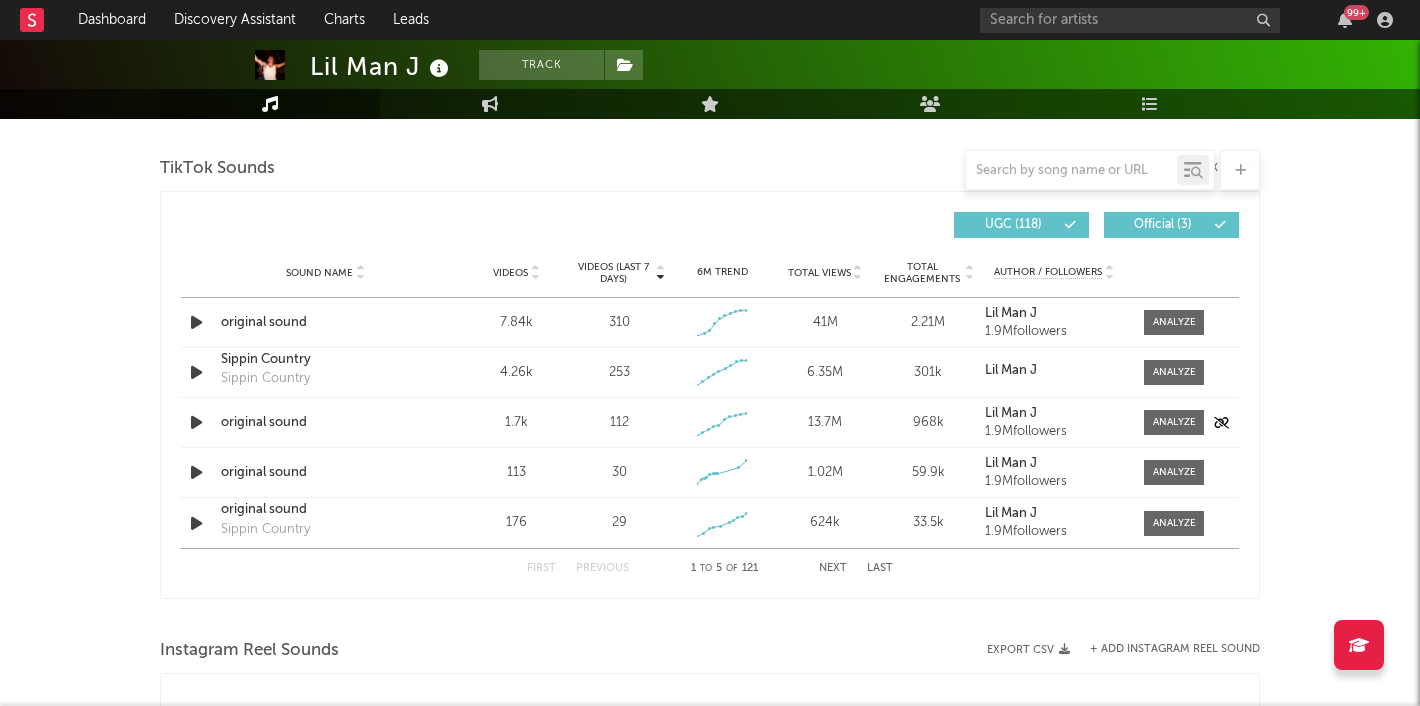 click at bounding box center (196, 422) 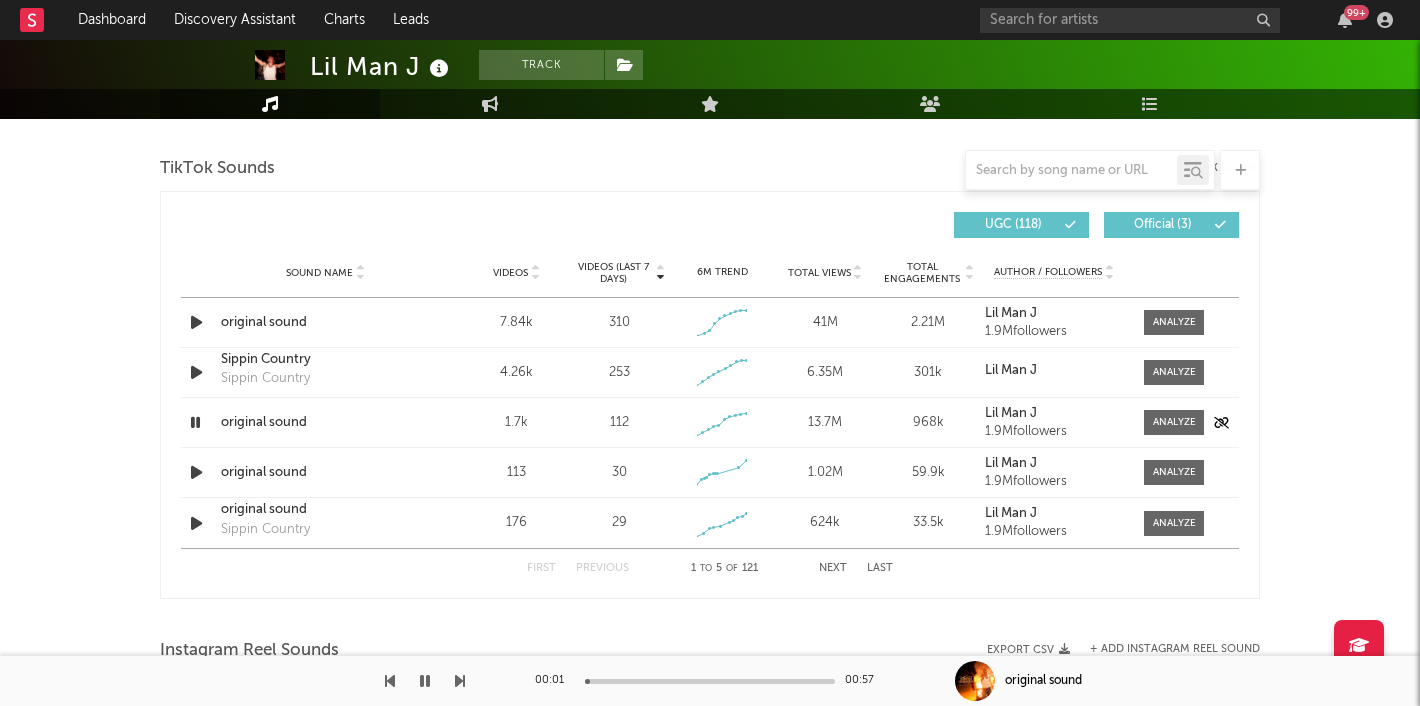 click at bounding box center (195, 422) 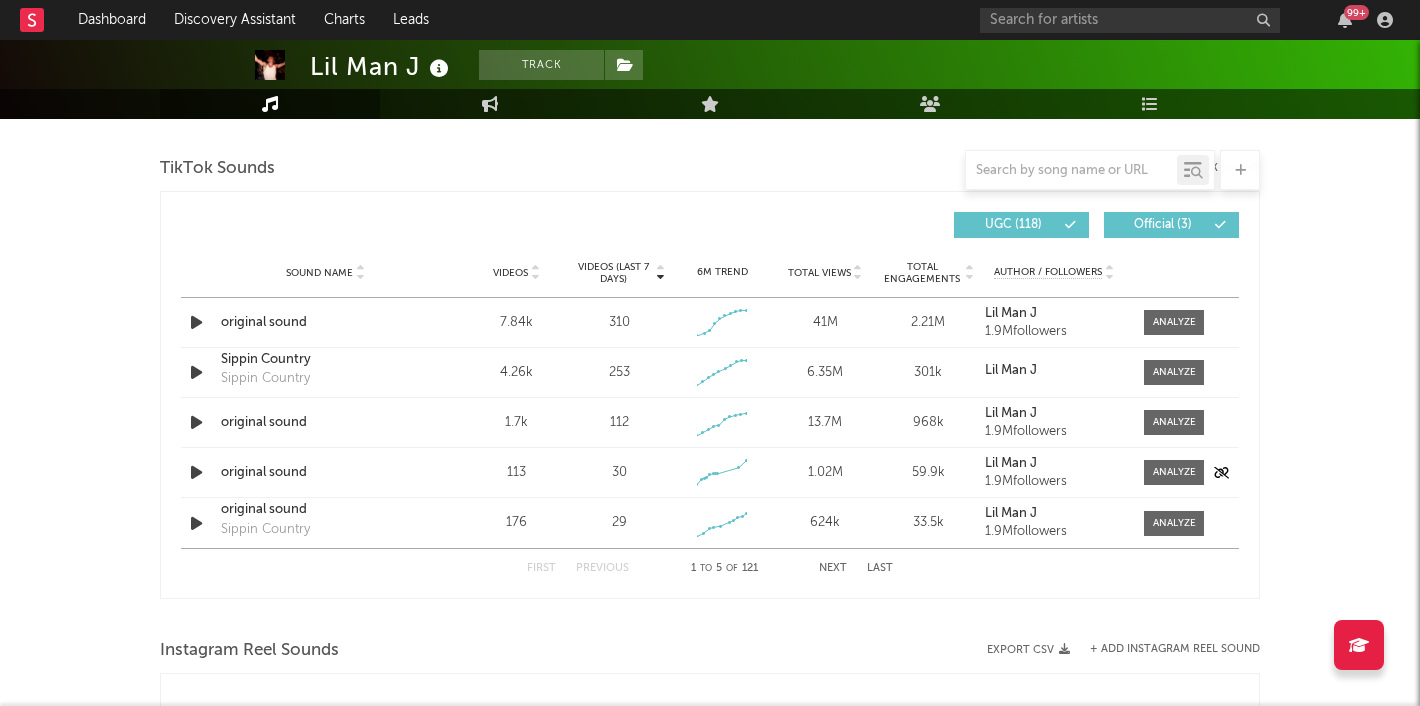click at bounding box center [196, 472] 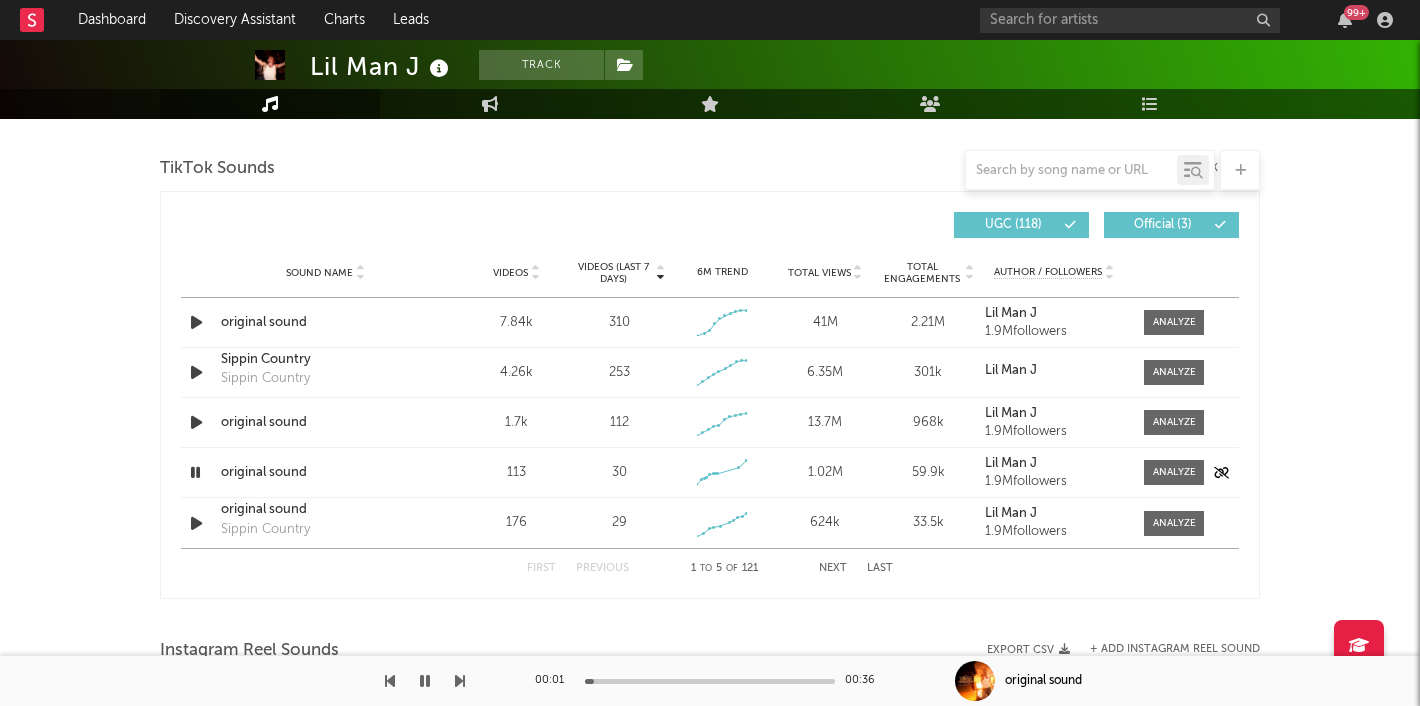 click at bounding box center [195, 472] 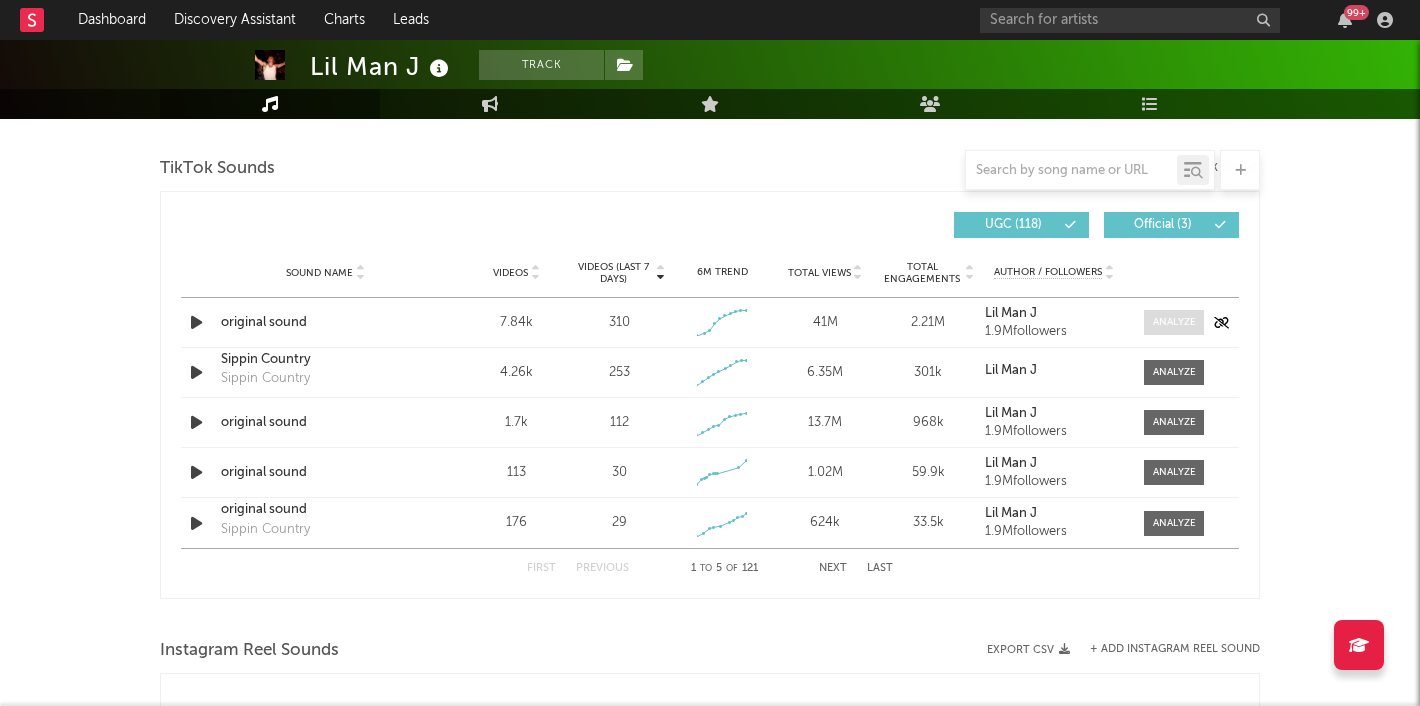 click at bounding box center (1174, 322) 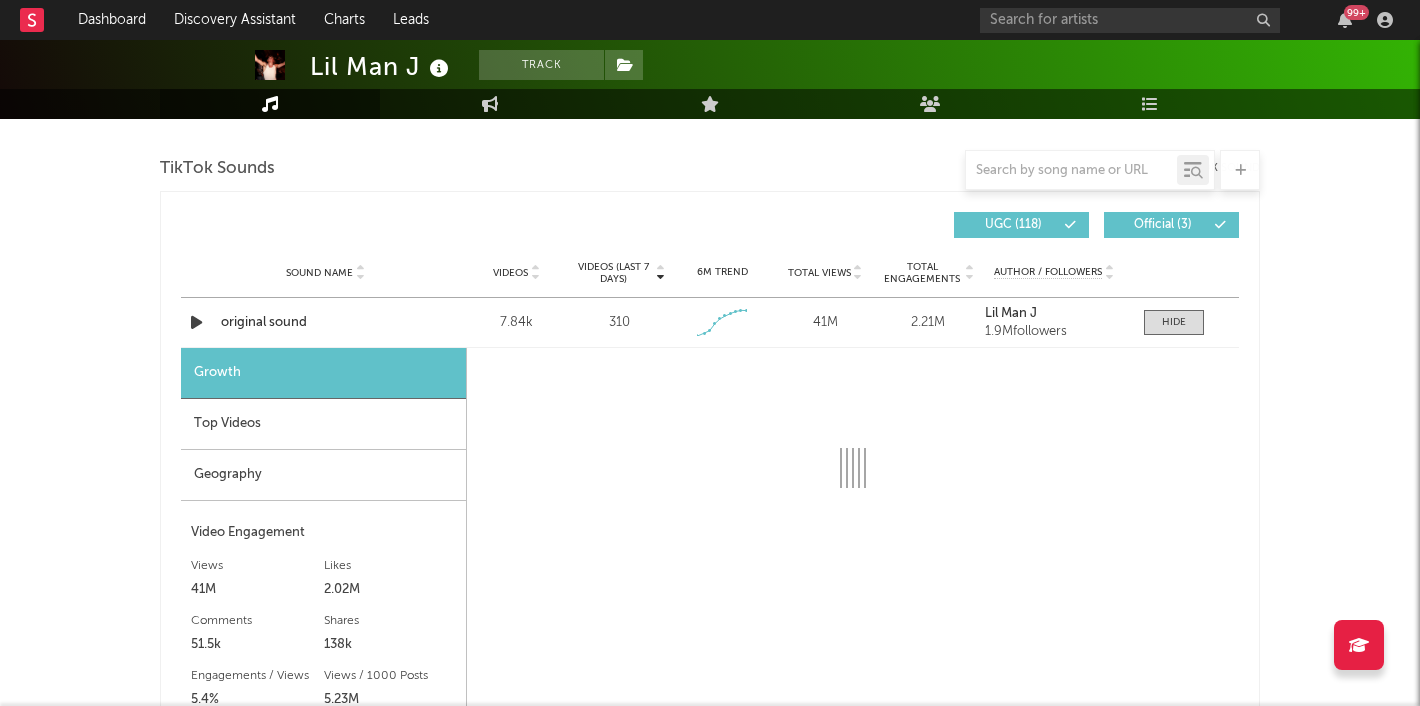 select on "1w" 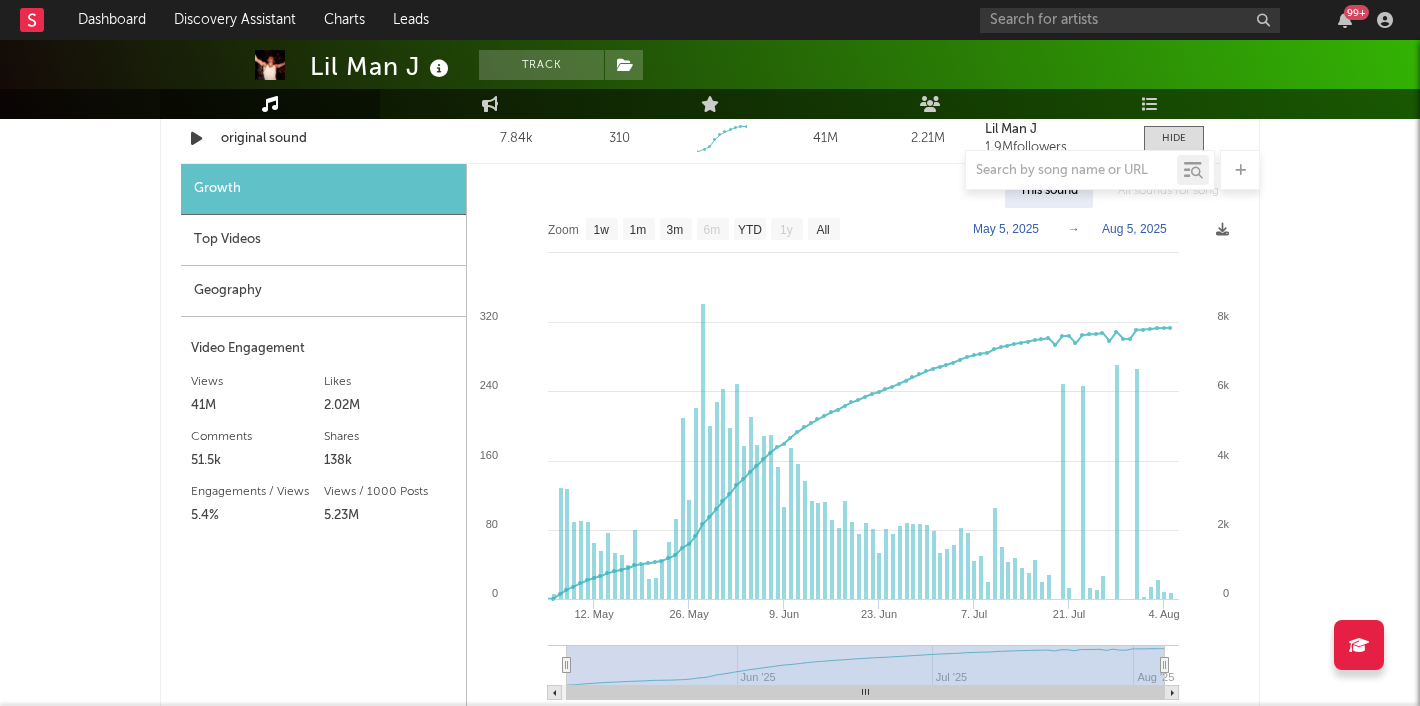 scroll, scrollTop: 1421, scrollLeft: 0, axis: vertical 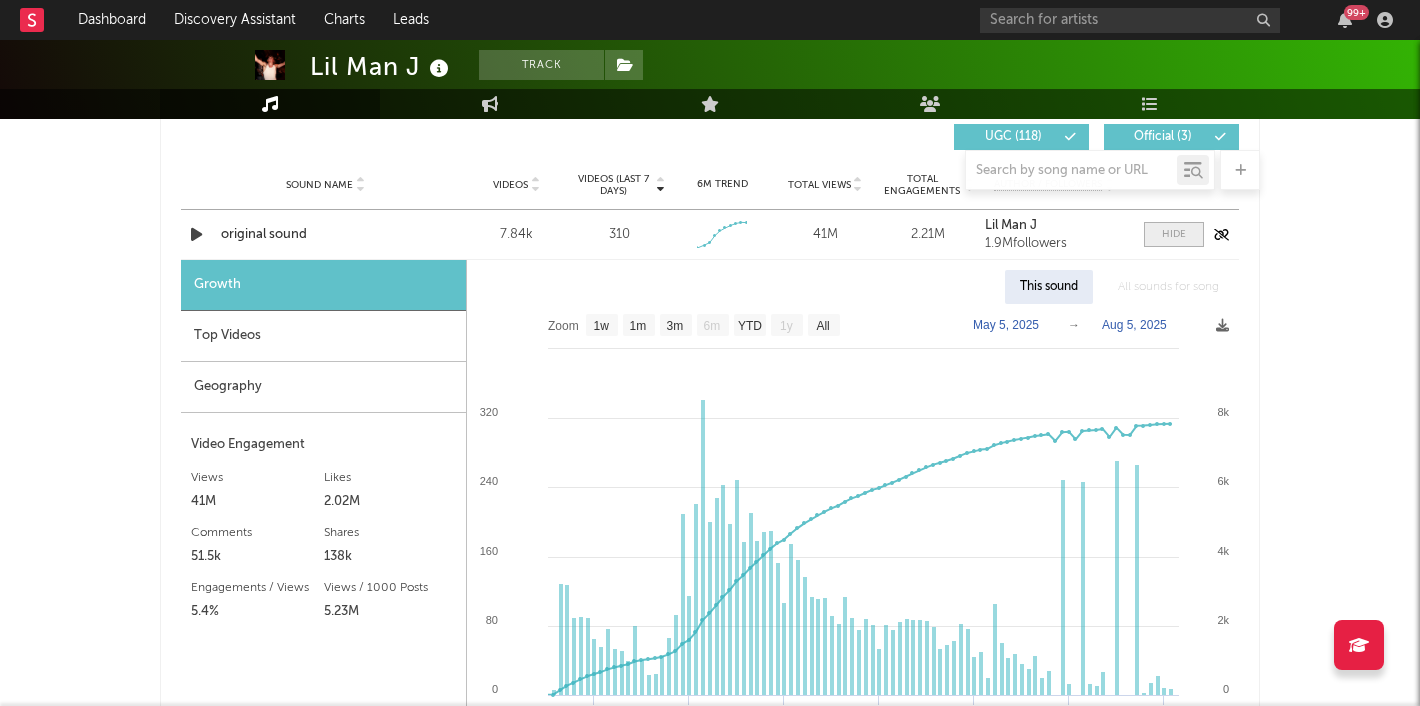click at bounding box center (1174, 234) 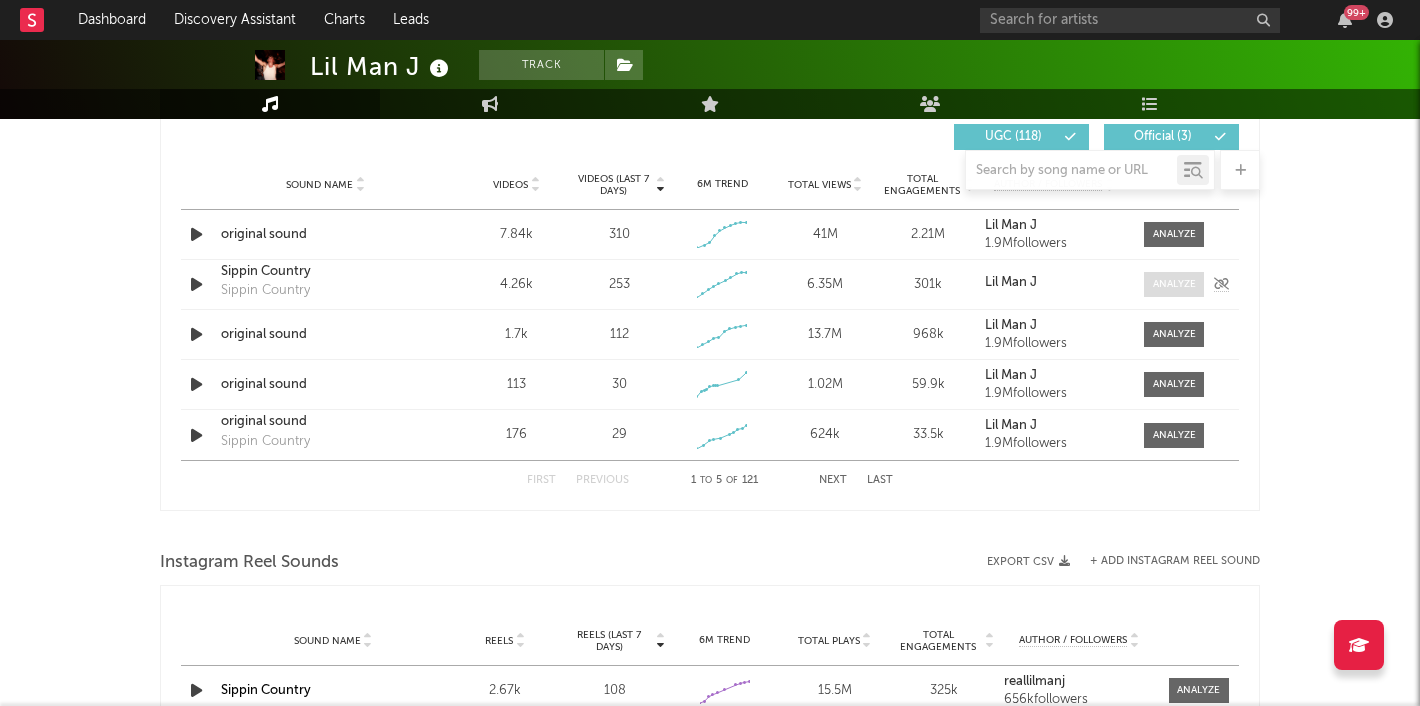 click at bounding box center (1174, 284) 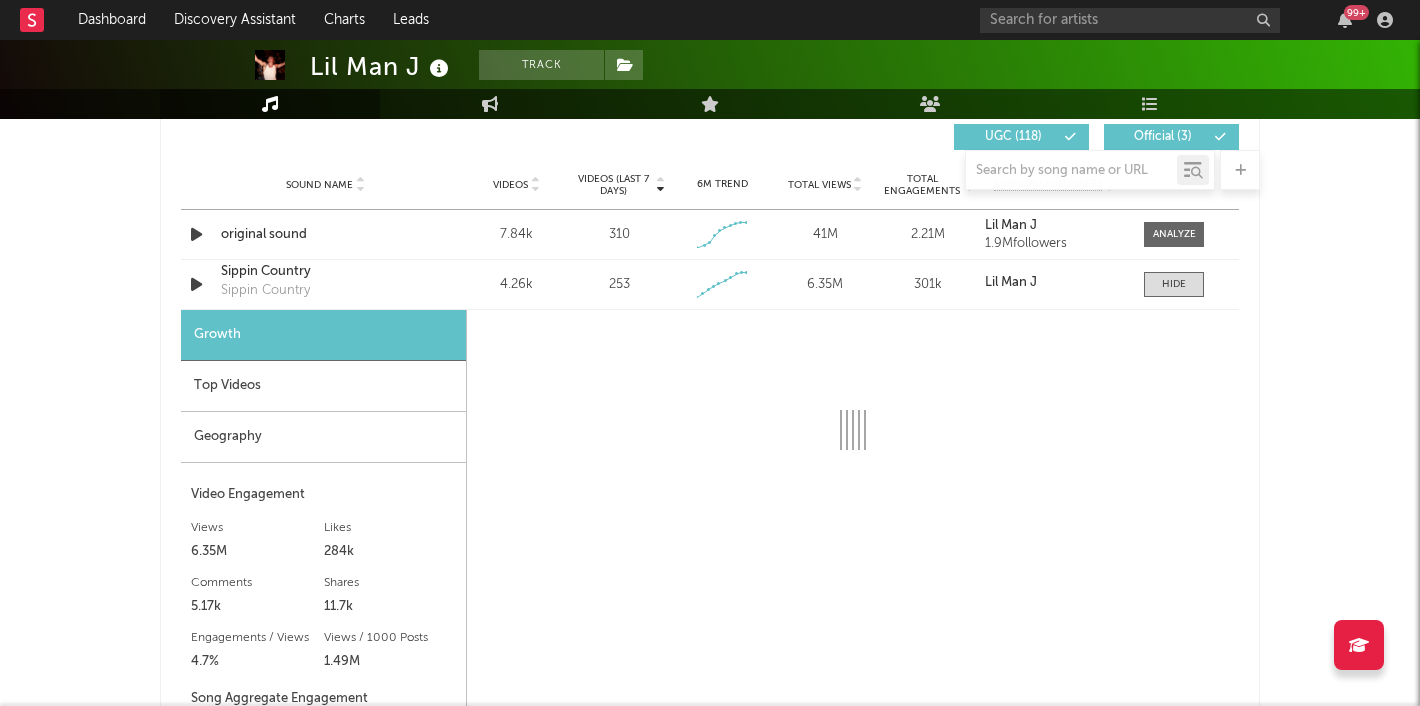select on "1w" 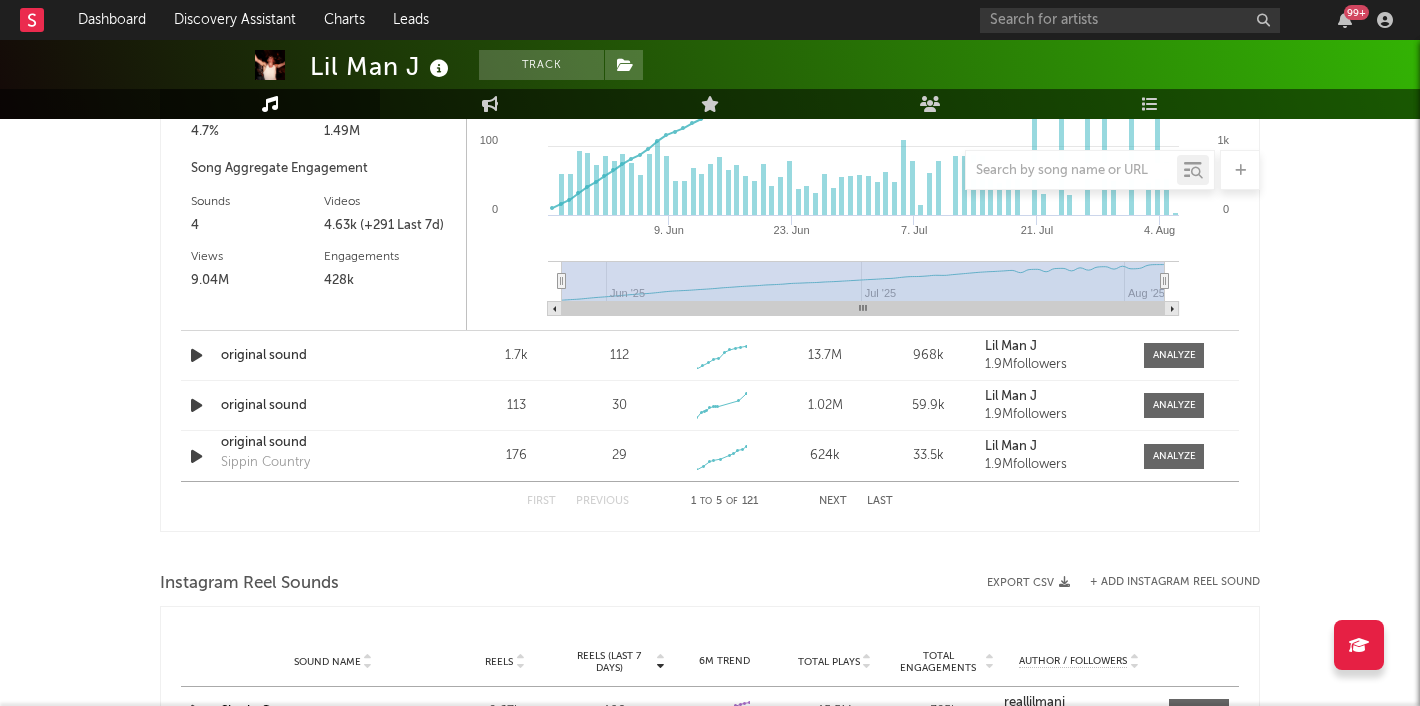 scroll, scrollTop: 1953, scrollLeft: 0, axis: vertical 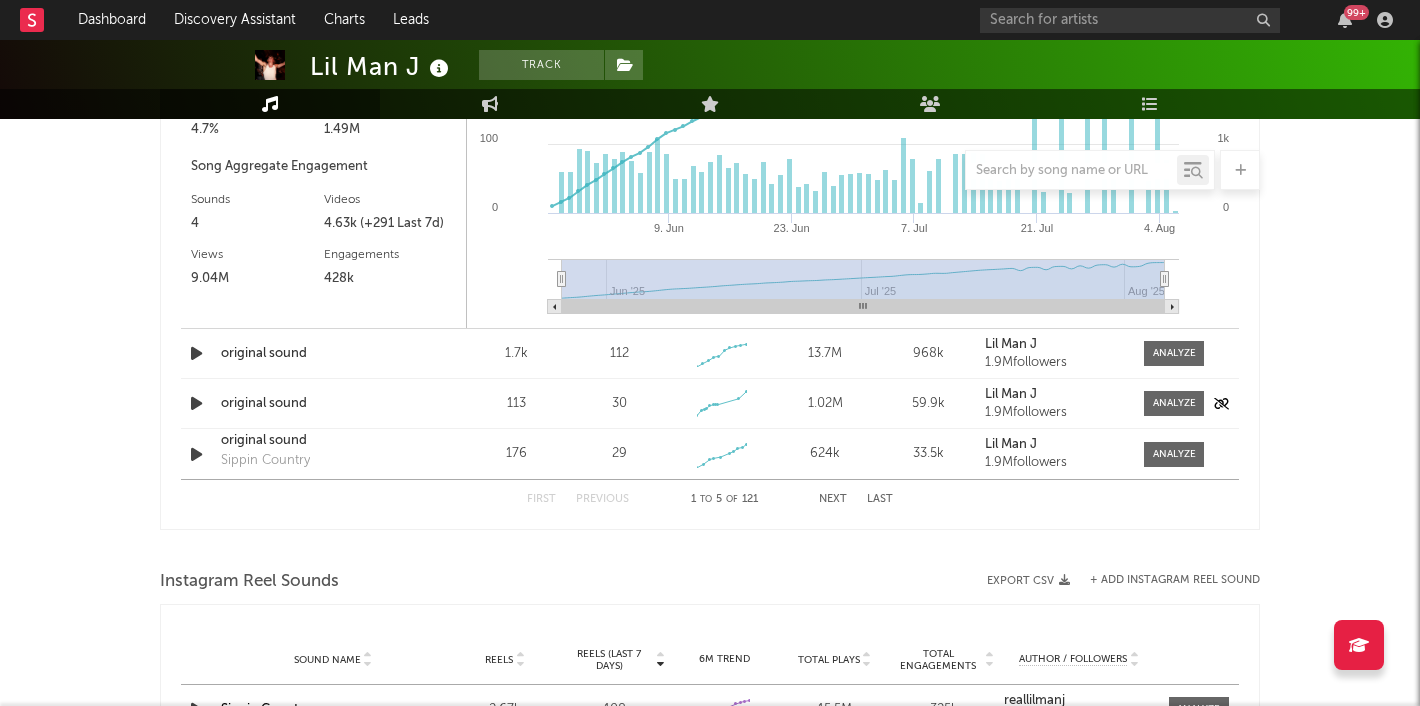 click at bounding box center (196, 403) 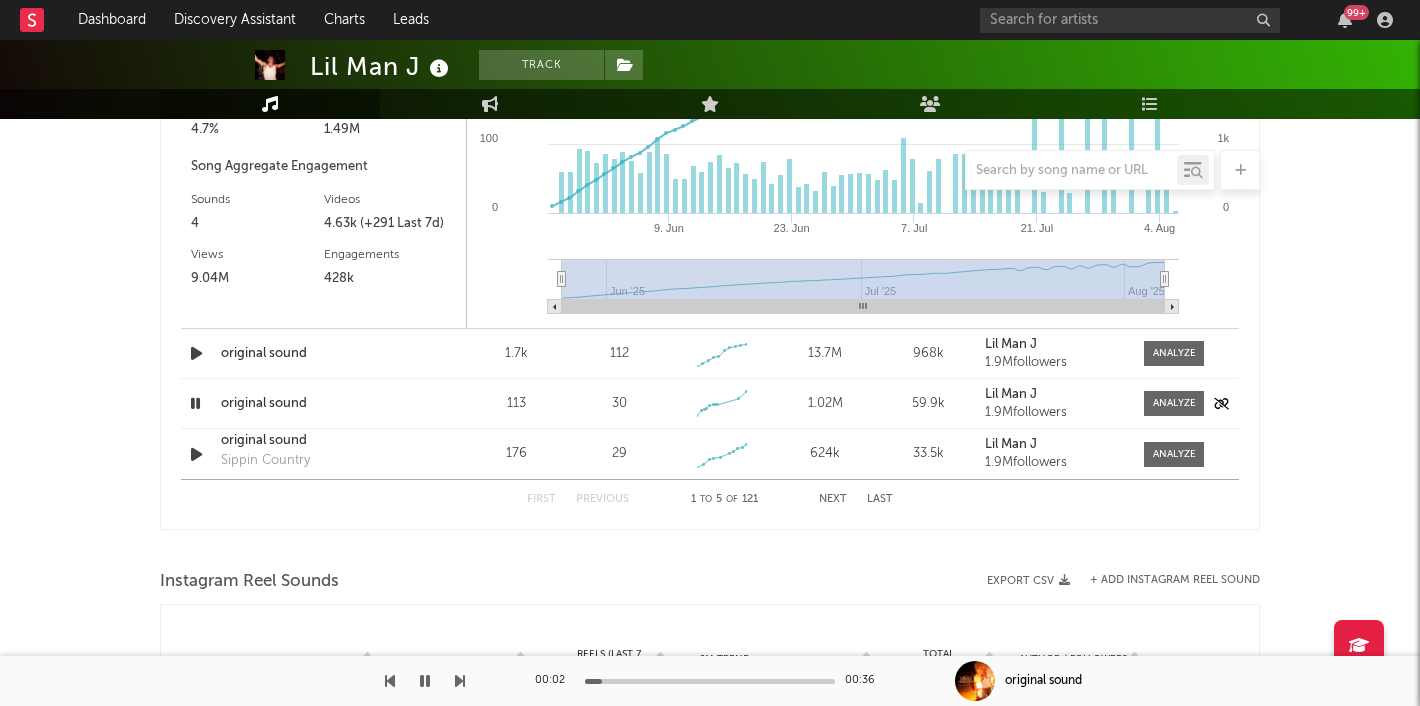 click at bounding box center (195, 403) 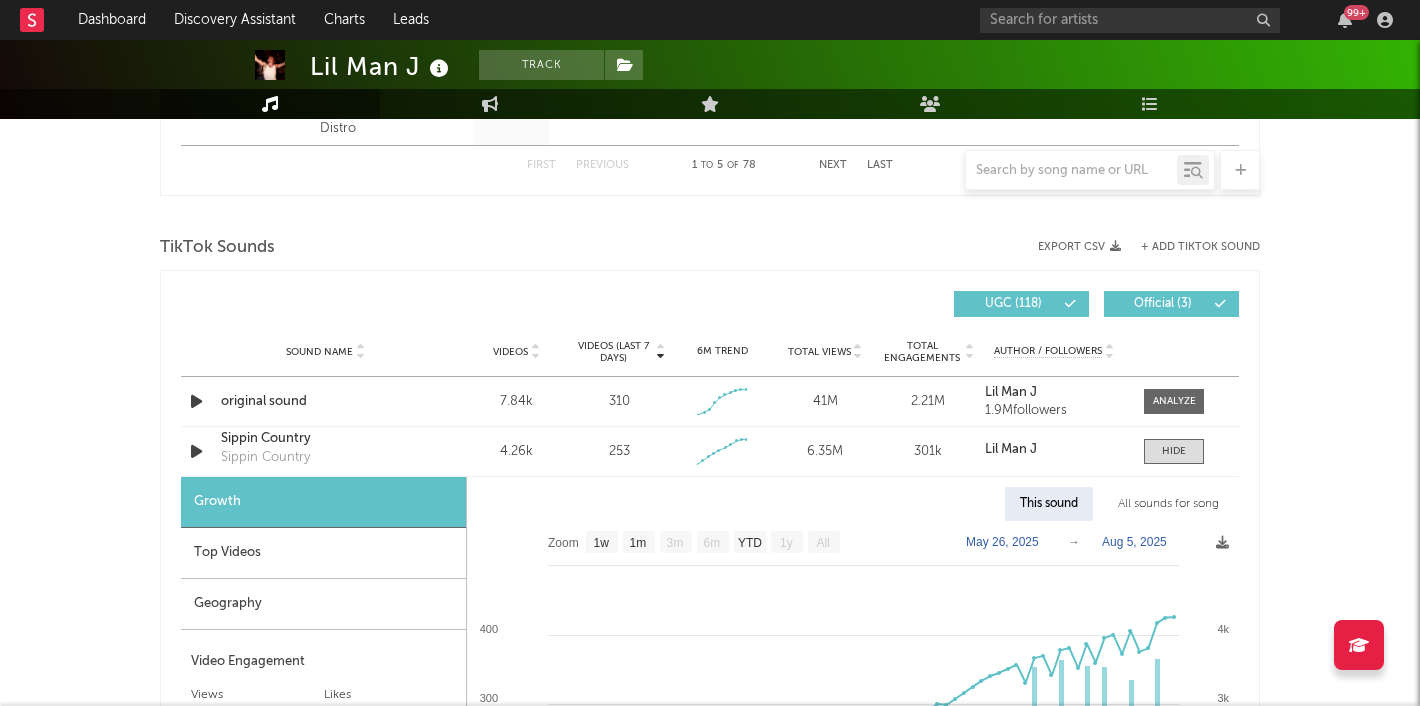 scroll, scrollTop: 1232, scrollLeft: 0, axis: vertical 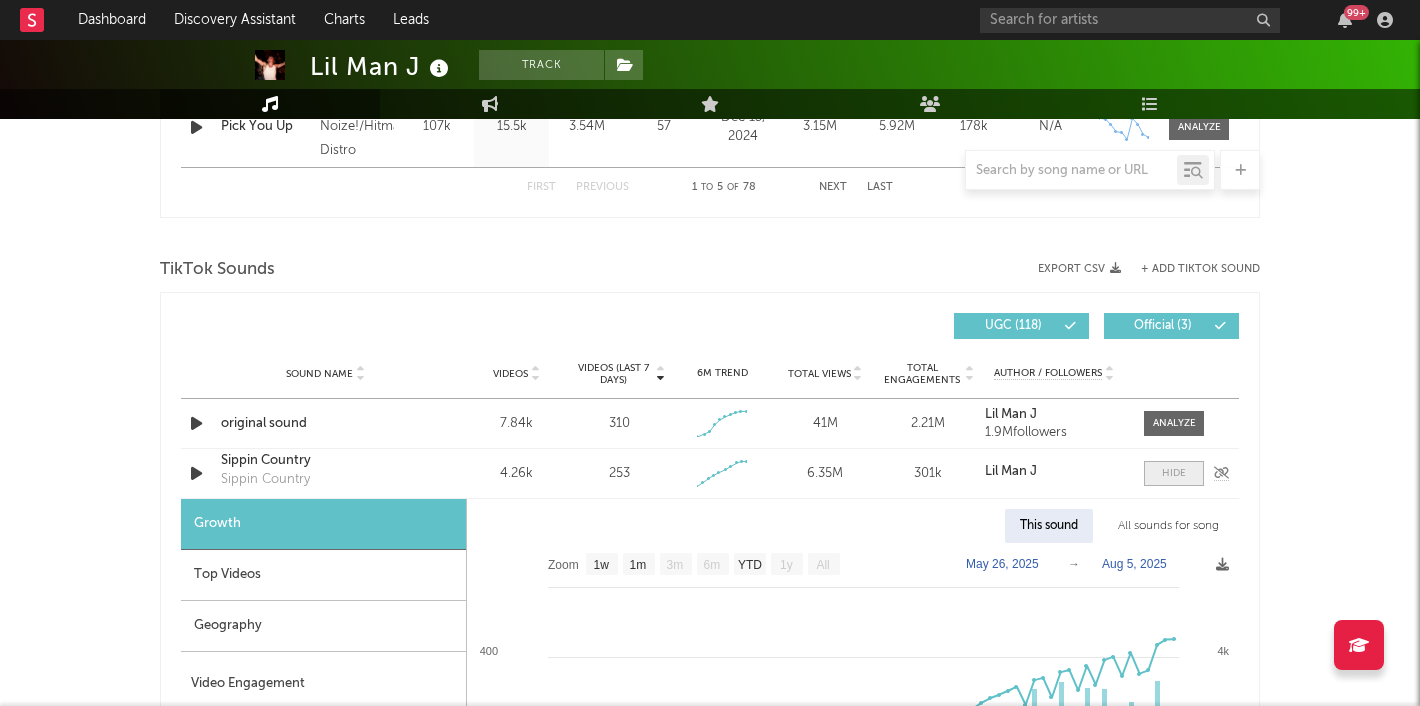 click at bounding box center (1174, 473) 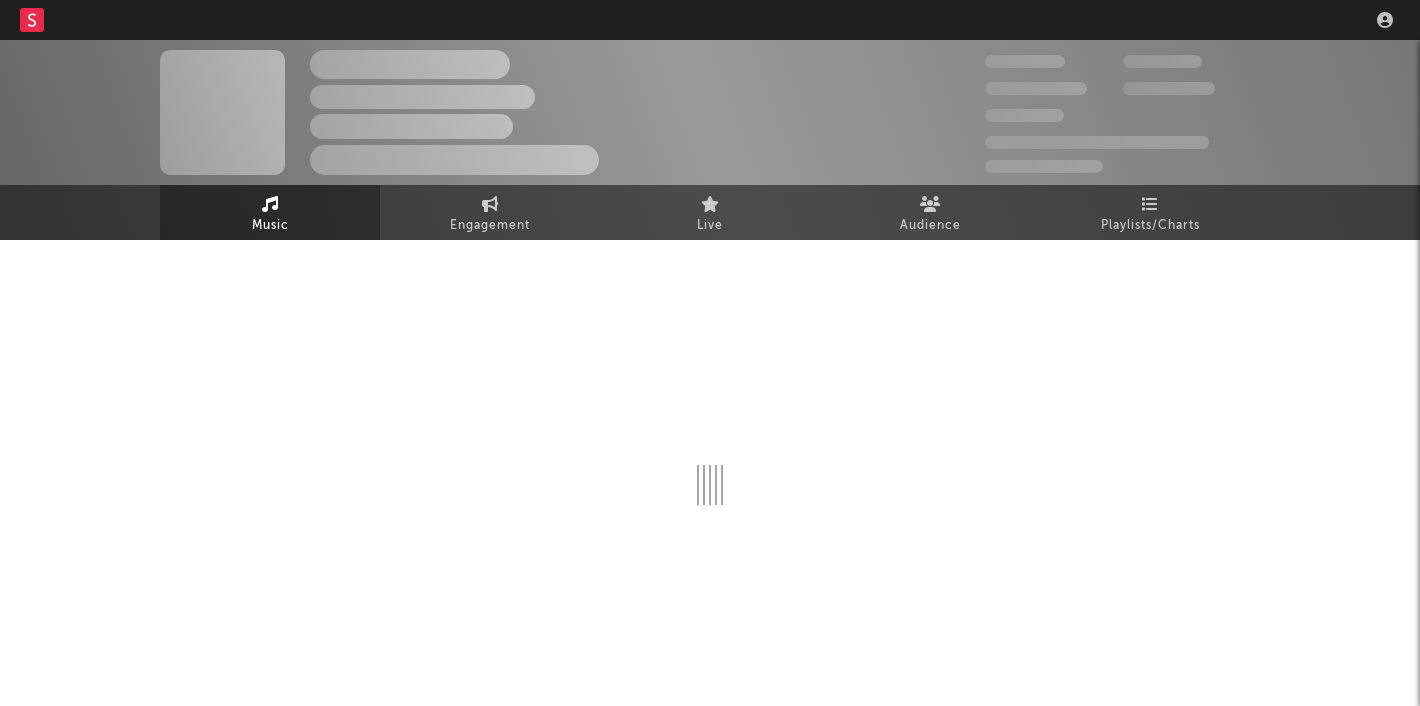 scroll, scrollTop: 0, scrollLeft: 0, axis: both 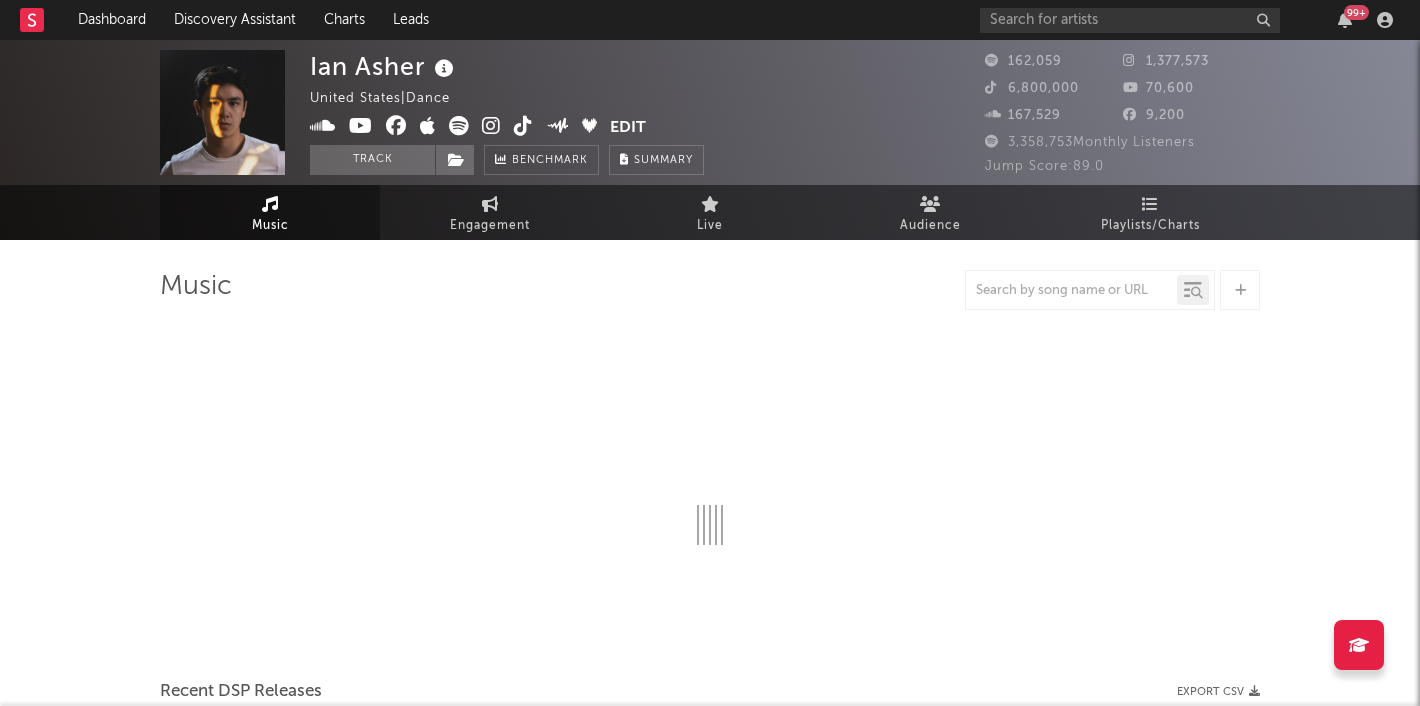 select on "6m" 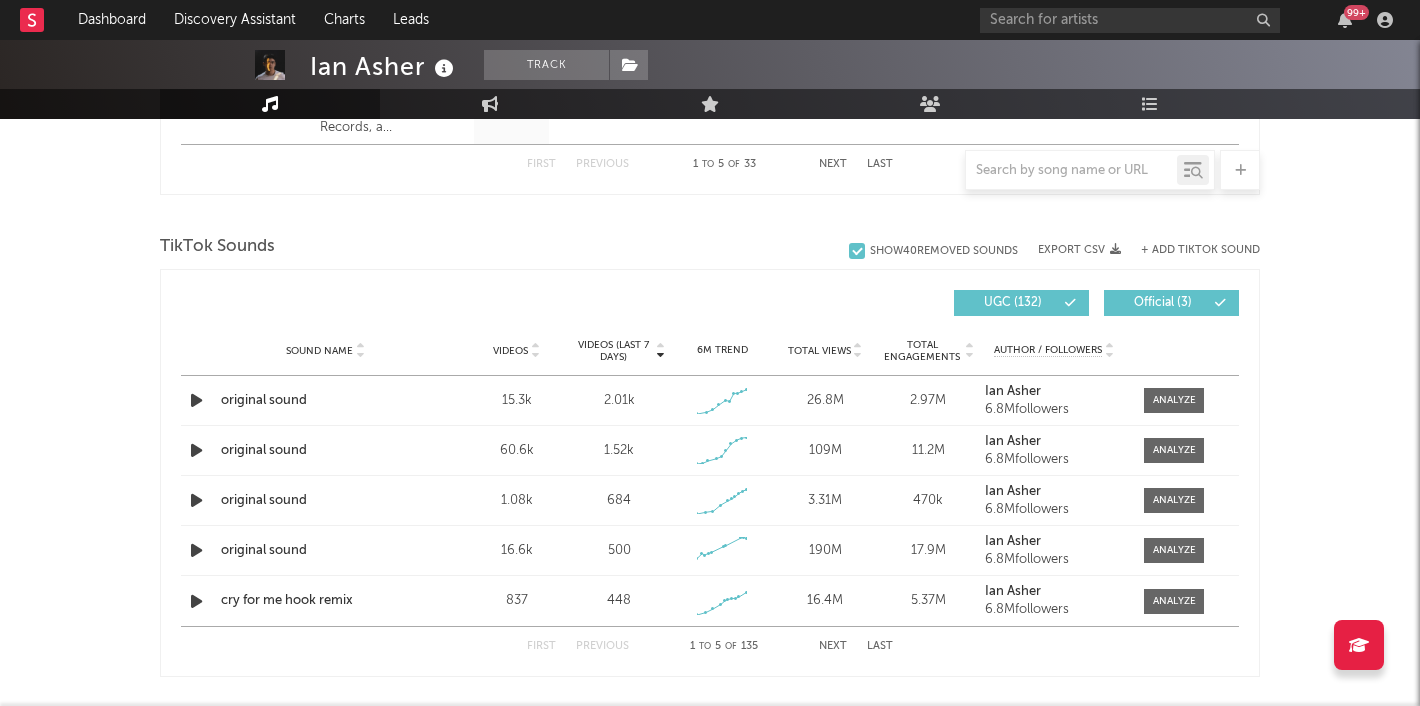 scroll, scrollTop: 1249, scrollLeft: 0, axis: vertical 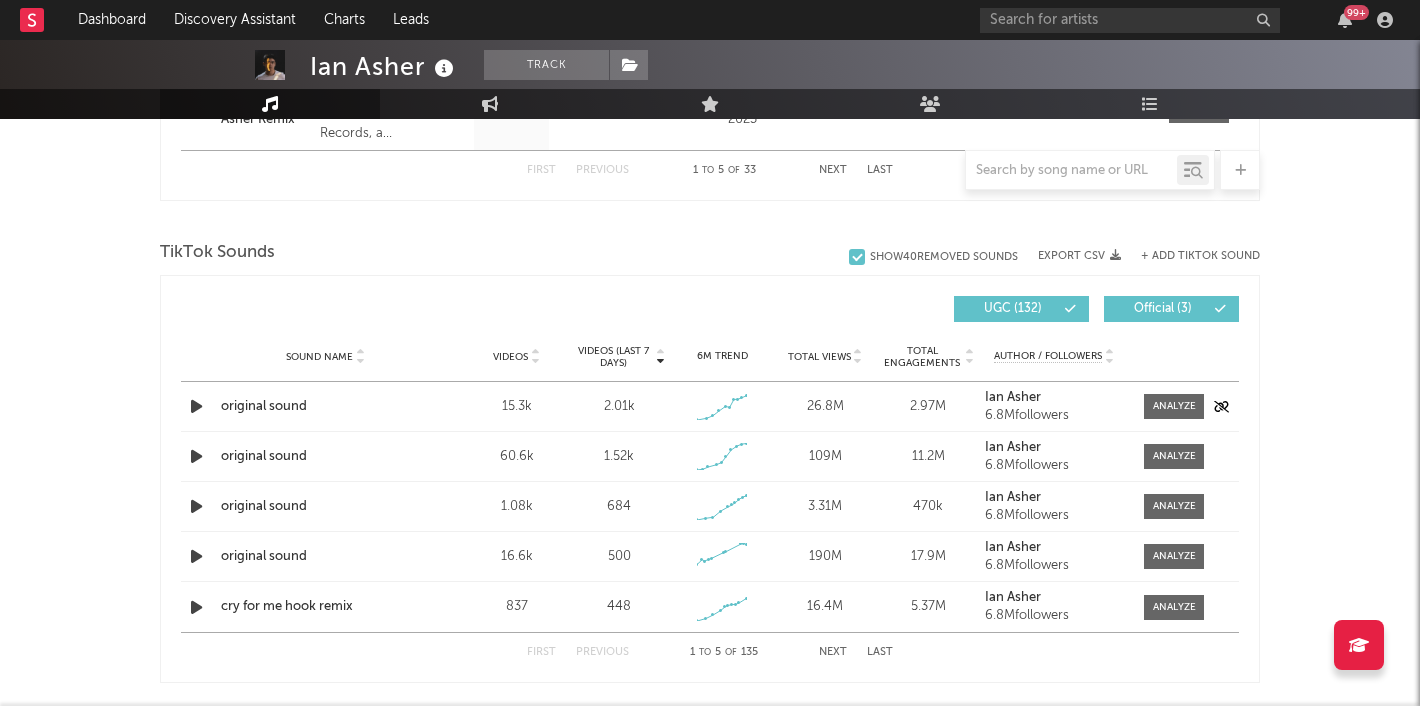 click at bounding box center (196, 406) 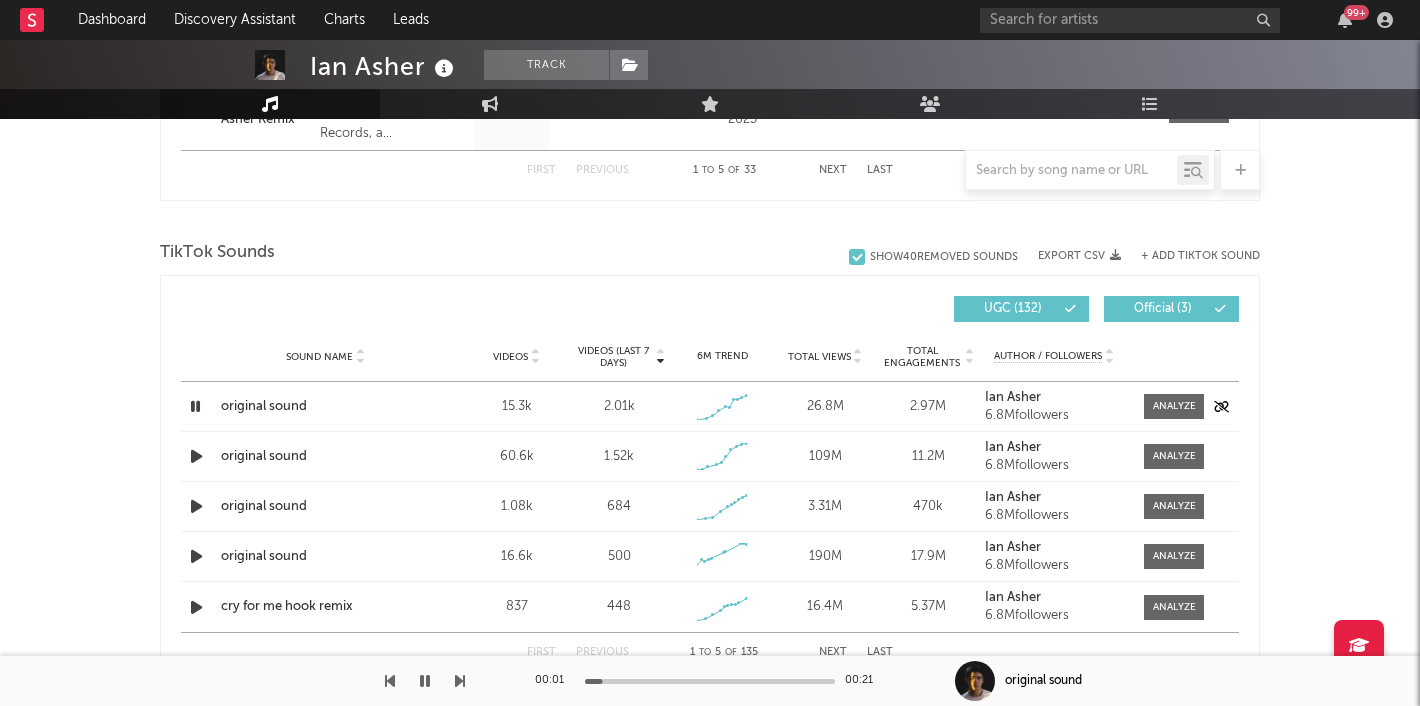click at bounding box center [195, 406] 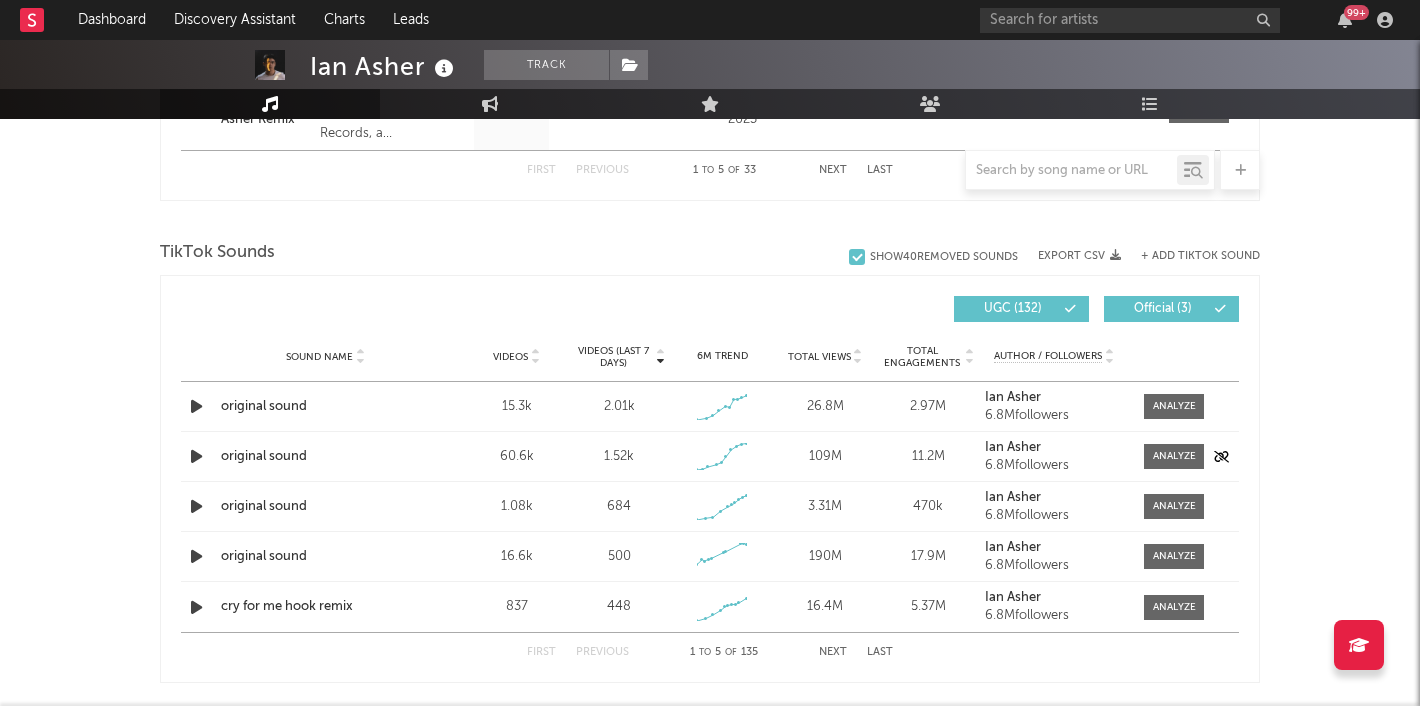 click at bounding box center (196, 456) 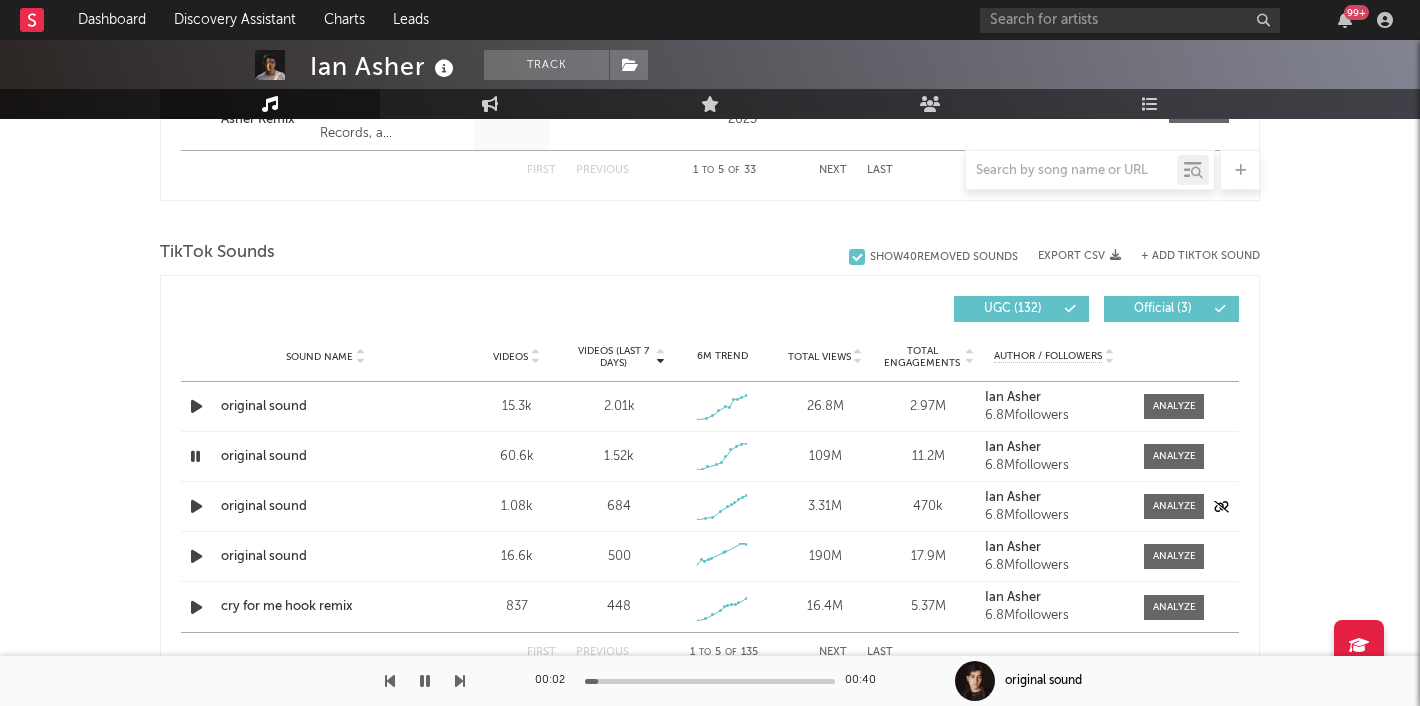click at bounding box center (196, 506) 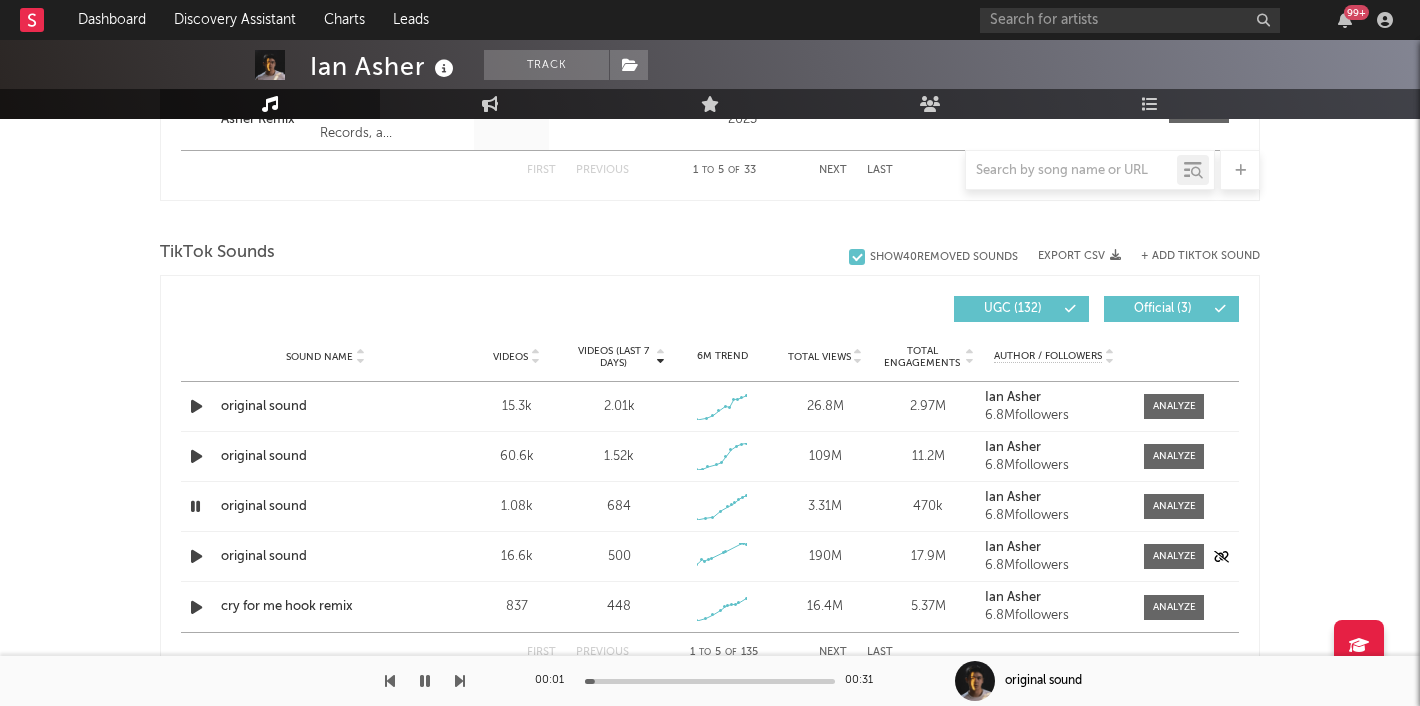 click at bounding box center (196, 556) 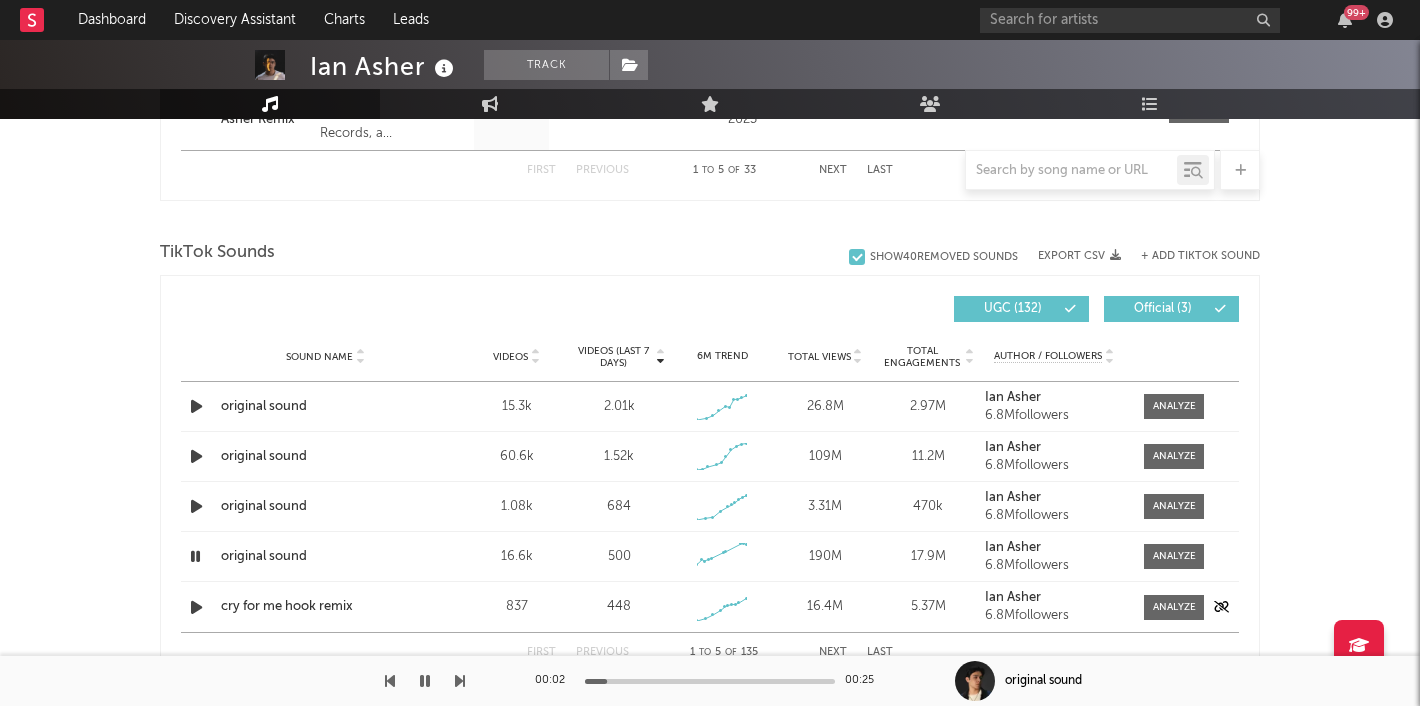 click at bounding box center (196, 607) 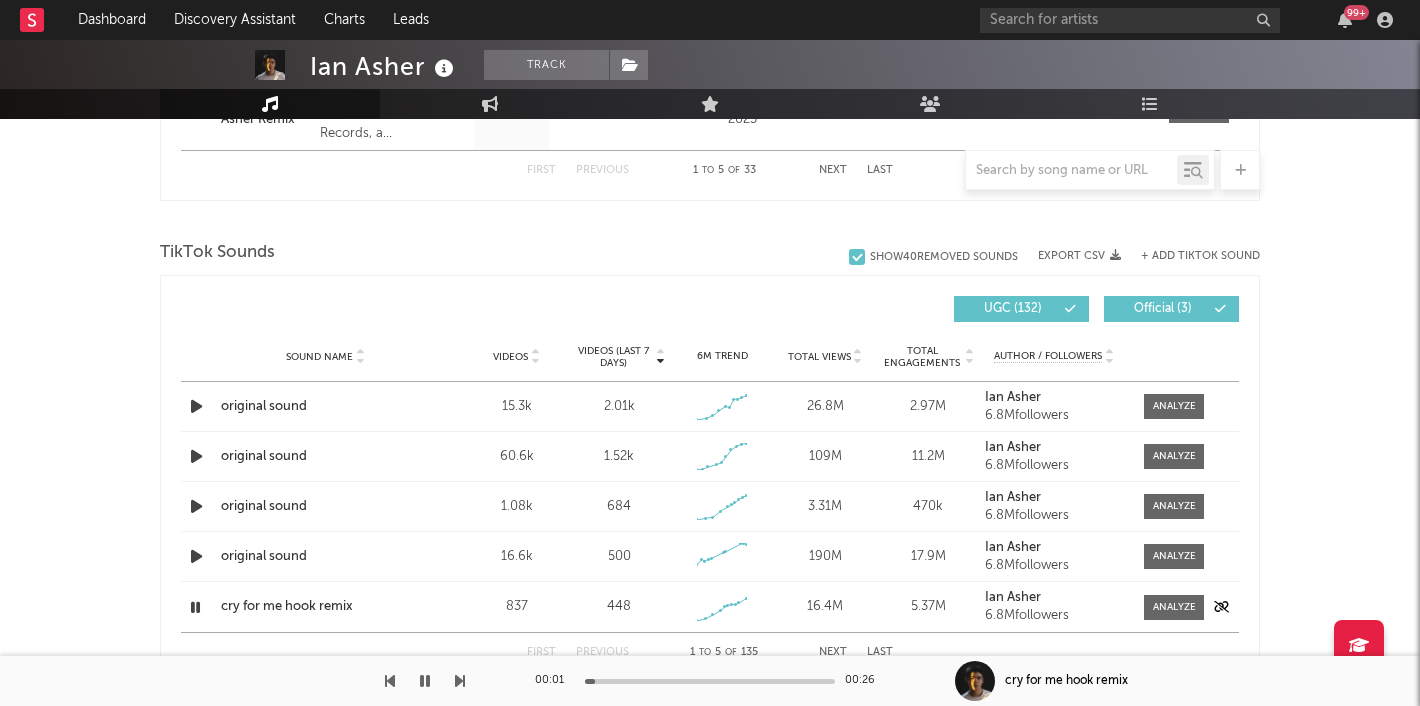 click at bounding box center [195, 607] 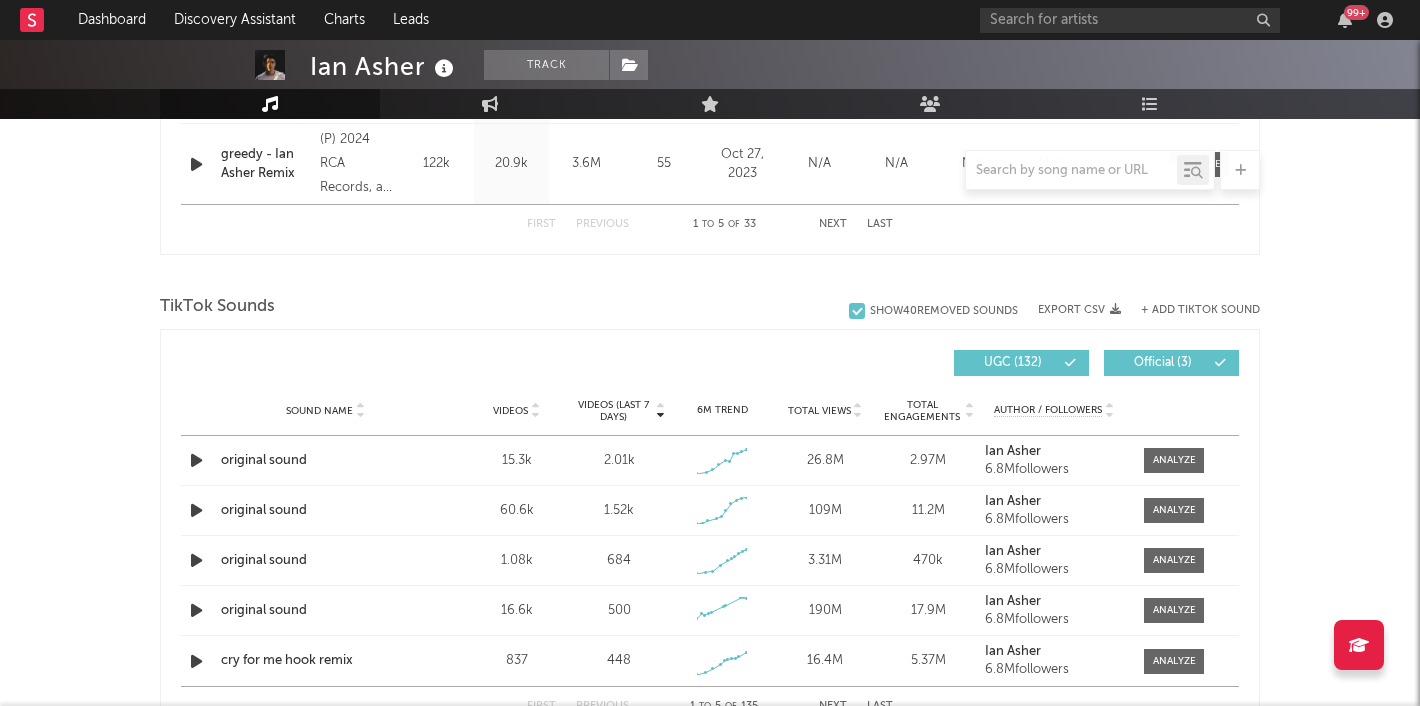scroll, scrollTop: 1291, scrollLeft: 0, axis: vertical 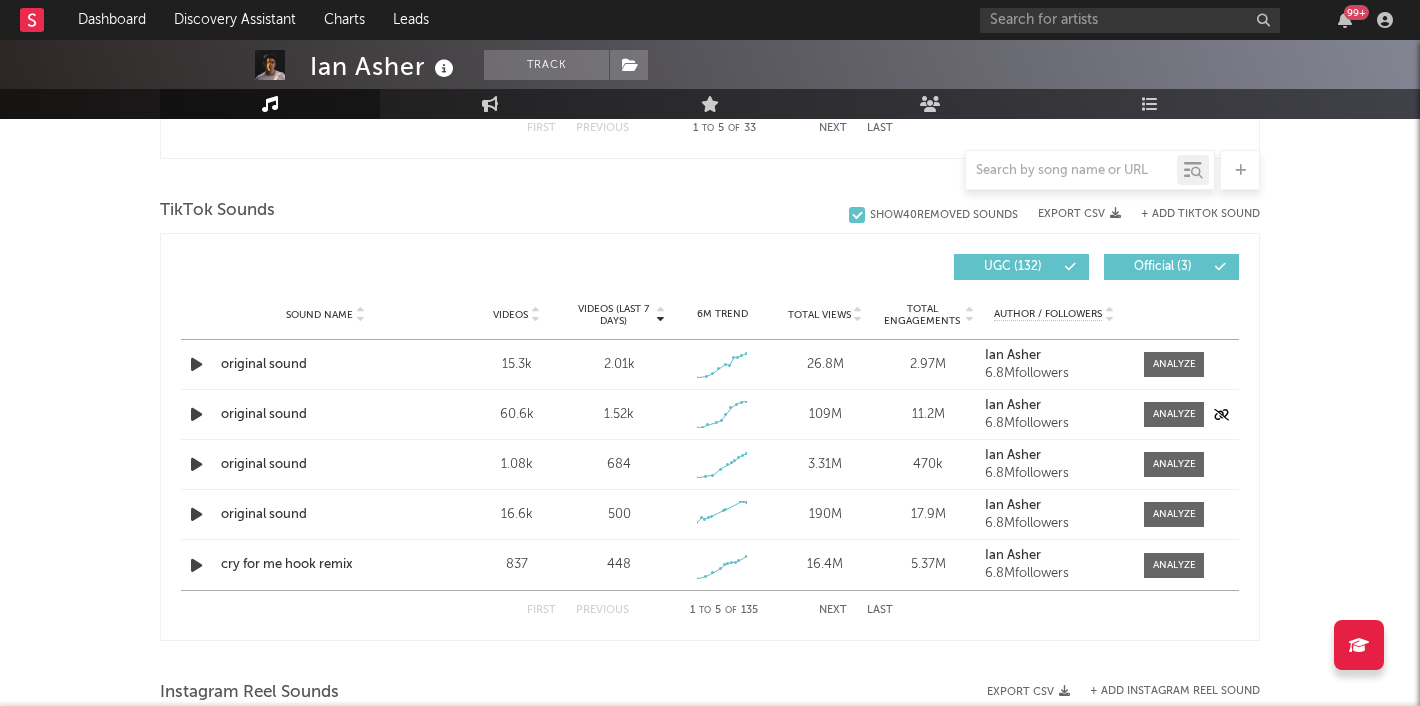 click at bounding box center (196, 414) 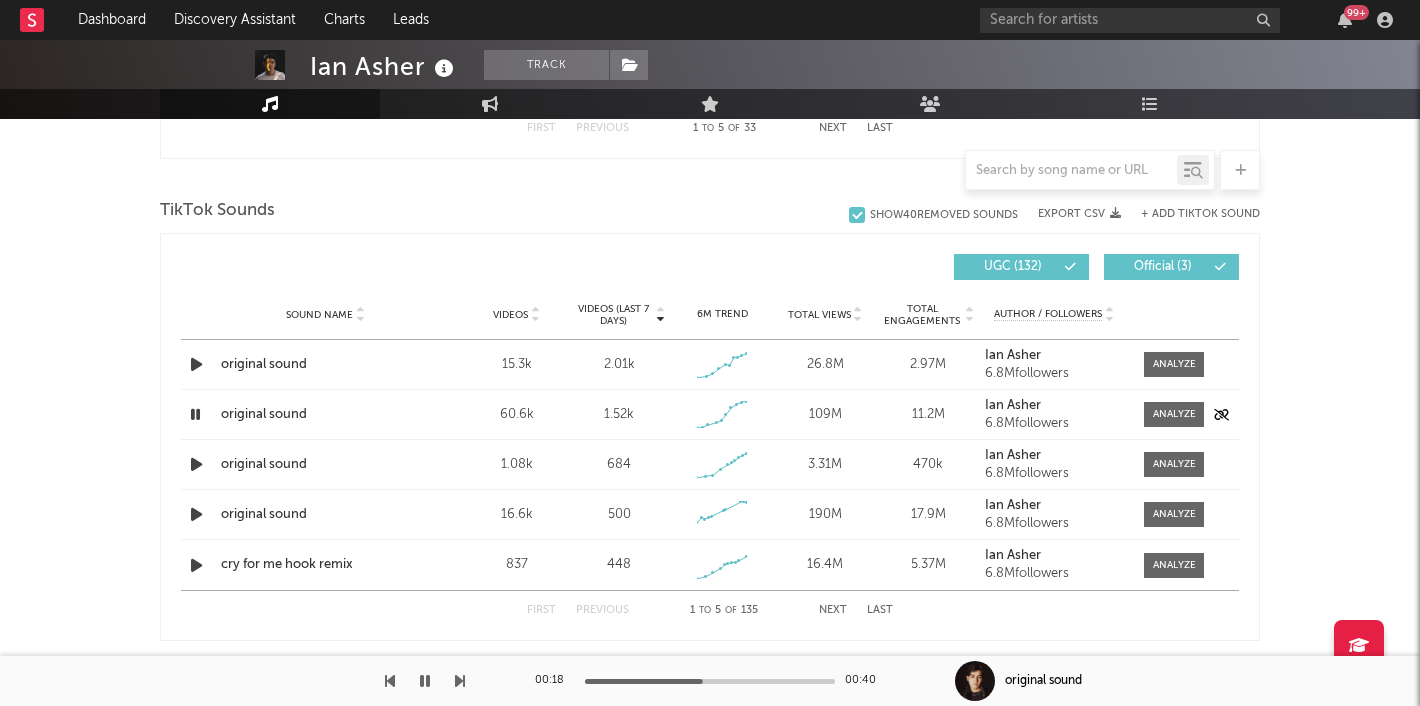 click at bounding box center [195, 414] 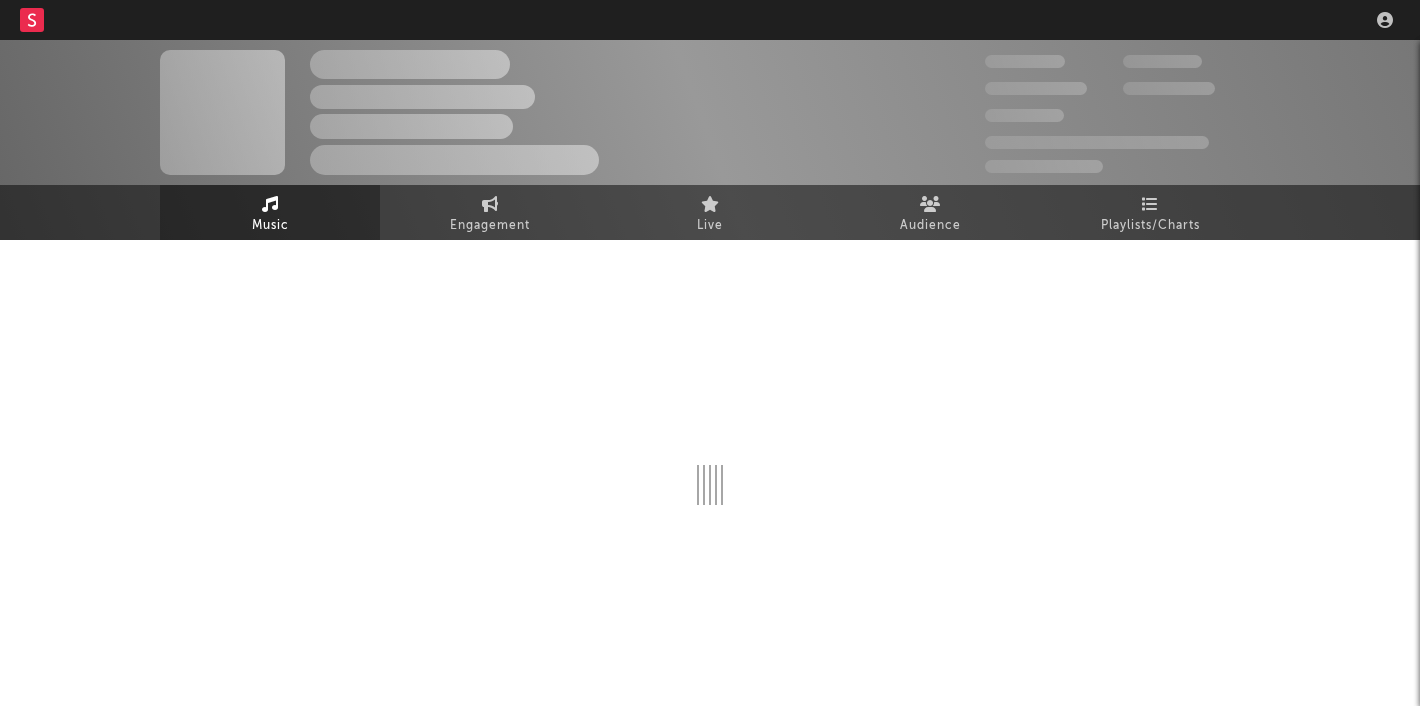 scroll, scrollTop: 0, scrollLeft: 0, axis: both 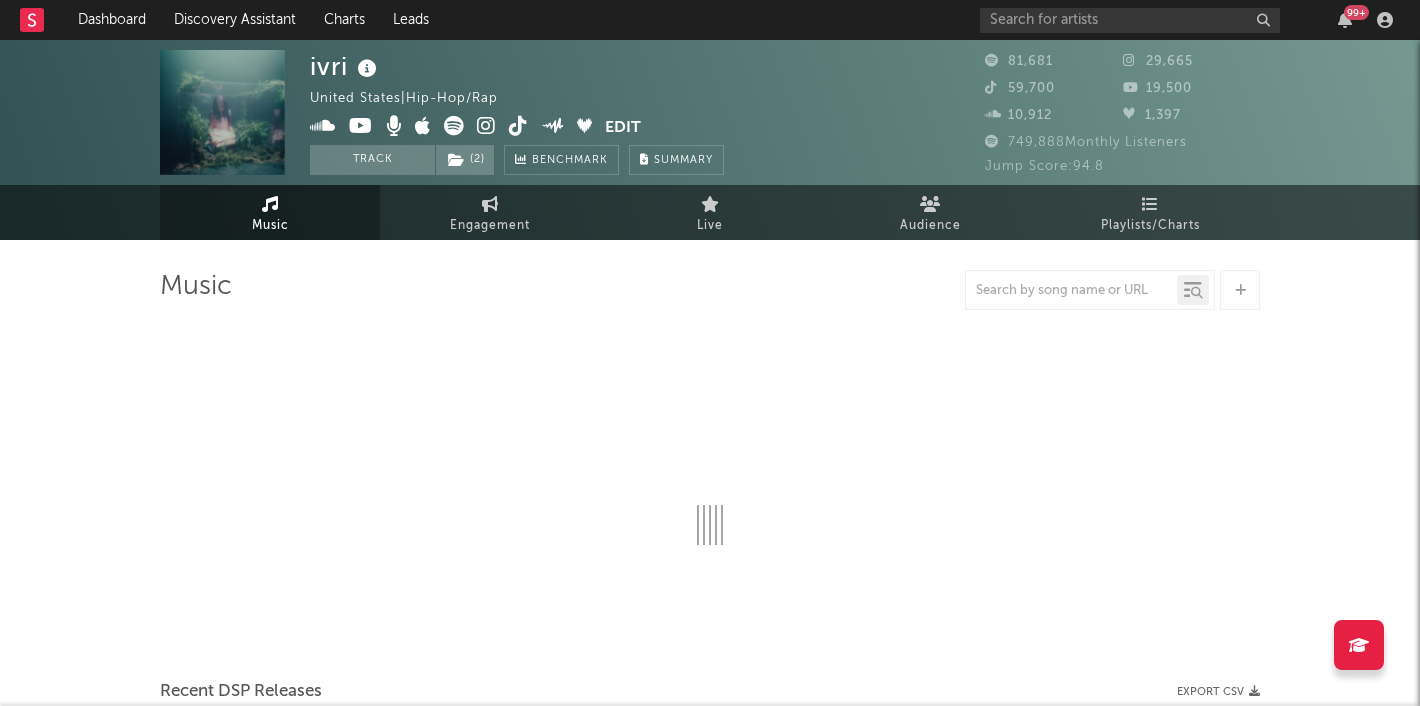 select on "6m" 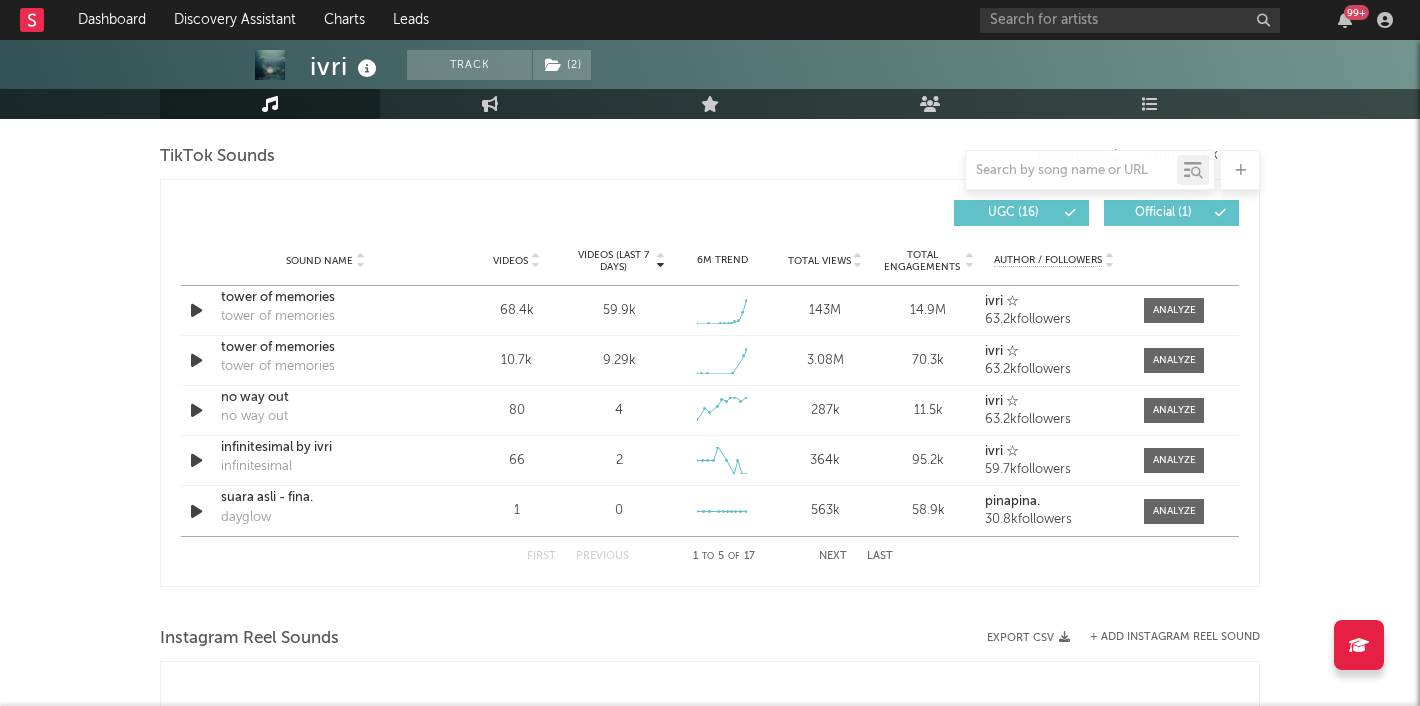 scroll, scrollTop: 1344, scrollLeft: 0, axis: vertical 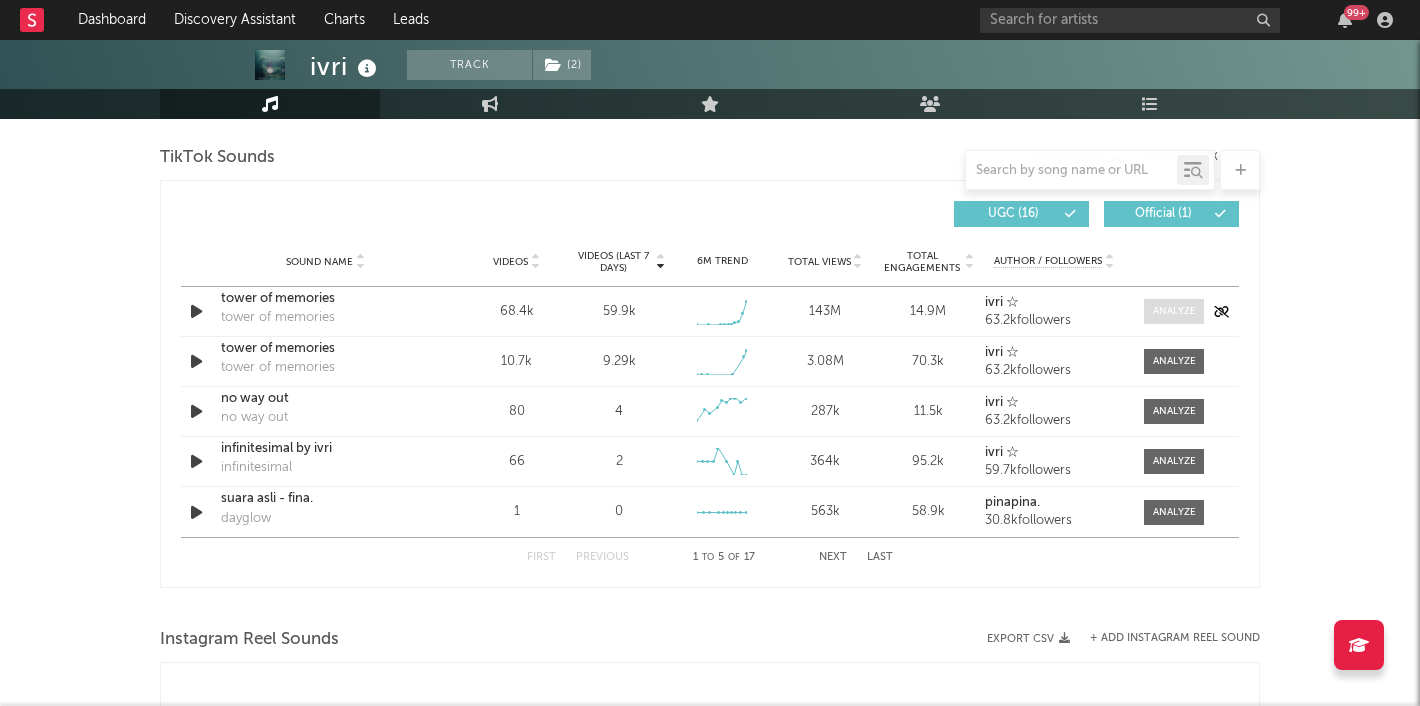 click at bounding box center (1174, 311) 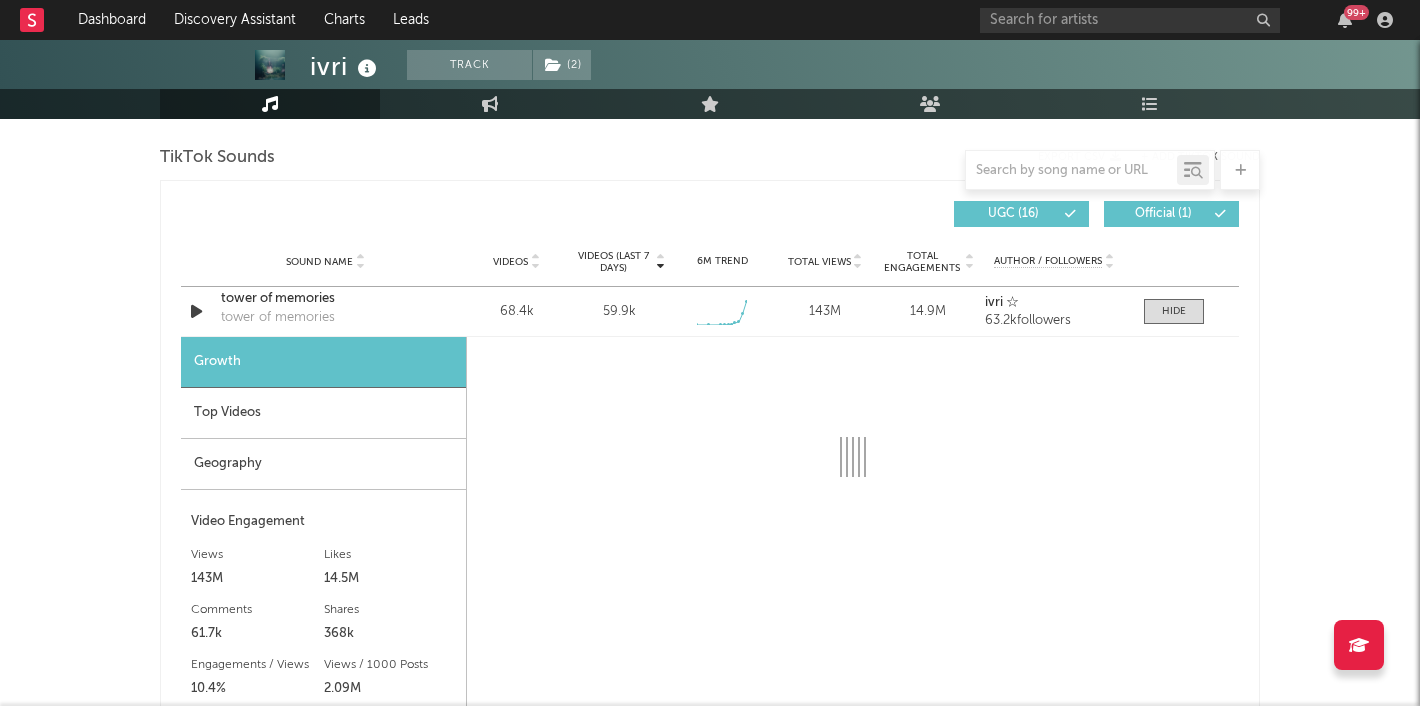 select on "1w" 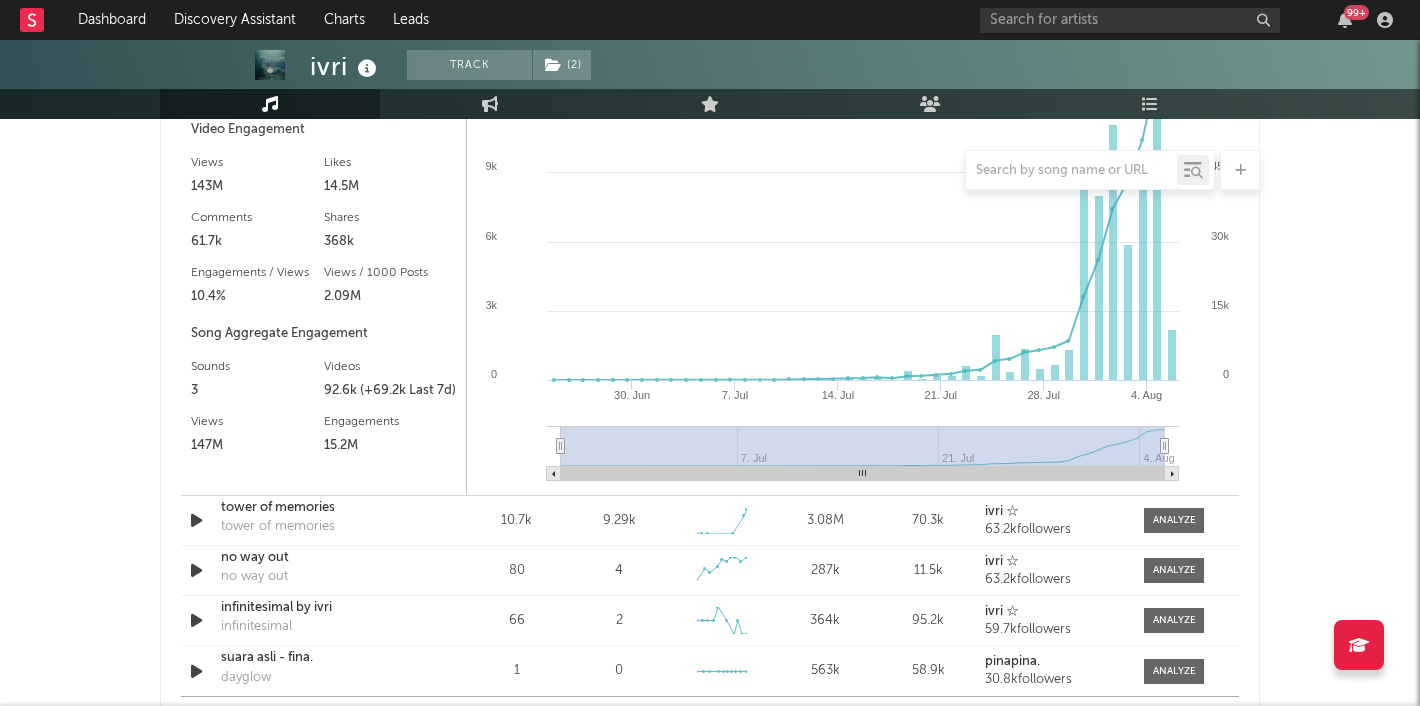 scroll, scrollTop: 1750, scrollLeft: 0, axis: vertical 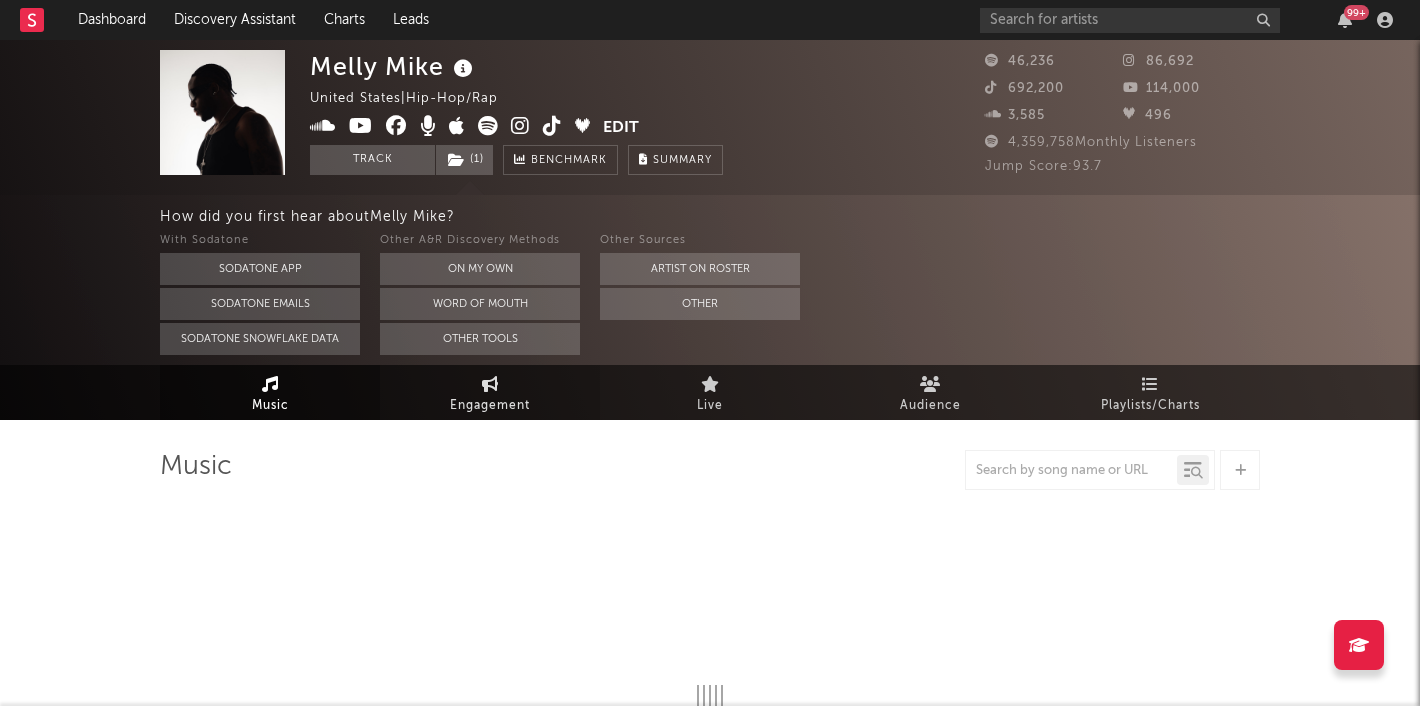 select on "6m" 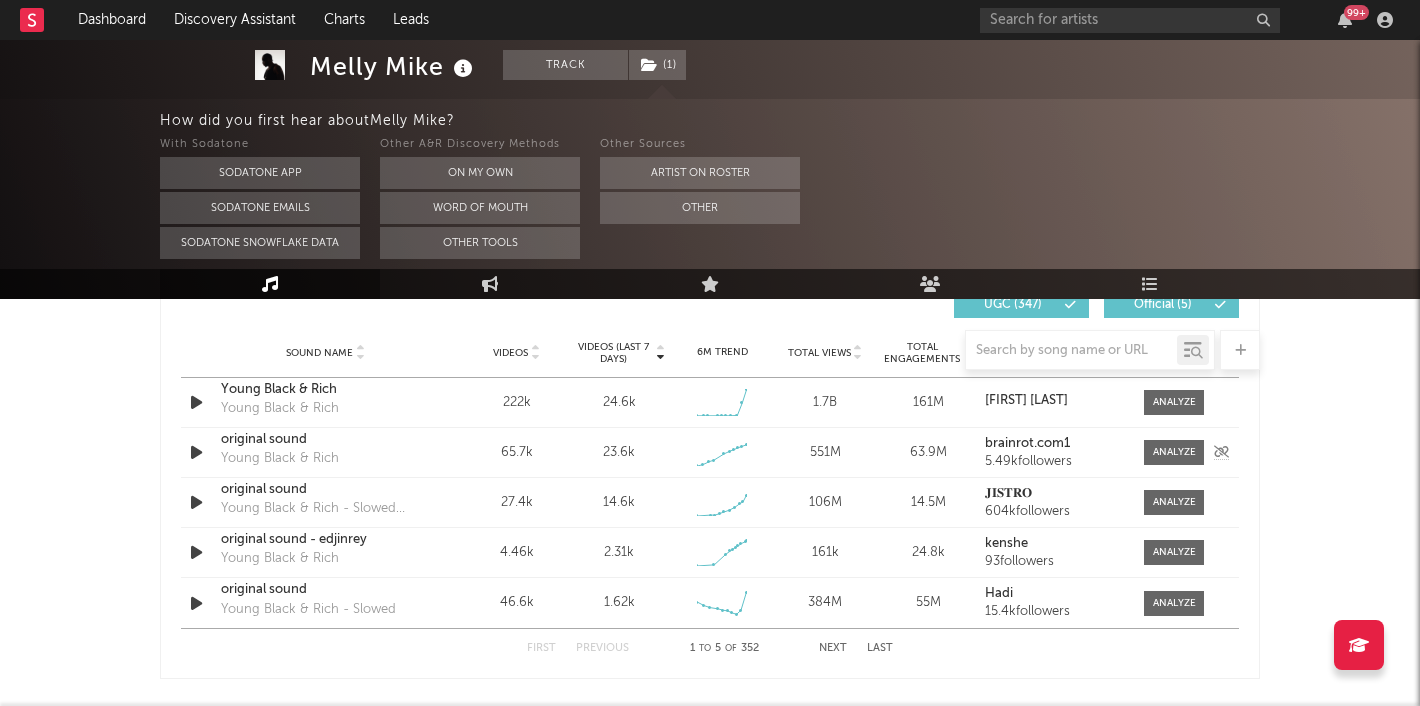 scroll, scrollTop: 1426, scrollLeft: 0, axis: vertical 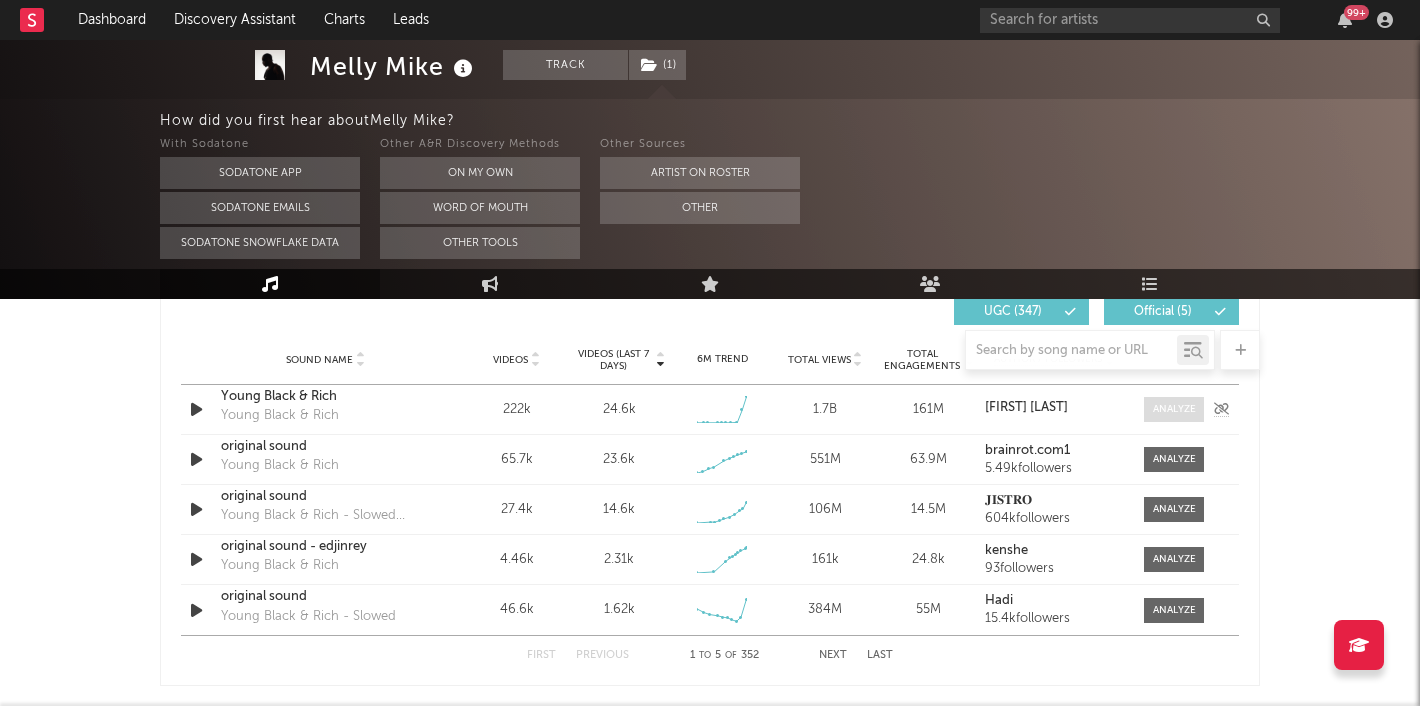 click at bounding box center [1174, 409] 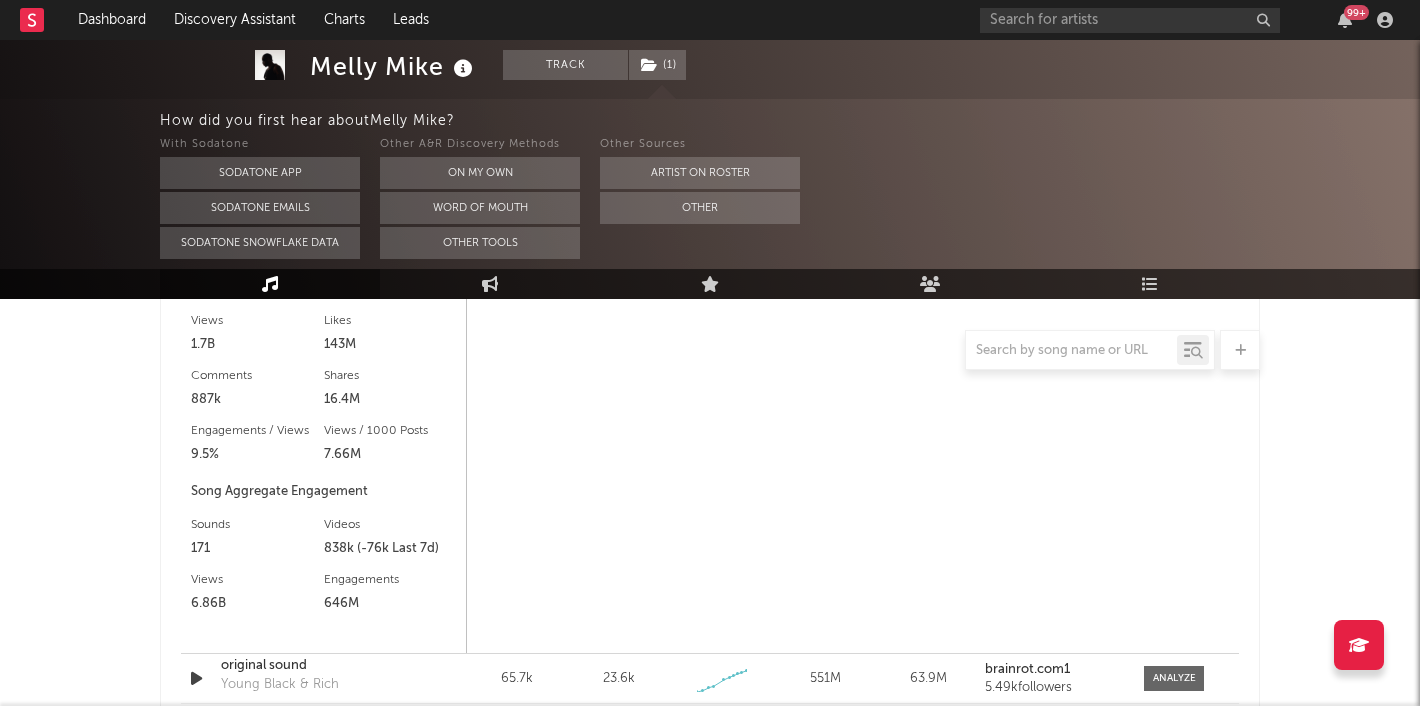 scroll, scrollTop: 1756, scrollLeft: 0, axis: vertical 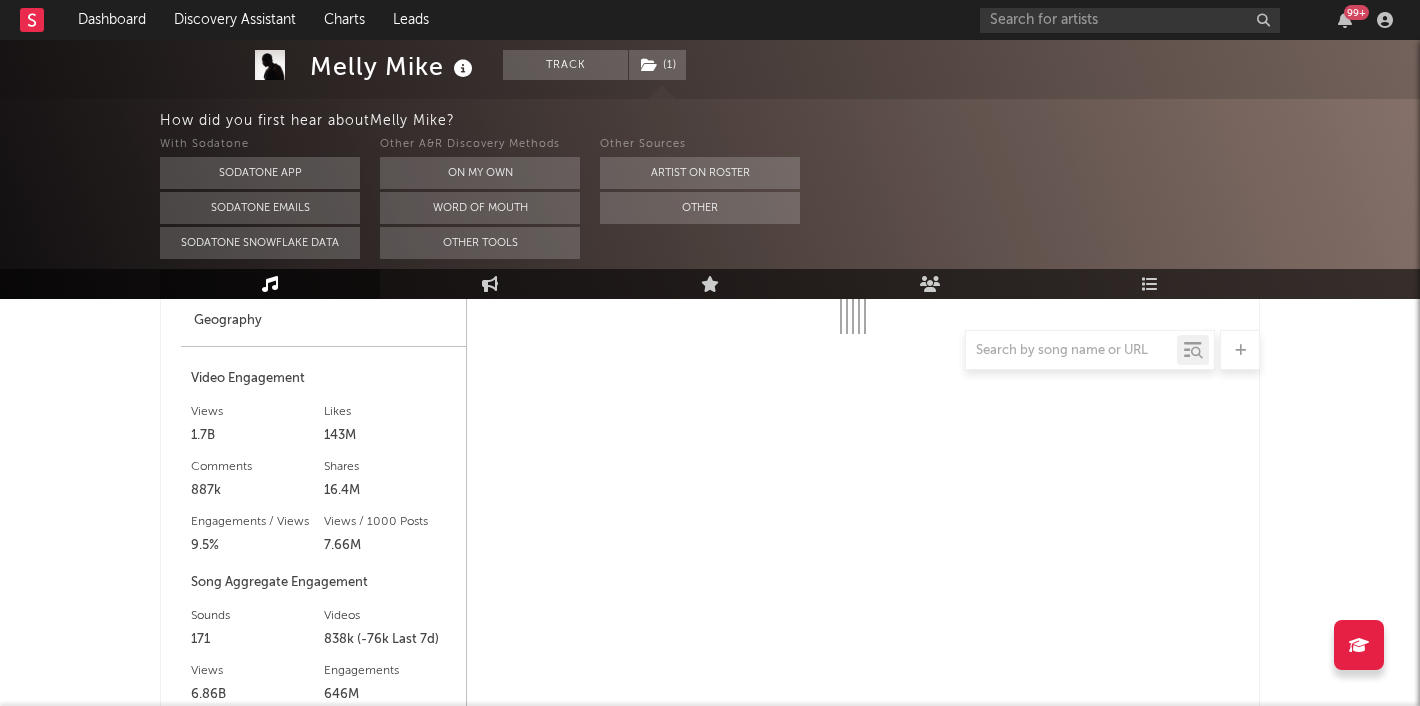 select on "6m" 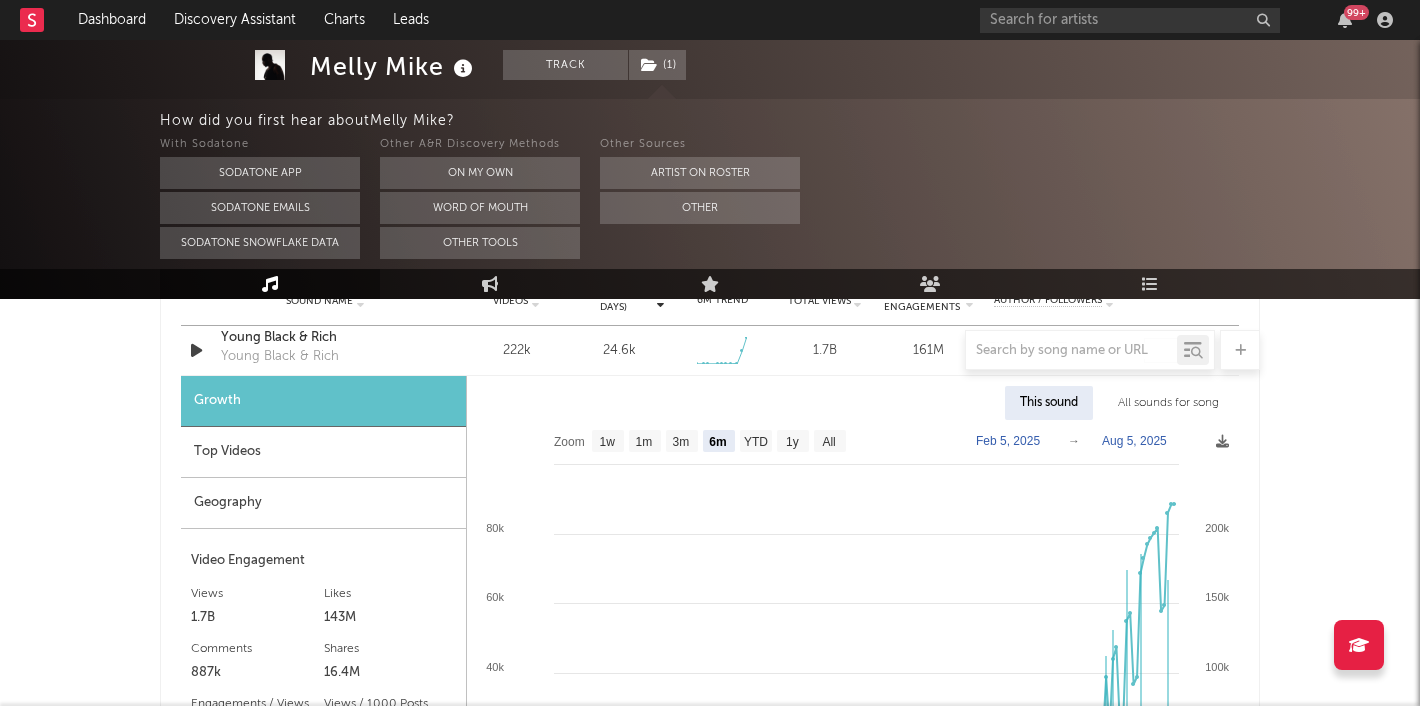 scroll, scrollTop: 1479, scrollLeft: 0, axis: vertical 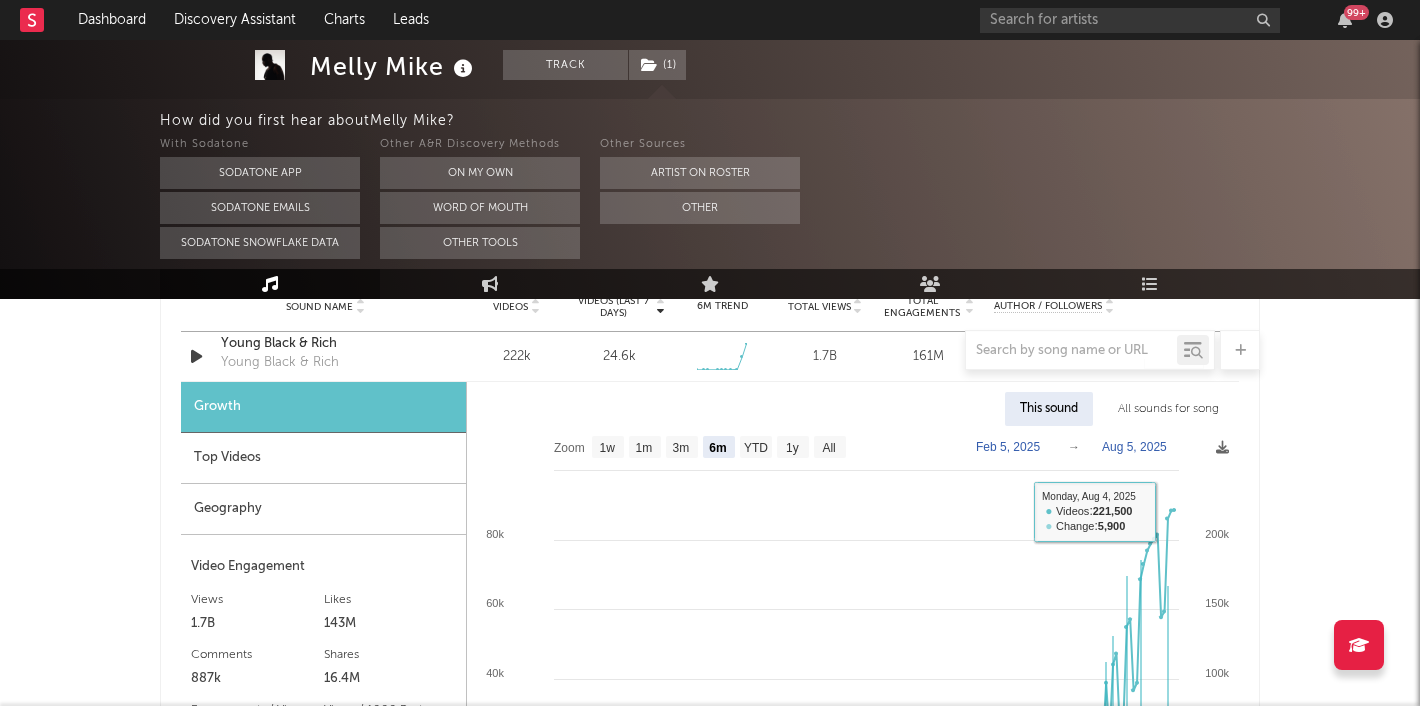 click on "All sounds for song" at bounding box center [1168, 409] 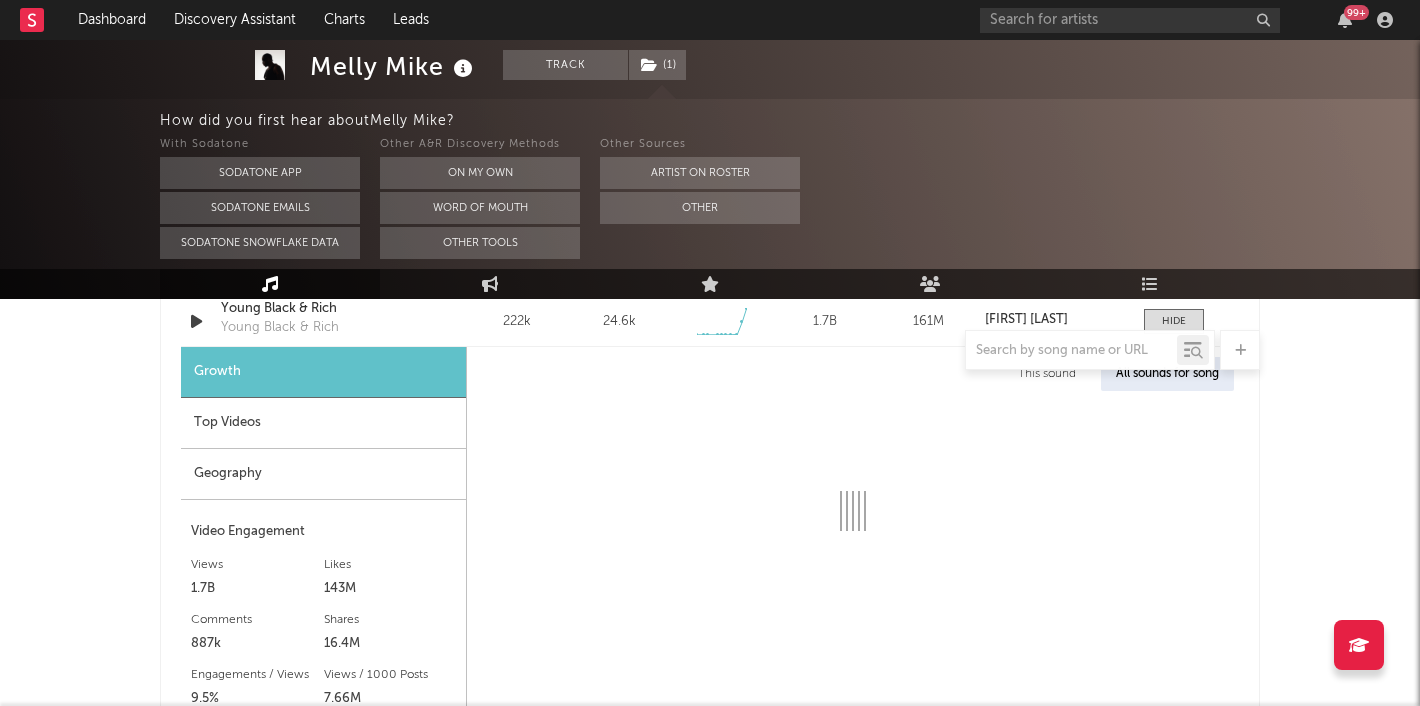 scroll, scrollTop: 1519, scrollLeft: 0, axis: vertical 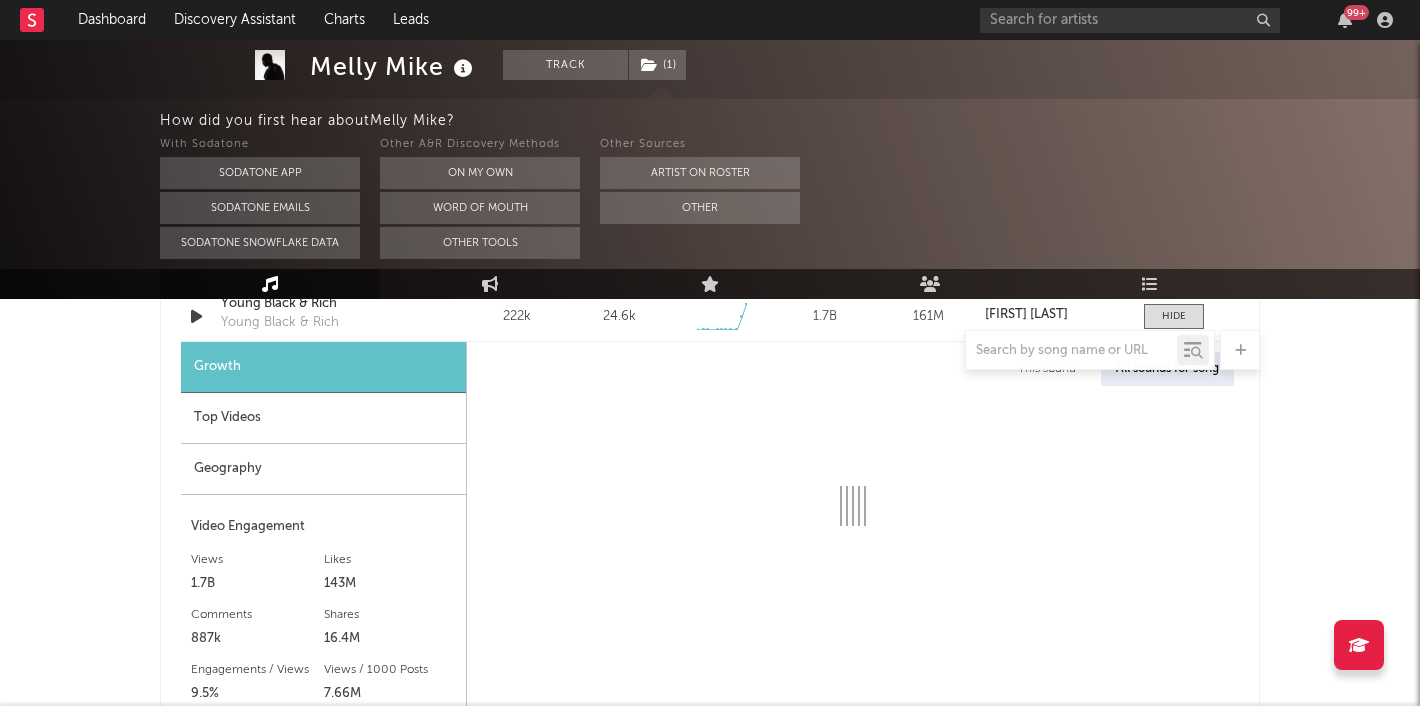 select on "1w" 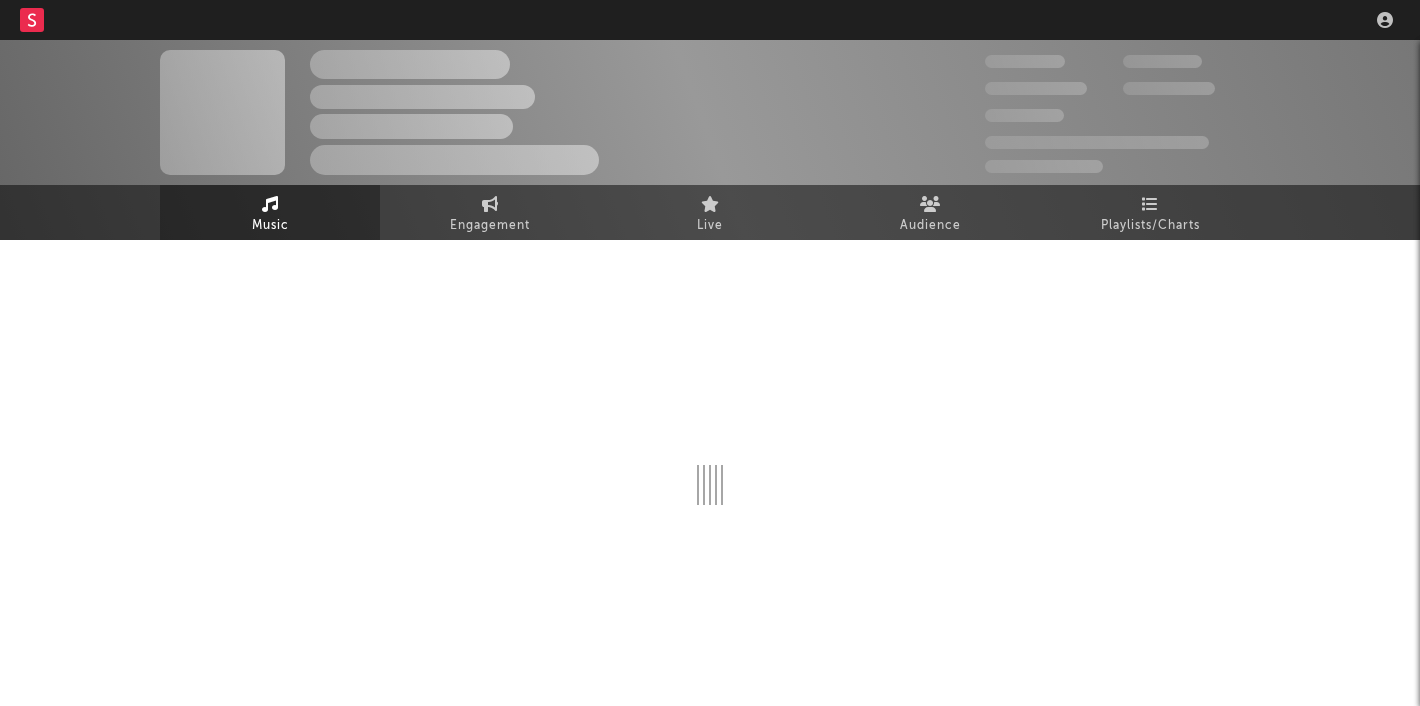 scroll, scrollTop: 0, scrollLeft: 0, axis: both 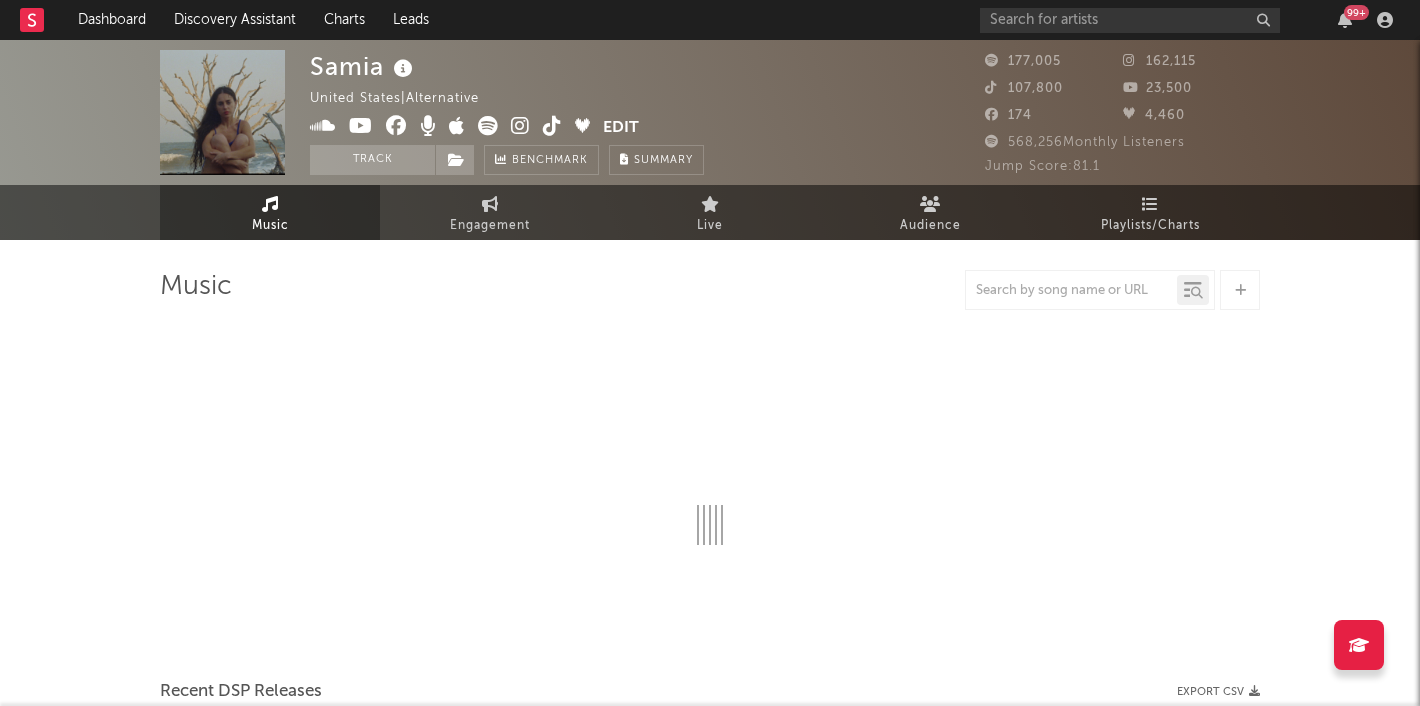 select on "6m" 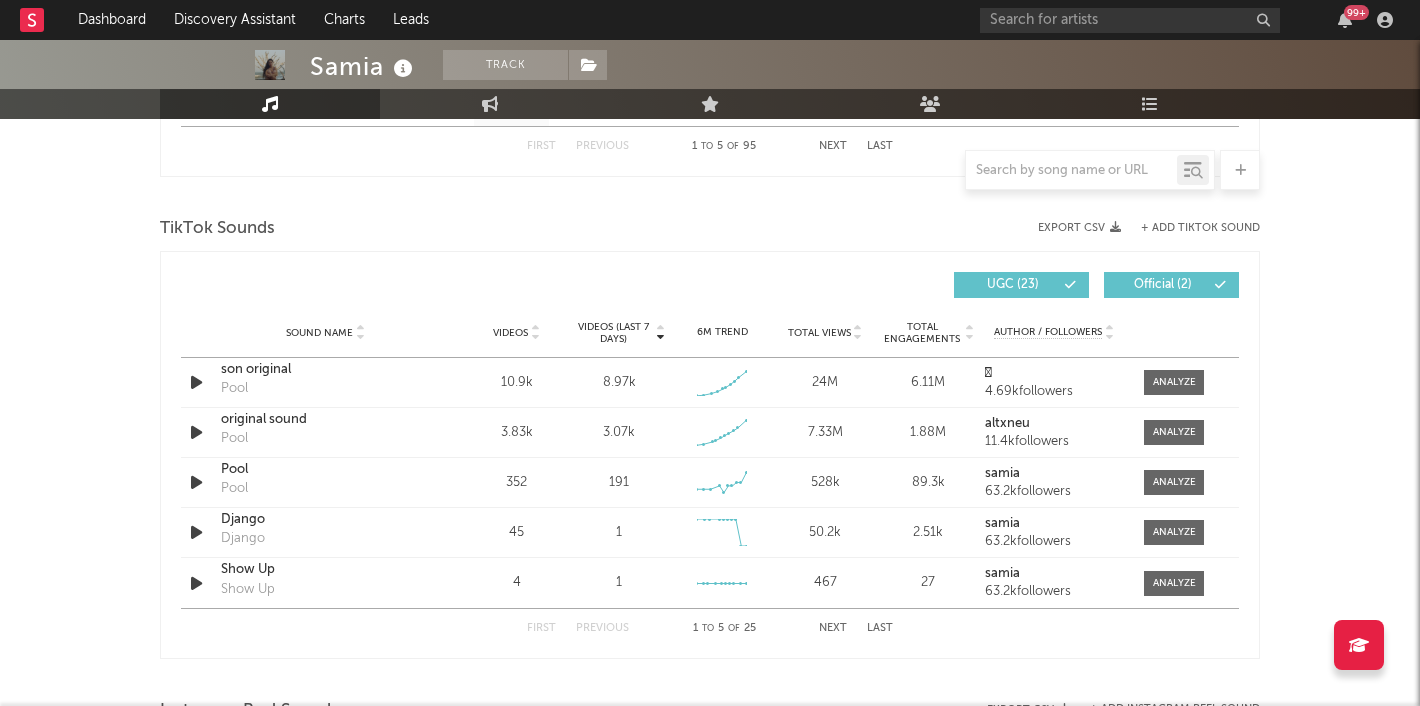scroll, scrollTop: 1280, scrollLeft: 0, axis: vertical 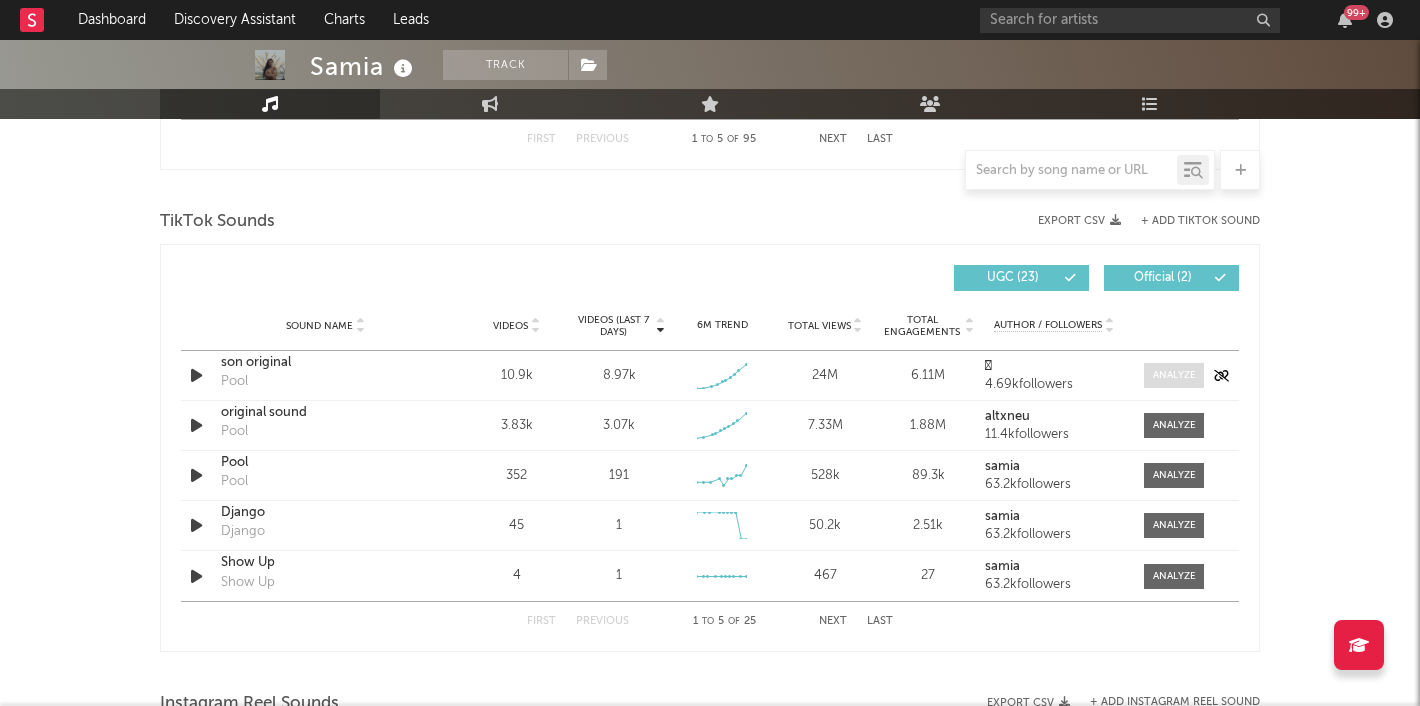 click at bounding box center [1174, 375] 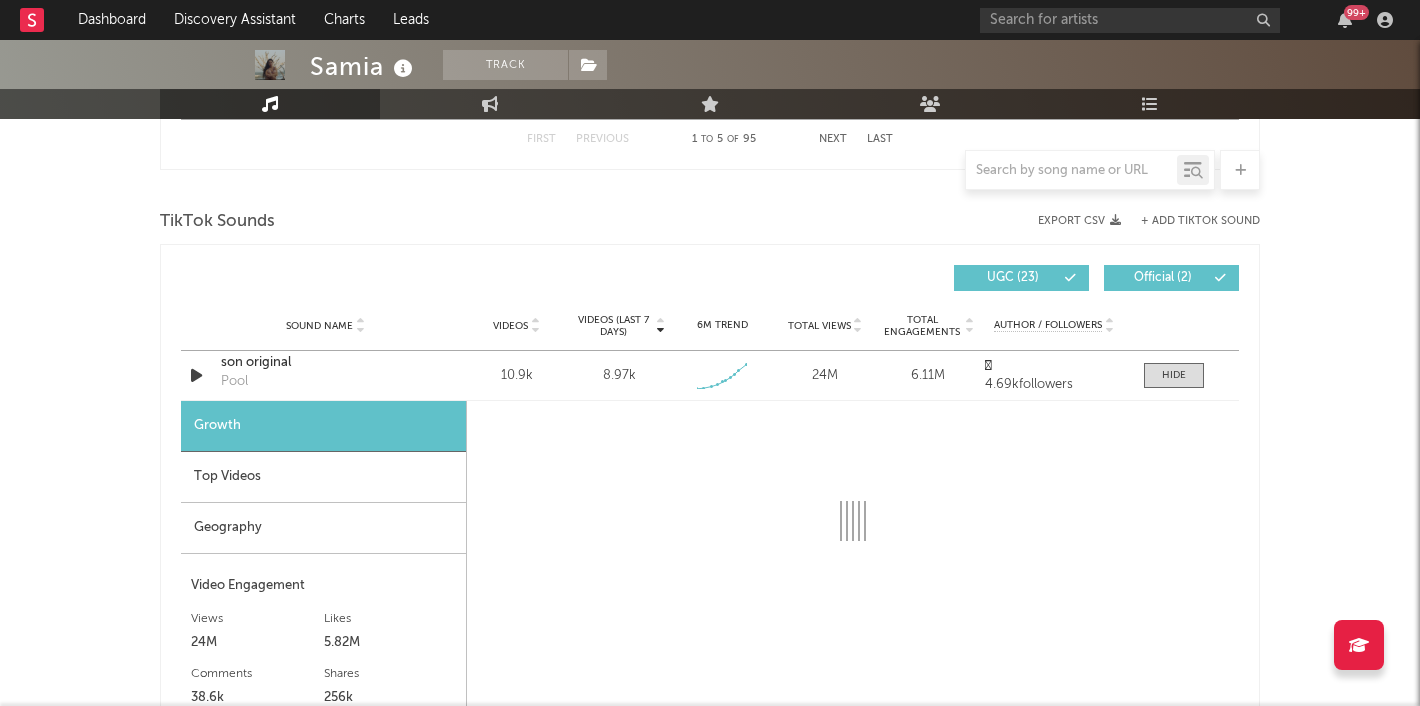 select on "1w" 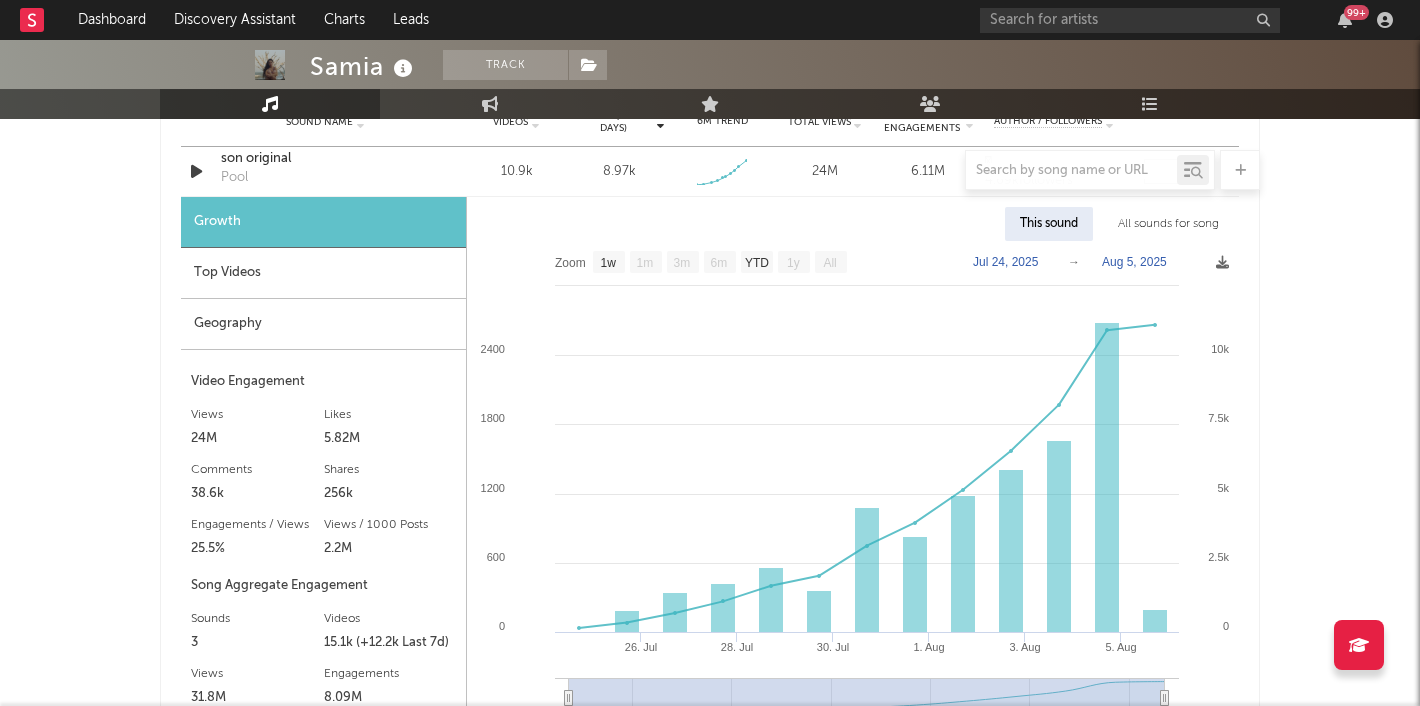 scroll, scrollTop: 1486, scrollLeft: 0, axis: vertical 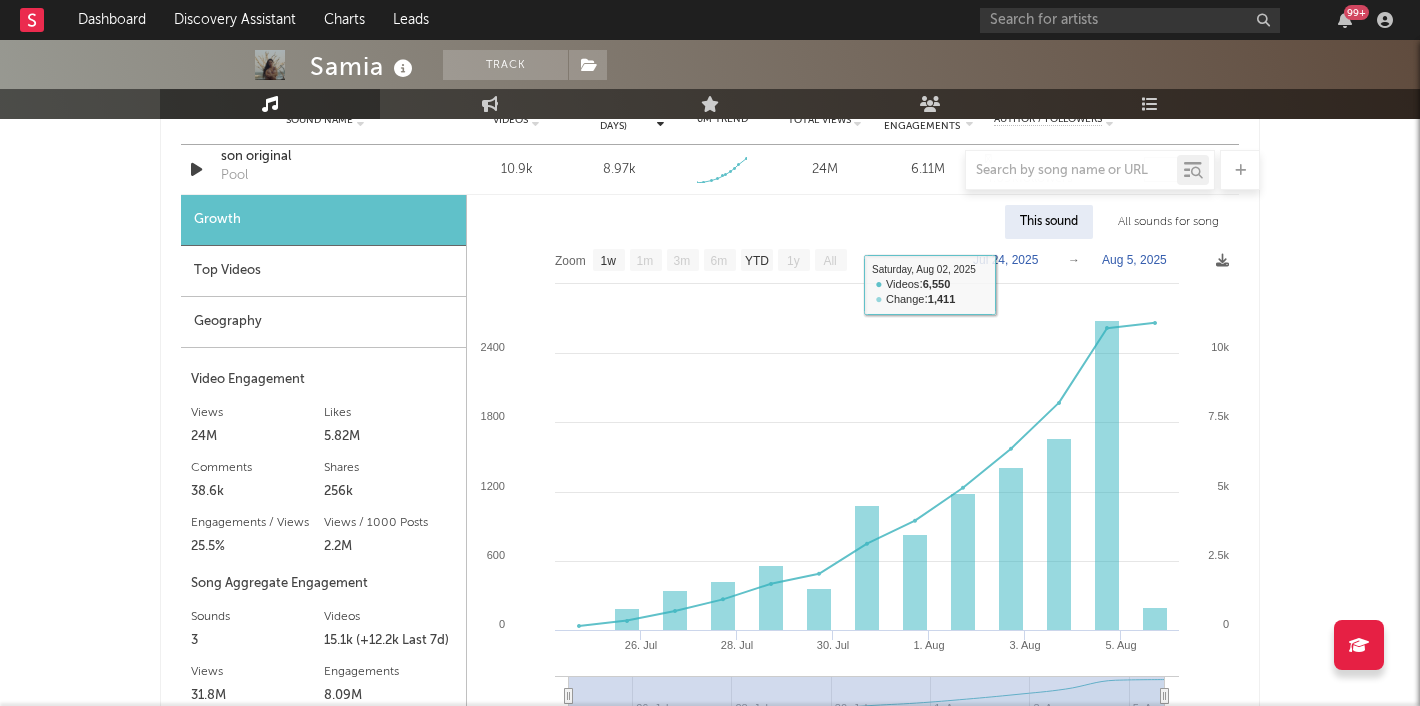 click on "All sounds for song" at bounding box center (1168, 222) 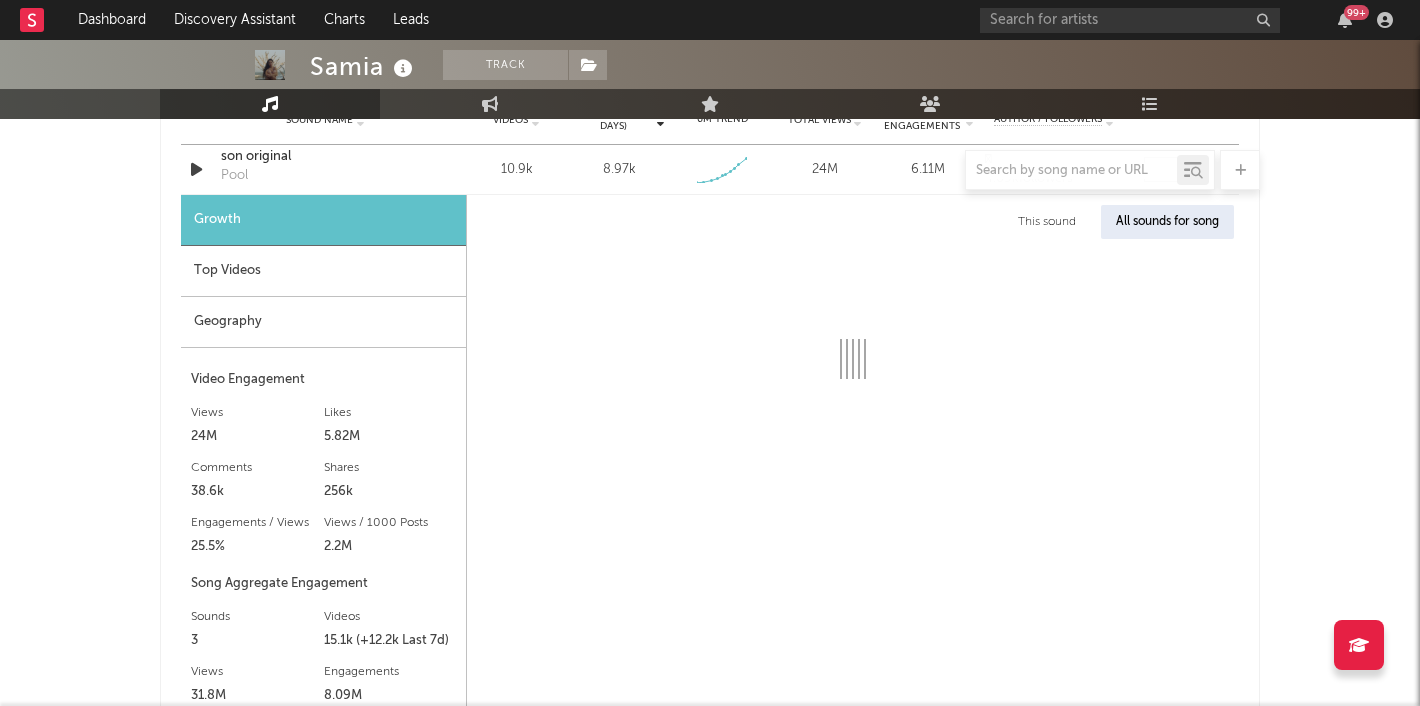 select on "1w" 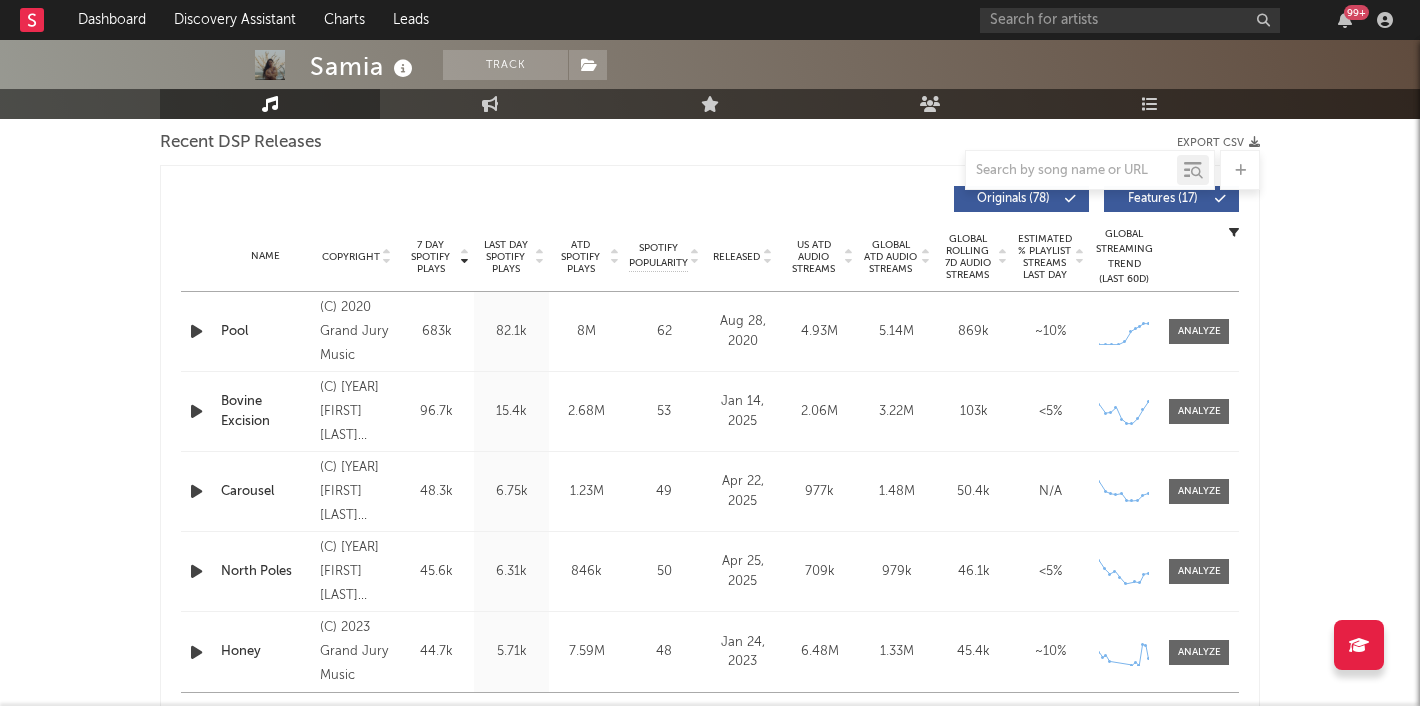 scroll, scrollTop: 0, scrollLeft: 0, axis: both 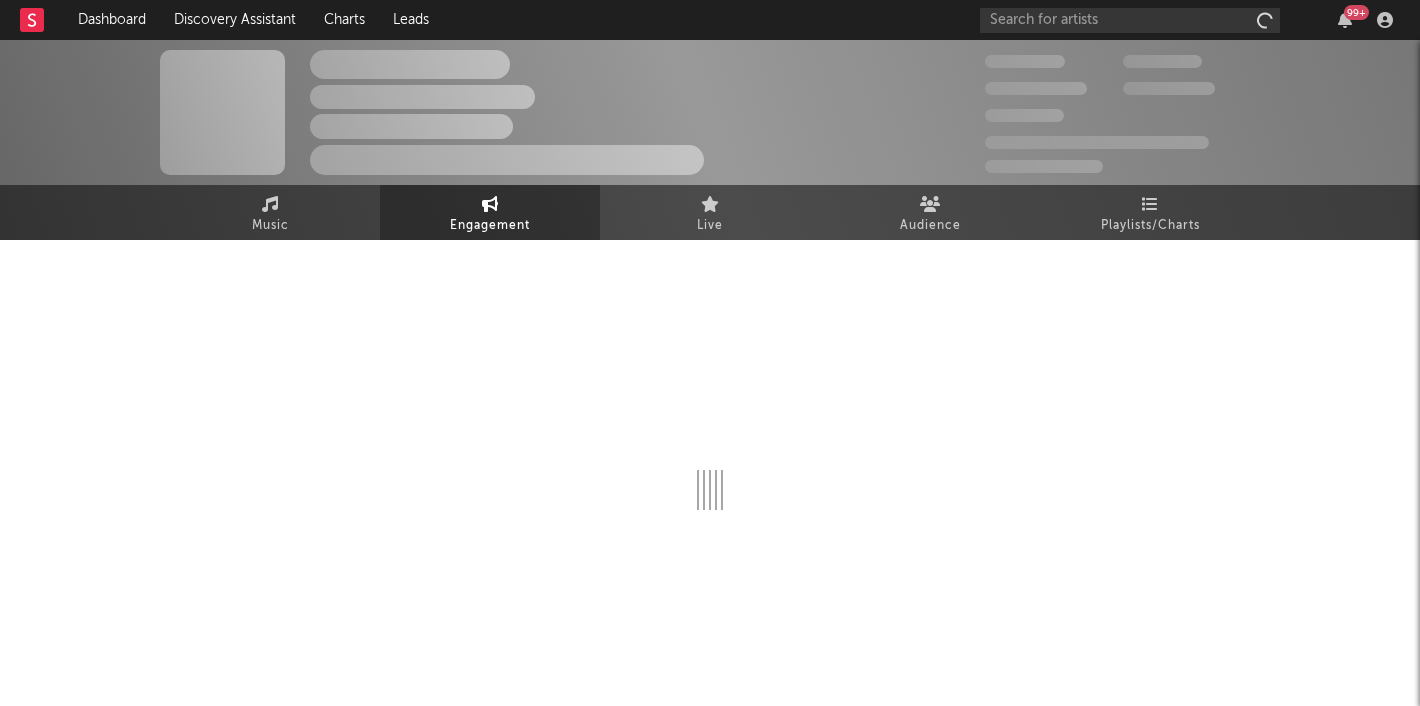 select on "1w" 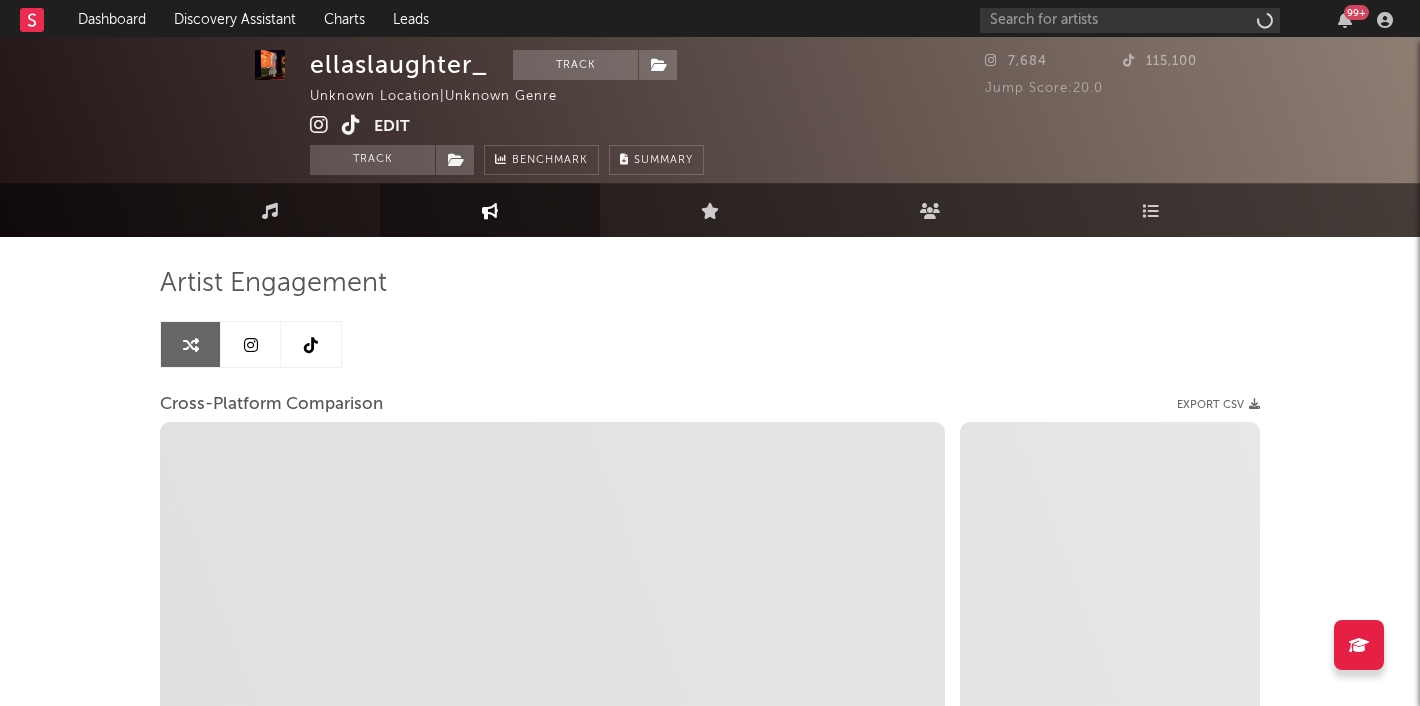 scroll, scrollTop: 4, scrollLeft: 0, axis: vertical 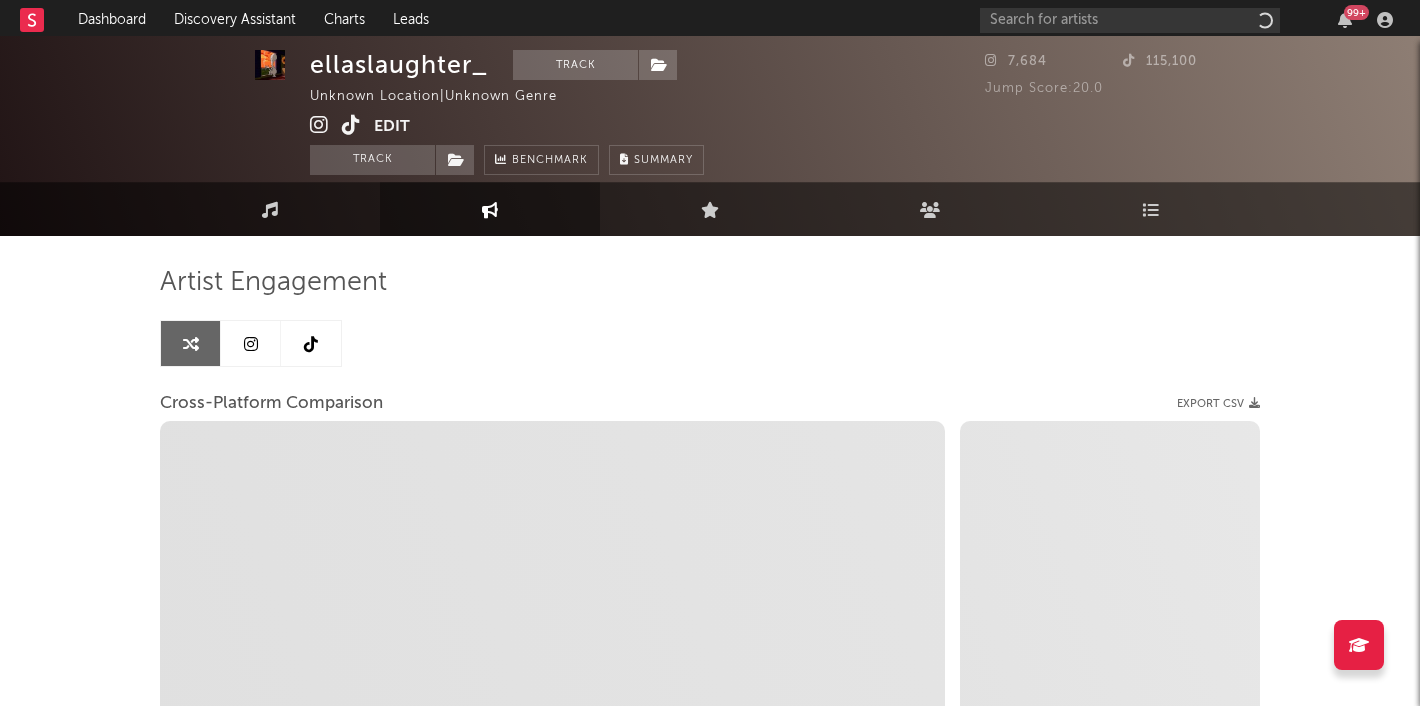 select on "1m" 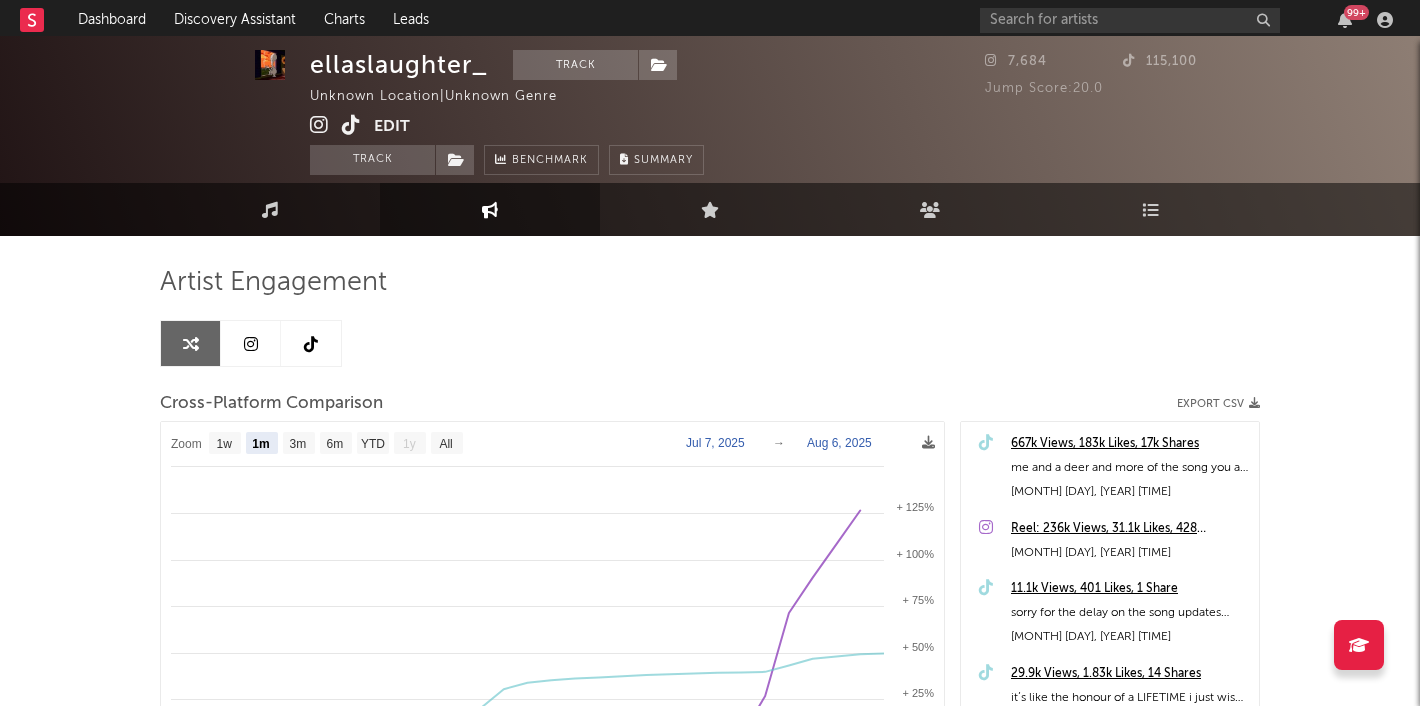 select on "1m" 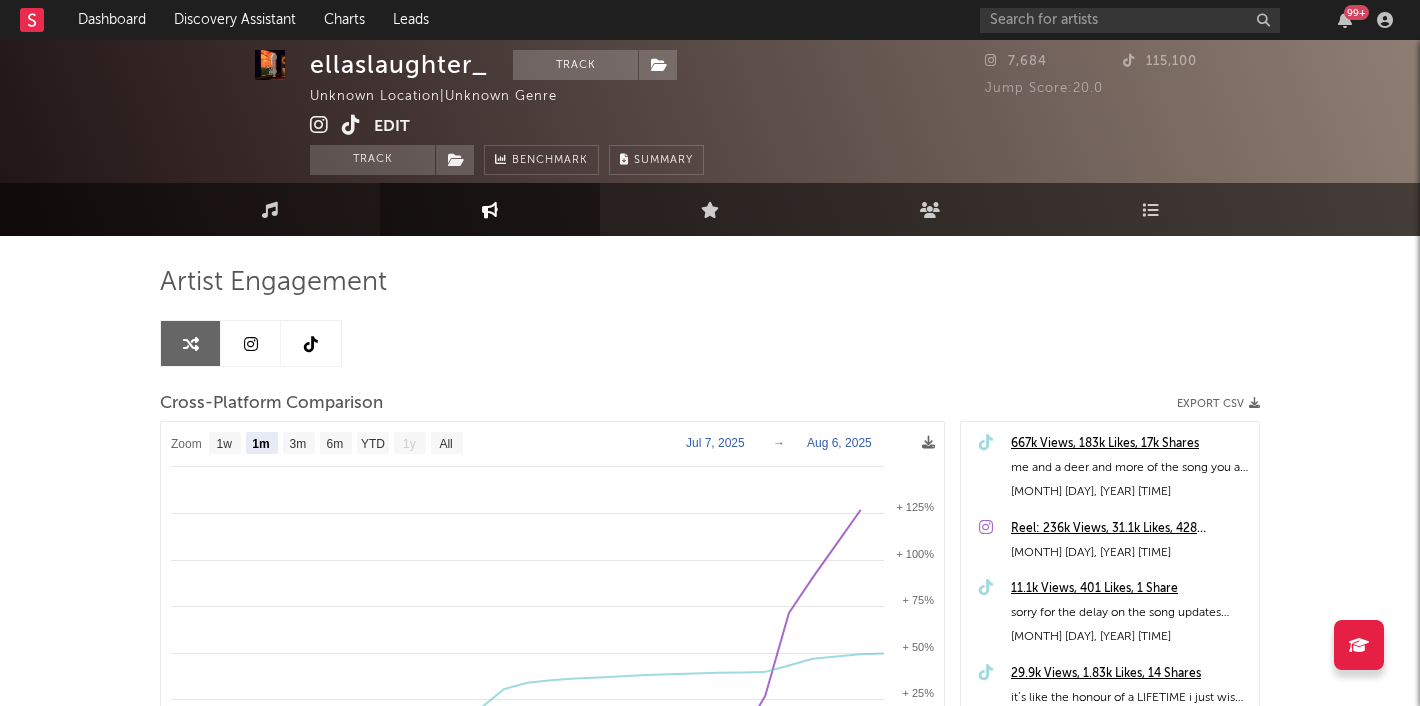 click at bounding box center [251, 343] 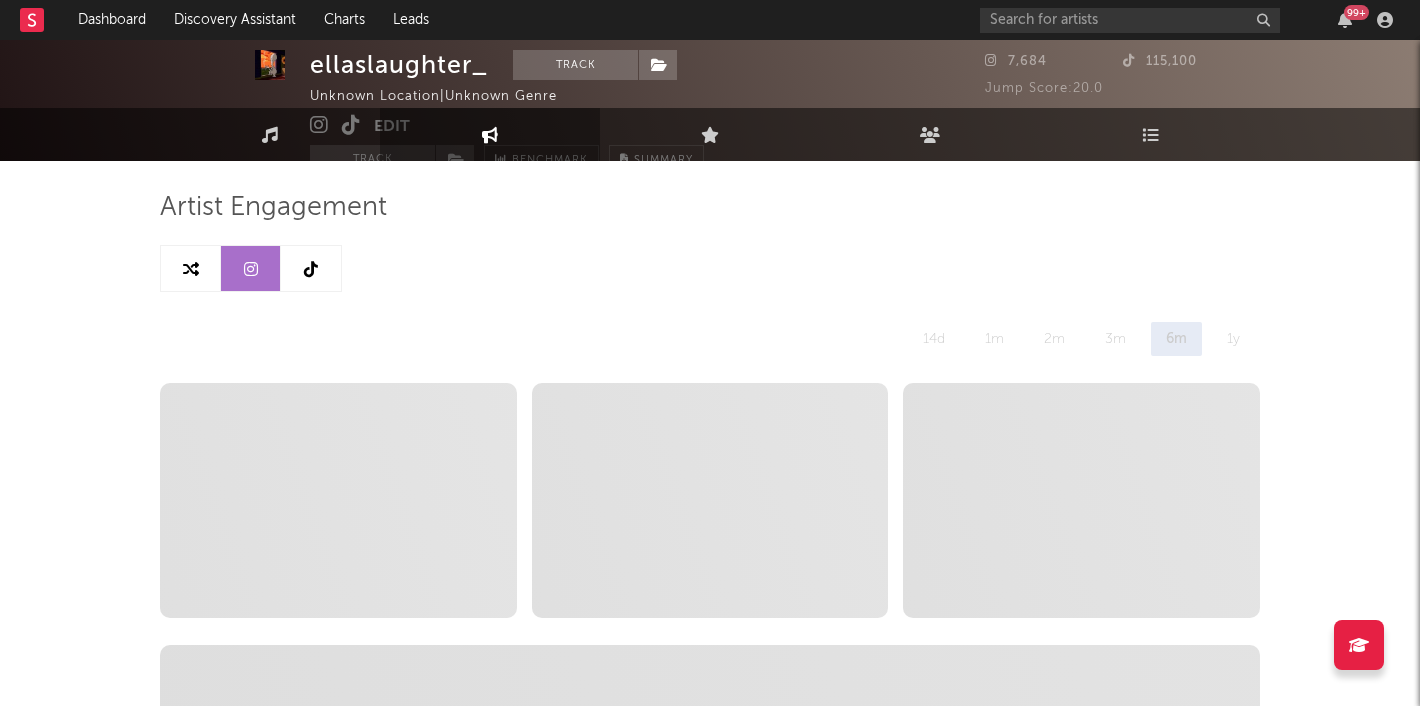 select on "1w" 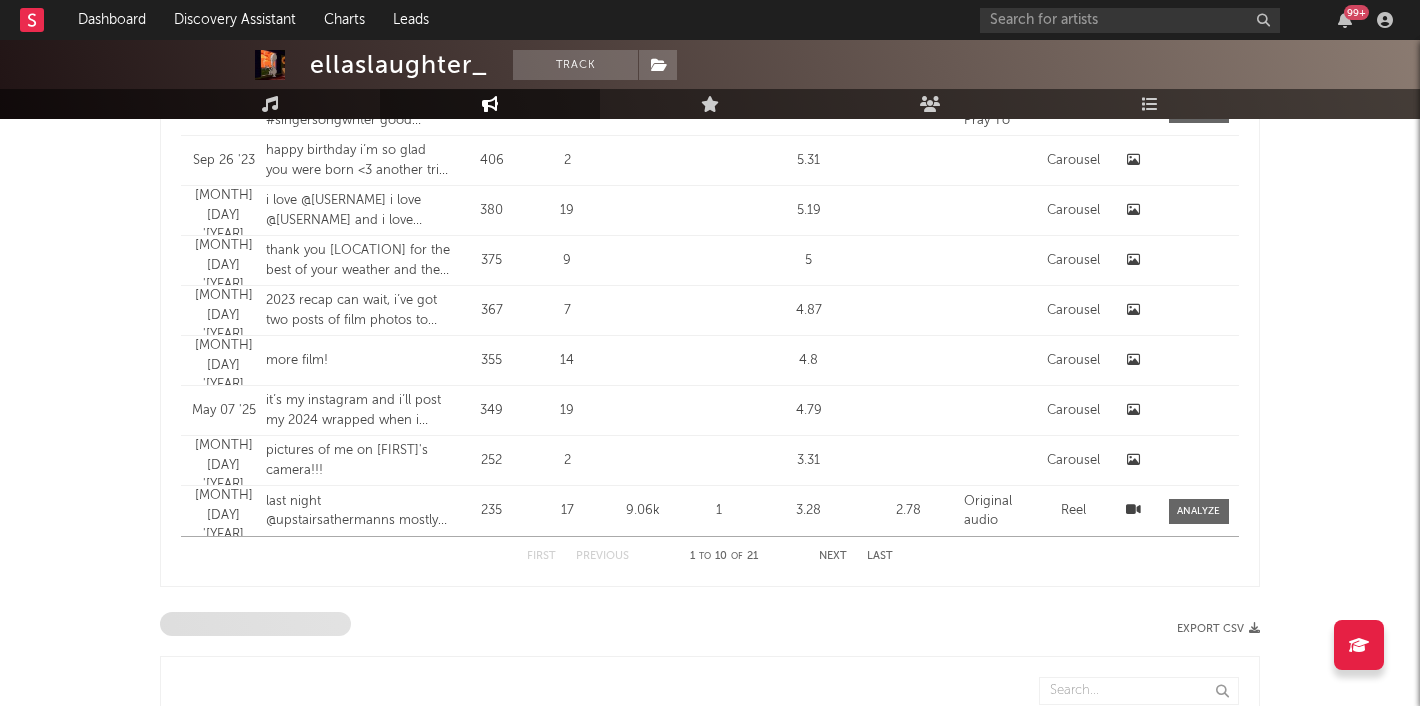 scroll, scrollTop: 0, scrollLeft: 0, axis: both 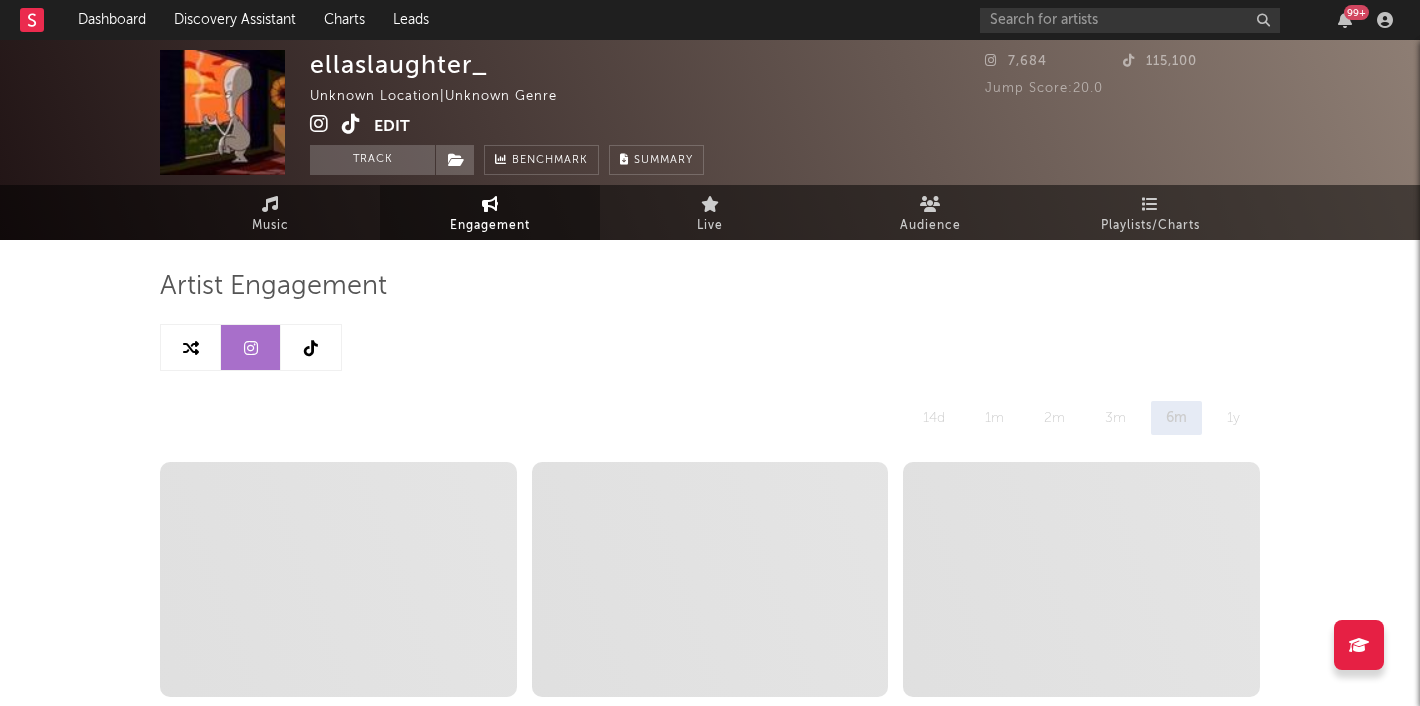 click at bounding box center (311, 348) 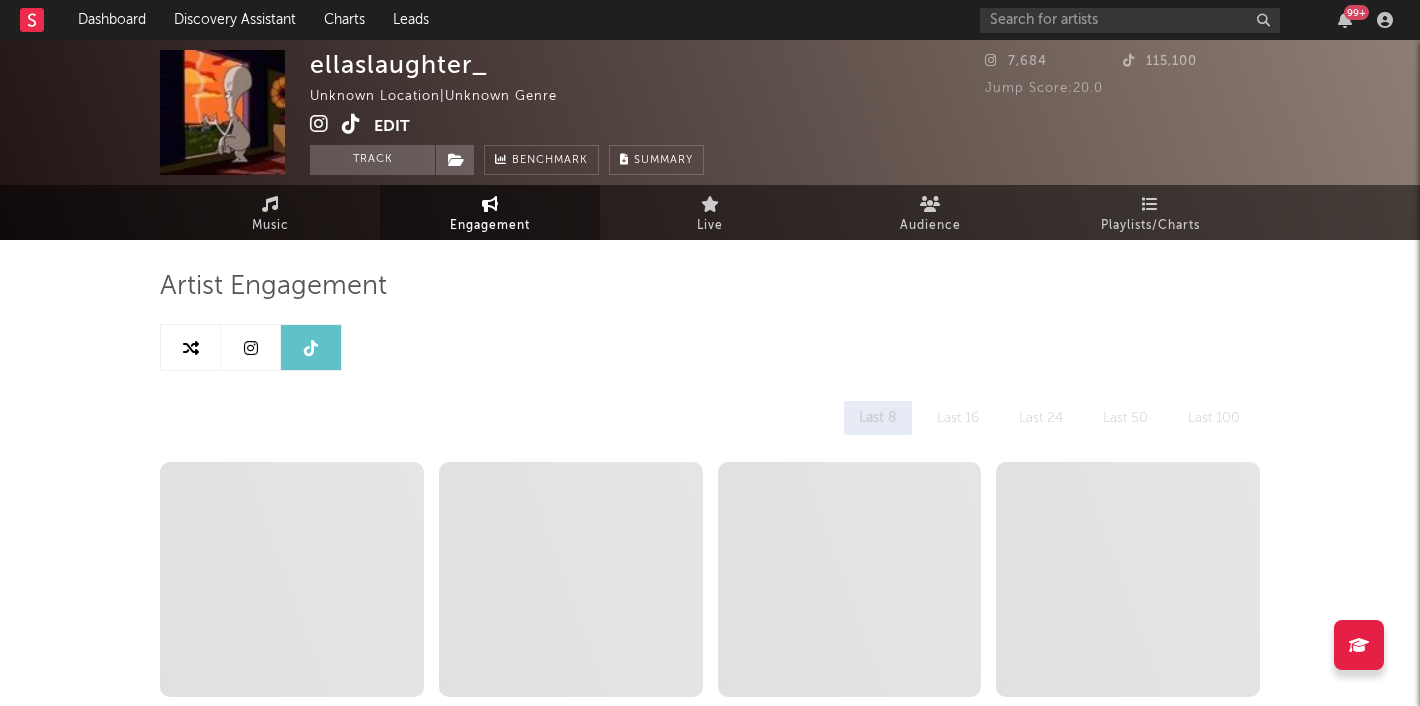 click at bounding box center [311, 348] 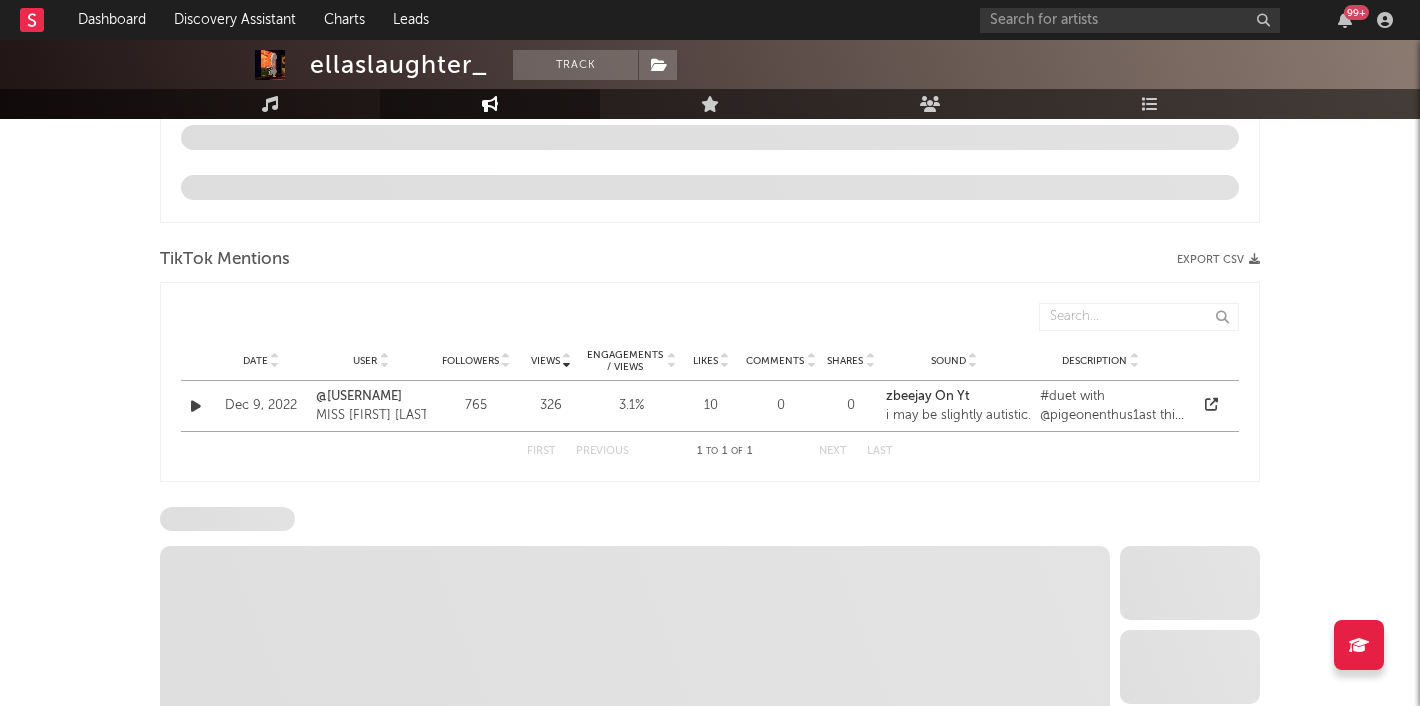 select on "1w" 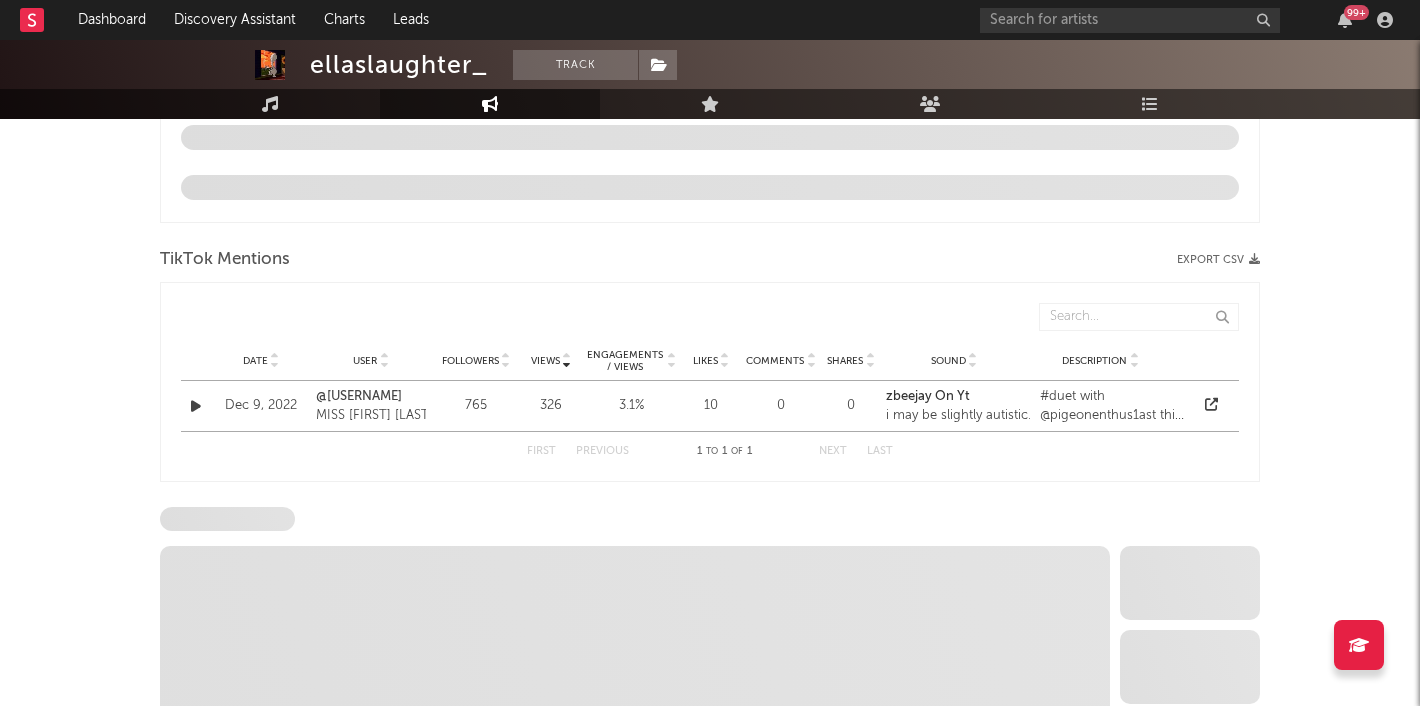 select on "1w" 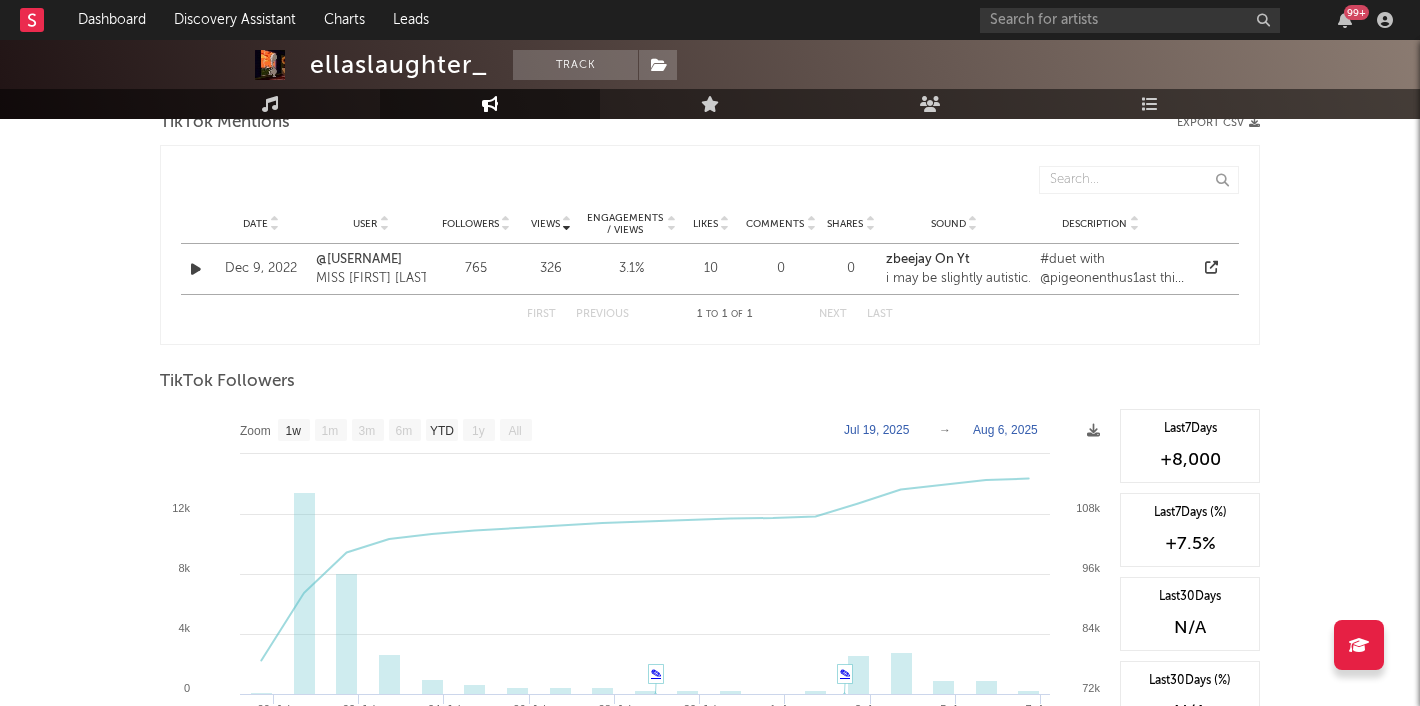 scroll, scrollTop: 1528, scrollLeft: 0, axis: vertical 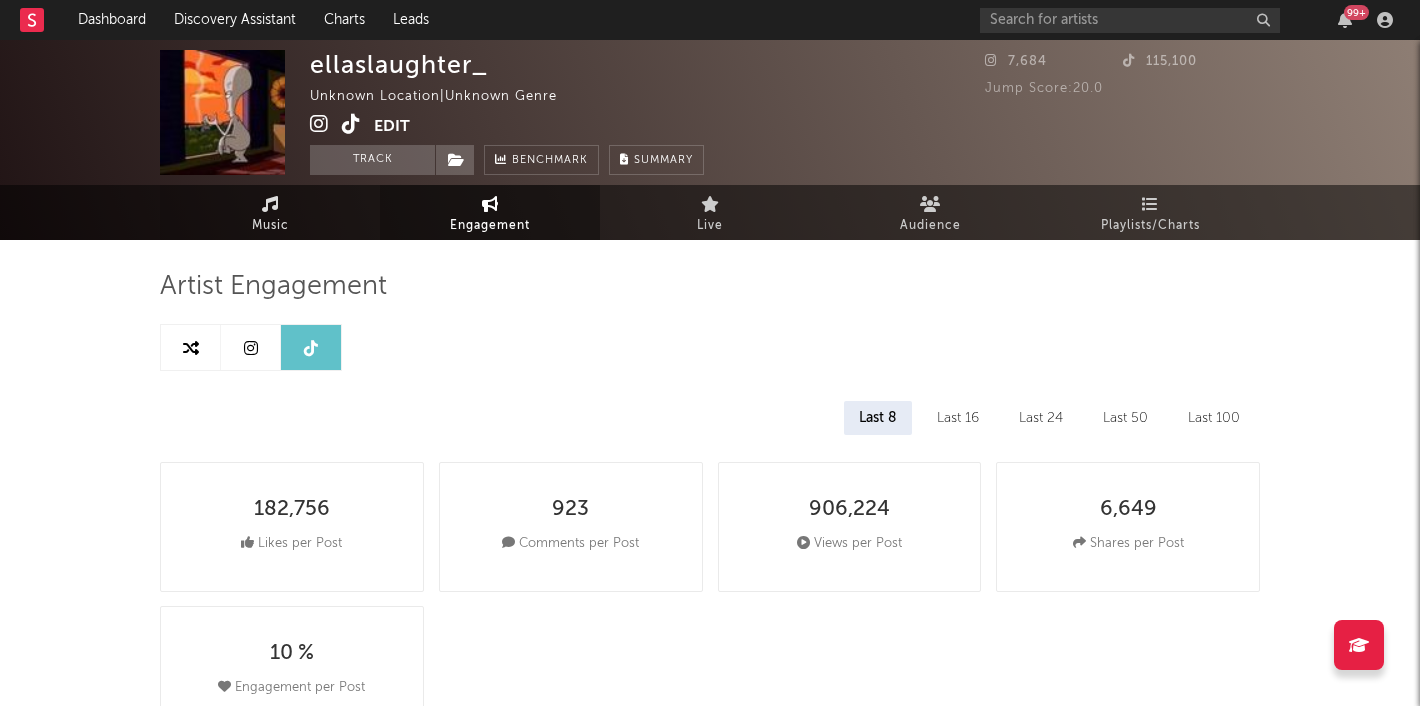 click on "Music" at bounding box center (270, 226) 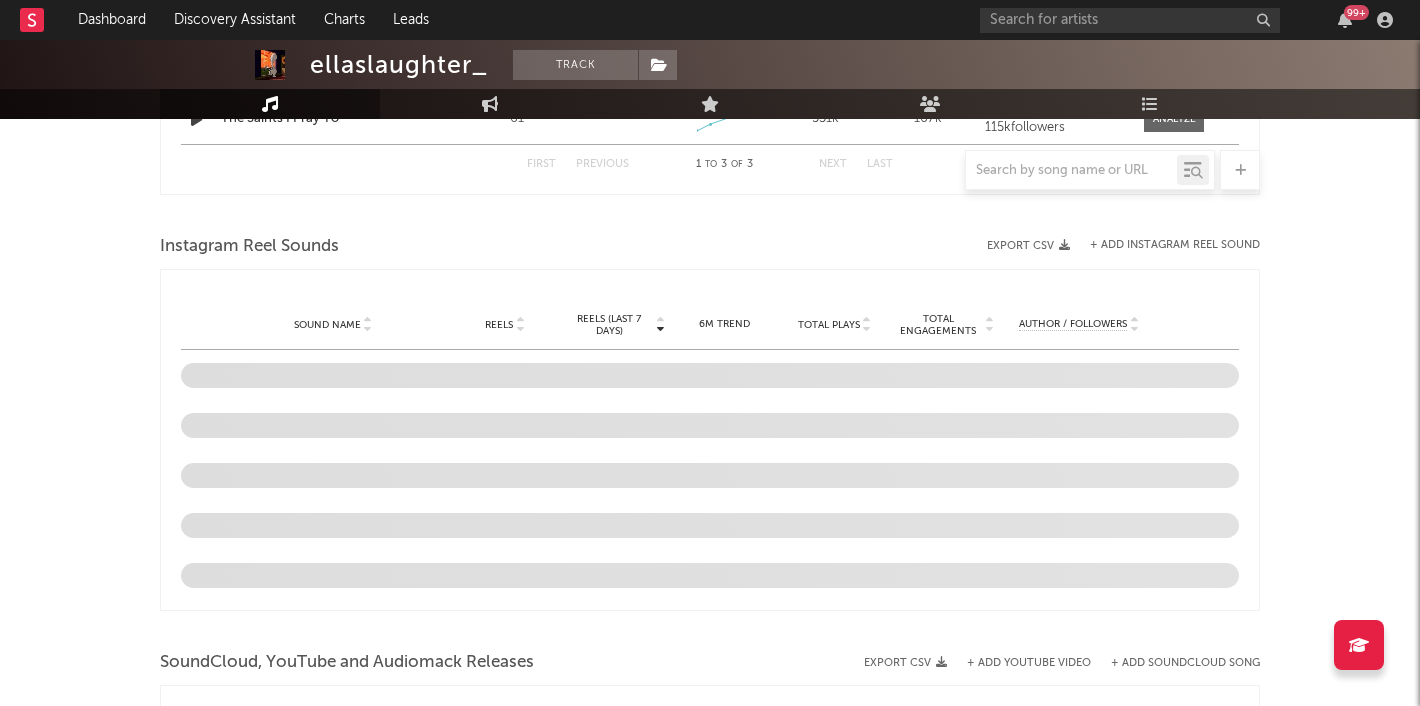 select on "1w" 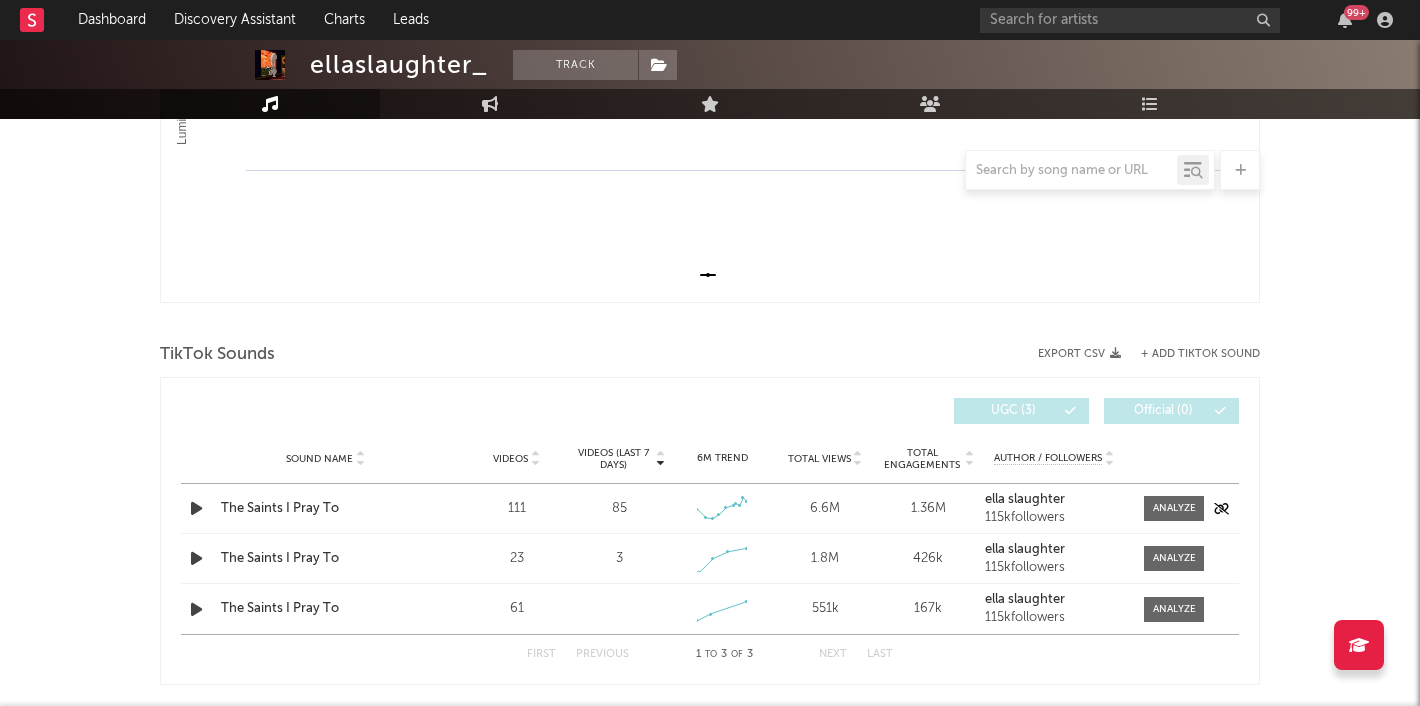 scroll, scrollTop: 503, scrollLeft: 0, axis: vertical 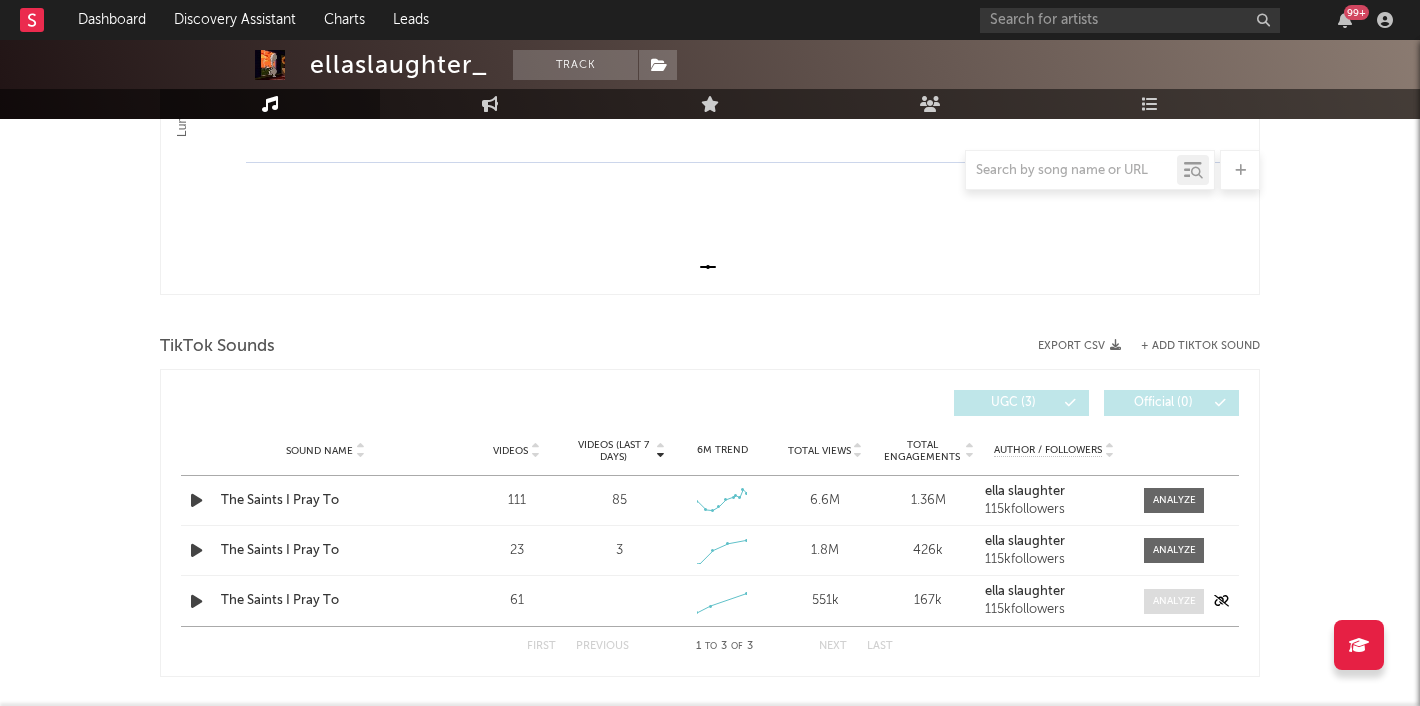 click at bounding box center (1174, 601) 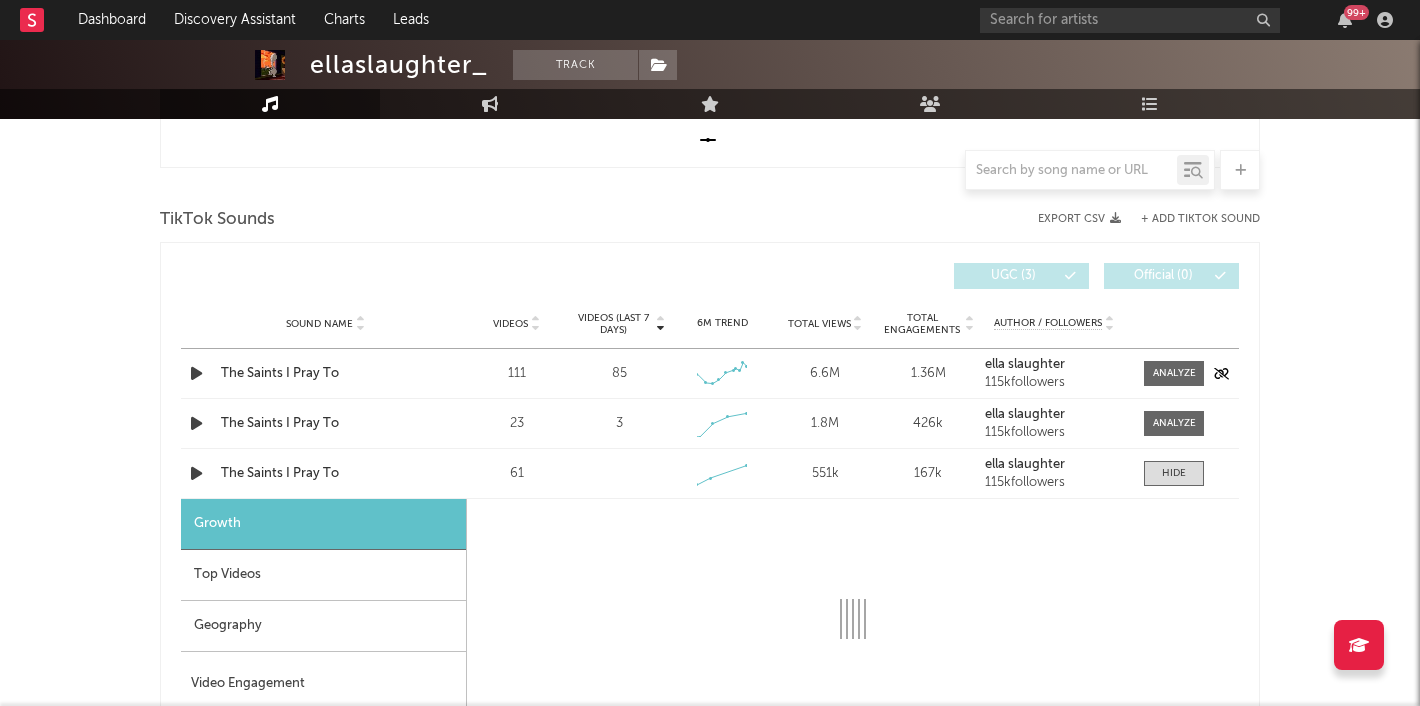 scroll, scrollTop: 915, scrollLeft: 0, axis: vertical 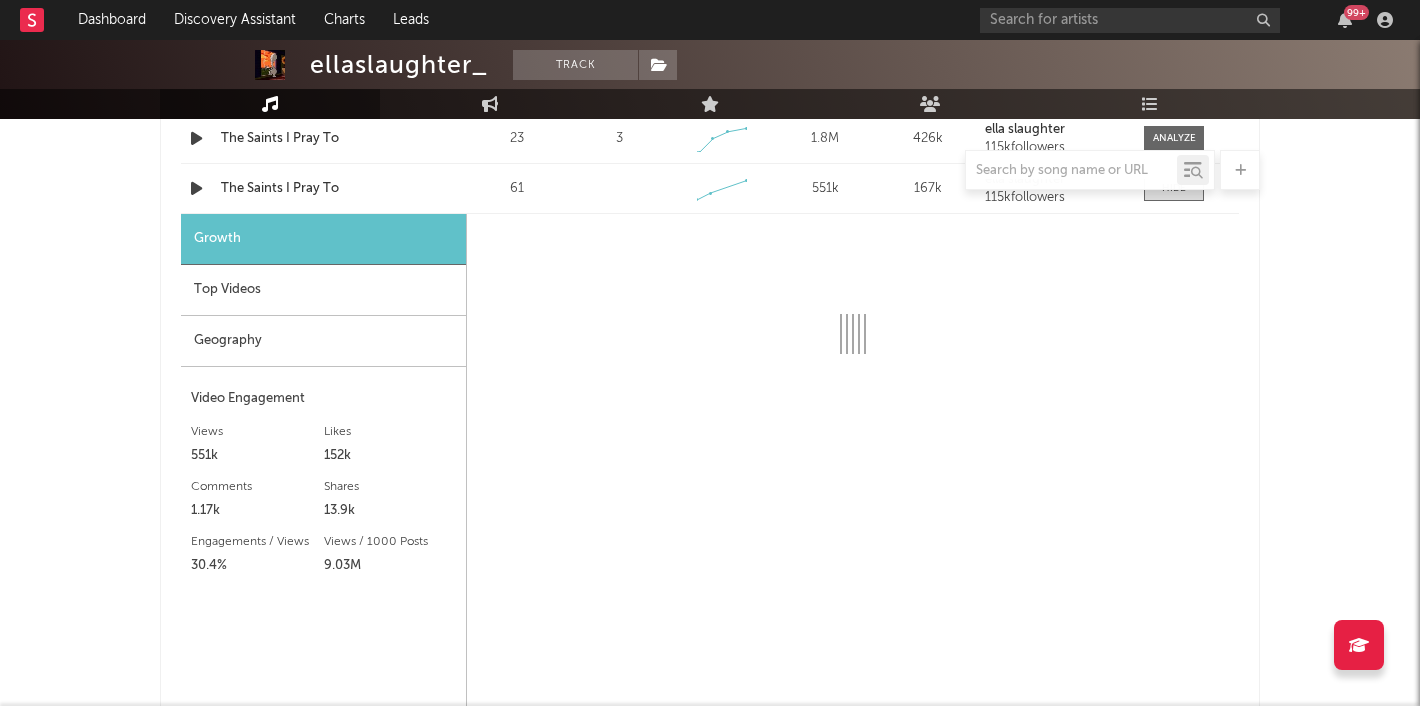 select on "1w" 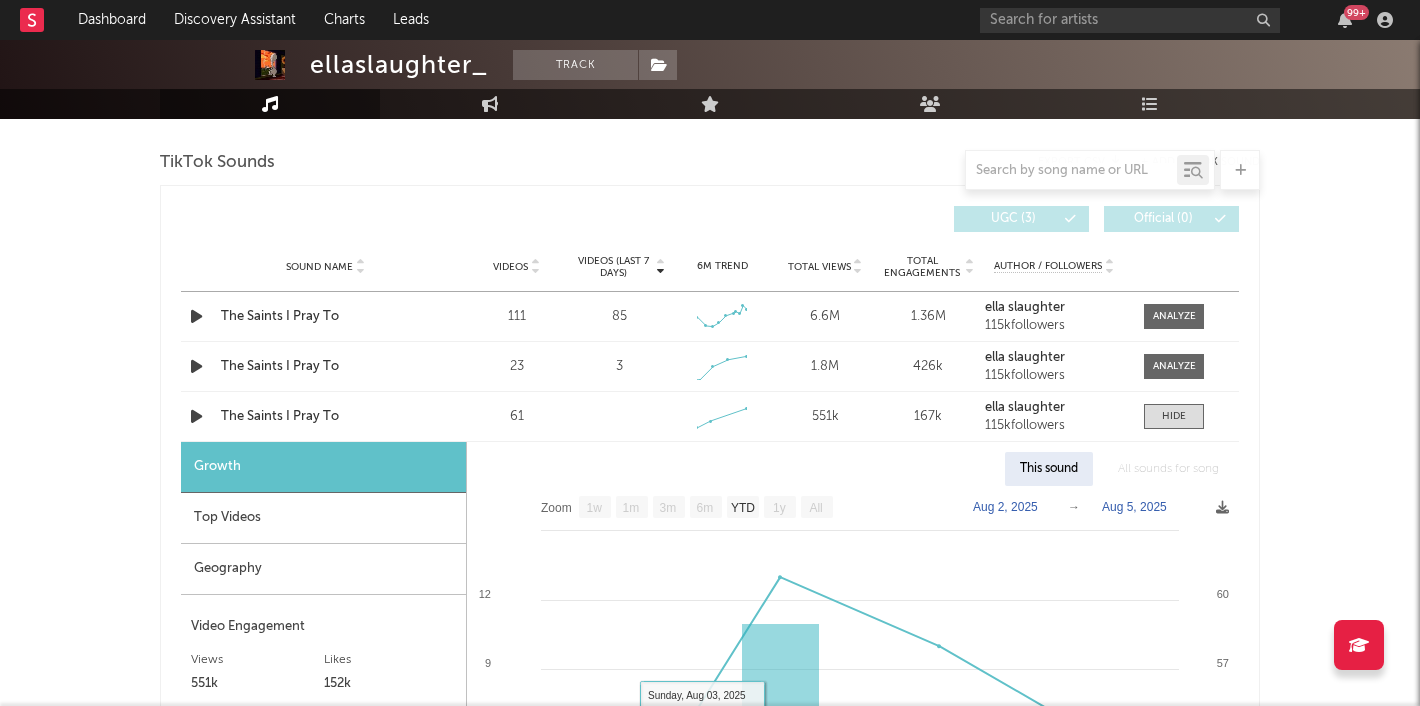 scroll, scrollTop: 667, scrollLeft: 0, axis: vertical 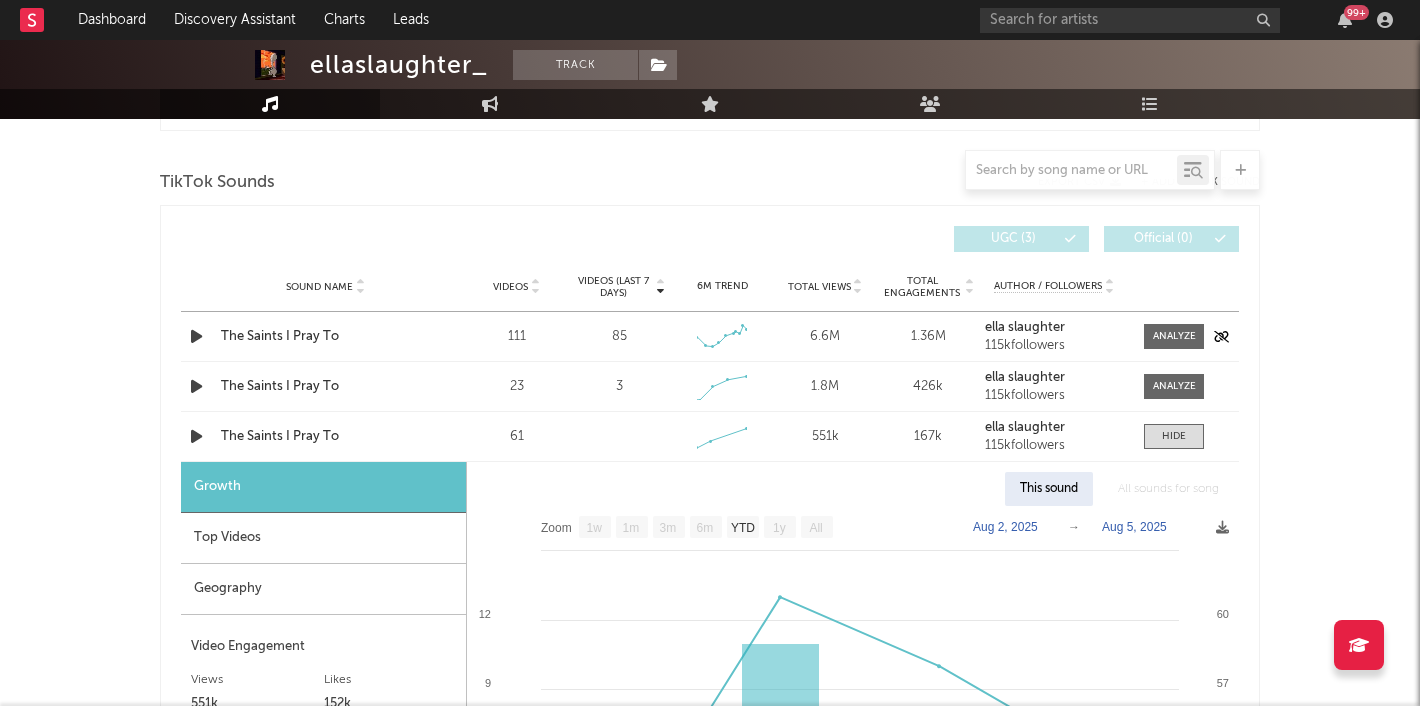 click on "The Saints I Pray To" at bounding box center (325, 337) 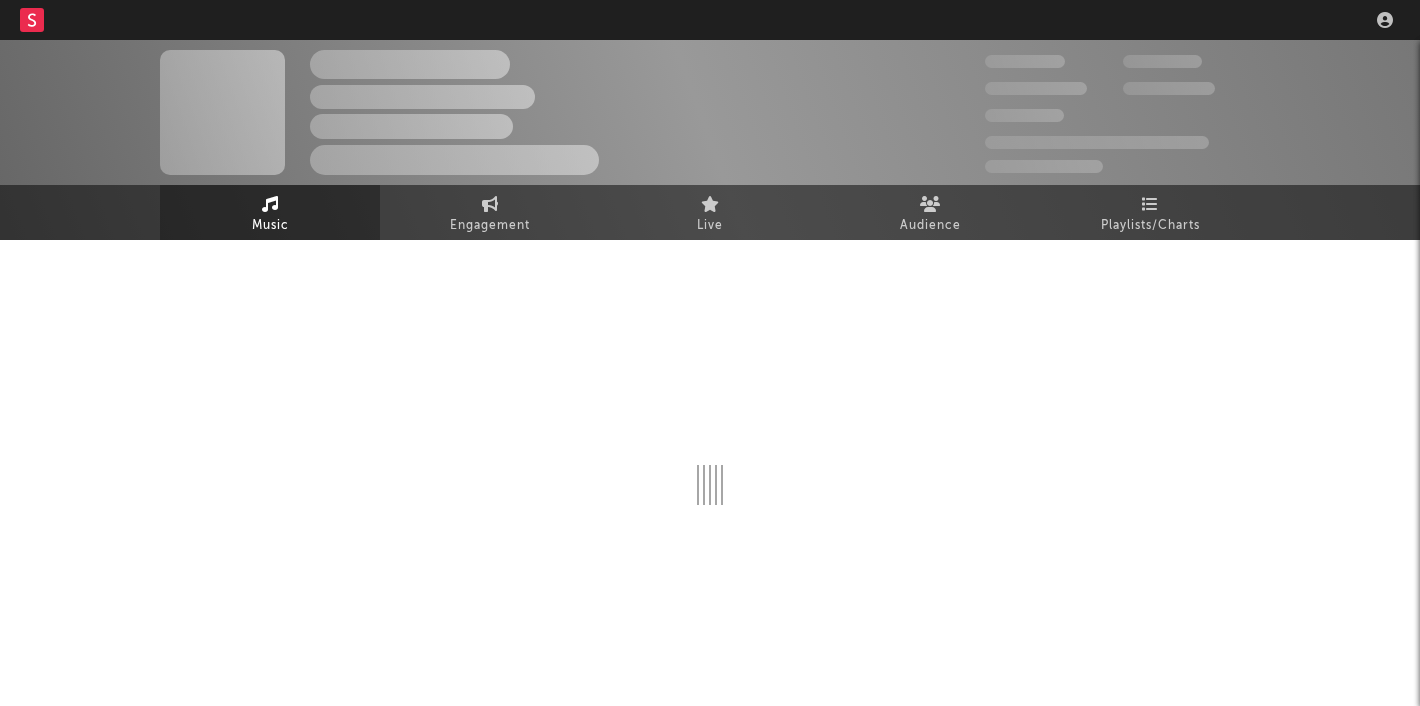 scroll, scrollTop: 0, scrollLeft: 0, axis: both 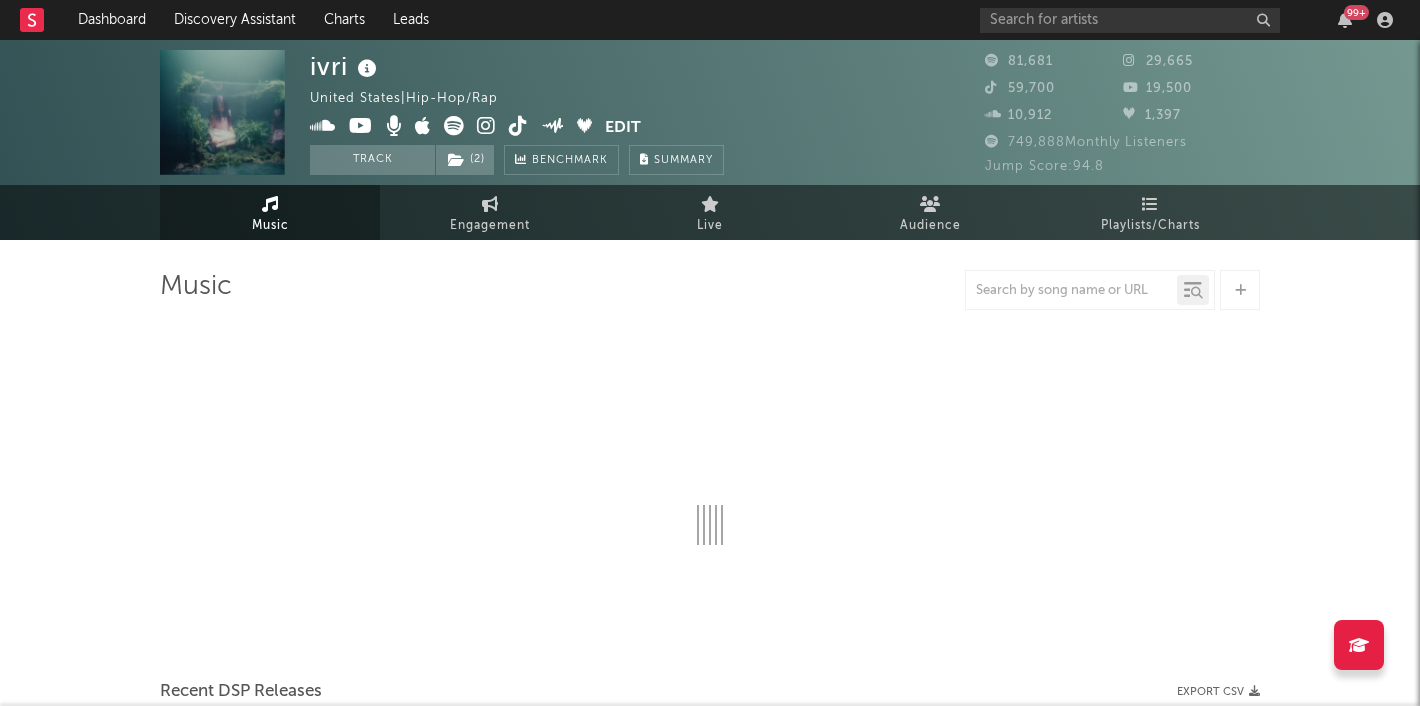 select on "6m" 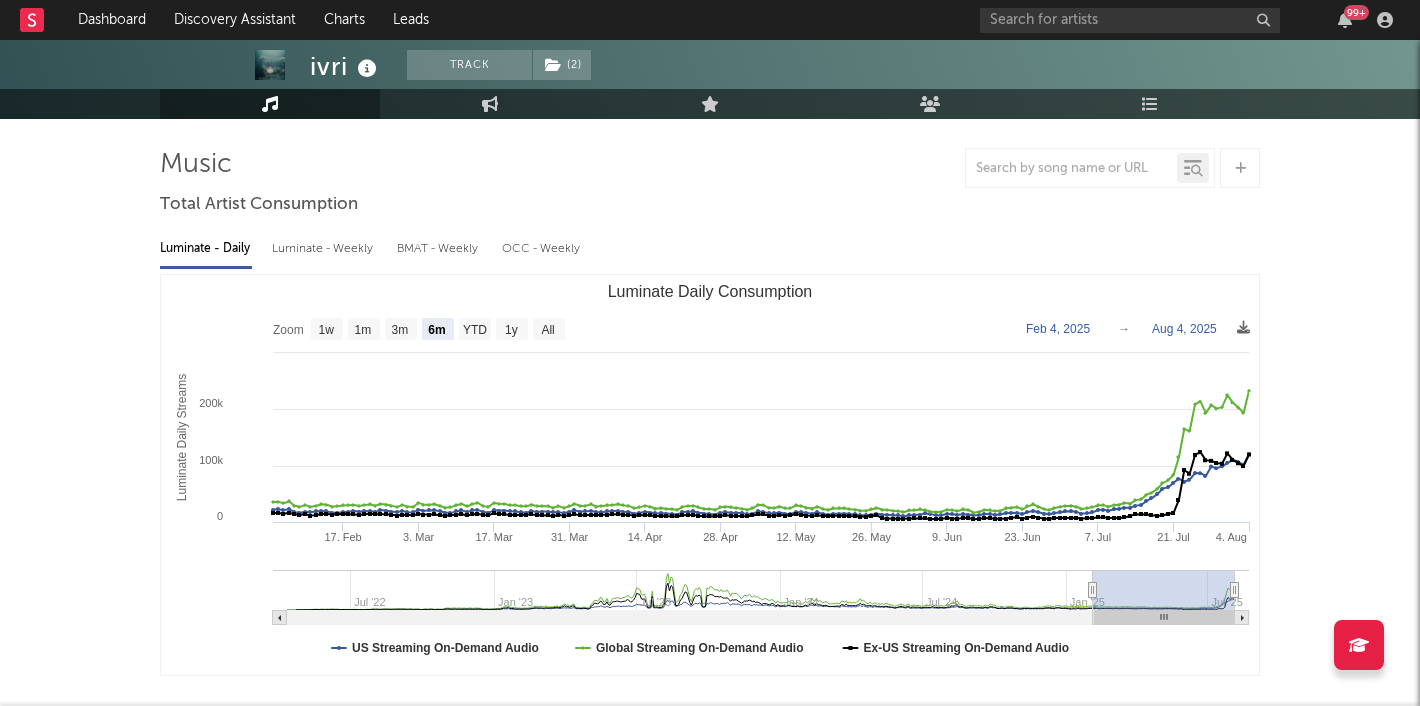 scroll, scrollTop: 117, scrollLeft: 0, axis: vertical 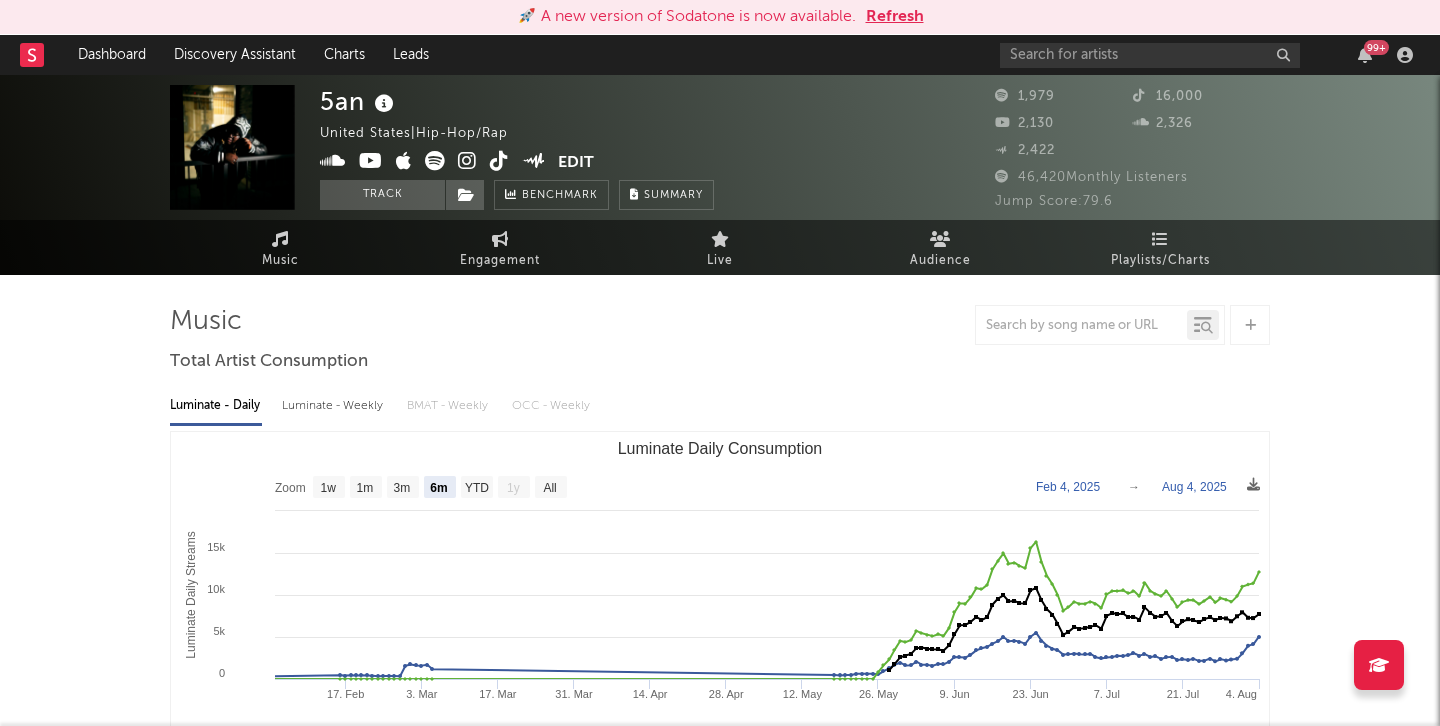 select on "6m" 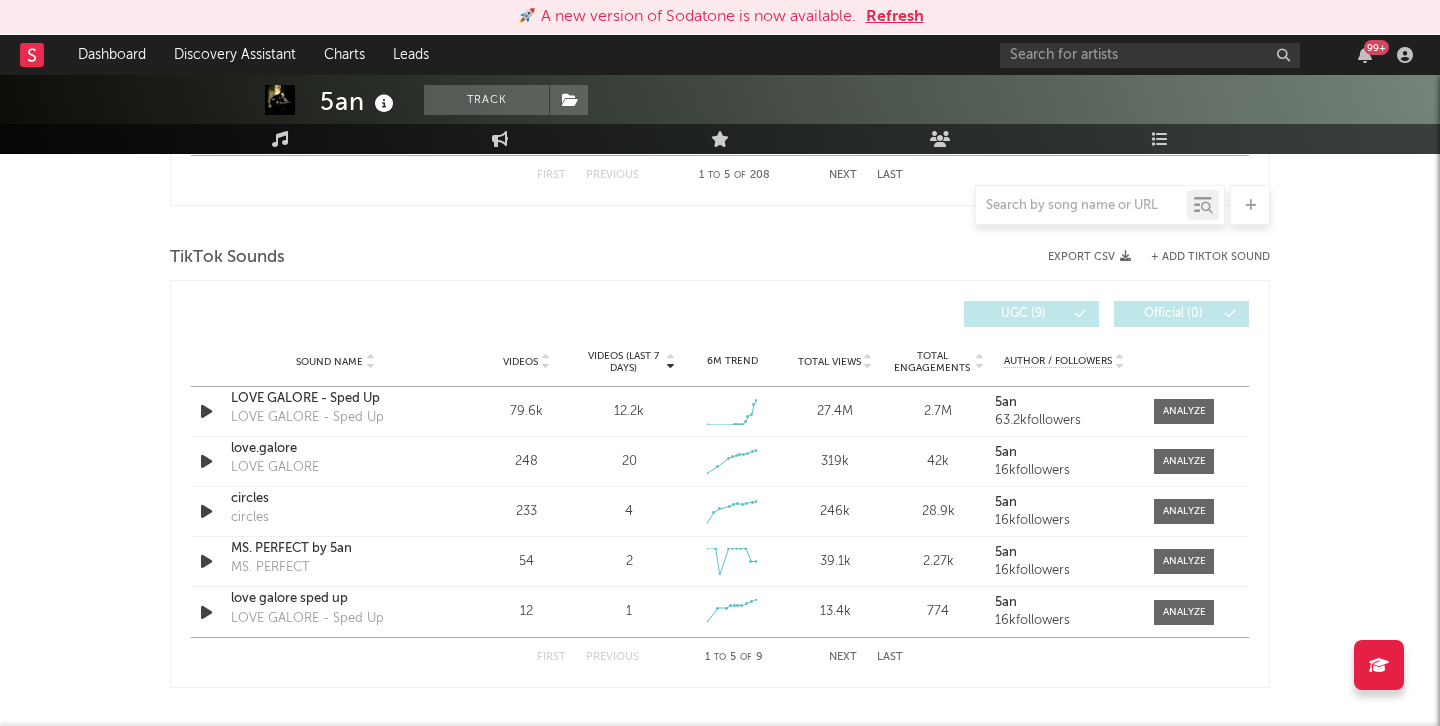 scroll, scrollTop: 1293, scrollLeft: 0, axis: vertical 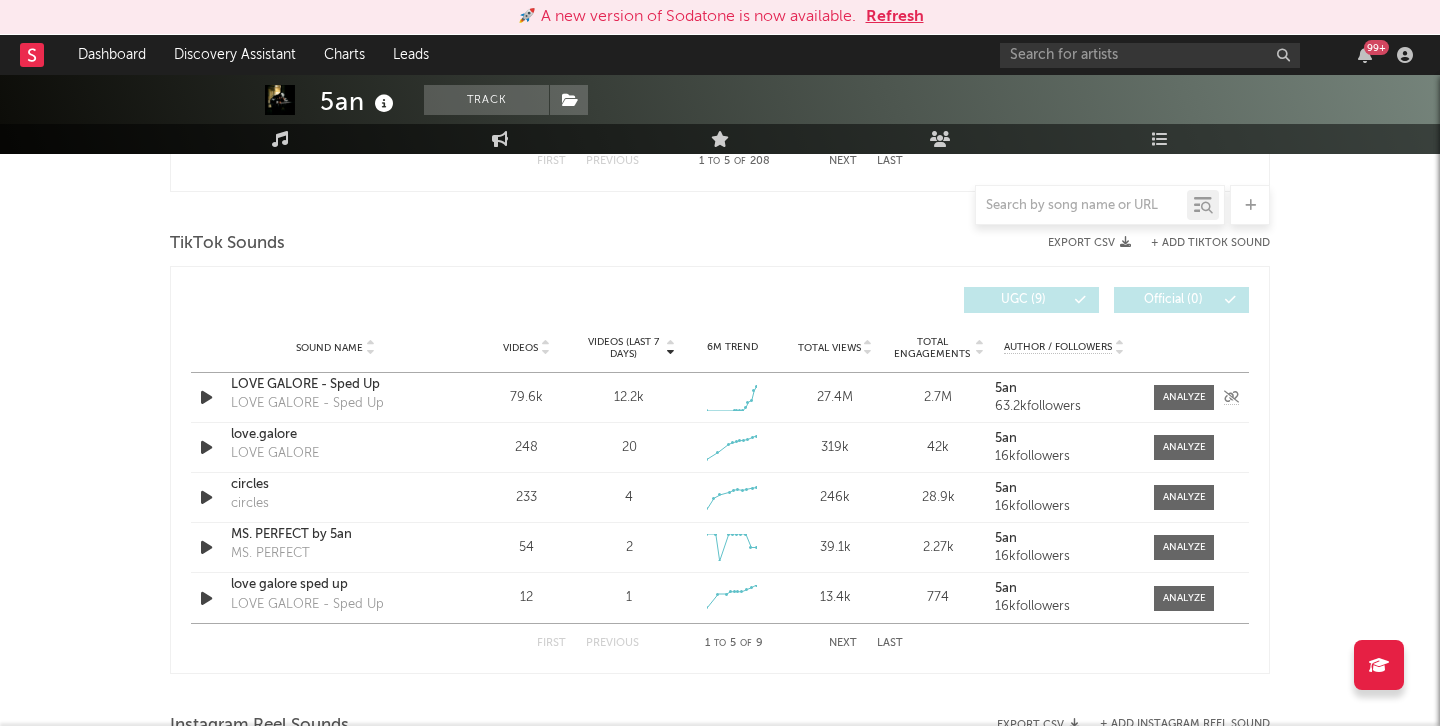 click at bounding box center (206, 397) 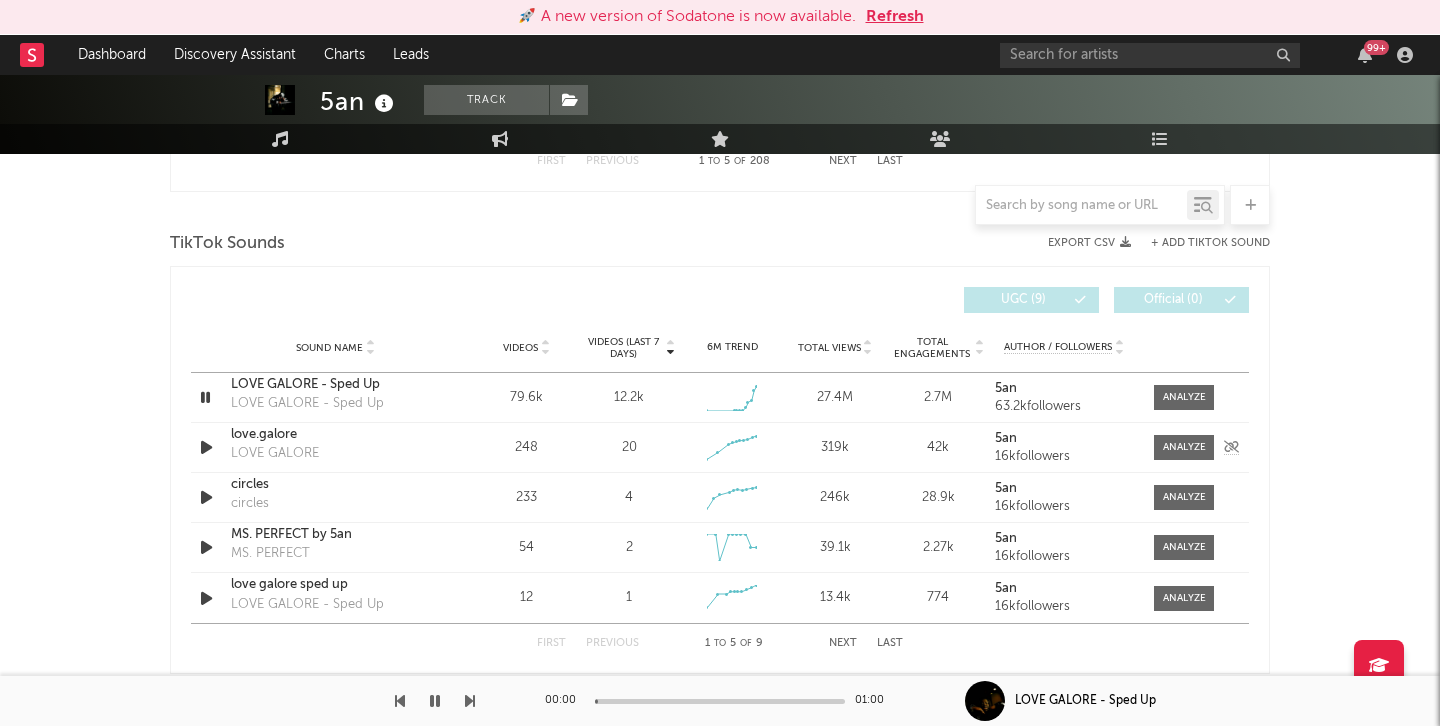 click at bounding box center (206, 447) 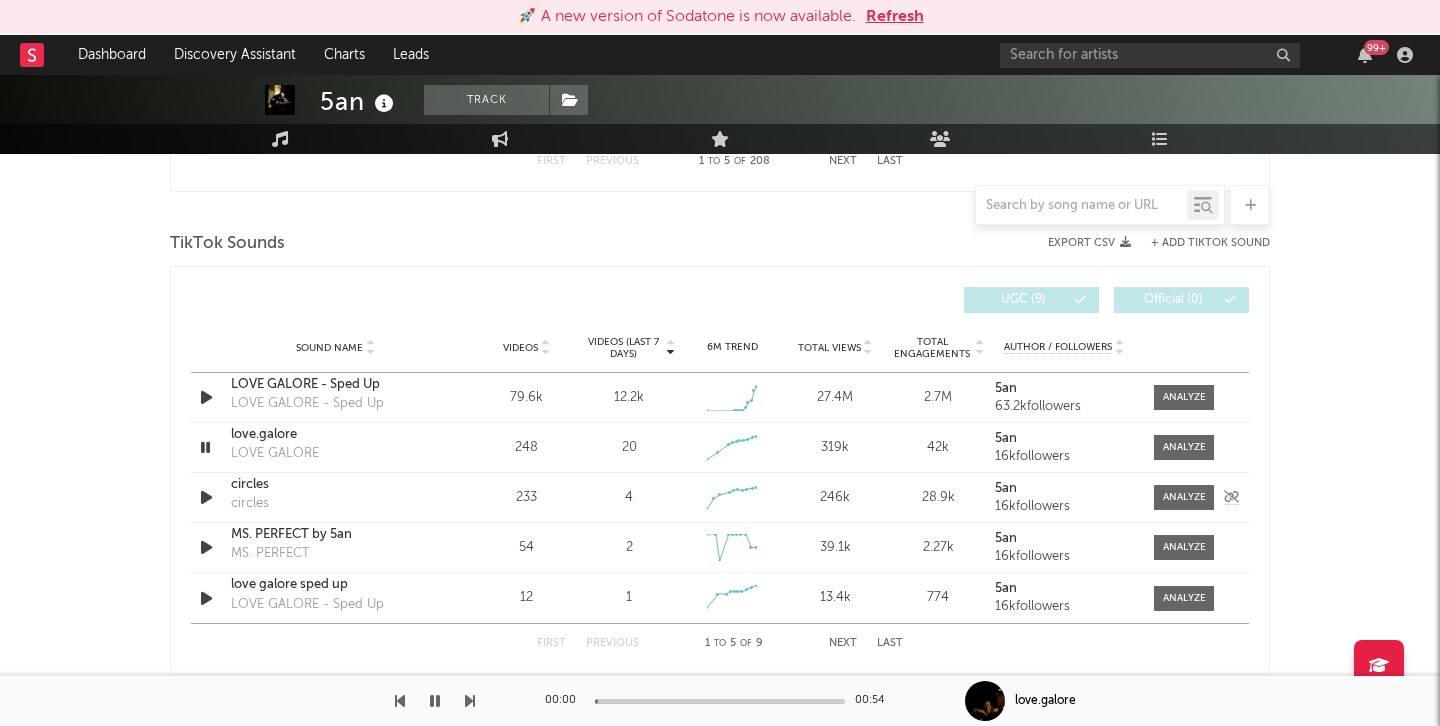 click at bounding box center [206, 497] 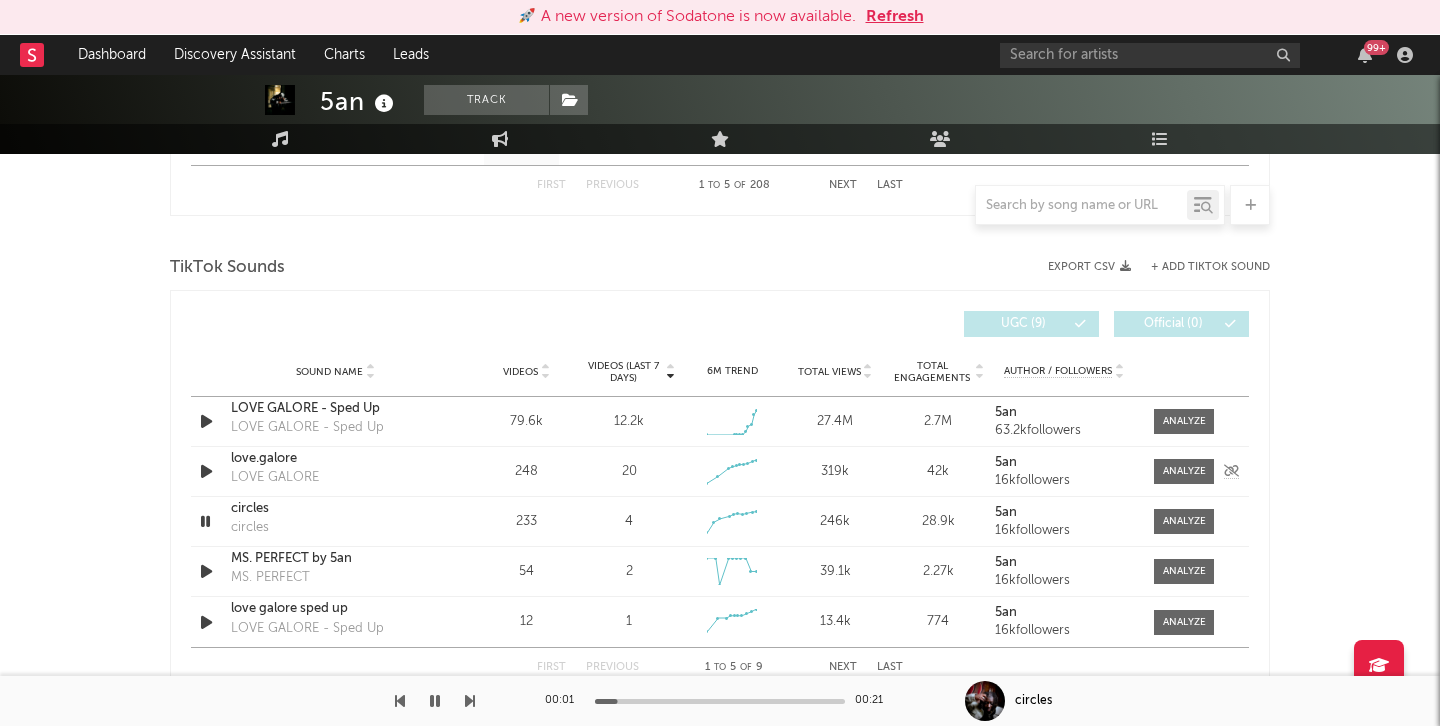 scroll, scrollTop: 1301, scrollLeft: 0, axis: vertical 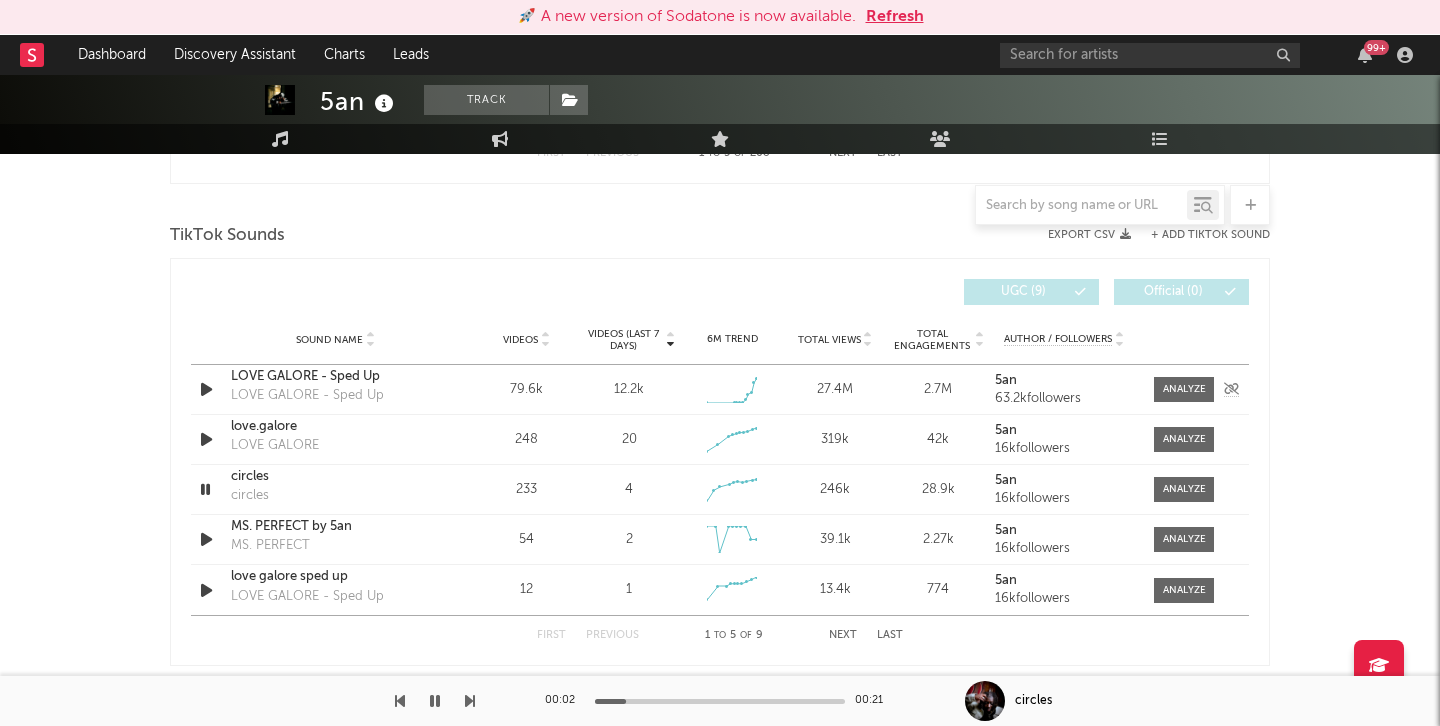 click at bounding box center [206, 389] 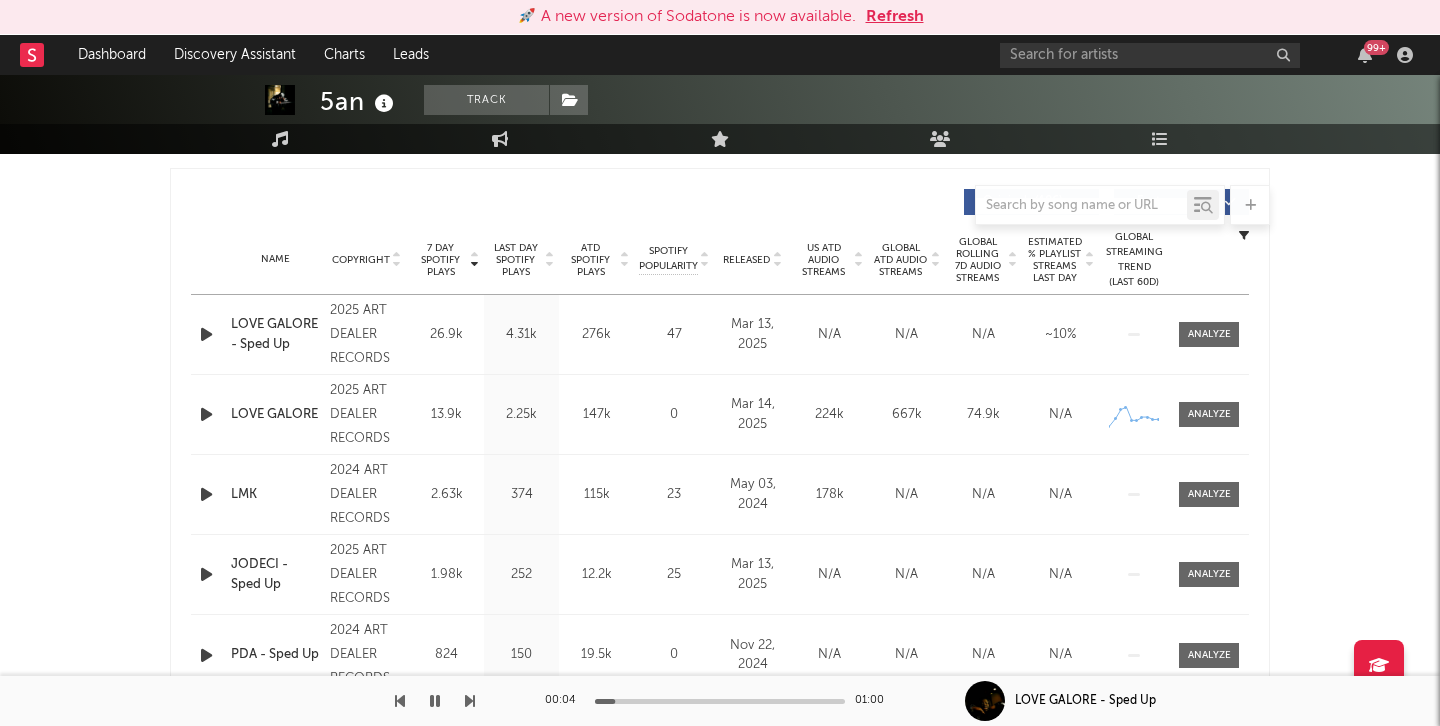 scroll, scrollTop: 815, scrollLeft: 0, axis: vertical 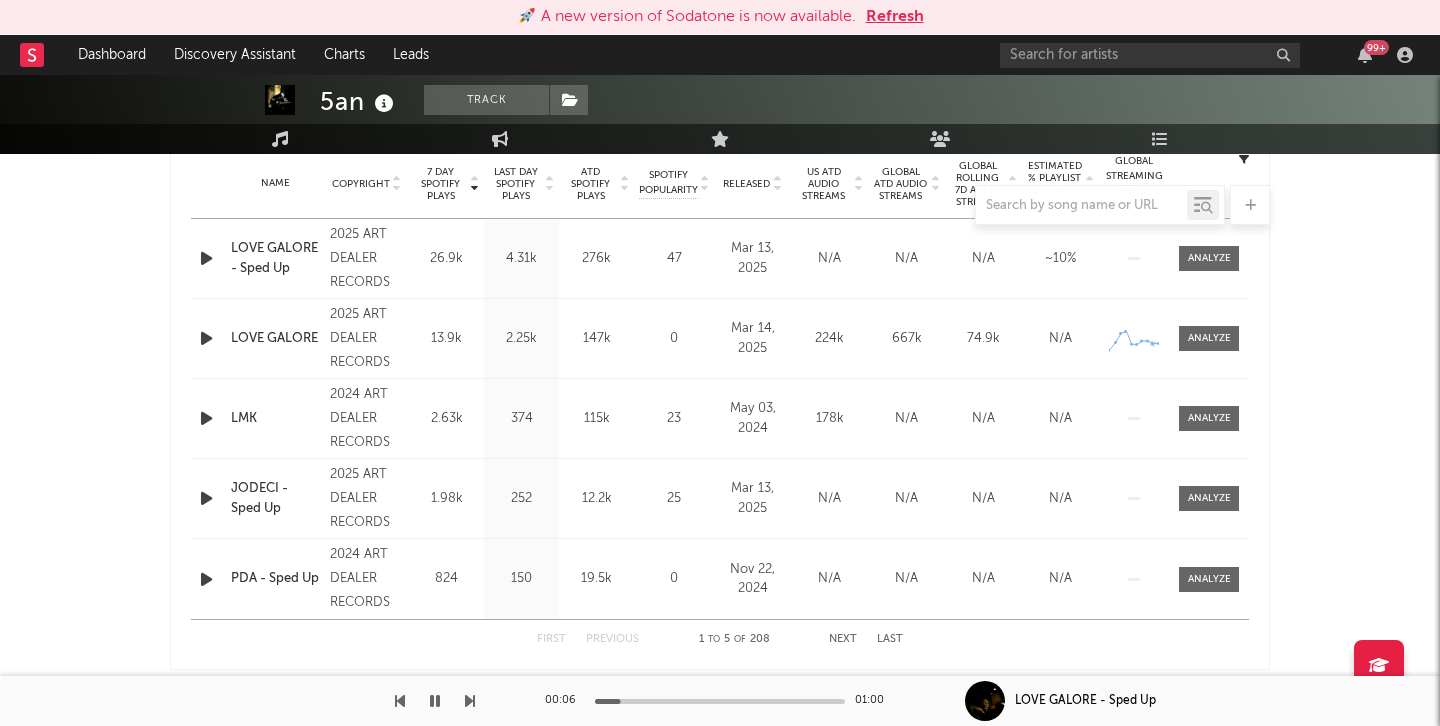 click at bounding box center [1209, 338] 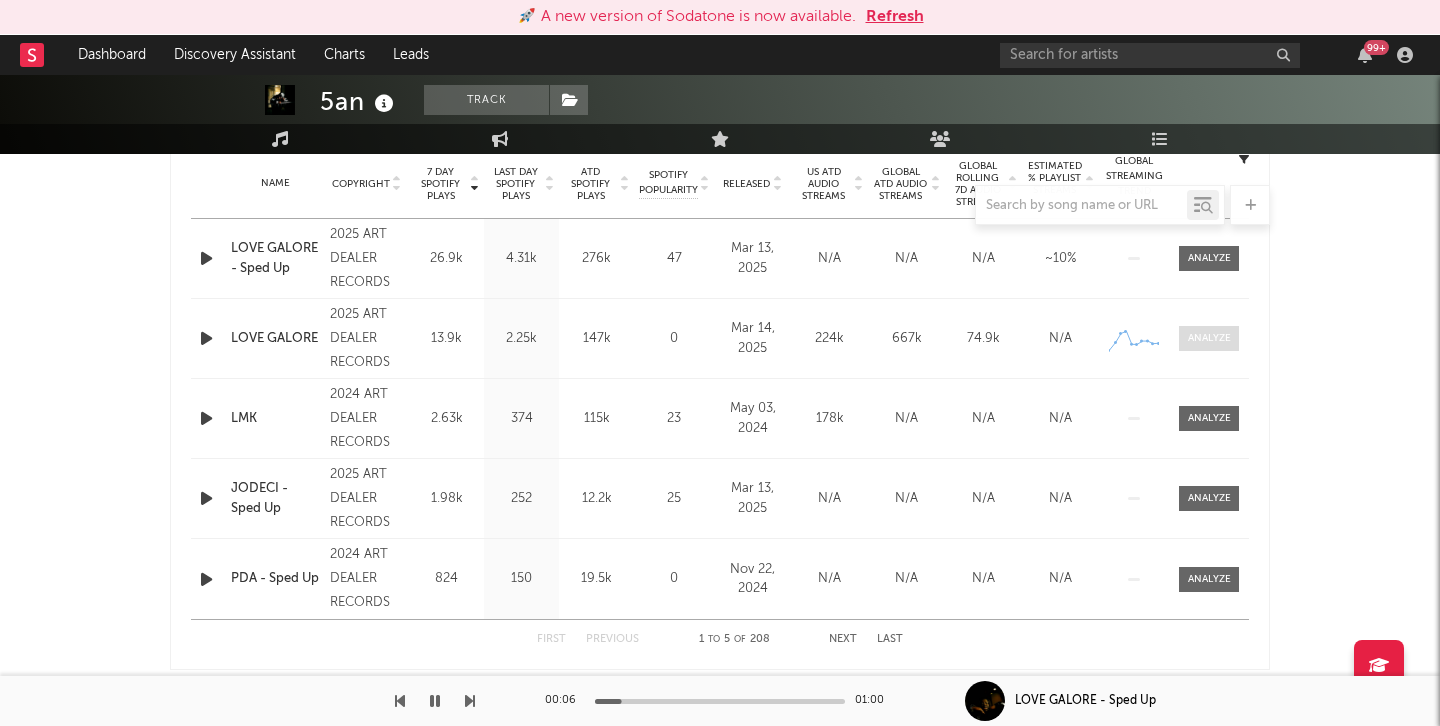 click at bounding box center (1209, 338) 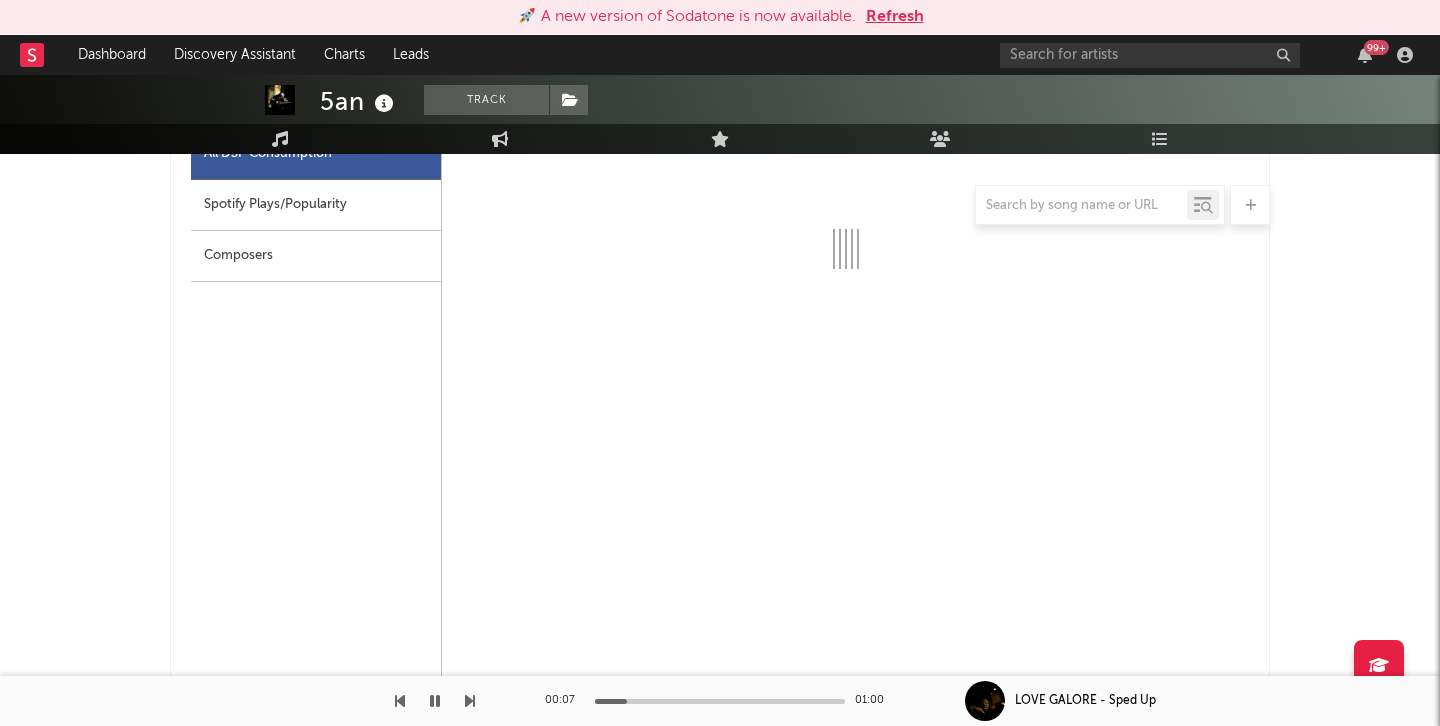 scroll, scrollTop: 1056, scrollLeft: 0, axis: vertical 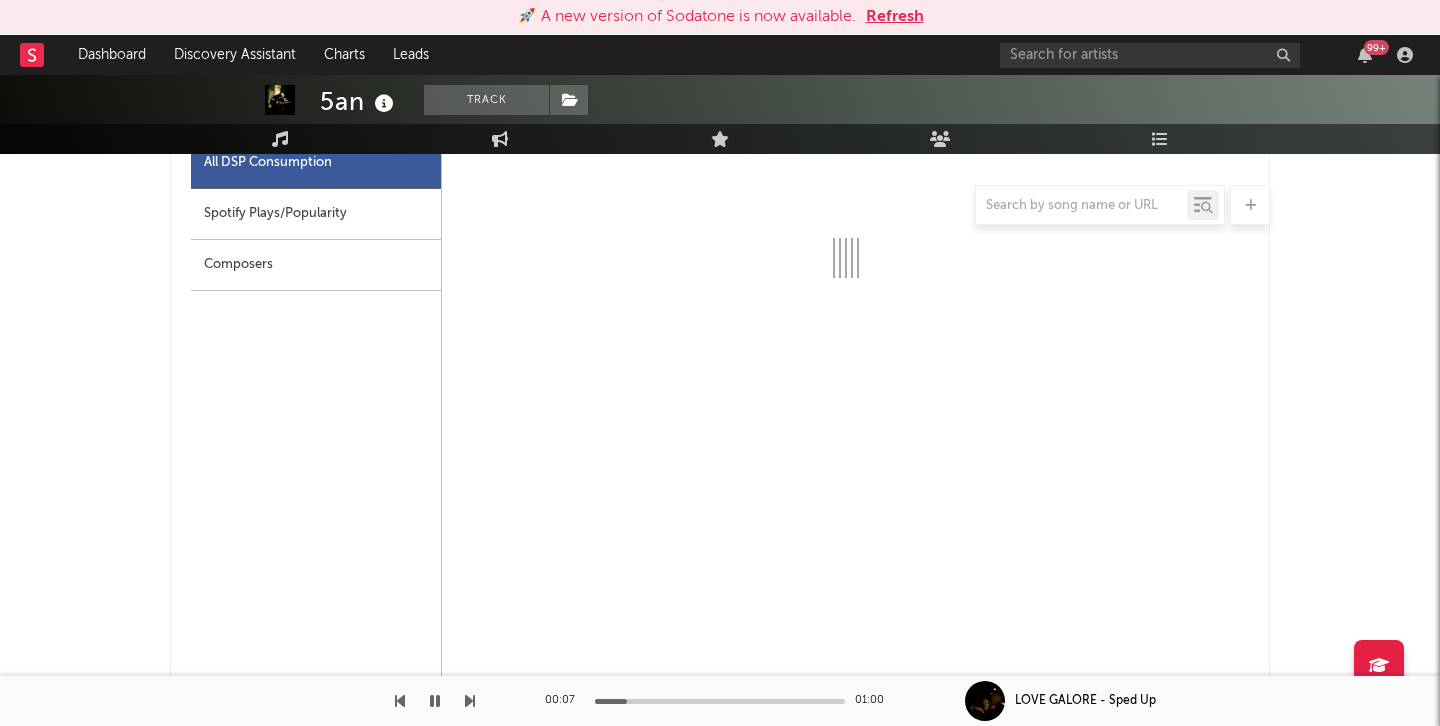 select on "1w" 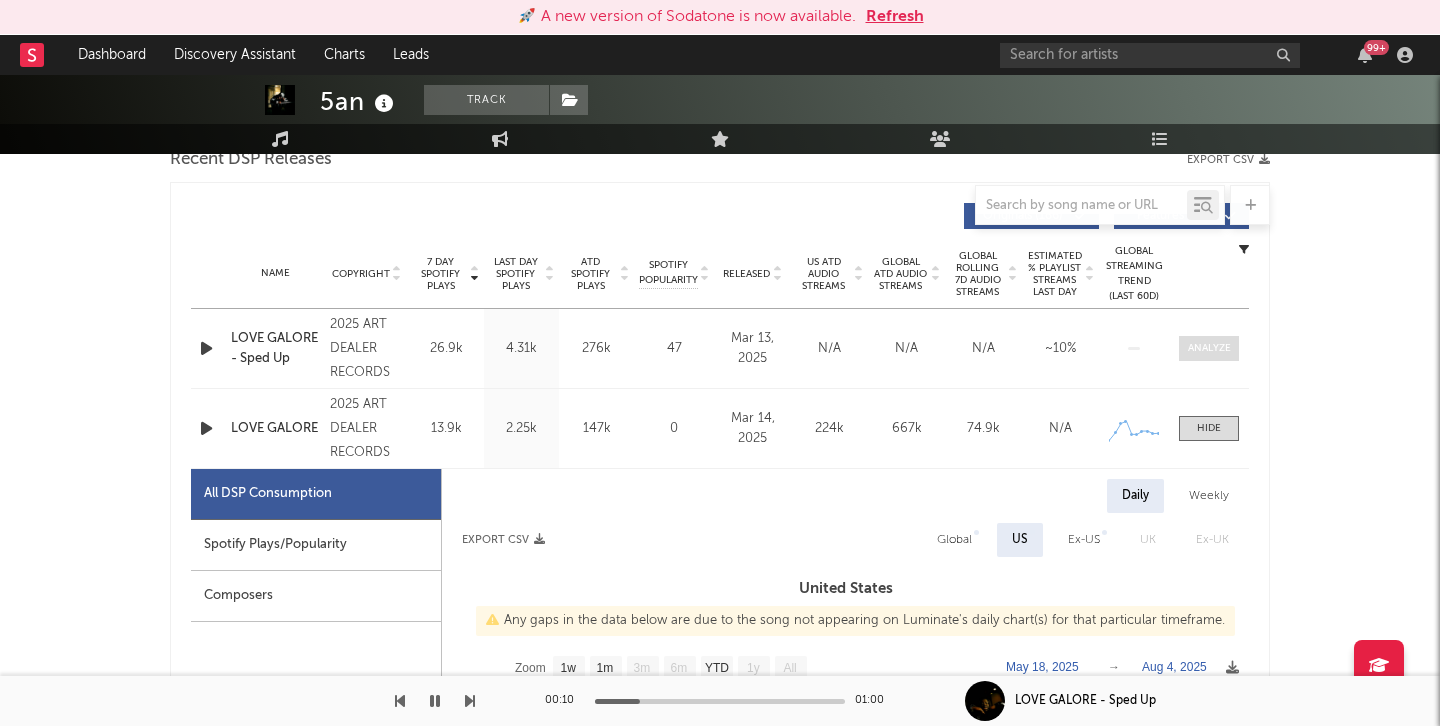click at bounding box center (1209, 348) 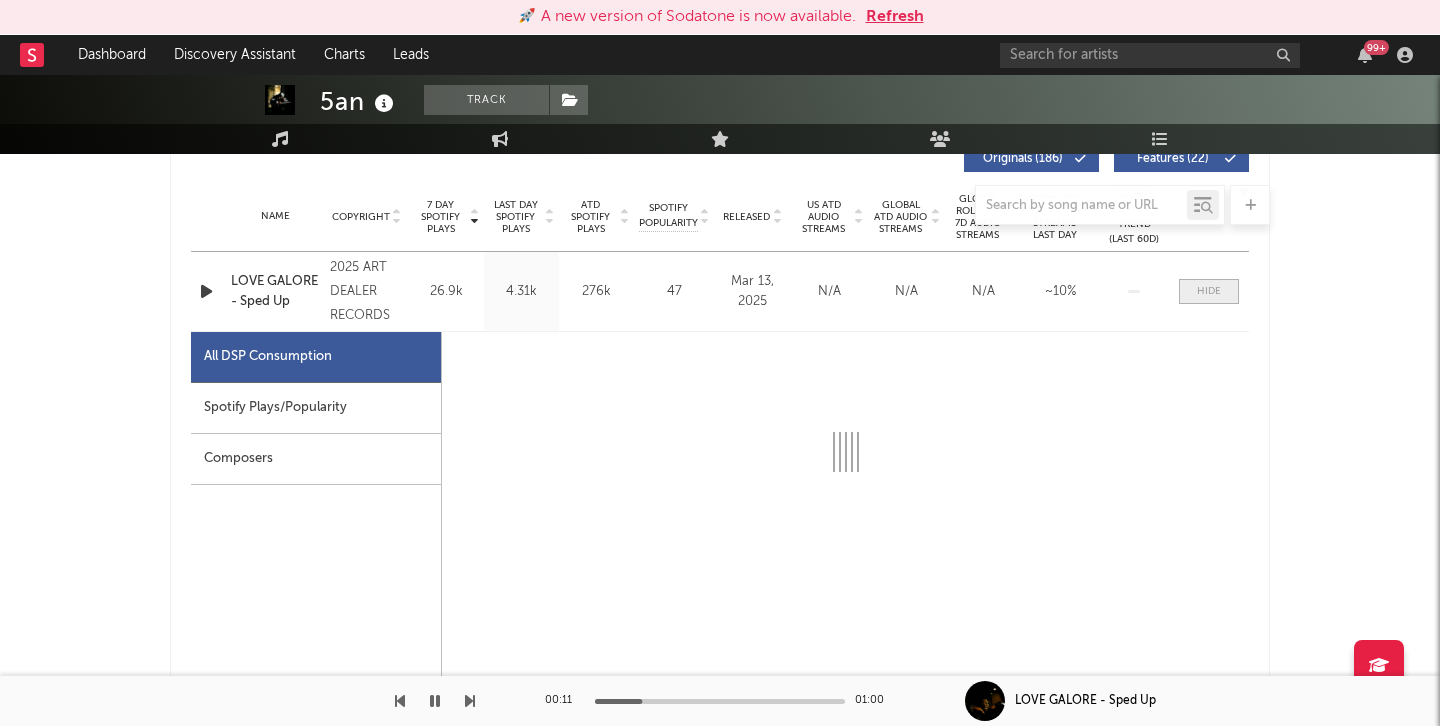 scroll, scrollTop: 784, scrollLeft: 0, axis: vertical 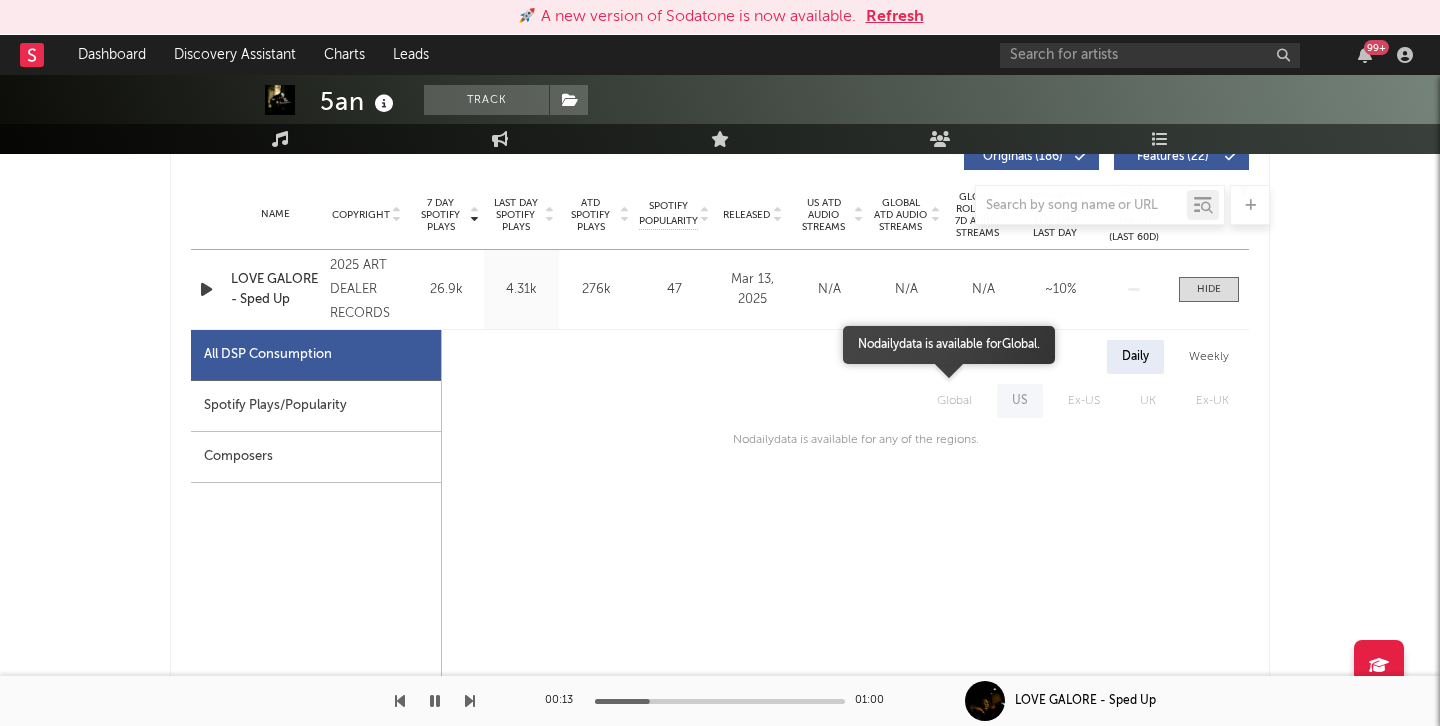click on "Global" at bounding box center [954, 401] 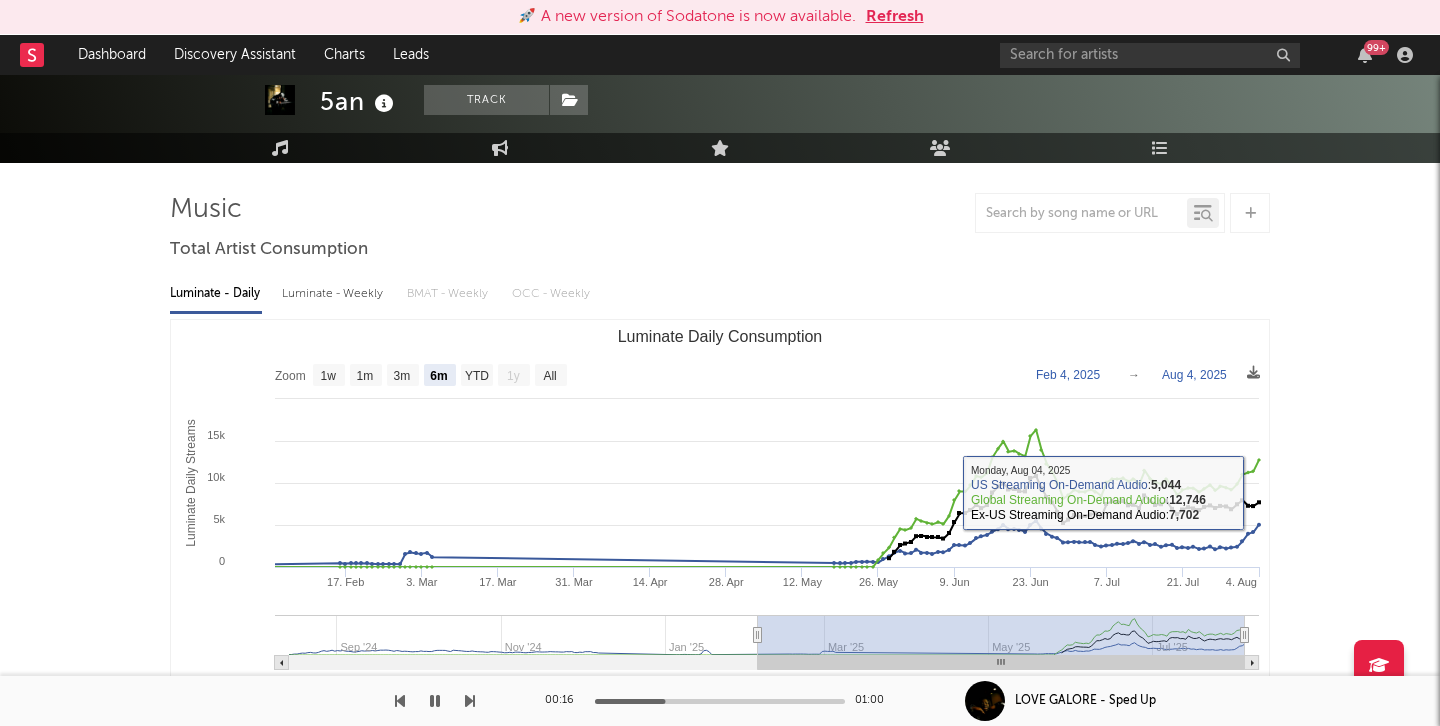 scroll, scrollTop: 0, scrollLeft: 0, axis: both 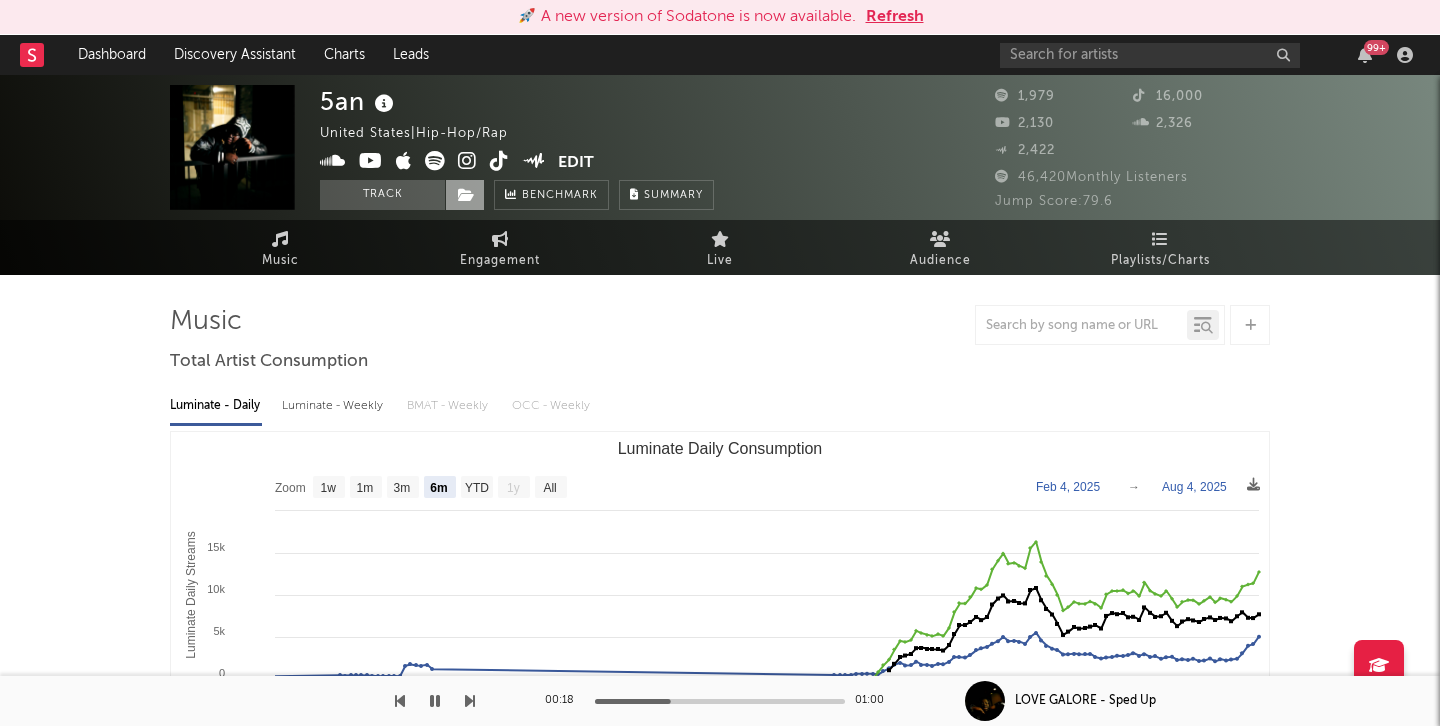 click at bounding box center [466, 195] 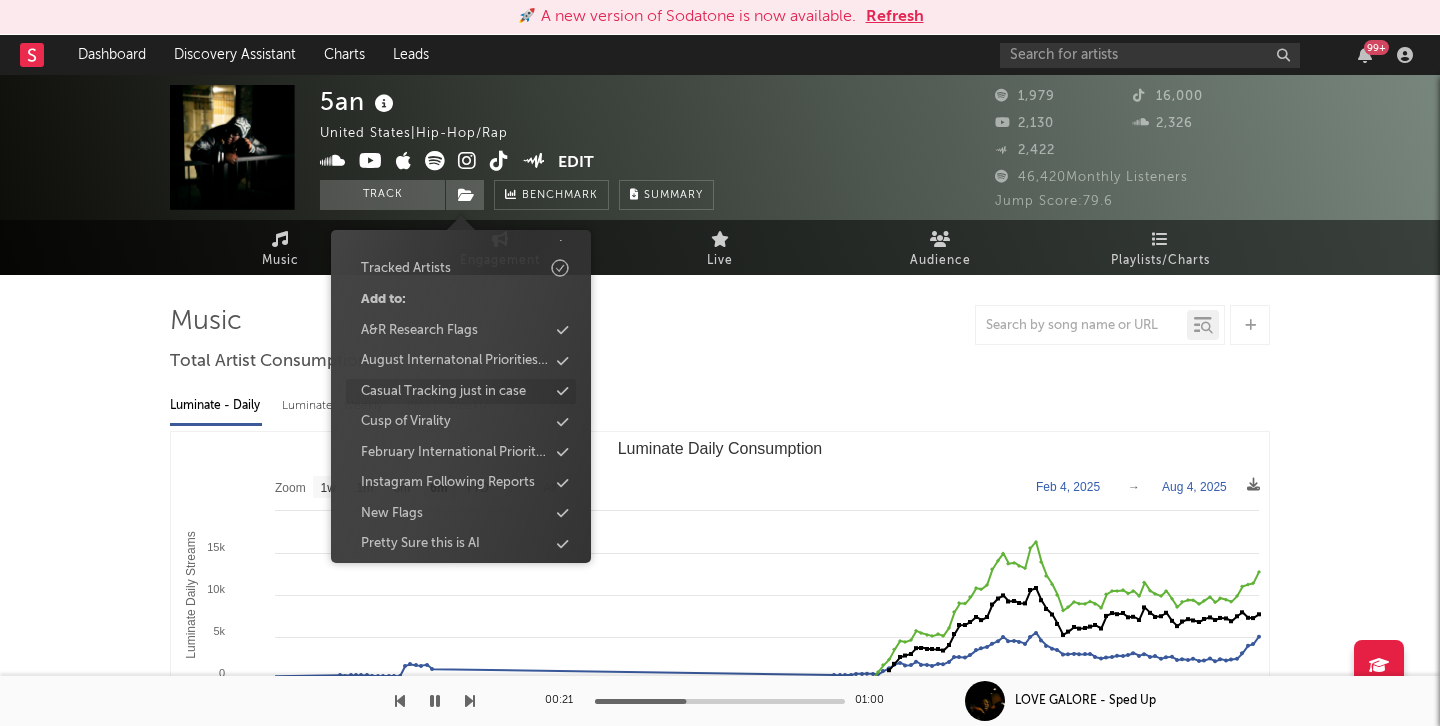 scroll, scrollTop: 85, scrollLeft: 0, axis: vertical 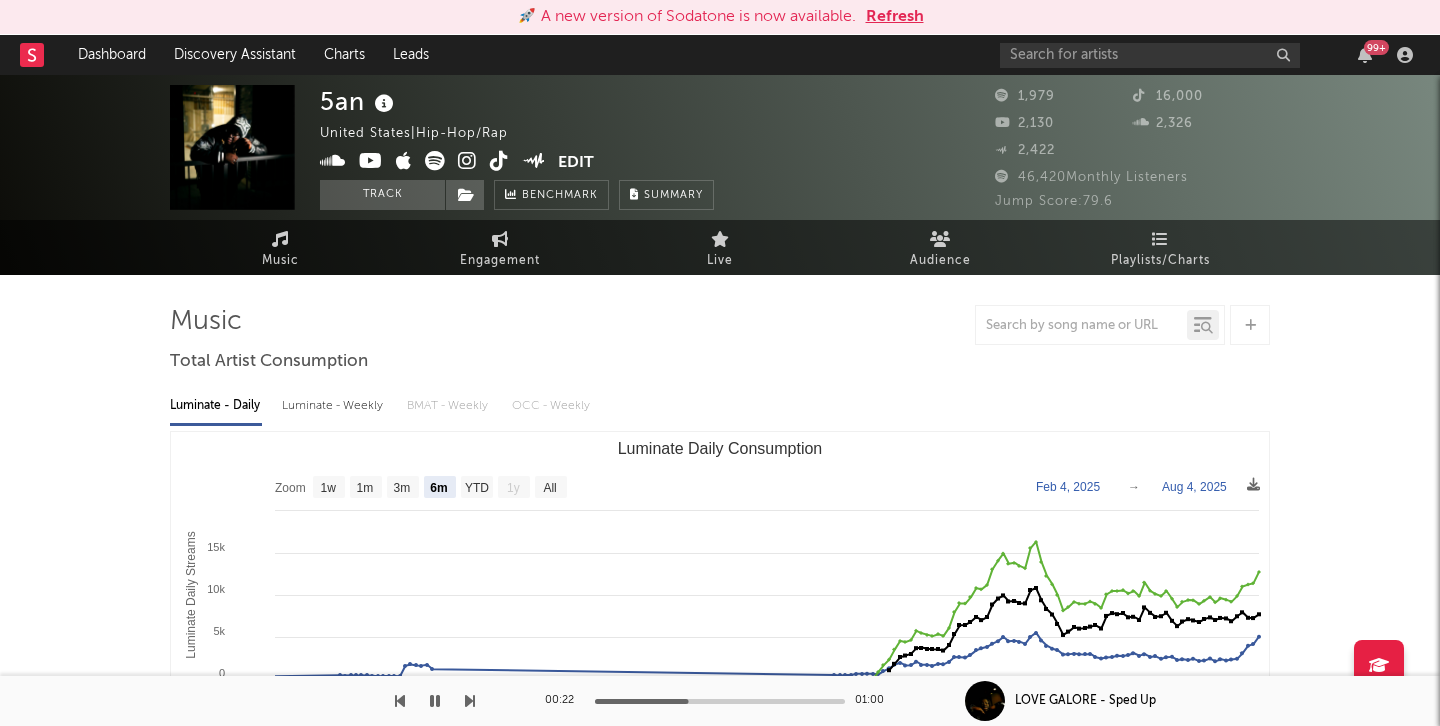 click on "Luminate - Daily Luminate - Weekly BMAT - Weekly OCC - Weekly" at bounding box center [720, 406] 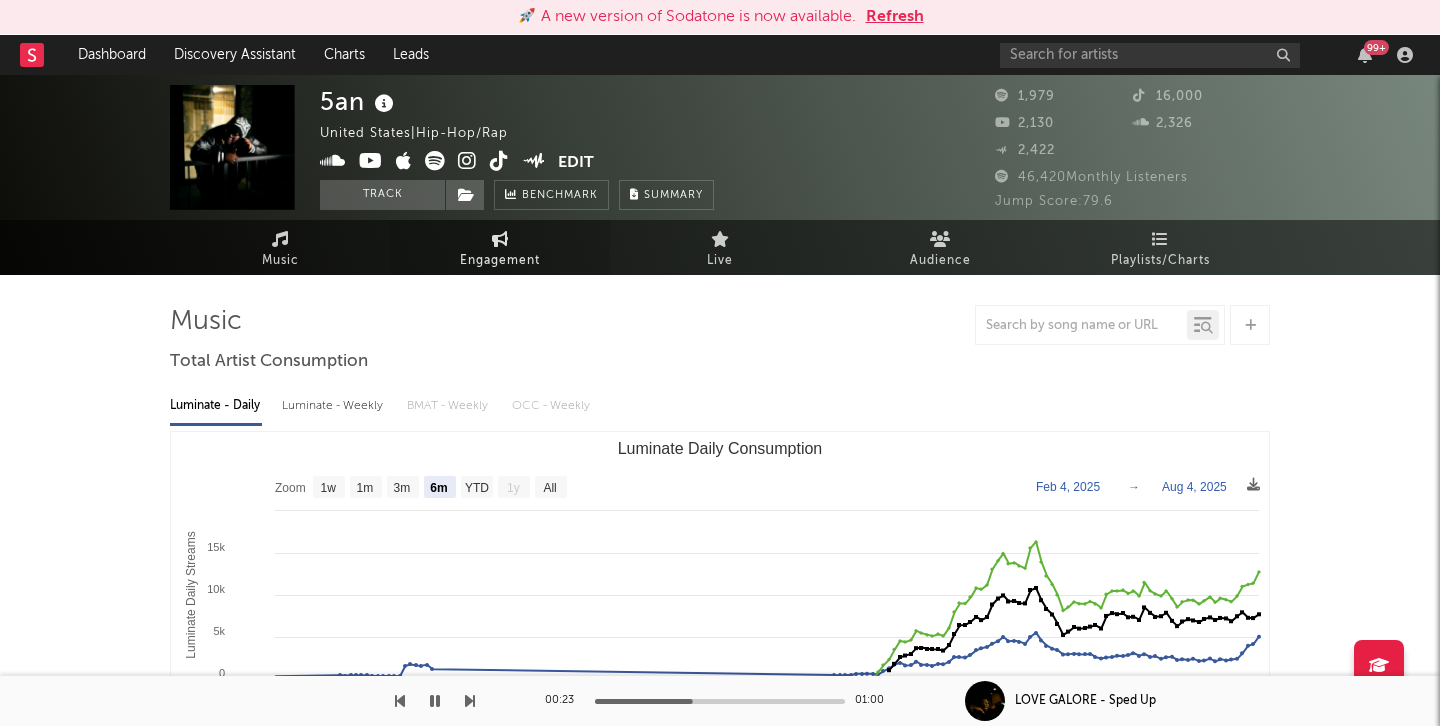 click on "Engagement" at bounding box center [500, 247] 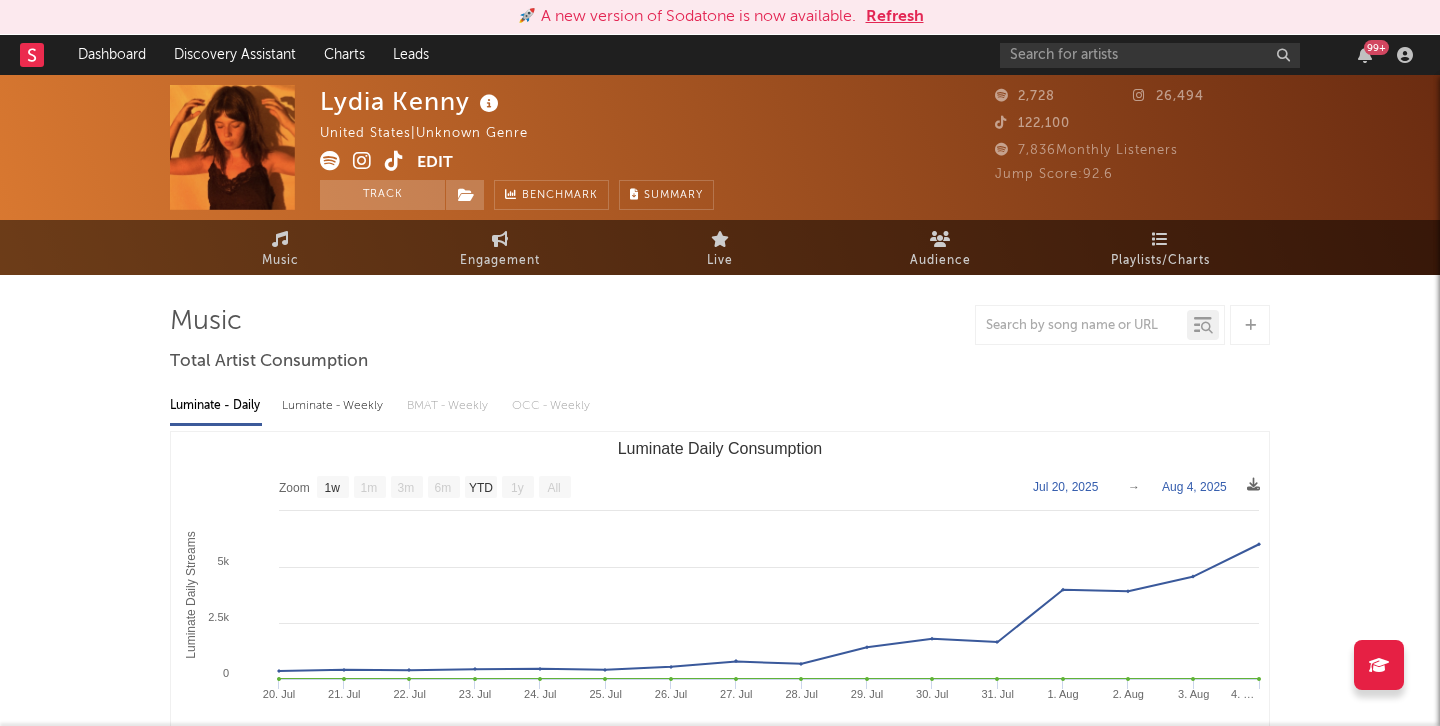select on "1w" 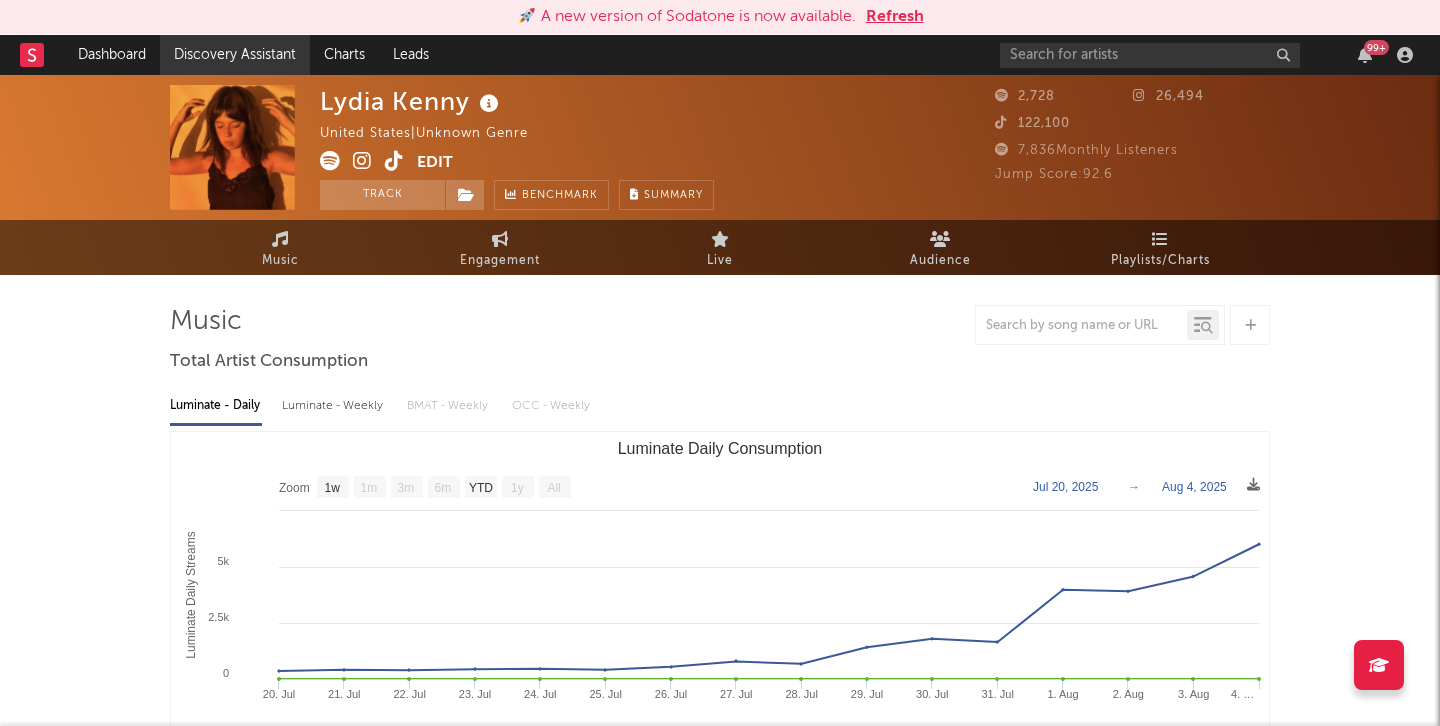 scroll, scrollTop: 0, scrollLeft: 0, axis: both 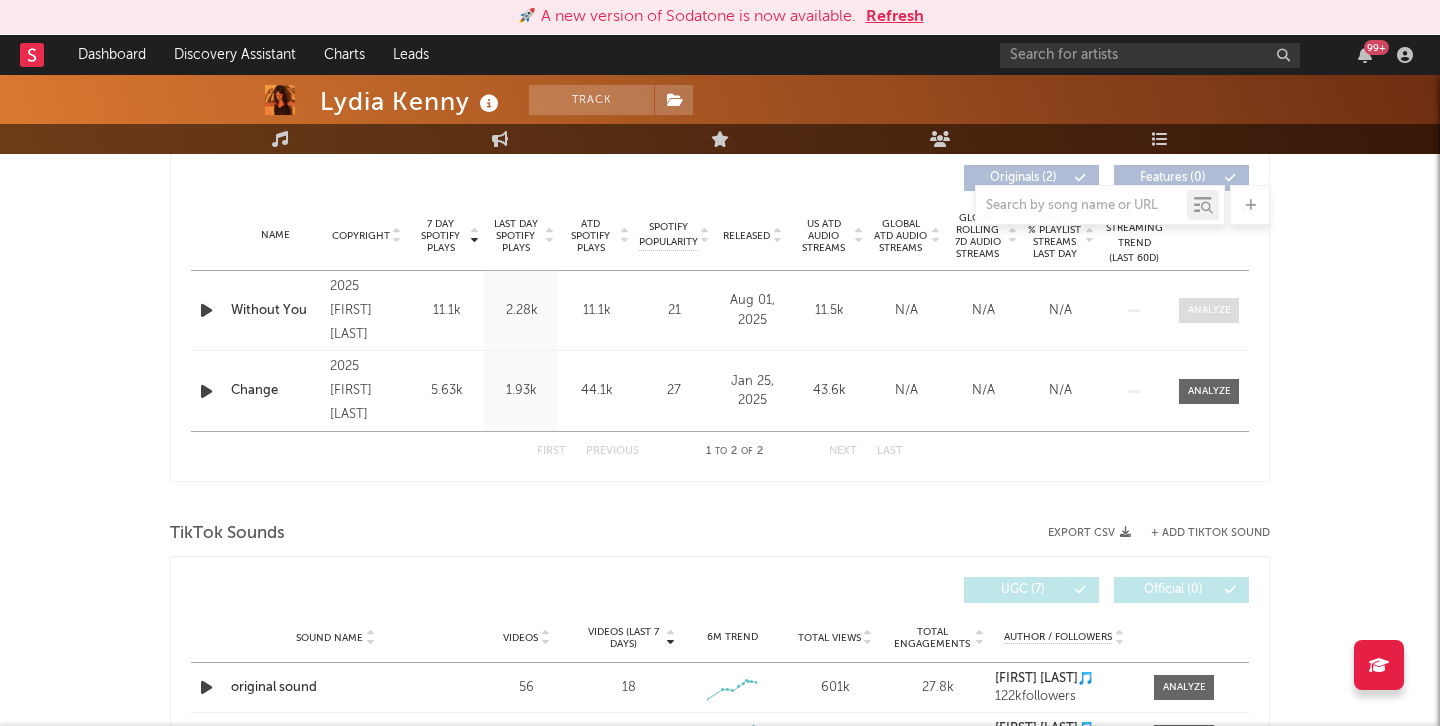 click at bounding box center [1209, 310] 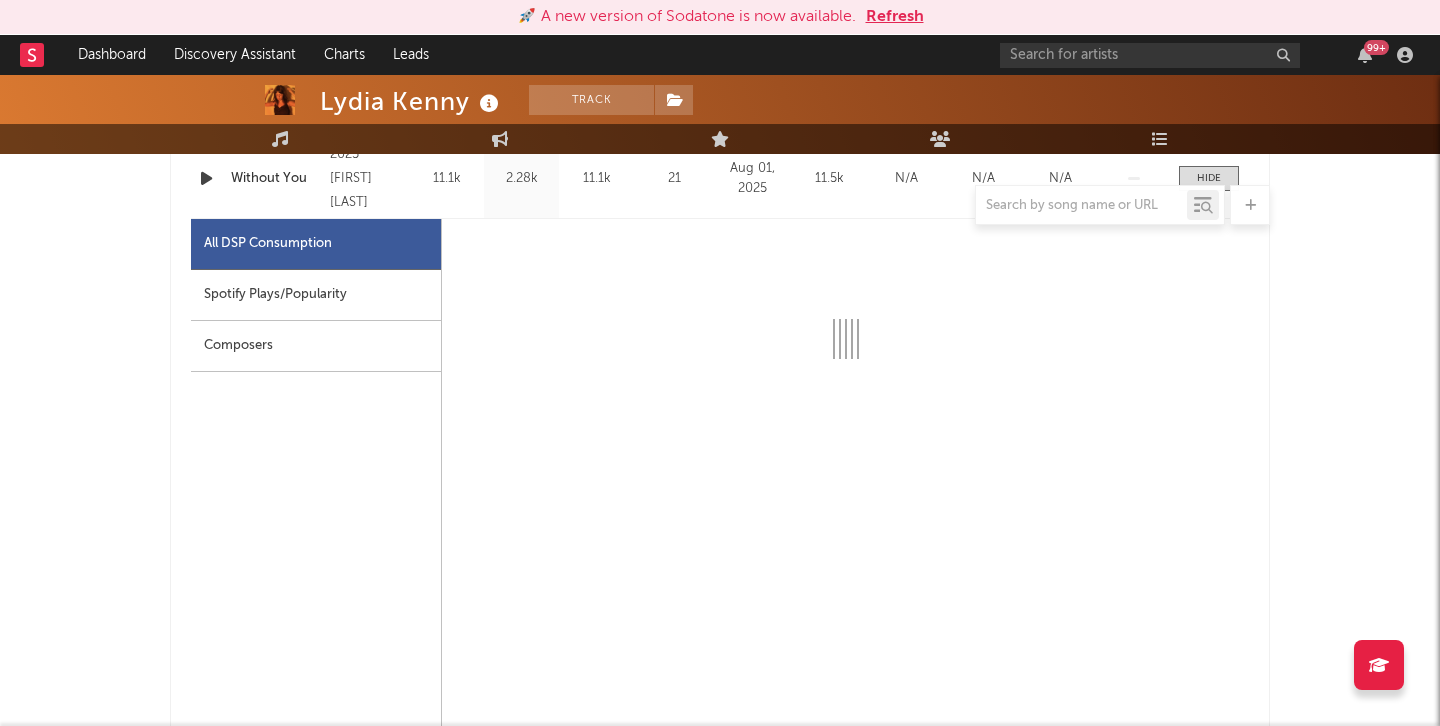 scroll, scrollTop: 897, scrollLeft: 0, axis: vertical 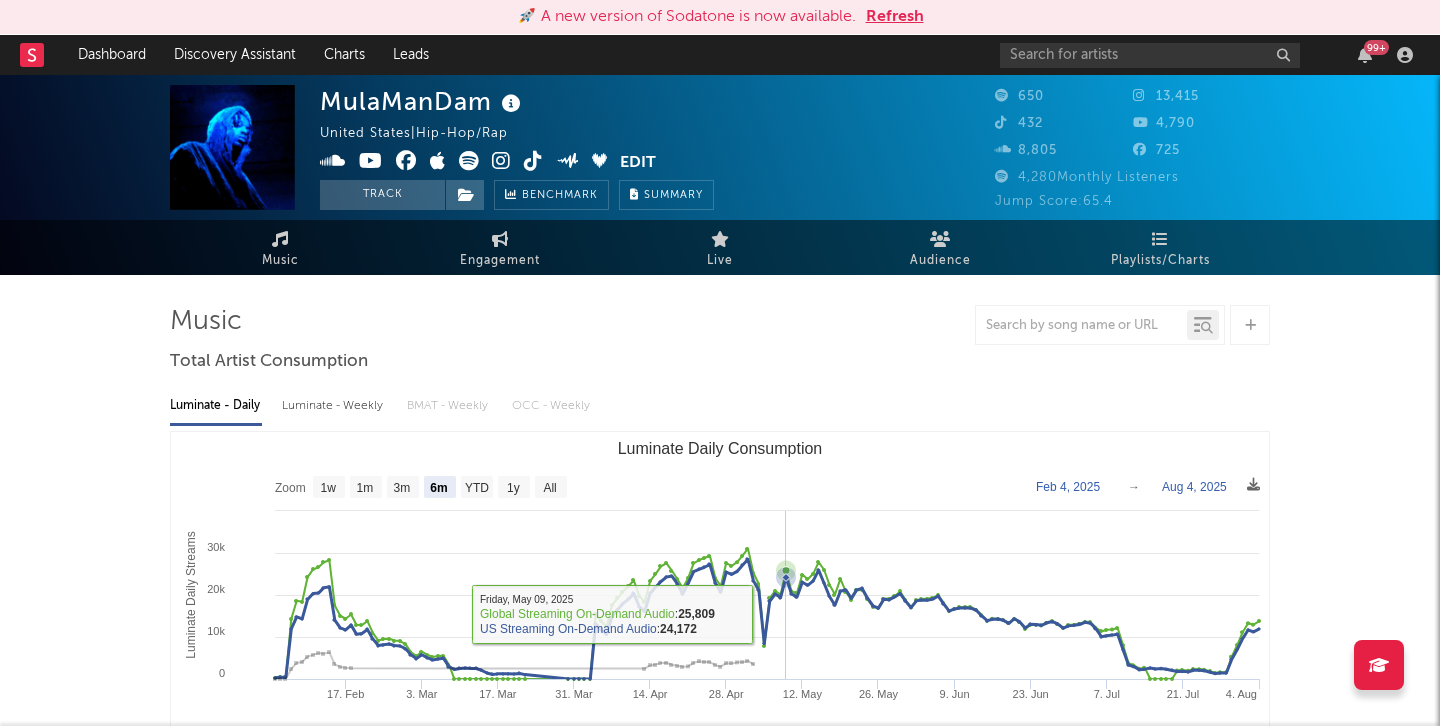 select on "6m" 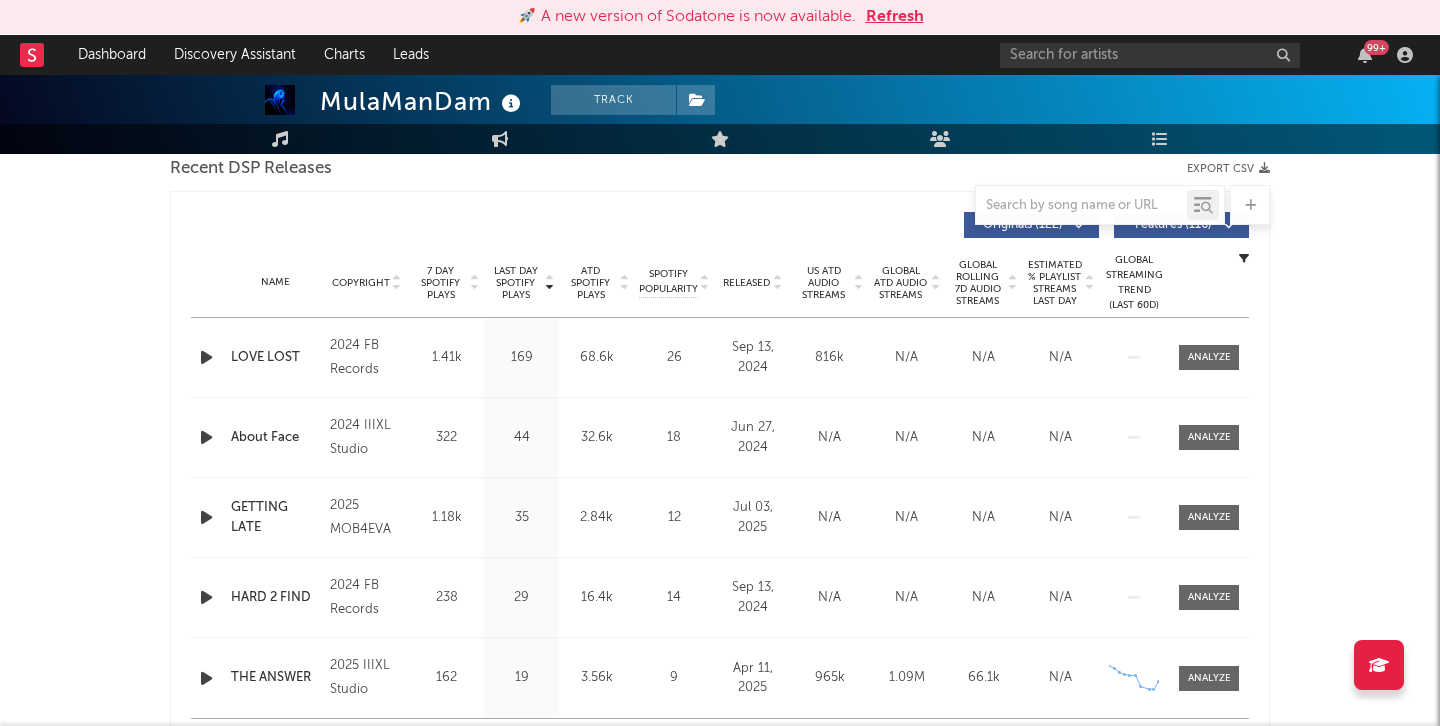 scroll, scrollTop: 761, scrollLeft: 0, axis: vertical 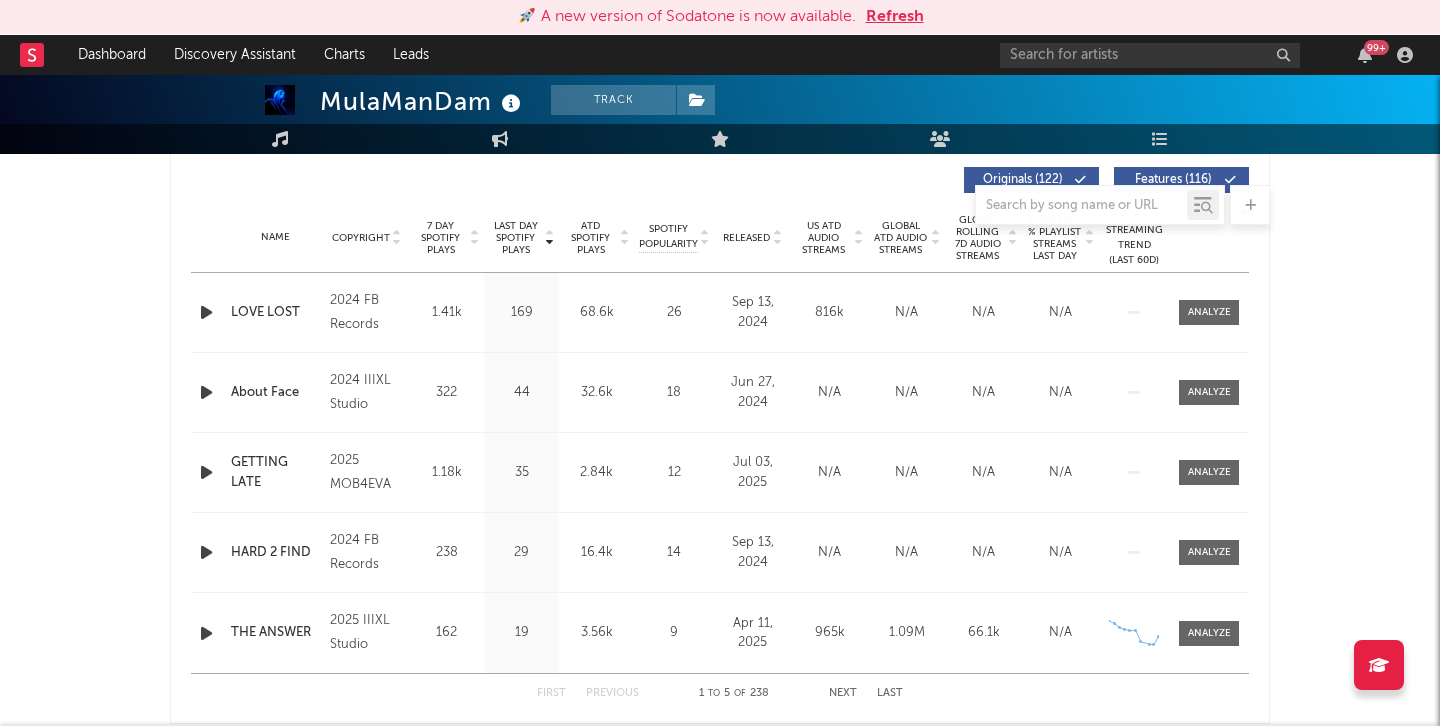 click on "7 Day Spotify Plays" at bounding box center [440, 238] 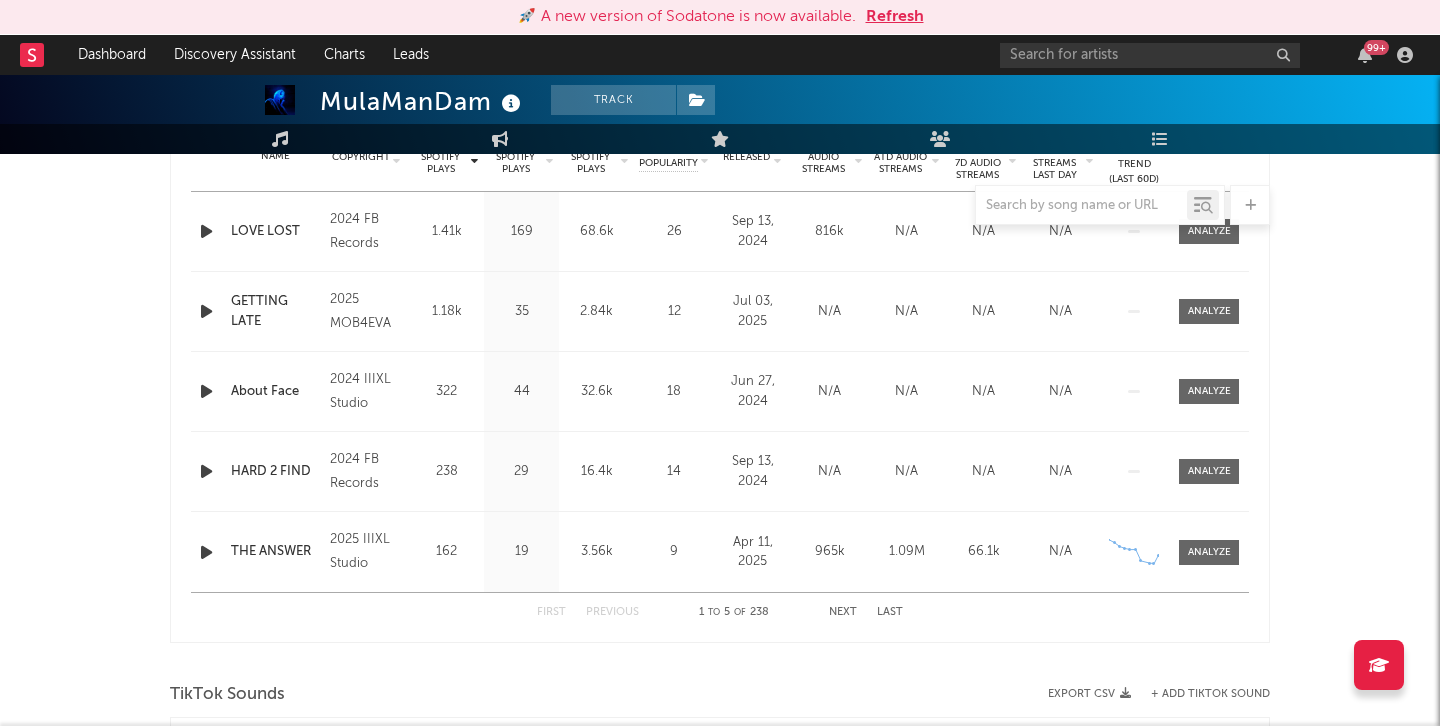 scroll, scrollTop: 642, scrollLeft: 0, axis: vertical 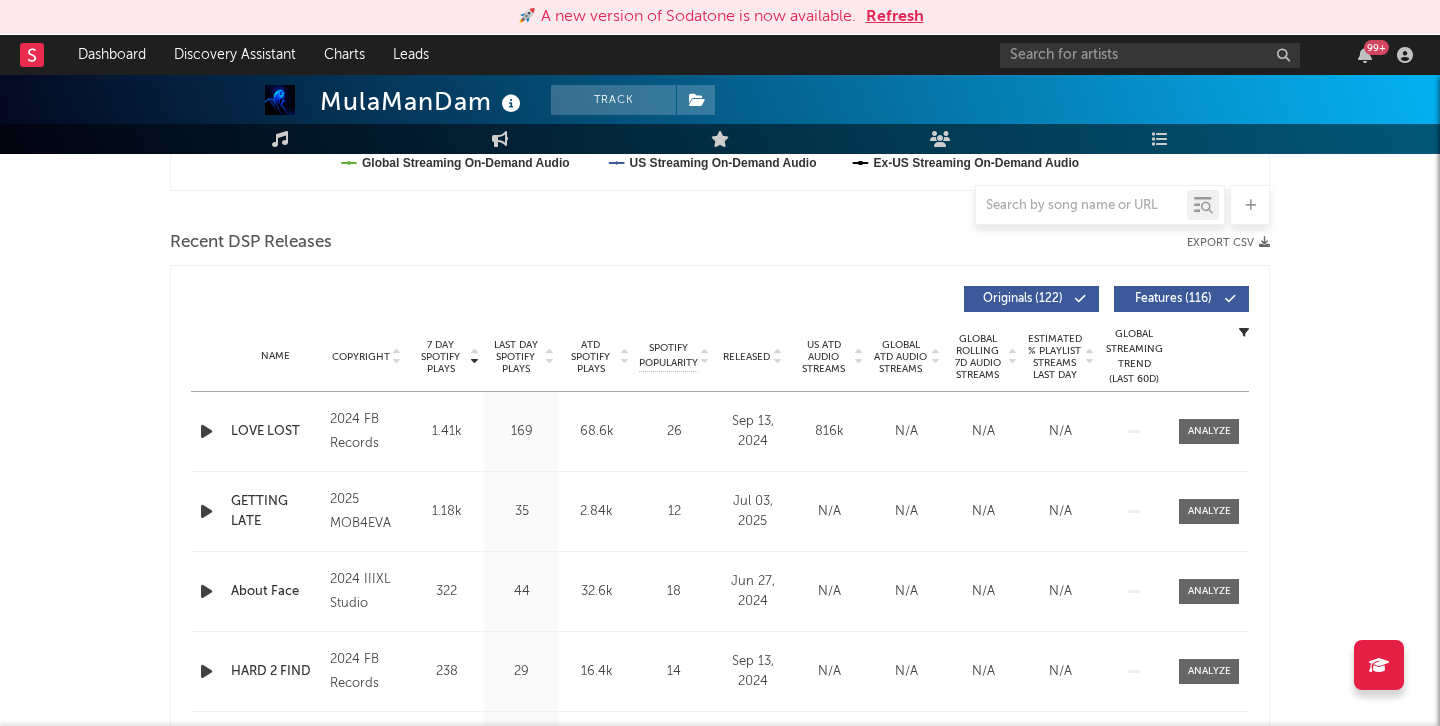 click on "7 Day Spotify Plays" at bounding box center (440, 357) 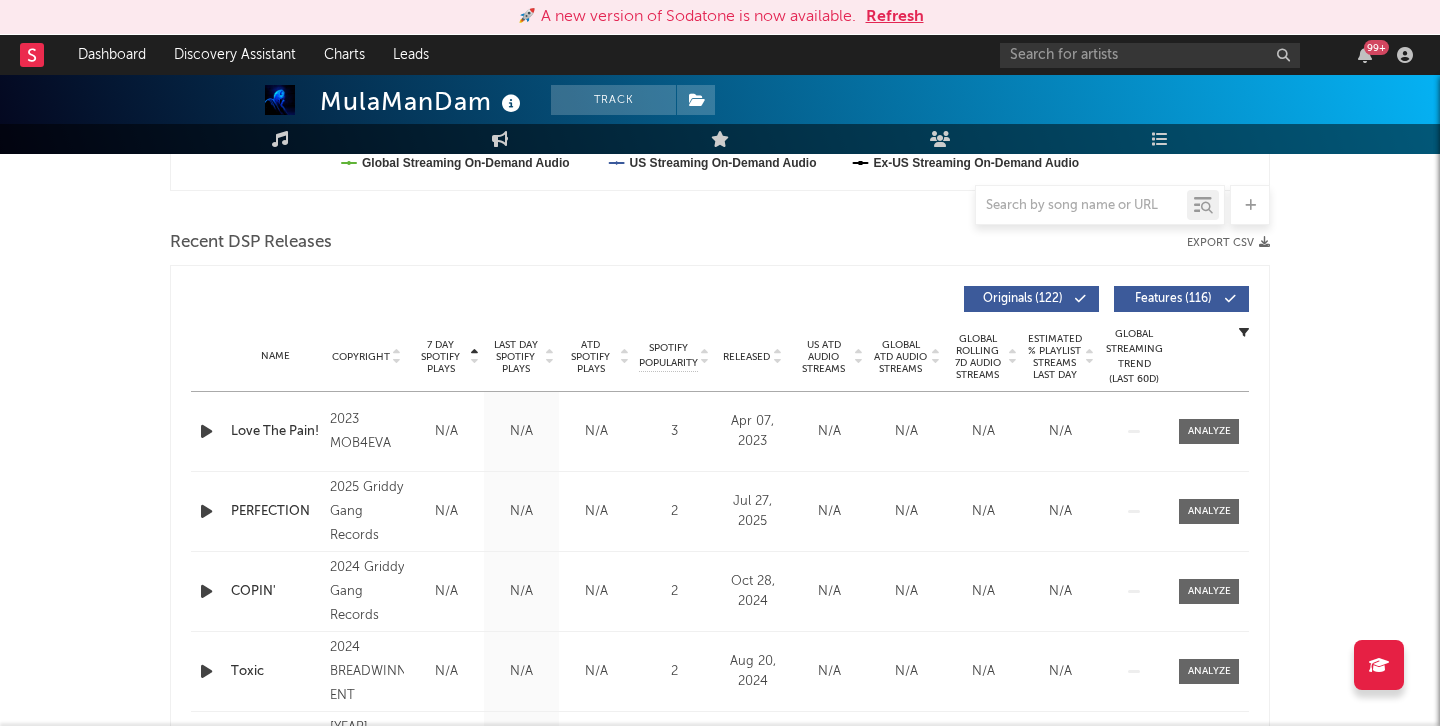 click on "7 Day Spotify Plays" at bounding box center (440, 357) 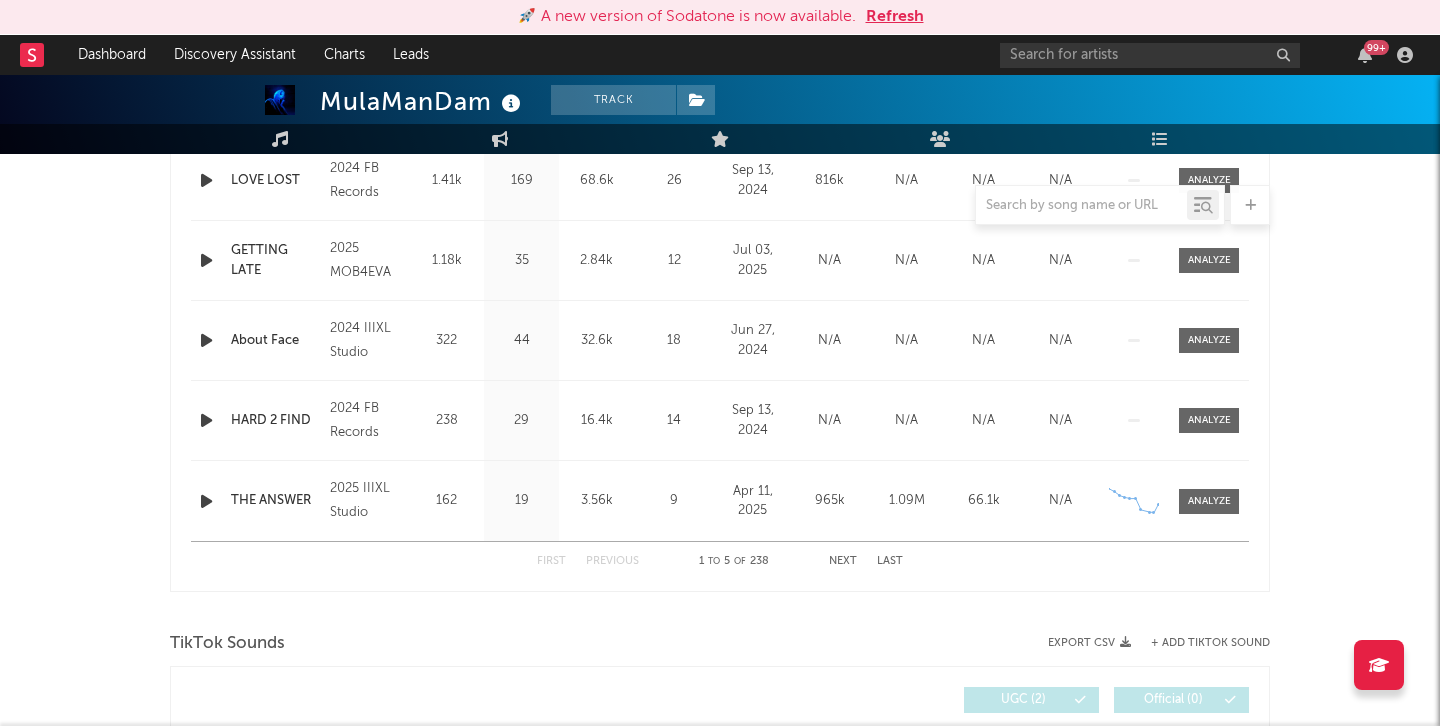 scroll, scrollTop: 827, scrollLeft: 0, axis: vertical 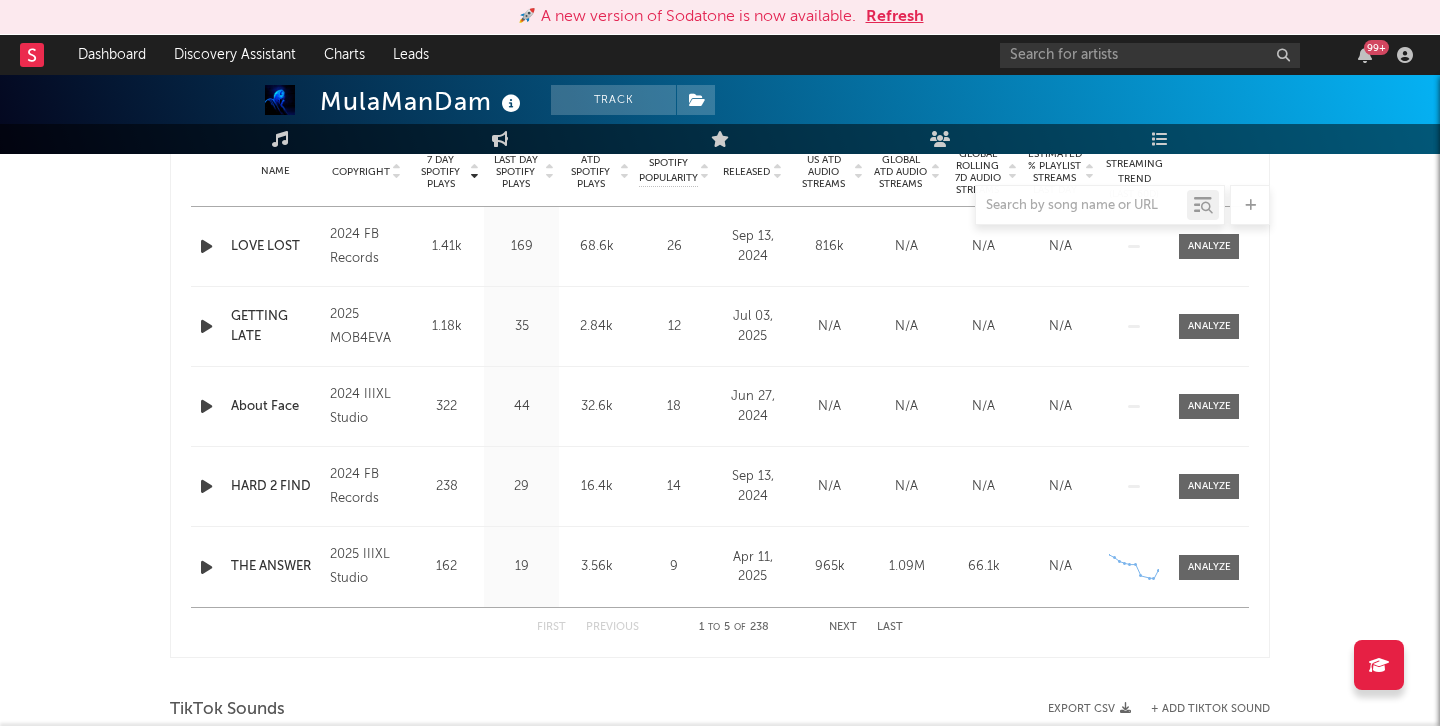 click on "Name THE ANSWER Copyright 2025 IIIXL Studio Label IIIXL Studio Album Names GHETTO & BLUES Composer Names Karsheam D-K Simpkins II & Mulamandam 7 Day Spotify Plays 162 Last Day Spotify Plays 19 ATD Spotify Plays 3.56k Spotify Popularity 9 Total US Streams 4.82k Total US SES 32 Total UK Streams N/A Total UK Audio Streams N/A UK Weekly Streams N/A UK Weekly Audio Streams N/A Released Apr 11, 2025 US ATD Audio Streams 965k US Rolling 7D Audio Streams 57.5k US Rolling WoW % Chg 375 Global ATD Audio Streams 1.09M Global Rolling 7D Audio Streams 66.1k Global Rolling WoW % Chg 384 Estimated % Playlist Streams Last Day N/A Global Streaming Trend (Last 60D) Created with Highcharts 10.3.3 Ex-US Streaming Trend (Last 60D) US Streaming Trend (Last 60D) Created with Highcharts 10.3.3 Global Latest Day Audio Streams 13.7k US Latest Day Audio Streams 11.9k" at bounding box center (720, 567) 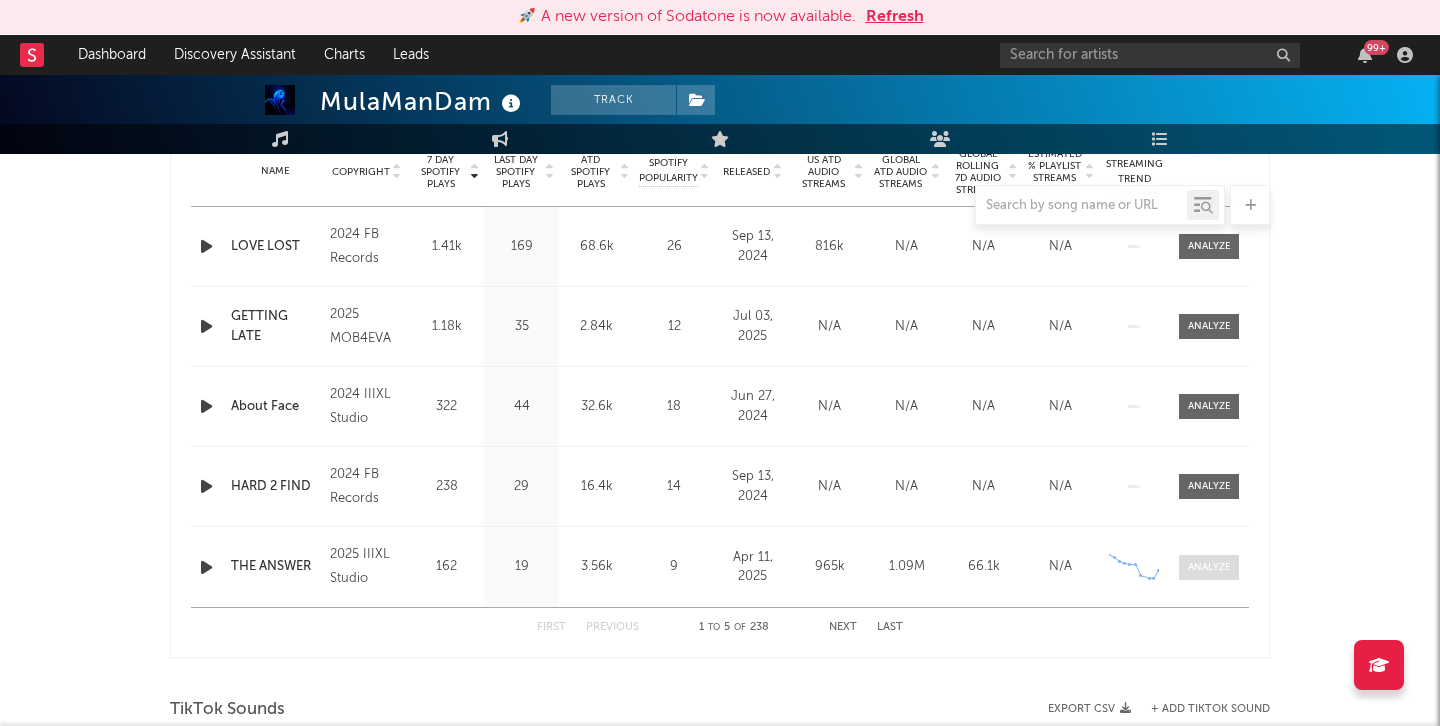 click at bounding box center (1209, 567) 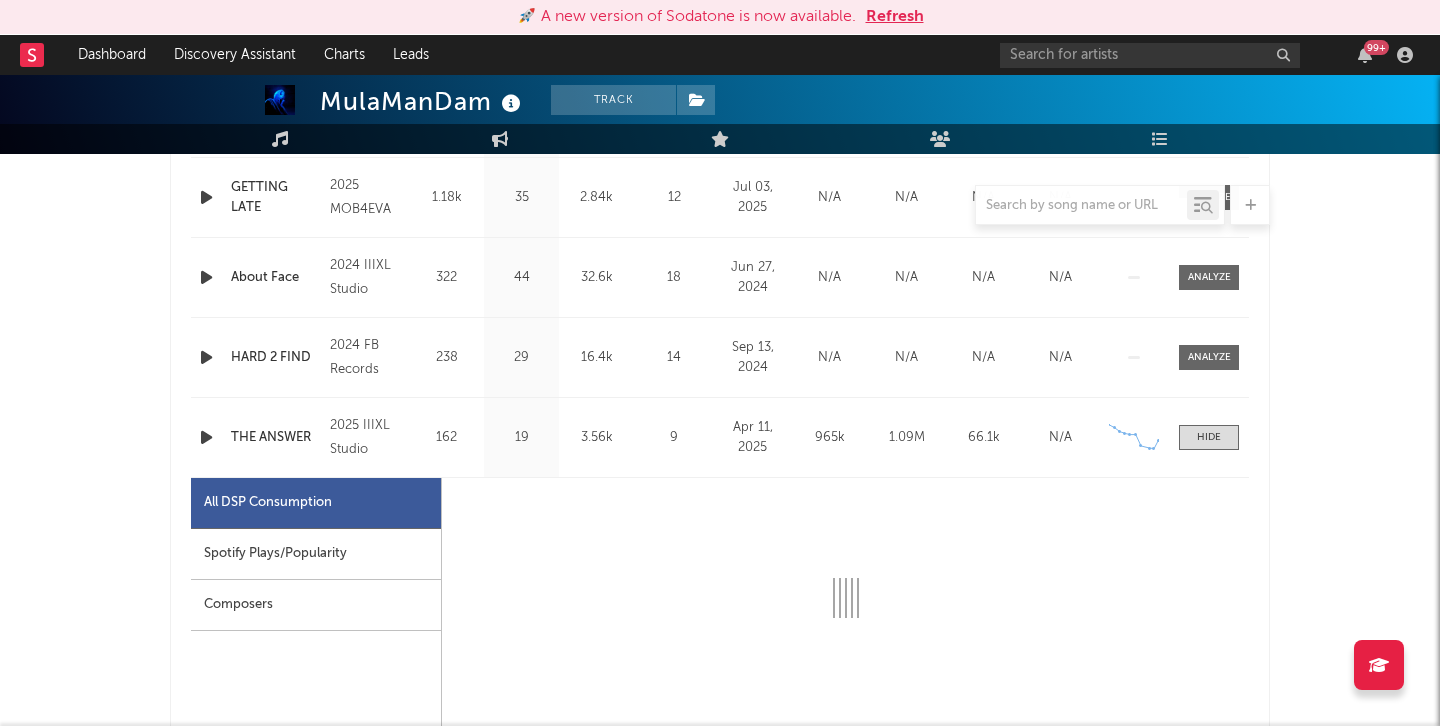 scroll, scrollTop: 1109, scrollLeft: 0, axis: vertical 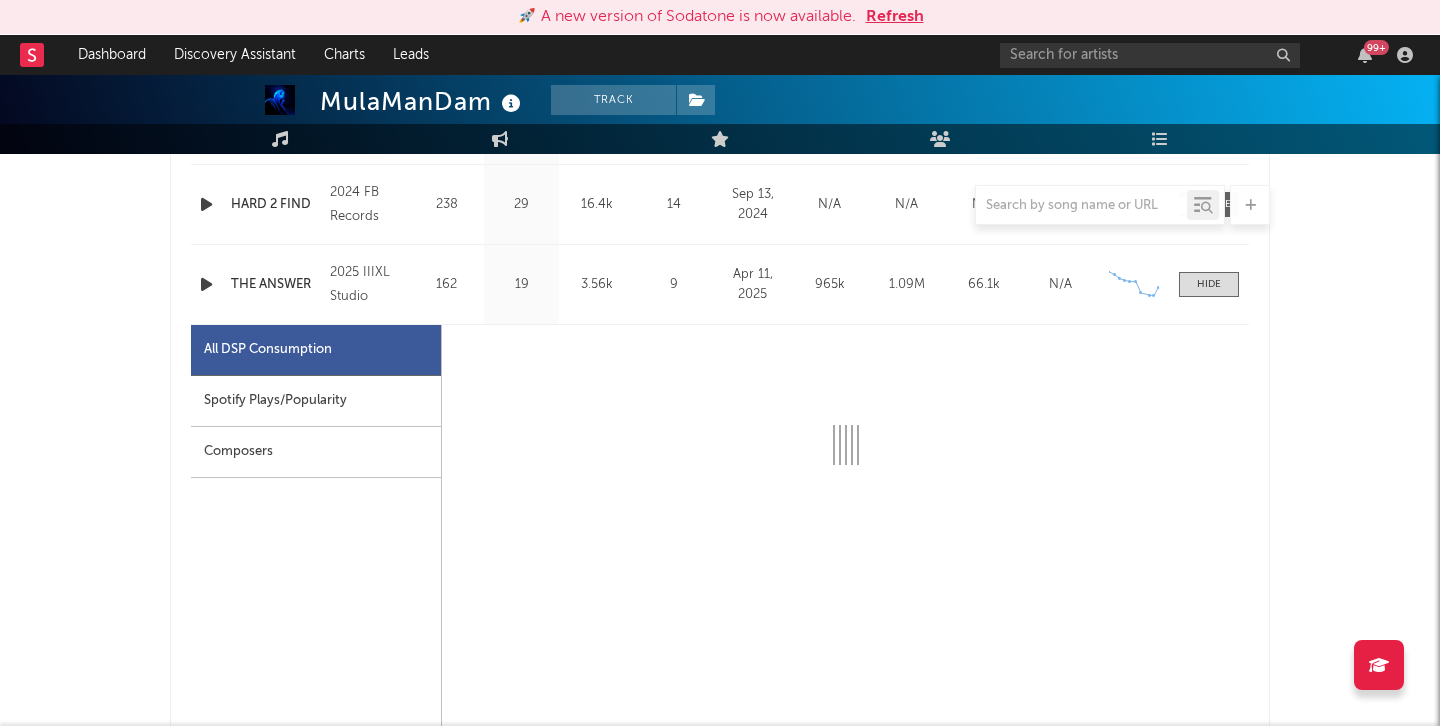 select on "1w" 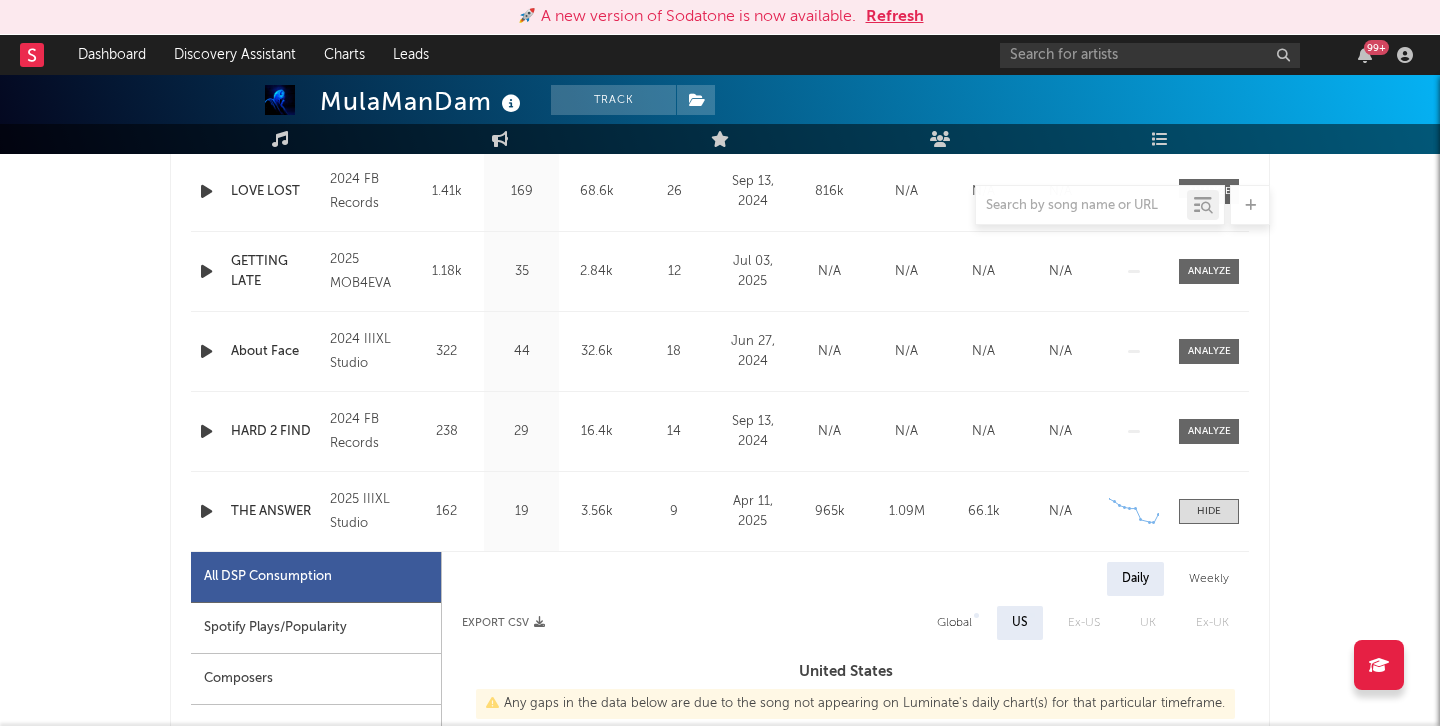 scroll, scrollTop: 850, scrollLeft: 0, axis: vertical 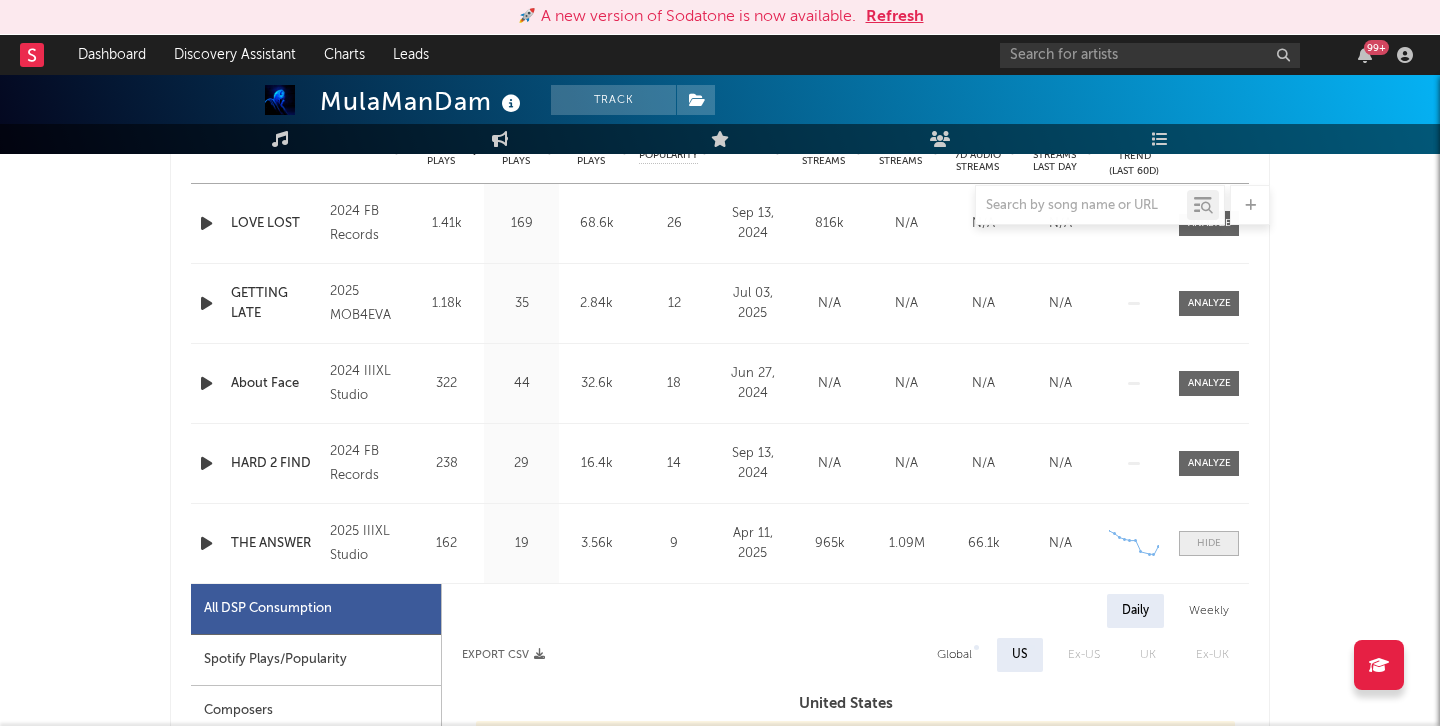 click at bounding box center (1209, 543) 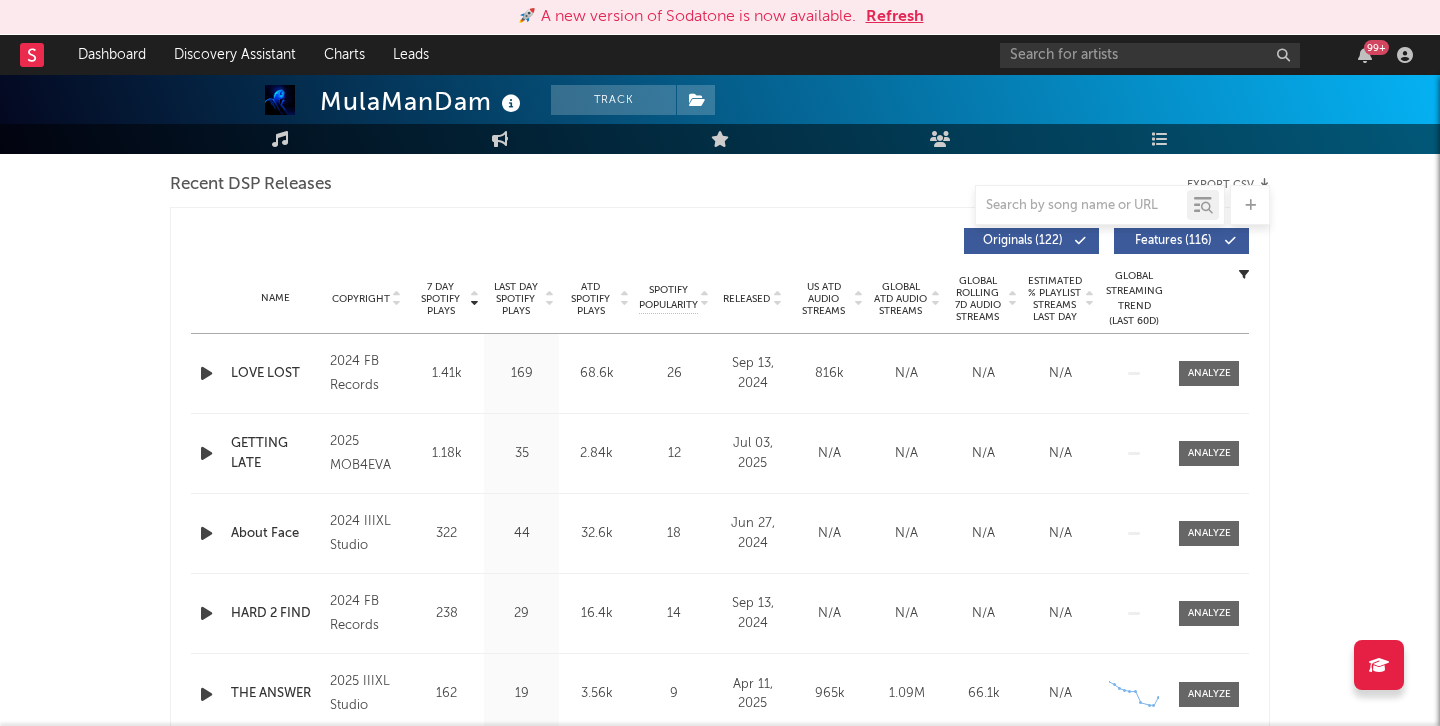 scroll, scrollTop: 1050, scrollLeft: 0, axis: vertical 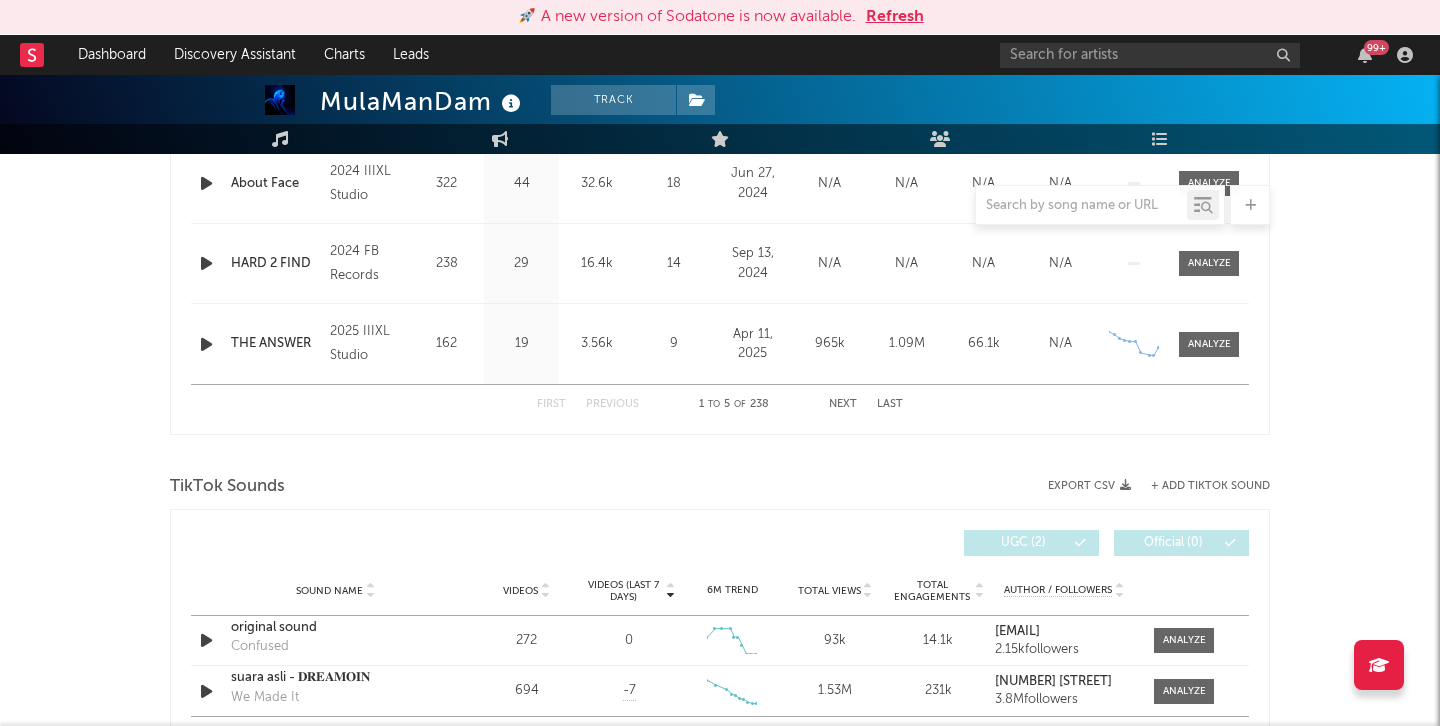 click on "Name THE ANSWER Copyright 2025 IIIXL Studio Label IIIXL Studio Album Names GHETTO & BLUES Composer Names Karsheam D-K Simpkins II & Mulamandam 7 Day Spotify Plays 162 Last Day Spotify Plays 19 ATD Spotify Plays 3.56k Spotify Popularity 9 Total US Streams 4.82k Total US SES 32 Total UK Streams N/A Total UK Audio Streams N/A UK Weekly Streams N/A UK Weekly Audio Streams N/A Released Apr 11, 2025 US ATD Audio Streams 965k US Rolling 7D Audio Streams 57.5k US Rolling WoW % Chg 375 Global ATD Audio Streams 1.09M Global Rolling 7D Audio Streams 66.1k Global Rolling WoW % Chg 384 Estimated % Playlist Streams Last Day N/A Global Streaming Trend (Last 60D) Created with Highcharts 10.3.3 Ex-US Streaming Trend (Last 60D) US Streaming Trend (Last 60D) Created with Highcharts 10.3.3 Global Latest Day Audio Streams 13.7k US Latest Day Audio Streams 11.9k" at bounding box center [720, 344] 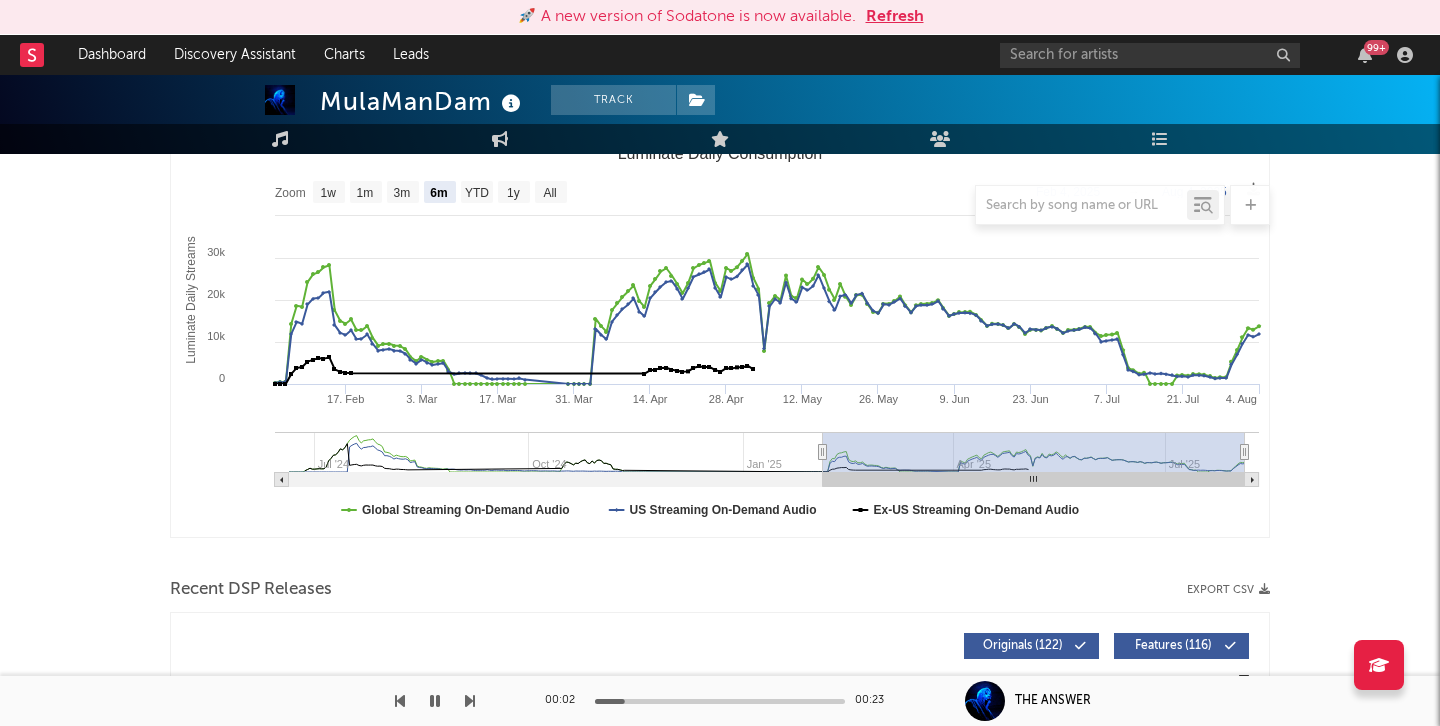 scroll, scrollTop: 0, scrollLeft: 0, axis: both 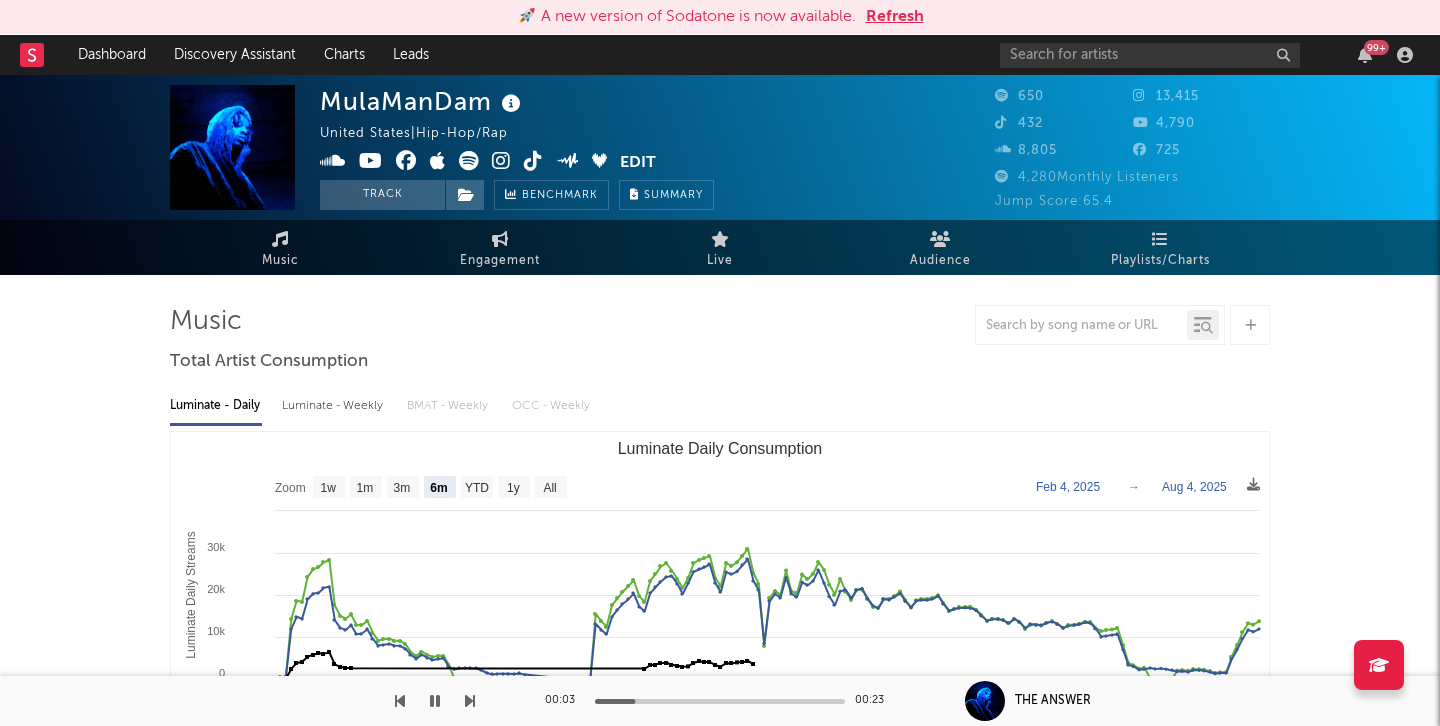 click at bounding box center (533, 161) 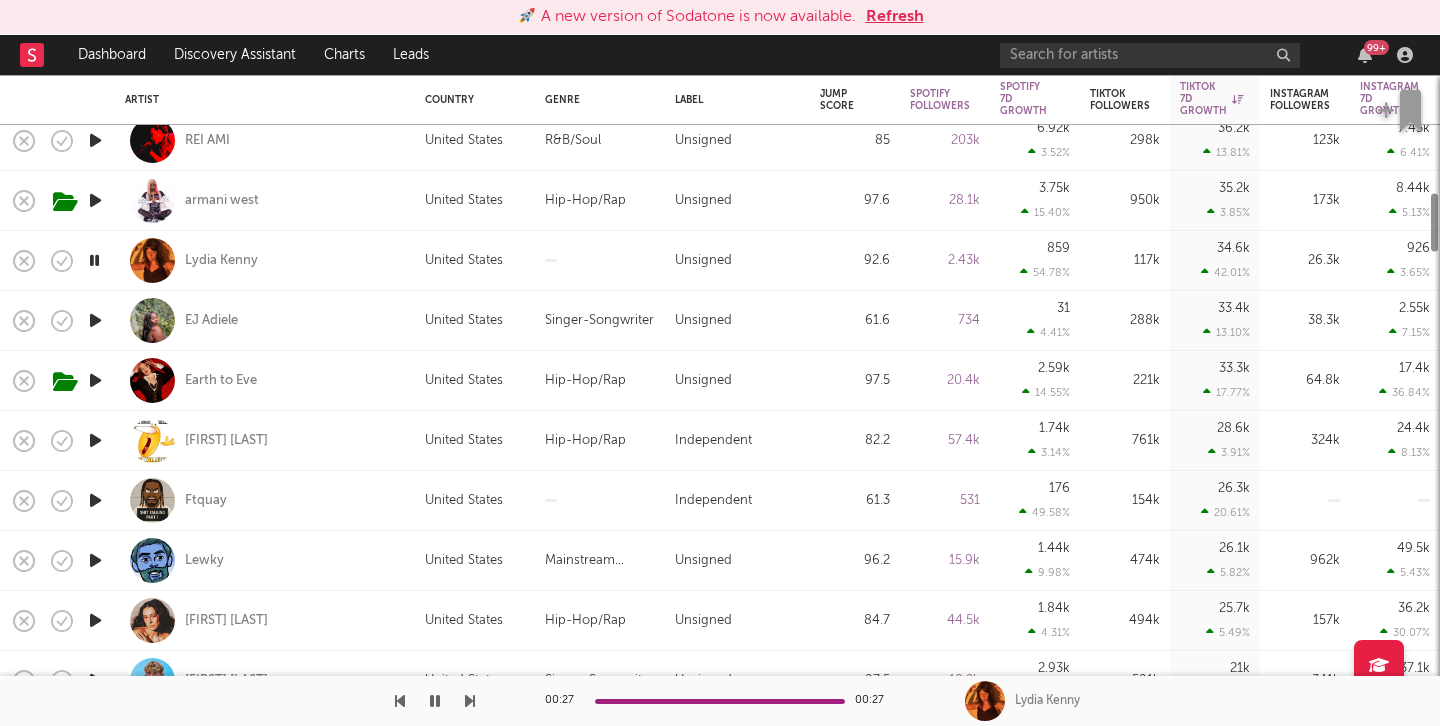 scroll, scrollTop: 0, scrollLeft: 0, axis: both 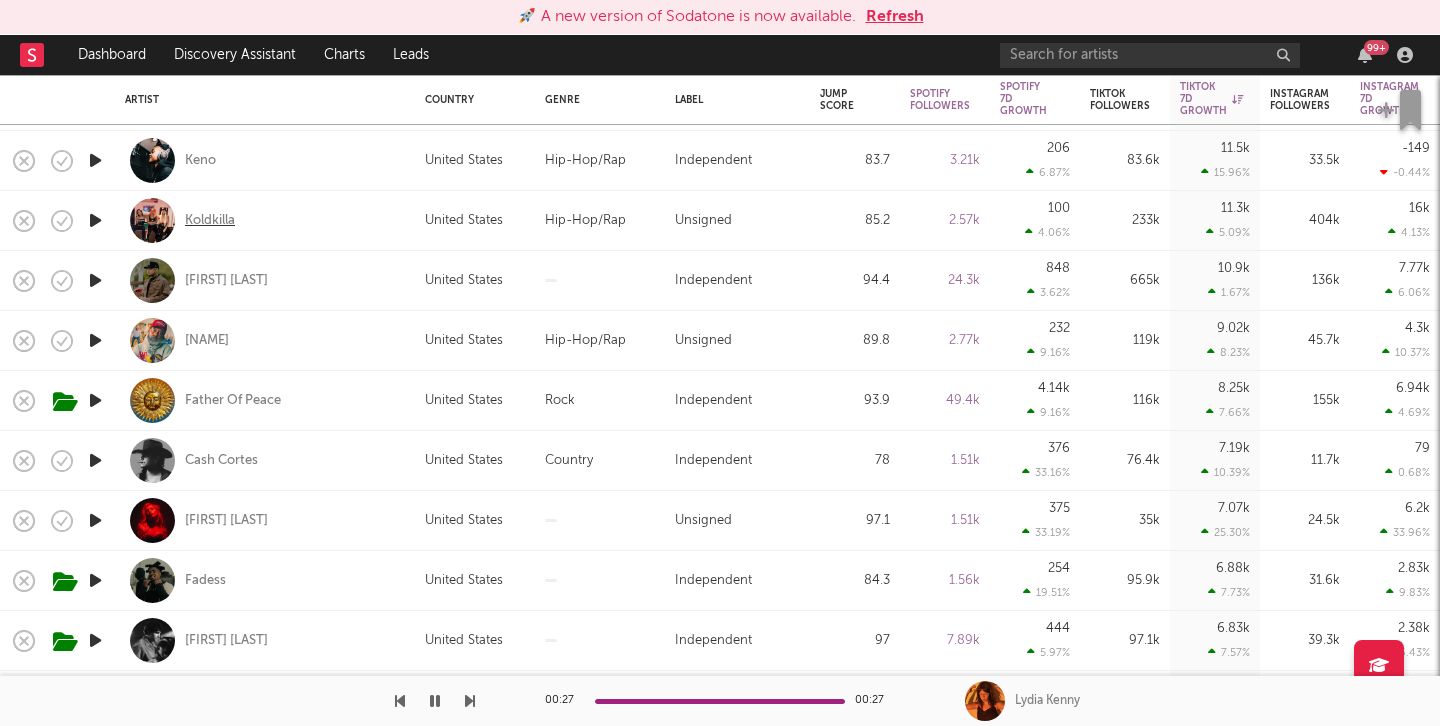 click on "Koldkilla" at bounding box center [210, 221] 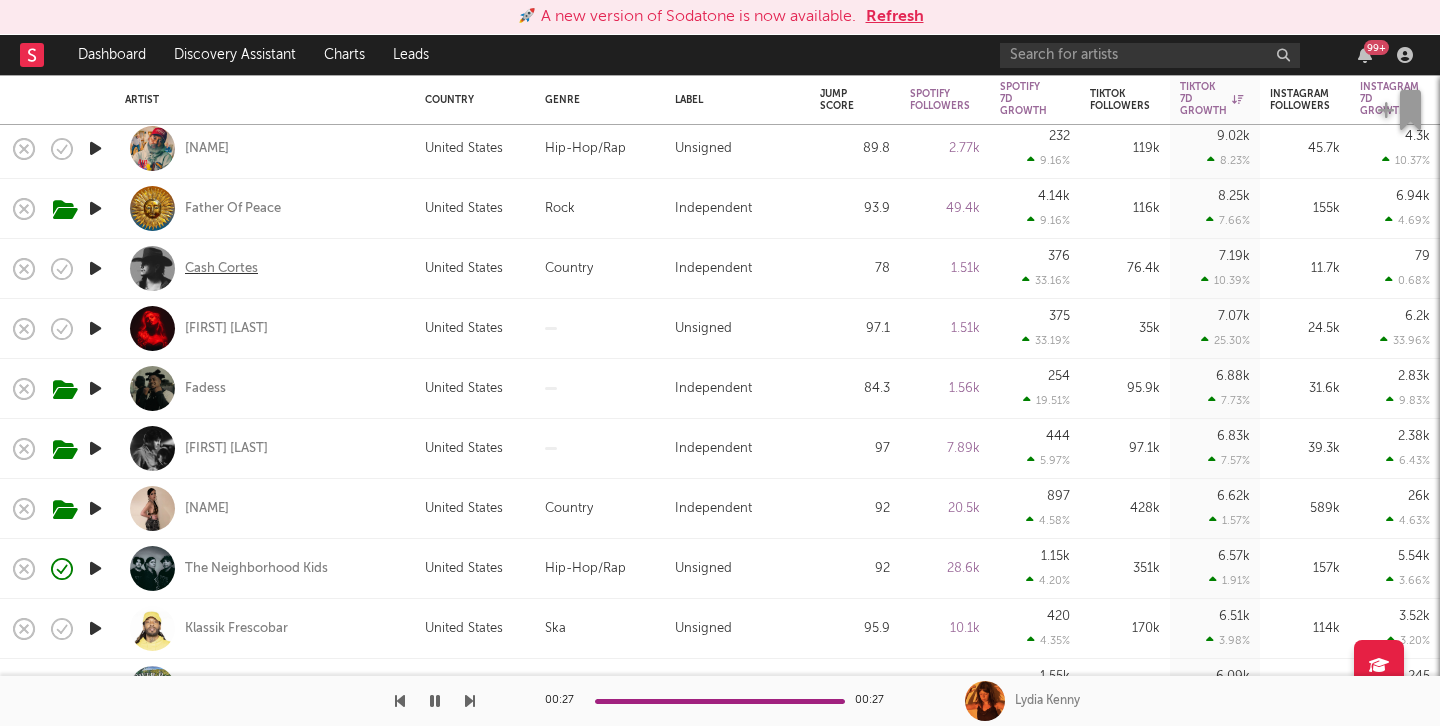 click on "Cash Cortes" at bounding box center (221, 269) 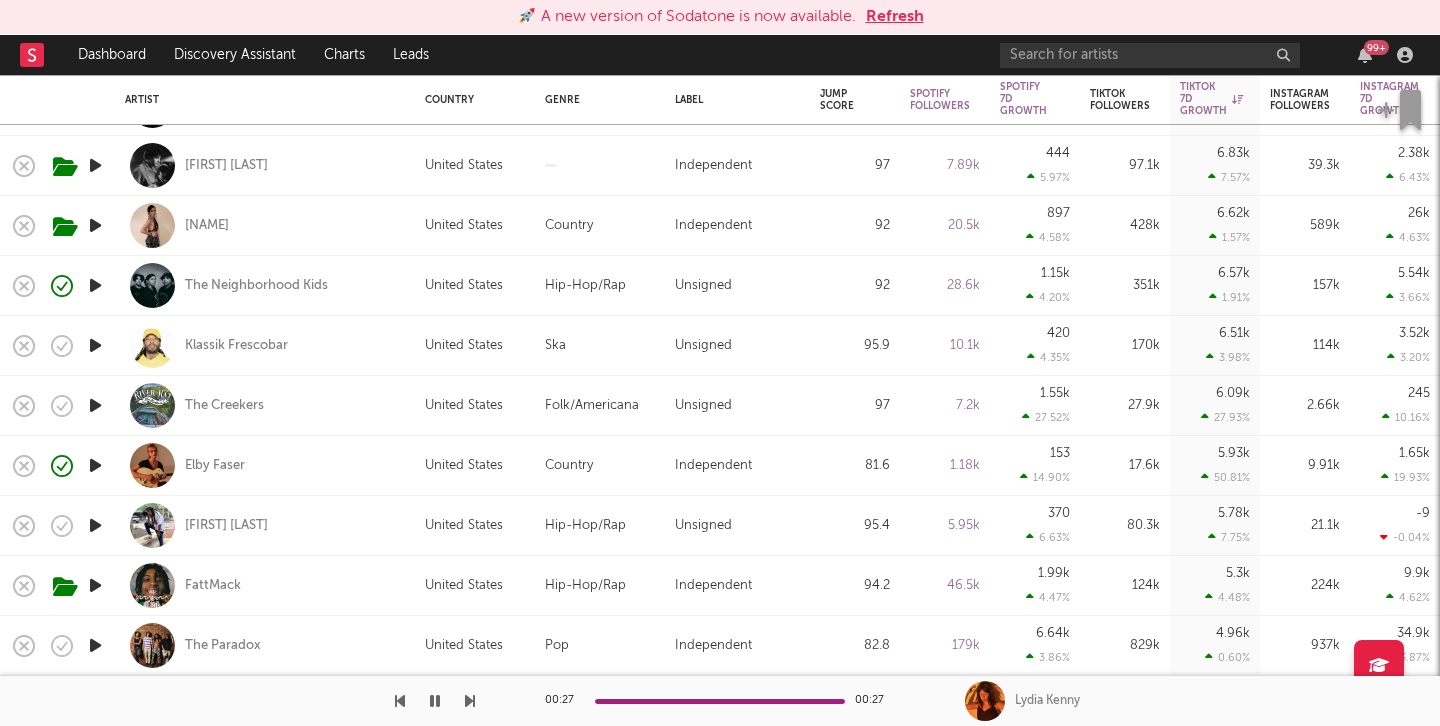 click at bounding box center [95, 345] 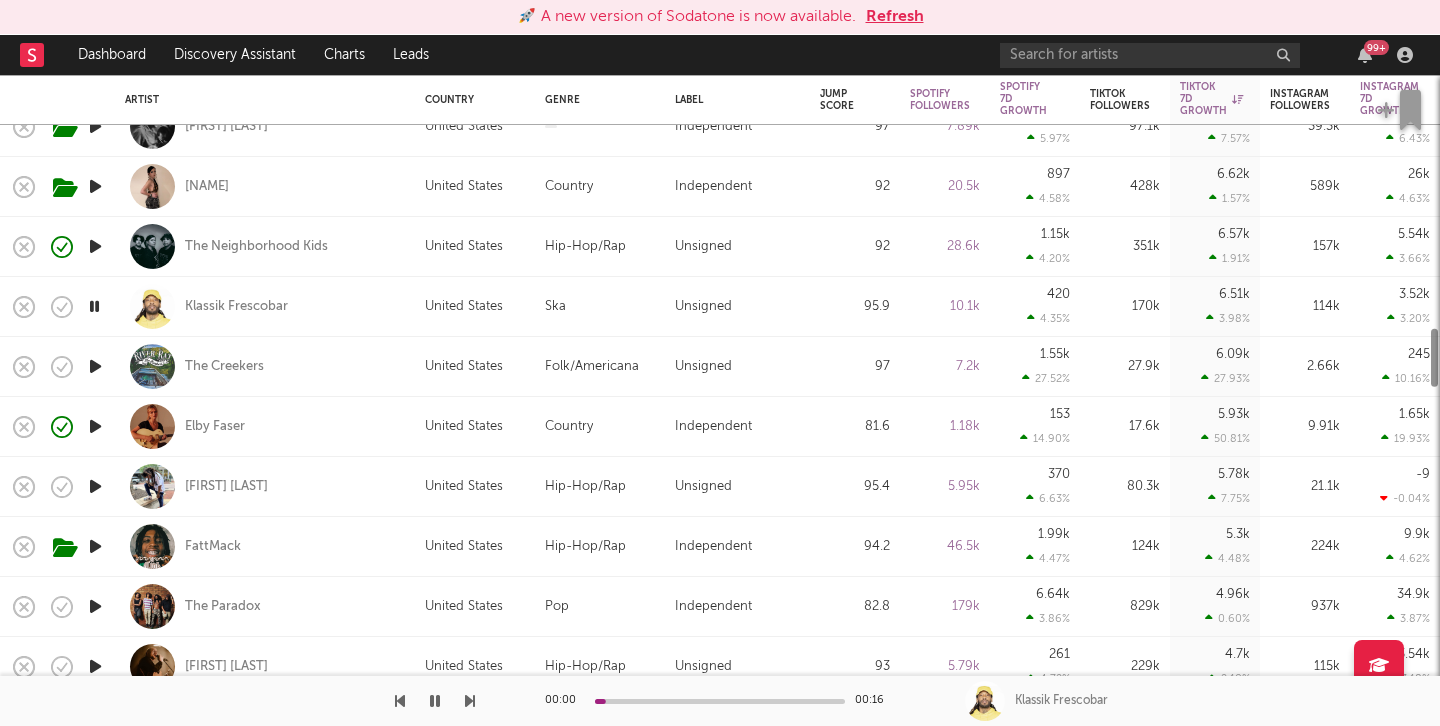 click at bounding box center [94, 306] 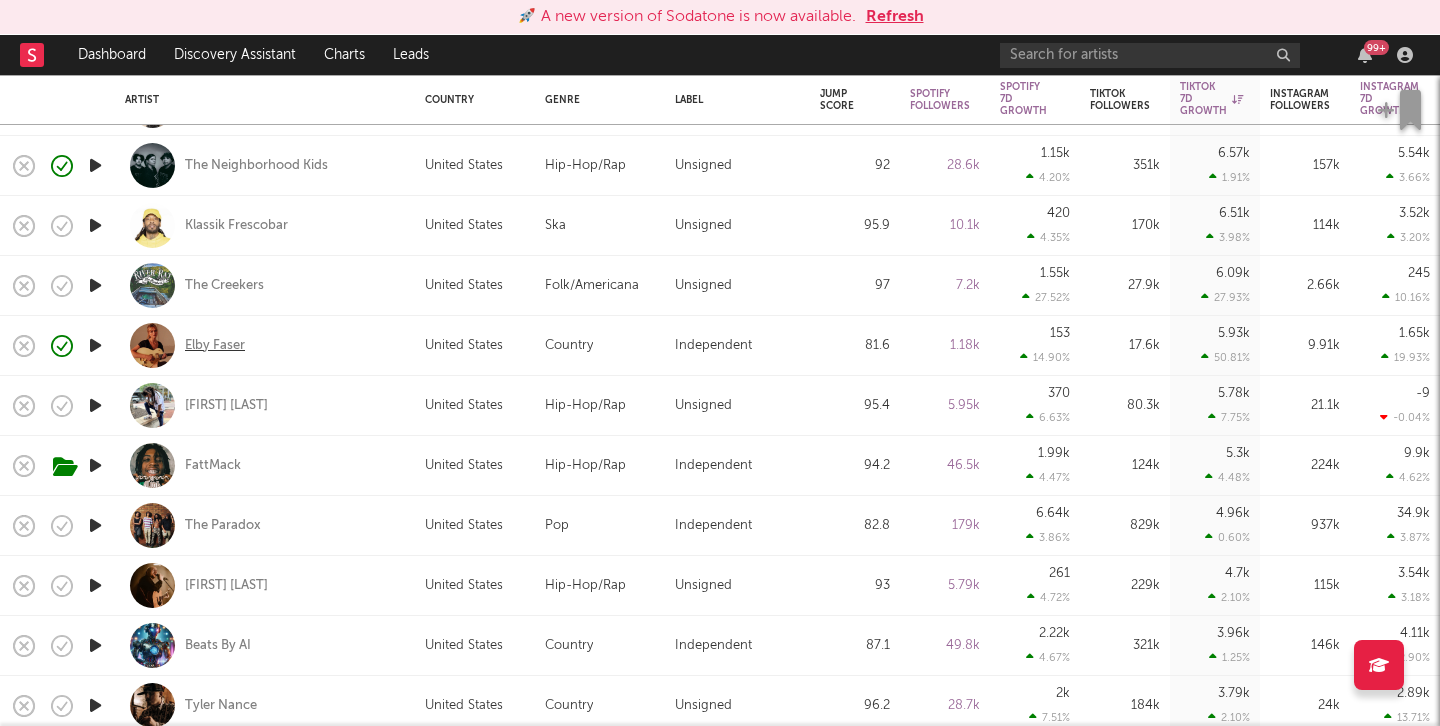 click on "Elby Faser" at bounding box center (215, 346) 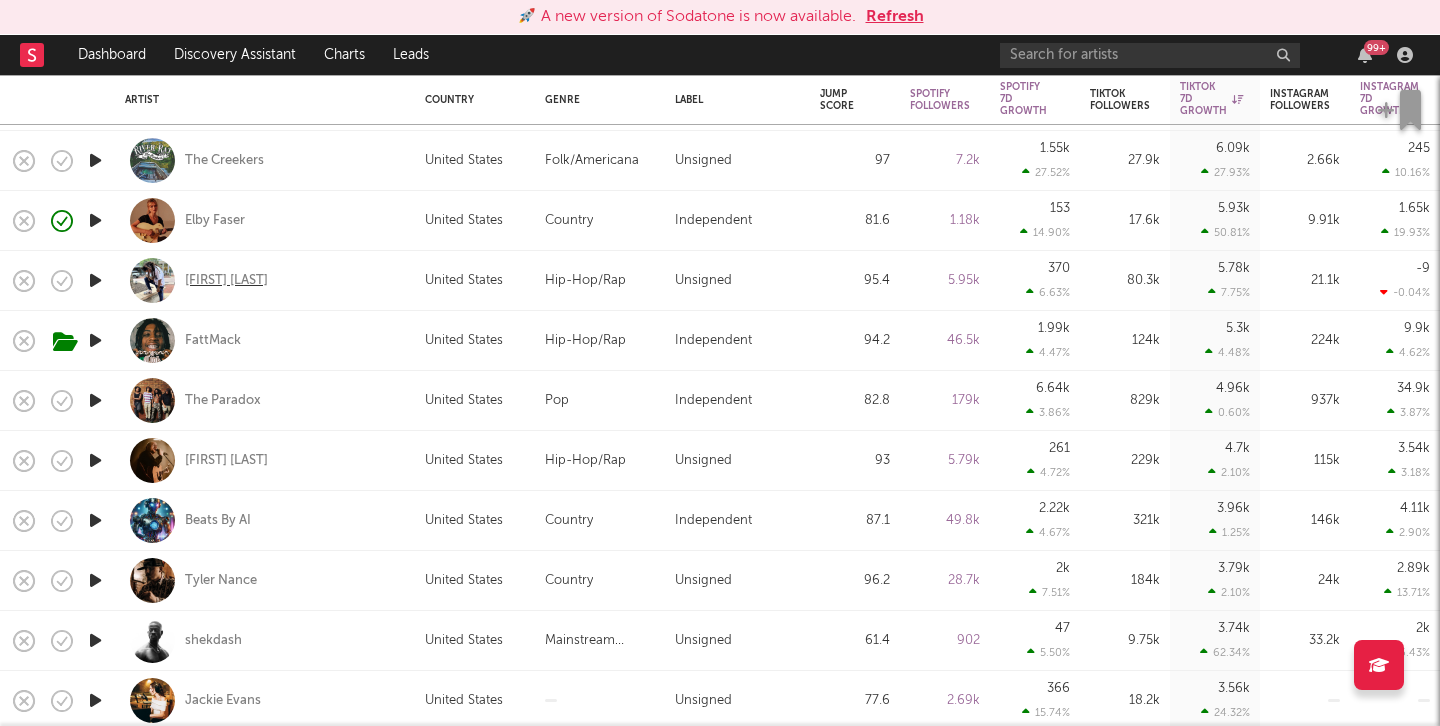 click on "[FIRST] [LAST]" at bounding box center [226, 281] 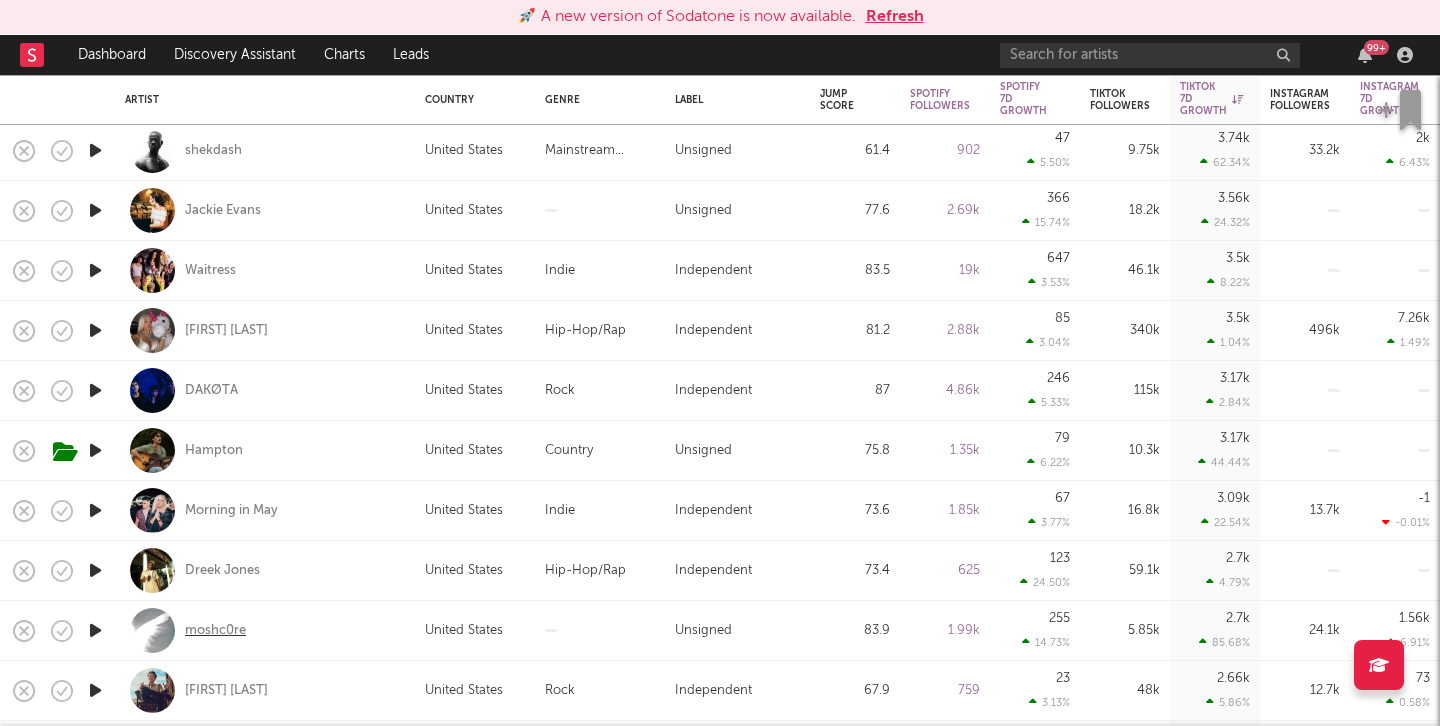 click on "moshc0re" at bounding box center (215, 631) 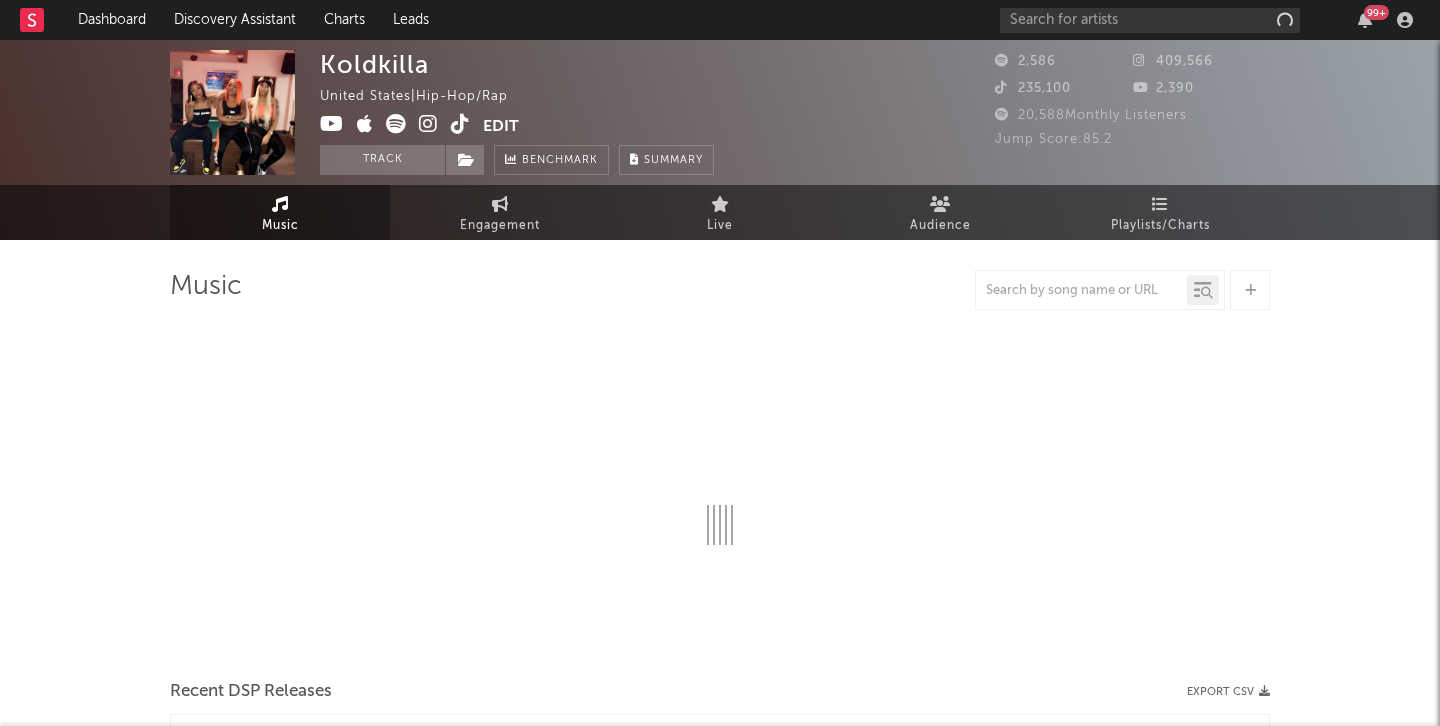 scroll, scrollTop: 30, scrollLeft: 0, axis: vertical 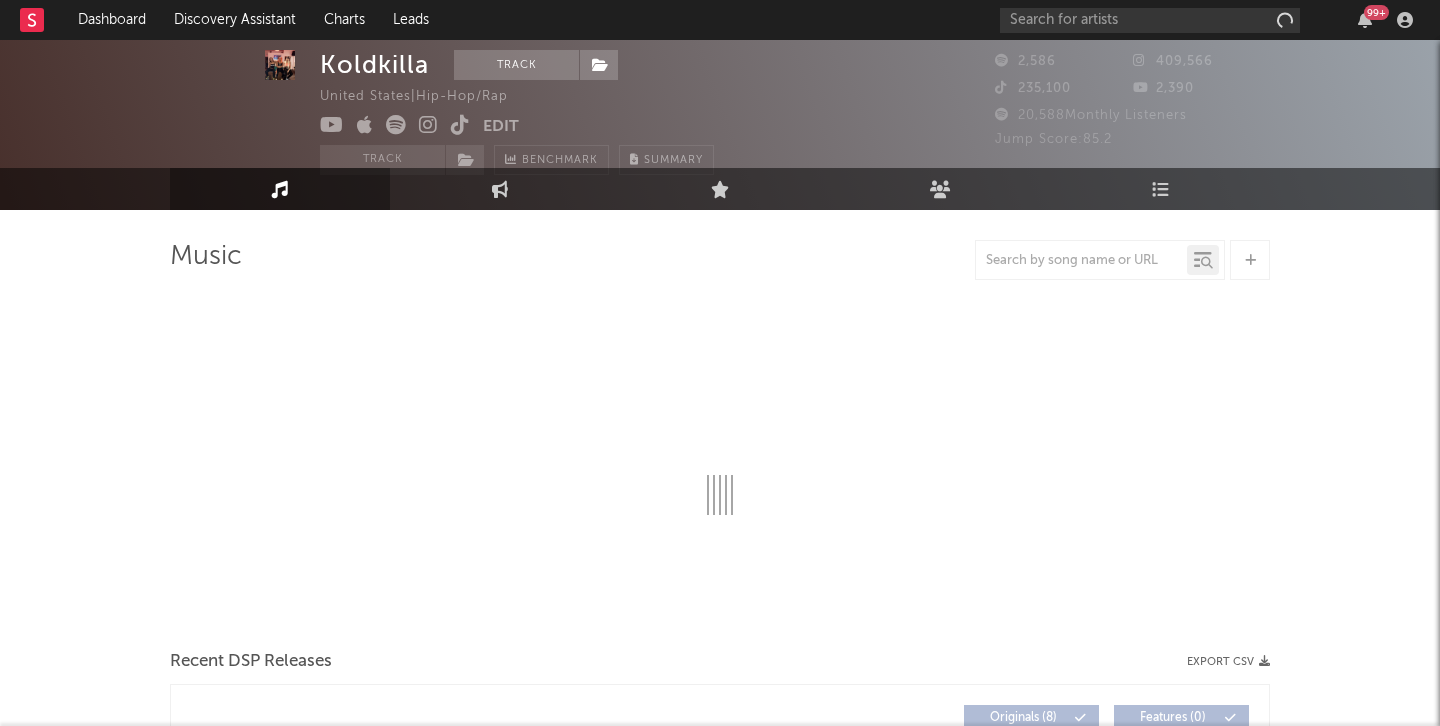 select on "1w" 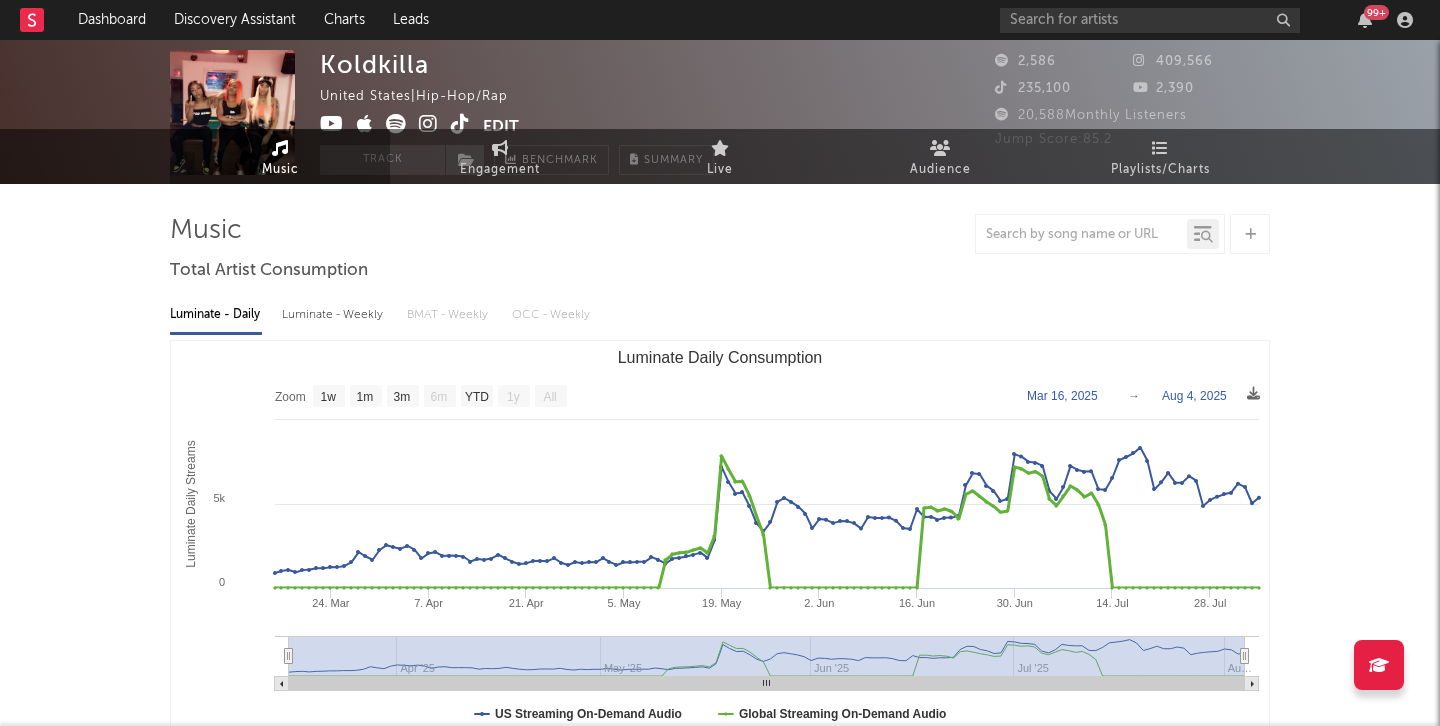 scroll, scrollTop: 0, scrollLeft: 0, axis: both 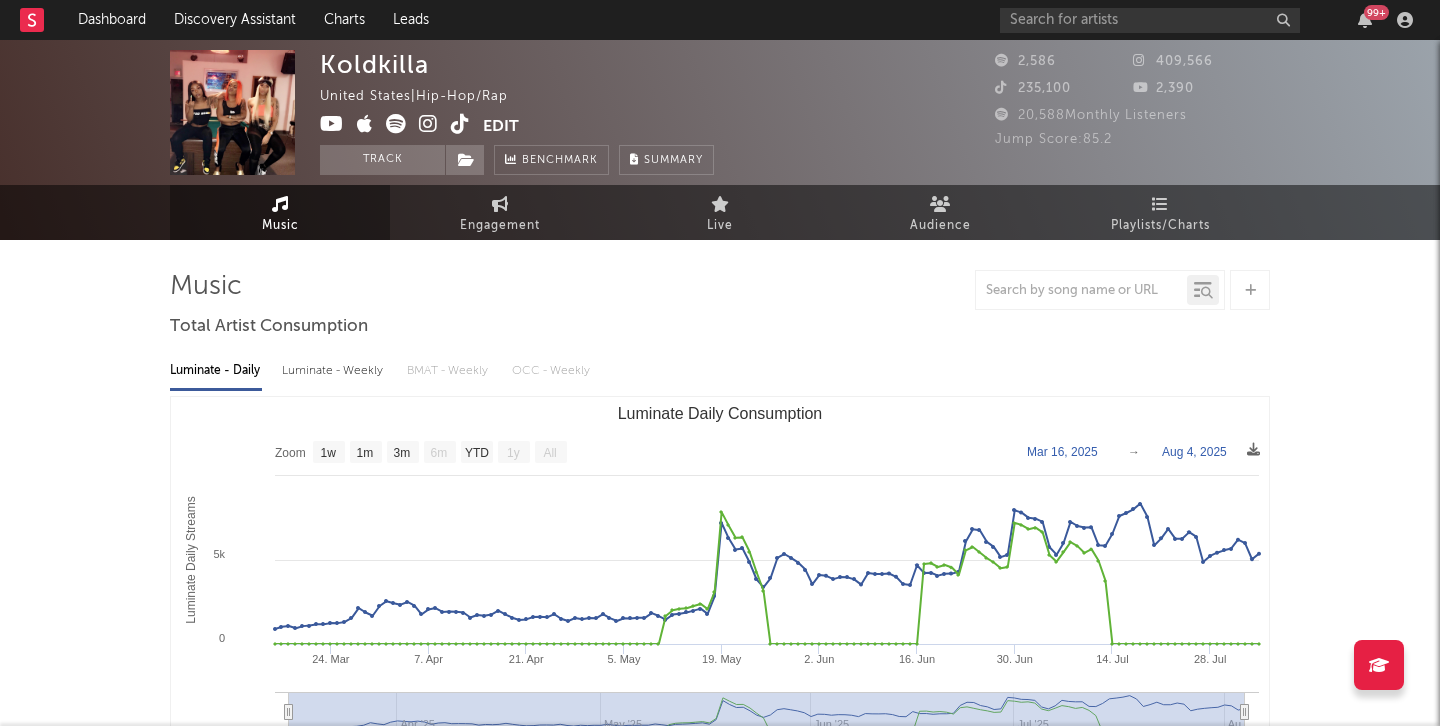 click at bounding box center (460, 124) 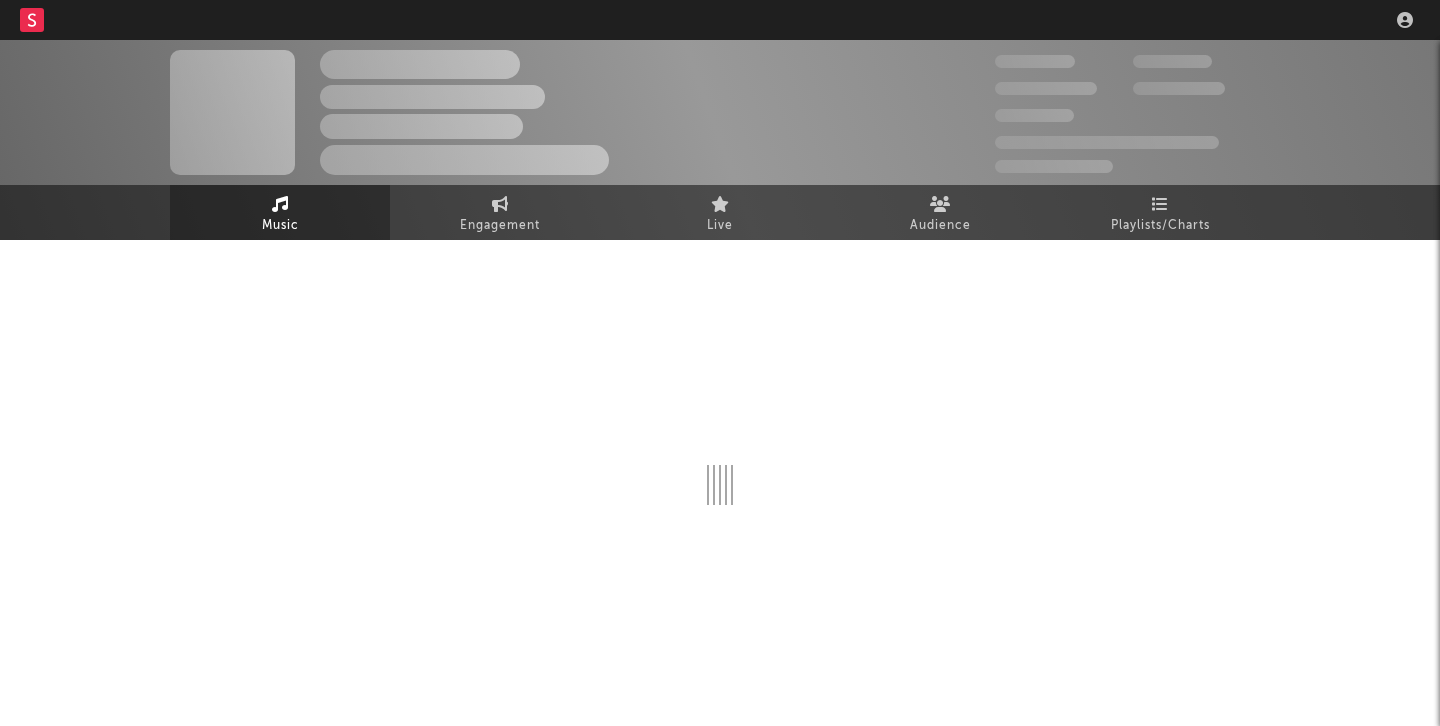 scroll, scrollTop: 0, scrollLeft: 0, axis: both 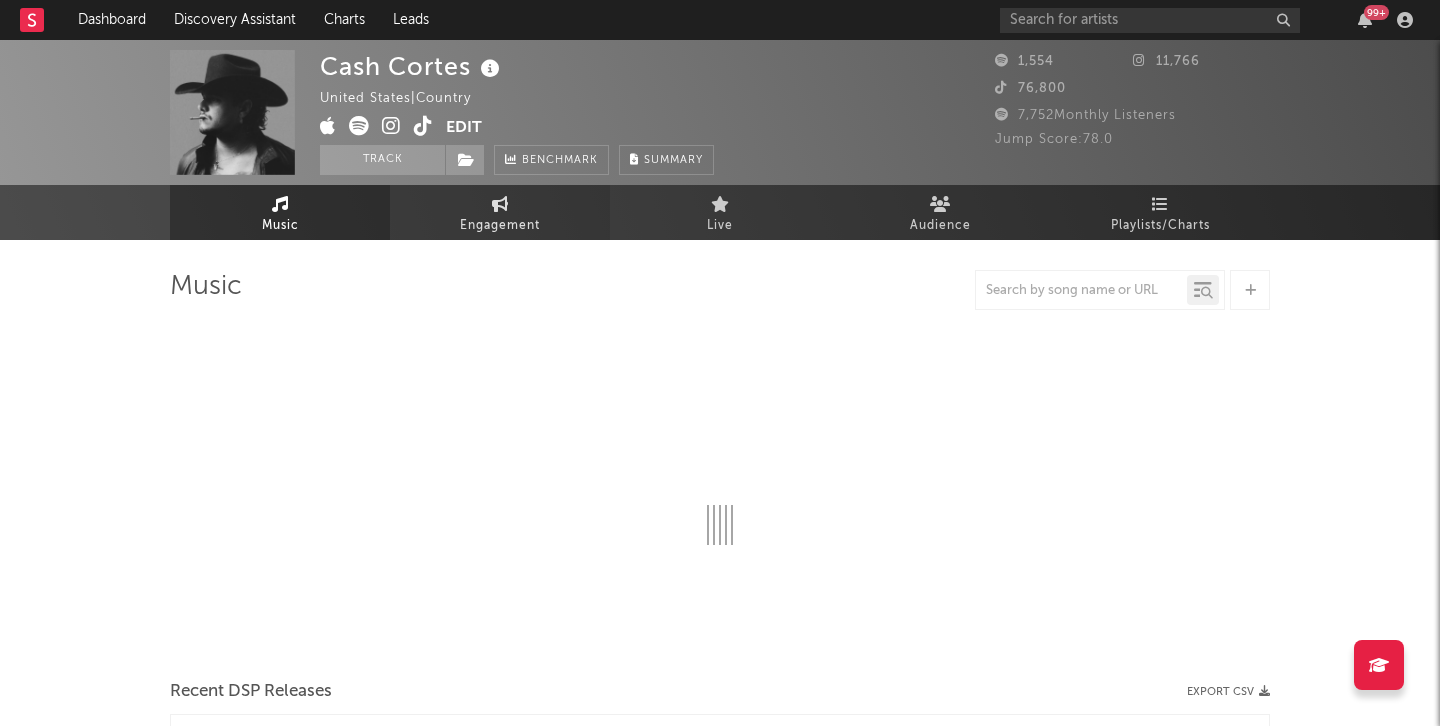 select on "1w" 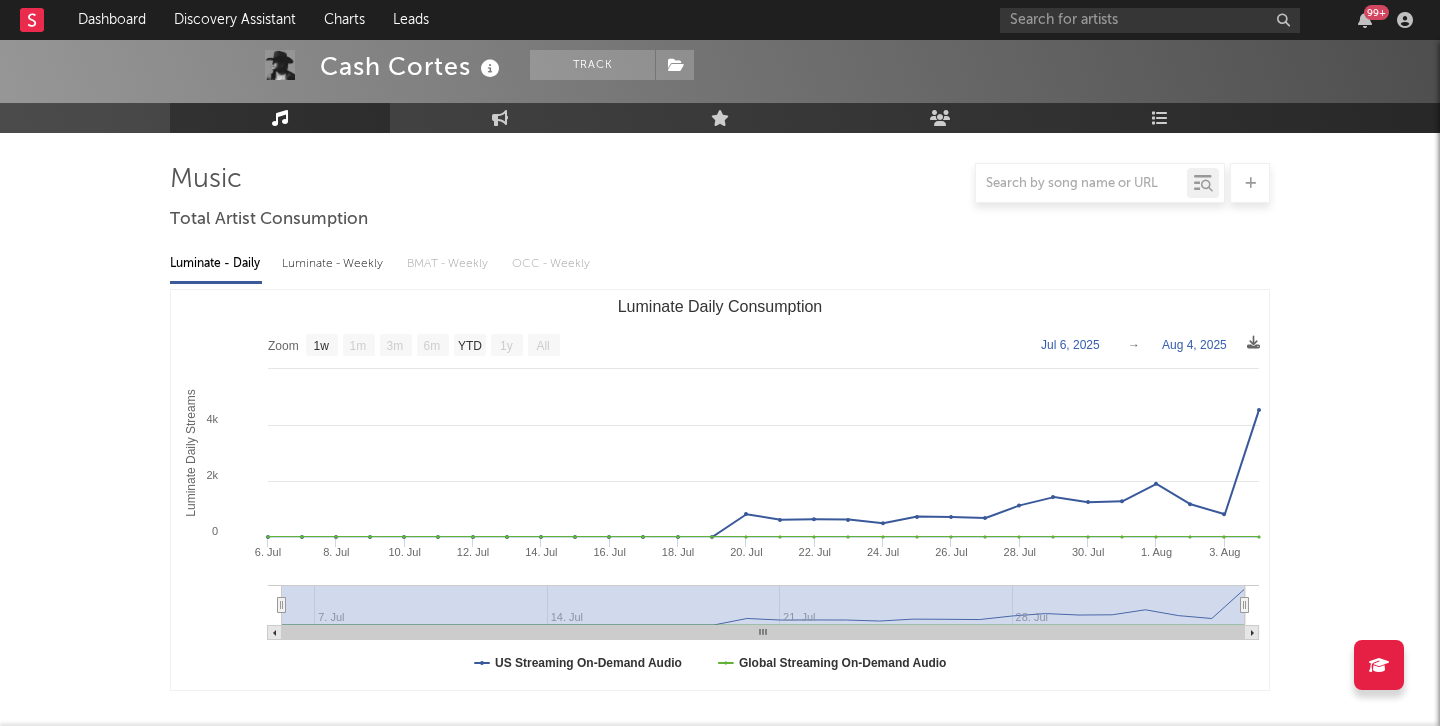 scroll, scrollTop: 0, scrollLeft: 0, axis: both 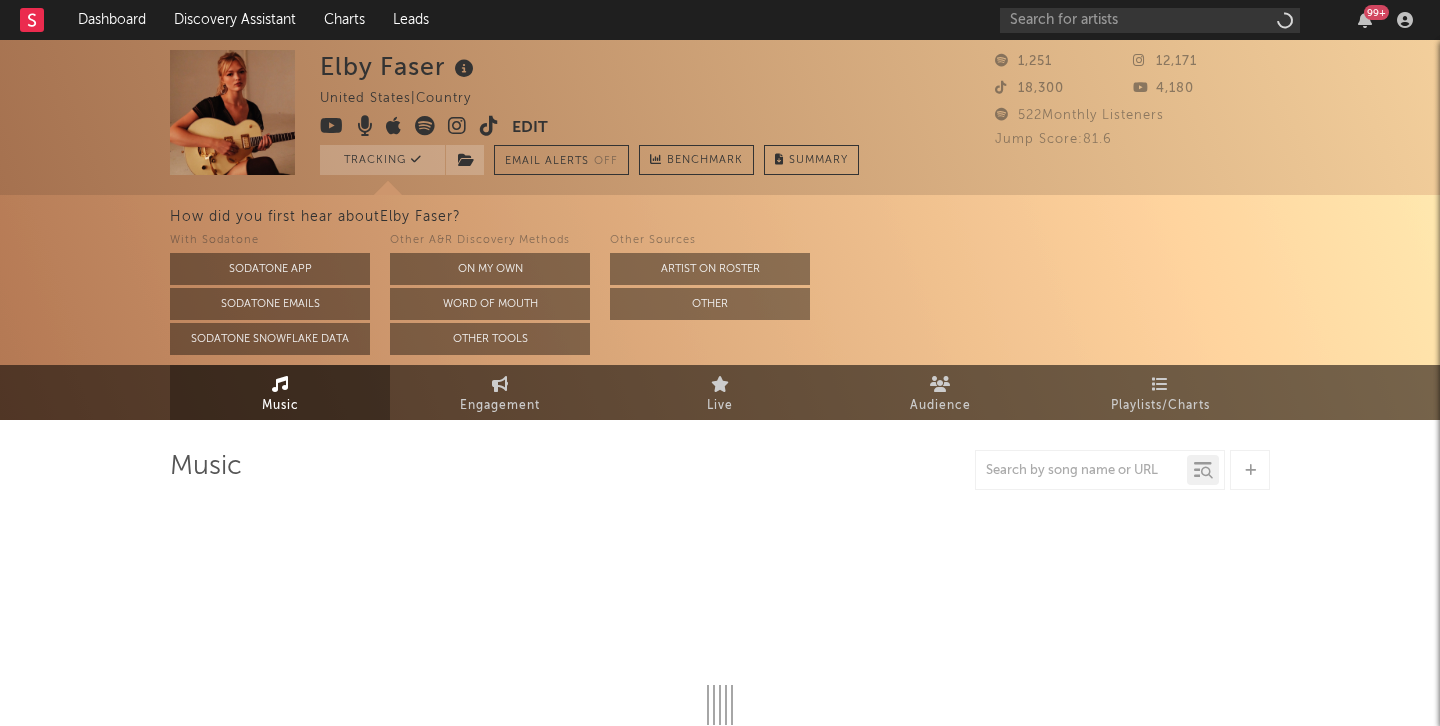 click at bounding box center [489, 126] 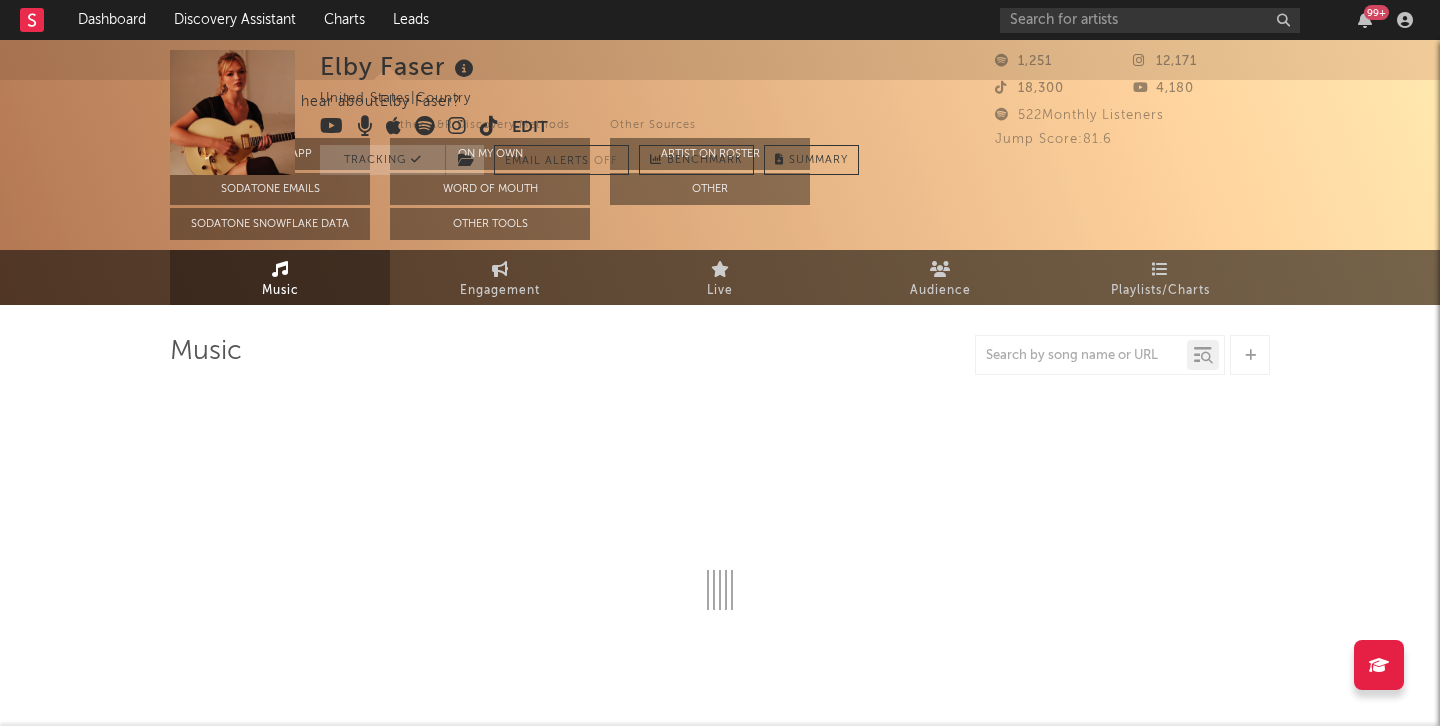 scroll, scrollTop: 0, scrollLeft: 0, axis: both 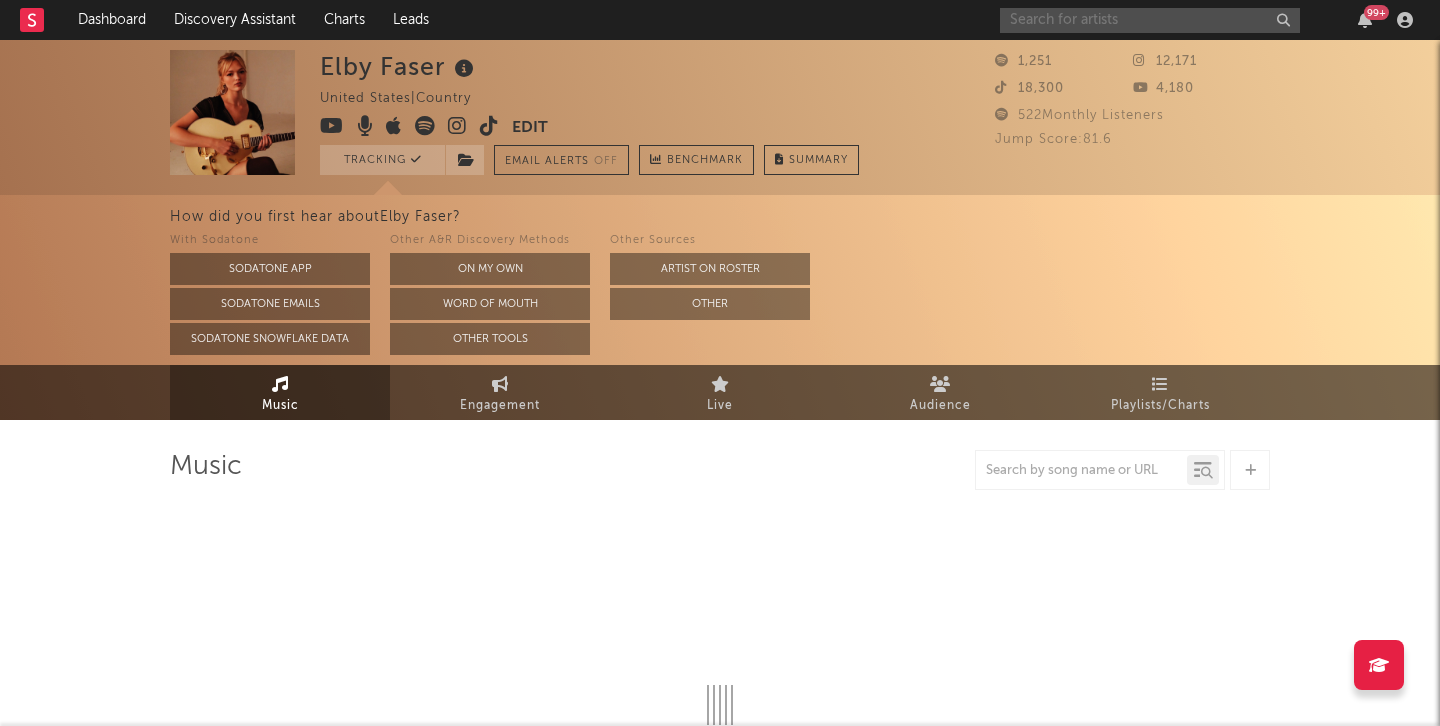 click at bounding box center (1150, 20) 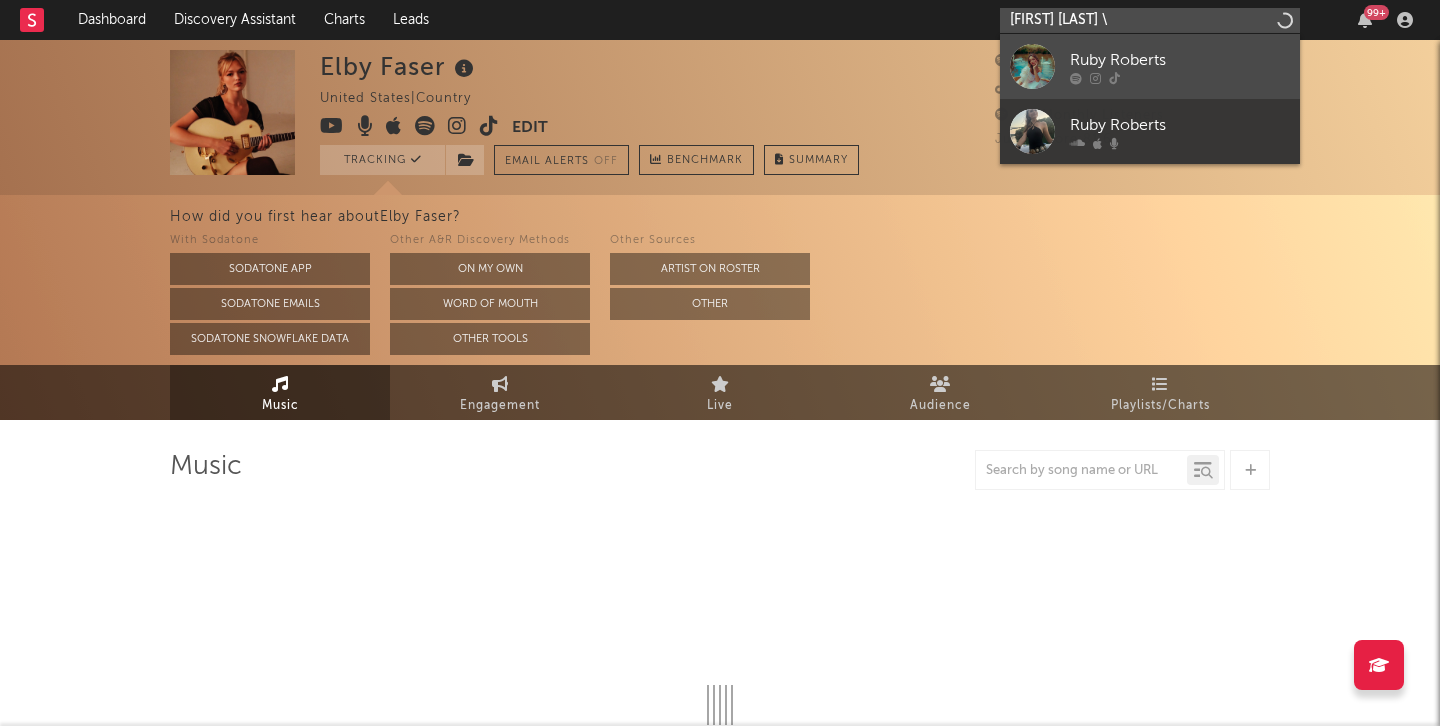 type on "ruby roberts \" 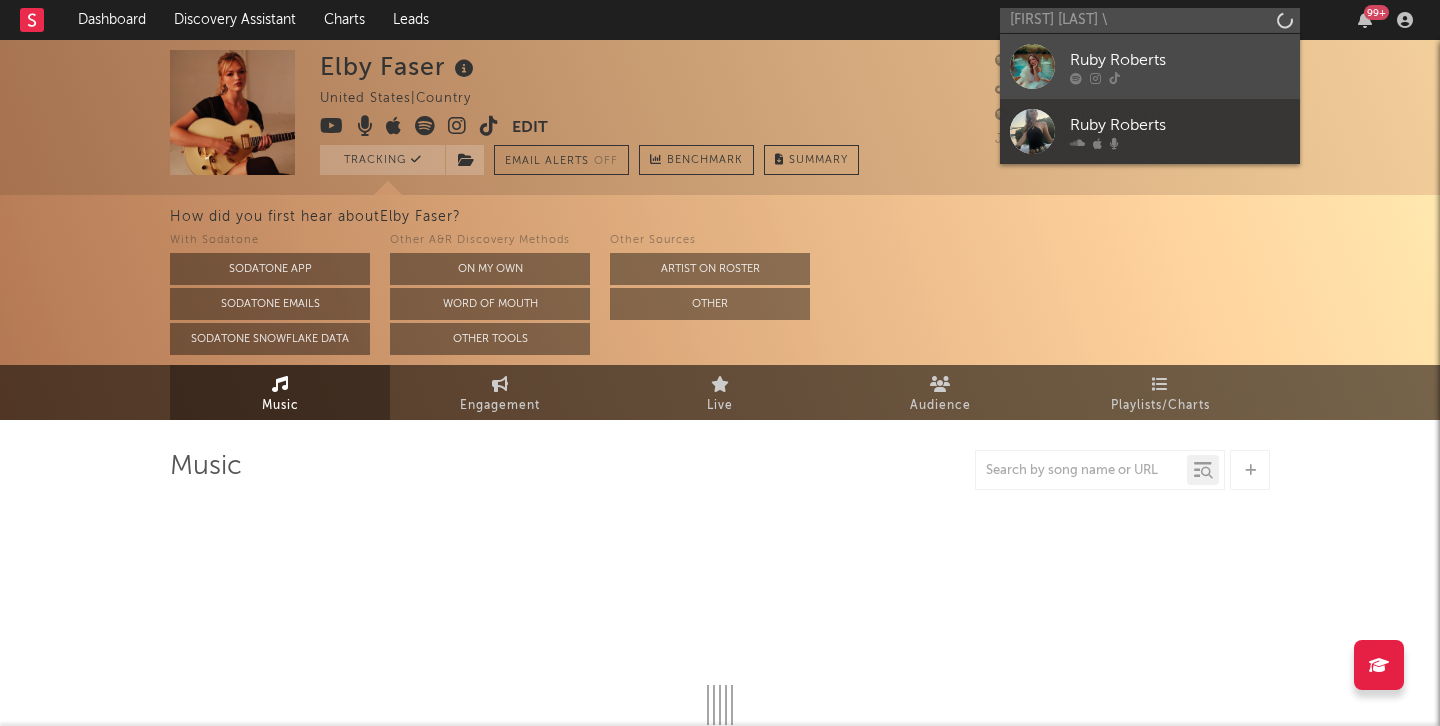 click on "Ruby Roberts" at bounding box center [1180, 60] 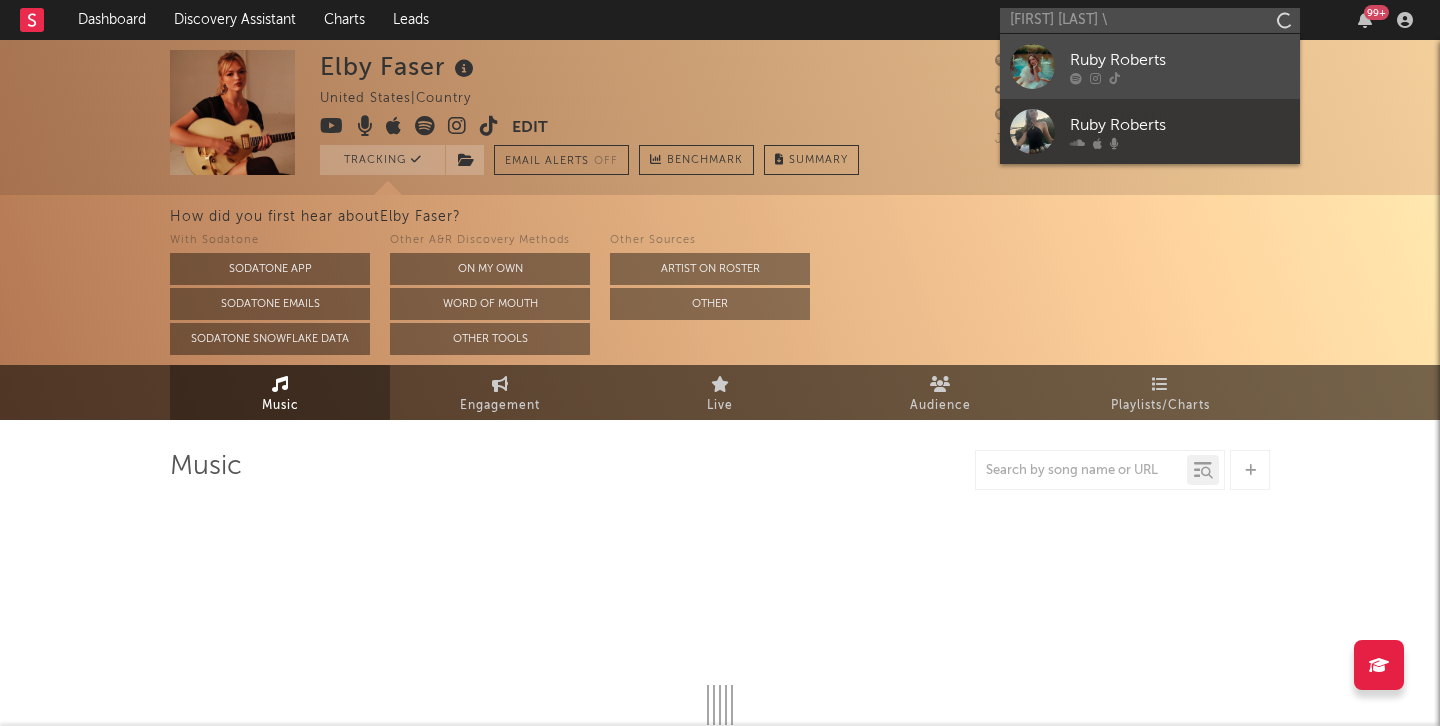 type 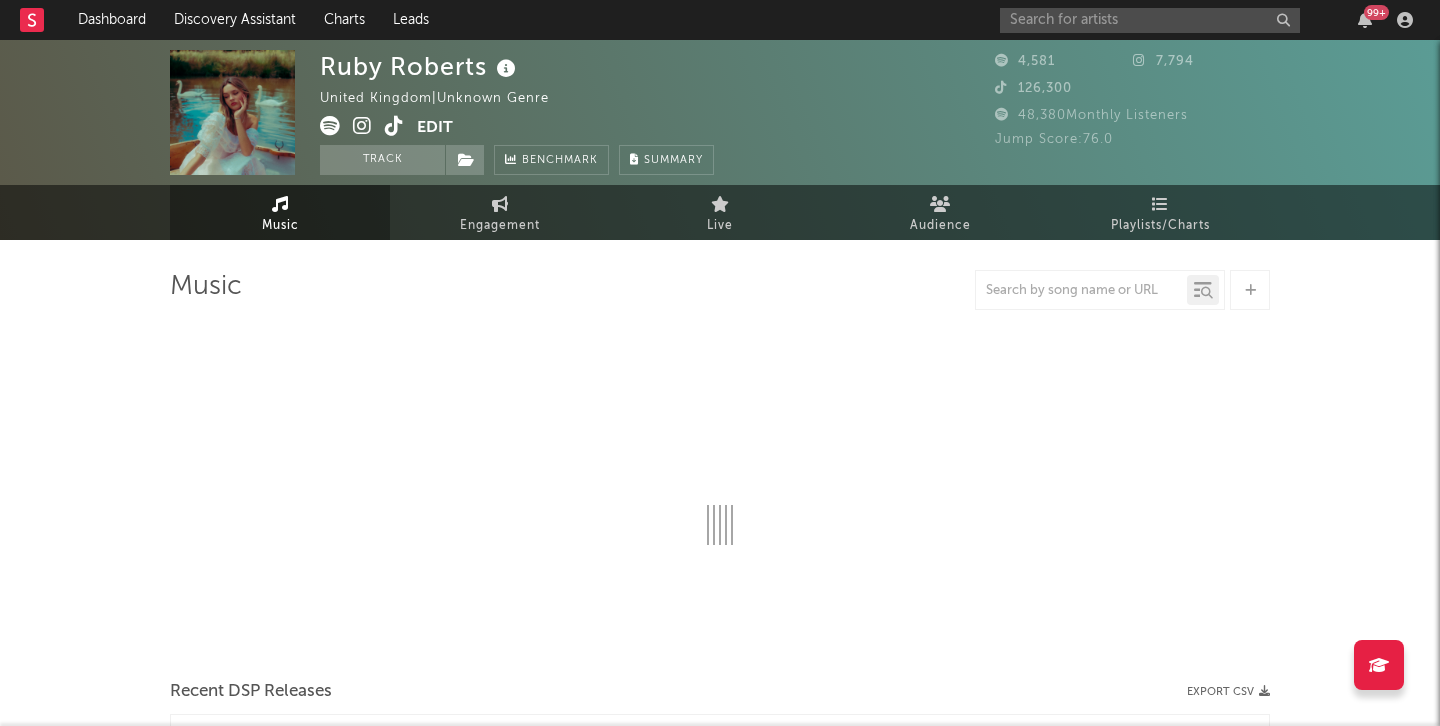 select on "1w" 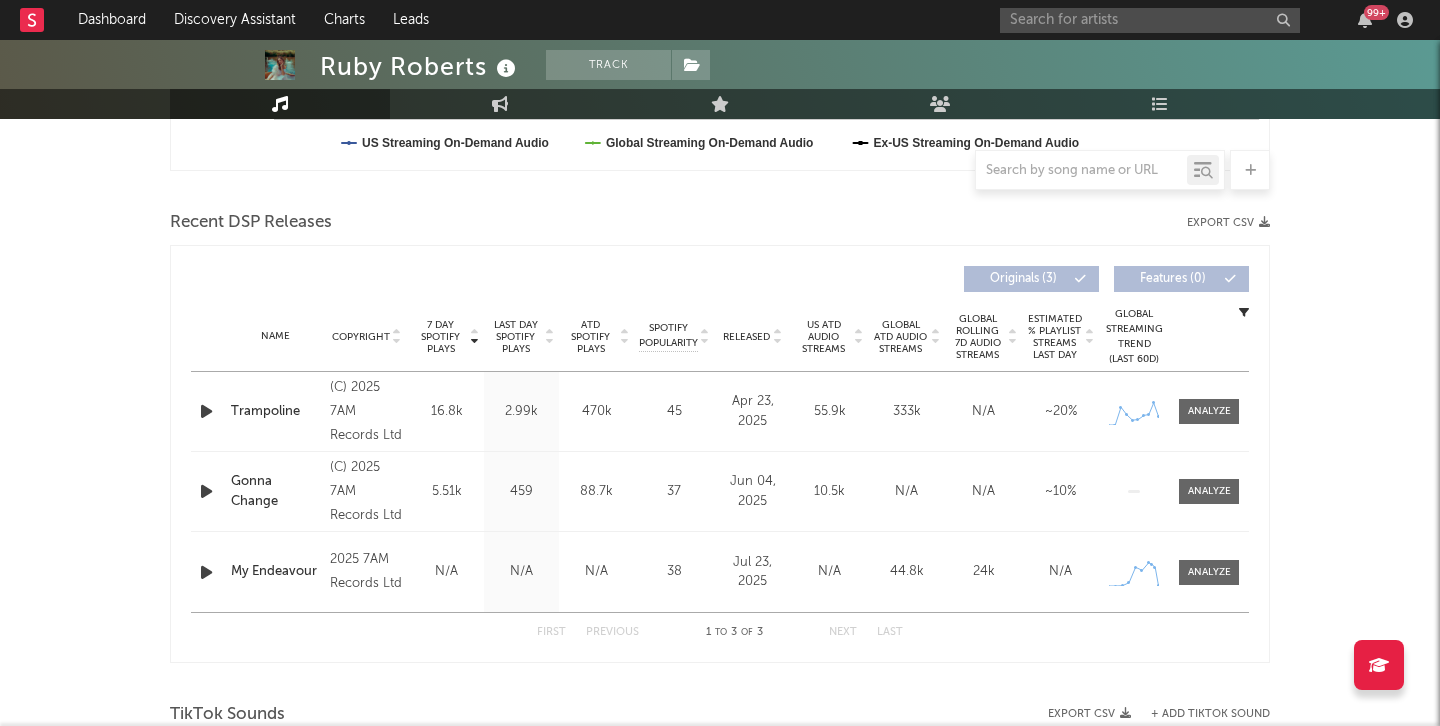 scroll, scrollTop: 632, scrollLeft: 0, axis: vertical 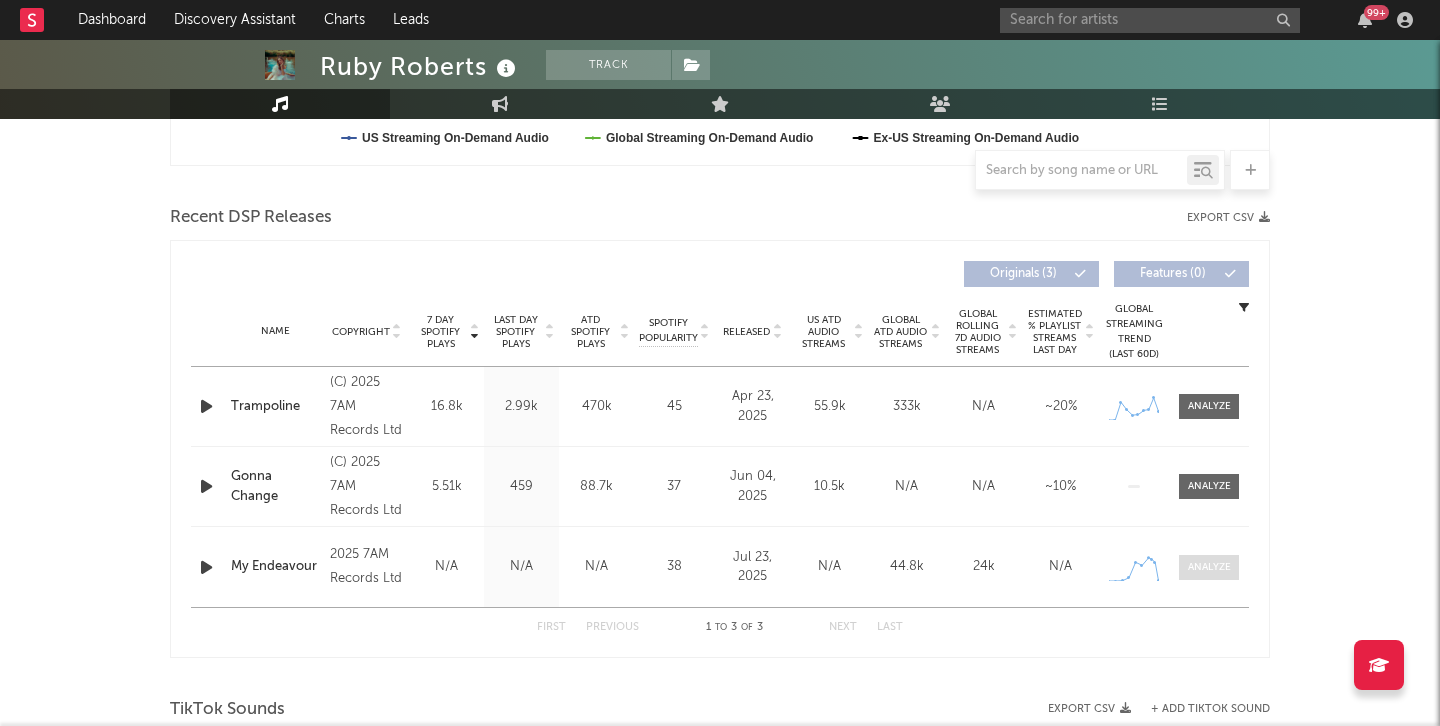 click at bounding box center [1209, 567] 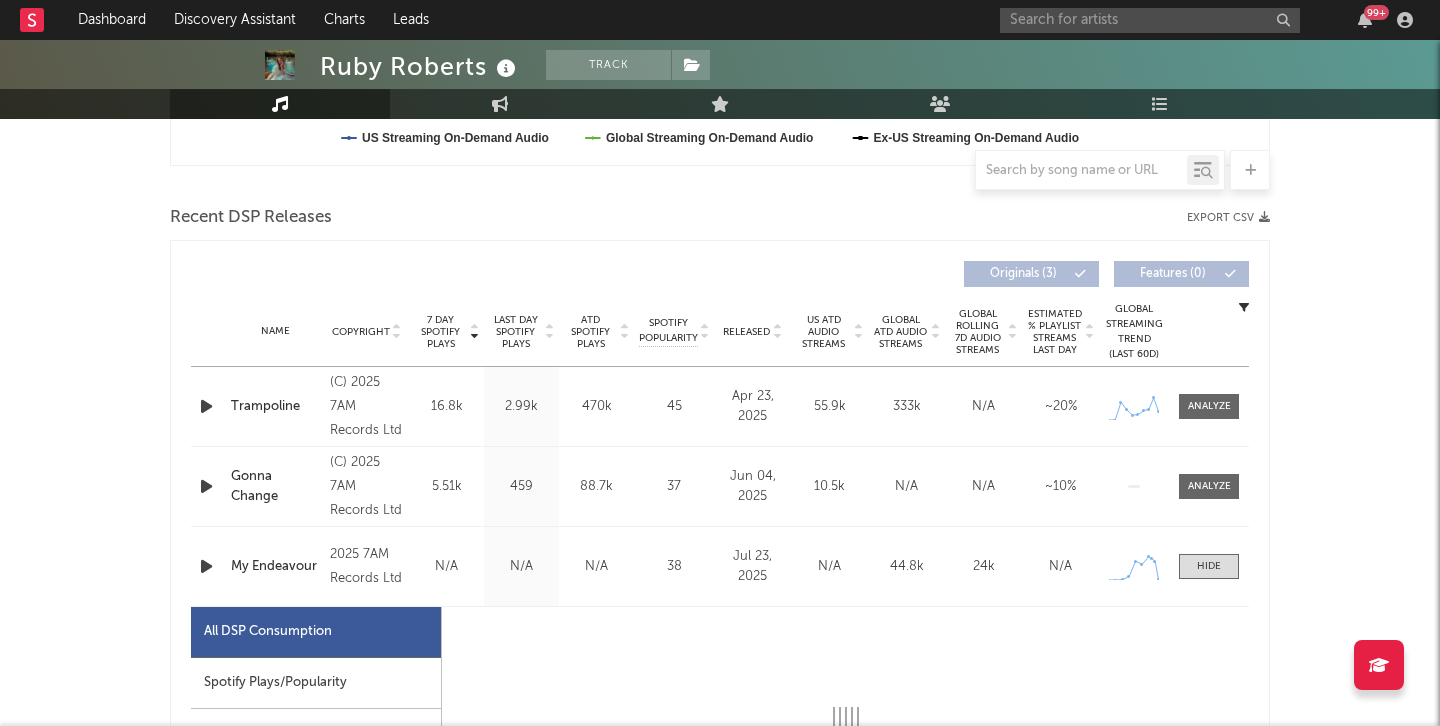 select on "1w" 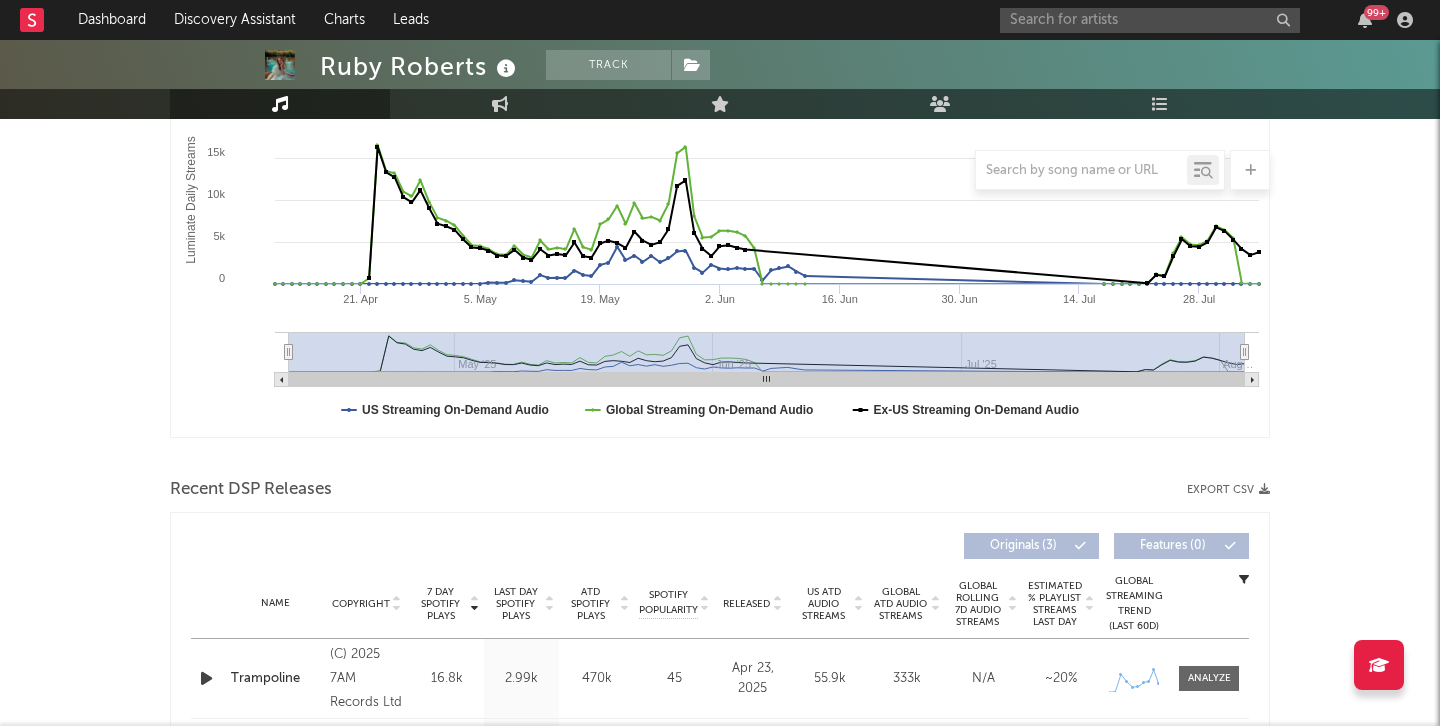 scroll, scrollTop: 0, scrollLeft: 0, axis: both 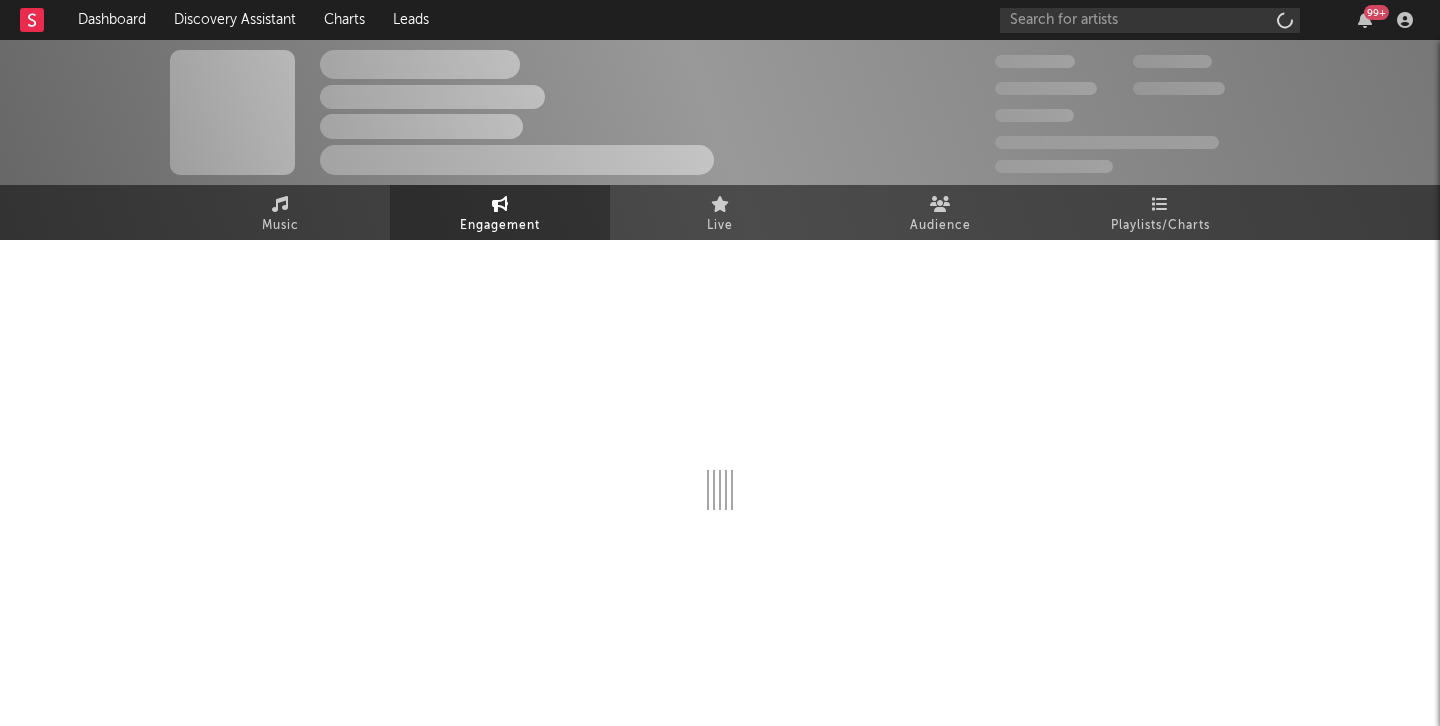 select on "1w" 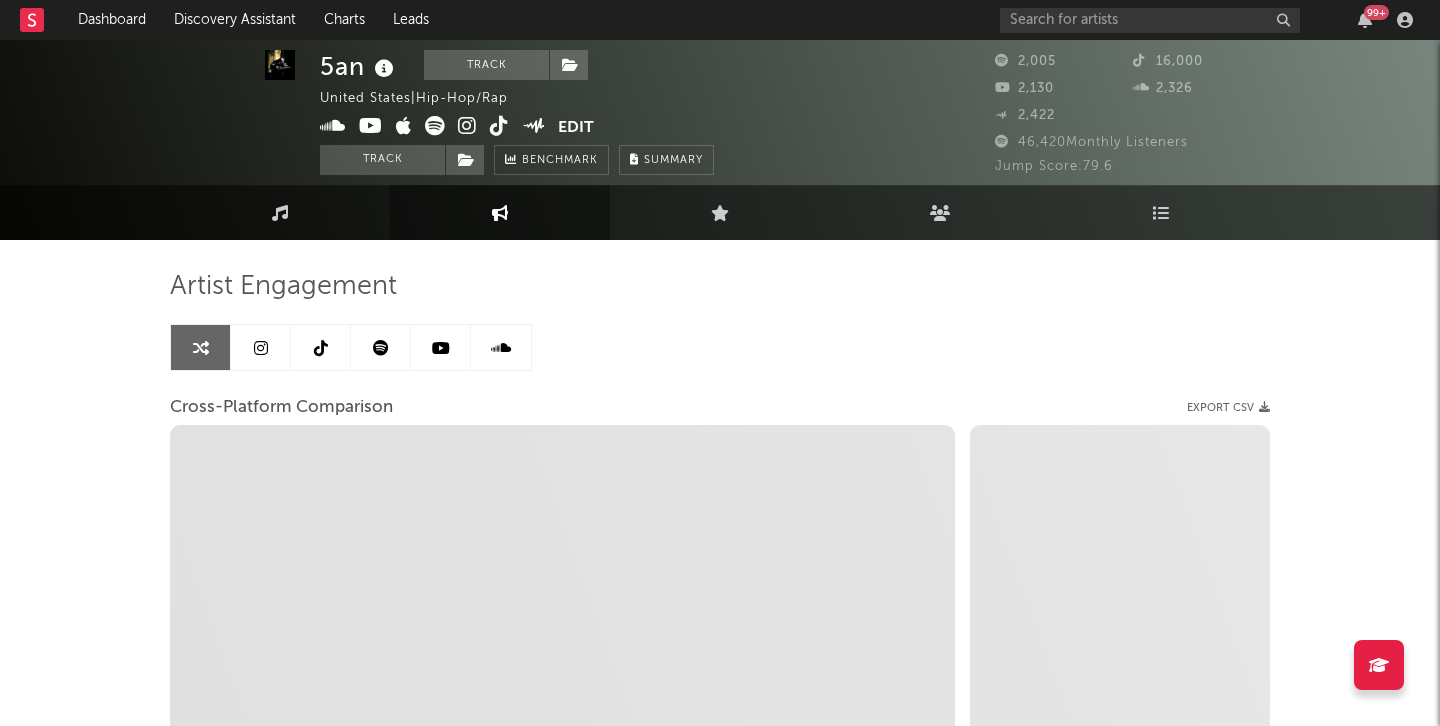 click at bounding box center (321, 347) 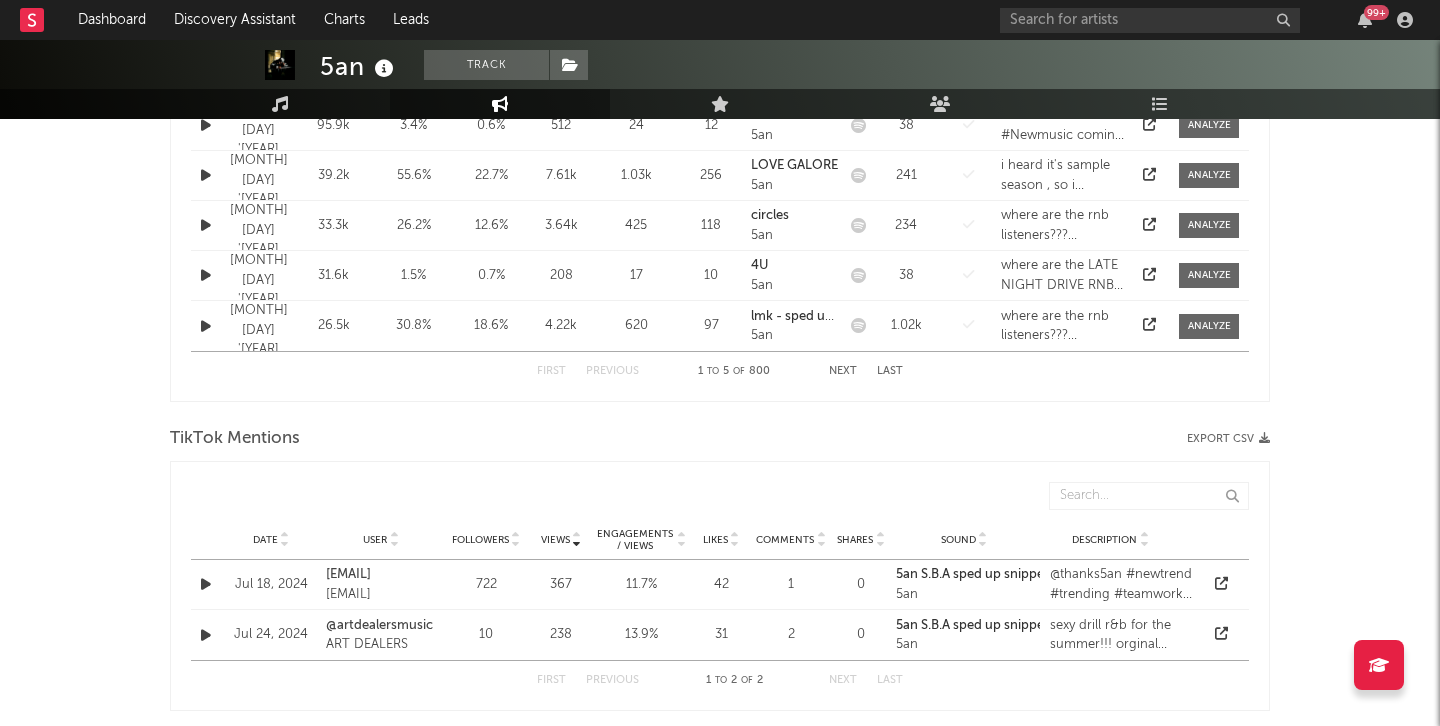 select on "6m" 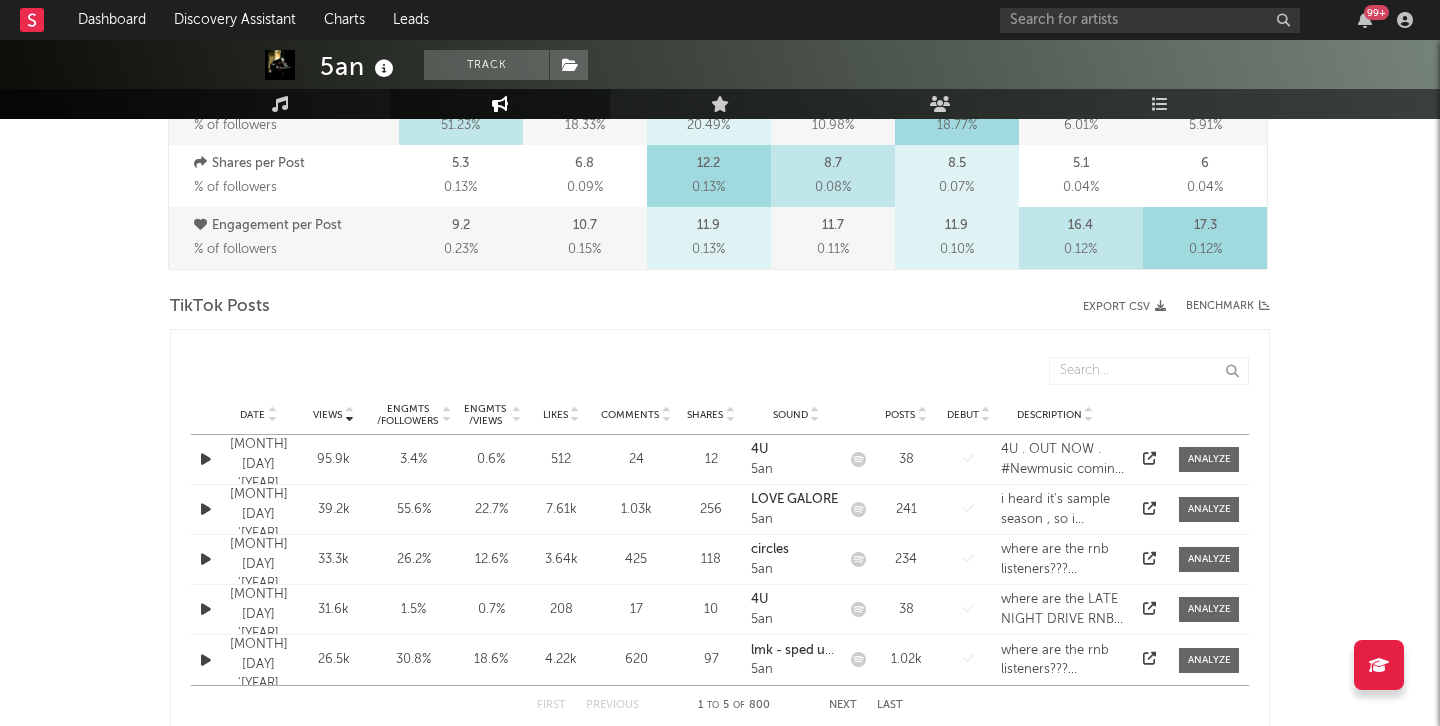 scroll, scrollTop: 0, scrollLeft: 0, axis: both 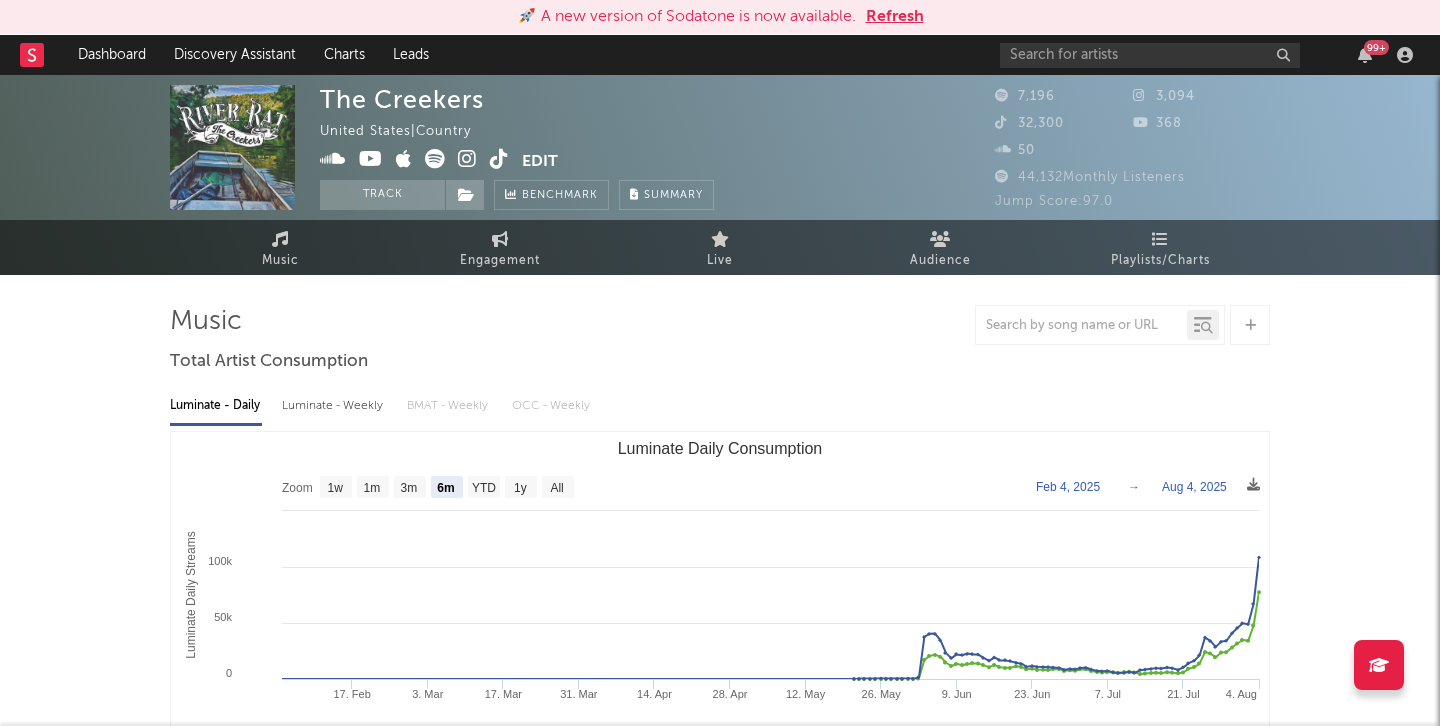 select on "6m" 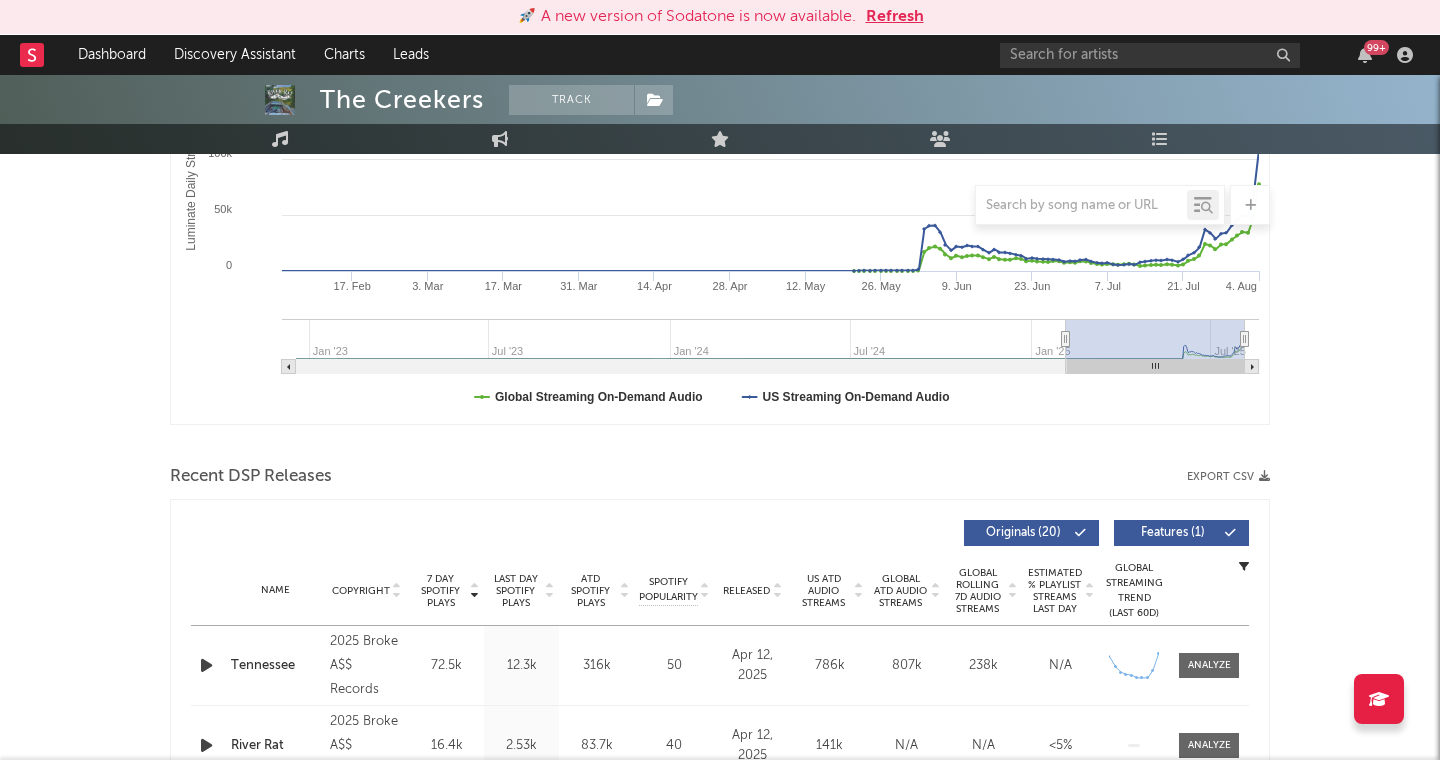 scroll, scrollTop: 416, scrollLeft: 0, axis: vertical 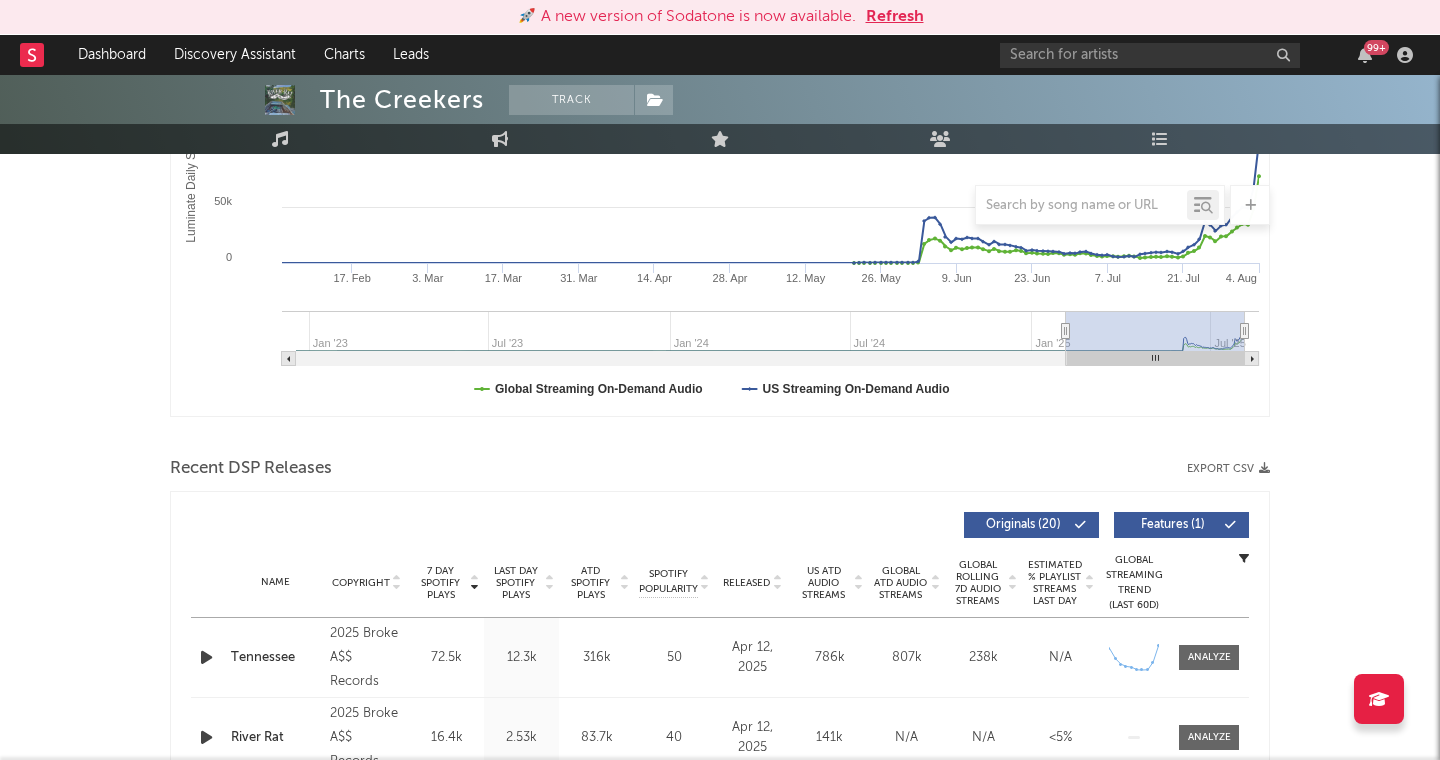 click at bounding box center (206, 657) 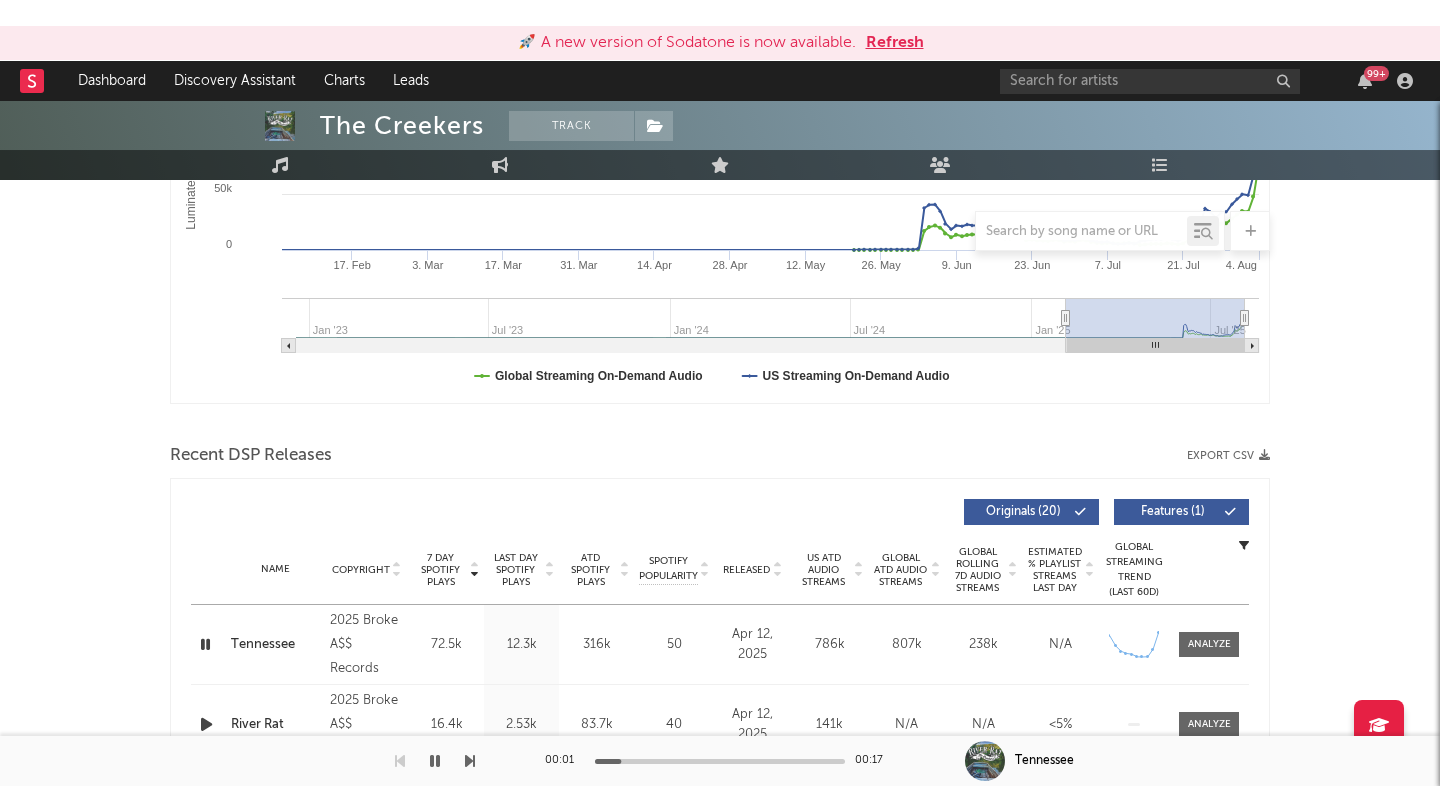 scroll, scrollTop: 480, scrollLeft: 0, axis: vertical 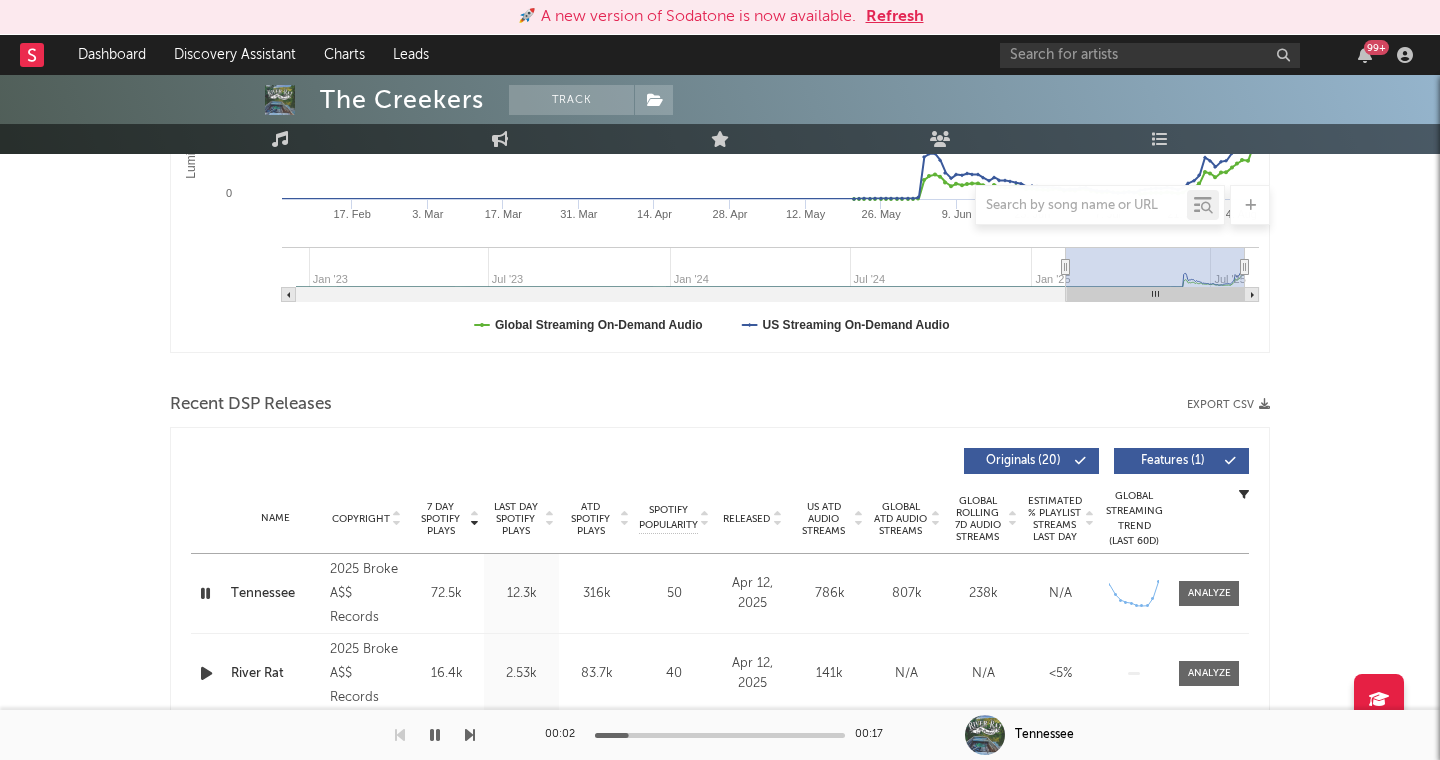 click at bounding box center [205, 593] 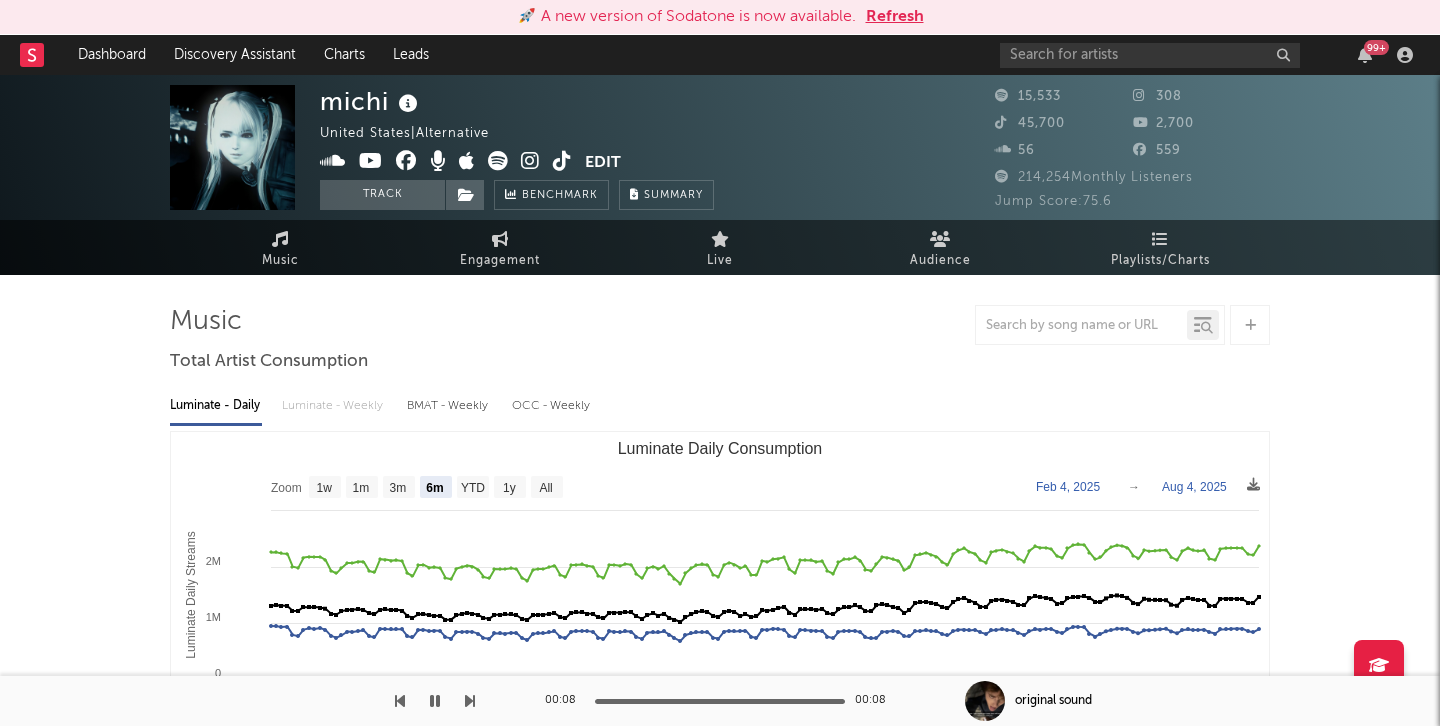select on "6m" 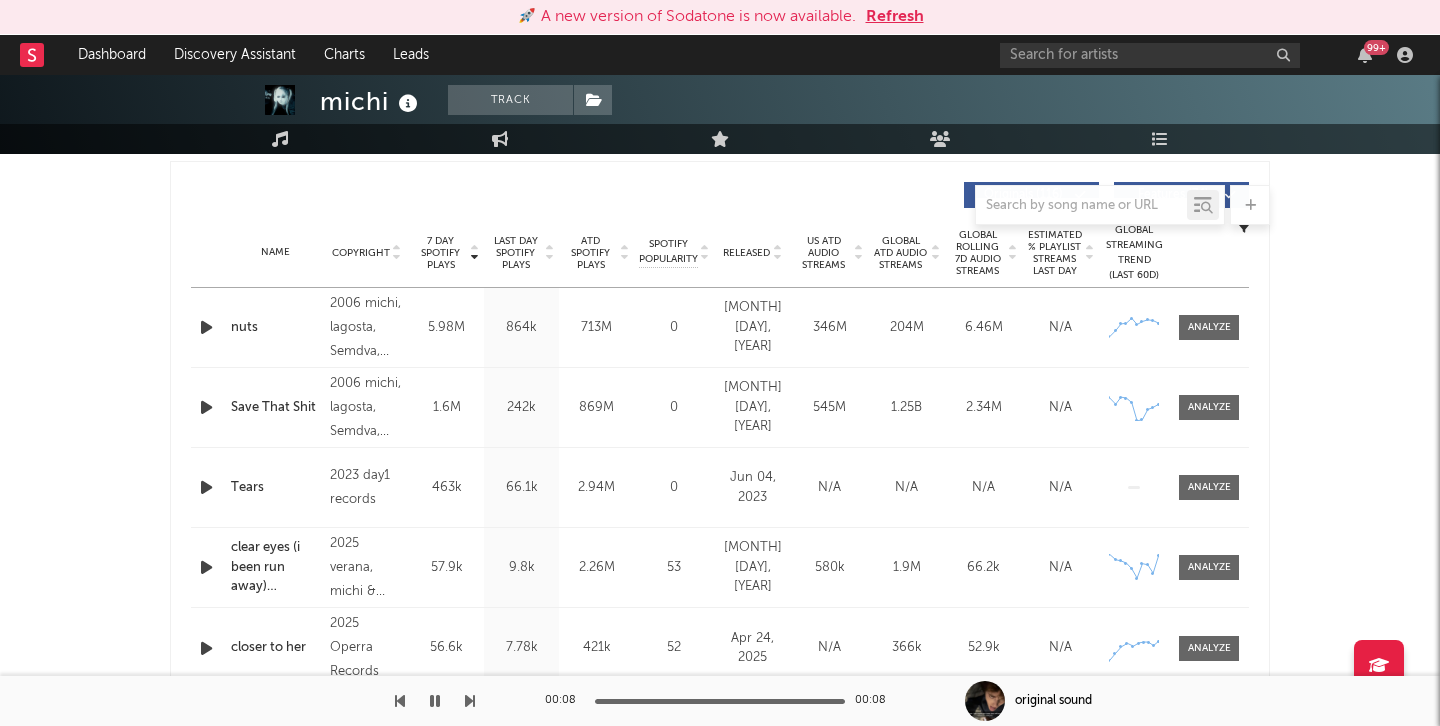 scroll, scrollTop: 748, scrollLeft: 0, axis: vertical 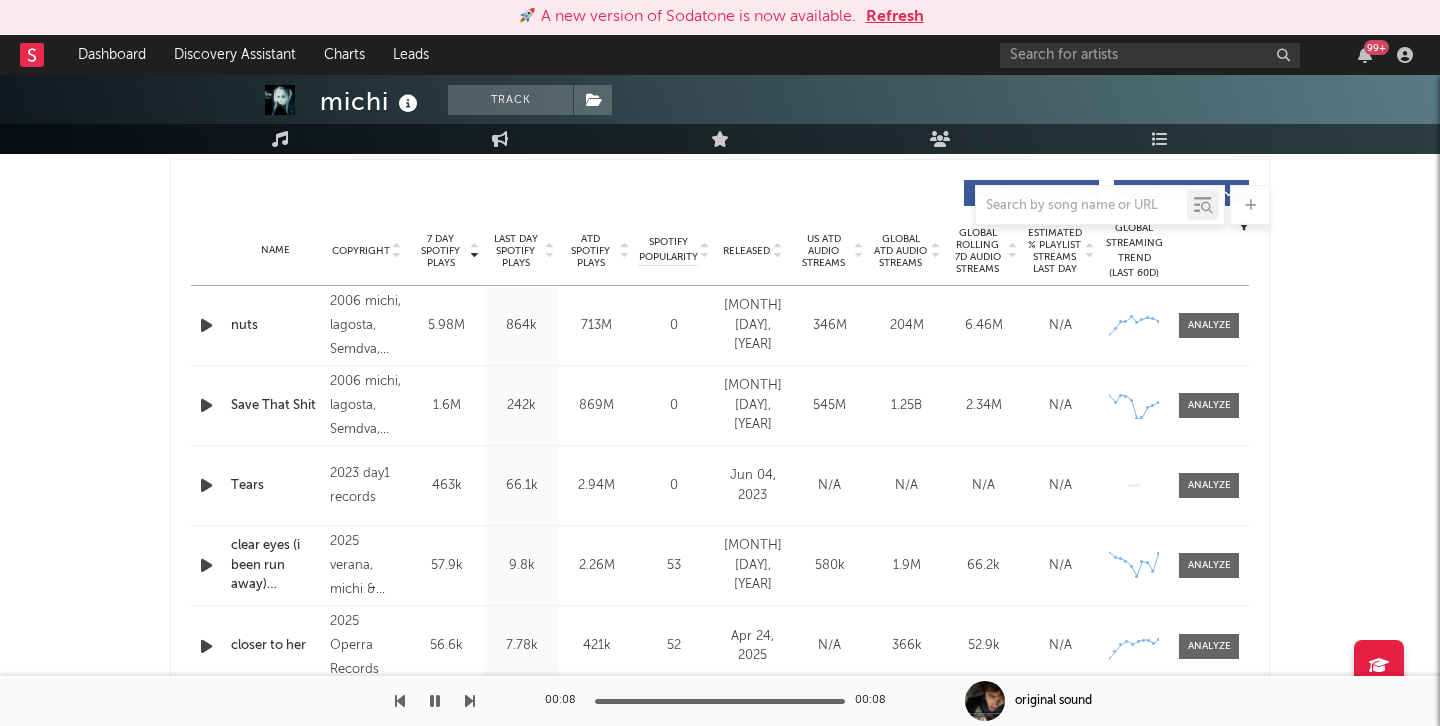 click at bounding box center (206, 405) 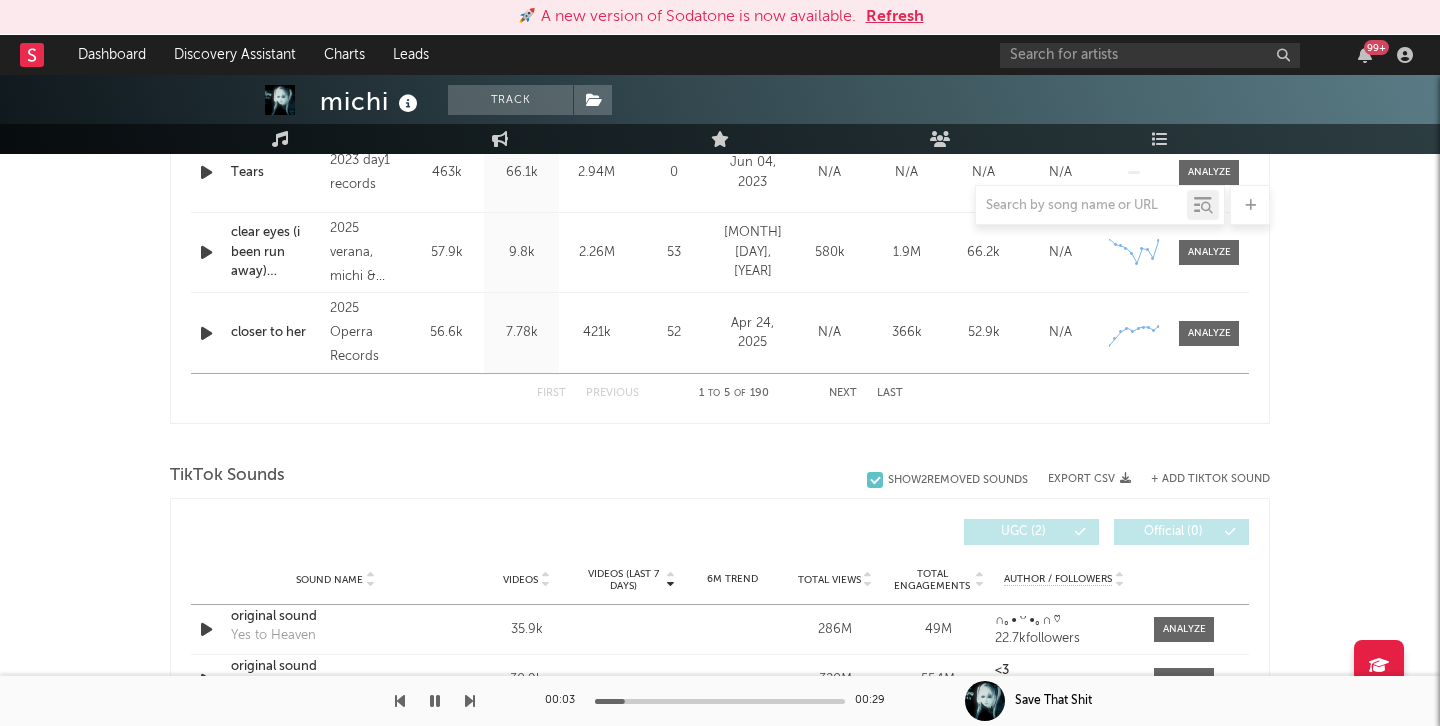 scroll, scrollTop: 0, scrollLeft: 0, axis: both 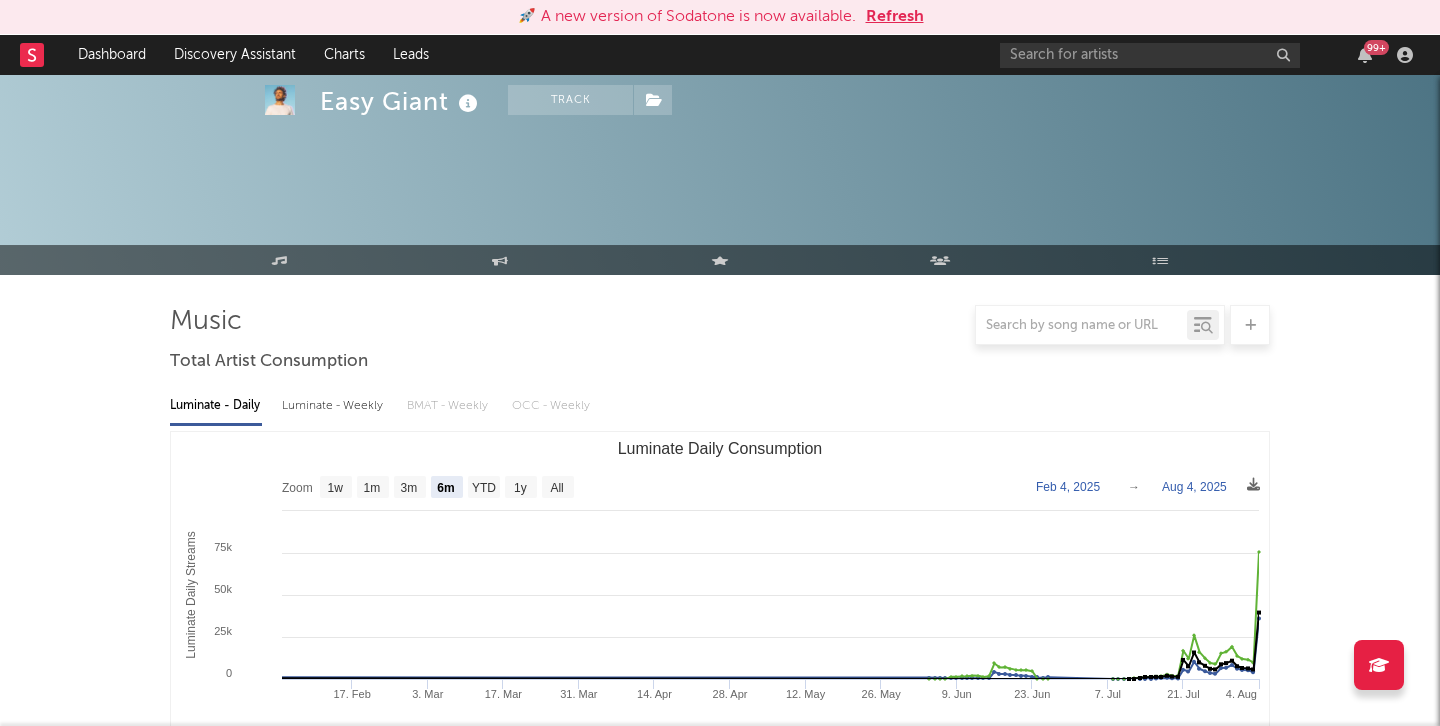 select on "6m" 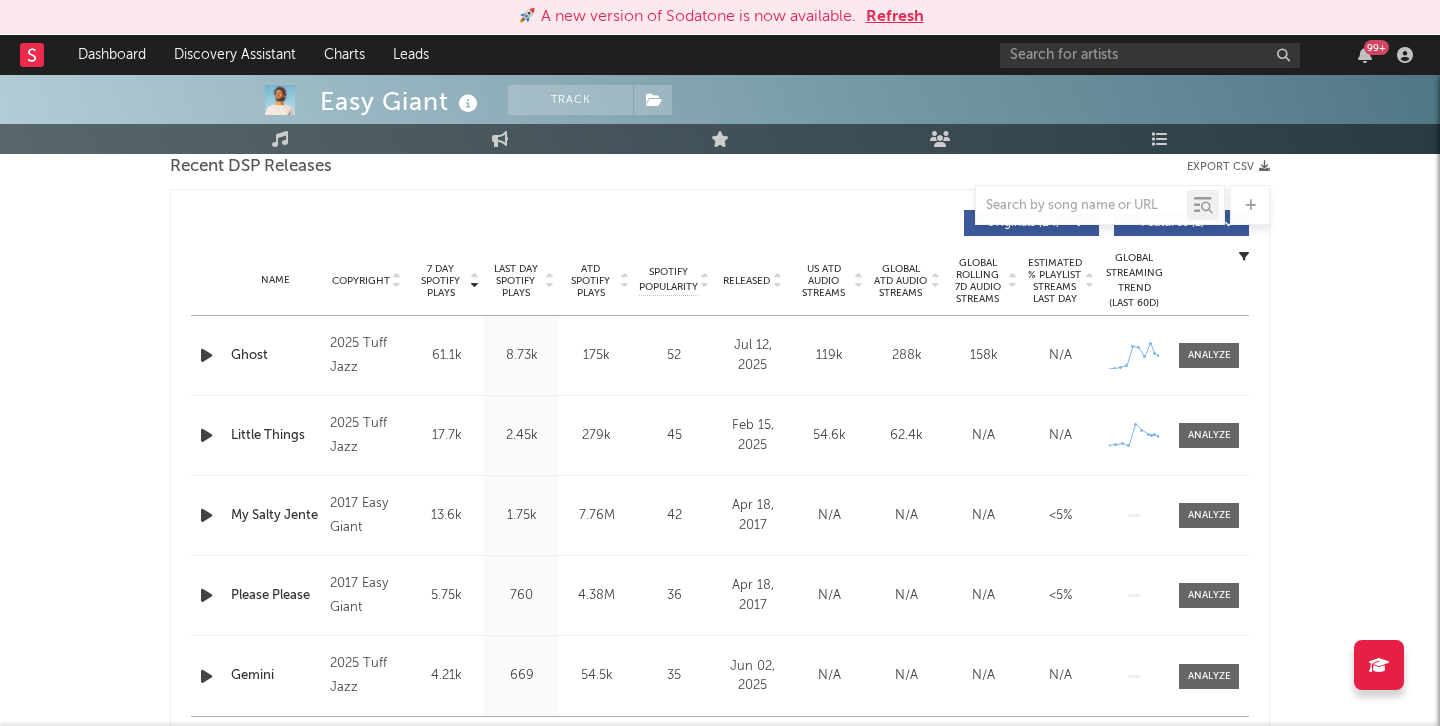 scroll, scrollTop: 719, scrollLeft: 0, axis: vertical 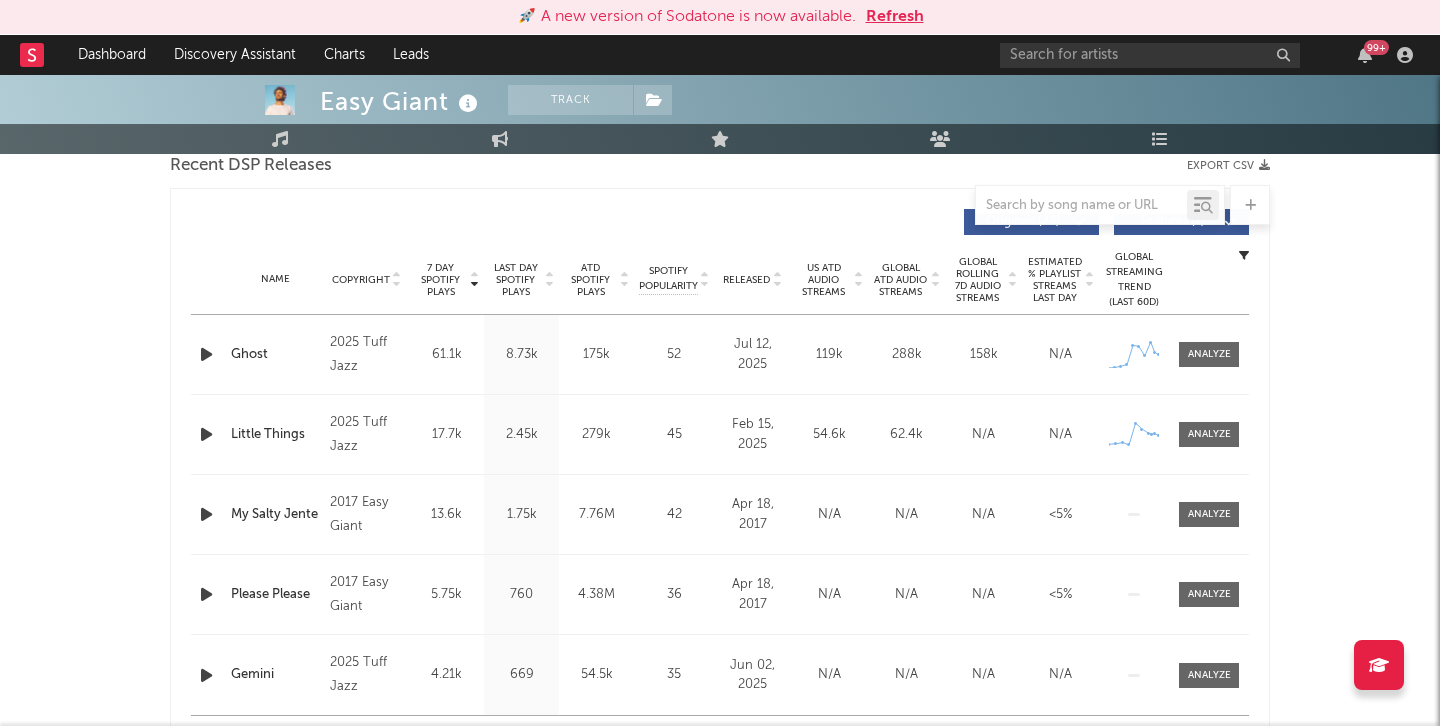 click at bounding box center (206, 354) 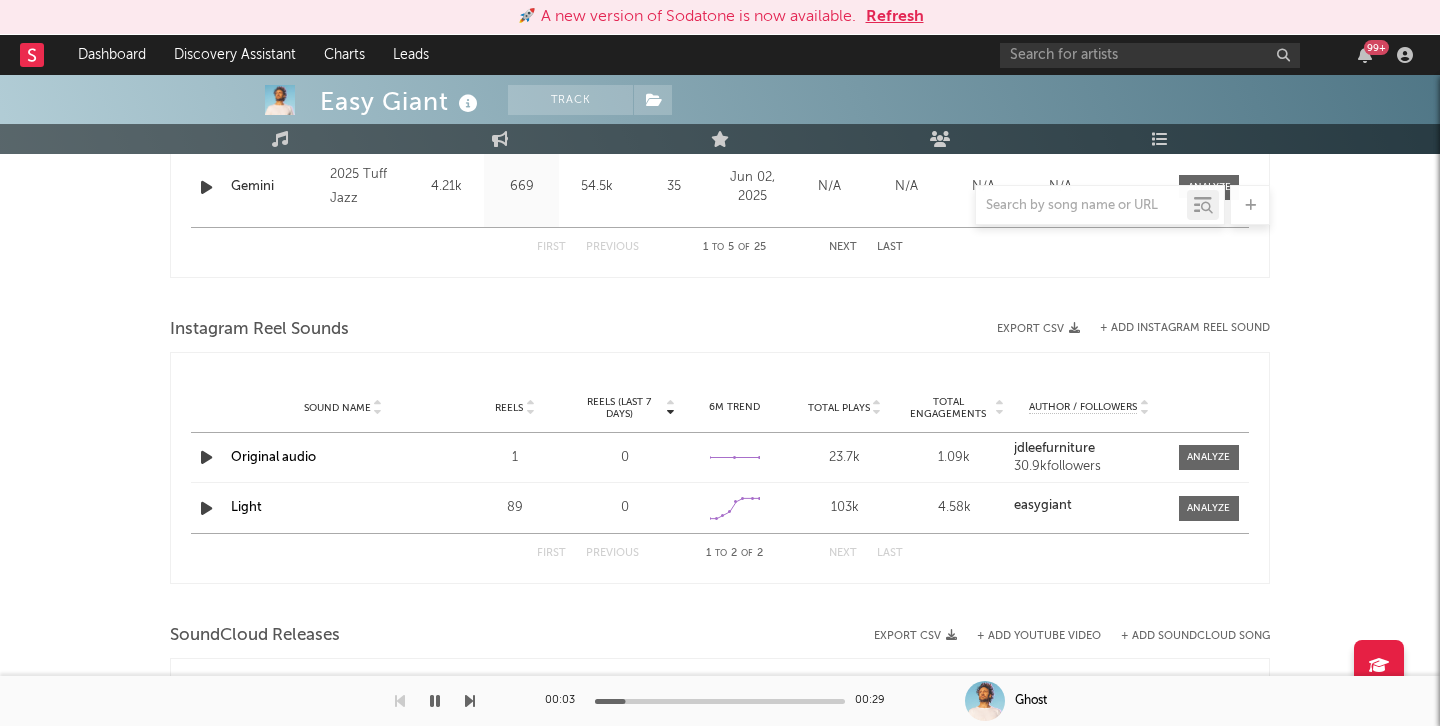 scroll, scrollTop: 0, scrollLeft: 0, axis: both 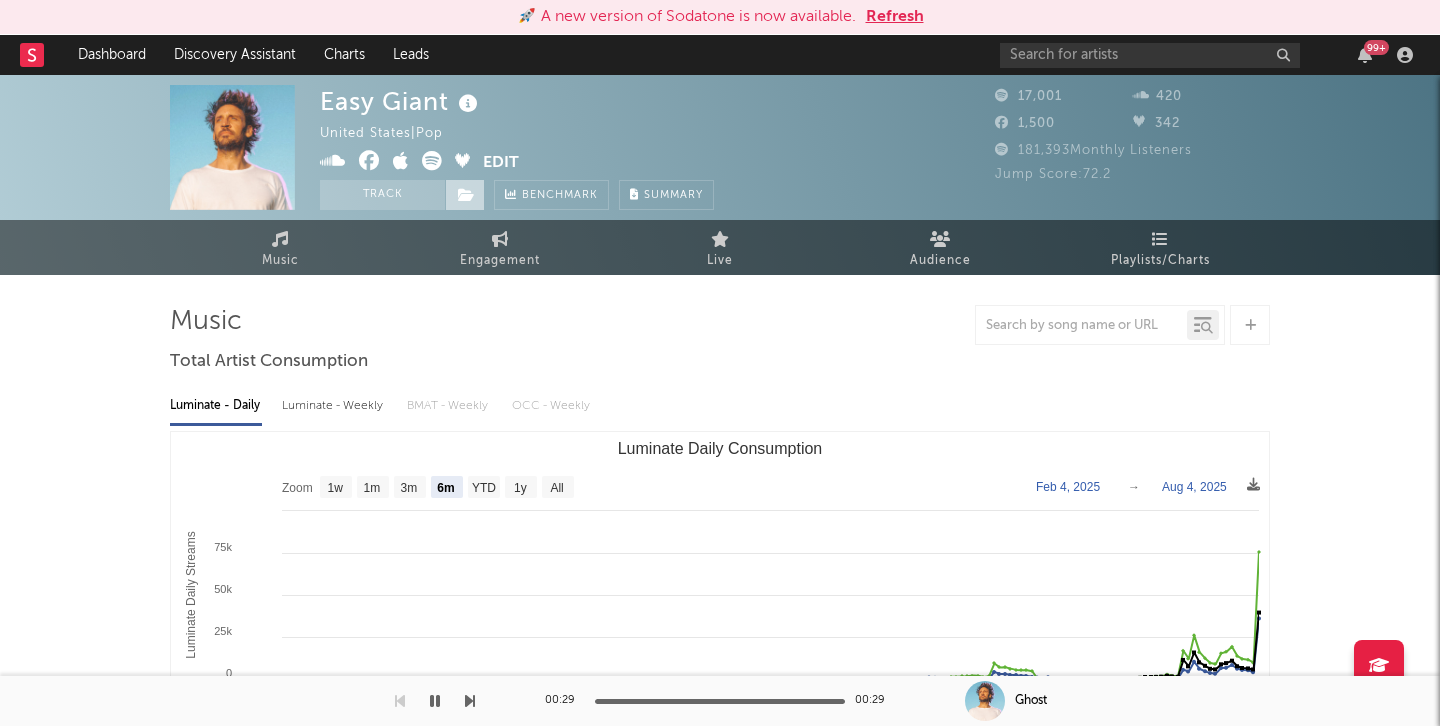 click at bounding box center (466, 195) 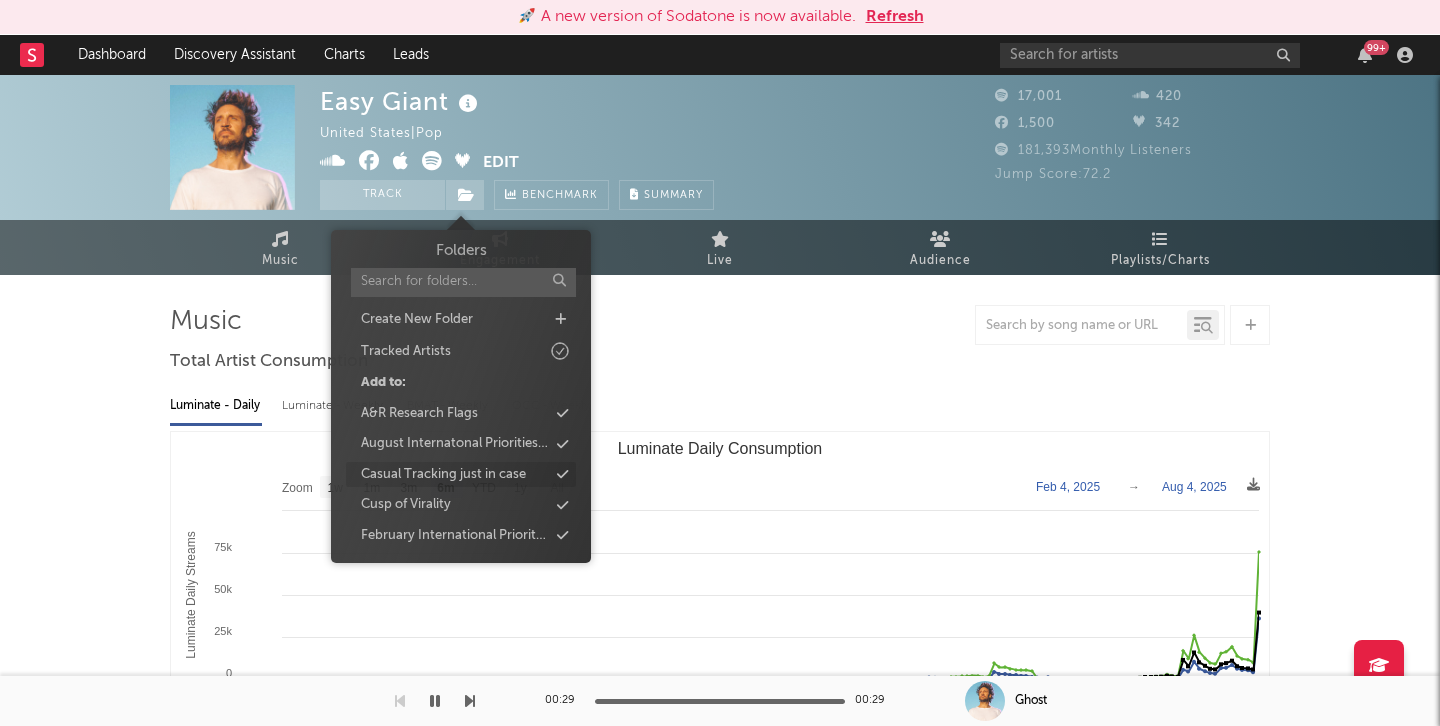 click on "Casual Tracking just in case" at bounding box center [443, 475] 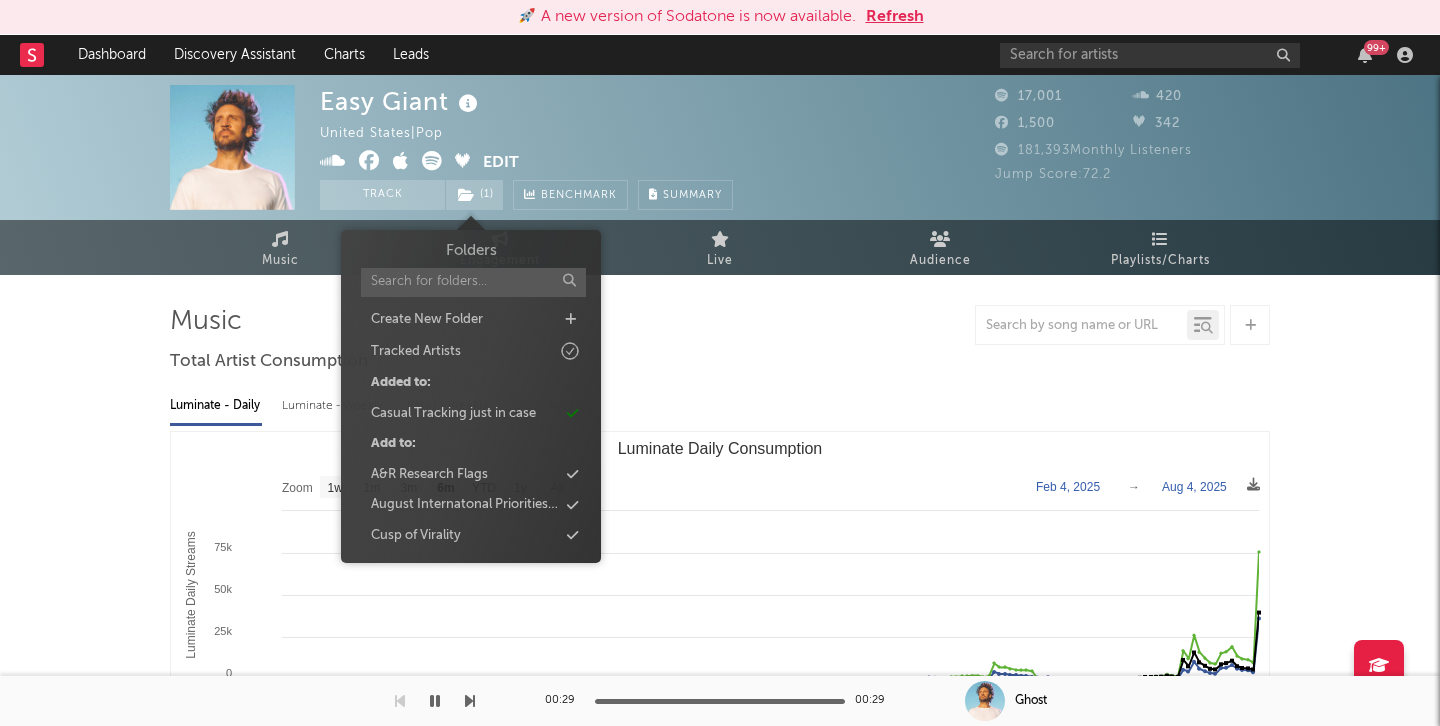 click on "Luminate - Daily Luminate - Weekly BMAT - Weekly OCC - Weekly" at bounding box center (720, 406) 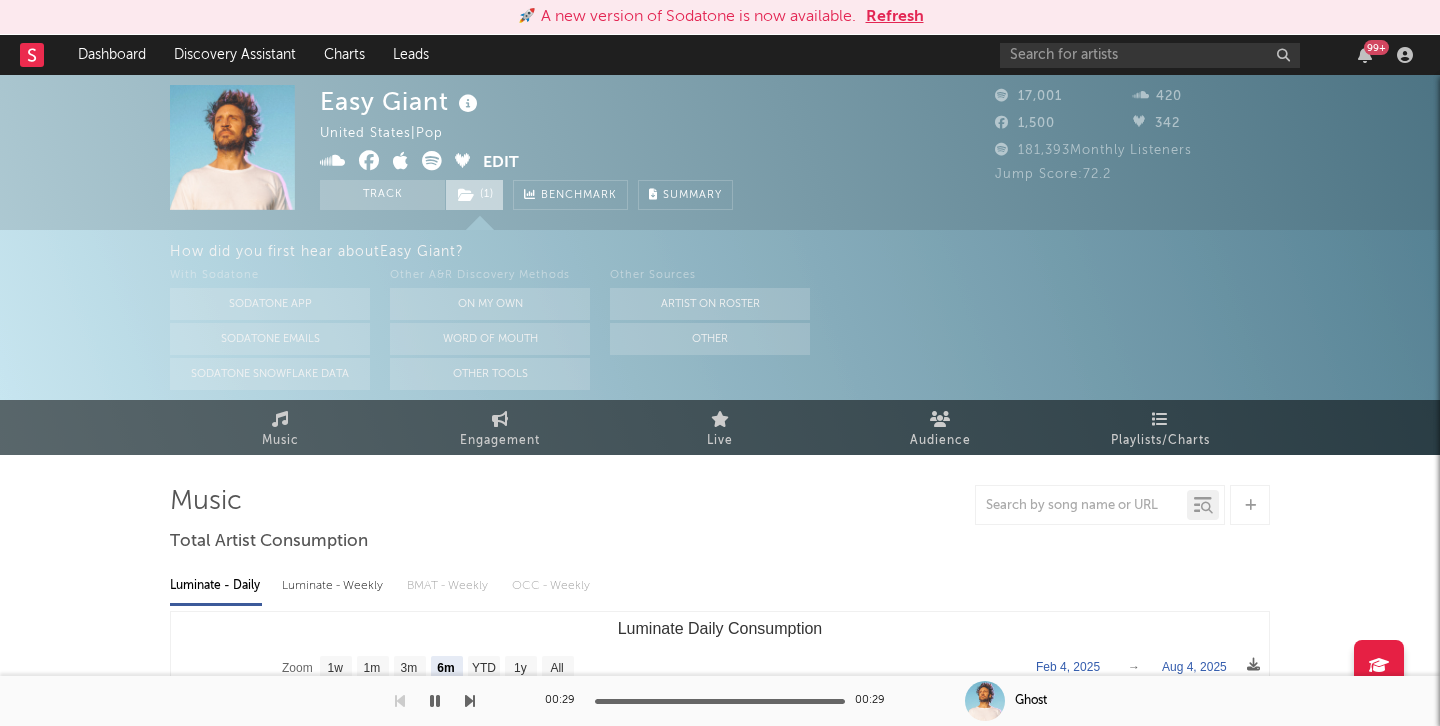 click on "( 1 )" at bounding box center [474, 195] 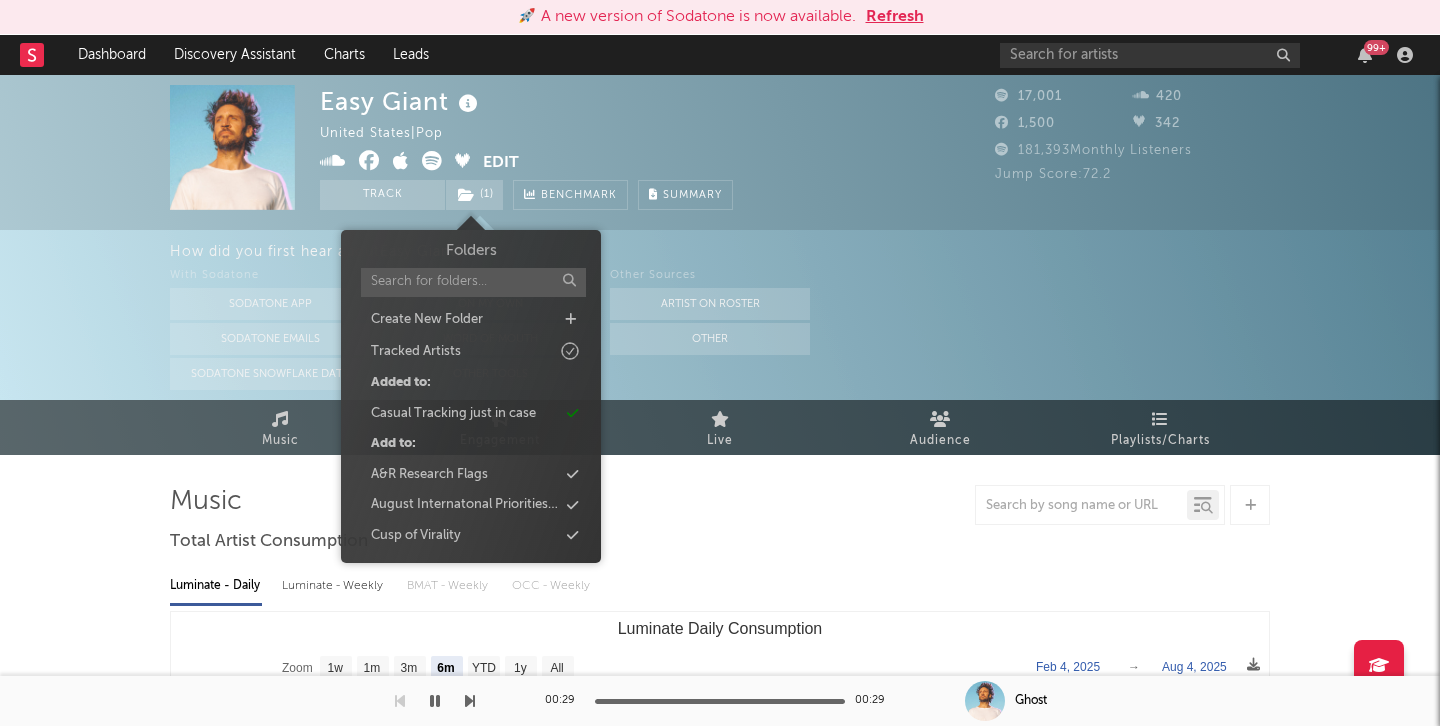 click on "Easy Giant United States  |  Pop Edit Track ( 1 ) Benchmark Summary" at bounding box center (645, 147) 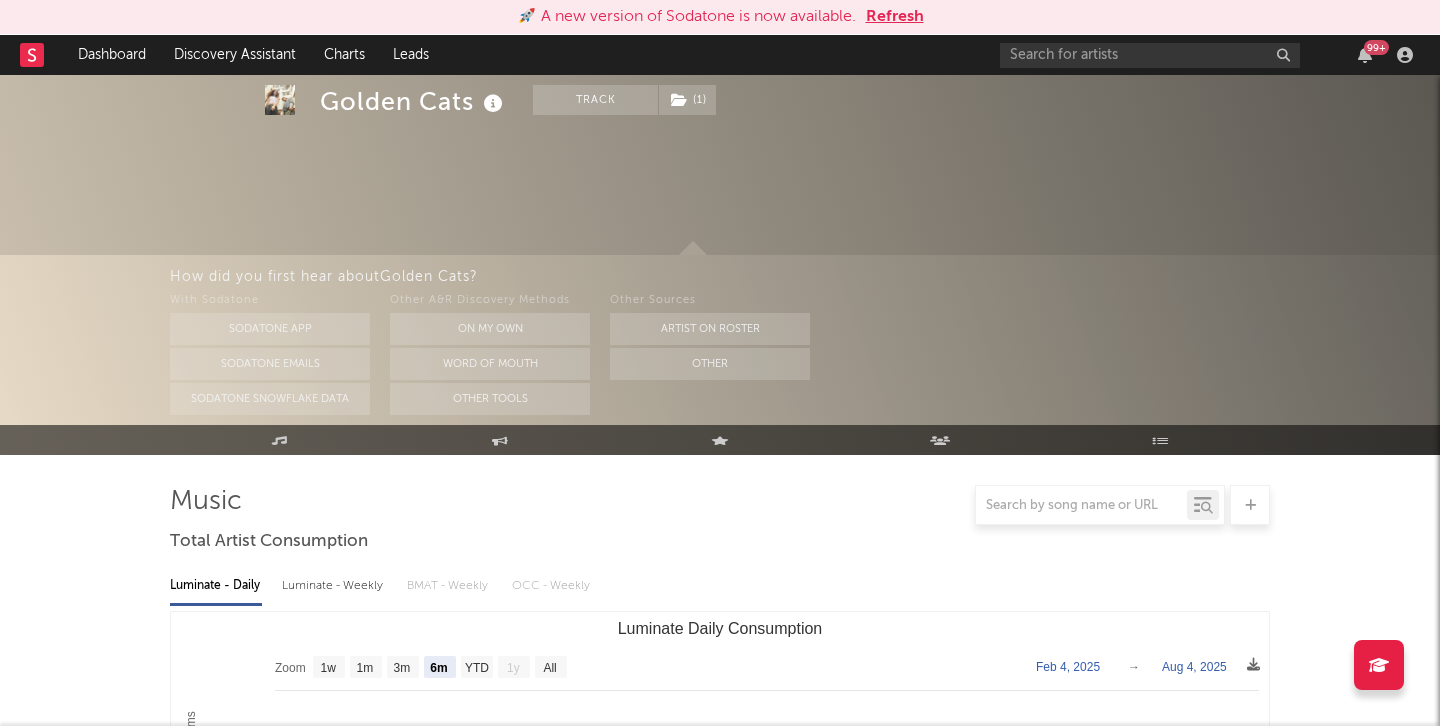 select on "6m" 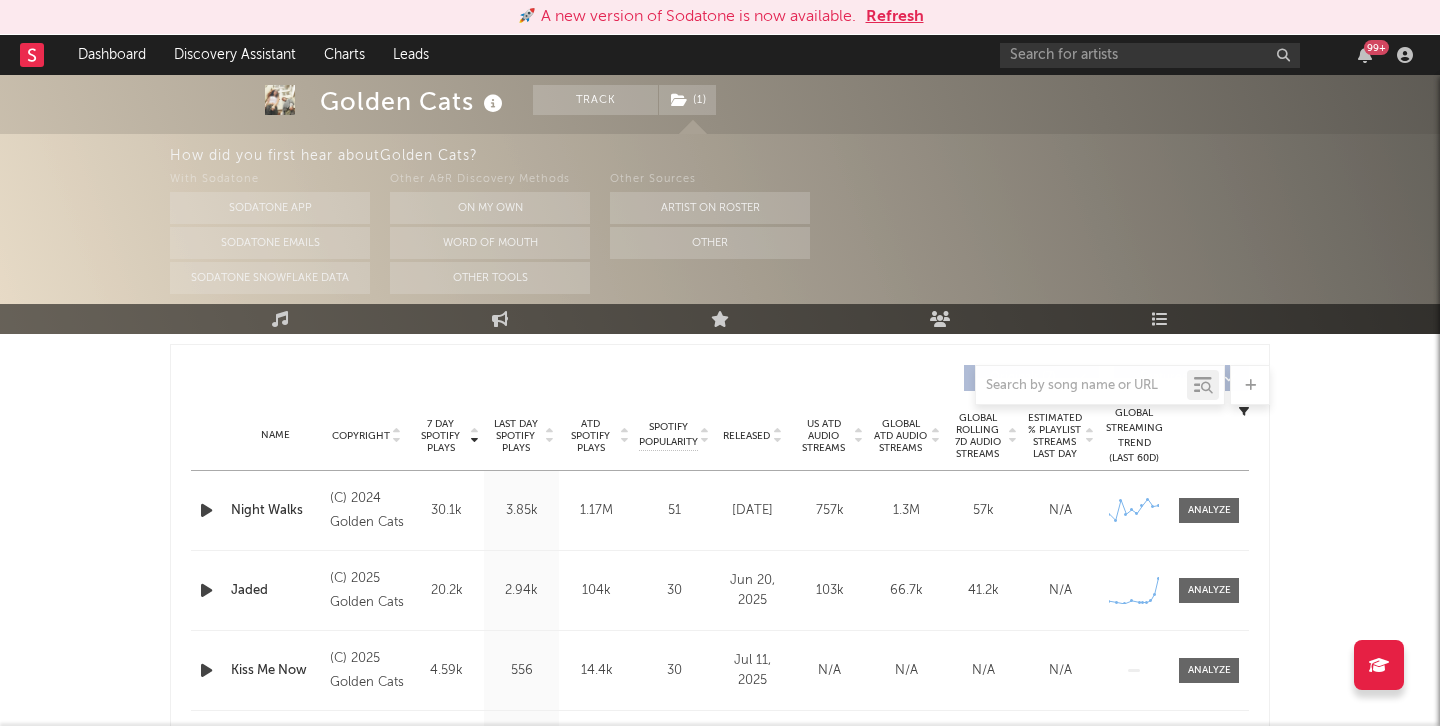 scroll, scrollTop: 751, scrollLeft: 0, axis: vertical 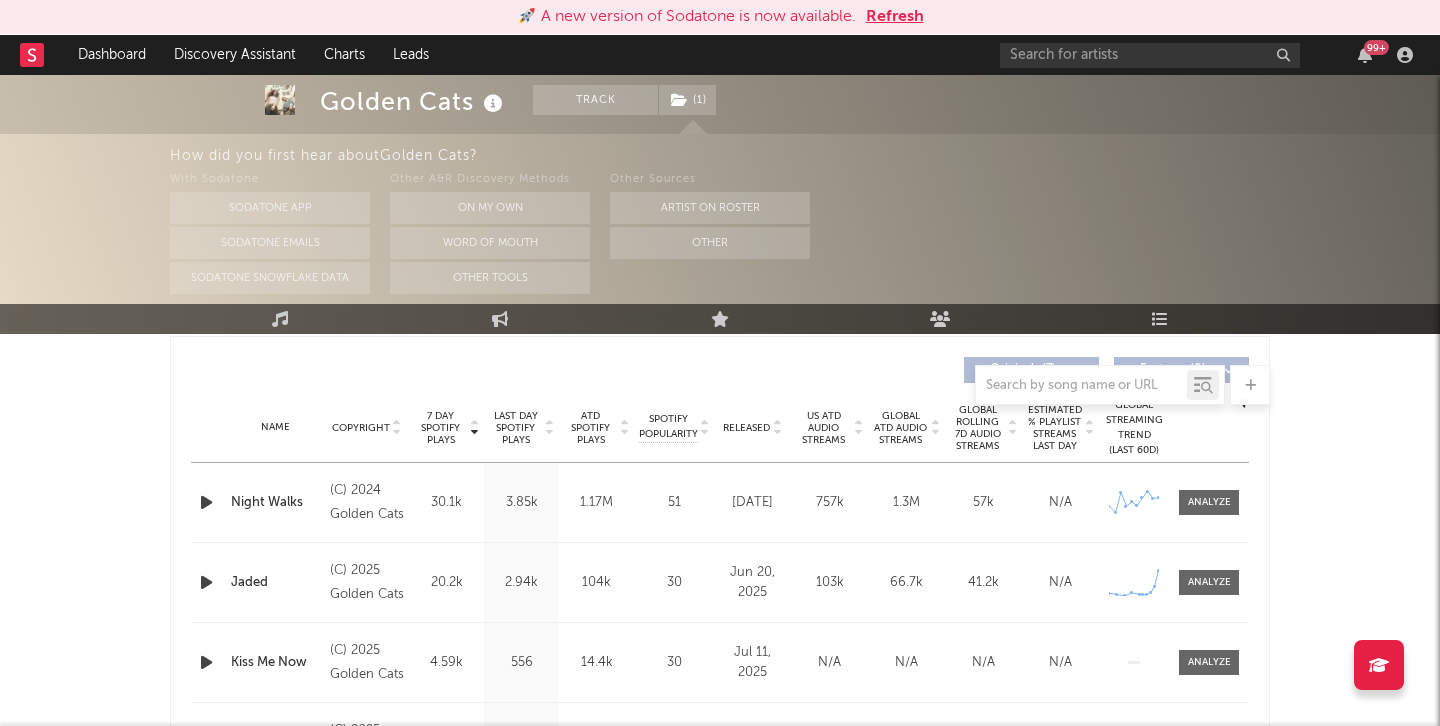 click at bounding box center (206, 582) 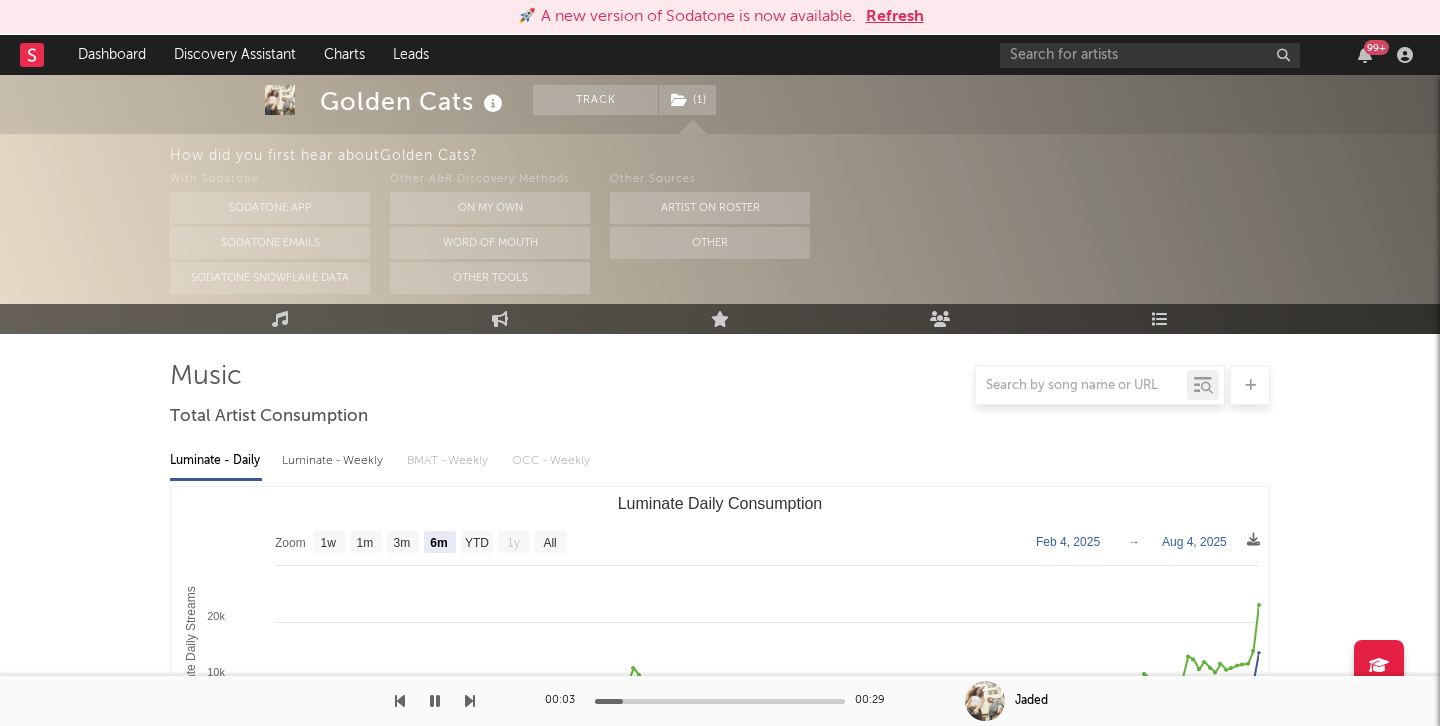 scroll, scrollTop: 0, scrollLeft: 0, axis: both 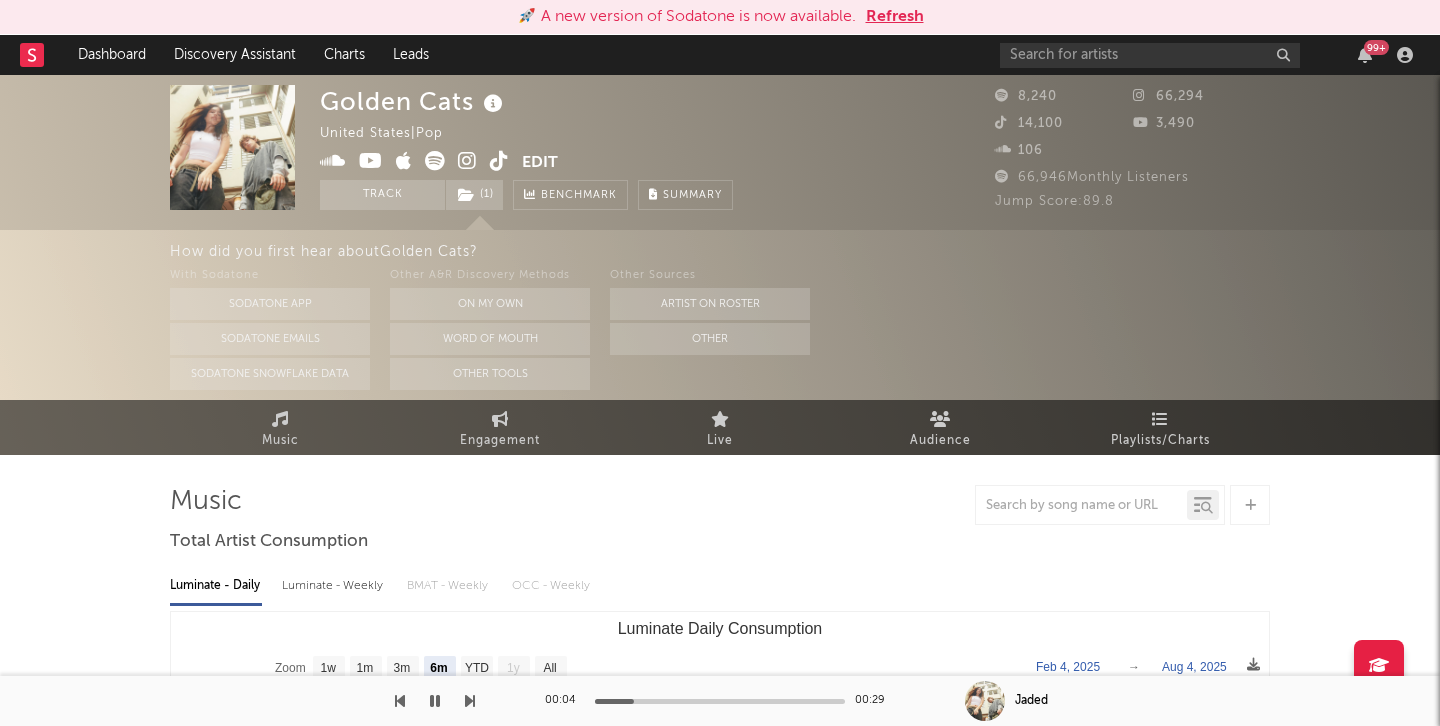 click at bounding box center (499, 161) 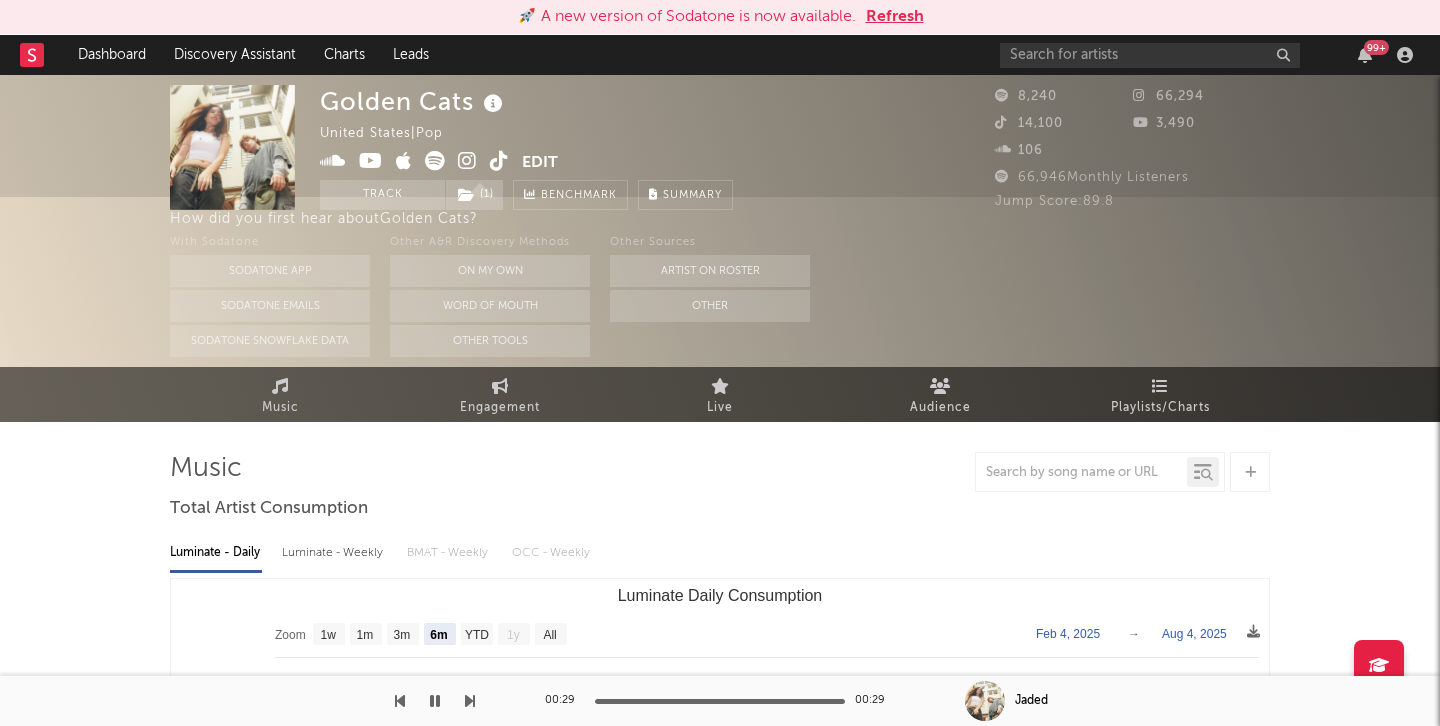 scroll, scrollTop: 0, scrollLeft: 0, axis: both 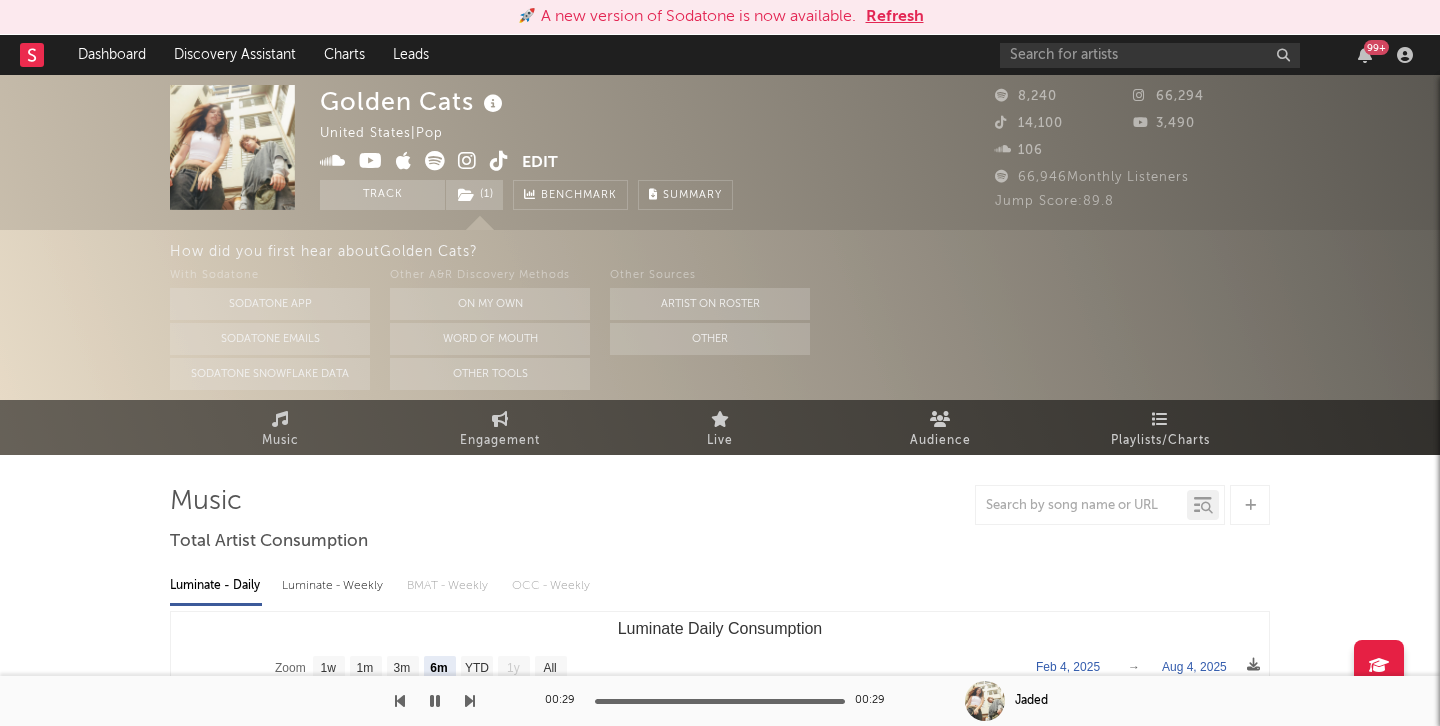 click at bounding box center (499, 161) 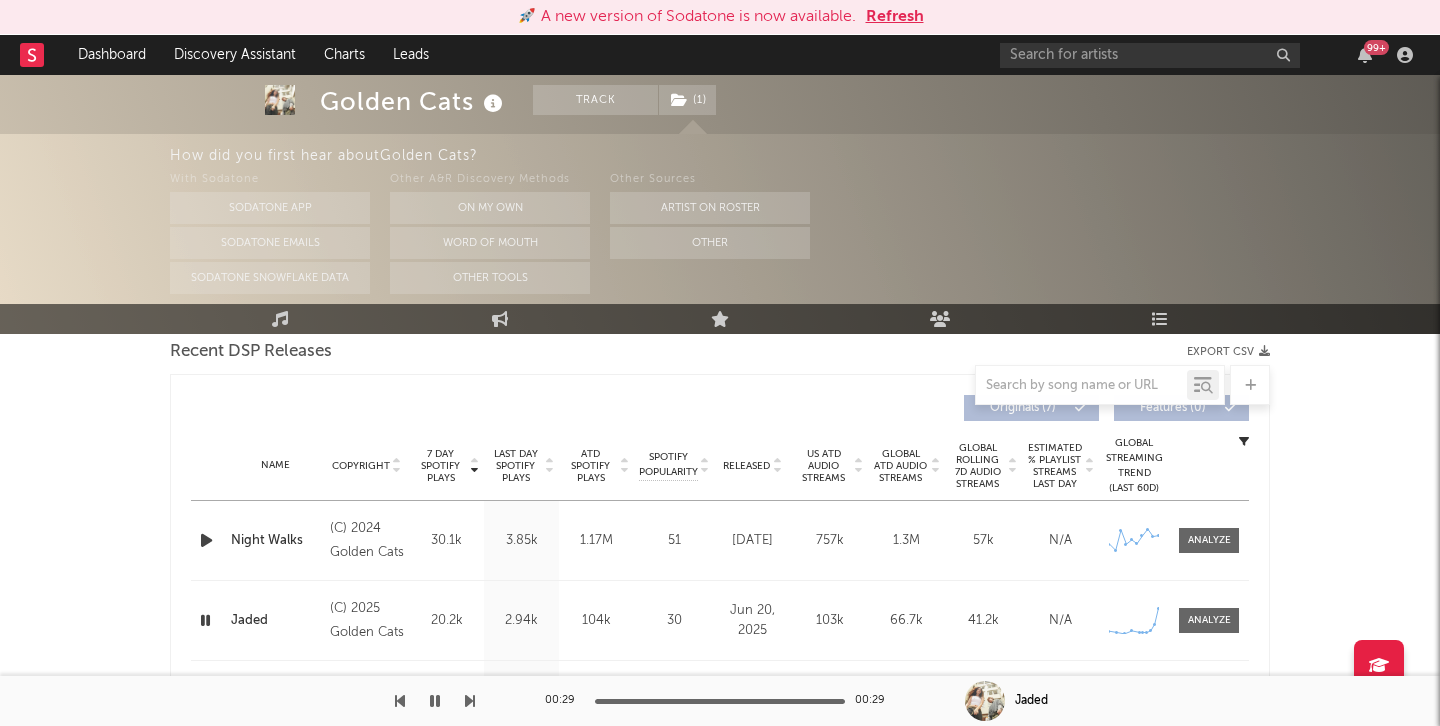 scroll, scrollTop: 753, scrollLeft: 0, axis: vertical 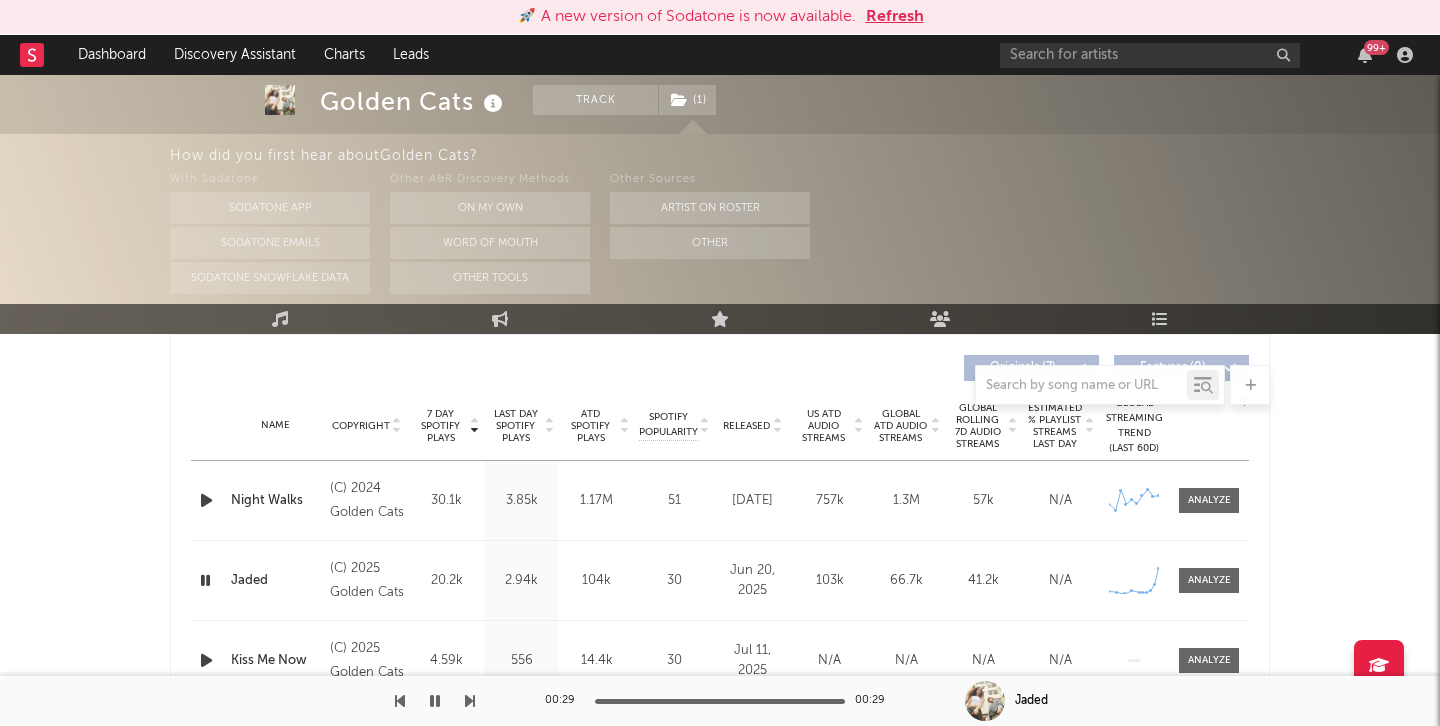 click at bounding box center (205, 580) 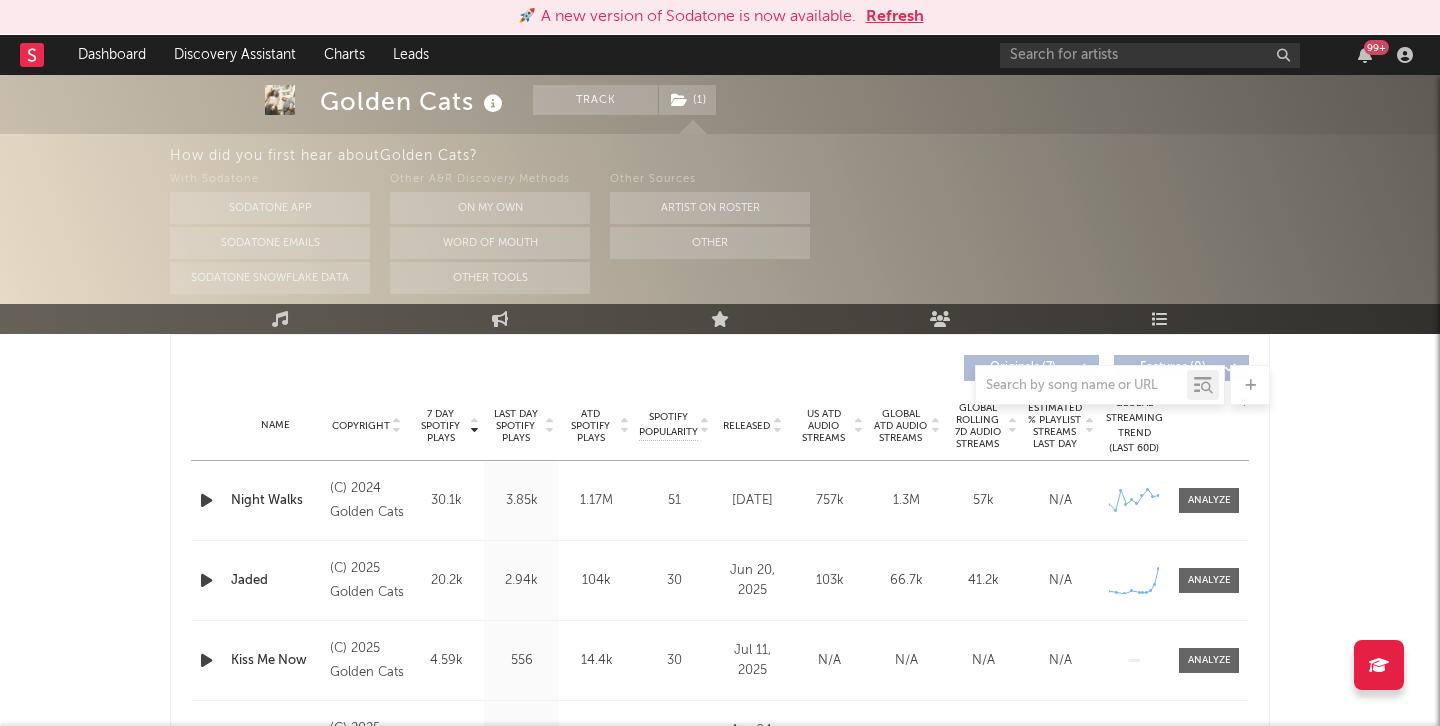 click at bounding box center [206, 580] 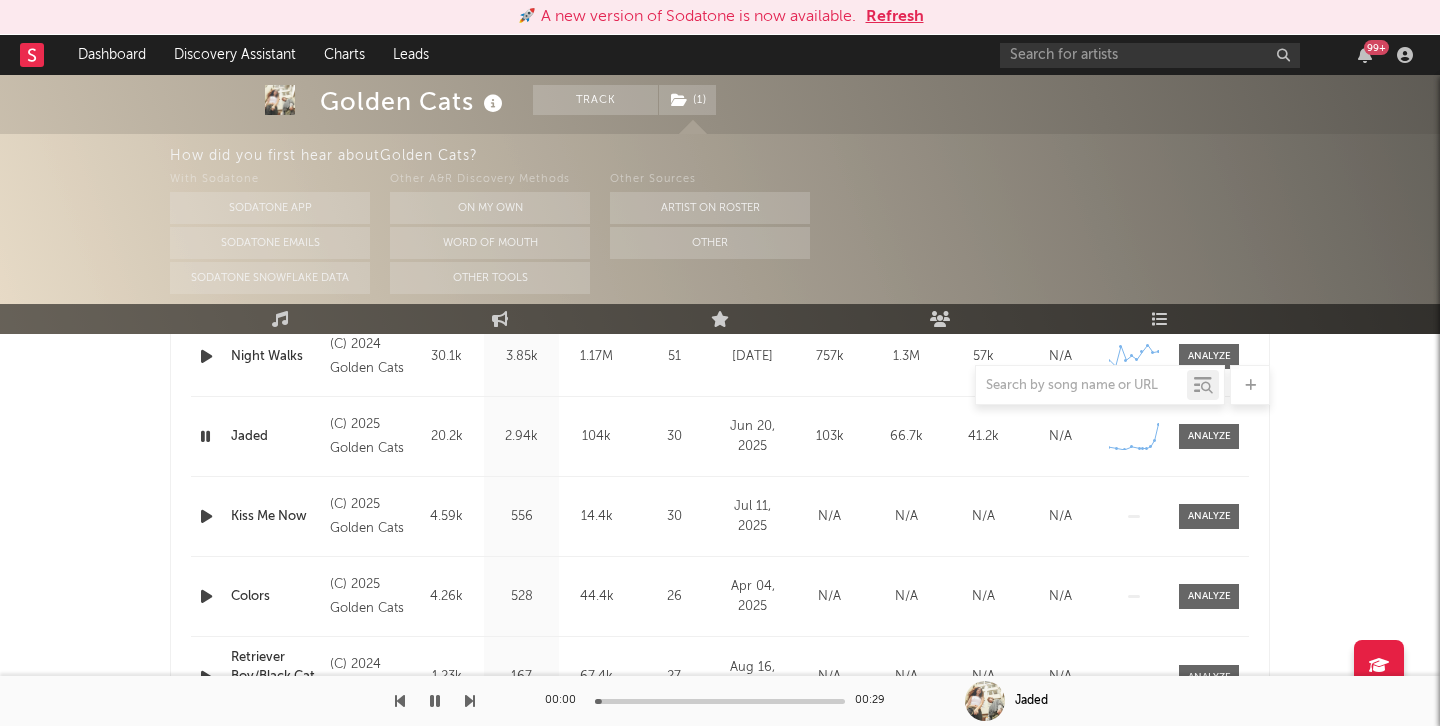 scroll, scrollTop: 915, scrollLeft: 0, axis: vertical 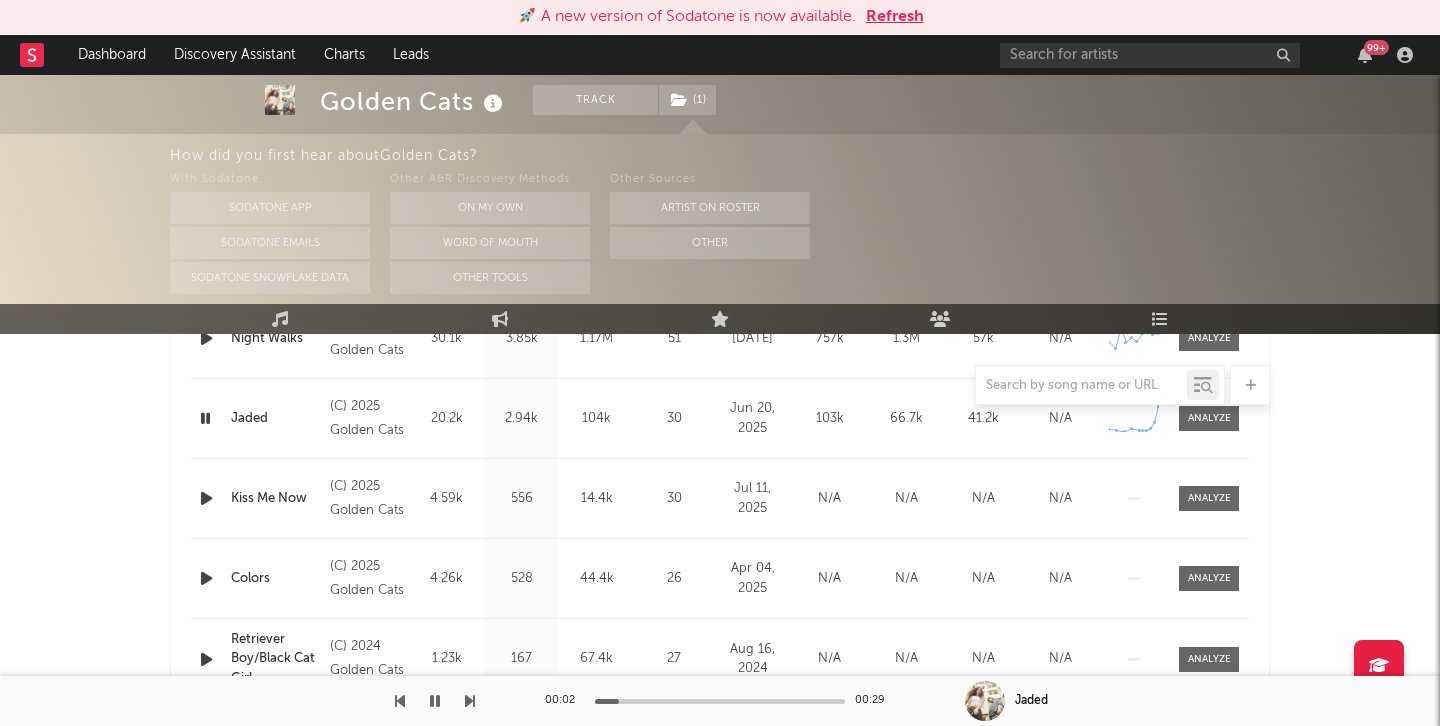 click at bounding box center (720, 701) 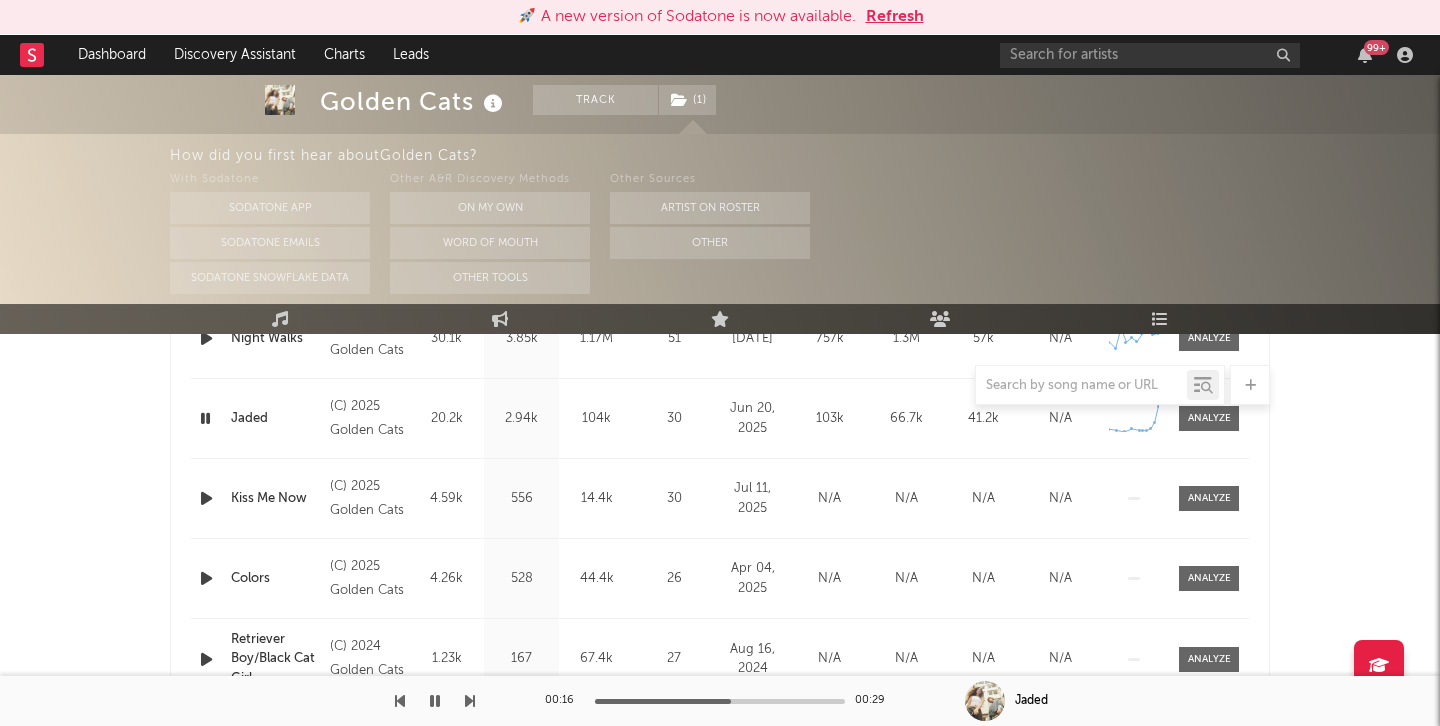 click at bounding box center [606, 701] 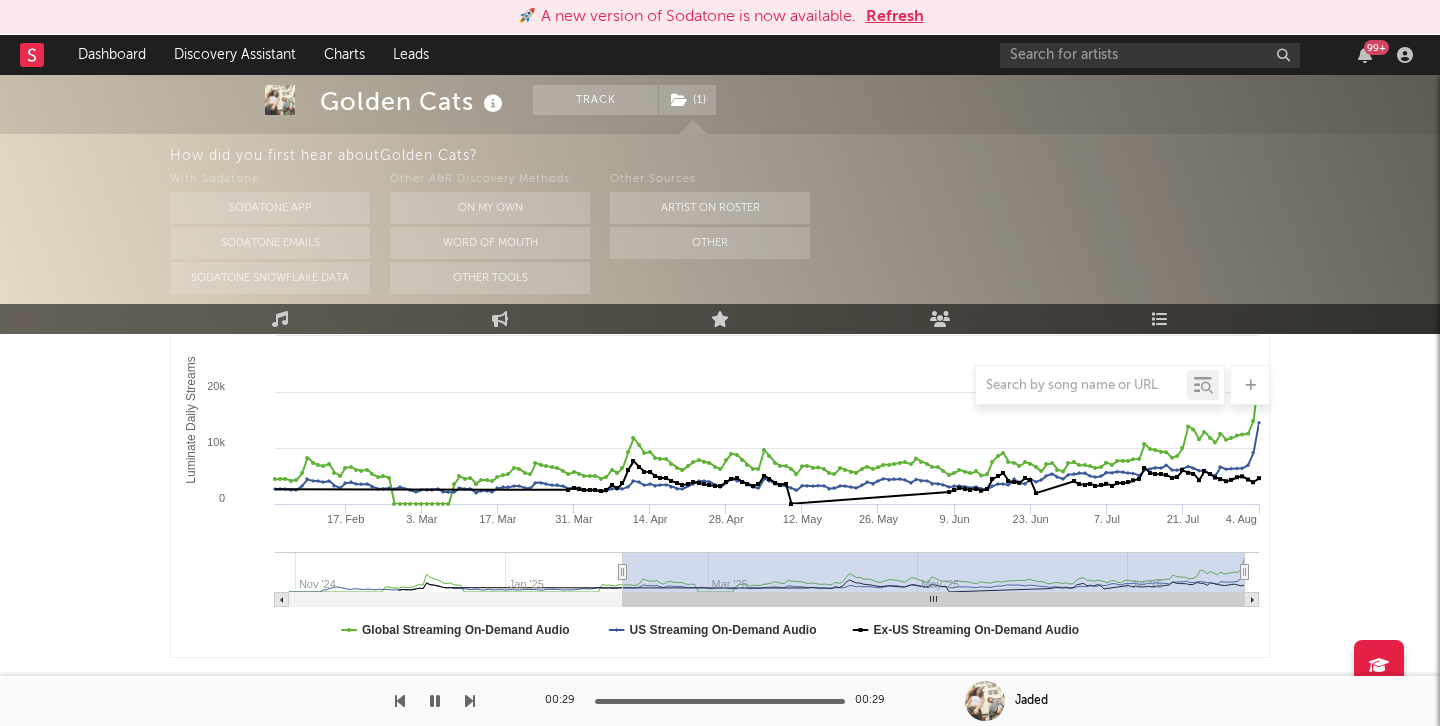 scroll, scrollTop: 237, scrollLeft: 0, axis: vertical 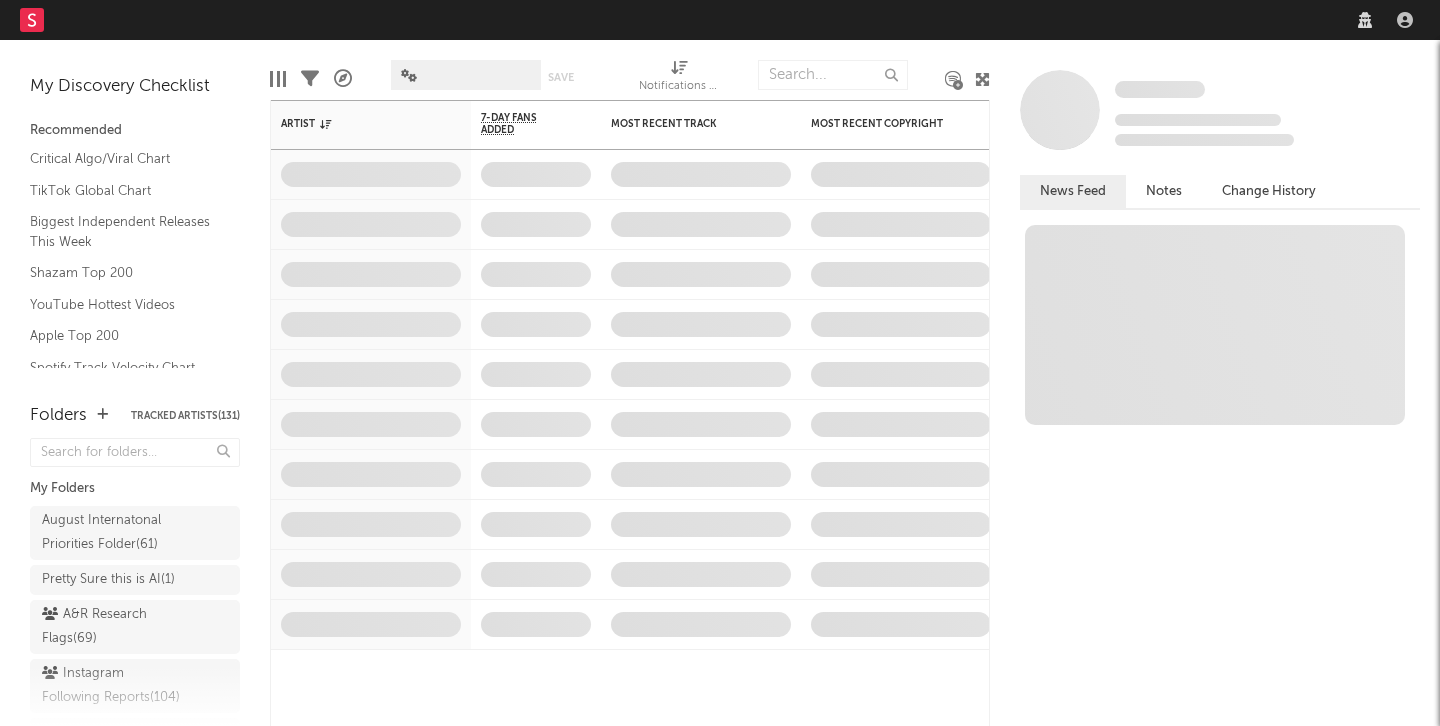 click on "Dashboard Discovery Assistant Charts Leads" at bounding box center [720, 20] 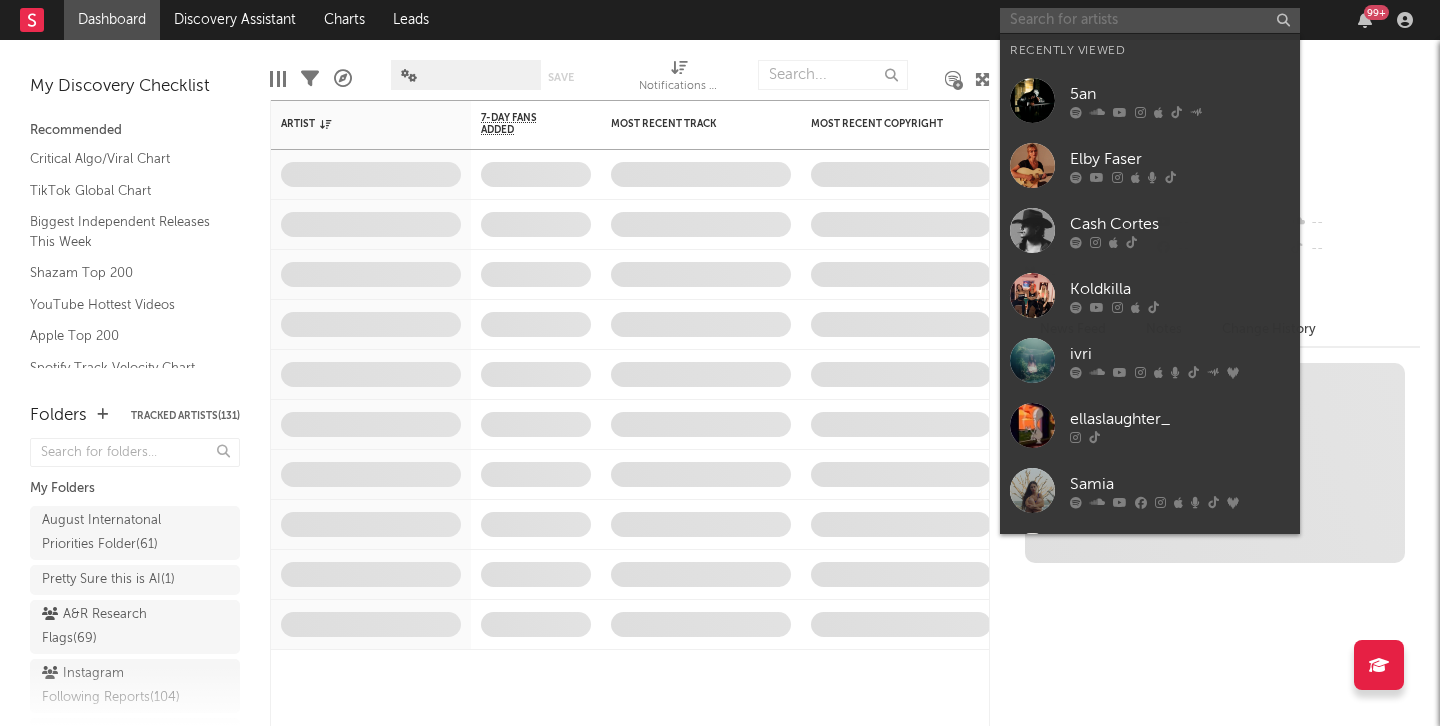 click at bounding box center (1150, 20) 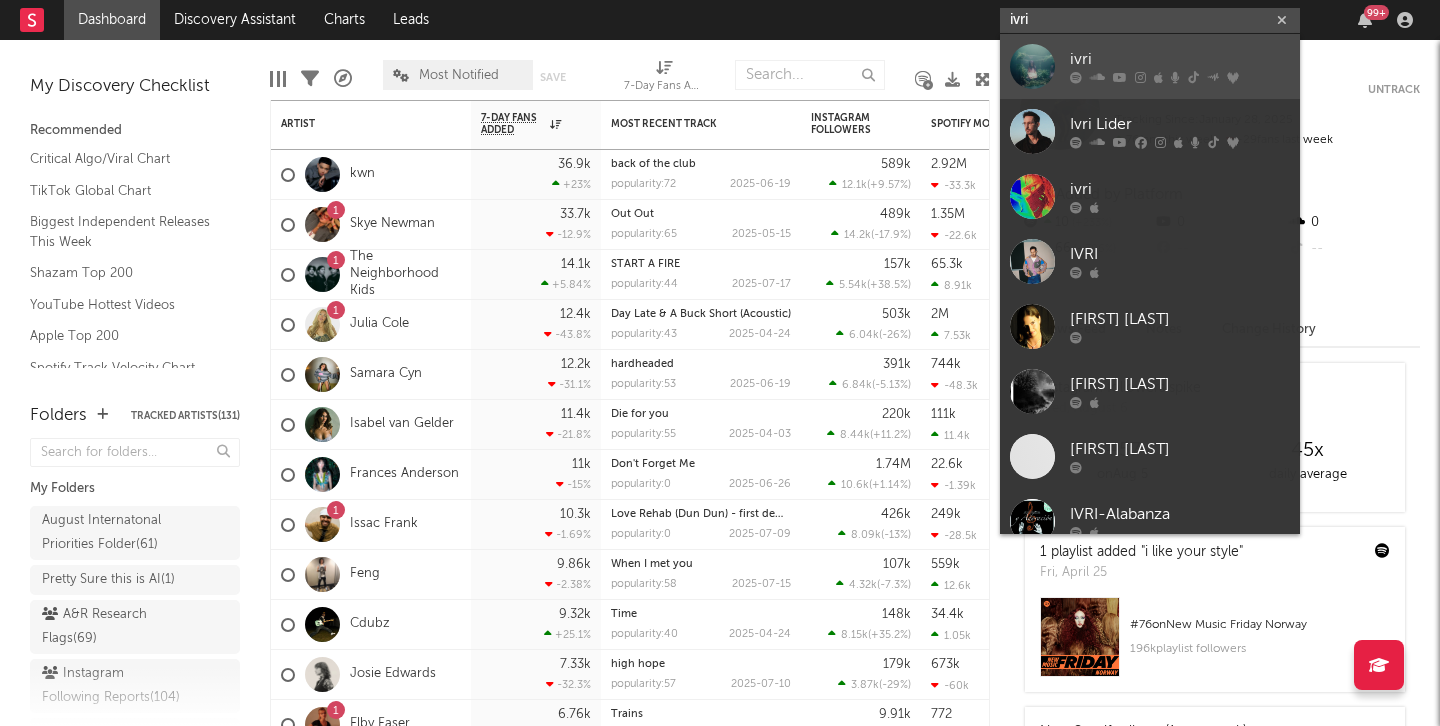 type on "ivri" 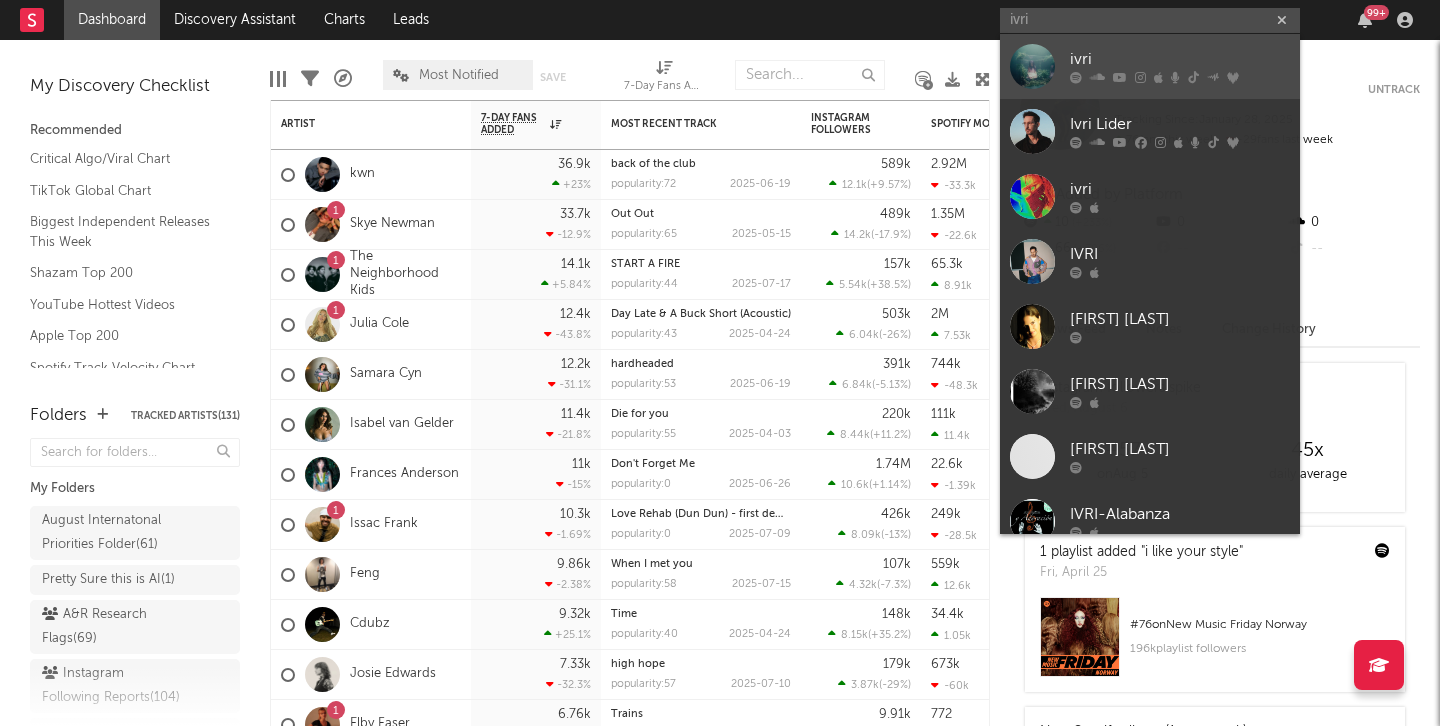 click at bounding box center (1032, 66) 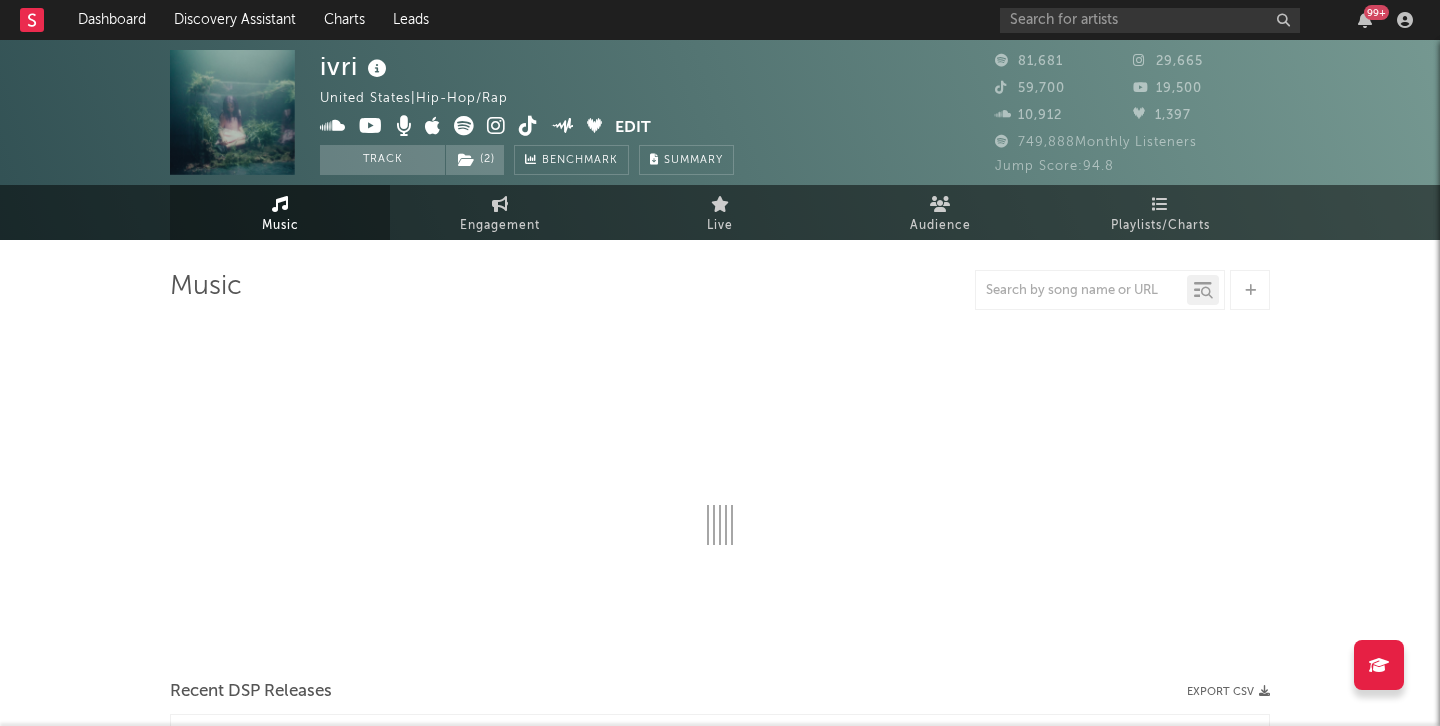 select on "6m" 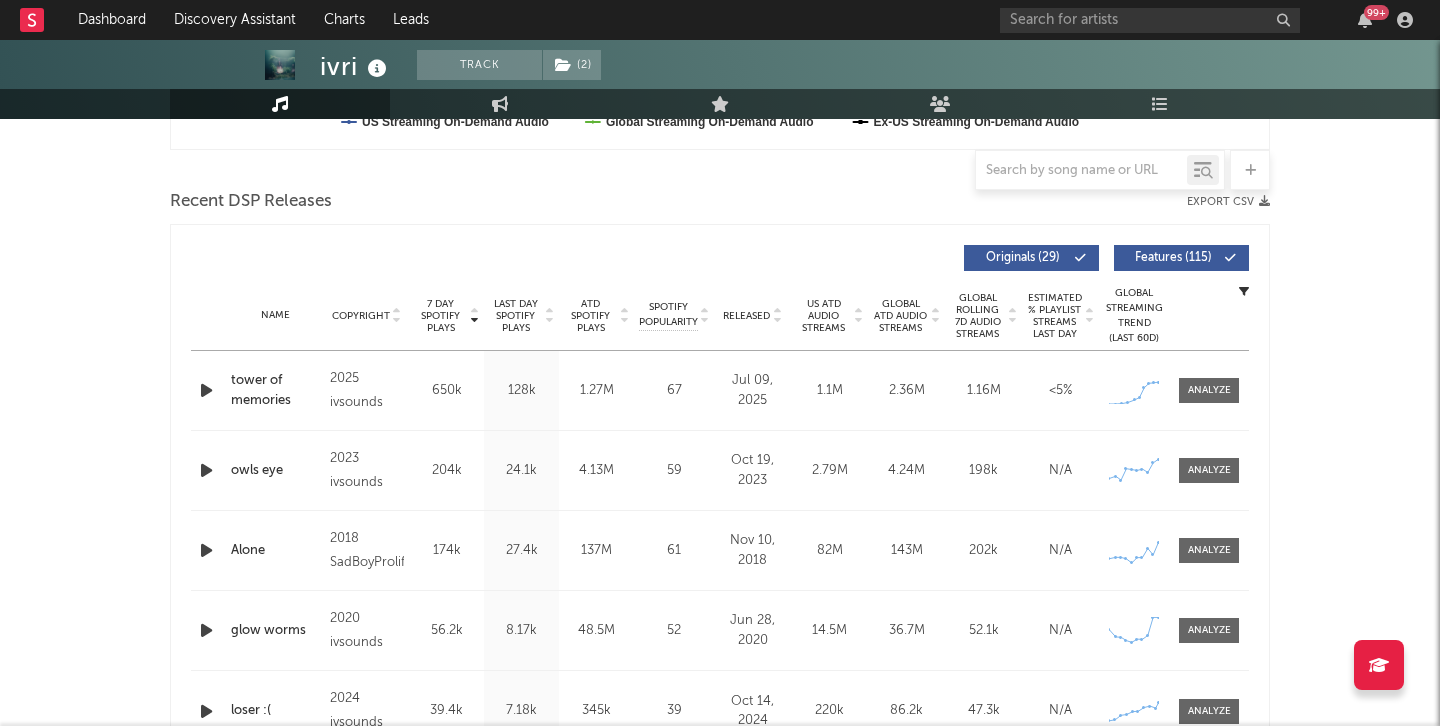 scroll, scrollTop: 0, scrollLeft: 0, axis: both 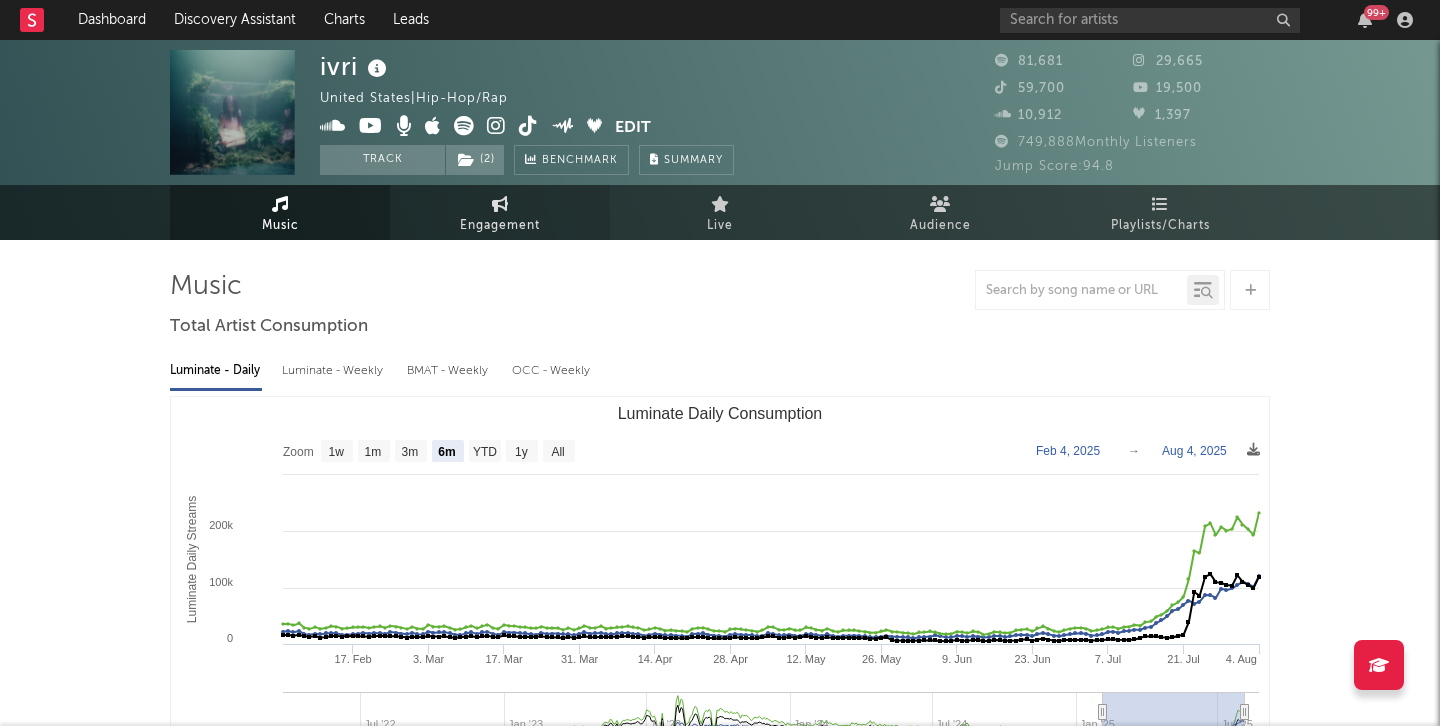click on "Engagement" at bounding box center (500, 212) 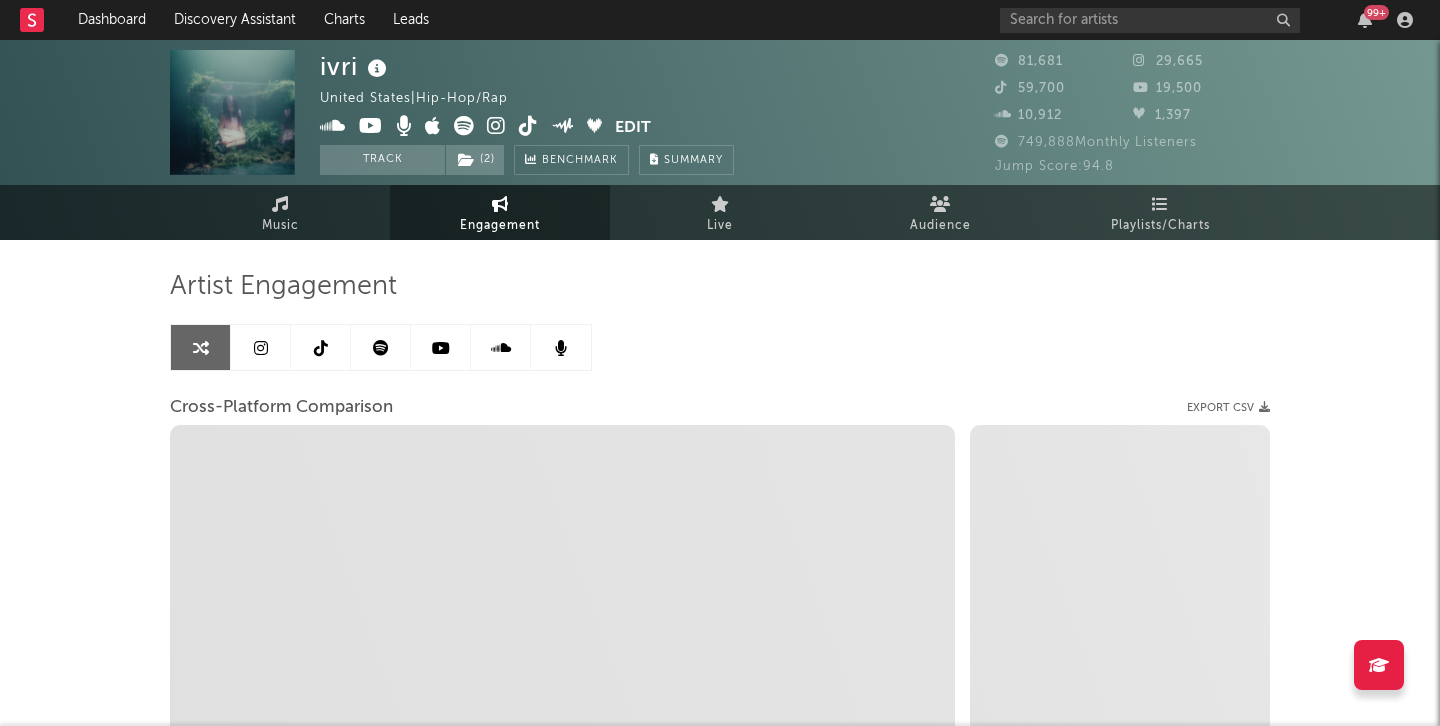 click at bounding box center [321, 348] 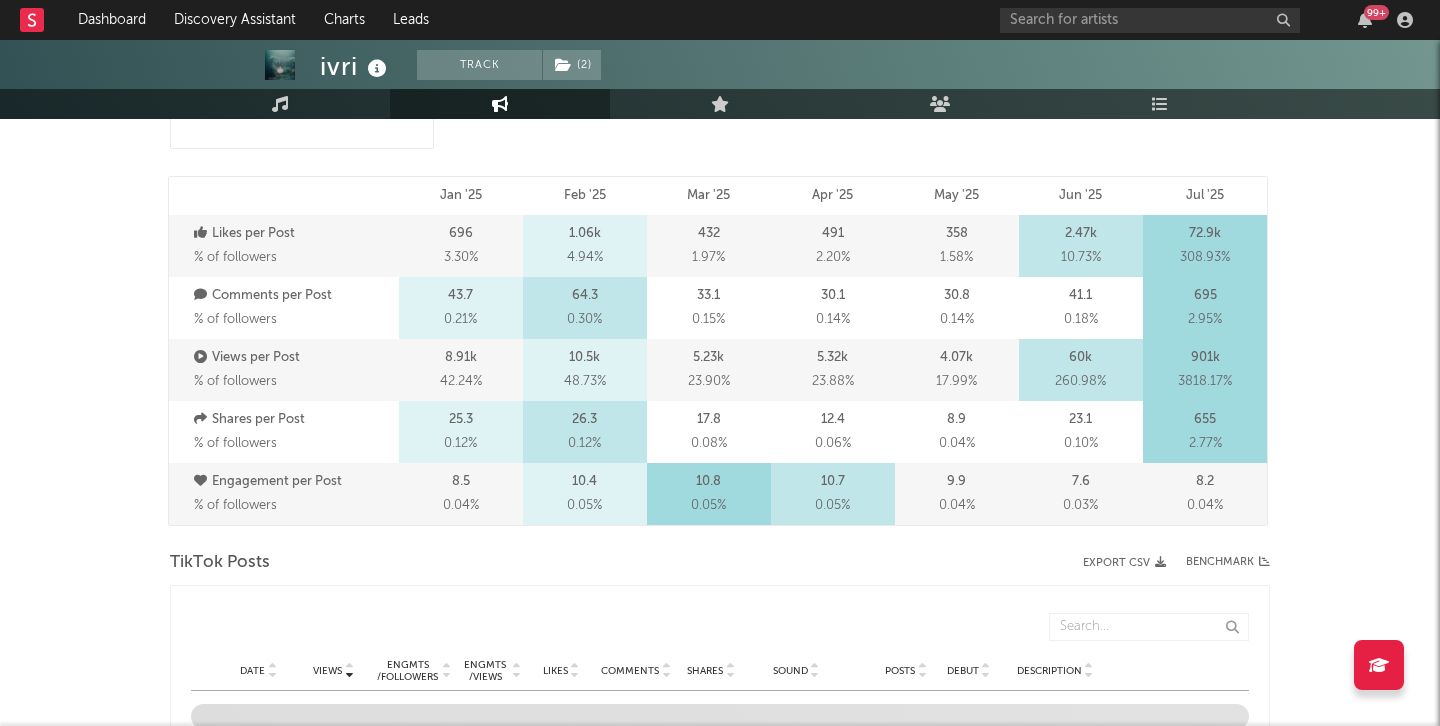 select on "6m" 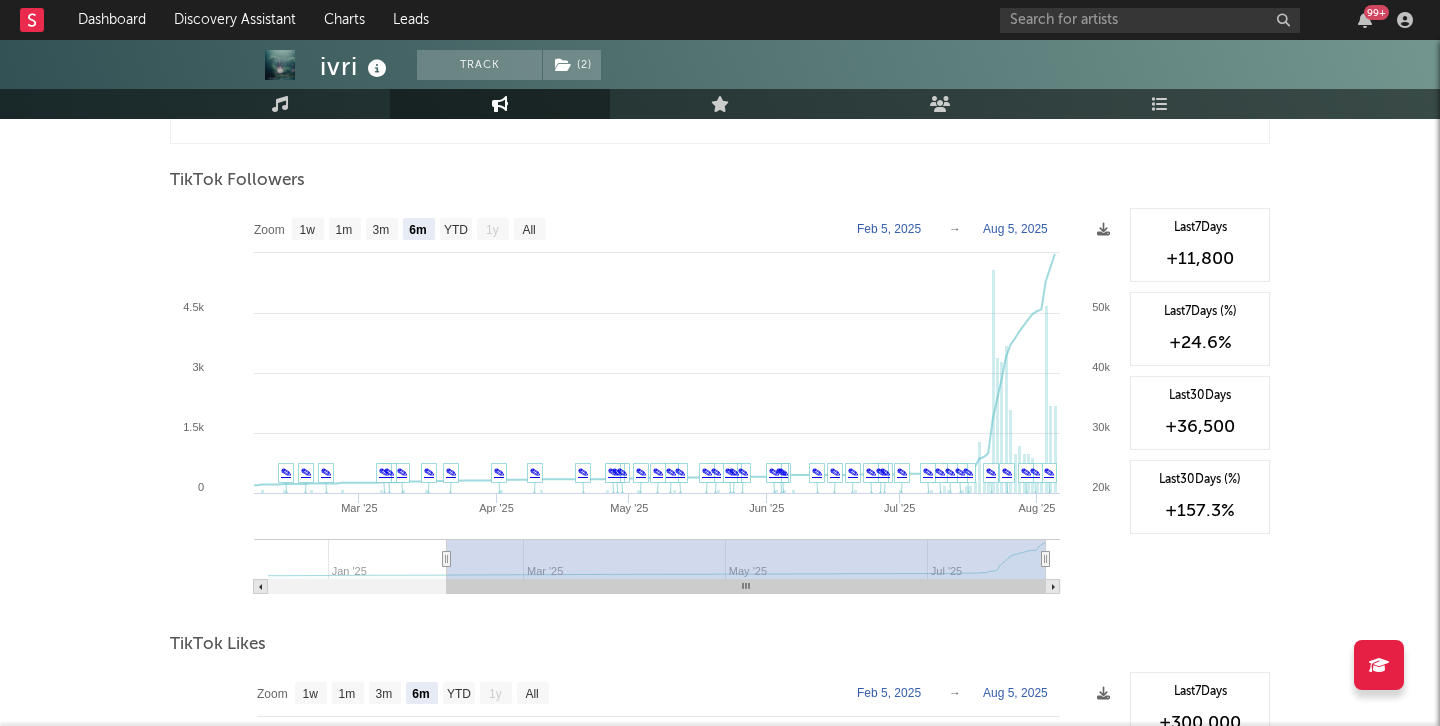 scroll, scrollTop: 1889, scrollLeft: 0, axis: vertical 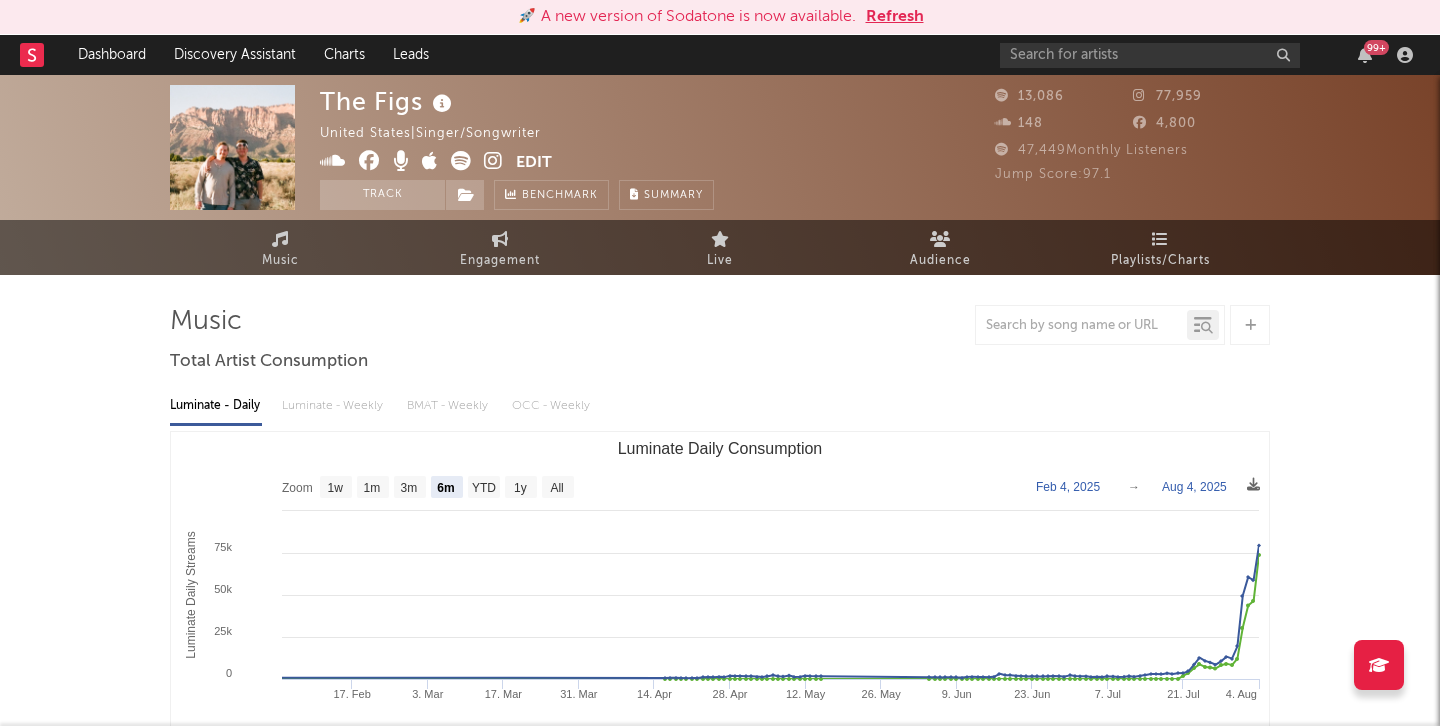 select on "6m" 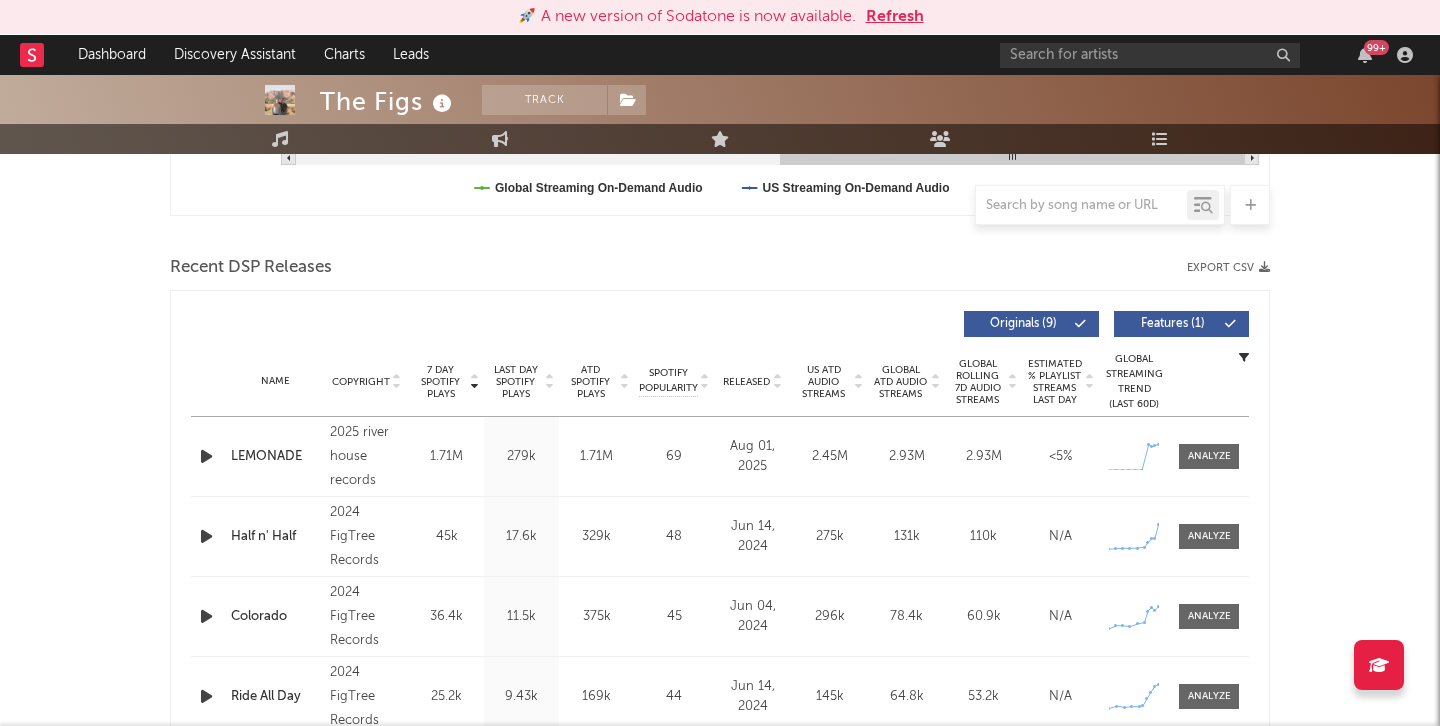 scroll, scrollTop: 735, scrollLeft: 0, axis: vertical 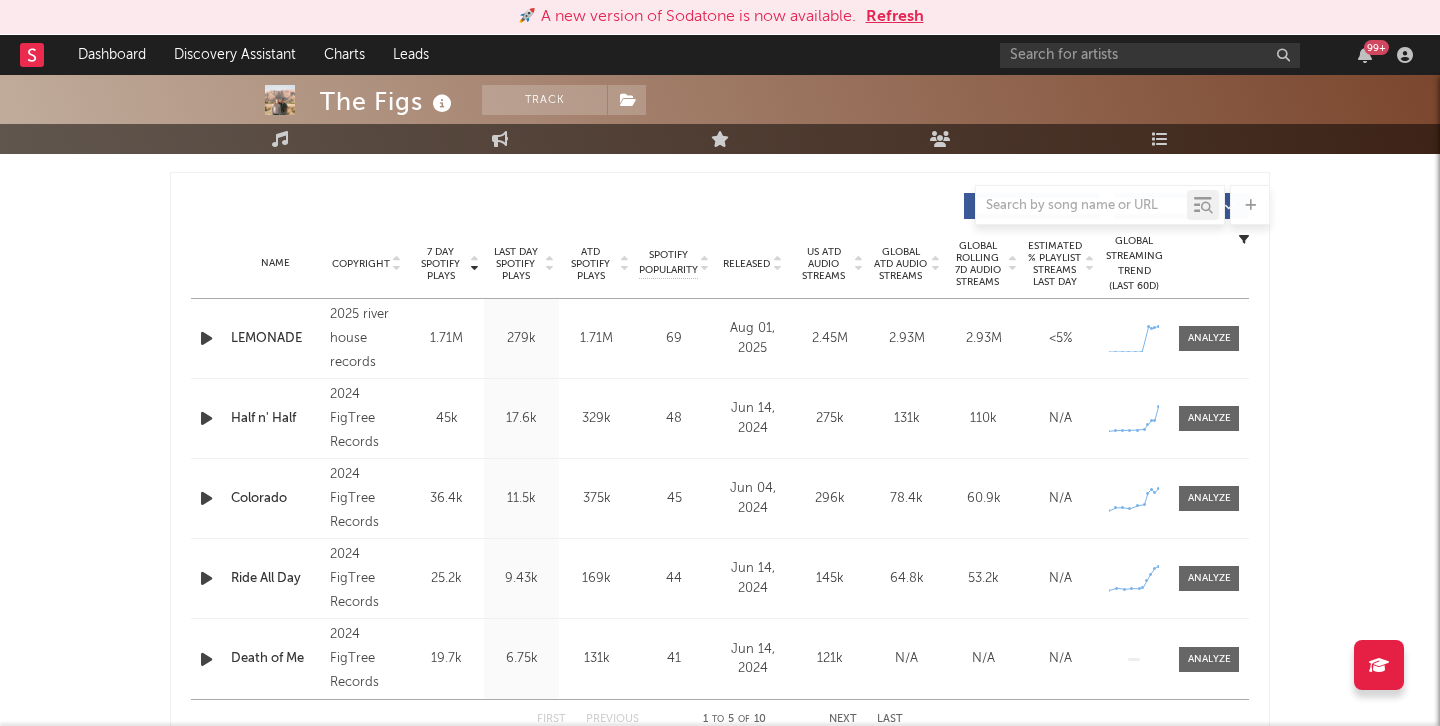click at bounding box center (206, 418) 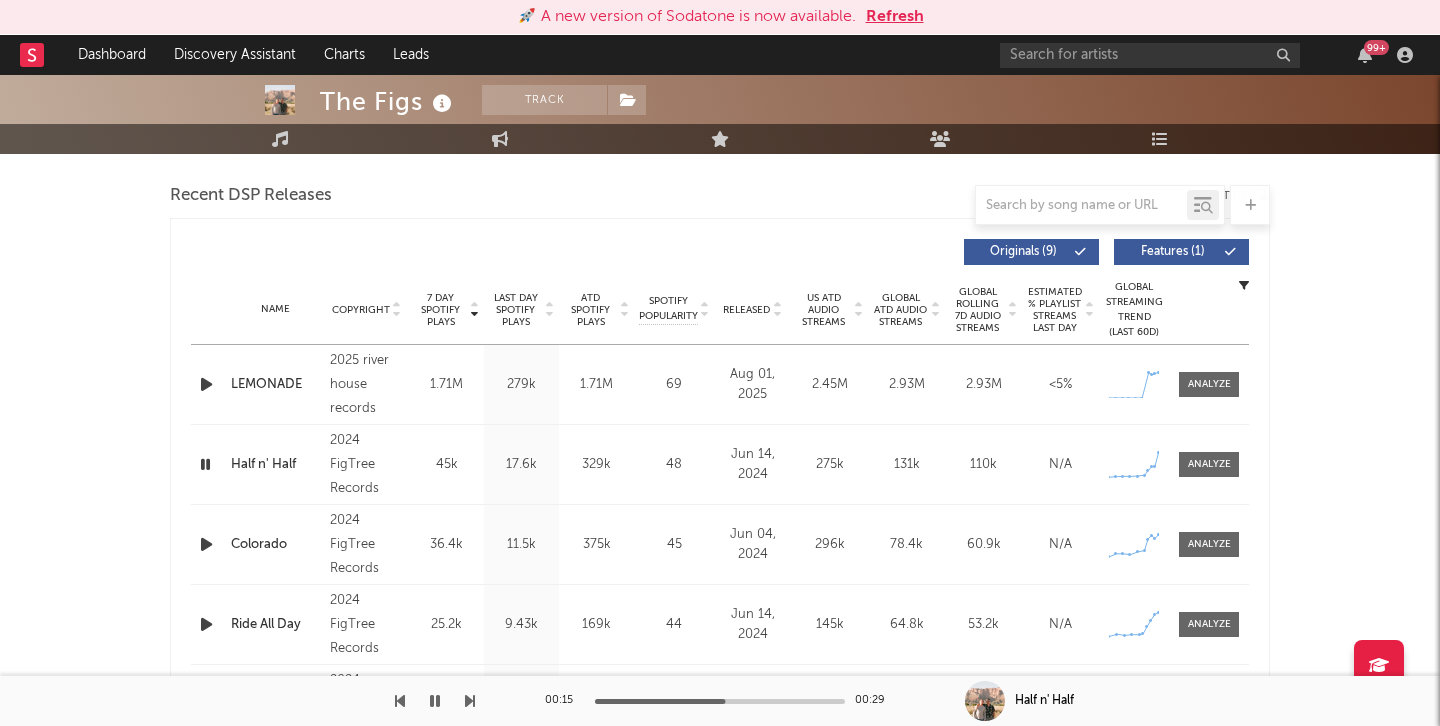 scroll, scrollTop: 691, scrollLeft: 0, axis: vertical 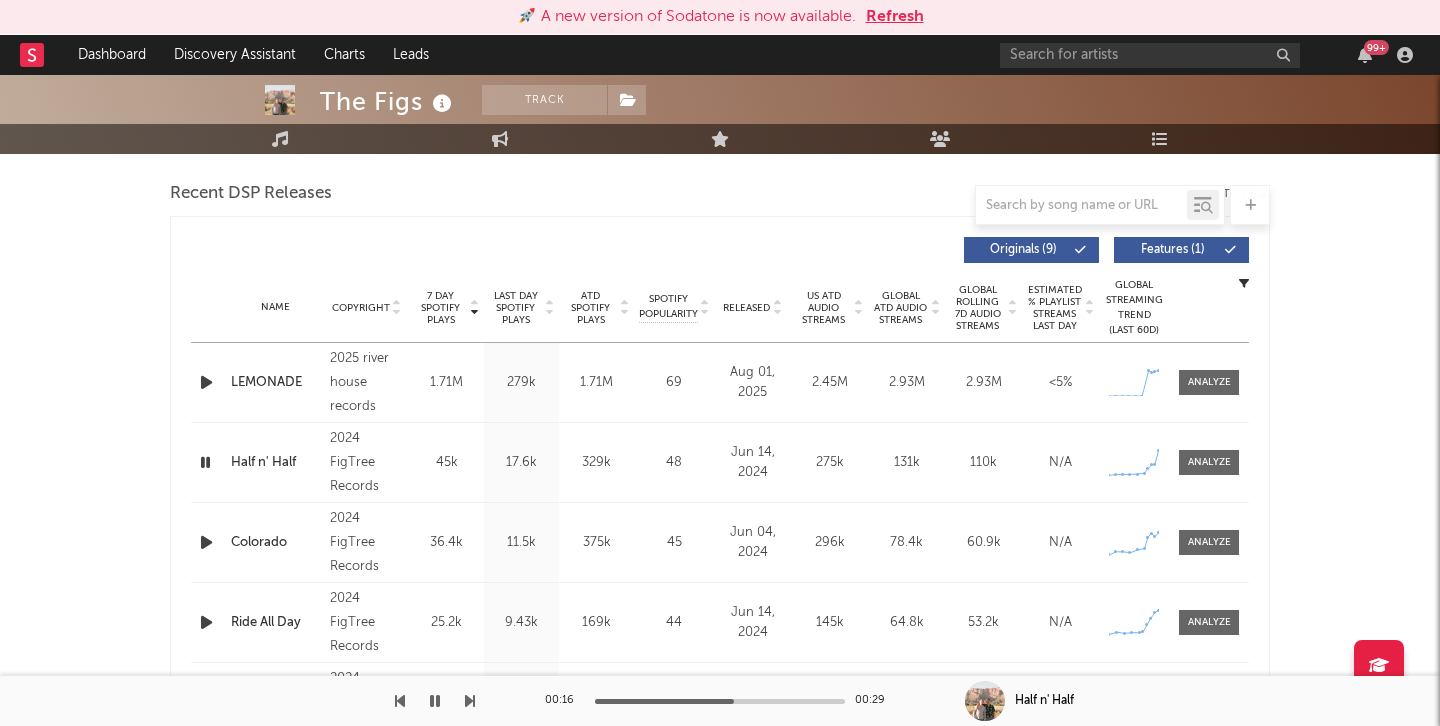 click at bounding box center [206, 382] 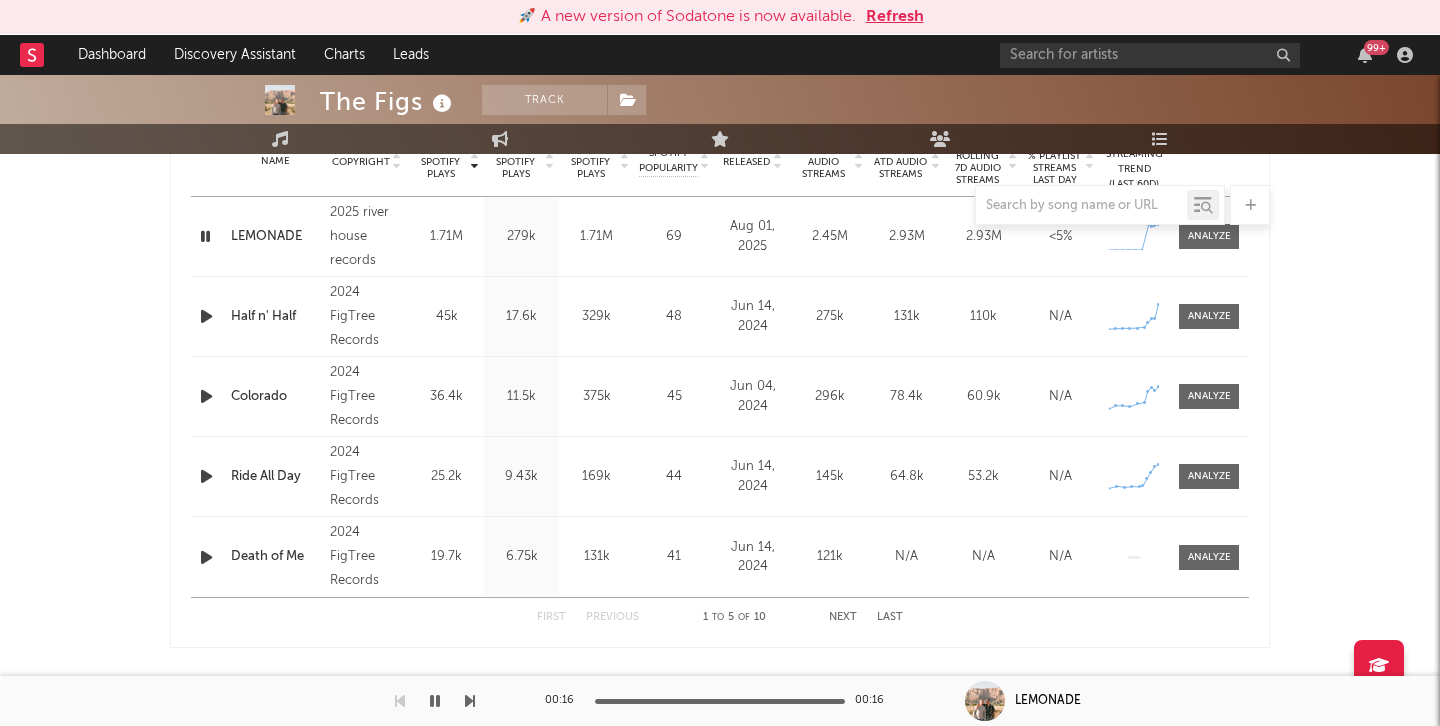 scroll, scrollTop: 830, scrollLeft: 0, axis: vertical 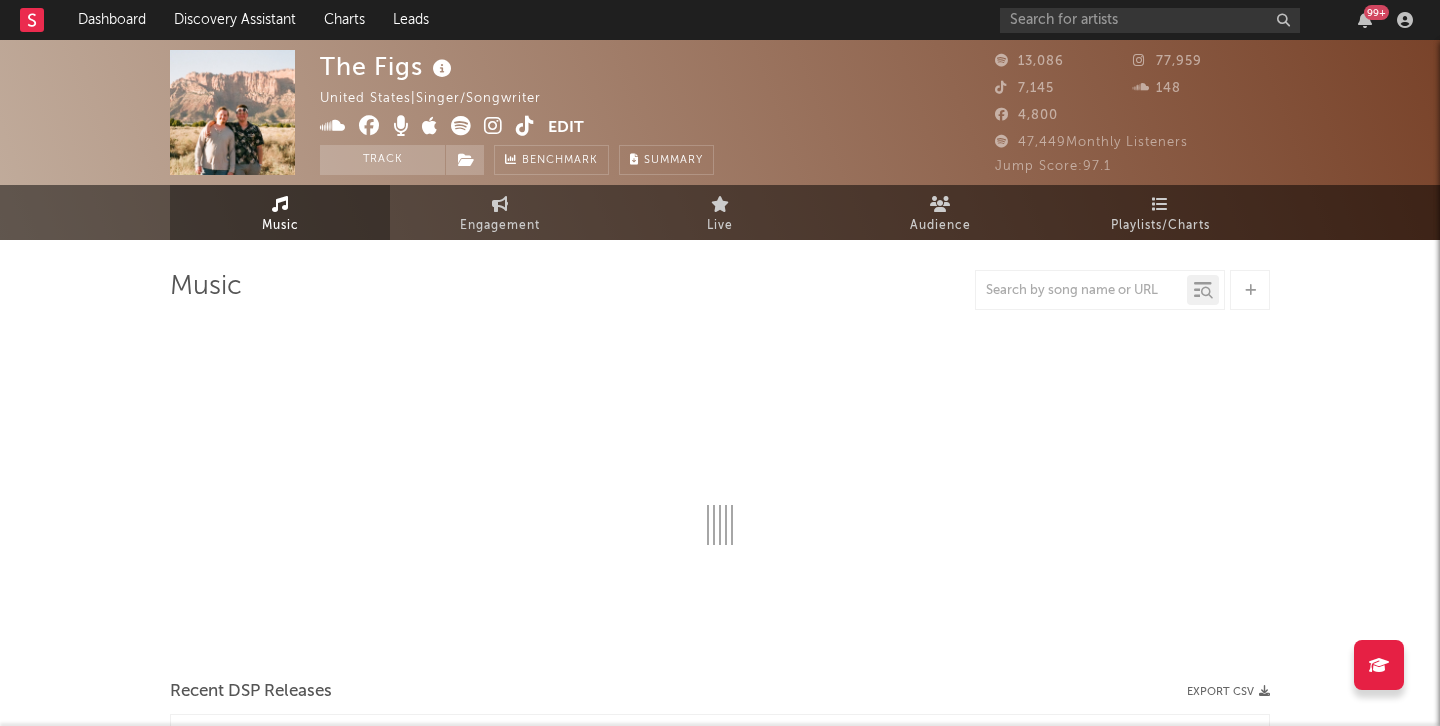 click at bounding box center (525, 126) 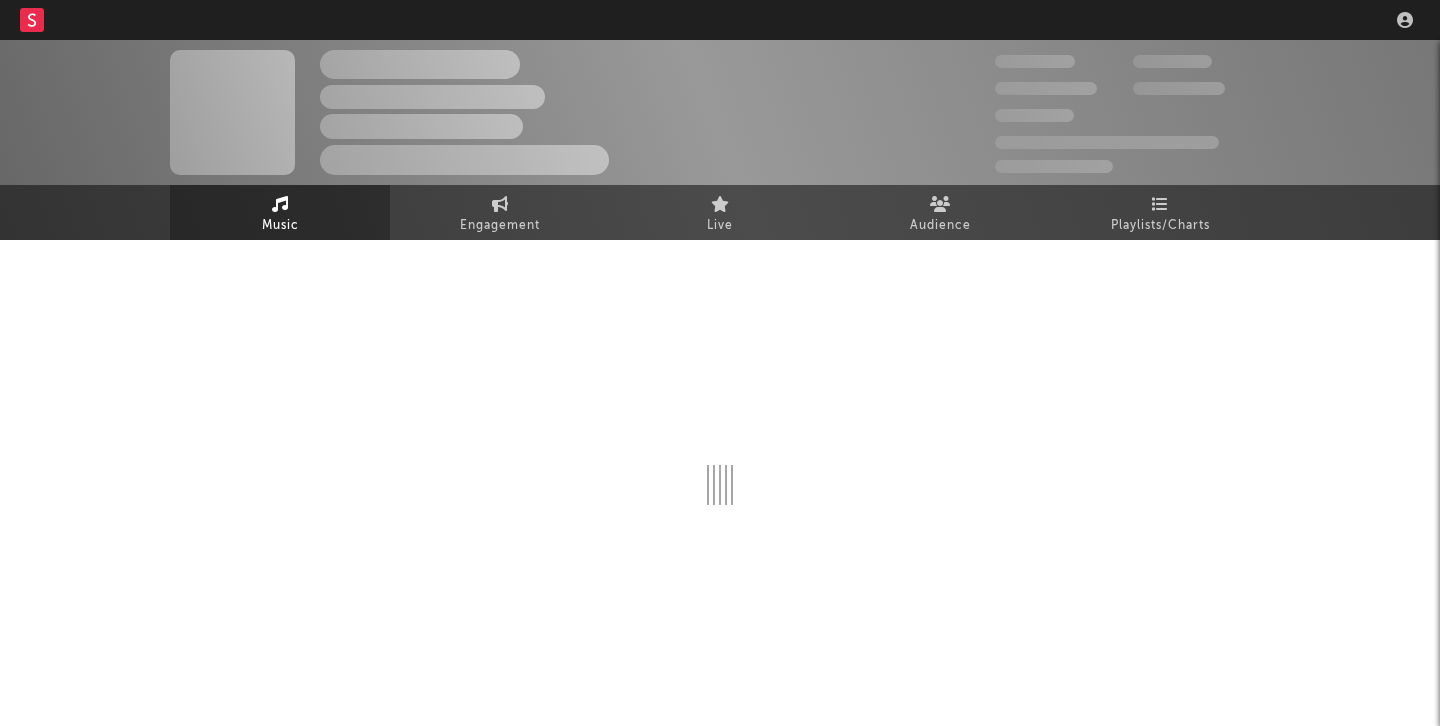 scroll, scrollTop: 0, scrollLeft: 0, axis: both 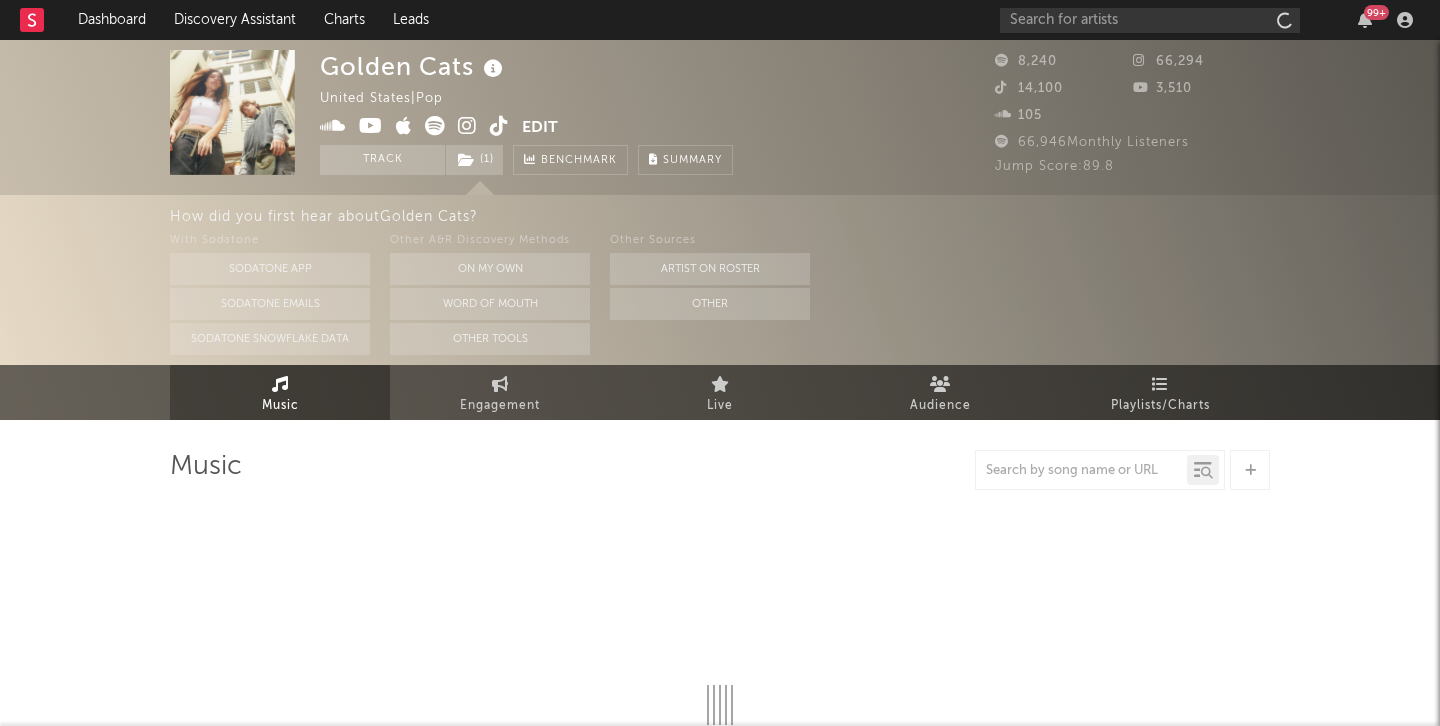 select on "6m" 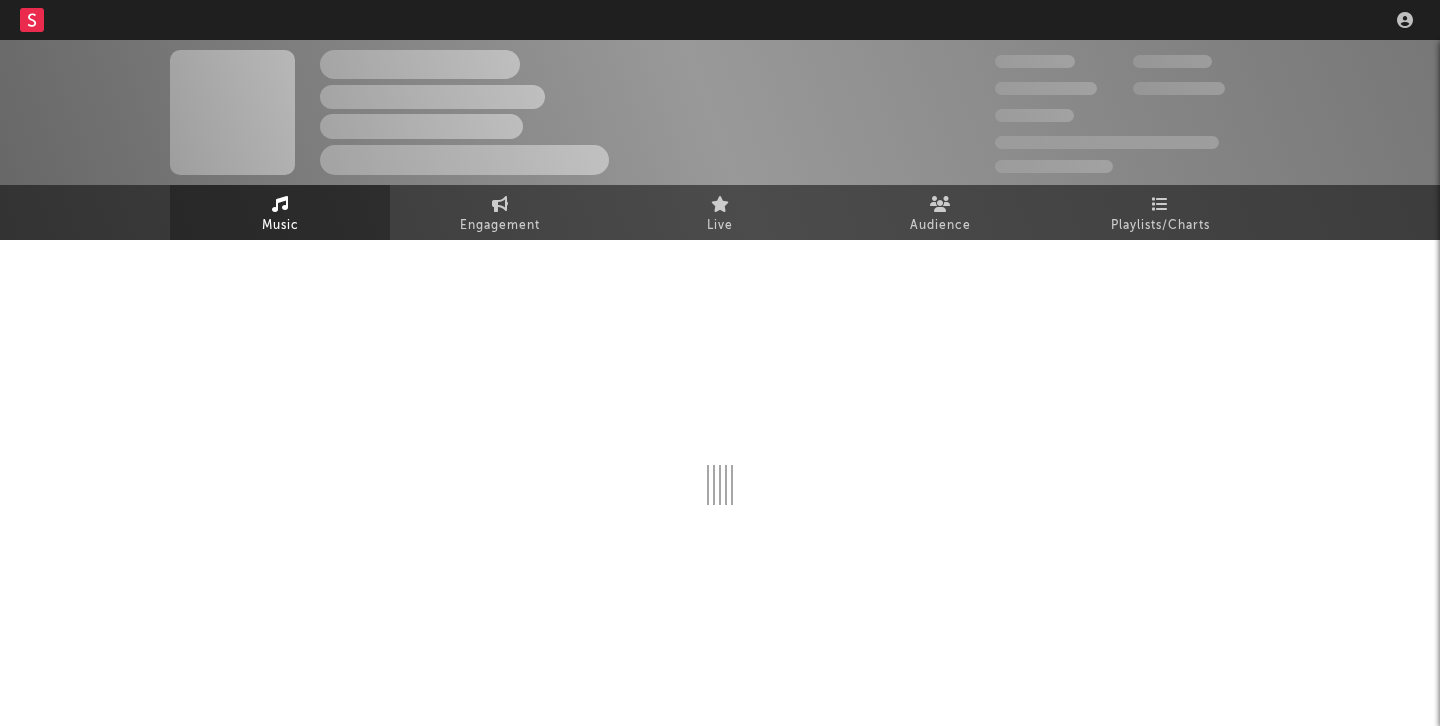 scroll, scrollTop: 0, scrollLeft: 0, axis: both 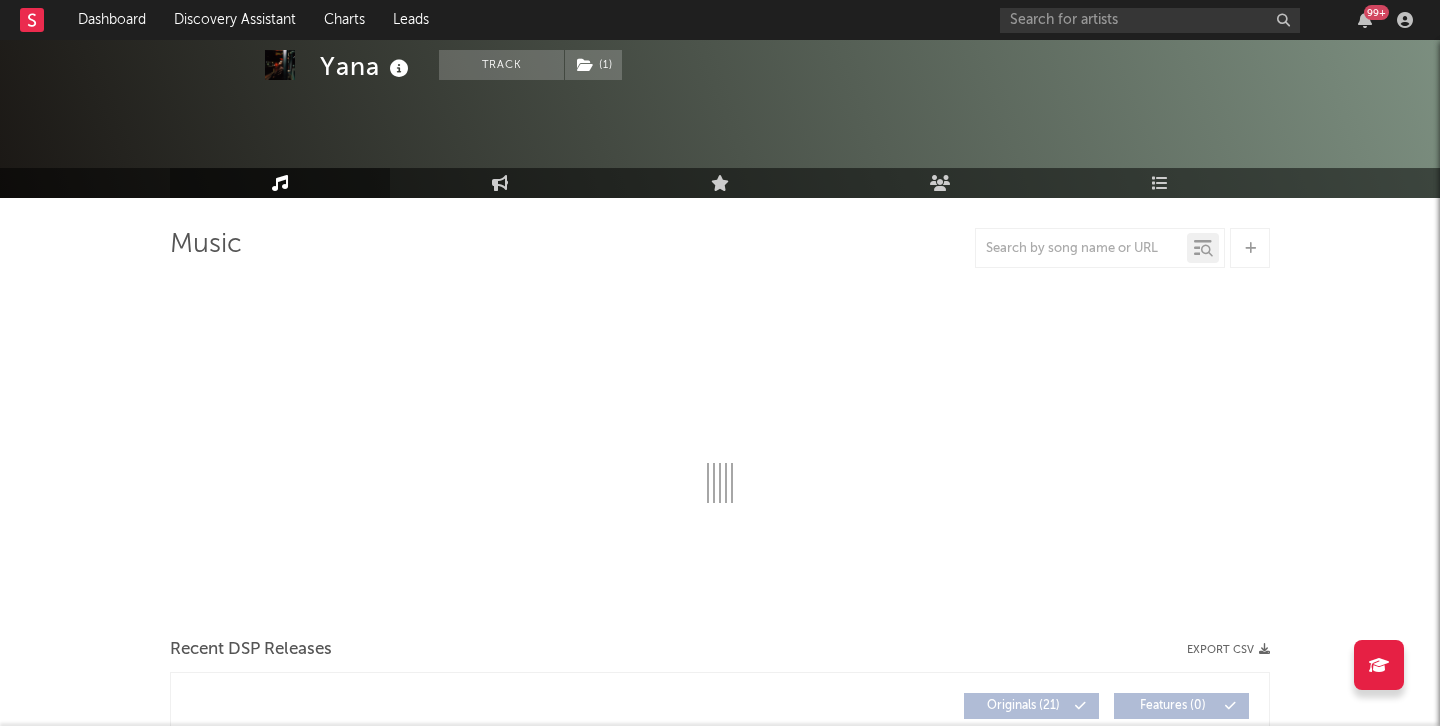 select on "6m" 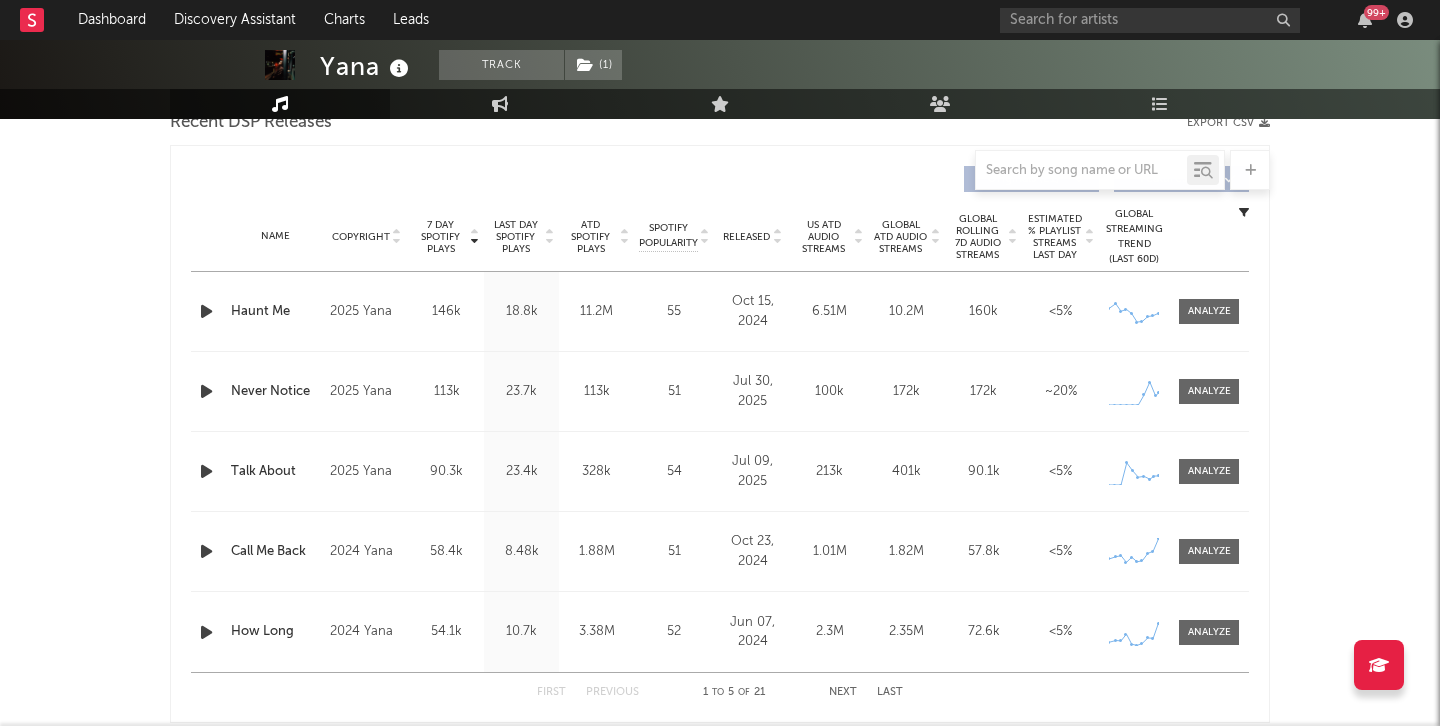 scroll, scrollTop: 730, scrollLeft: 0, axis: vertical 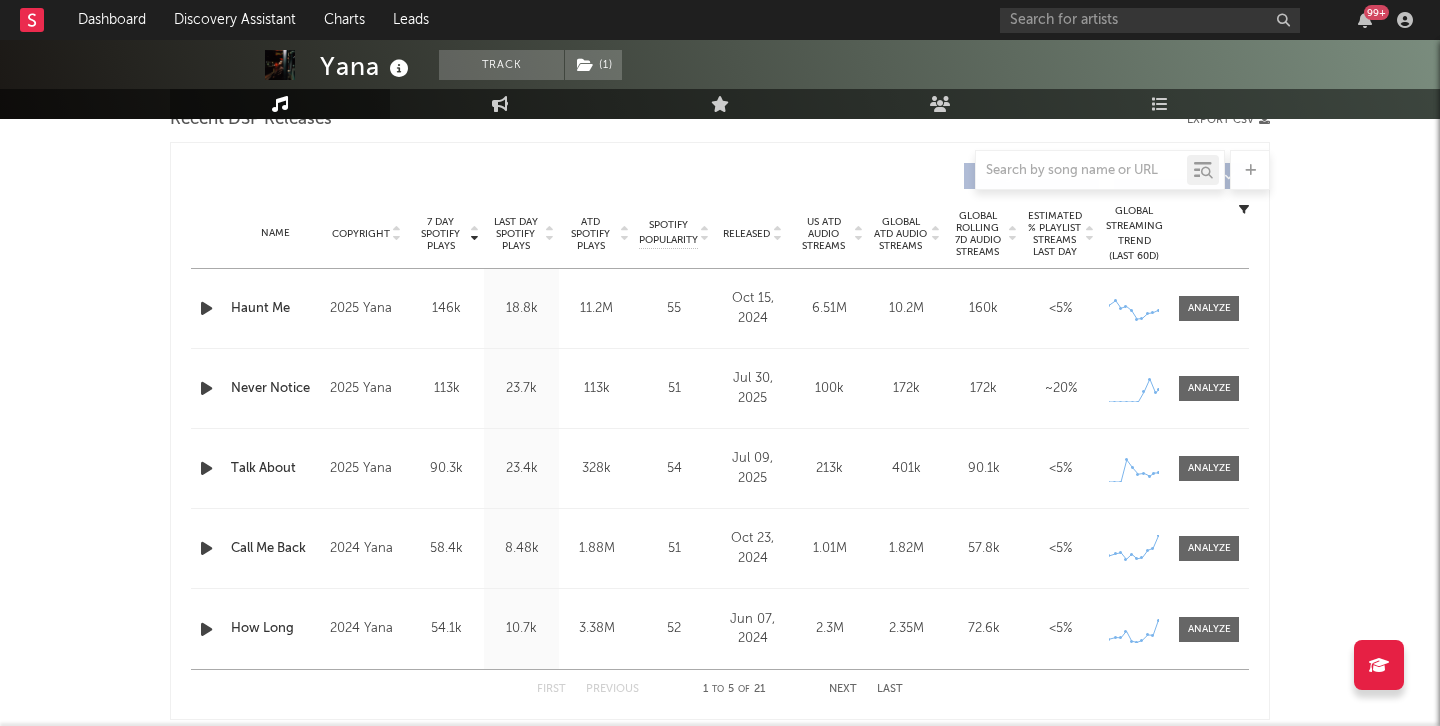 click at bounding box center [206, 388] 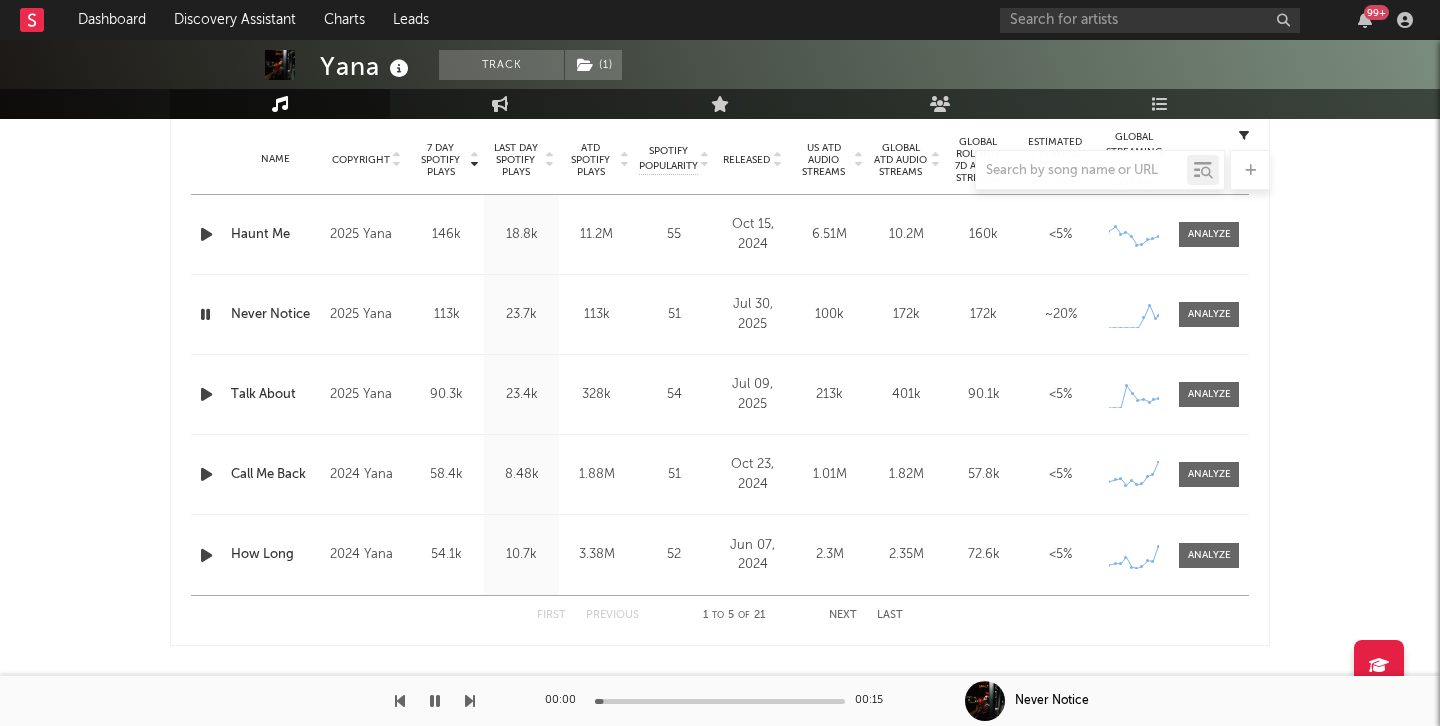 scroll, scrollTop: 817, scrollLeft: 0, axis: vertical 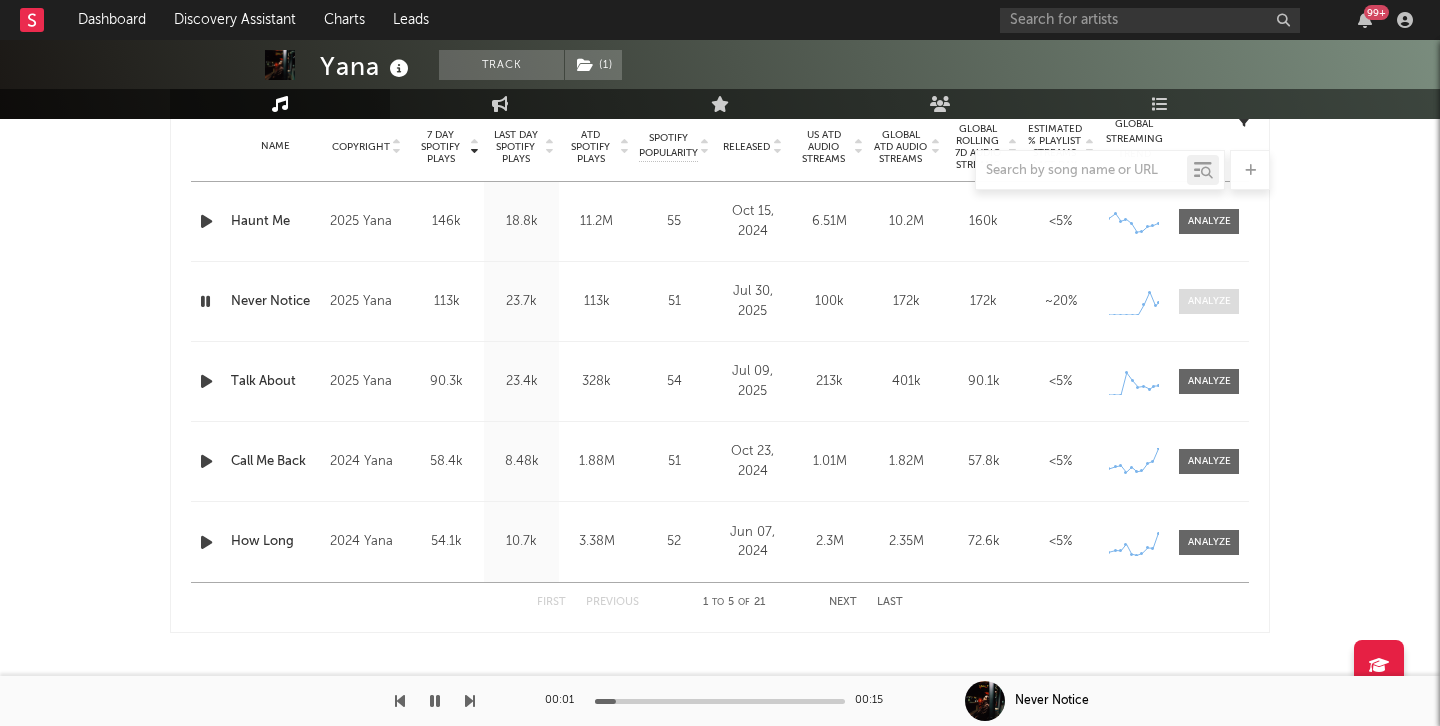 click at bounding box center (1209, 301) 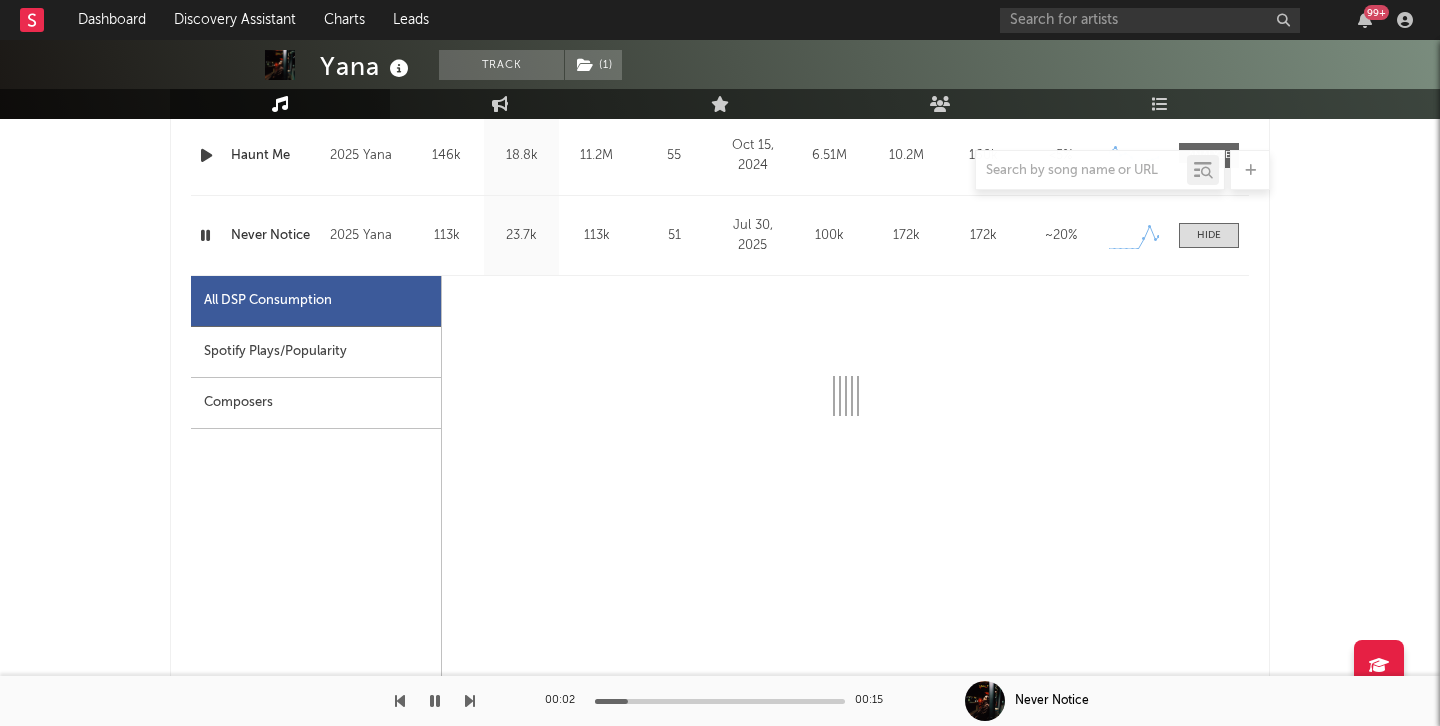 select on "1w" 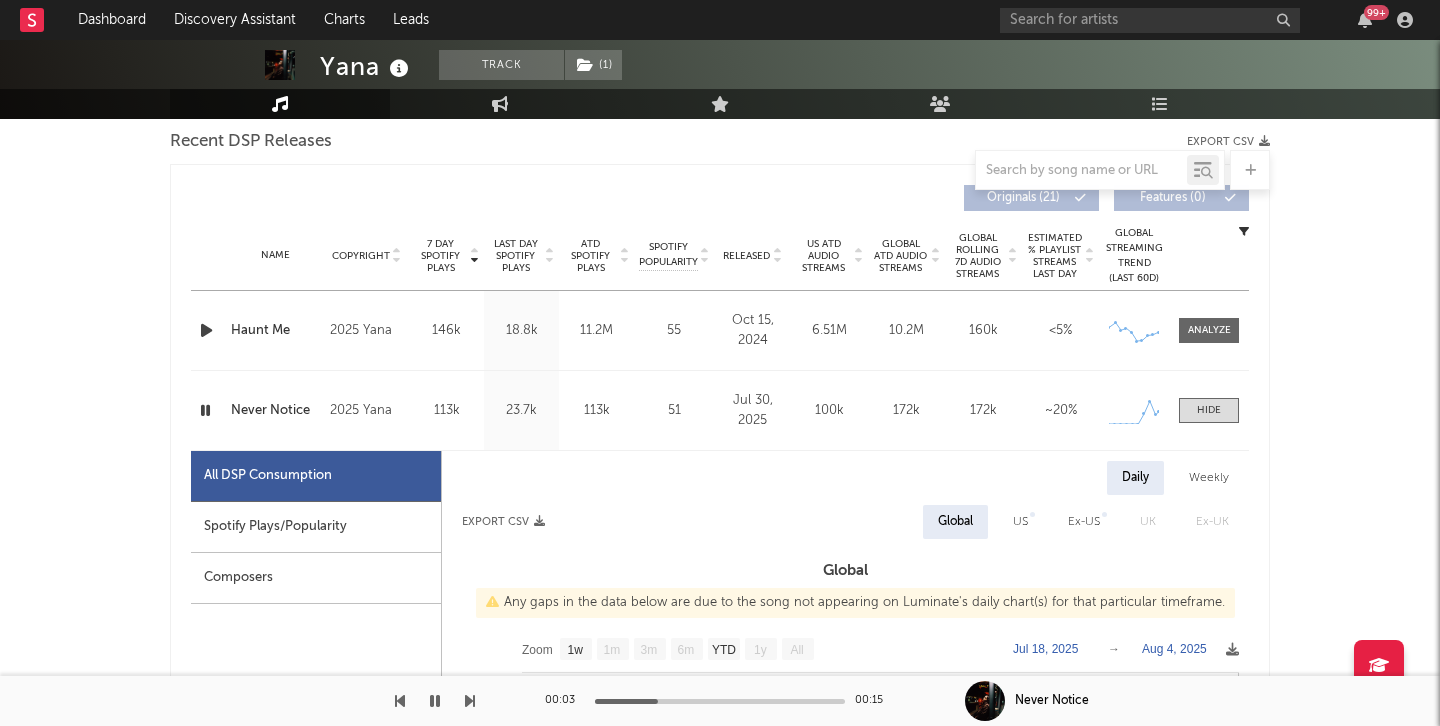 scroll, scrollTop: 572, scrollLeft: 0, axis: vertical 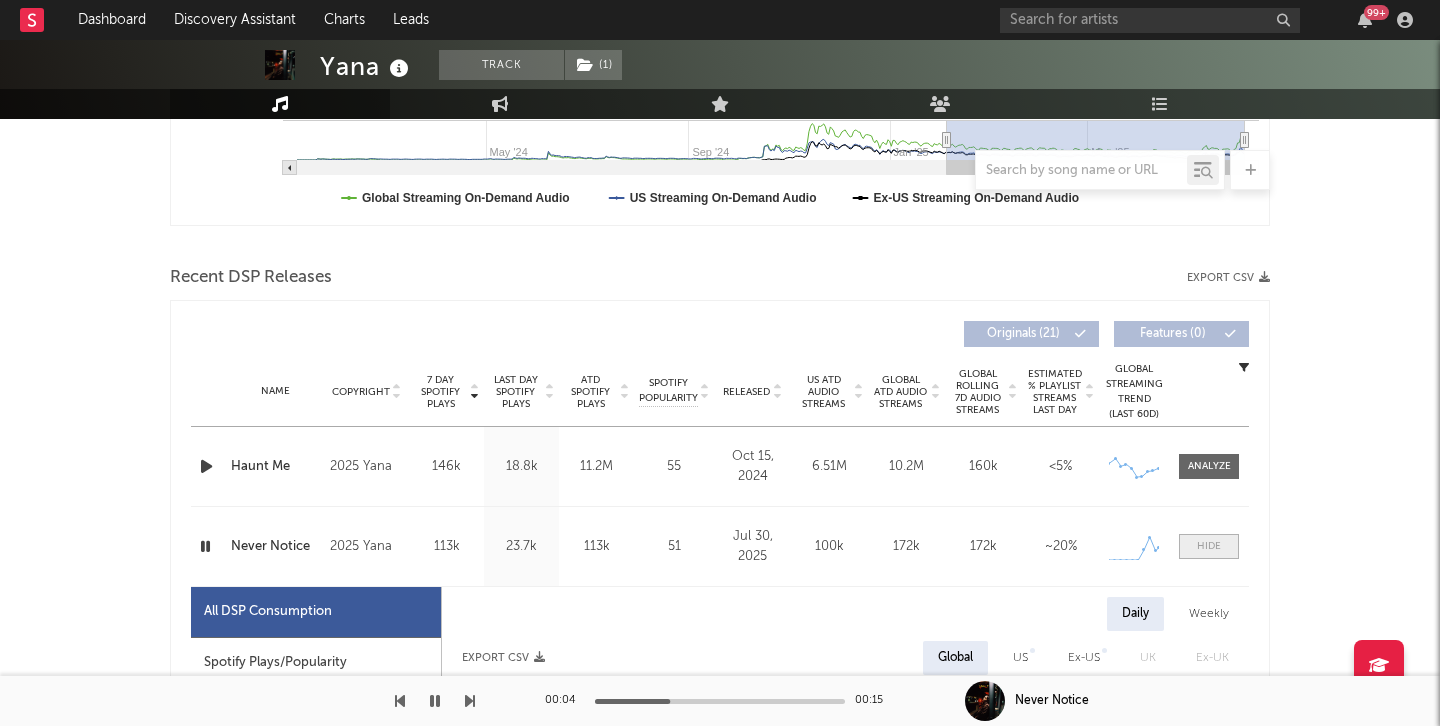 click at bounding box center (1209, 546) 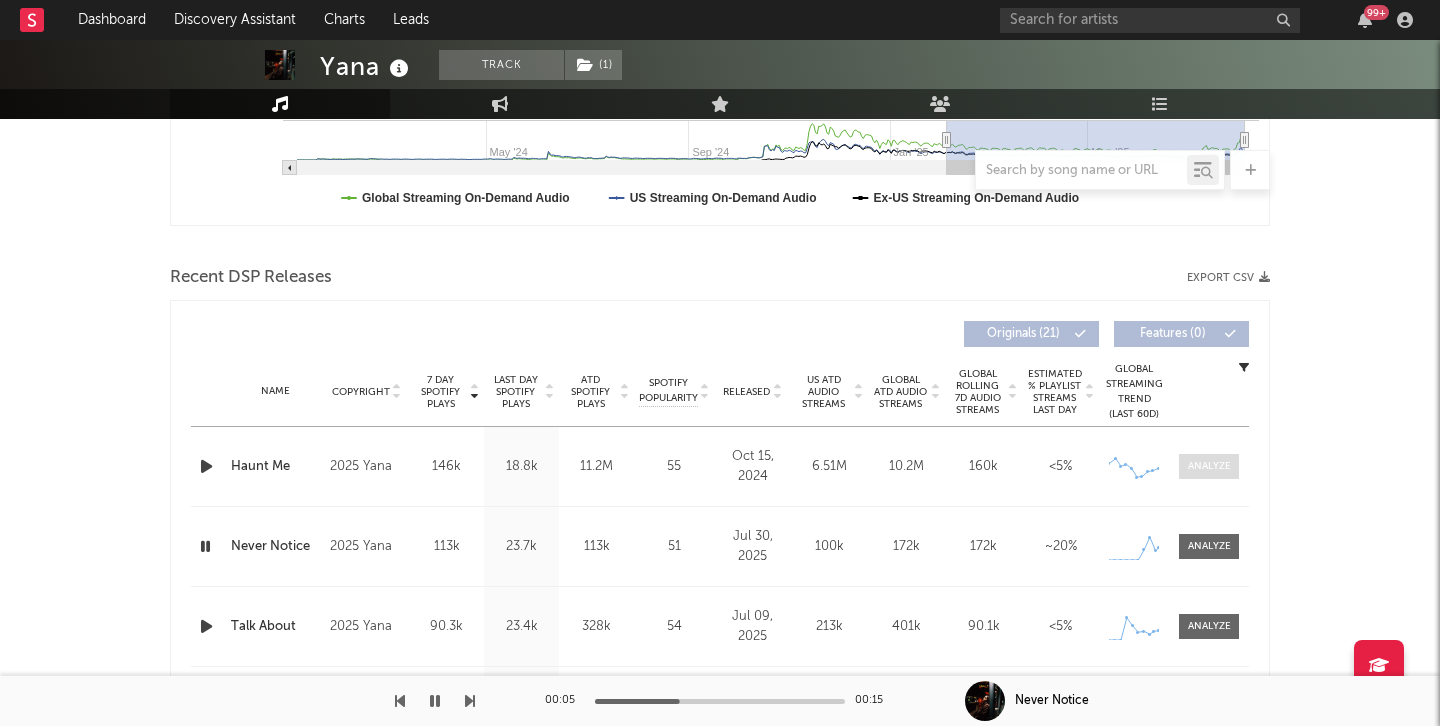 click at bounding box center (1209, 466) 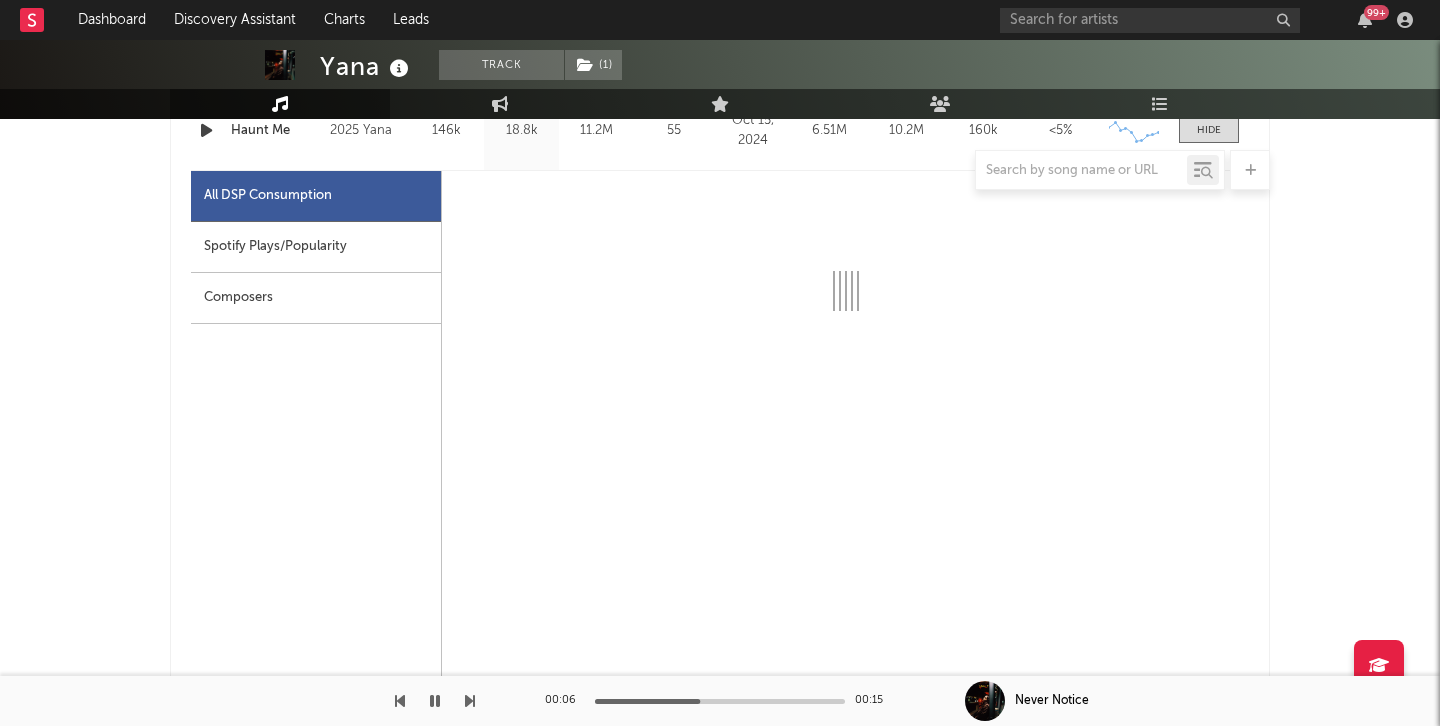 select on "6m" 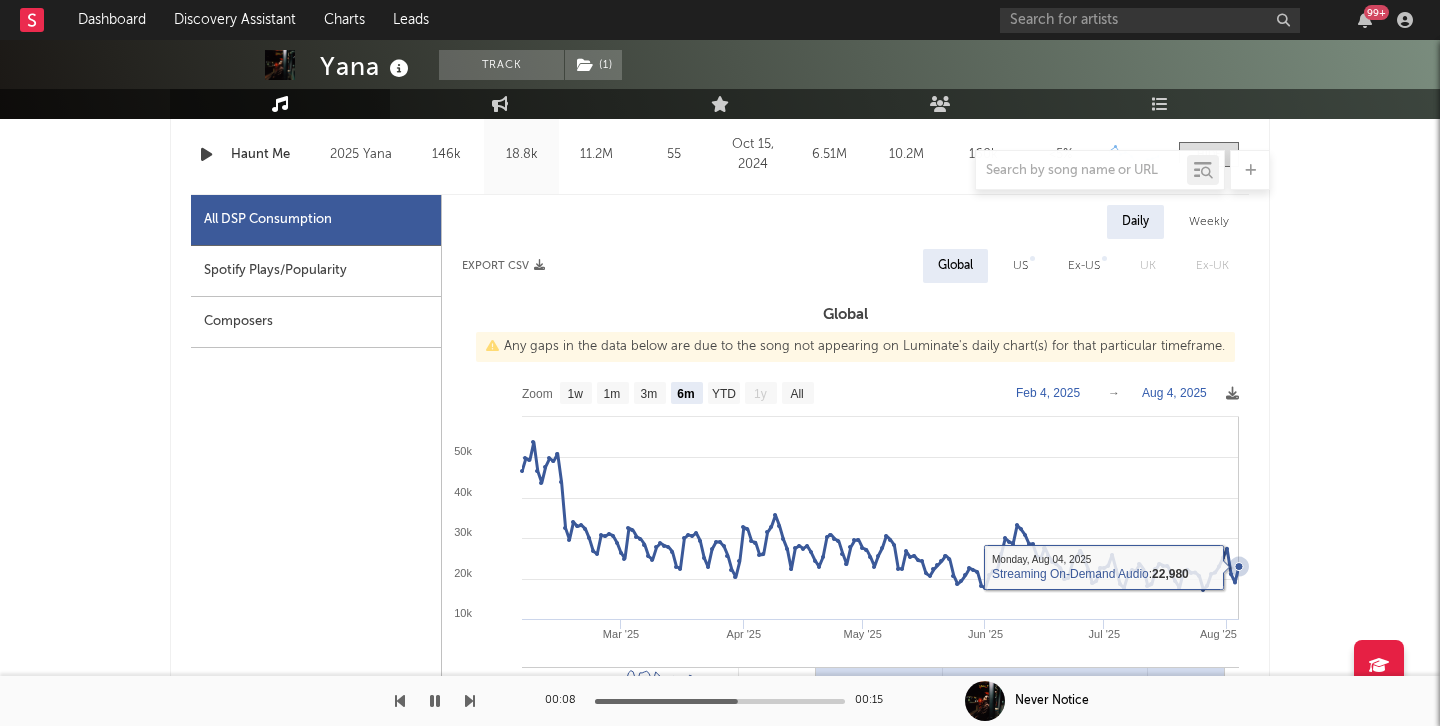 scroll, scrollTop: 560, scrollLeft: 0, axis: vertical 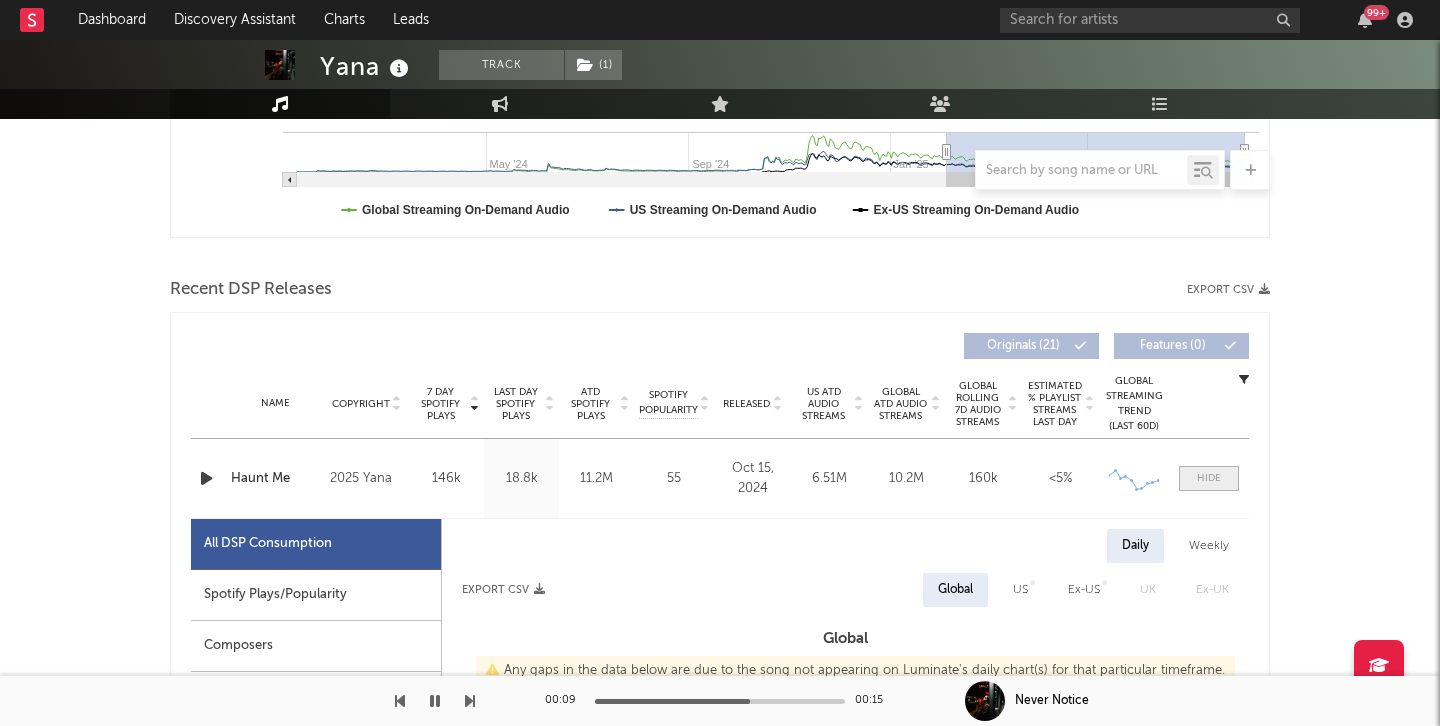 click at bounding box center (1209, 478) 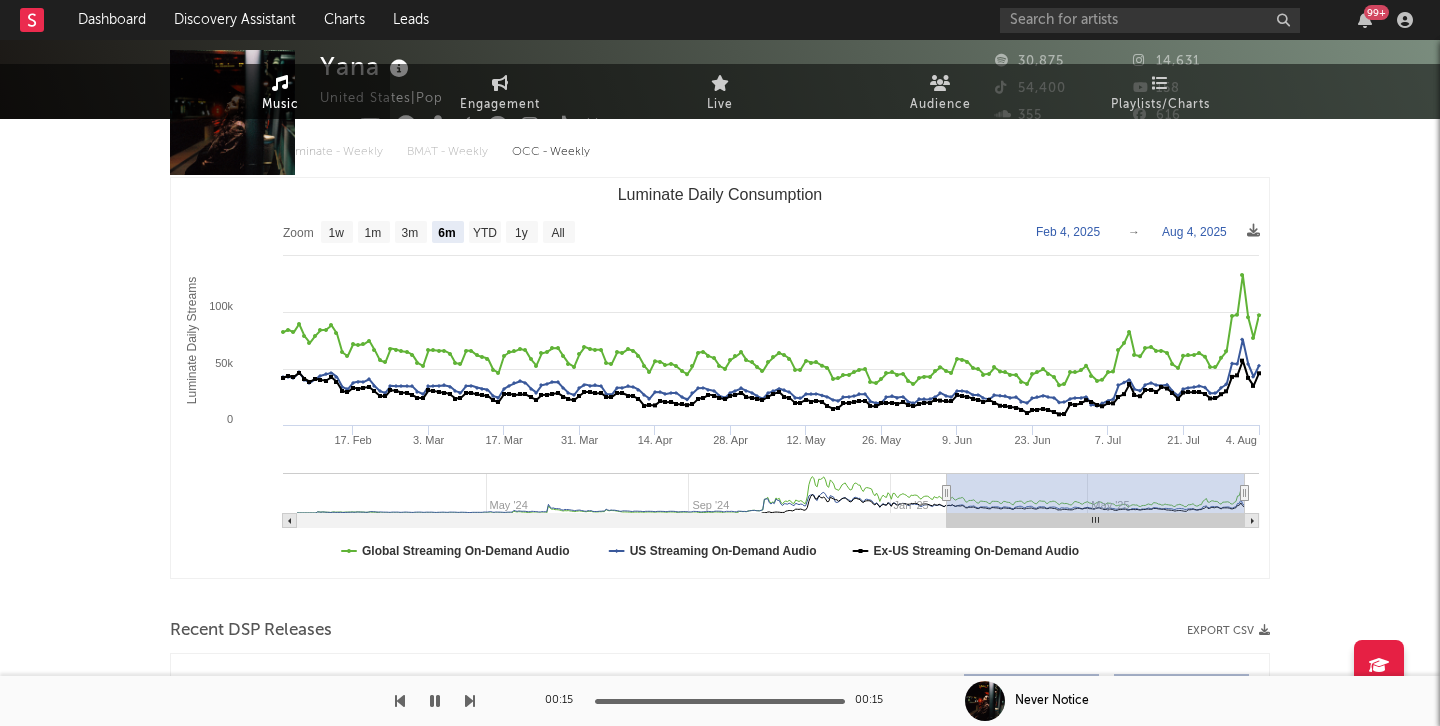 scroll, scrollTop: 0, scrollLeft: 0, axis: both 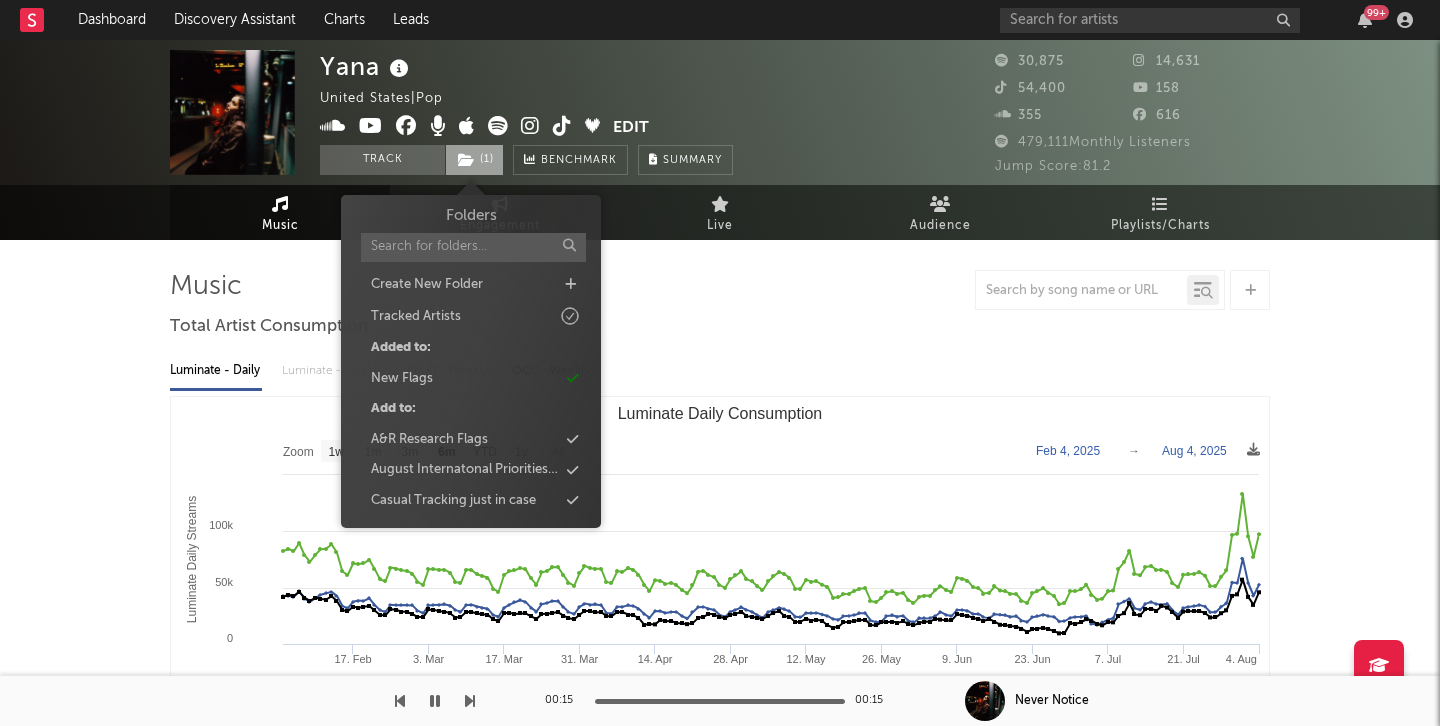 click on "( 1 )" at bounding box center (474, 160) 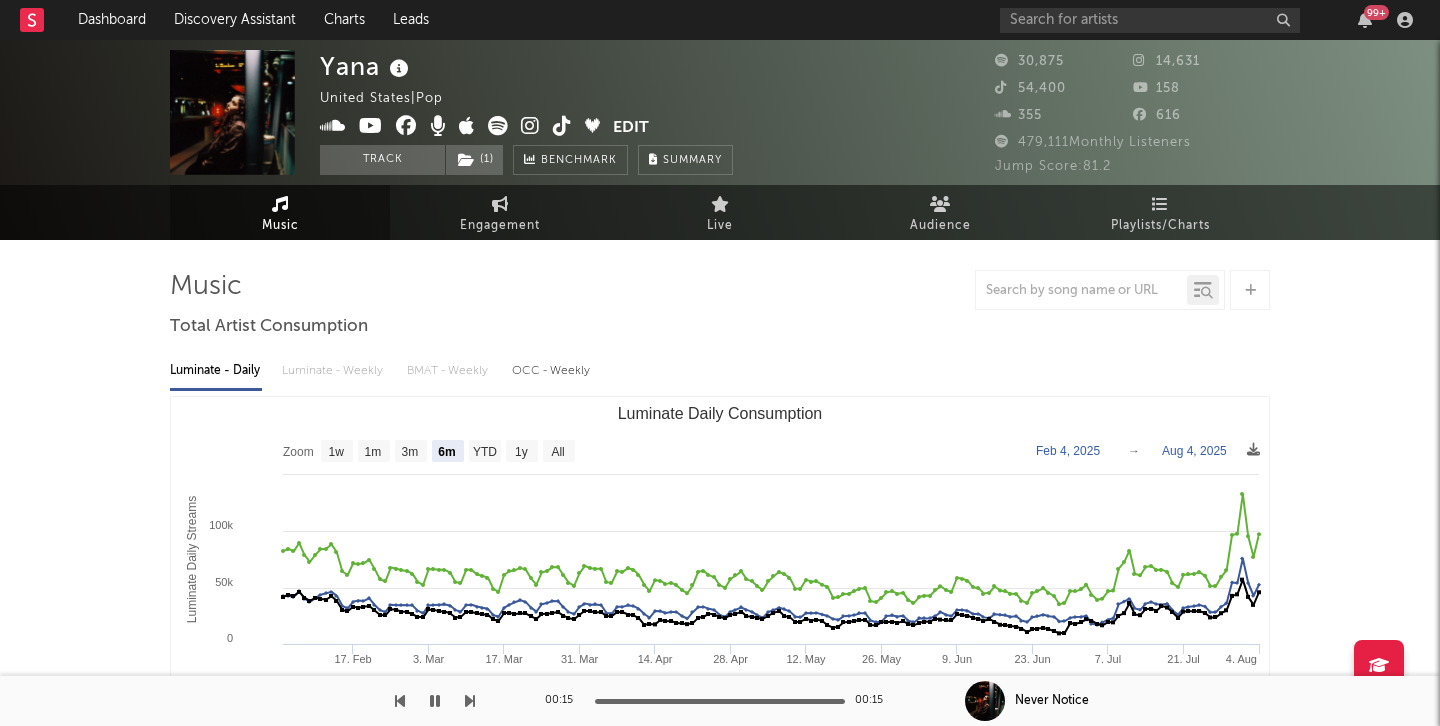 click on "Luminate - Daily Luminate - Weekly BMAT - Weekly OCC - Weekly" at bounding box center (720, 371) 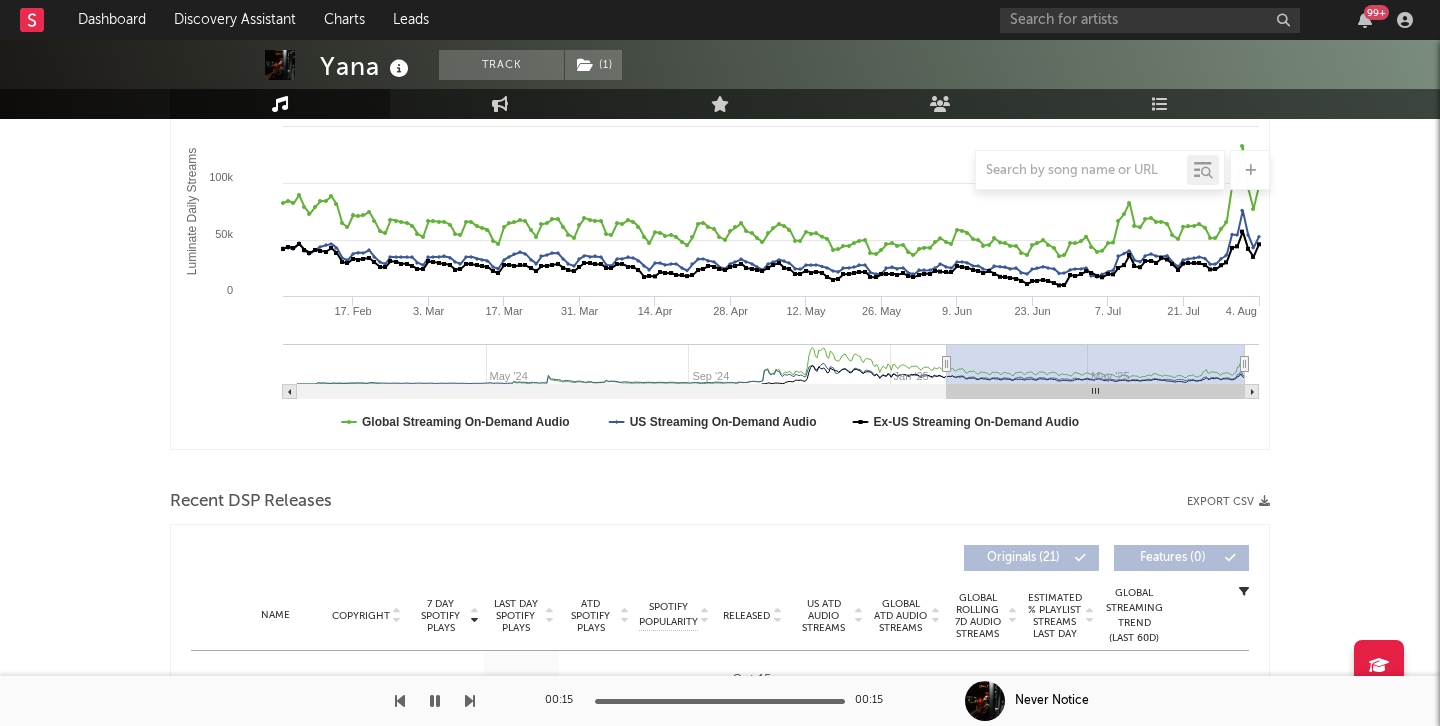 scroll, scrollTop: 0, scrollLeft: 0, axis: both 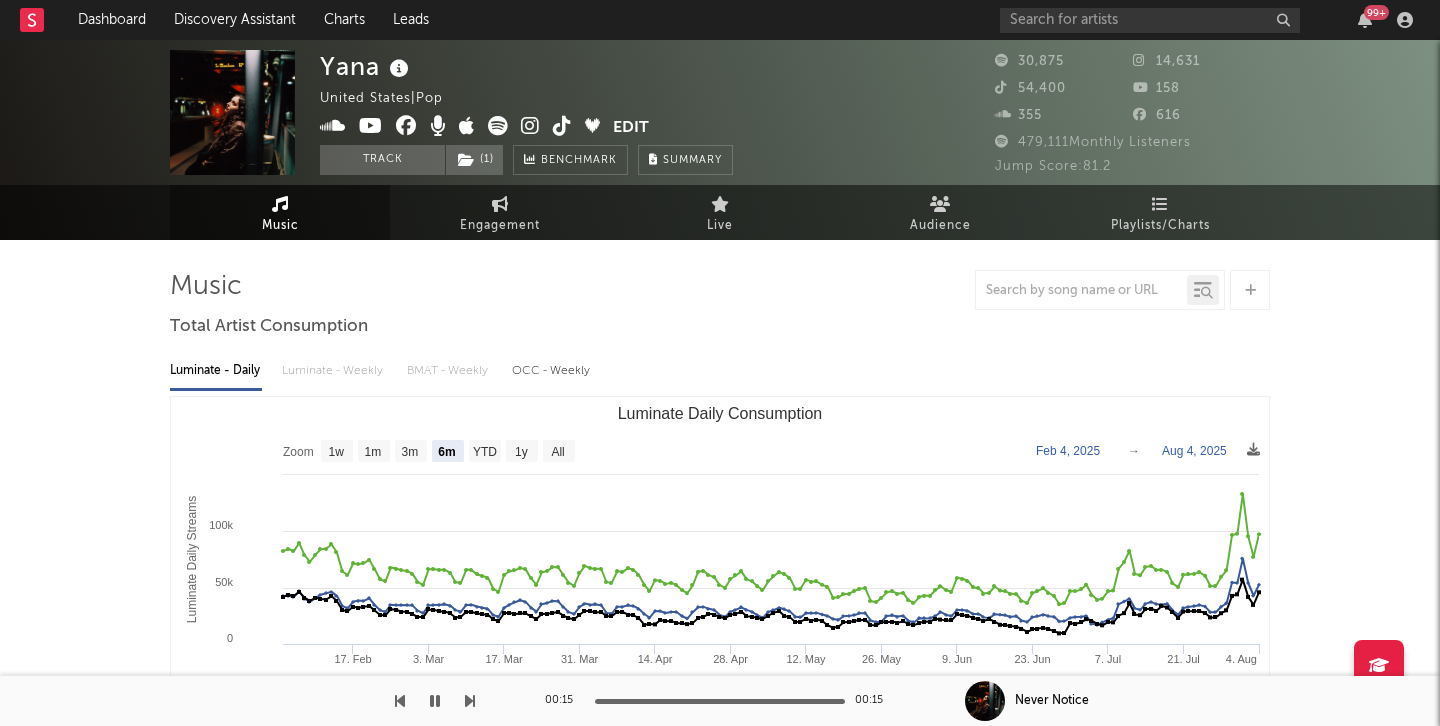 click at bounding box center (562, 126) 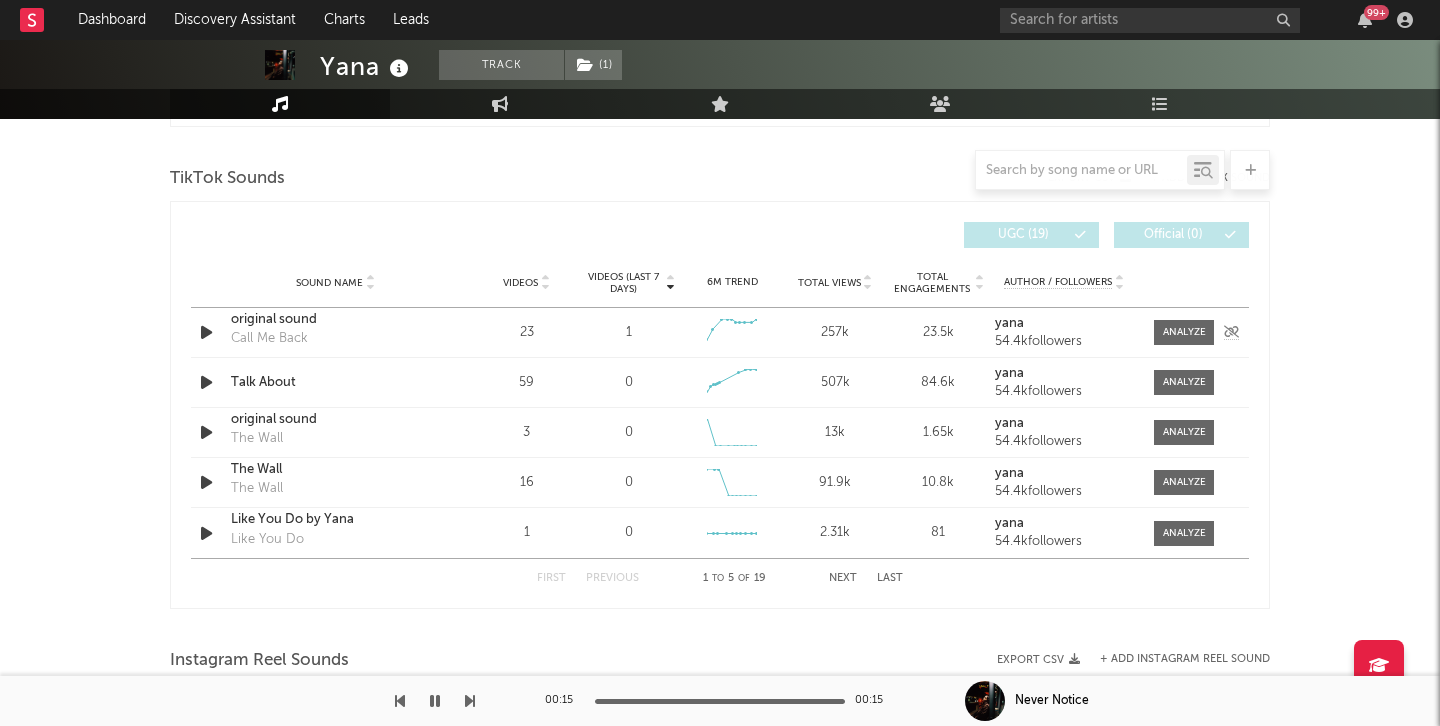 scroll, scrollTop: 1417, scrollLeft: 0, axis: vertical 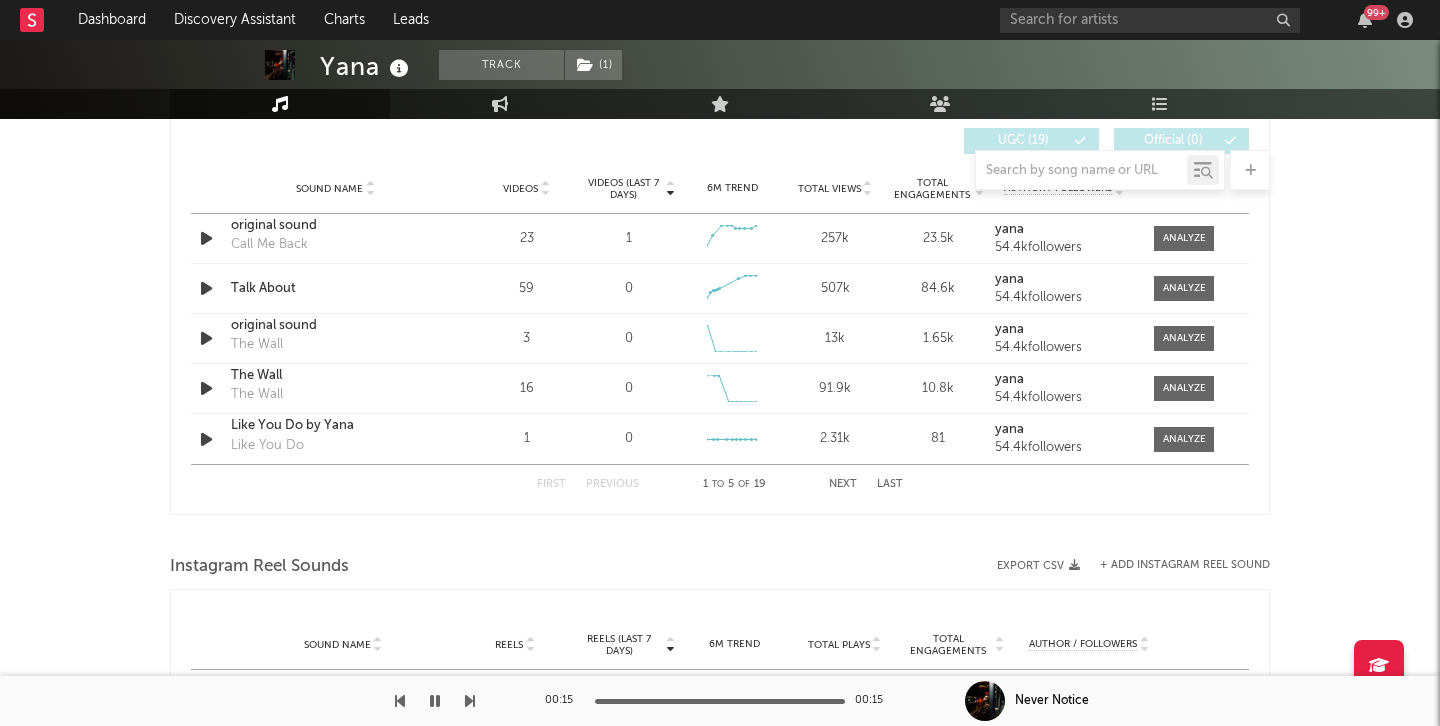 click on "First Previous 1   to   5   of   19 Next Last" at bounding box center [720, 484] 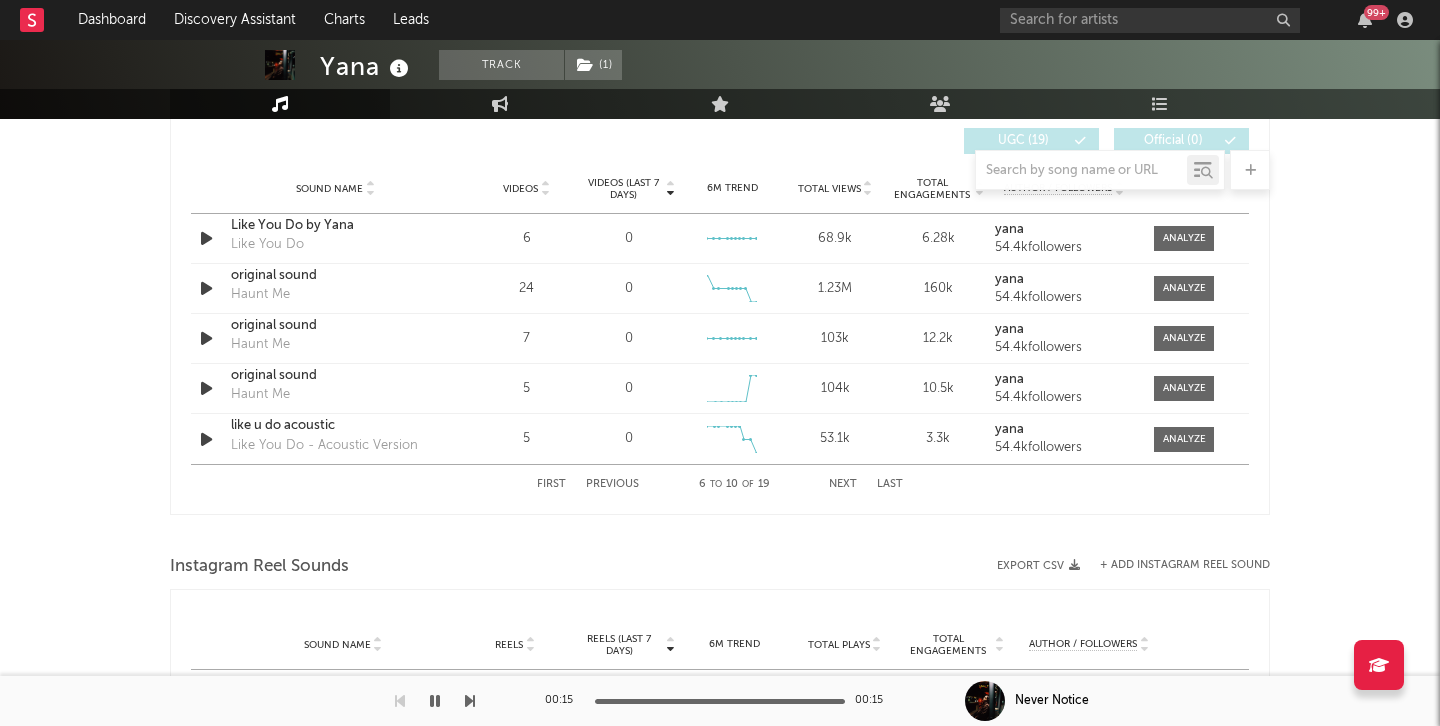 click on "Next" at bounding box center [843, 484] 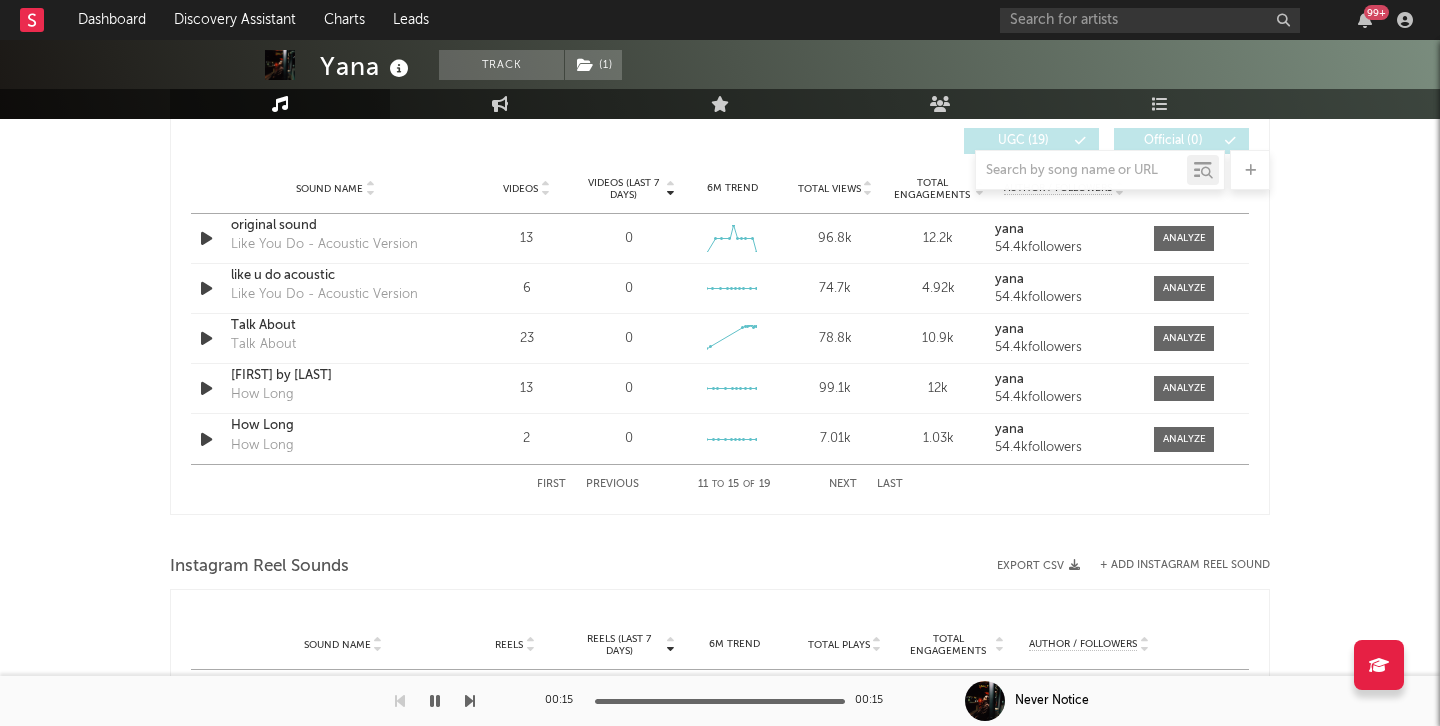 click on "Next" at bounding box center [843, 484] 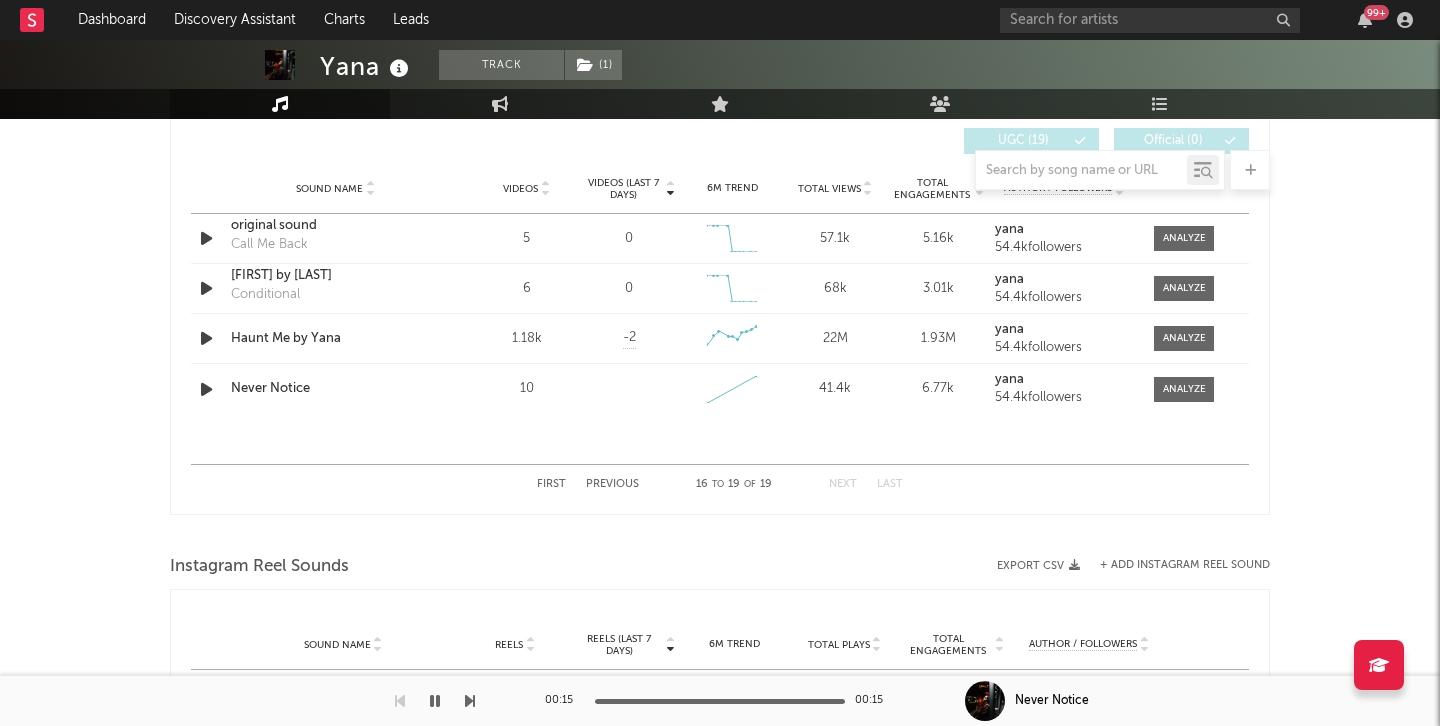 click on "First" at bounding box center (551, 484) 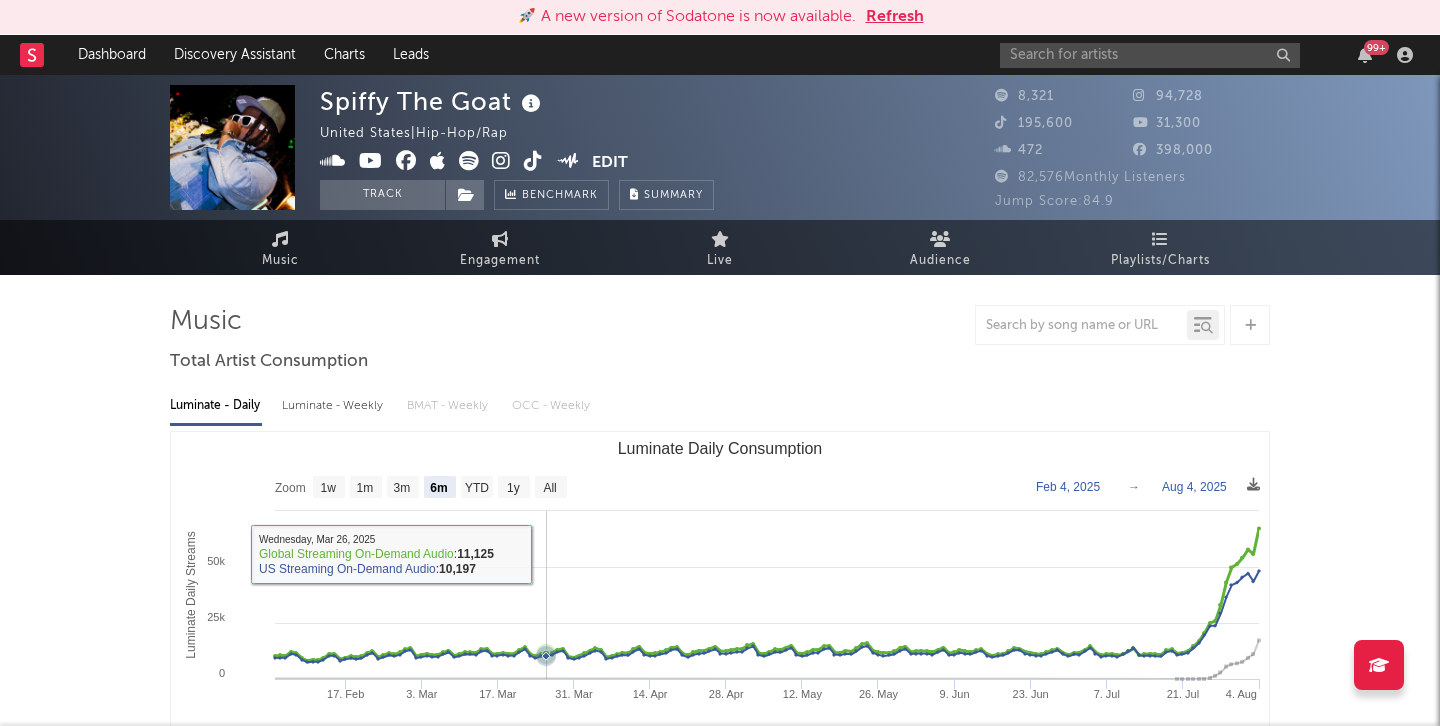 select on "6m" 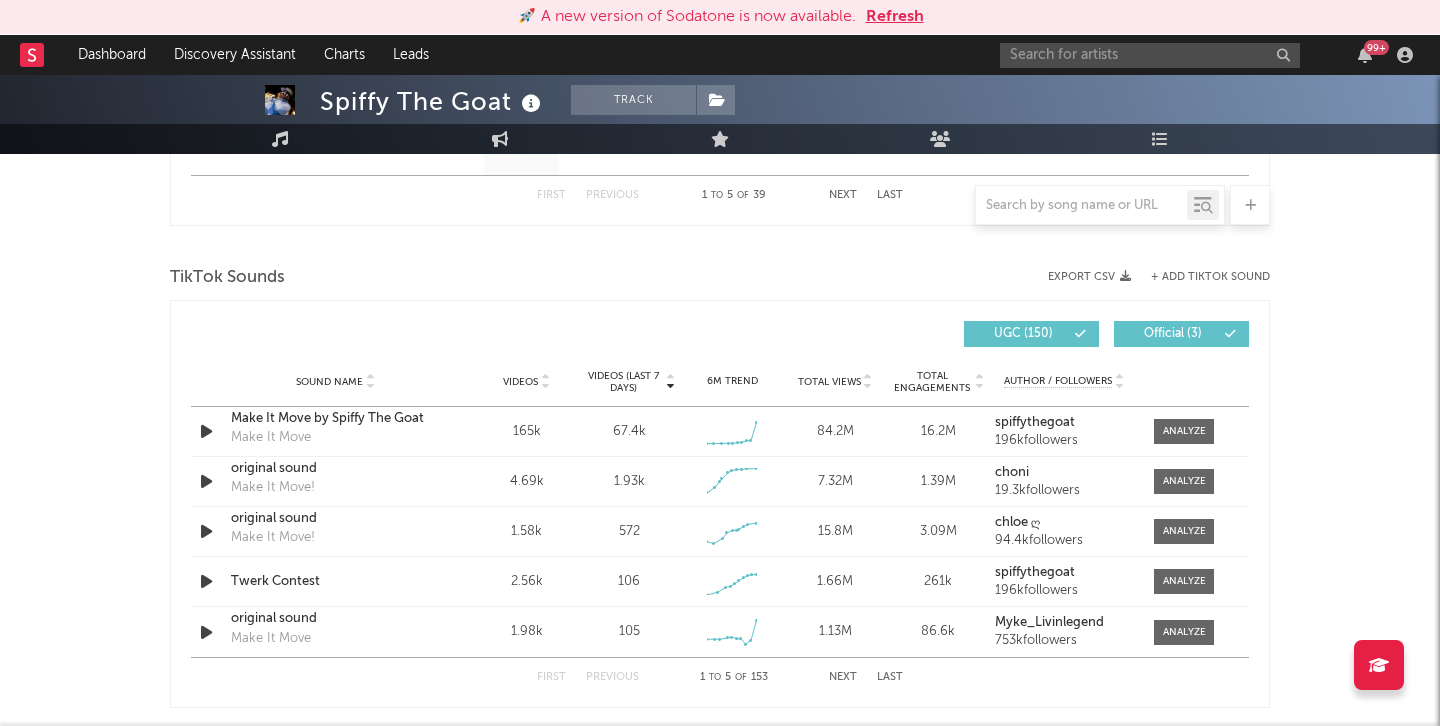 scroll, scrollTop: 1318, scrollLeft: 0, axis: vertical 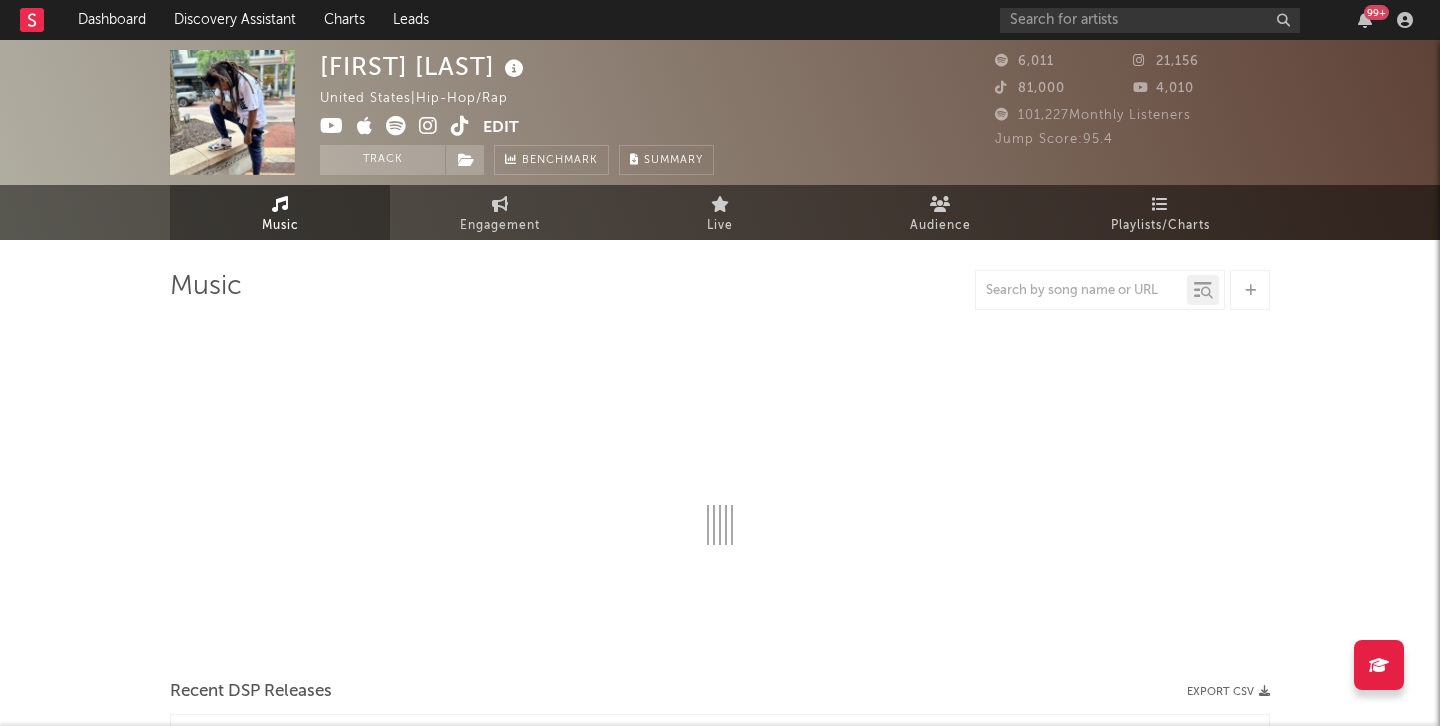select on "6m" 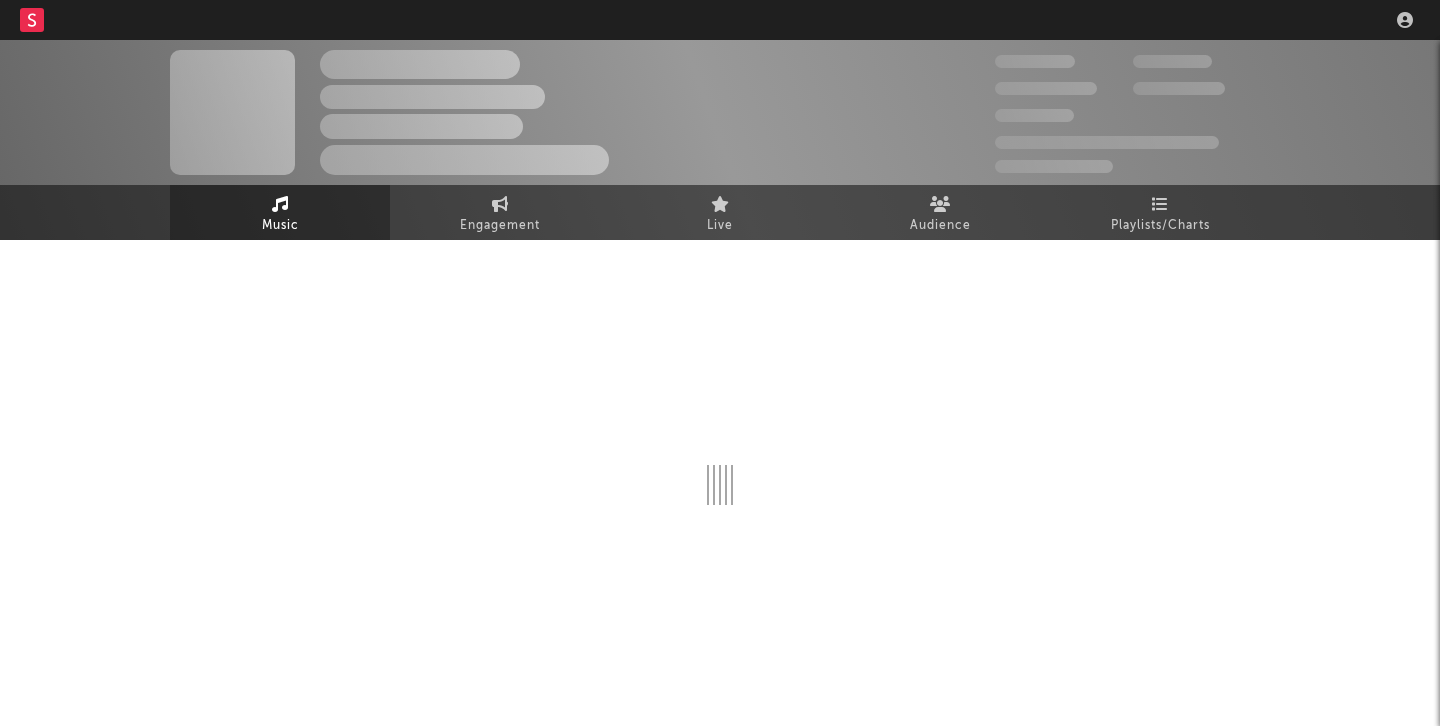 scroll, scrollTop: 0, scrollLeft: 0, axis: both 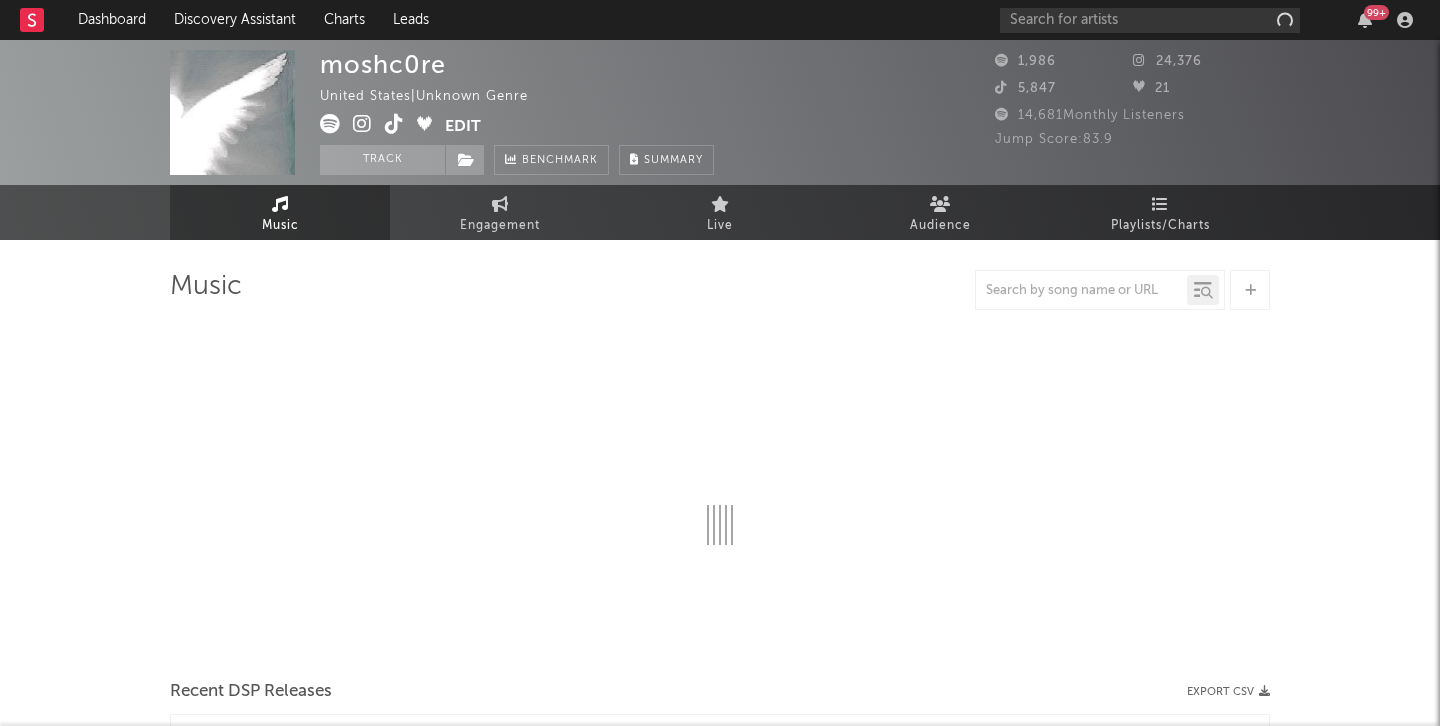 select on "1w" 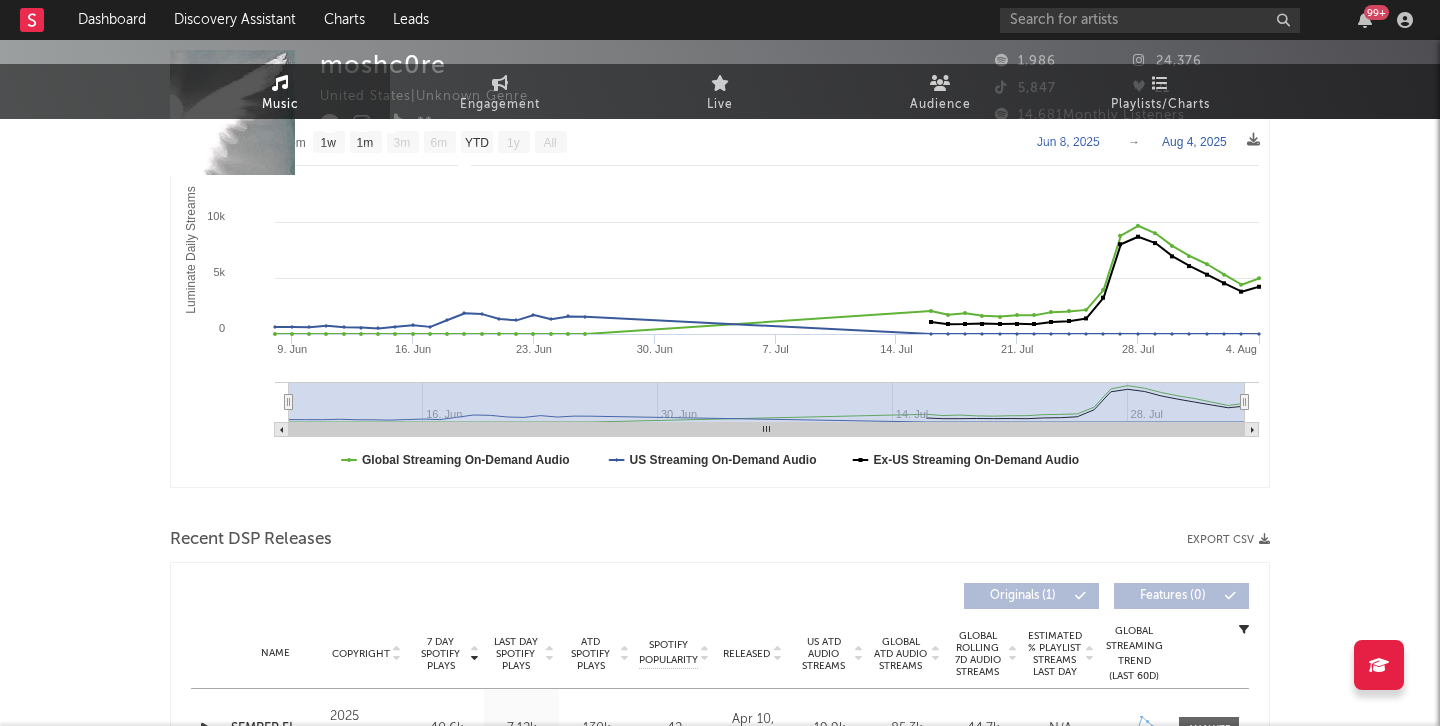 scroll, scrollTop: 0, scrollLeft: 0, axis: both 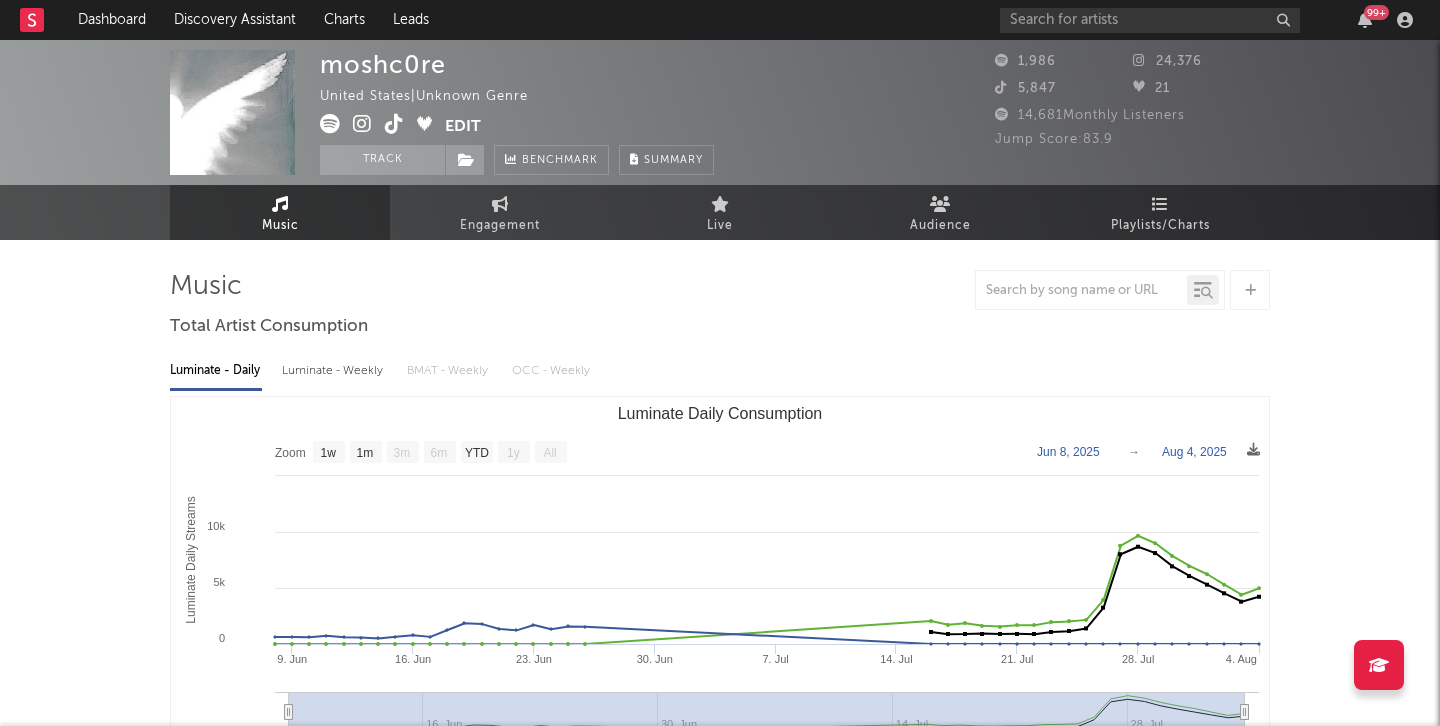 click at bounding box center (394, 124) 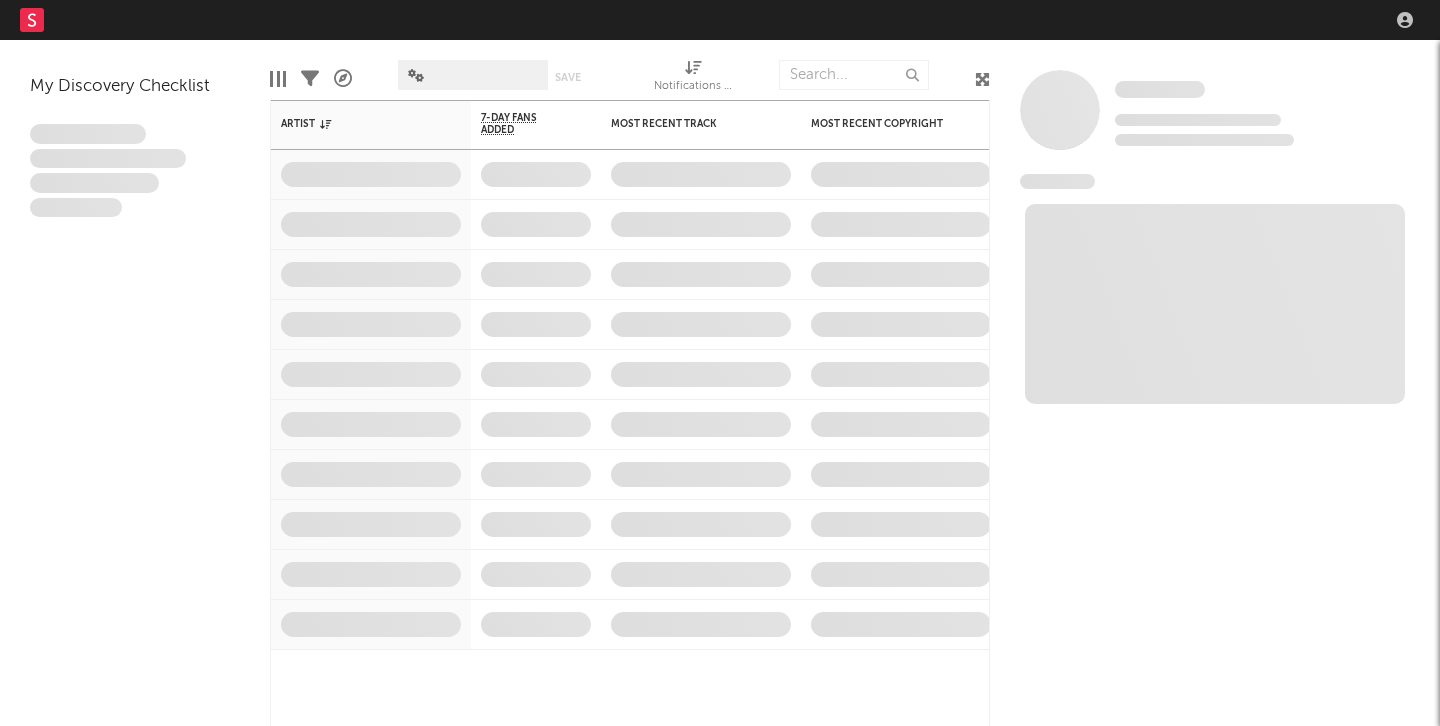 scroll, scrollTop: 0, scrollLeft: 0, axis: both 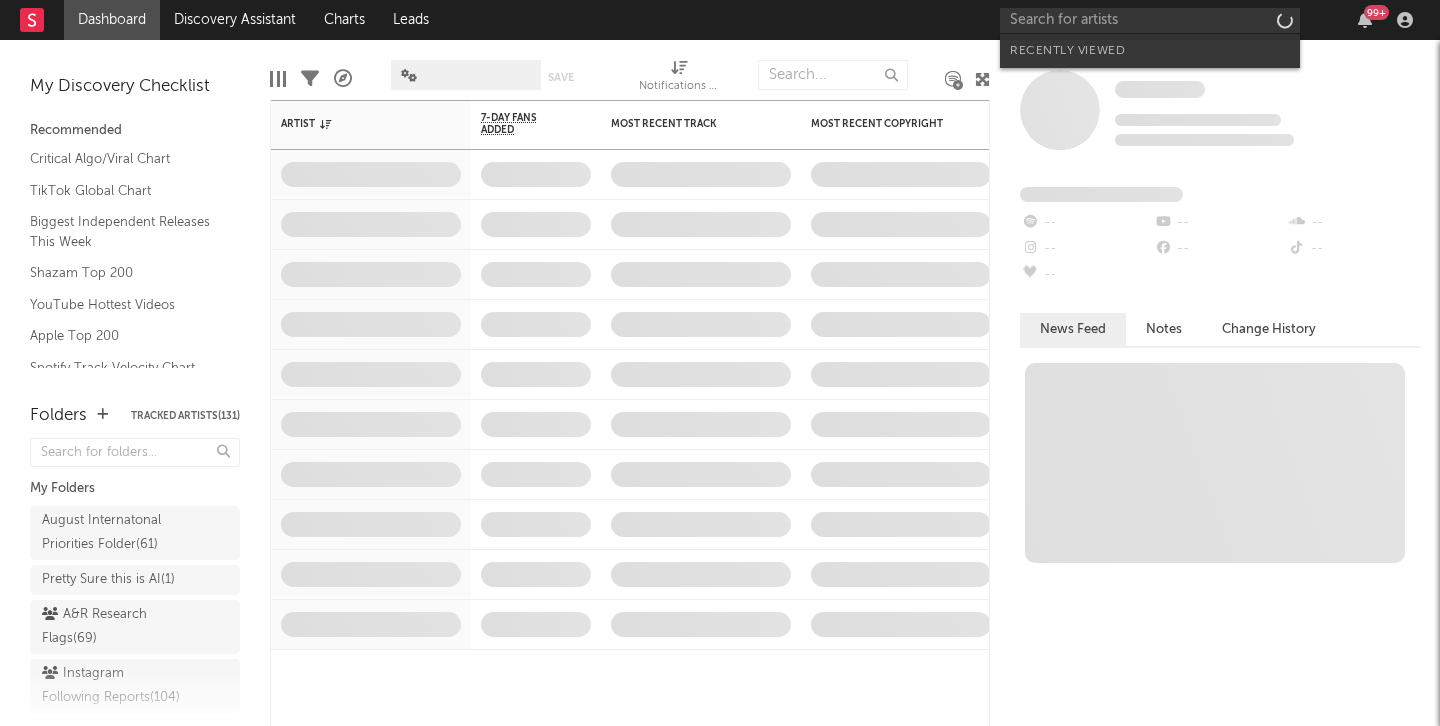 click at bounding box center (1150, 20) 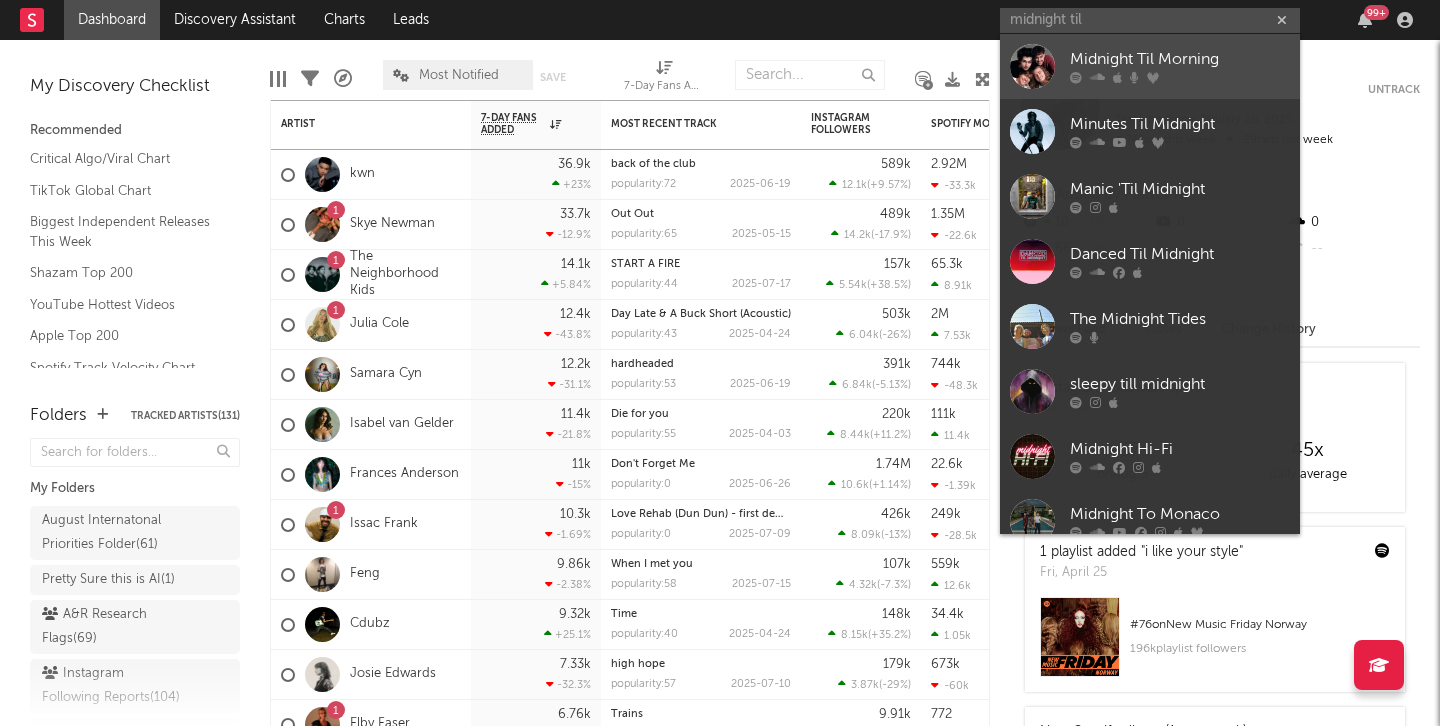 type on "midnight til" 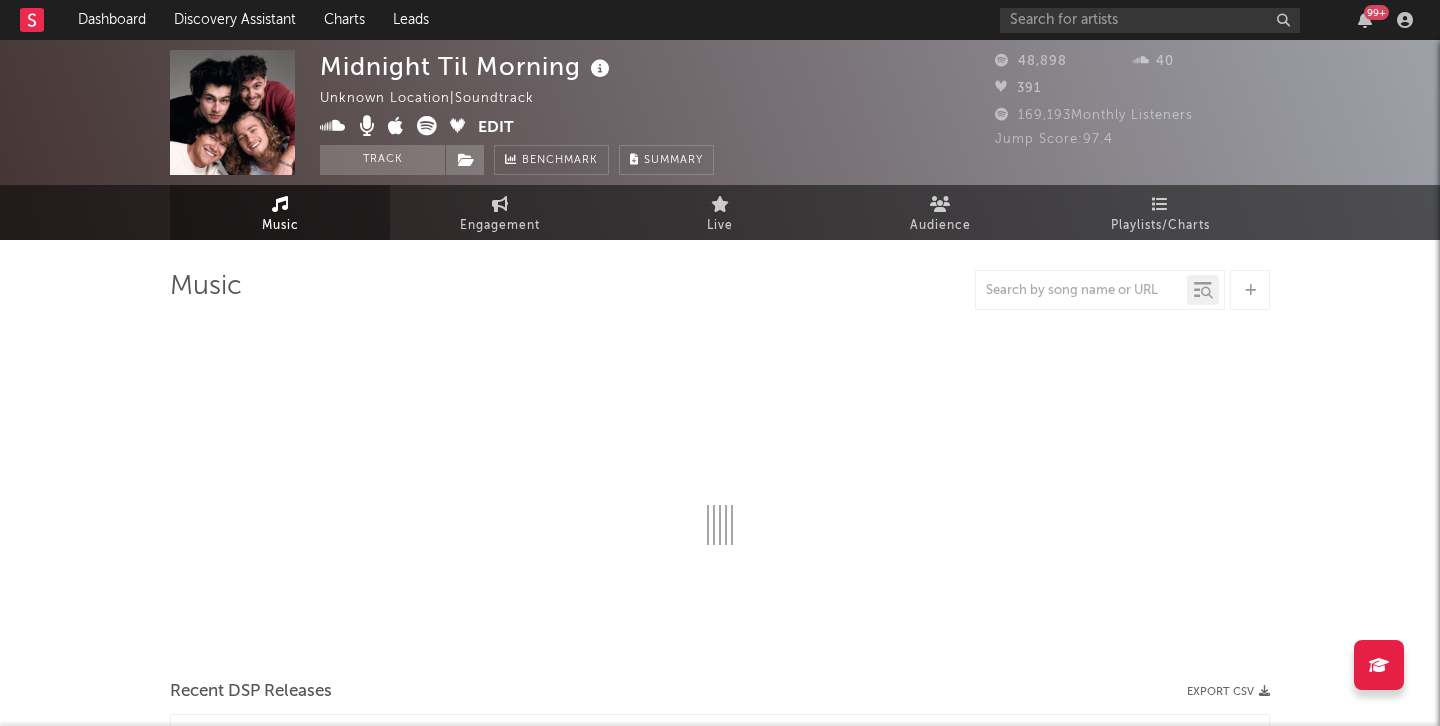 select on "1w" 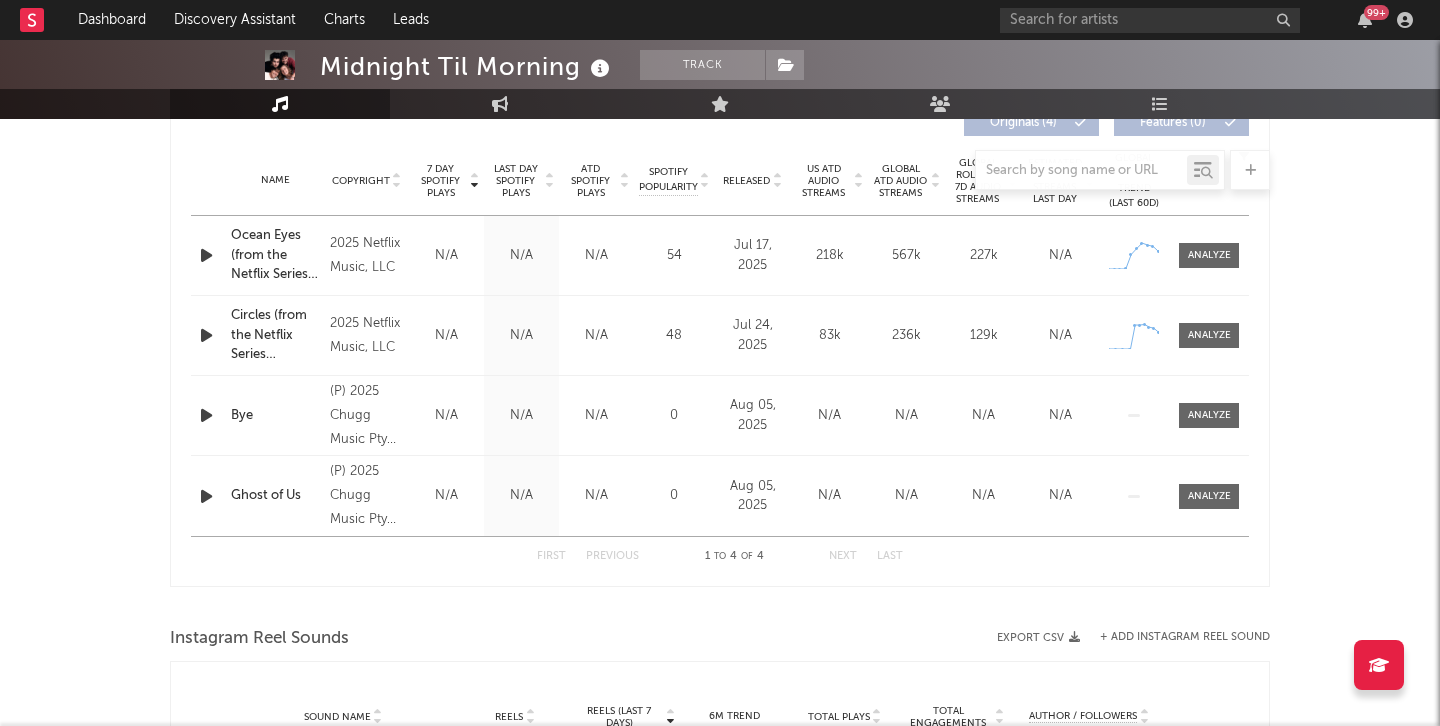 scroll, scrollTop: 781, scrollLeft: 0, axis: vertical 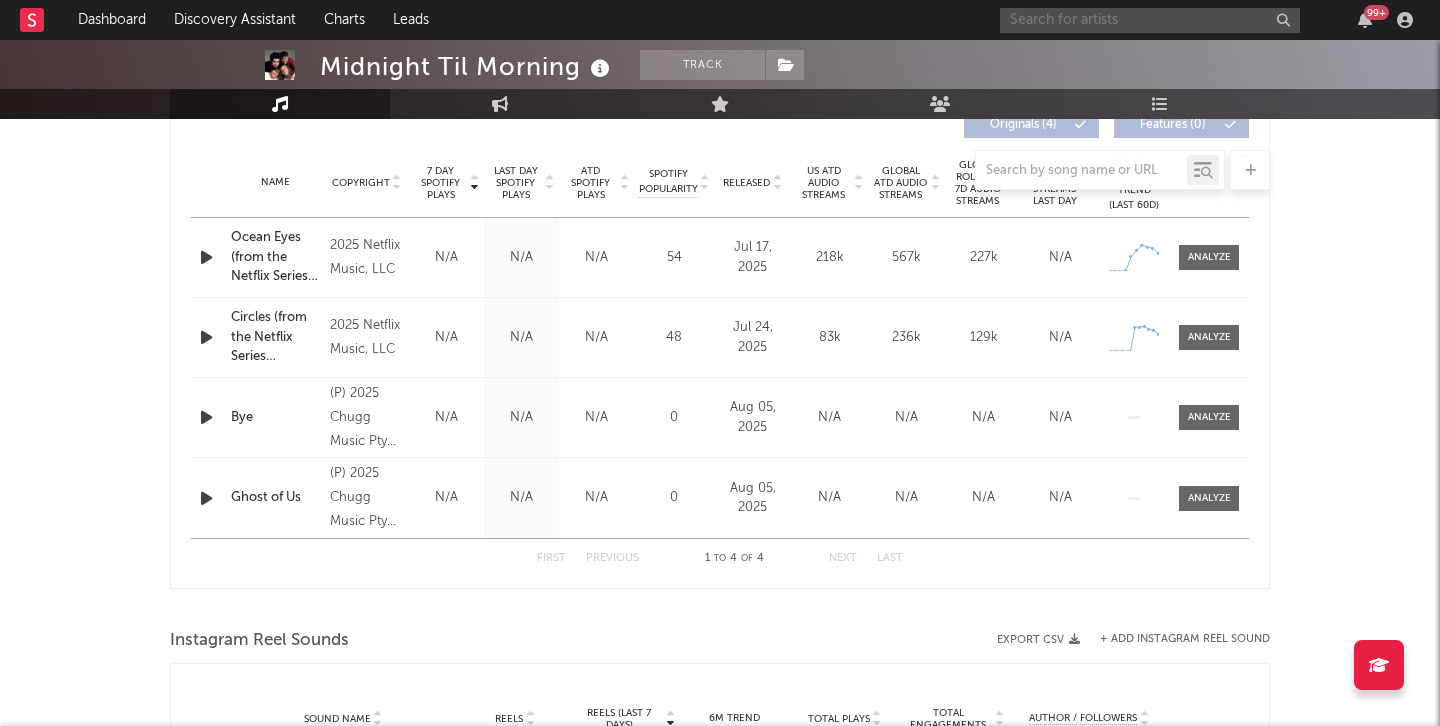 click at bounding box center (1150, 20) 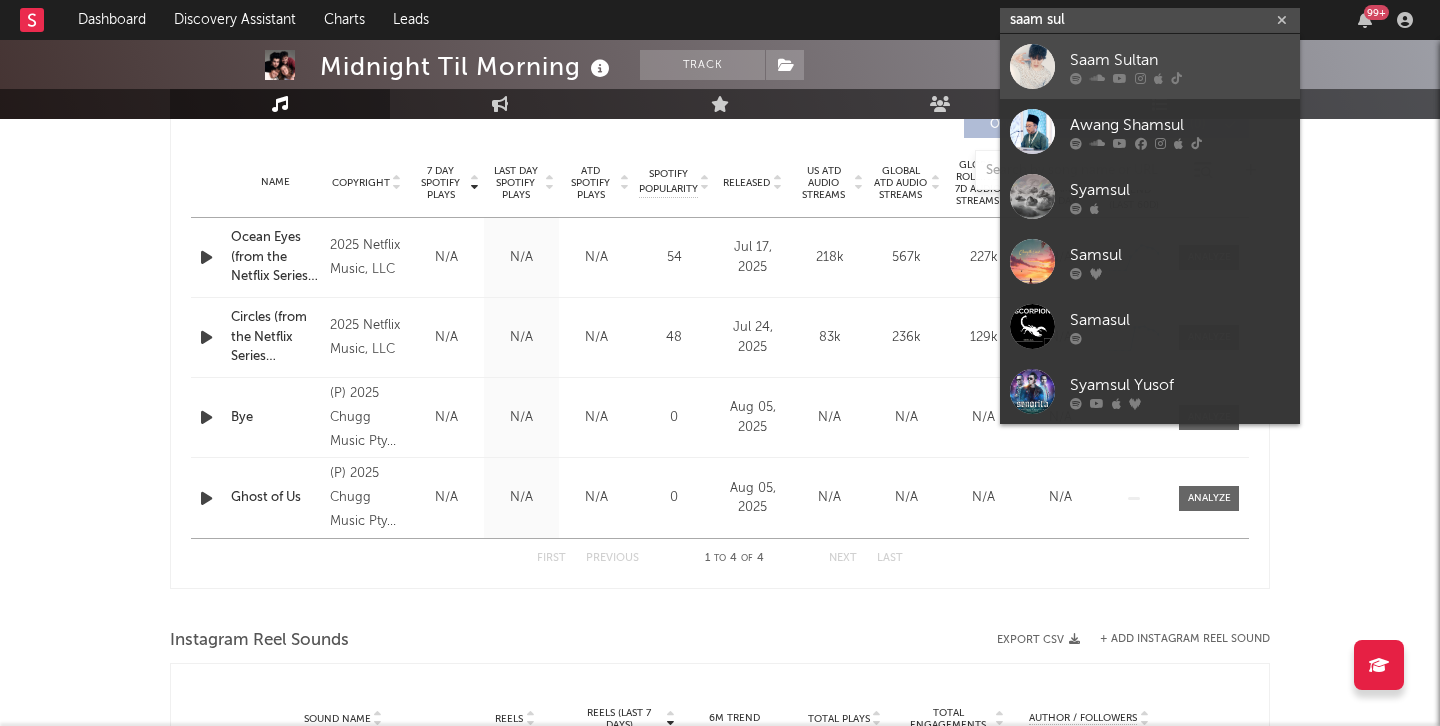type on "saam sul" 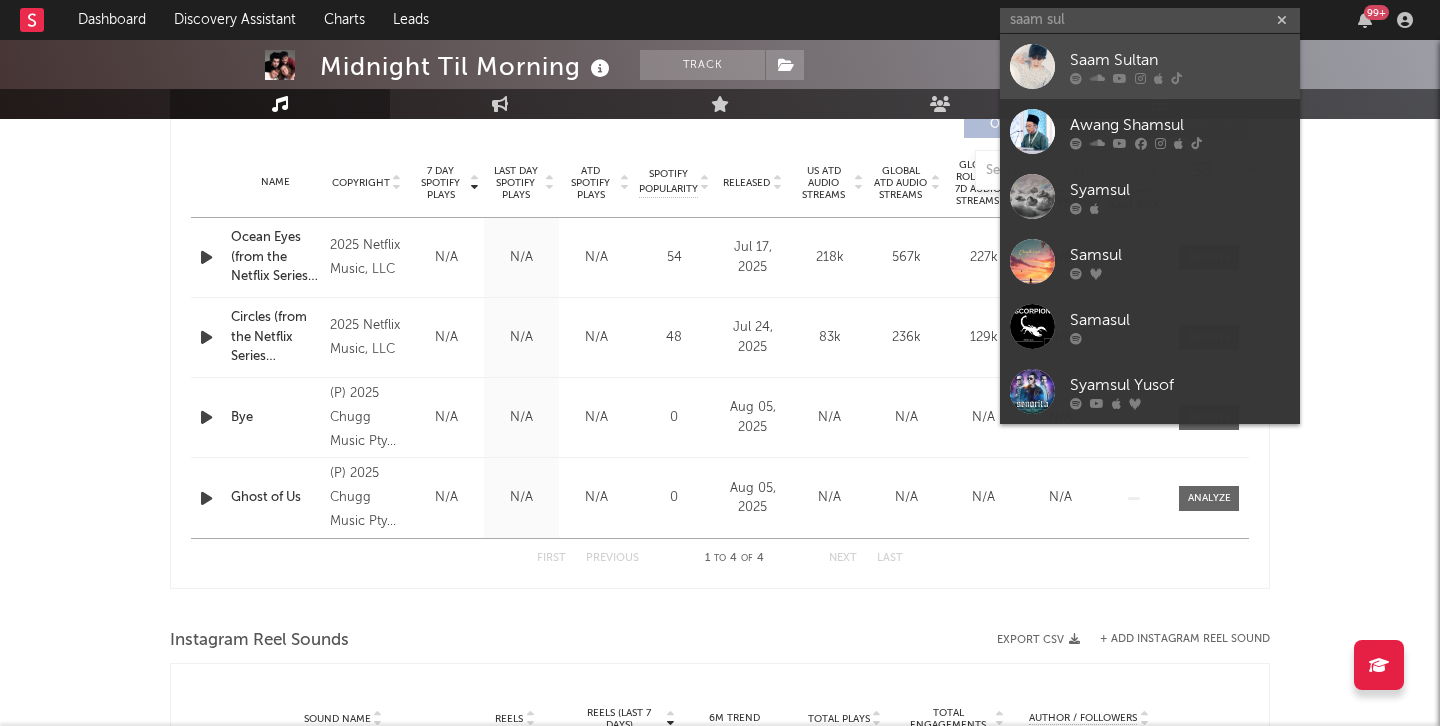 click on "Saam Sultan" at bounding box center (1180, 60) 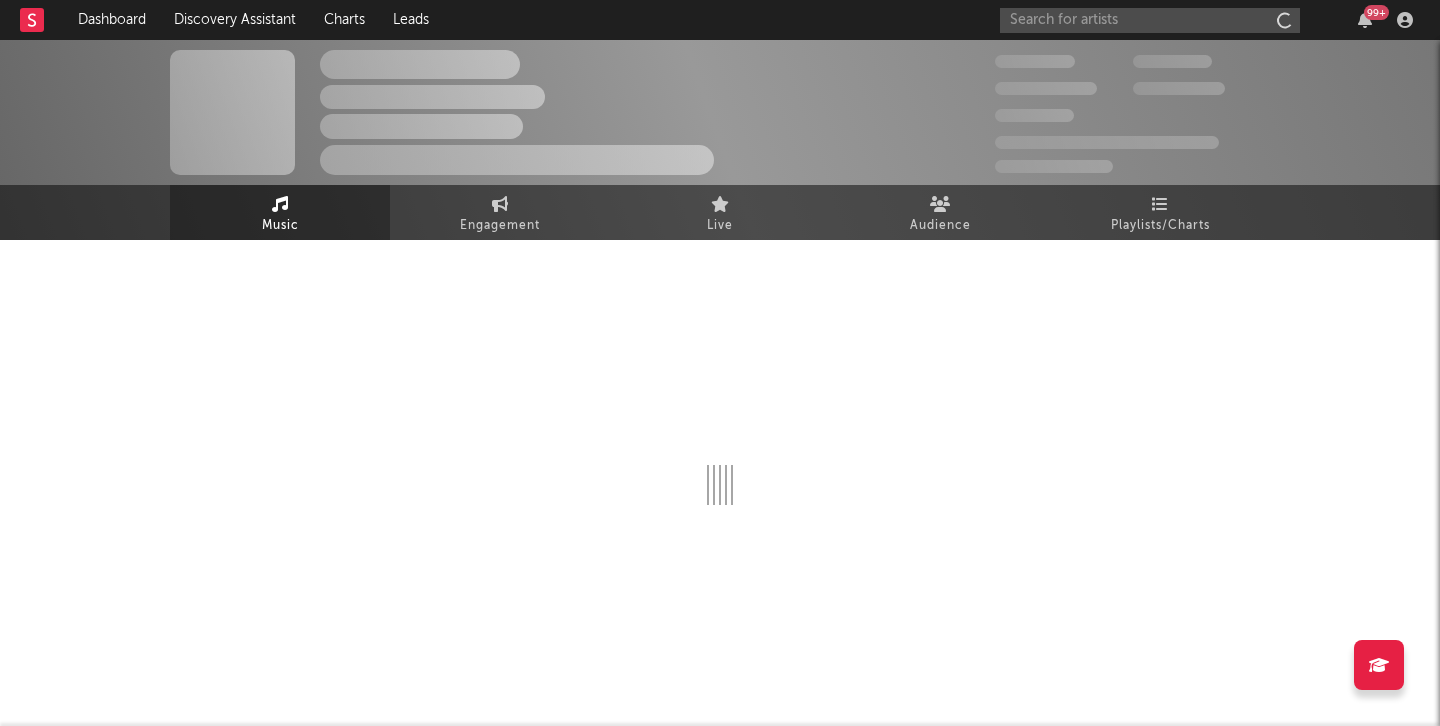 scroll, scrollTop: 0, scrollLeft: 0, axis: both 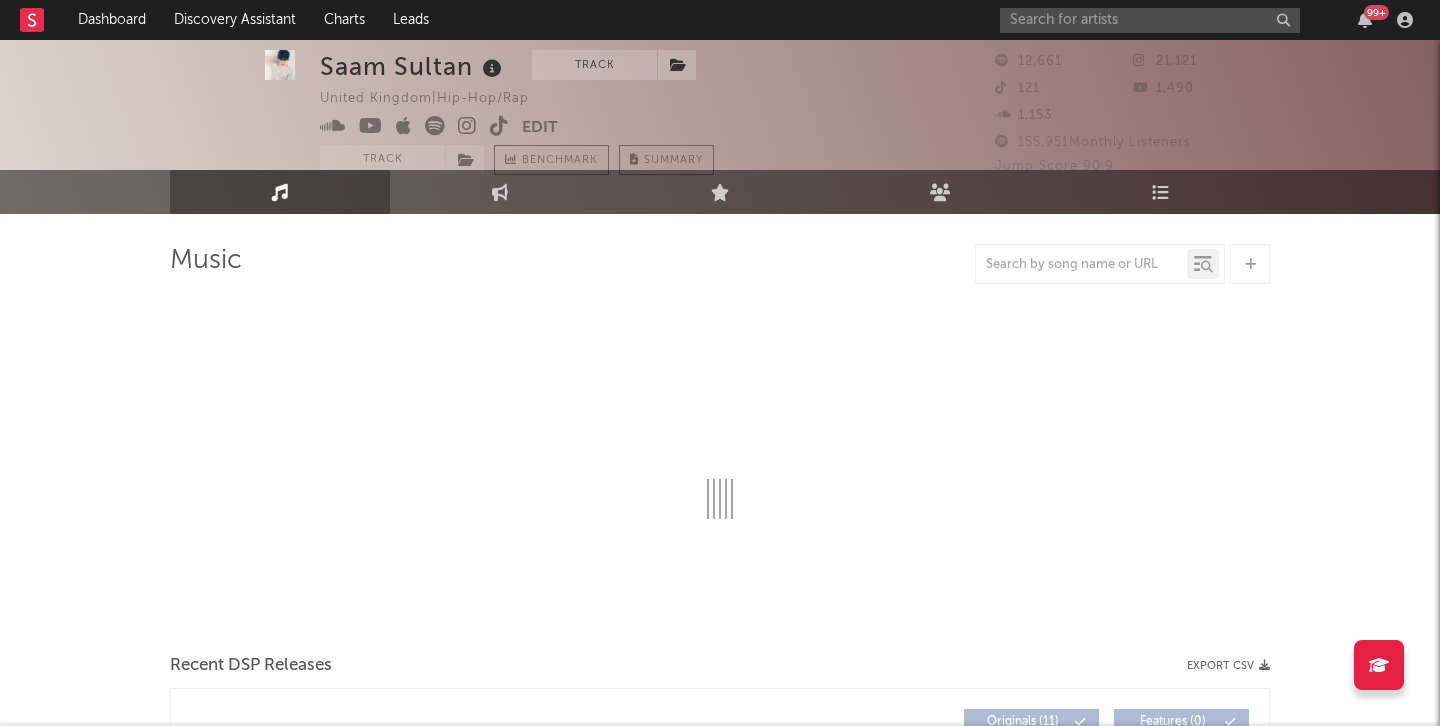 select on "6m" 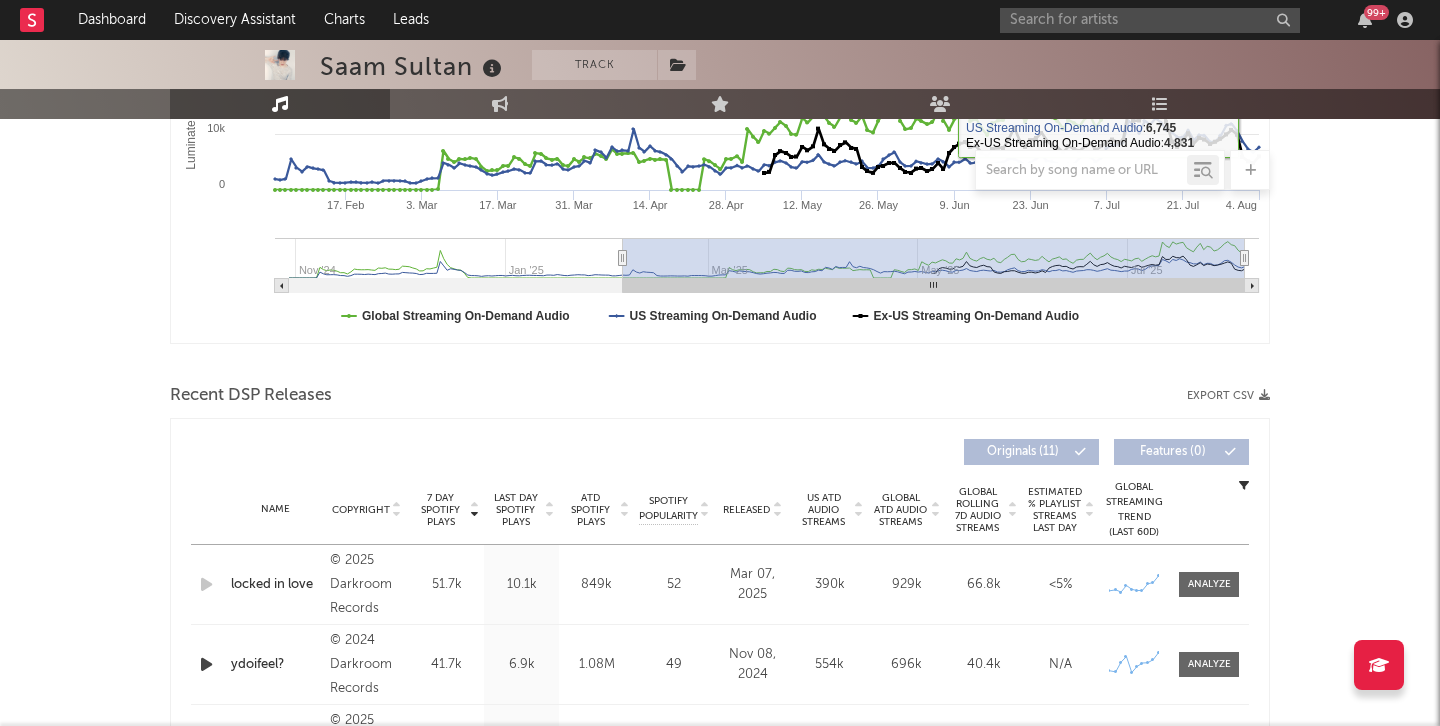 scroll, scrollTop: 673, scrollLeft: 0, axis: vertical 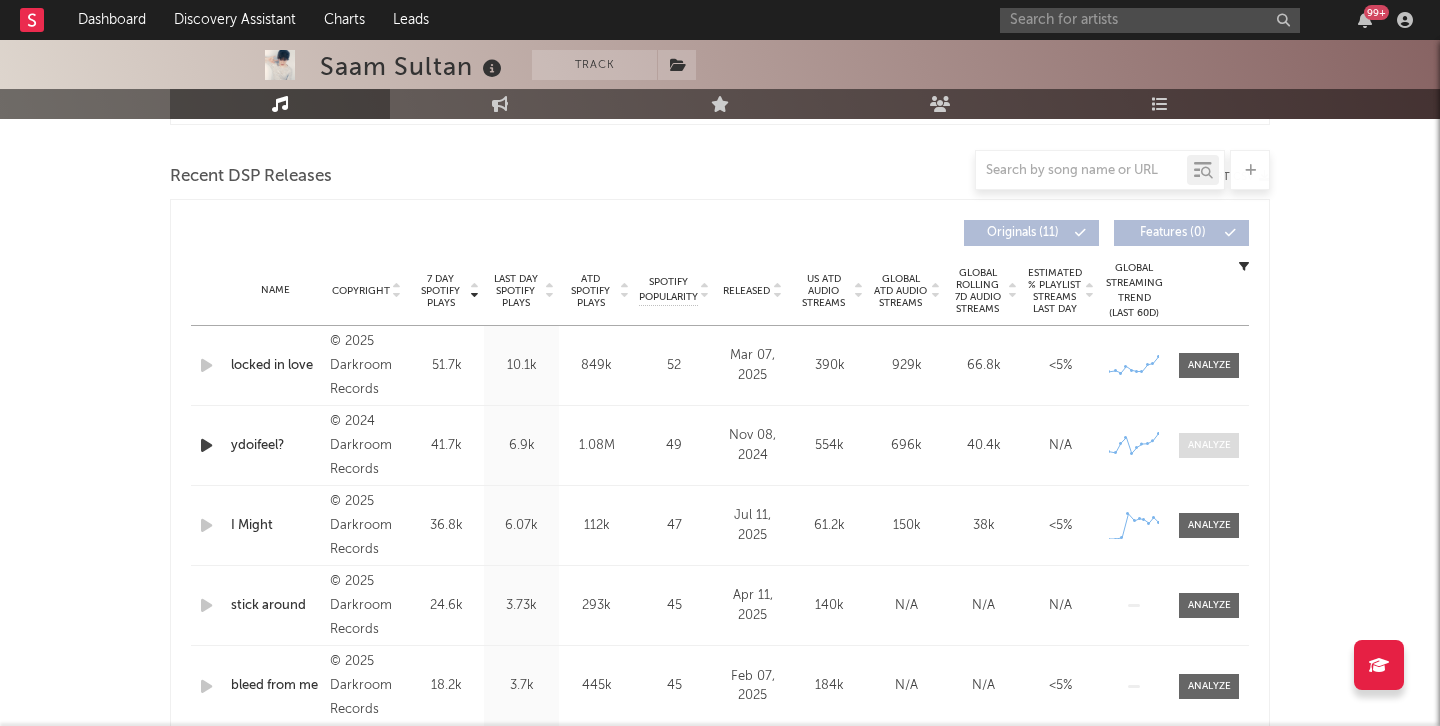 click at bounding box center [1209, 445] 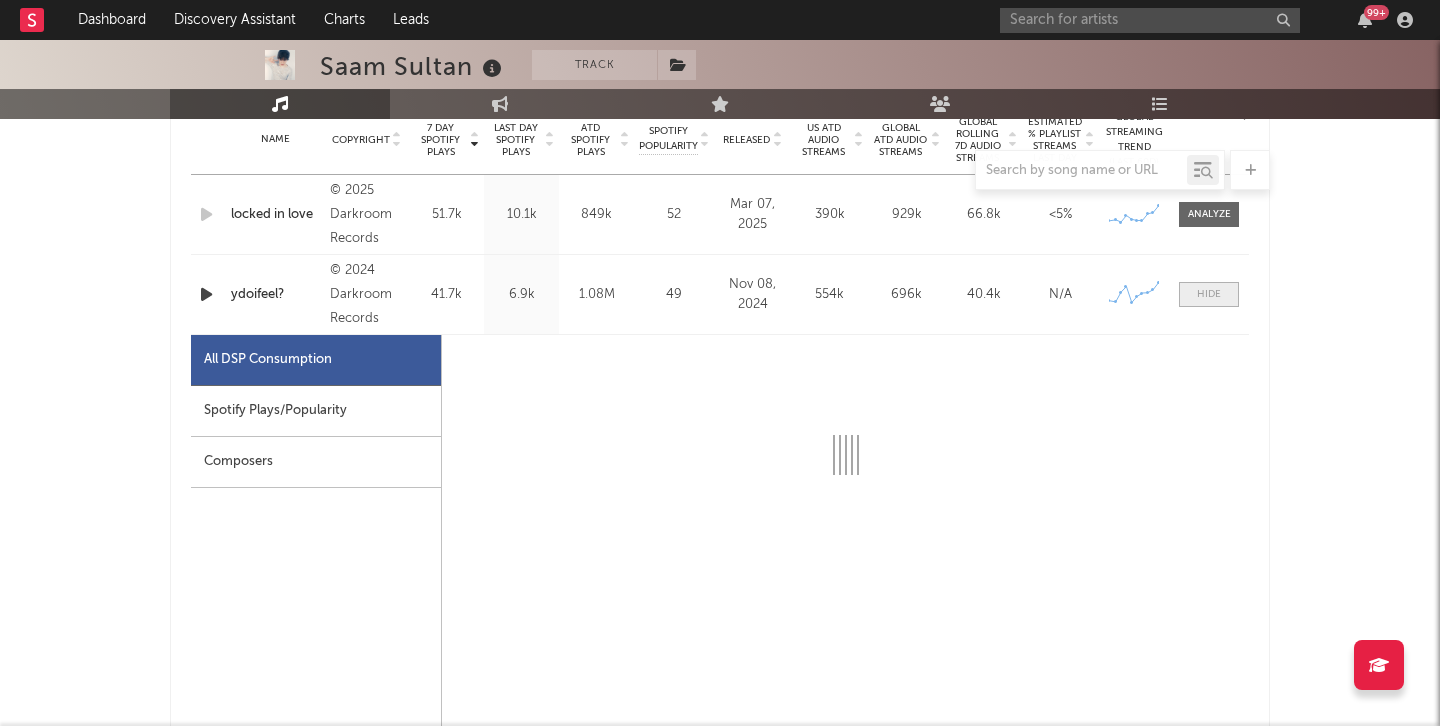 scroll, scrollTop: 832, scrollLeft: 0, axis: vertical 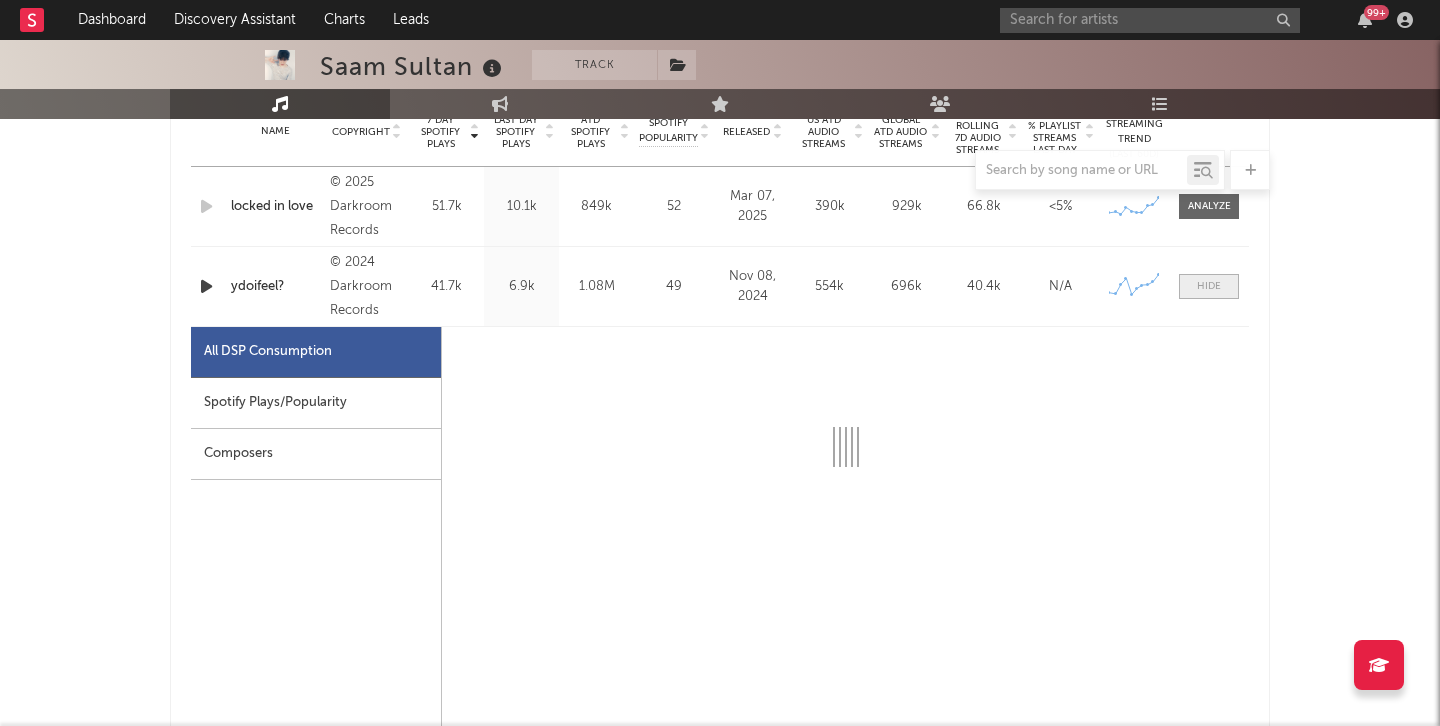 select on "6m" 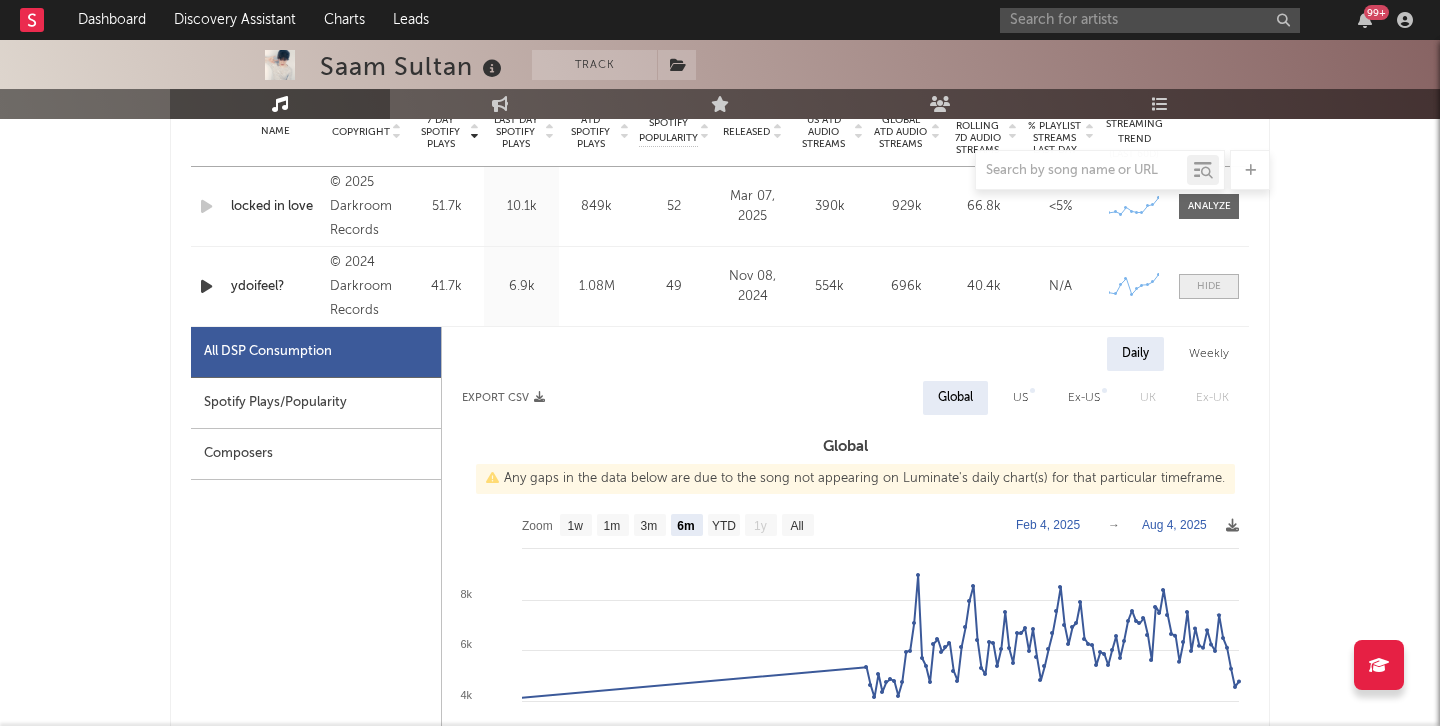 click at bounding box center (1209, 286) 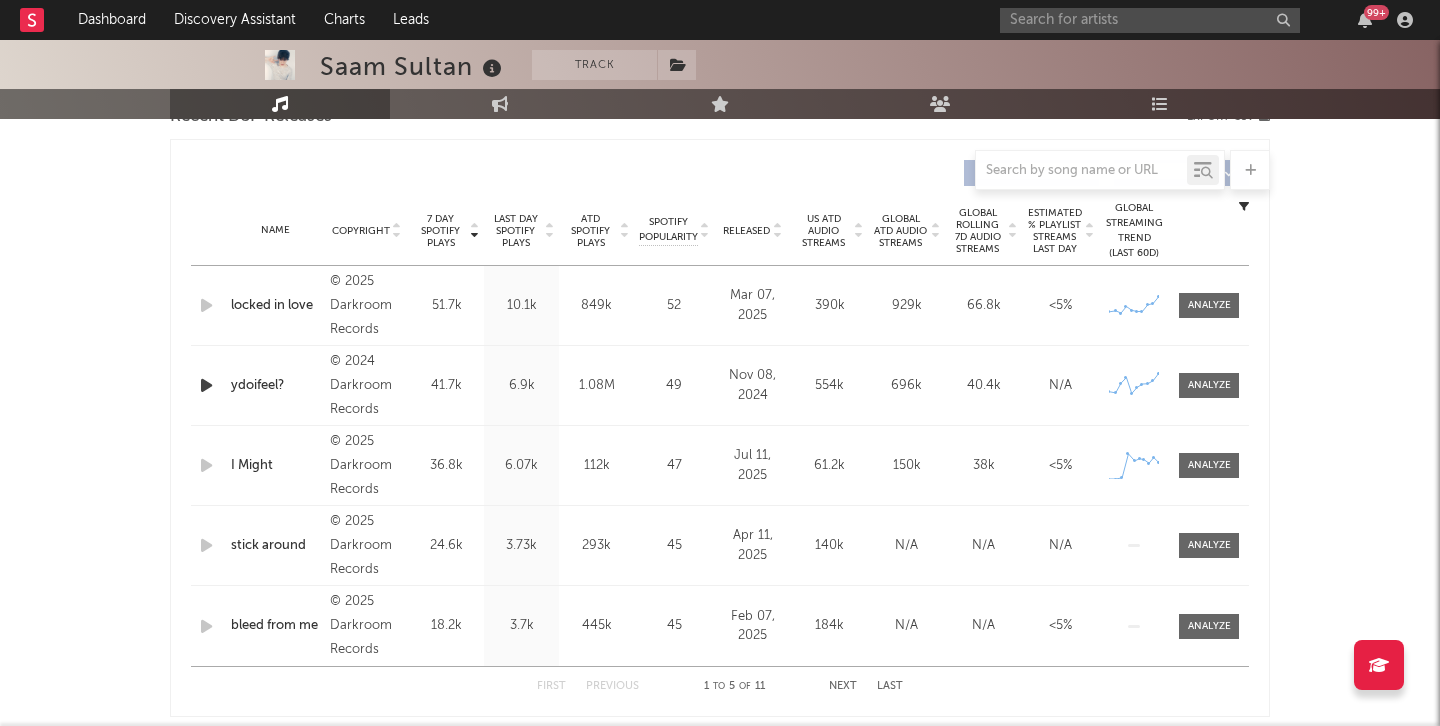 scroll, scrollTop: 735, scrollLeft: 0, axis: vertical 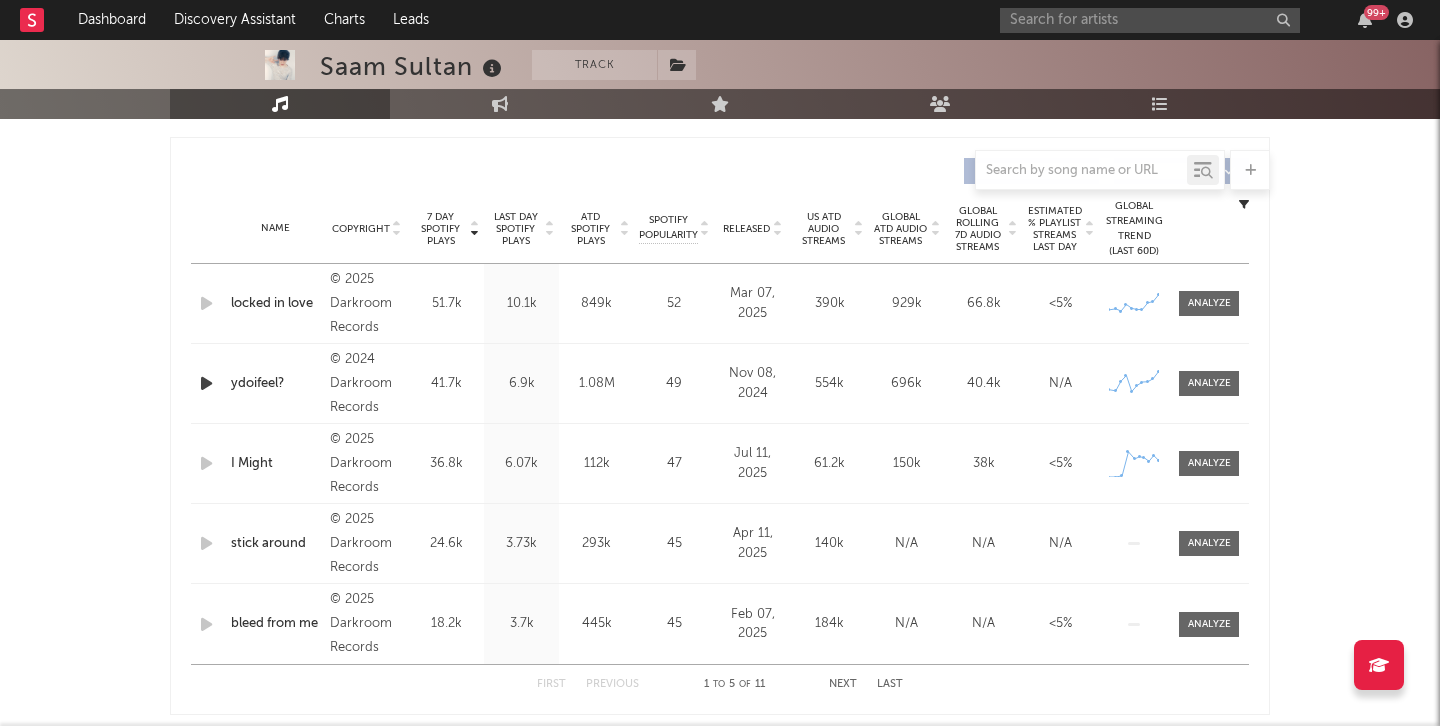 click on "Released" at bounding box center (746, 229) 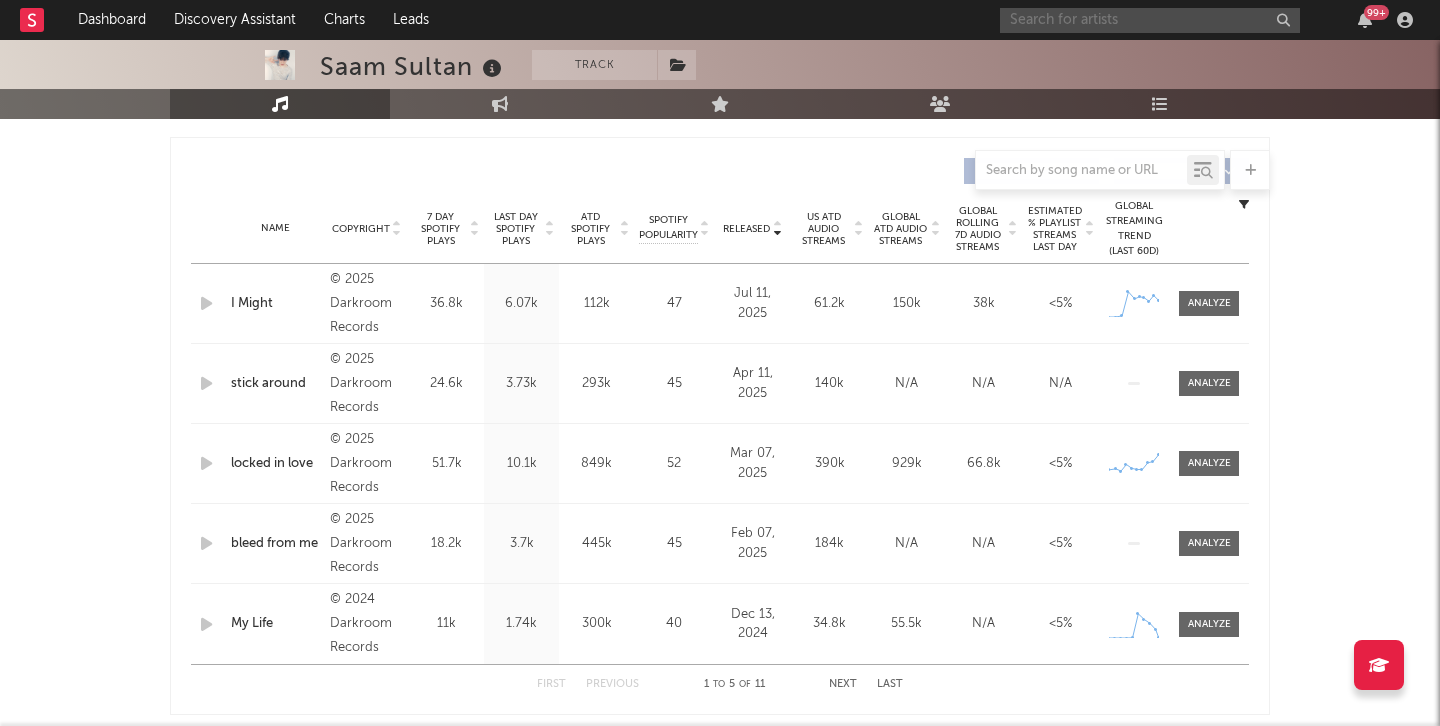 click at bounding box center [1150, 20] 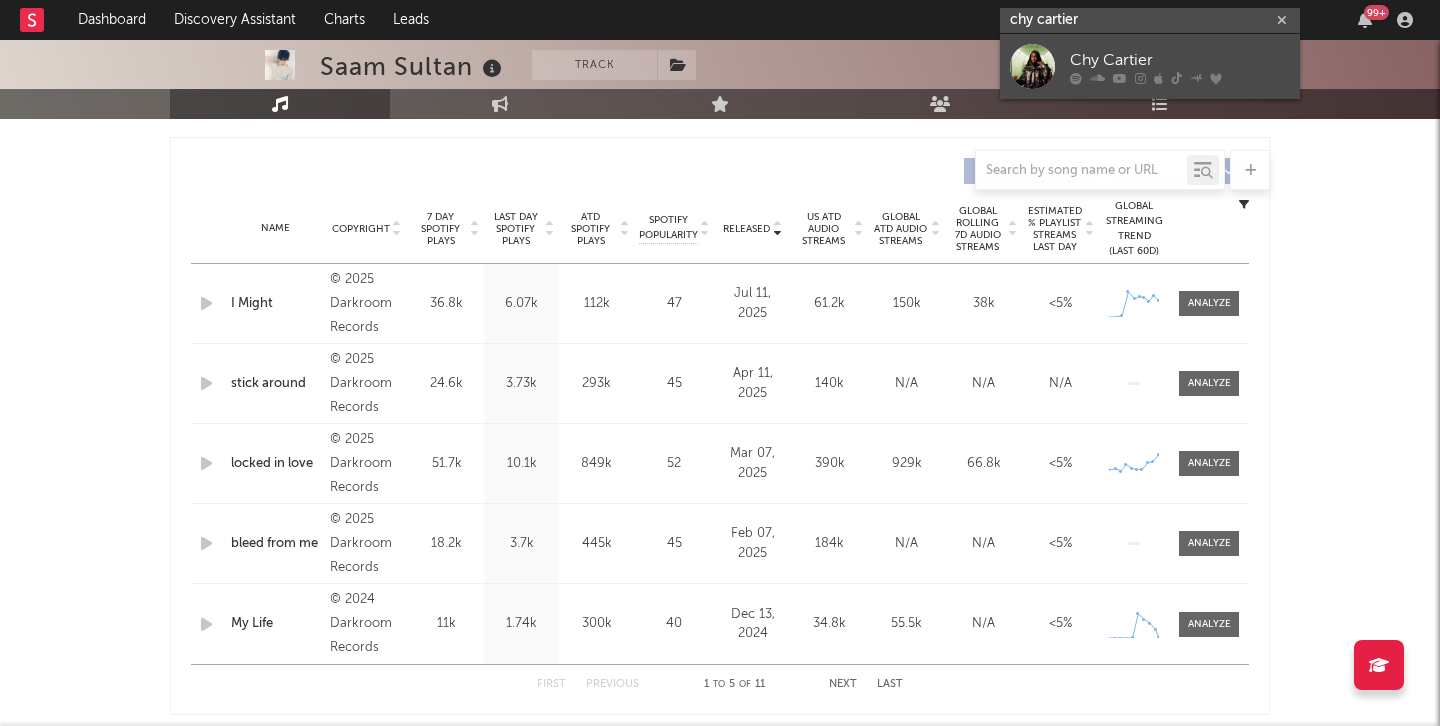 type on "chy cartier" 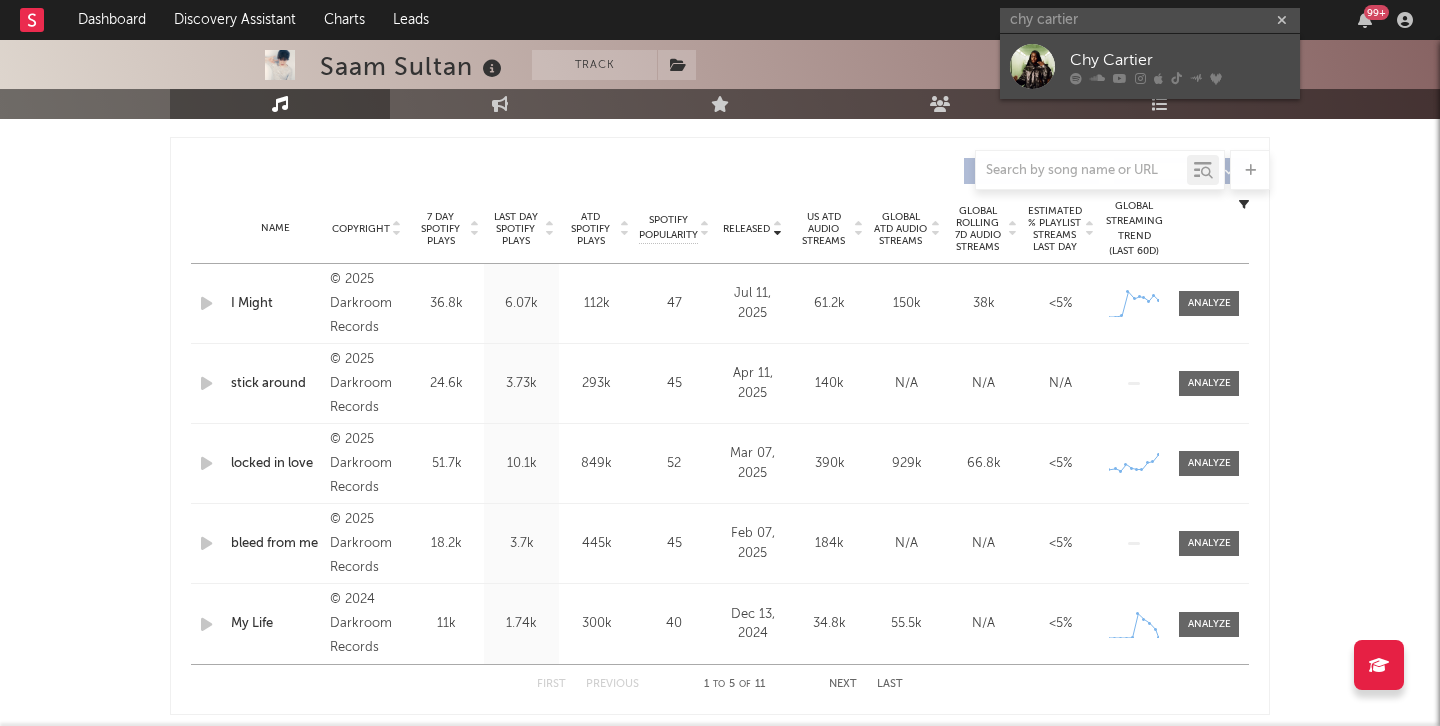 click at bounding box center [1032, 66] 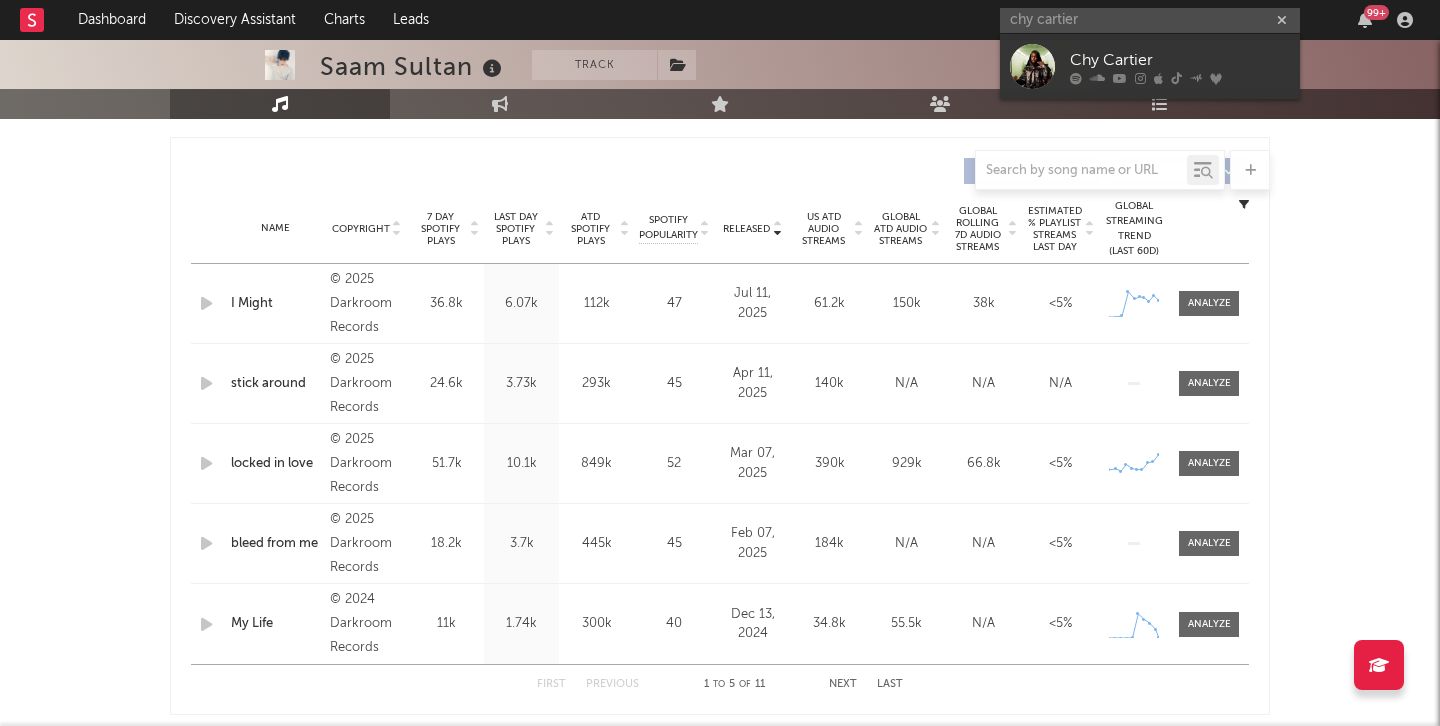 type 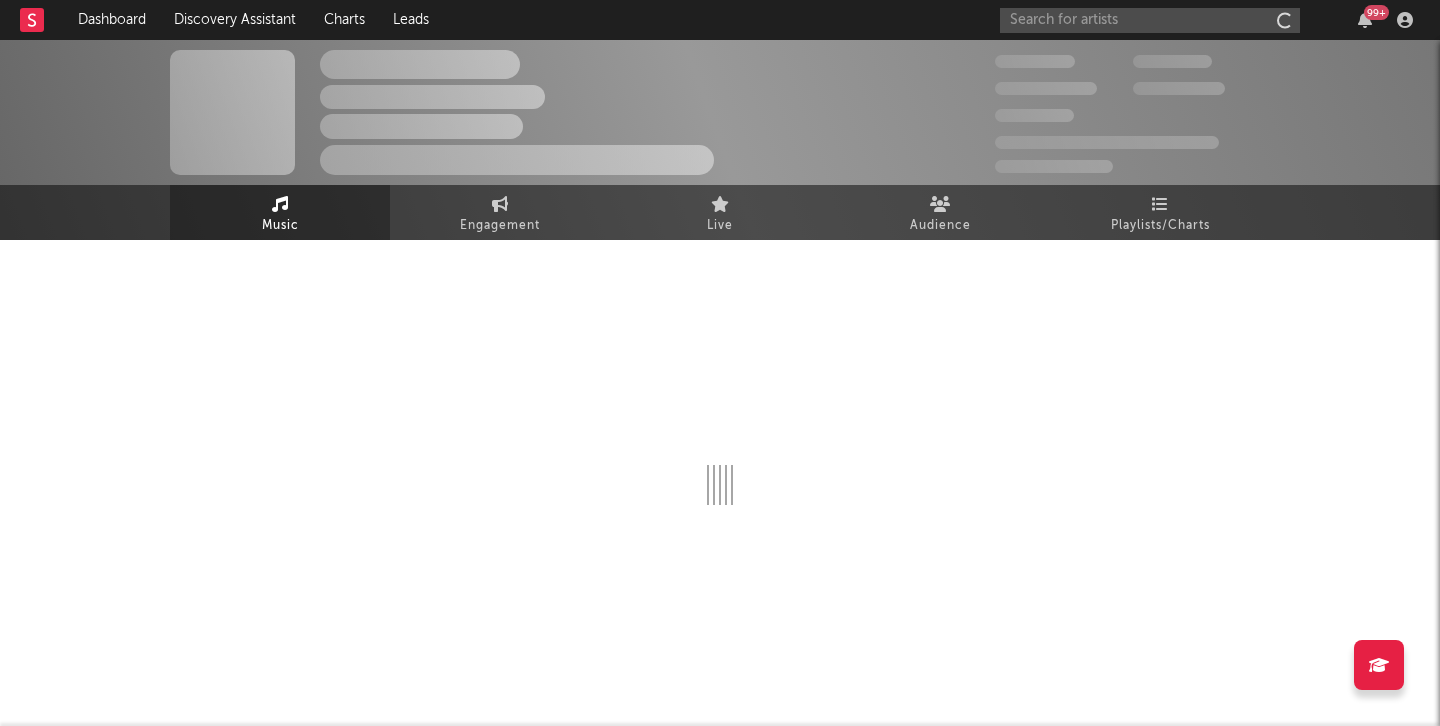 scroll, scrollTop: 0, scrollLeft: 0, axis: both 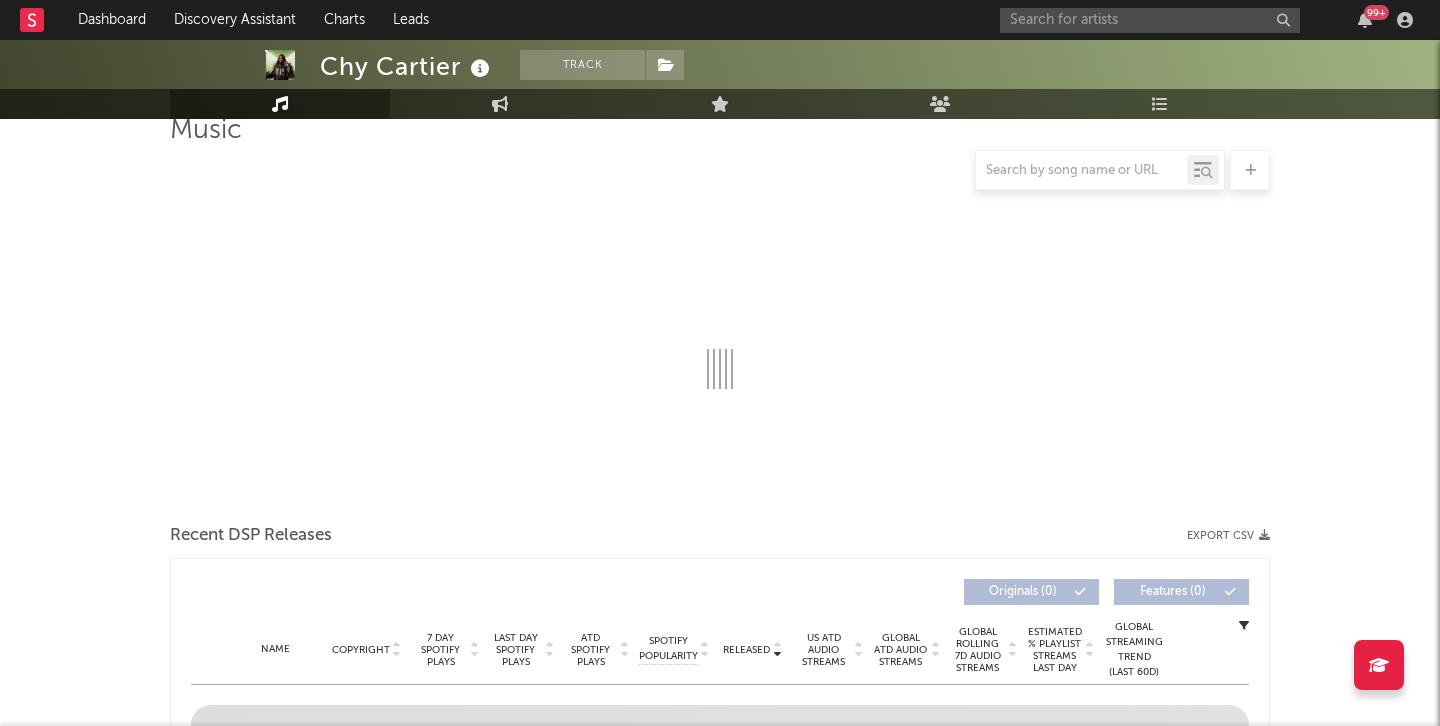 select on "6m" 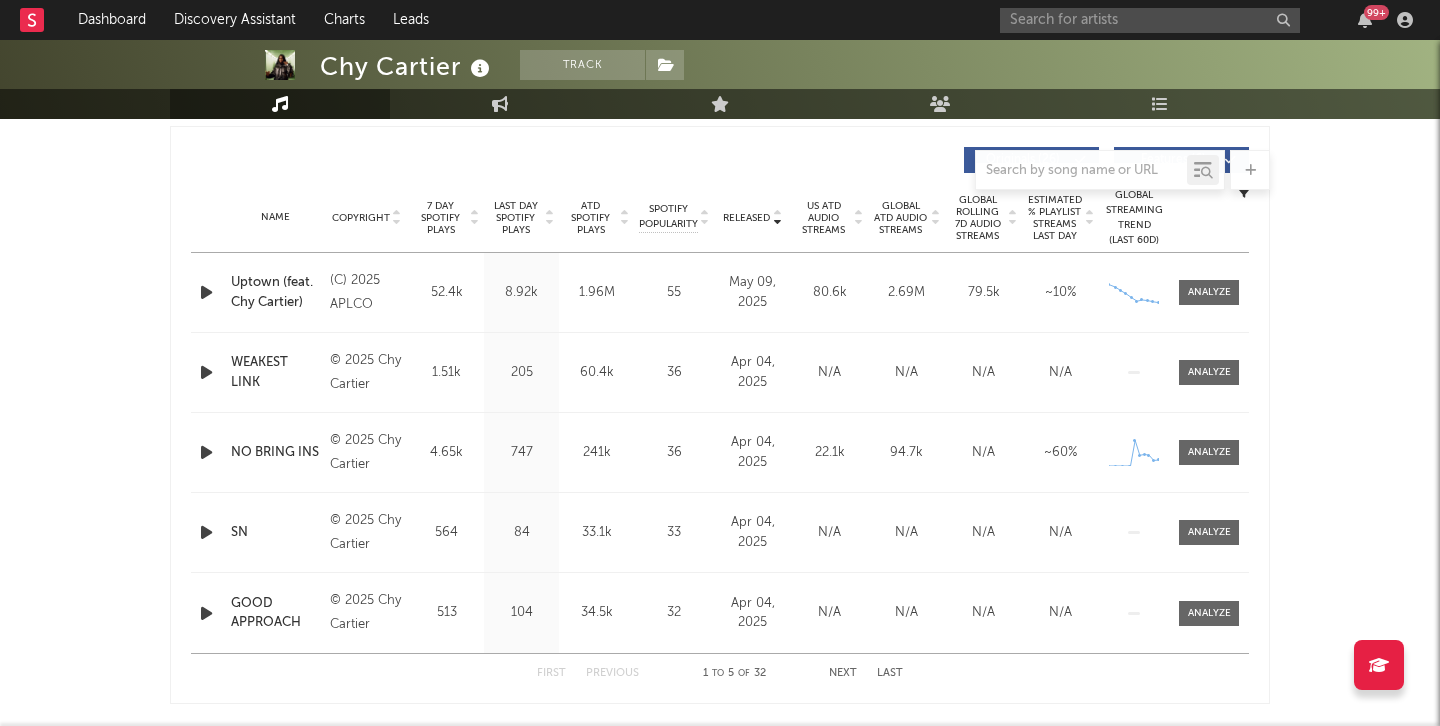scroll, scrollTop: 753, scrollLeft: 0, axis: vertical 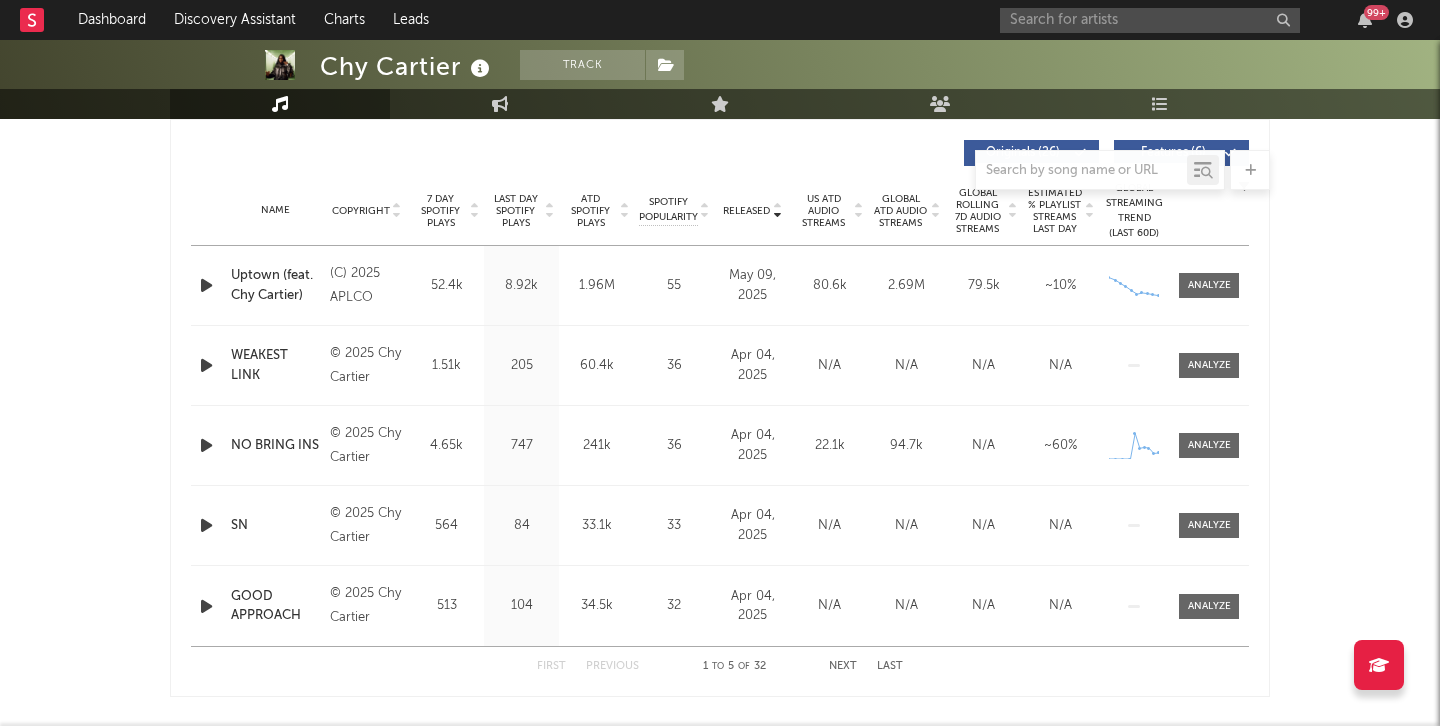 click on "7 Day Spotify Plays" at bounding box center (440, 211) 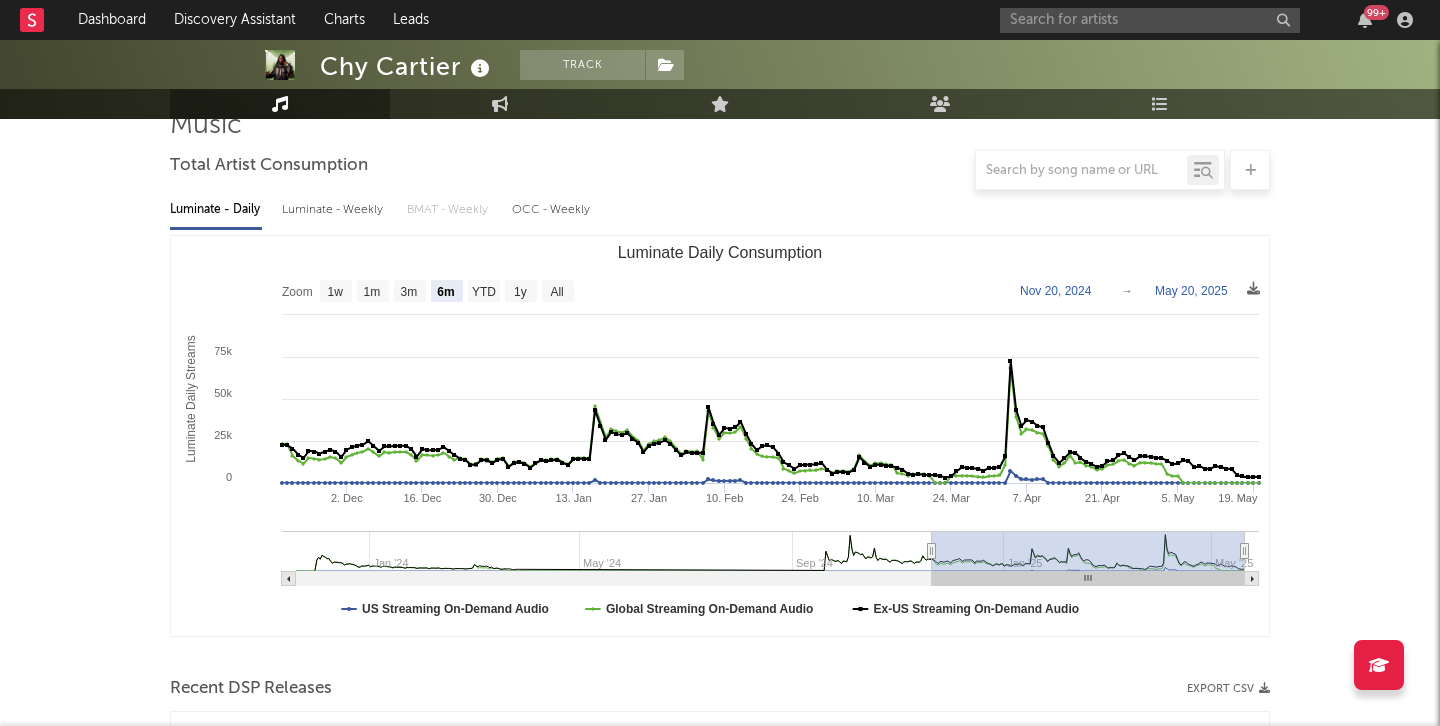 scroll, scrollTop: 0, scrollLeft: 0, axis: both 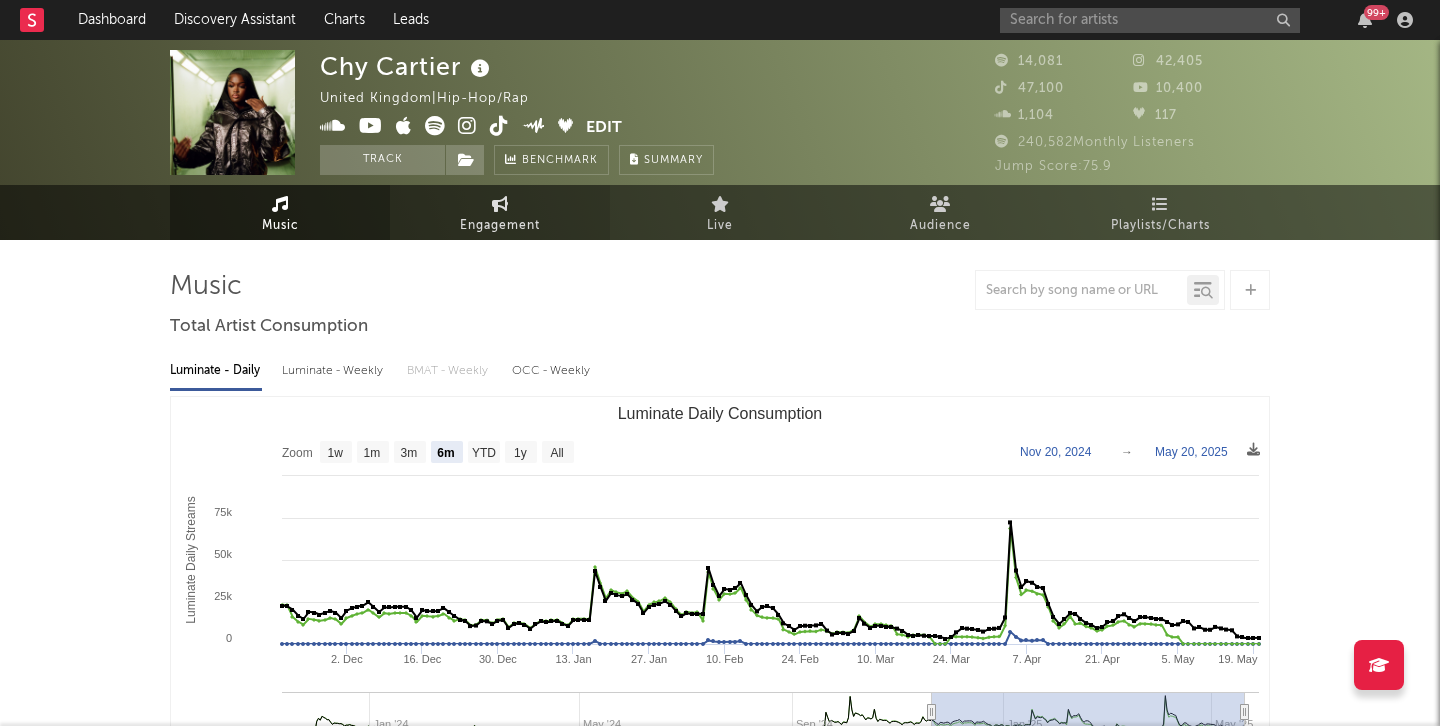click on "Engagement" at bounding box center [500, 212] 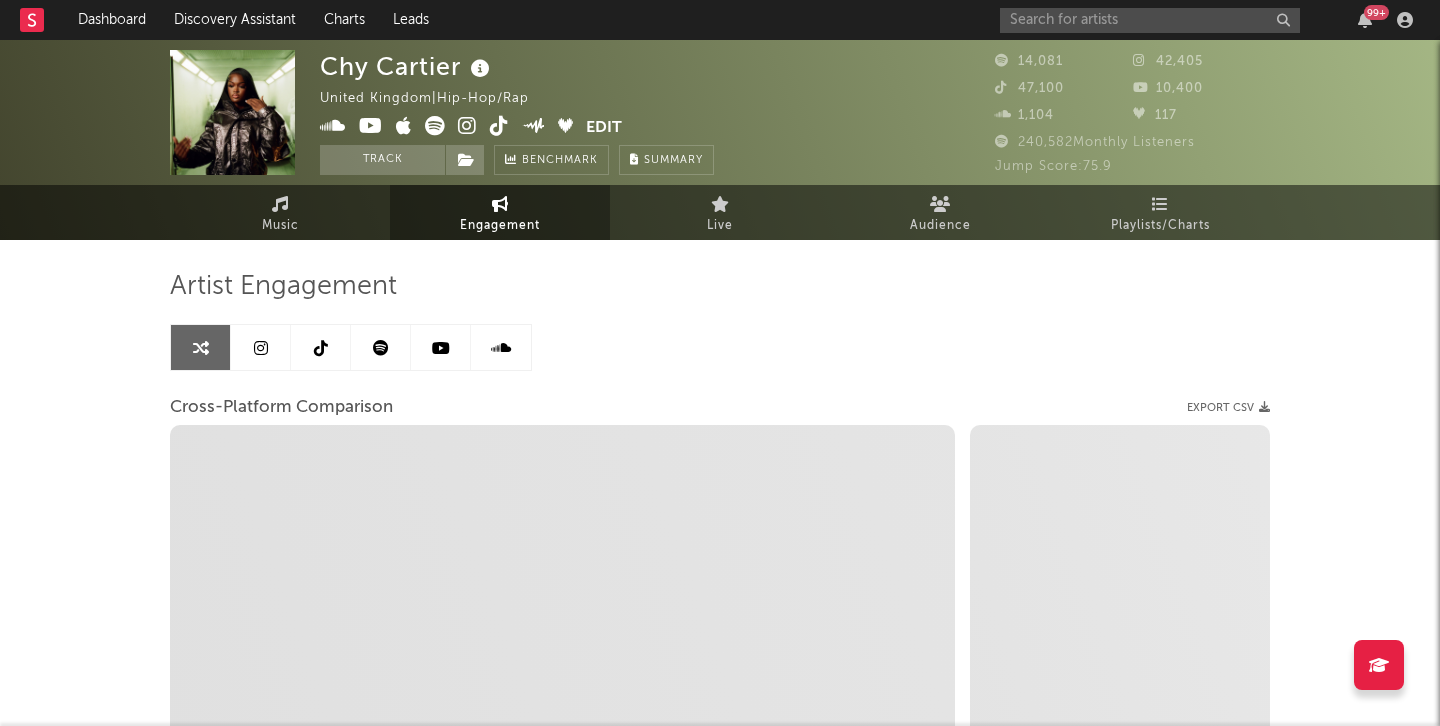click at bounding box center (321, 347) 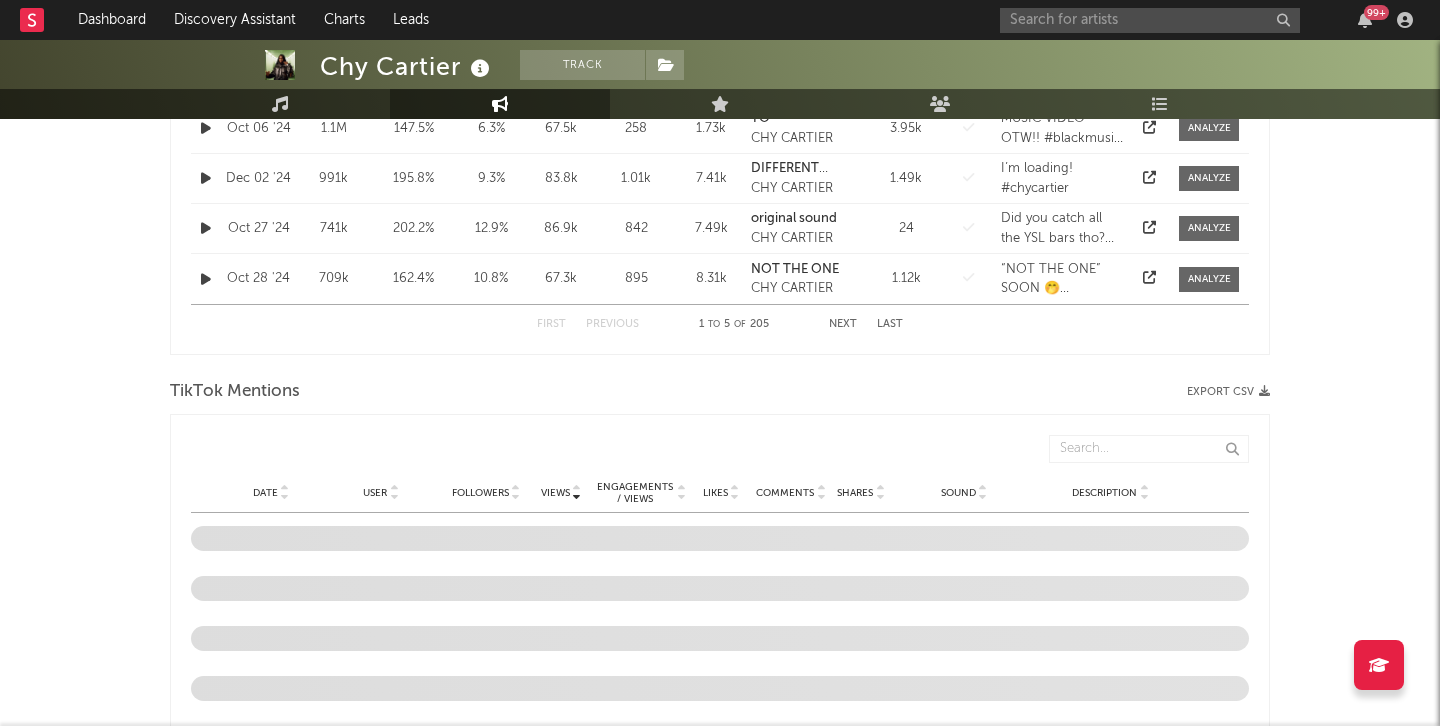 select on "6m" 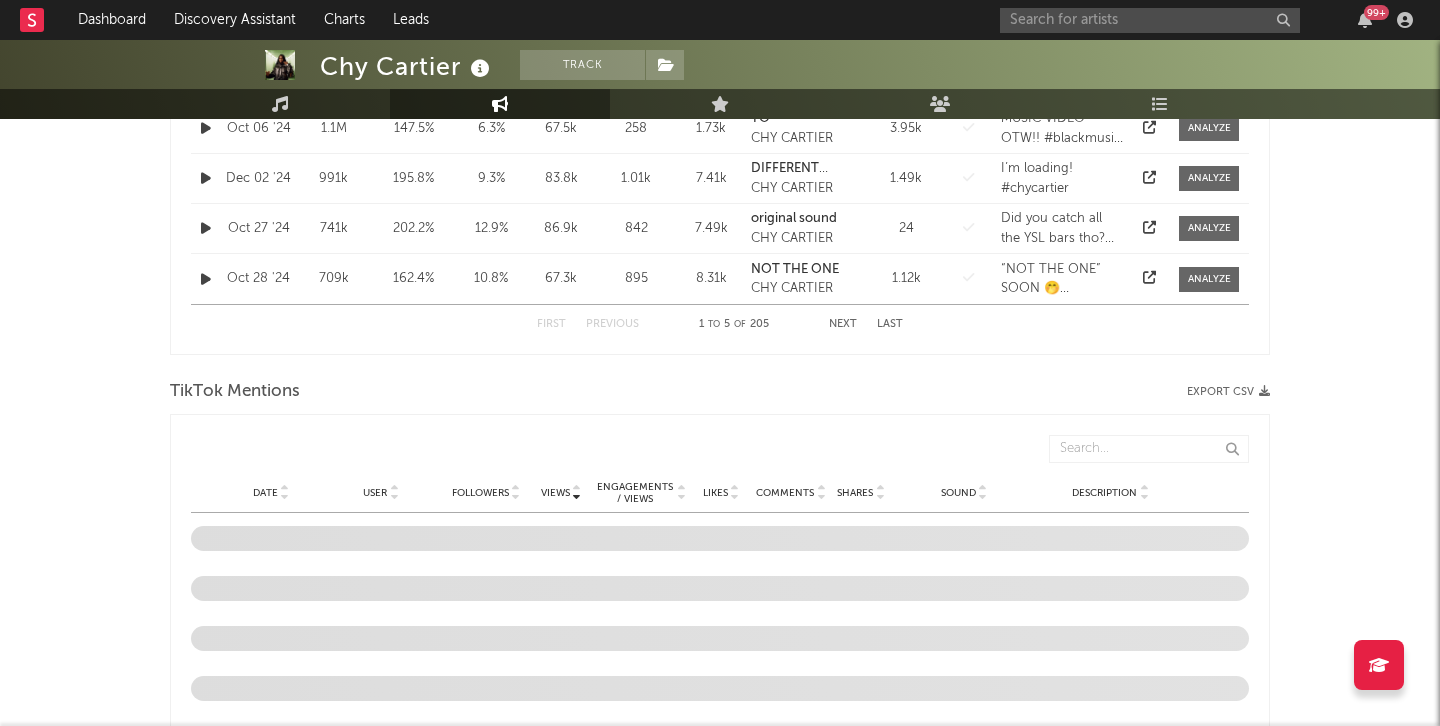 select on "6m" 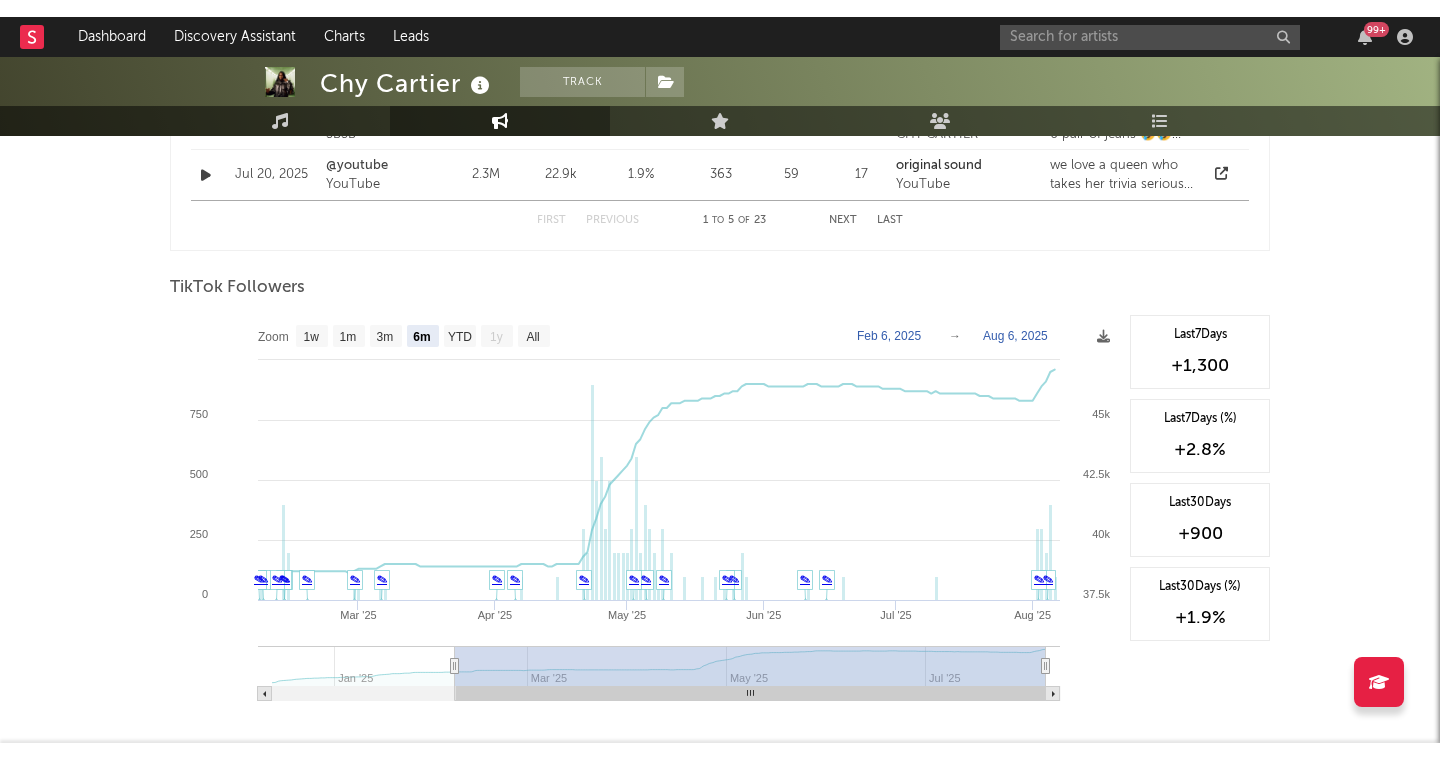 scroll, scrollTop: 1800, scrollLeft: 0, axis: vertical 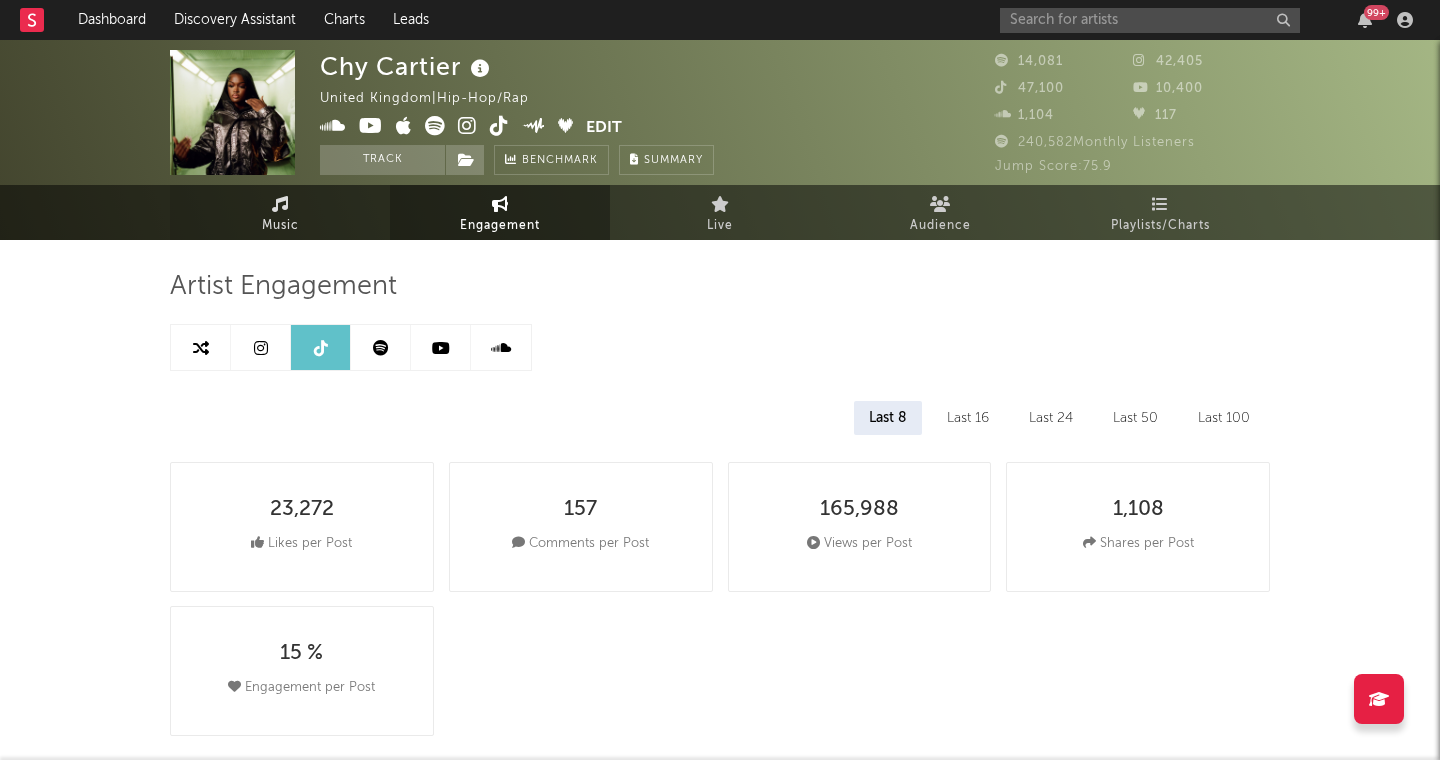 click on "Music" at bounding box center (280, 212) 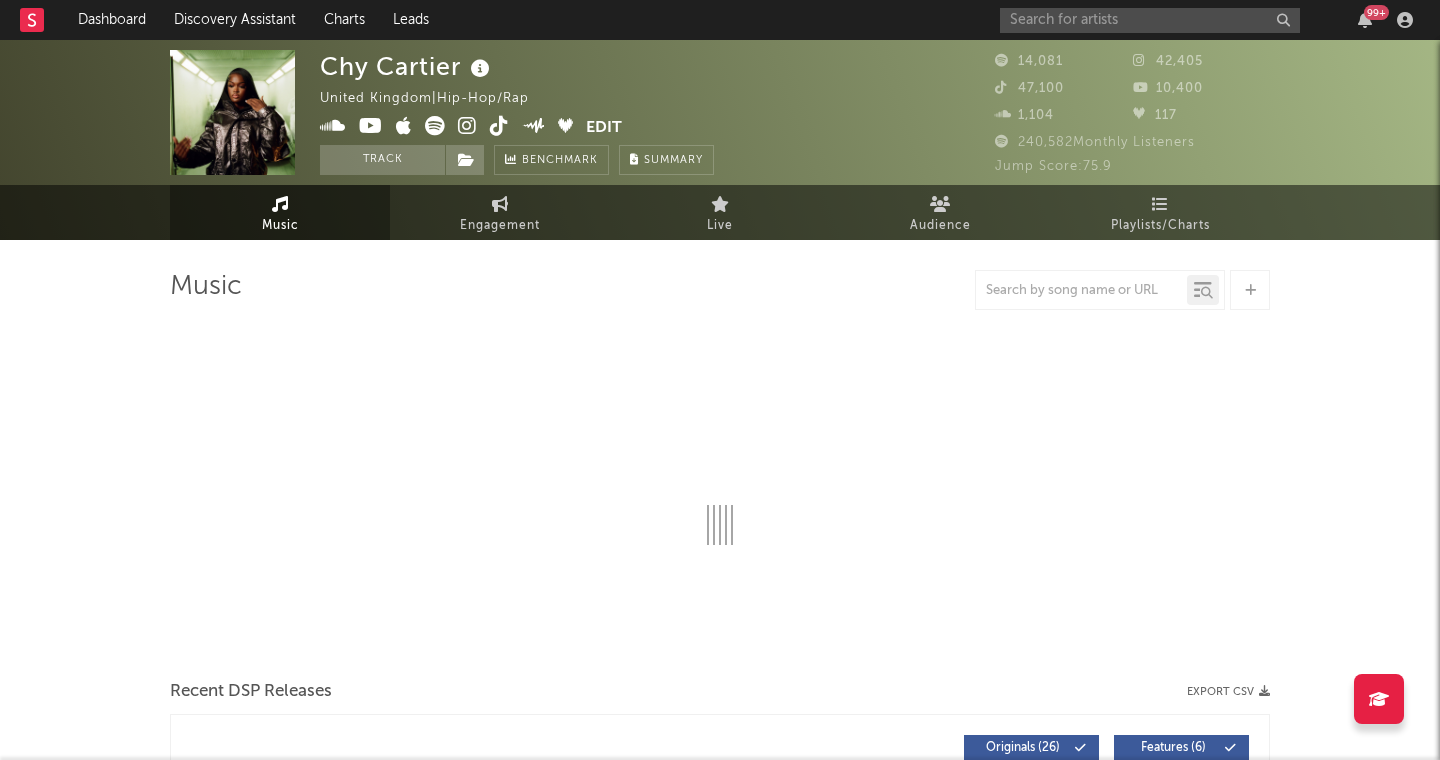 select on "6m" 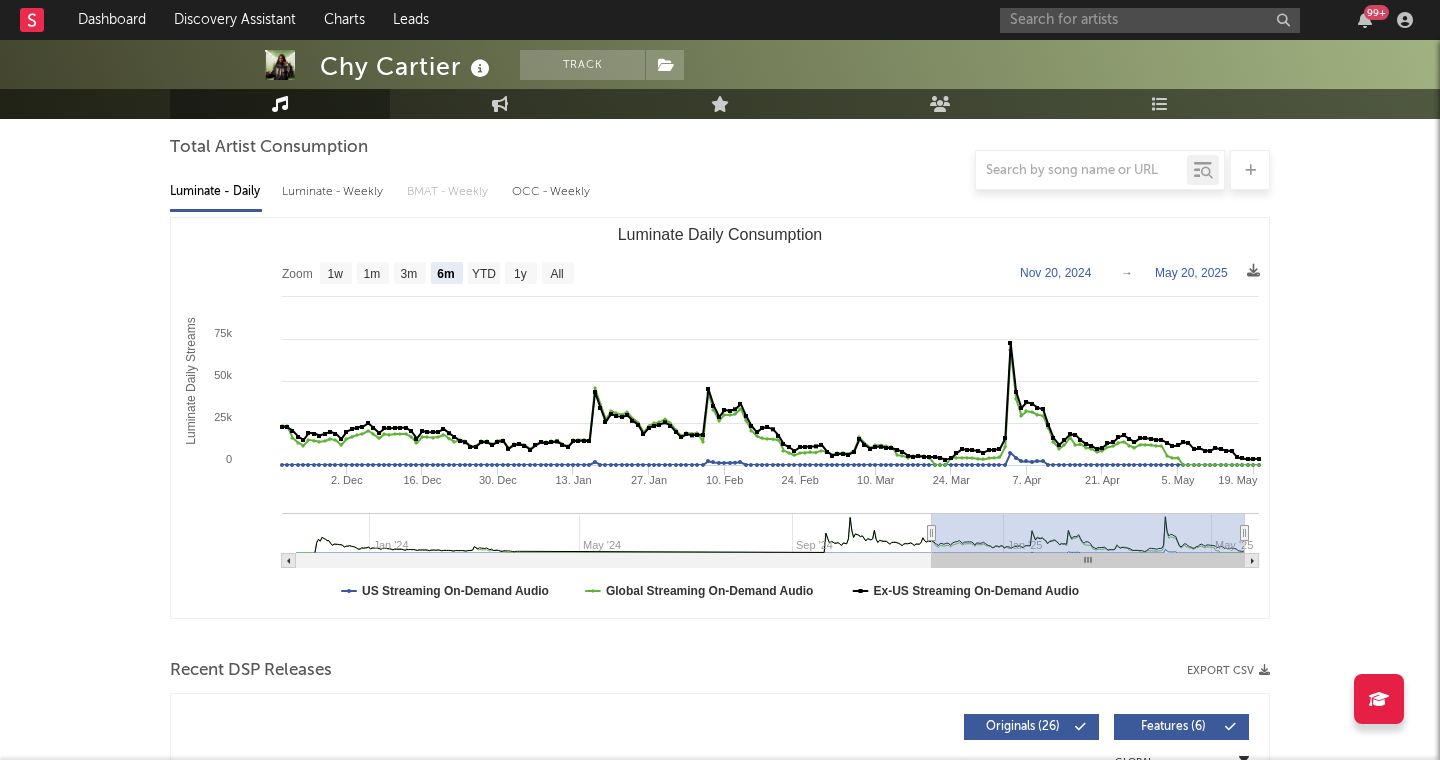scroll, scrollTop: 172, scrollLeft: 0, axis: vertical 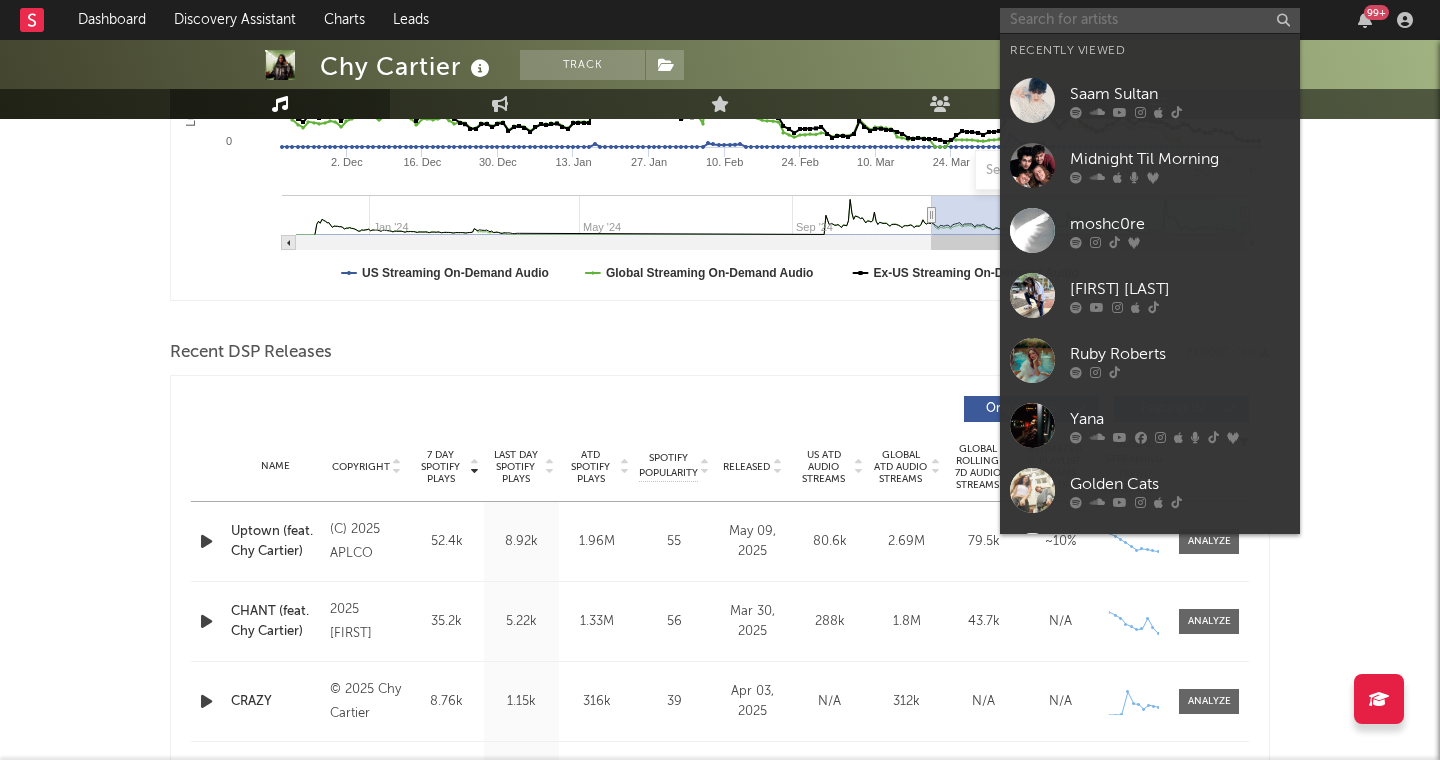 click at bounding box center [1150, 20] 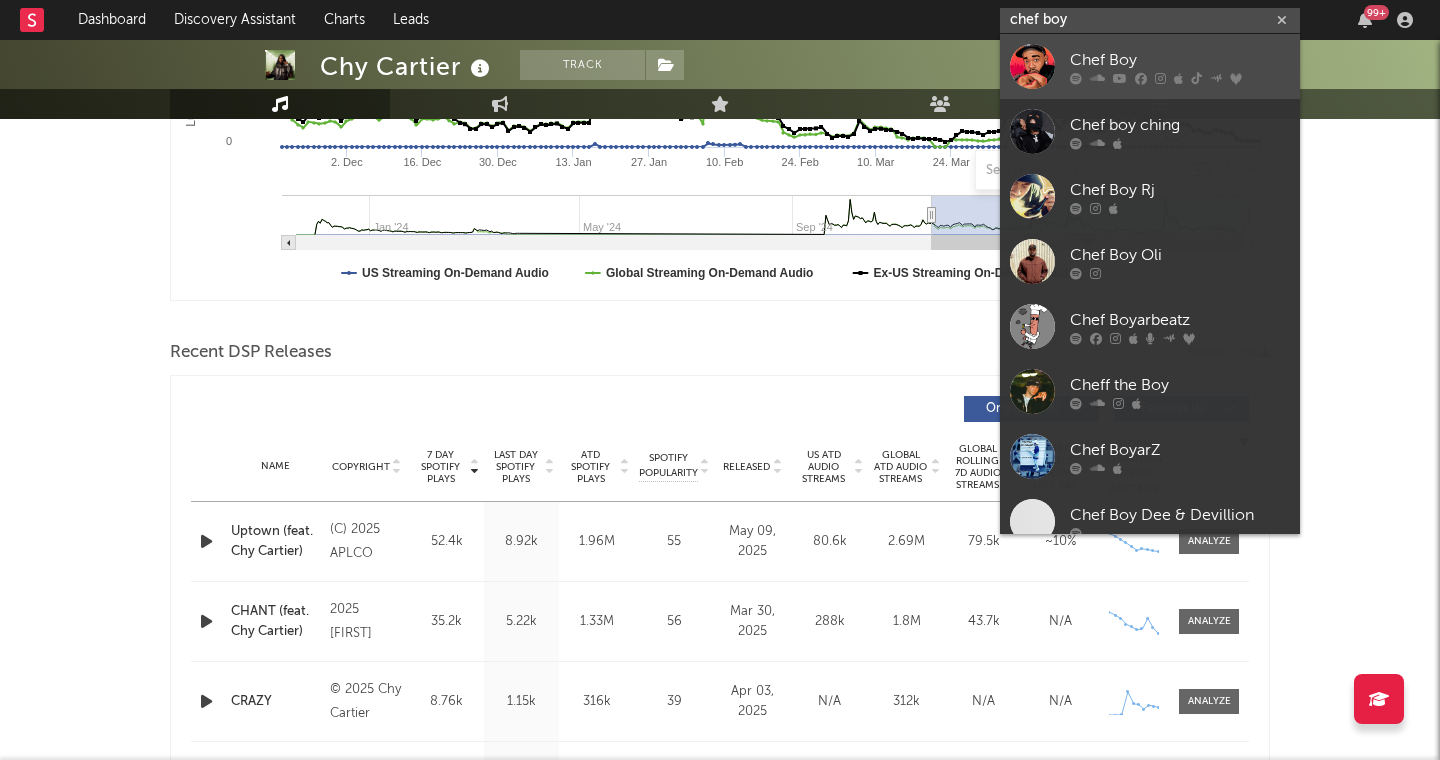 type on "chef boy" 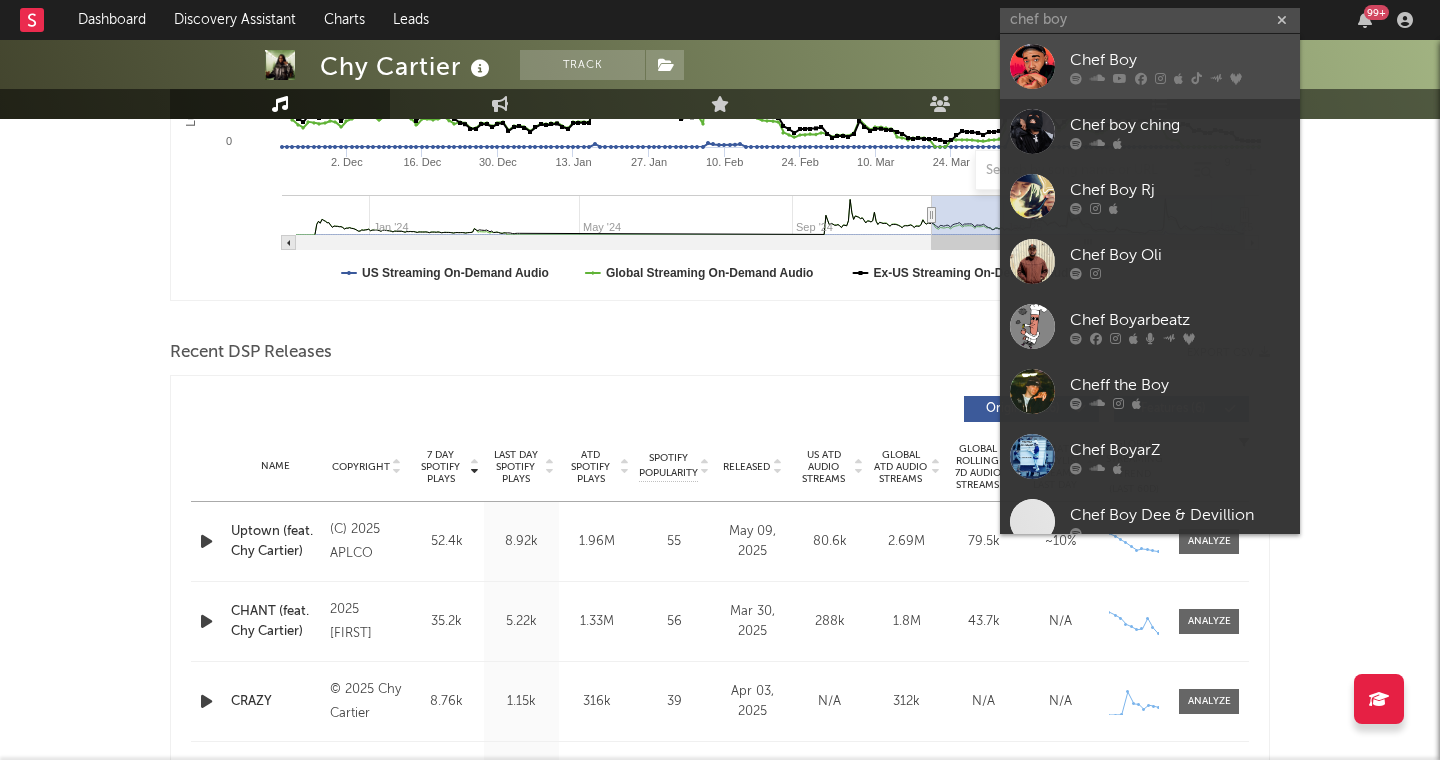 click at bounding box center [1032, 66] 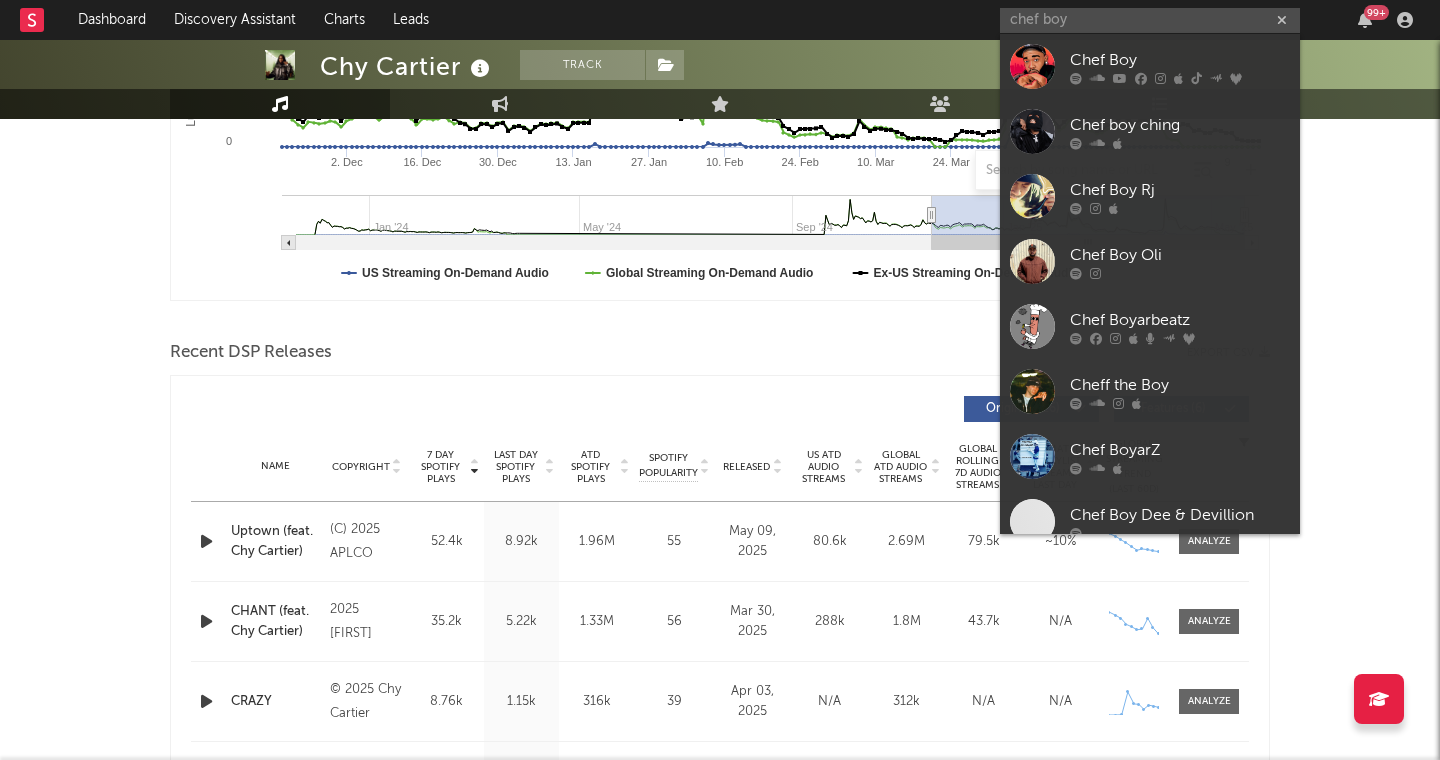 type 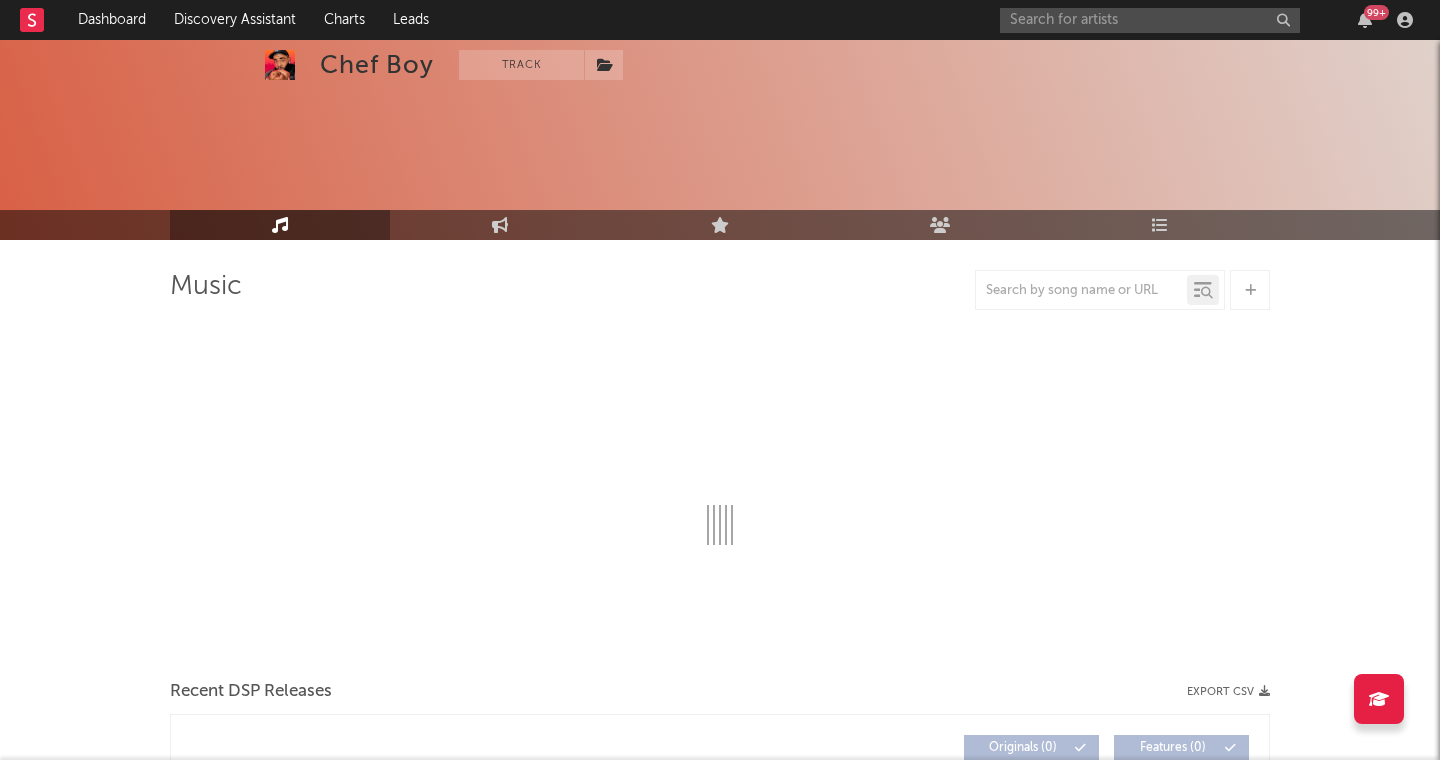 scroll, scrollTop: 108, scrollLeft: 0, axis: vertical 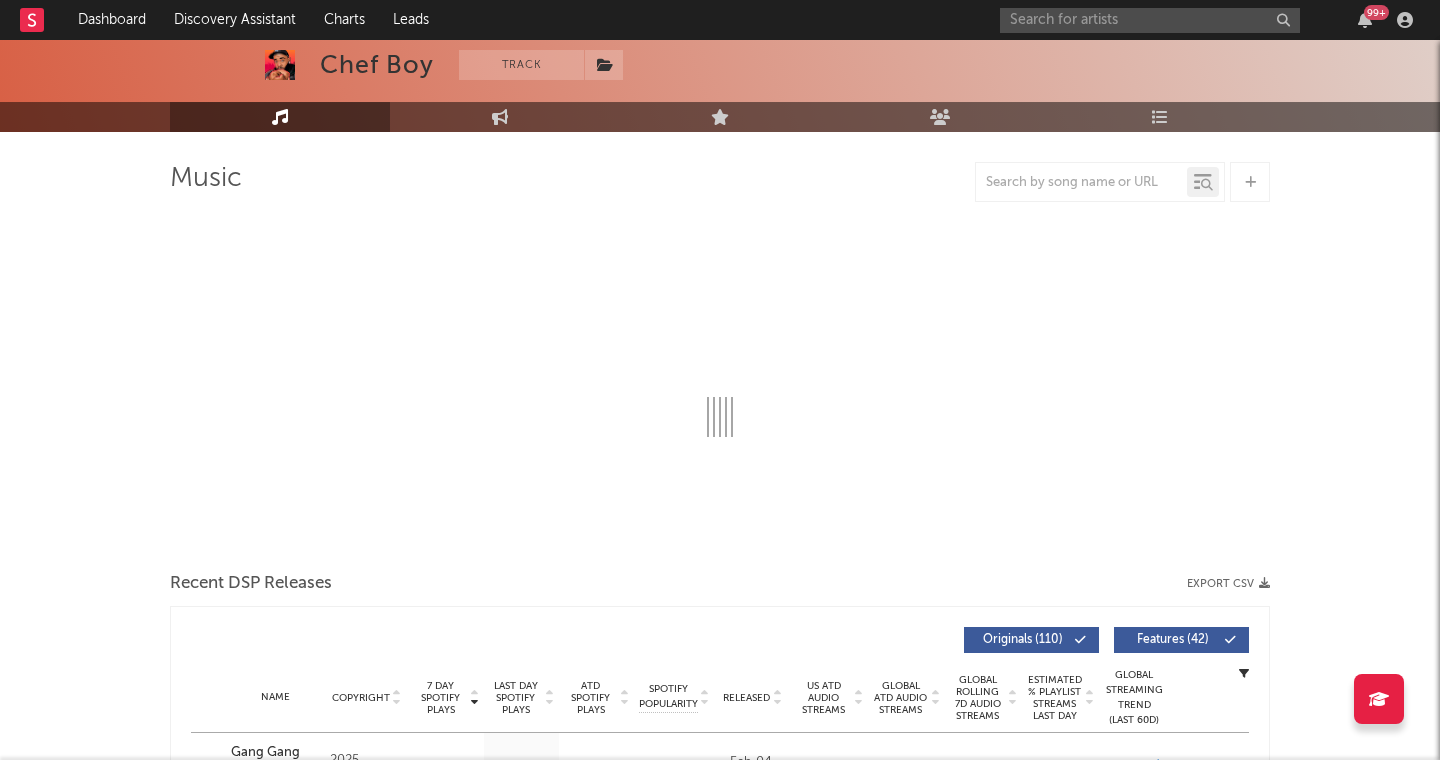 select on "6m" 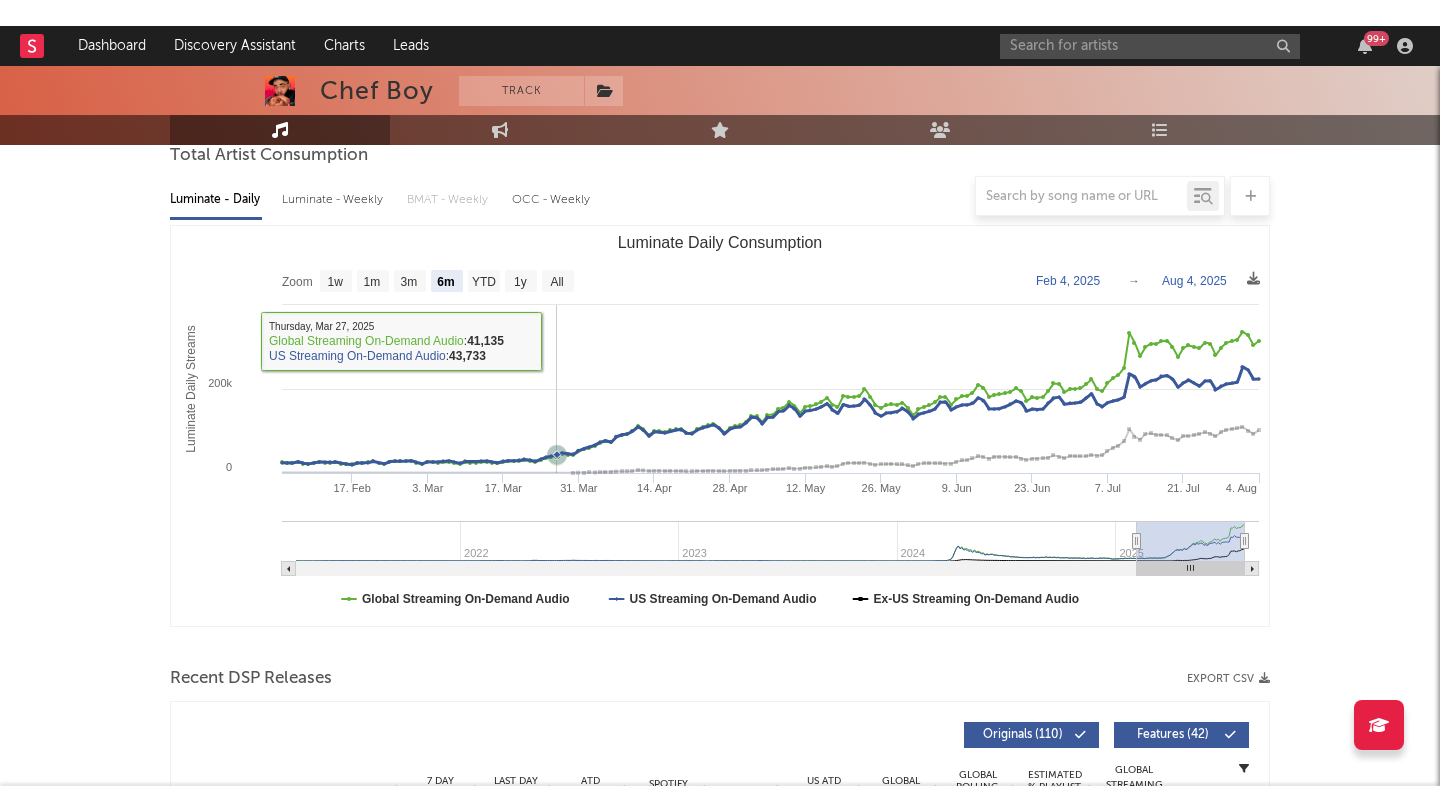 scroll, scrollTop: 239, scrollLeft: 0, axis: vertical 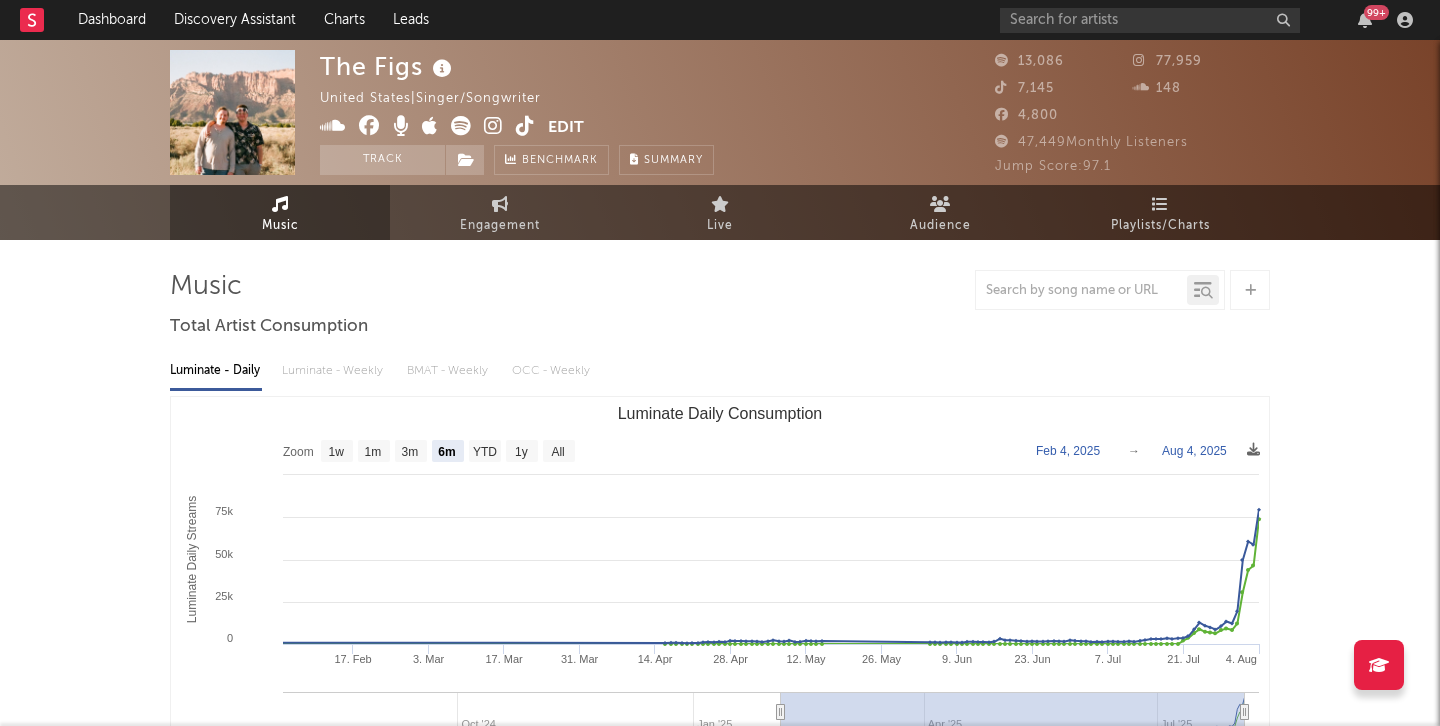 select on "6m" 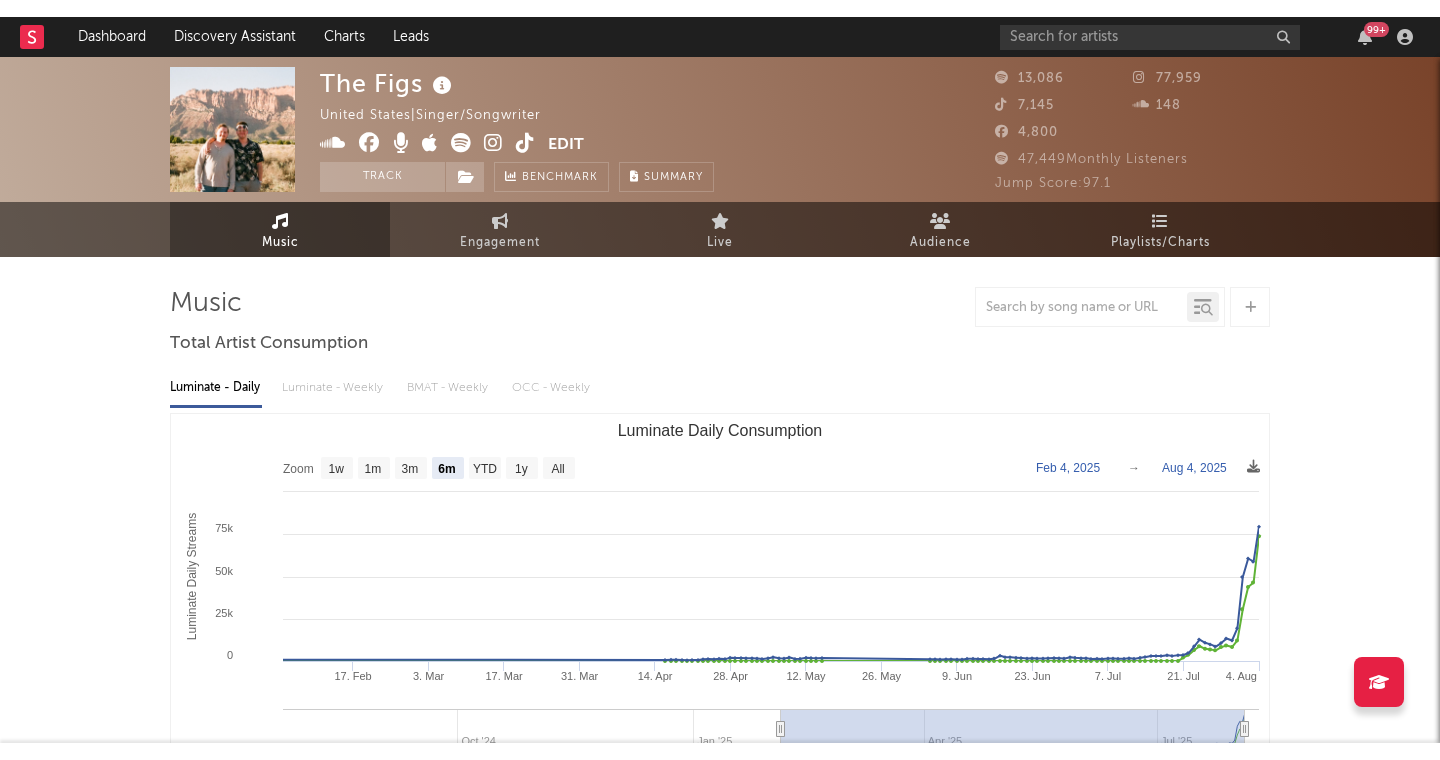 scroll, scrollTop: 0, scrollLeft: 0, axis: both 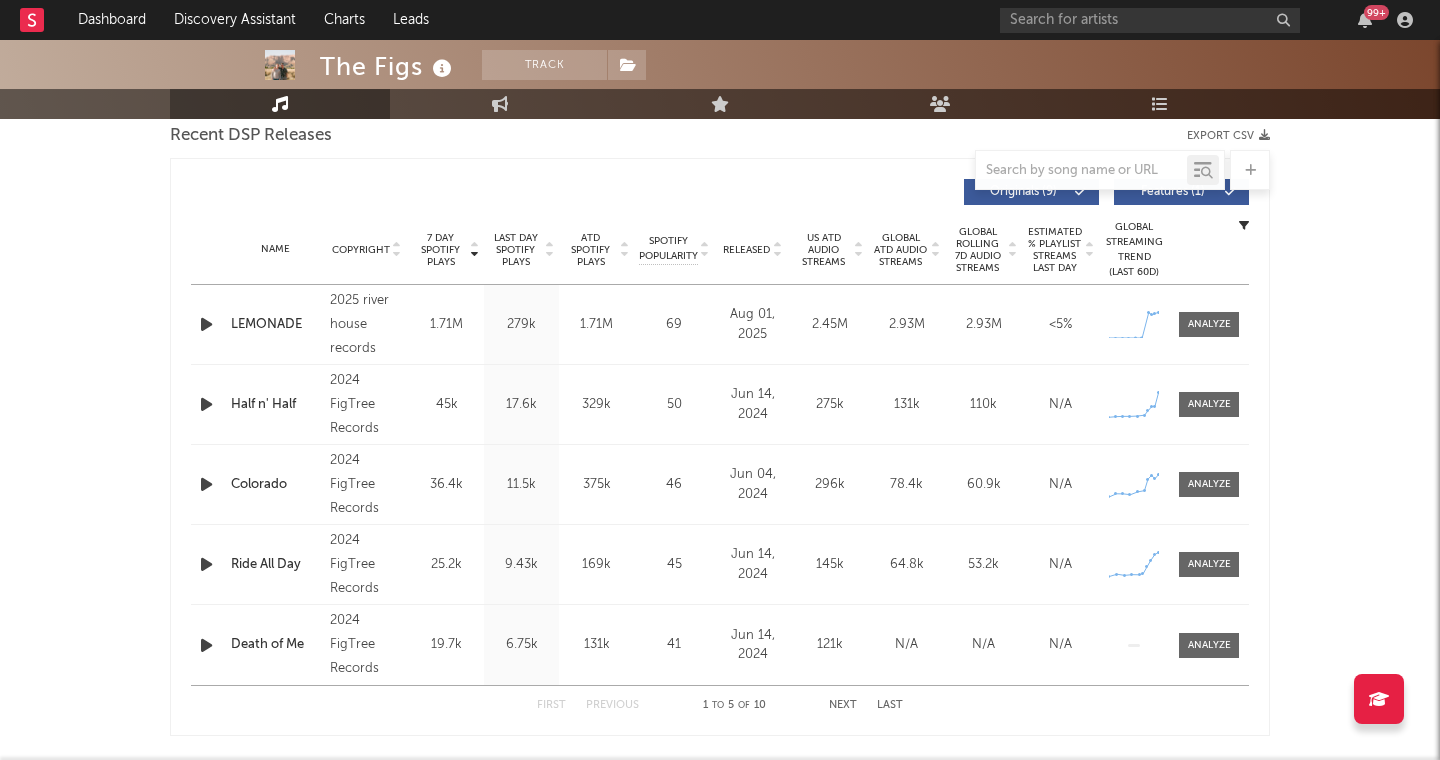 click at bounding box center [206, 404] 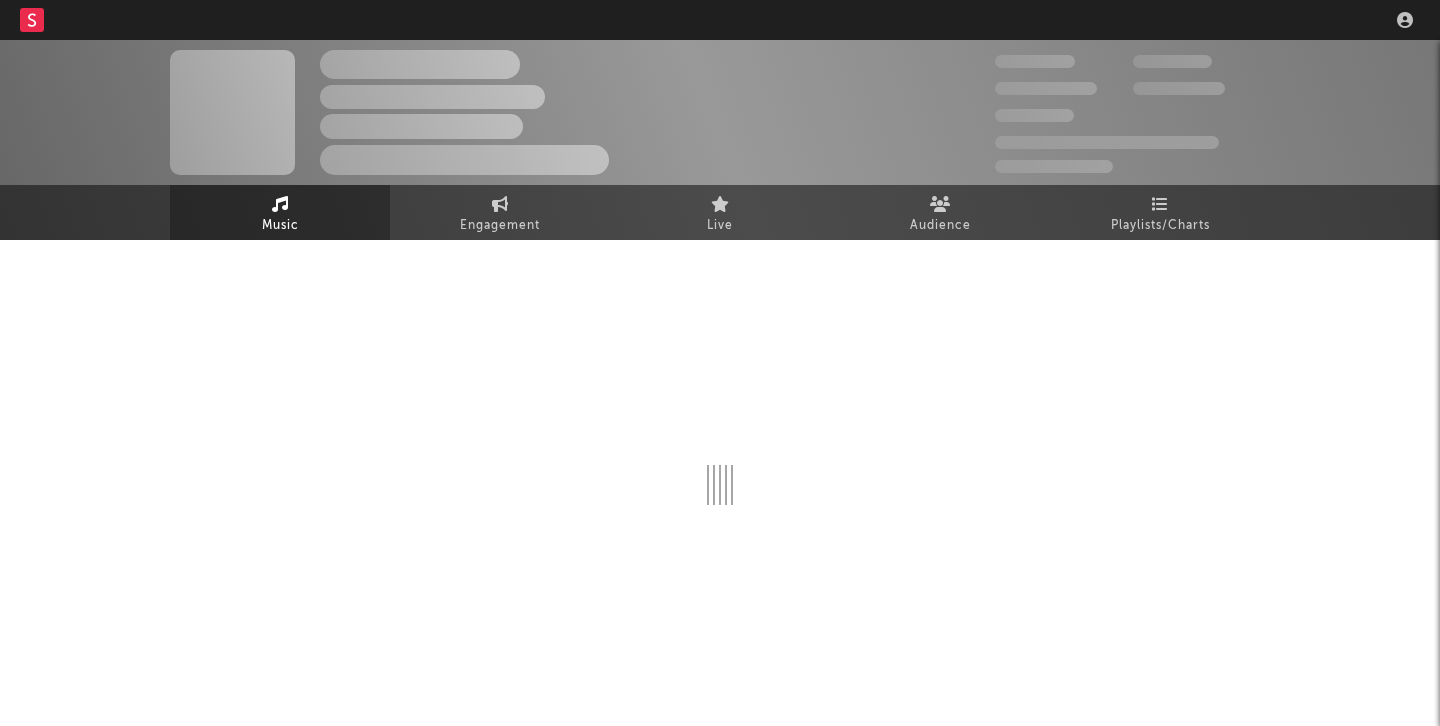 scroll, scrollTop: 0, scrollLeft: 0, axis: both 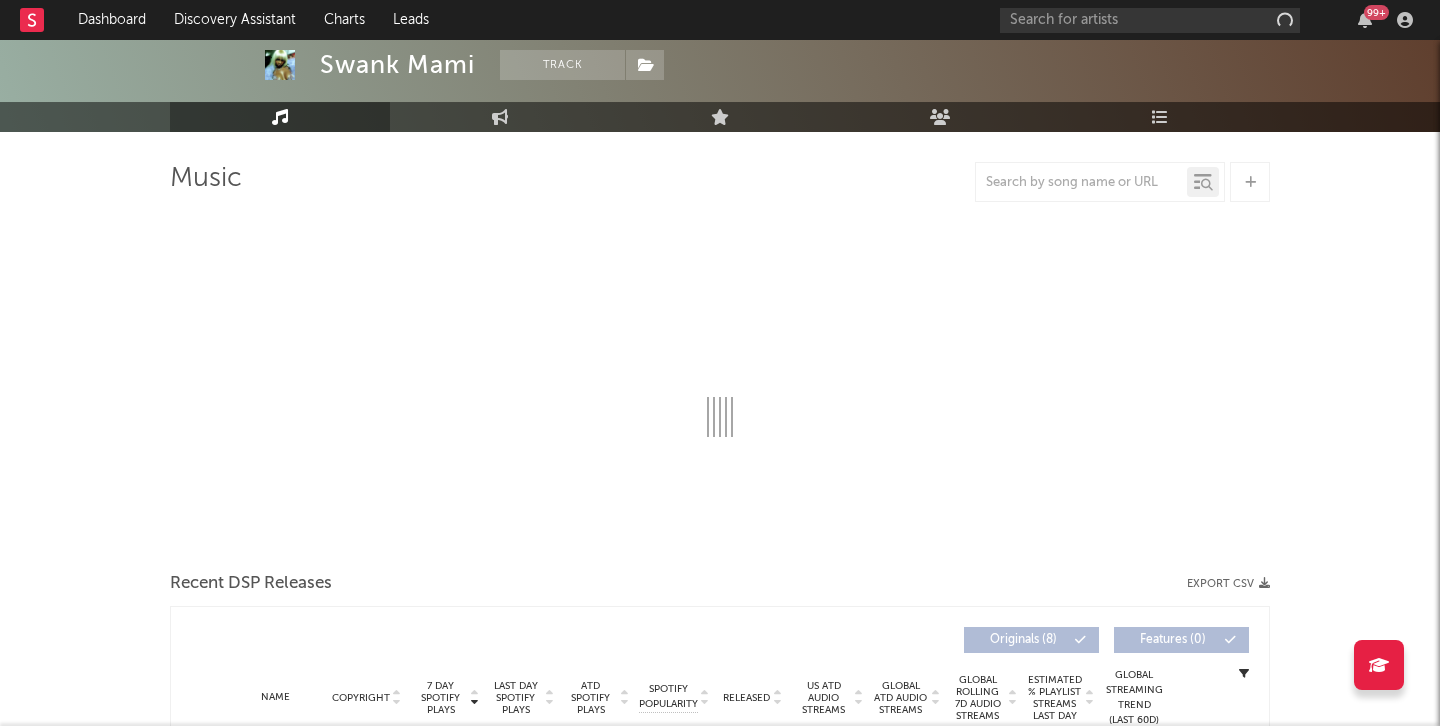 select on "6m" 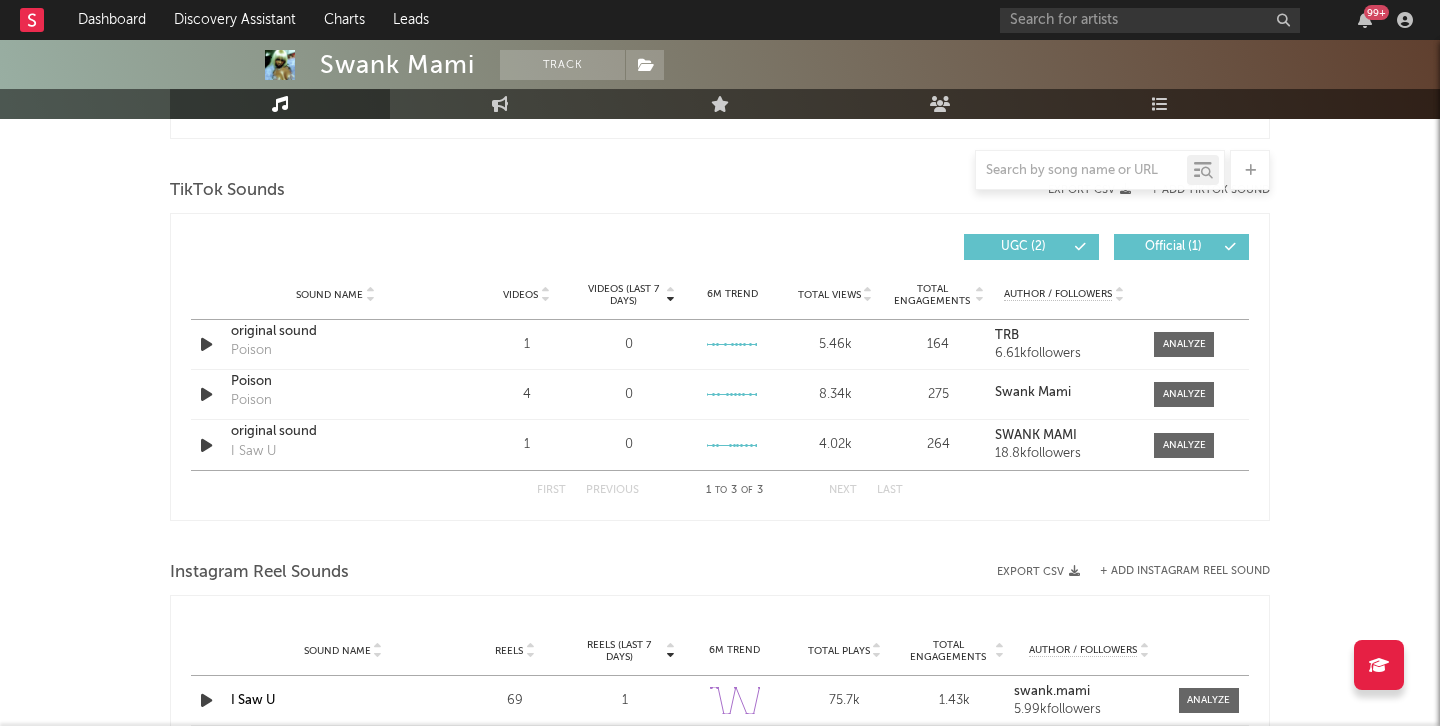 scroll, scrollTop: 1484, scrollLeft: 0, axis: vertical 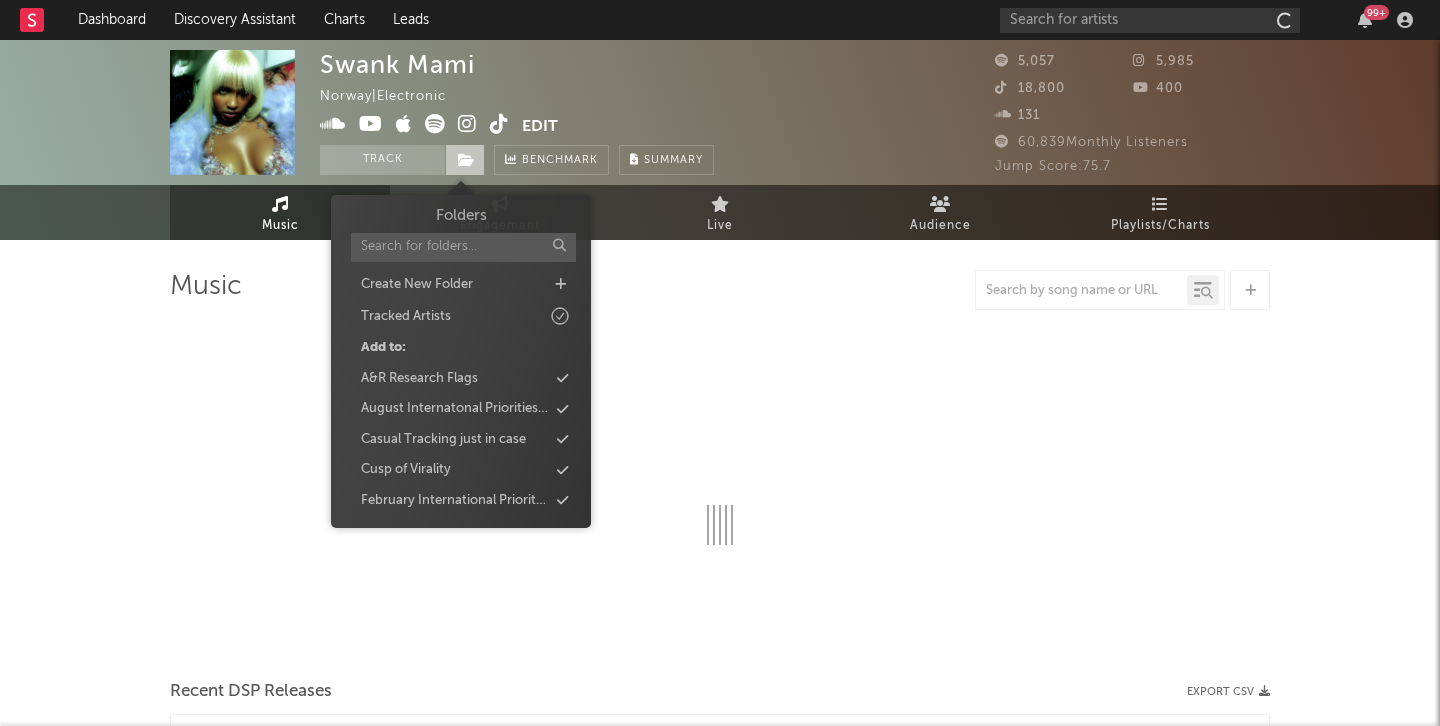 click at bounding box center [466, 160] 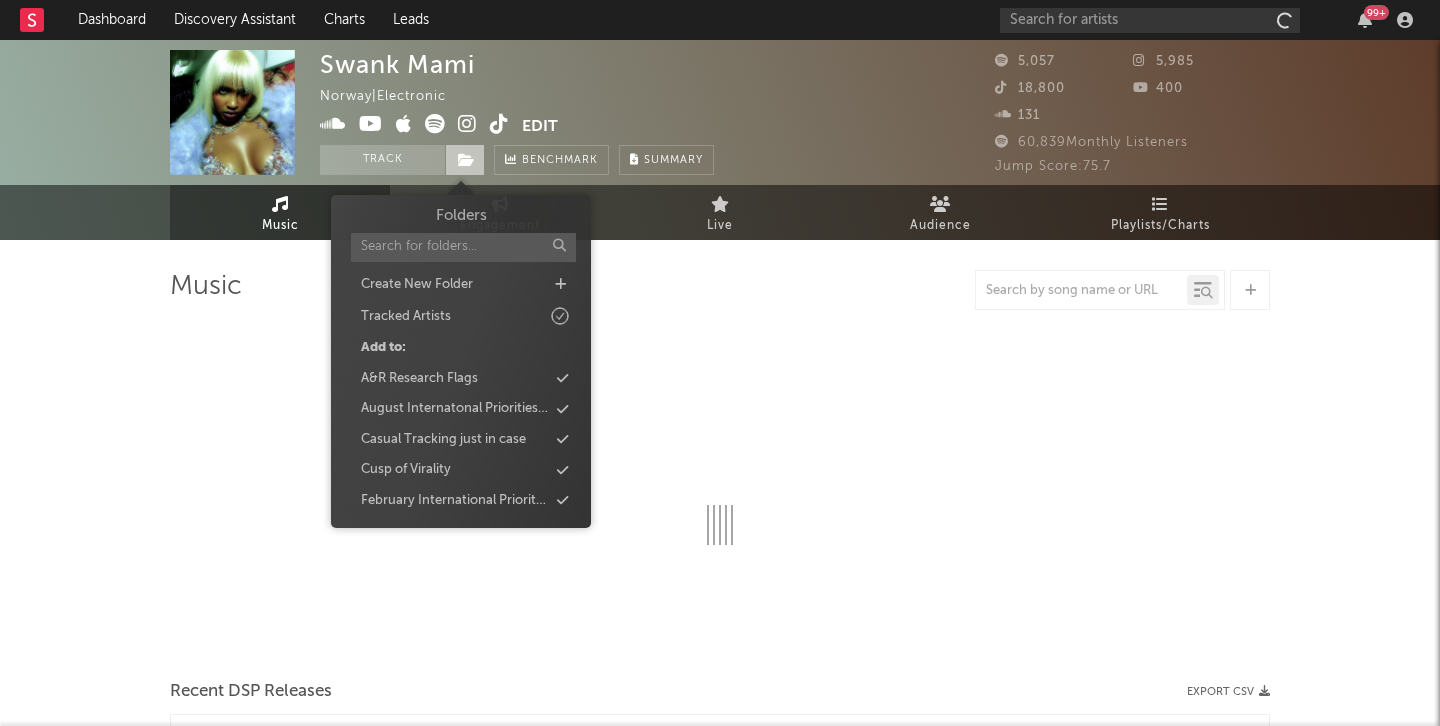 select on "6m" 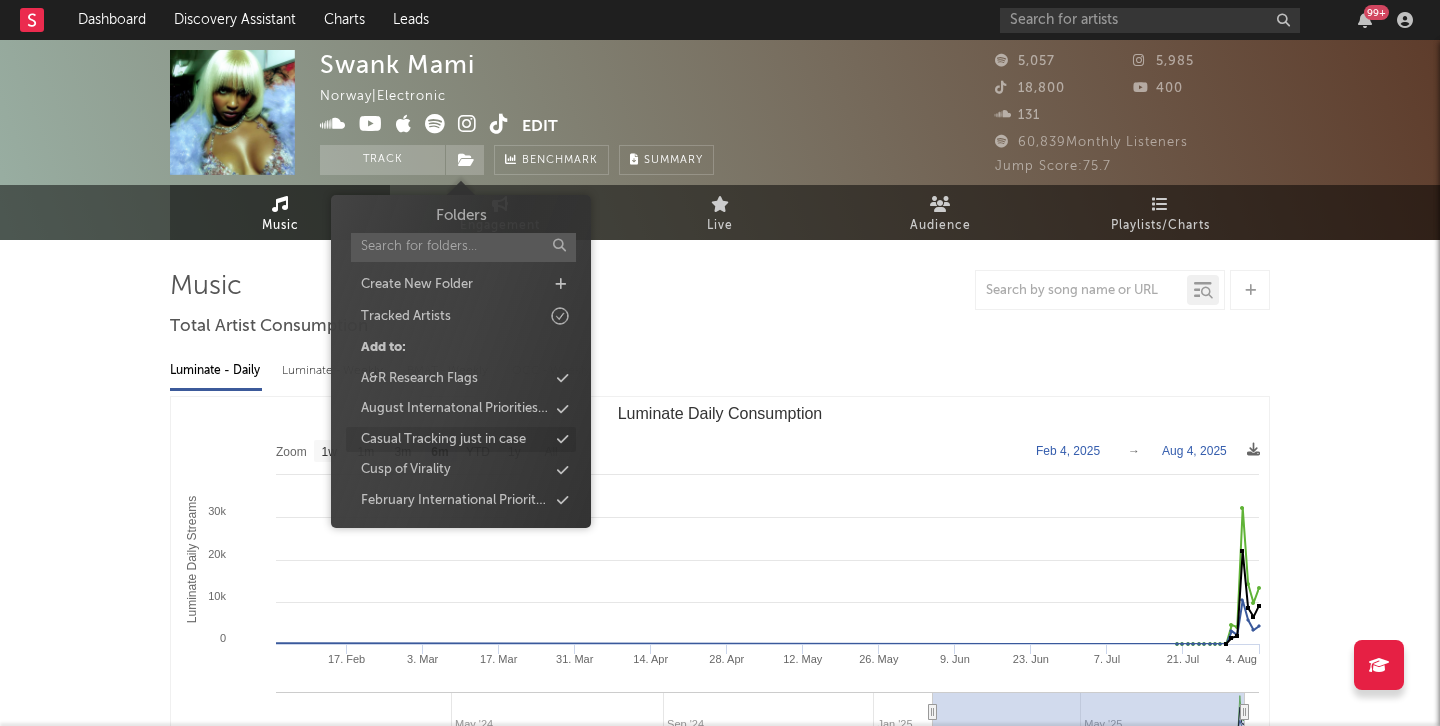 click on "Casual Tracking just in case" at bounding box center (443, 440) 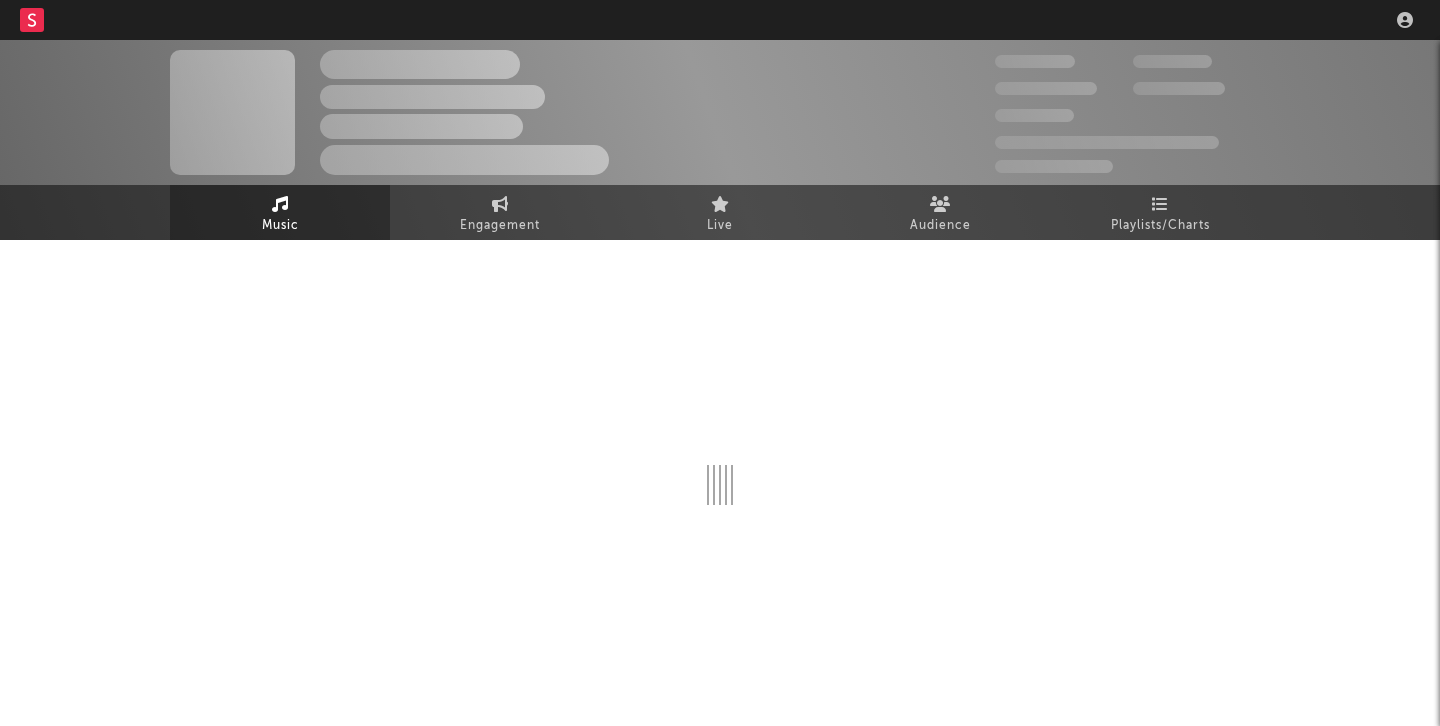 scroll, scrollTop: 0, scrollLeft: 0, axis: both 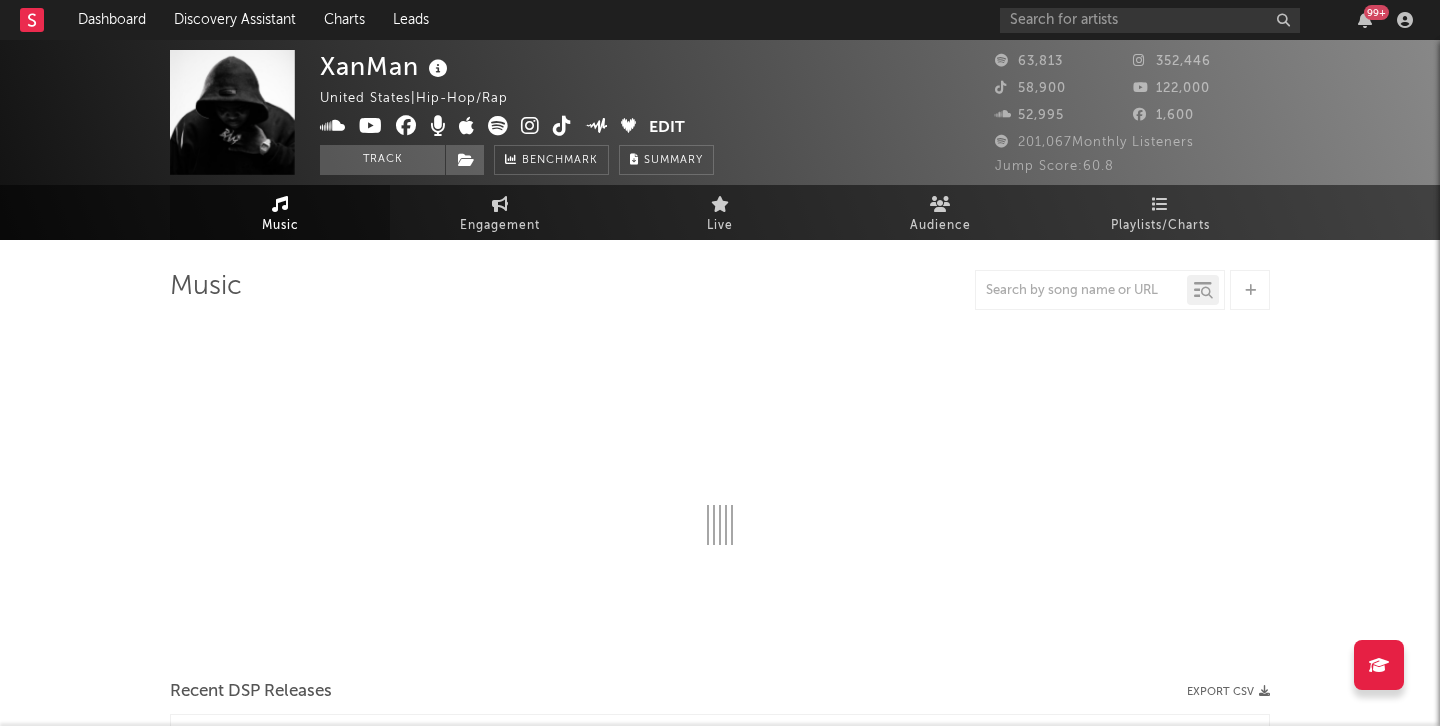 select on "6m" 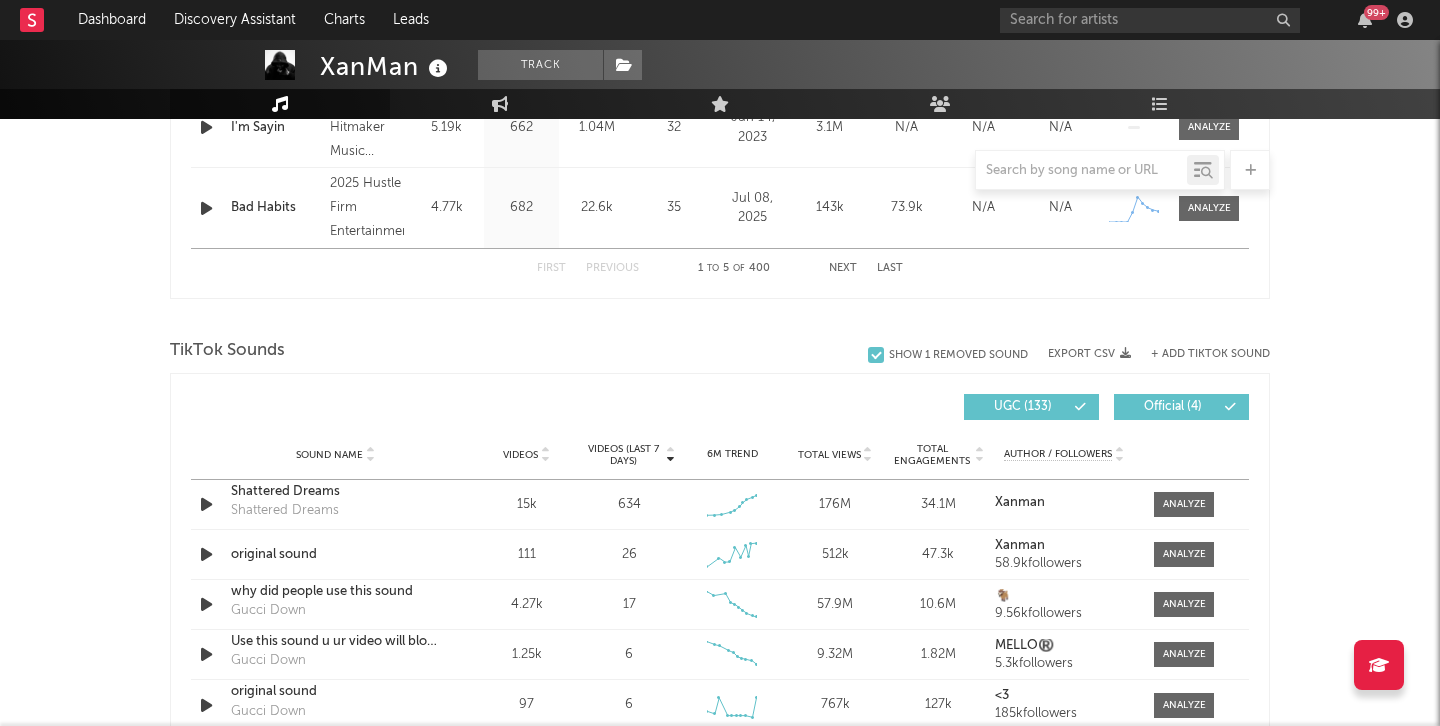 scroll, scrollTop: 1306, scrollLeft: 0, axis: vertical 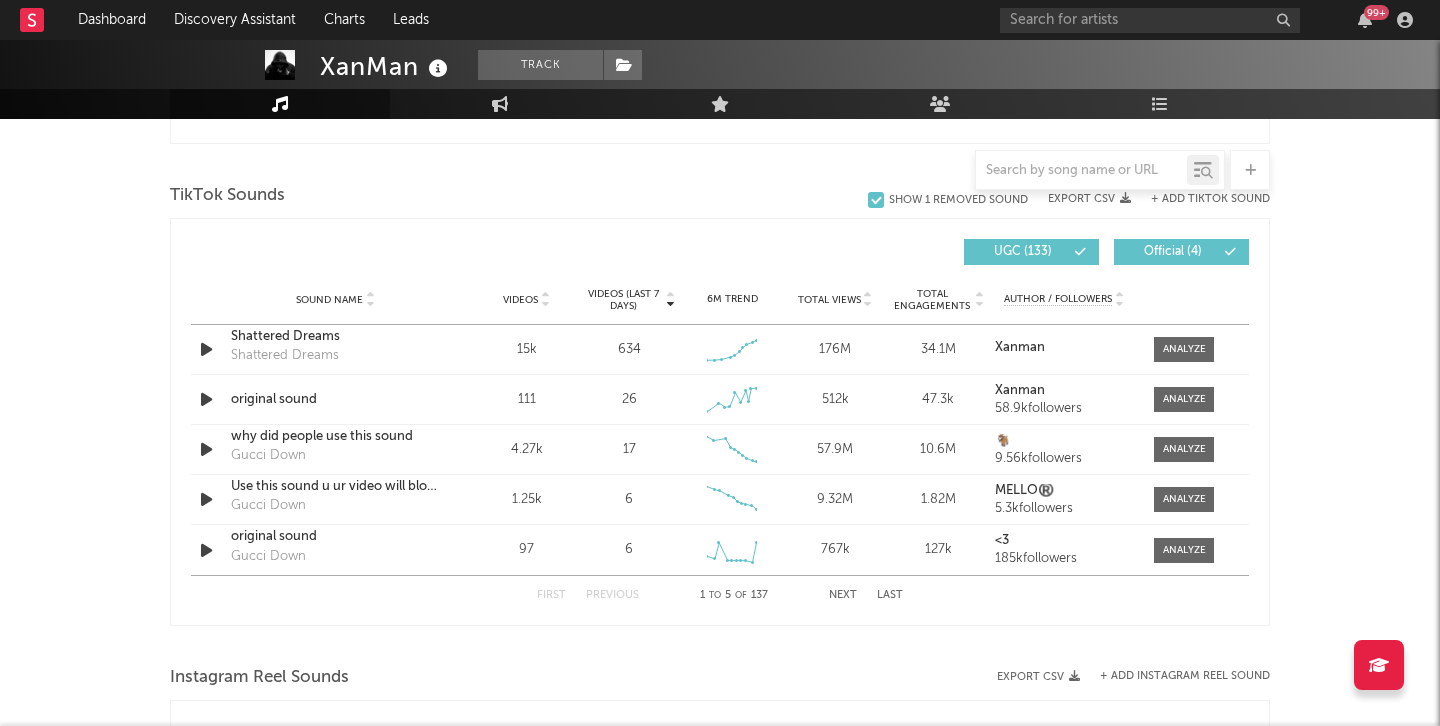 click on "99 +" at bounding box center (1210, 20) 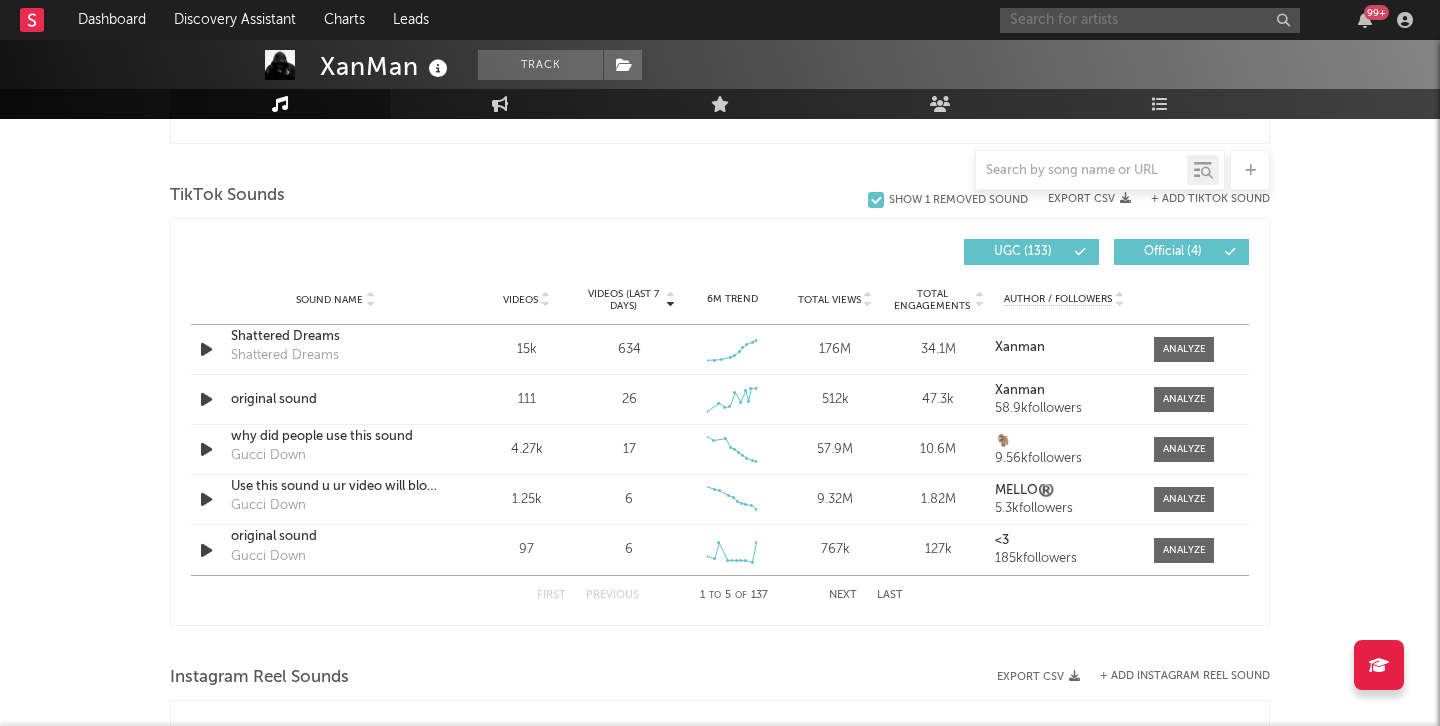 click at bounding box center [1150, 20] 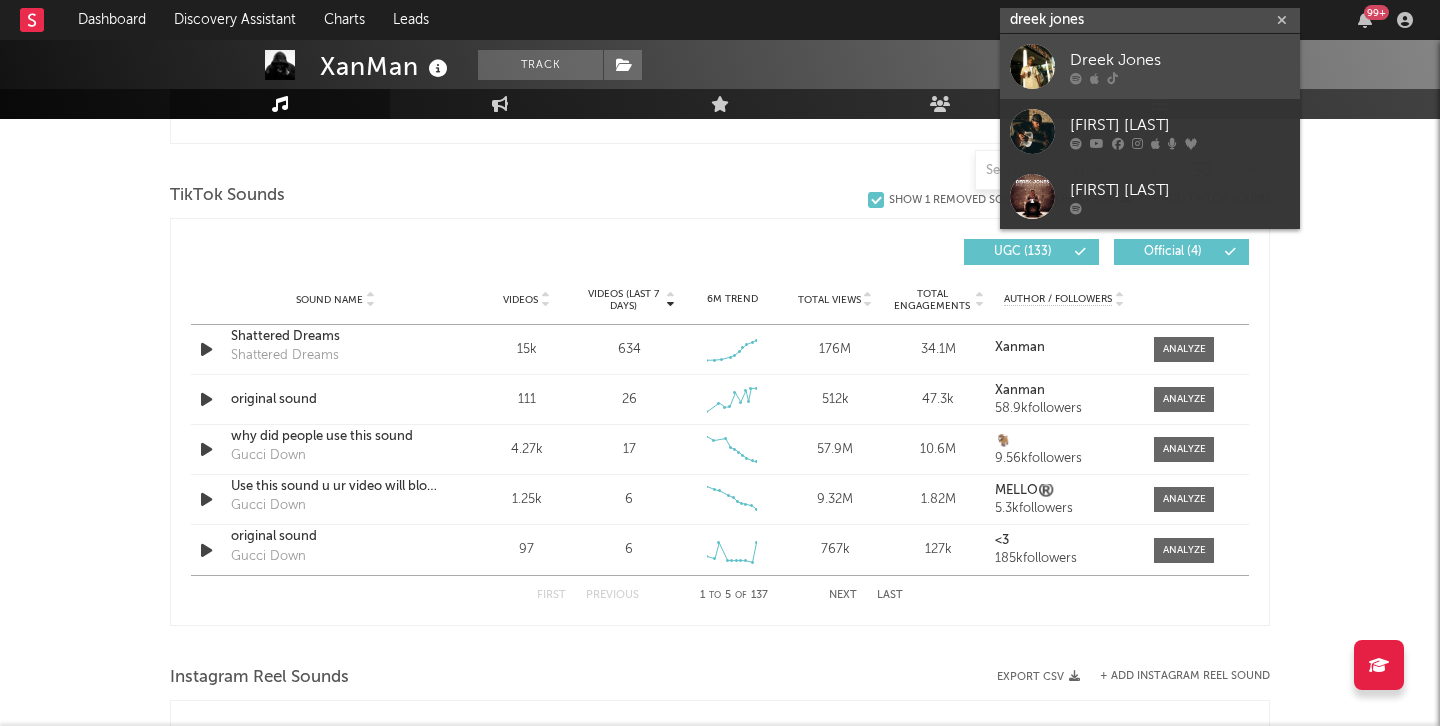 type on "dreek jones" 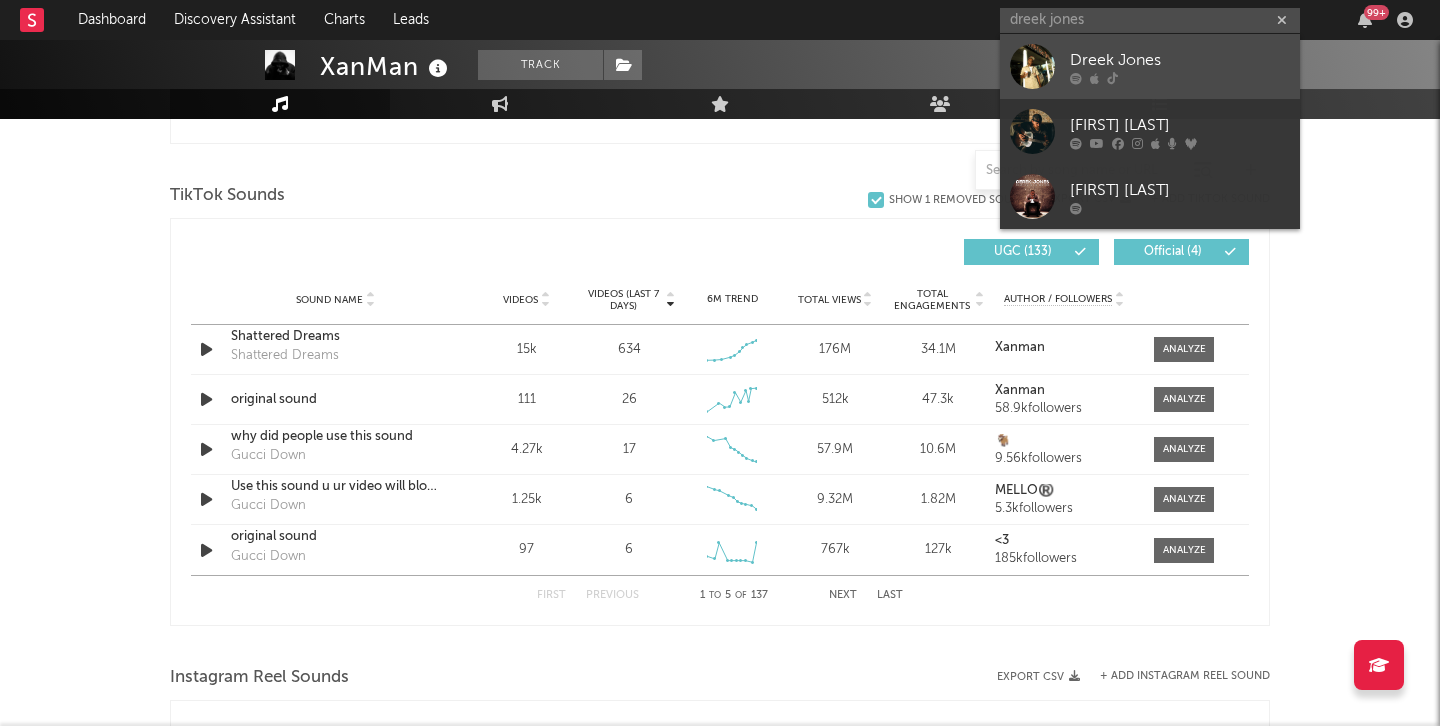 click on "Dreek Jones" at bounding box center (1180, 60) 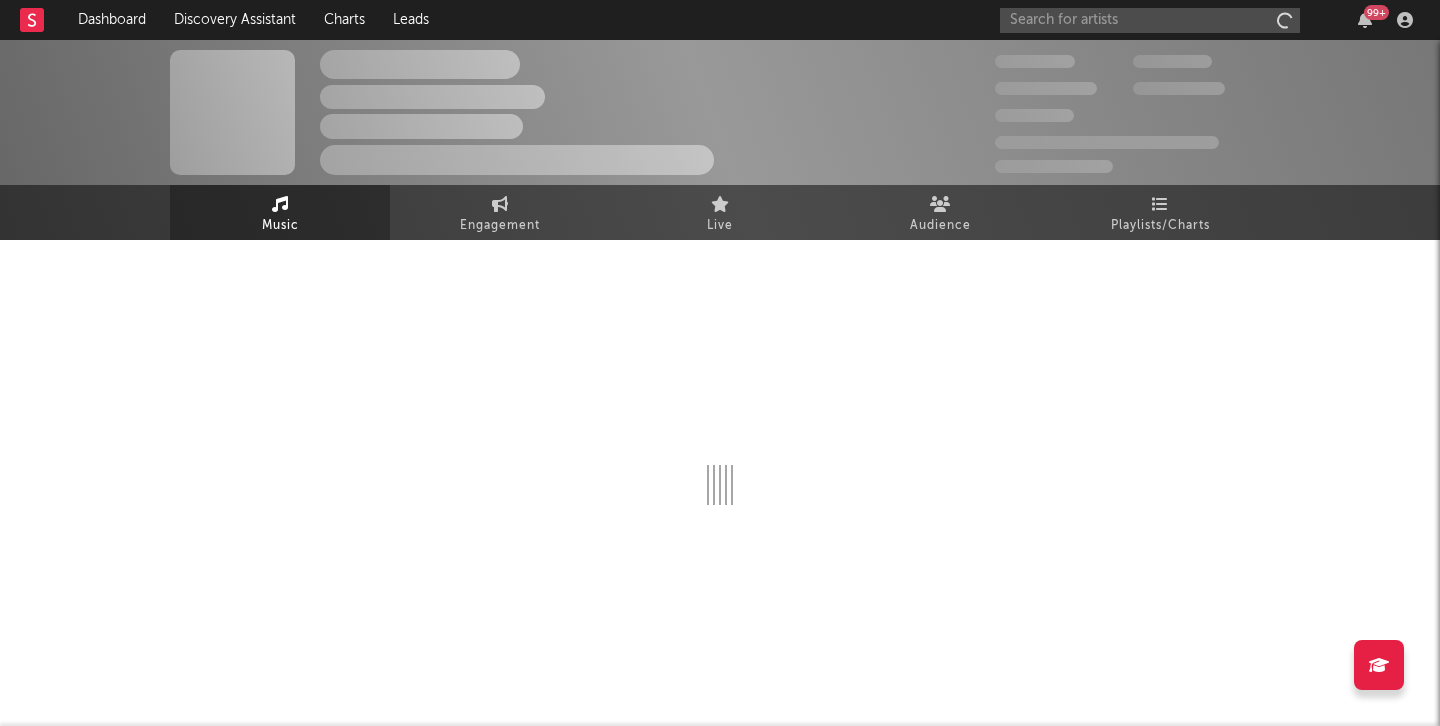 scroll, scrollTop: 0, scrollLeft: 0, axis: both 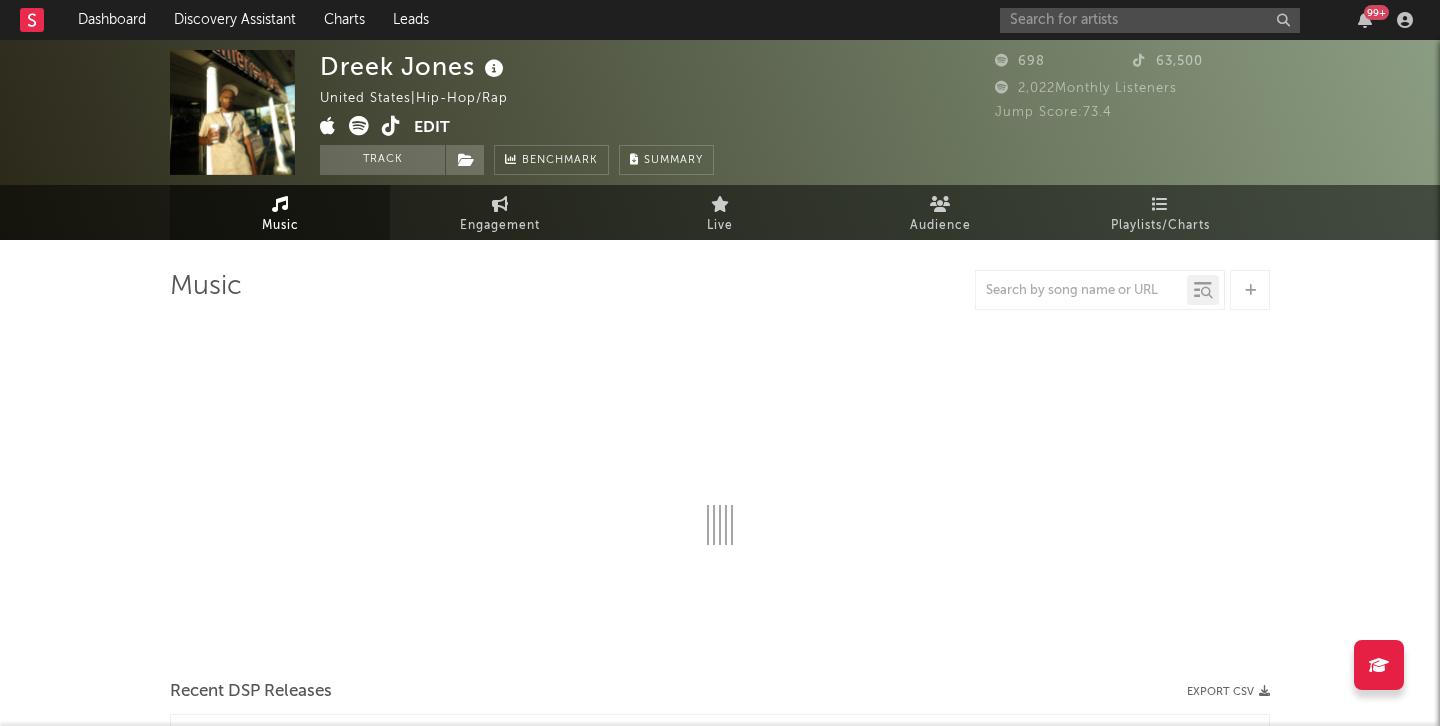 select on "6m" 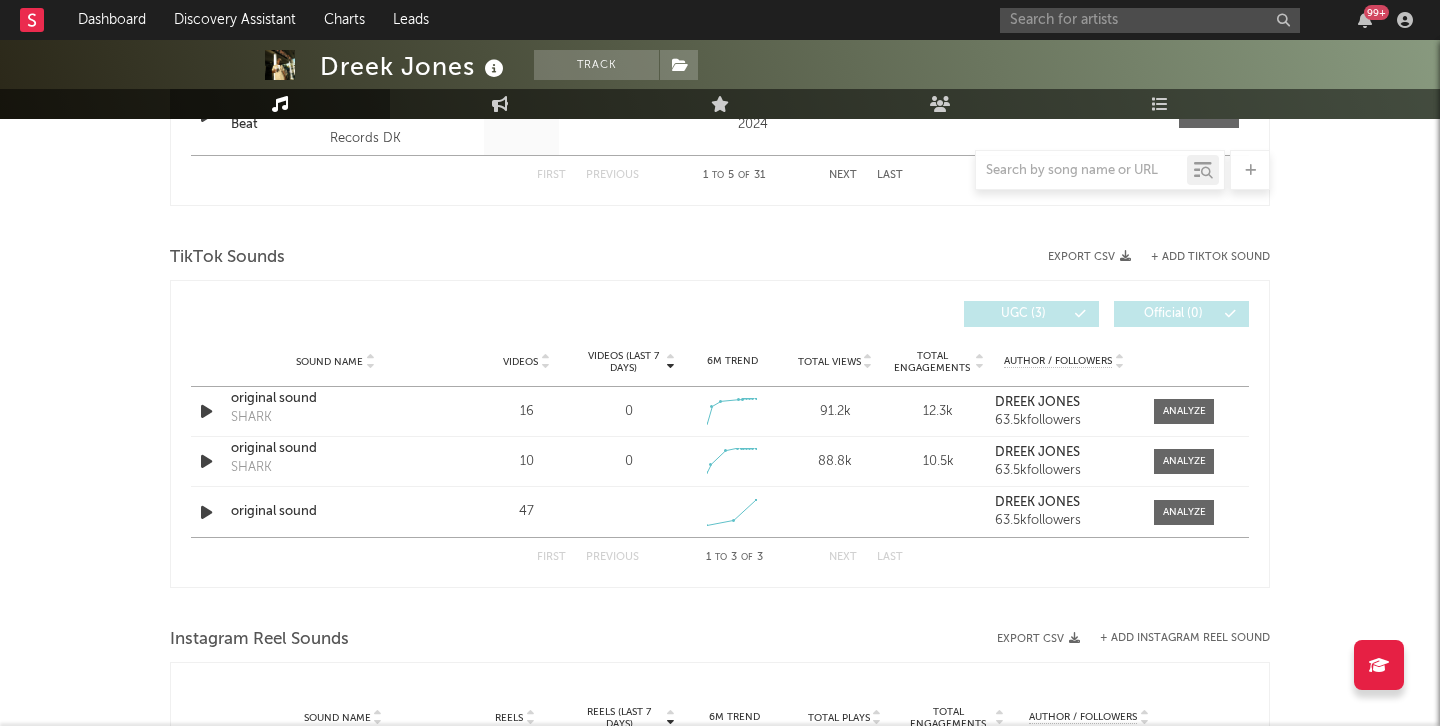 scroll, scrollTop: 1245, scrollLeft: 0, axis: vertical 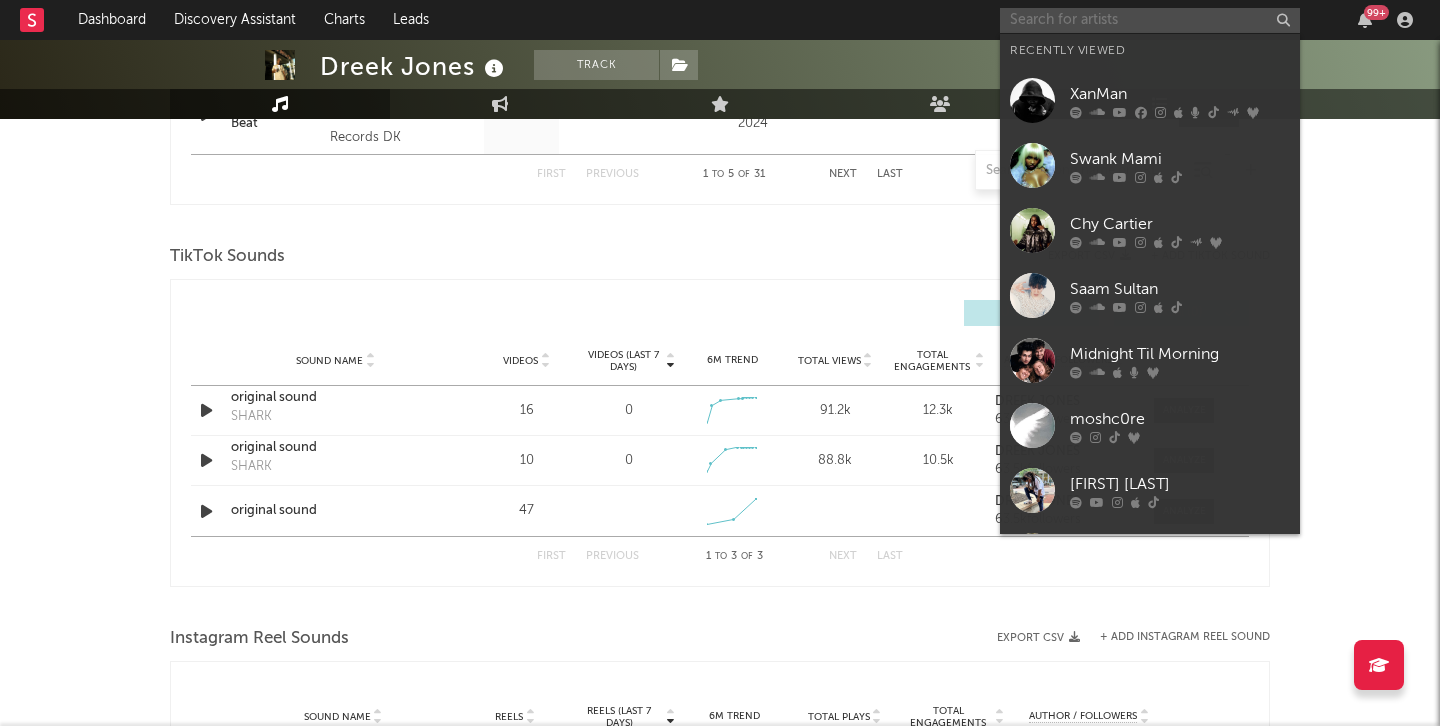 click at bounding box center [1150, 20] 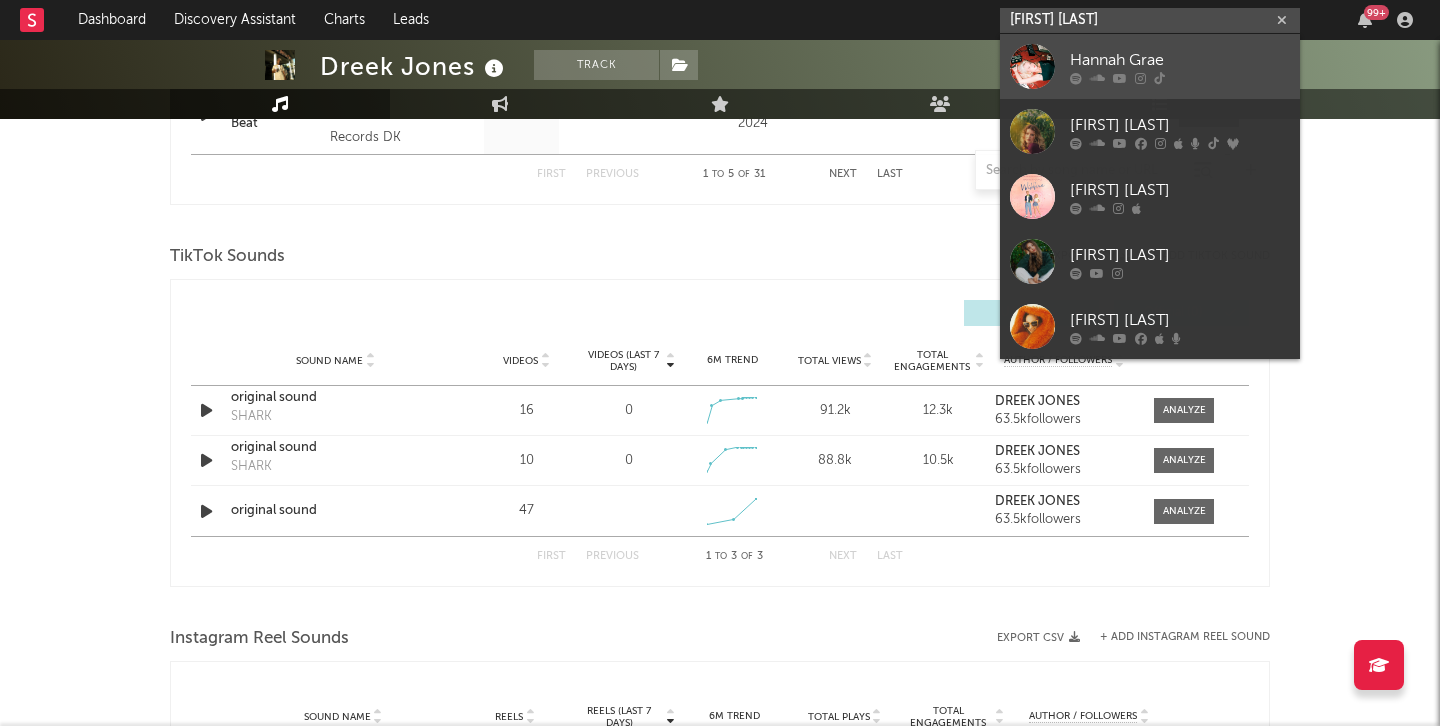 type on "[FIRST] [LAST]" 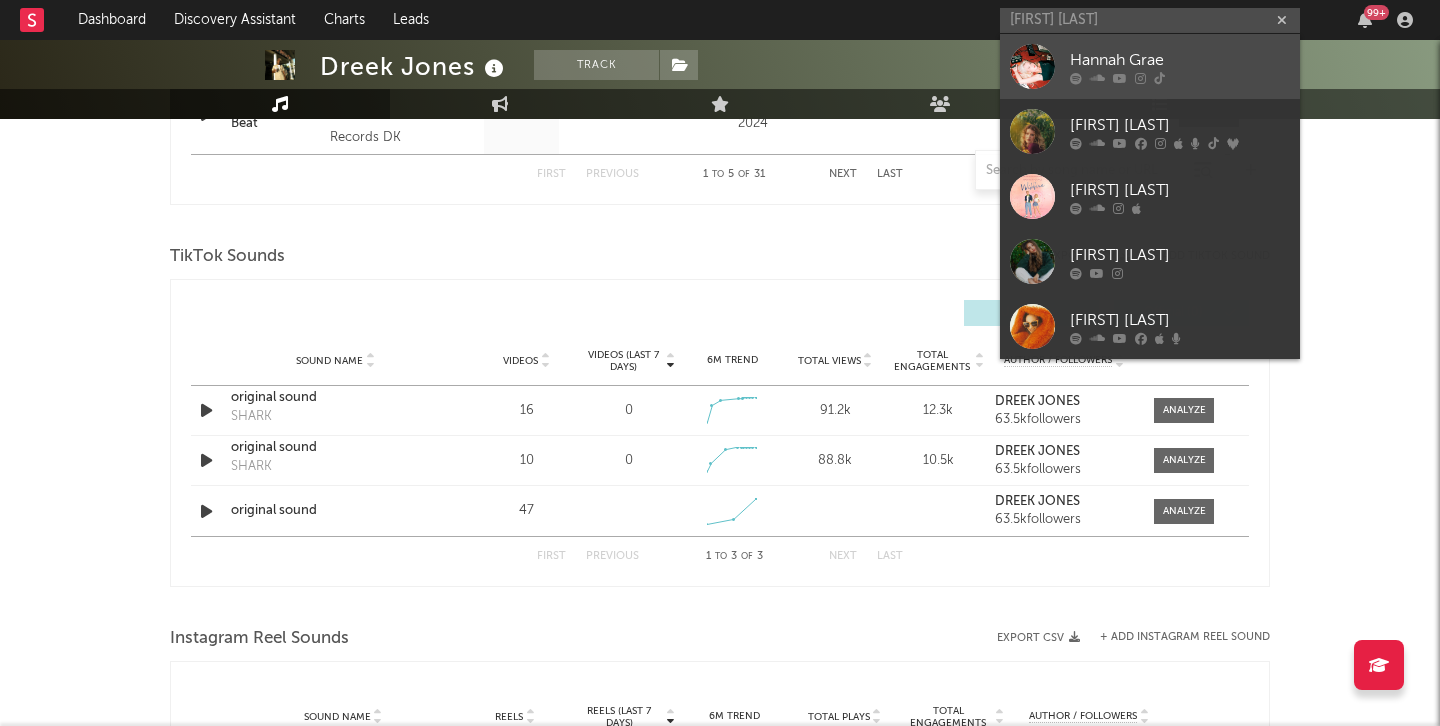 click at bounding box center [1032, 66] 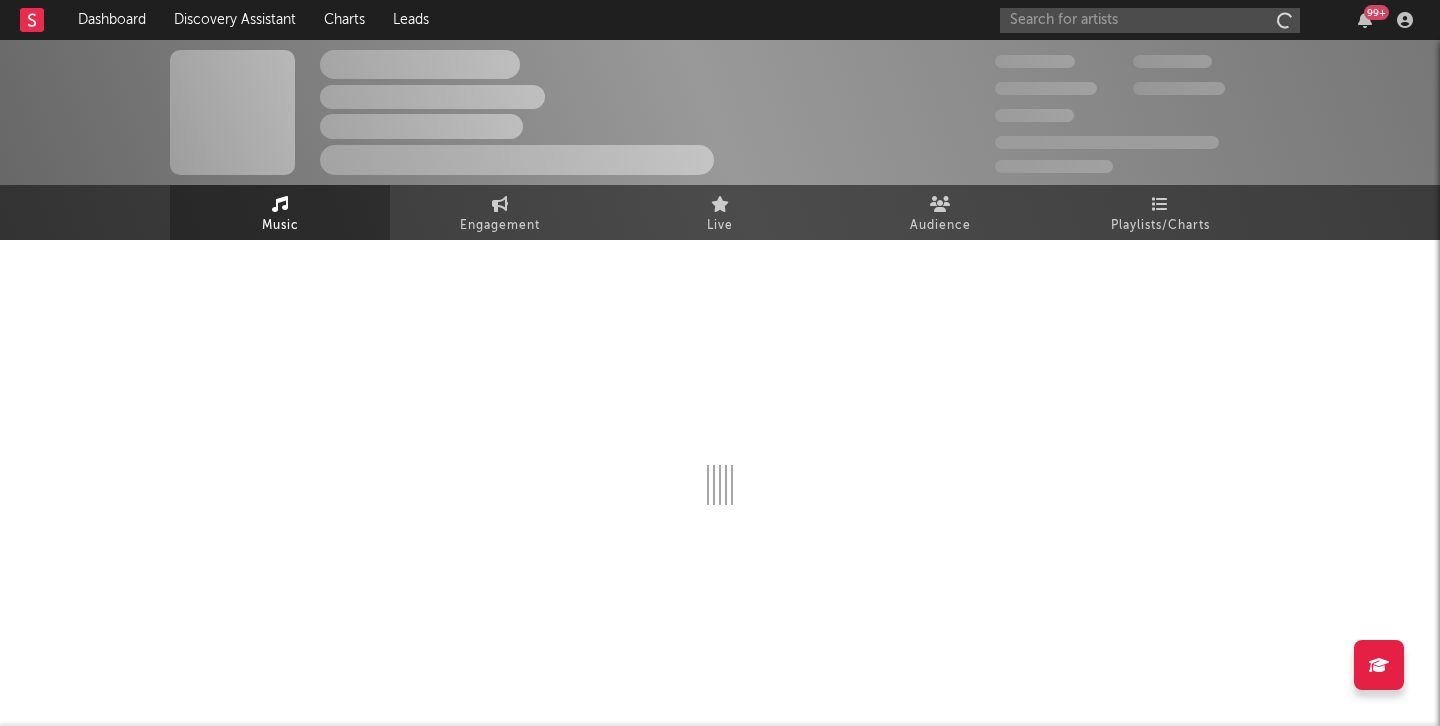scroll, scrollTop: 0, scrollLeft: 0, axis: both 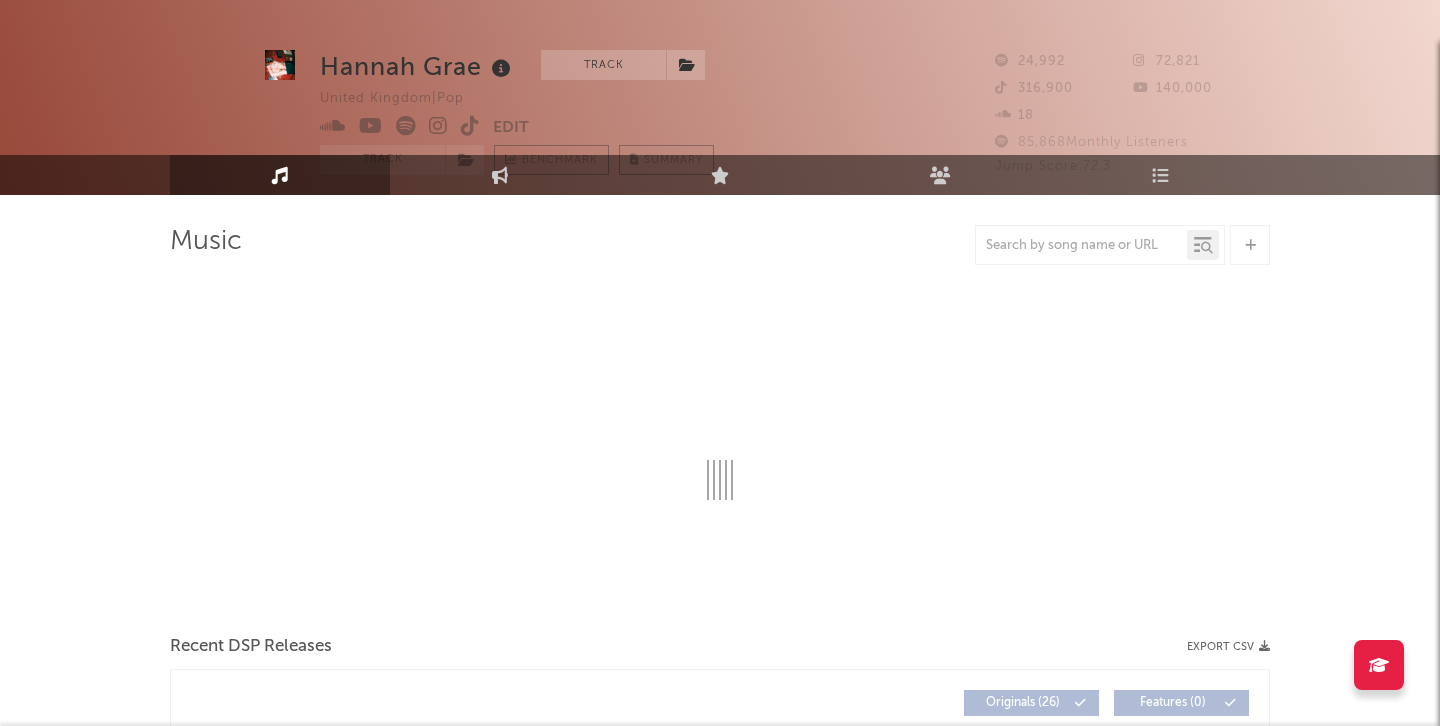select on "6m" 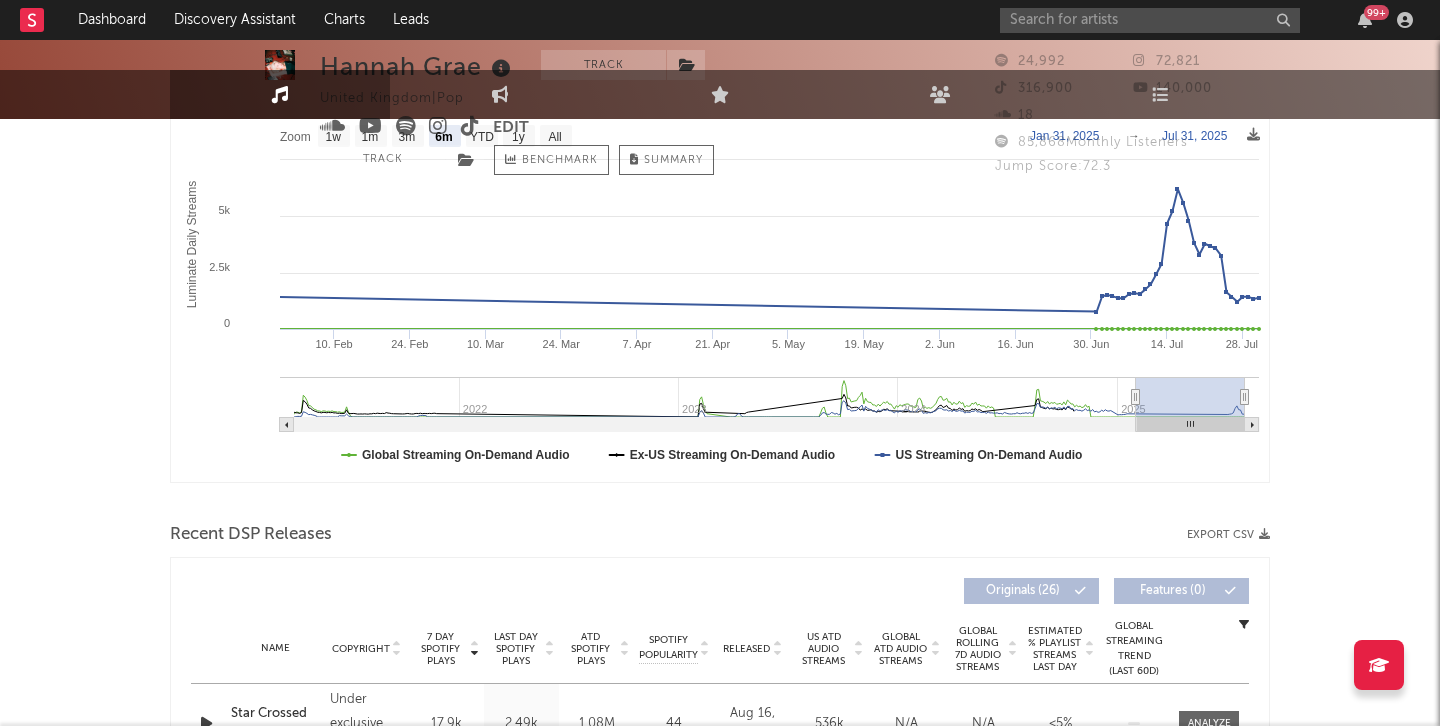 scroll, scrollTop: 0, scrollLeft: 0, axis: both 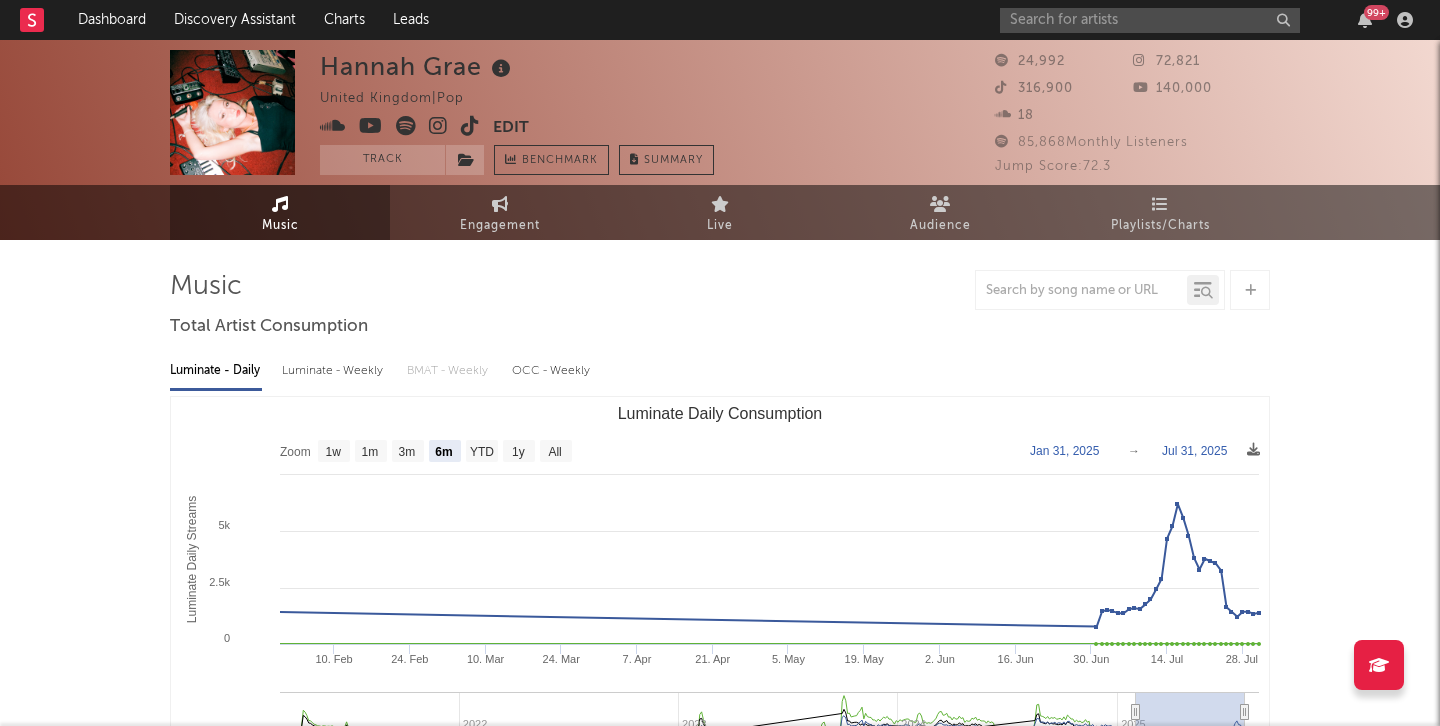 click at bounding box center (470, 126) 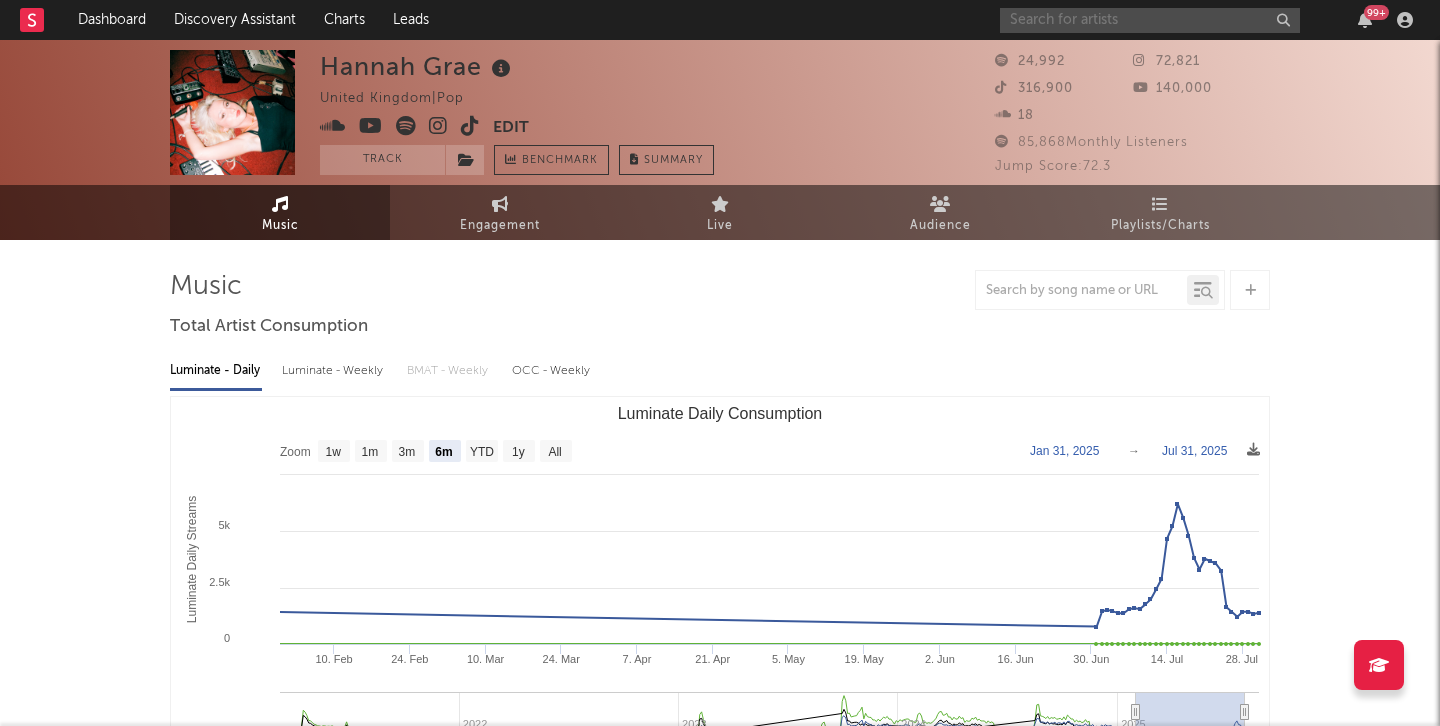 click at bounding box center [1150, 20] 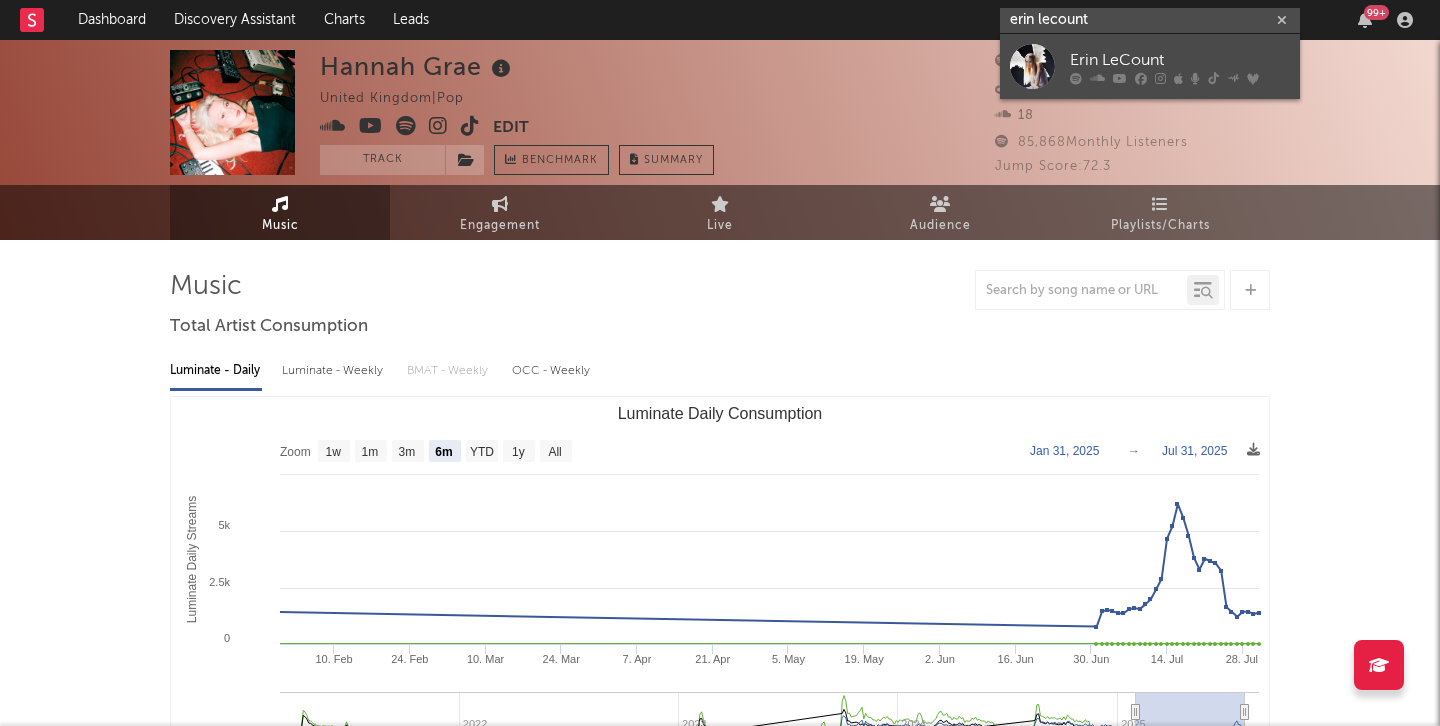 type on "erin lecount" 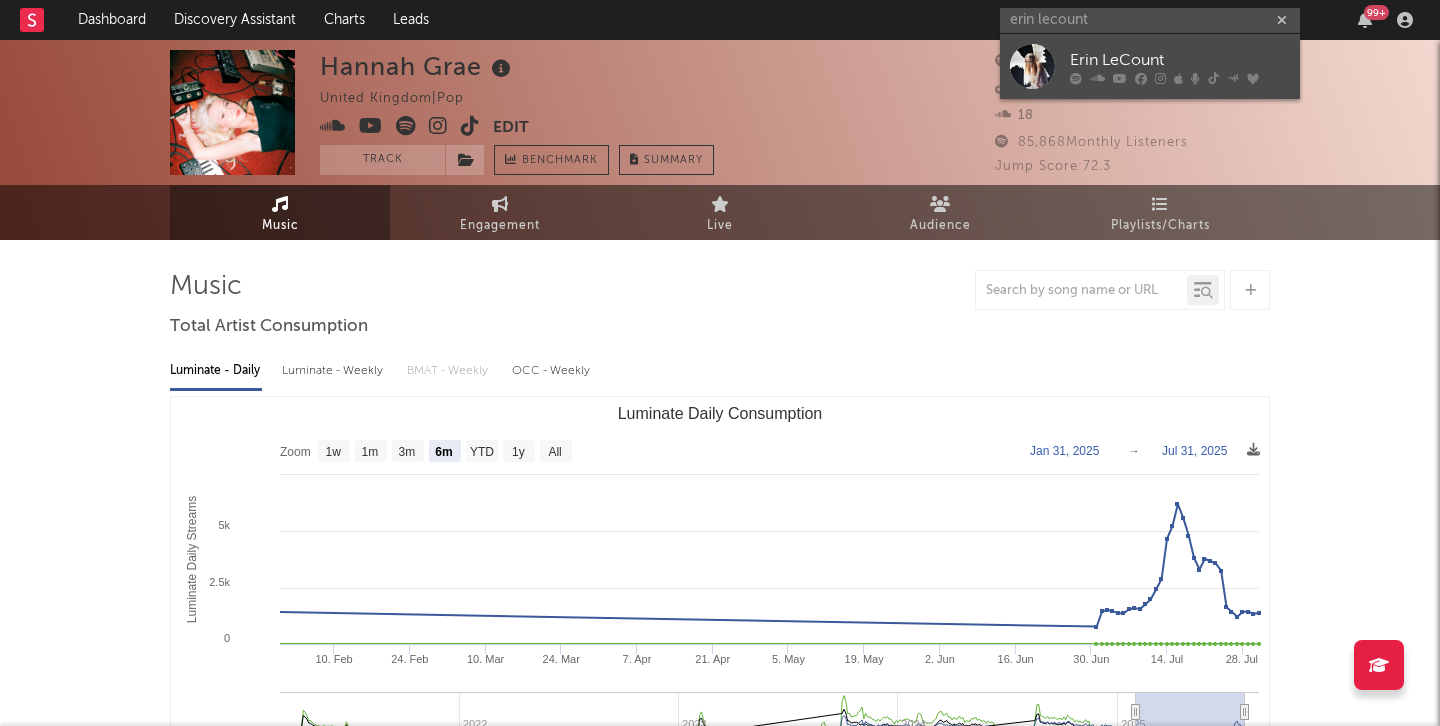 click at bounding box center [1032, 66] 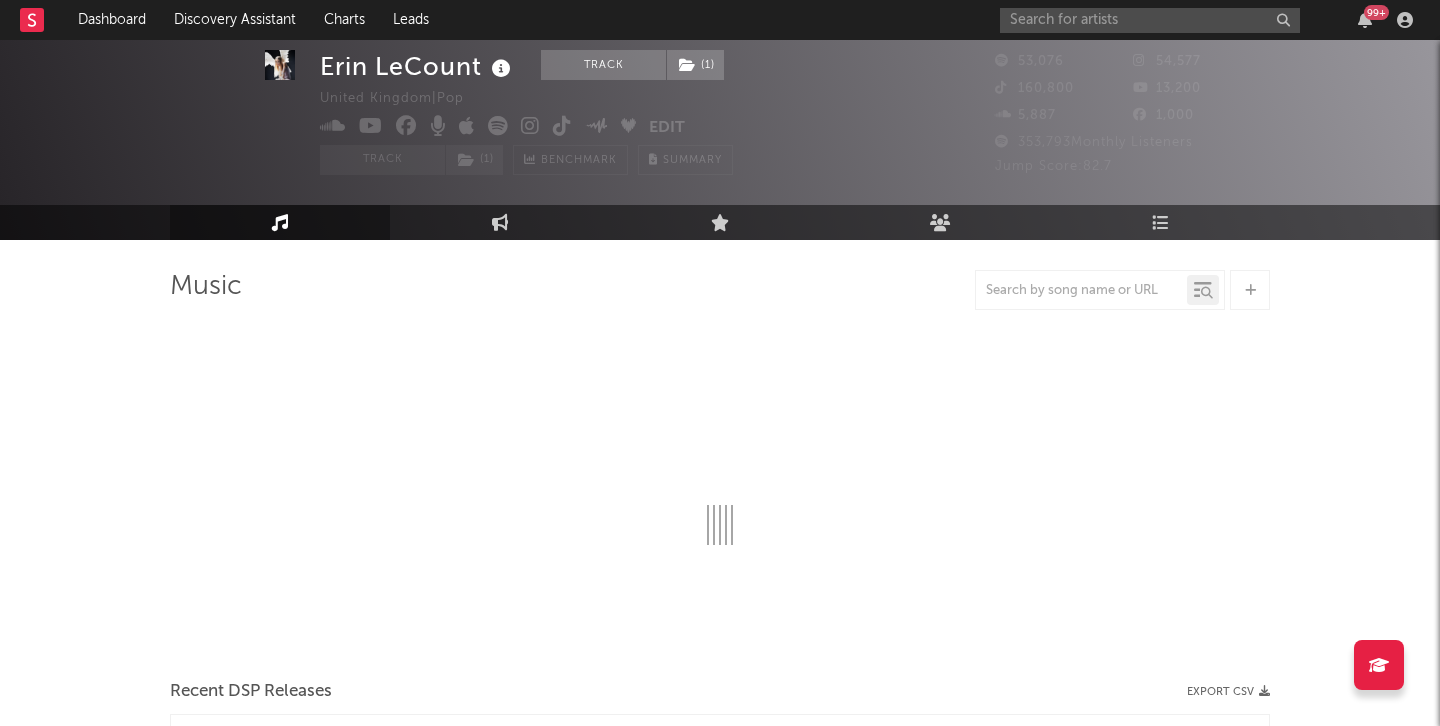 select on "6m" 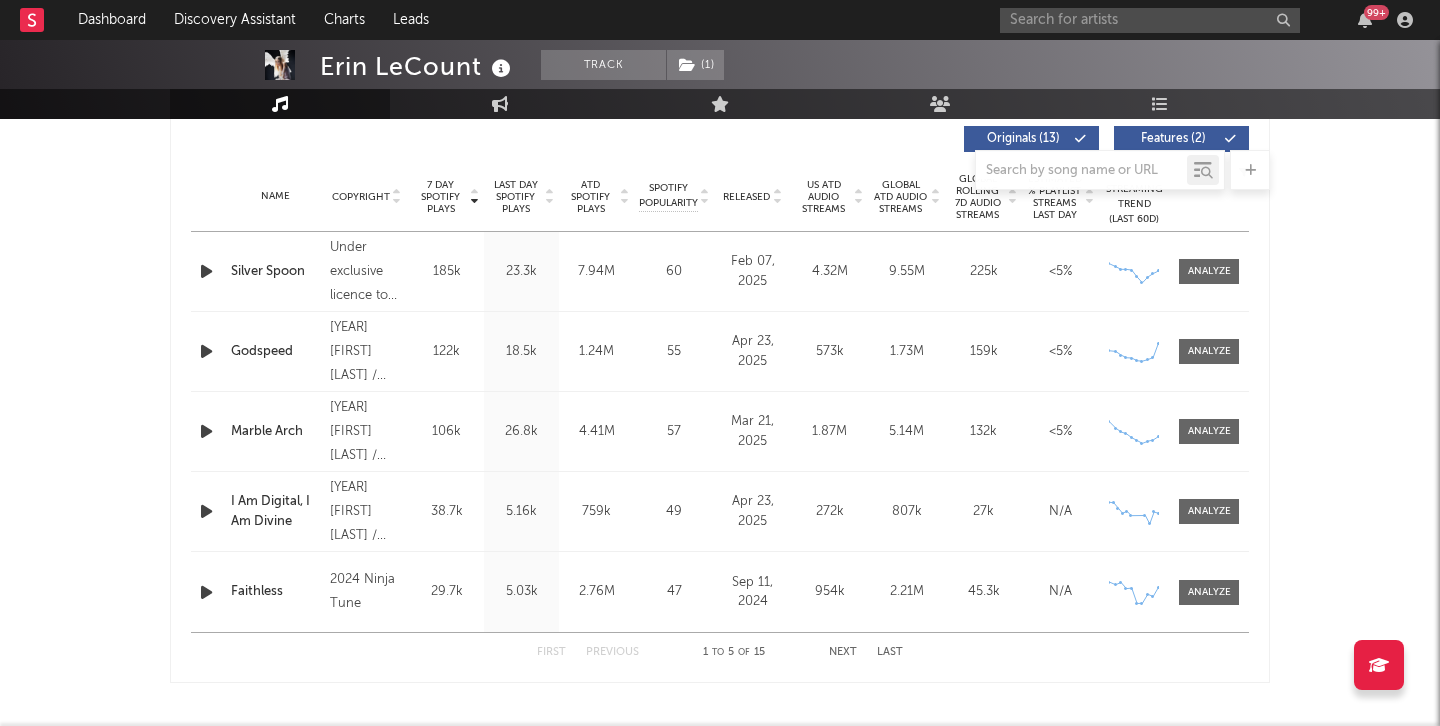 scroll, scrollTop: 709, scrollLeft: 0, axis: vertical 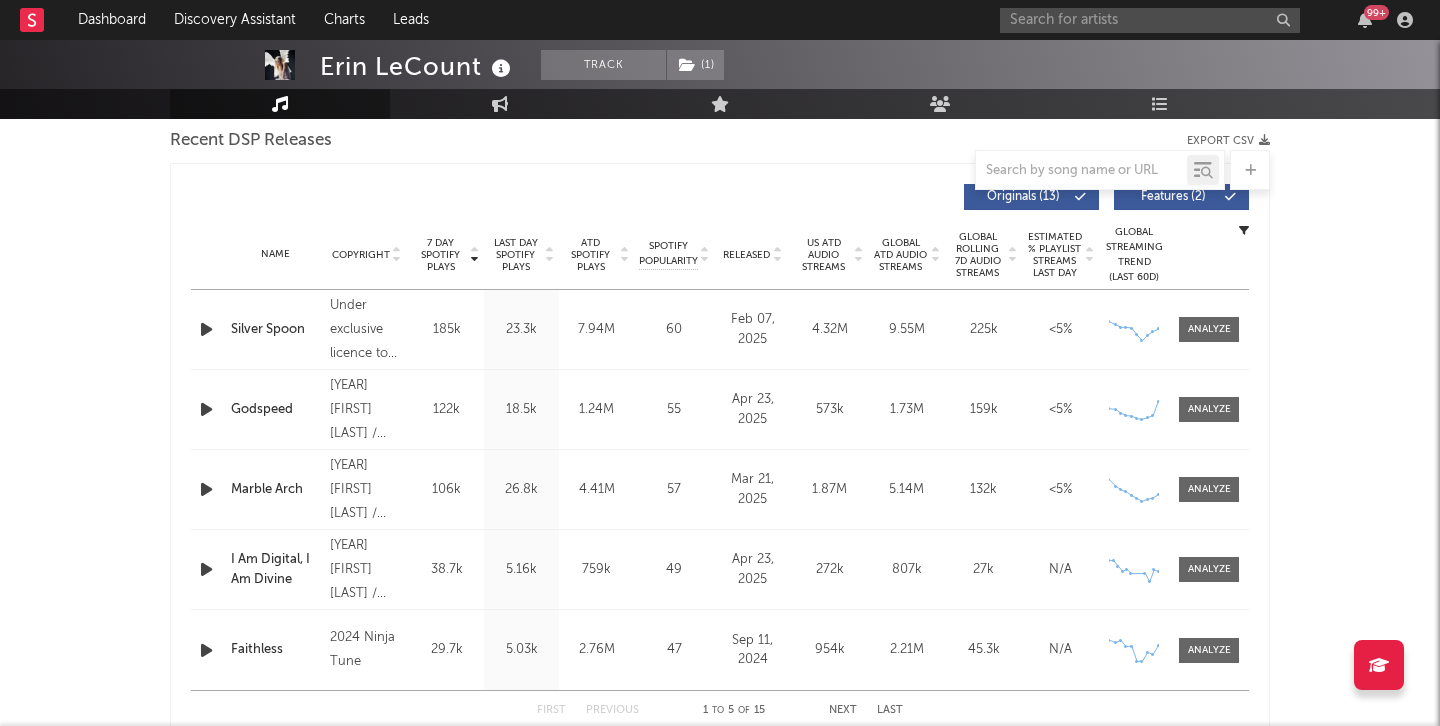 click on "Silver Spoon" at bounding box center (275, 330) 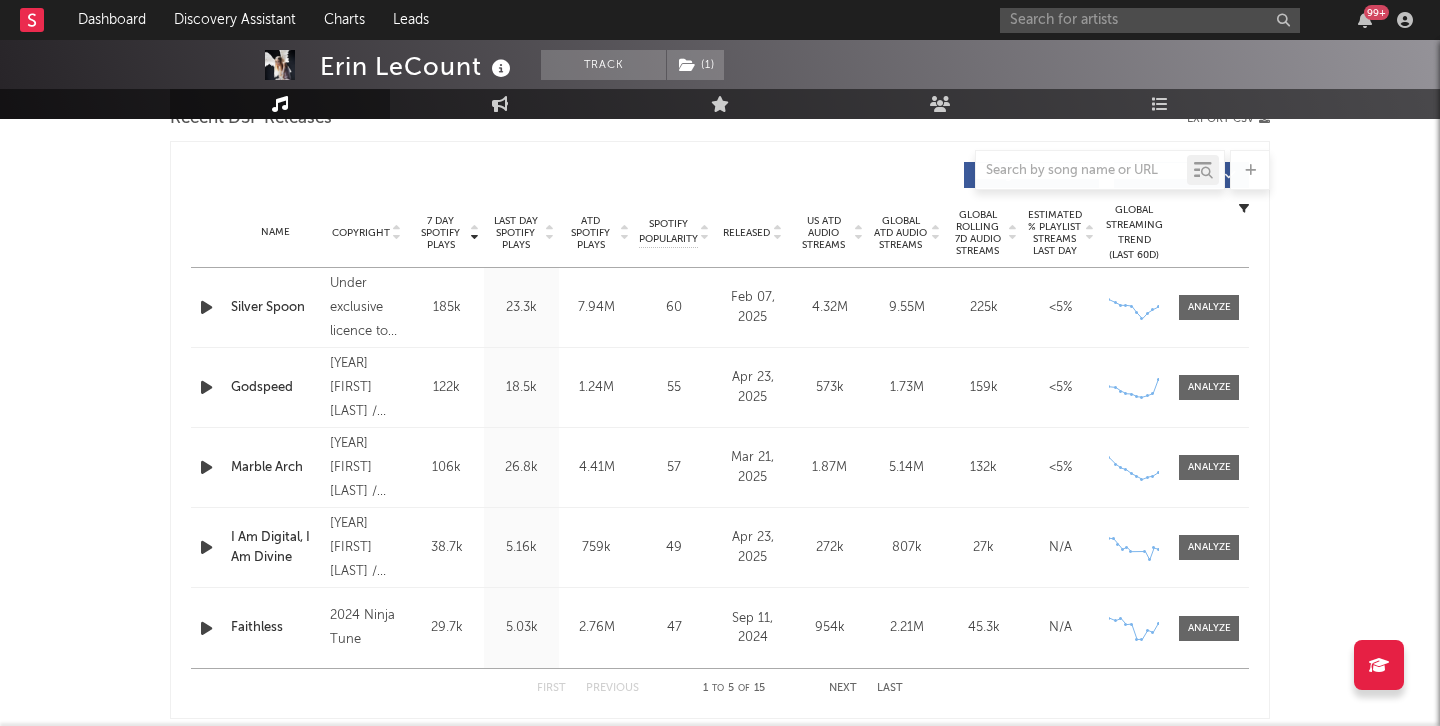 scroll, scrollTop: 726, scrollLeft: 0, axis: vertical 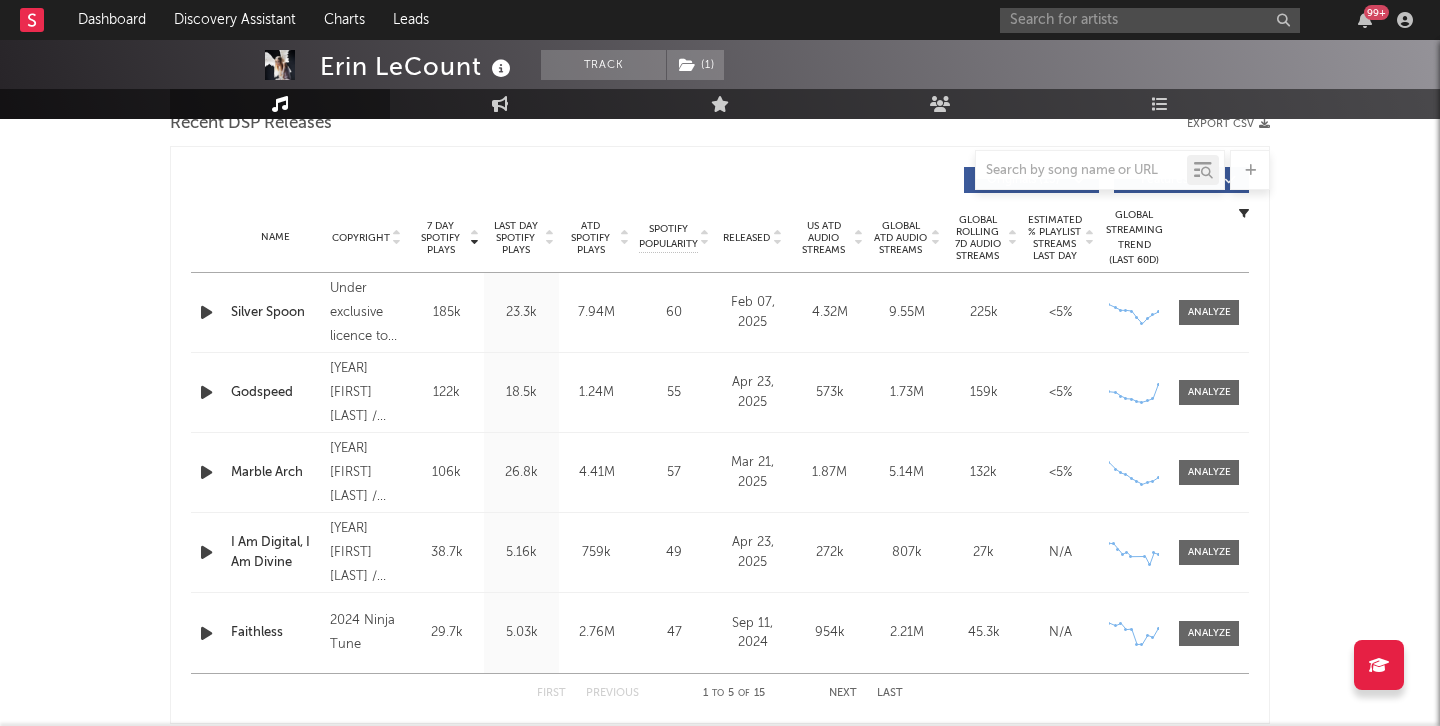 click on "Released" at bounding box center [746, 238] 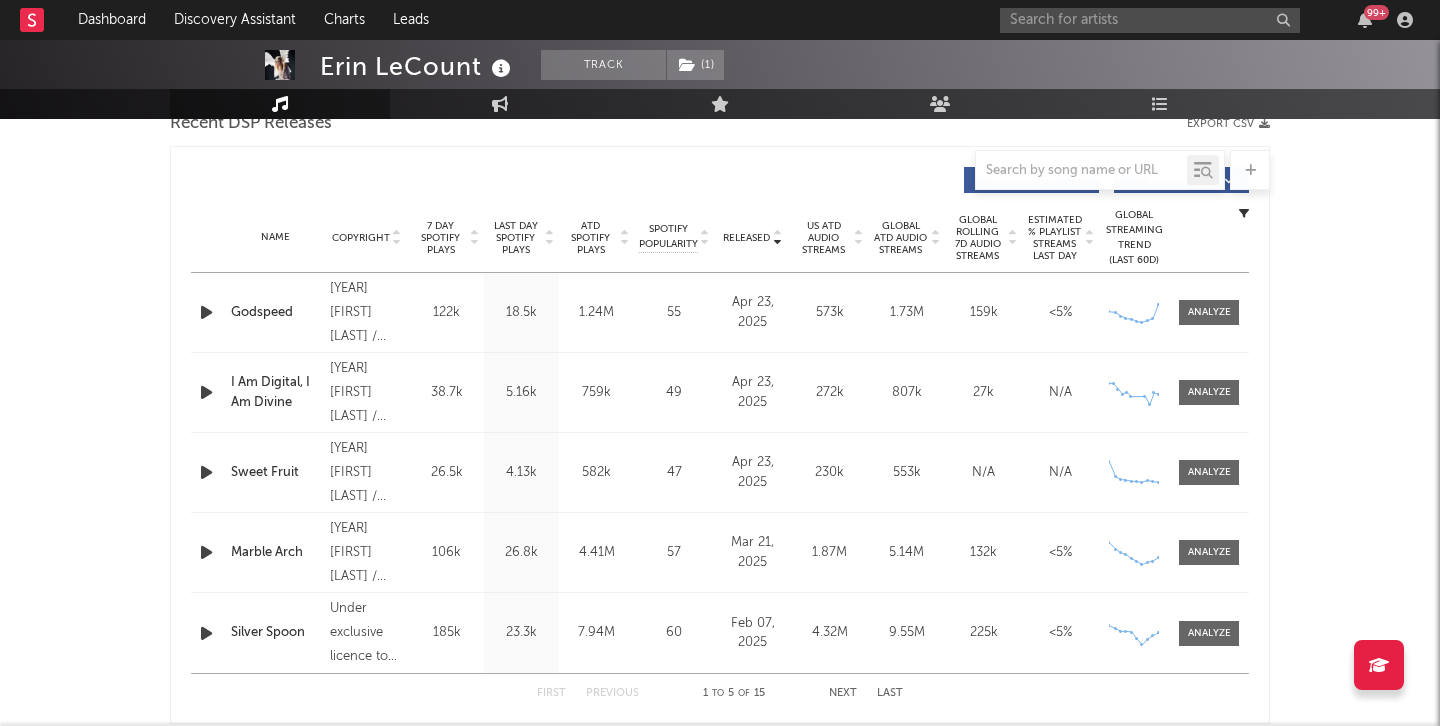 click on "7 Day Spotify Plays" at bounding box center [440, 238] 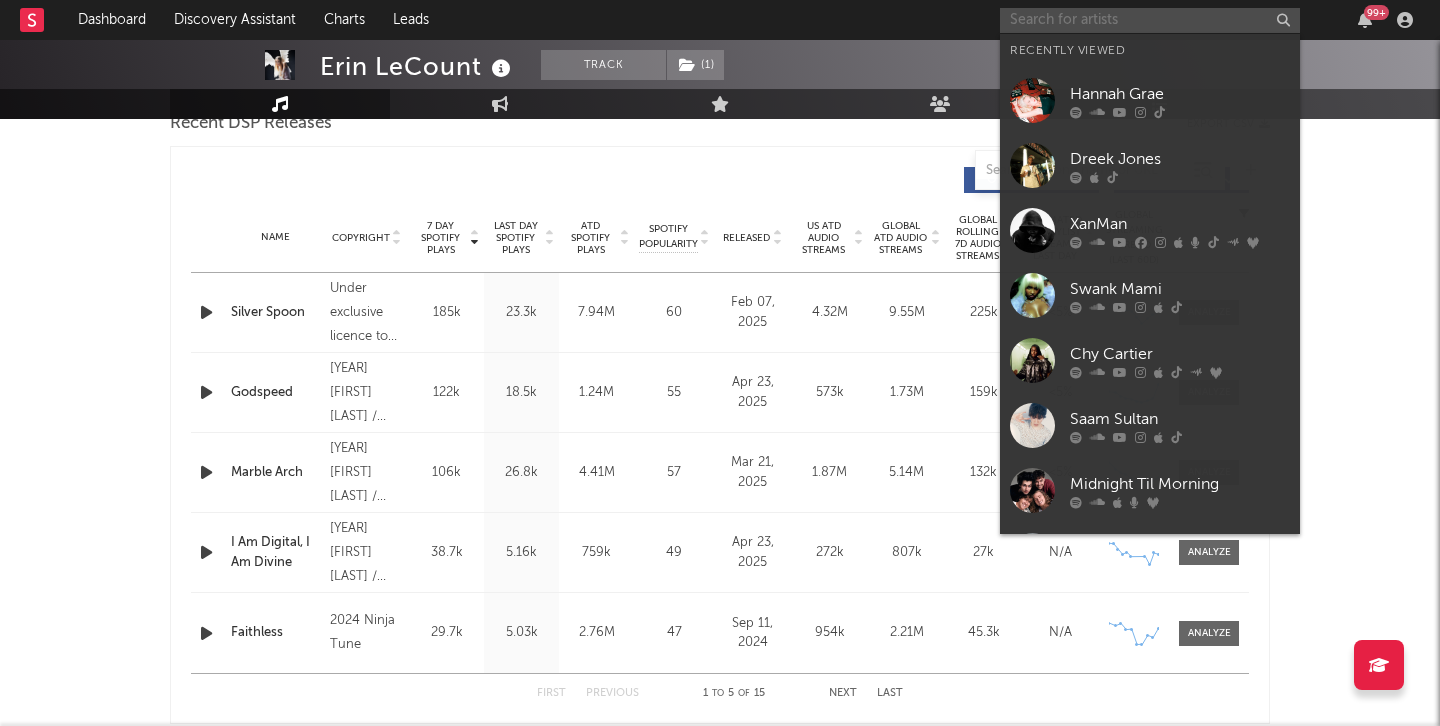 click at bounding box center (1150, 20) 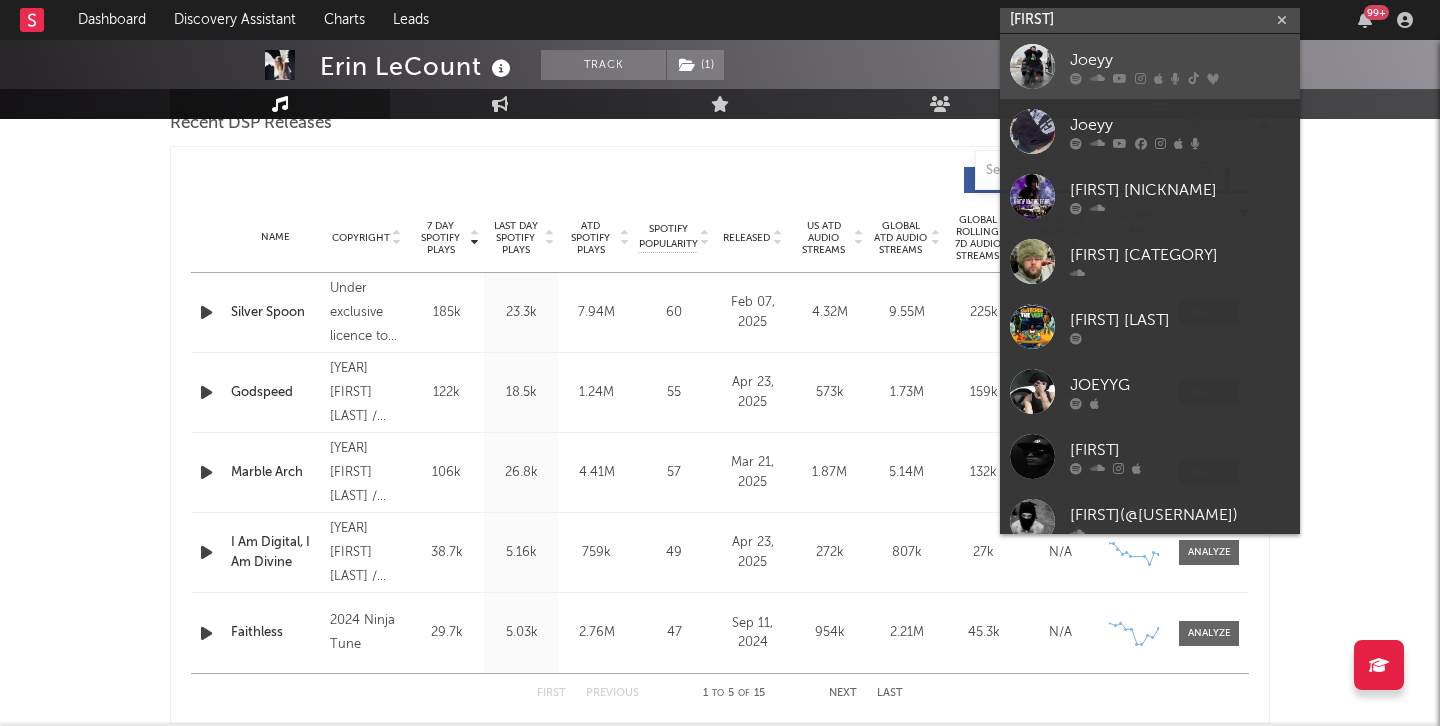 type on "joeyy" 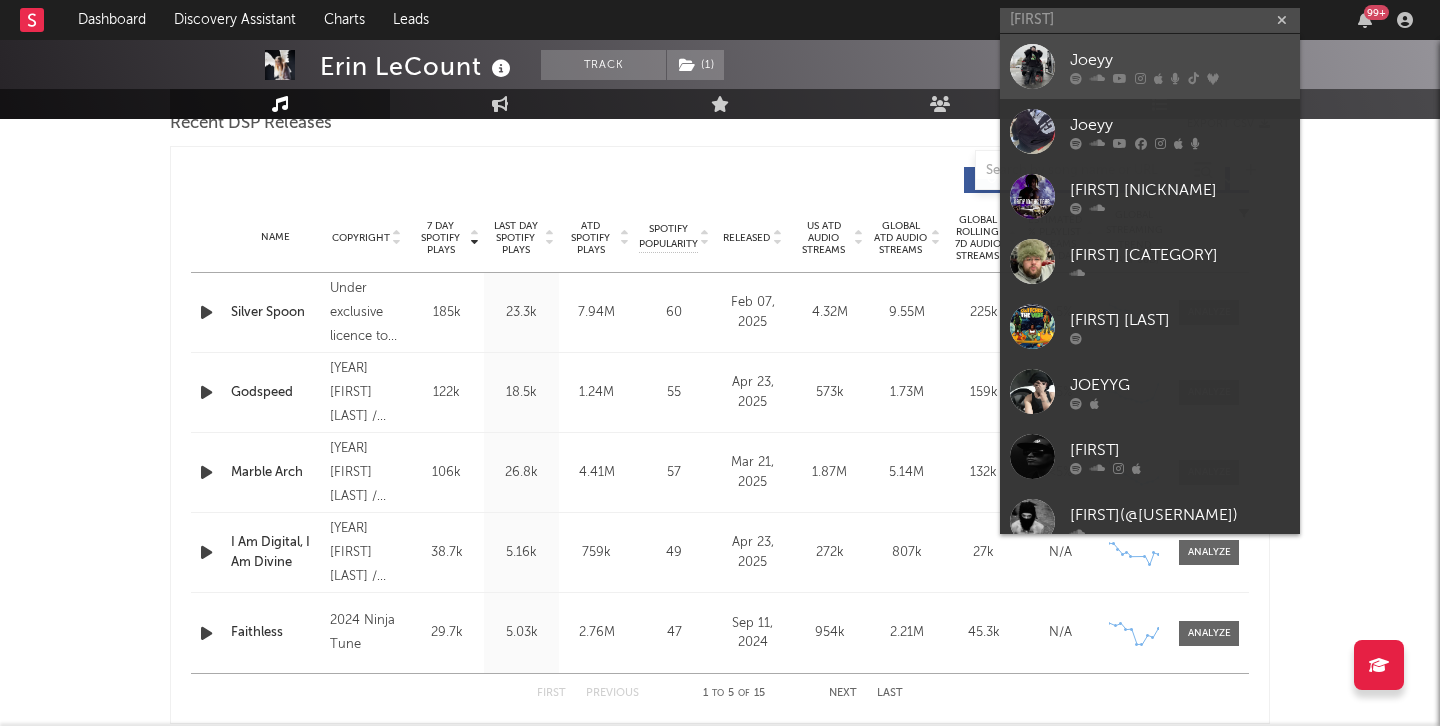click on "Joeyy" at bounding box center (1180, 60) 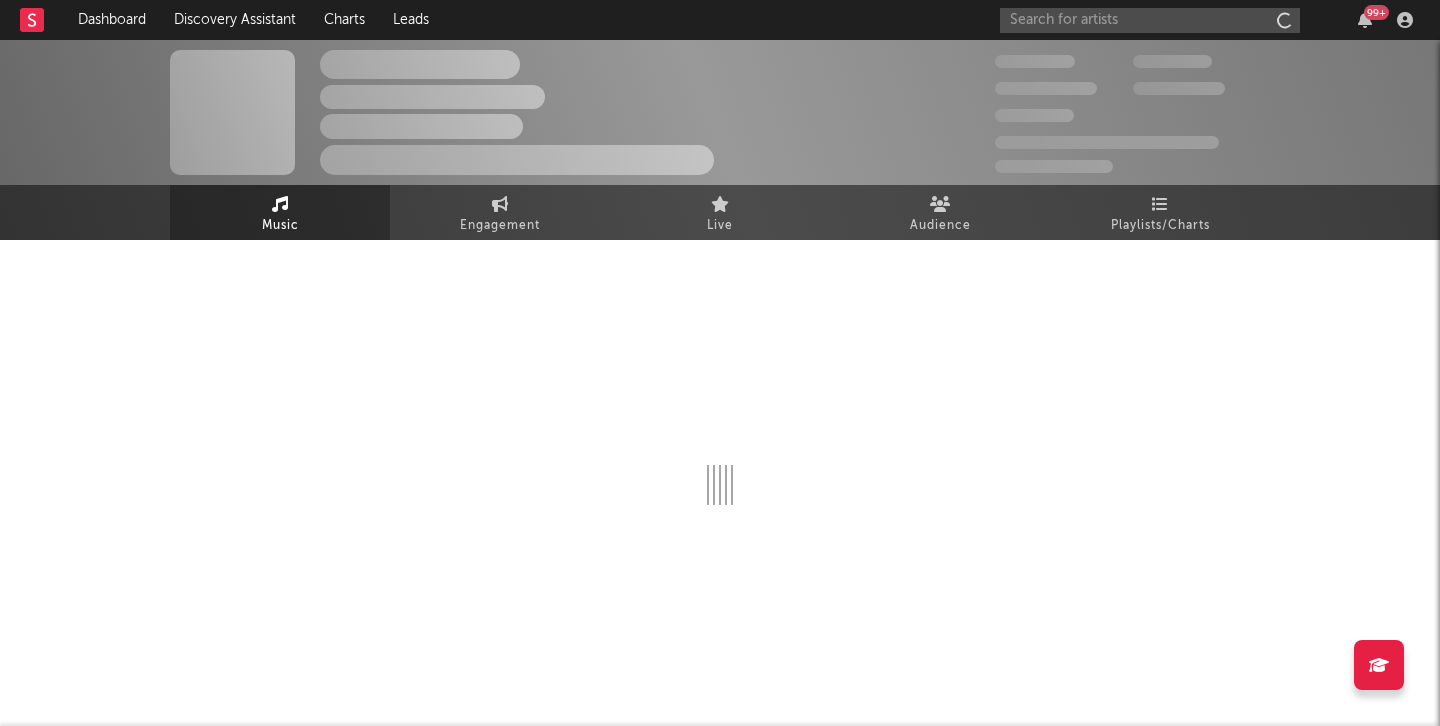 scroll, scrollTop: 0, scrollLeft: 0, axis: both 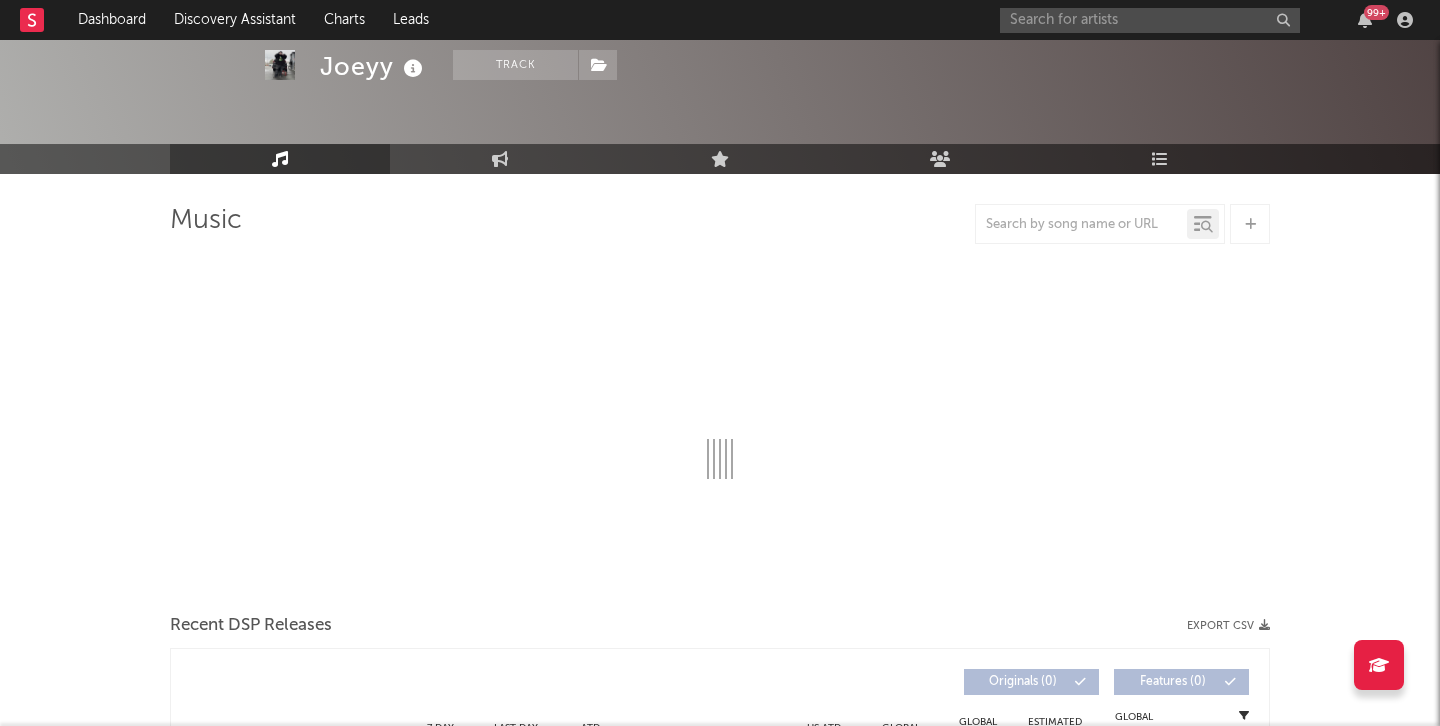 select on "6m" 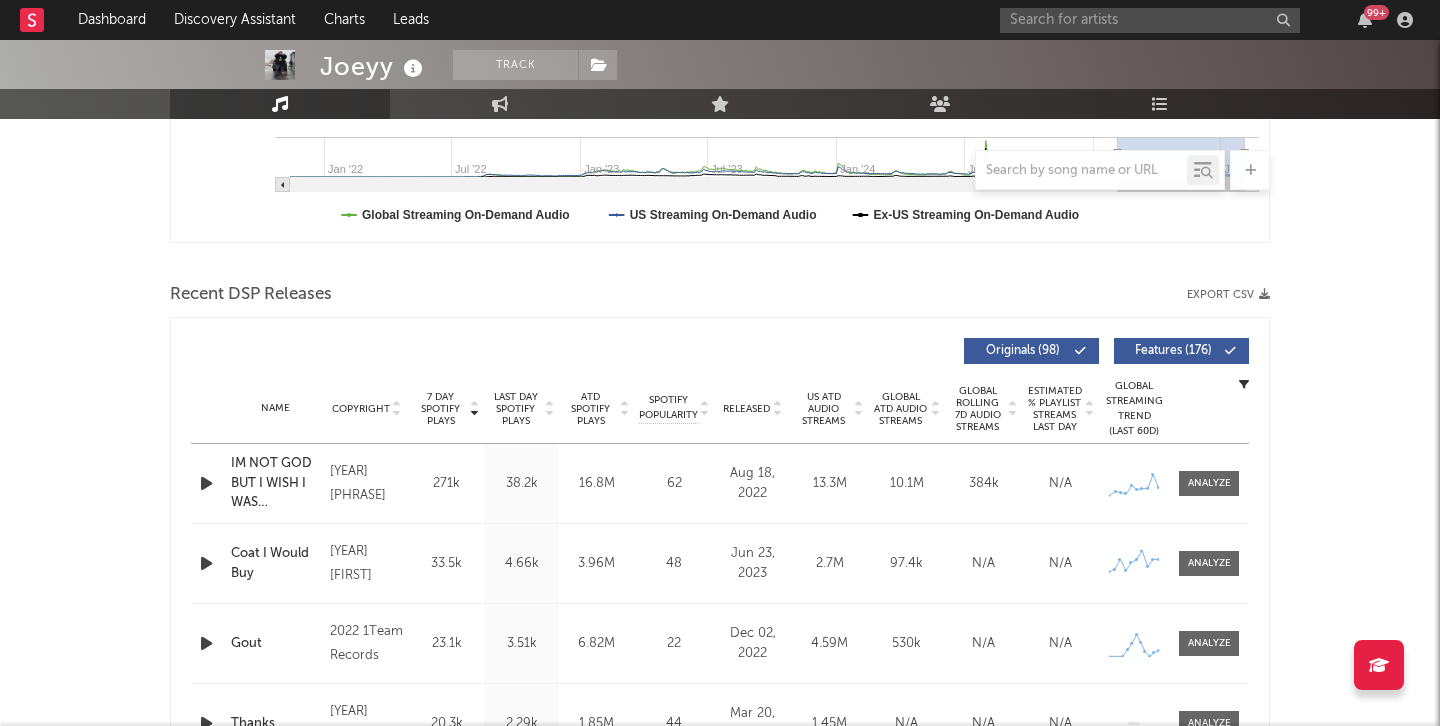 scroll, scrollTop: 770, scrollLeft: 0, axis: vertical 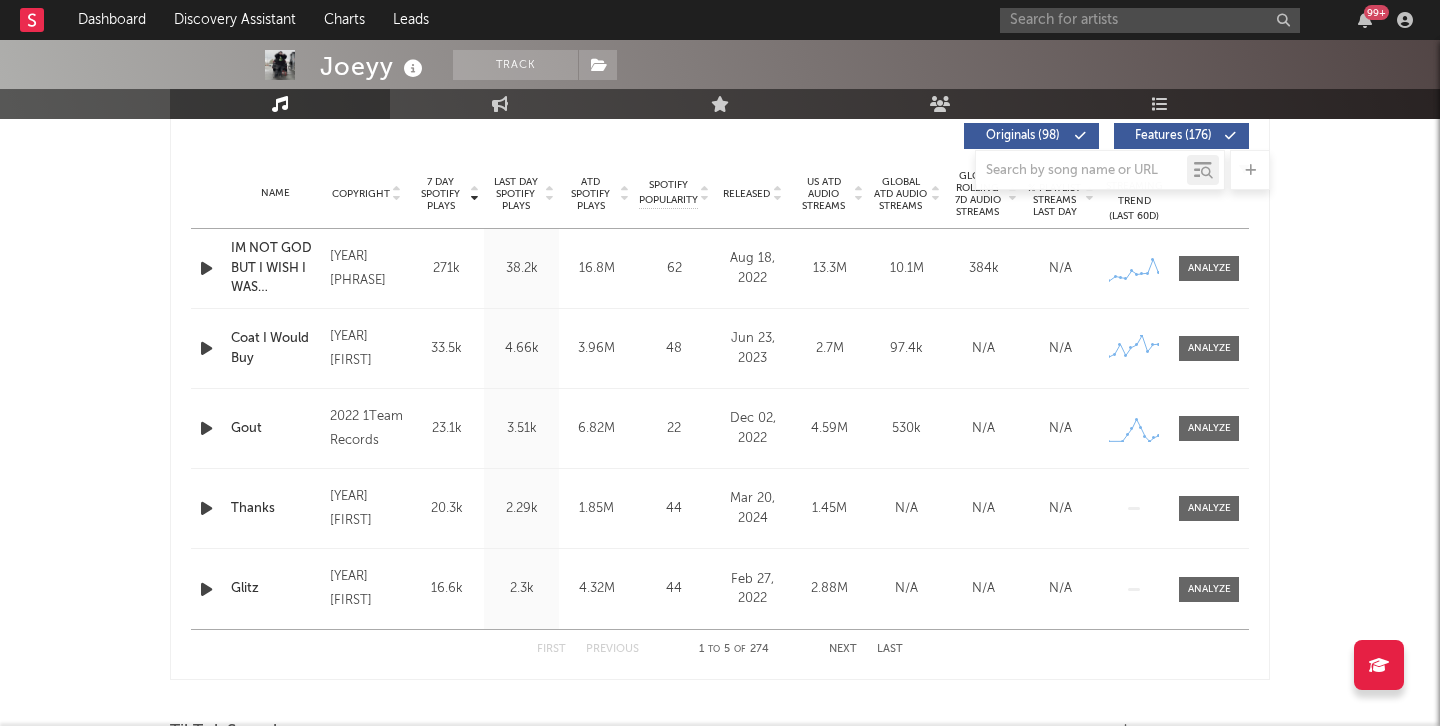 click on "Released" at bounding box center [746, 194] 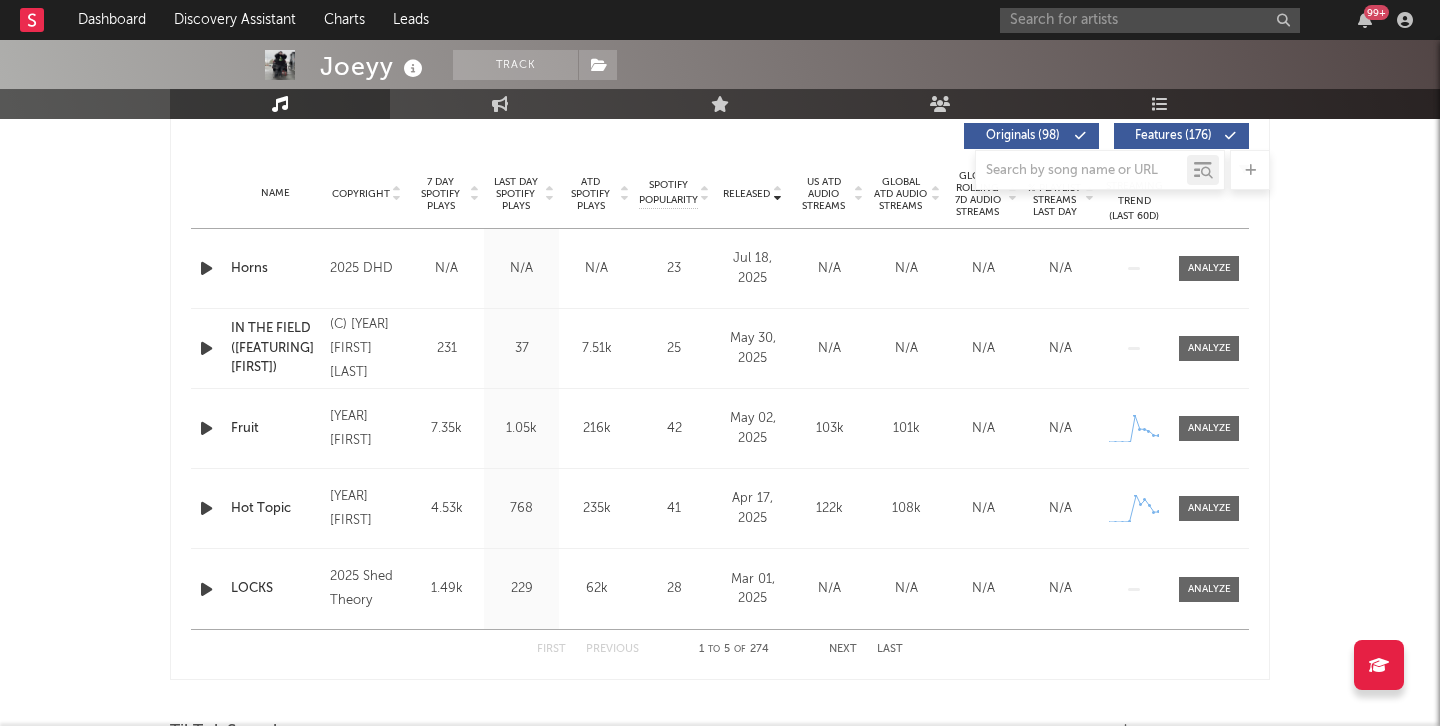 click on "7 Day Spotify Plays" at bounding box center (440, 194) 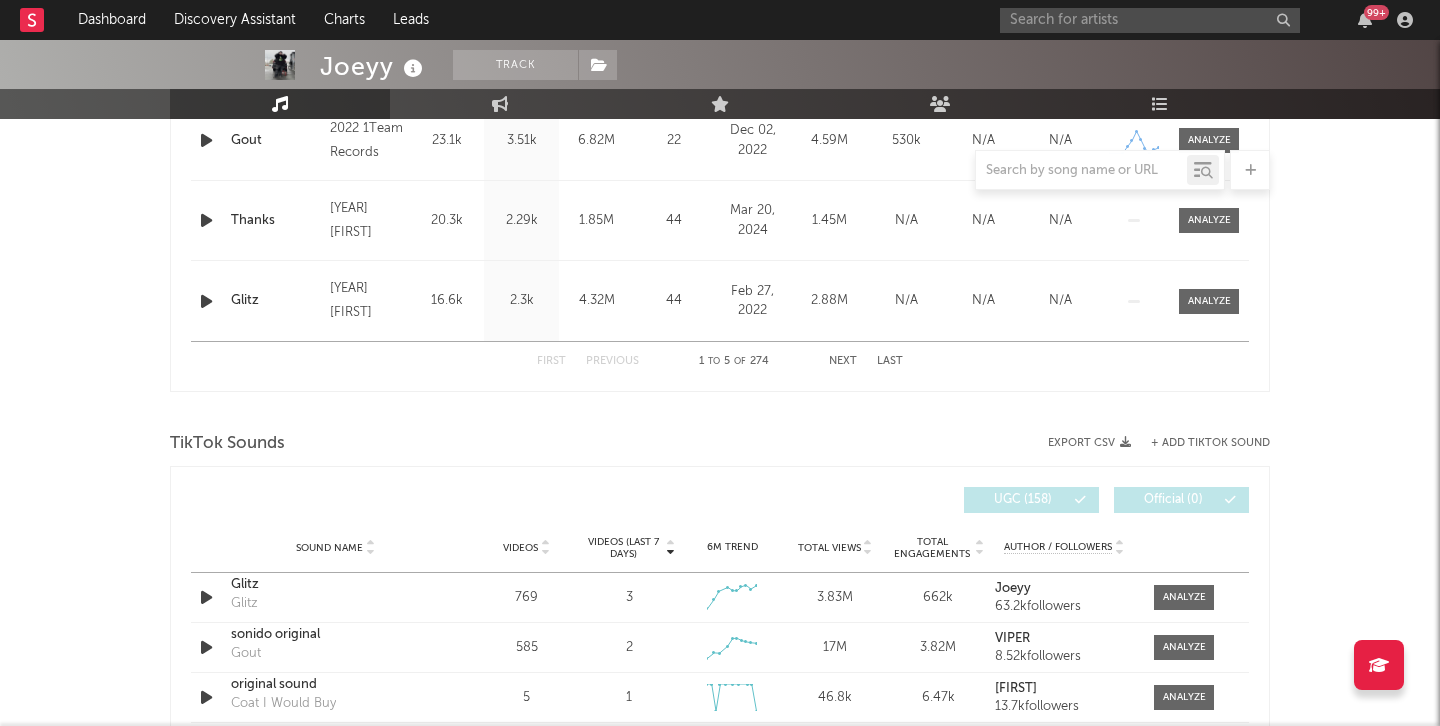 scroll, scrollTop: 1373, scrollLeft: 0, axis: vertical 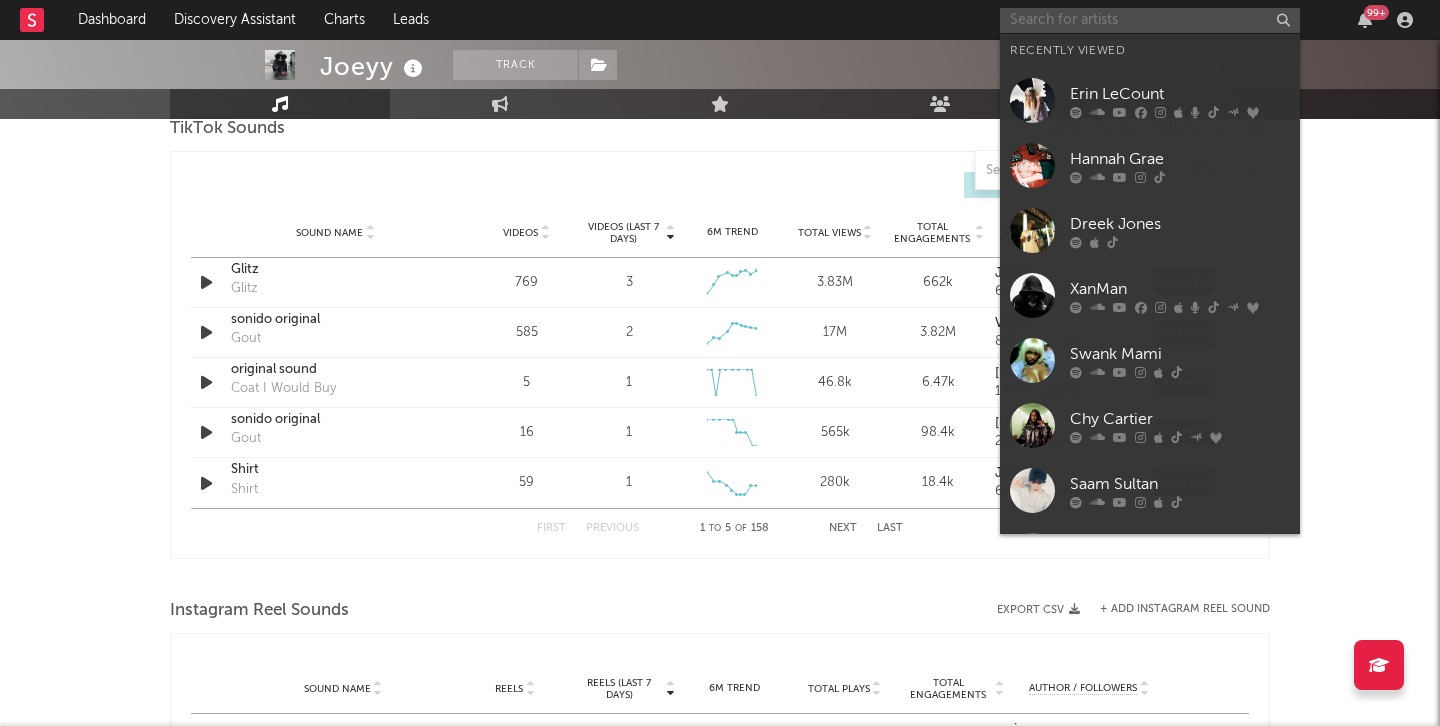 click at bounding box center (1150, 20) 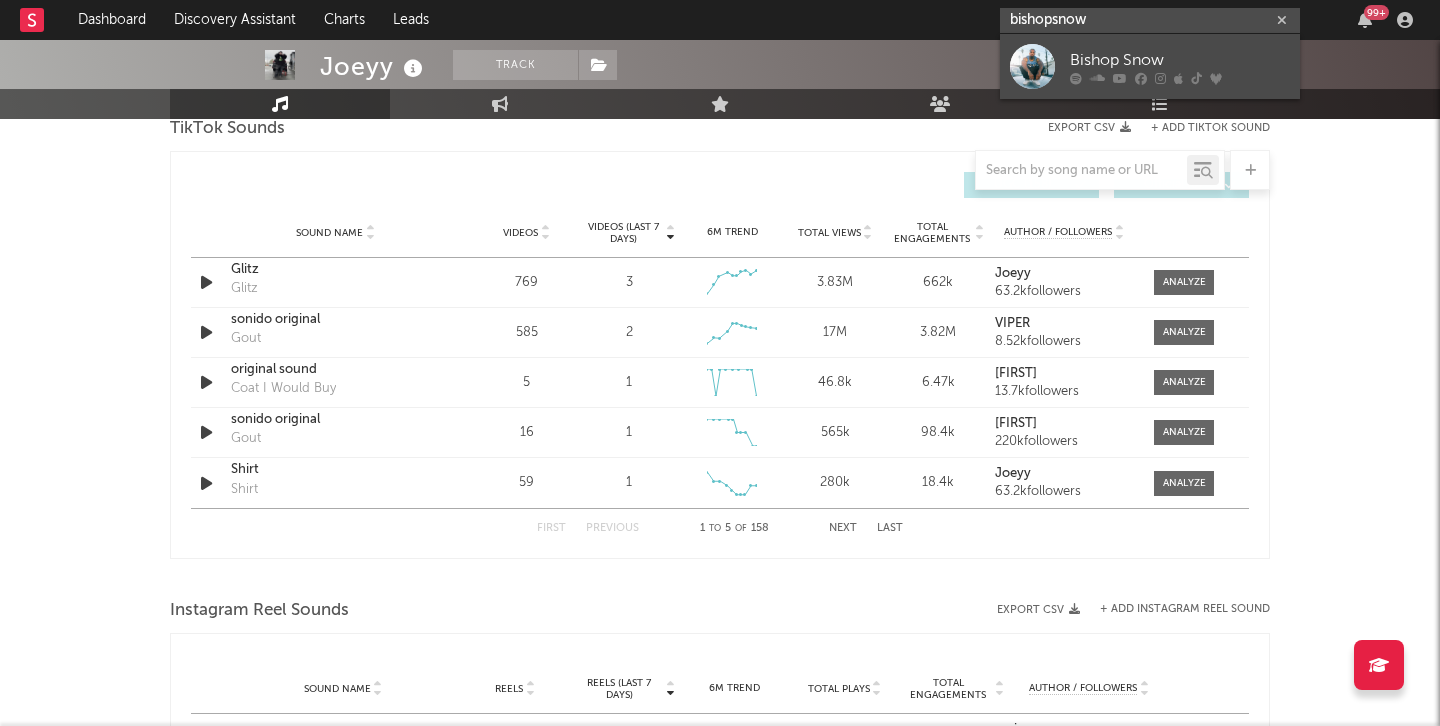 type on "bishopsnow" 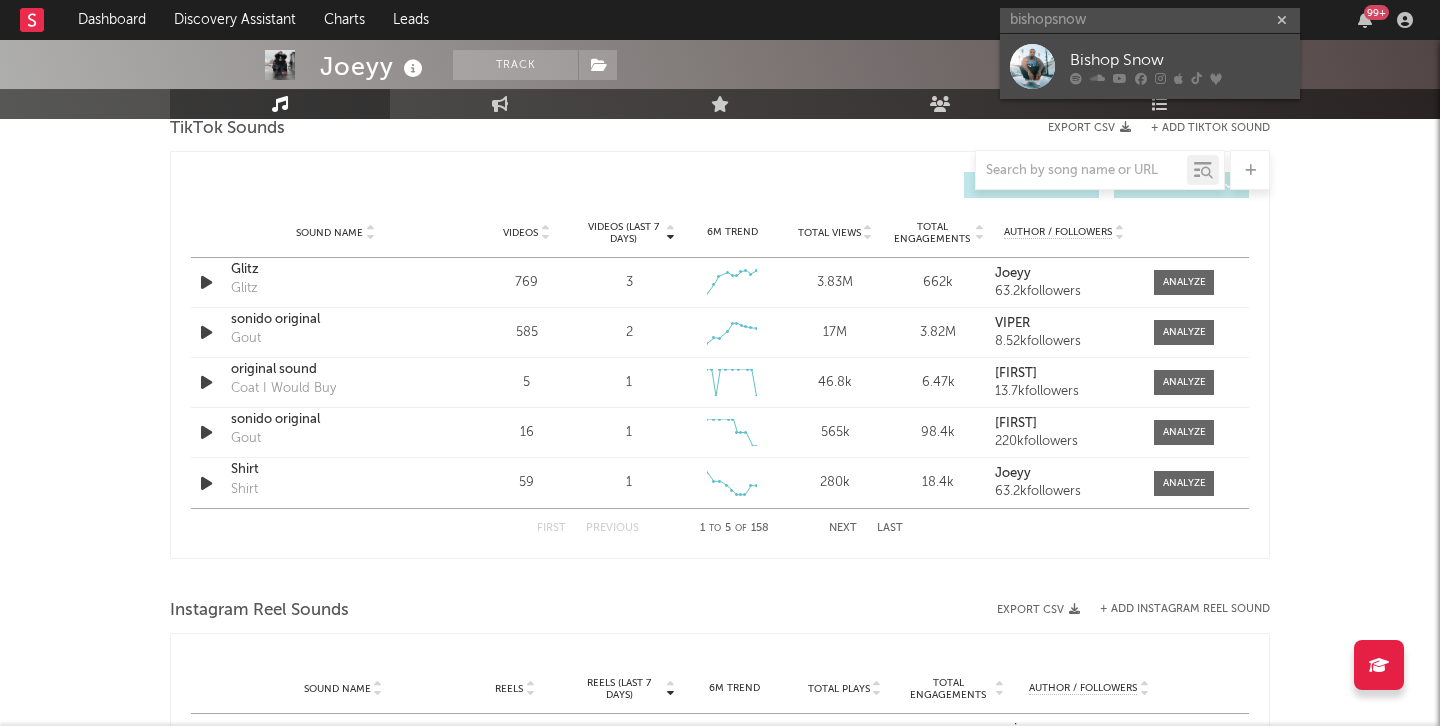 click at bounding box center (1032, 66) 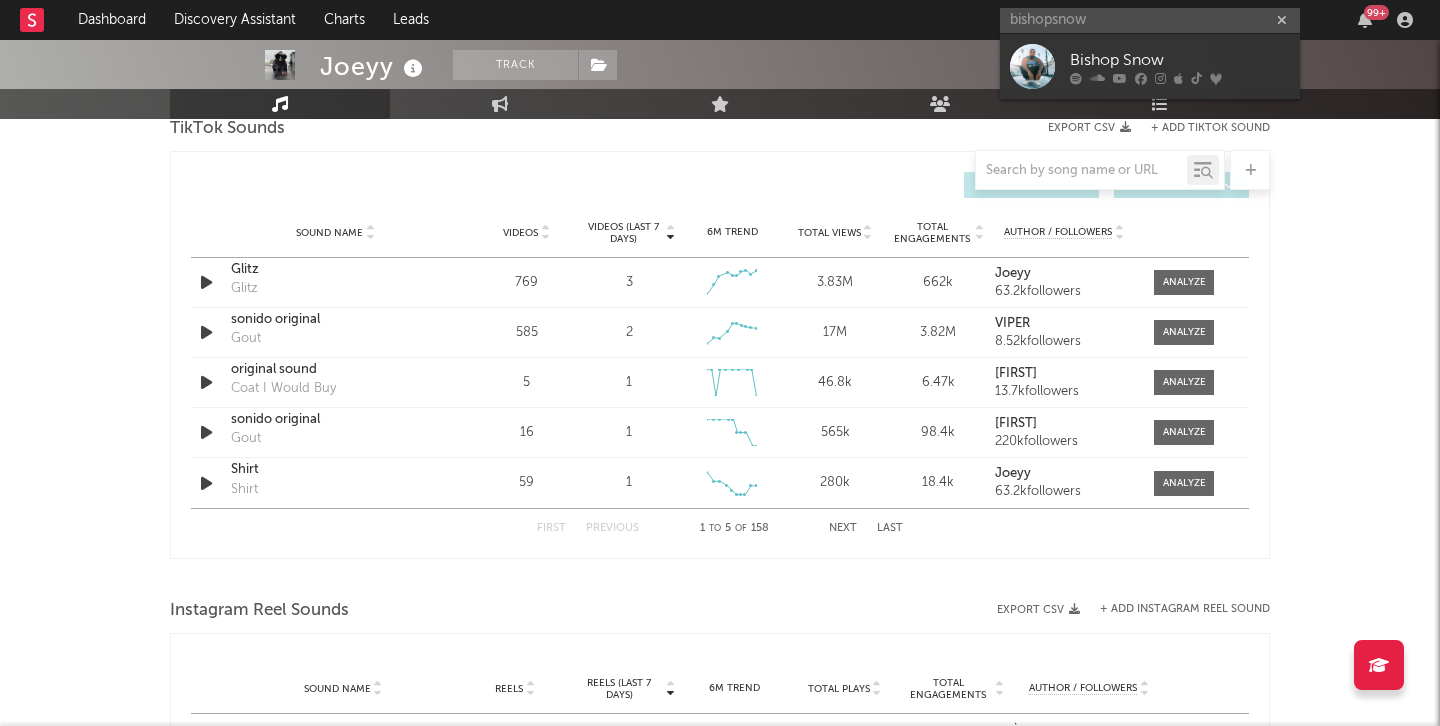 type 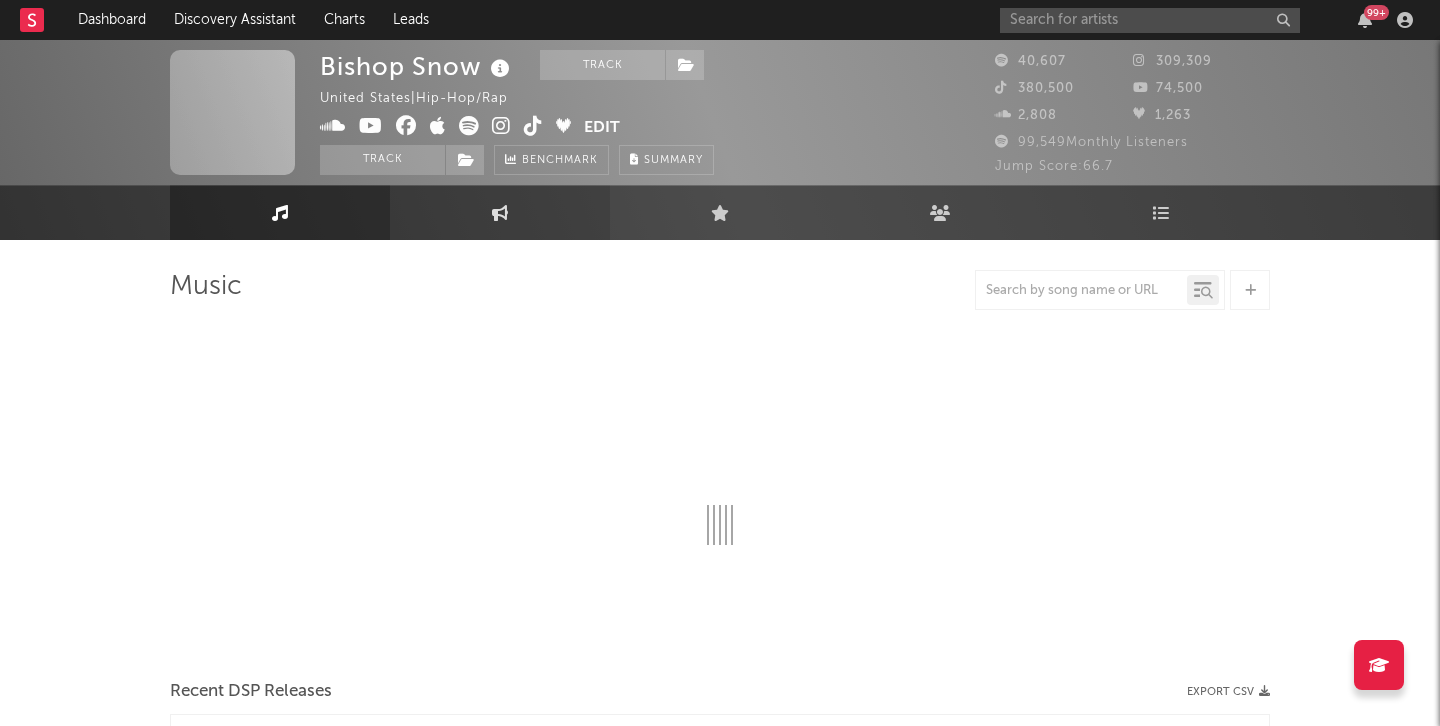 scroll, scrollTop: 3, scrollLeft: 0, axis: vertical 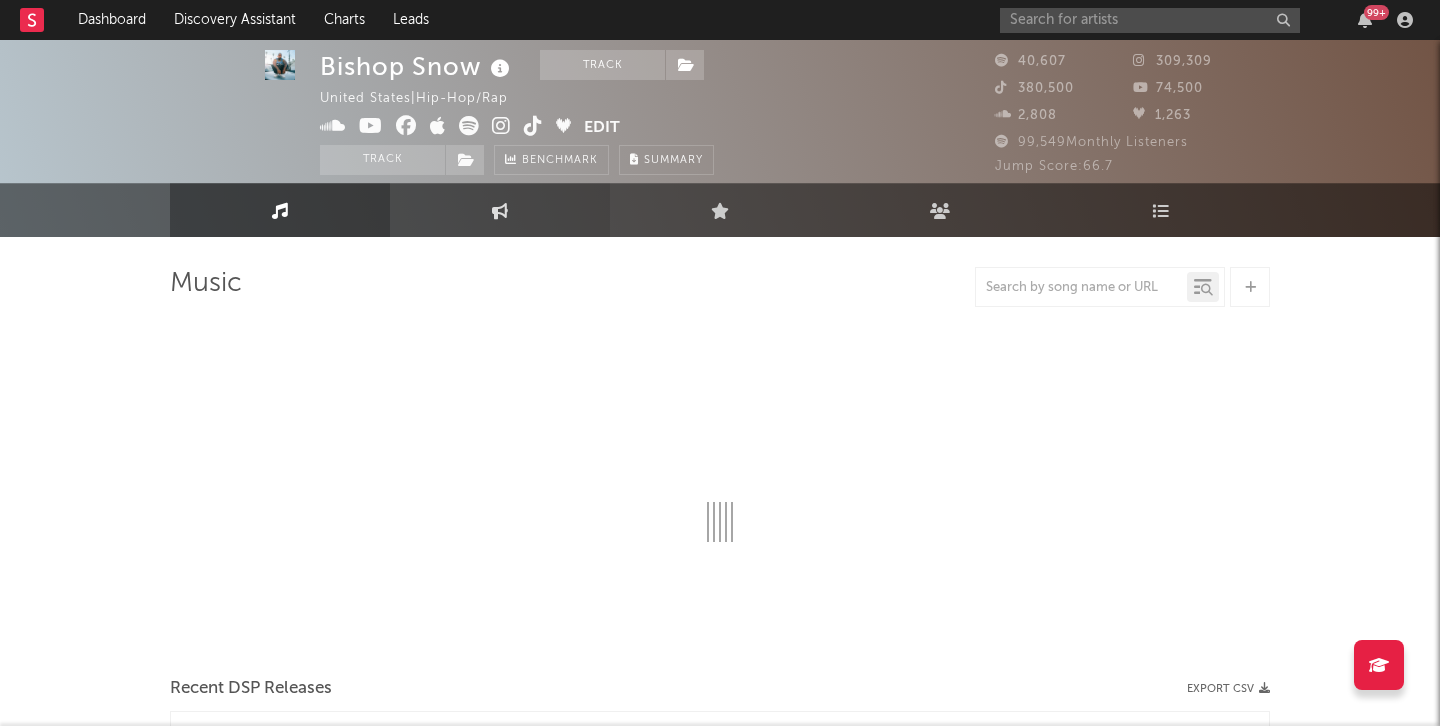 select on "6m" 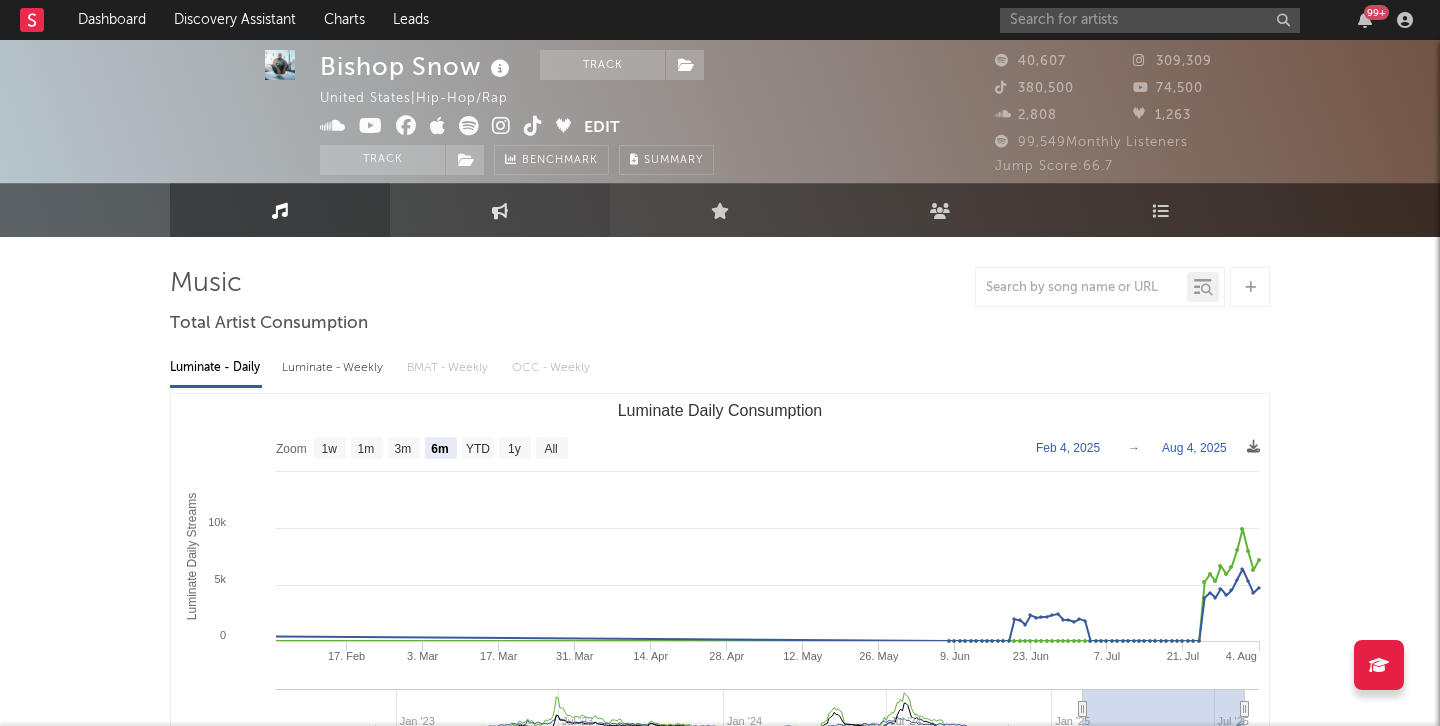 click at bounding box center (500, 210) 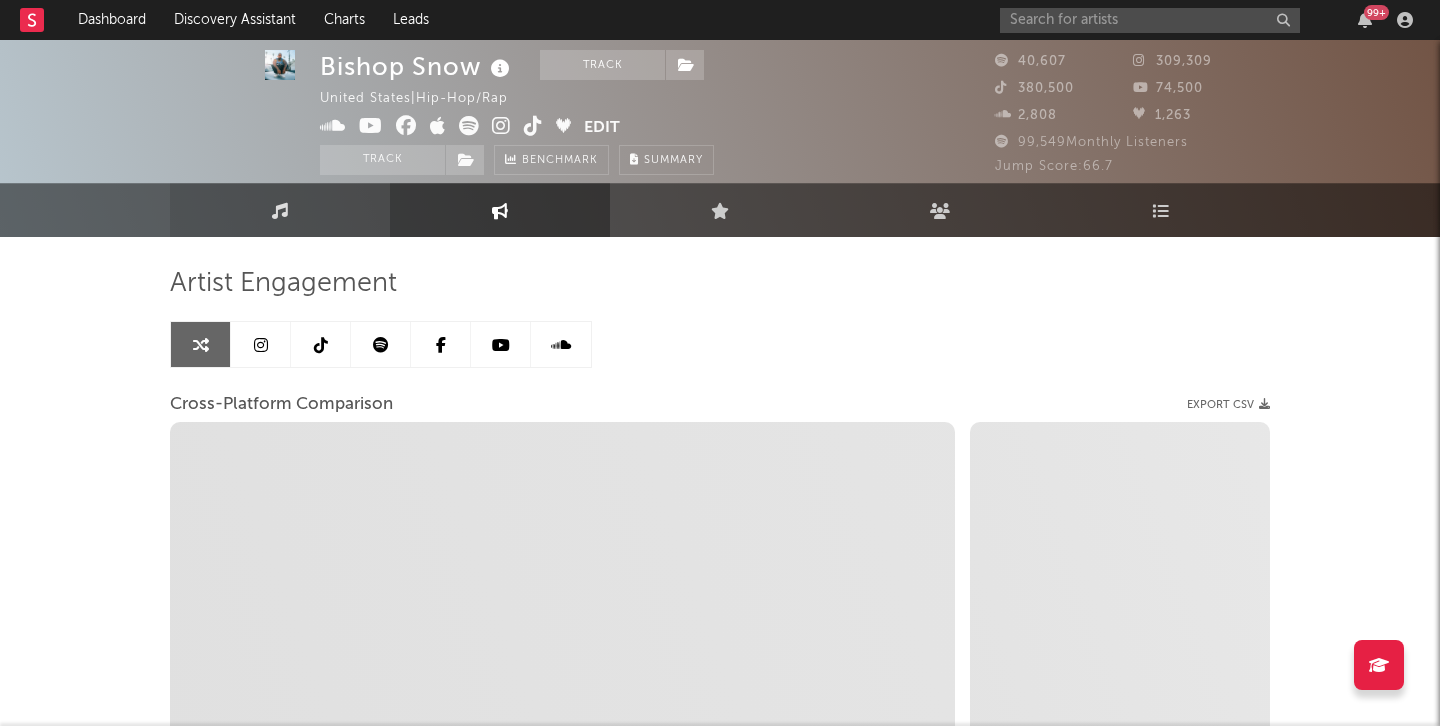 click on "Music" at bounding box center (280, 210) 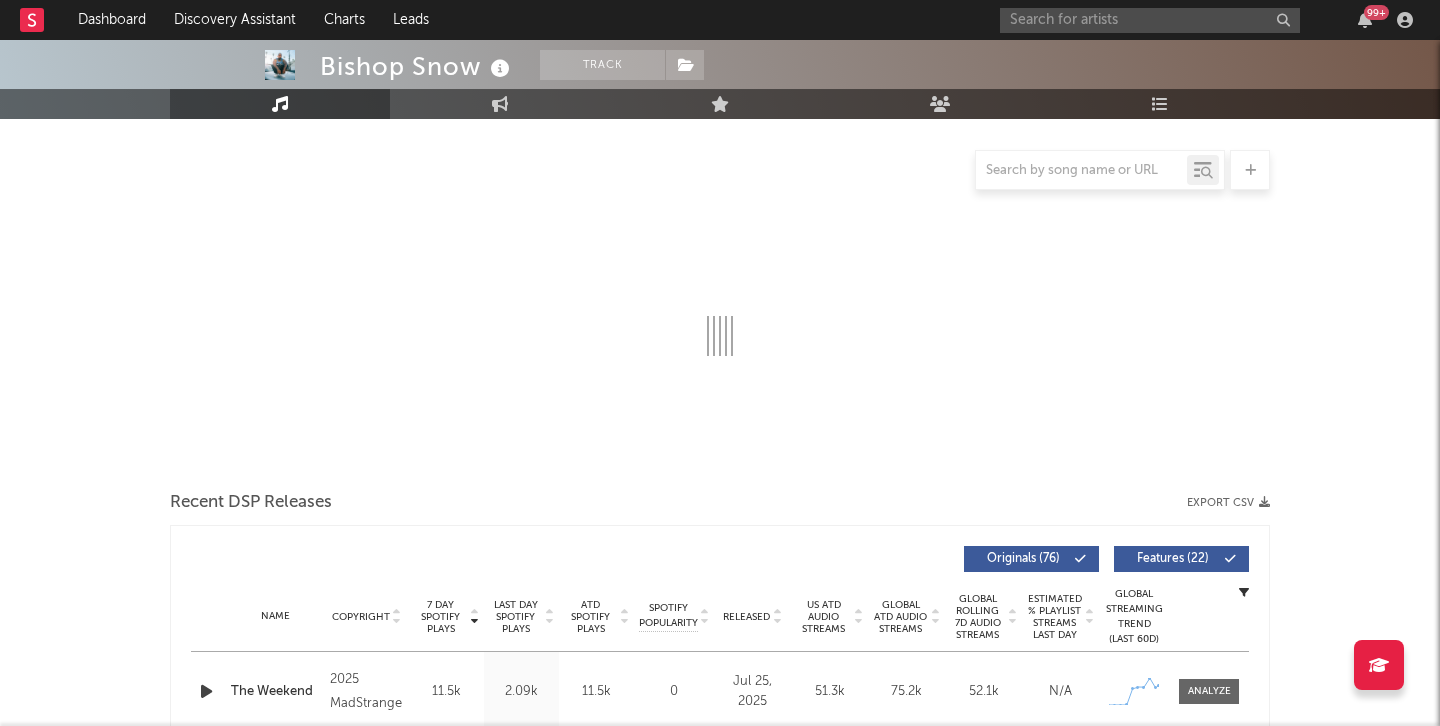 select on "6m" 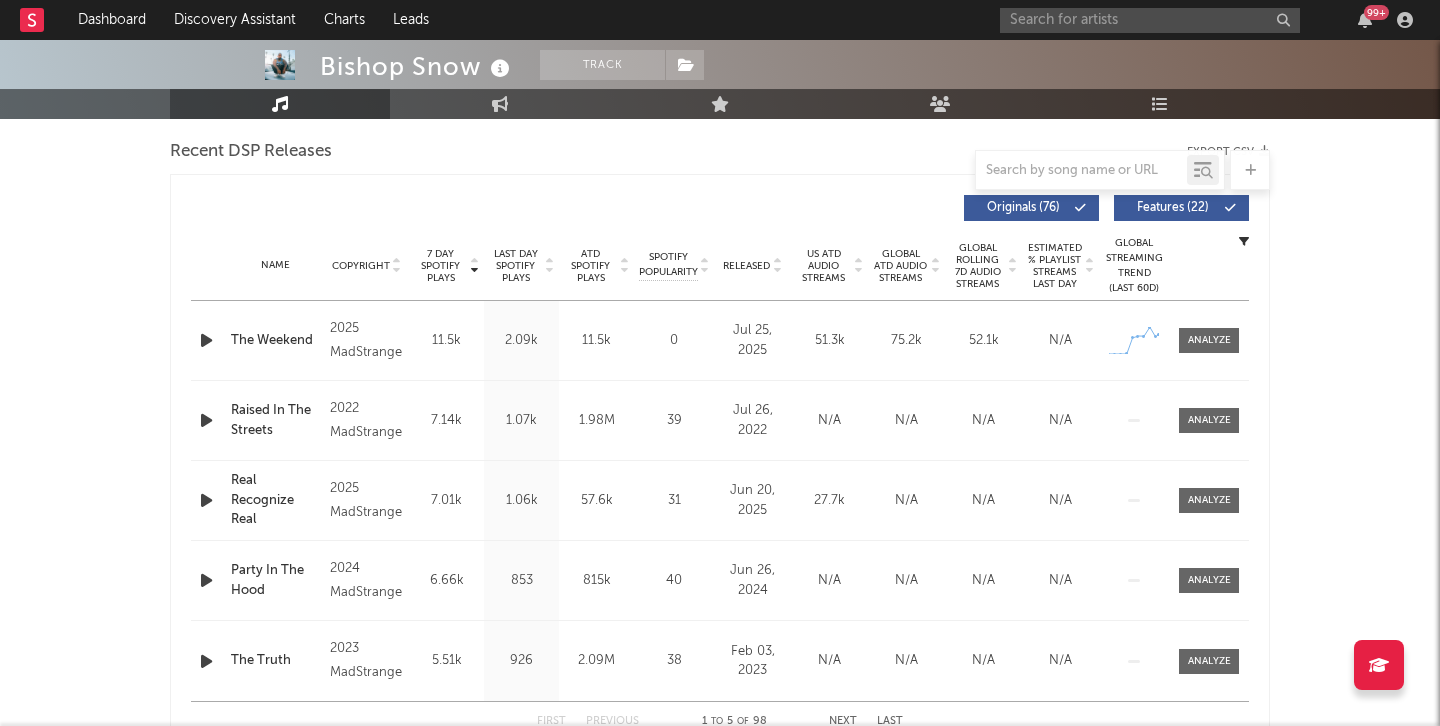 scroll, scrollTop: 701, scrollLeft: 0, axis: vertical 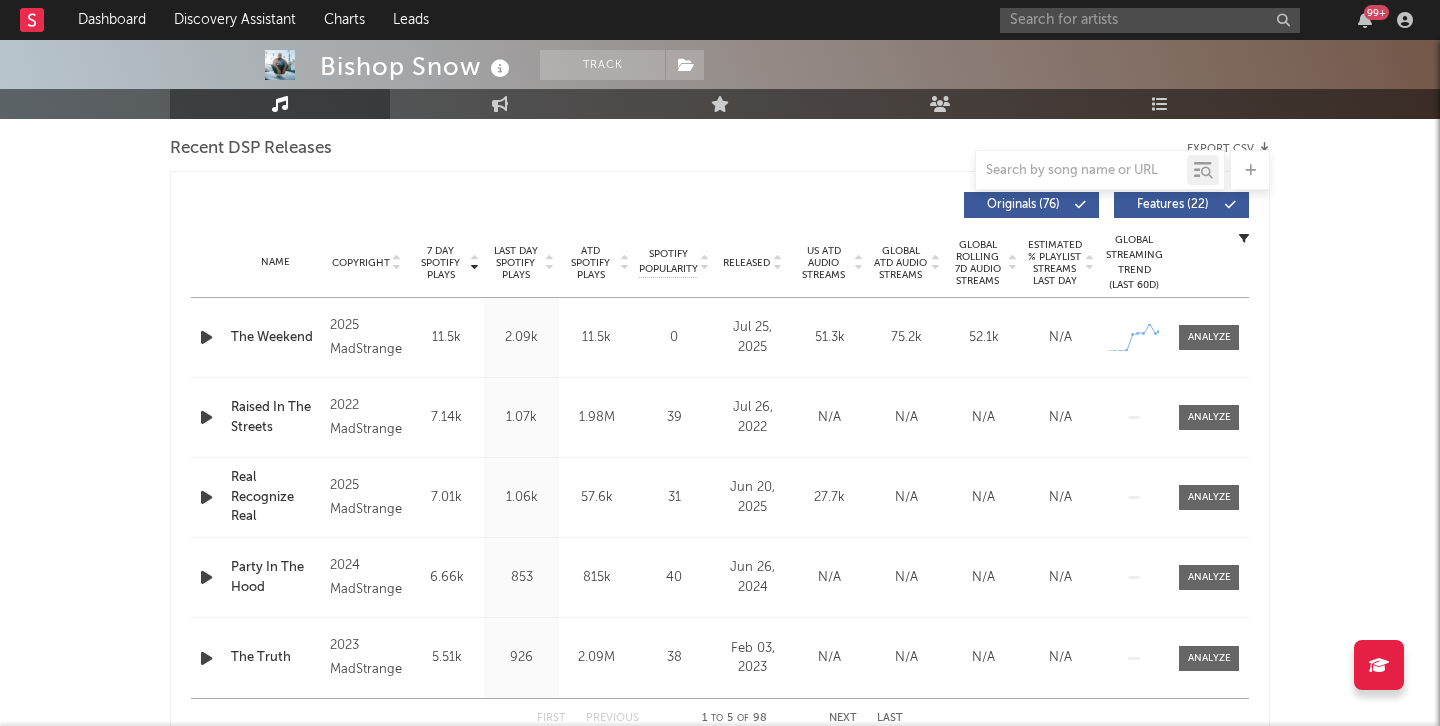 click on "Released" at bounding box center (746, 263) 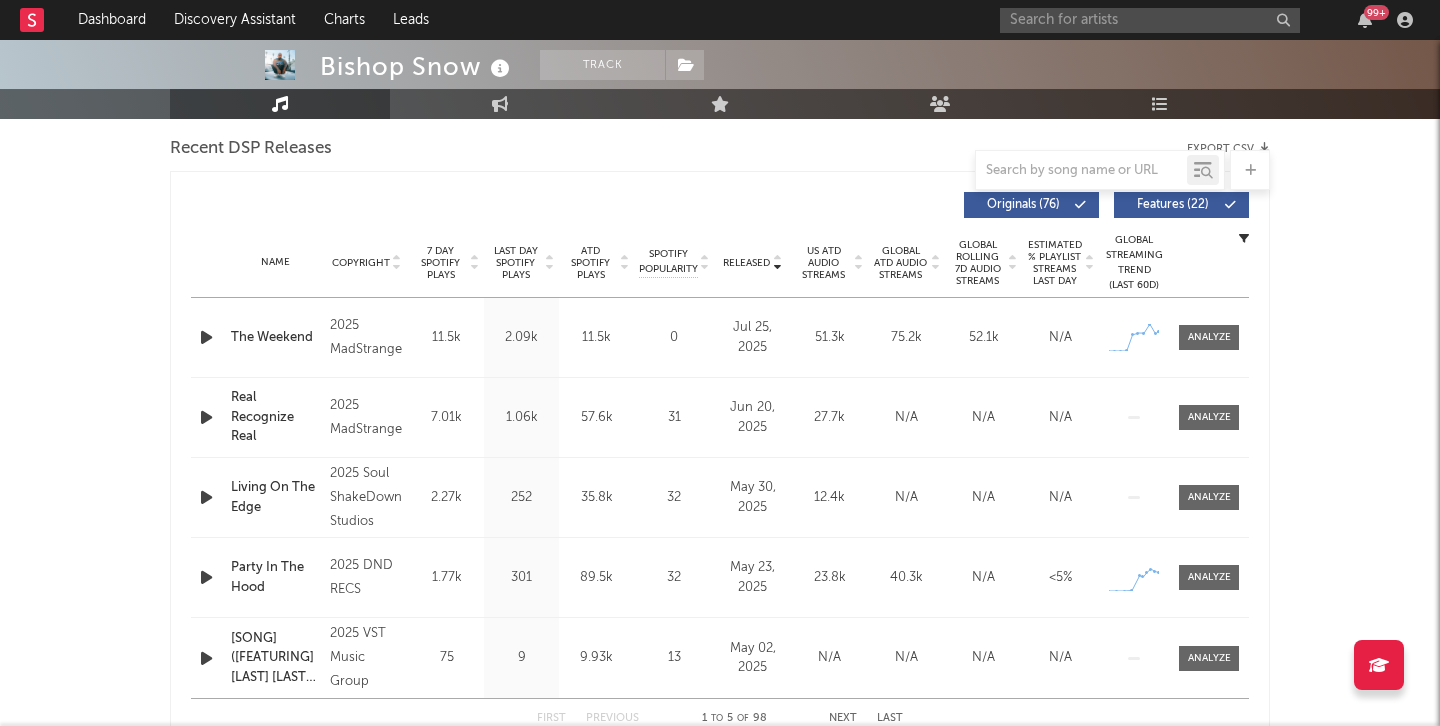click on "7 Day Spotify Plays" at bounding box center (440, 263) 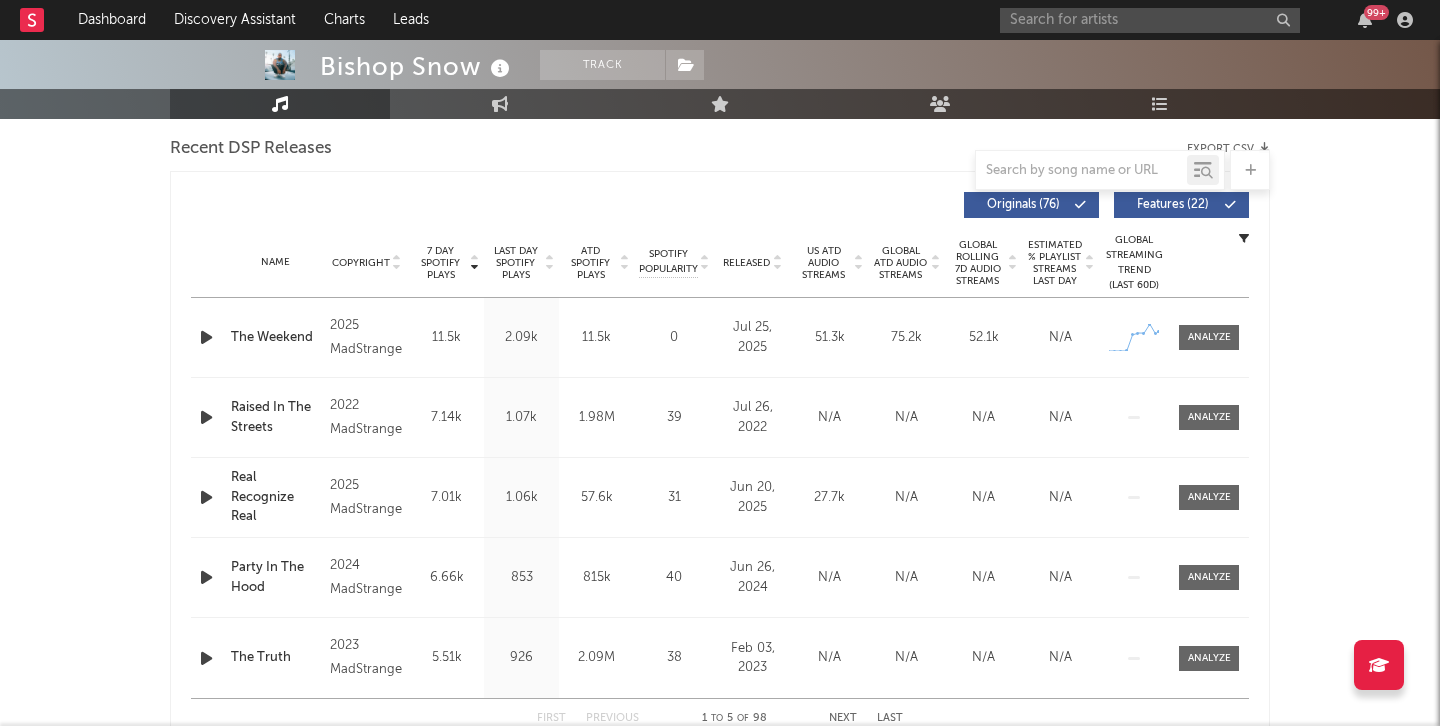 click at bounding box center (206, 337) 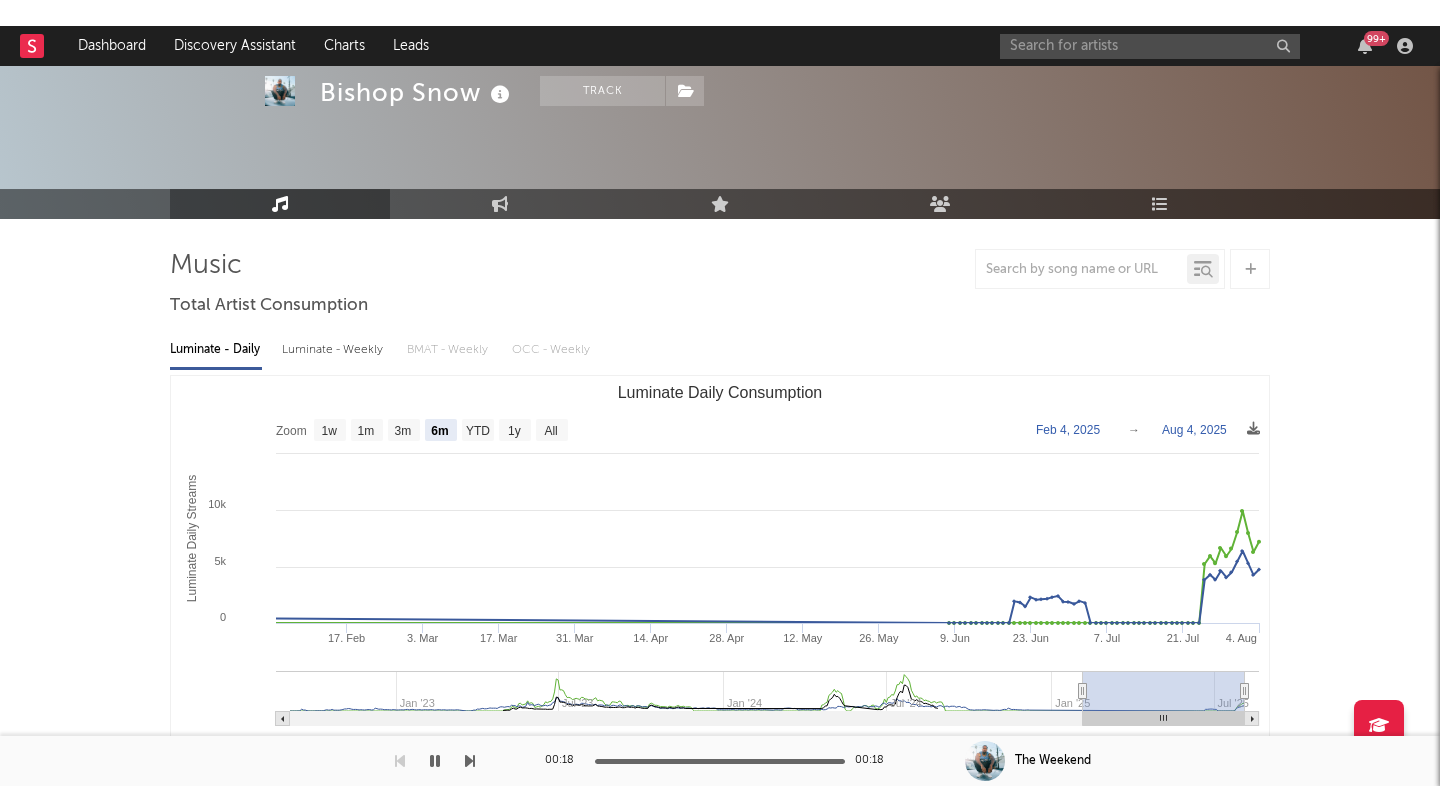 scroll, scrollTop: 0, scrollLeft: 0, axis: both 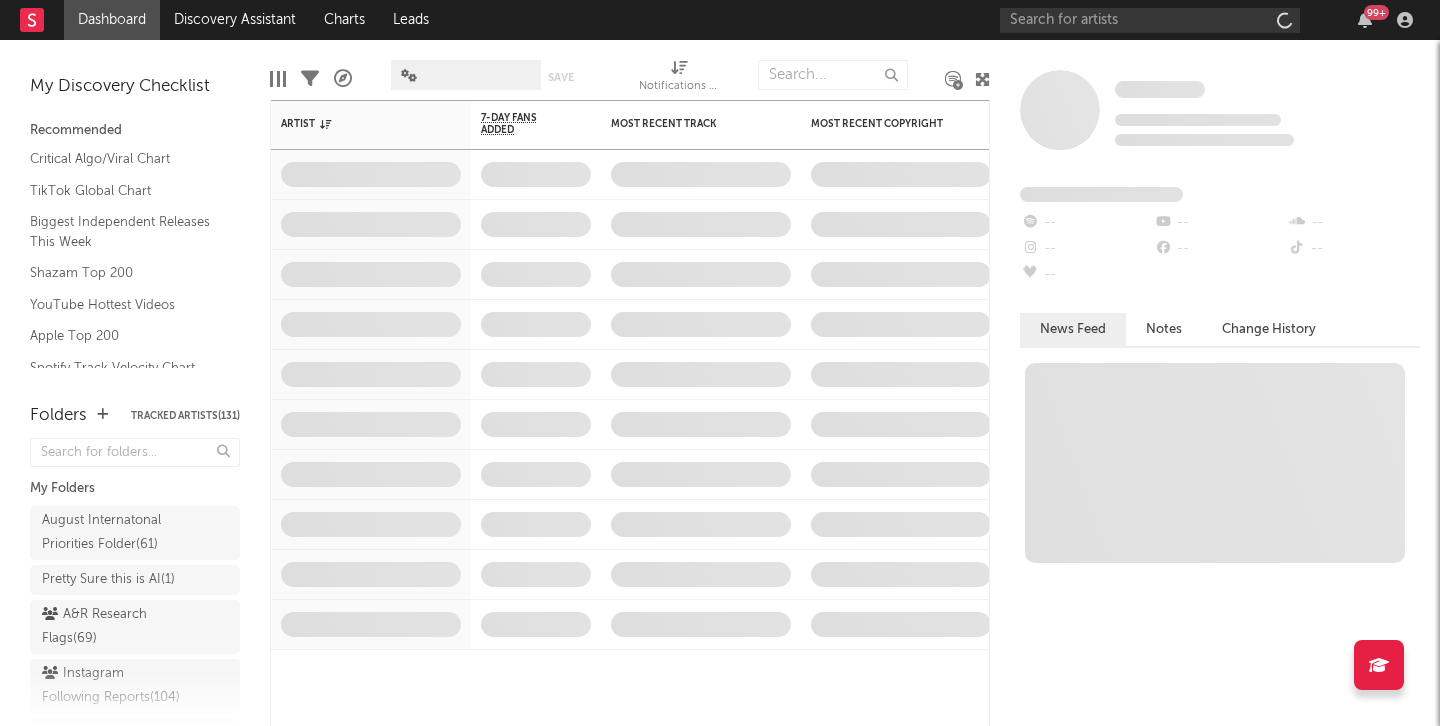 click on "99 +" at bounding box center (1210, 20) 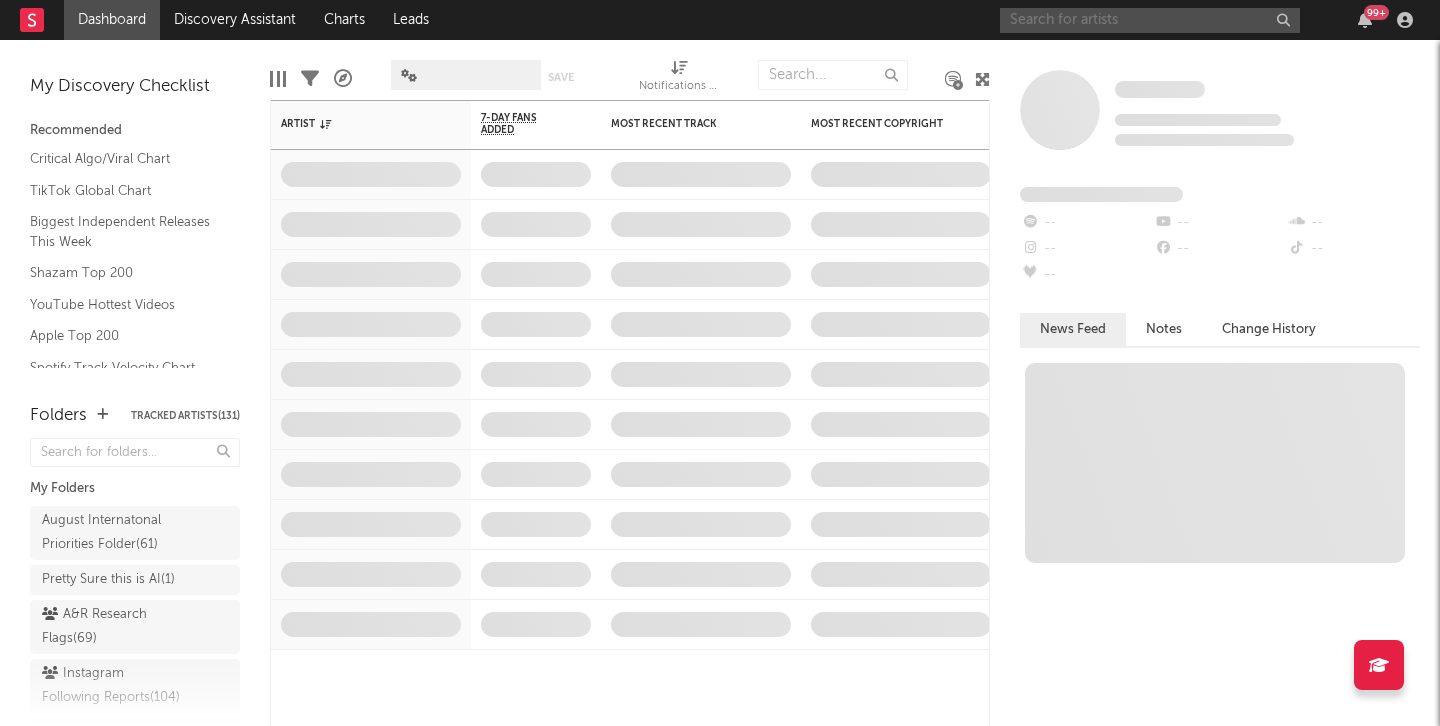 click at bounding box center [1150, 20] 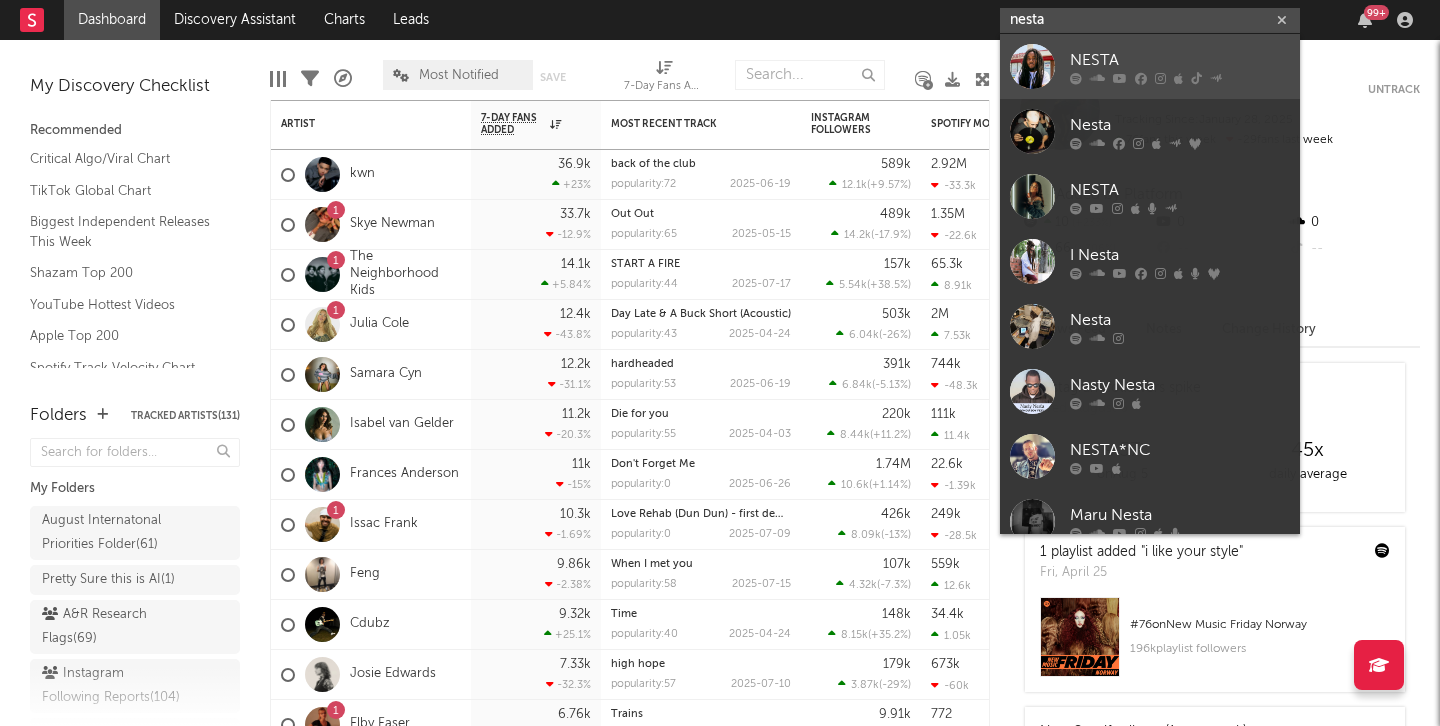 type on "nesta" 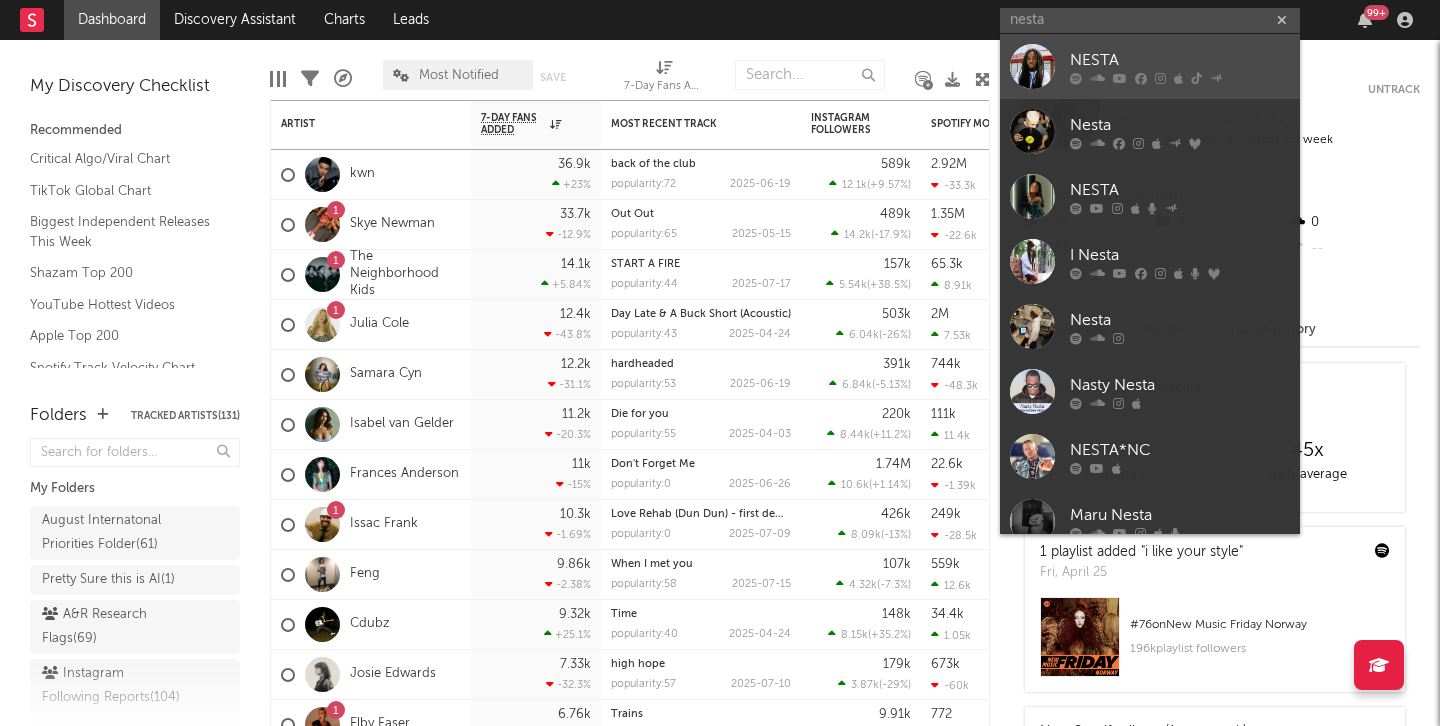 click at bounding box center (1032, 66) 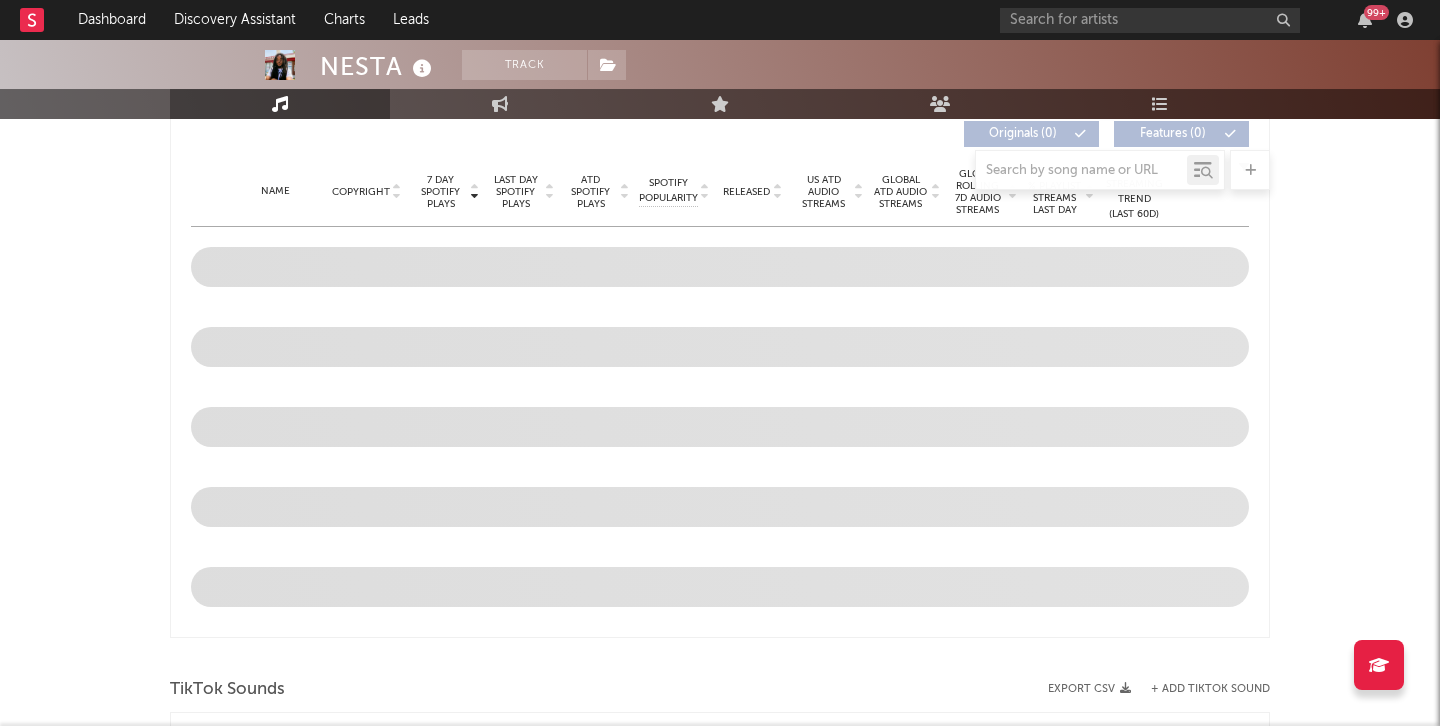 select on "6m" 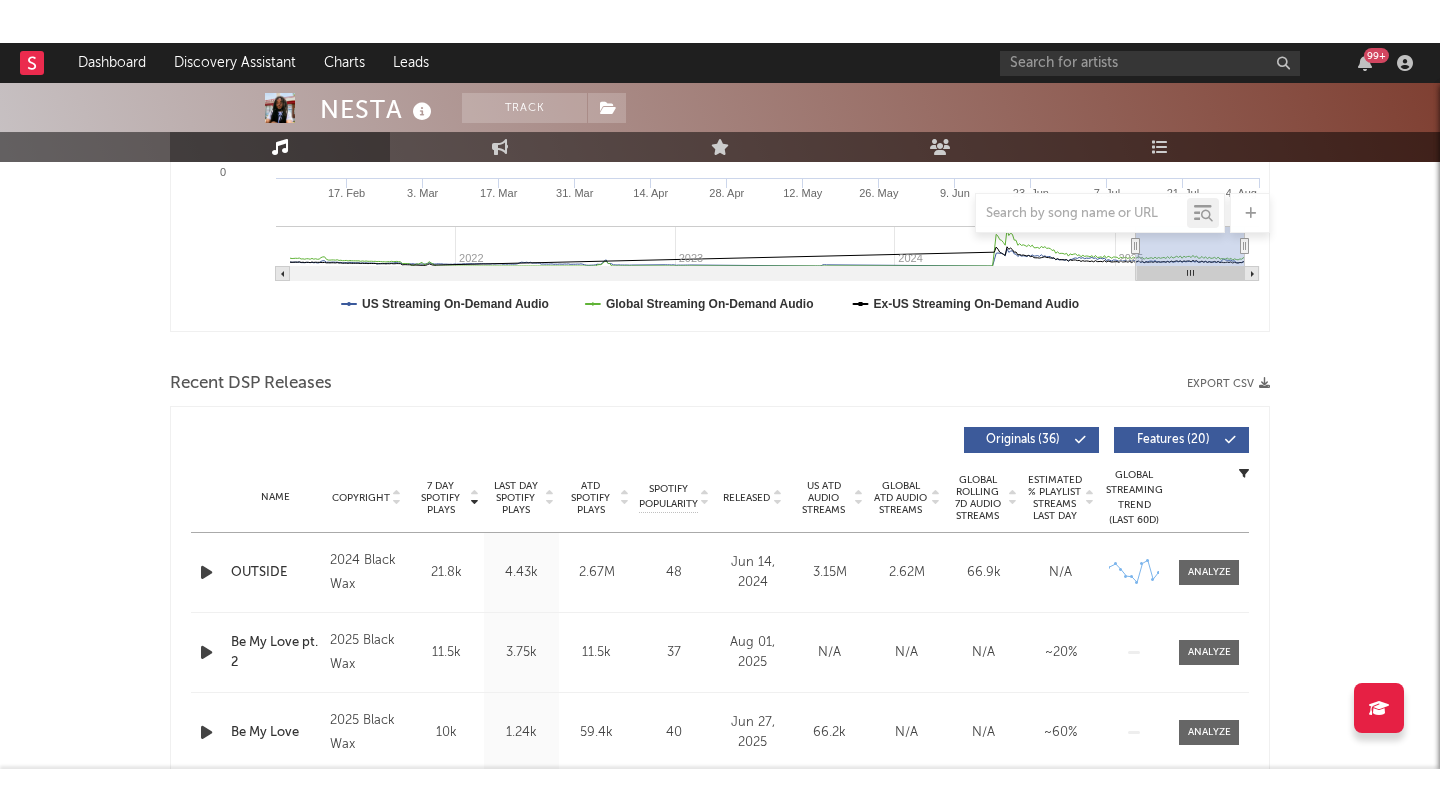 scroll, scrollTop: 605, scrollLeft: 0, axis: vertical 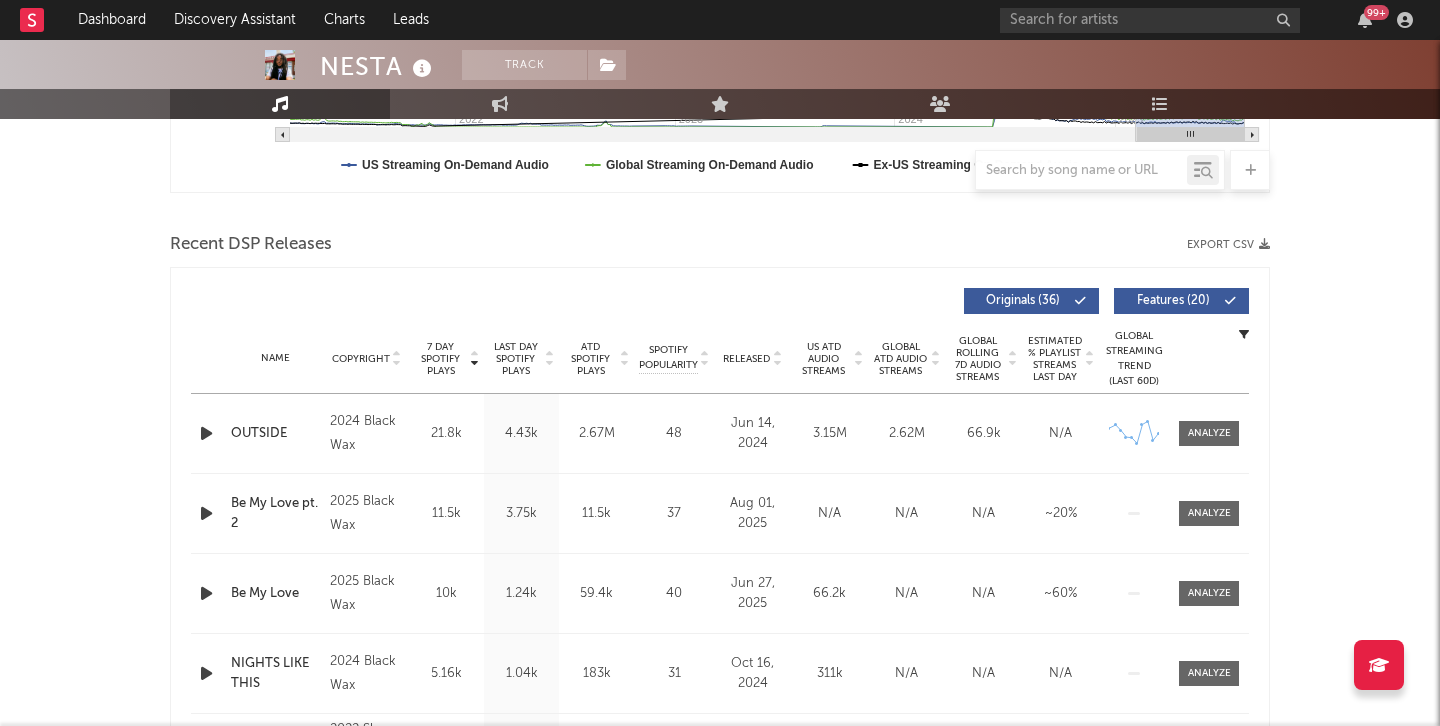 click at bounding box center (206, 433) 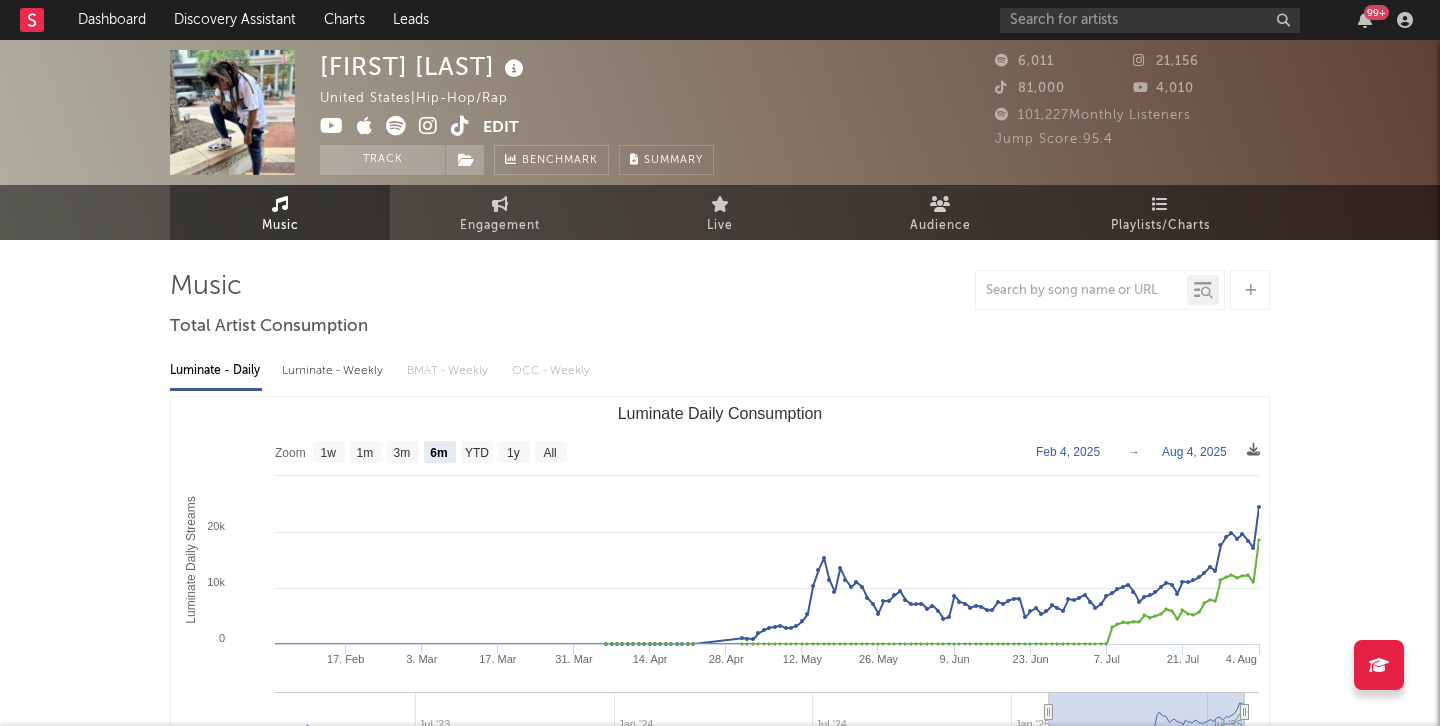 select on "6m" 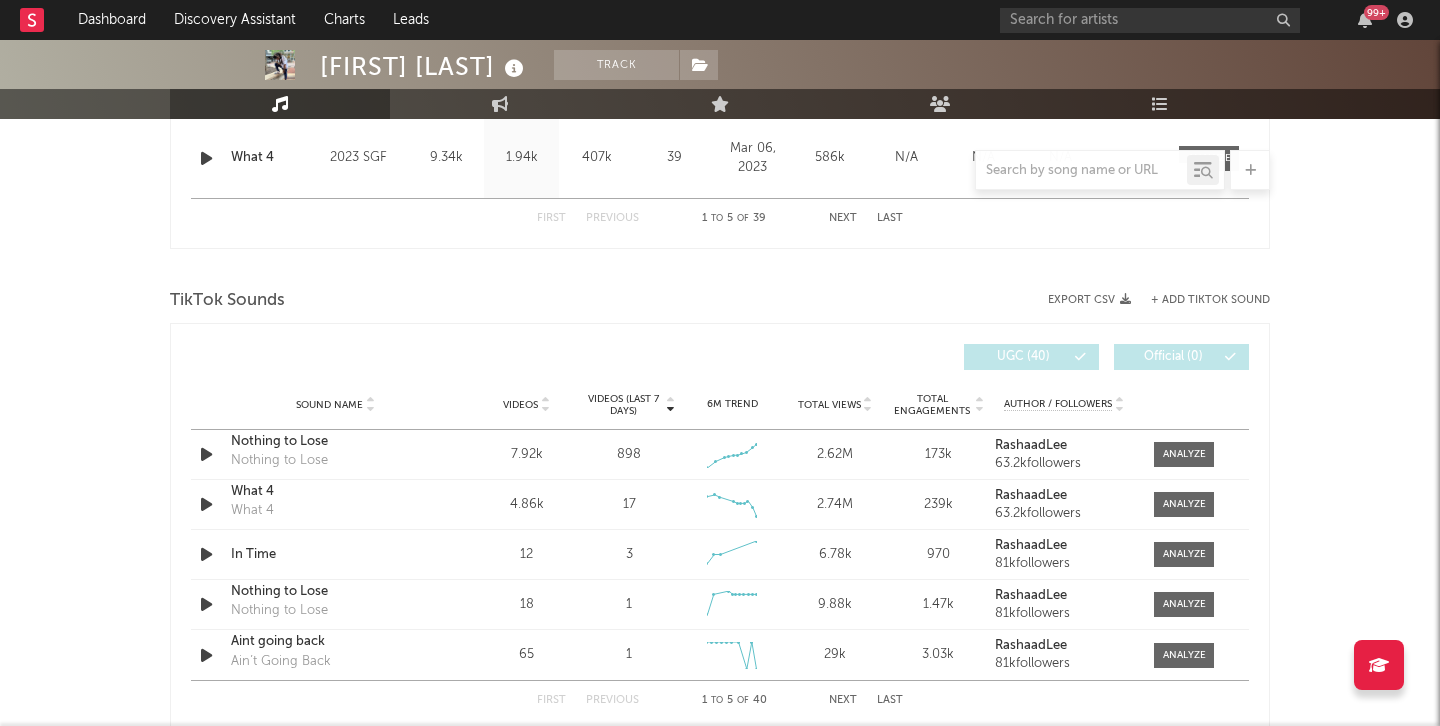 scroll, scrollTop: 1203, scrollLeft: 0, axis: vertical 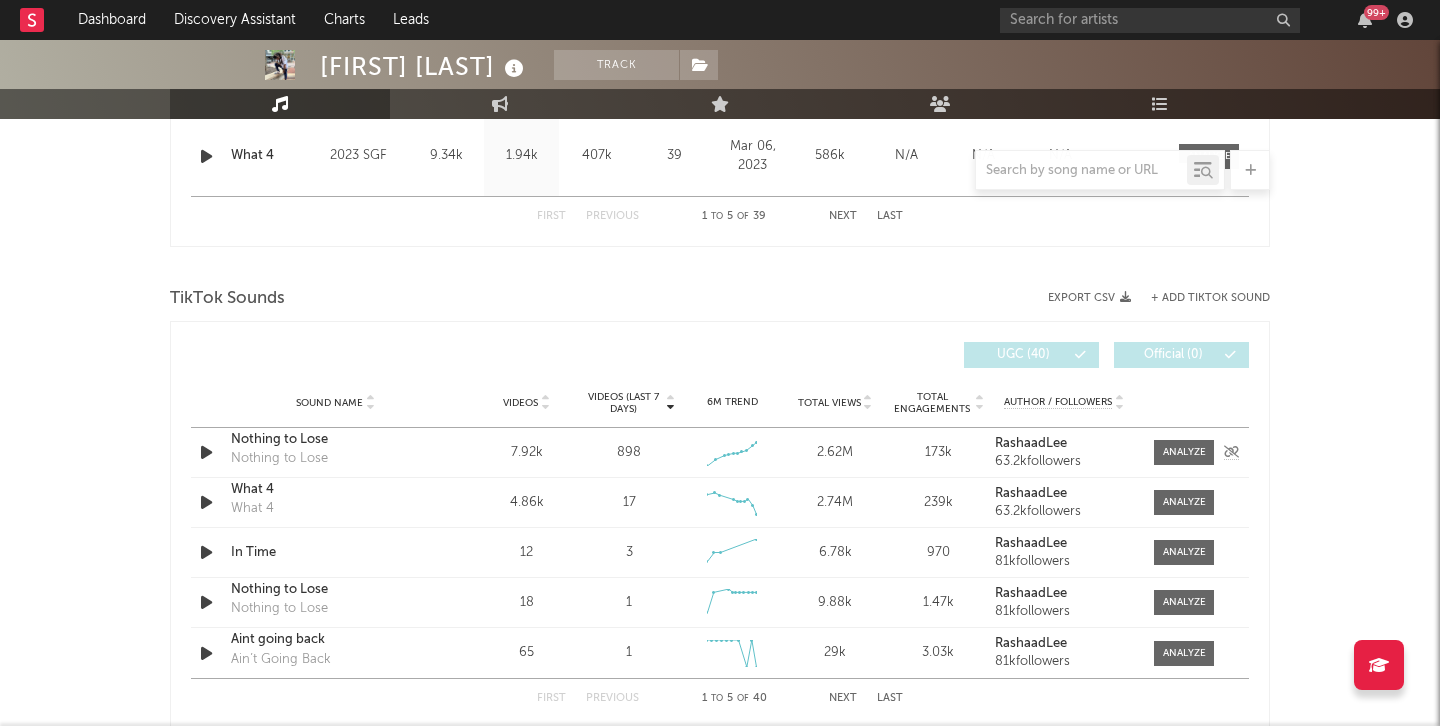 click at bounding box center [206, 452] 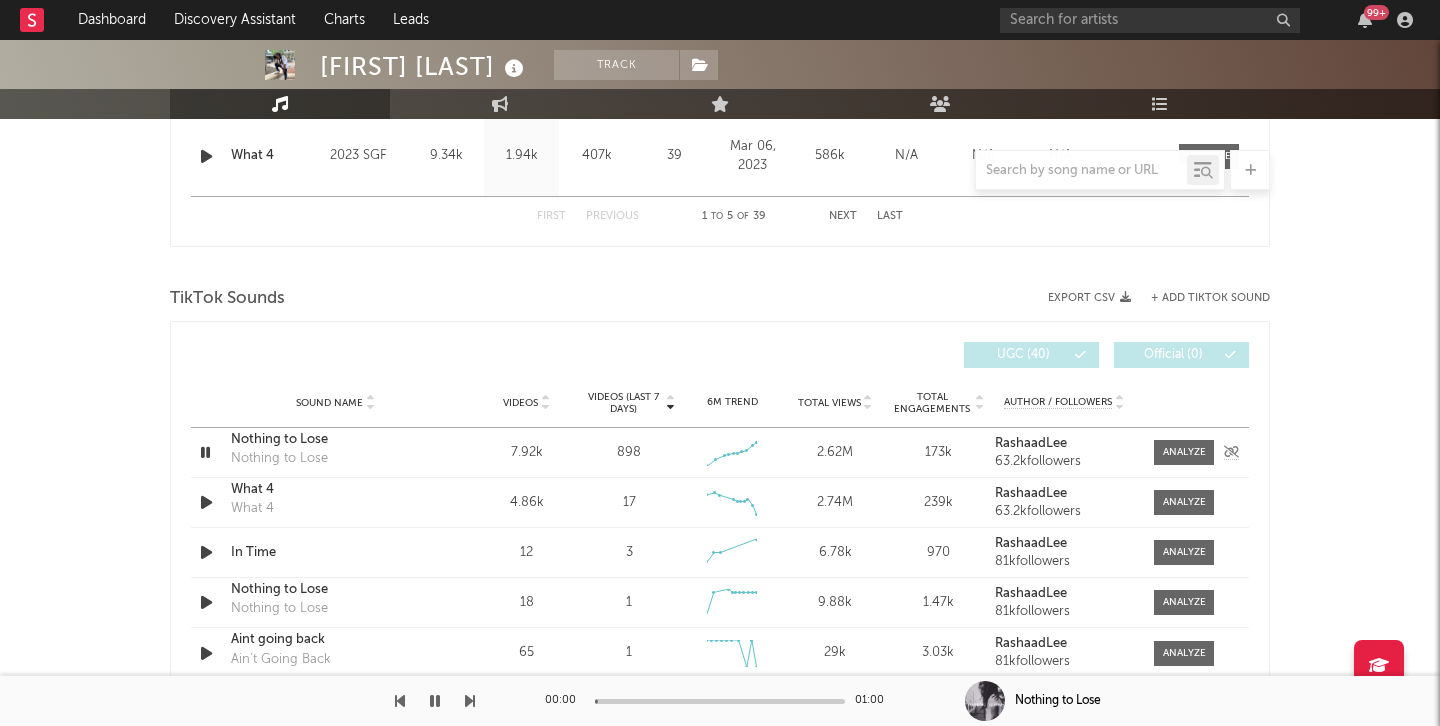 click at bounding box center (205, 452) 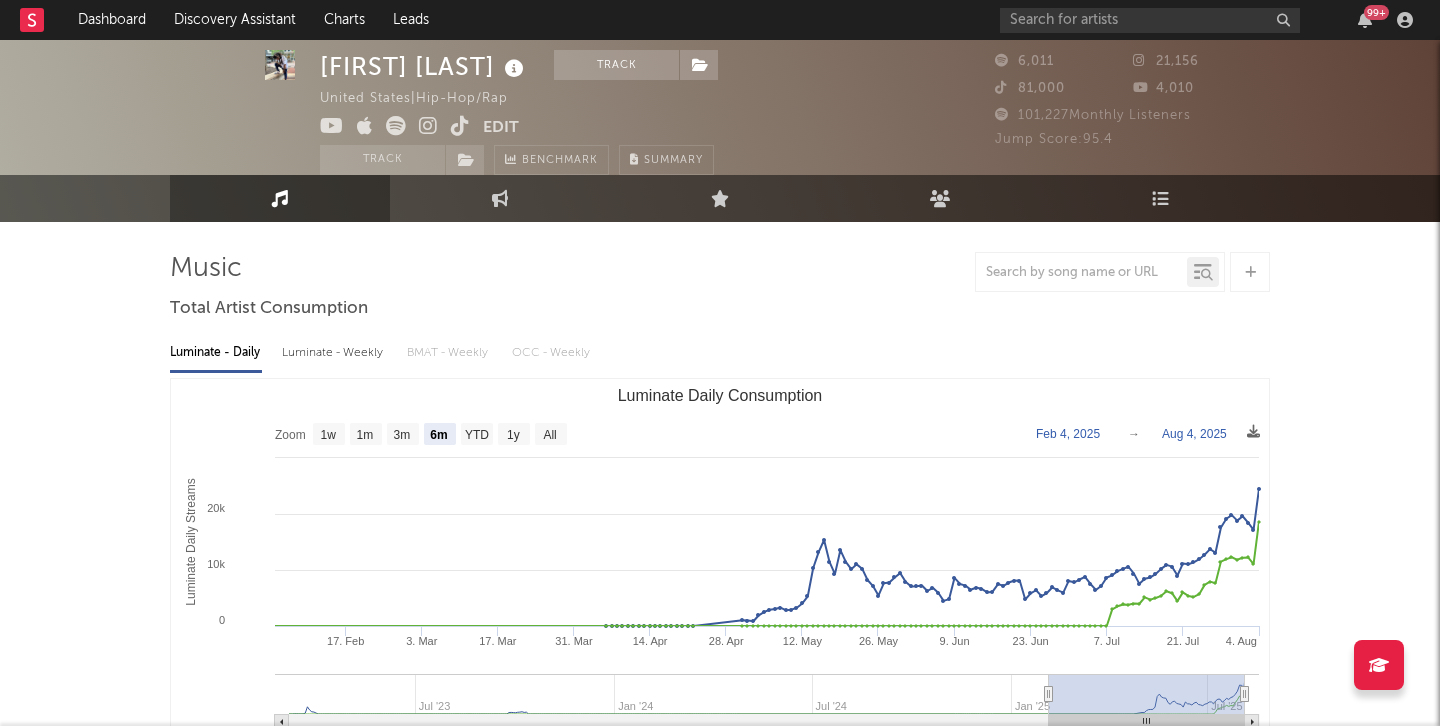 scroll, scrollTop: 0, scrollLeft: 0, axis: both 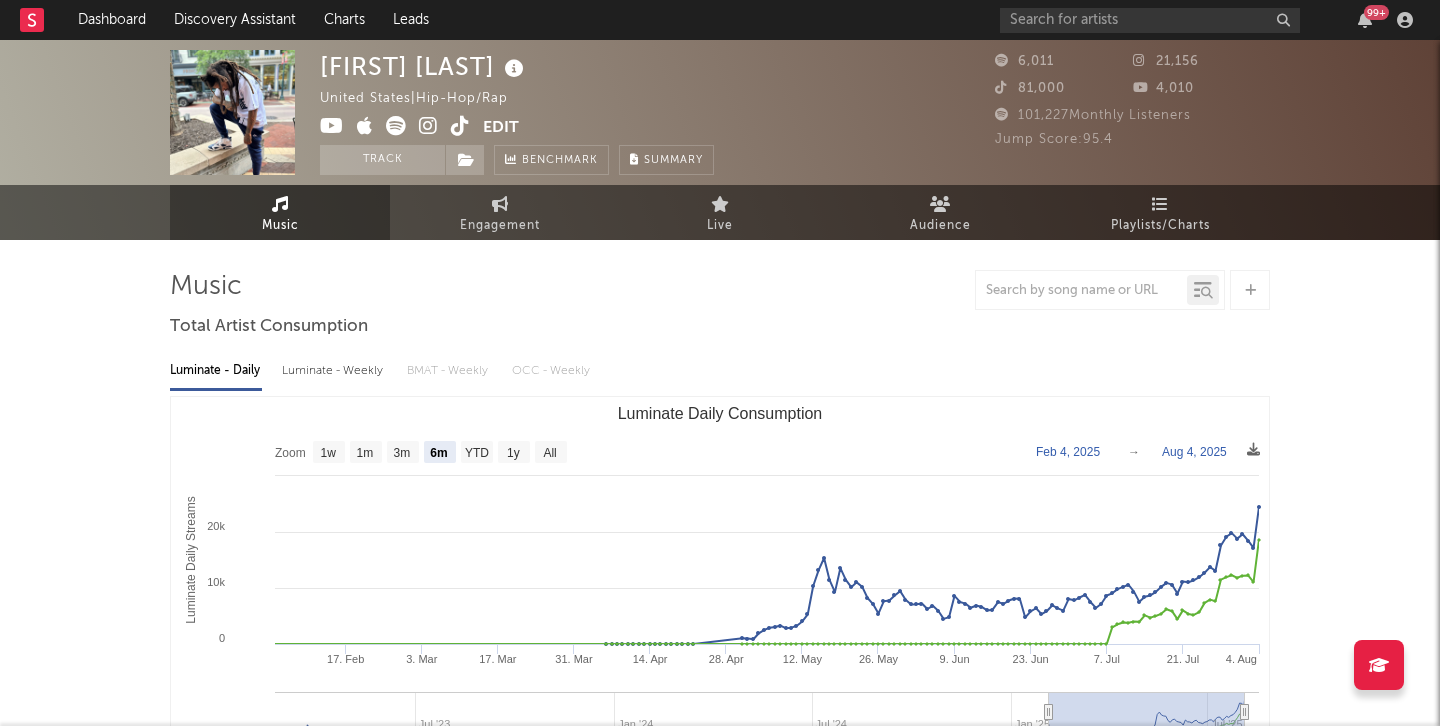 click at bounding box center (460, 126) 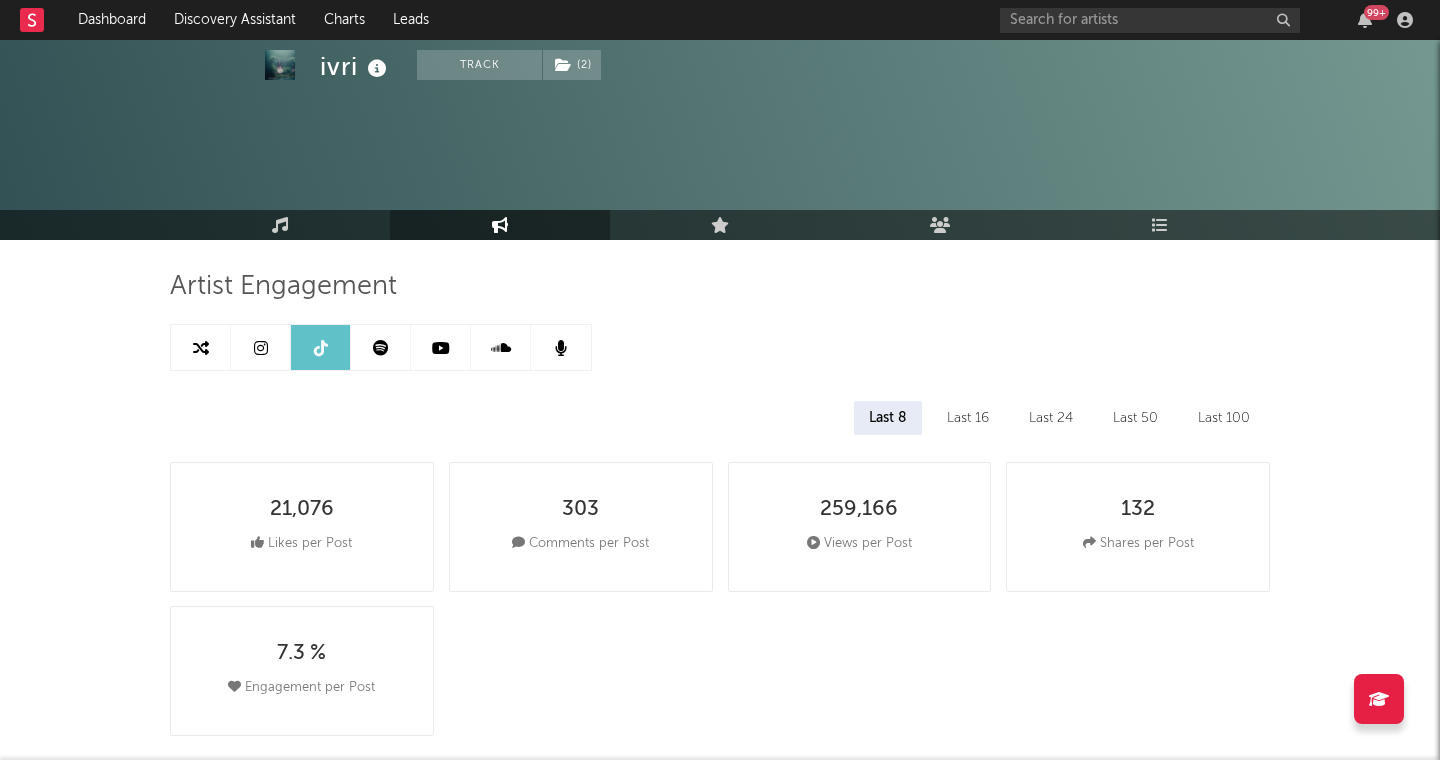 select on "6m" 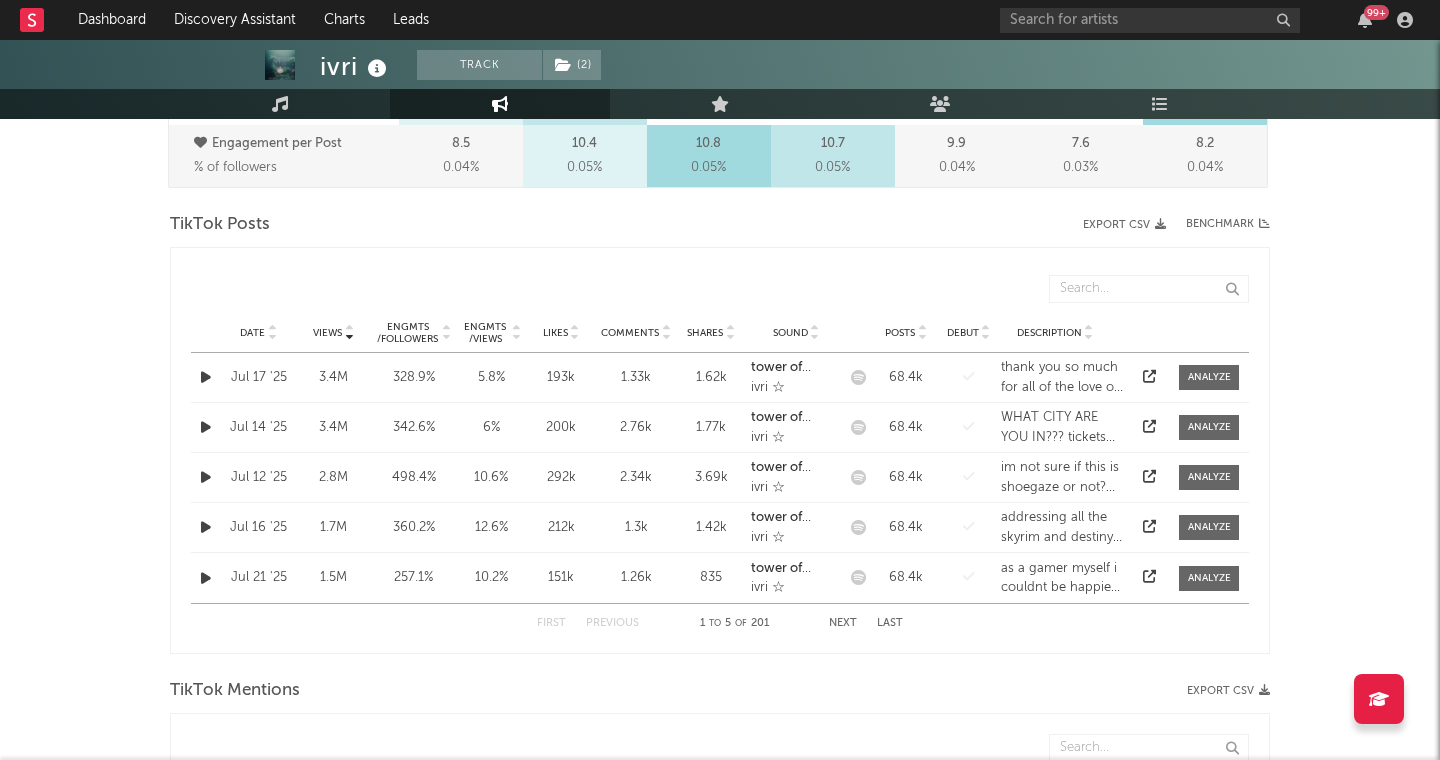 scroll, scrollTop: 667, scrollLeft: 0, axis: vertical 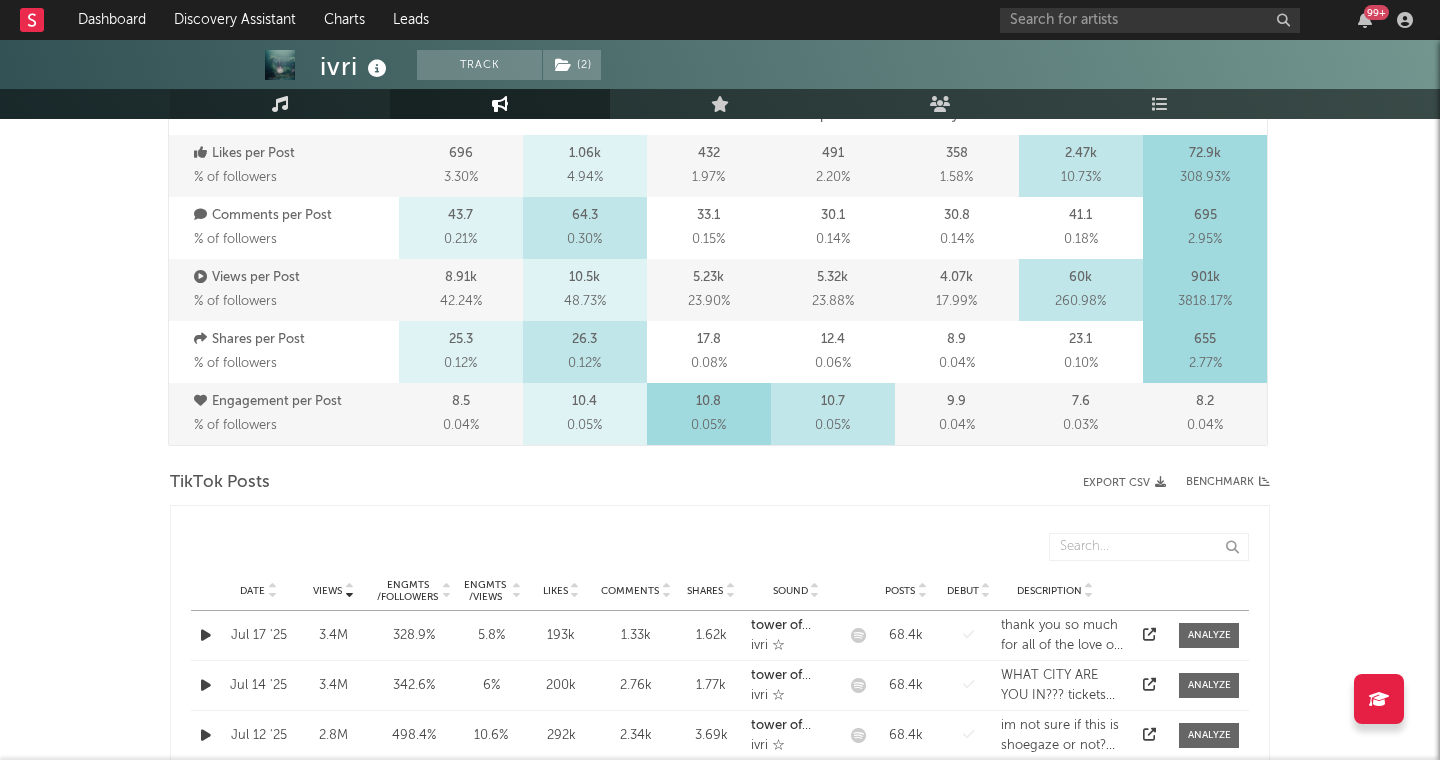 click on "Music" at bounding box center [280, 104] 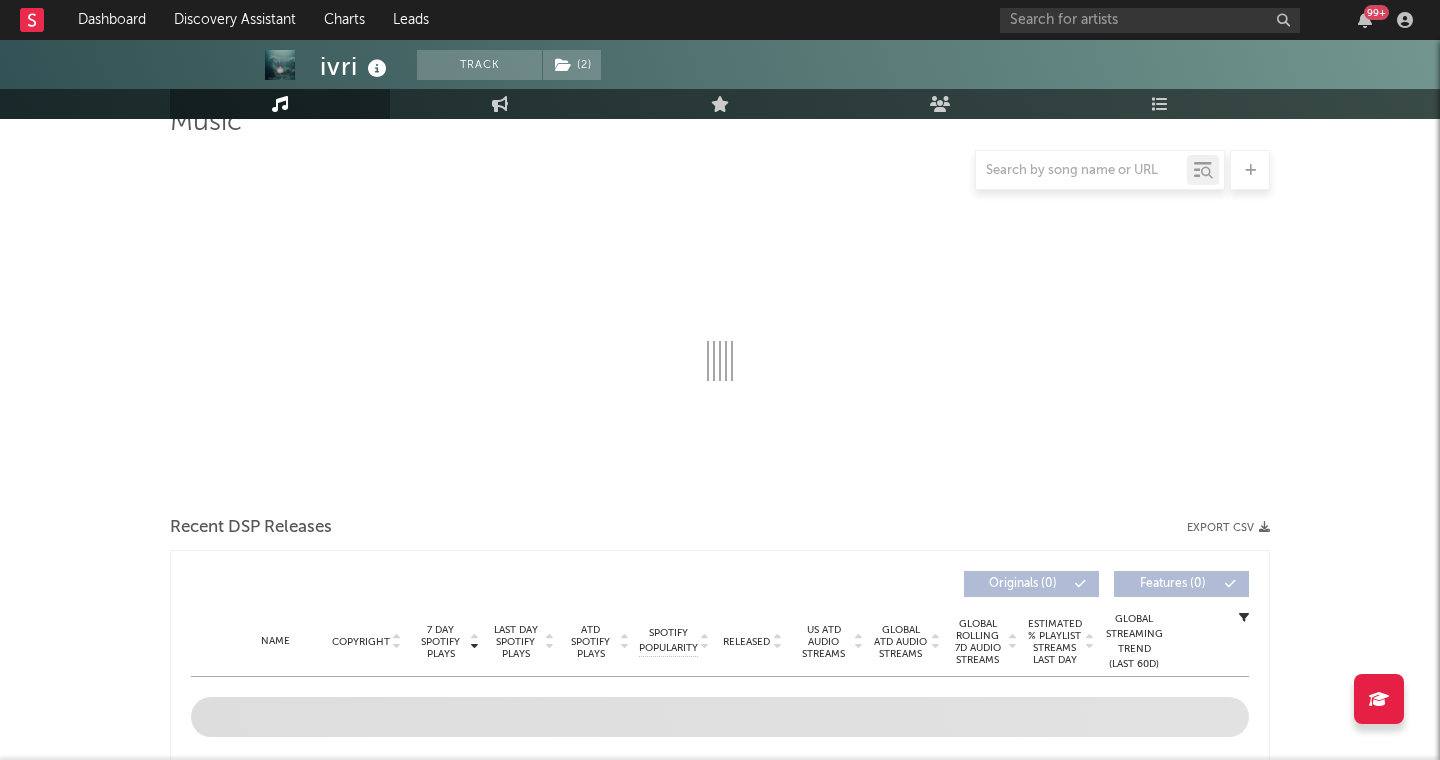 select on "6m" 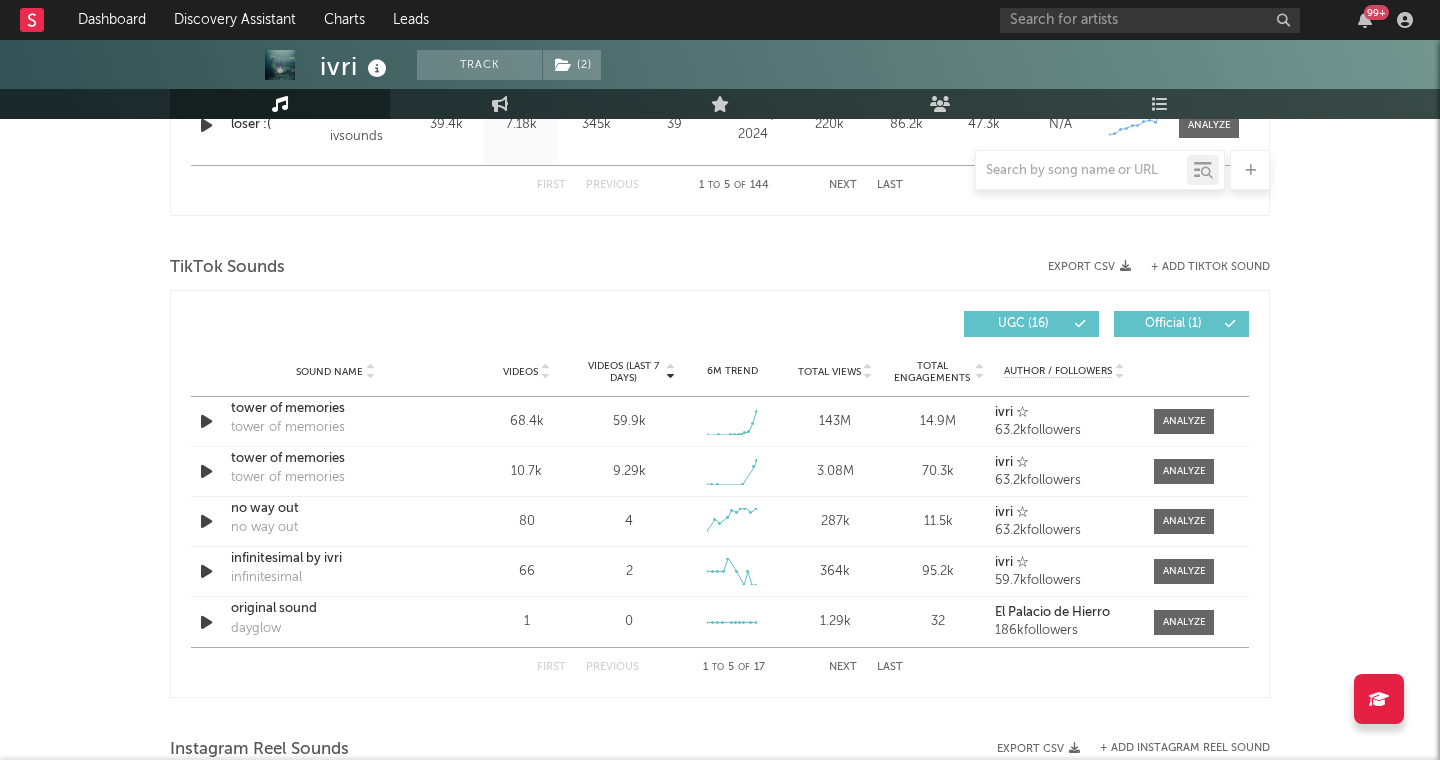 scroll, scrollTop: 1231, scrollLeft: 0, axis: vertical 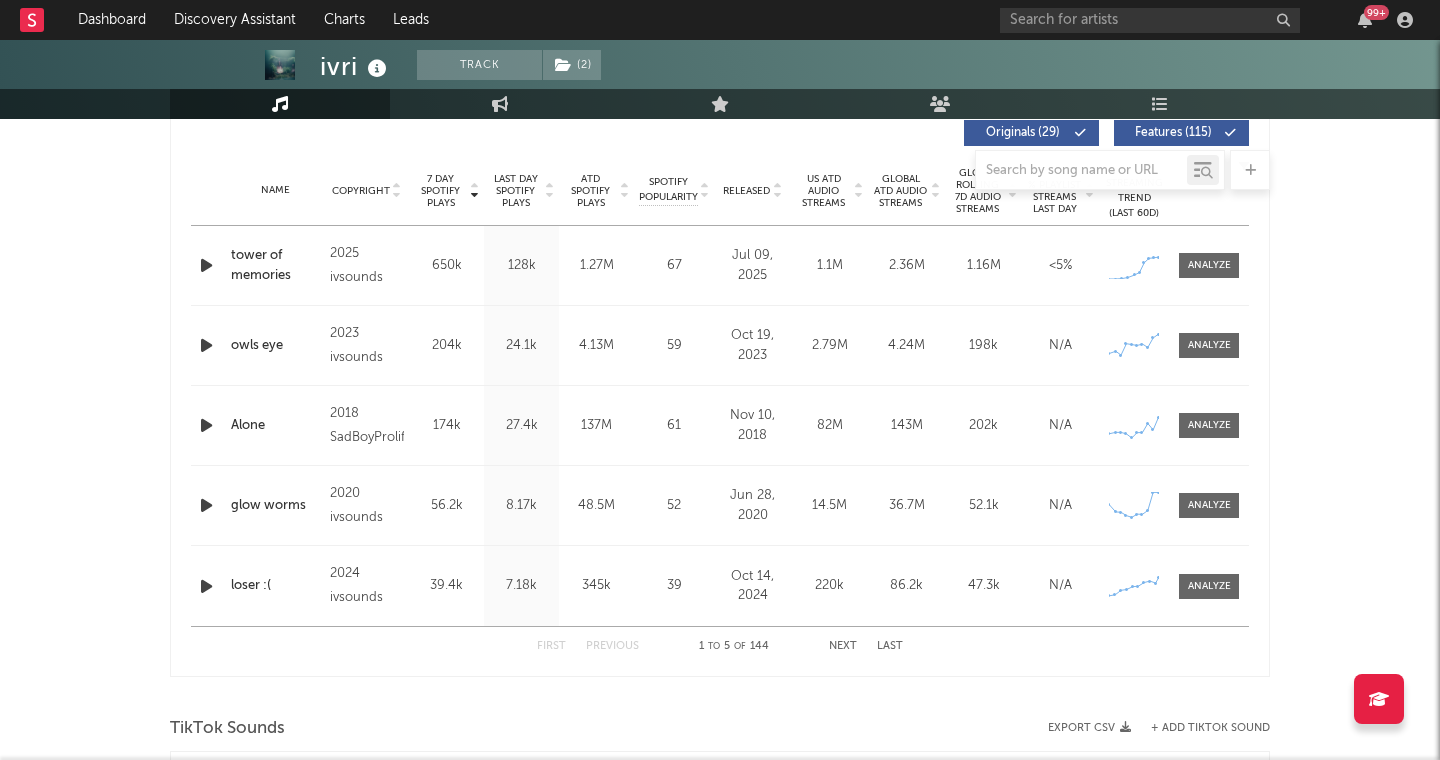 click at bounding box center [206, 265] 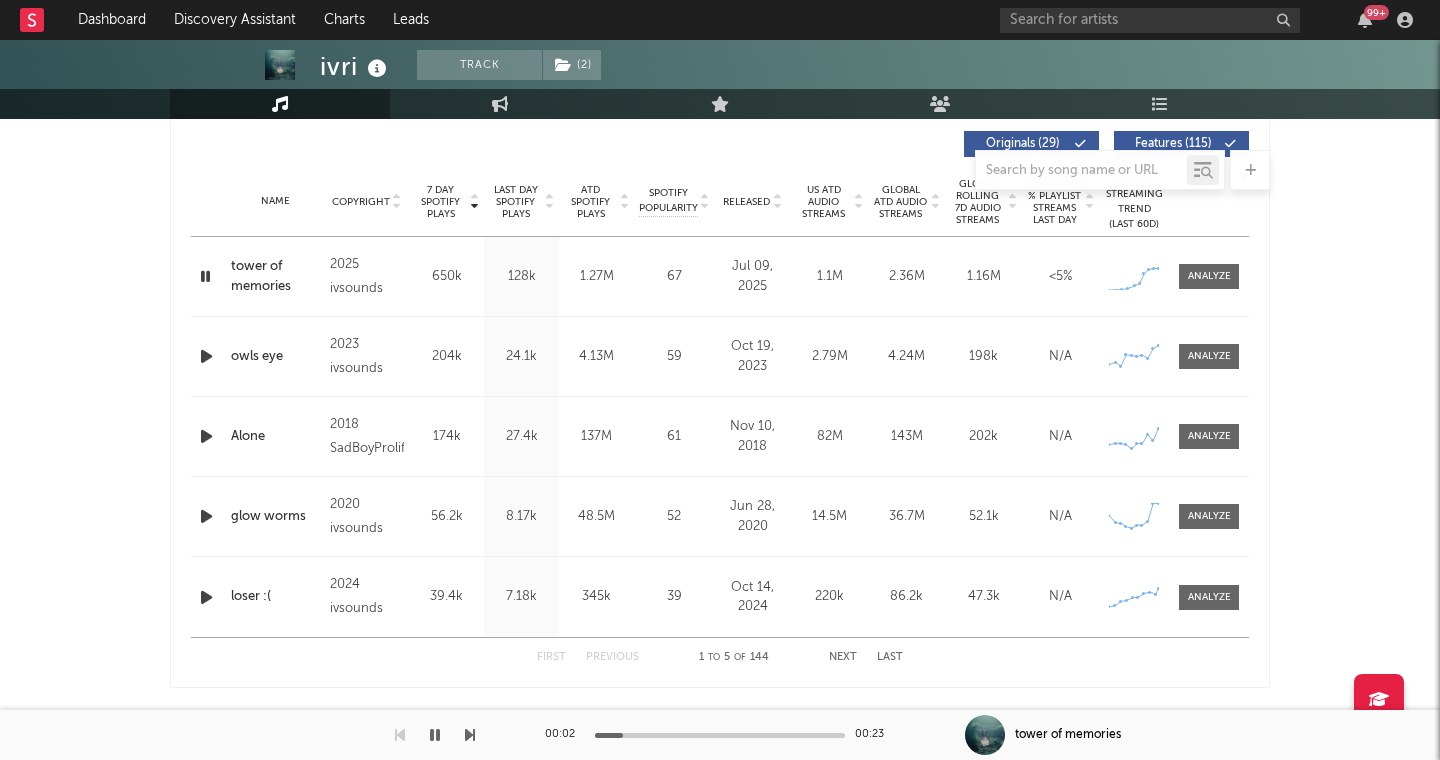 scroll, scrollTop: 758, scrollLeft: 0, axis: vertical 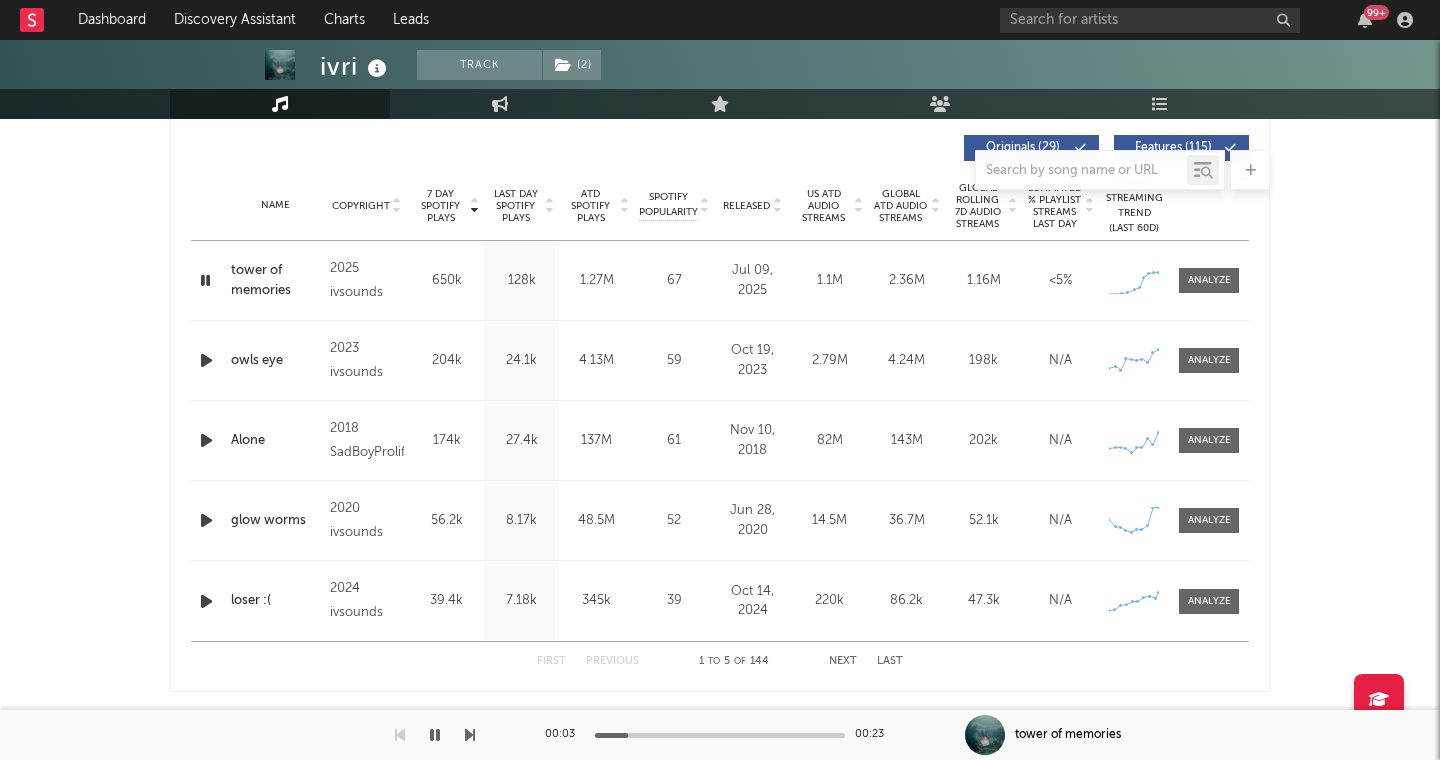 click at bounding box center (205, 280) 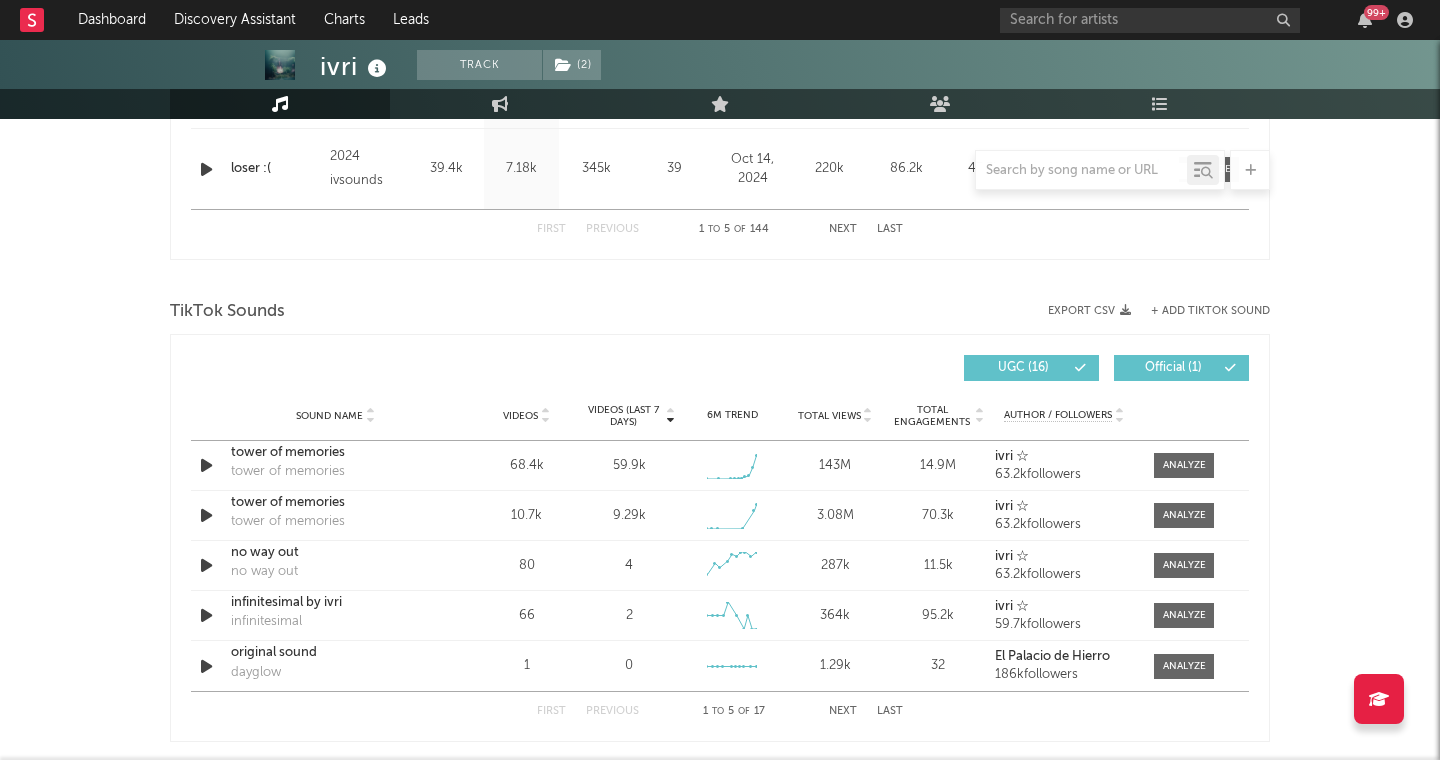 scroll, scrollTop: 1215, scrollLeft: 0, axis: vertical 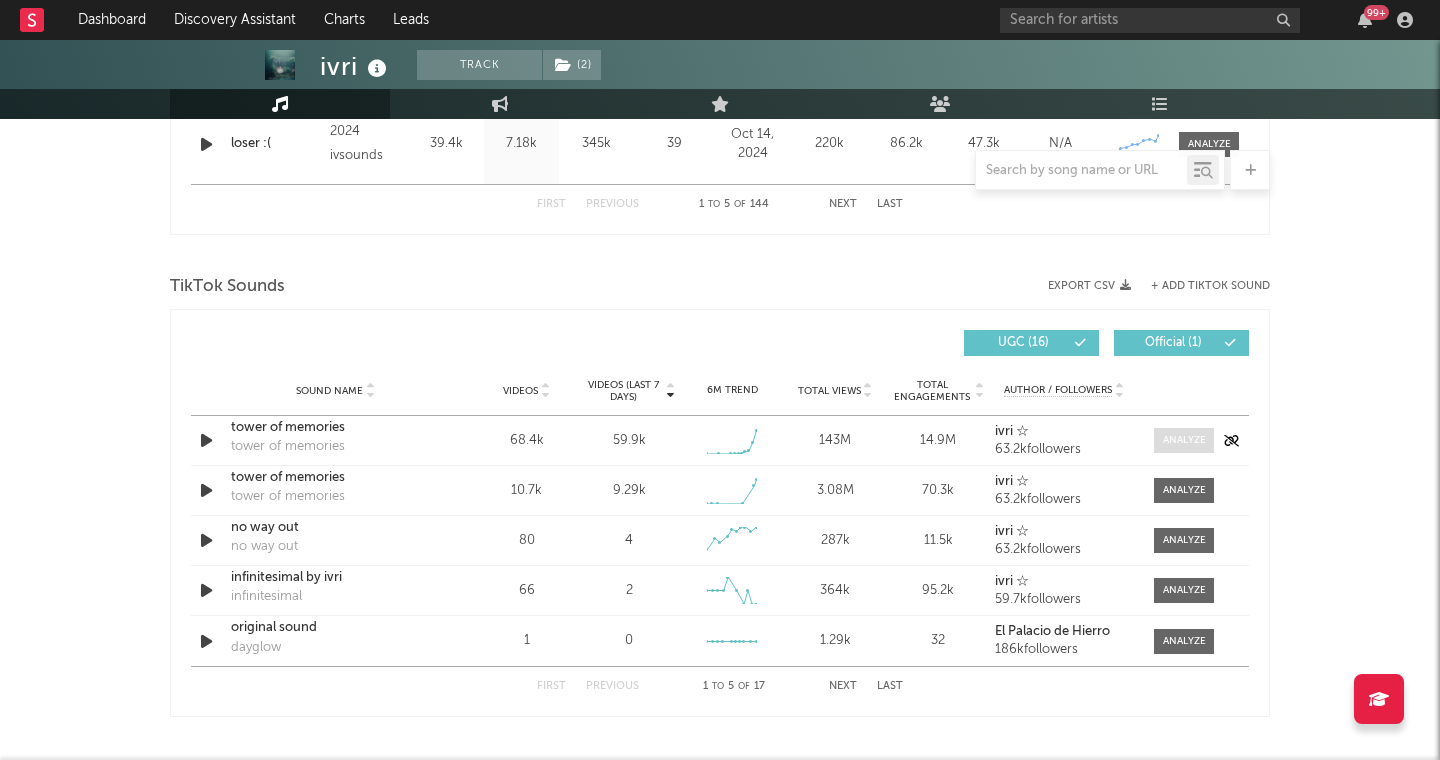 click at bounding box center [1184, 440] 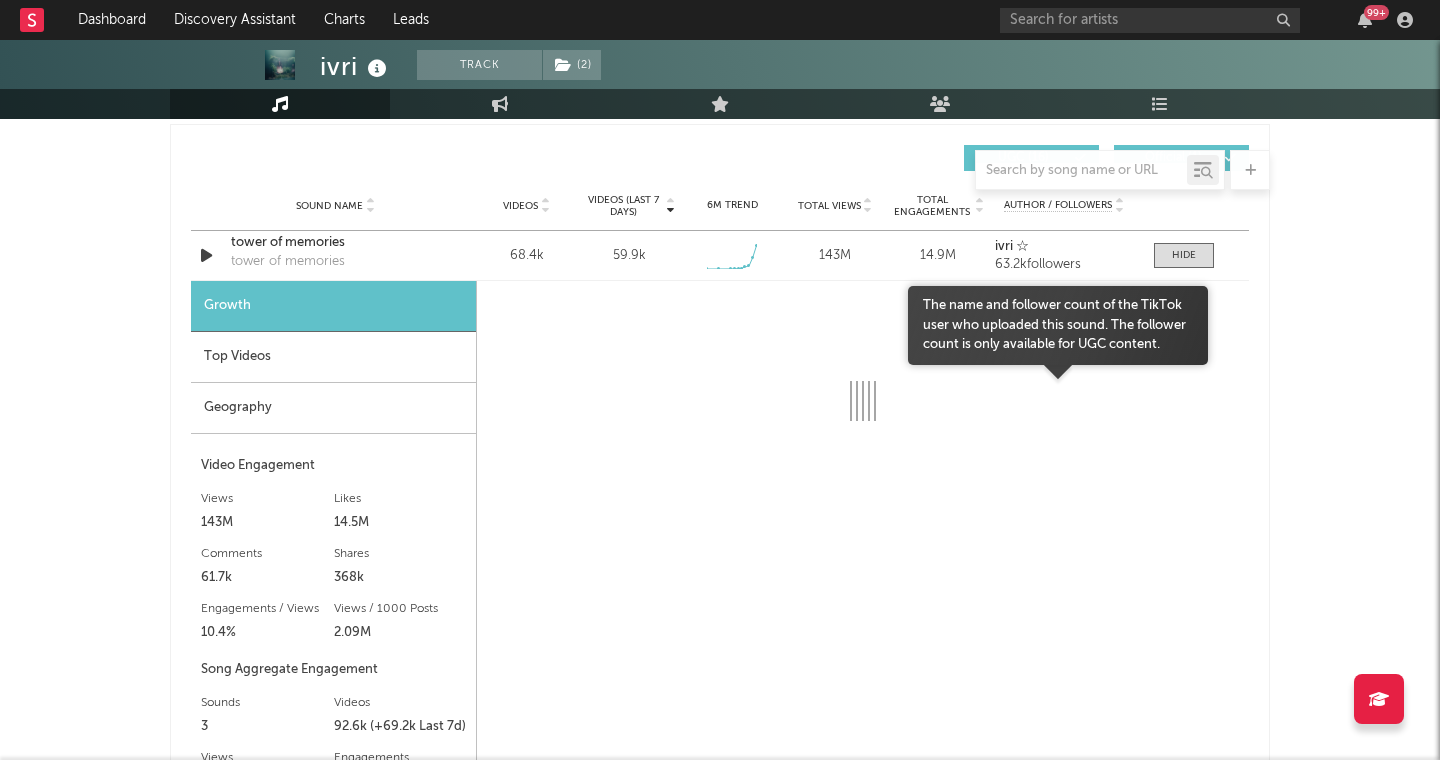 select on "1w" 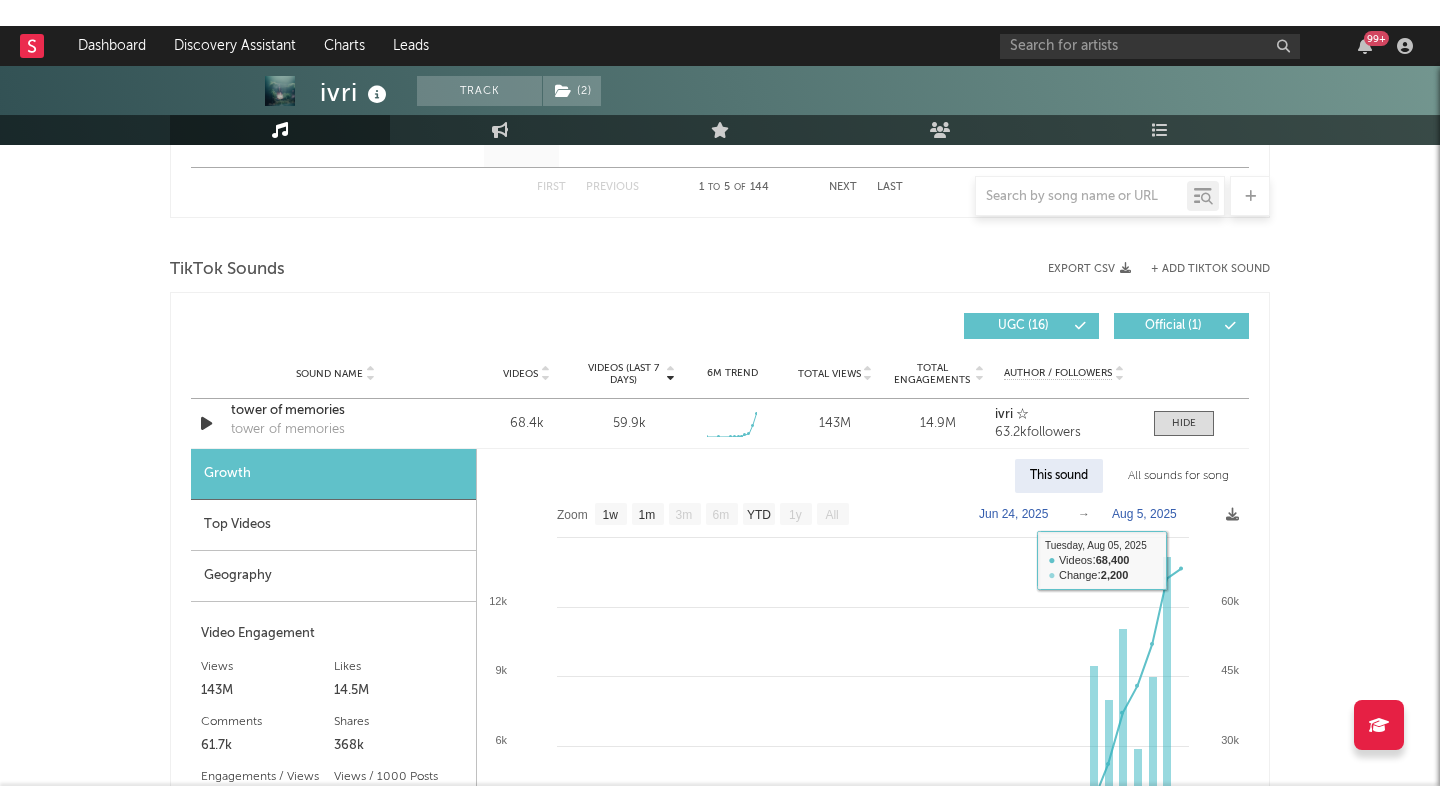 scroll, scrollTop: 1059, scrollLeft: 0, axis: vertical 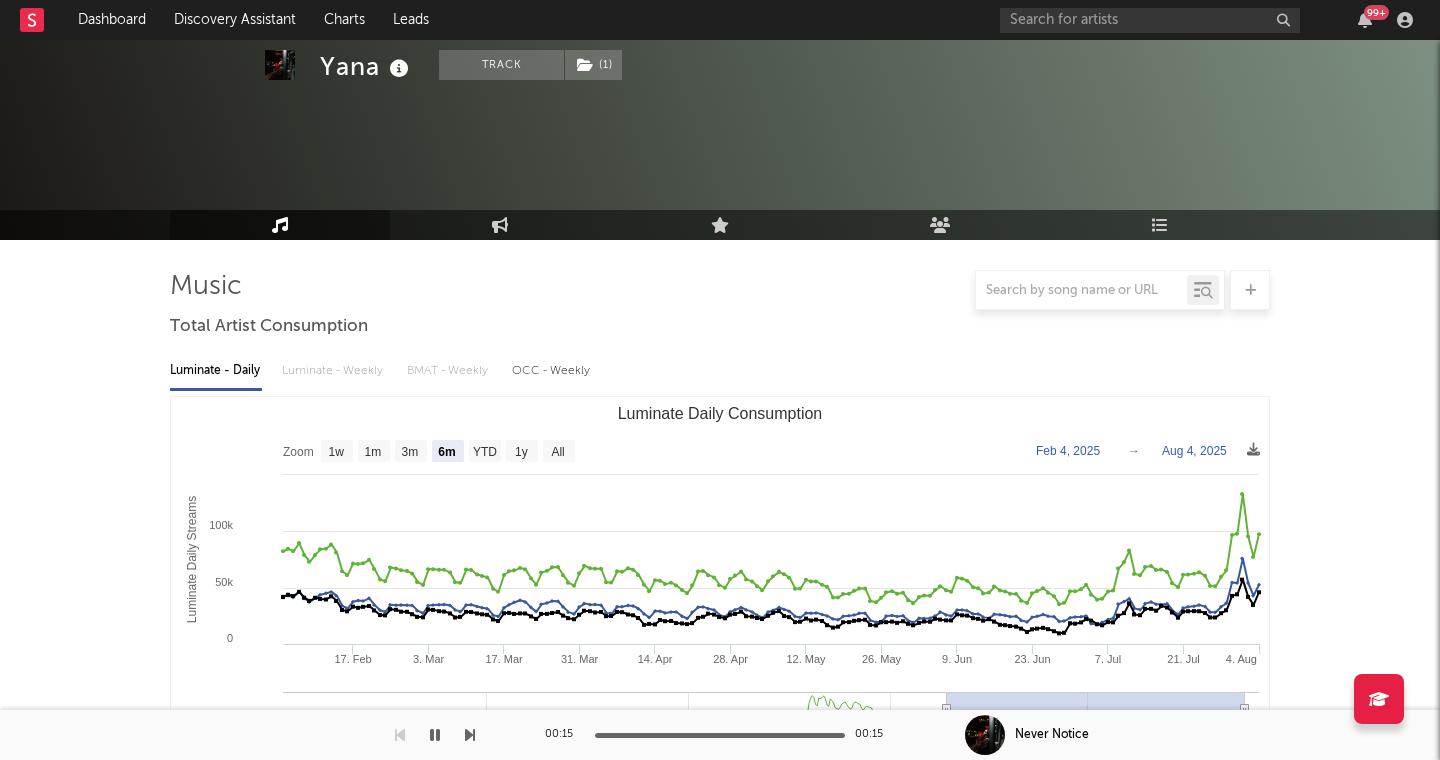 select on "6m" 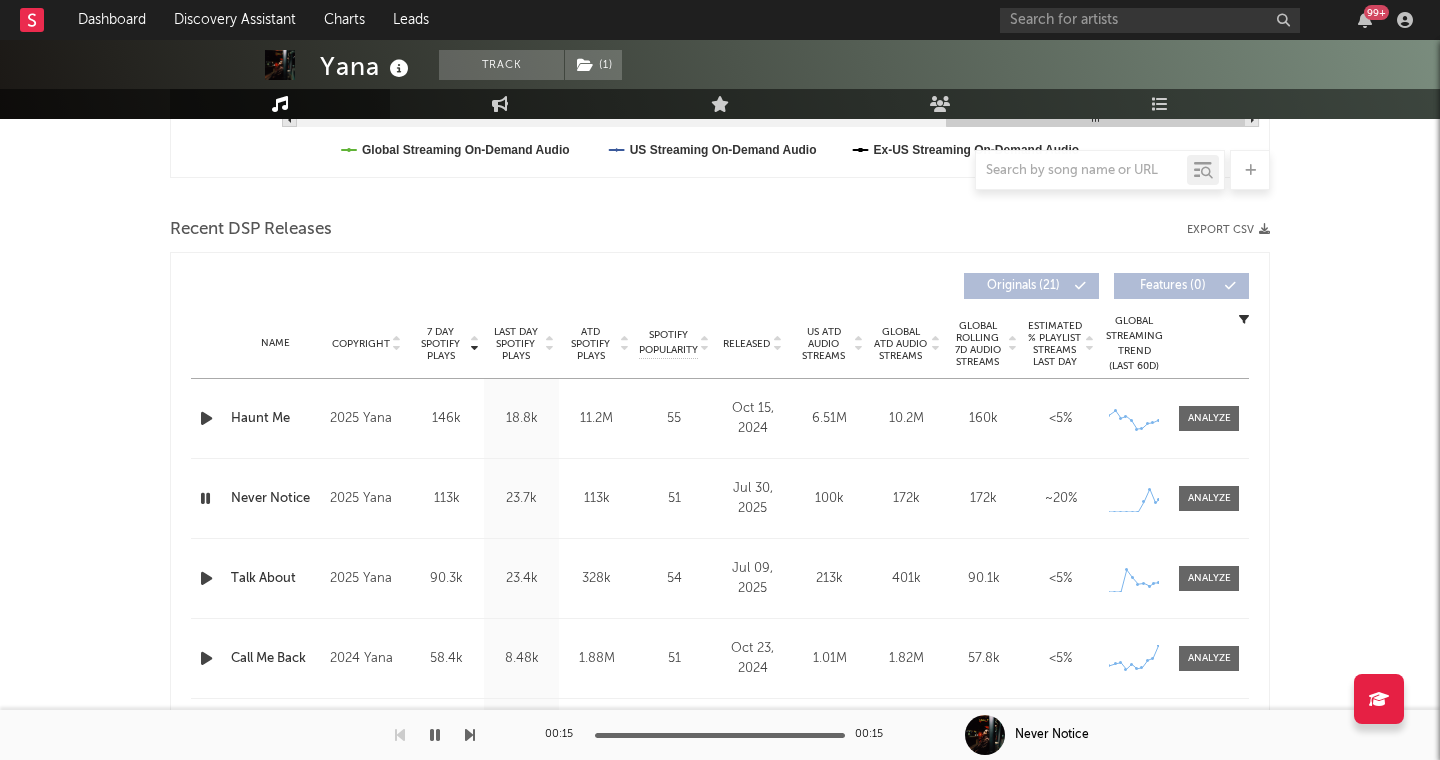 scroll, scrollTop: 647, scrollLeft: 0, axis: vertical 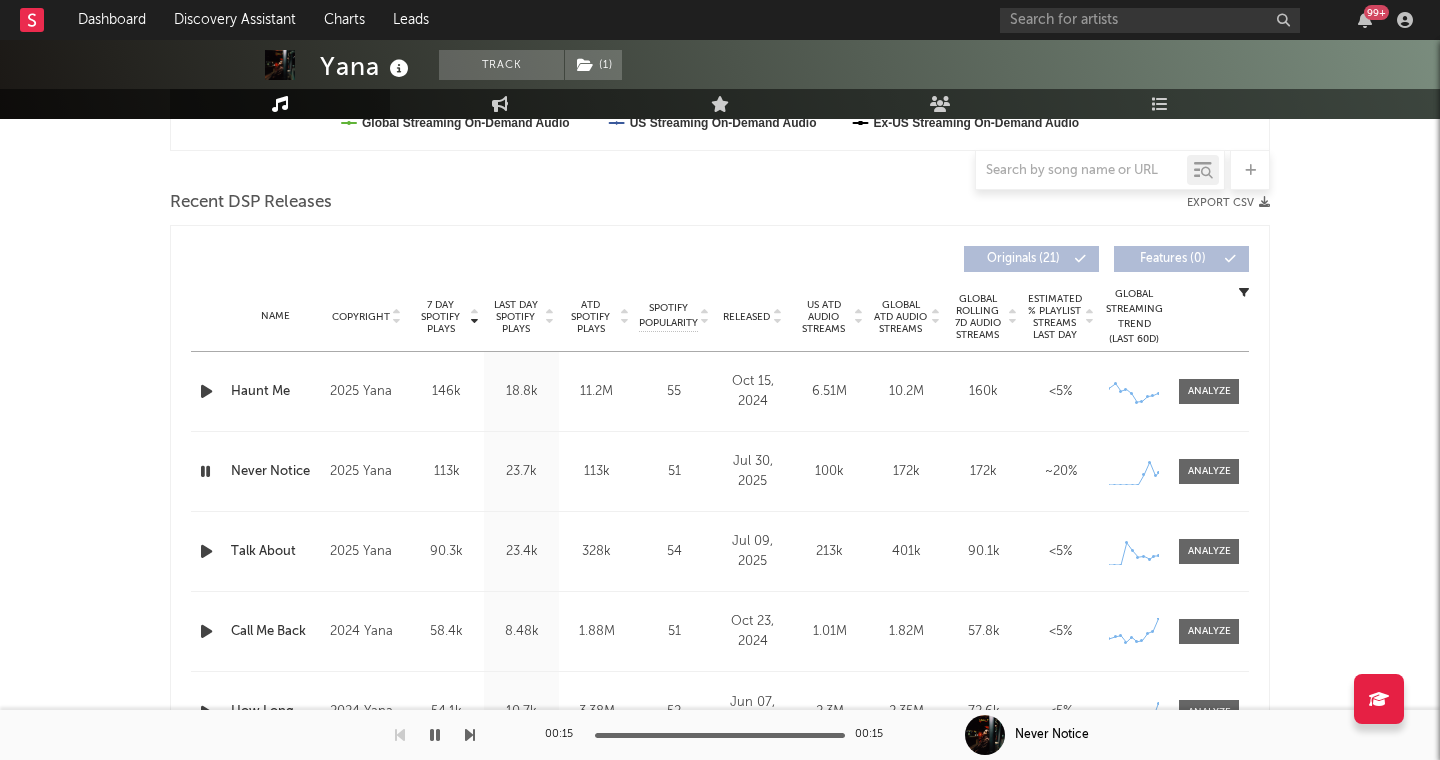 click at bounding box center (205, 471) 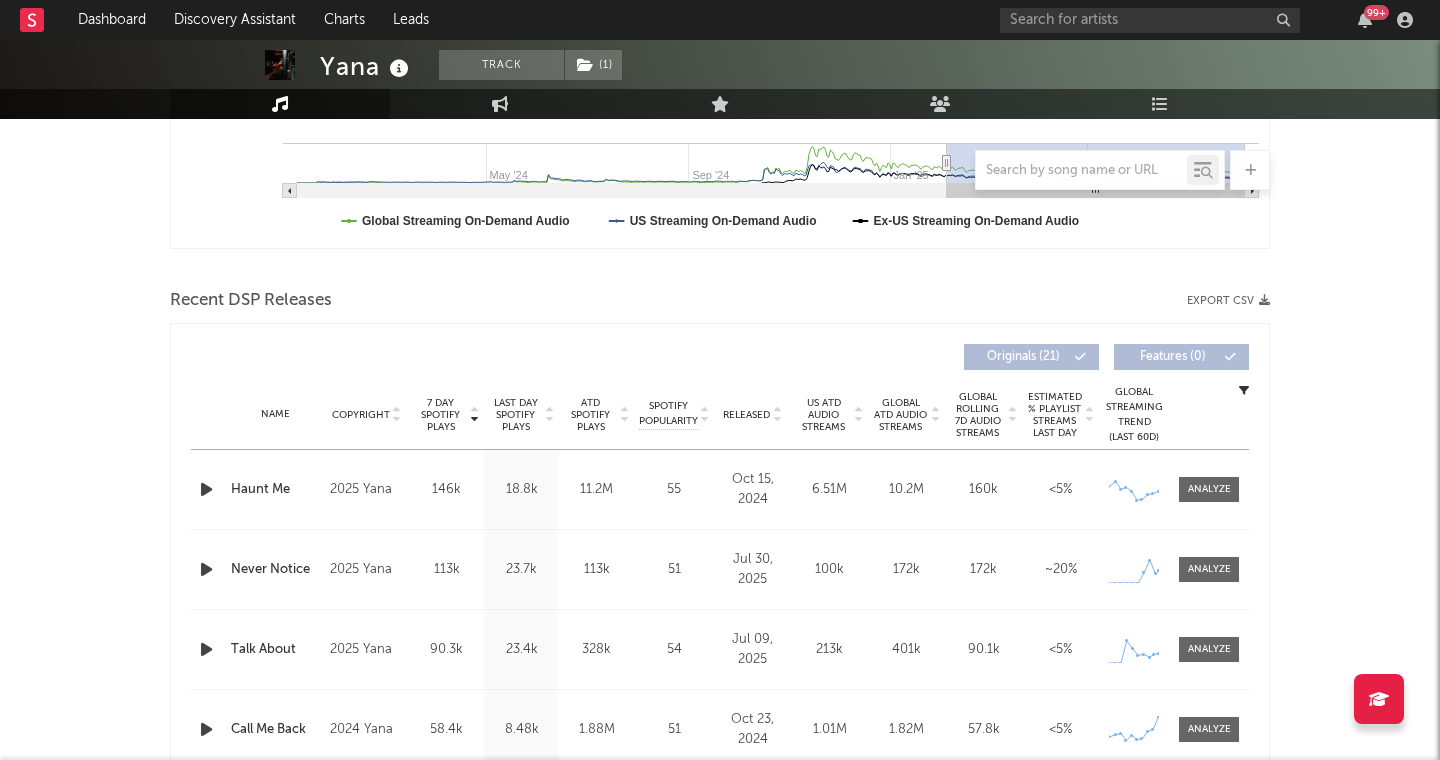 scroll, scrollTop: 568, scrollLeft: 0, axis: vertical 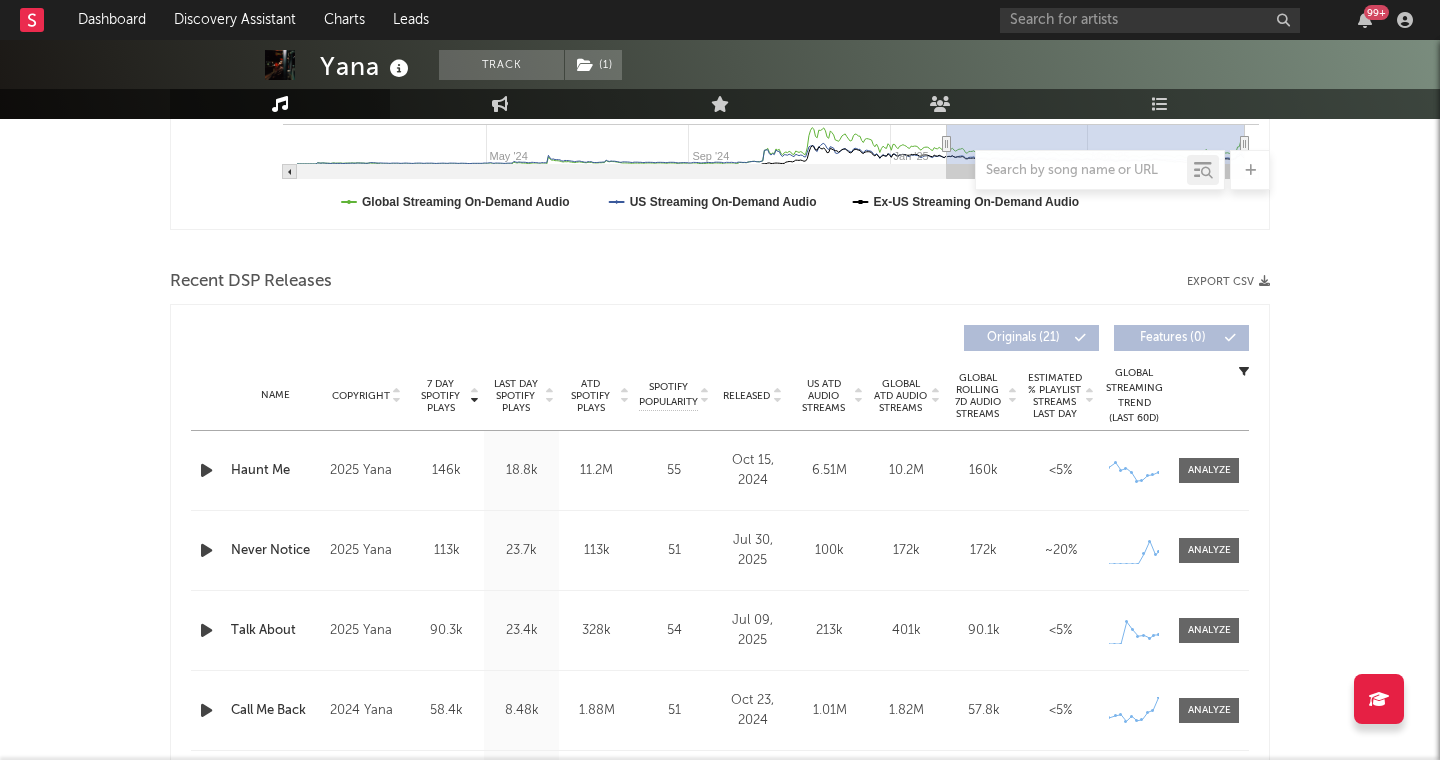 click at bounding box center (206, 550) 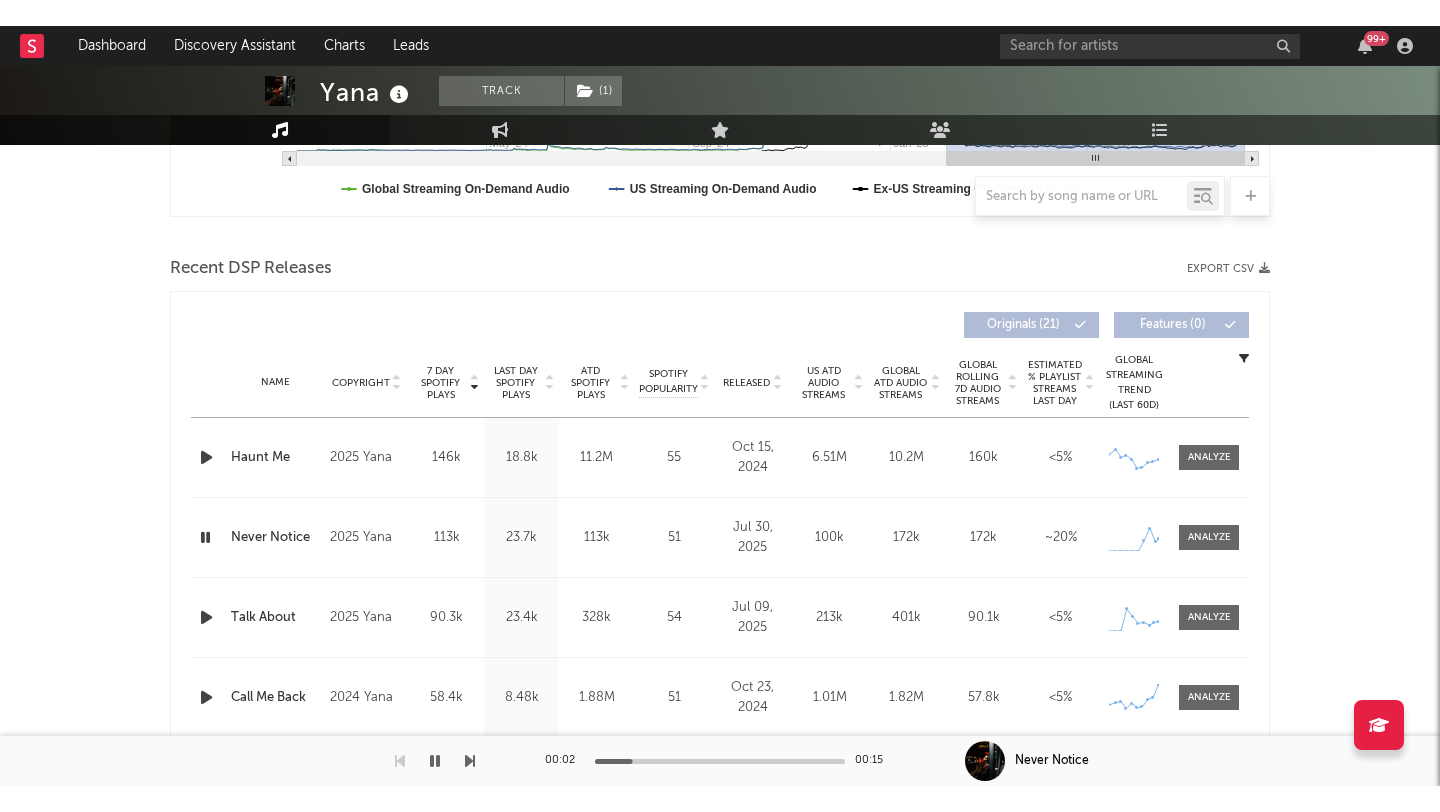 scroll, scrollTop: 611, scrollLeft: 0, axis: vertical 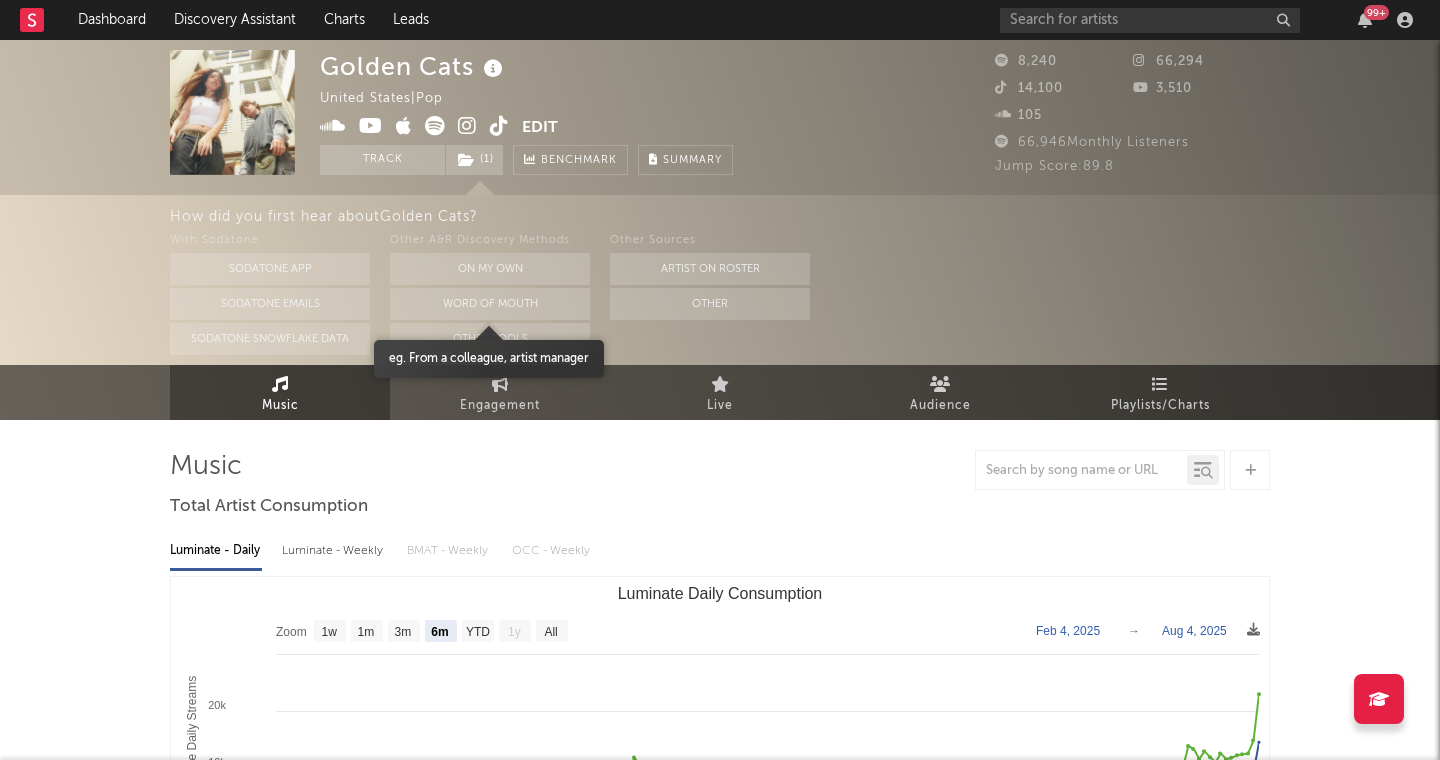 select on "6m" 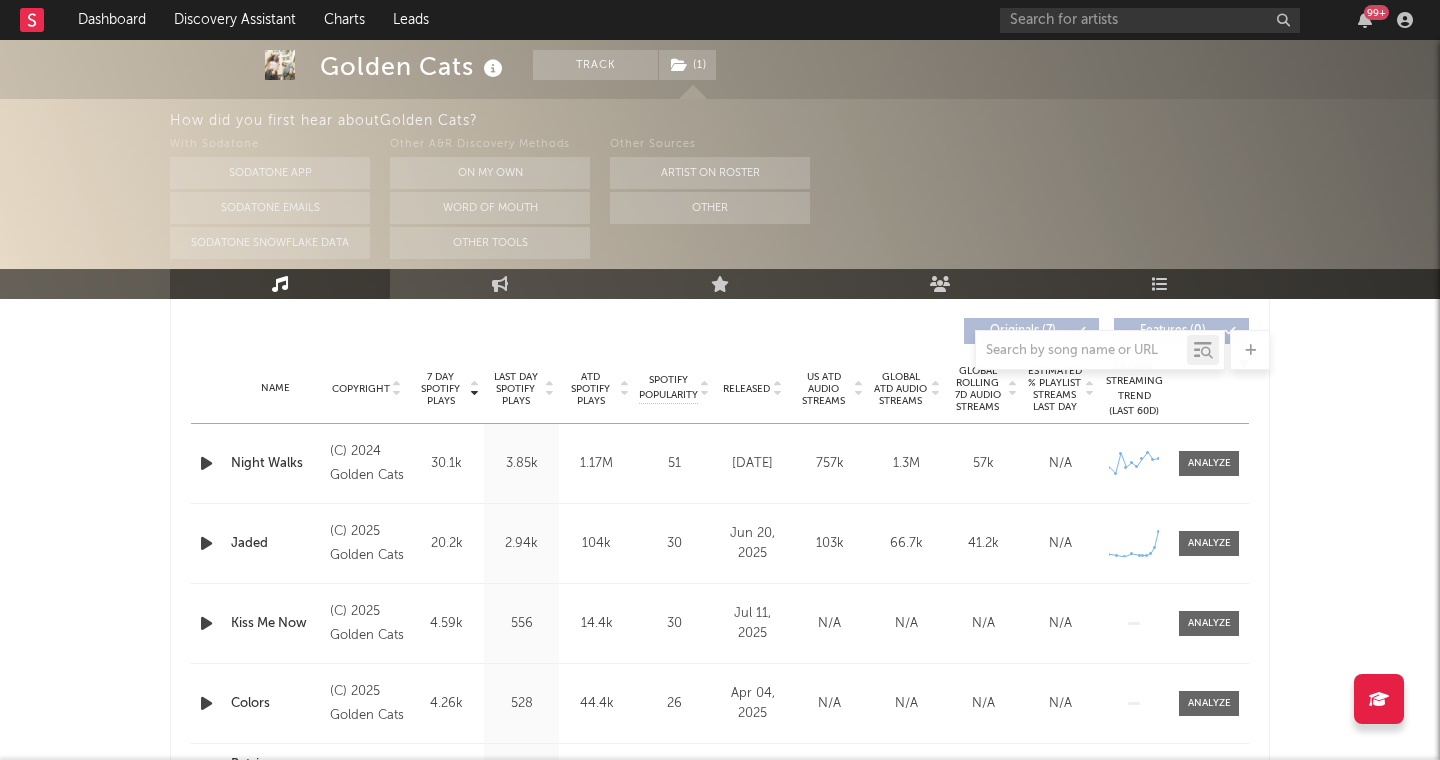 scroll, scrollTop: 757, scrollLeft: 0, axis: vertical 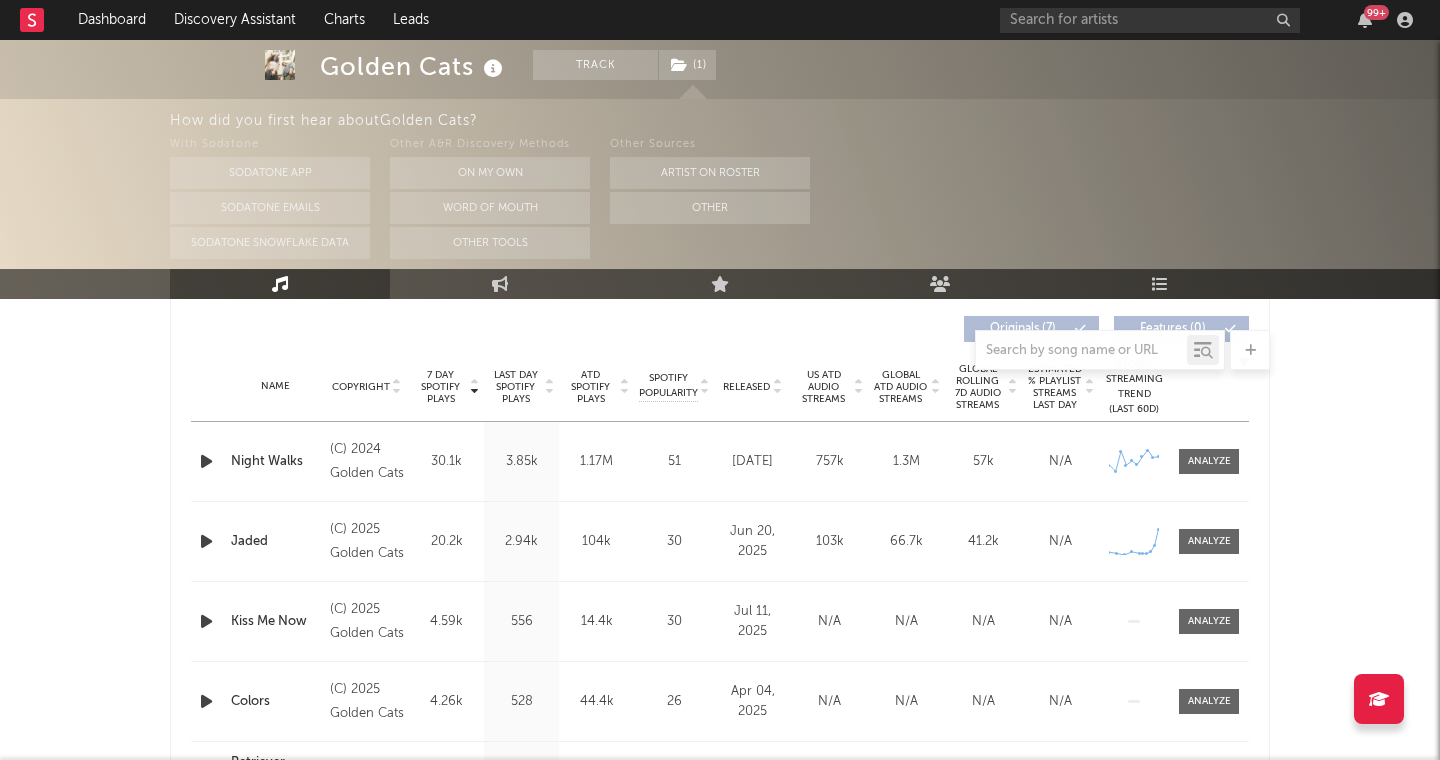 click at bounding box center (206, 541) 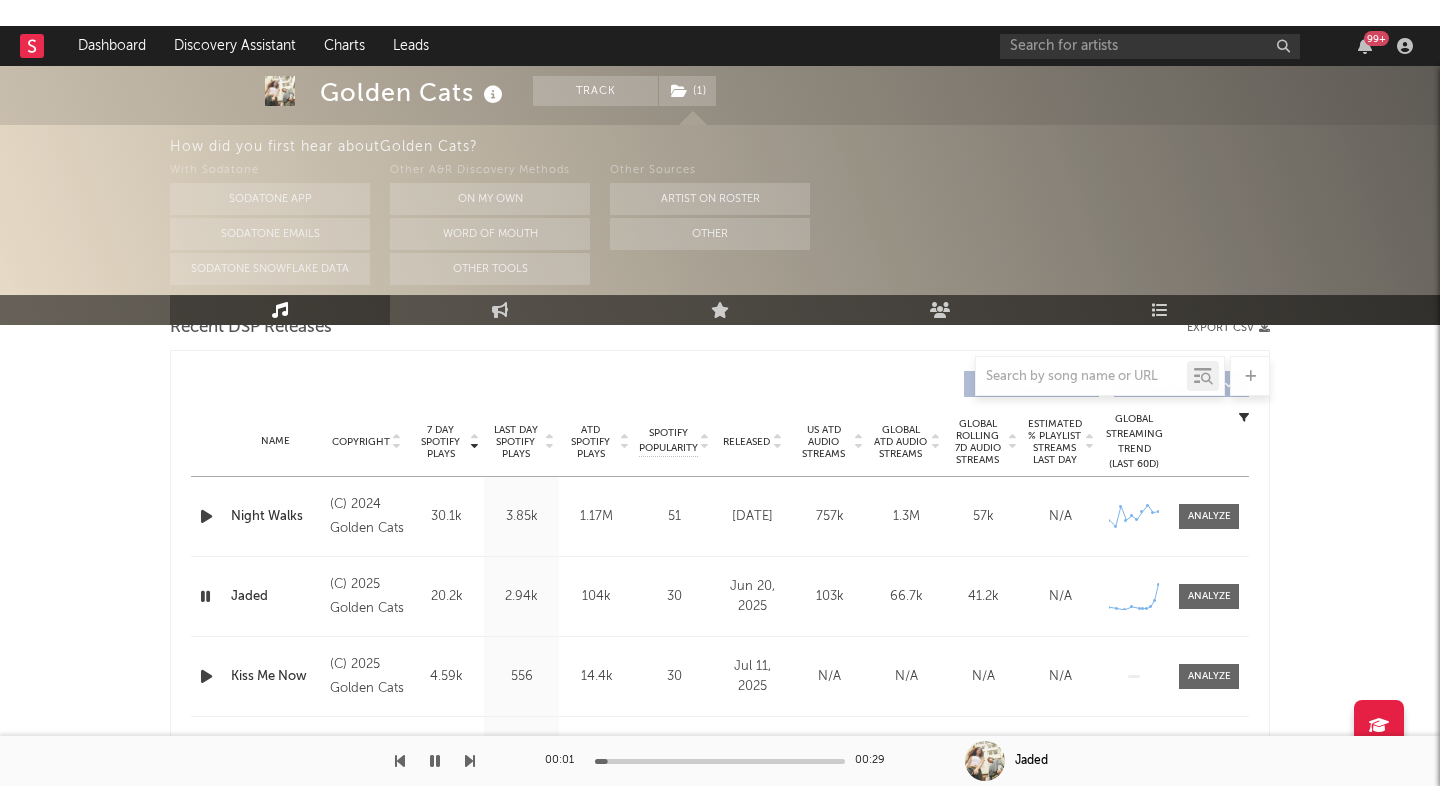 scroll, scrollTop: 727, scrollLeft: 0, axis: vertical 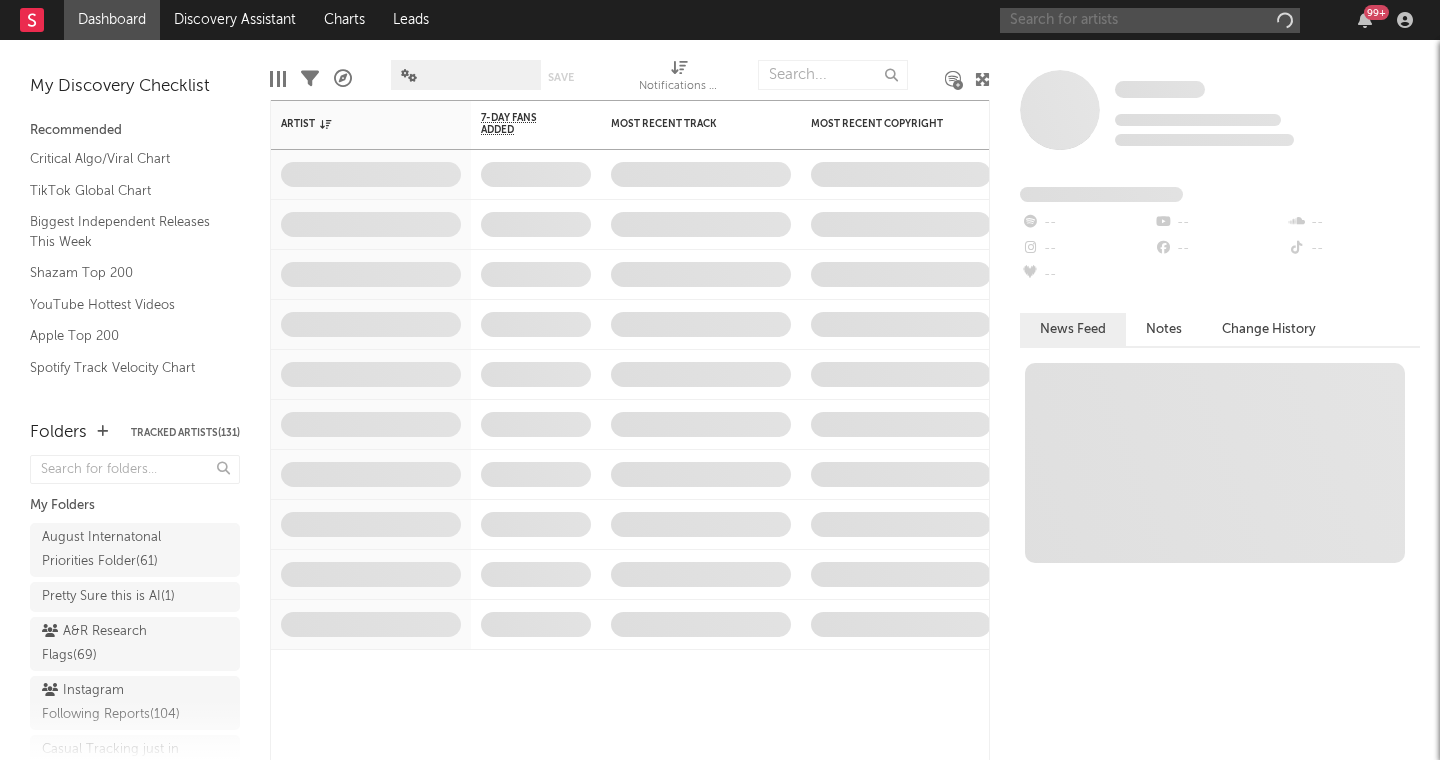 click at bounding box center (1150, 20) 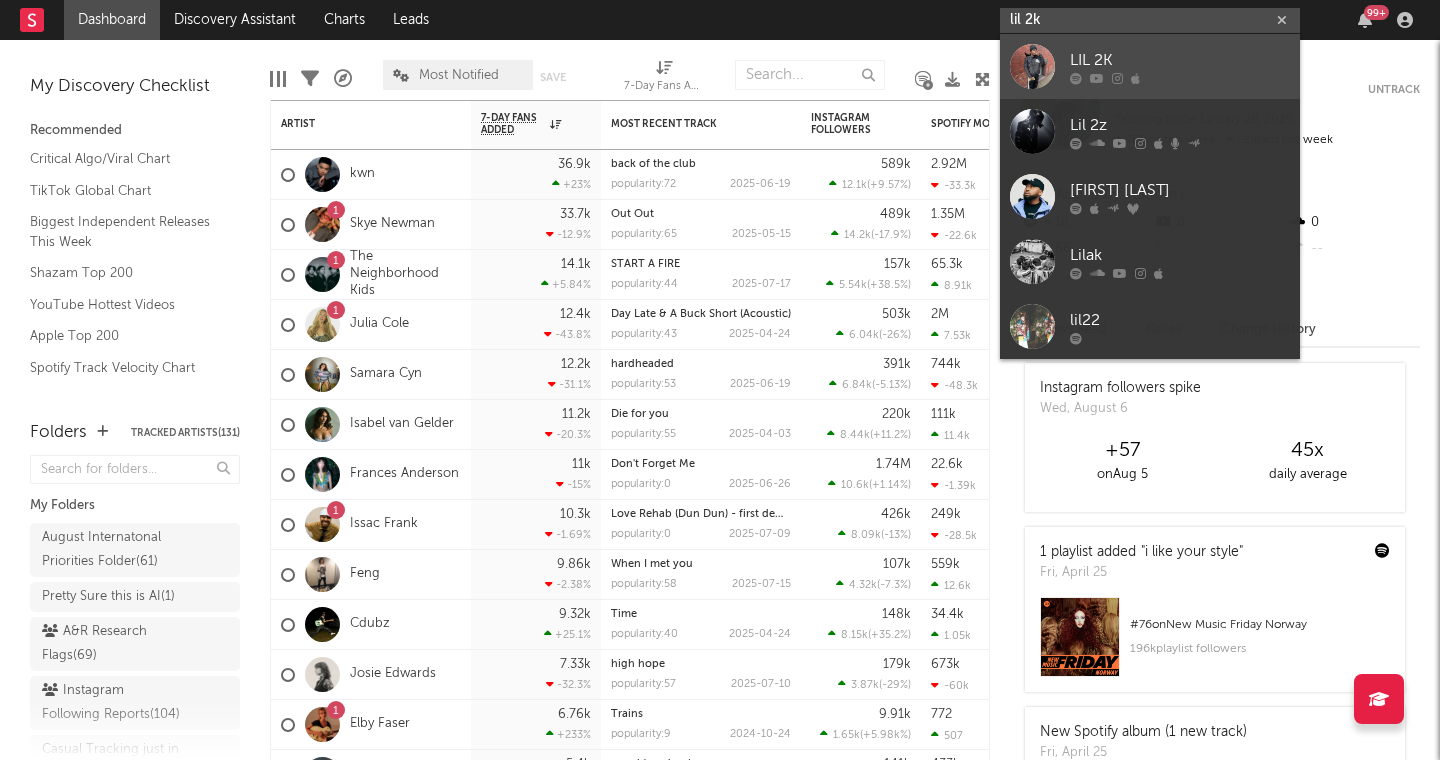 type on "lil 2k" 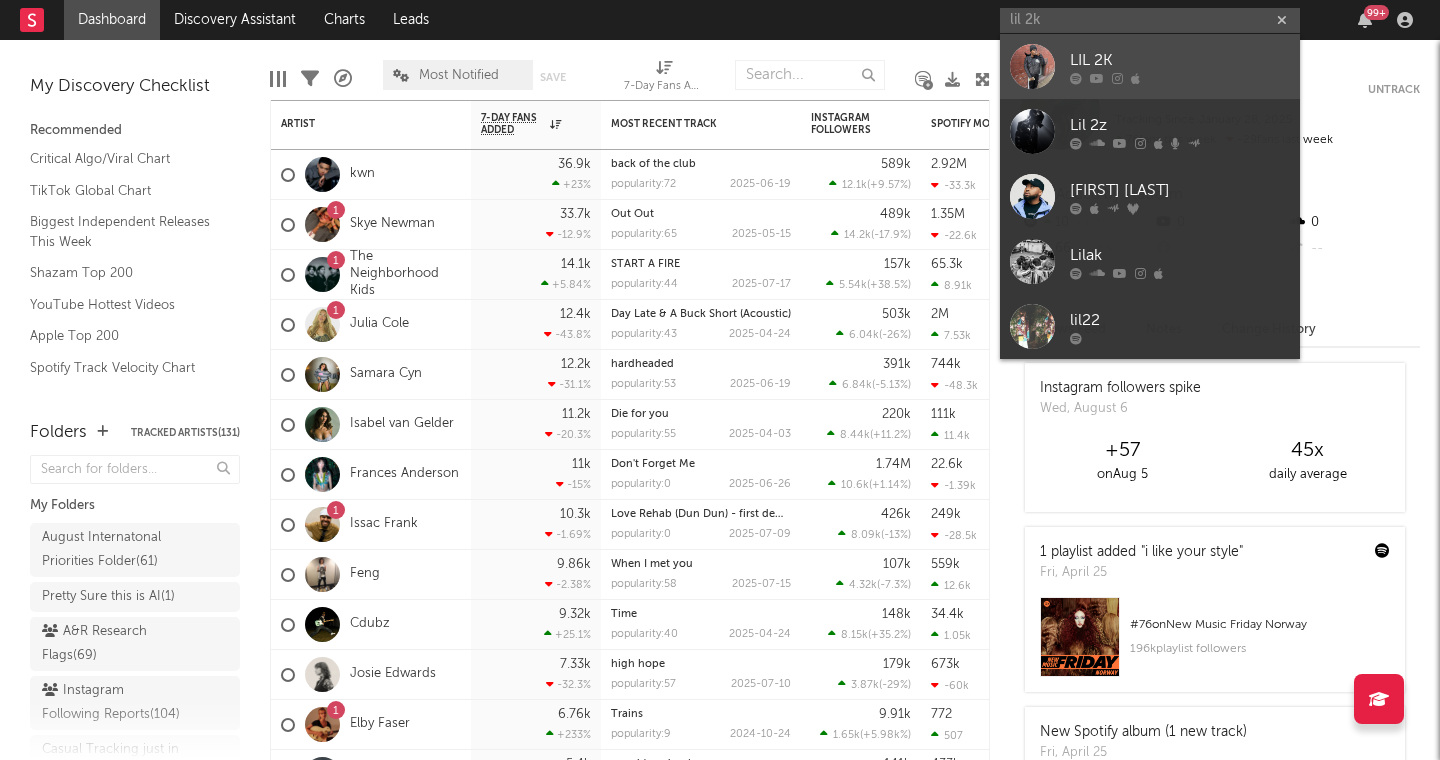 click at bounding box center [1032, 66] 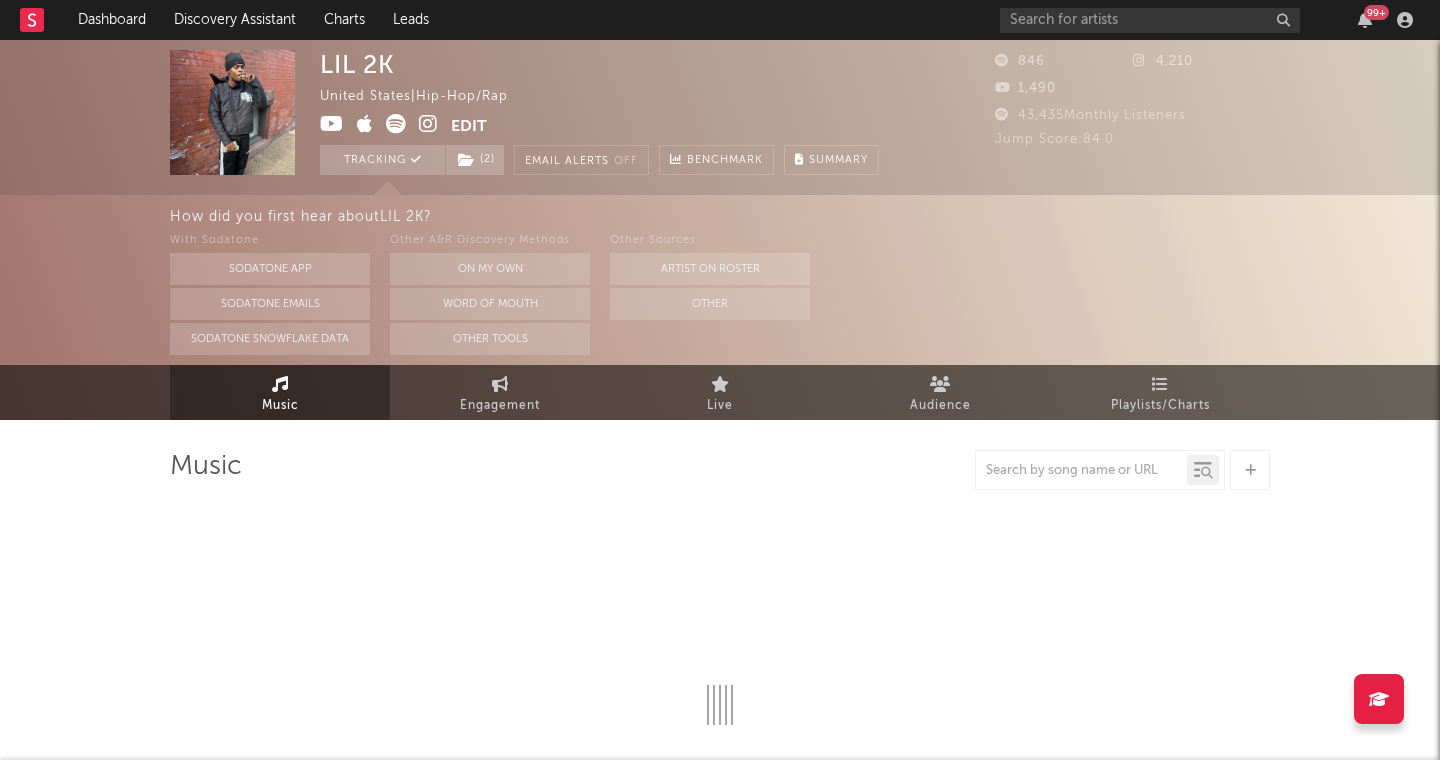 select on "6m" 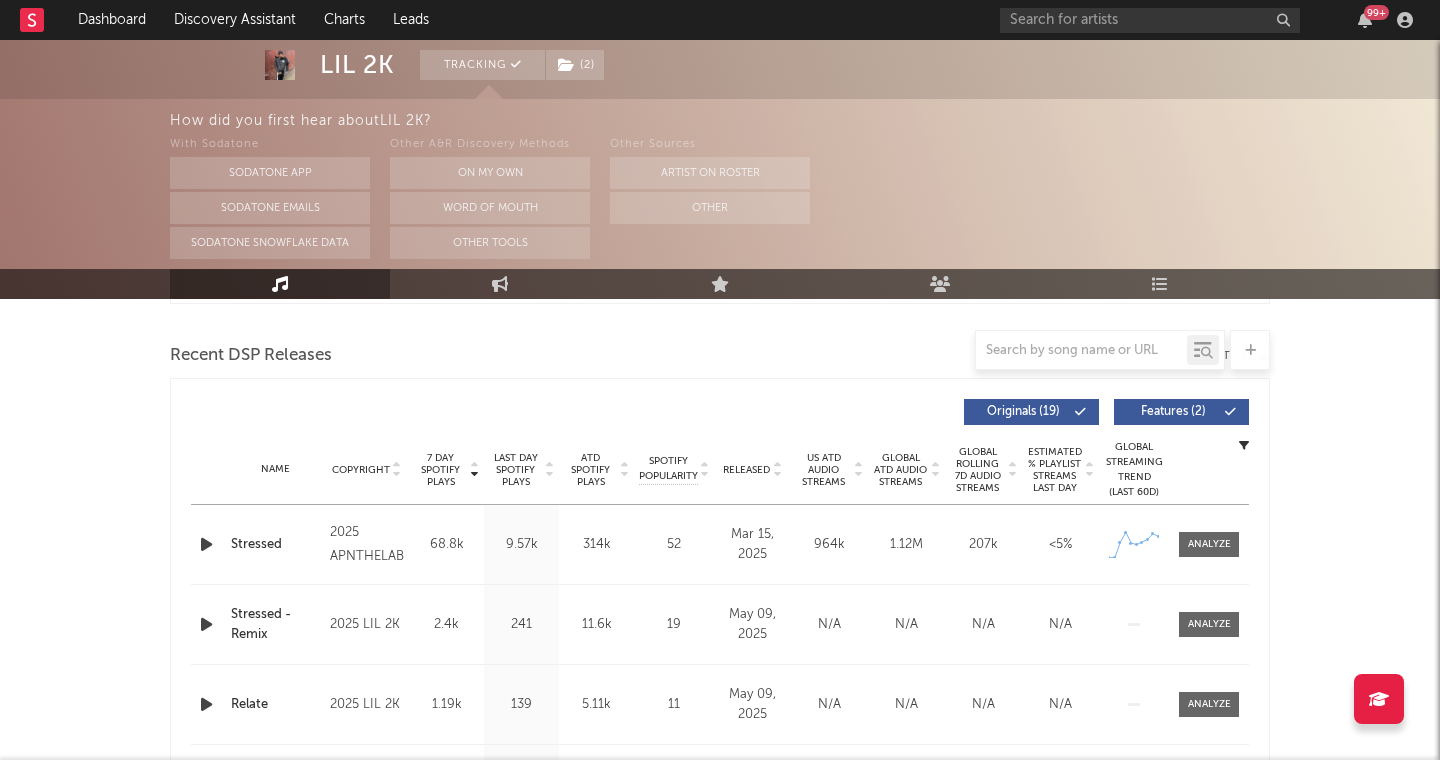 scroll, scrollTop: 681, scrollLeft: 0, axis: vertical 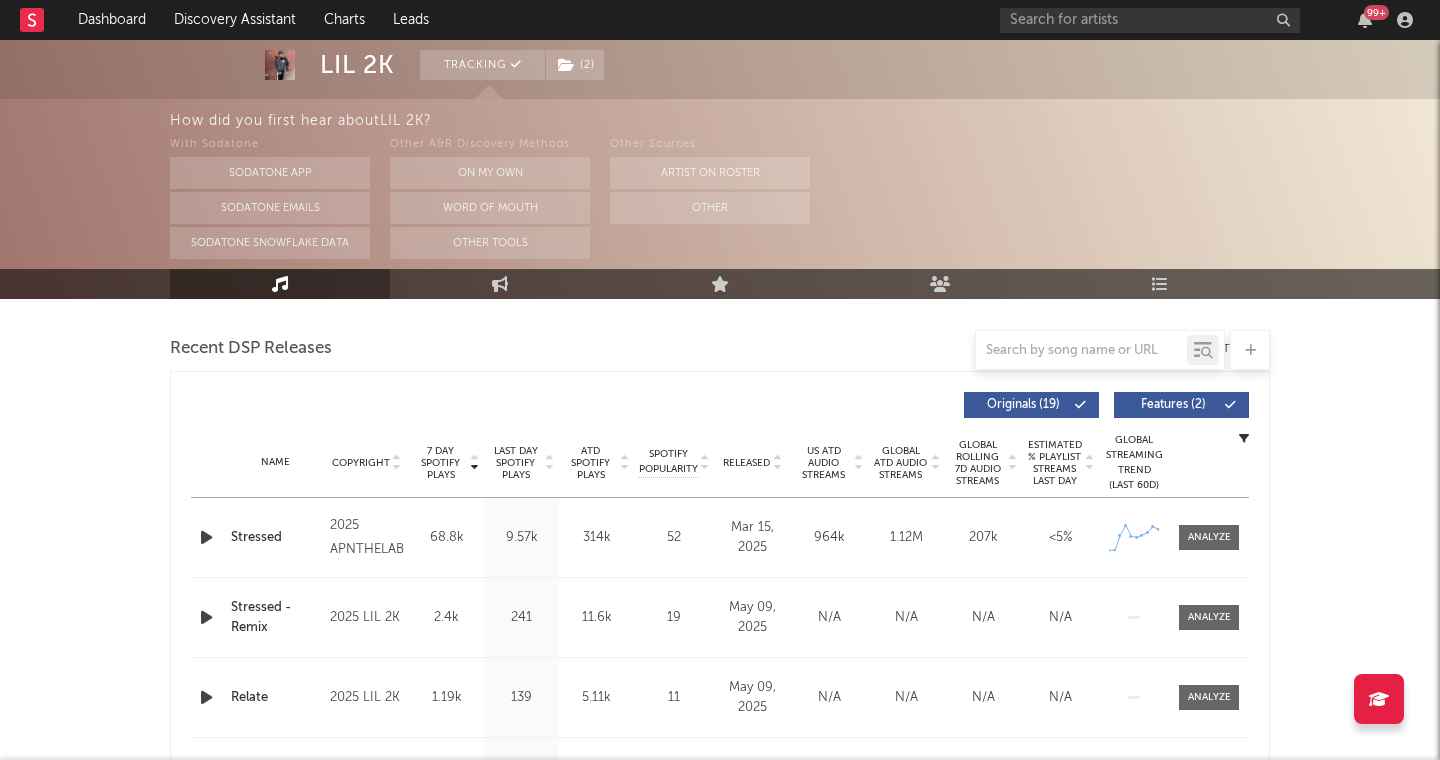 click at bounding box center [206, 537] 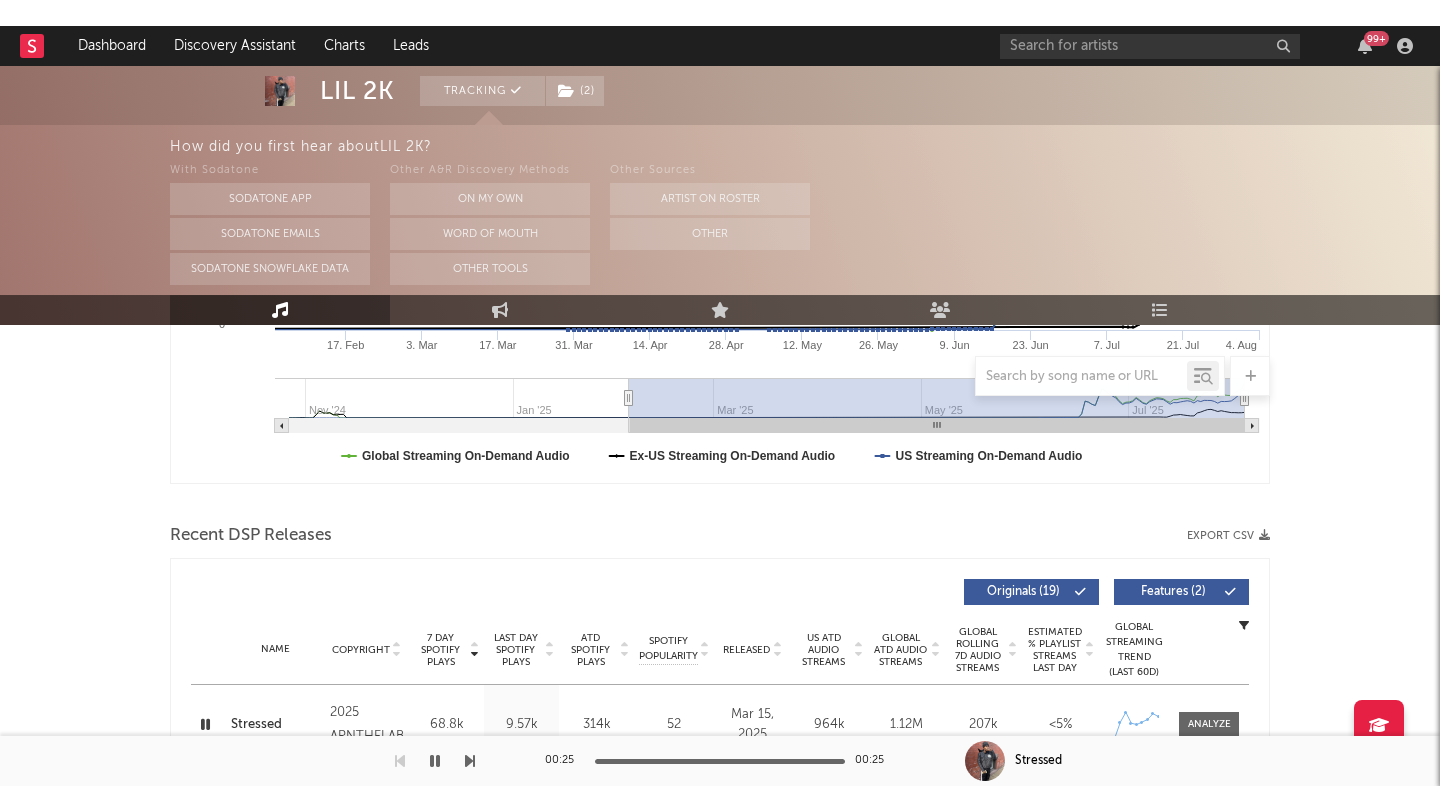 scroll, scrollTop: 492, scrollLeft: 0, axis: vertical 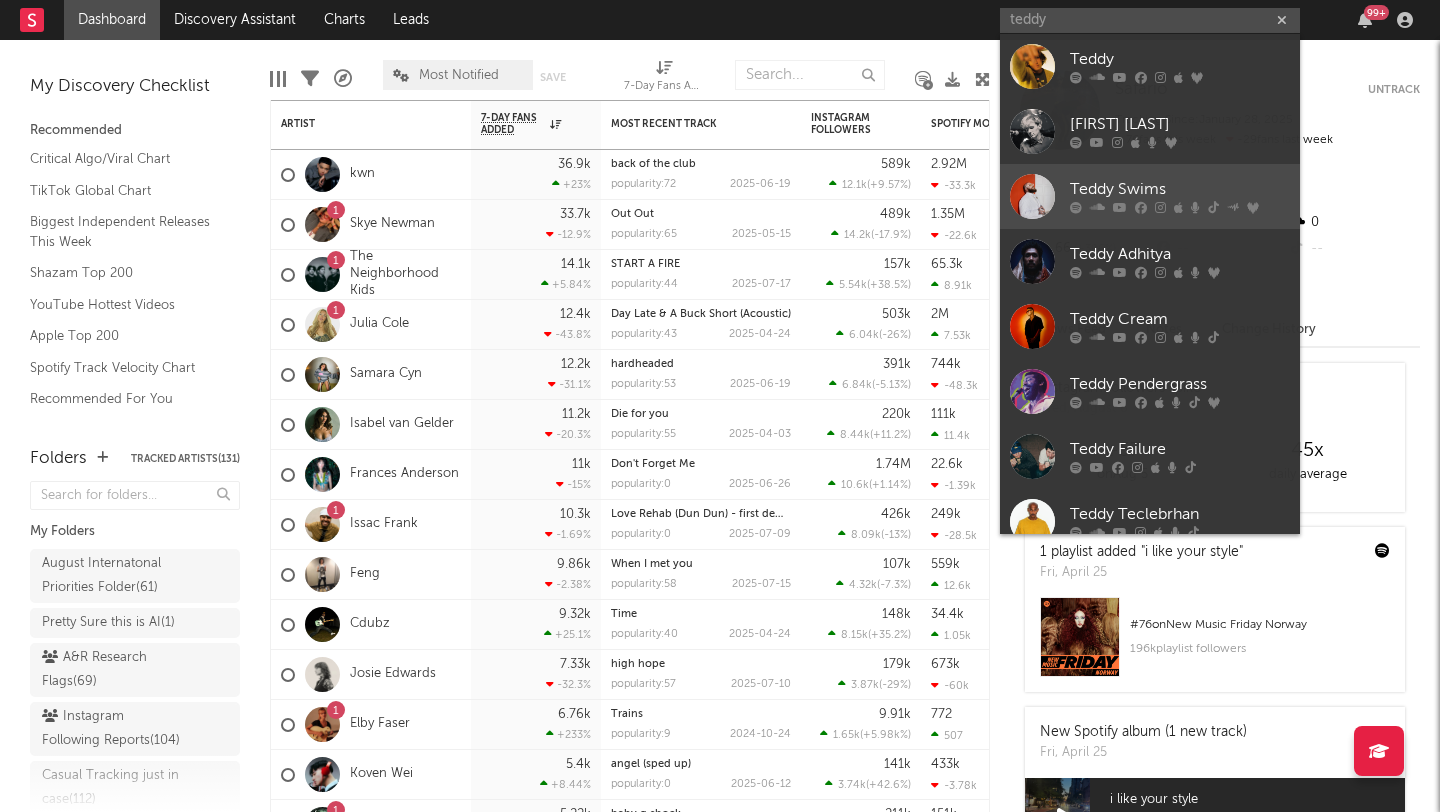type on "teddy" 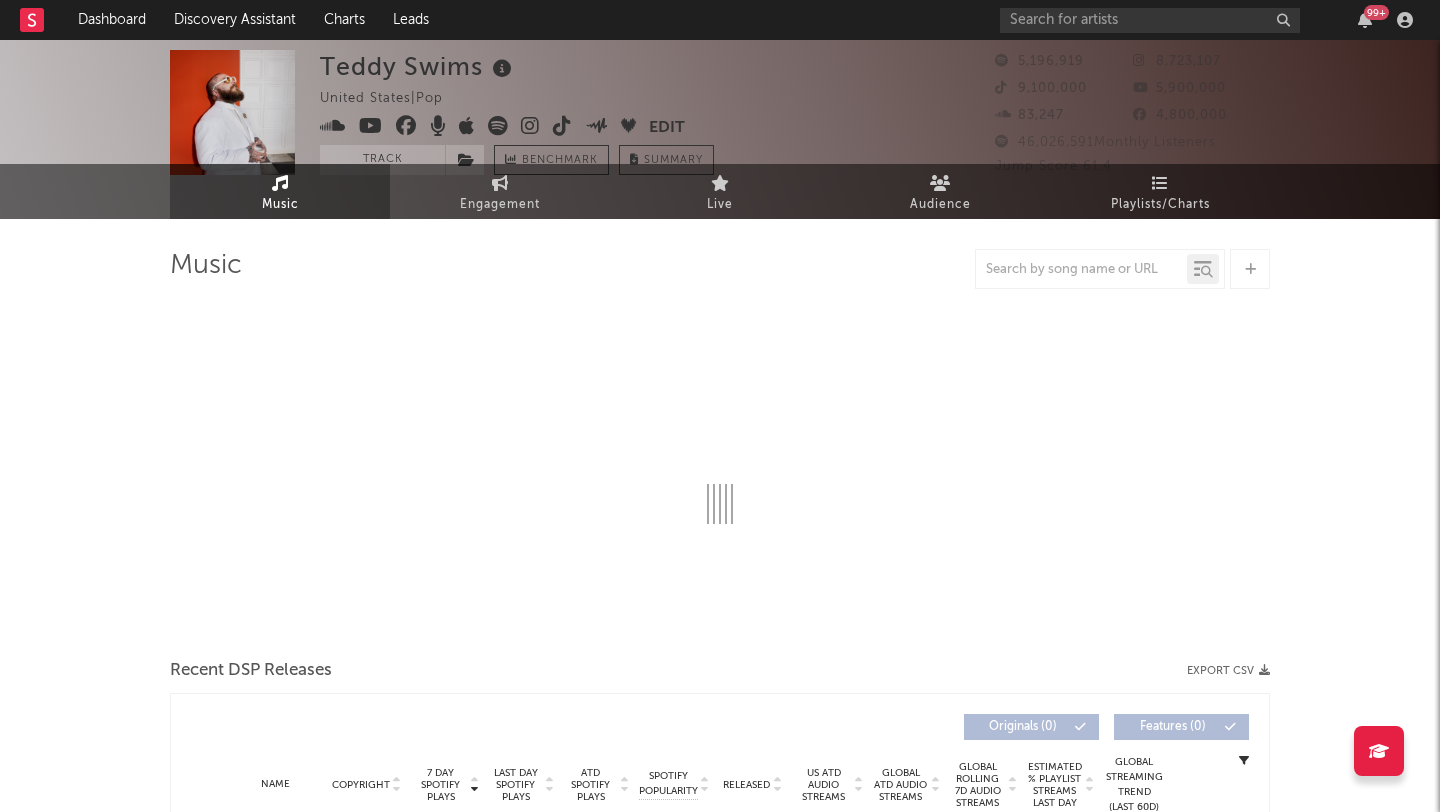 select on "6m" 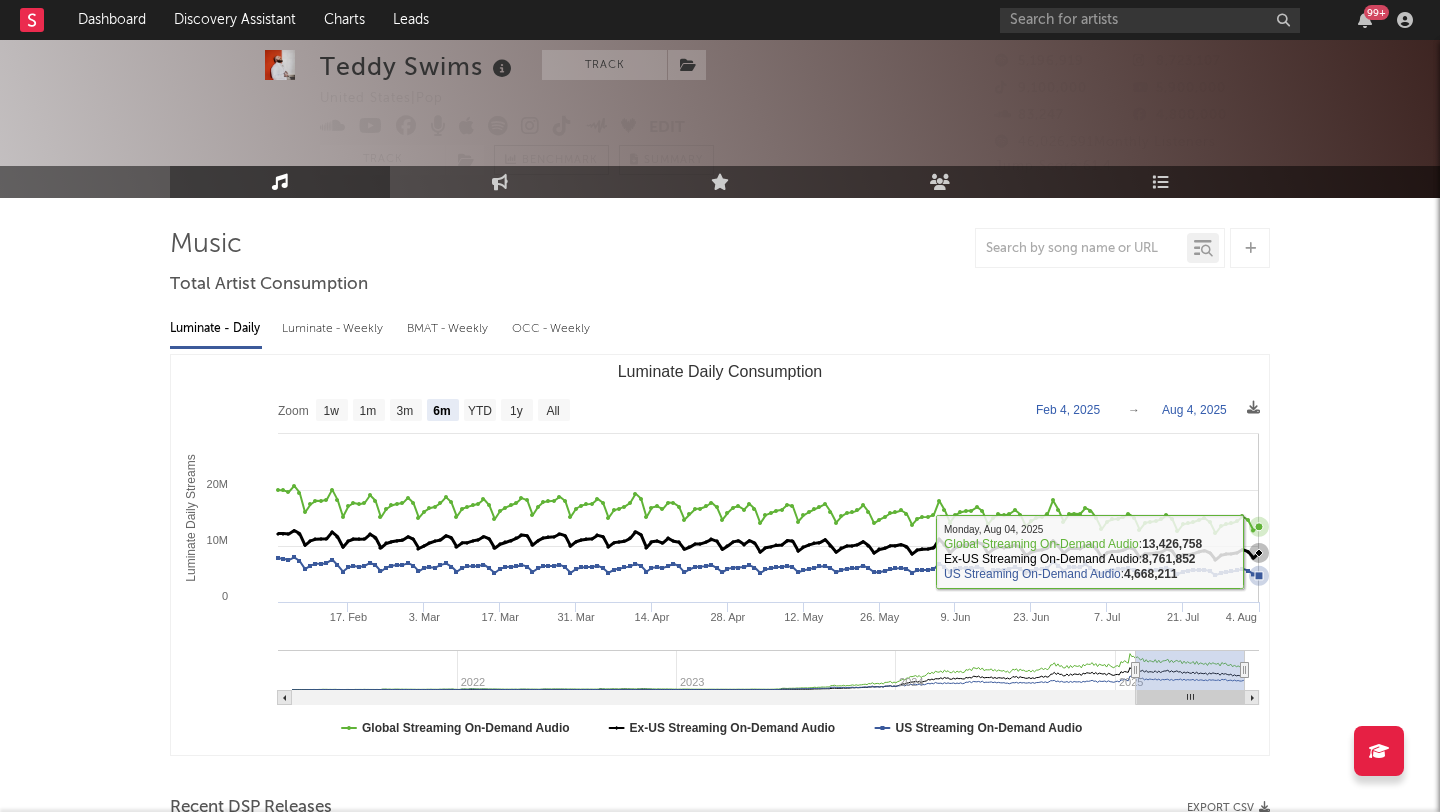 scroll, scrollTop: 55, scrollLeft: 0, axis: vertical 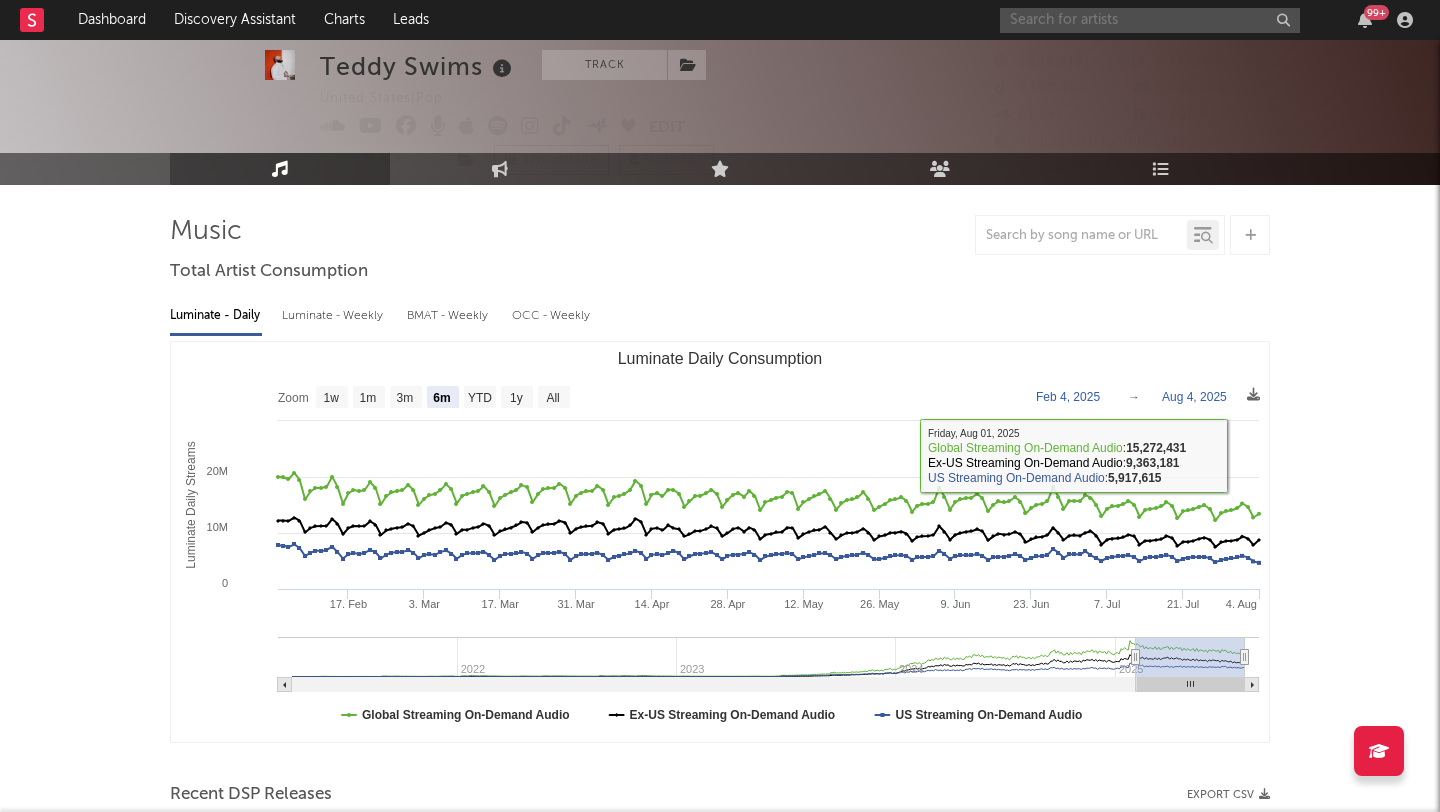 click at bounding box center (1150, 20) 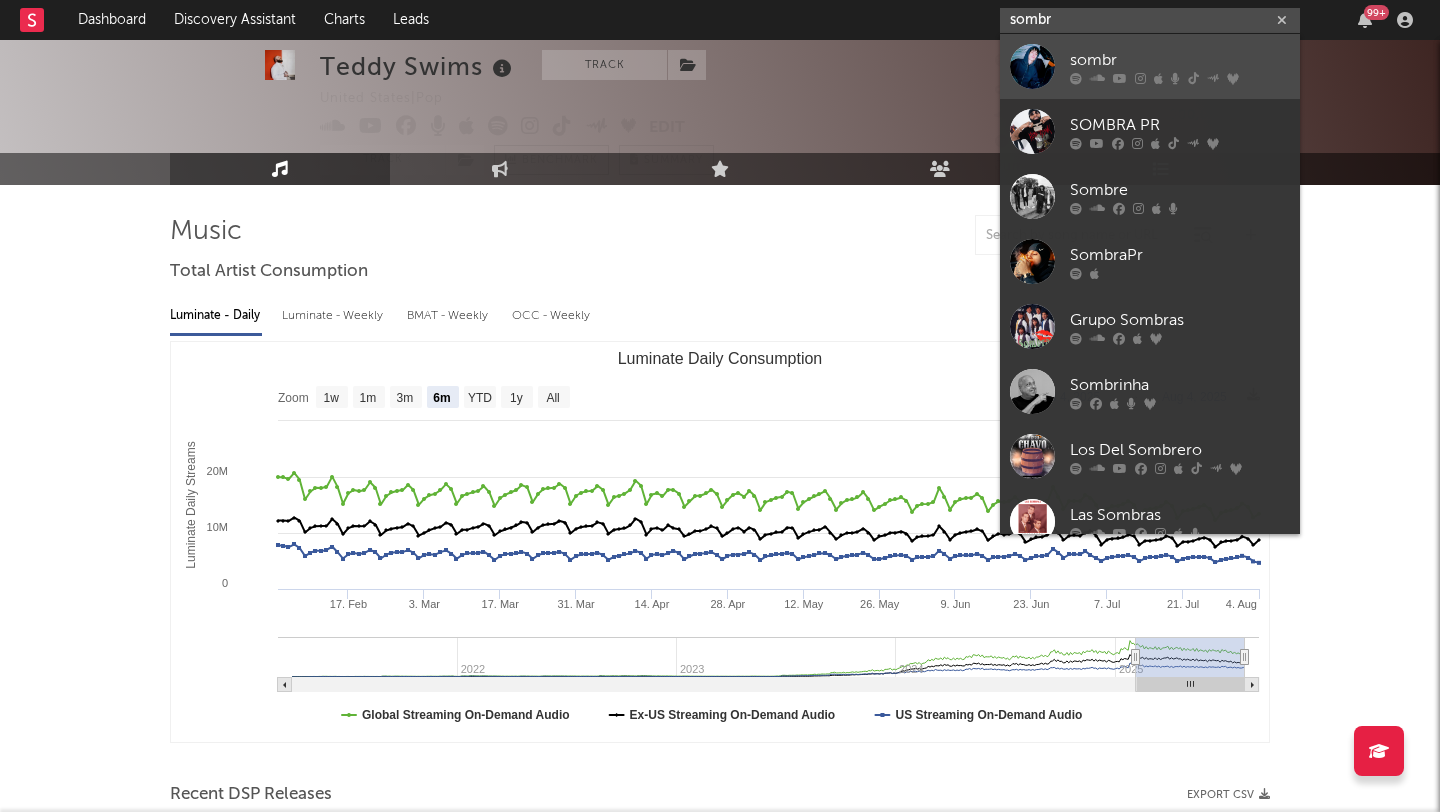 type on "sombr" 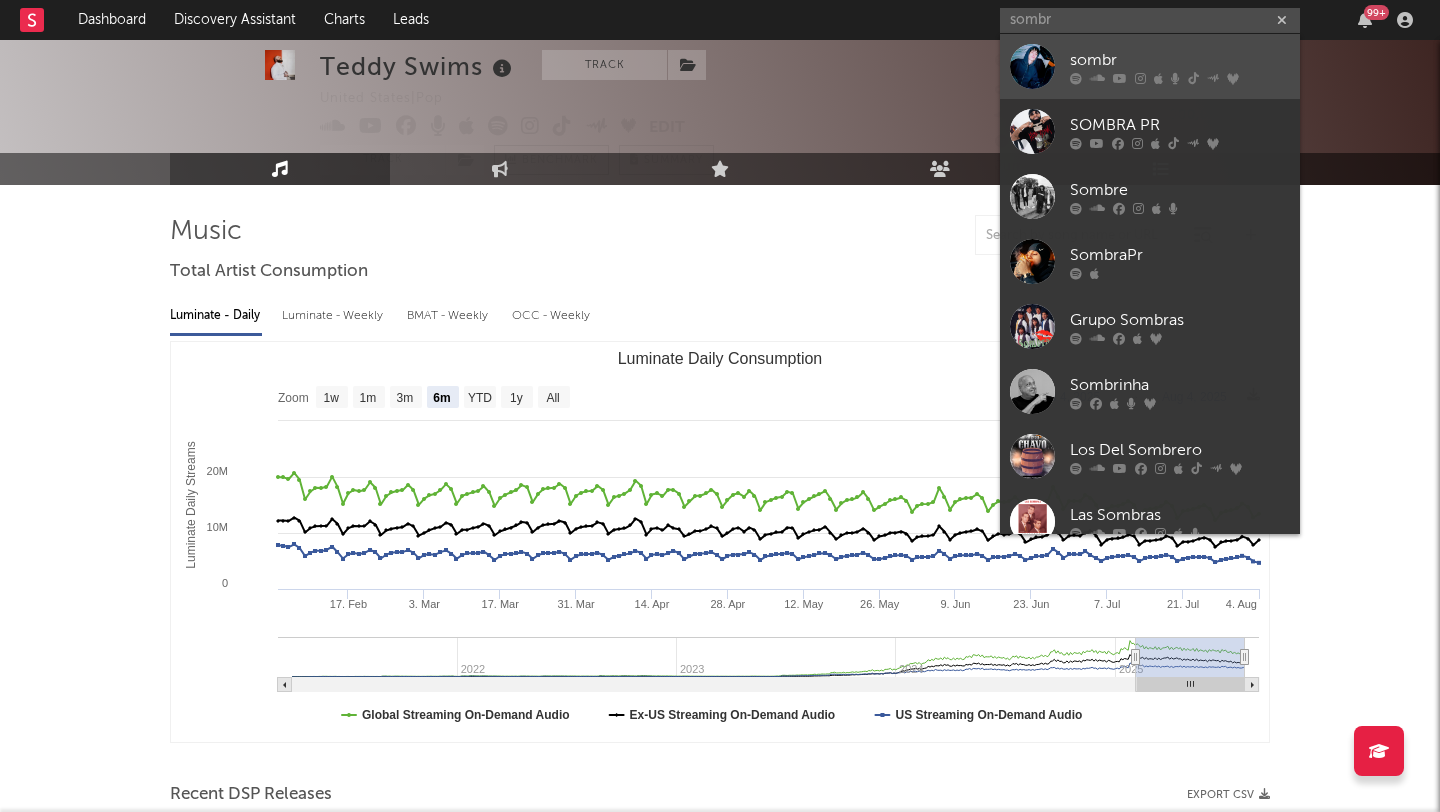 click at bounding box center (1032, 66) 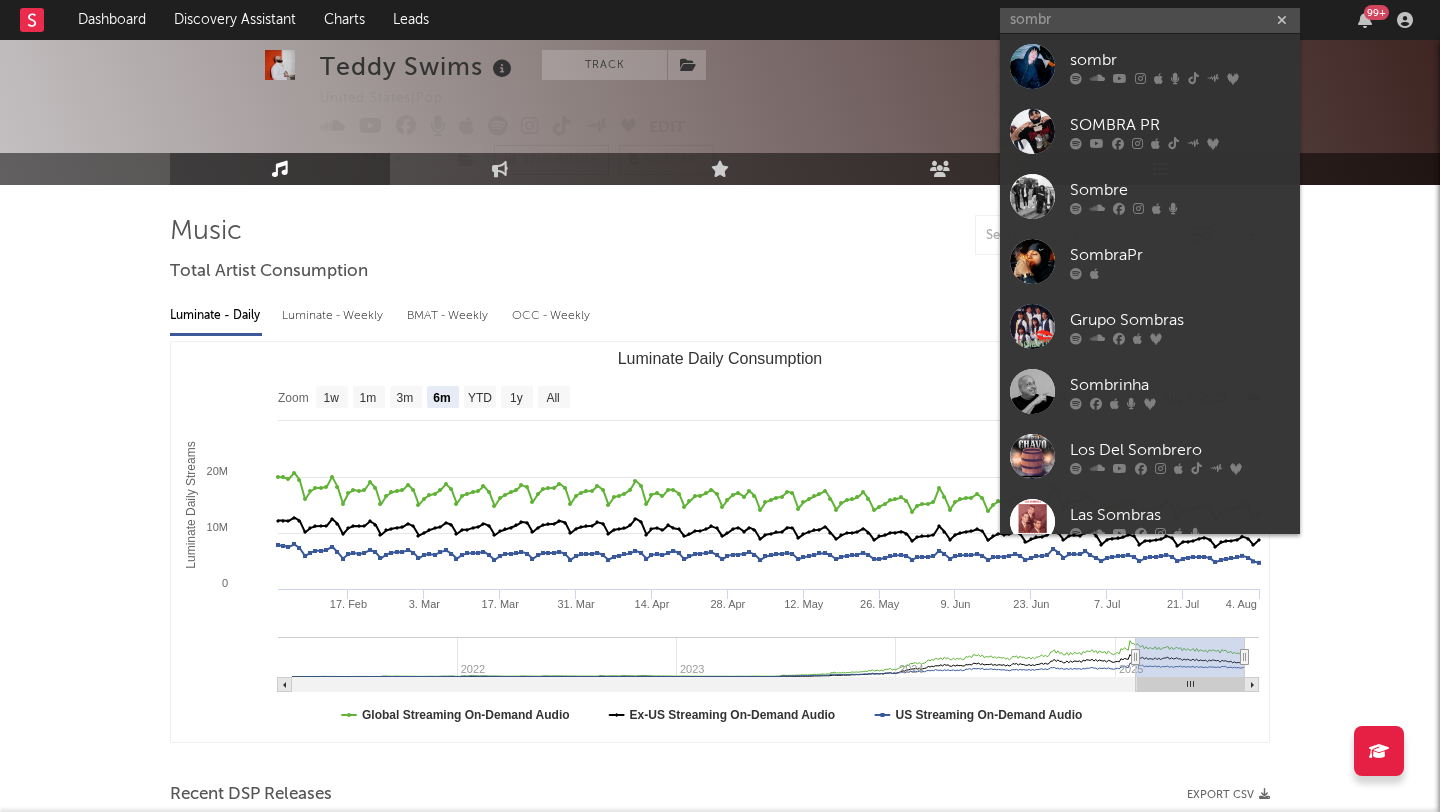 type 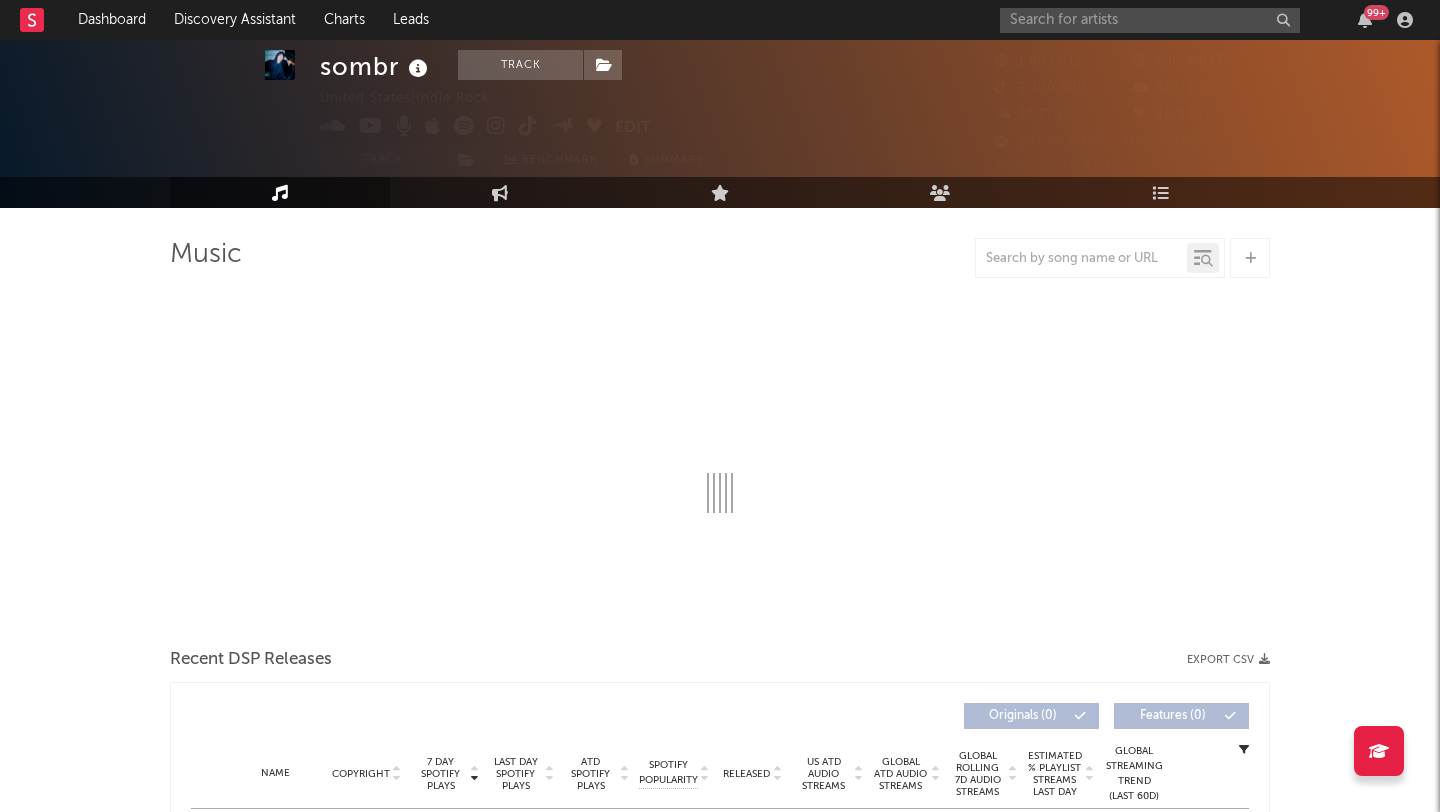 scroll, scrollTop: 97, scrollLeft: 0, axis: vertical 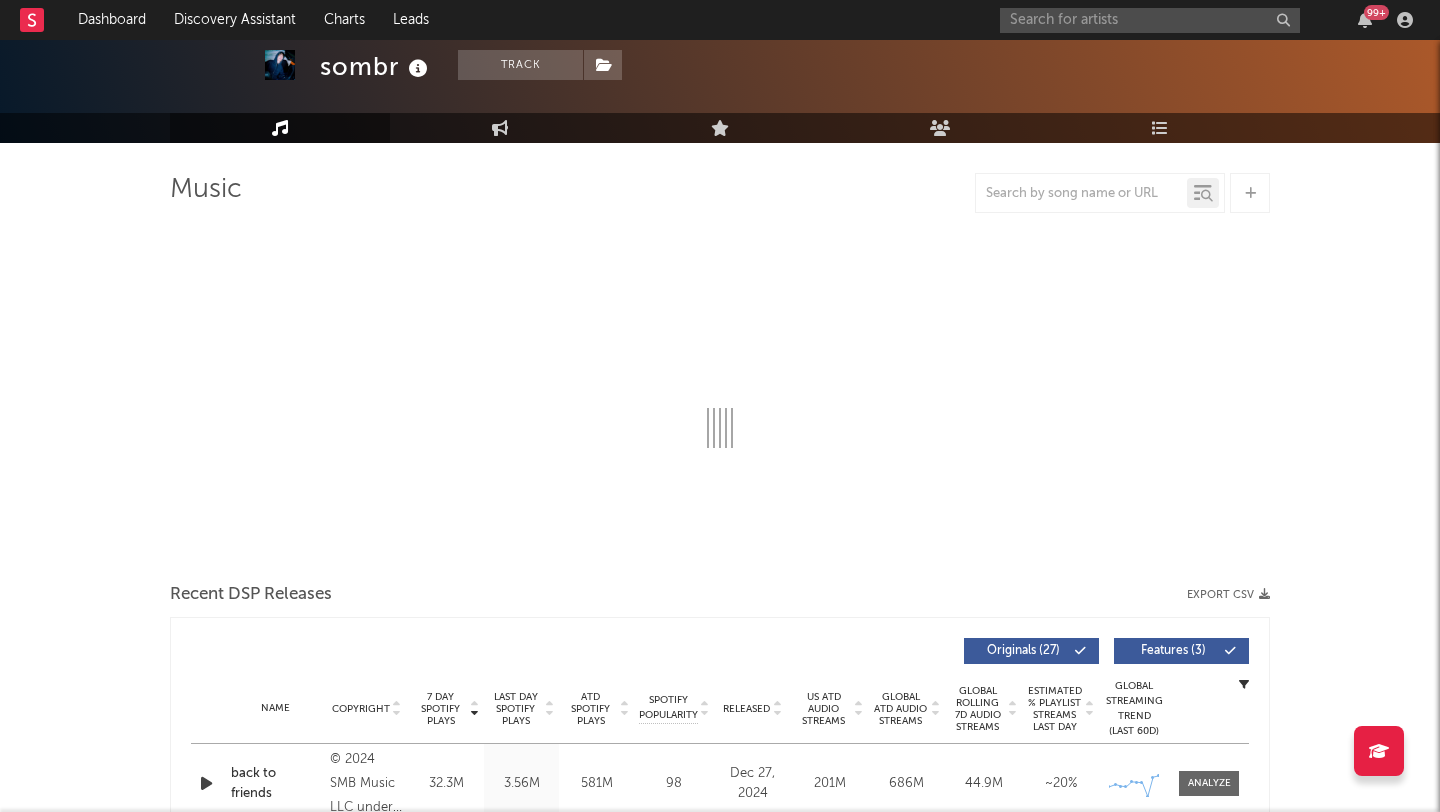 select on "6m" 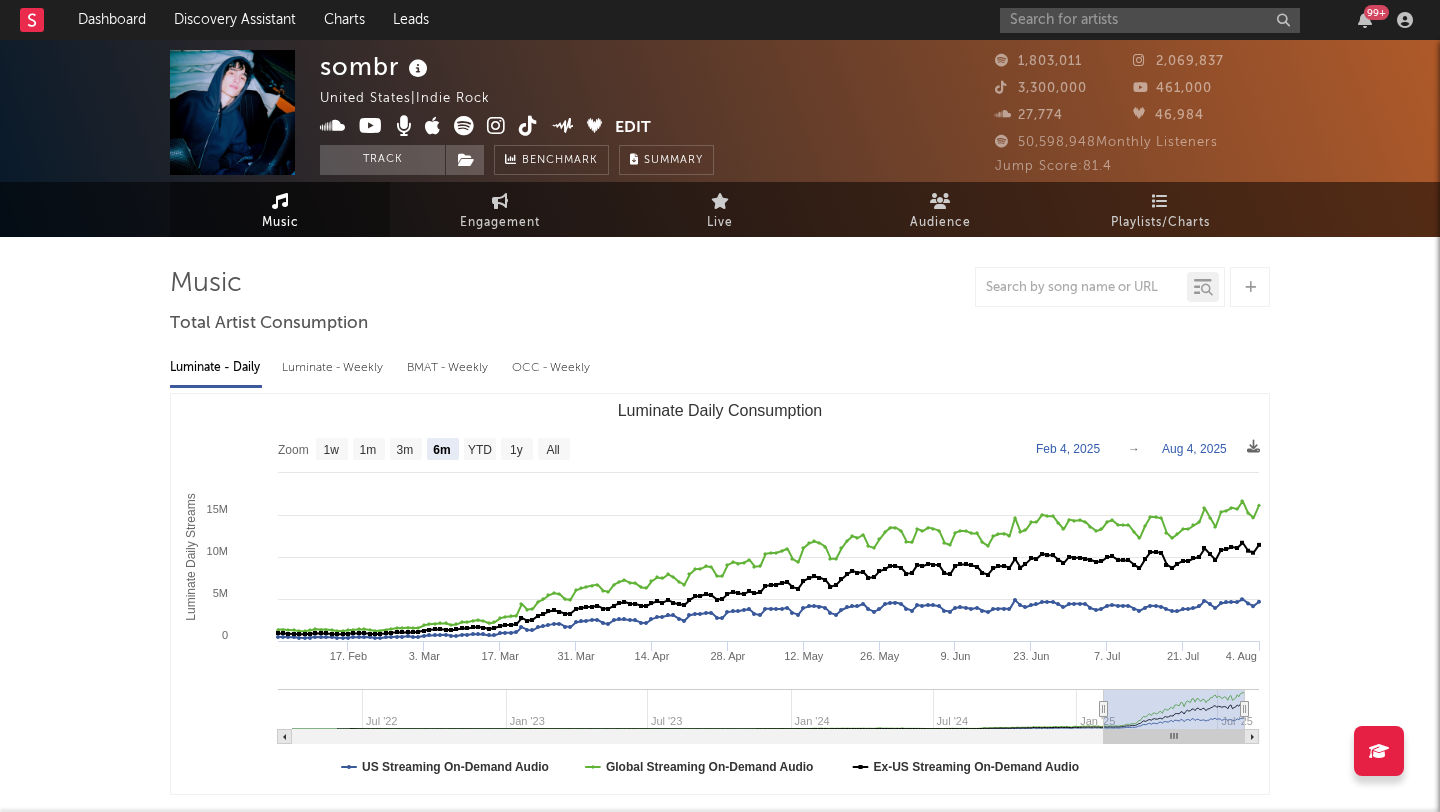 scroll, scrollTop: 0, scrollLeft: 0, axis: both 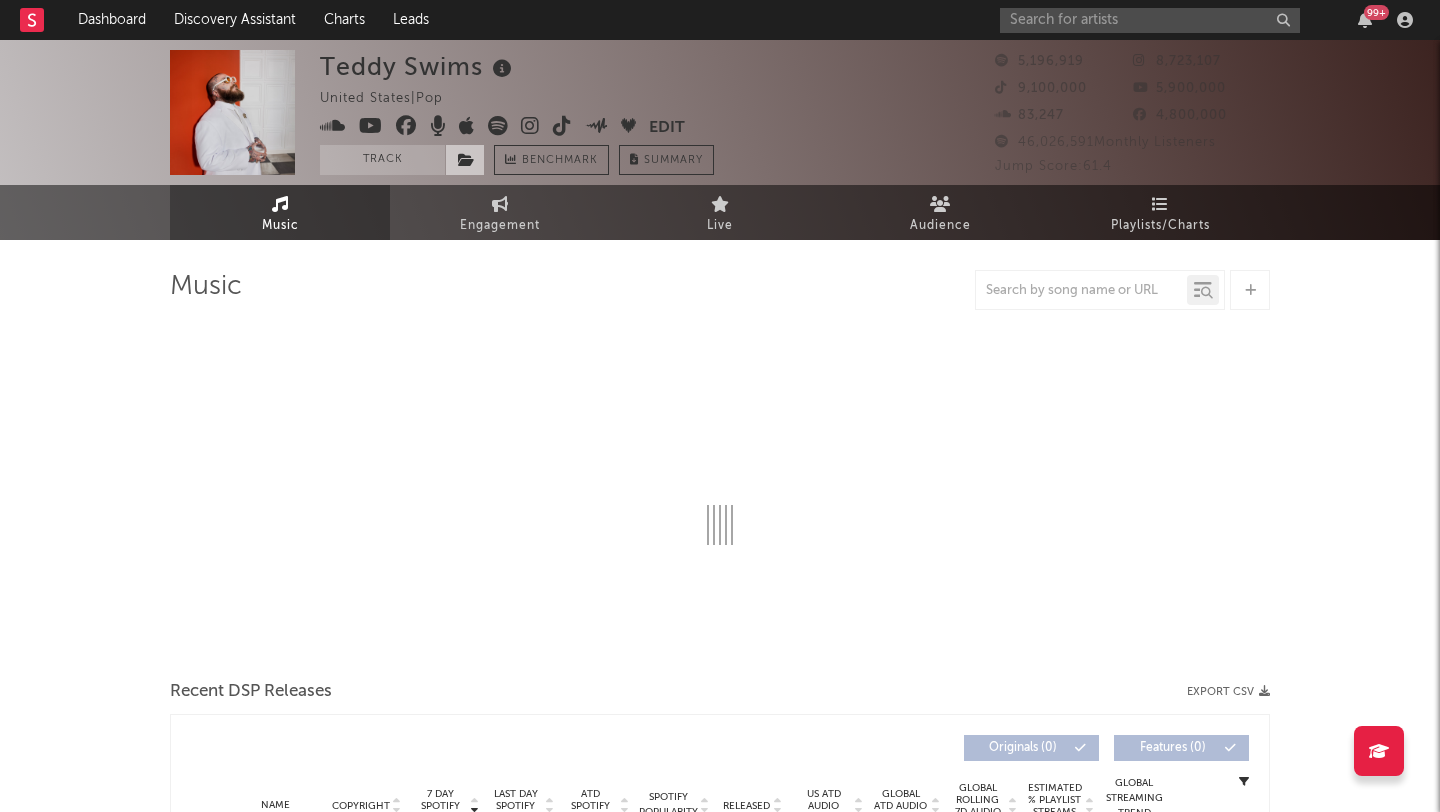select on "6m" 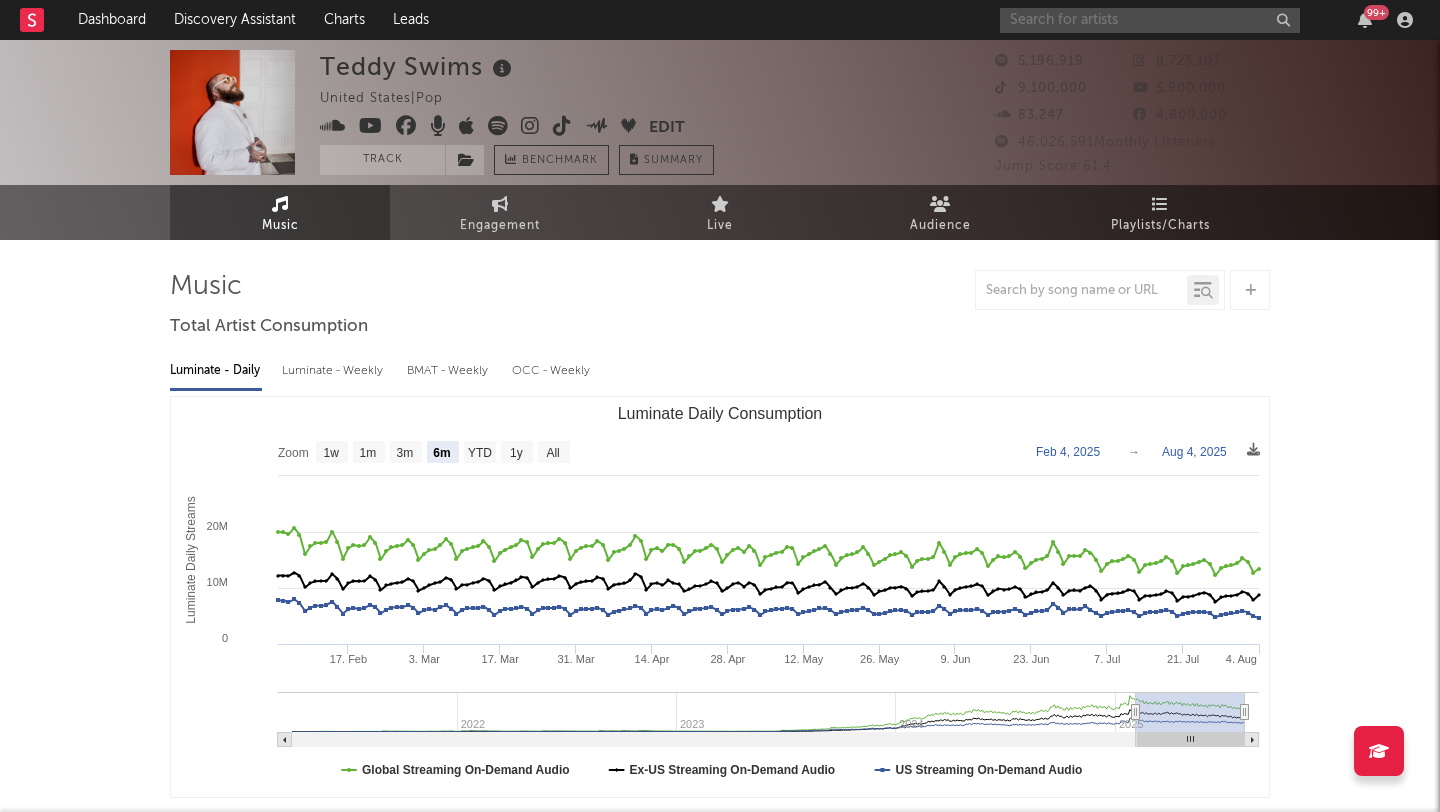 click at bounding box center [1150, 20] 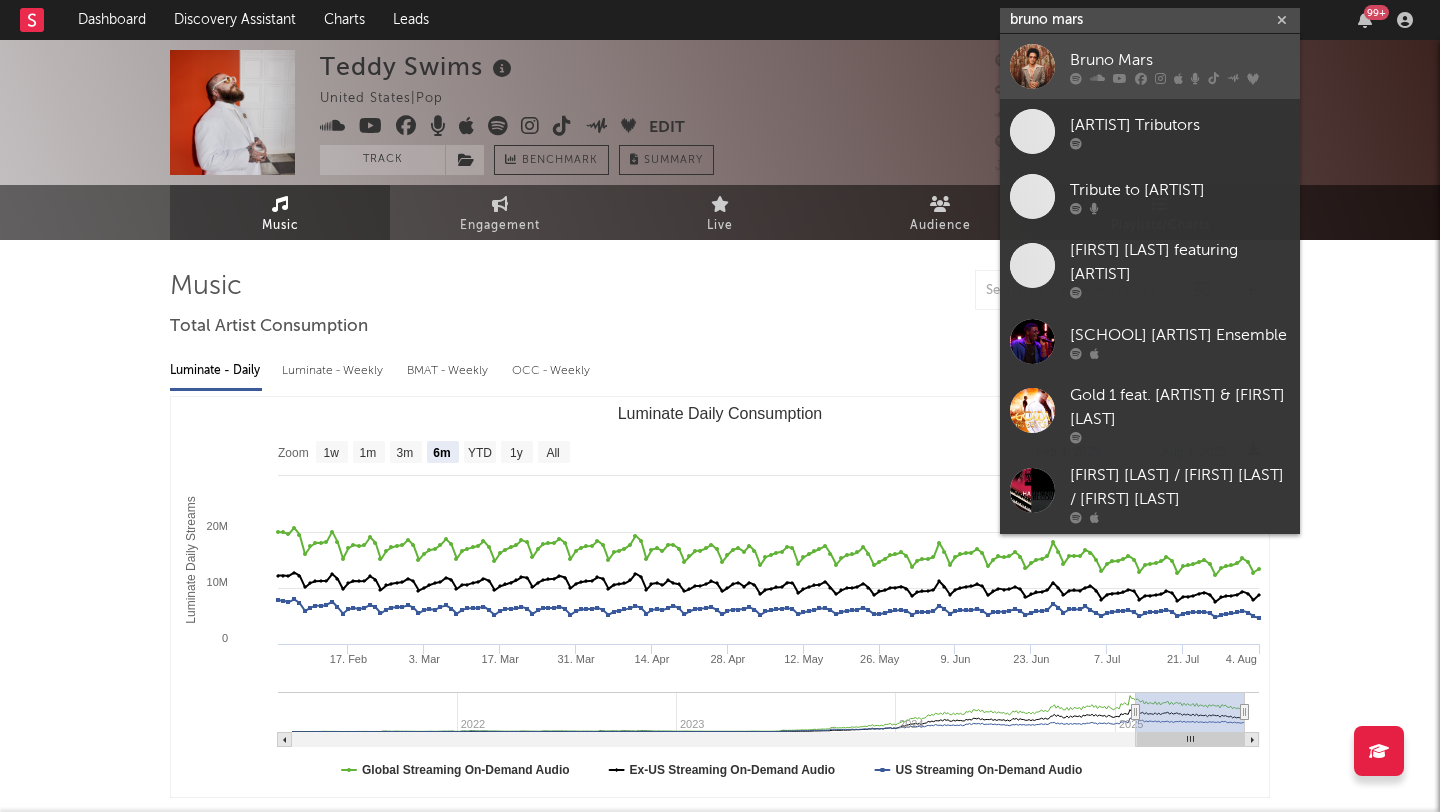 type on "bruno mars" 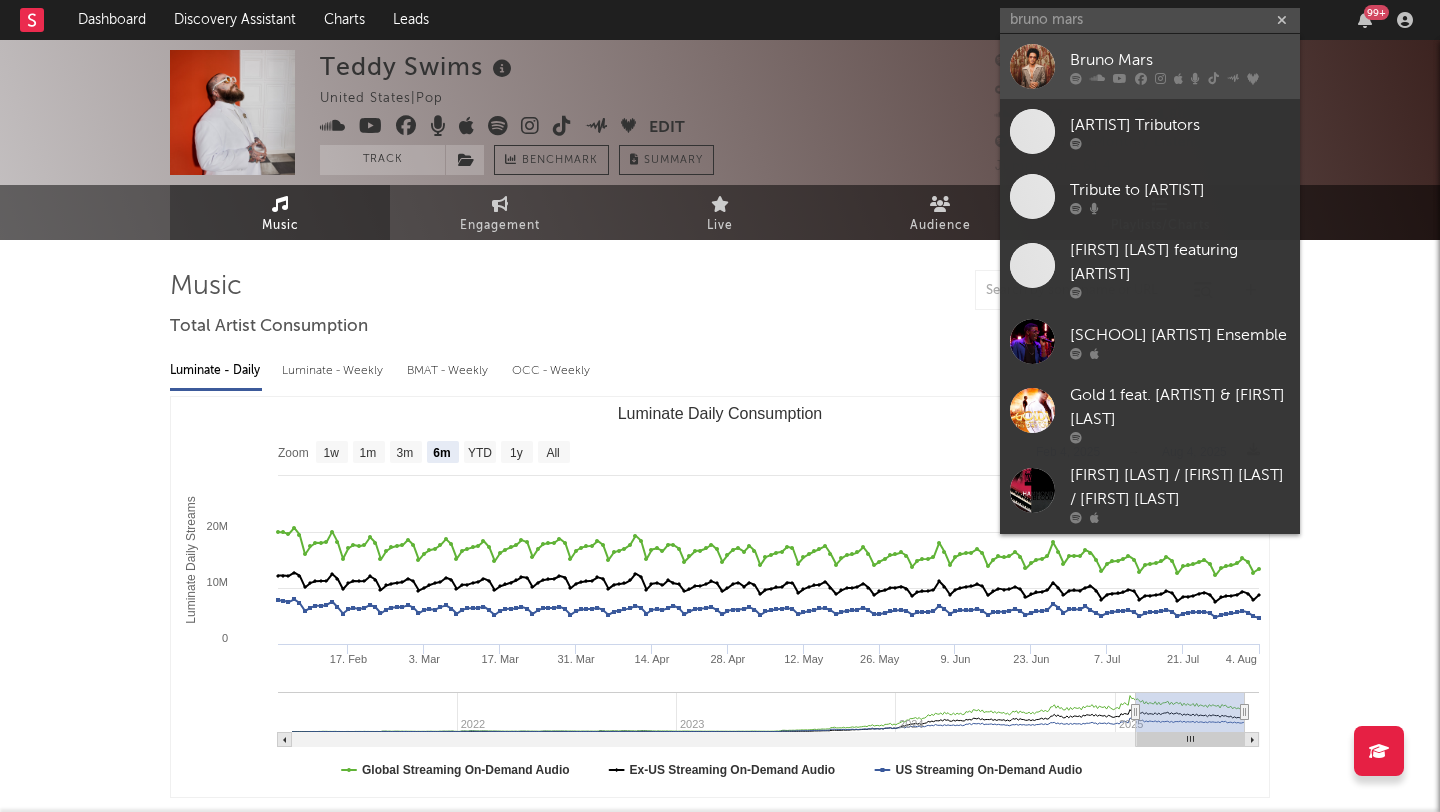 click at bounding box center [1032, 66] 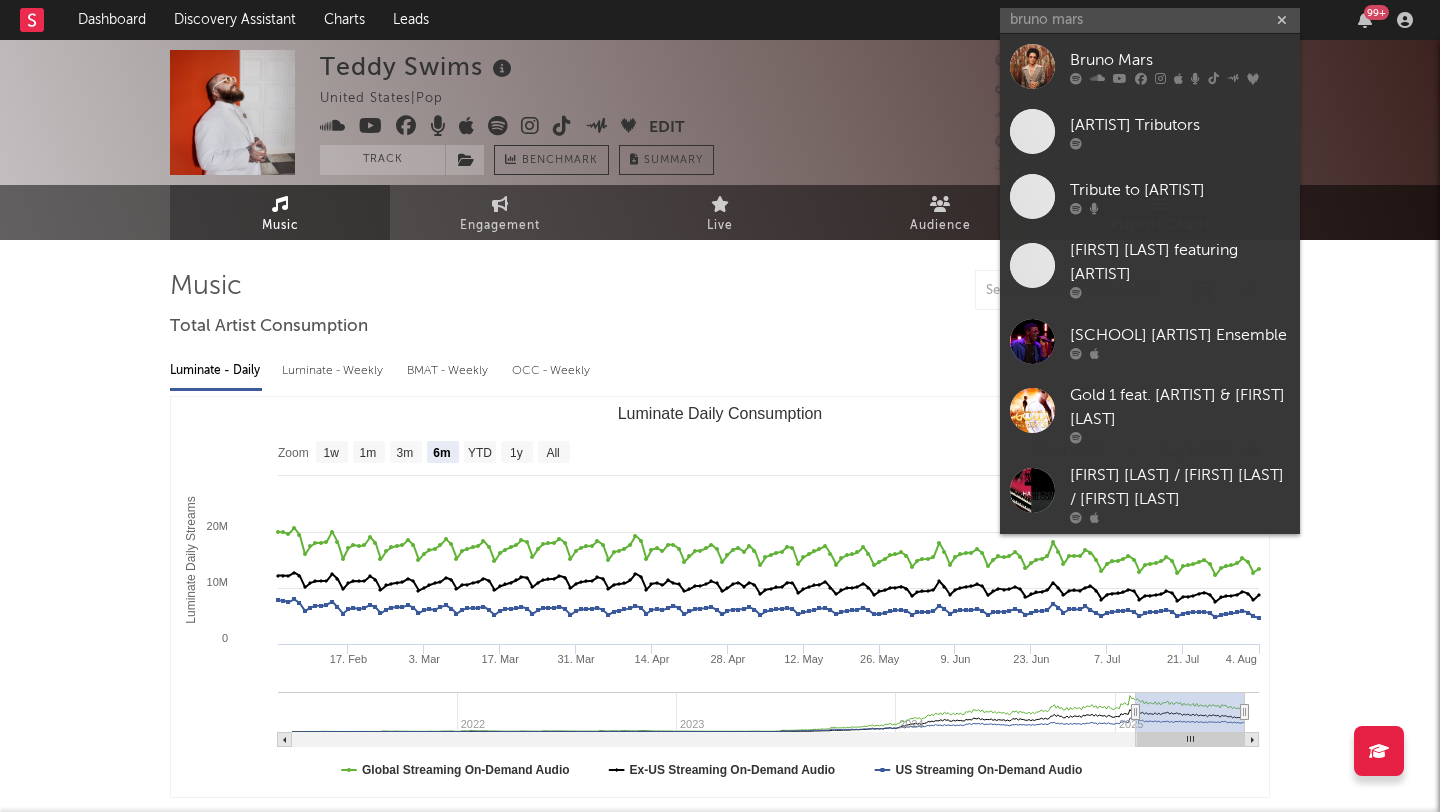 type 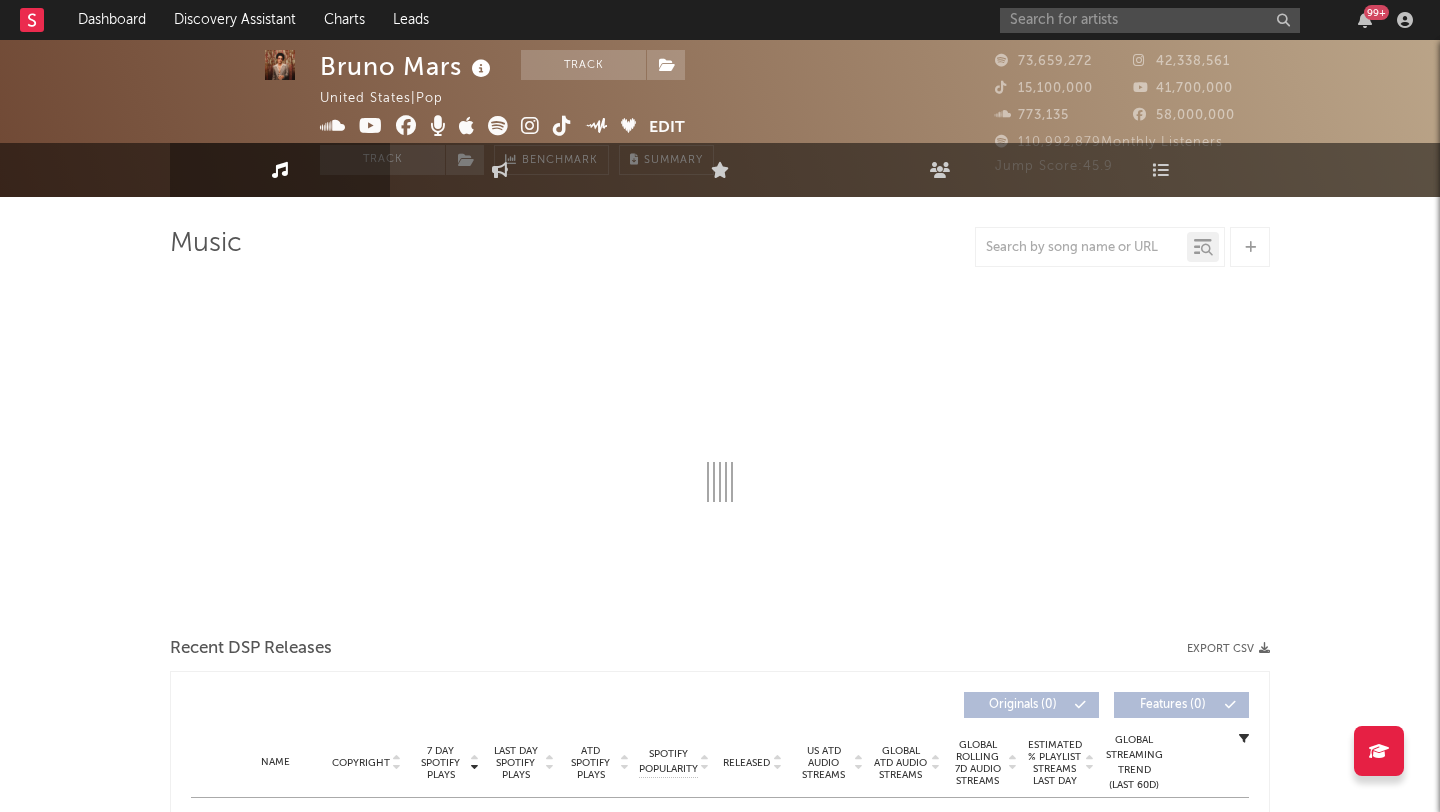 scroll, scrollTop: 59, scrollLeft: 0, axis: vertical 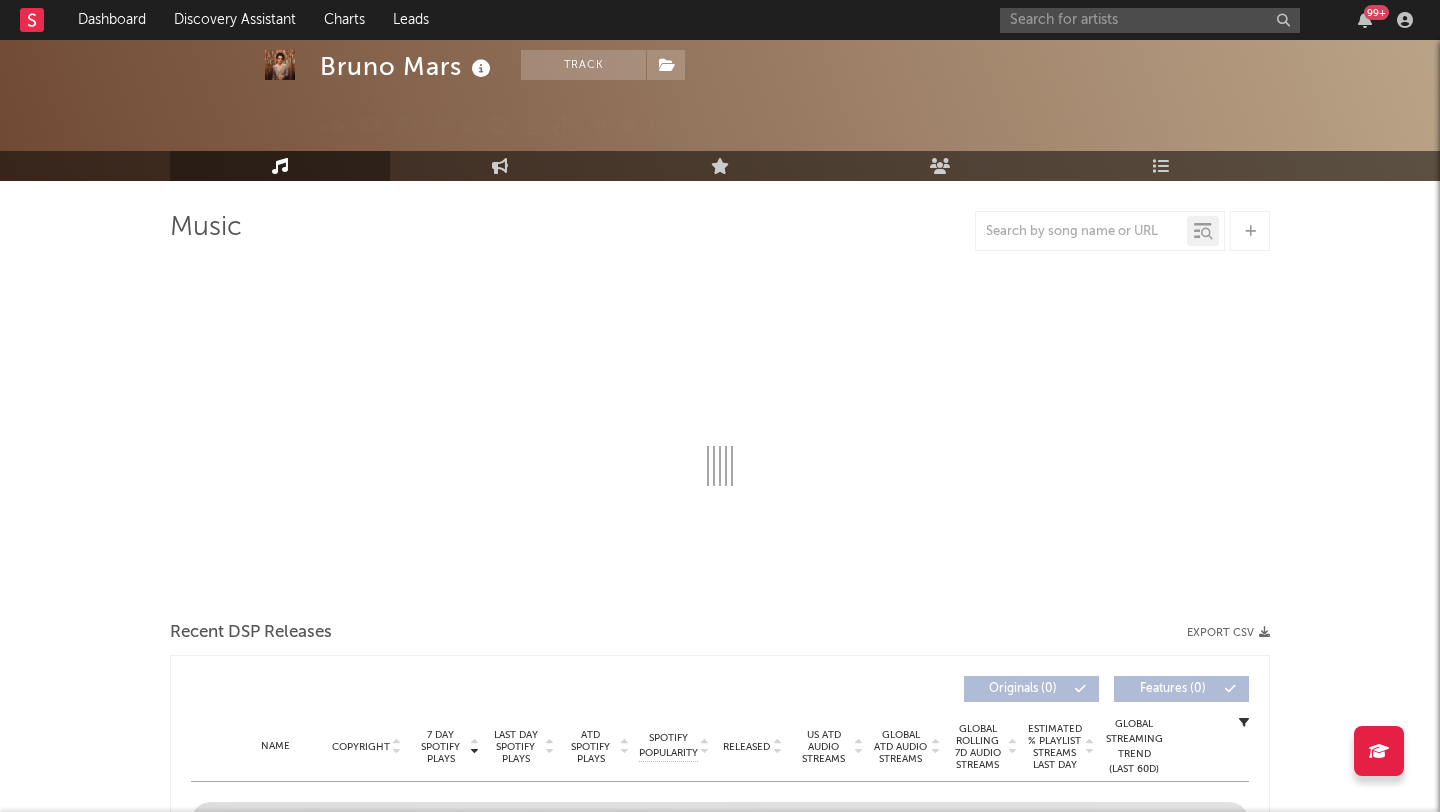 select on "6m" 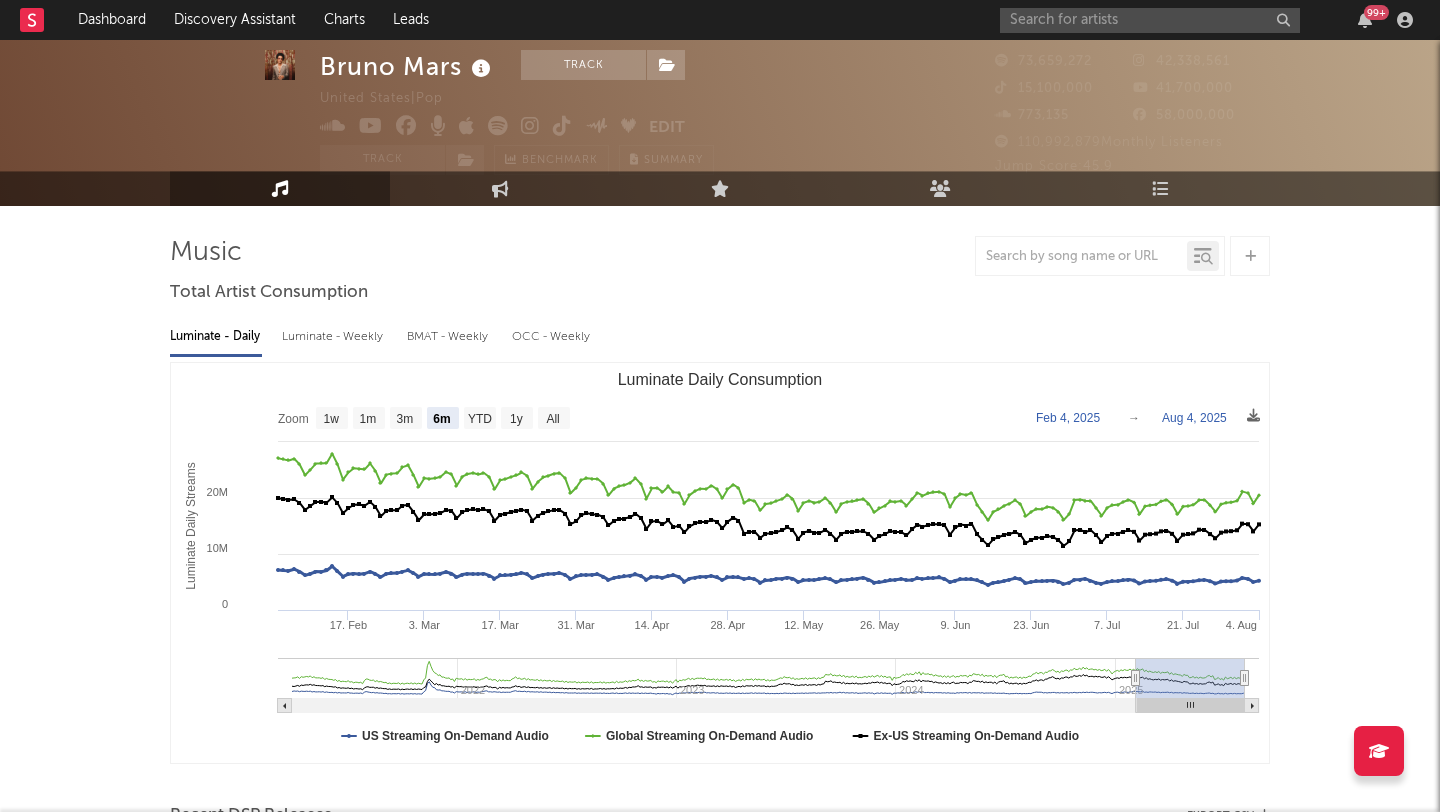 scroll, scrollTop: 14, scrollLeft: 0, axis: vertical 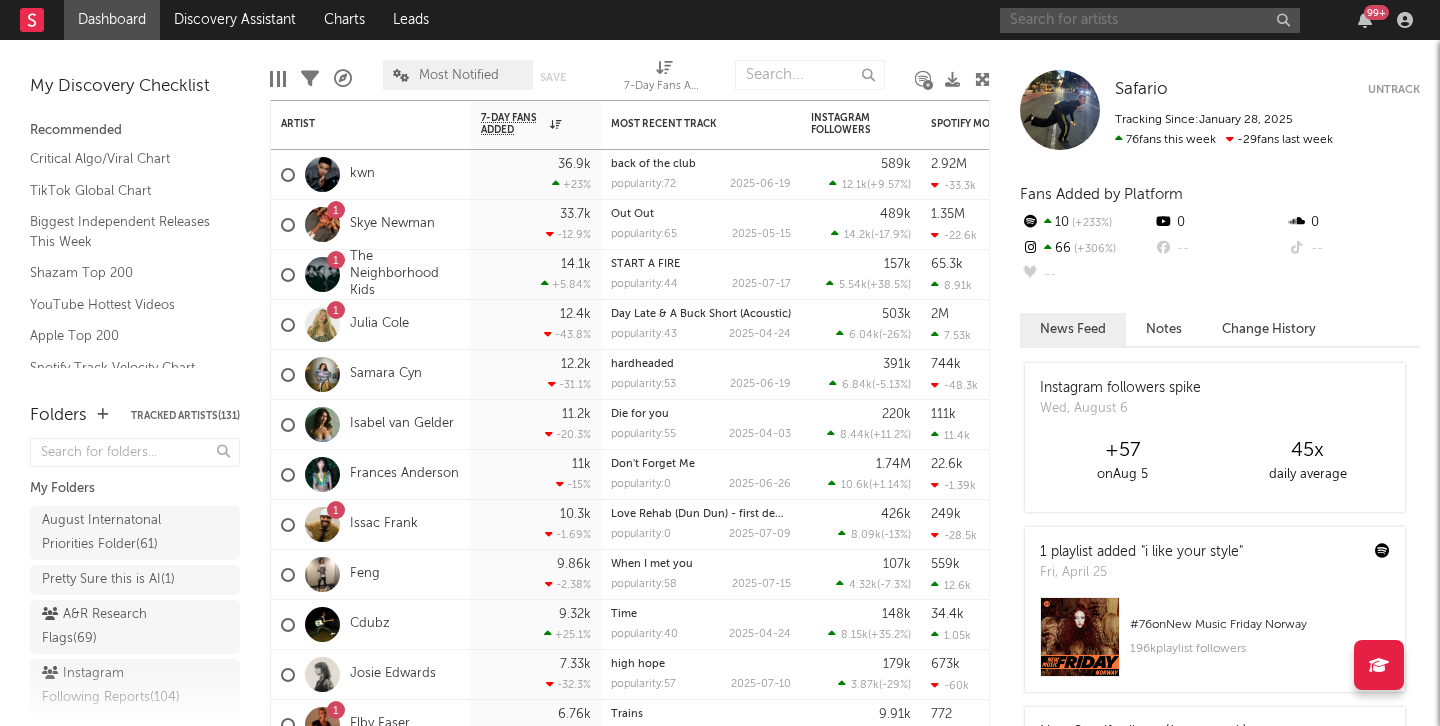 click at bounding box center (1150, 20) 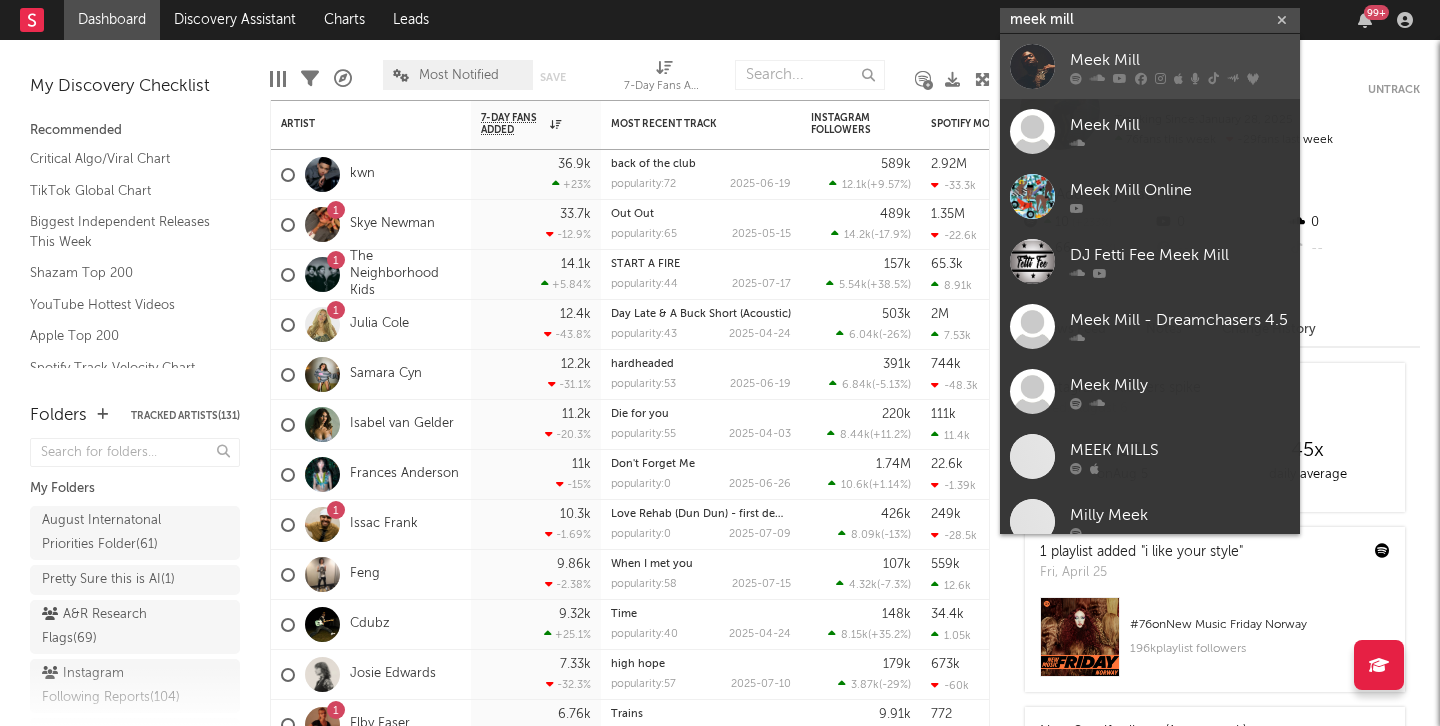 type on "meek mill" 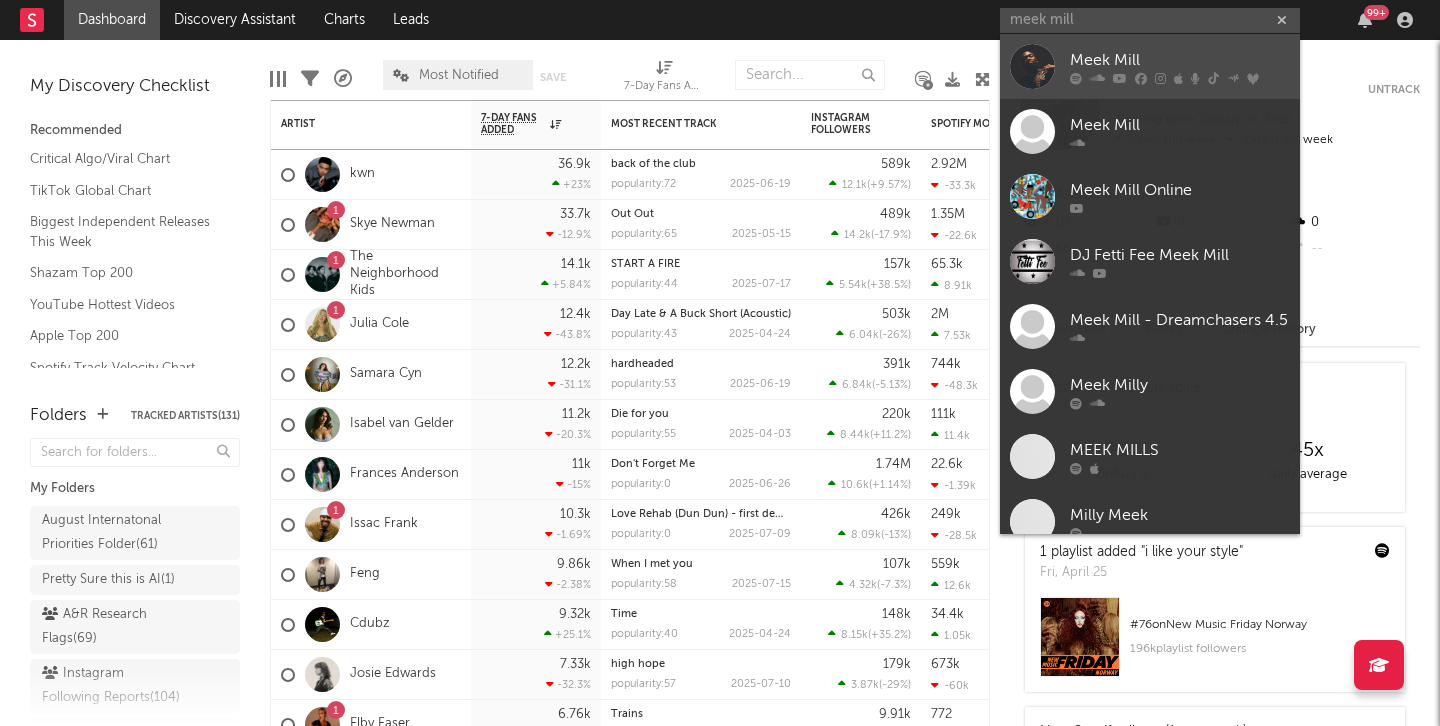 click at bounding box center (1032, 66) 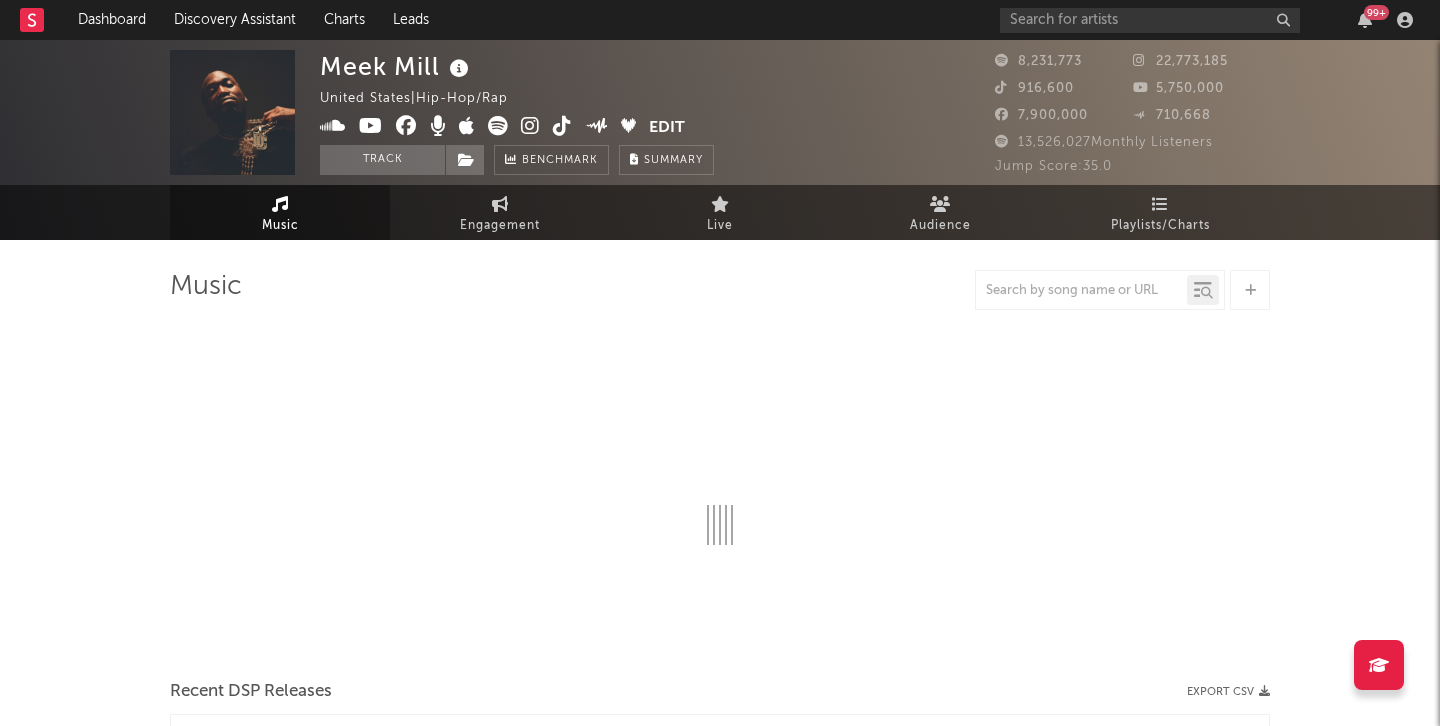 select on "6m" 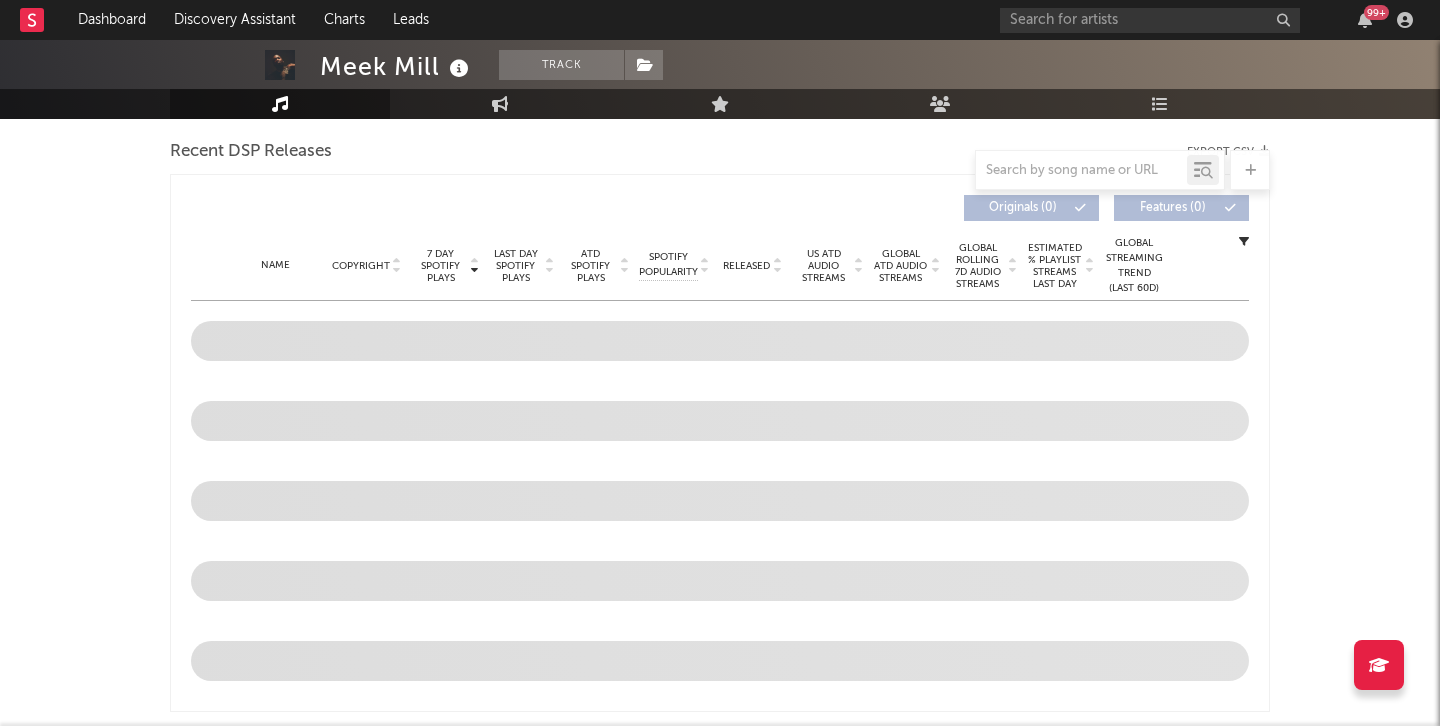 scroll, scrollTop: 0, scrollLeft: 0, axis: both 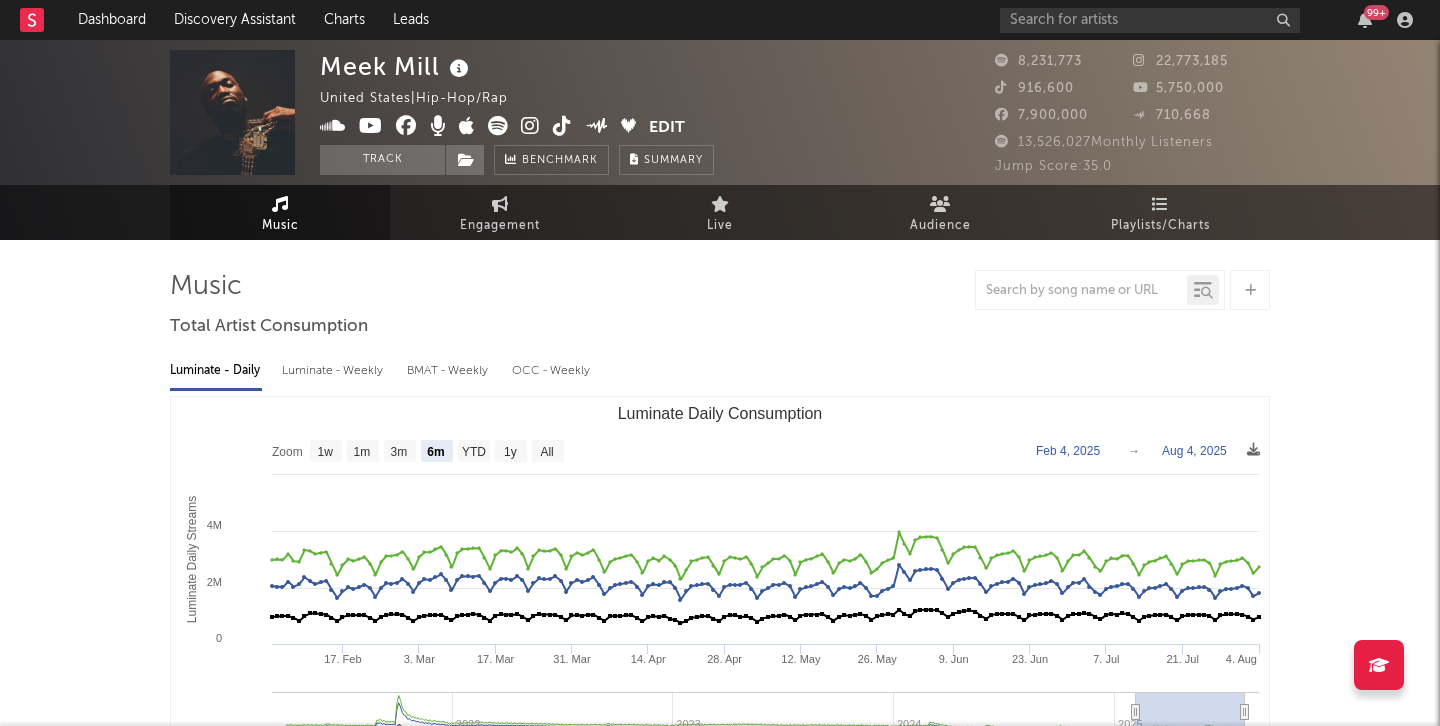 click at bounding box center [530, 126] 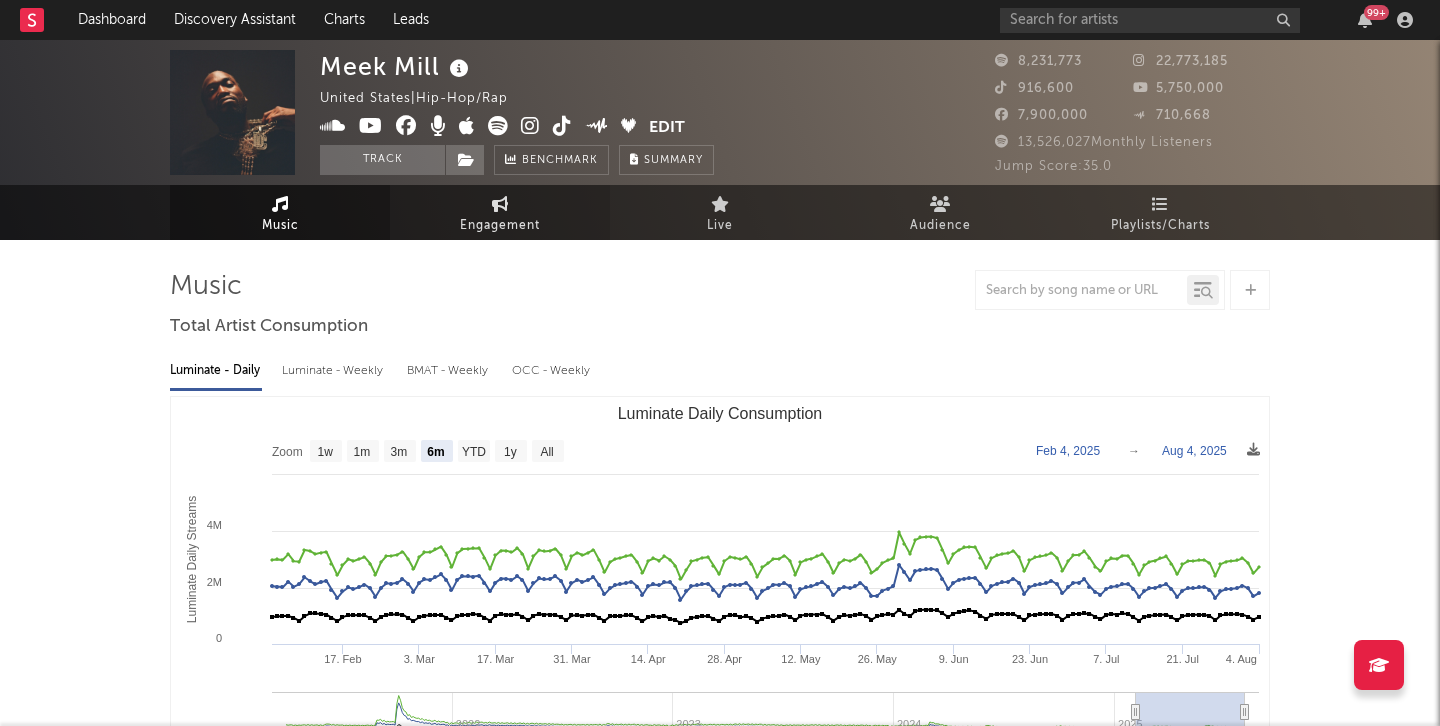 click on "Engagement" at bounding box center (500, 226) 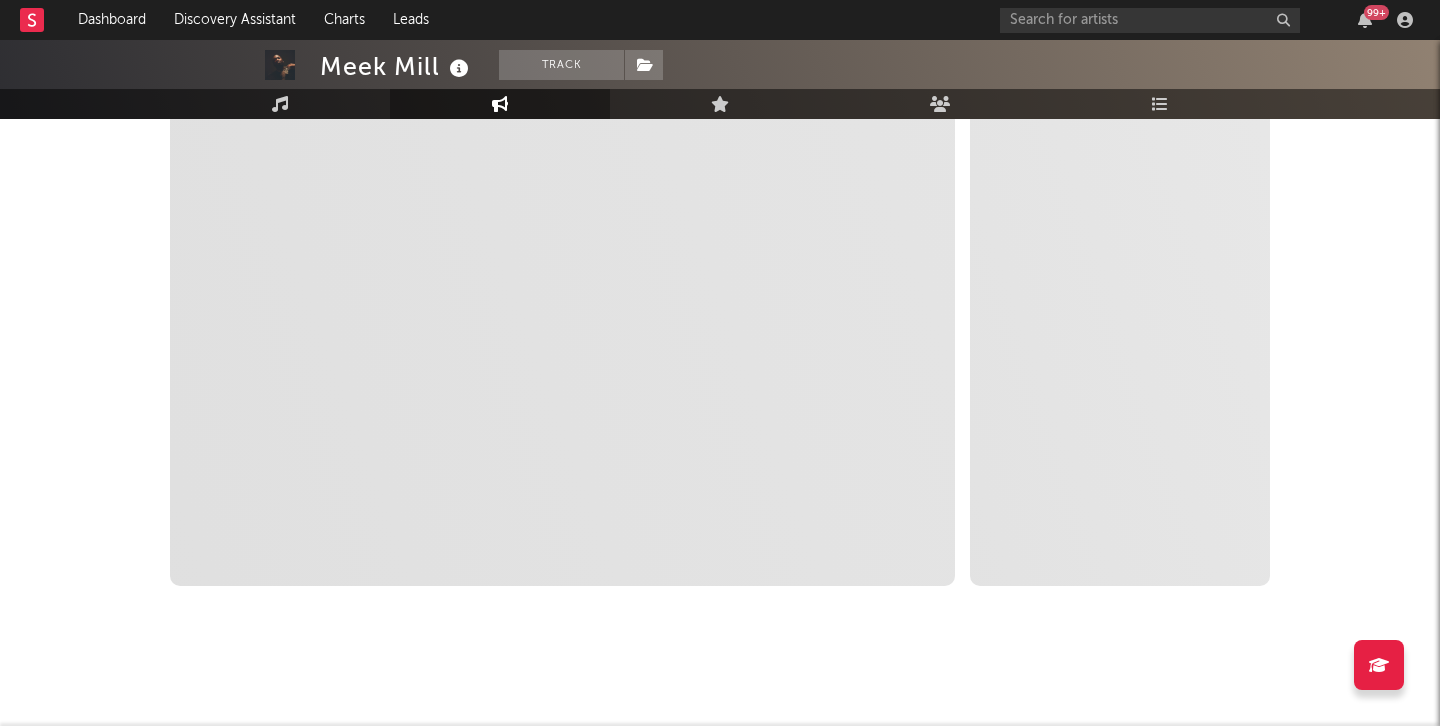 scroll, scrollTop: 0, scrollLeft: 0, axis: both 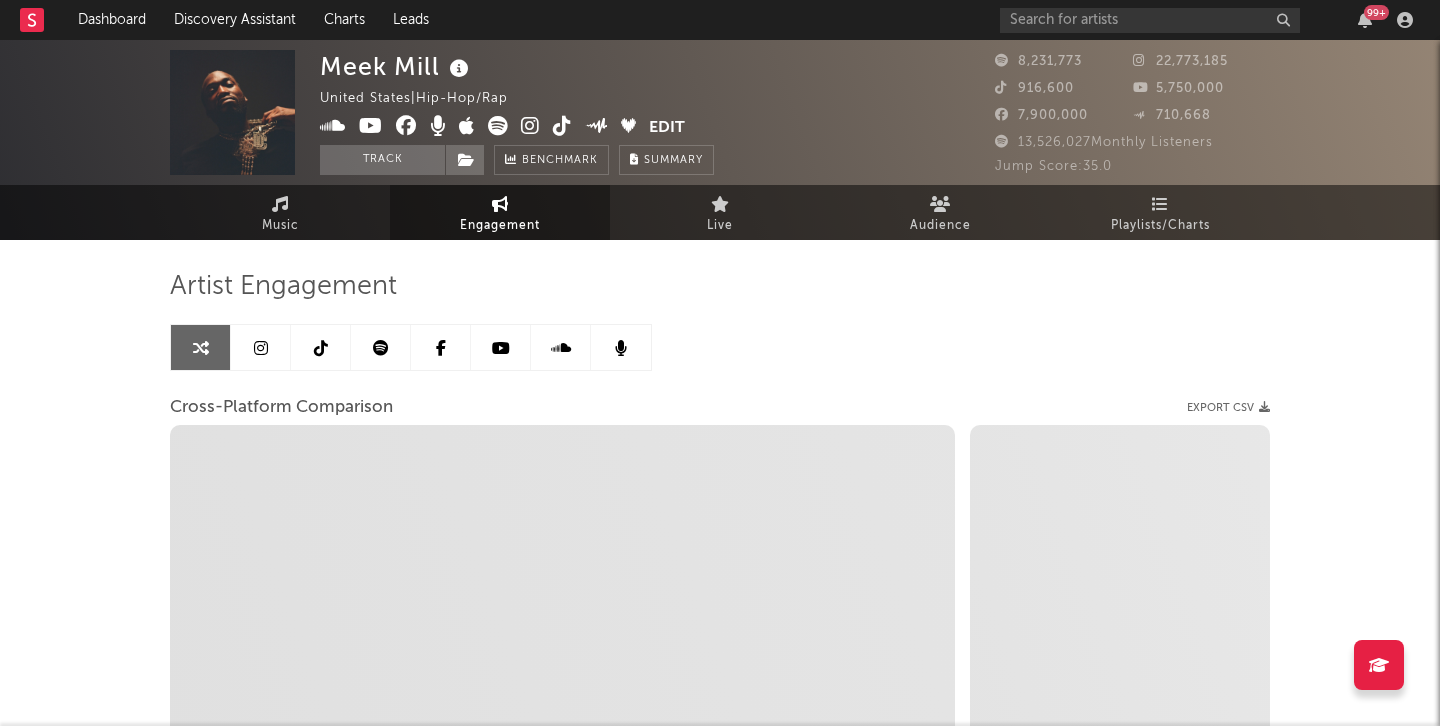 select on "1m" 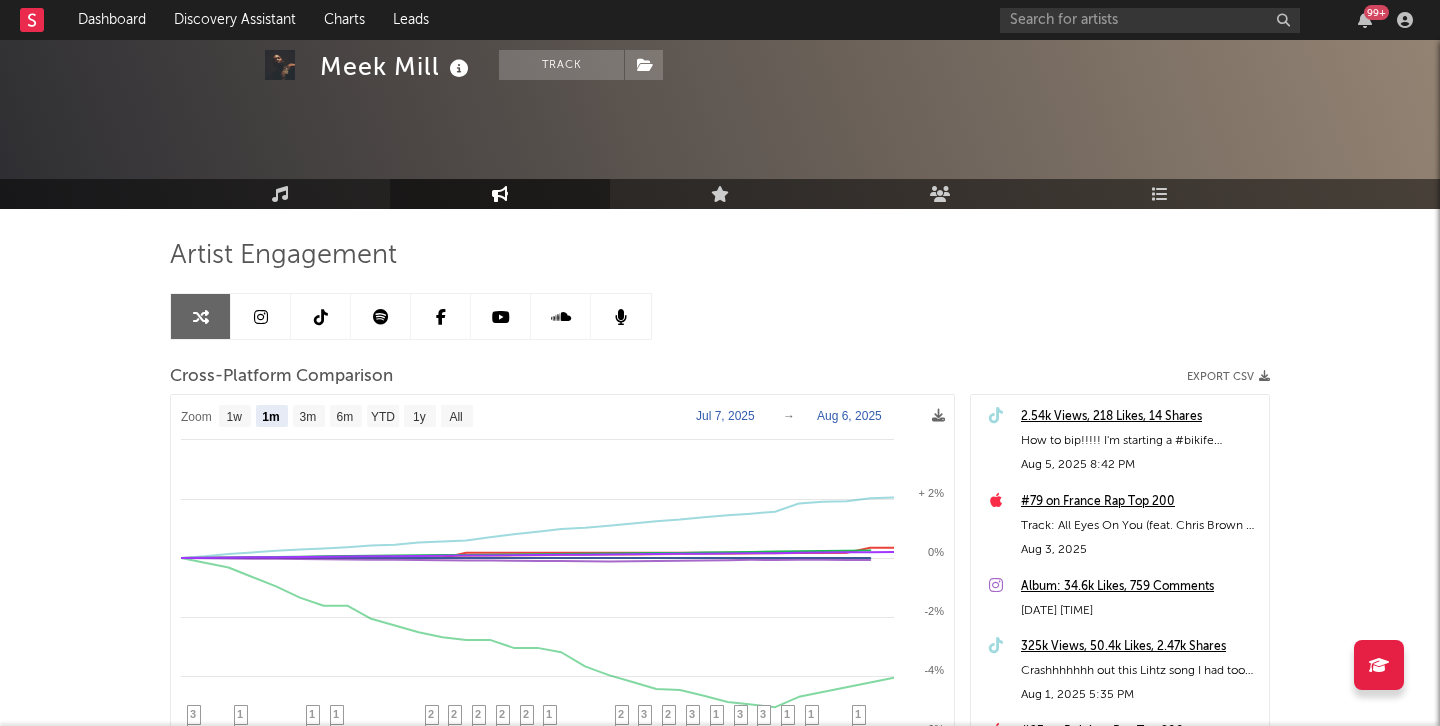 scroll, scrollTop: 79, scrollLeft: 0, axis: vertical 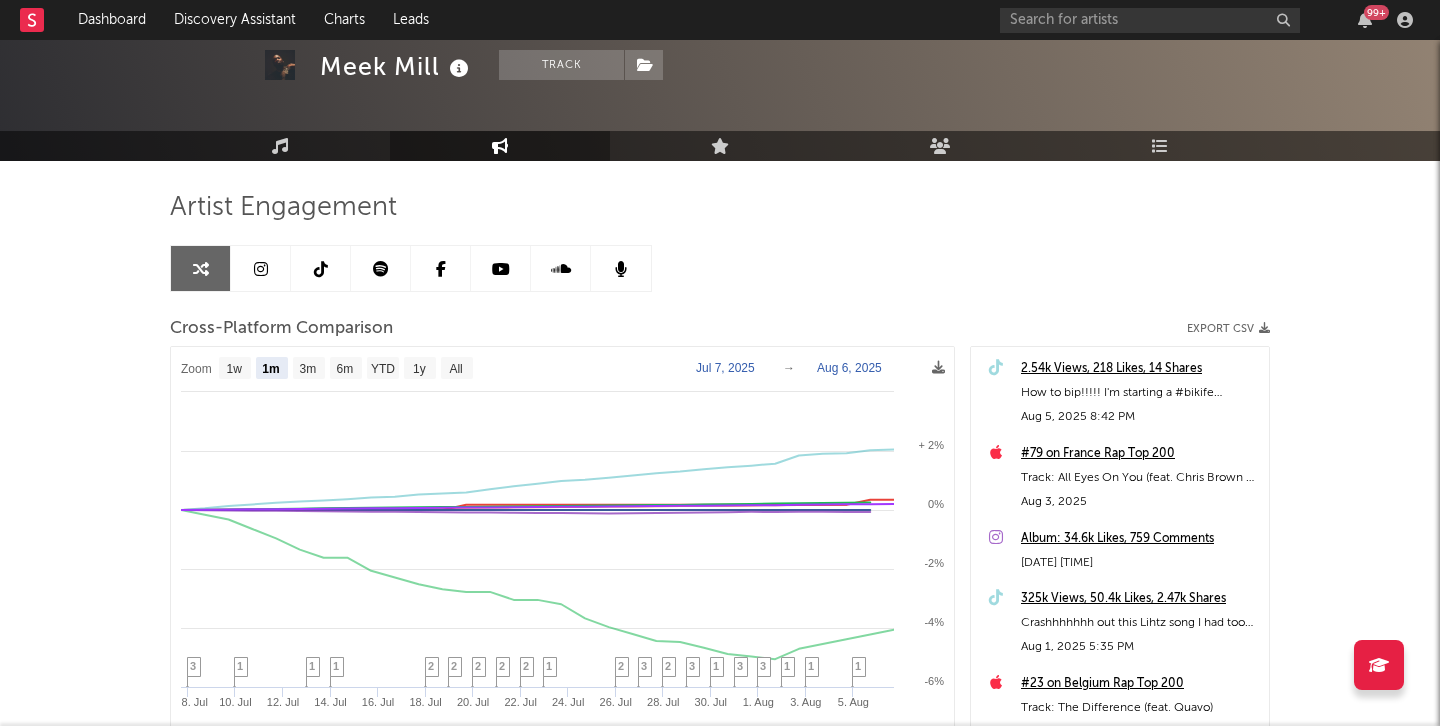 click at bounding box center [261, 269] 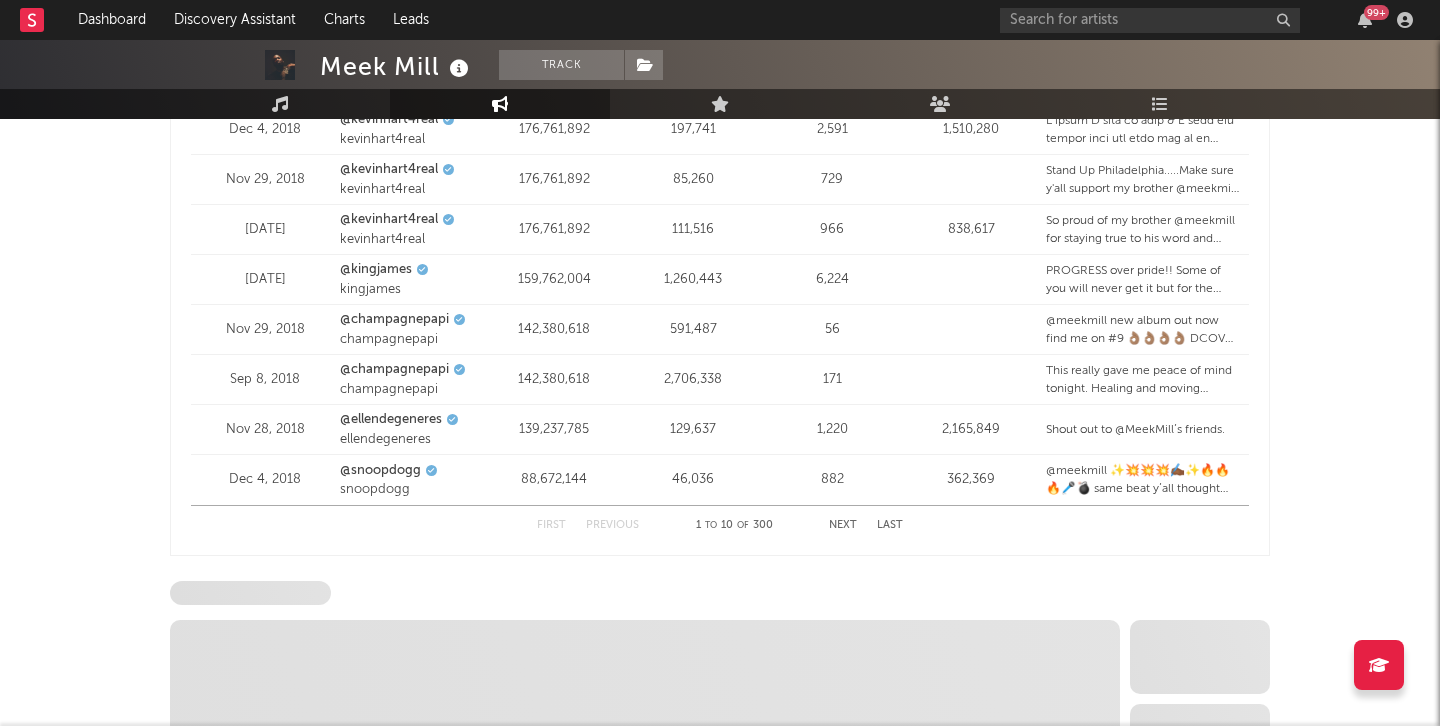 select on "6m" 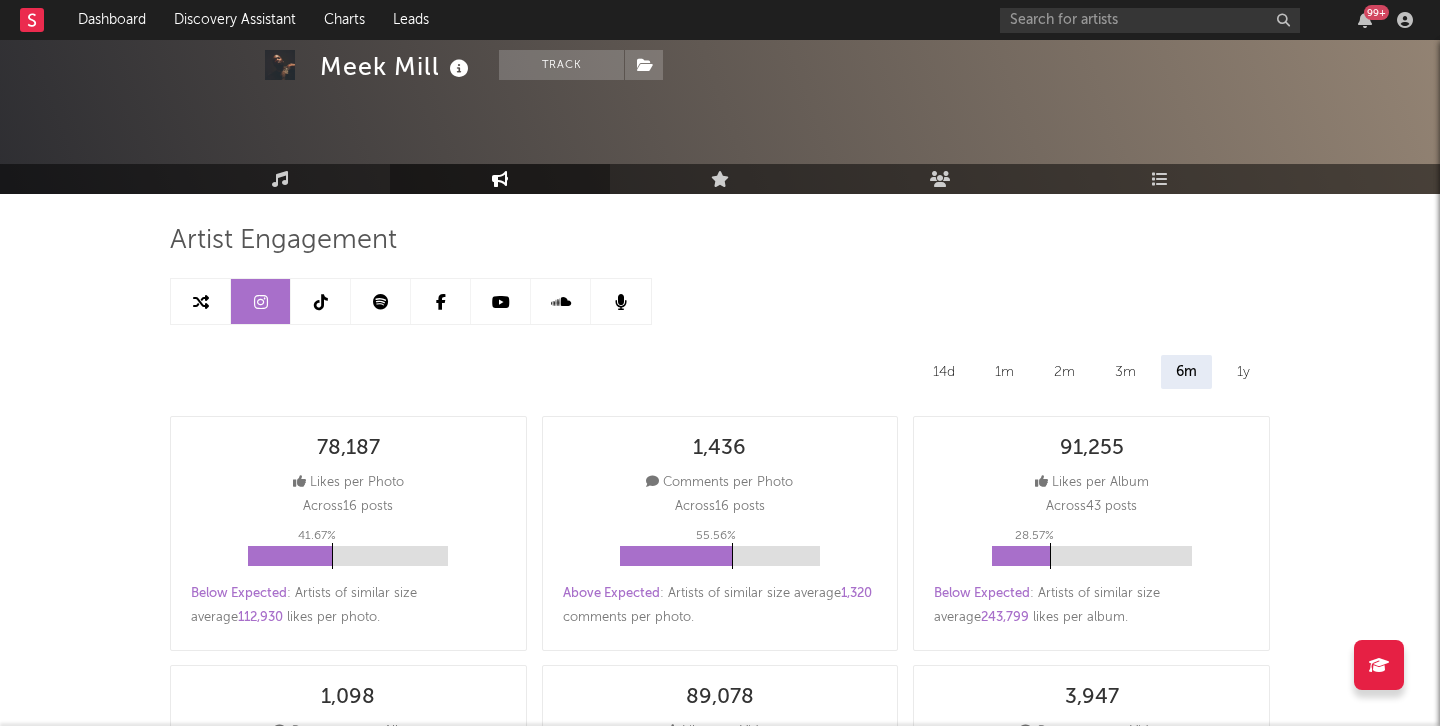 scroll, scrollTop: 0, scrollLeft: 0, axis: both 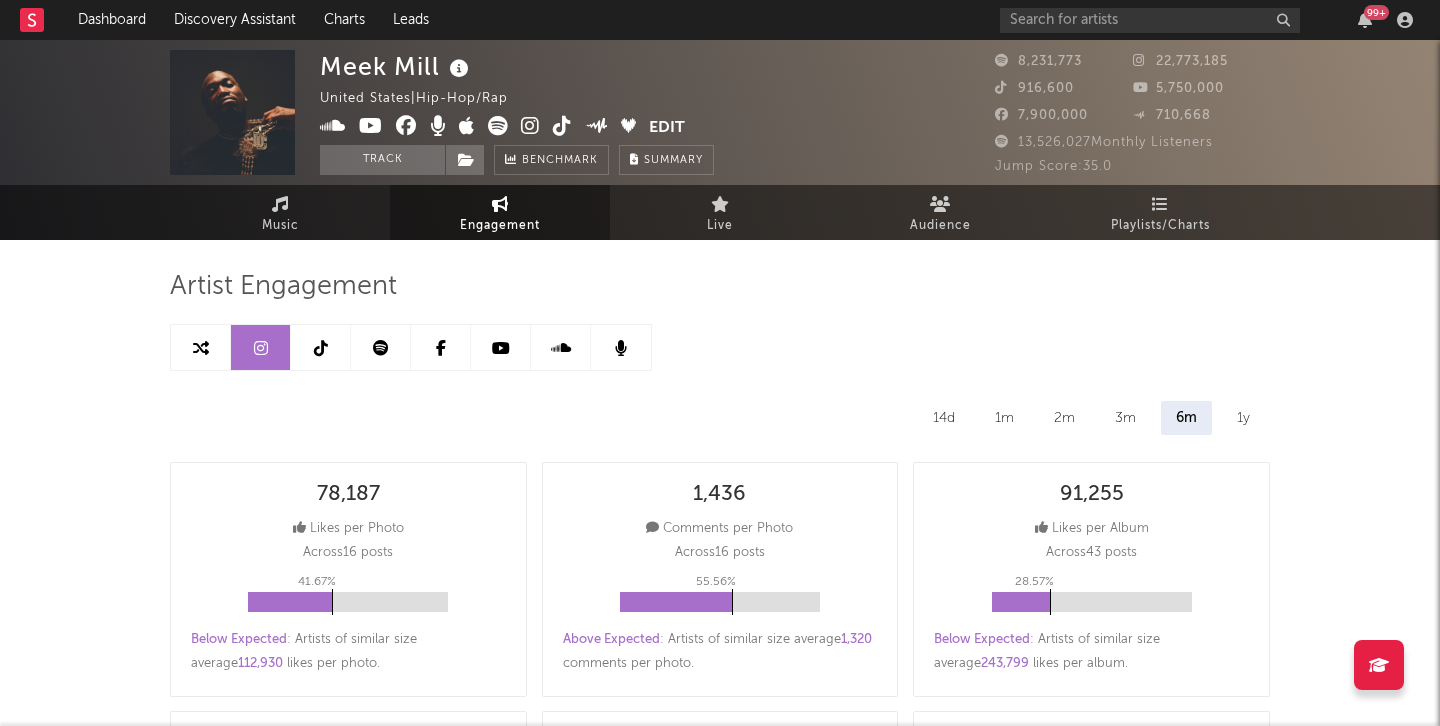 click at bounding box center [321, 347] 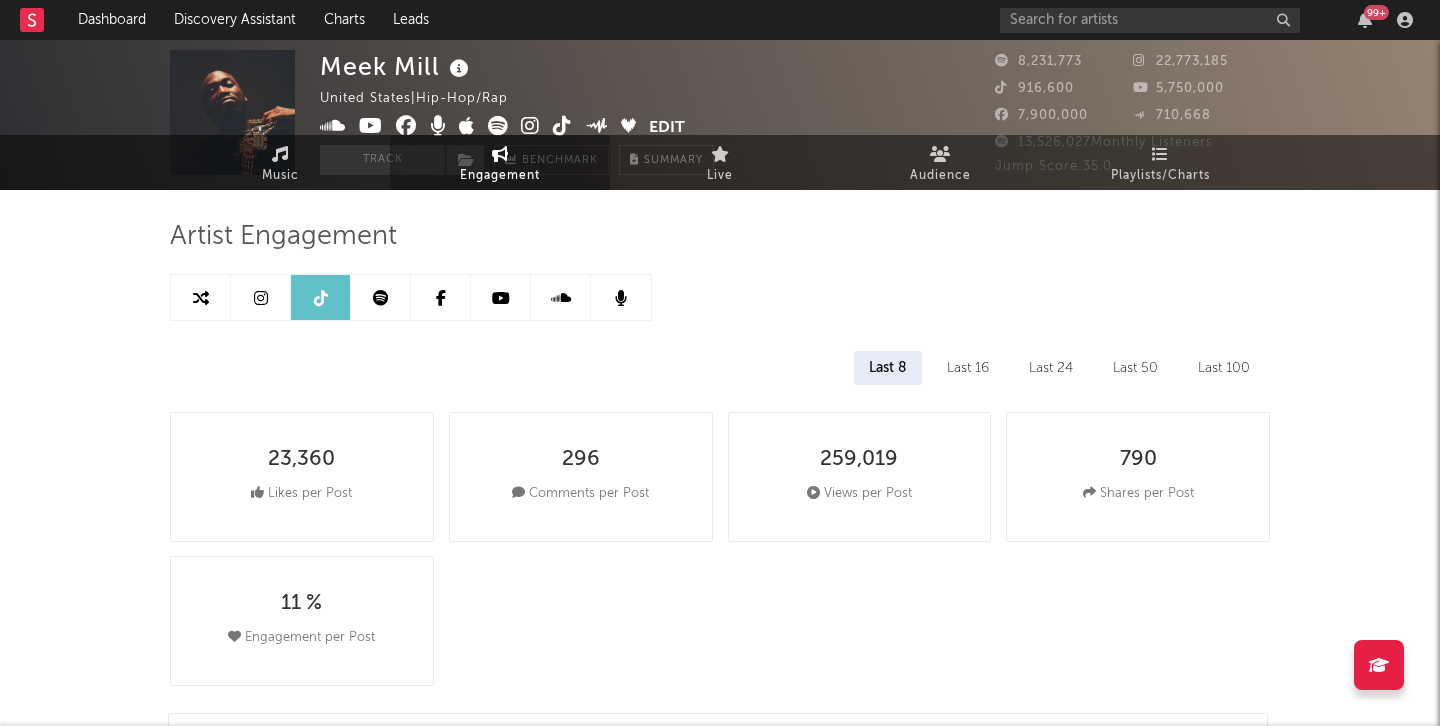 select on "6m" 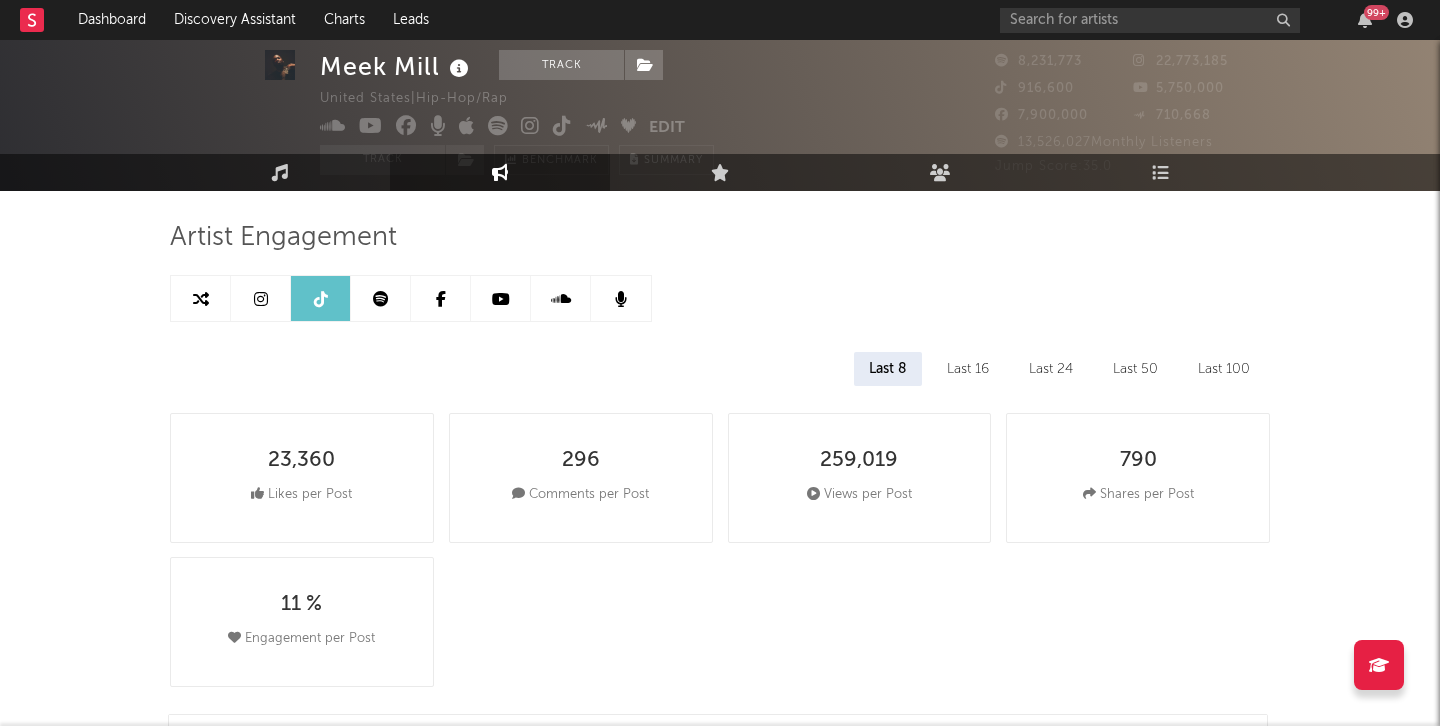 scroll, scrollTop: 42, scrollLeft: 0, axis: vertical 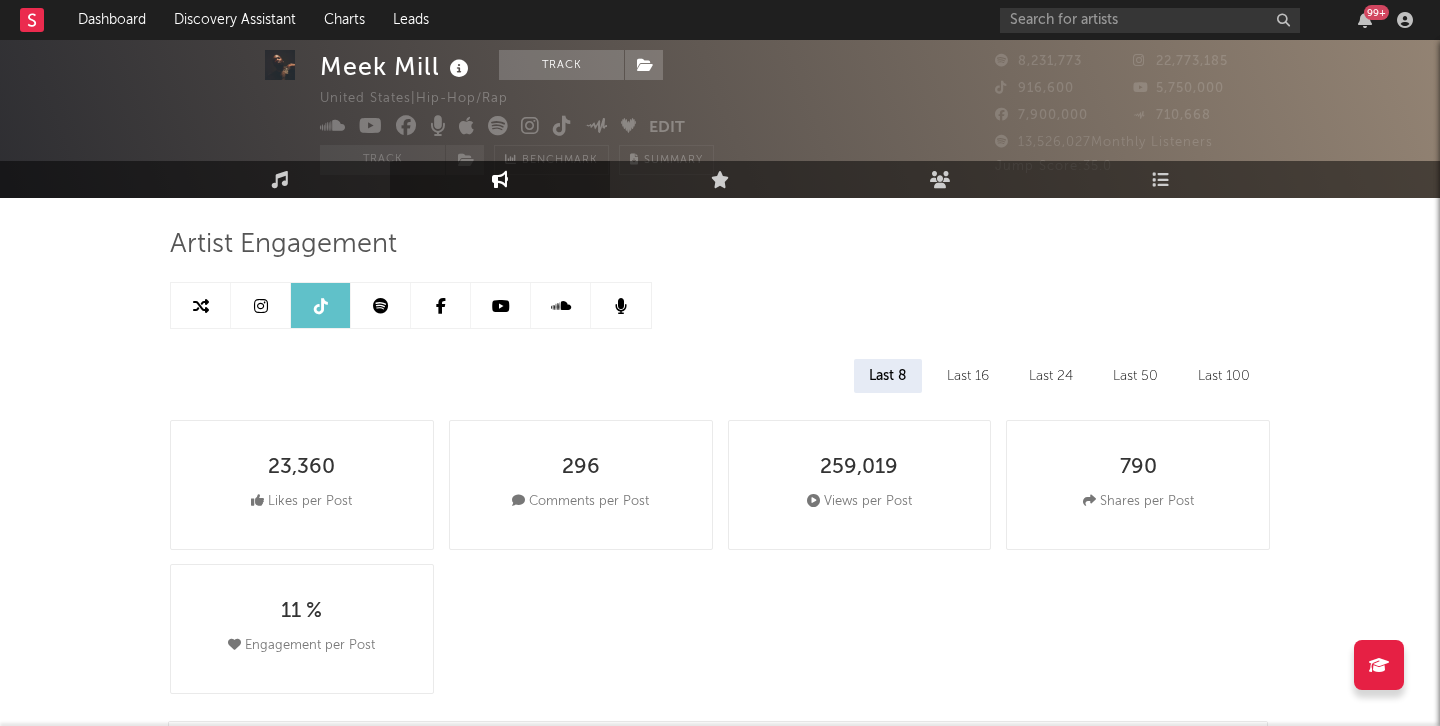 click at bounding box center (261, 305) 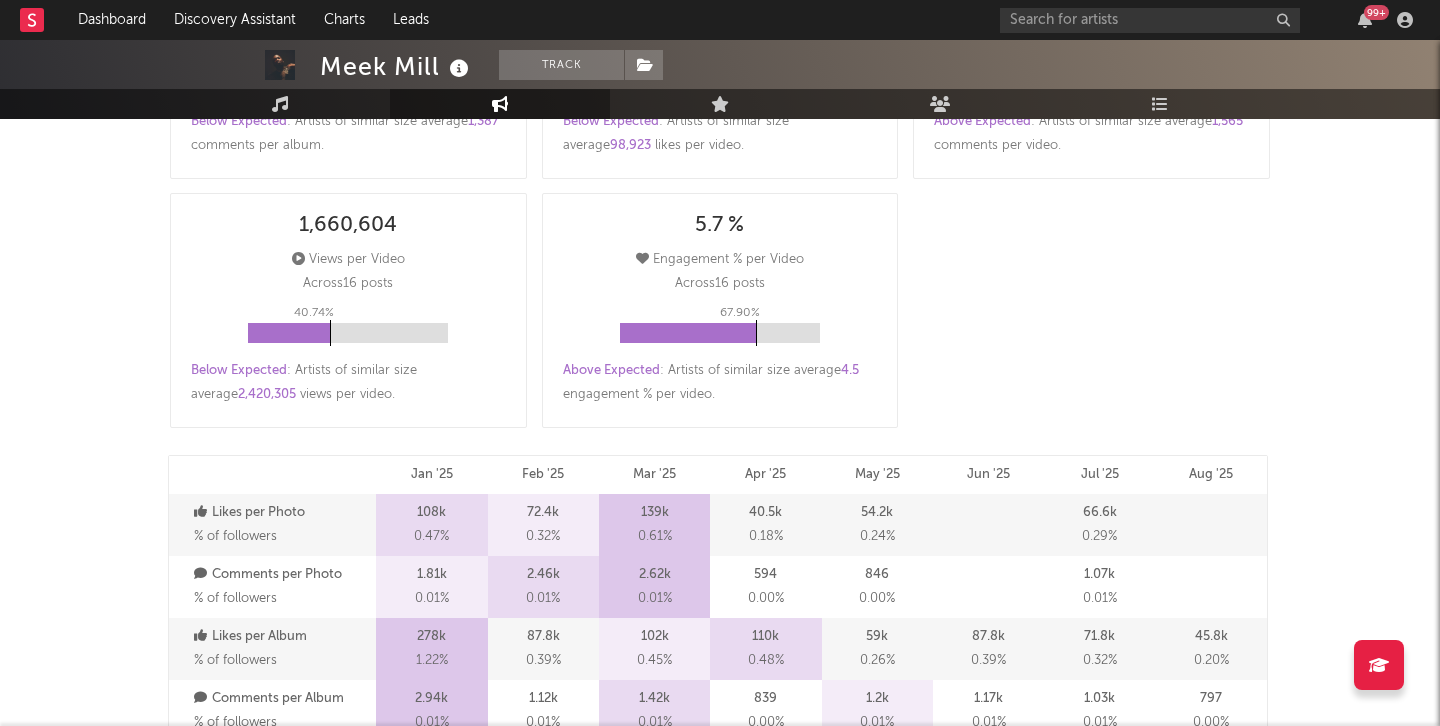 scroll, scrollTop: 0, scrollLeft: 0, axis: both 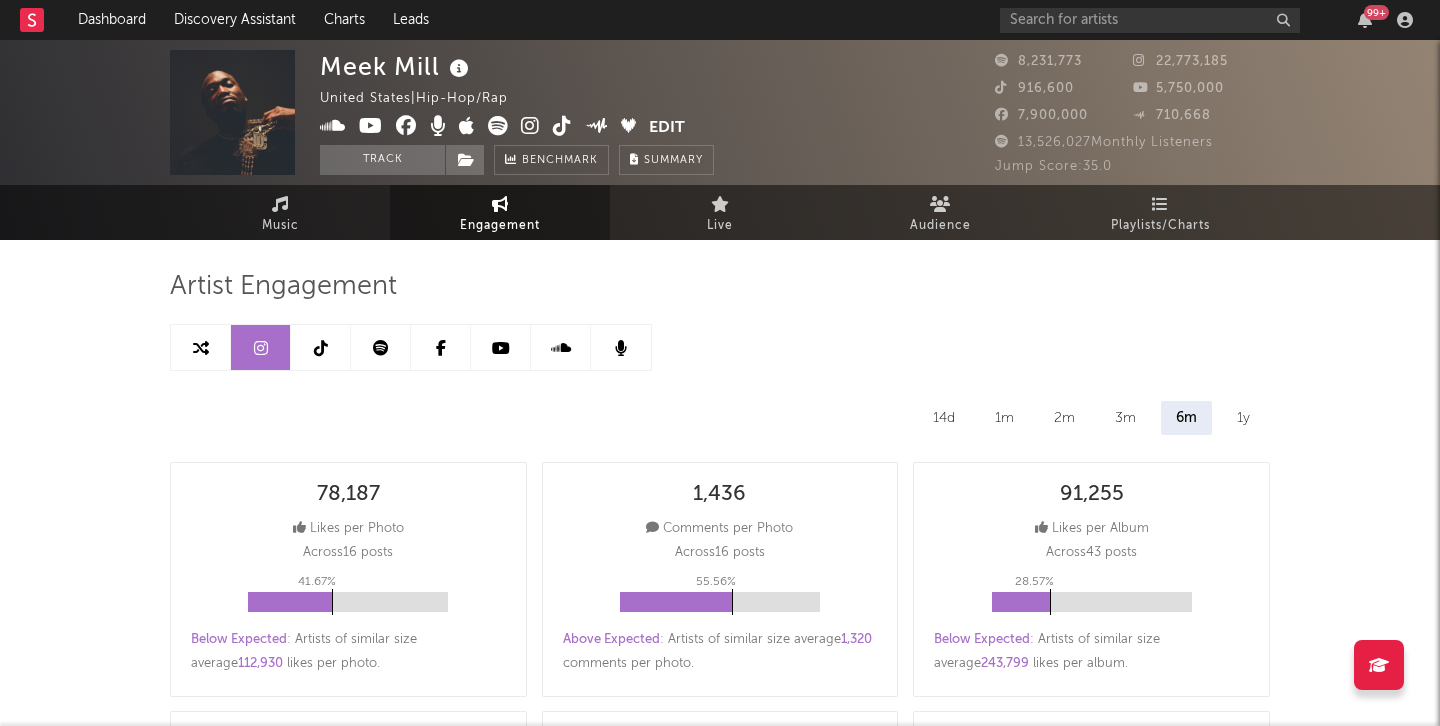 click at bounding box center (321, 347) 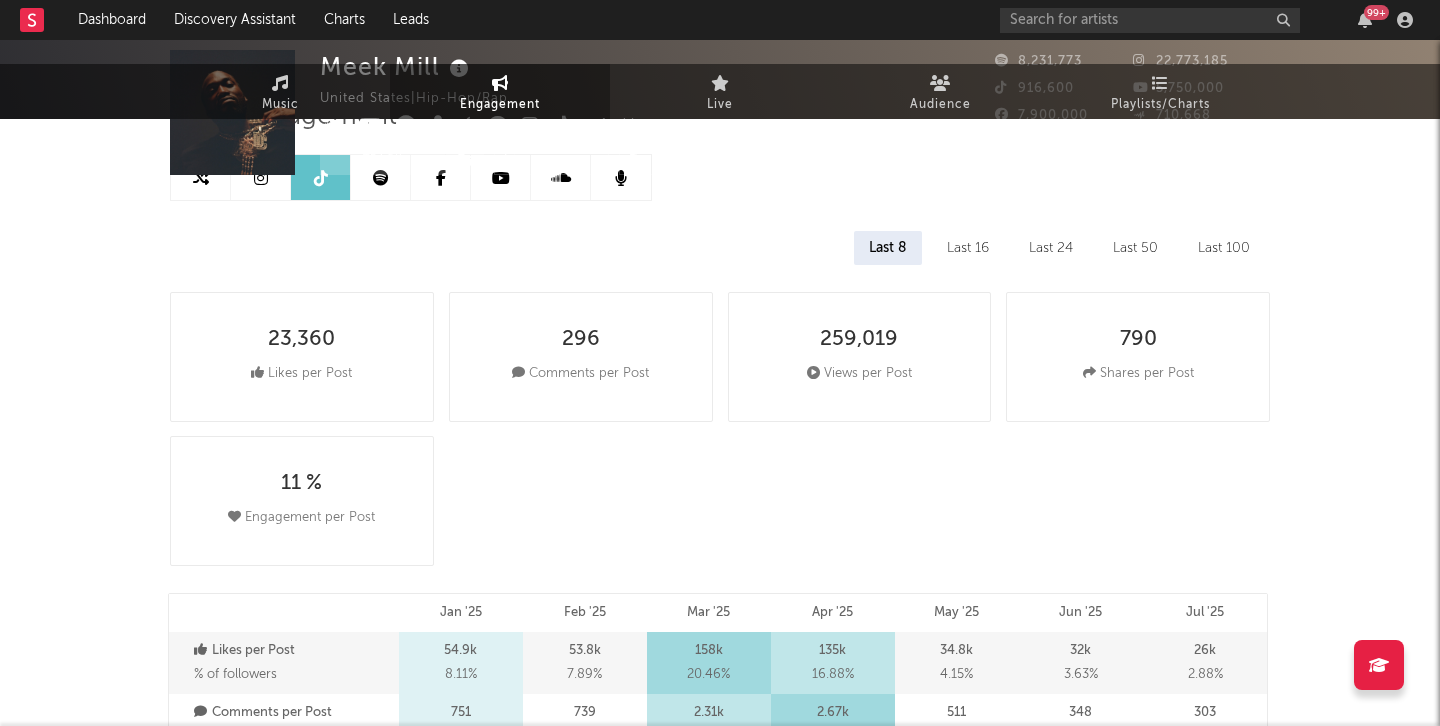 scroll, scrollTop: 0, scrollLeft: 0, axis: both 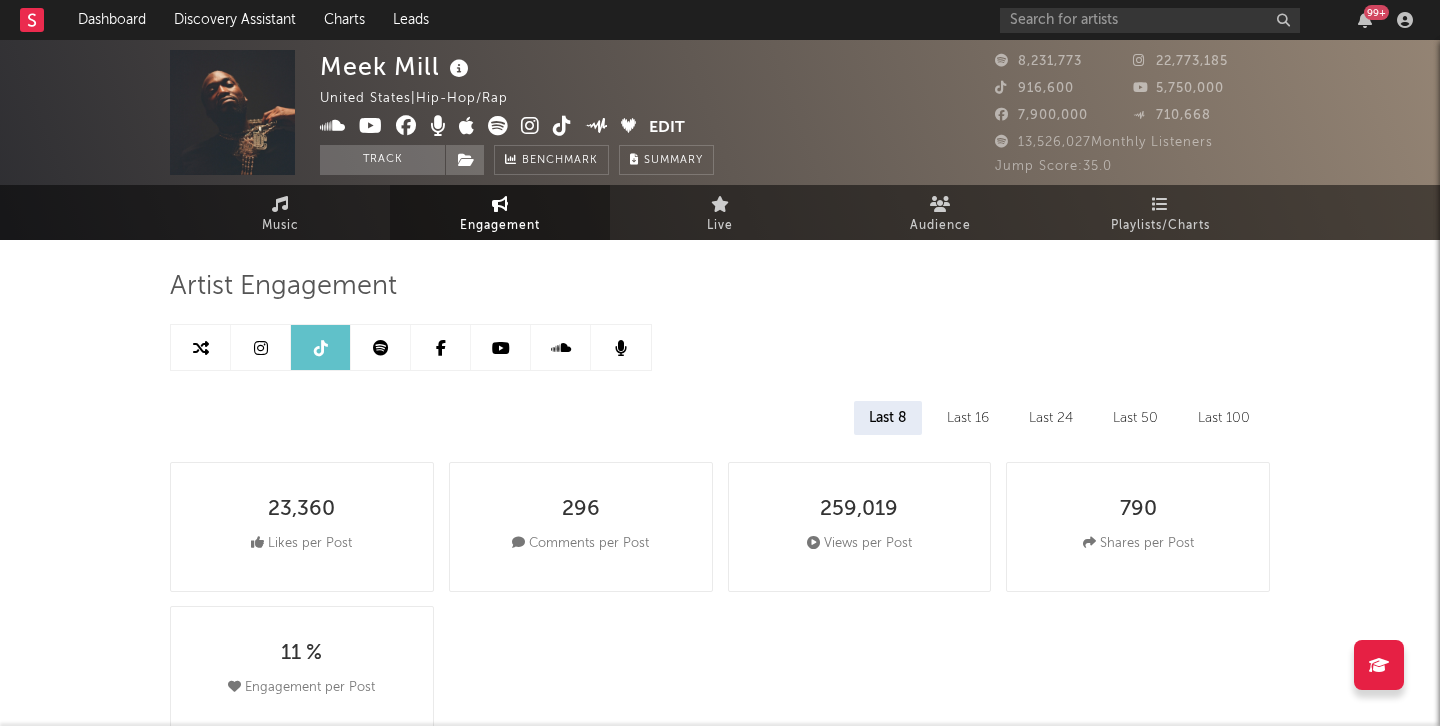 click at bounding box center [562, 126] 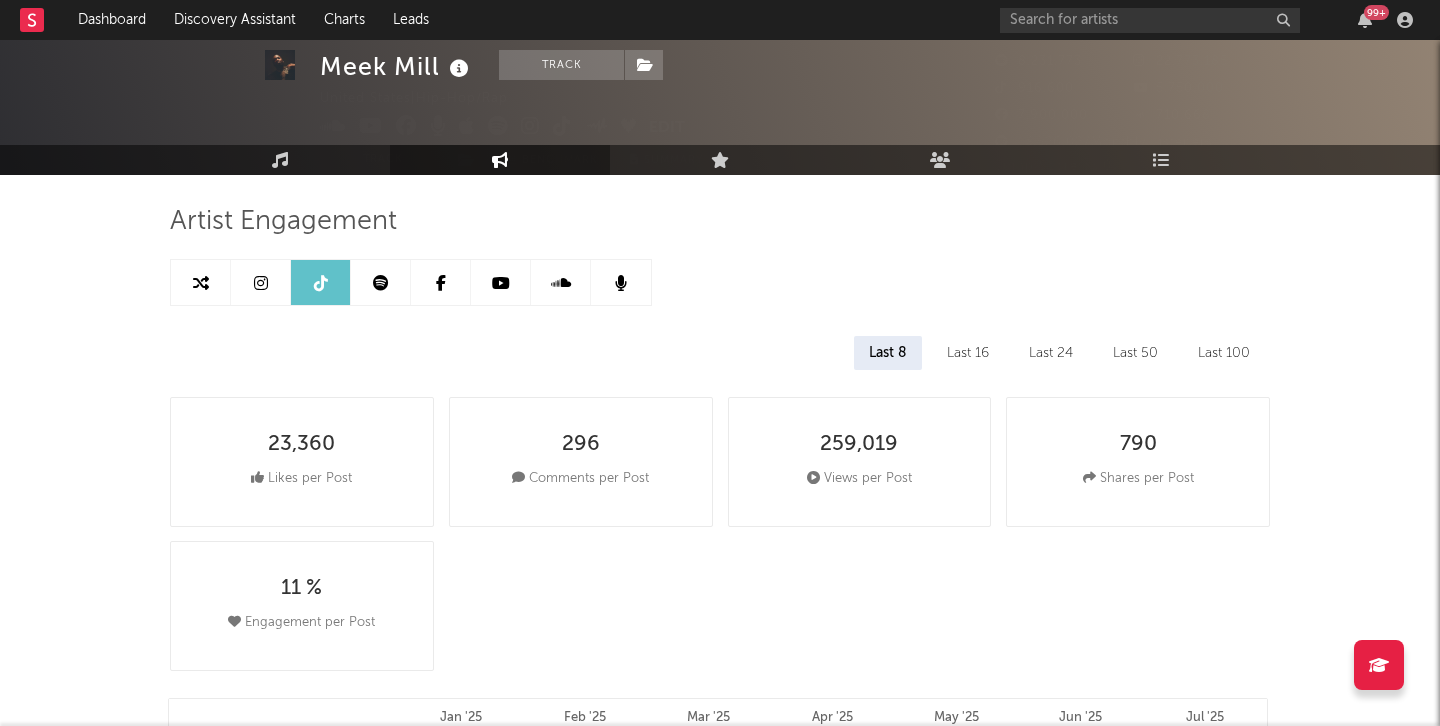 scroll, scrollTop: 0, scrollLeft: 0, axis: both 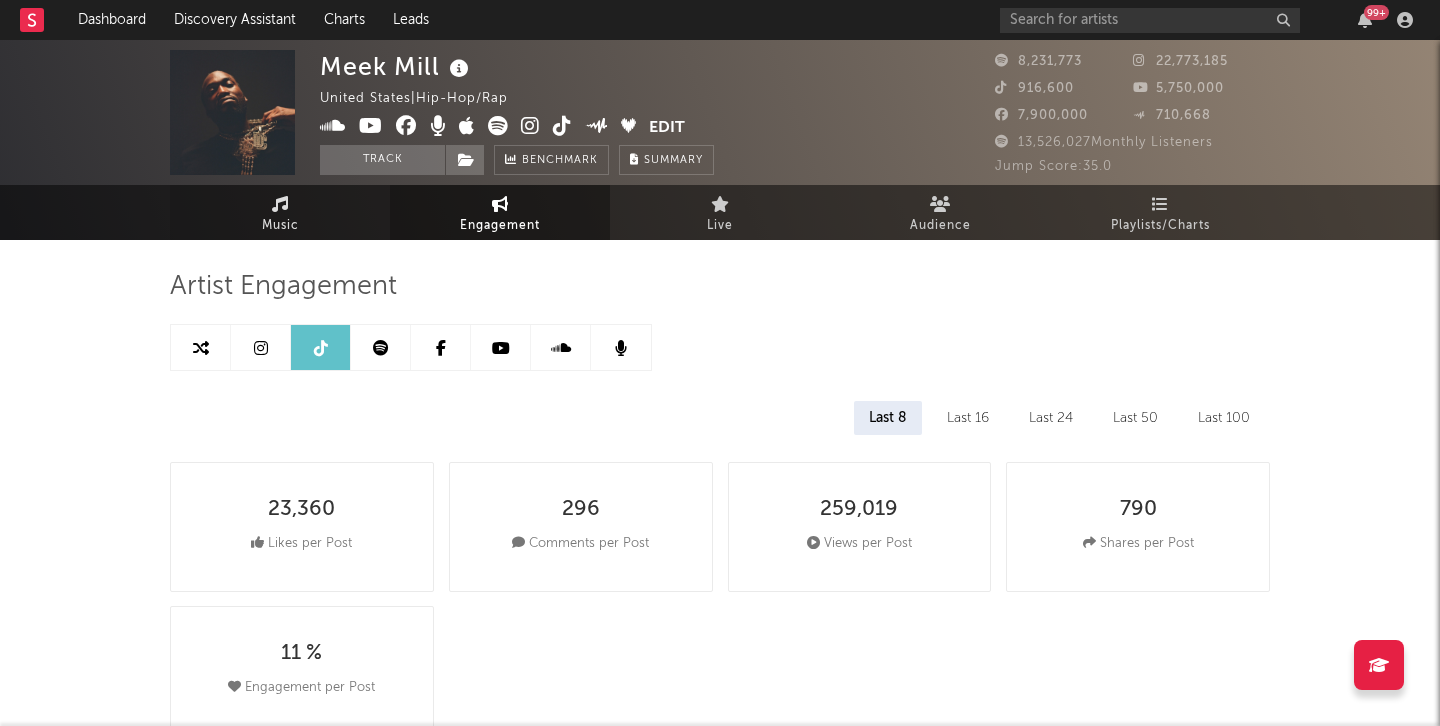 click on "Music" at bounding box center [280, 212] 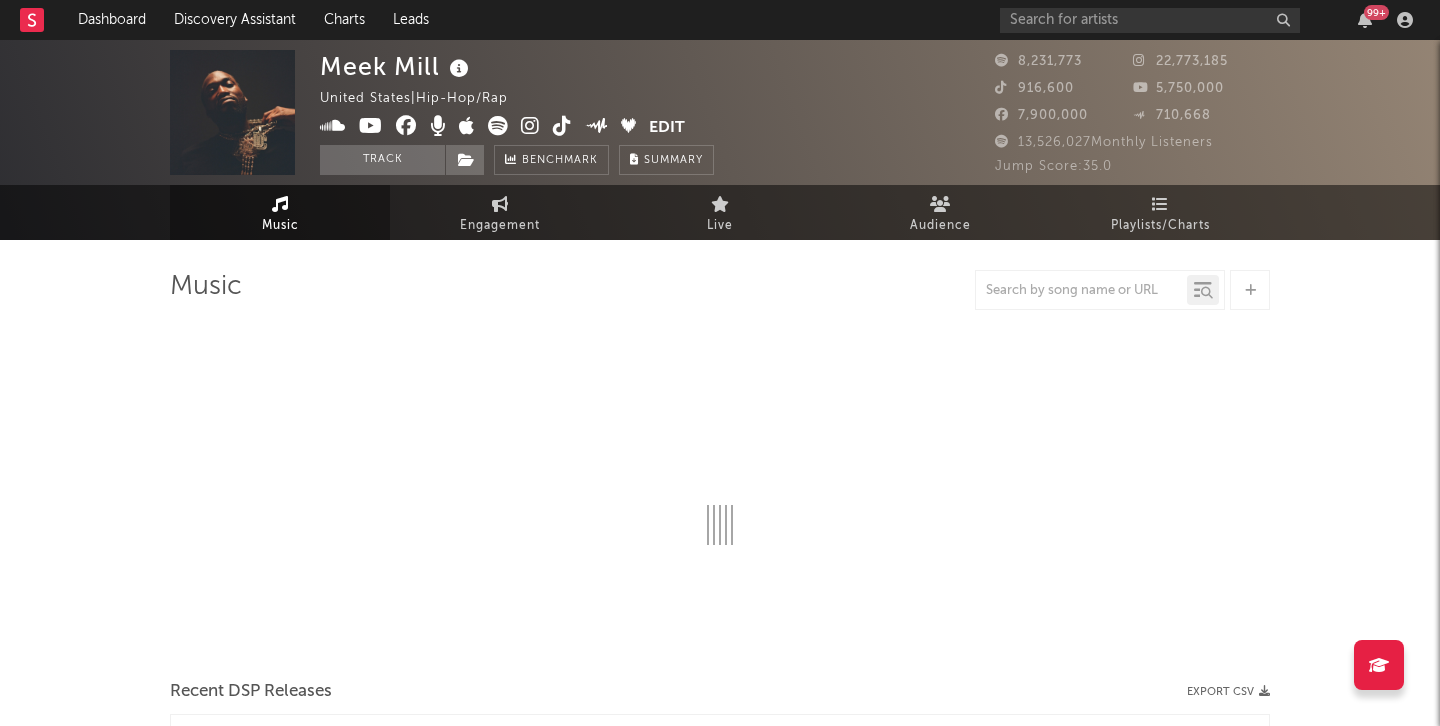 click on "Music" at bounding box center (280, 212) 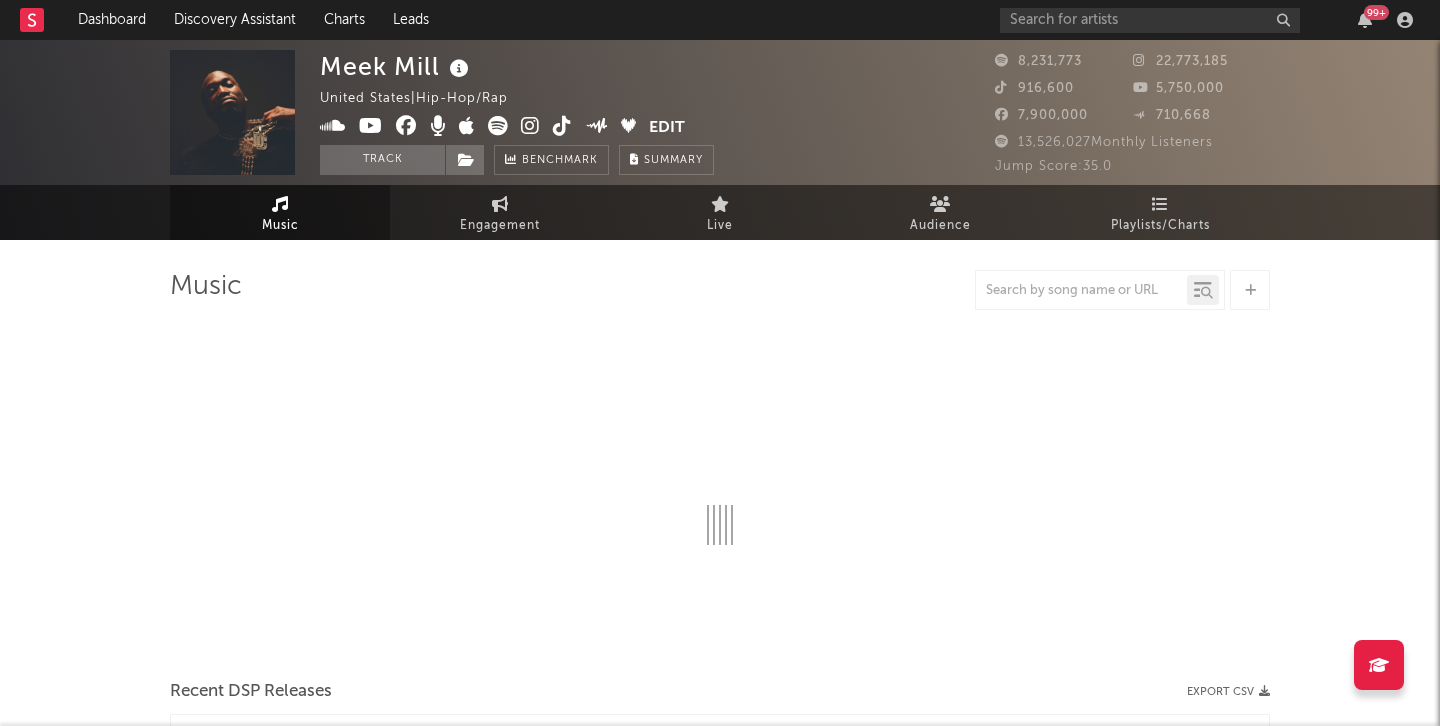select on "6m" 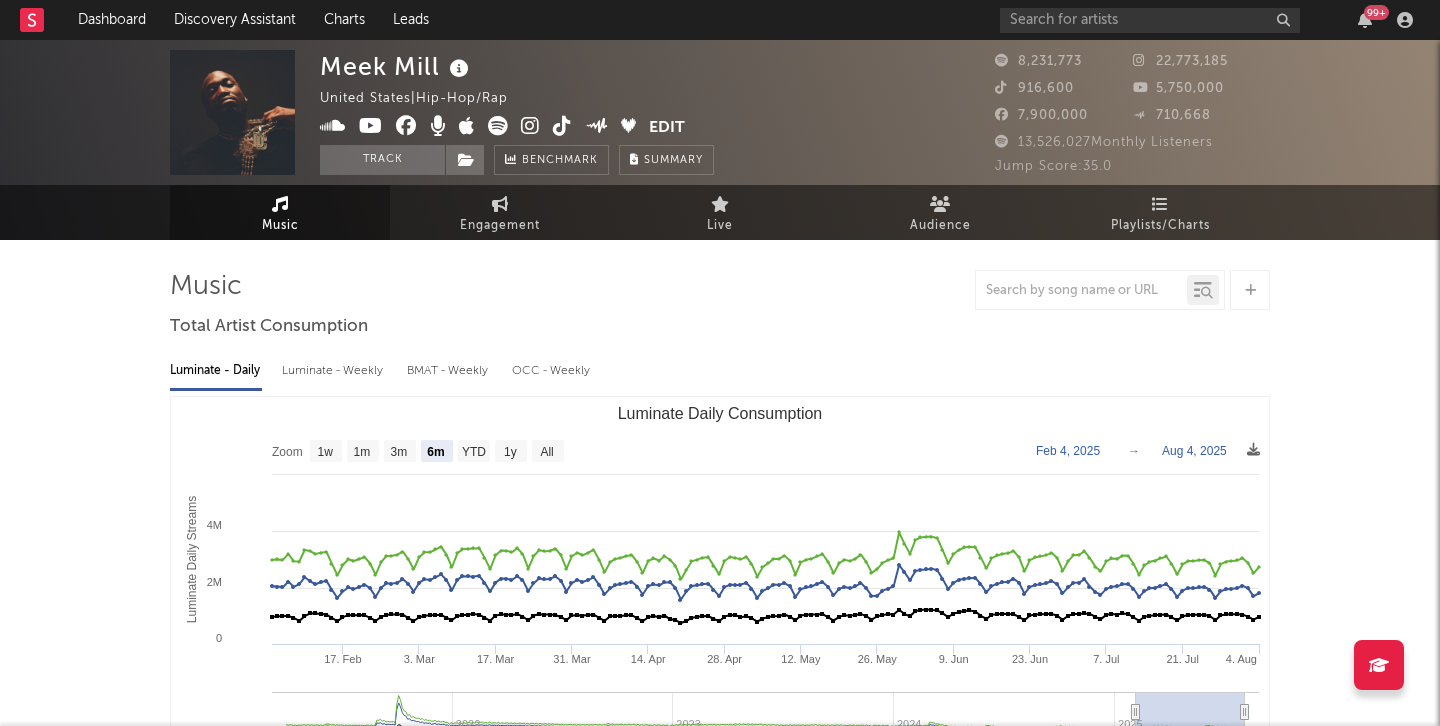 click at bounding box center [498, 126] 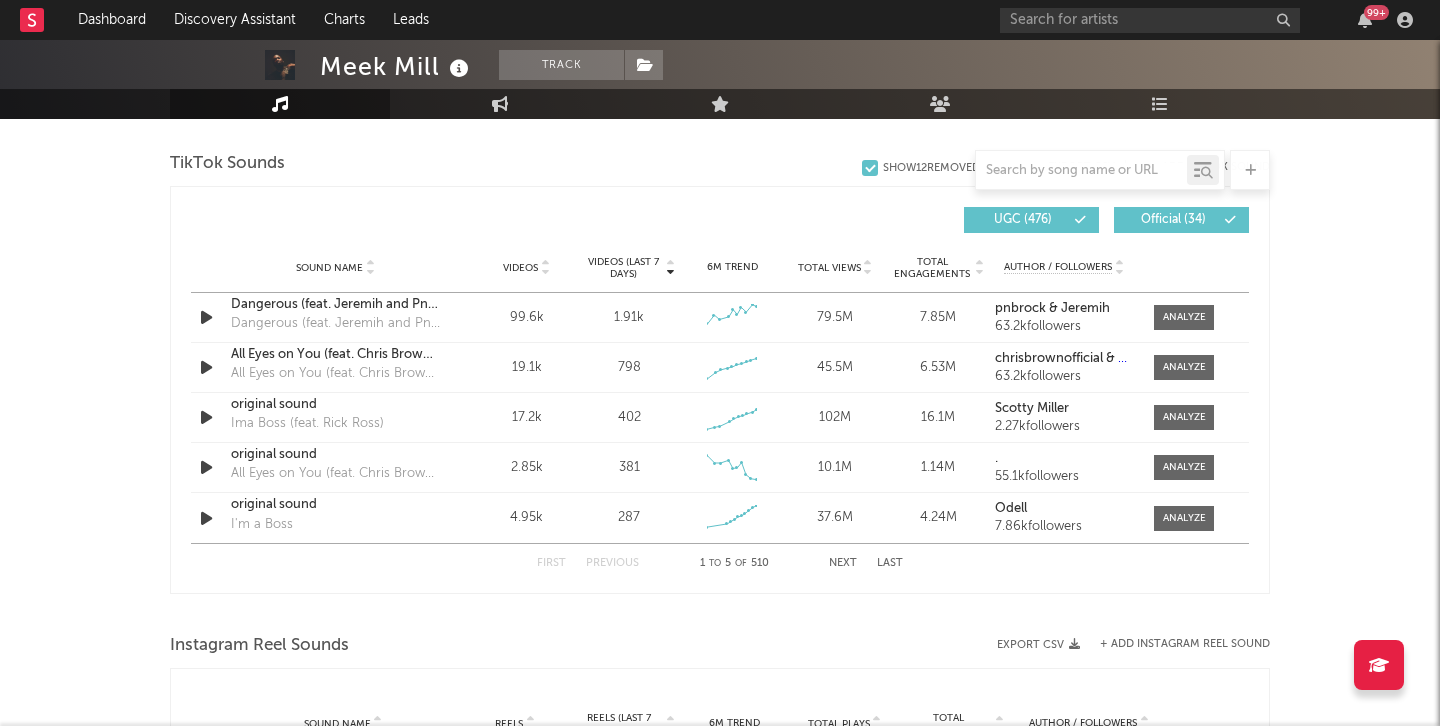 scroll, scrollTop: 1356, scrollLeft: 0, axis: vertical 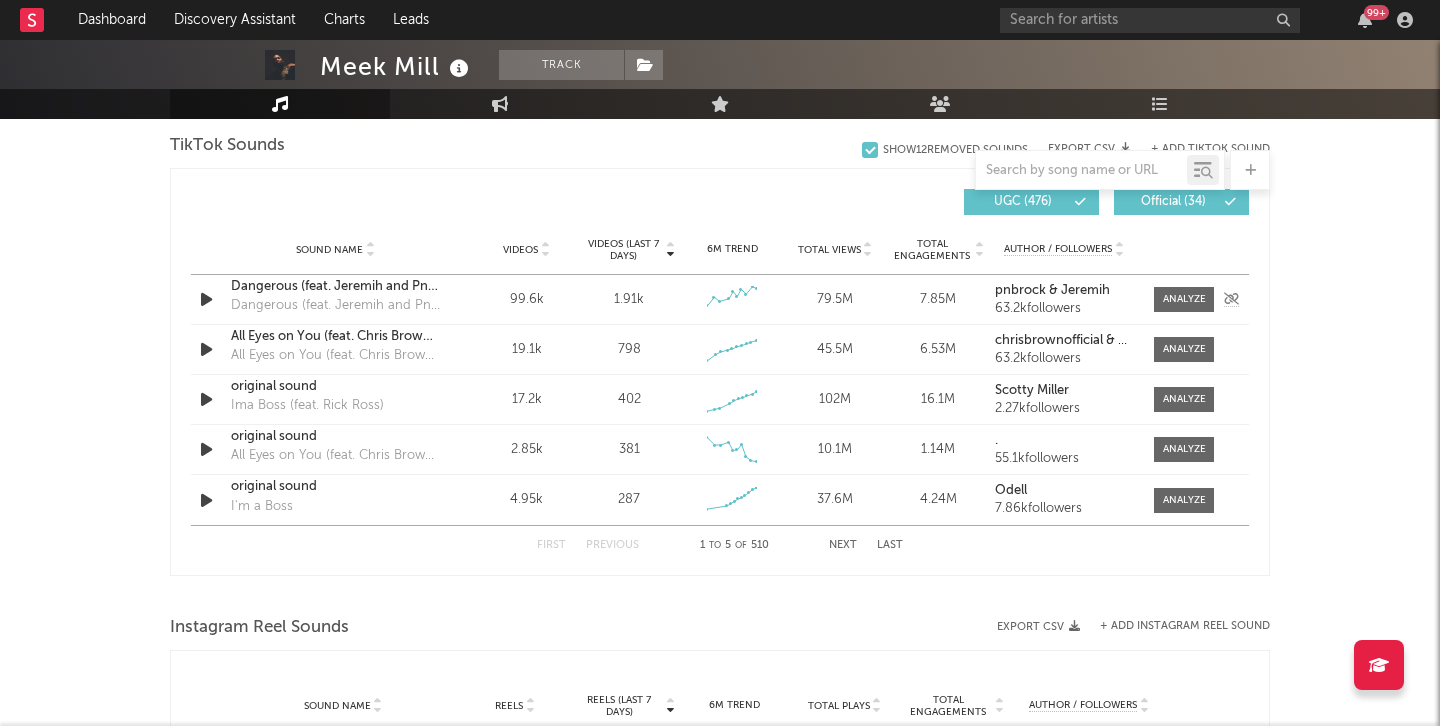 click at bounding box center [206, 299] 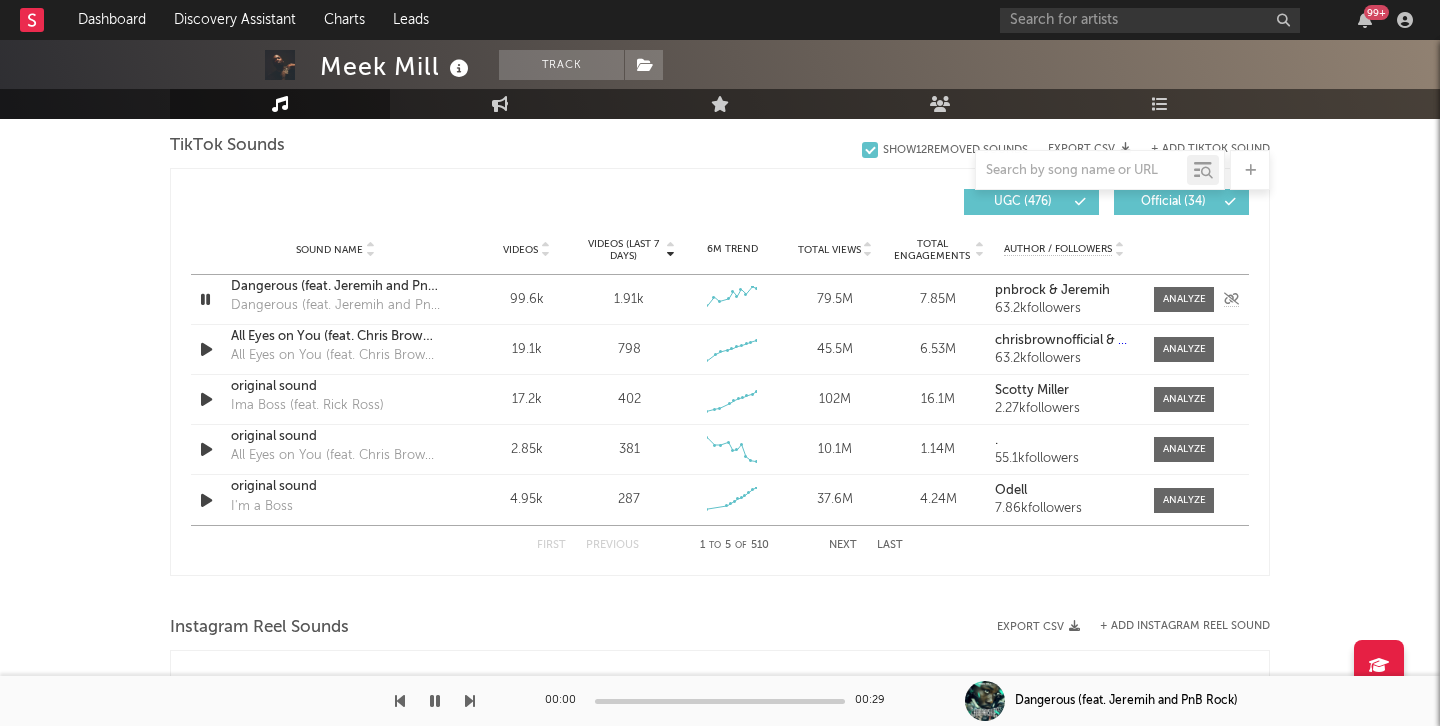 click at bounding box center (205, 299) 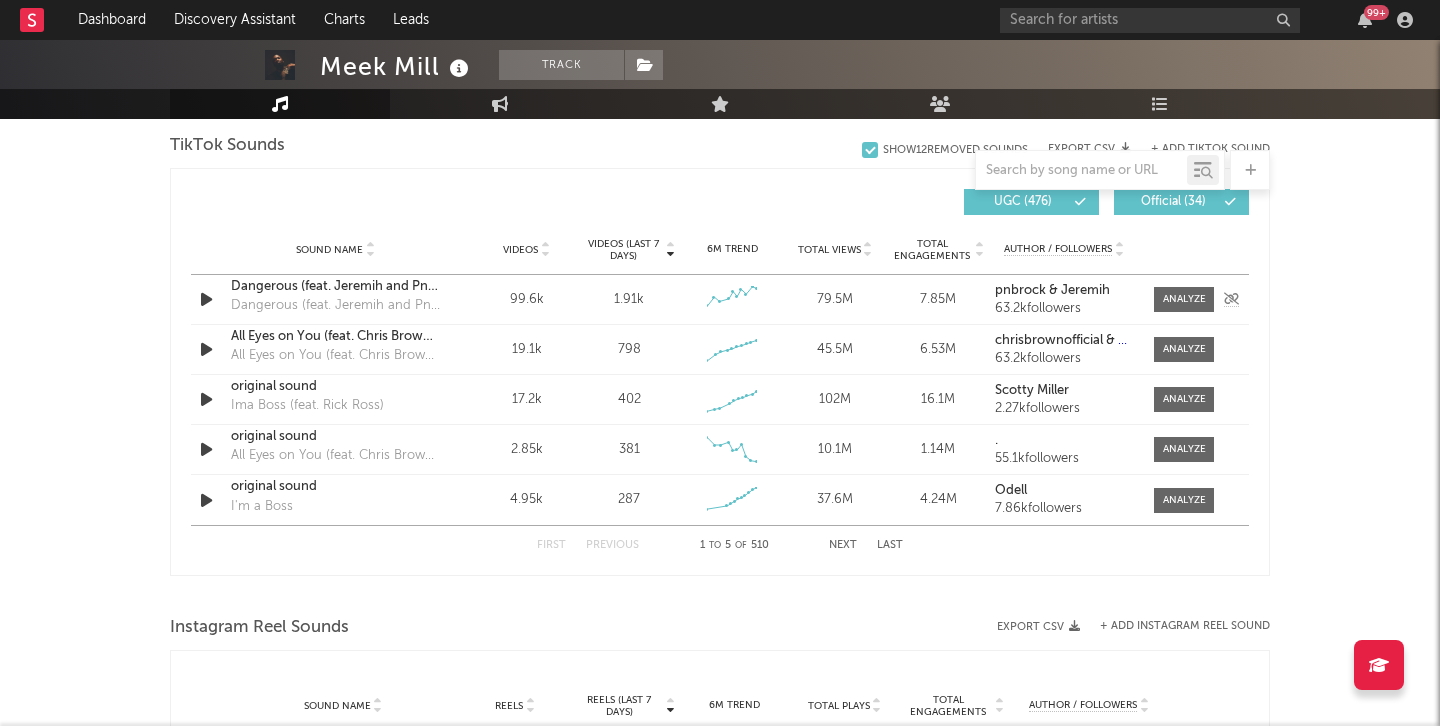 click at bounding box center (206, 299) 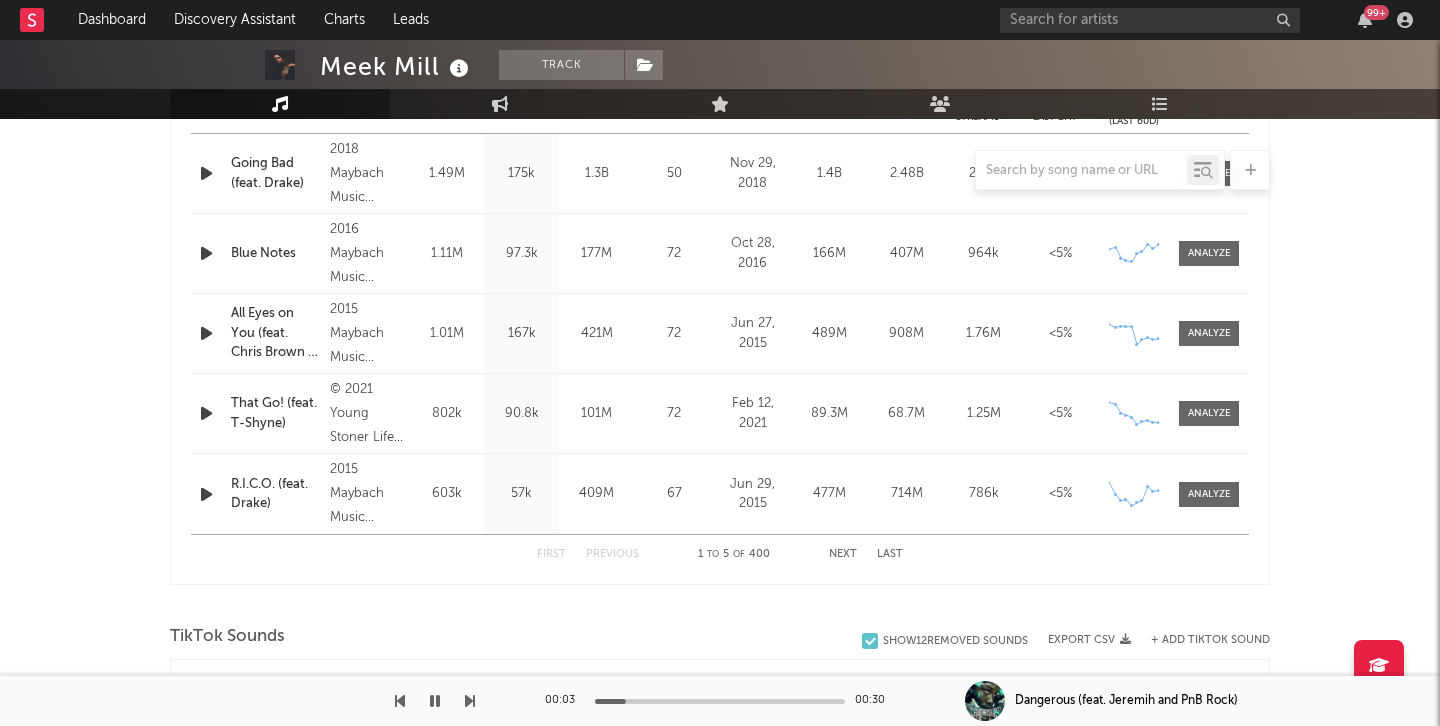 scroll, scrollTop: 900, scrollLeft: 0, axis: vertical 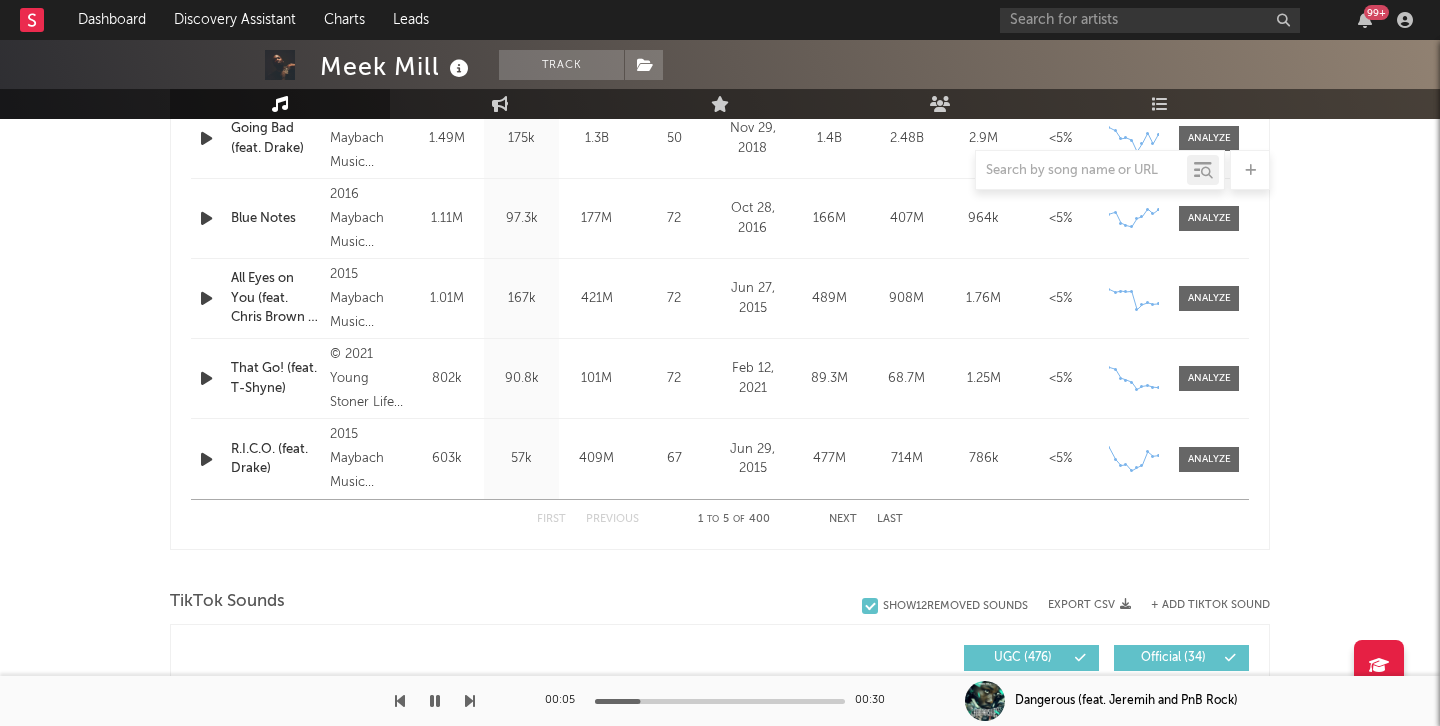 click on "Next" at bounding box center [843, 519] 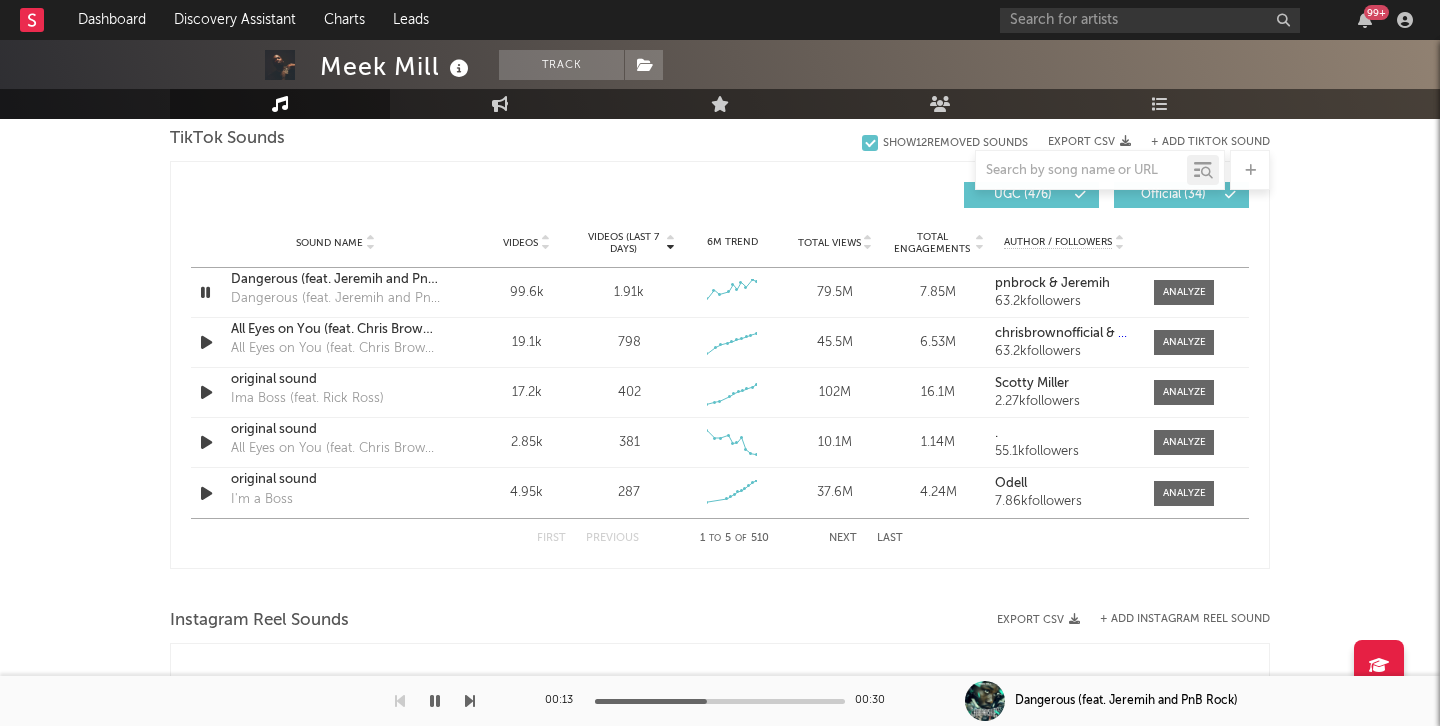 scroll, scrollTop: 1351, scrollLeft: 0, axis: vertical 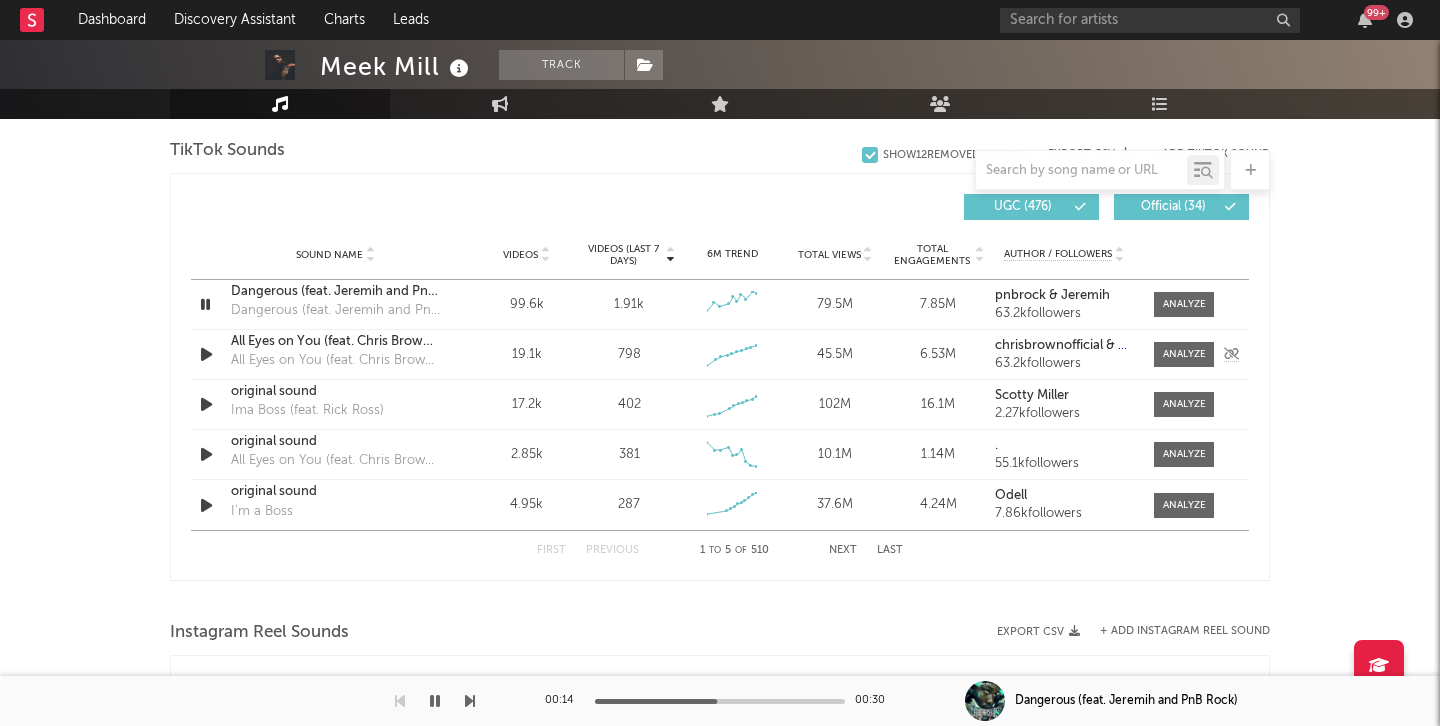 click at bounding box center [206, 354] 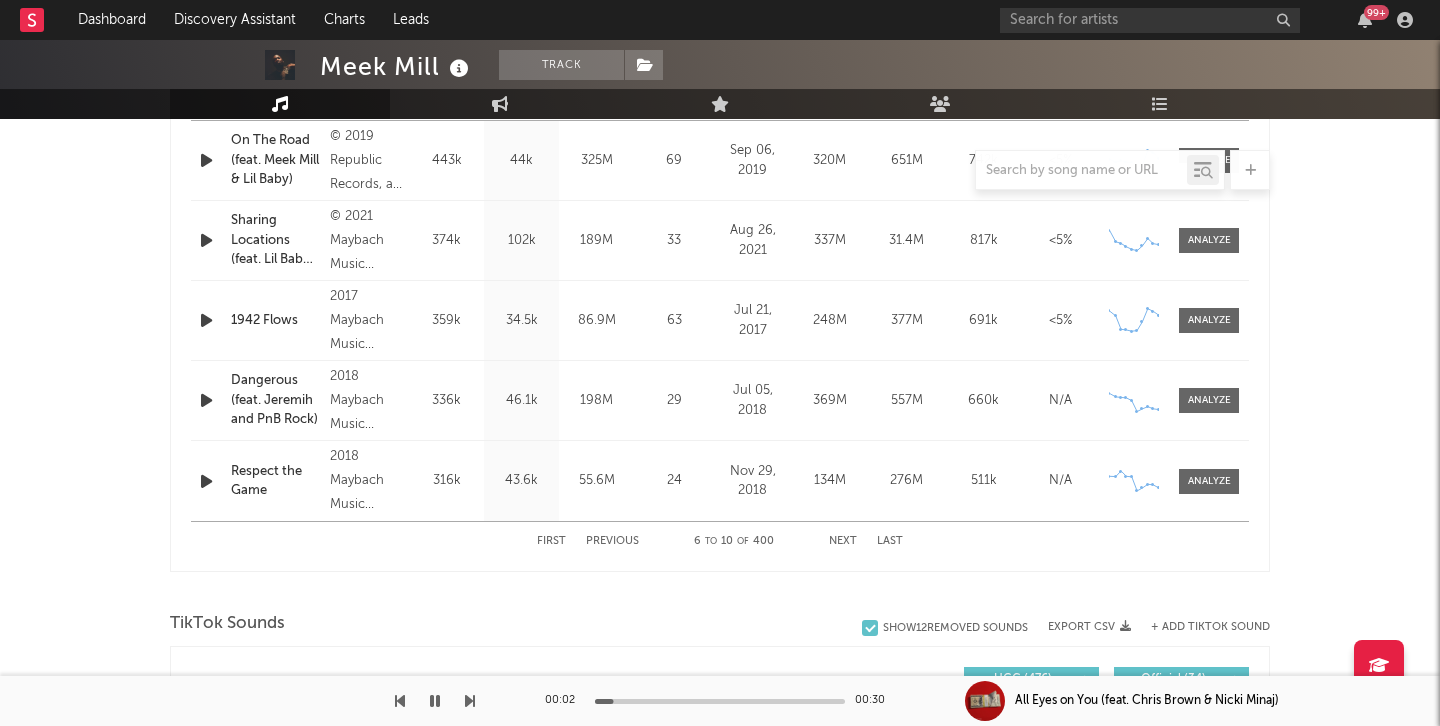 scroll, scrollTop: 885, scrollLeft: 0, axis: vertical 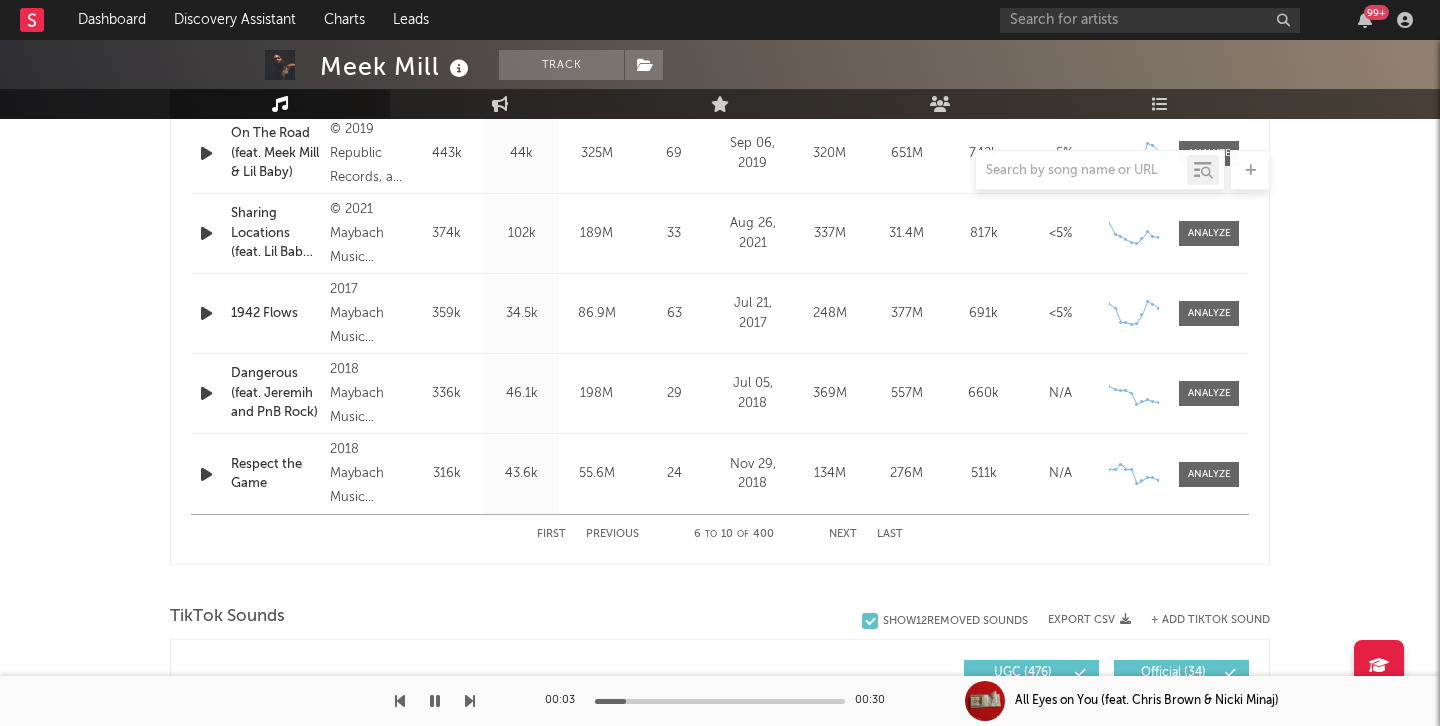 click on "Previous" at bounding box center (612, 534) 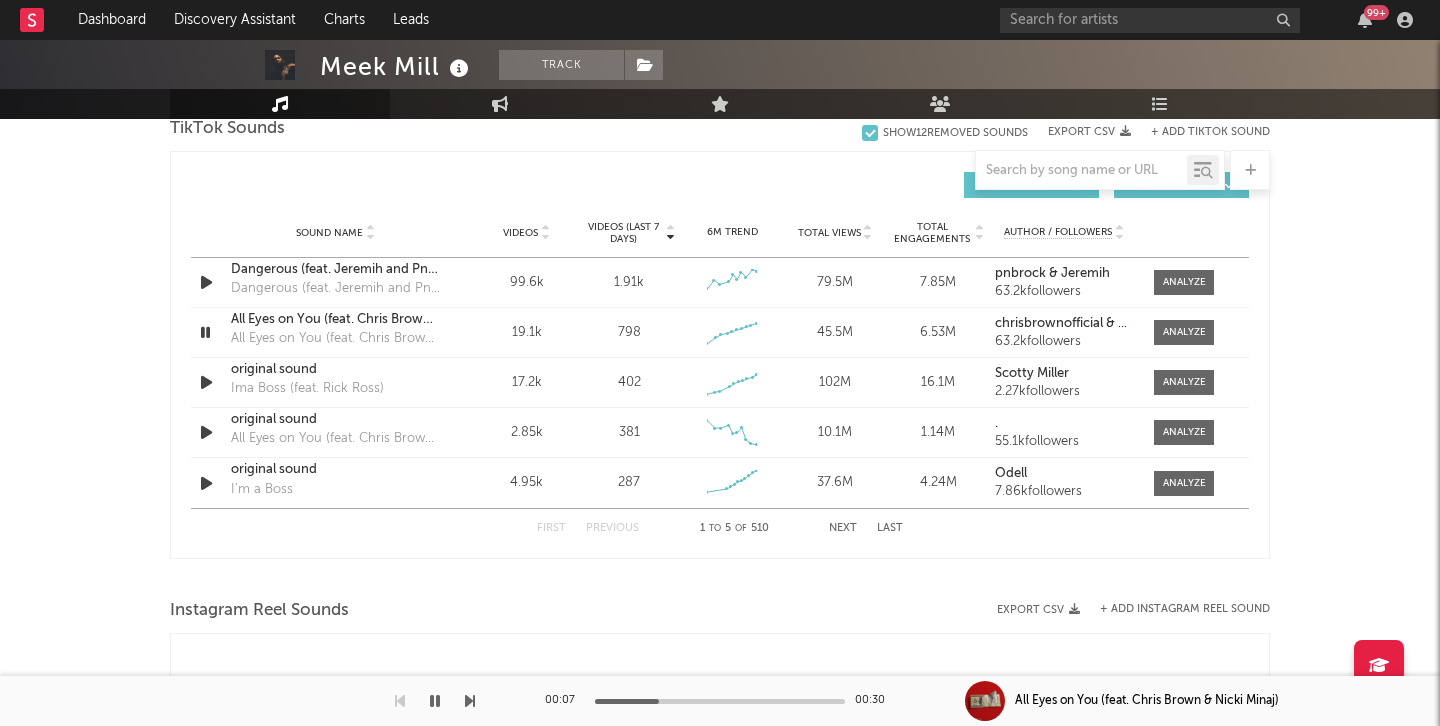 scroll, scrollTop: 1366, scrollLeft: 0, axis: vertical 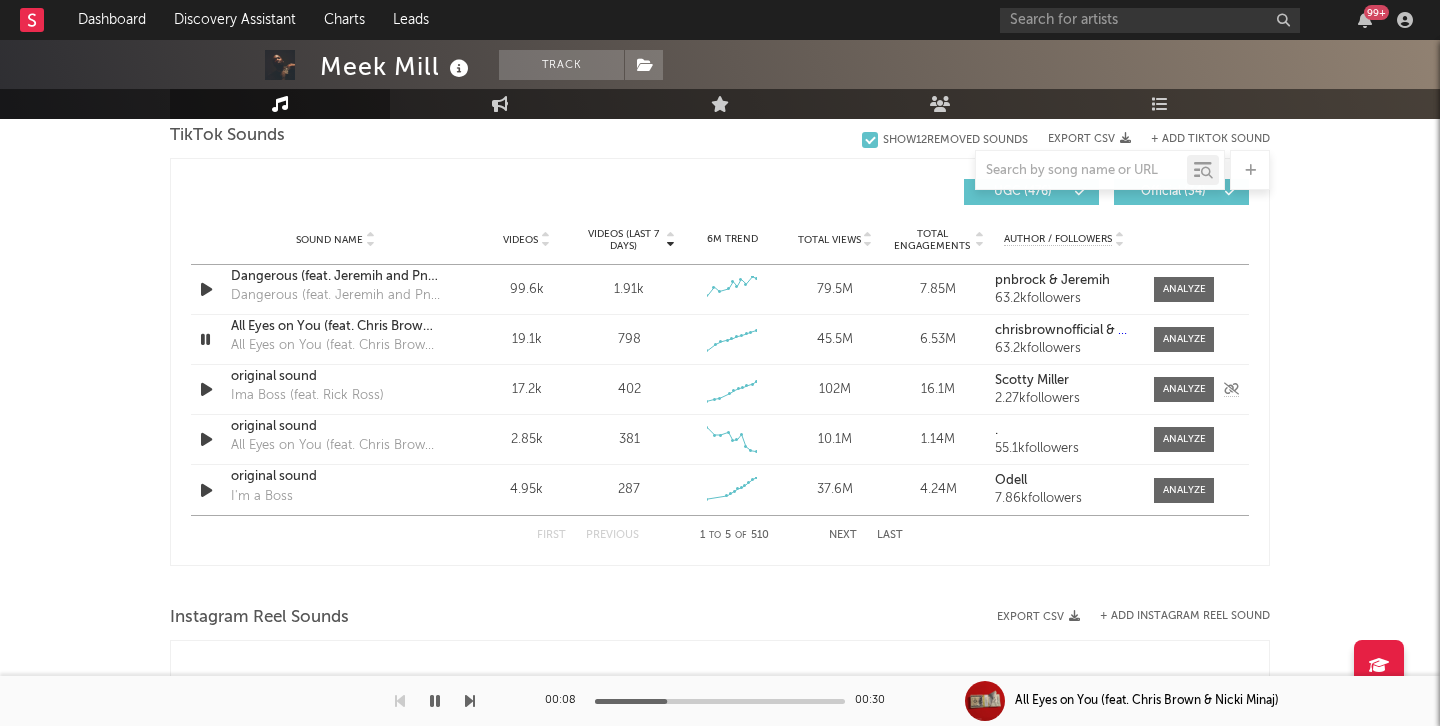 click at bounding box center (206, 389) 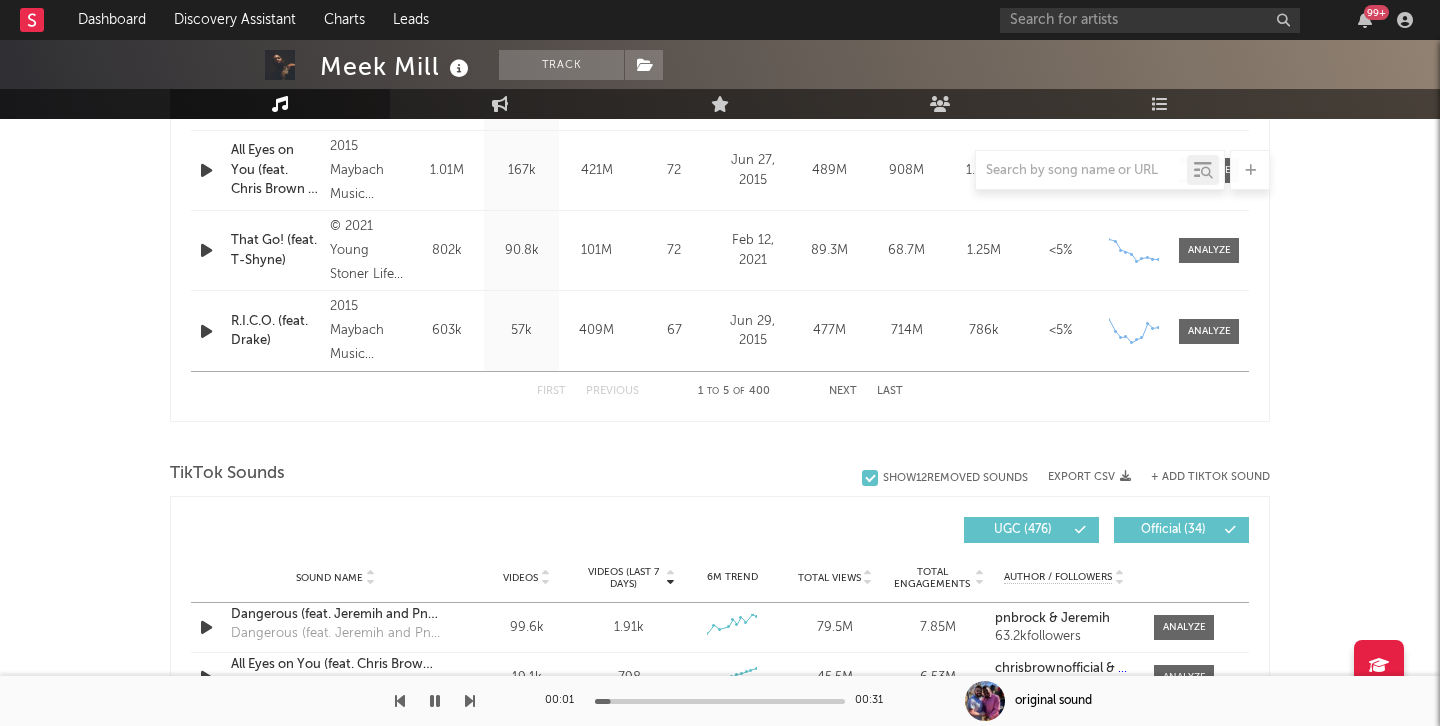 scroll, scrollTop: 1050, scrollLeft: 0, axis: vertical 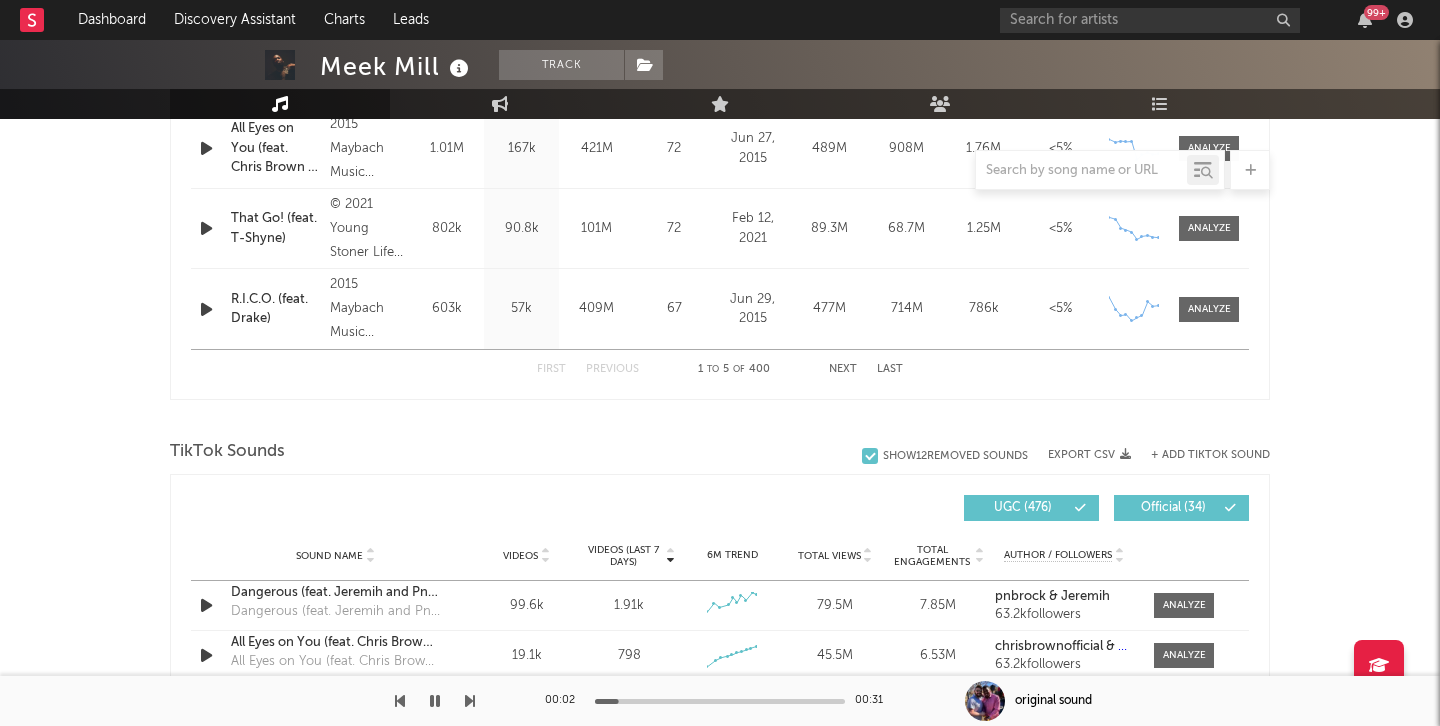 click on "Next" at bounding box center [843, 369] 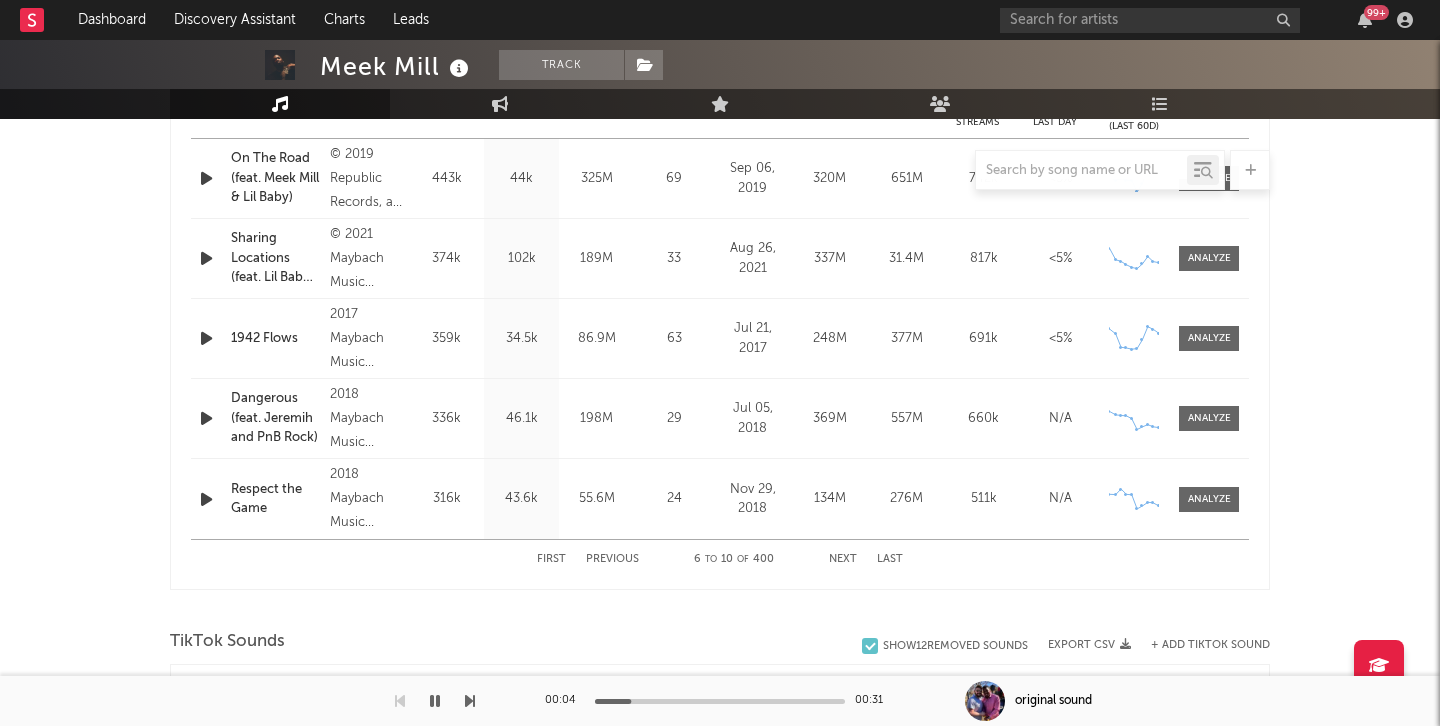 scroll, scrollTop: 897, scrollLeft: 0, axis: vertical 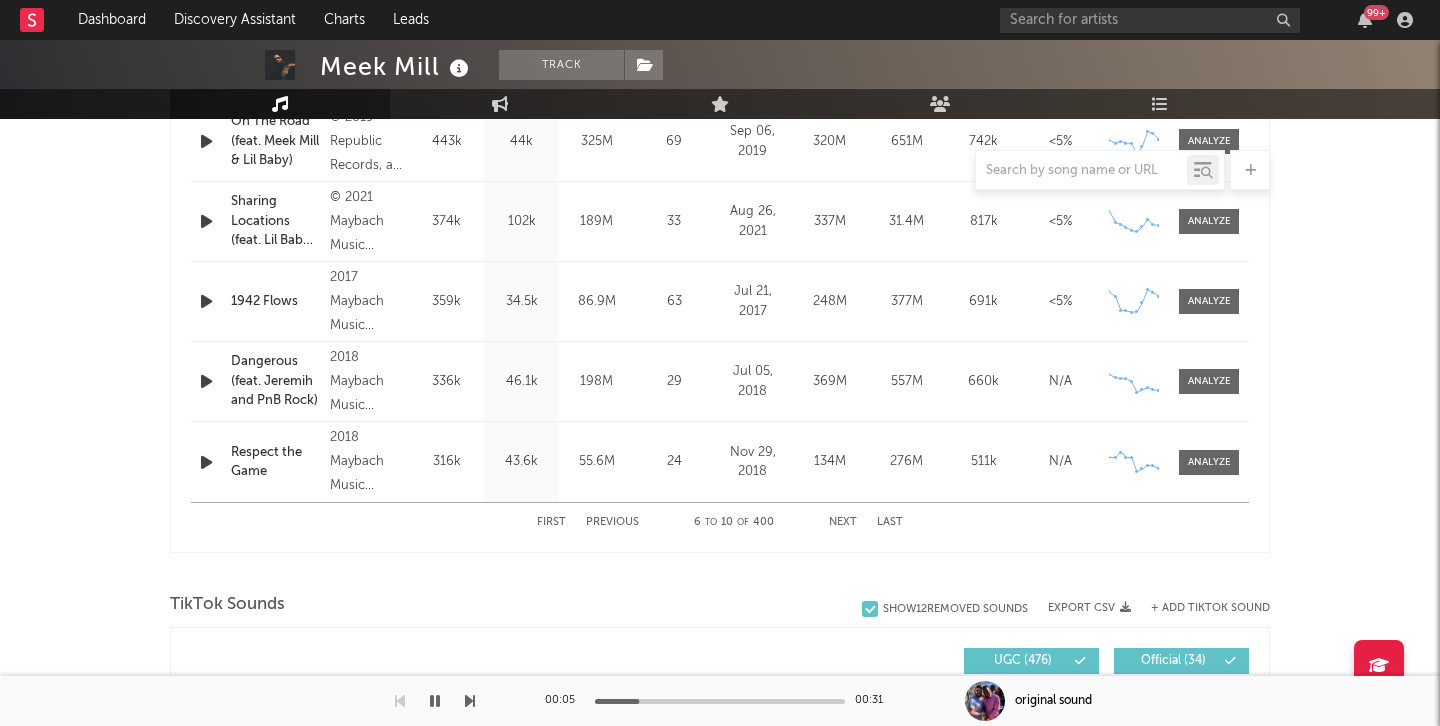 click on "Next" at bounding box center (843, 522) 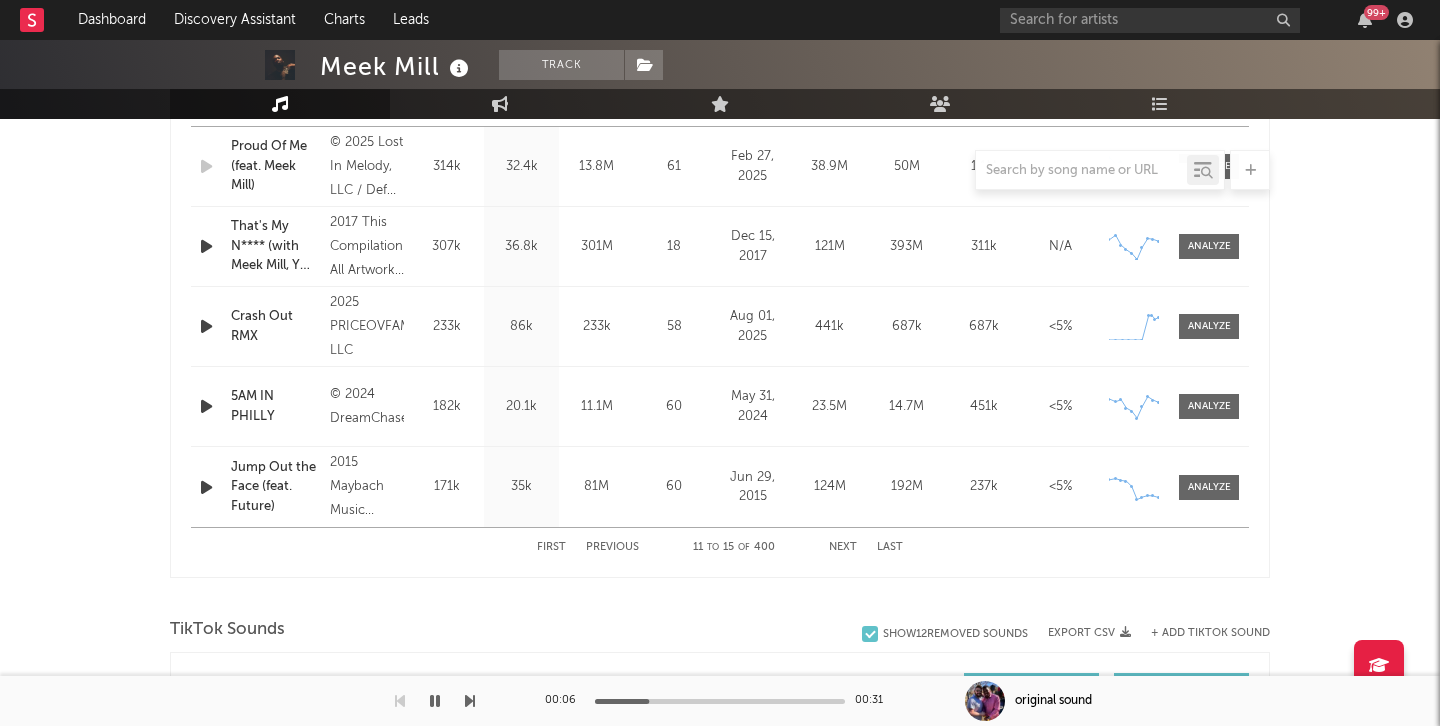 scroll, scrollTop: 875, scrollLeft: 0, axis: vertical 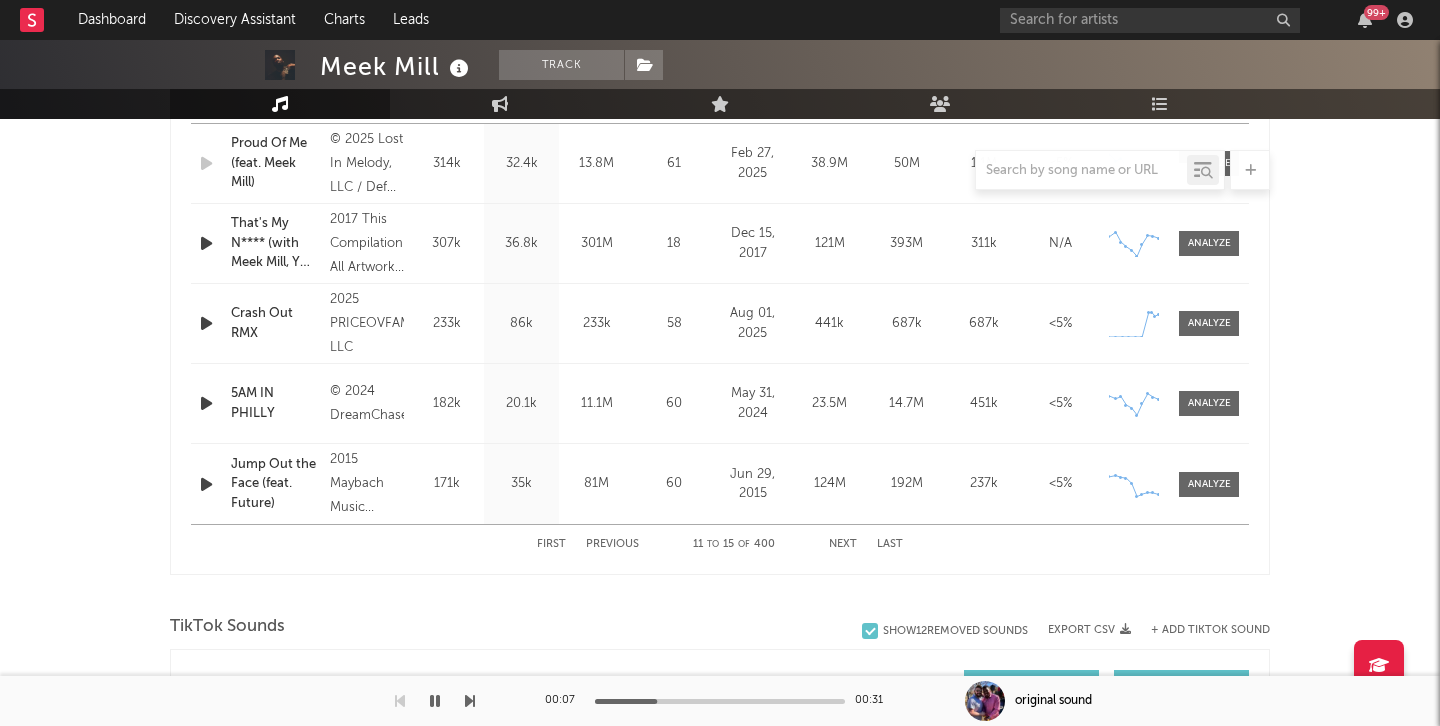 click on "Next" at bounding box center (843, 544) 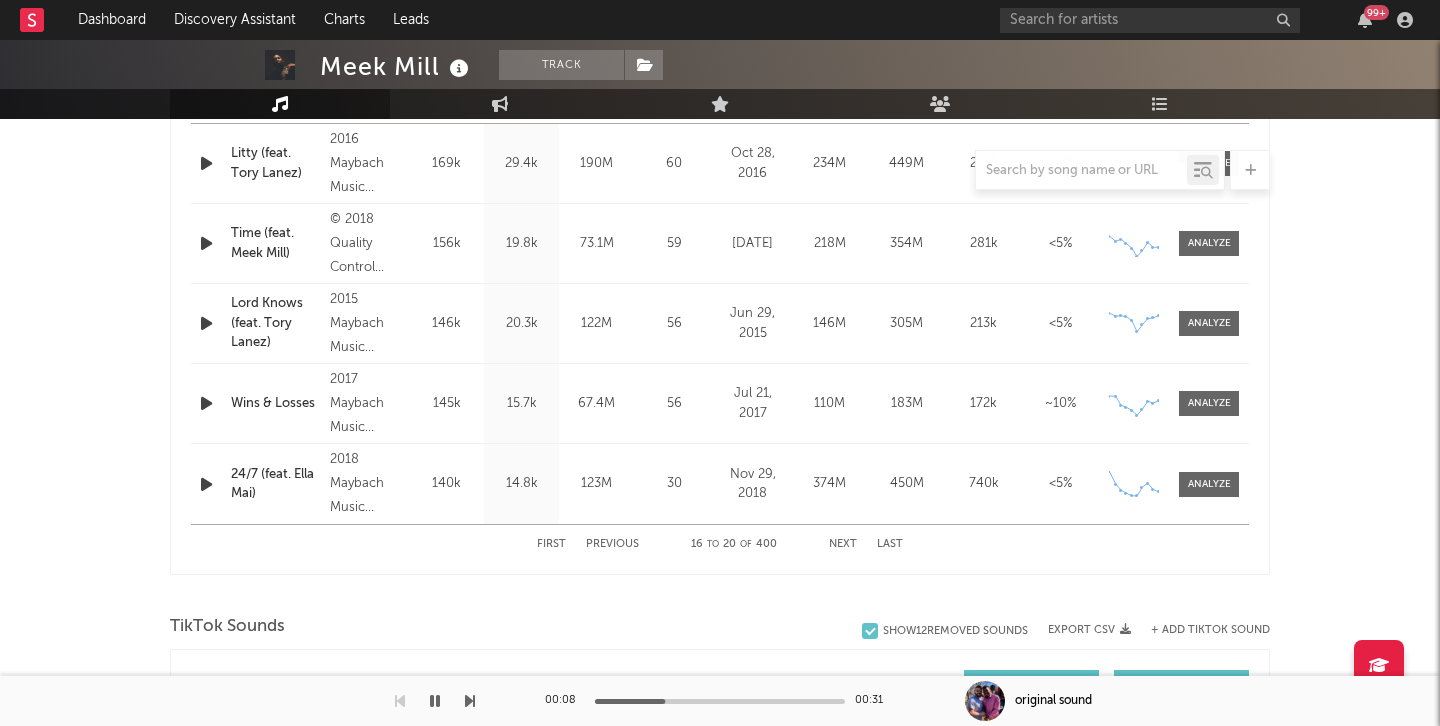 click on "Next" at bounding box center [843, 544] 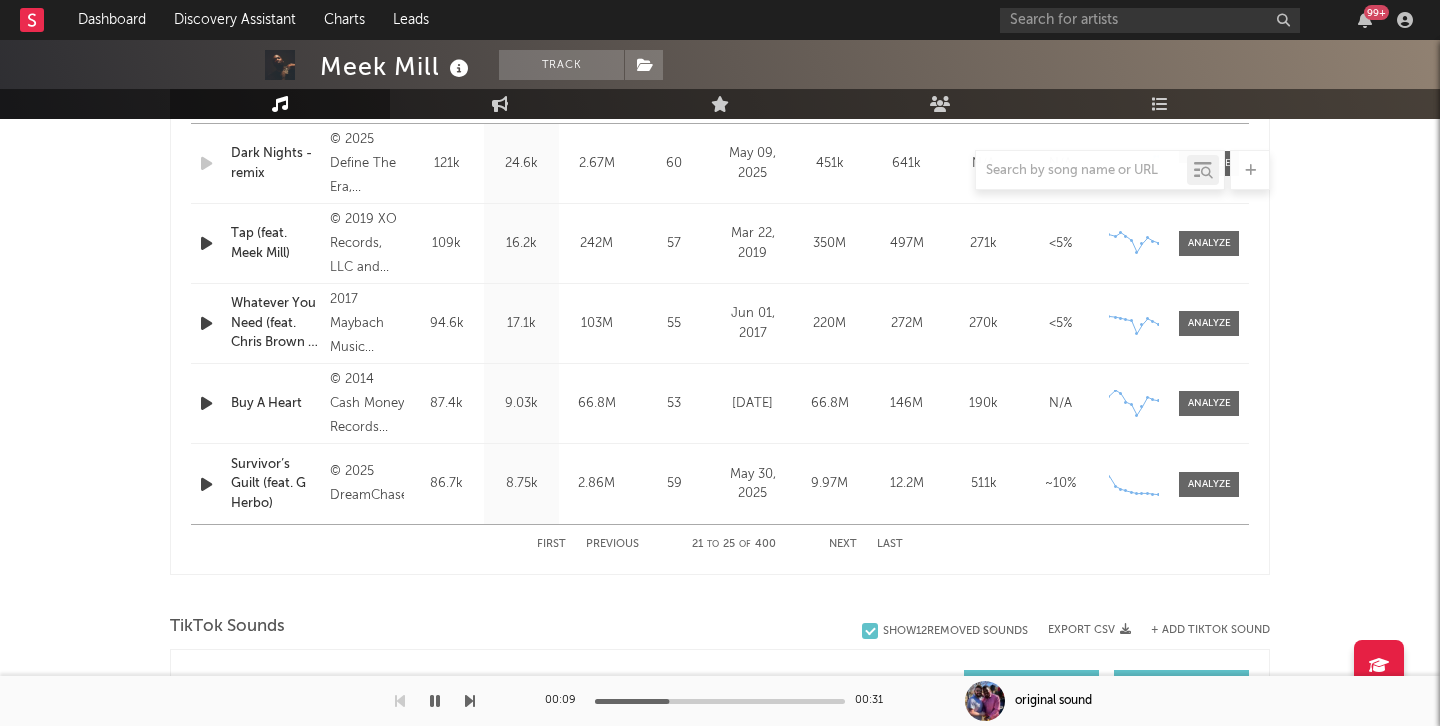 click on "Next" at bounding box center [843, 544] 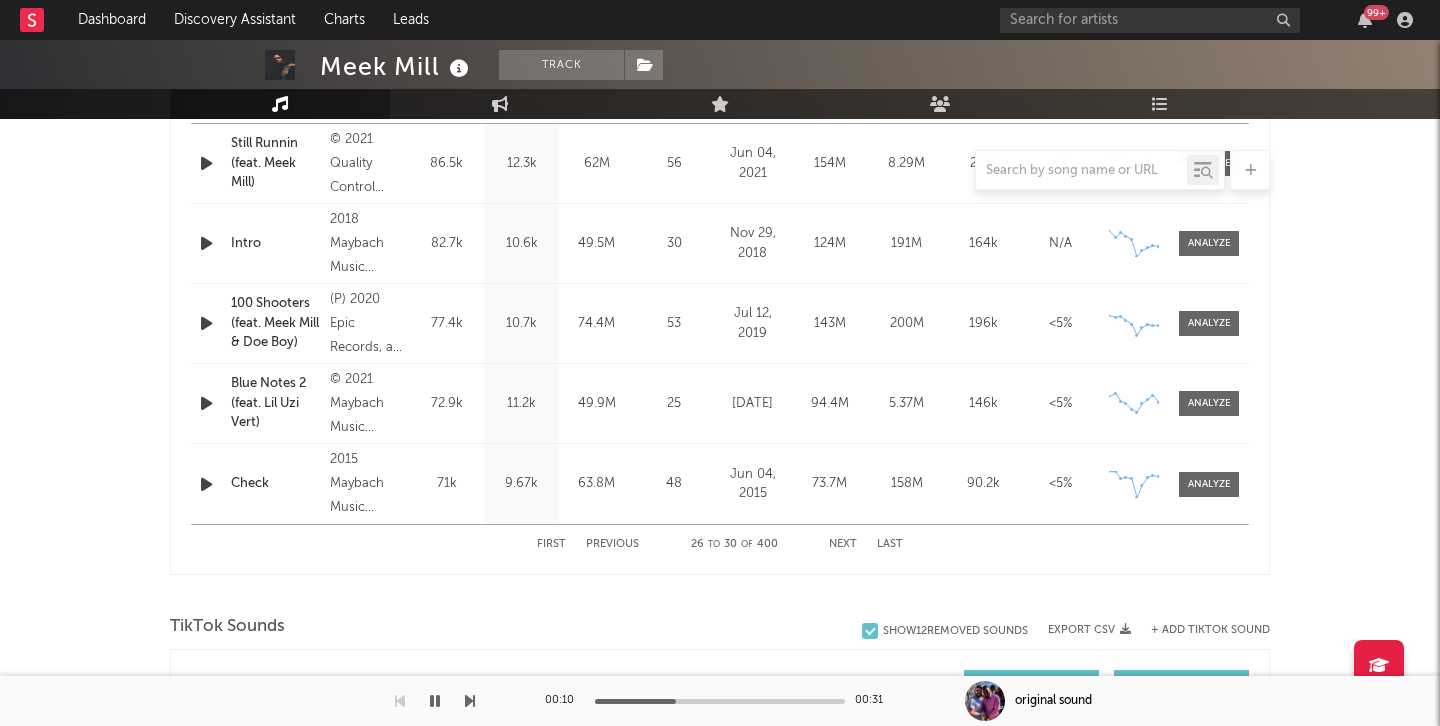click on "Next" at bounding box center (843, 544) 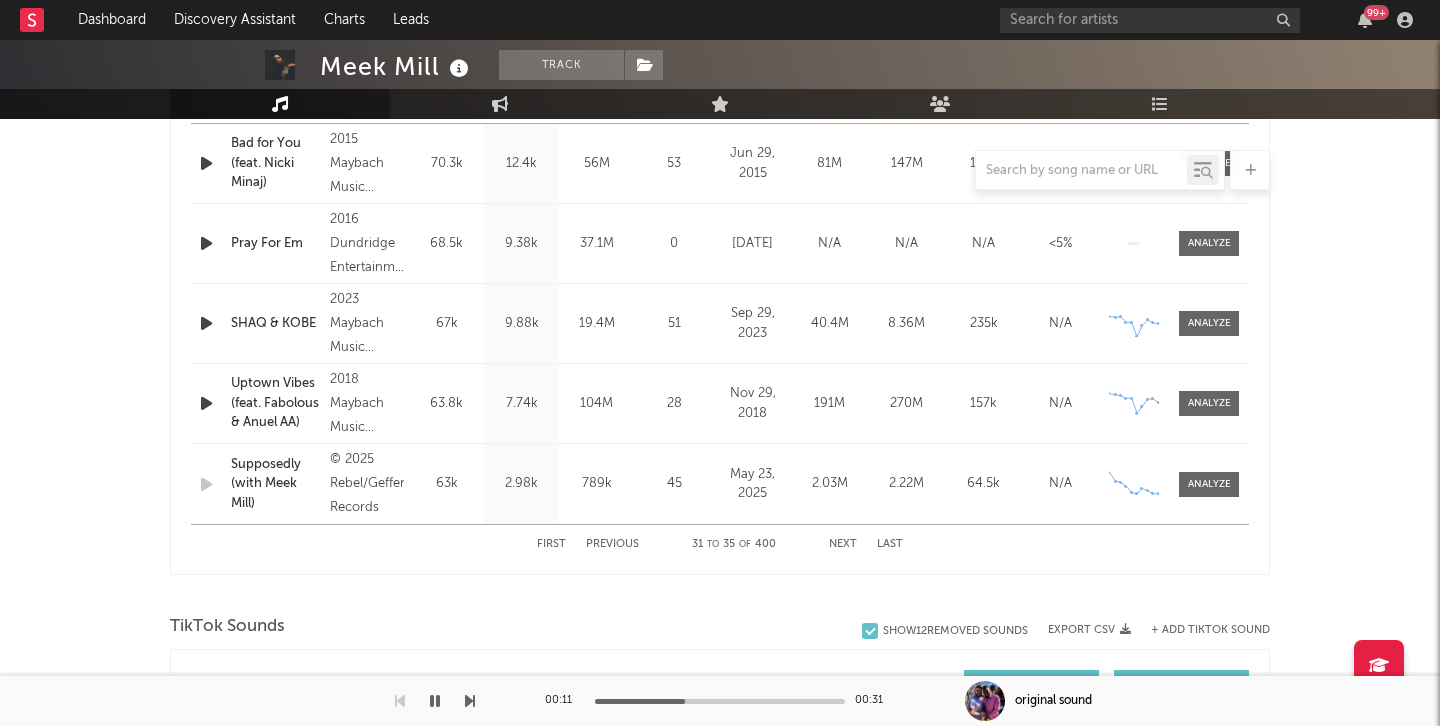 click on "Next" at bounding box center [843, 544] 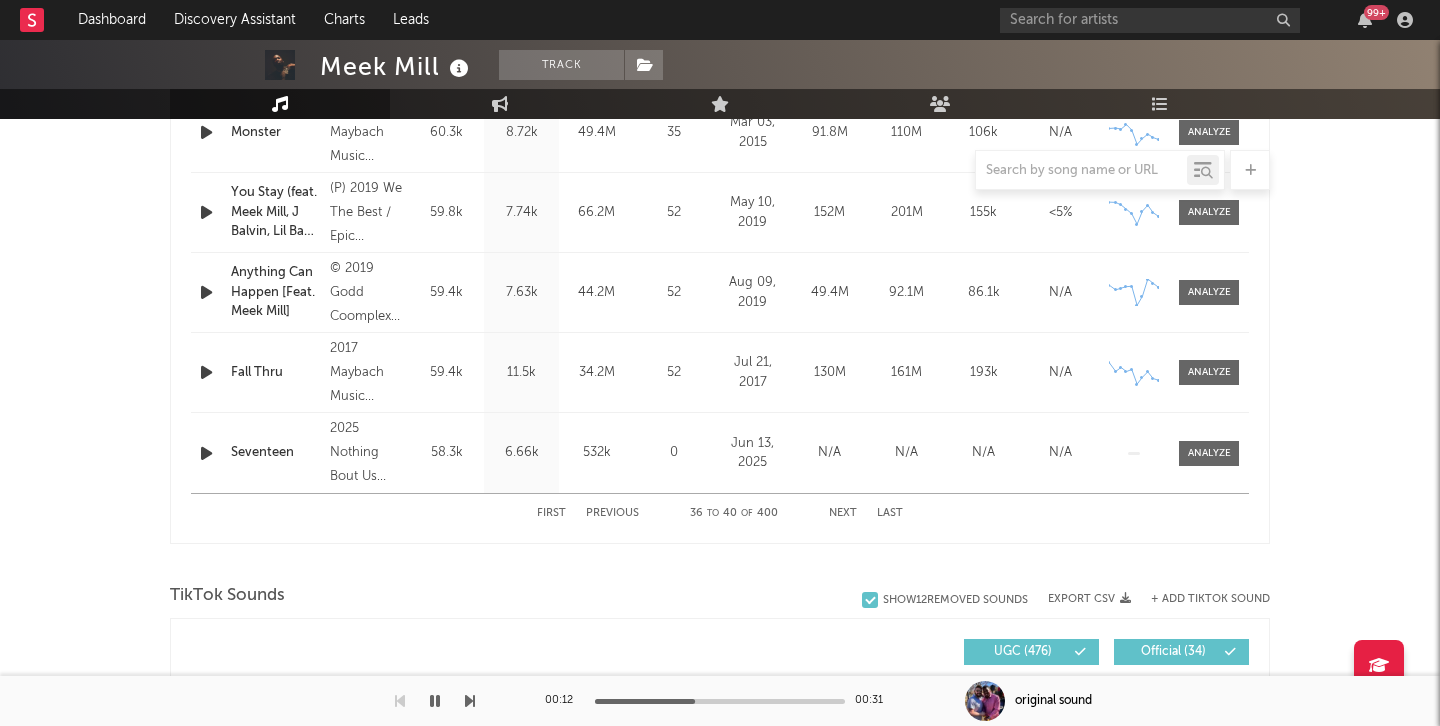 scroll, scrollTop: 913, scrollLeft: 0, axis: vertical 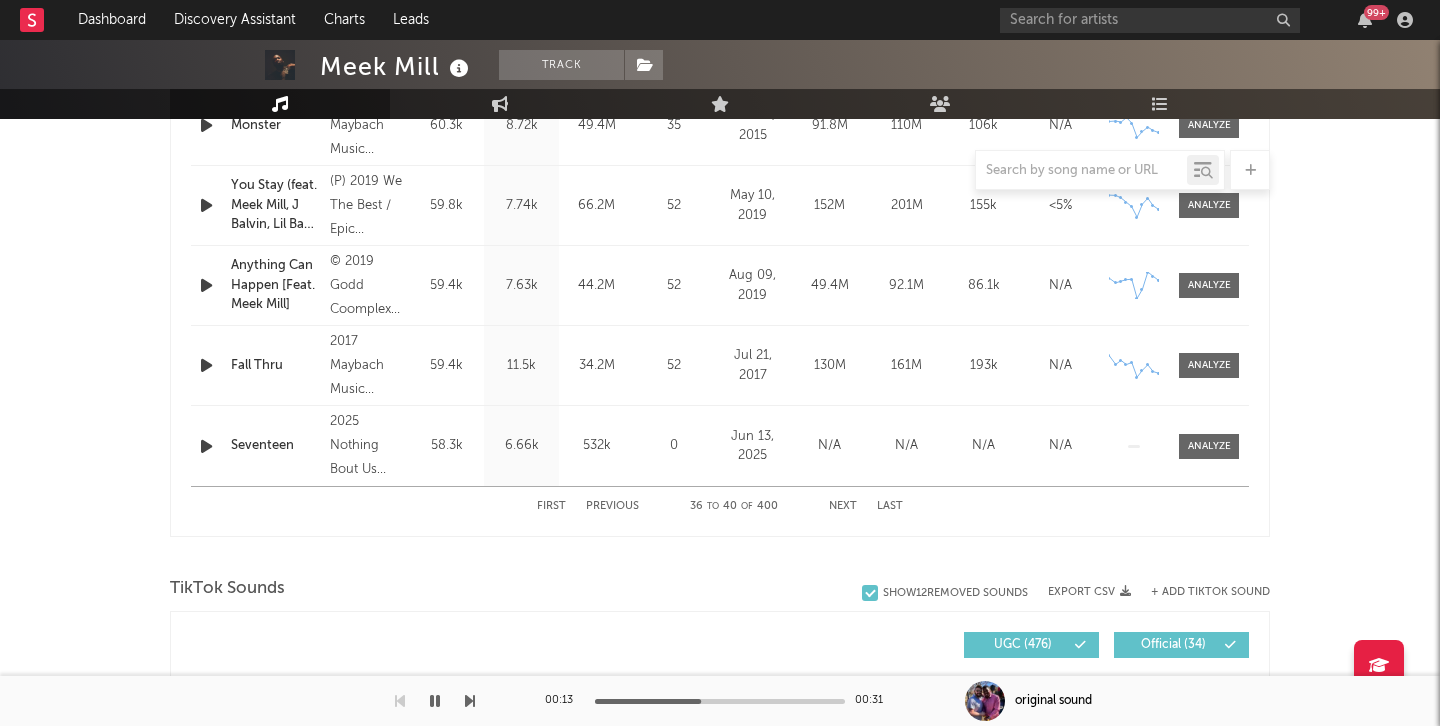 click on "First" at bounding box center (551, 506) 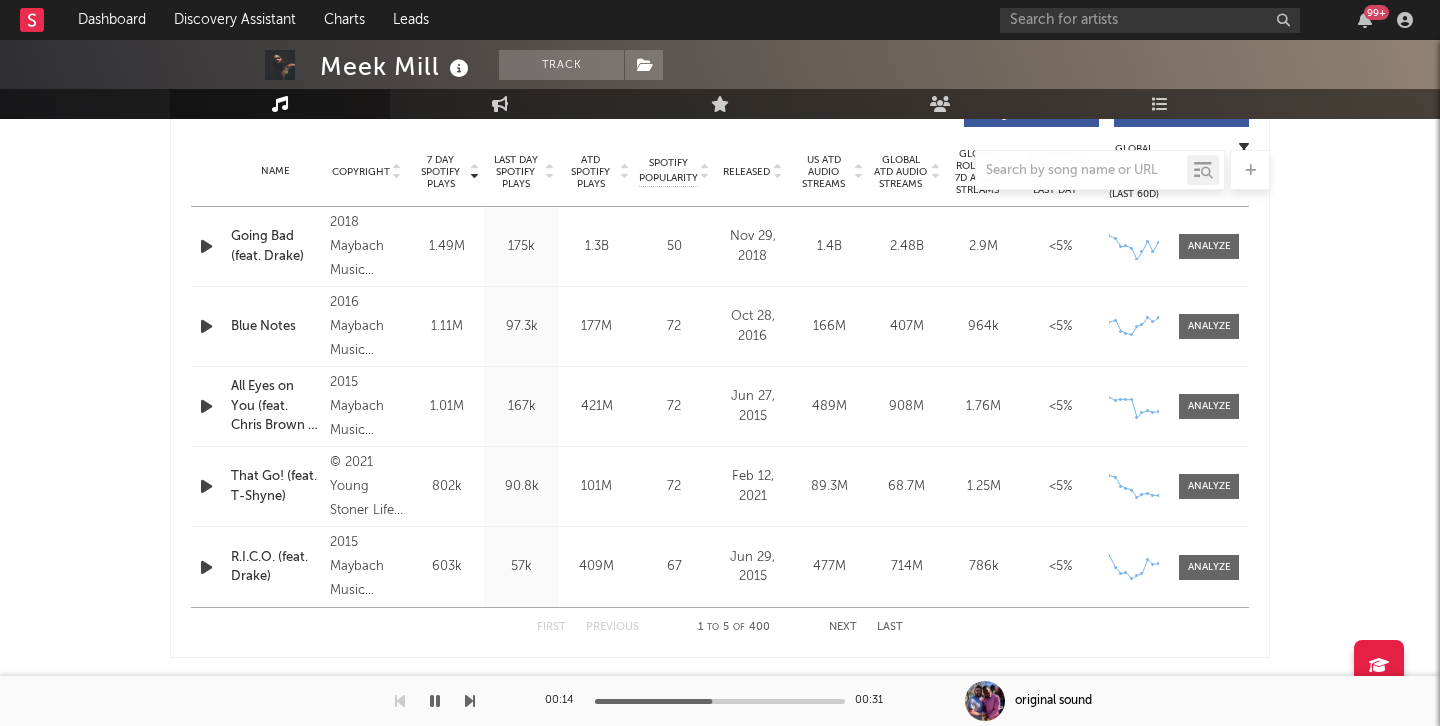 scroll, scrollTop: 797, scrollLeft: 0, axis: vertical 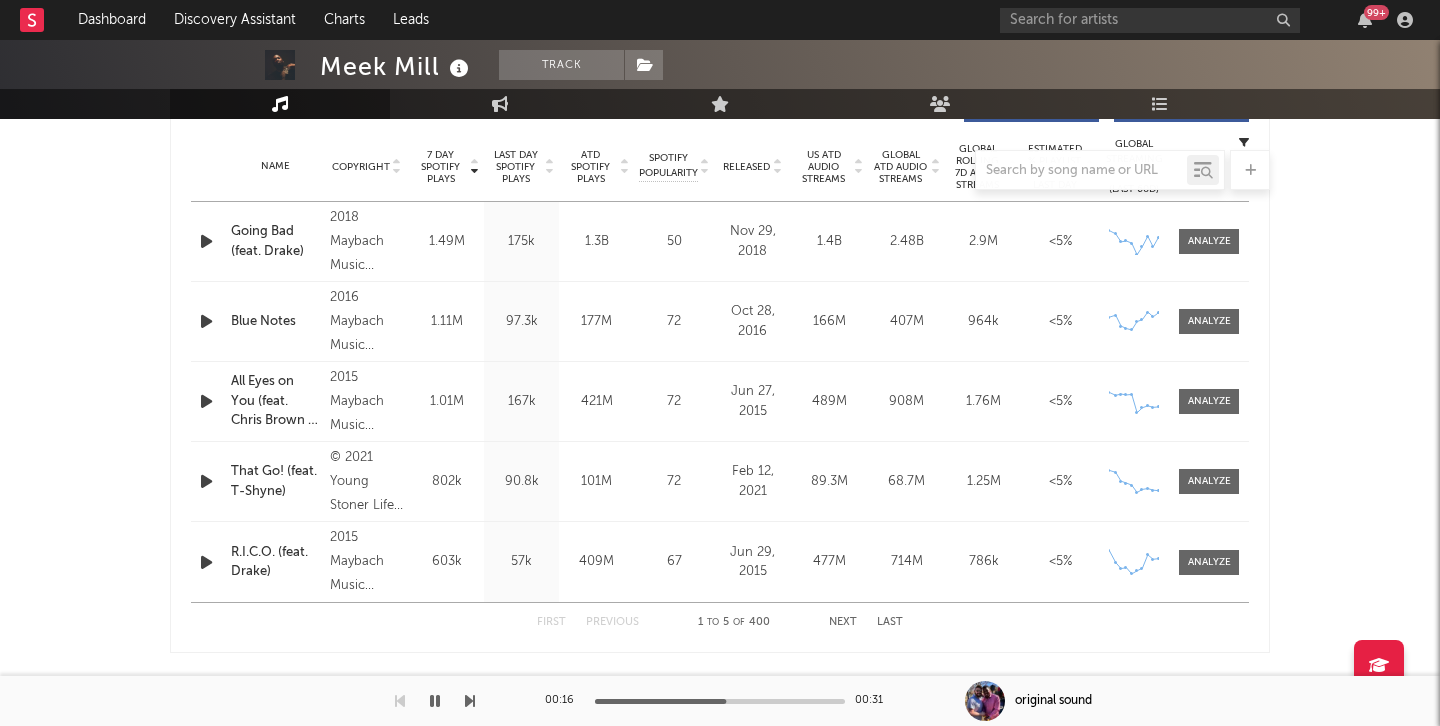 click at bounding box center [720, 170] 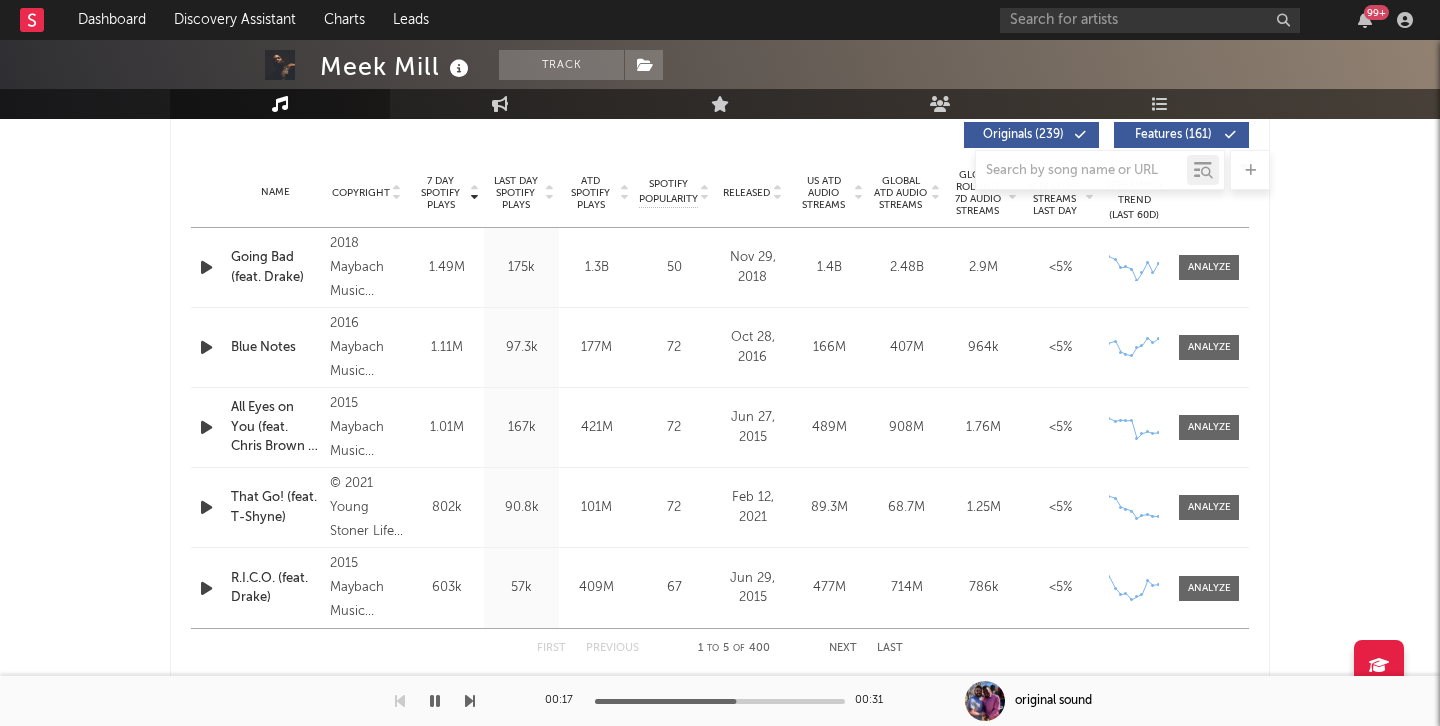 scroll, scrollTop: 736, scrollLeft: 0, axis: vertical 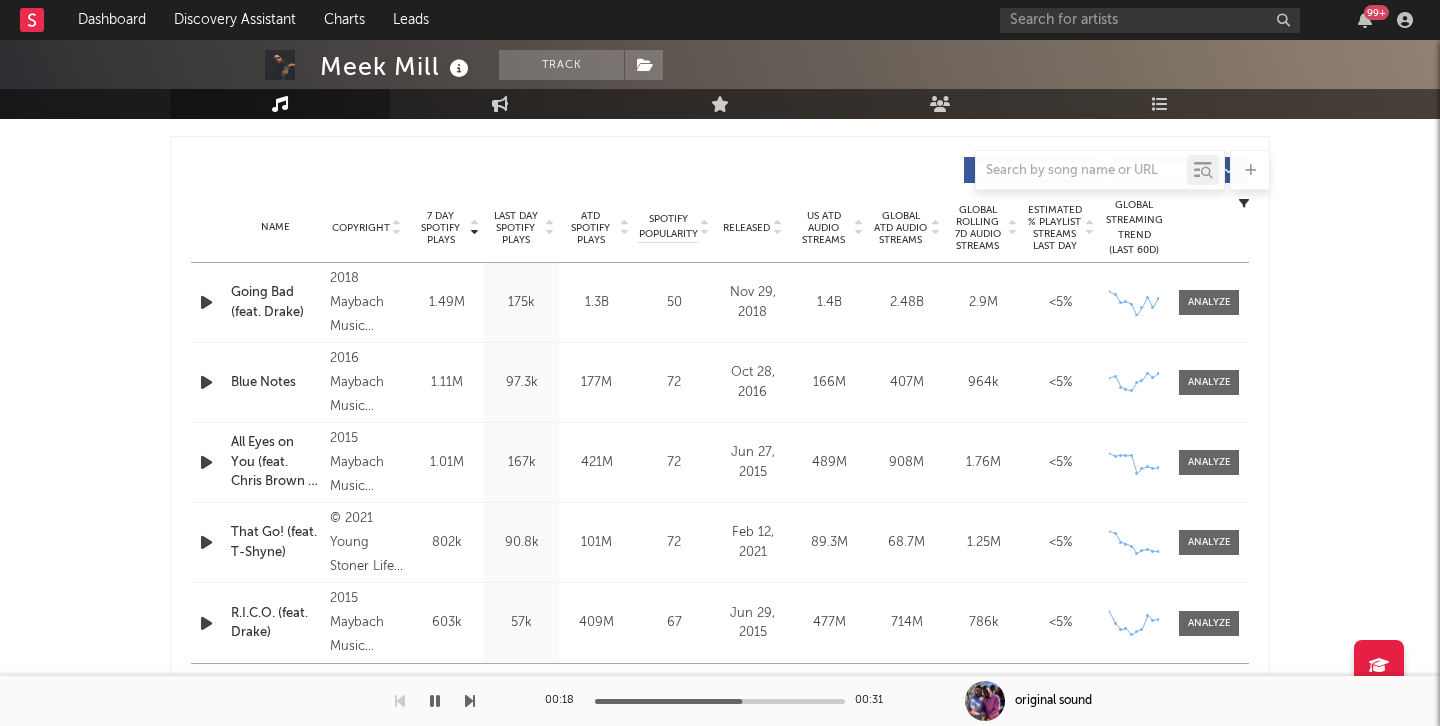 click on "ATD Spotify Plays" at bounding box center [590, 228] 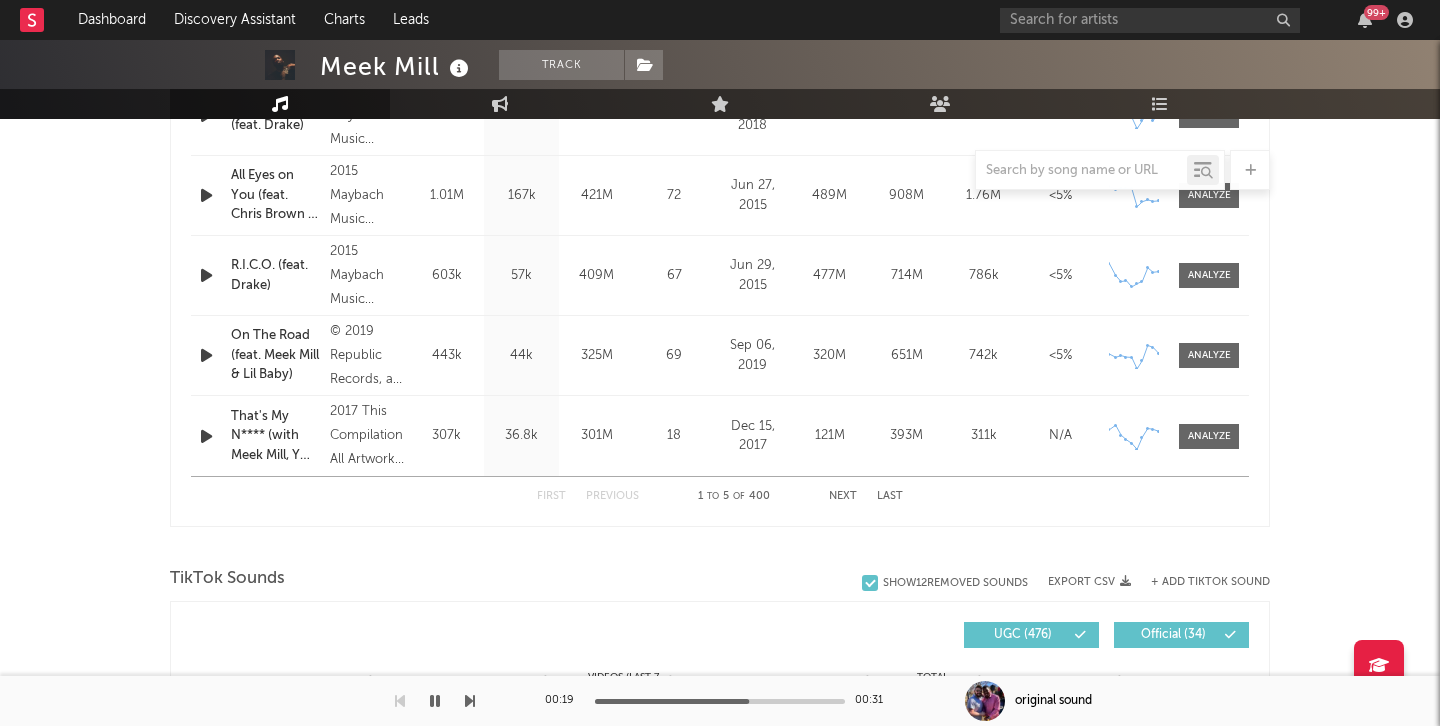 scroll, scrollTop: 945, scrollLeft: 0, axis: vertical 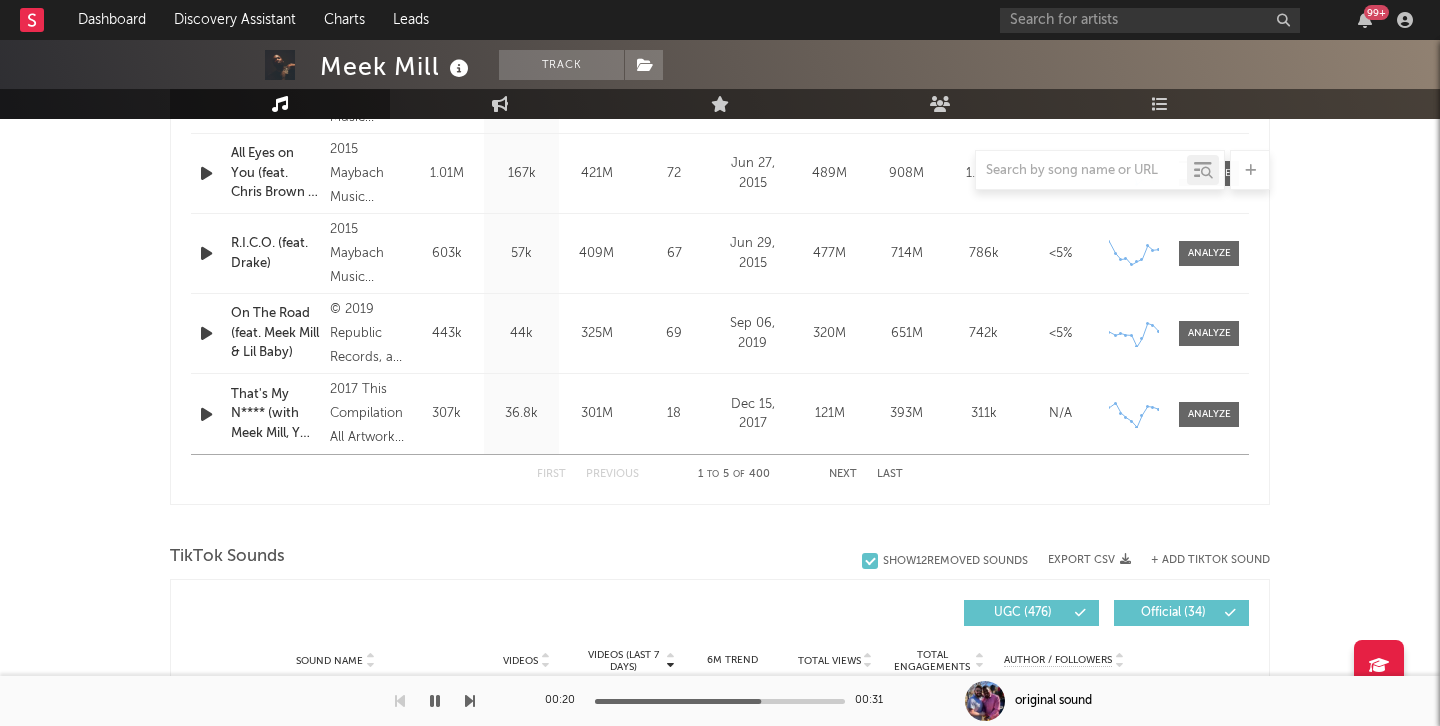 click on "Next" at bounding box center (843, 474) 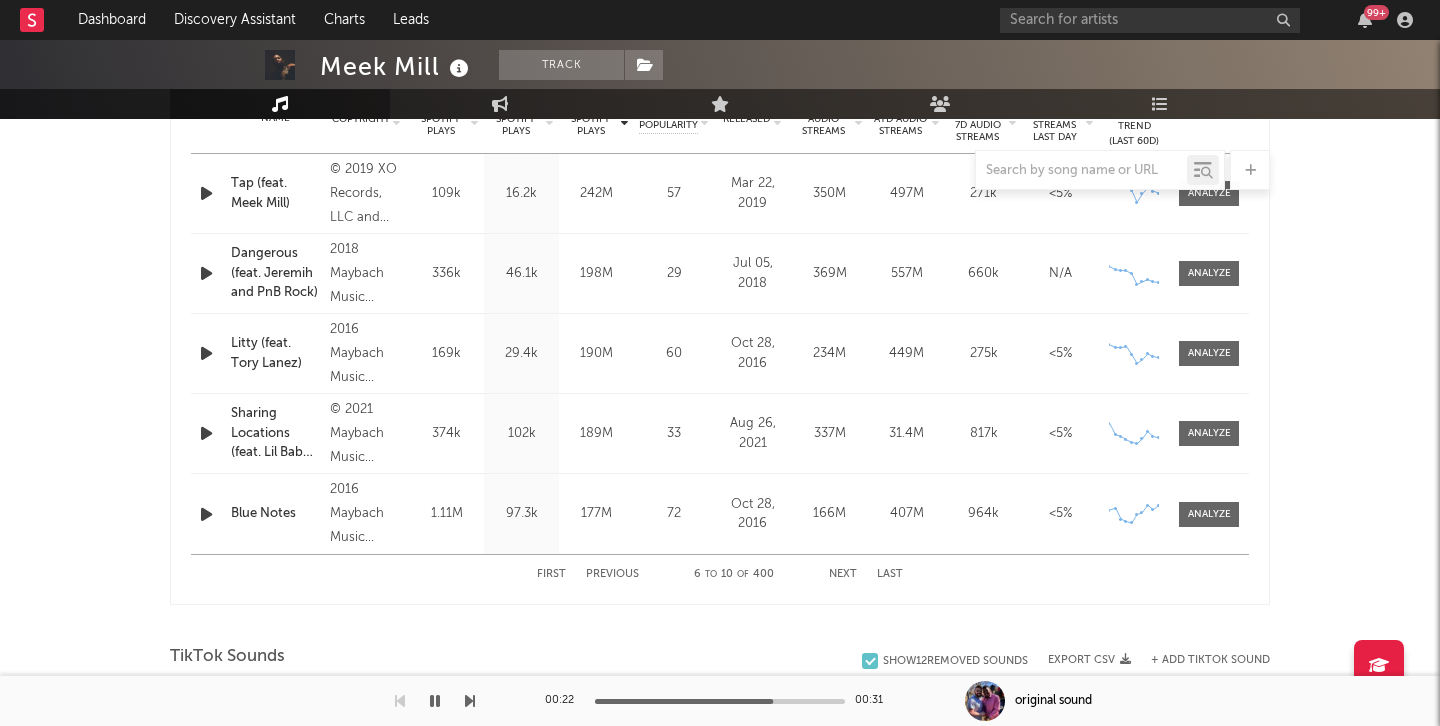 scroll, scrollTop: 865, scrollLeft: 0, axis: vertical 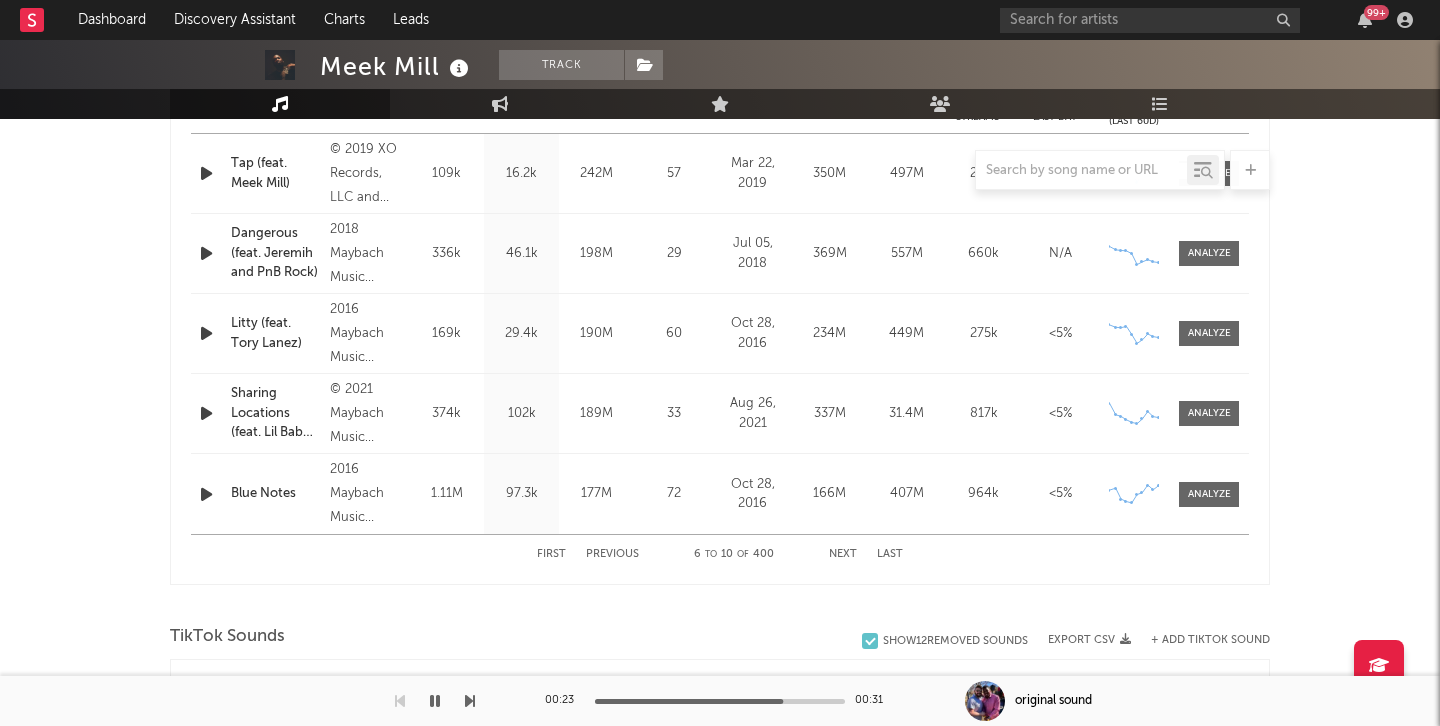 click on "Next" at bounding box center (843, 554) 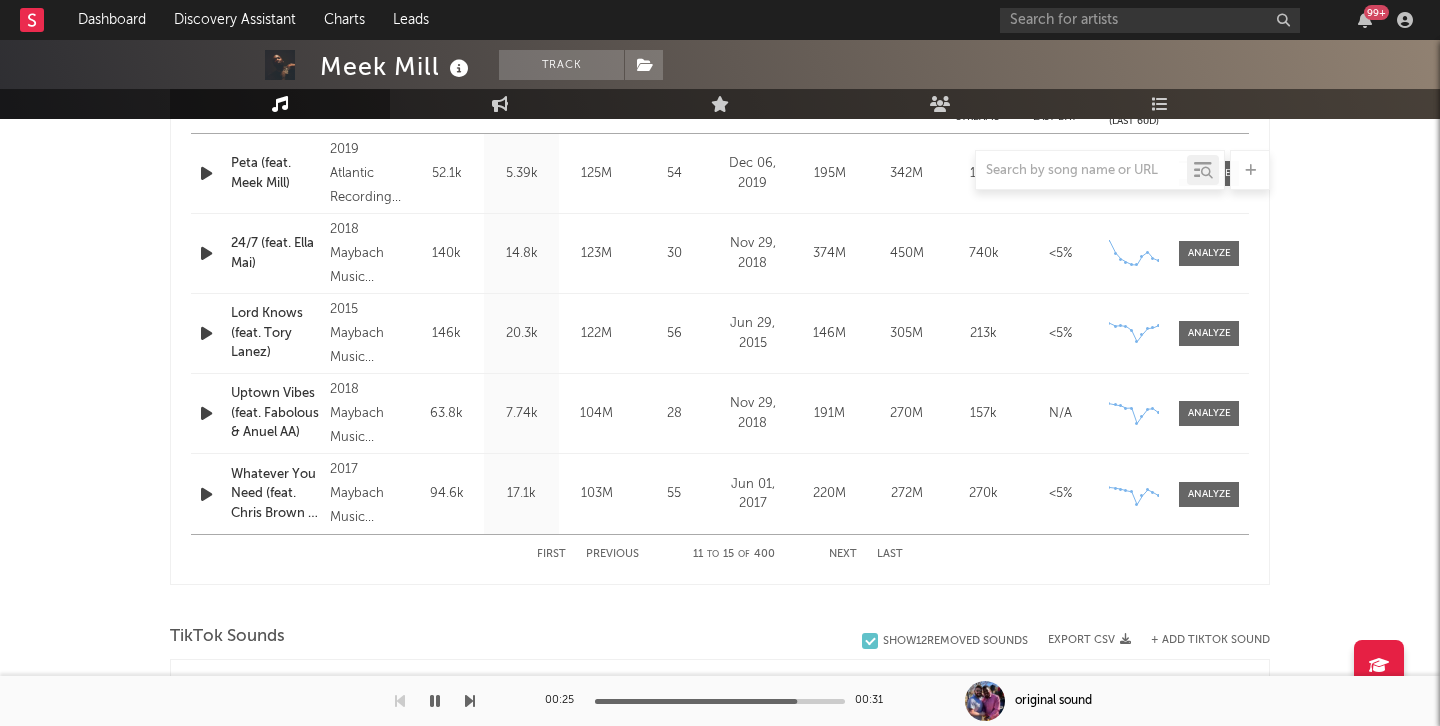 click on "Next" at bounding box center (843, 554) 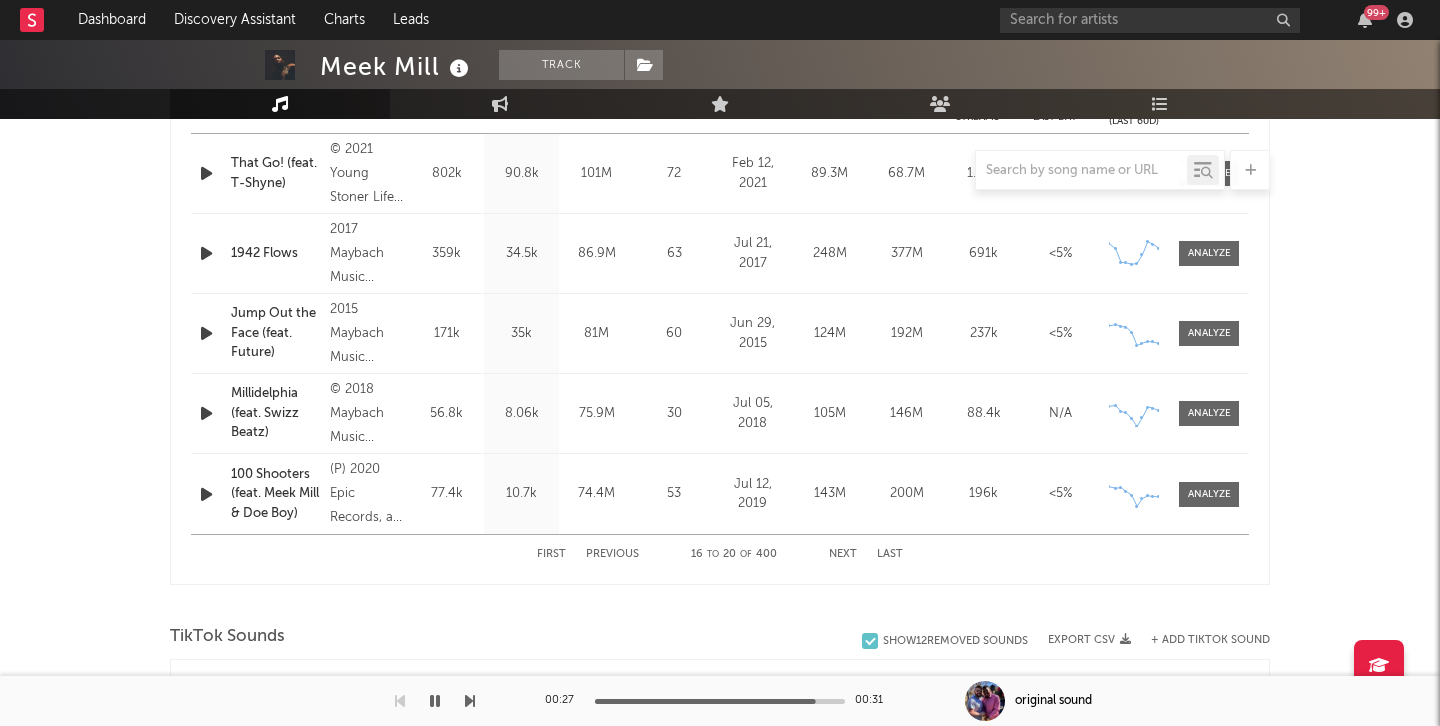 click on "Next" at bounding box center [843, 554] 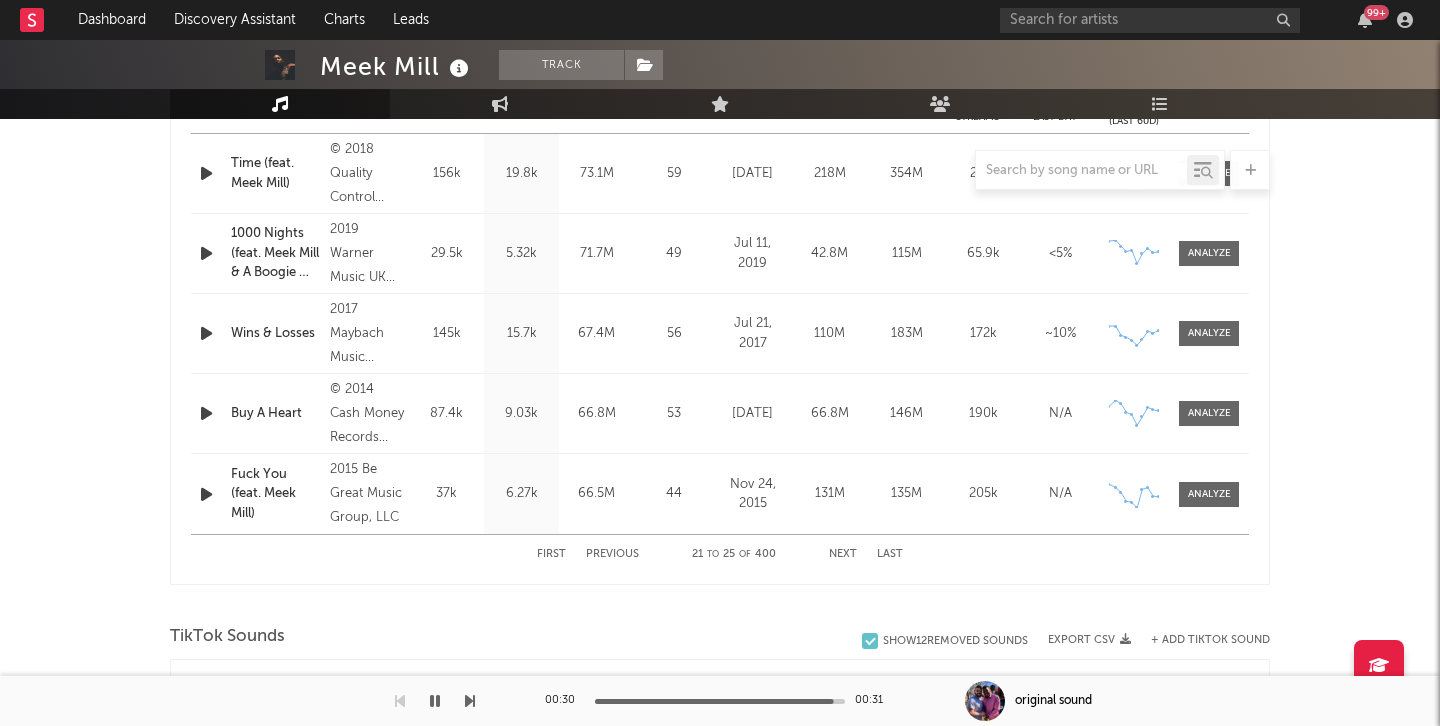 click on "Next" at bounding box center [843, 554] 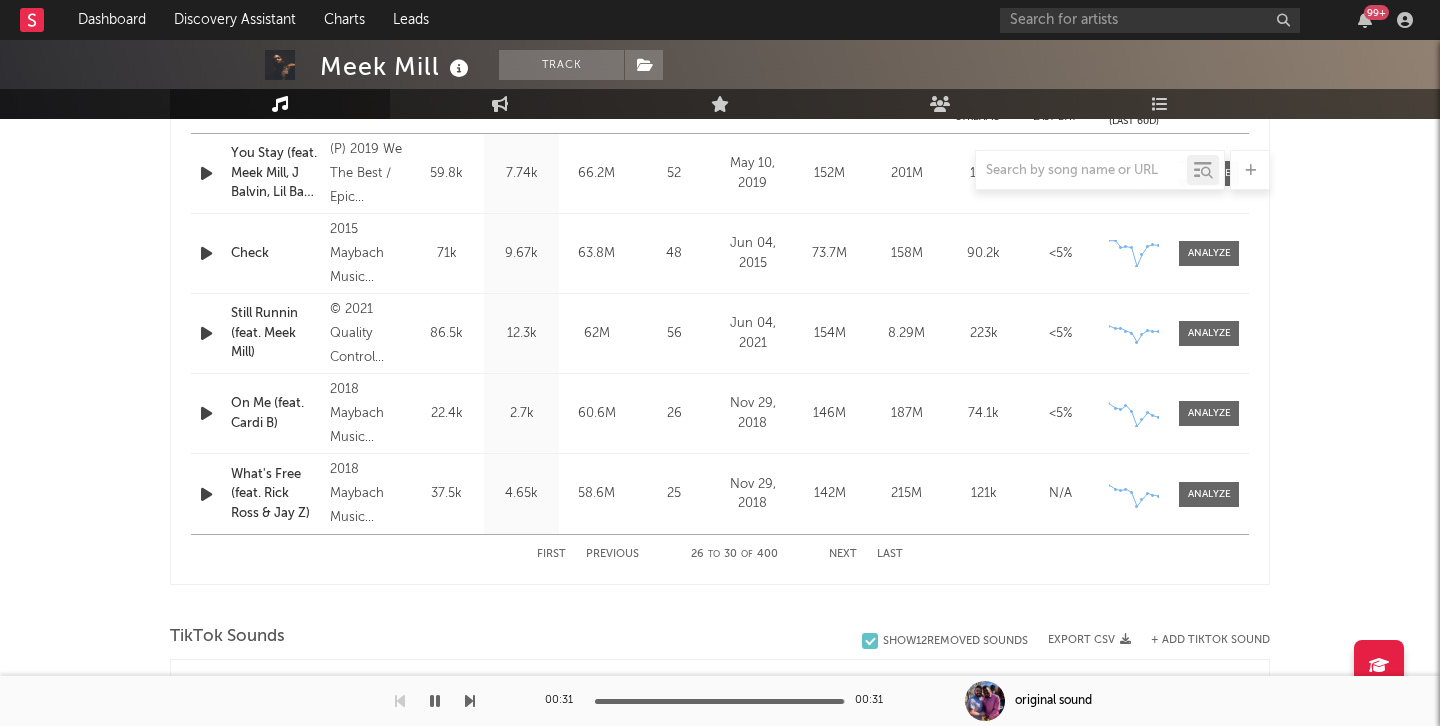 click on "First Previous 26   to   30   of   400 Next Last" at bounding box center (720, 554) 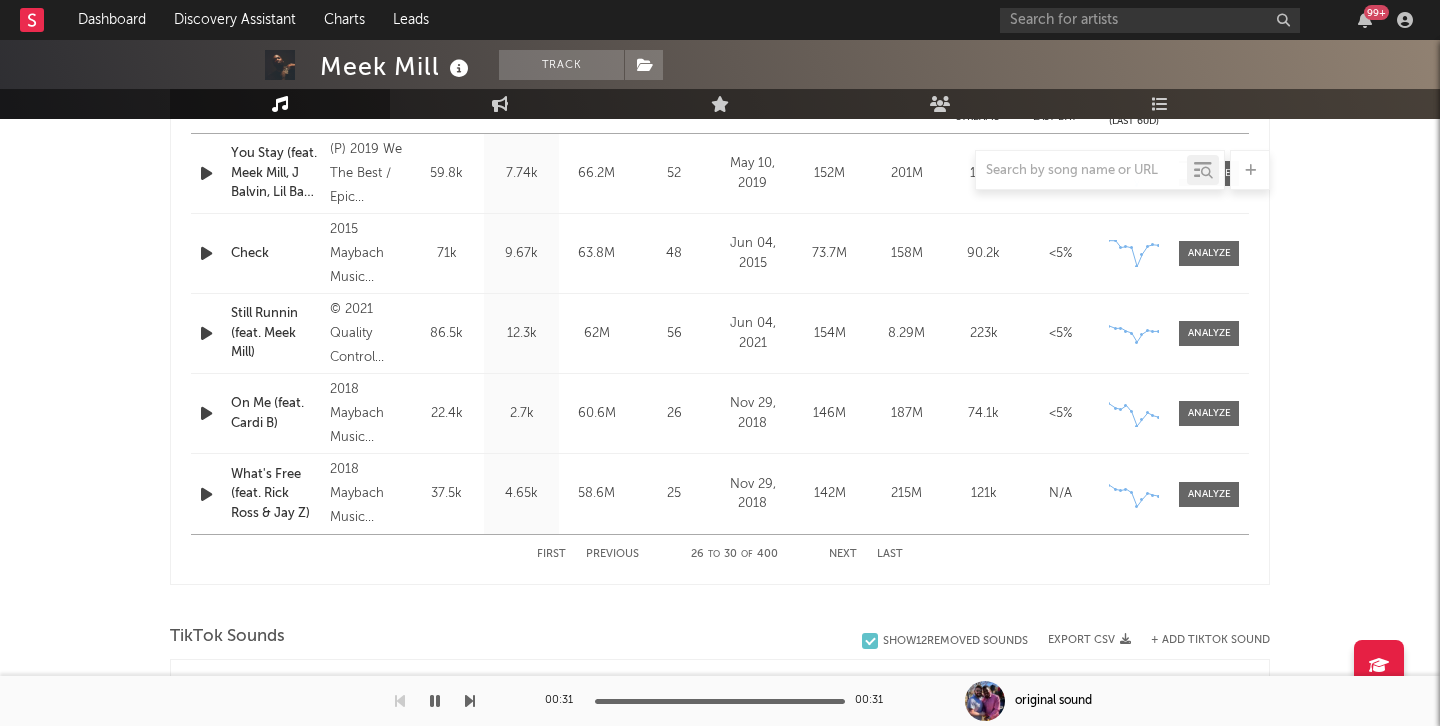 click on "First" at bounding box center [551, 554] 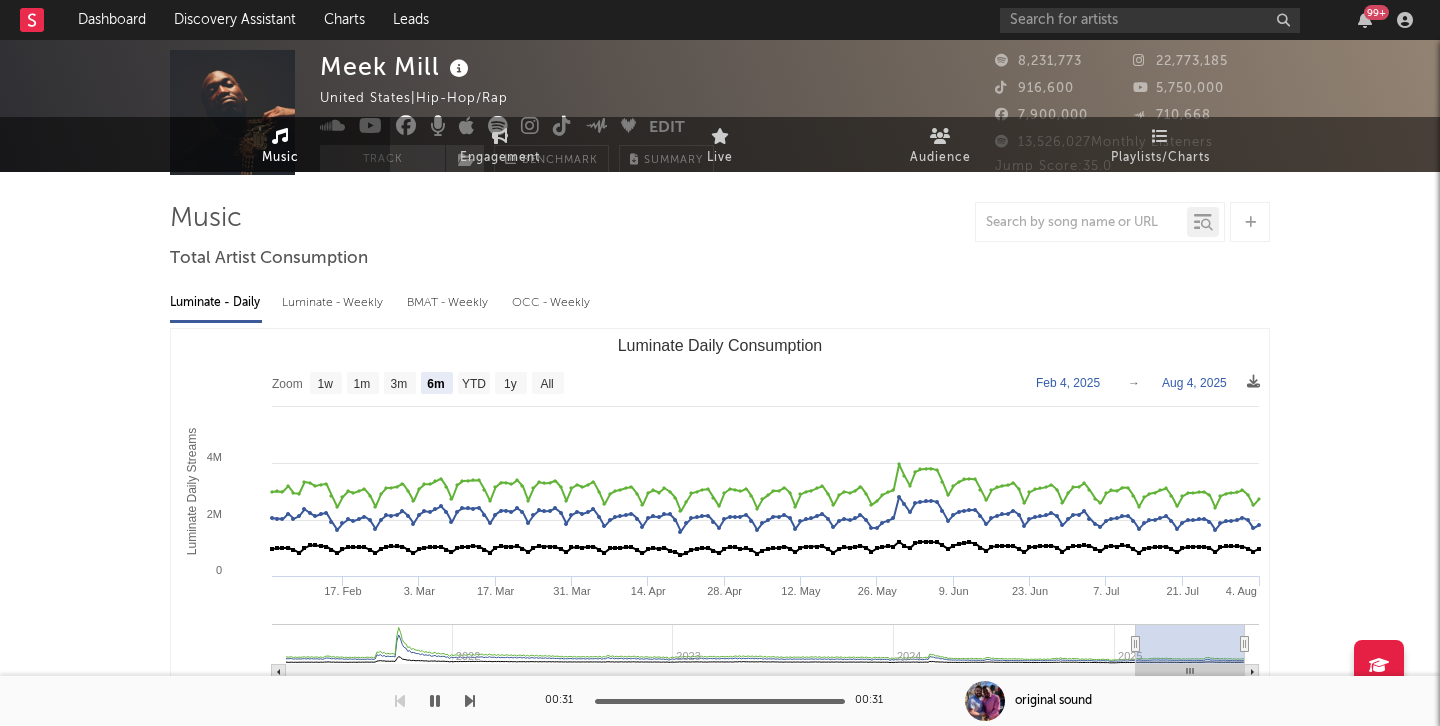 scroll, scrollTop: 0, scrollLeft: 0, axis: both 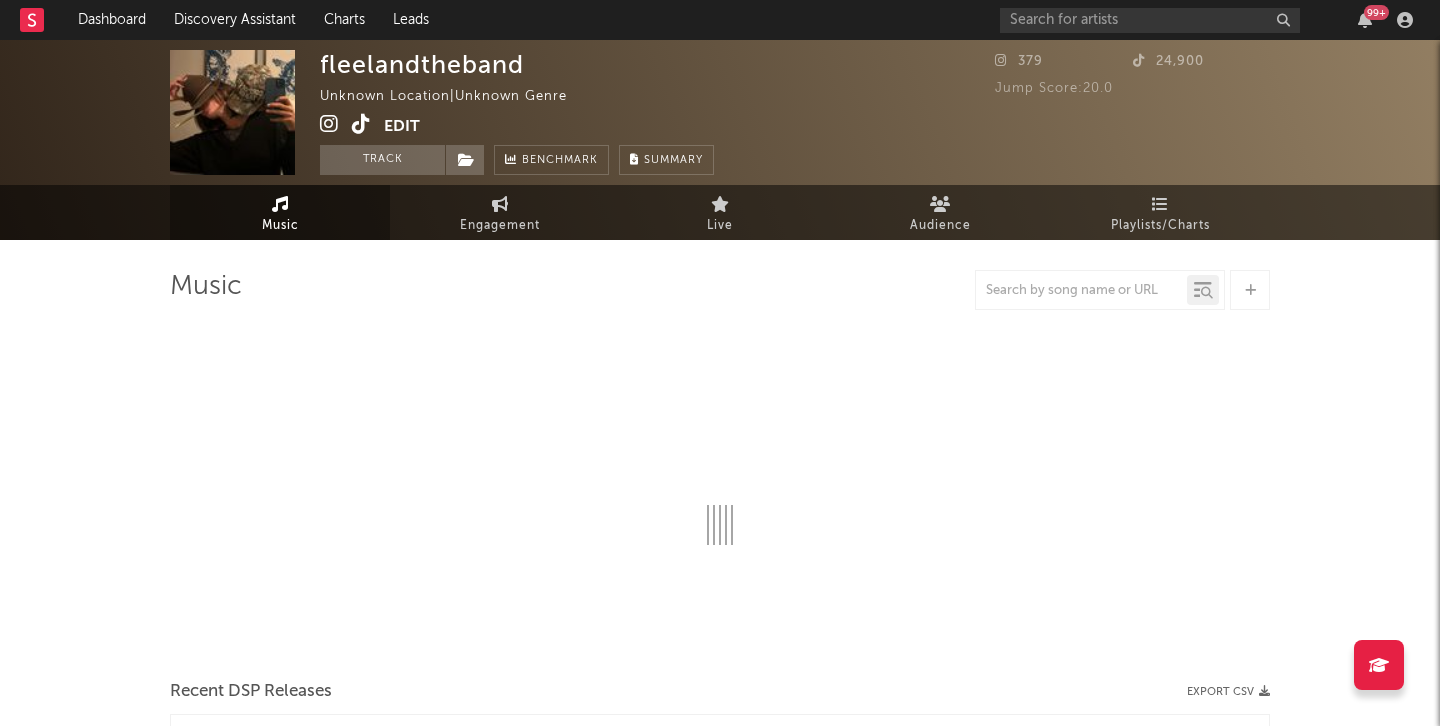 select on "1w" 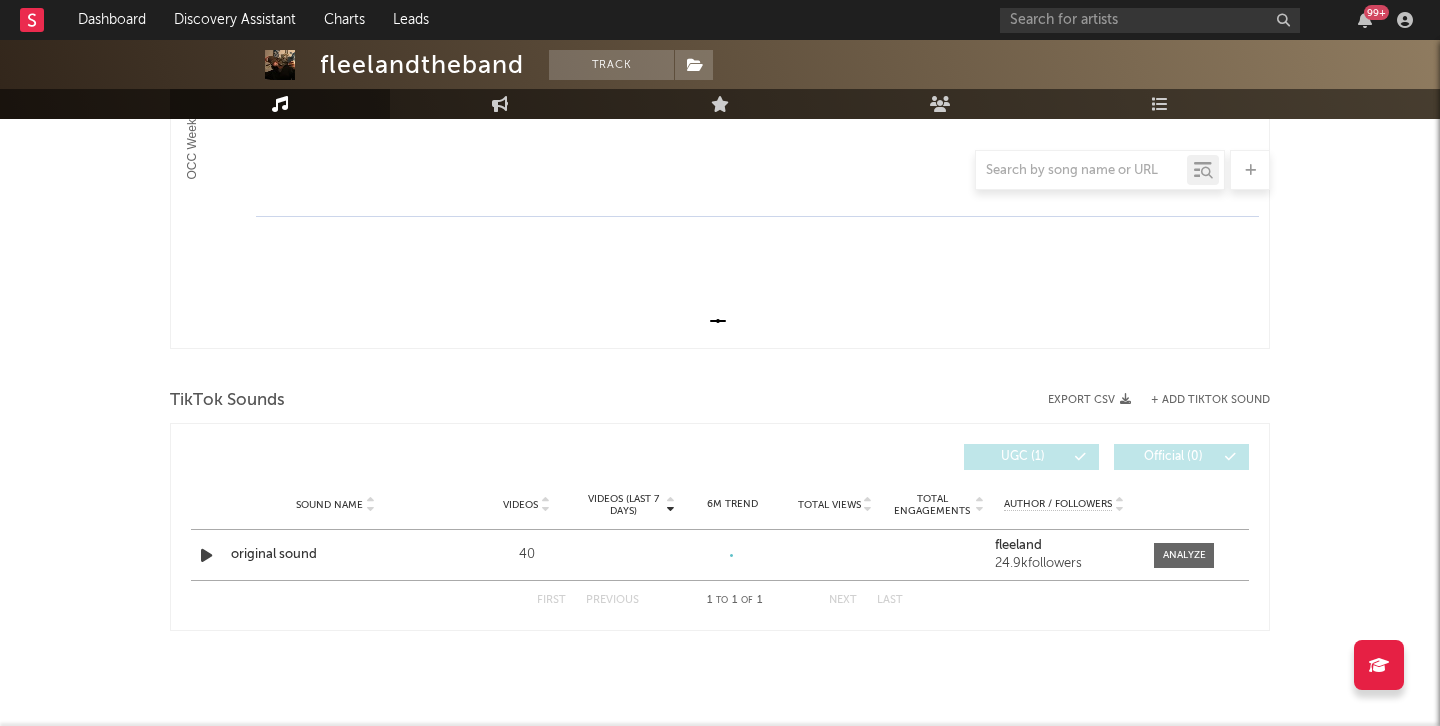 scroll, scrollTop: 0, scrollLeft: 0, axis: both 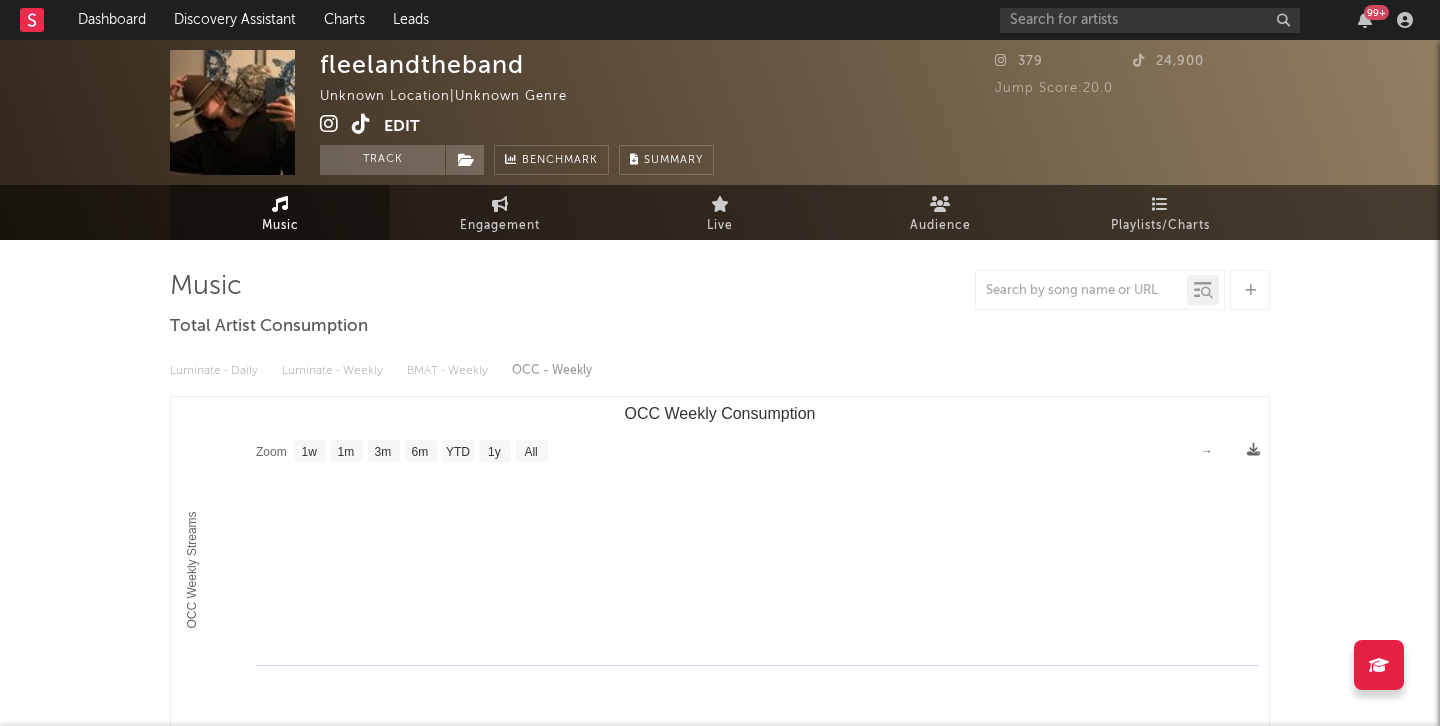 click at bounding box center [352, 126] 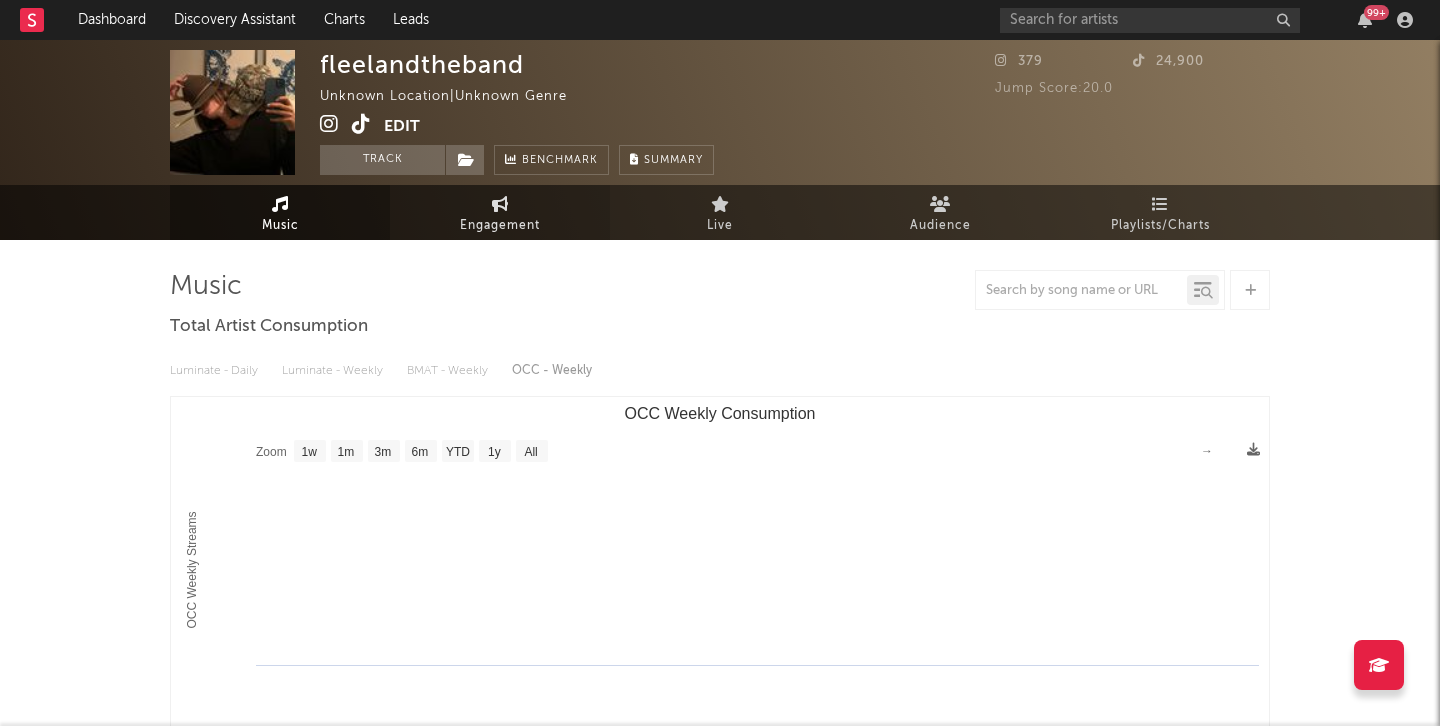 click on "Engagement" at bounding box center (500, 226) 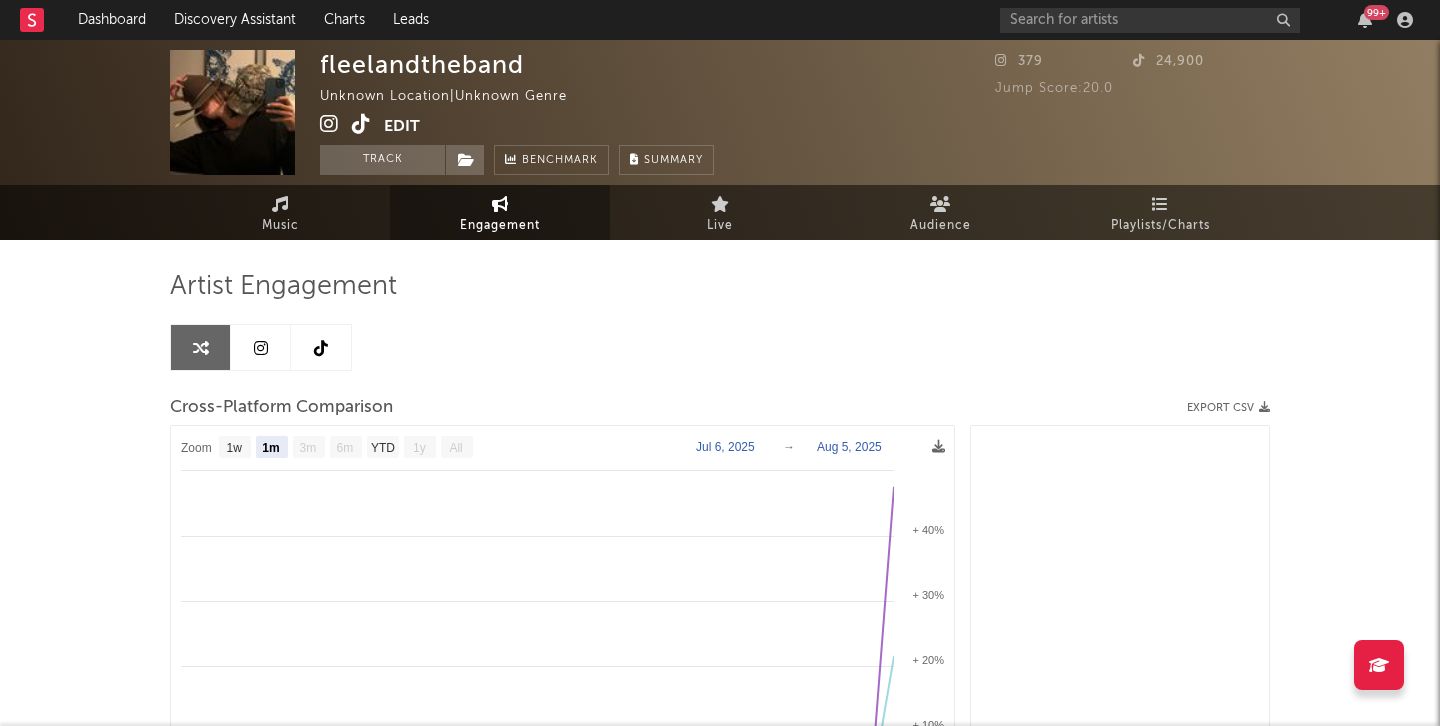 click at bounding box center (261, 347) 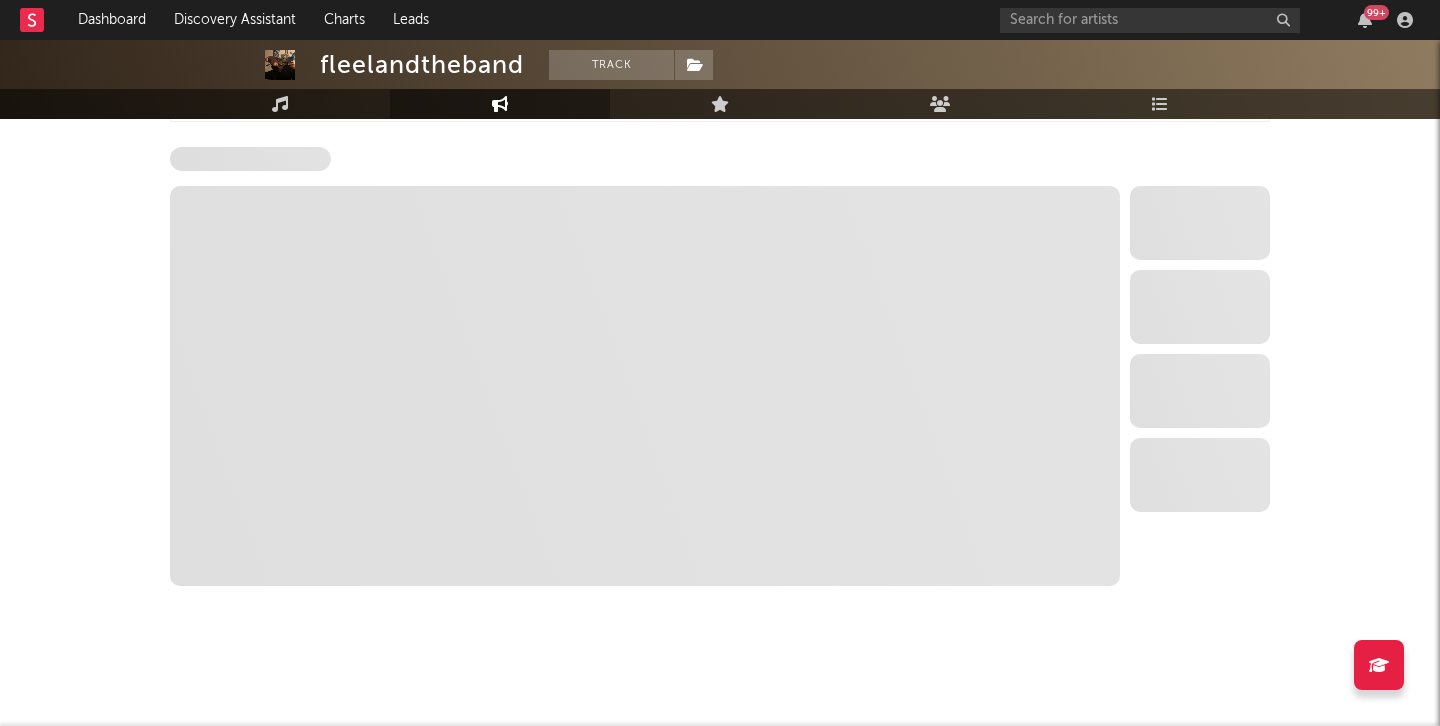 select on "1w" 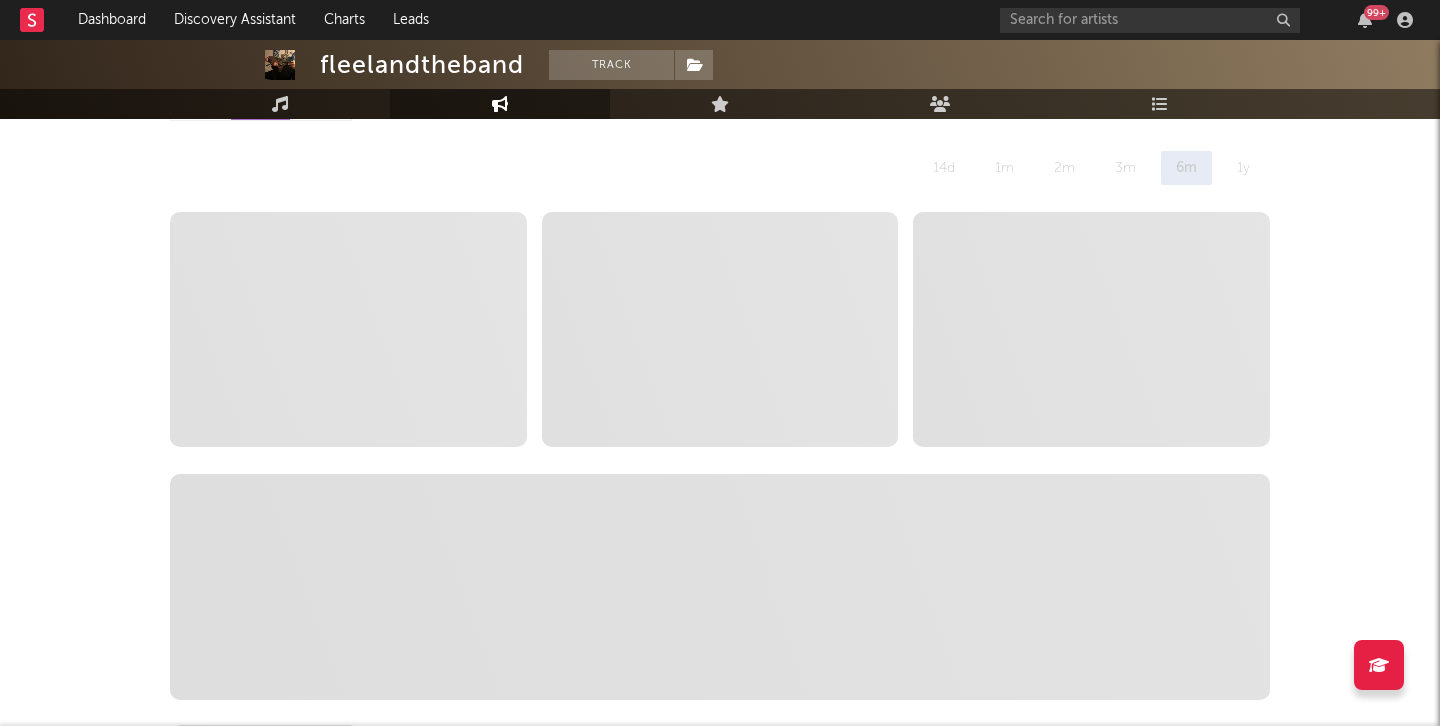 scroll, scrollTop: 0, scrollLeft: 0, axis: both 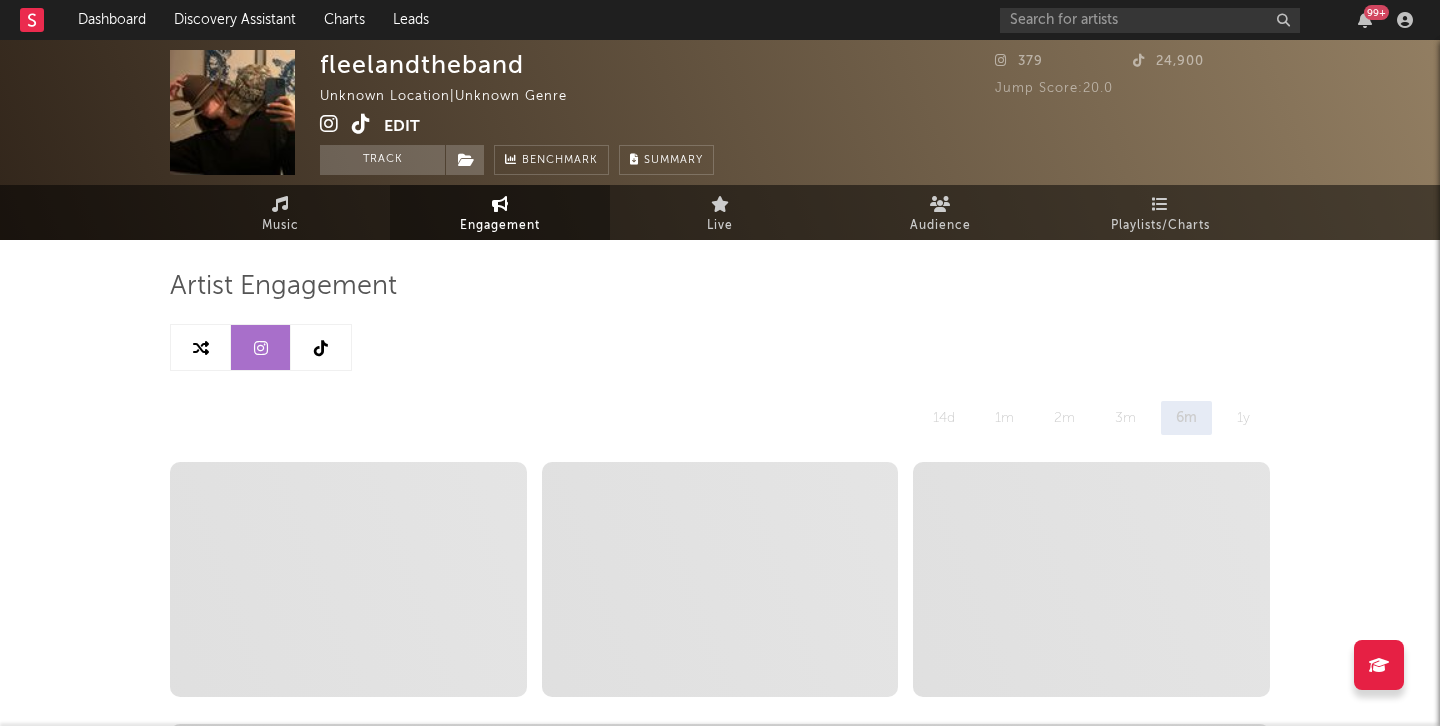 click at bounding box center (329, 124) 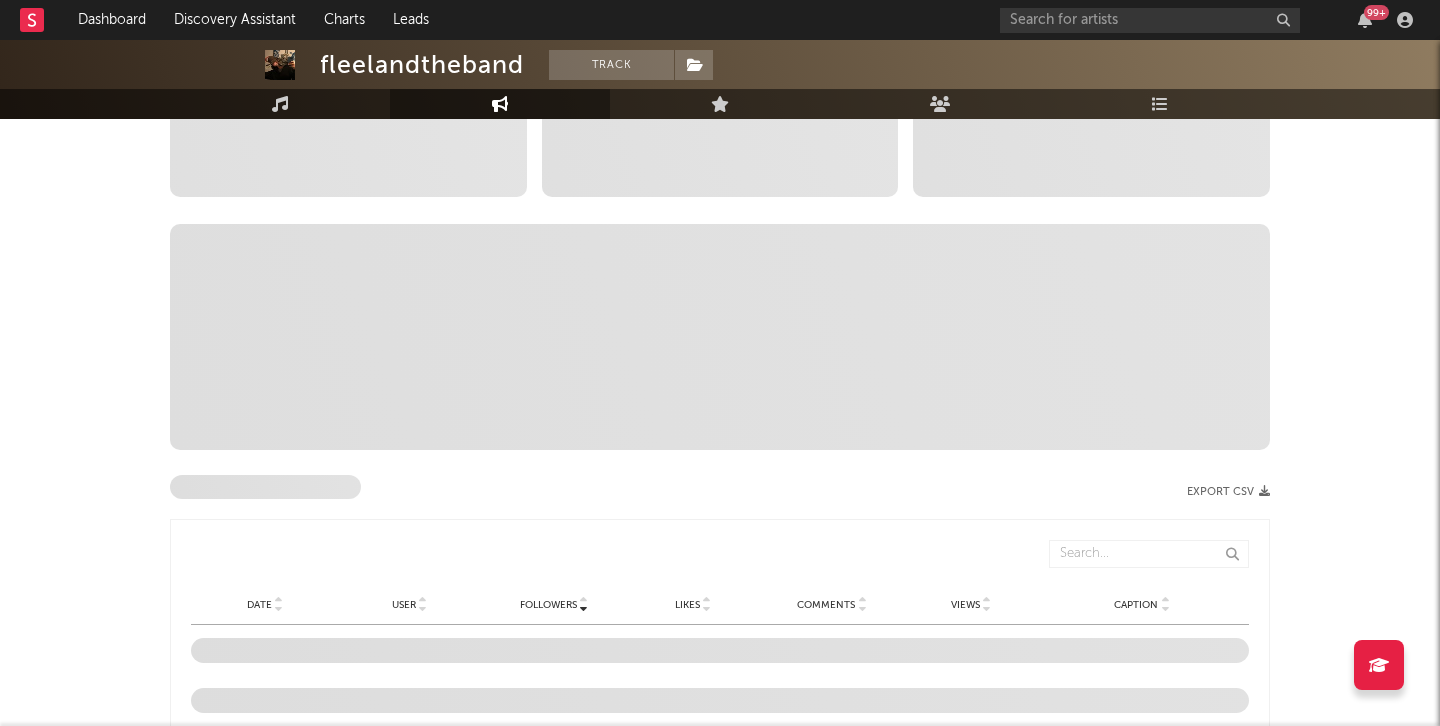 scroll, scrollTop: 0, scrollLeft: 0, axis: both 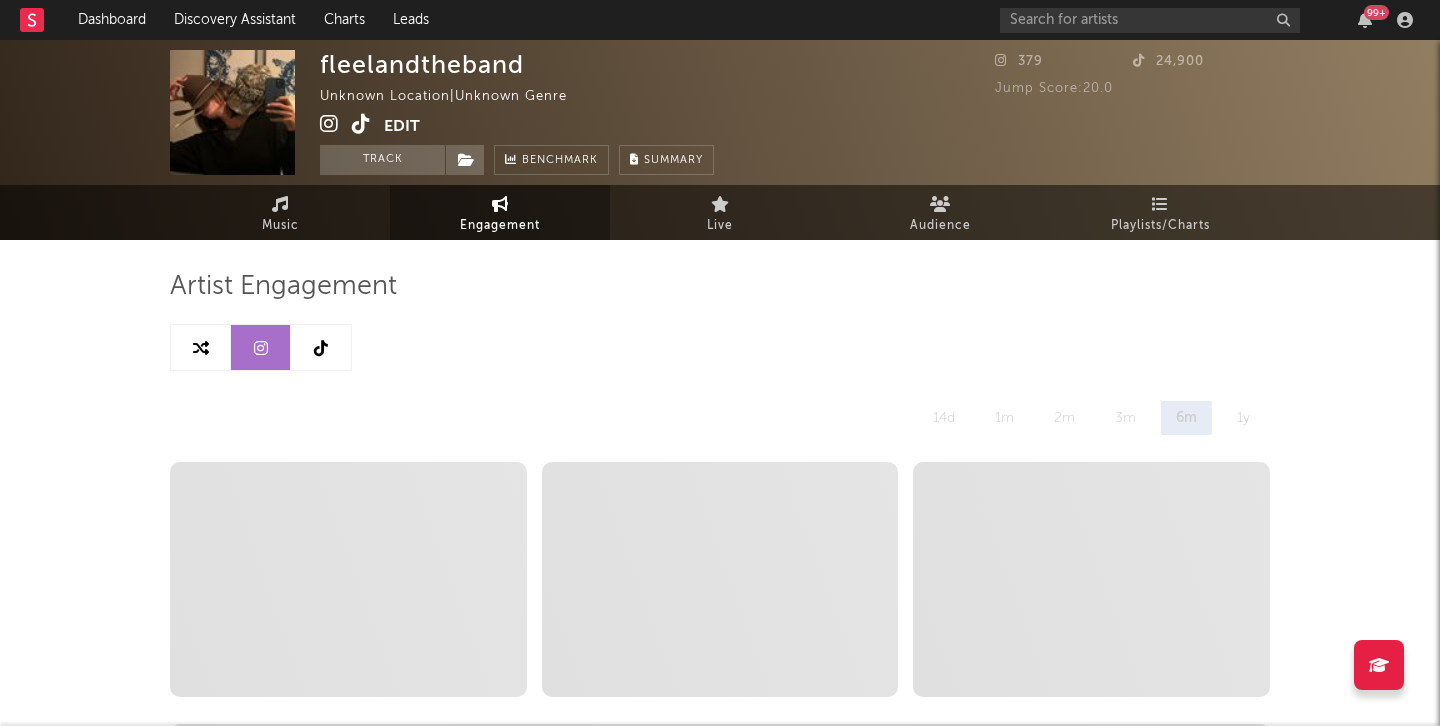 click at bounding box center [321, 347] 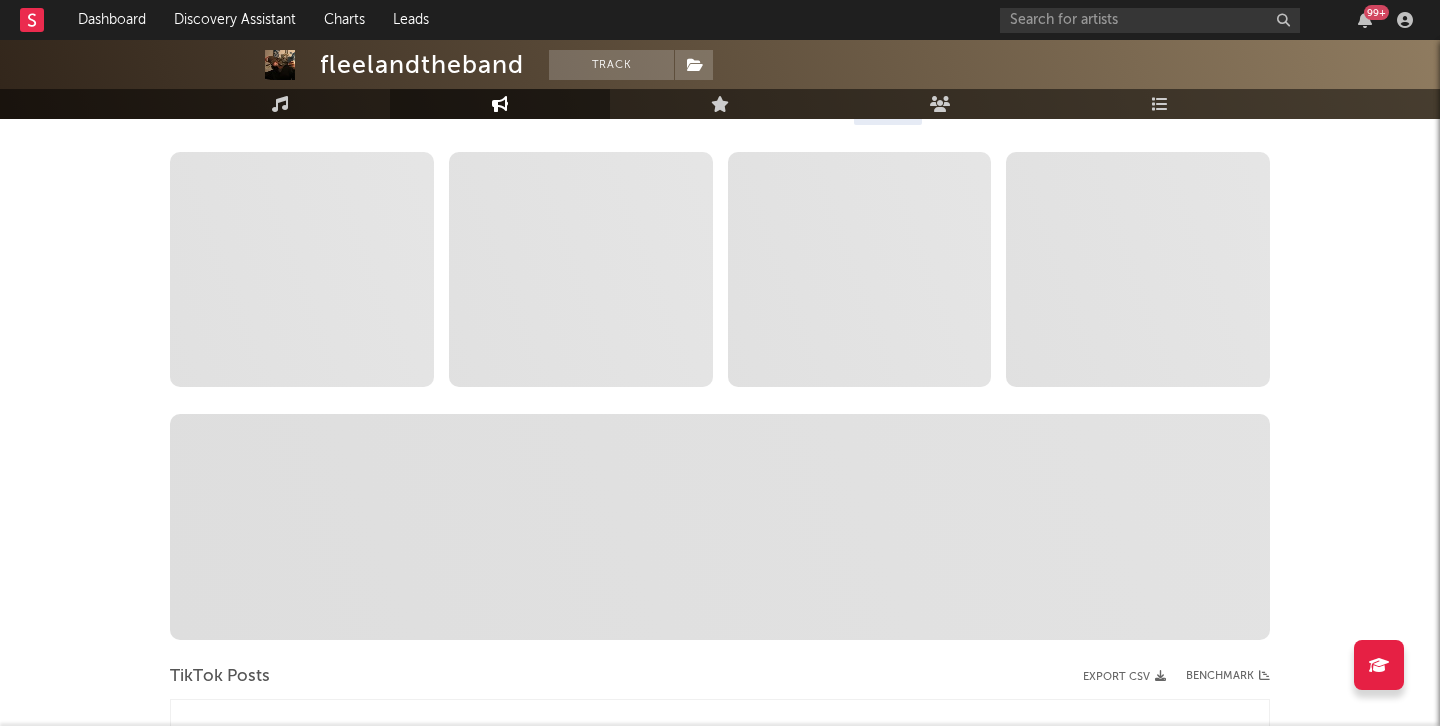 select on "1w" 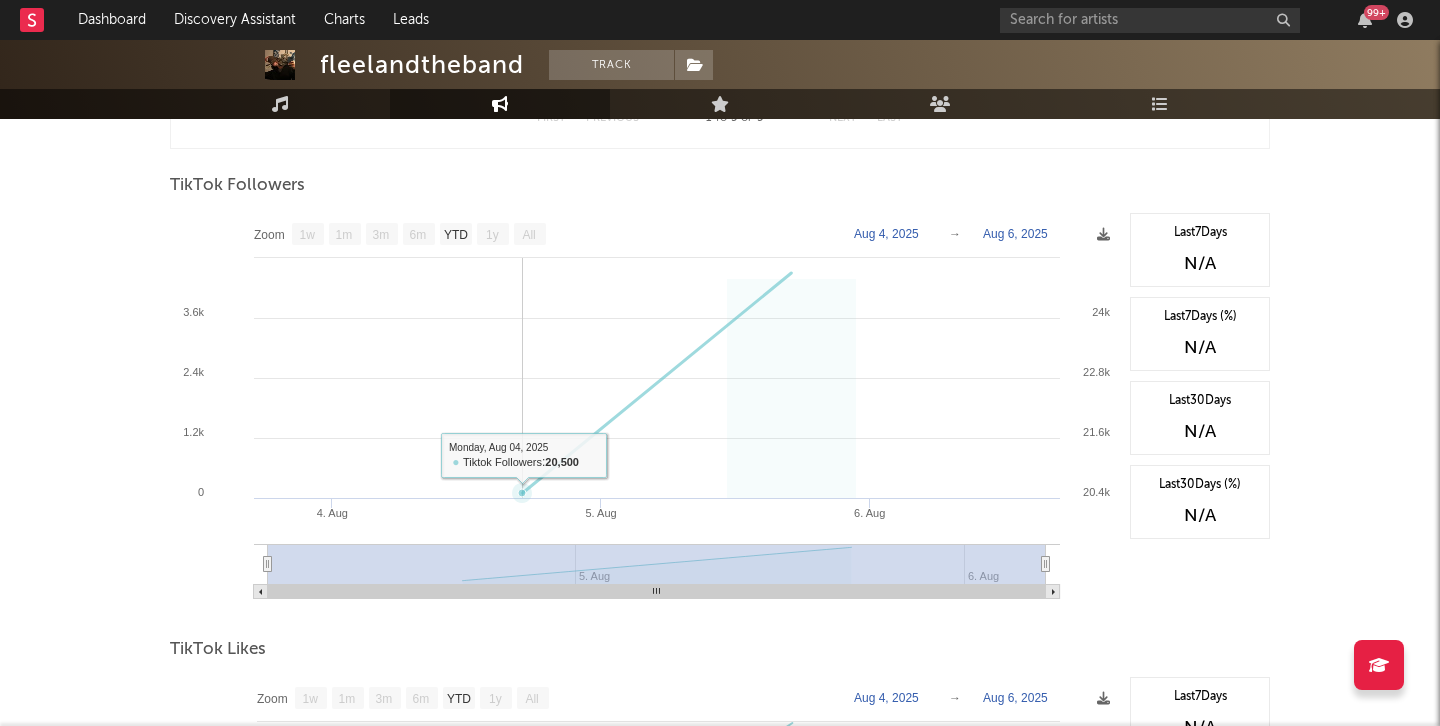 scroll, scrollTop: 684, scrollLeft: 0, axis: vertical 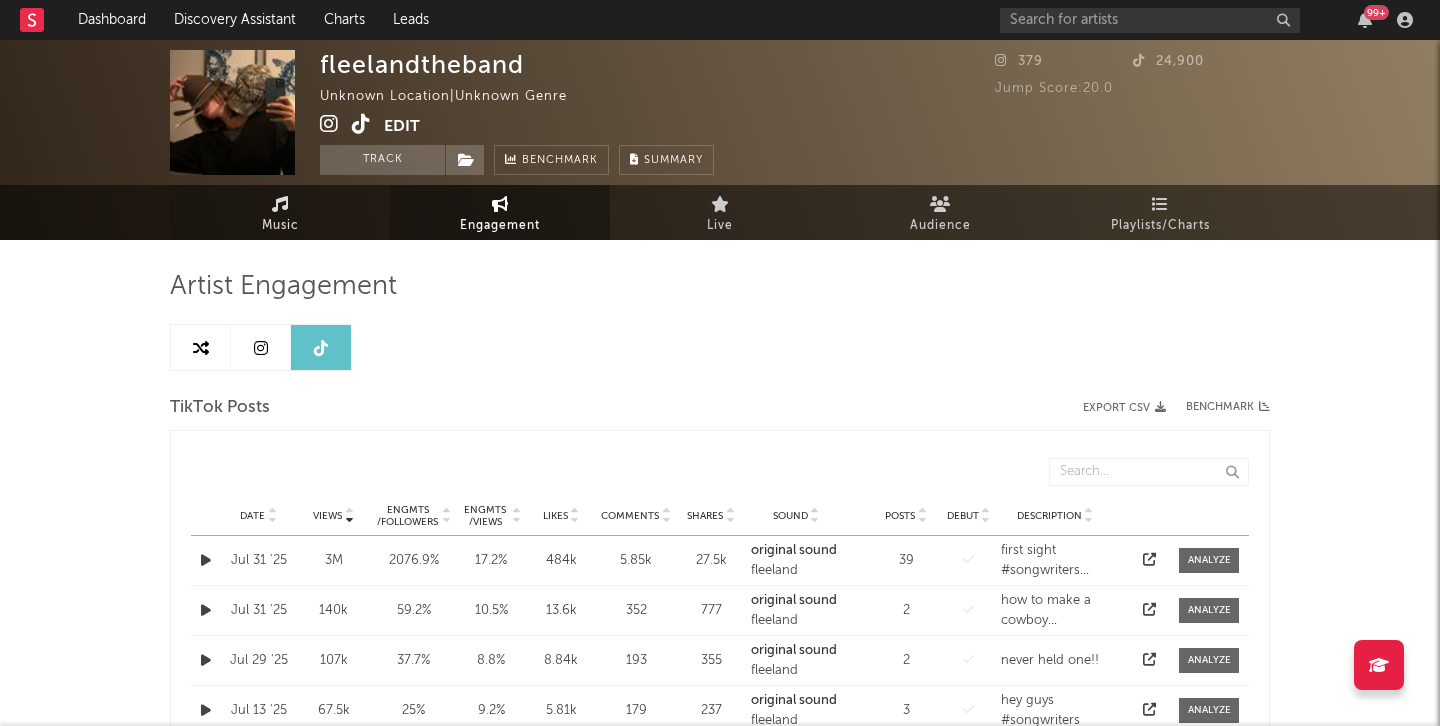 click on "Music" at bounding box center (280, 226) 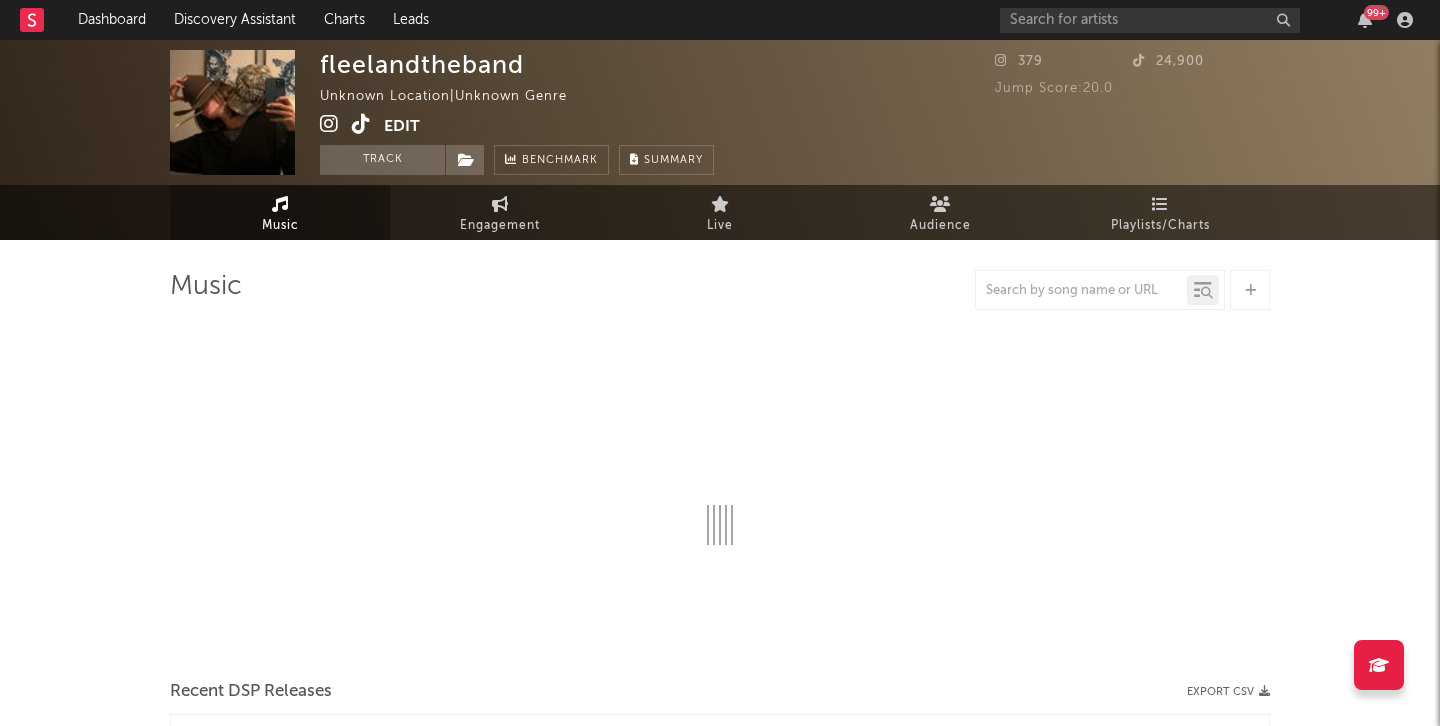 select on "1w" 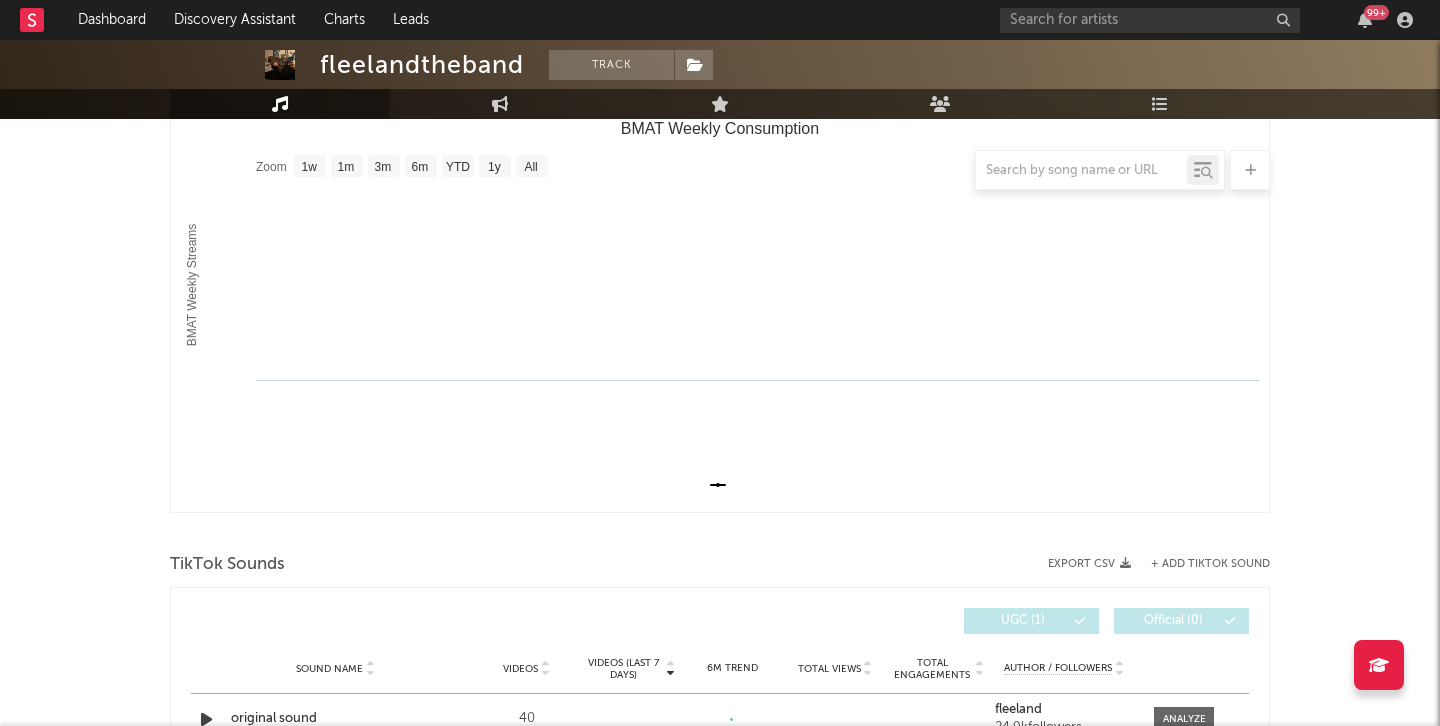 scroll, scrollTop: 449, scrollLeft: 0, axis: vertical 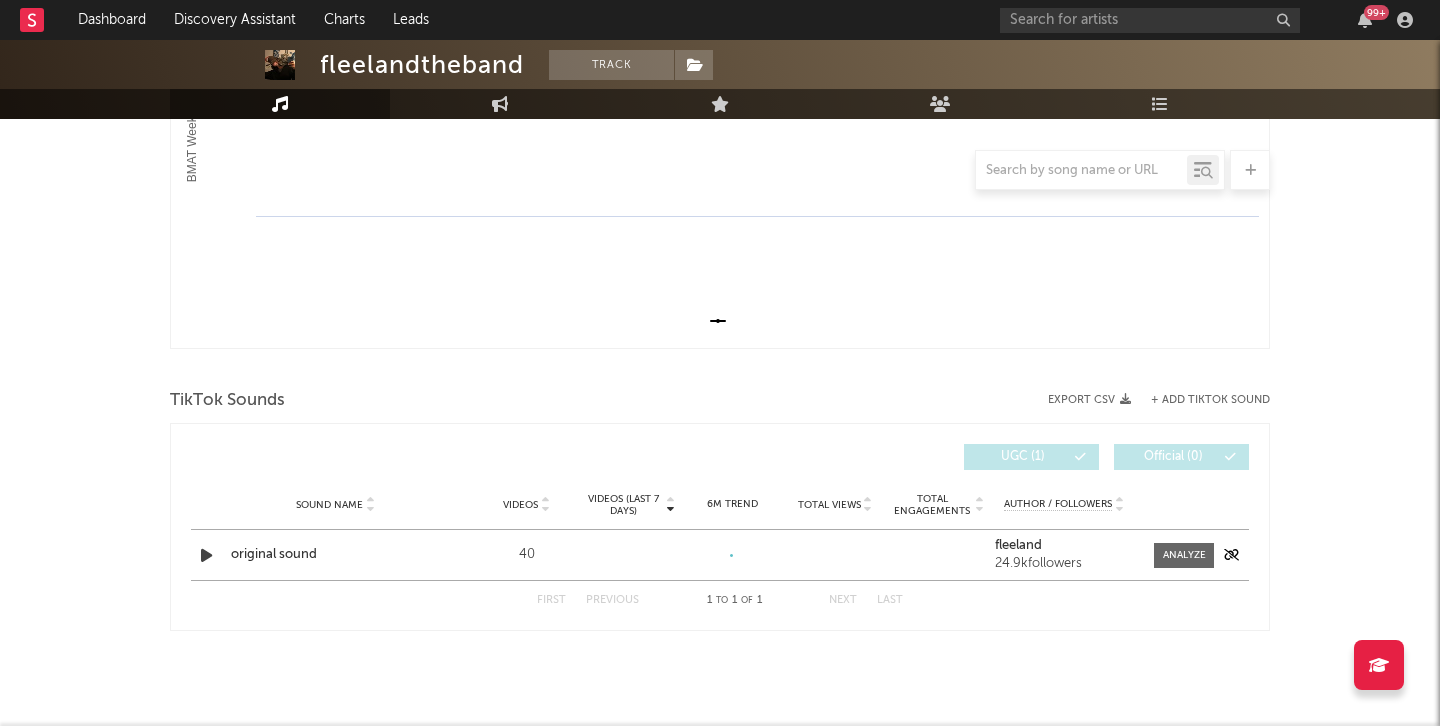 click at bounding box center (206, 555) 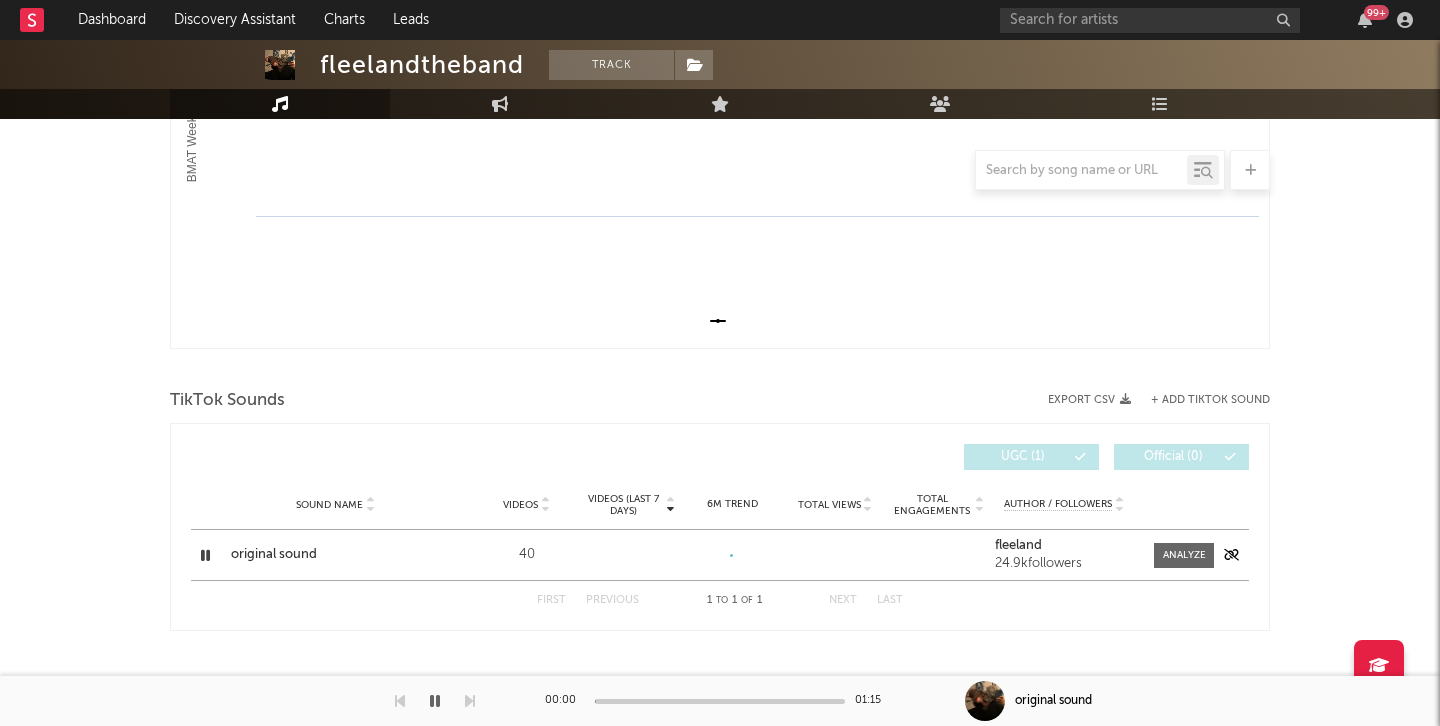 click at bounding box center (205, 555) 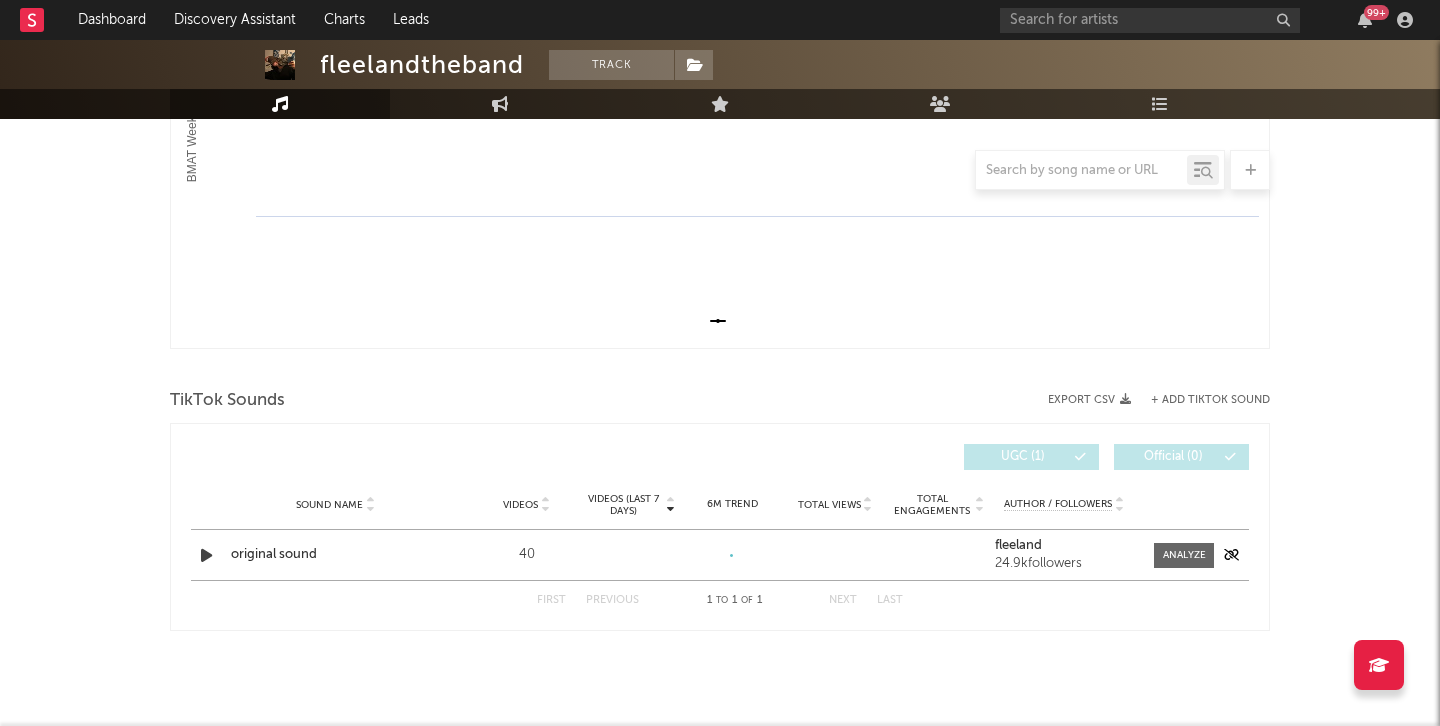 click on "original sound" at bounding box center (335, 555) 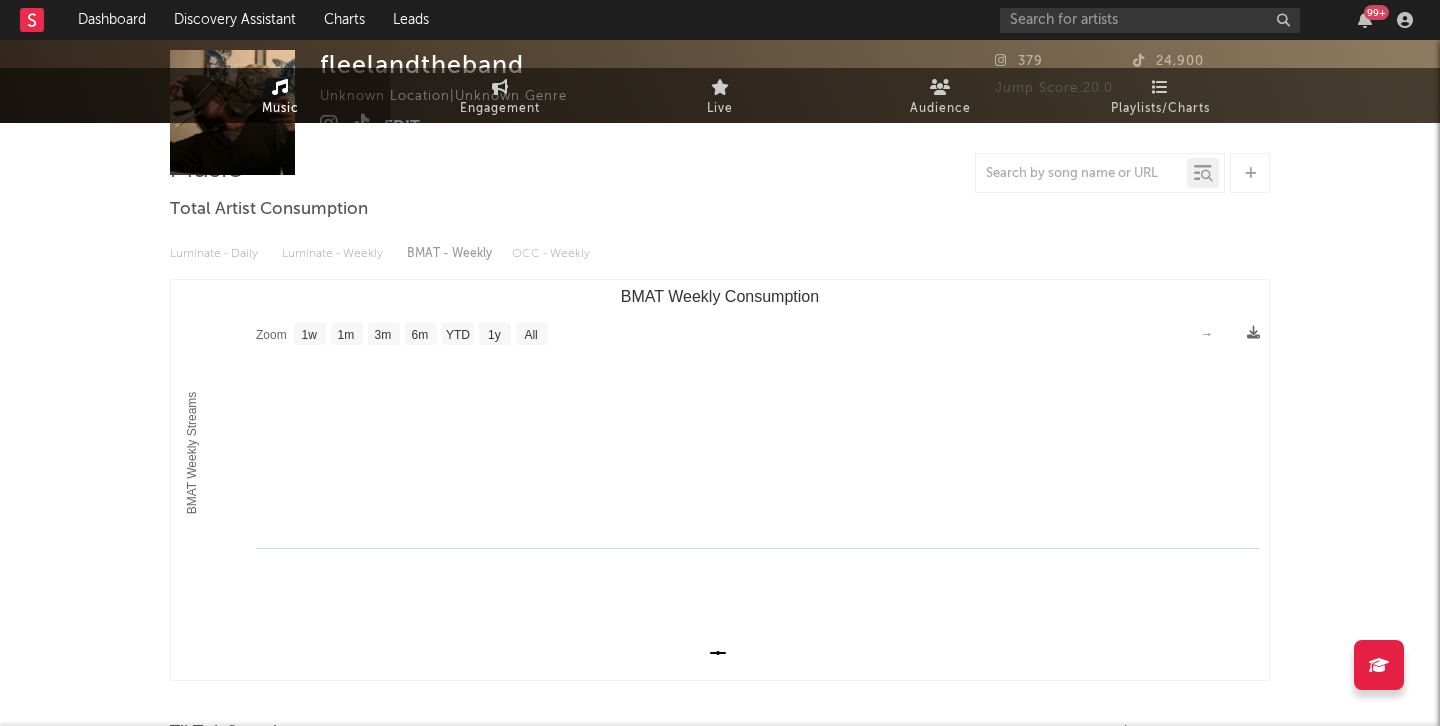 scroll, scrollTop: 449, scrollLeft: 0, axis: vertical 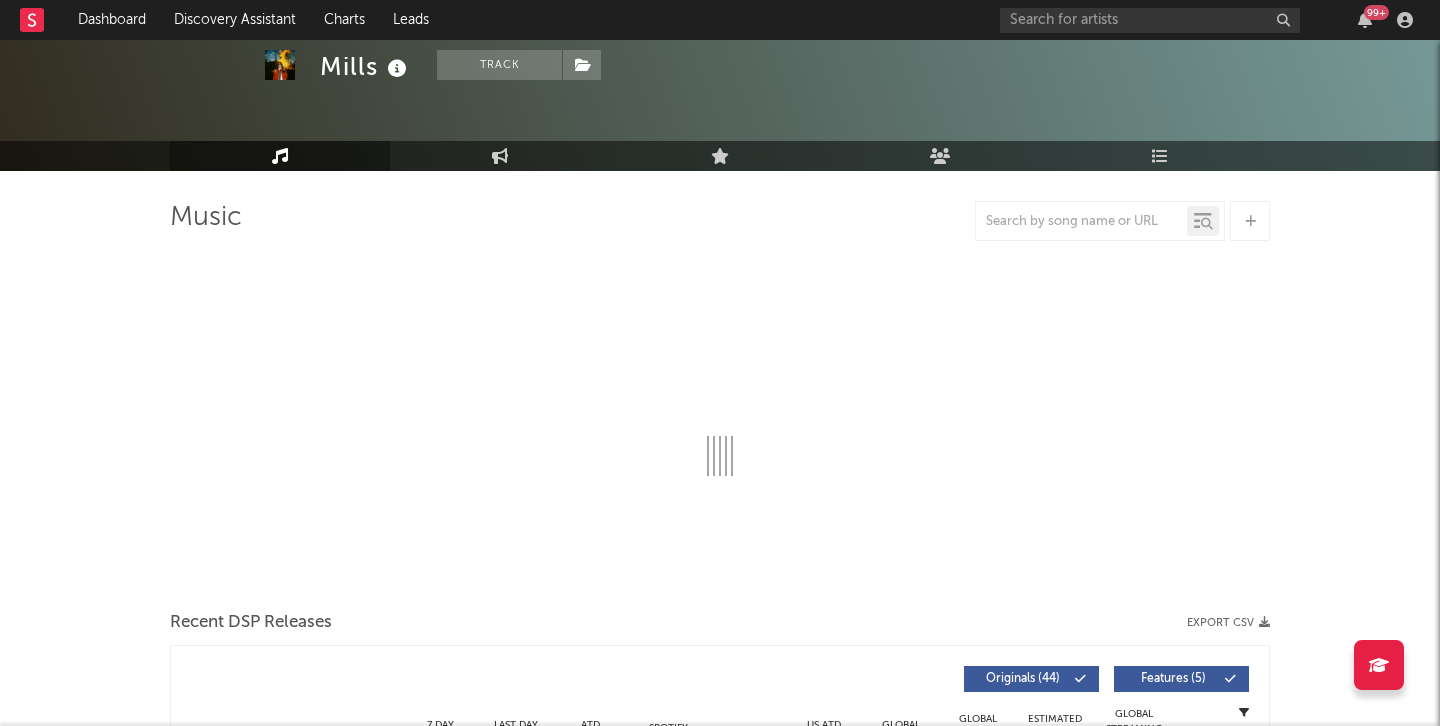 select on "6m" 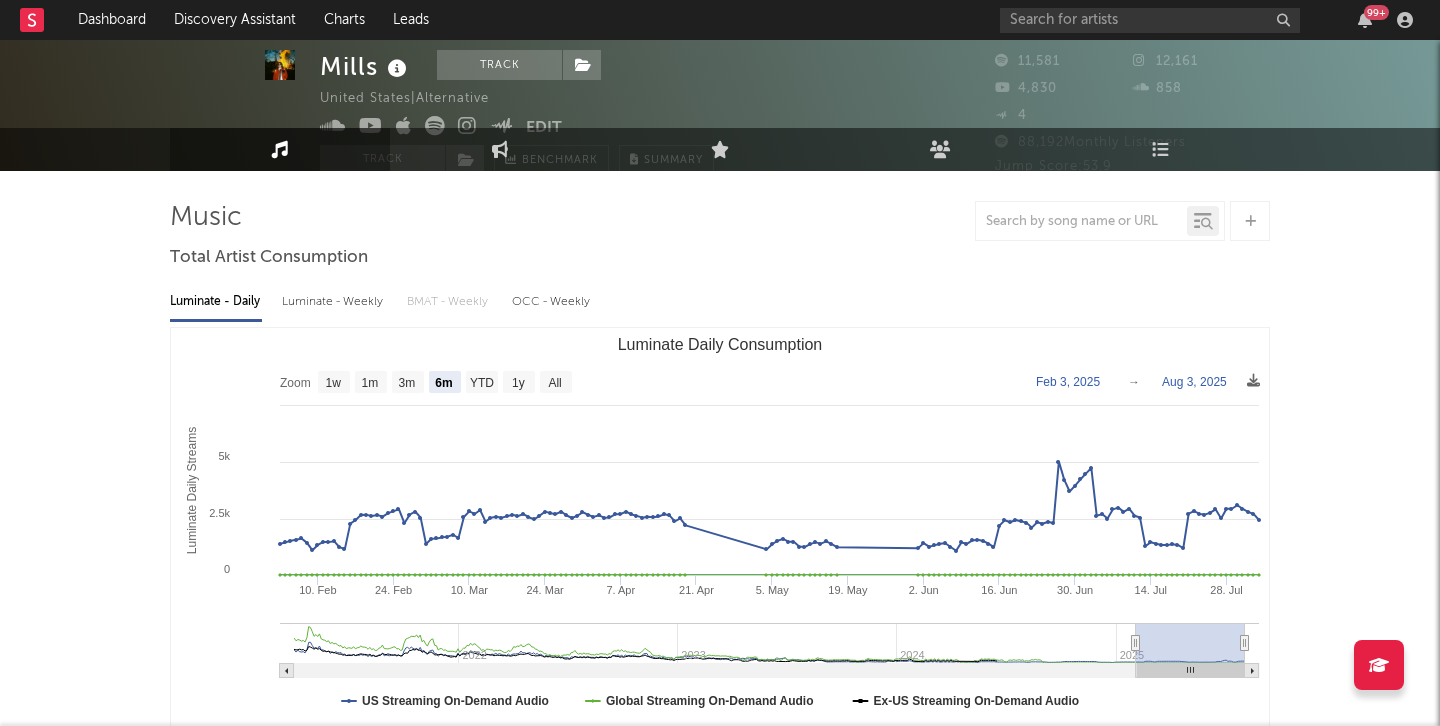scroll, scrollTop: 0, scrollLeft: 0, axis: both 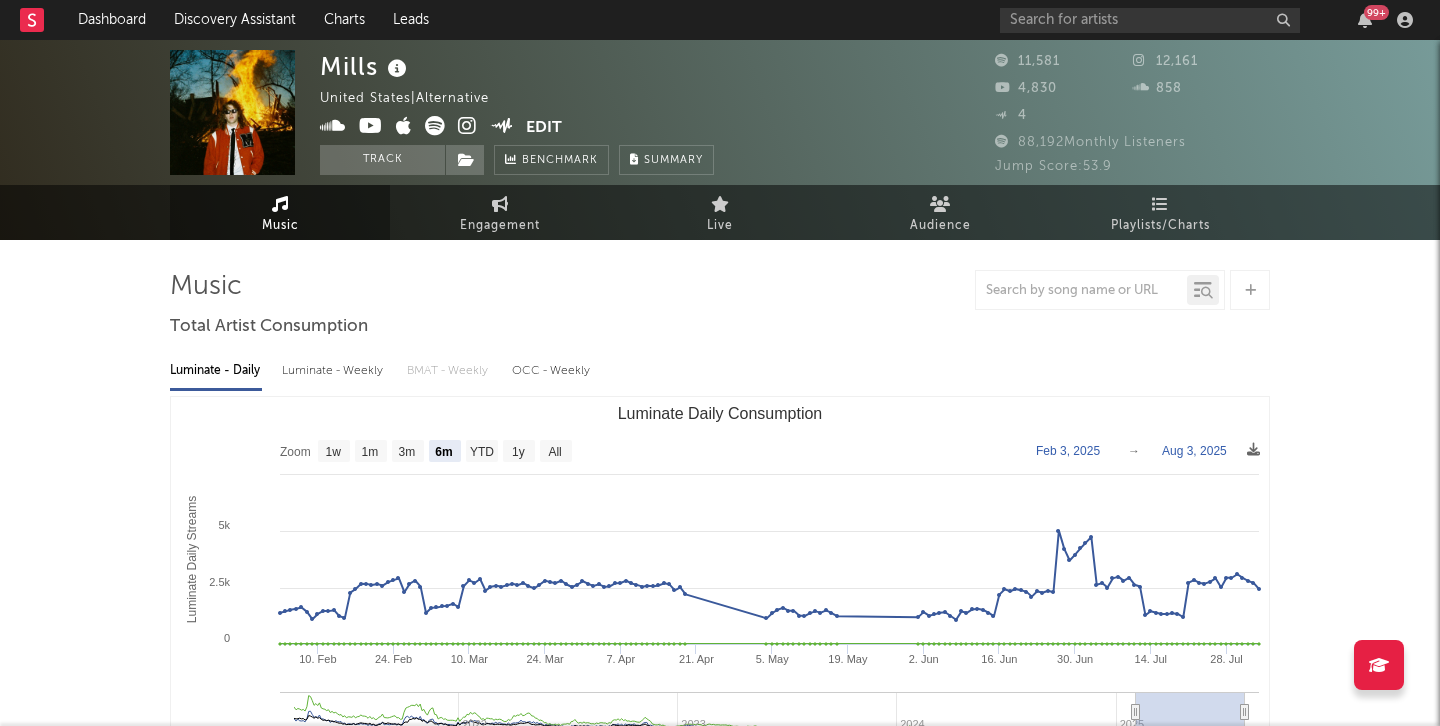 click at bounding box center [467, 126] 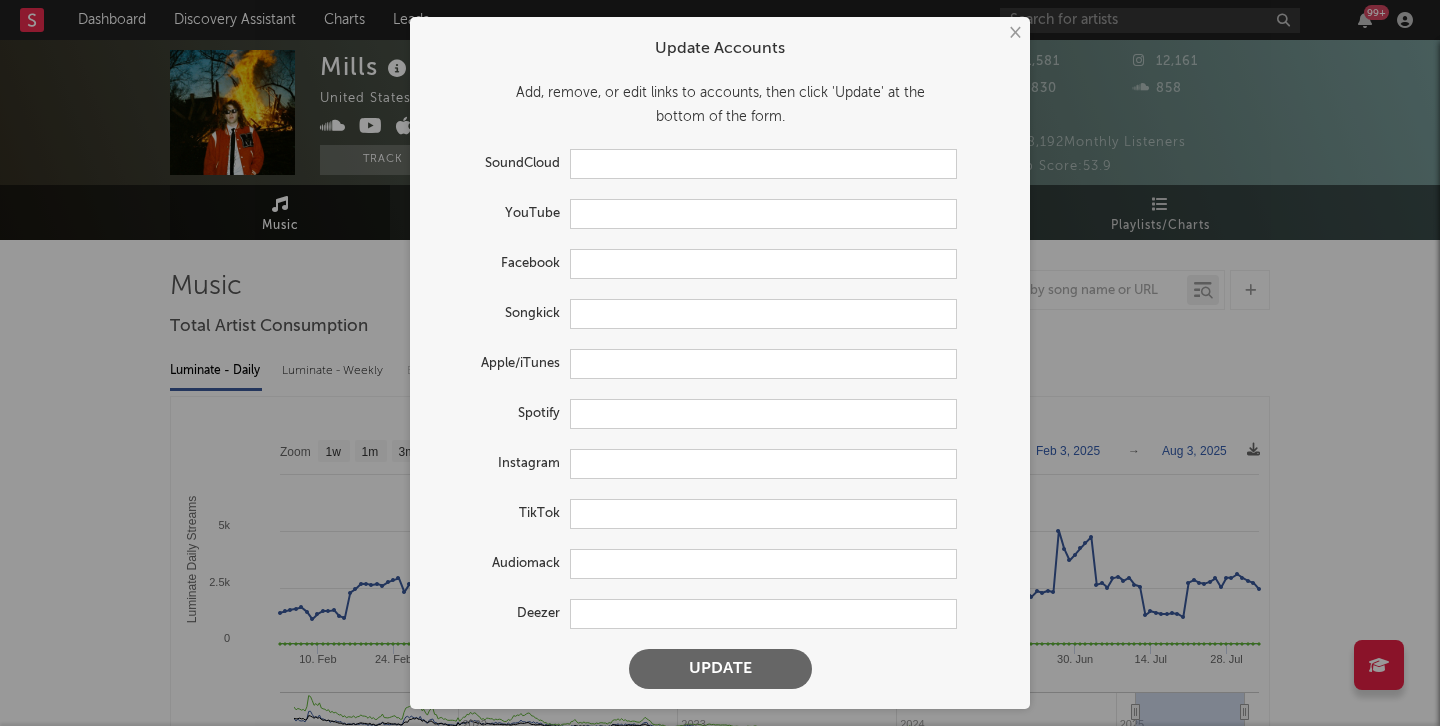 type on "https://soundcloud.com/stillmills" 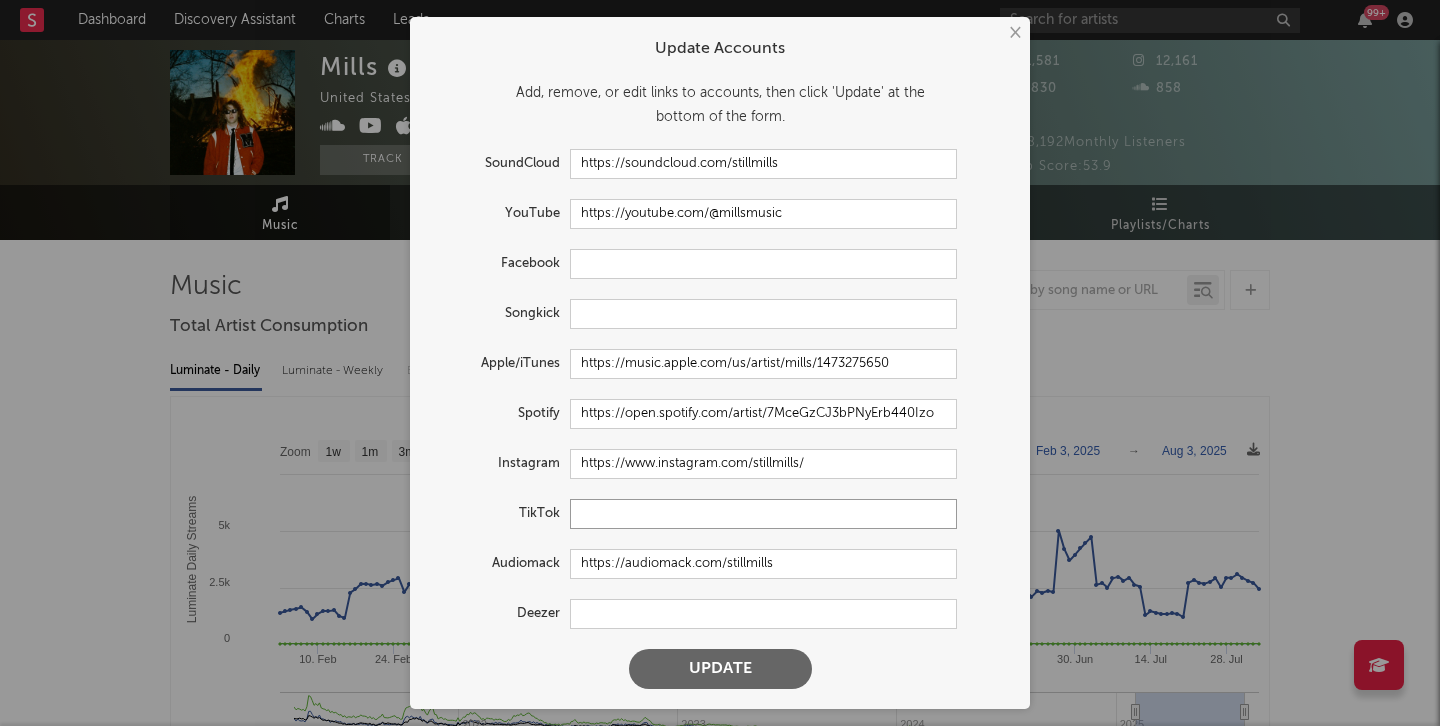 click at bounding box center [763, 514] 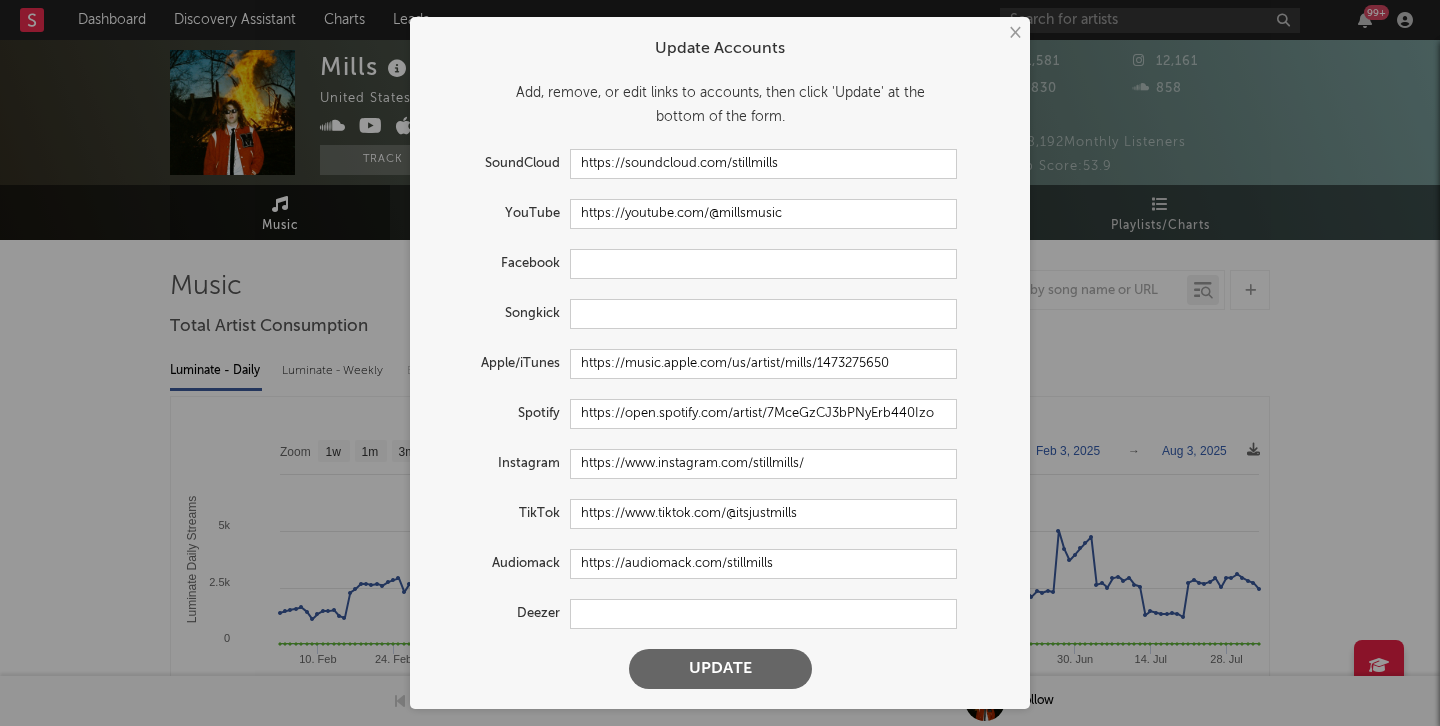 click on "Update" at bounding box center (720, 669) 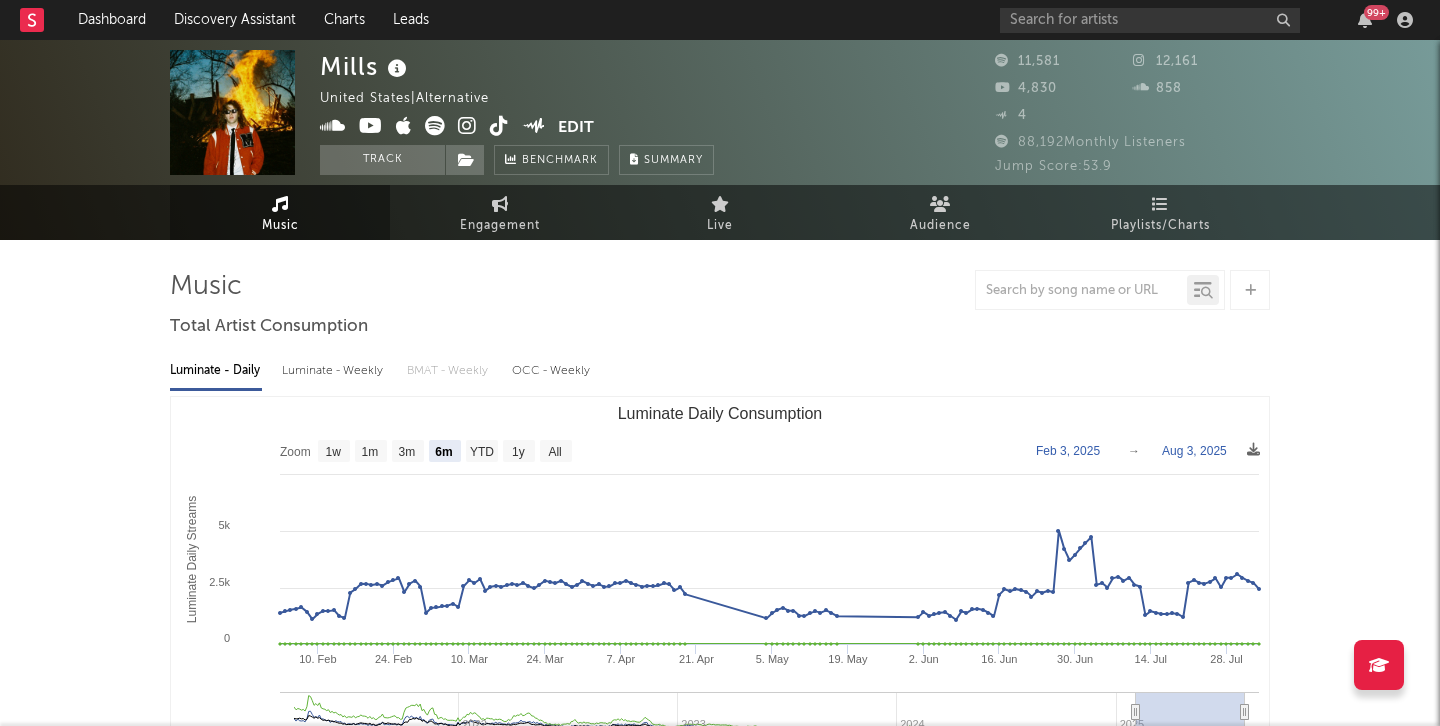 type on "https://www.tiktok.com/share/user/6826116111182054406" 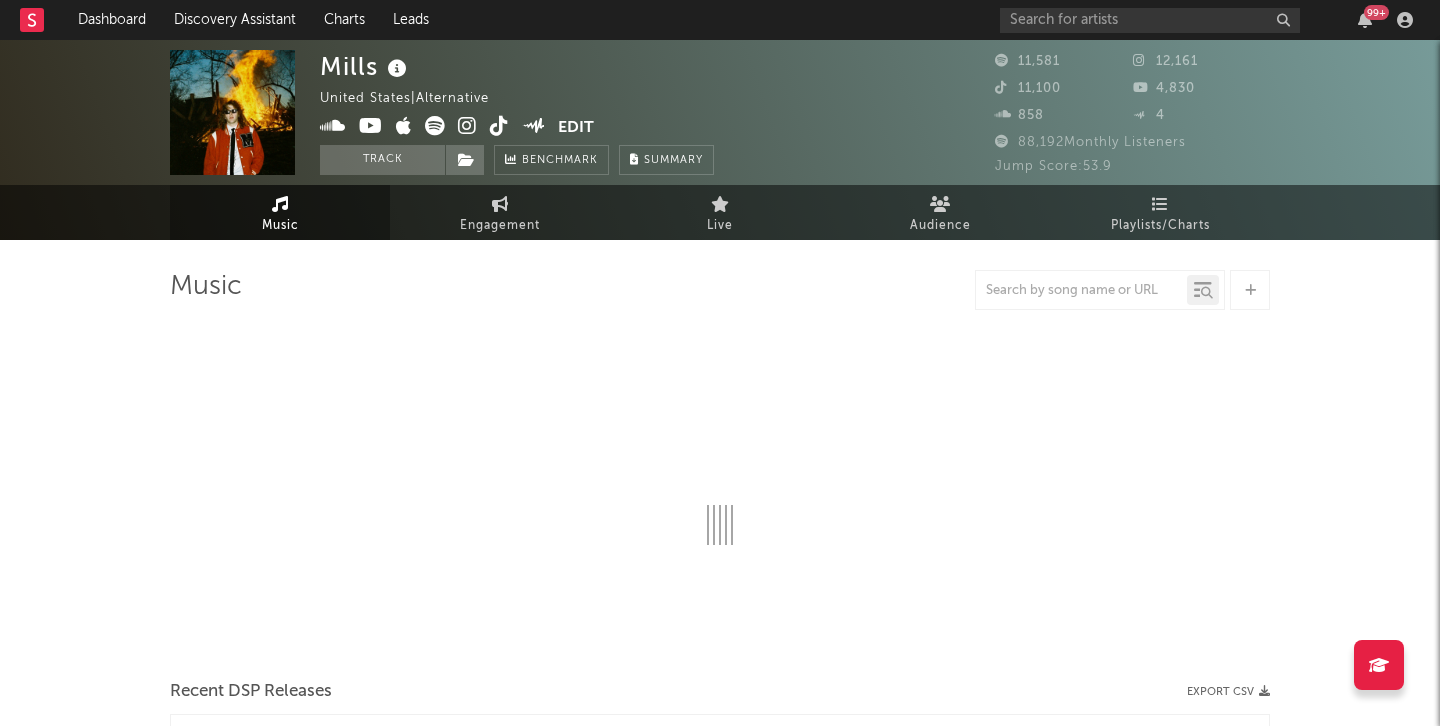 select on "6m" 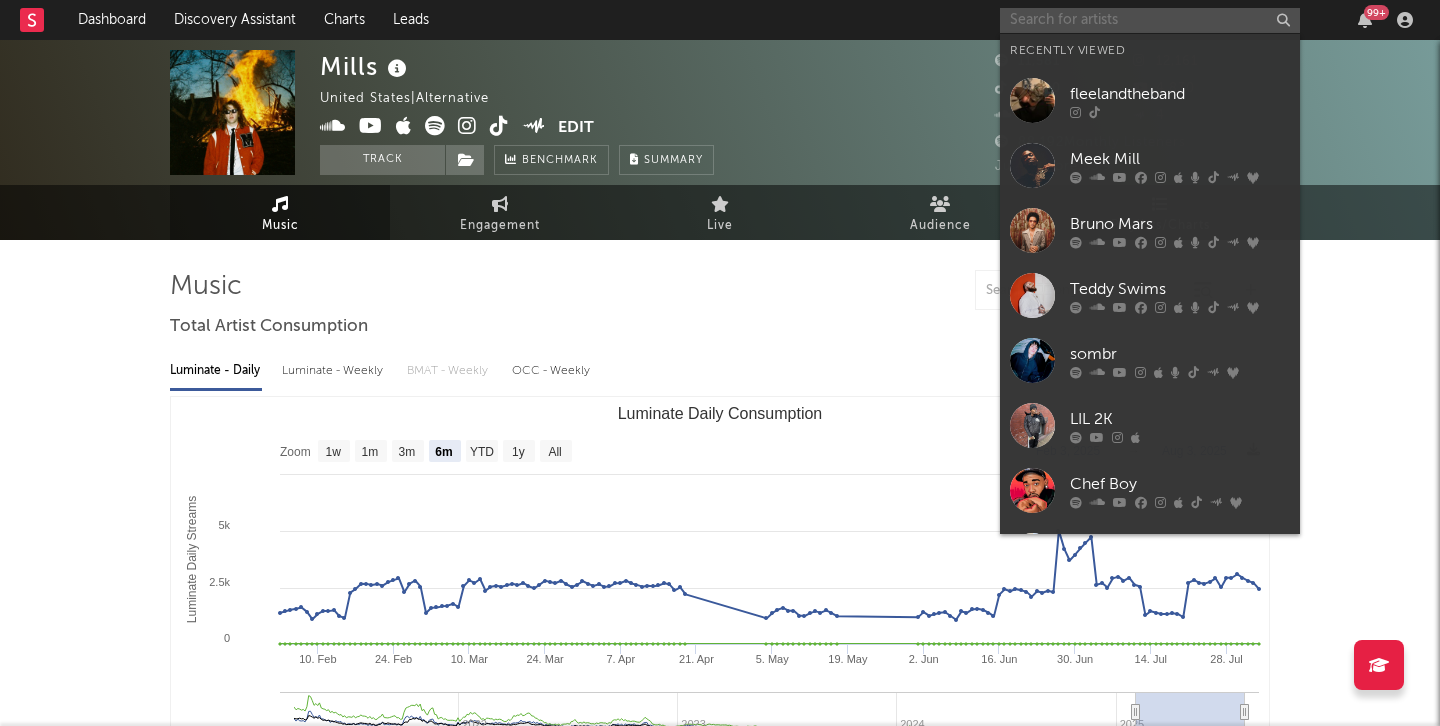 click at bounding box center [1150, 20] 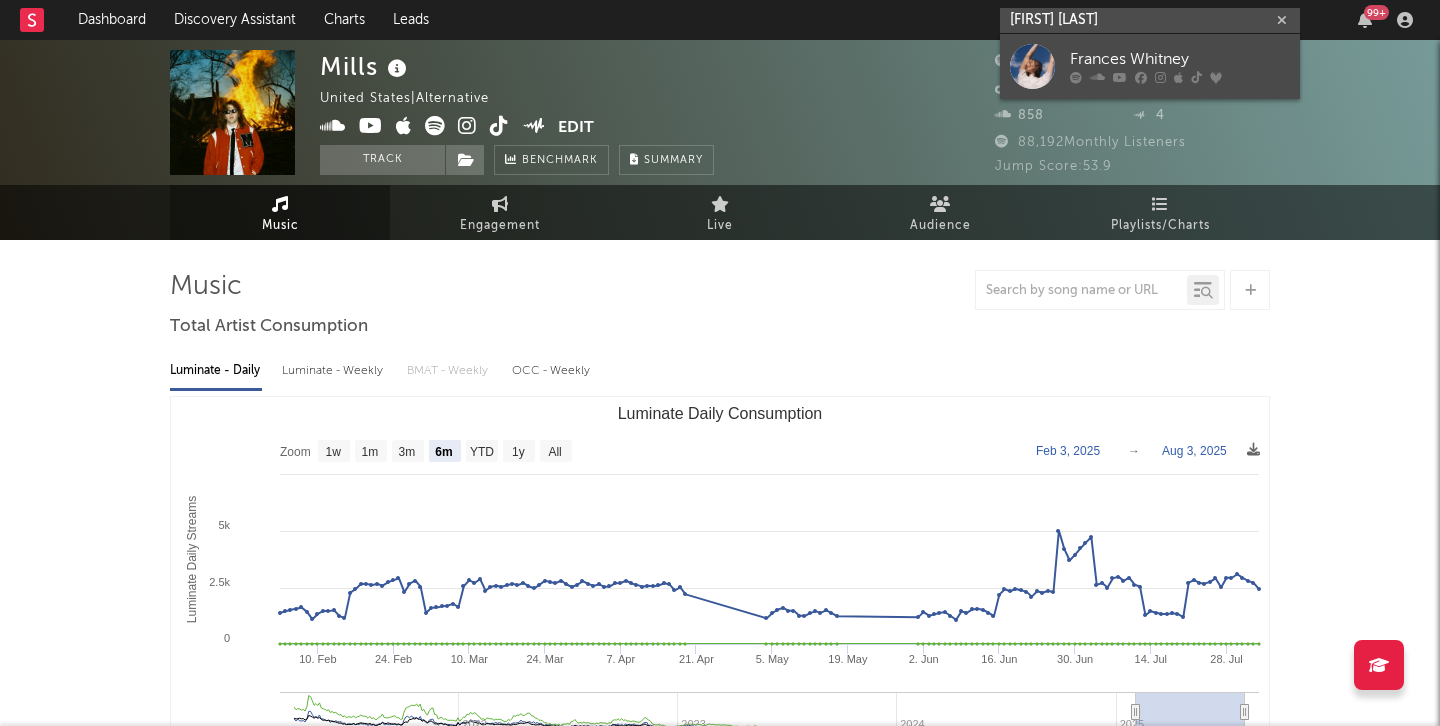 type on "frances whitney" 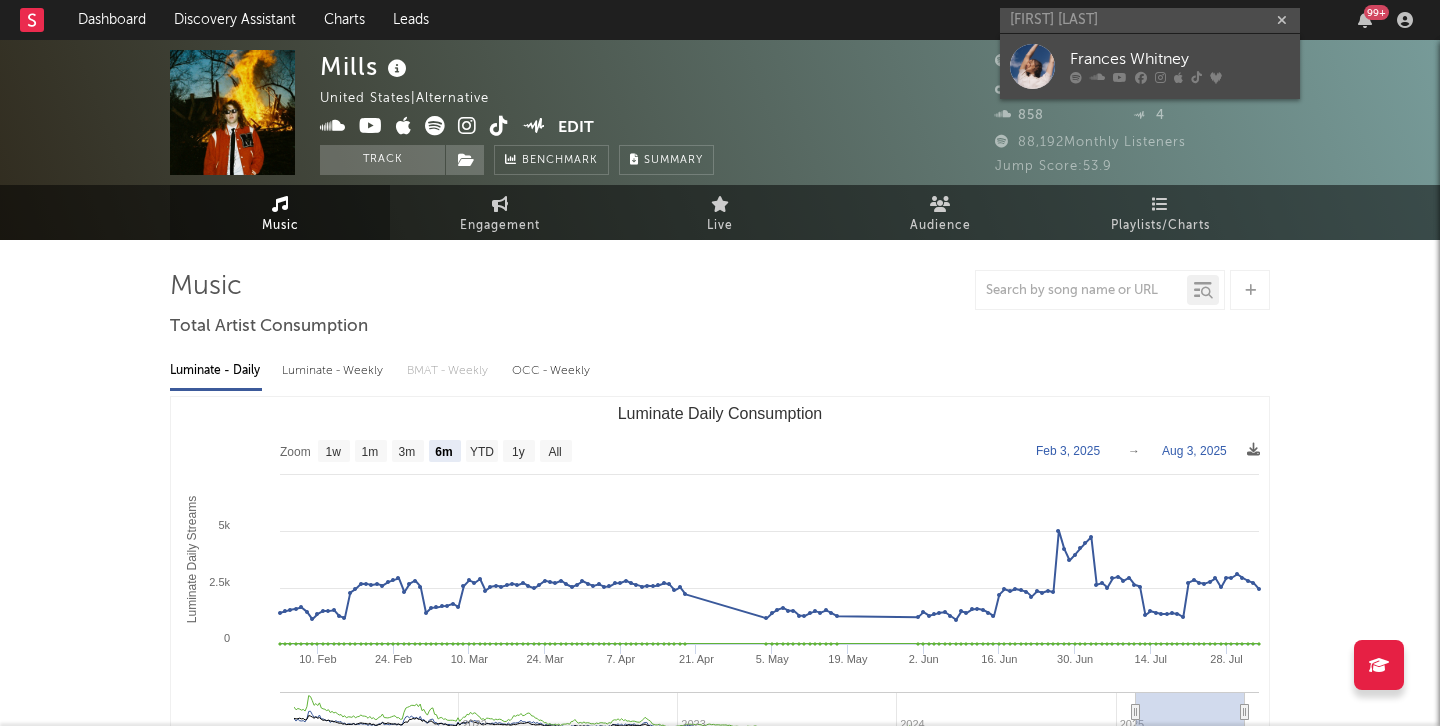 click on "Frances Whitney" at bounding box center [1180, 60] 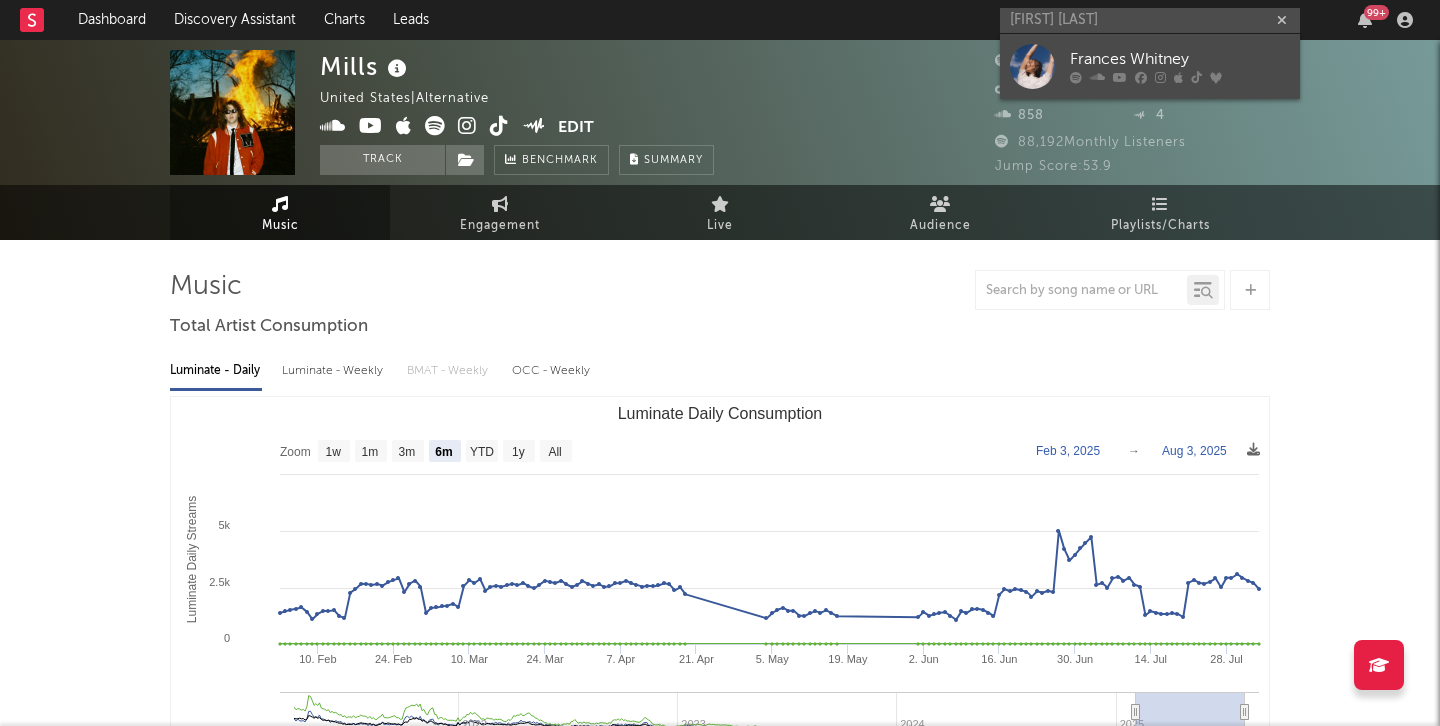type 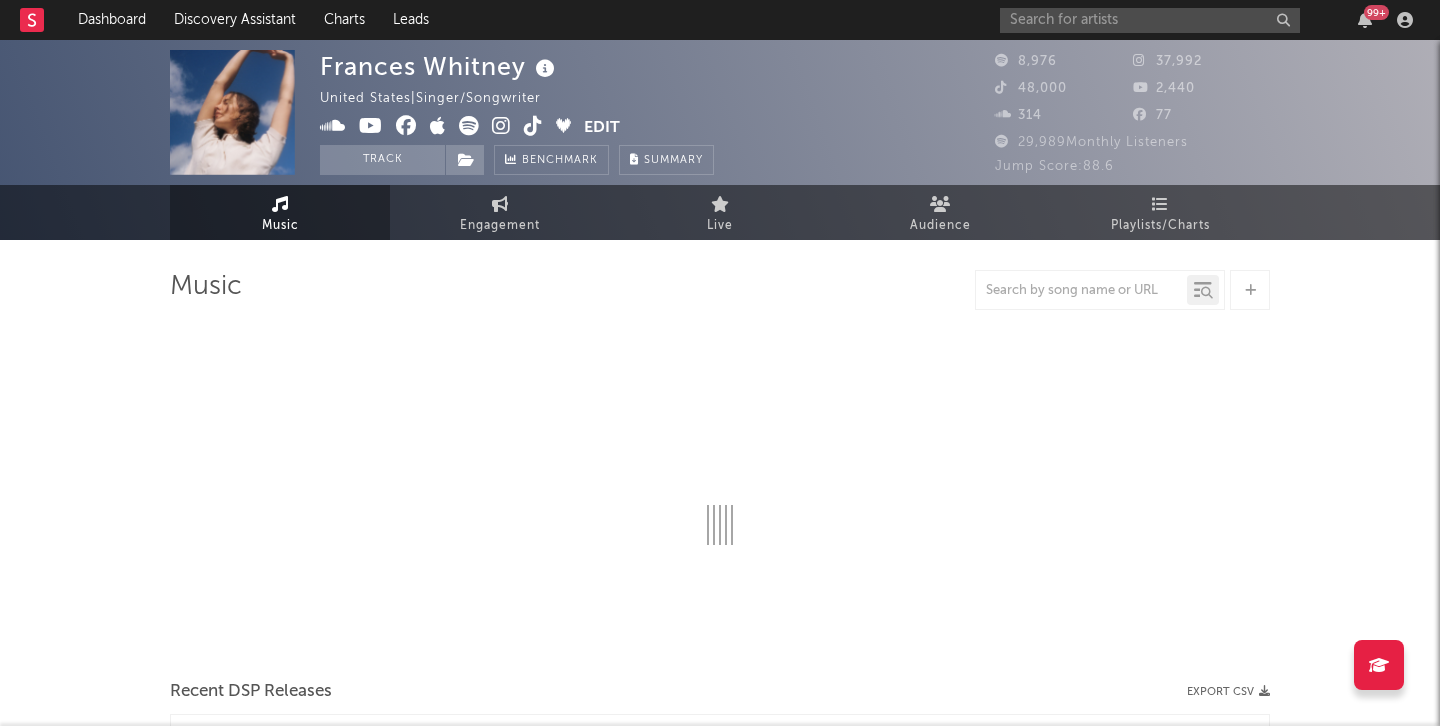 select on "6m" 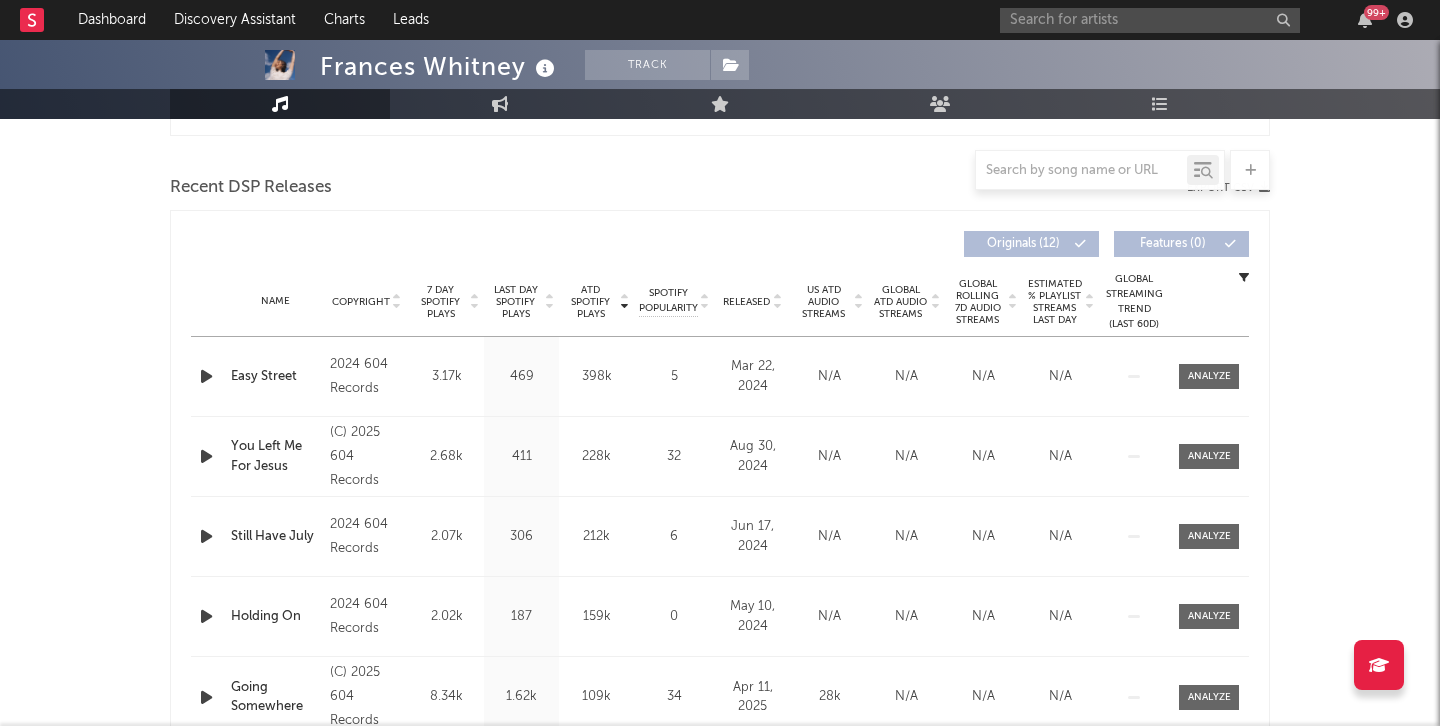 scroll, scrollTop: 659, scrollLeft: 0, axis: vertical 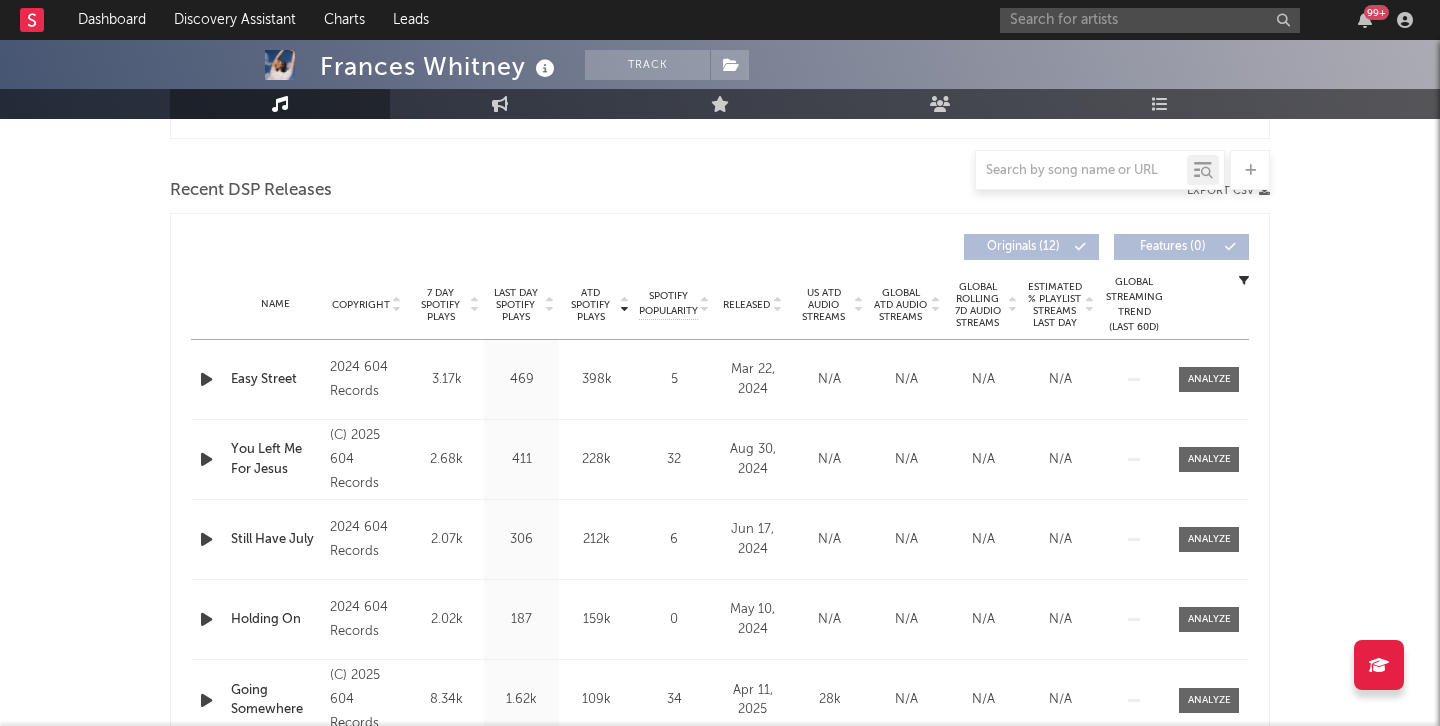 click on "7 Day Spotify Plays" at bounding box center (440, 305) 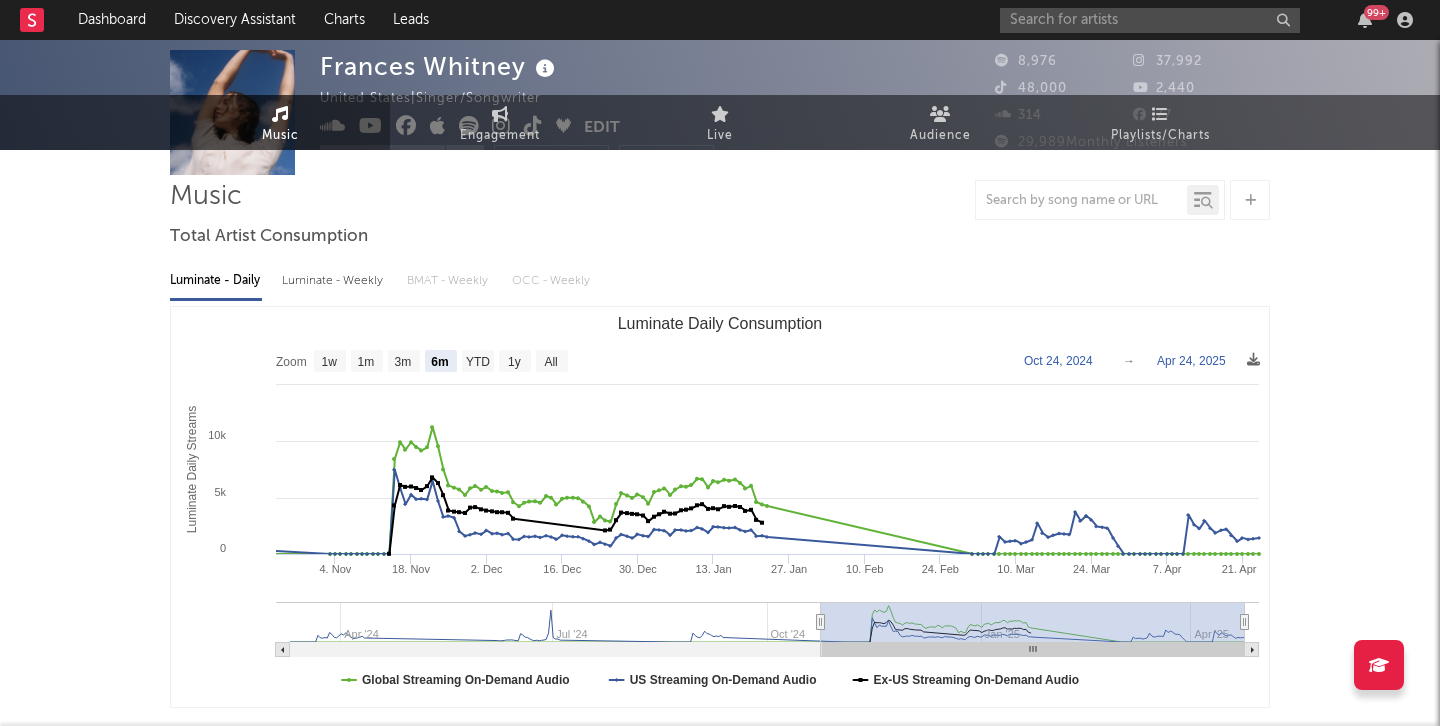 scroll, scrollTop: 0, scrollLeft: 0, axis: both 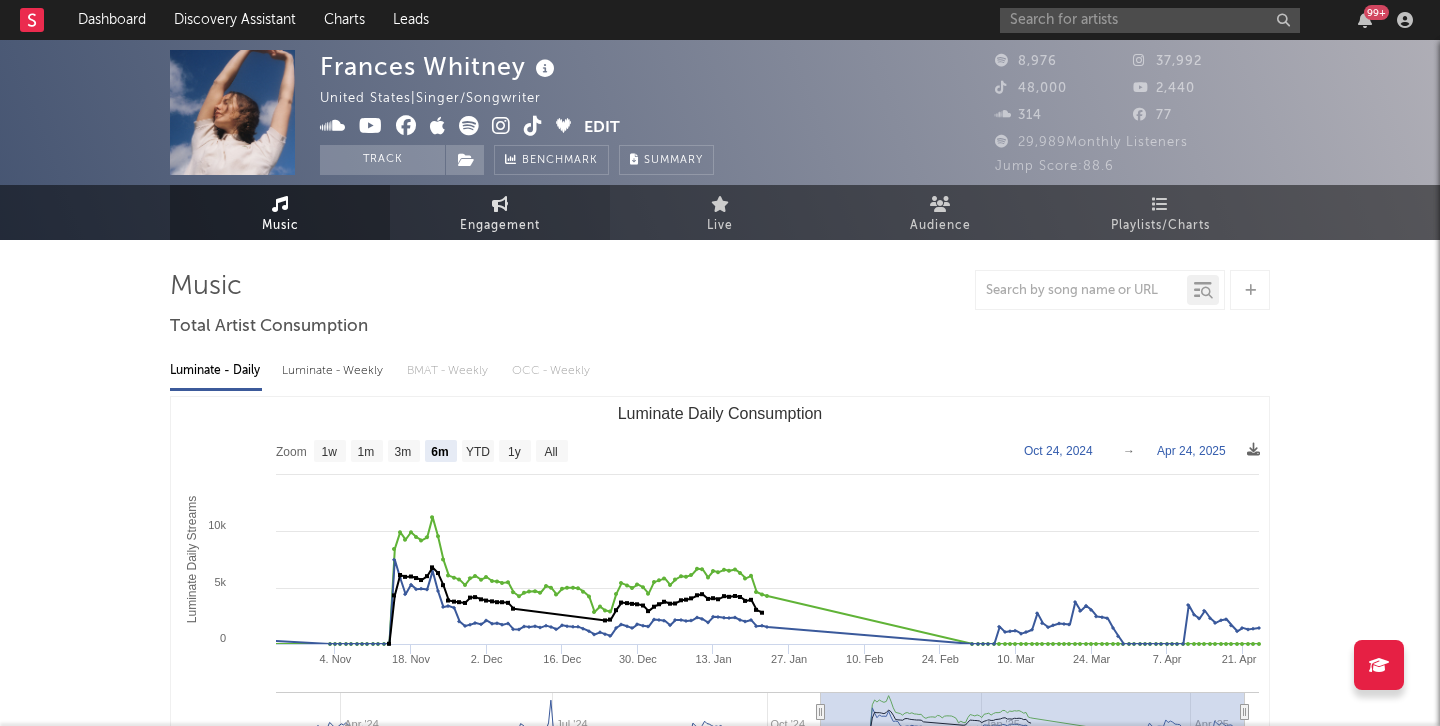 click on "Engagement" at bounding box center (500, 212) 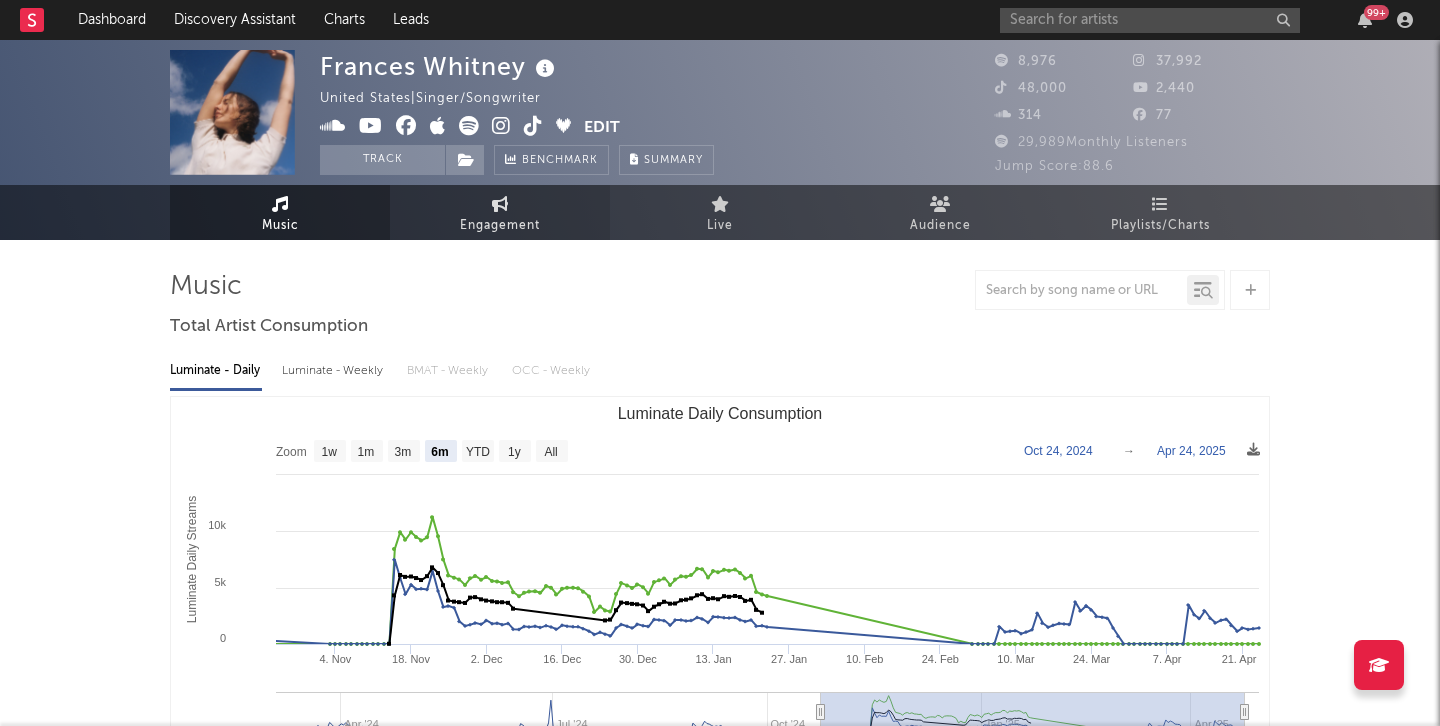 select on "1w" 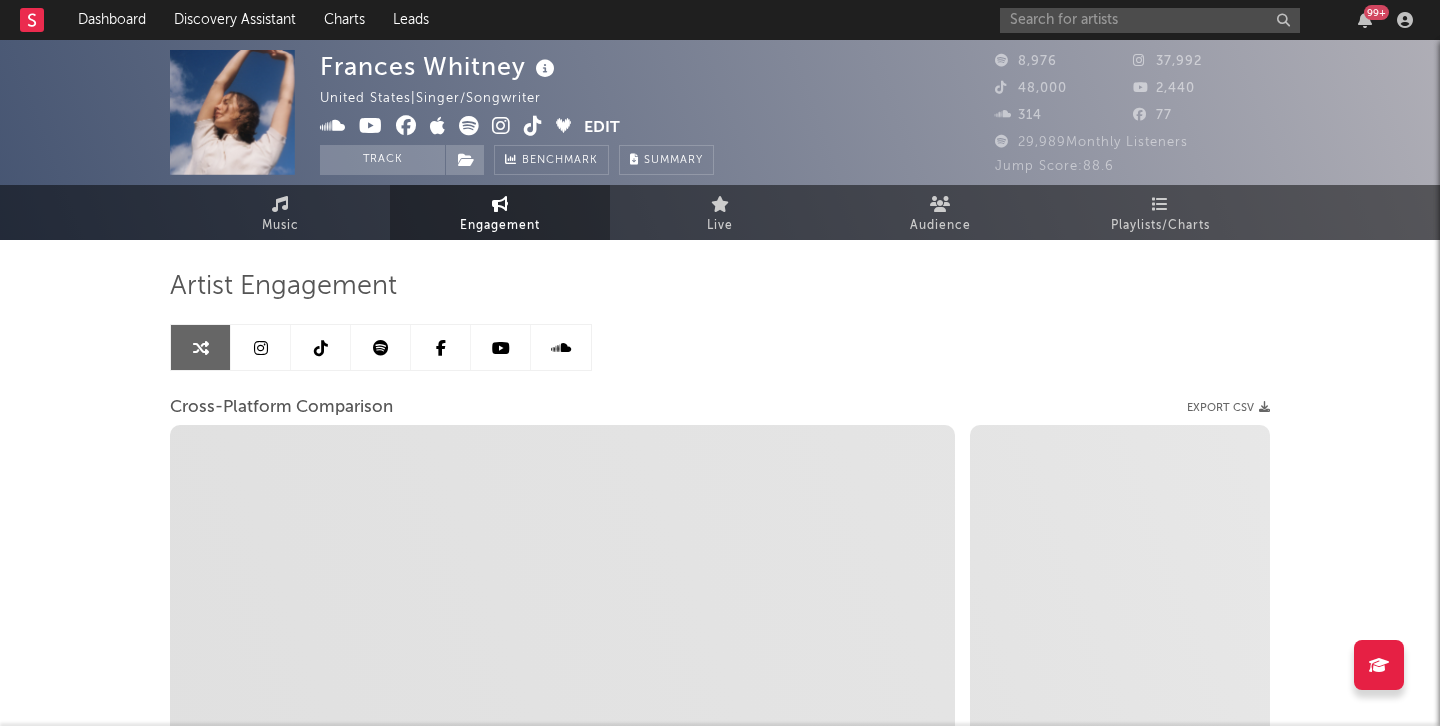 click at bounding box center [261, 347] 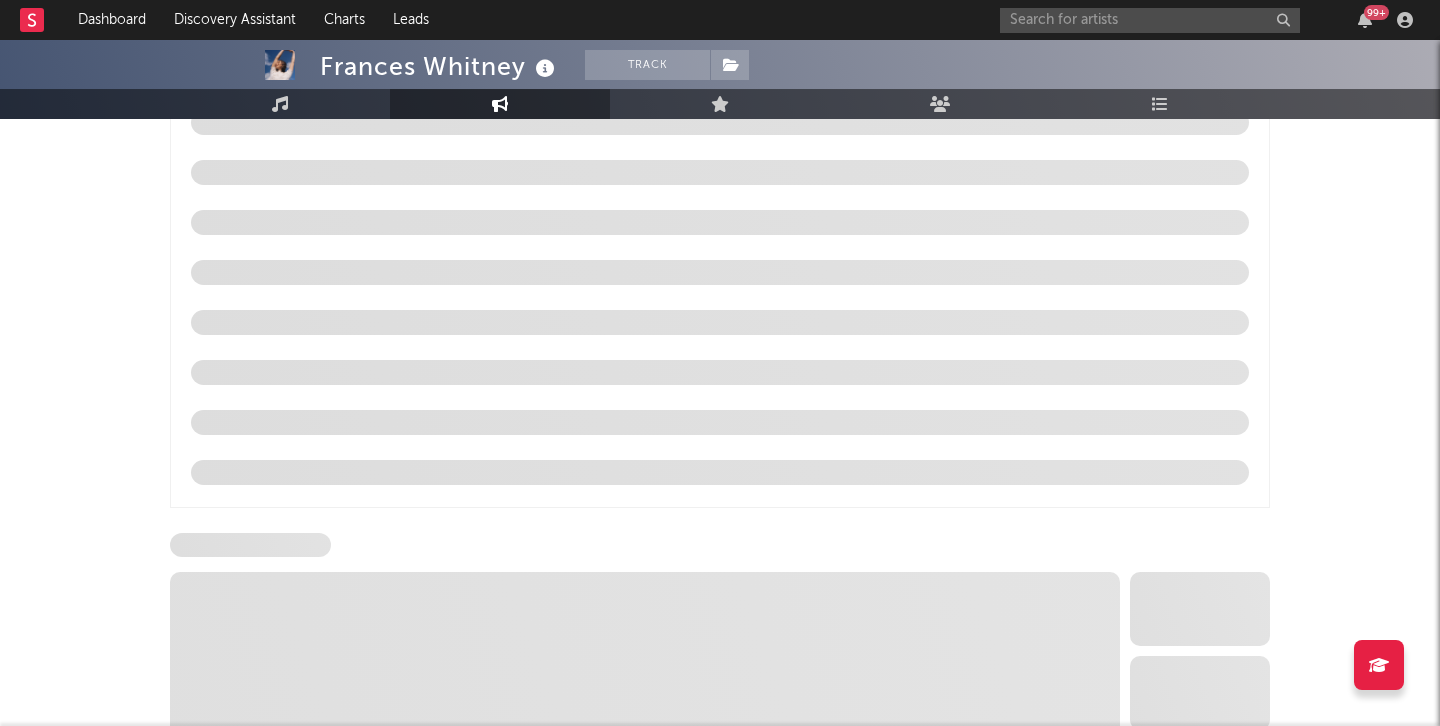 select on "6m" 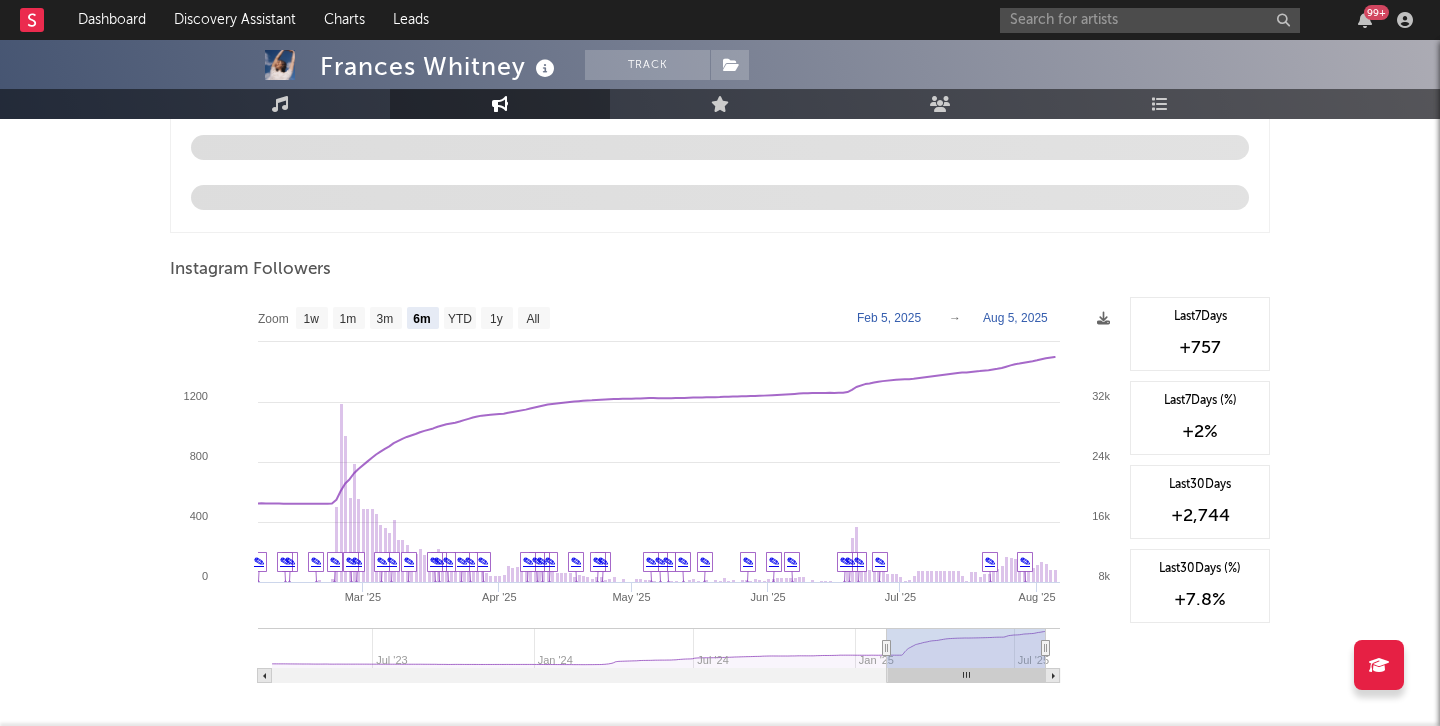 scroll, scrollTop: 2116, scrollLeft: 0, axis: vertical 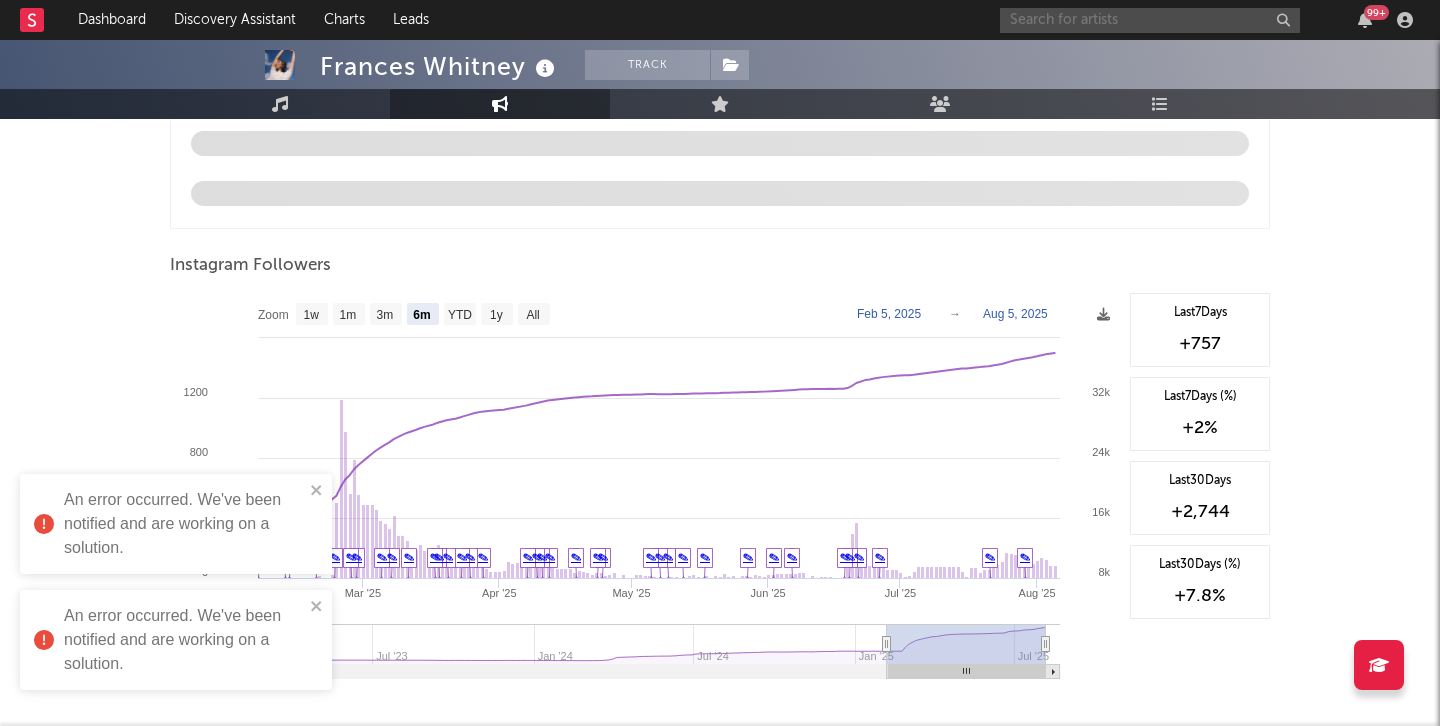 click at bounding box center [1150, 20] 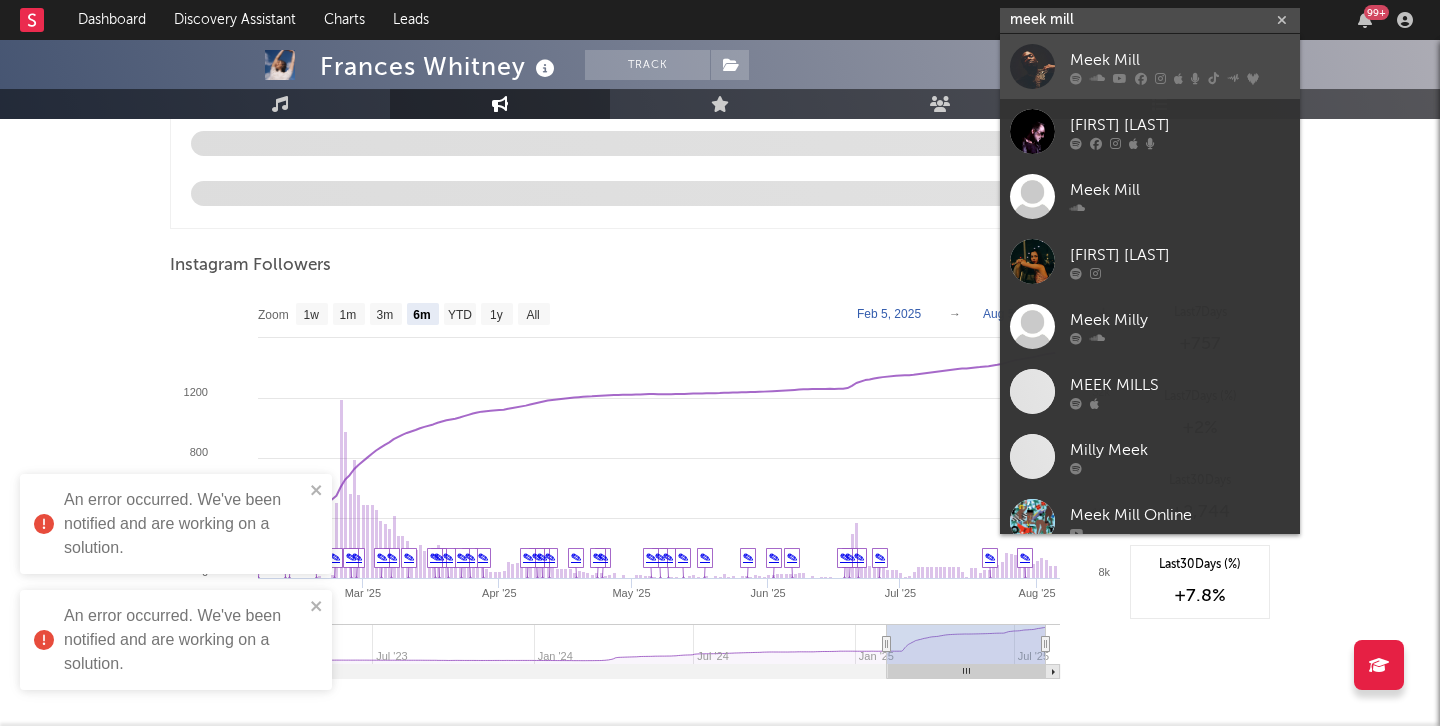 type on "meek mill" 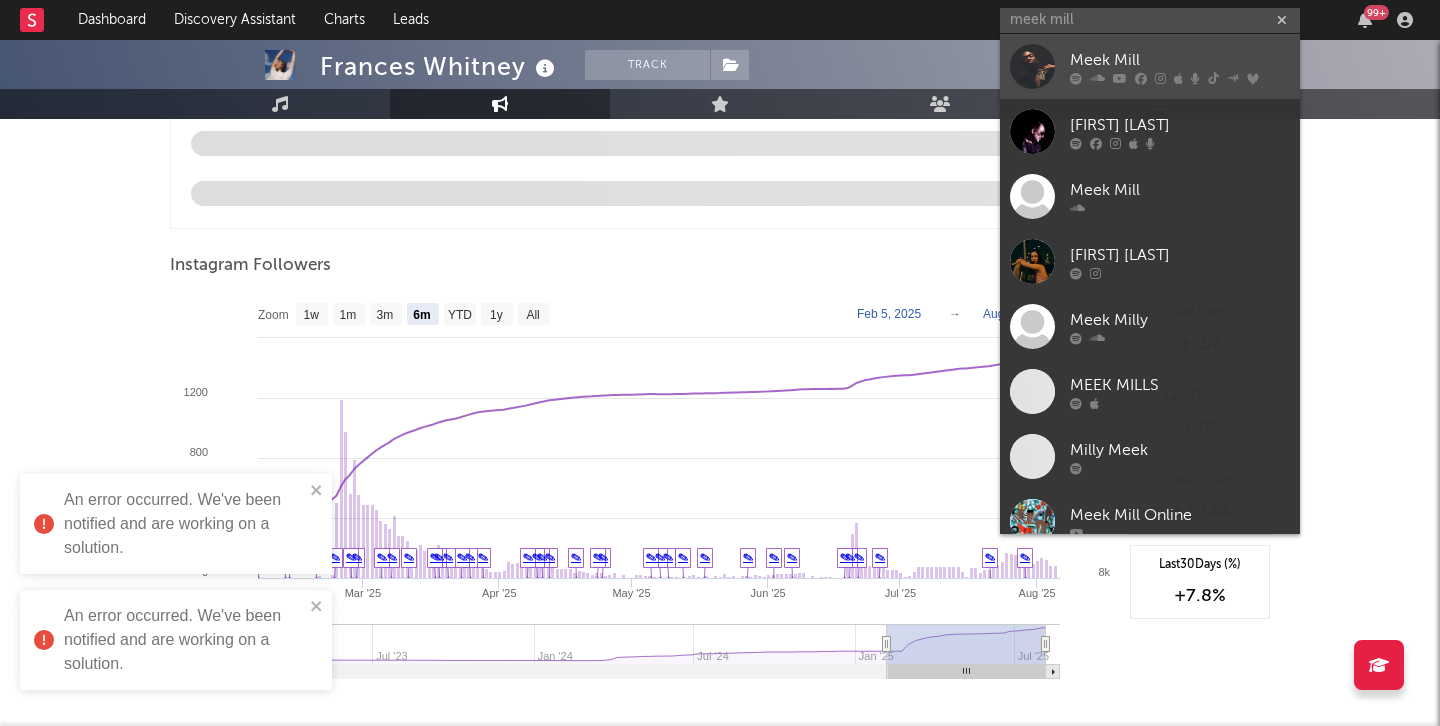 click at bounding box center (1032, 66) 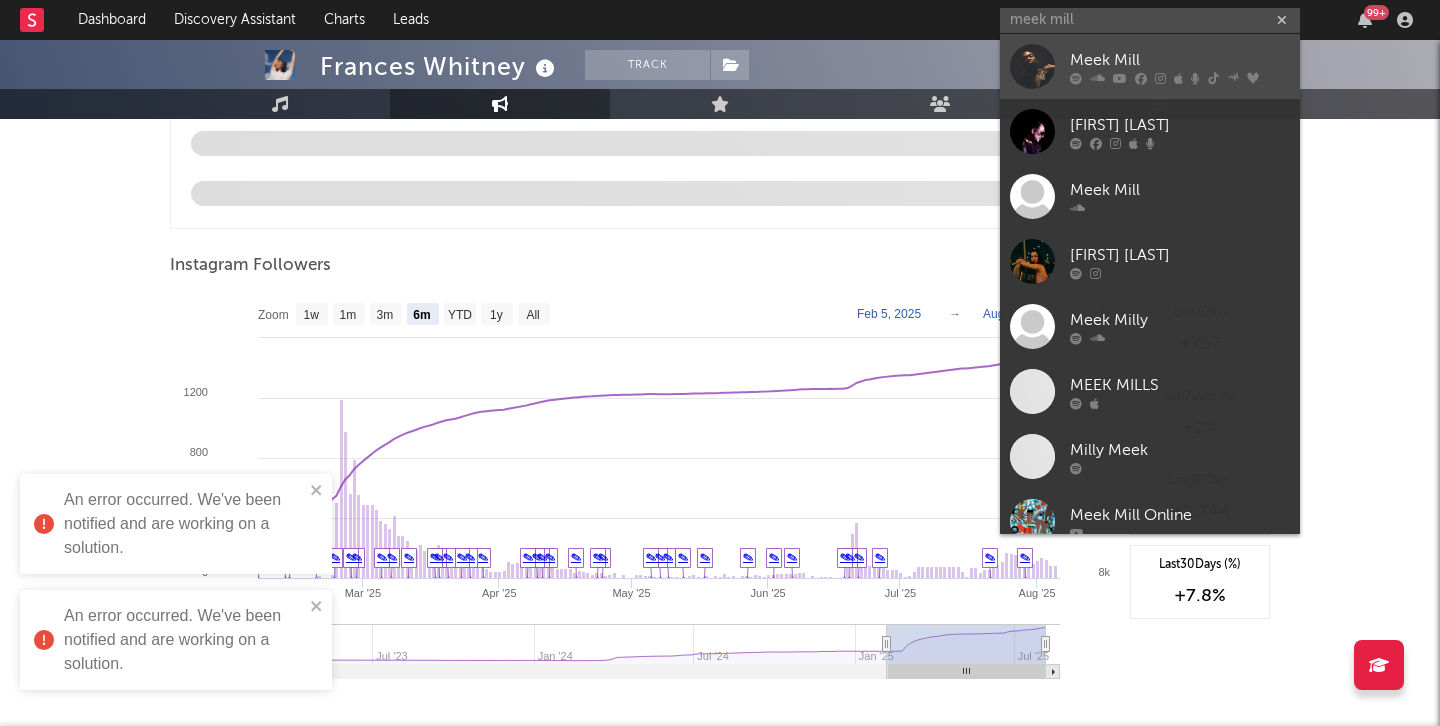type 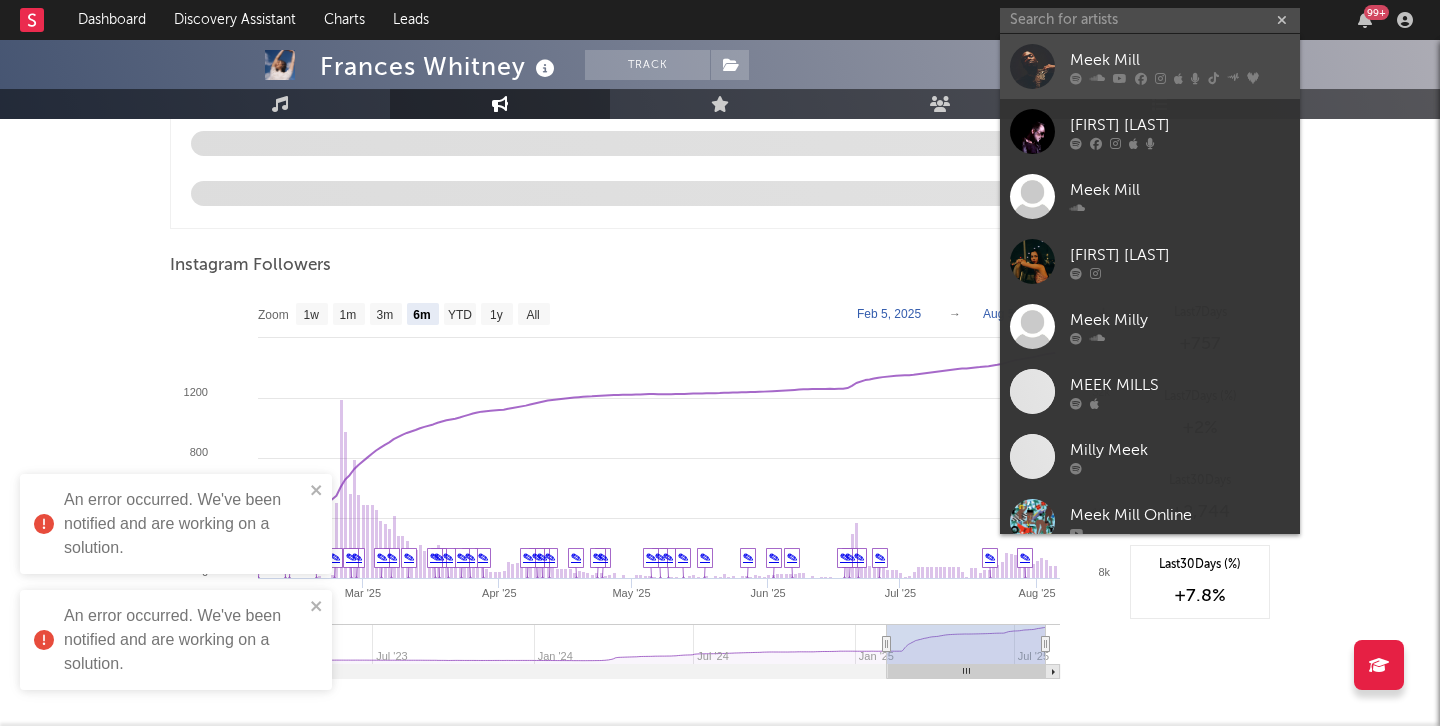 scroll, scrollTop: 0, scrollLeft: 0, axis: both 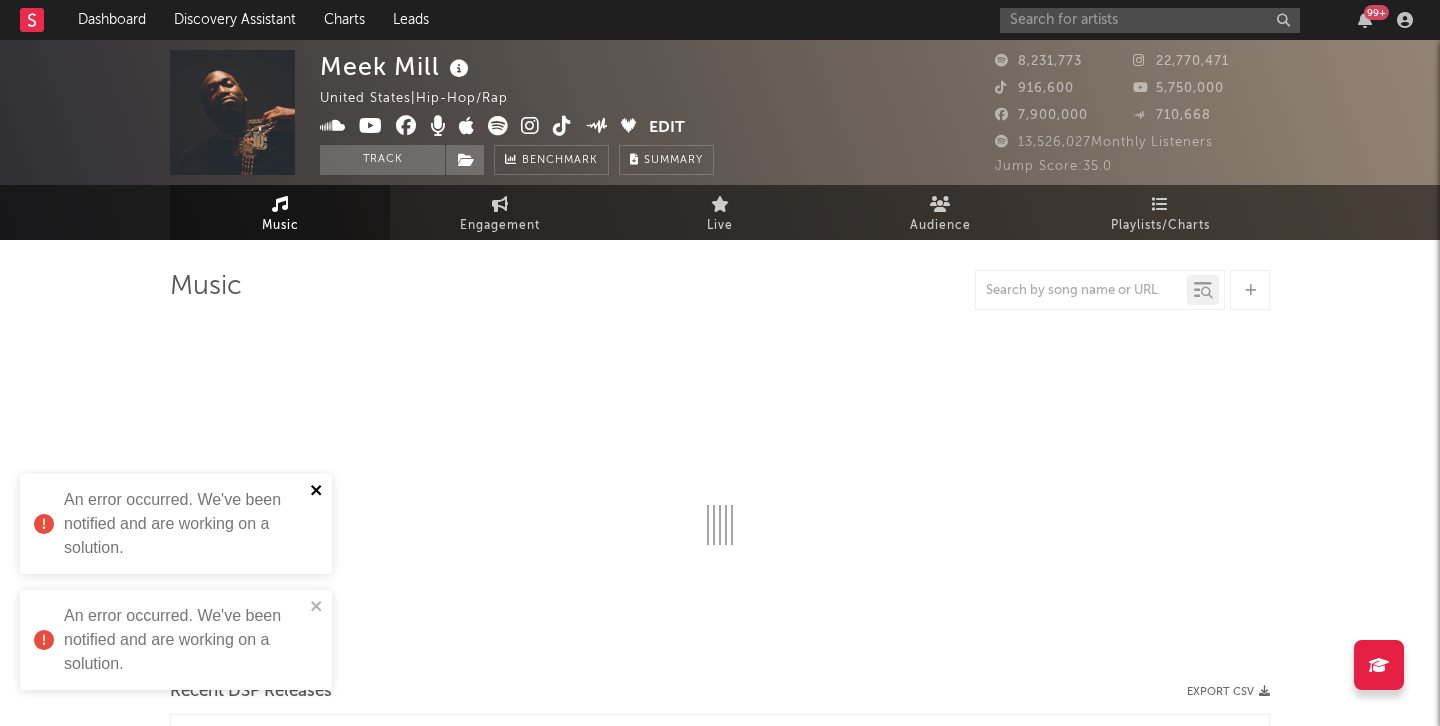 click 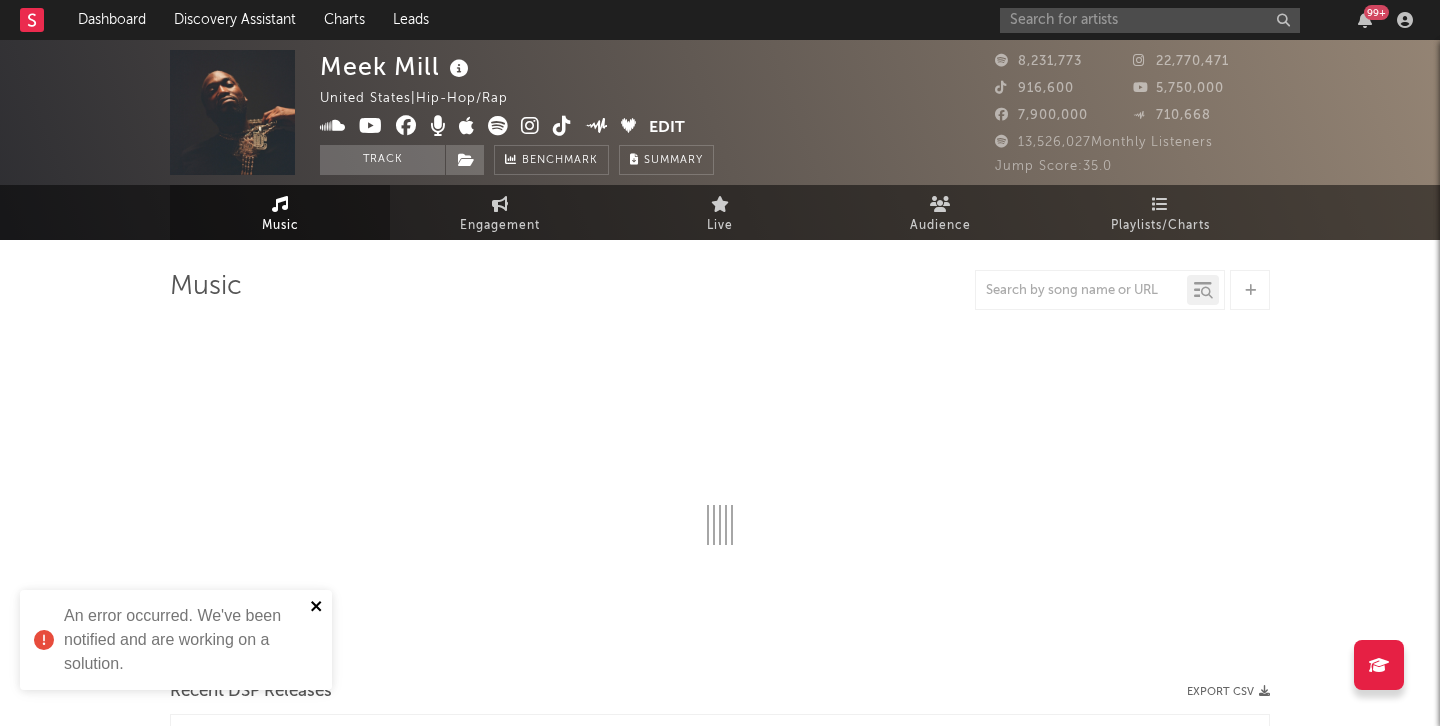 click at bounding box center (317, 607) 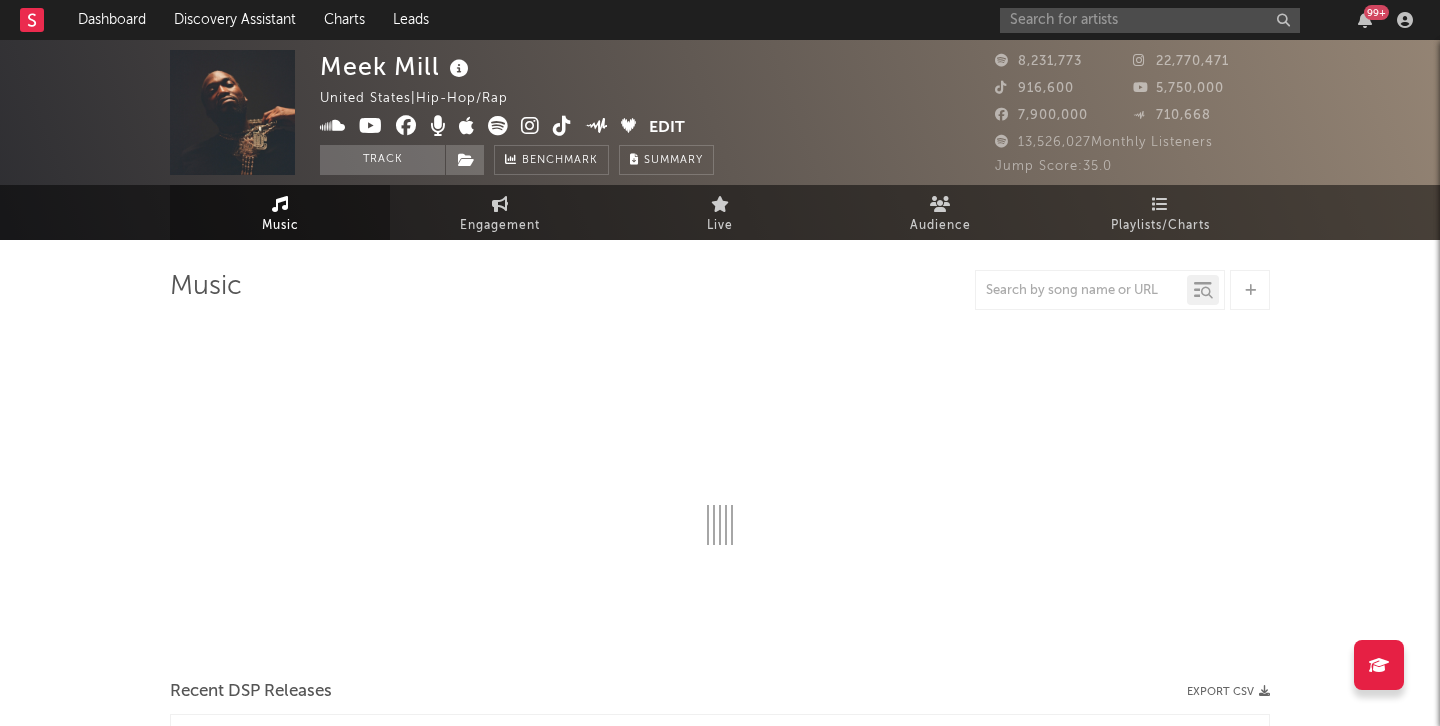 select on "6m" 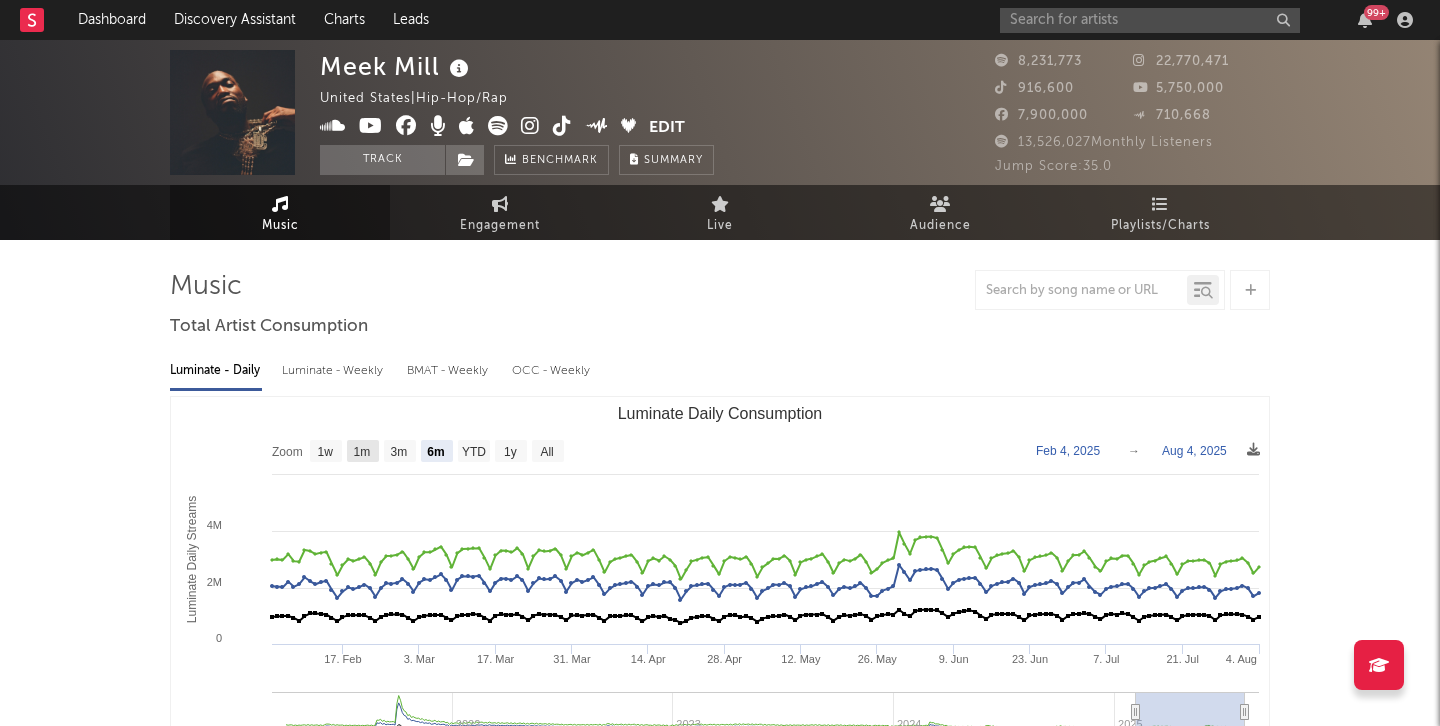 select on "6m" 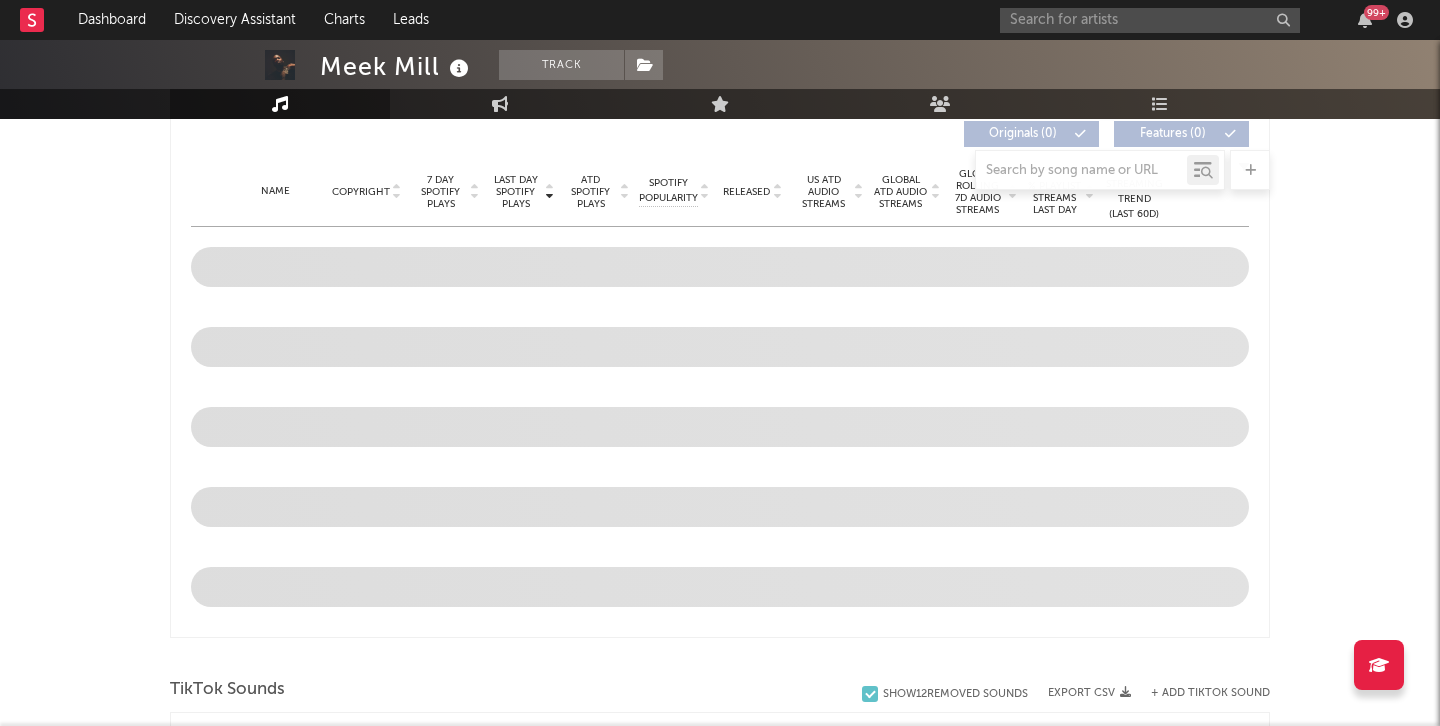 scroll, scrollTop: 768, scrollLeft: 0, axis: vertical 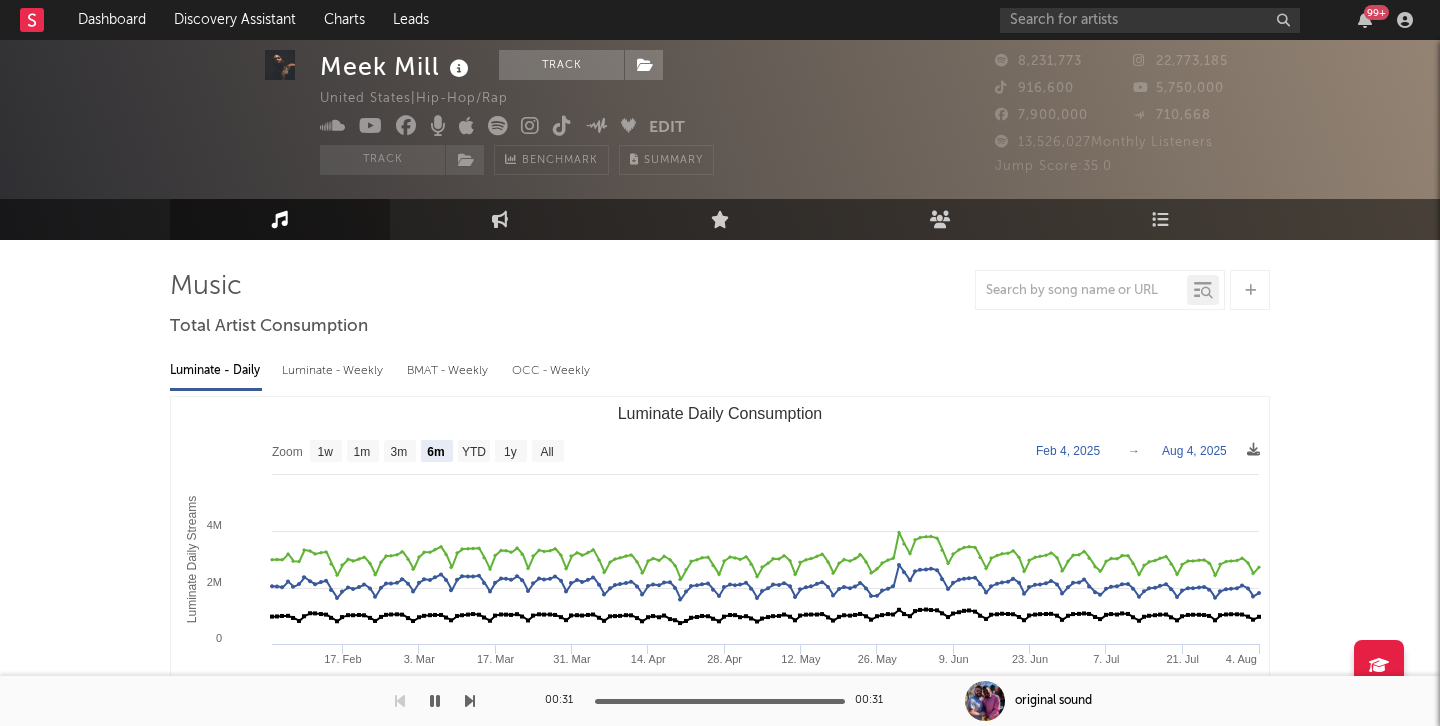 select on "6m" 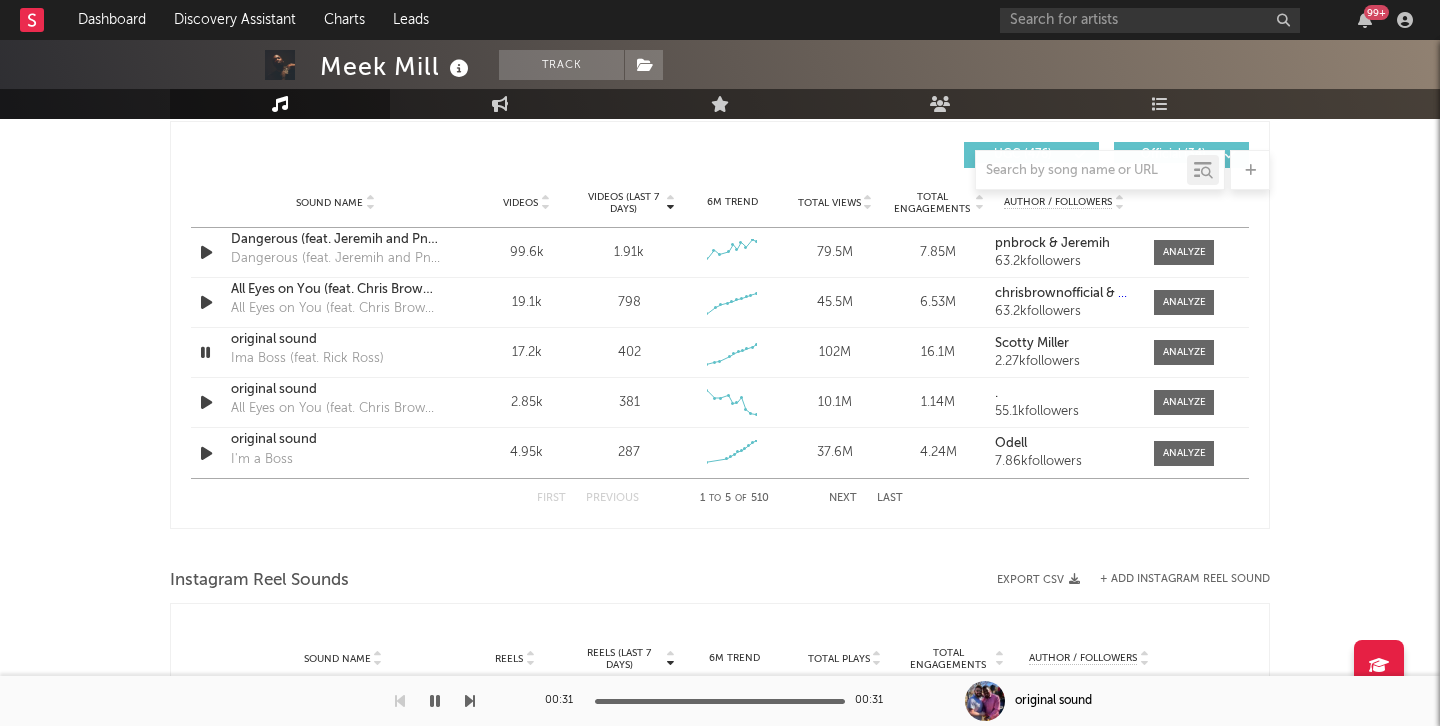 scroll, scrollTop: 1341, scrollLeft: 0, axis: vertical 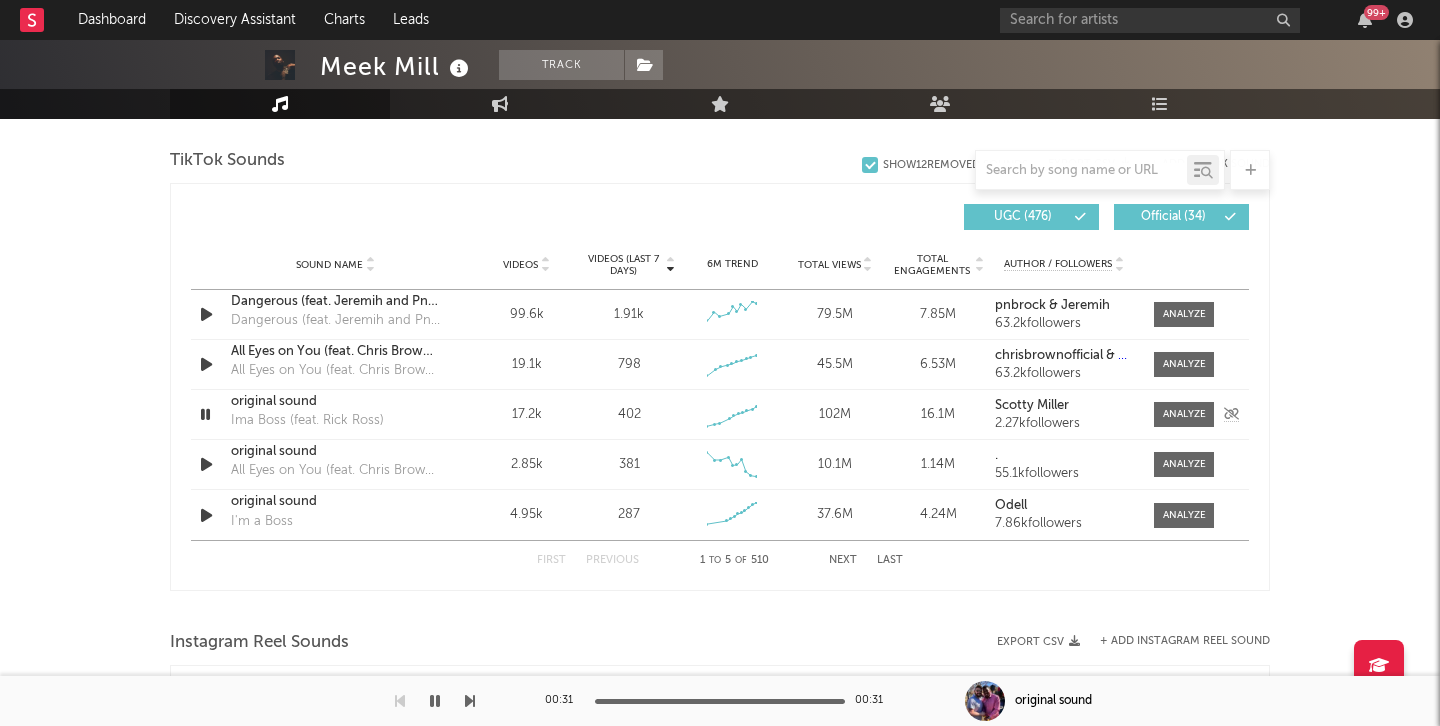 click at bounding box center (205, 414) 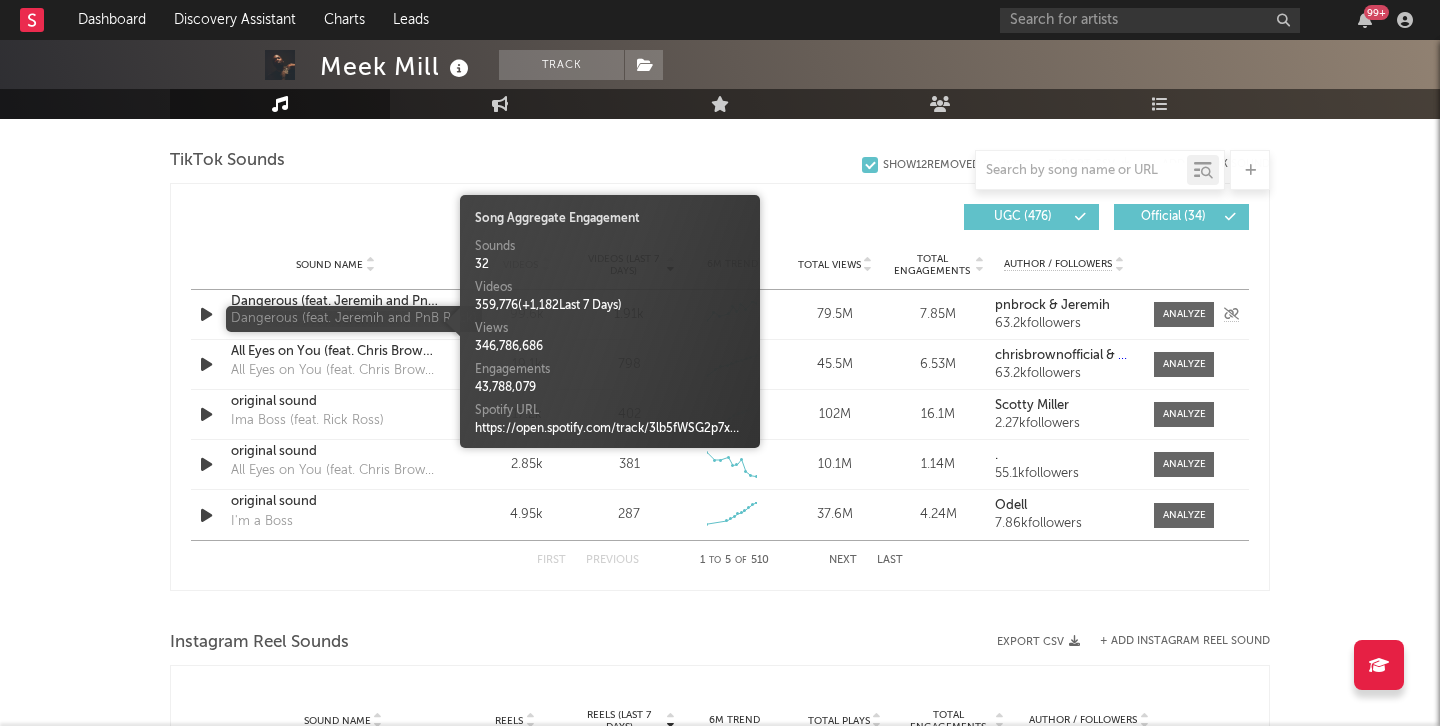 click on "Dangerous (feat. Jeremih and PnB Rock)" at bounding box center [335, 321] 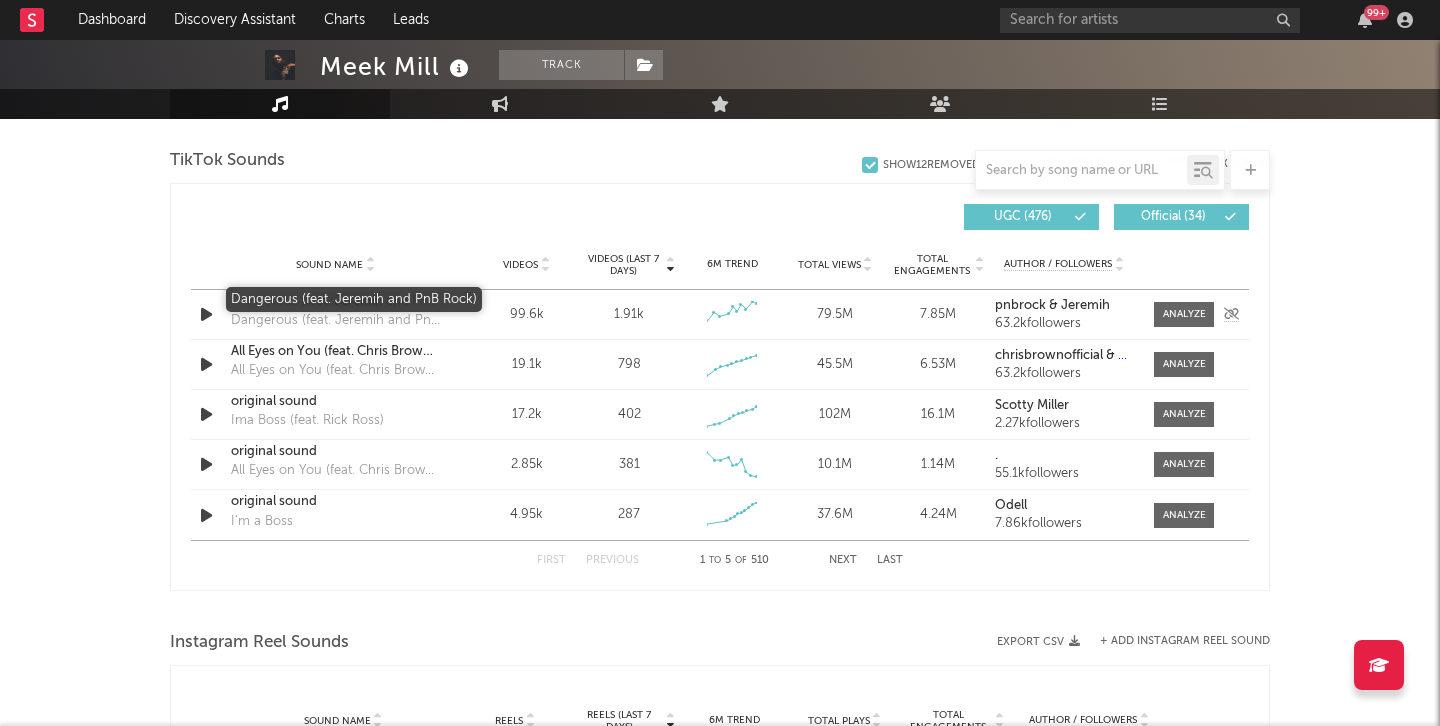 click on "Dangerous (feat. Jeremih and PnB Rock)" at bounding box center [335, 302] 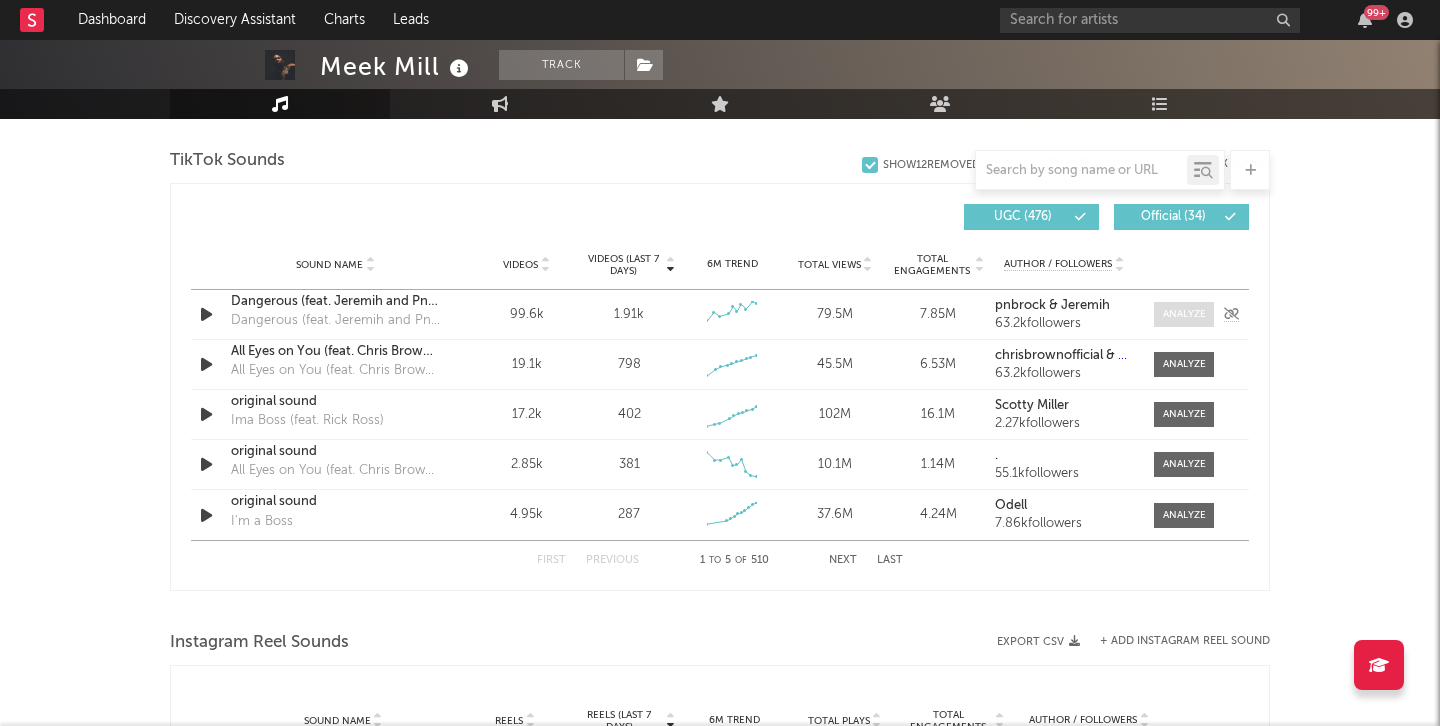 click at bounding box center [1184, 314] 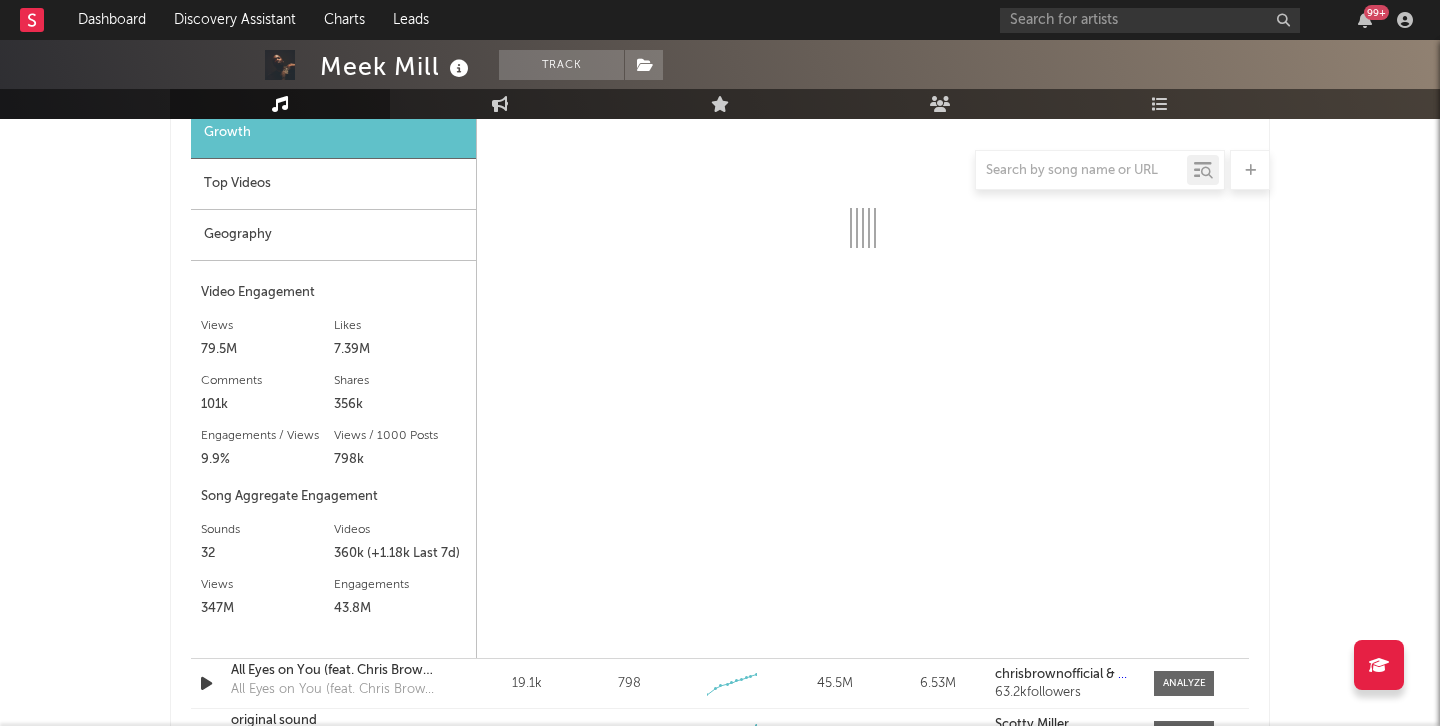 scroll, scrollTop: 1479, scrollLeft: 0, axis: vertical 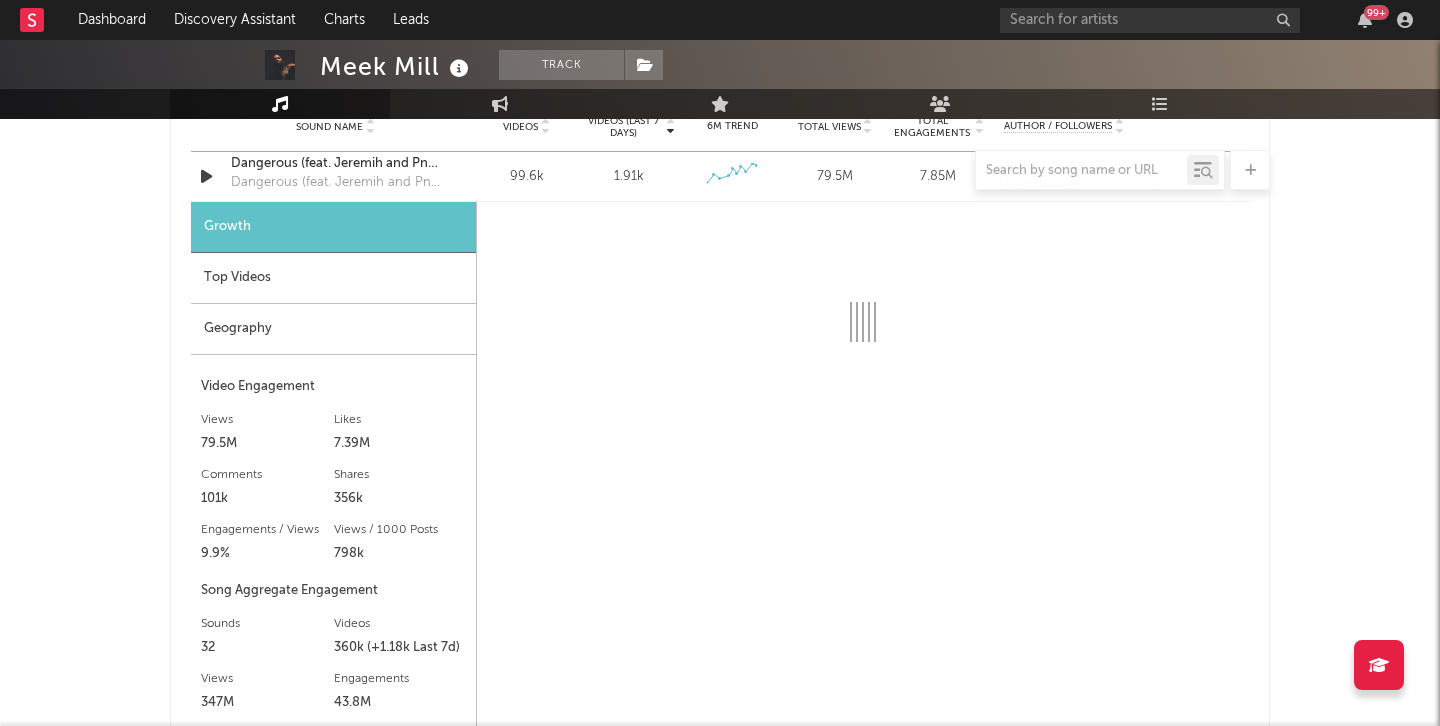 click at bounding box center [720, 170] 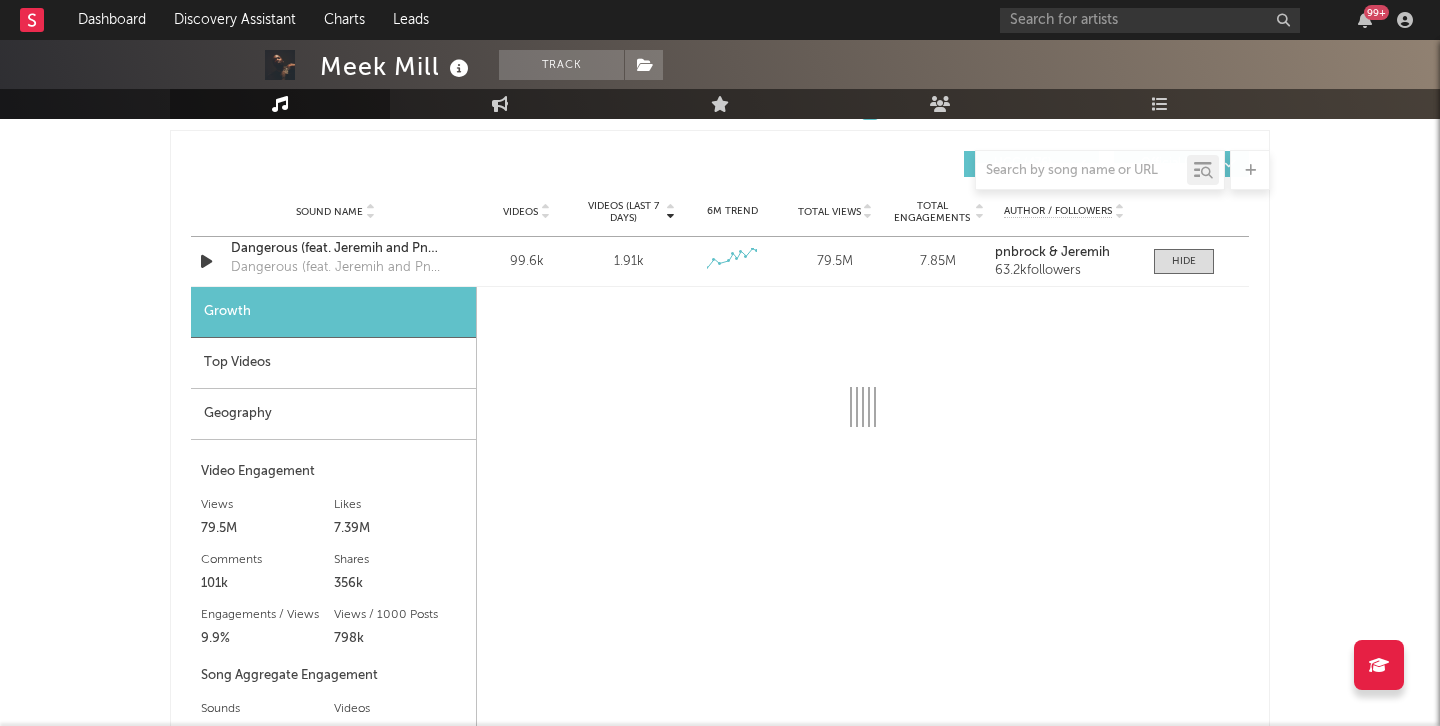scroll, scrollTop: 1290, scrollLeft: 0, axis: vertical 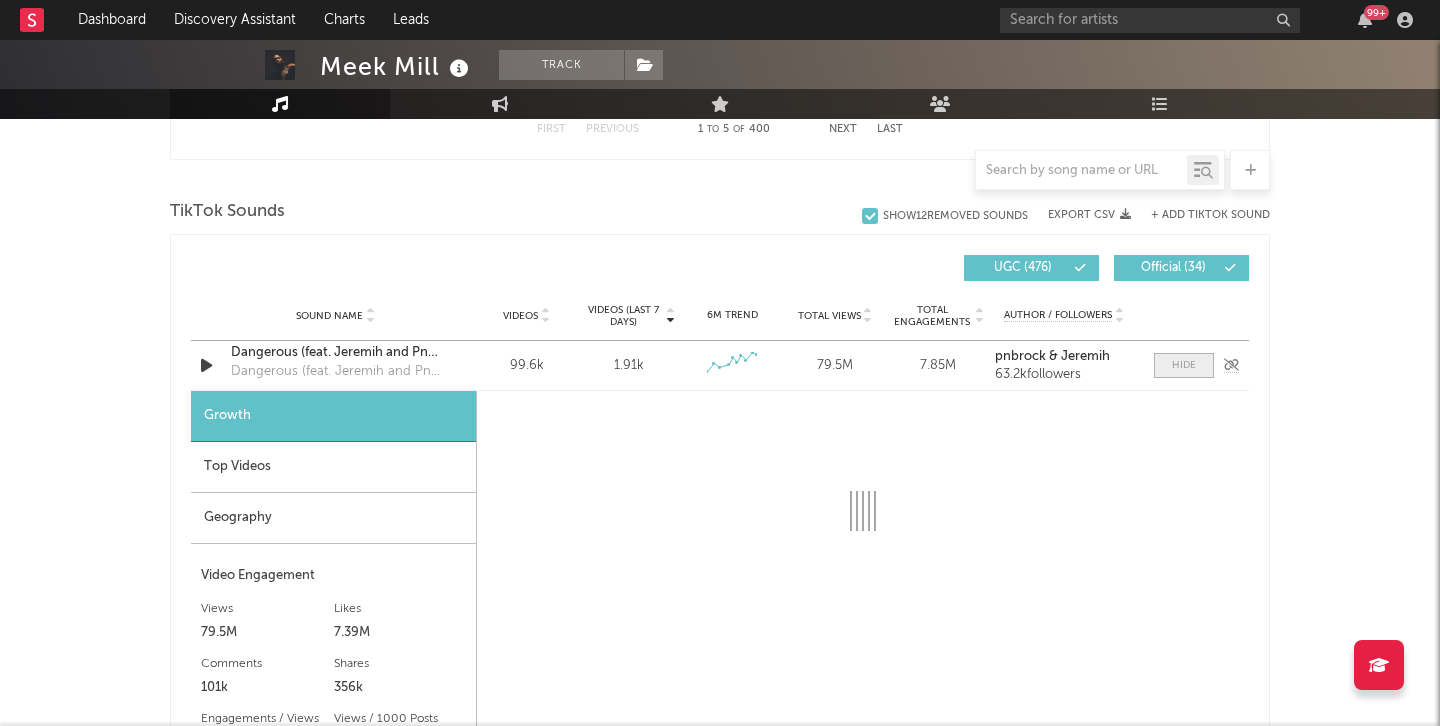 click at bounding box center [1184, 365] 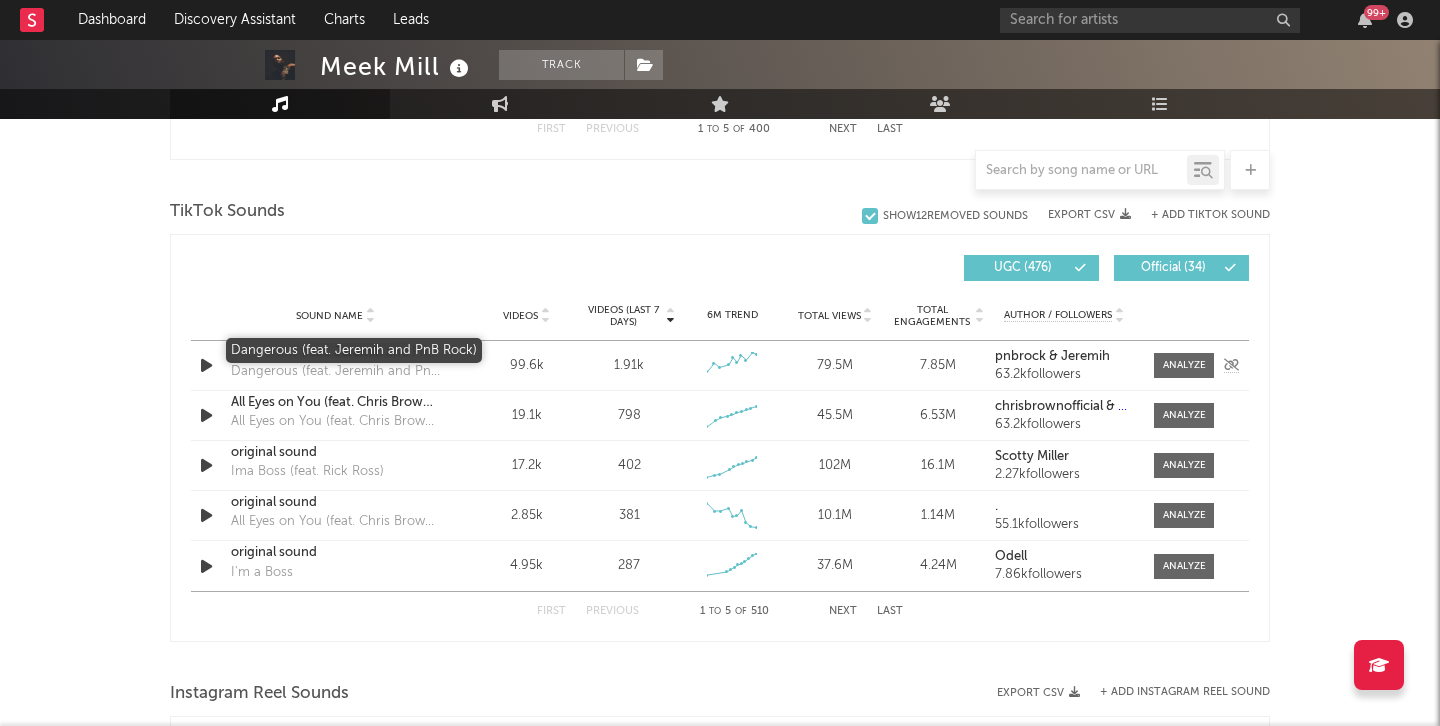 click on "Dangerous (feat. Jeremih and PnB Rock)" at bounding box center (335, 353) 